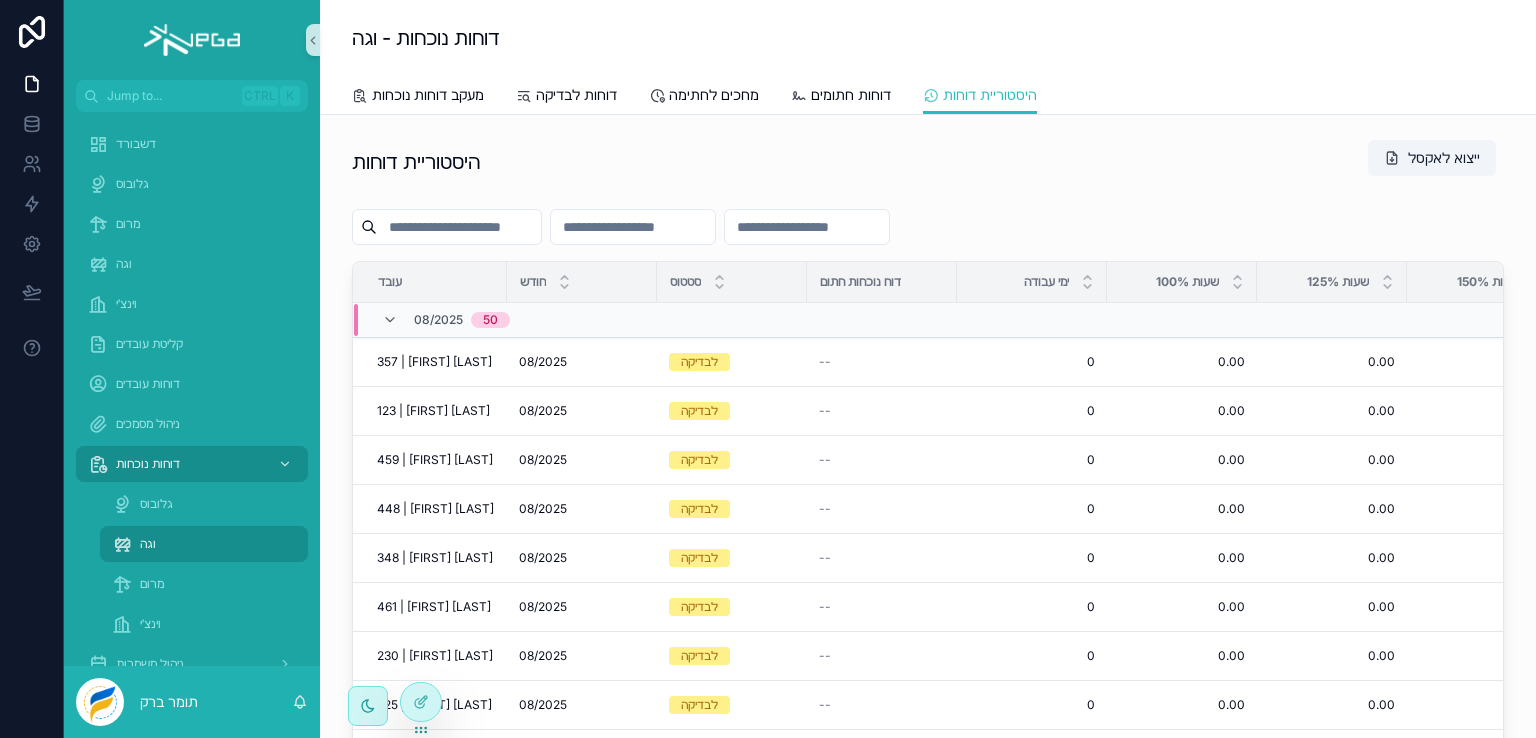 scroll, scrollTop: 0, scrollLeft: 0, axis: both 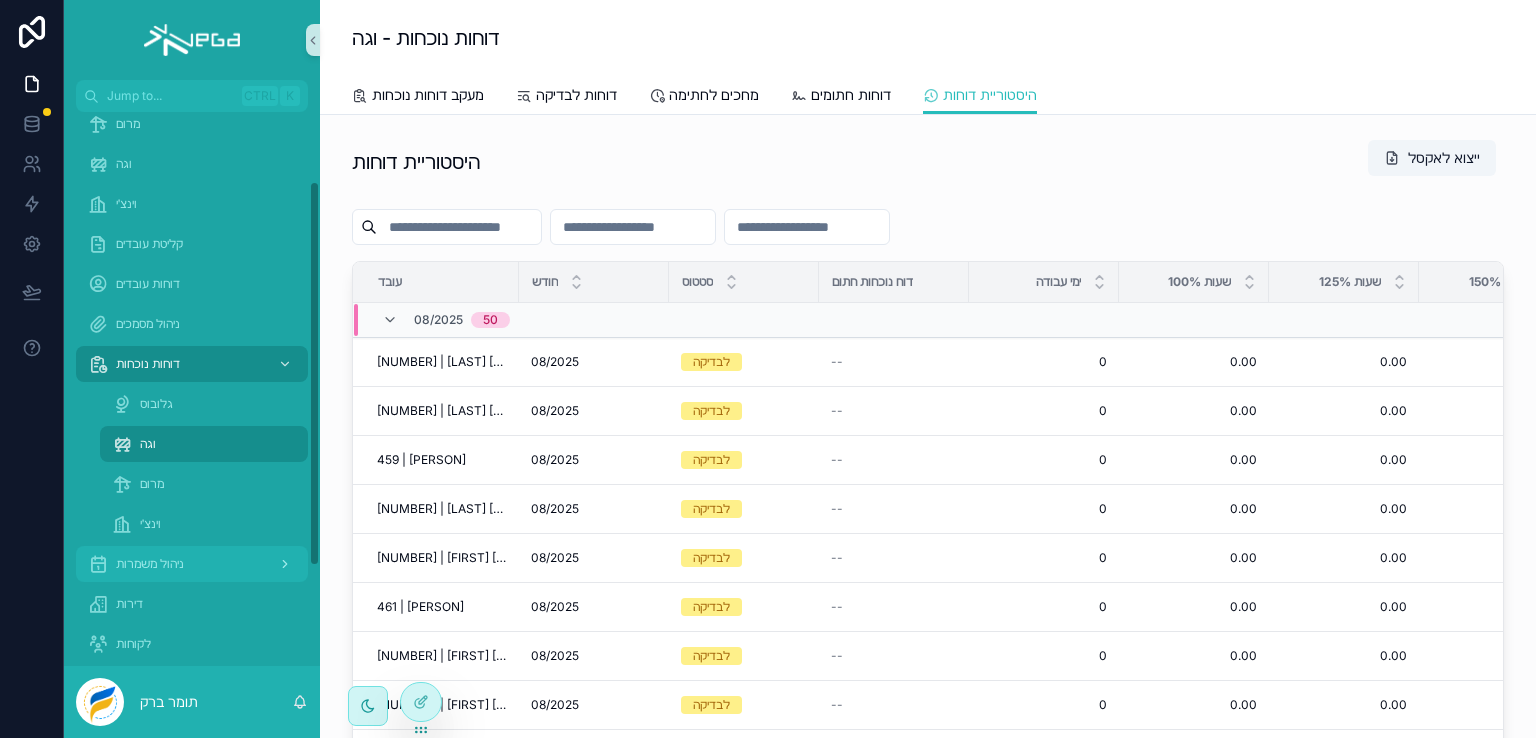 click on "ניהול משמרות" at bounding box center (150, 564) 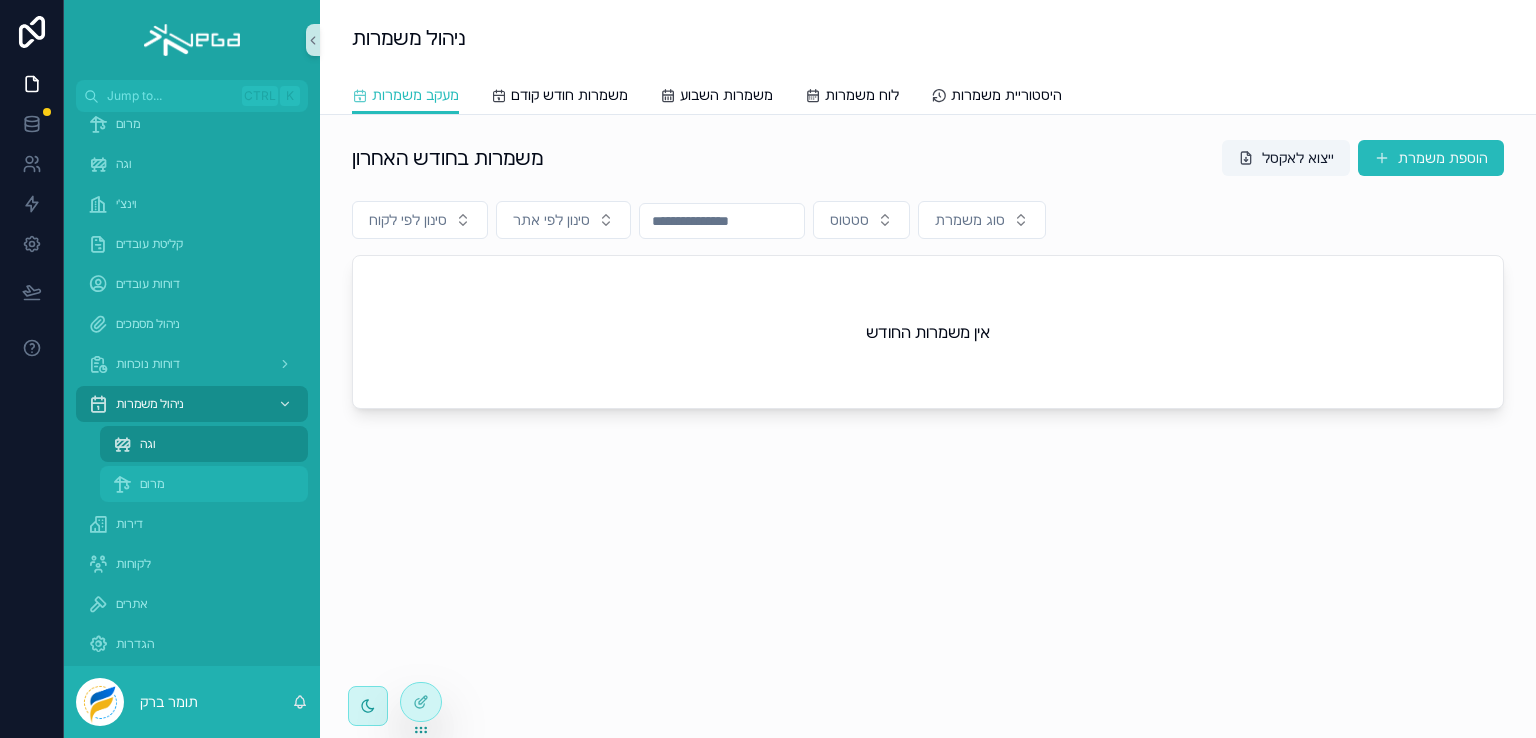 click on "מרום" at bounding box center [152, 484] 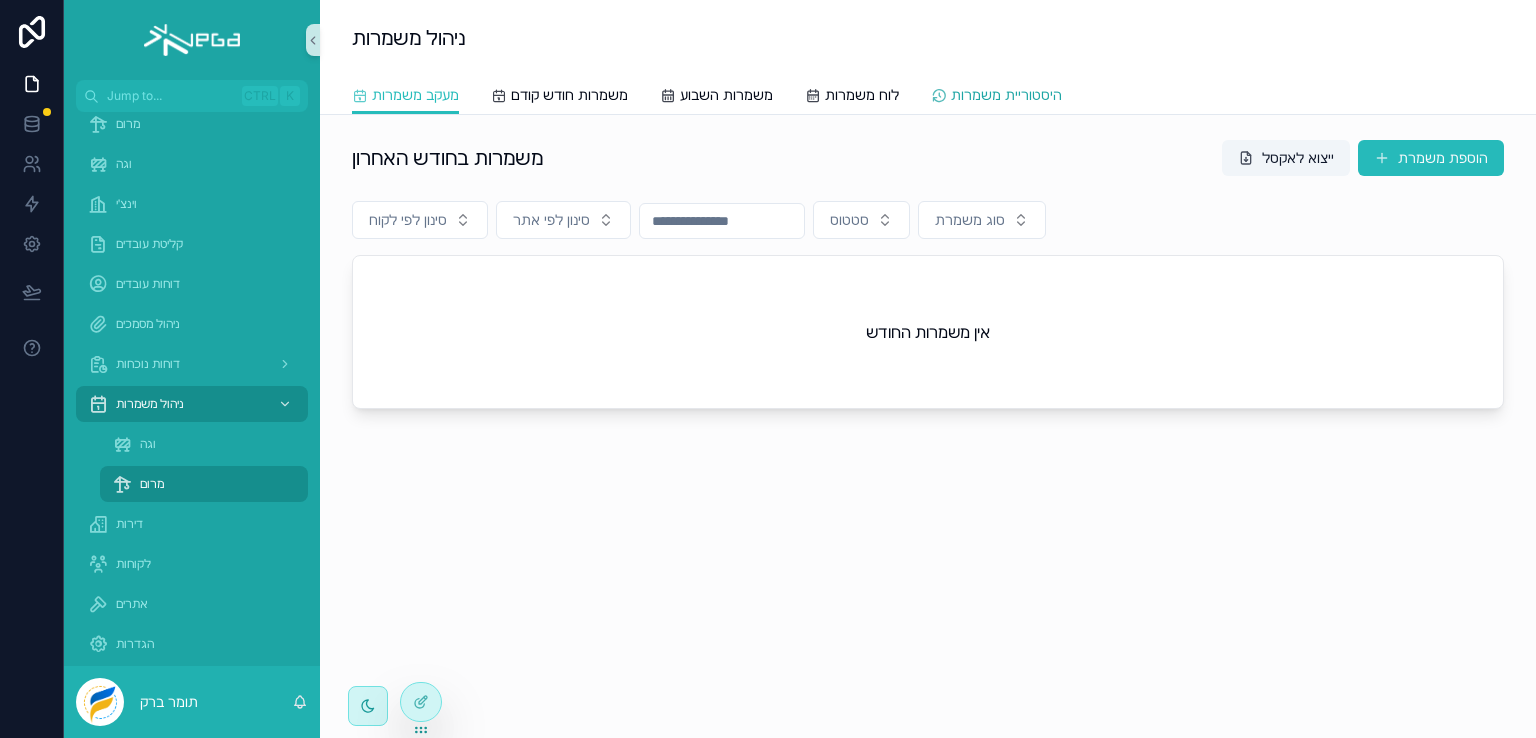 click on "היסטוריית משמרות" at bounding box center [1006, 95] 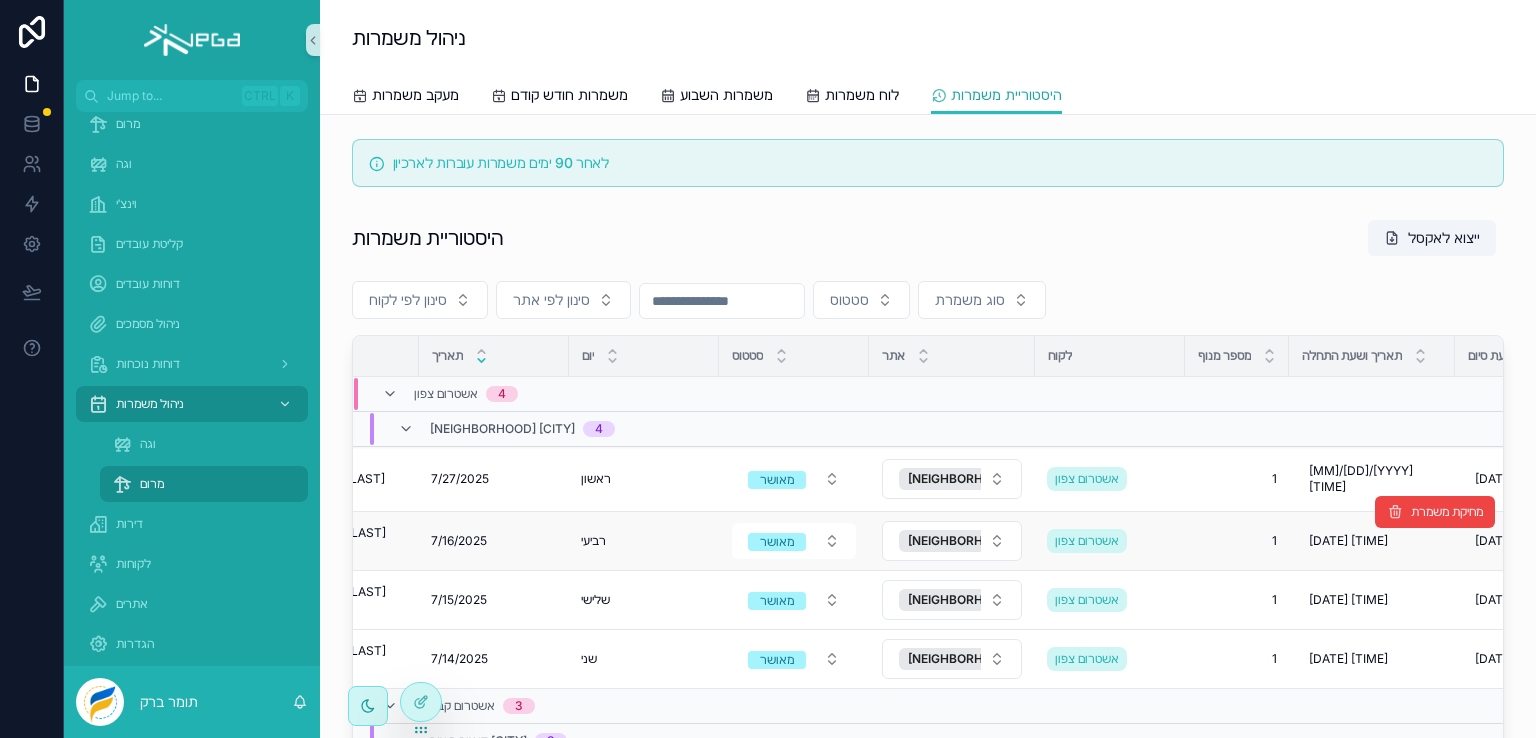 scroll, scrollTop: 0, scrollLeft: 100, axis: horizontal 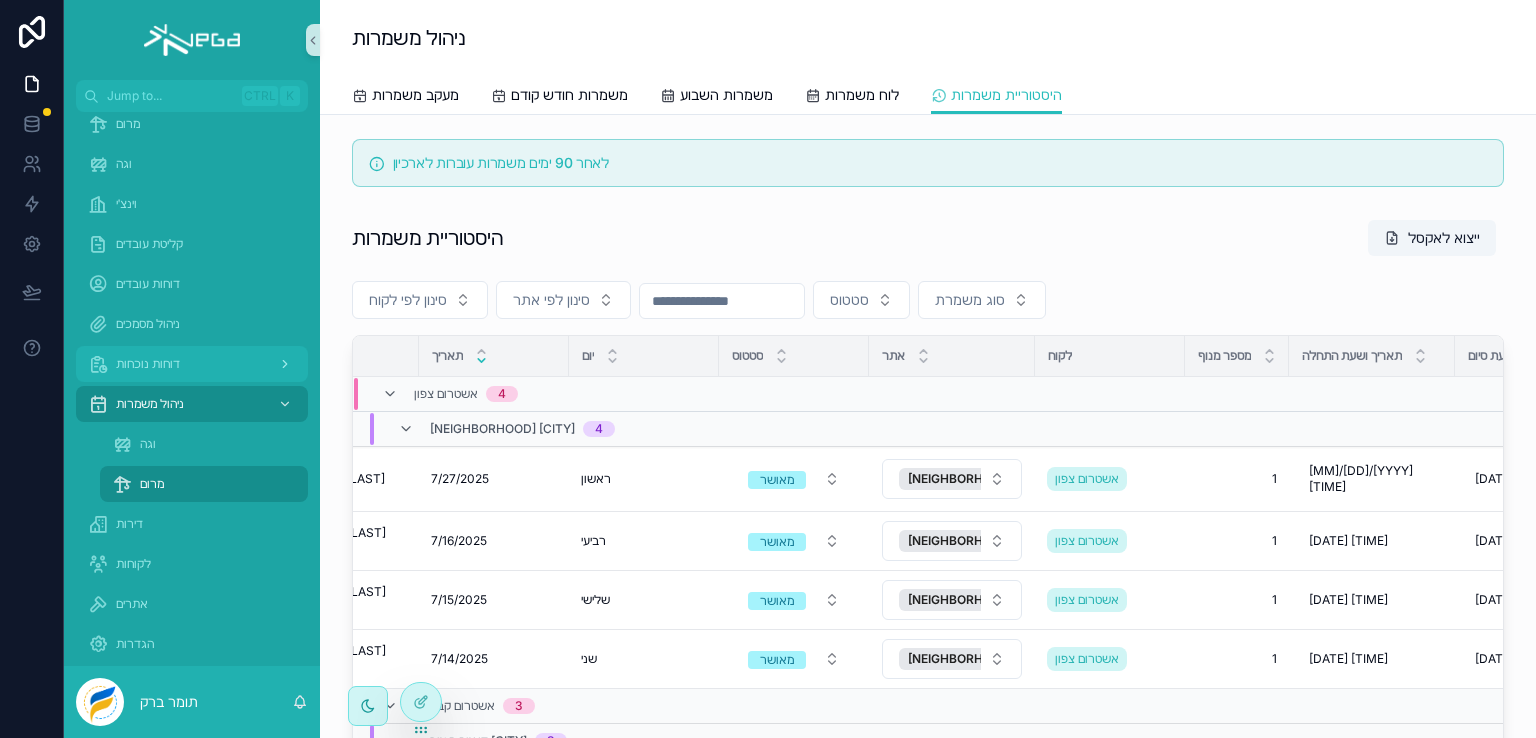 click on "דוחות נוכחות" at bounding box center [148, 364] 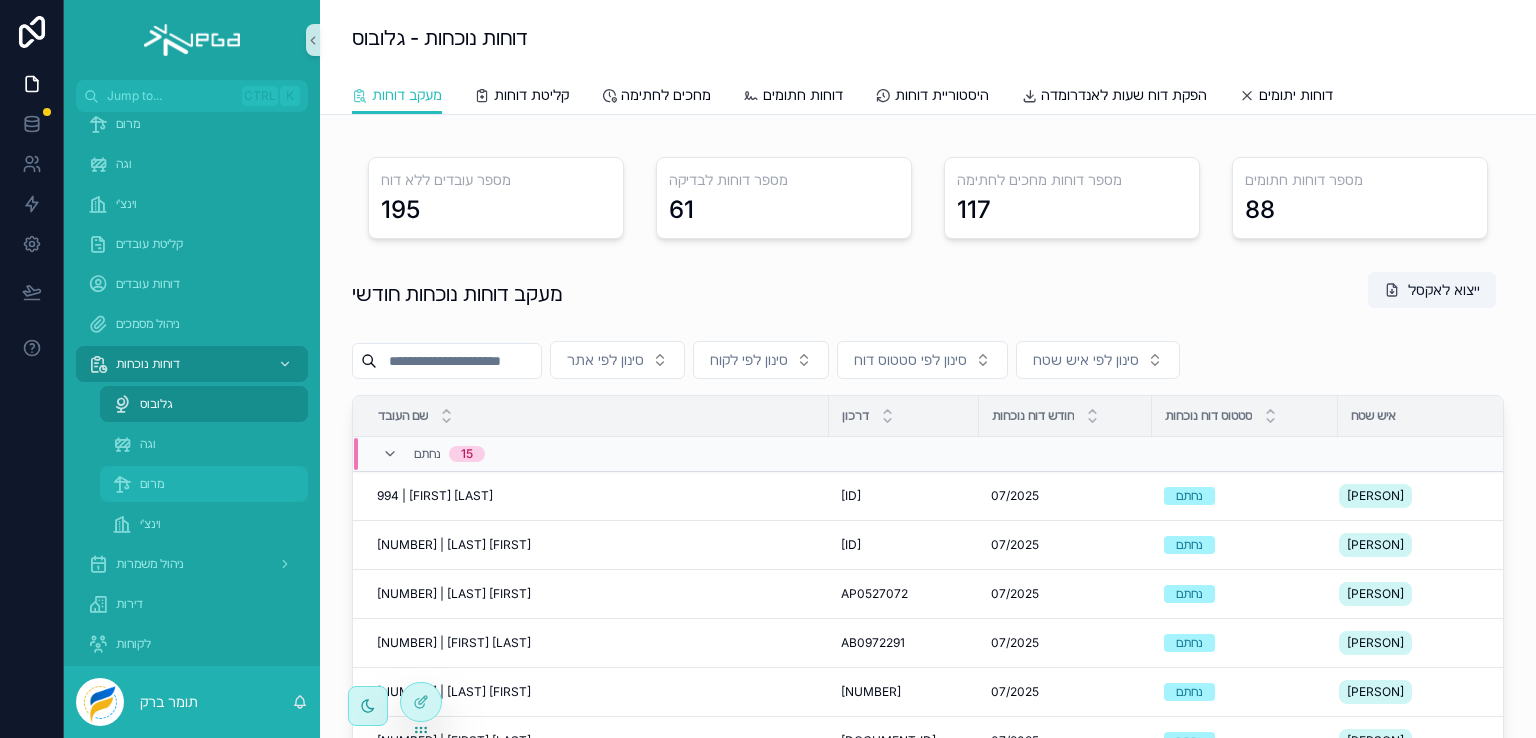 click on "מרום" at bounding box center (152, 484) 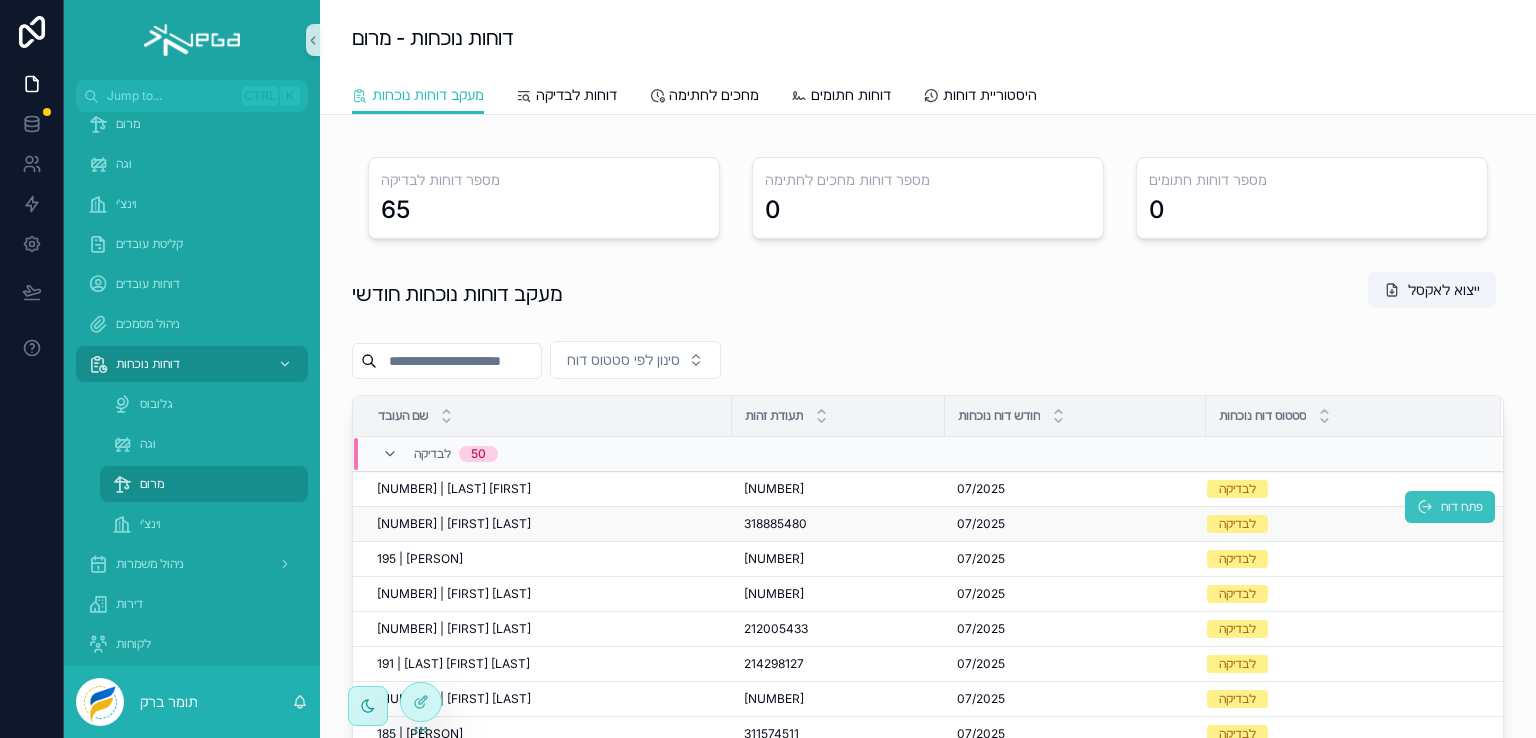 scroll, scrollTop: 0, scrollLeft: 0, axis: both 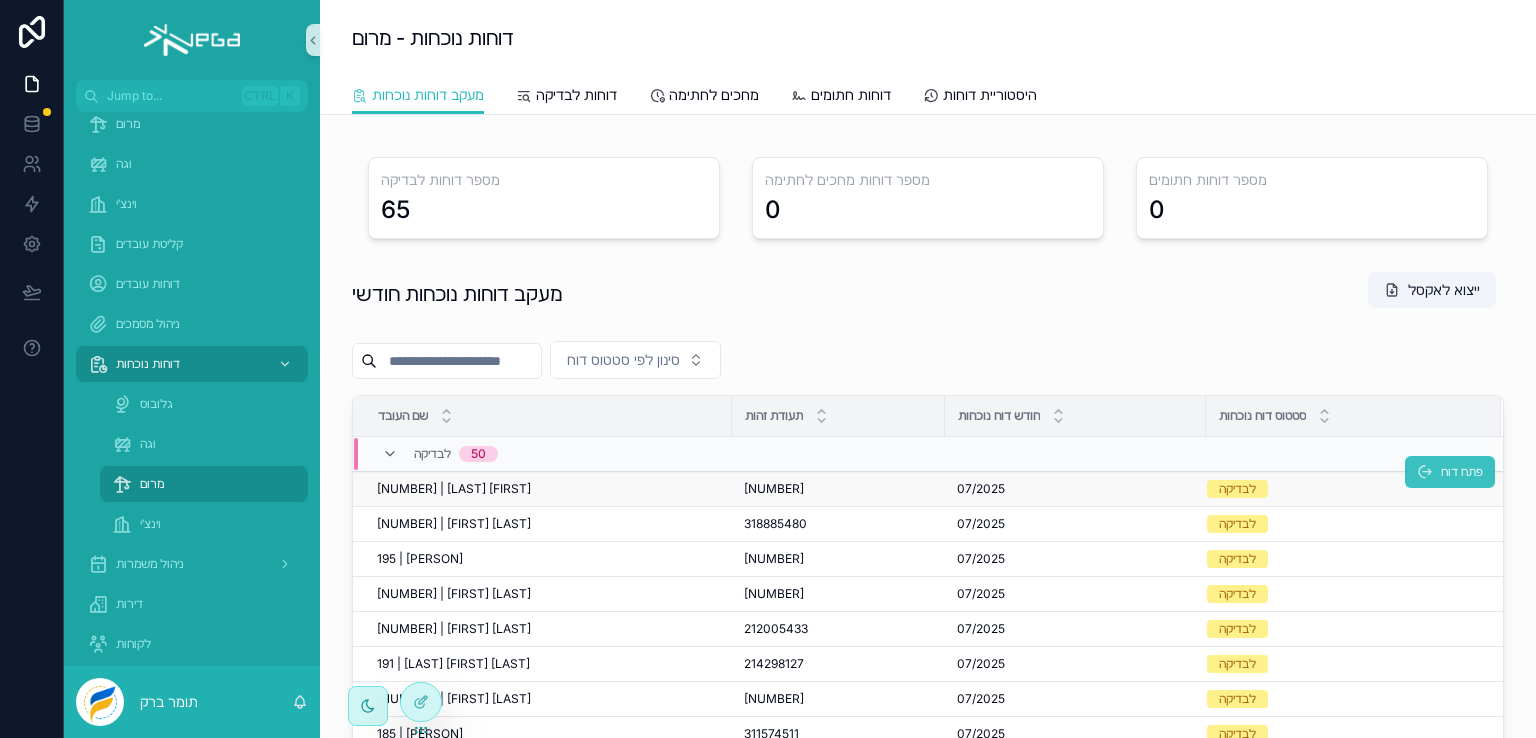 click on "פתח דוח" at bounding box center [1450, 472] 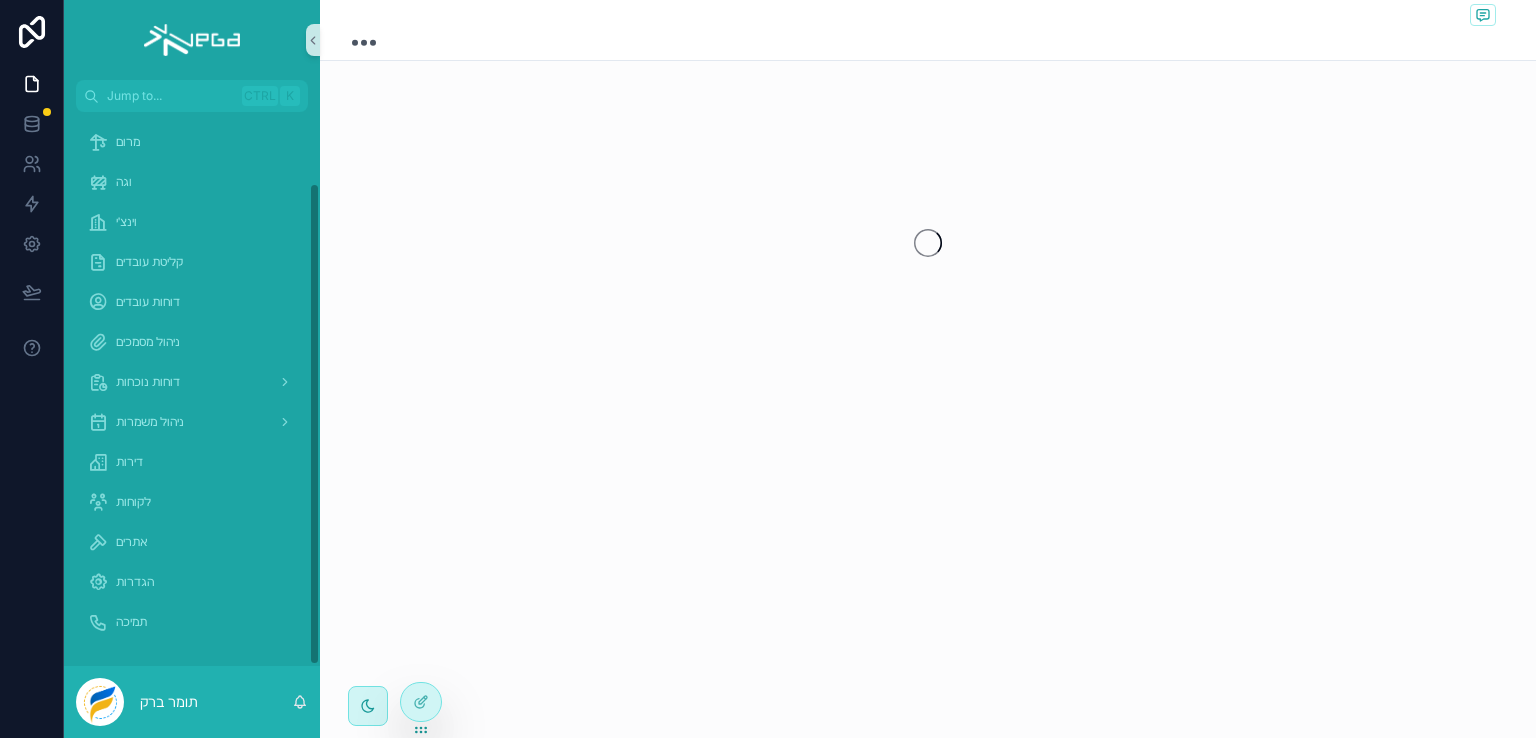 scroll, scrollTop: 82, scrollLeft: 0, axis: vertical 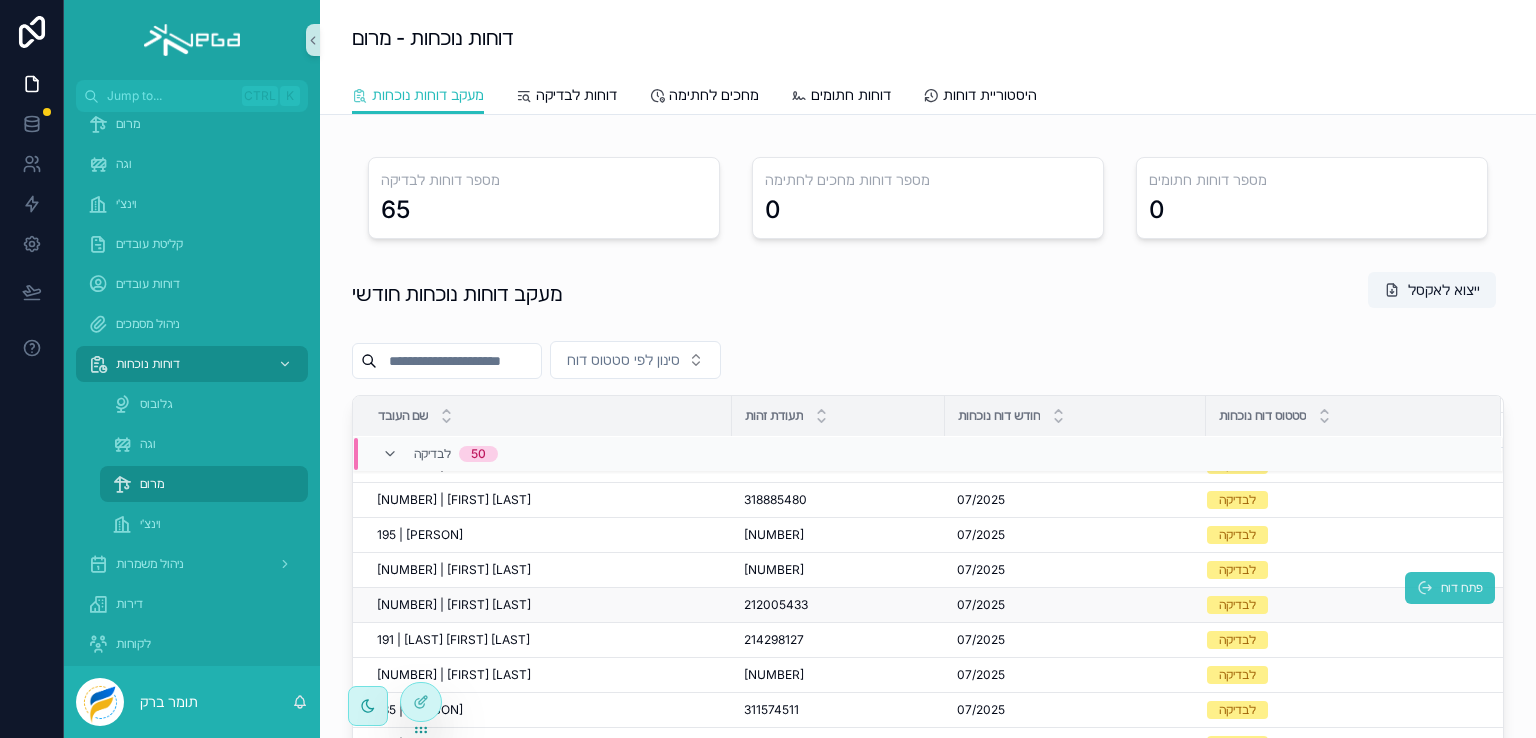 click on "פתח דוח" at bounding box center (1462, 588) 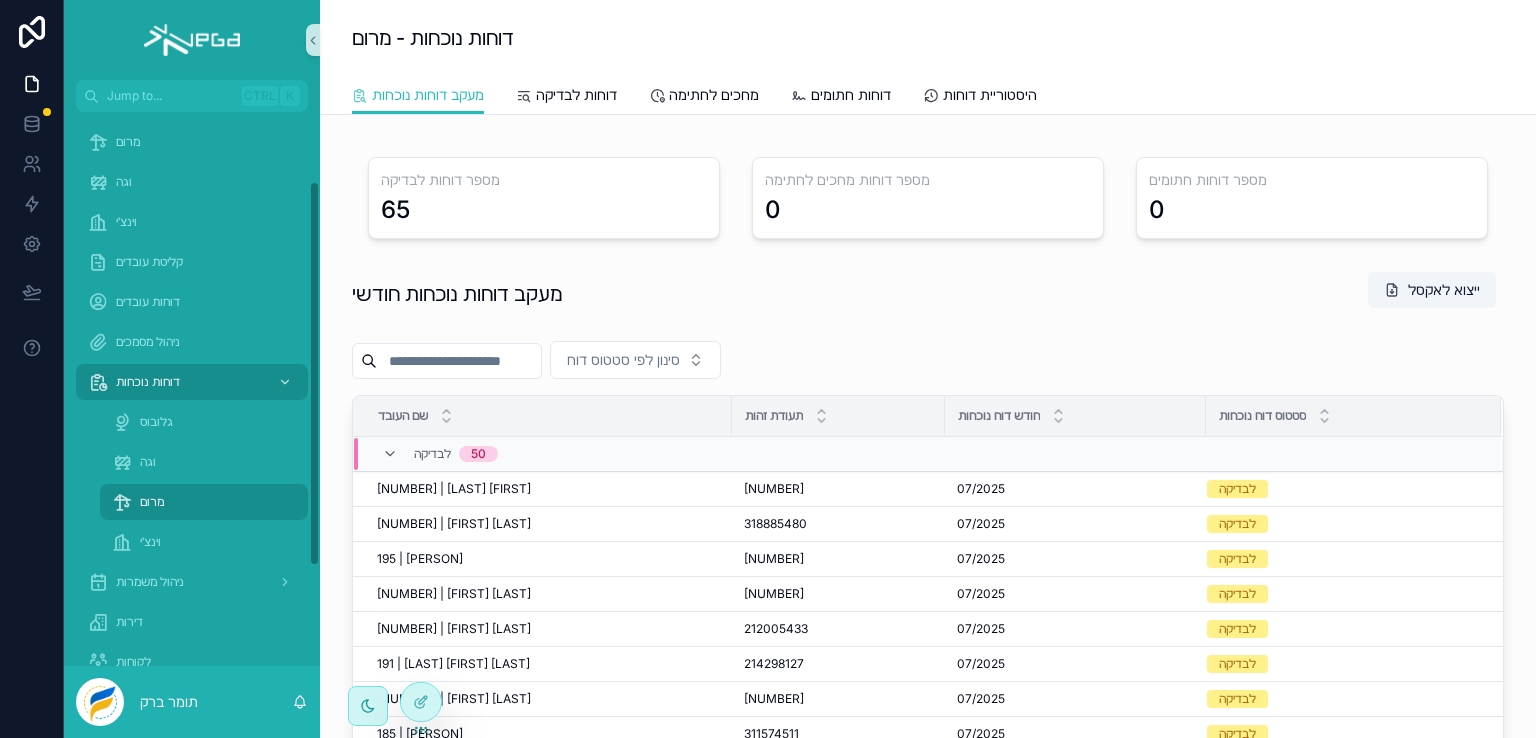 scroll, scrollTop: 100, scrollLeft: 0, axis: vertical 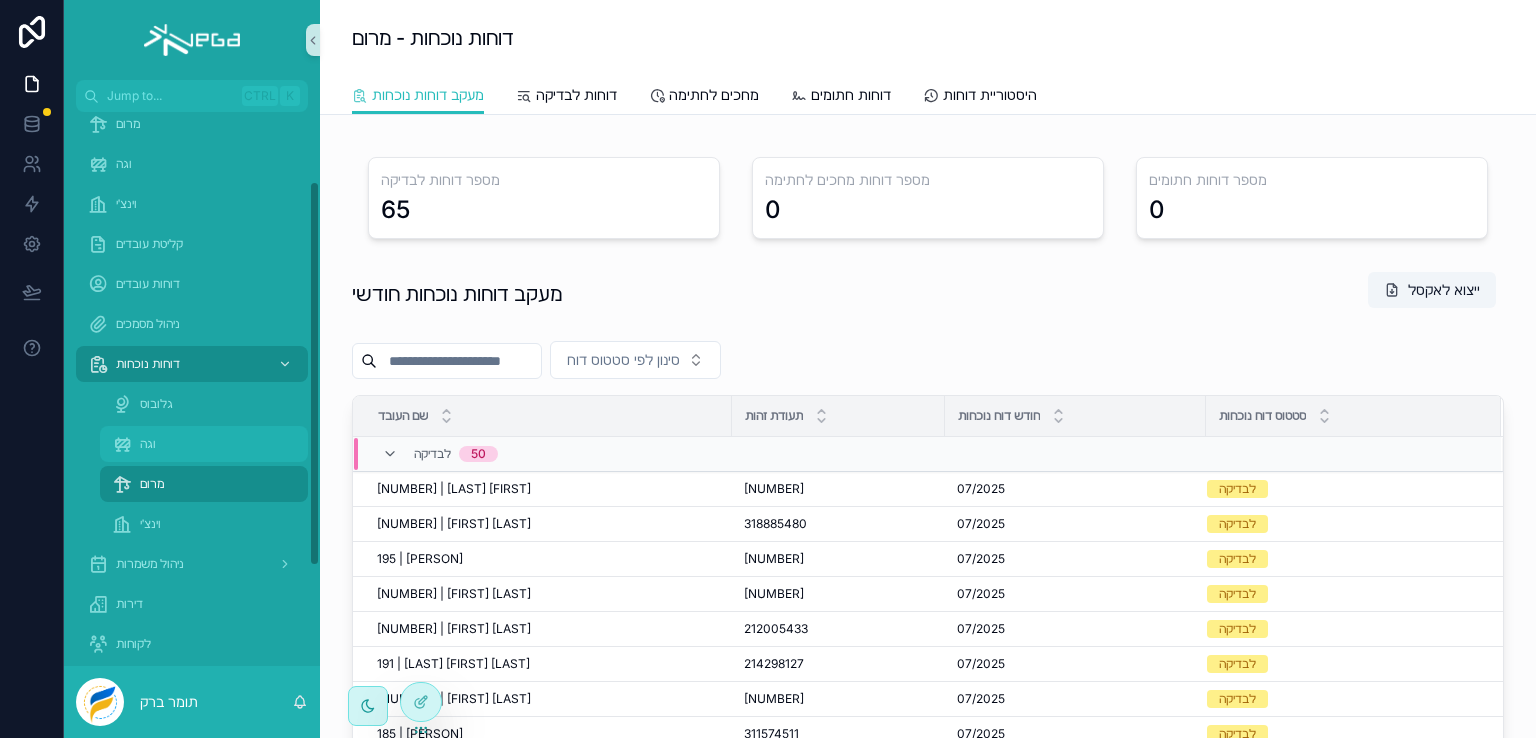 click on "וגה" at bounding box center (148, 444) 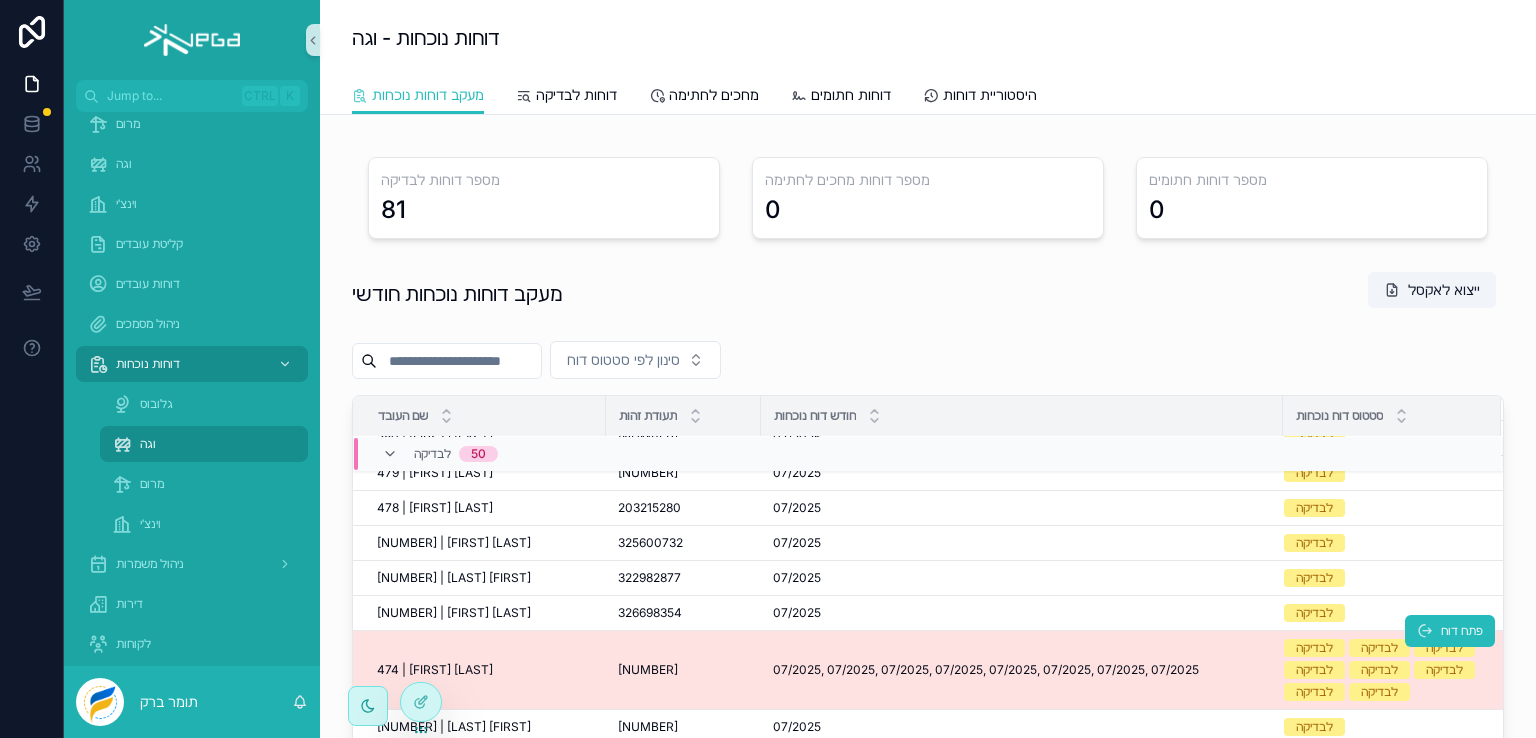 scroll, scrollTop: 100, scrollLeft: 0, axis: vertical 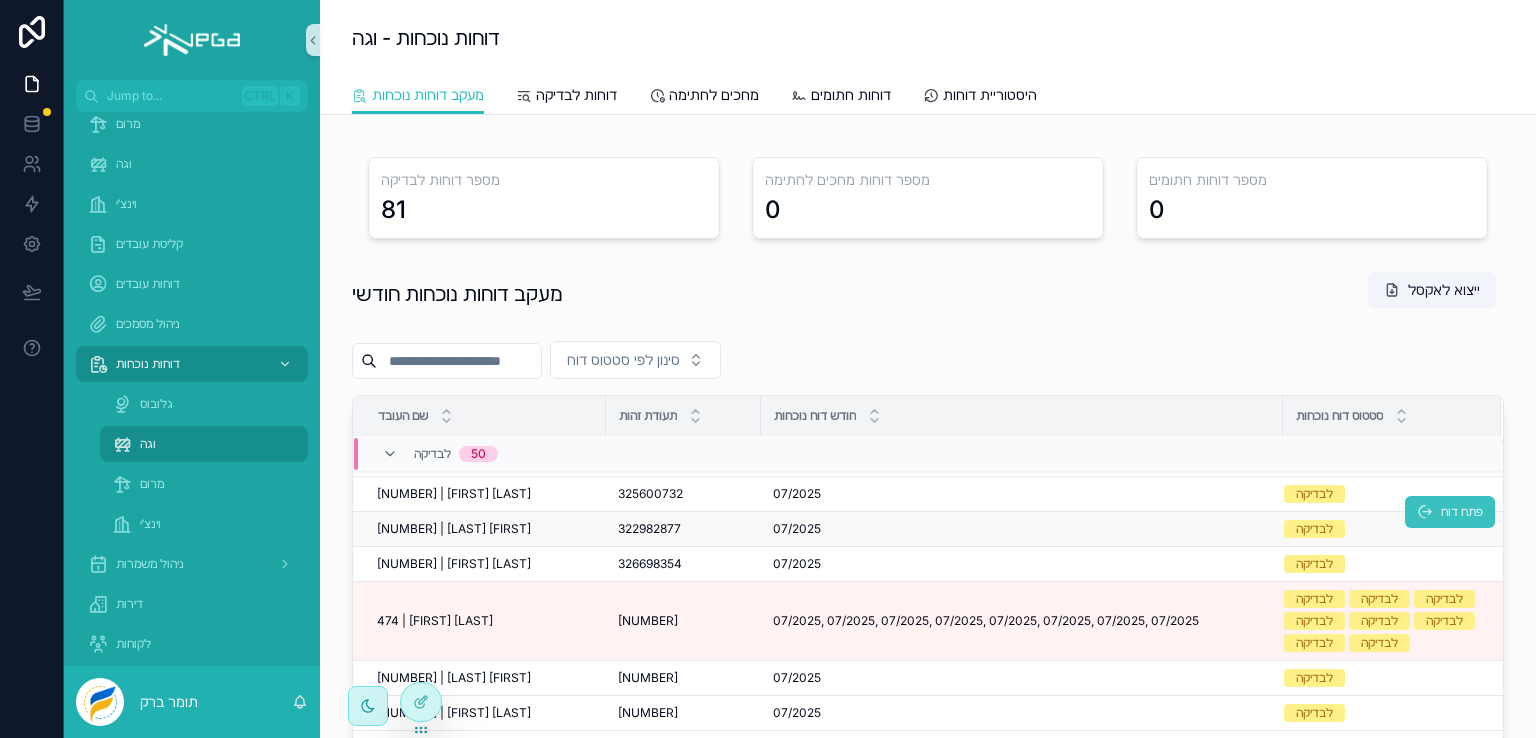 click on "פתח דוח" at bounding box center (1462, 512) 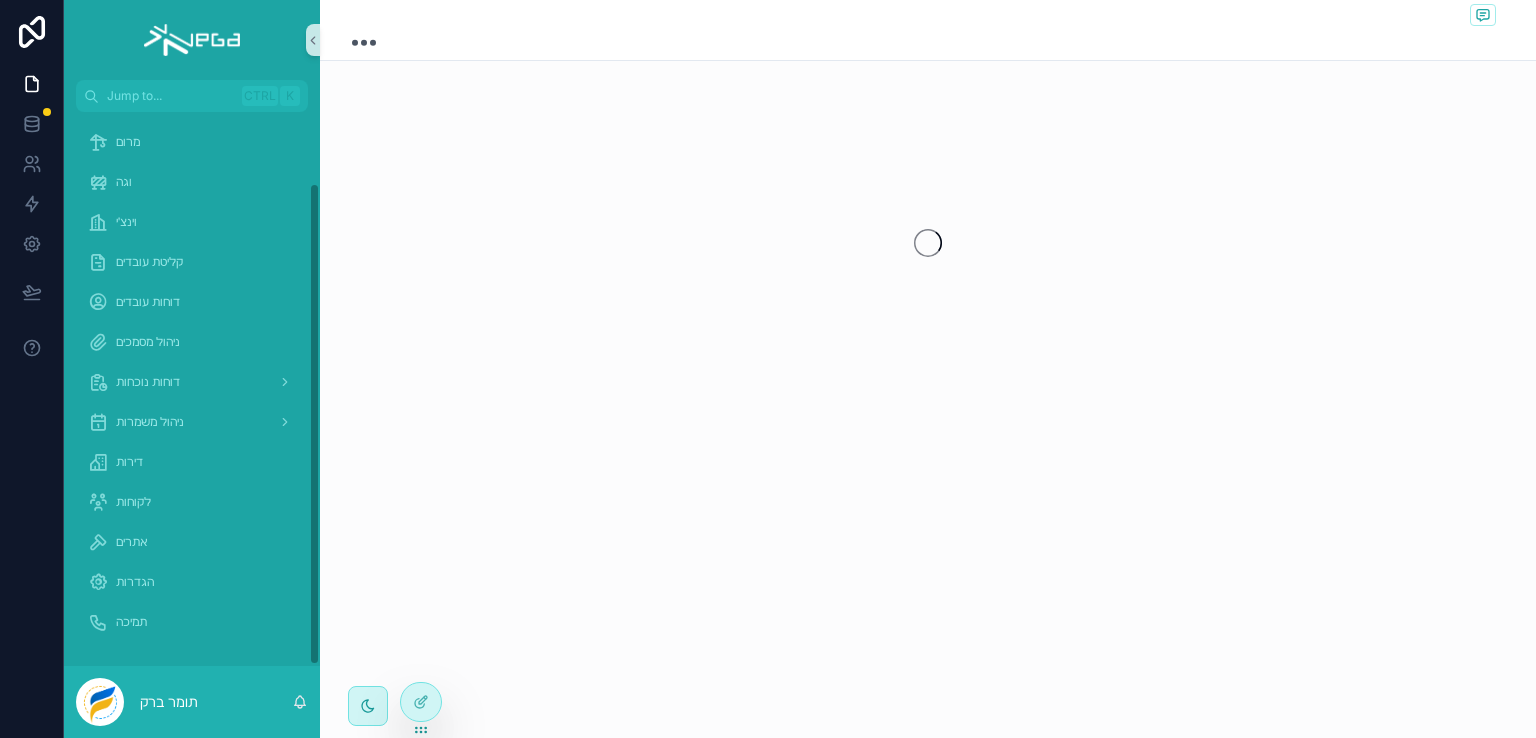 scroll, scrollTop: 82, scrollLeft: 0, axis: vertical 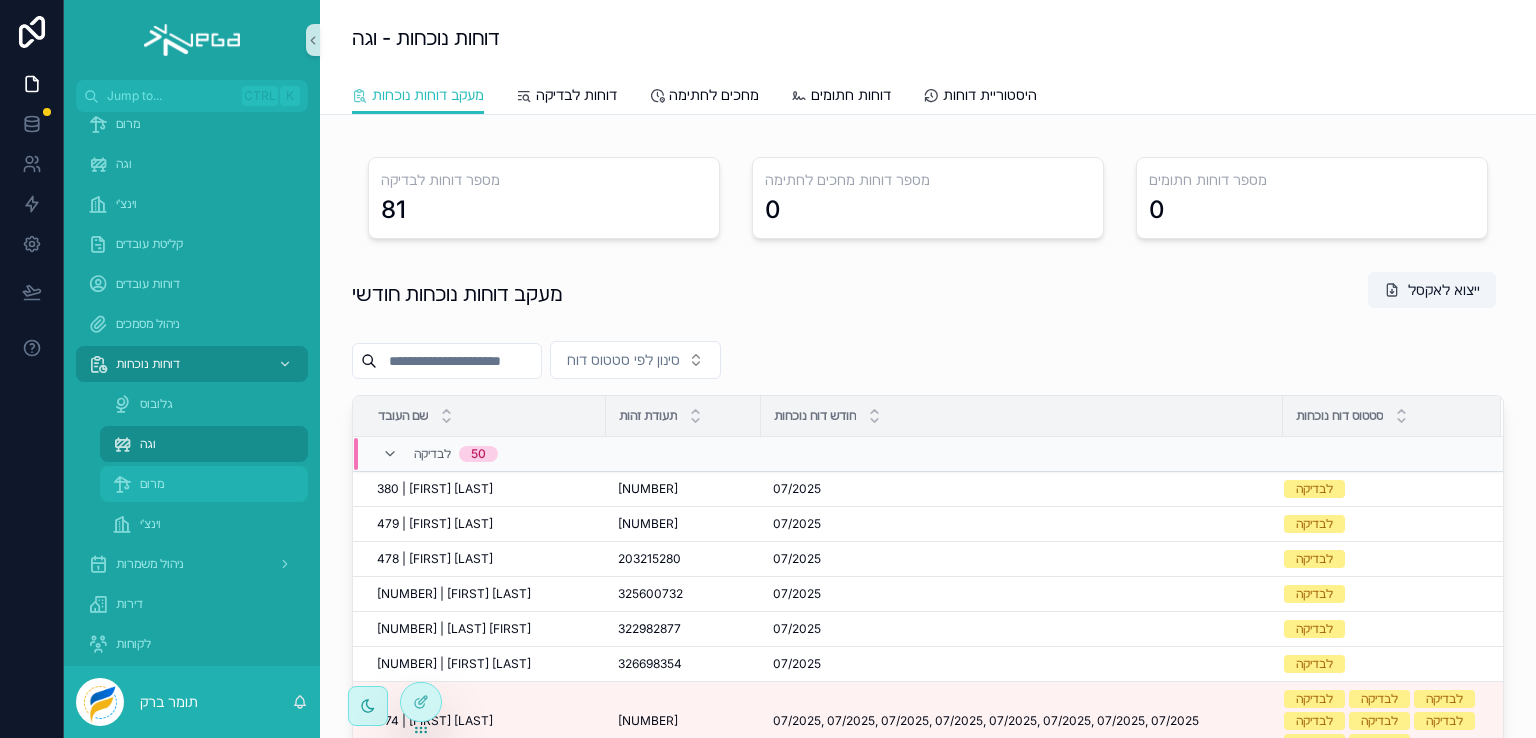 click on "מרום" at bounding box center (152, 484) 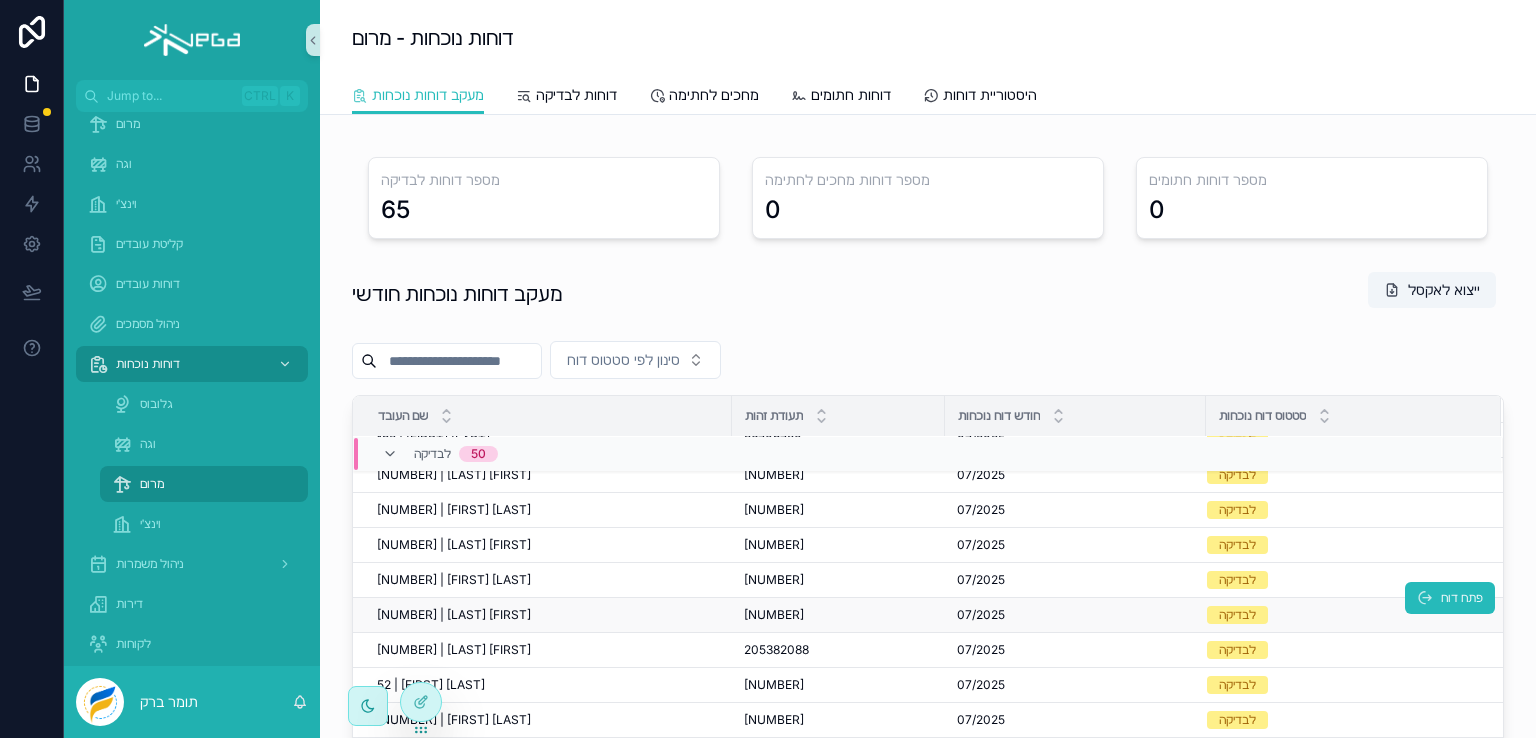 scroll, scrollTop: 1356, scrollLeft: 0, axis: vertical 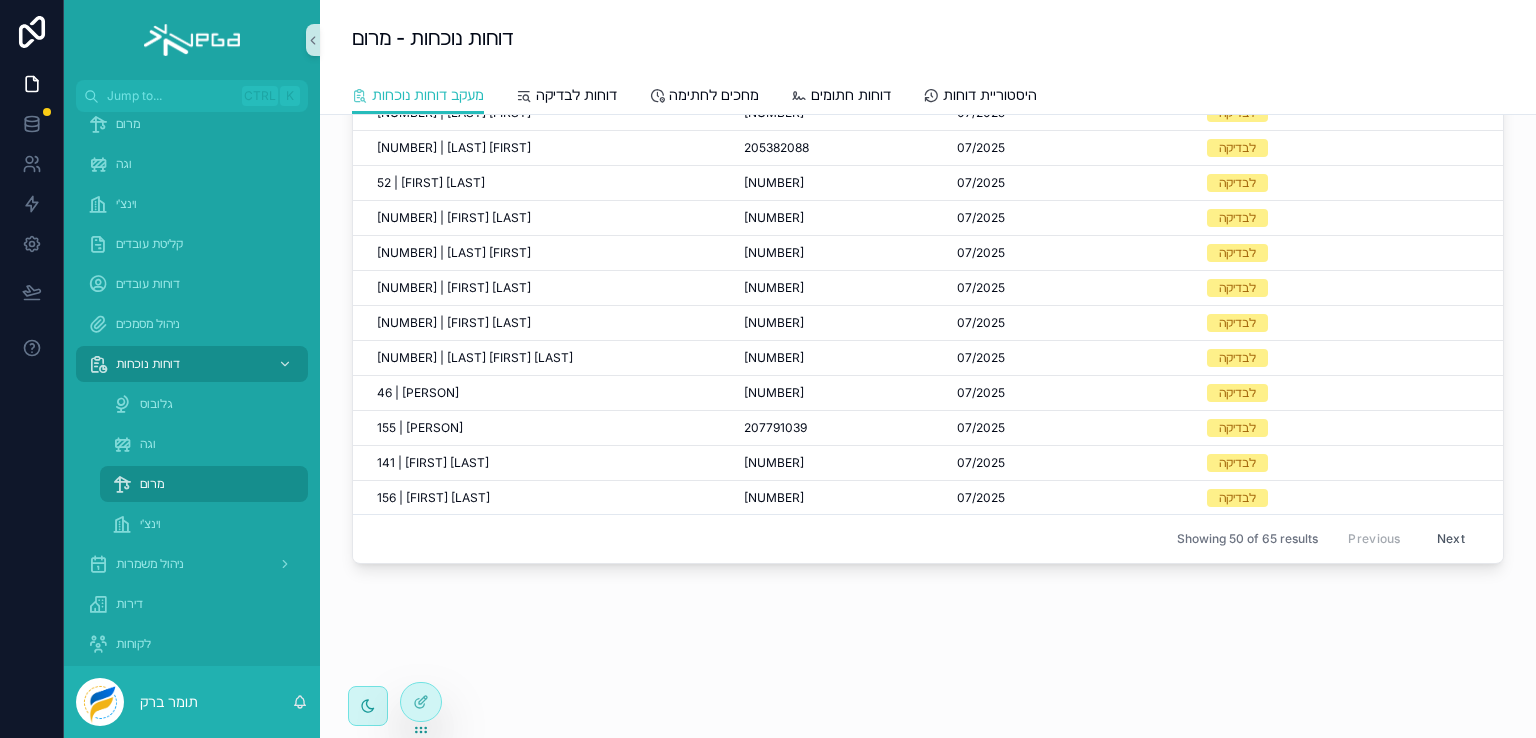 click on "Next" at bounding box center [1451, 539] 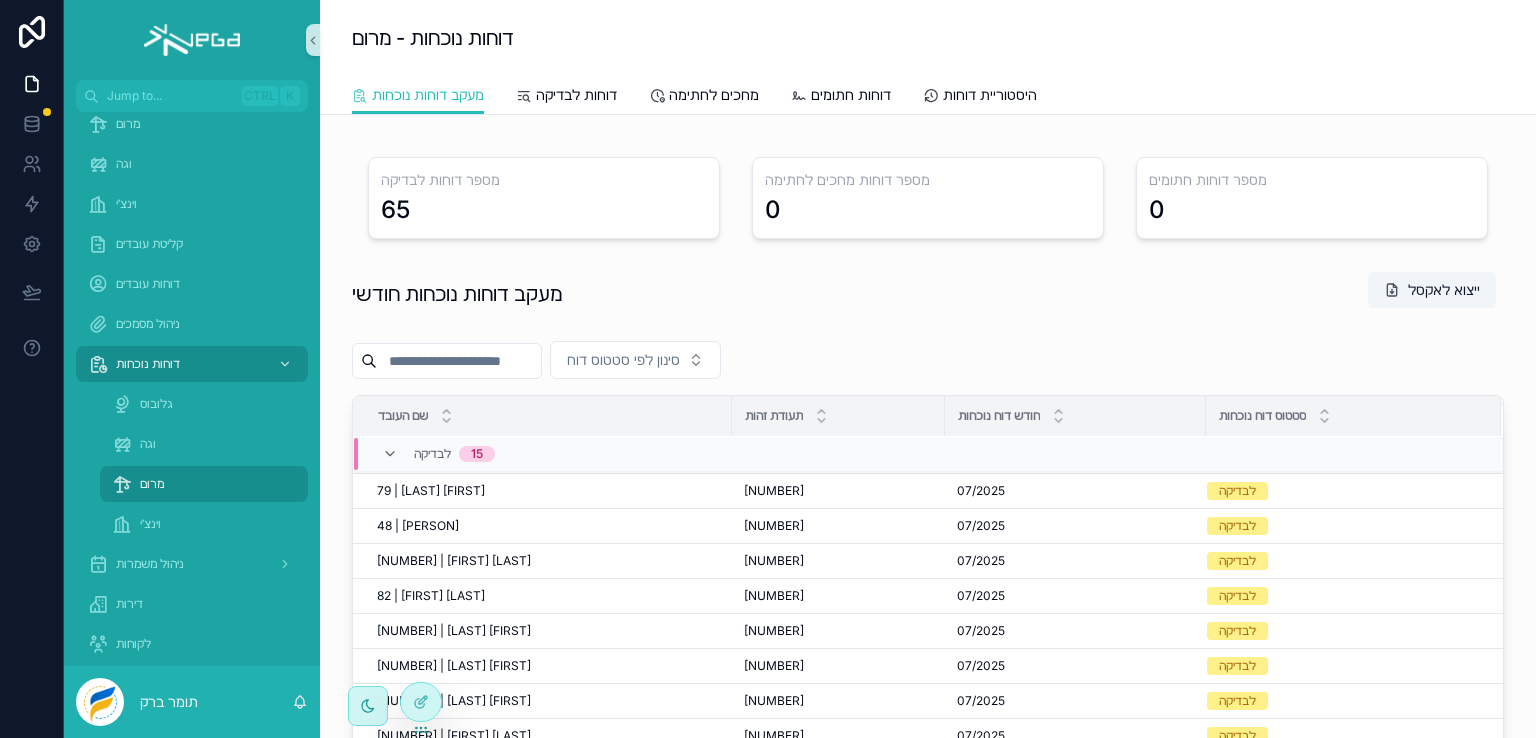 scroll, scrollTop: 105, scrollLeft: 0, axis: vertical 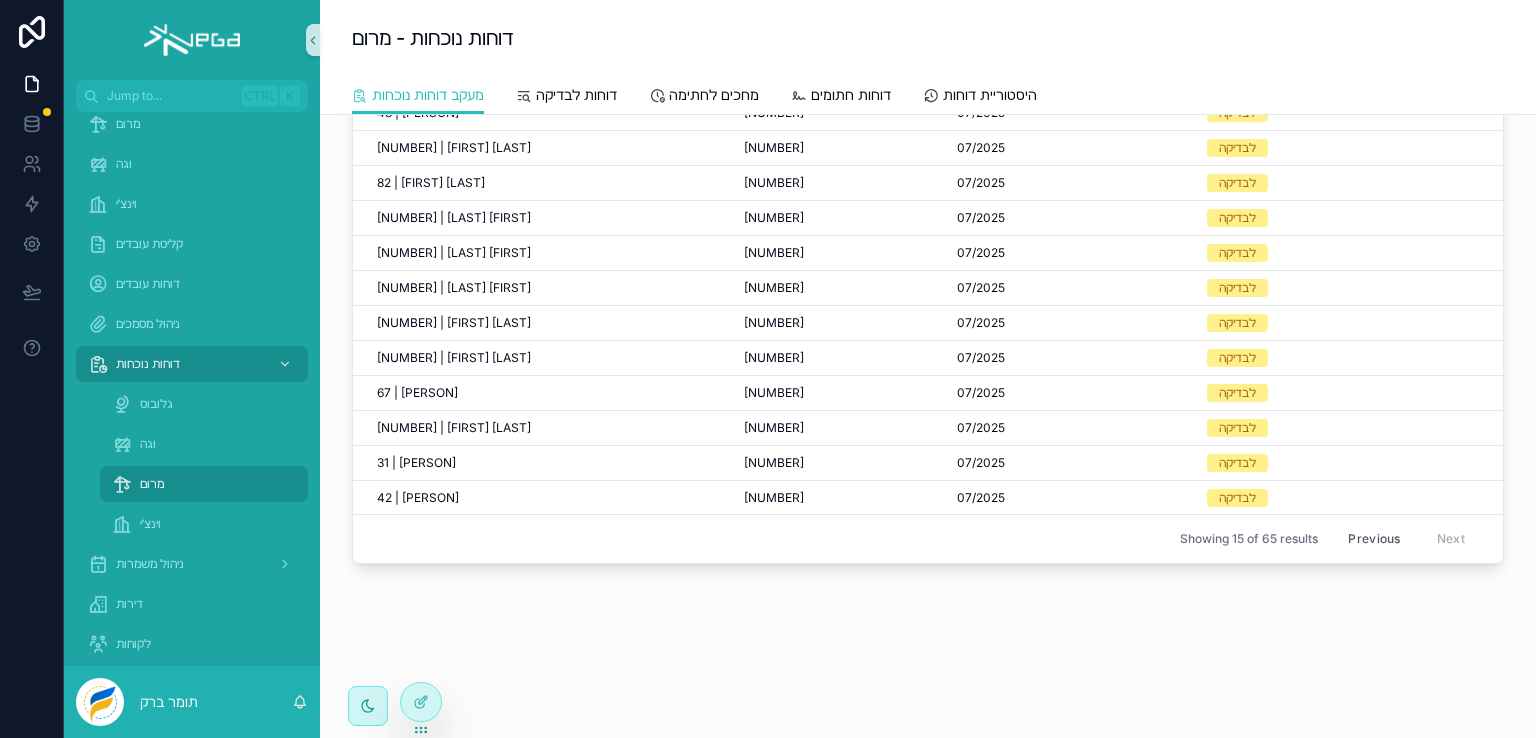 click on "Previous" at bounding box center (1374, 539) 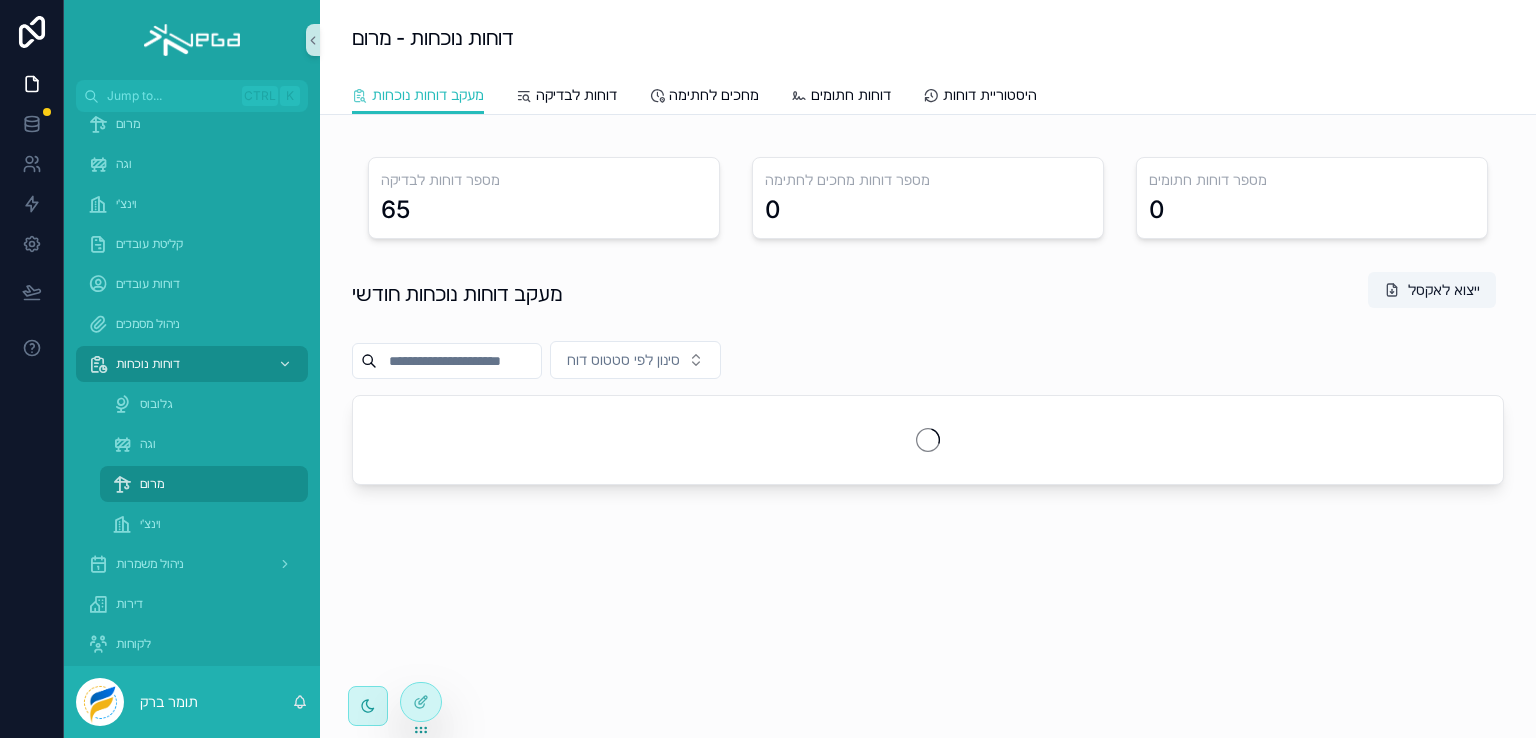 scroll, scrollTop: 0, scrollLeft: 0, axis: both 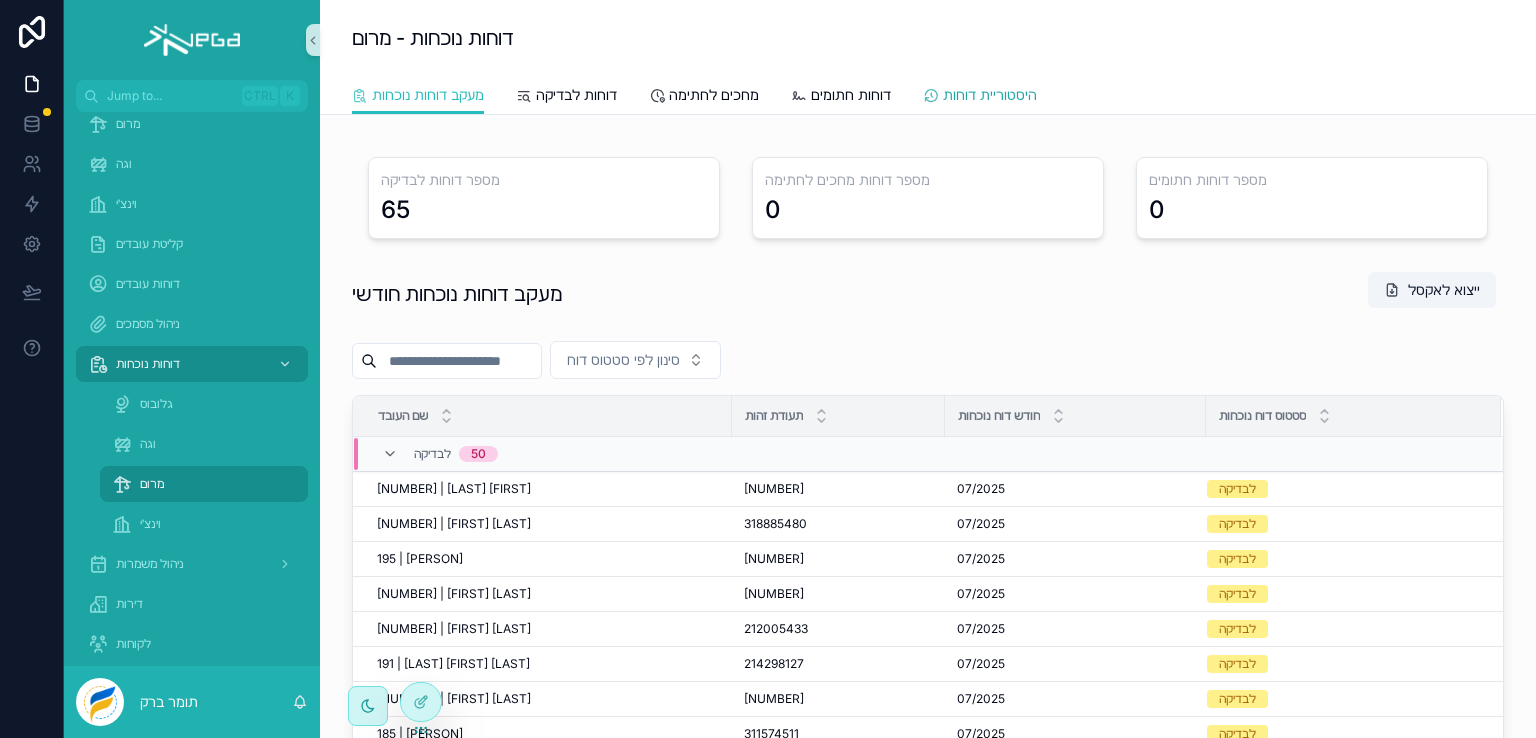 click on "היסטוריית דוחות" at bounding box center [990, 95] 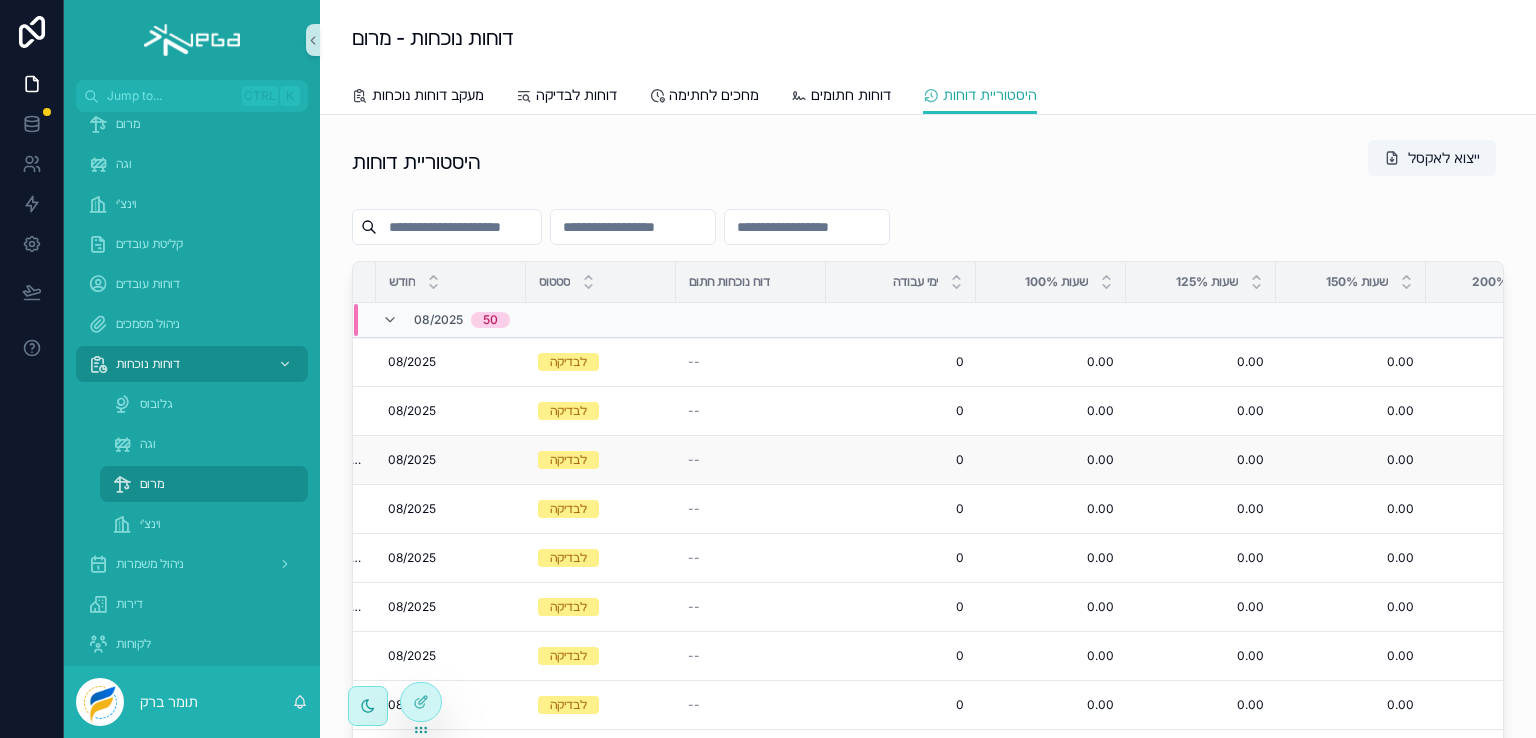 scroll, scrollTop: 0, scrollLeft: 0, axis: both 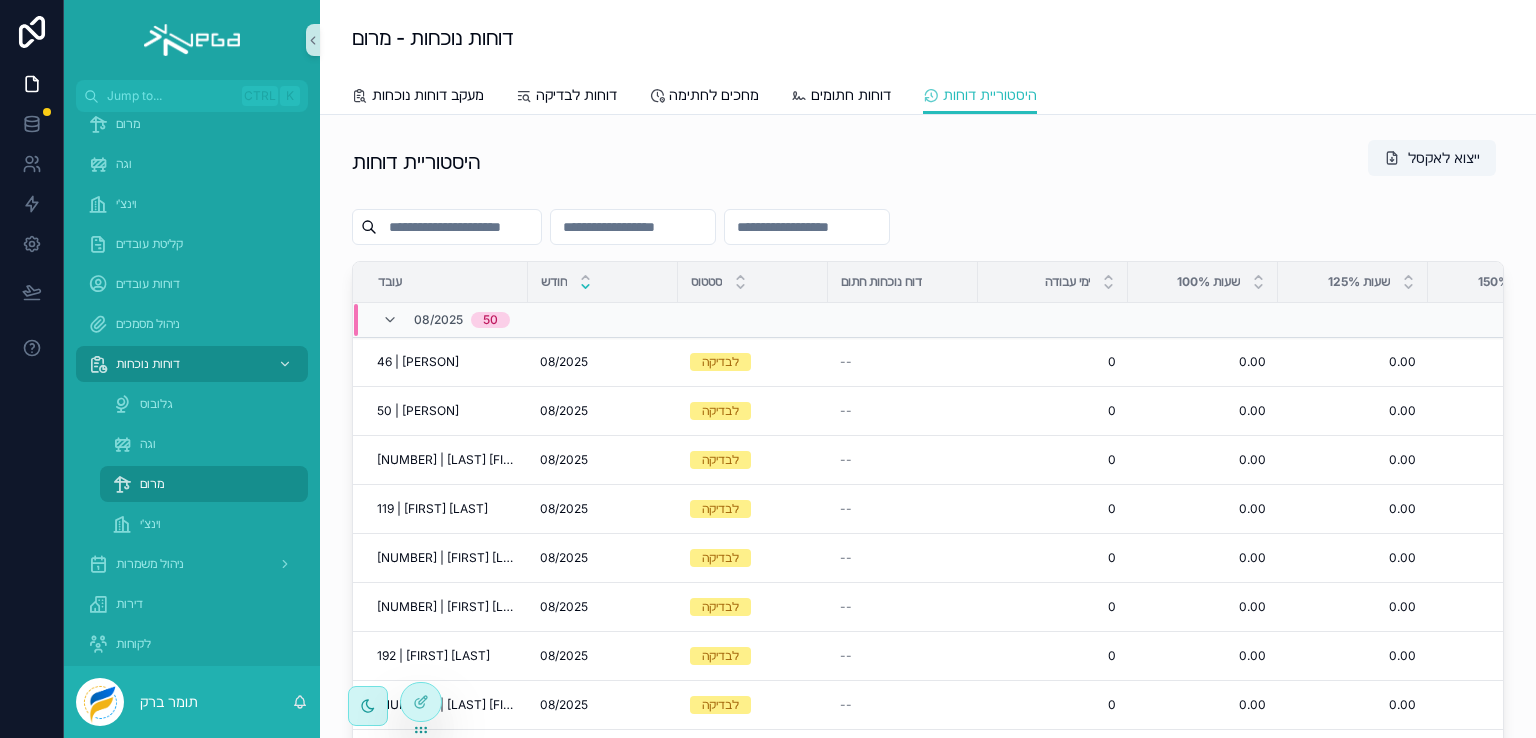 click 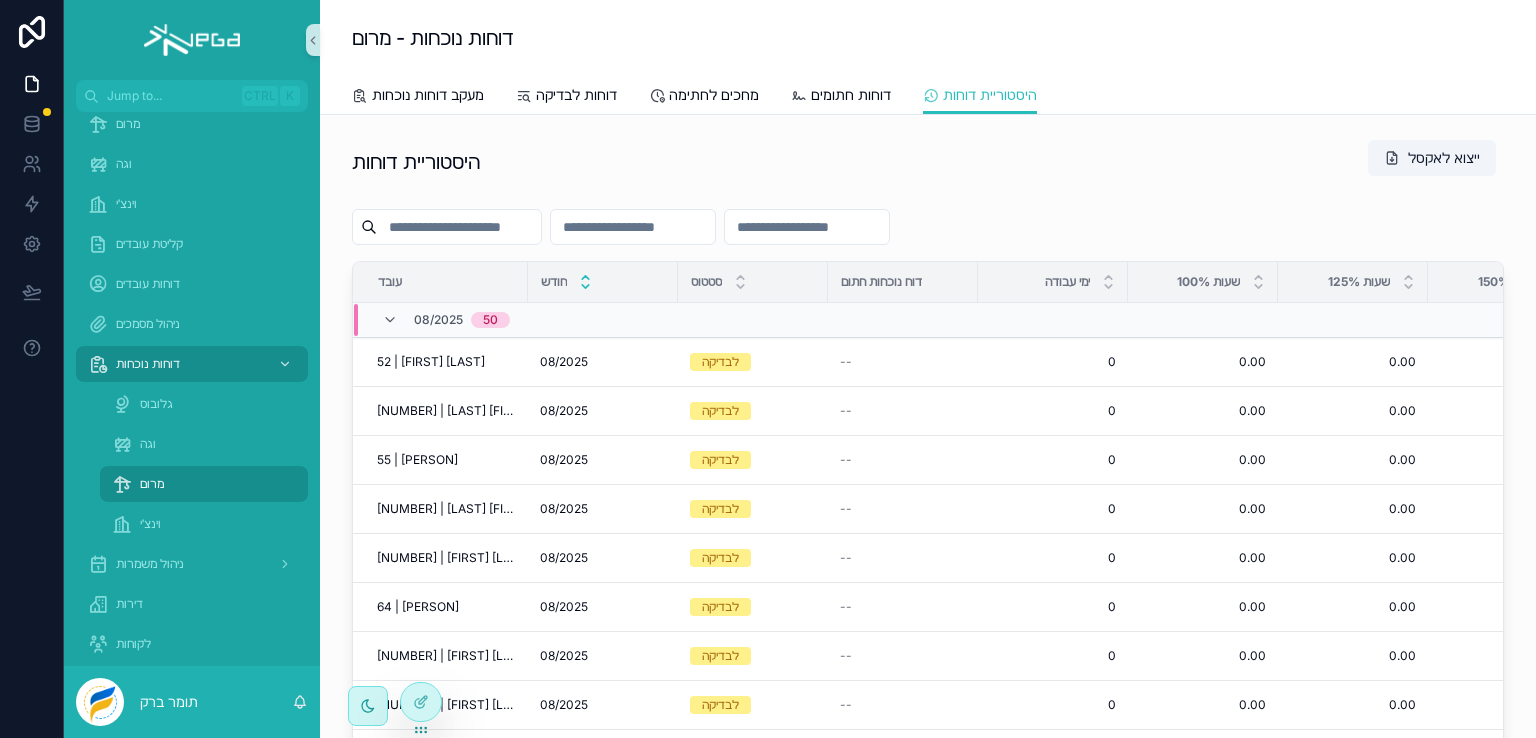 click 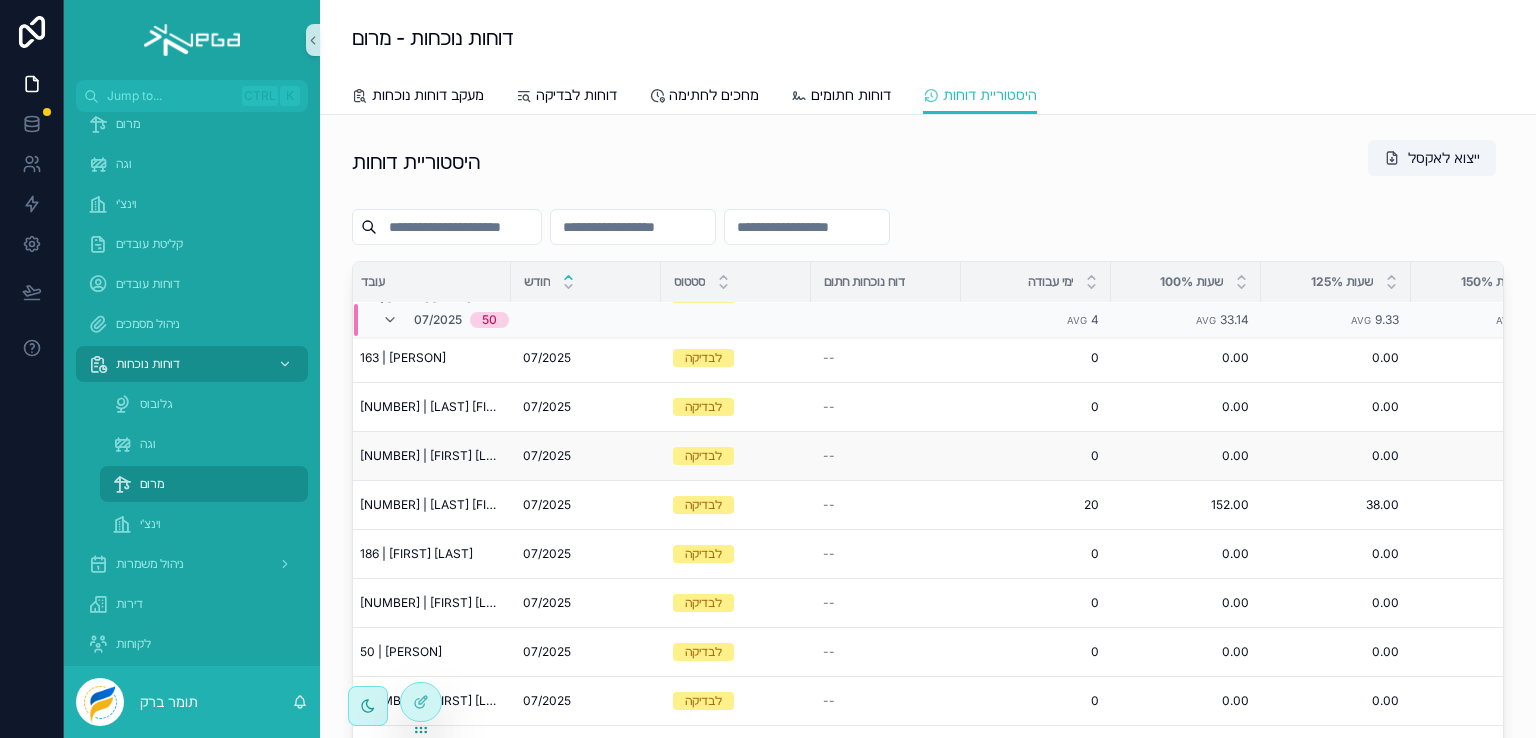 scroll, scrollTop: 200, scrollLeft: 0, axis: vertical 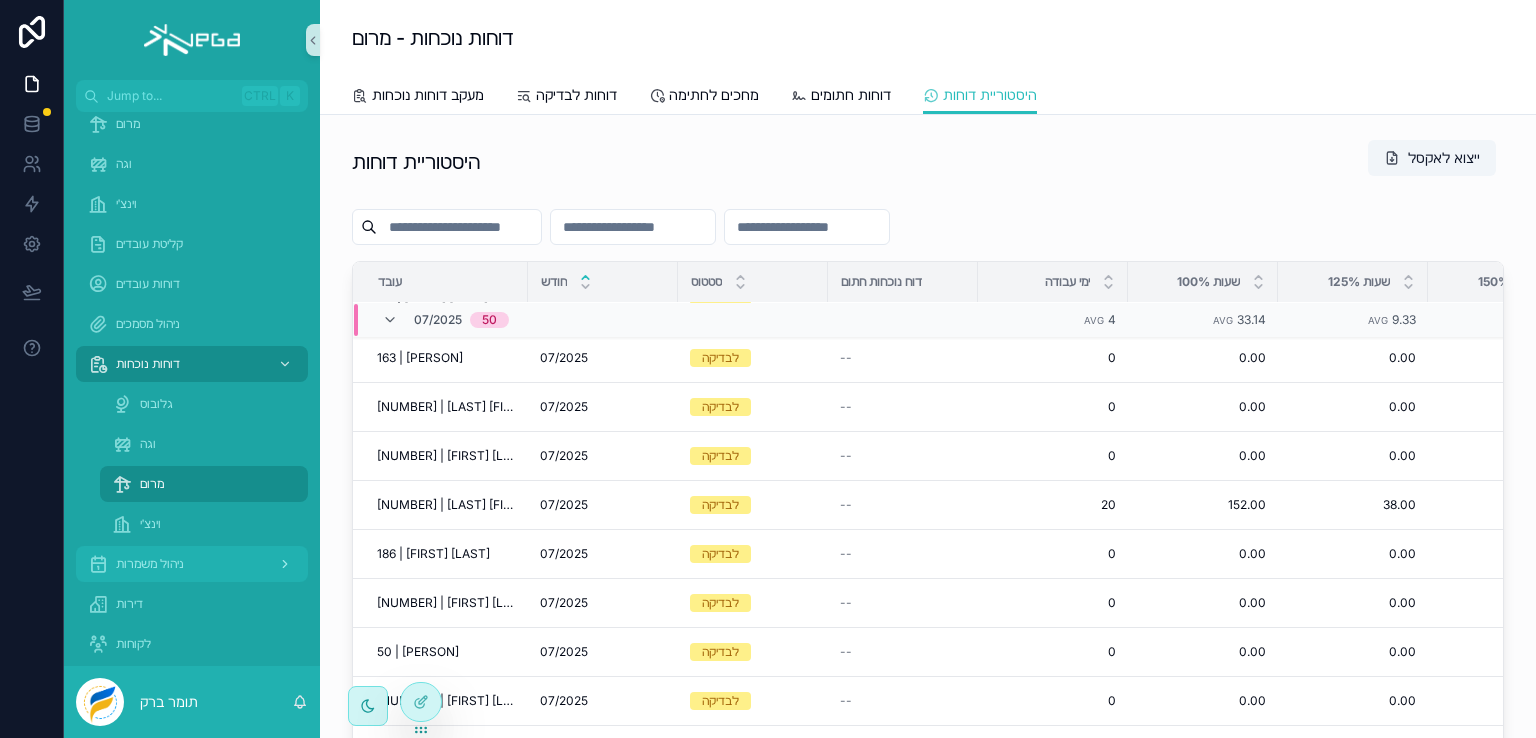 click on "ניהול משמרות" at bounding box center [150, 564] 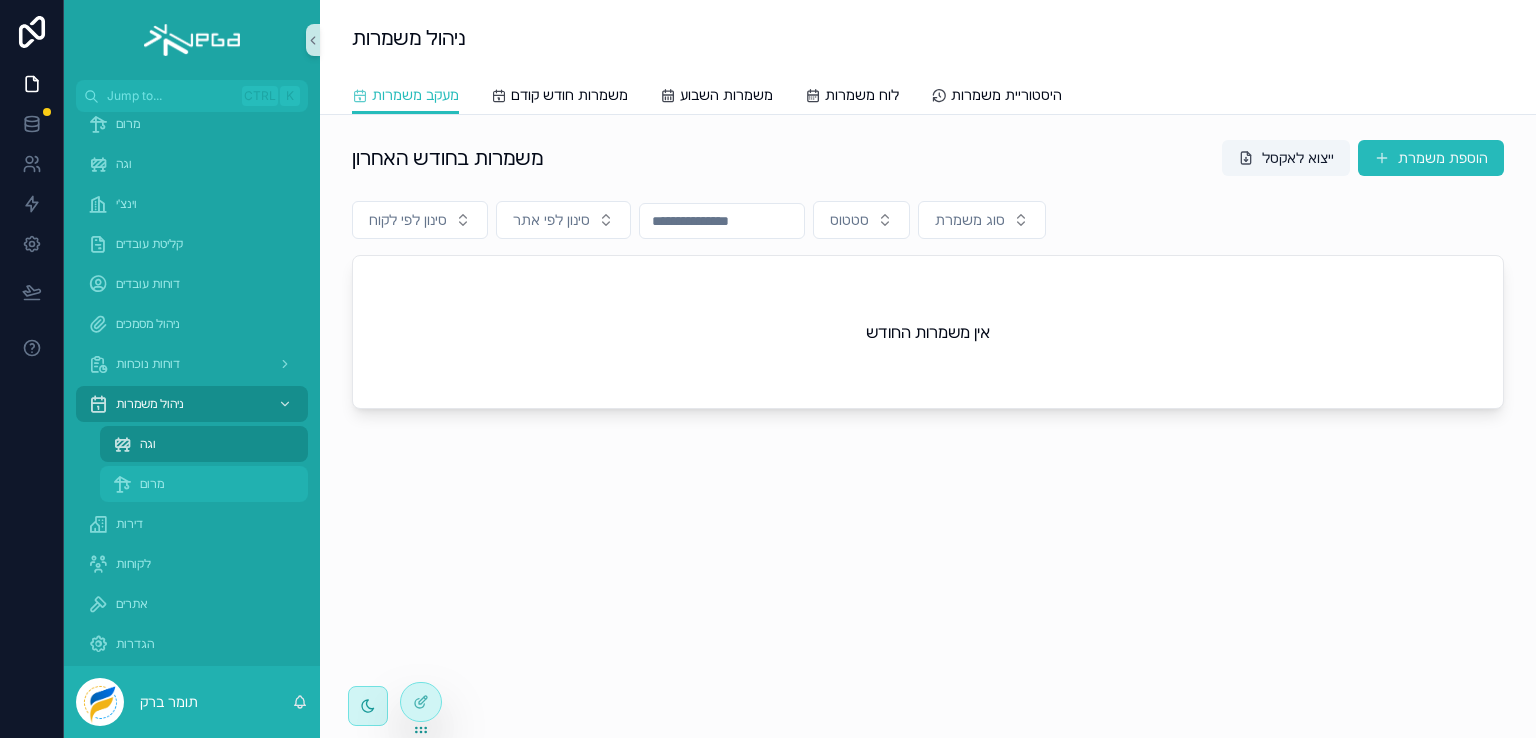 click on "מרום" at bounding box center [152, 484] 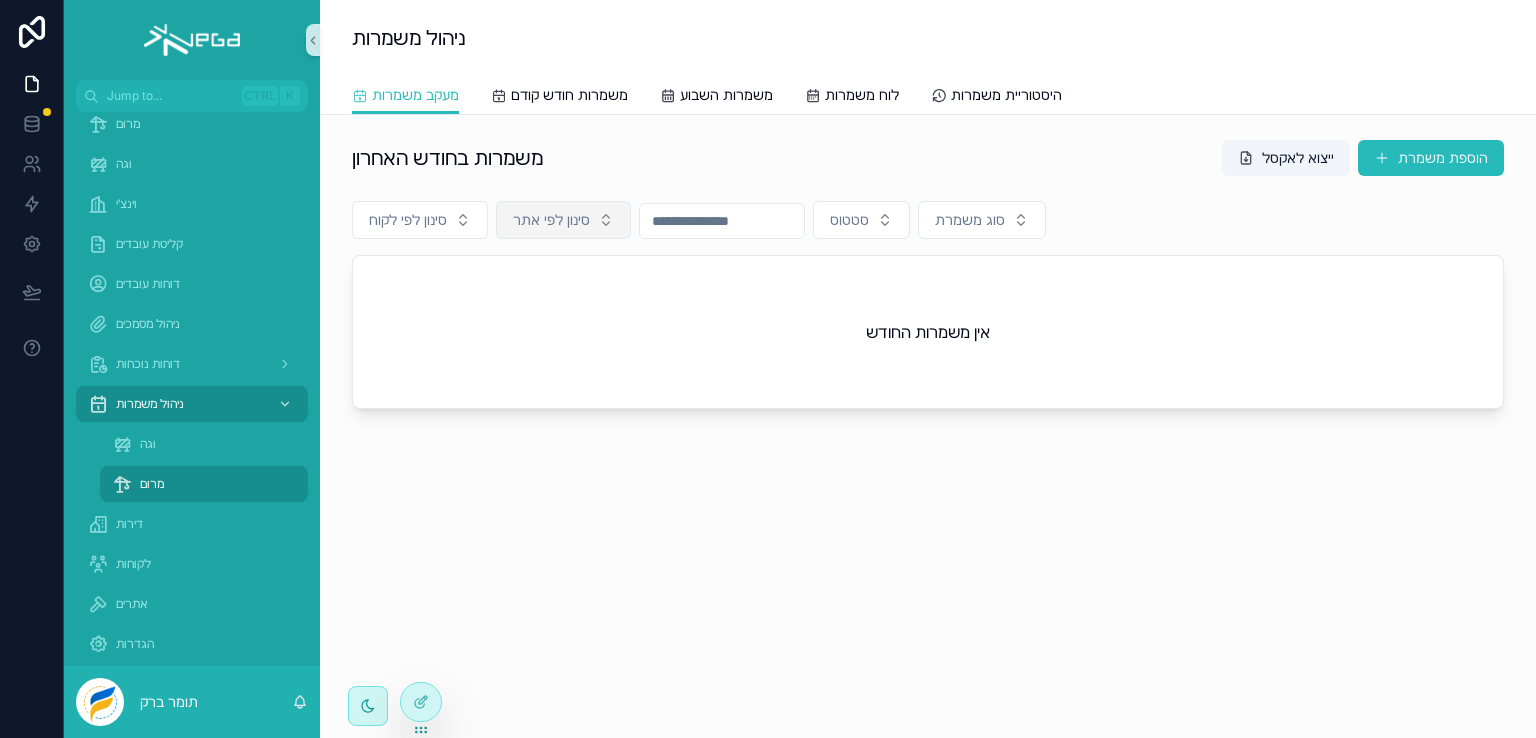 click on "סינון לפי אתר" at bounding box center [563, 220] 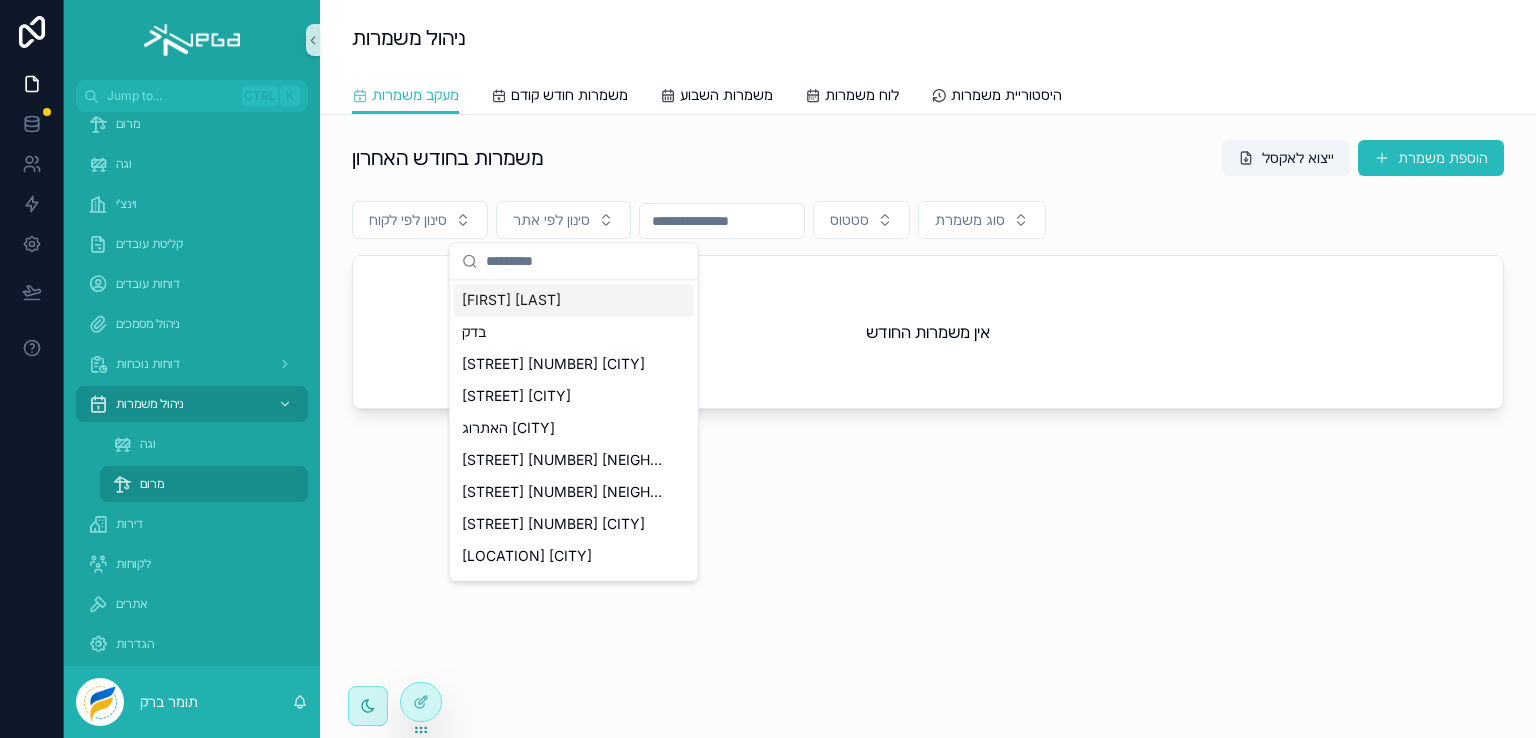 click at bounding box center [722, 221] 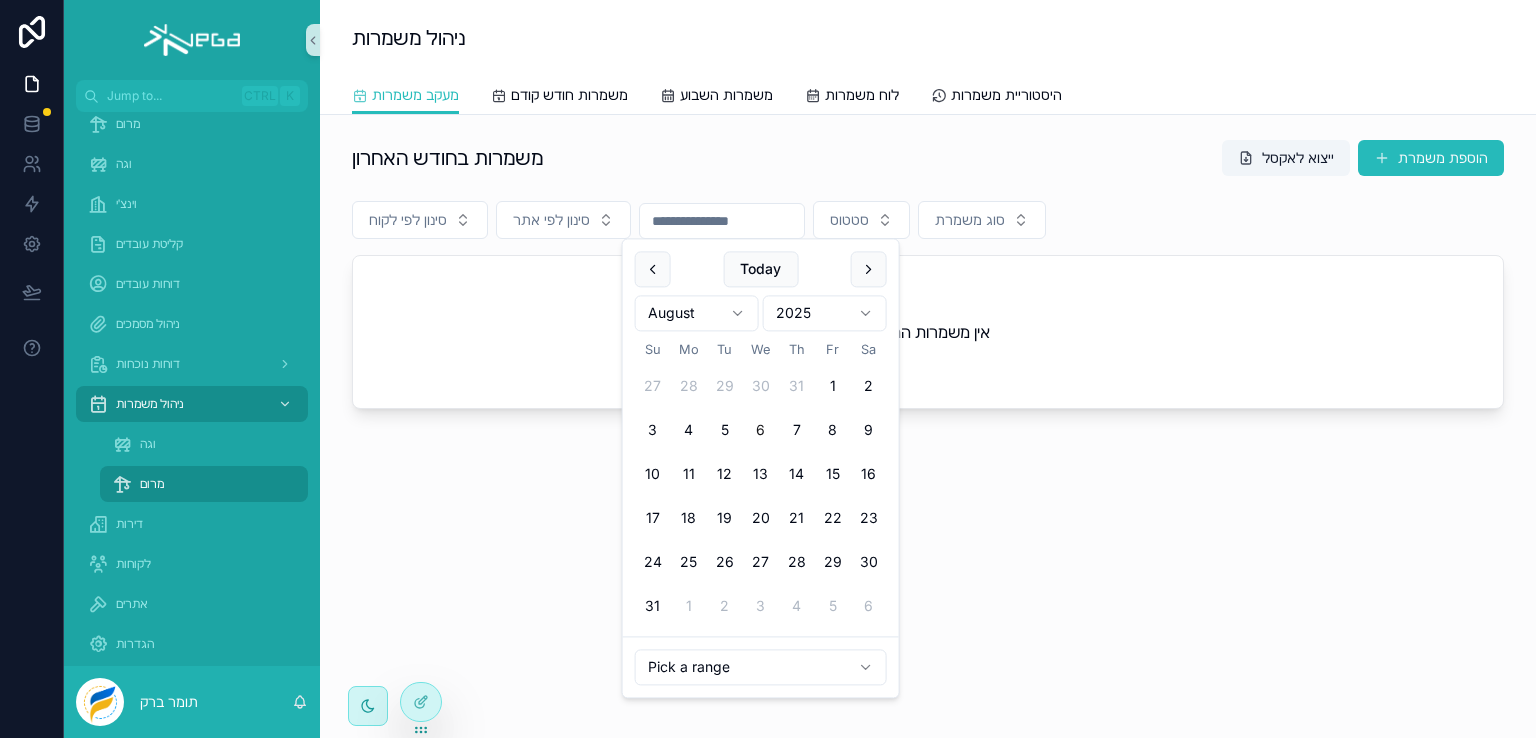 click on "Jump to... Ctrl K דשבורד גלובוס מרום וגה וינצ׳י קליטת עובדים דוחות עובדים ניהול מסמכים דוחות נוכחות ניהול משמרות וגה מרום דירות לקוחות אתרים הגדרות תמיכה תומר ברק ניהול משמרות מעקב משמרות מעקב משמרות משמרות חודש קודם משמרות השבוע לוח משמרות היסטוריית משמרות משמרות בחודש האחרון ייצוא לאקסל הוספת משמרת סינון לפי לקוח סינון לפי אתר סטטוס סוג משמרת אין משמרות החודש Today August 2025 Su Mo Tu We Th Fr Sa 27 28 29 30 31 1 2 3 4 5 6 7 8 9 10 11 12 13 14 15 16 17 18 19 20 21 22 23 24 25 26 27 28 29 30 31 1 2 3 4 5 6 Pick a range" at bounding box center (768, 369) 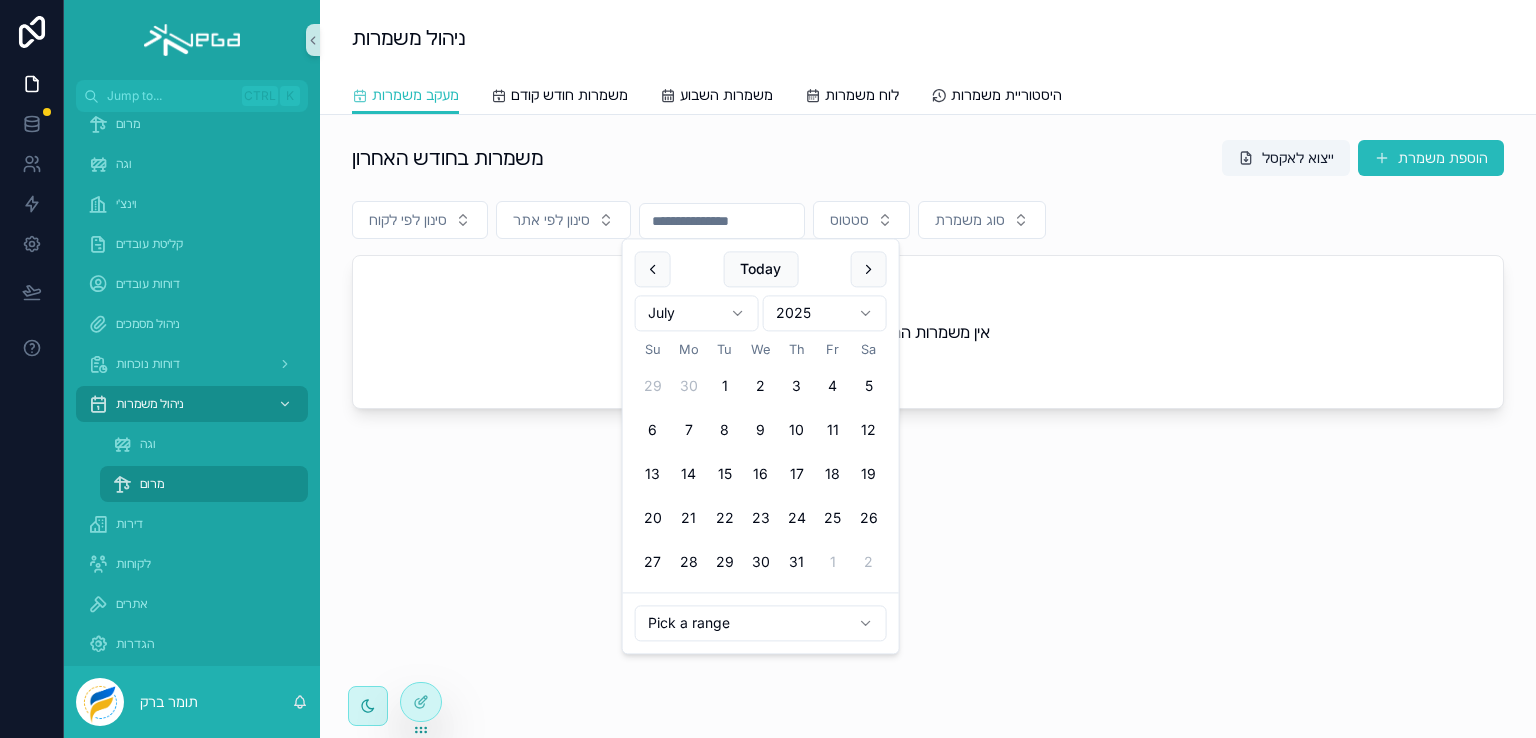 click on "משמרות בחודש האחרון ייצוא לאקסל הוספת משמרת סינון לפי לקוח סינון לפי אתר סטטוס סוג משמרת אין משמרות החודש" at bounding box center [928, 334] 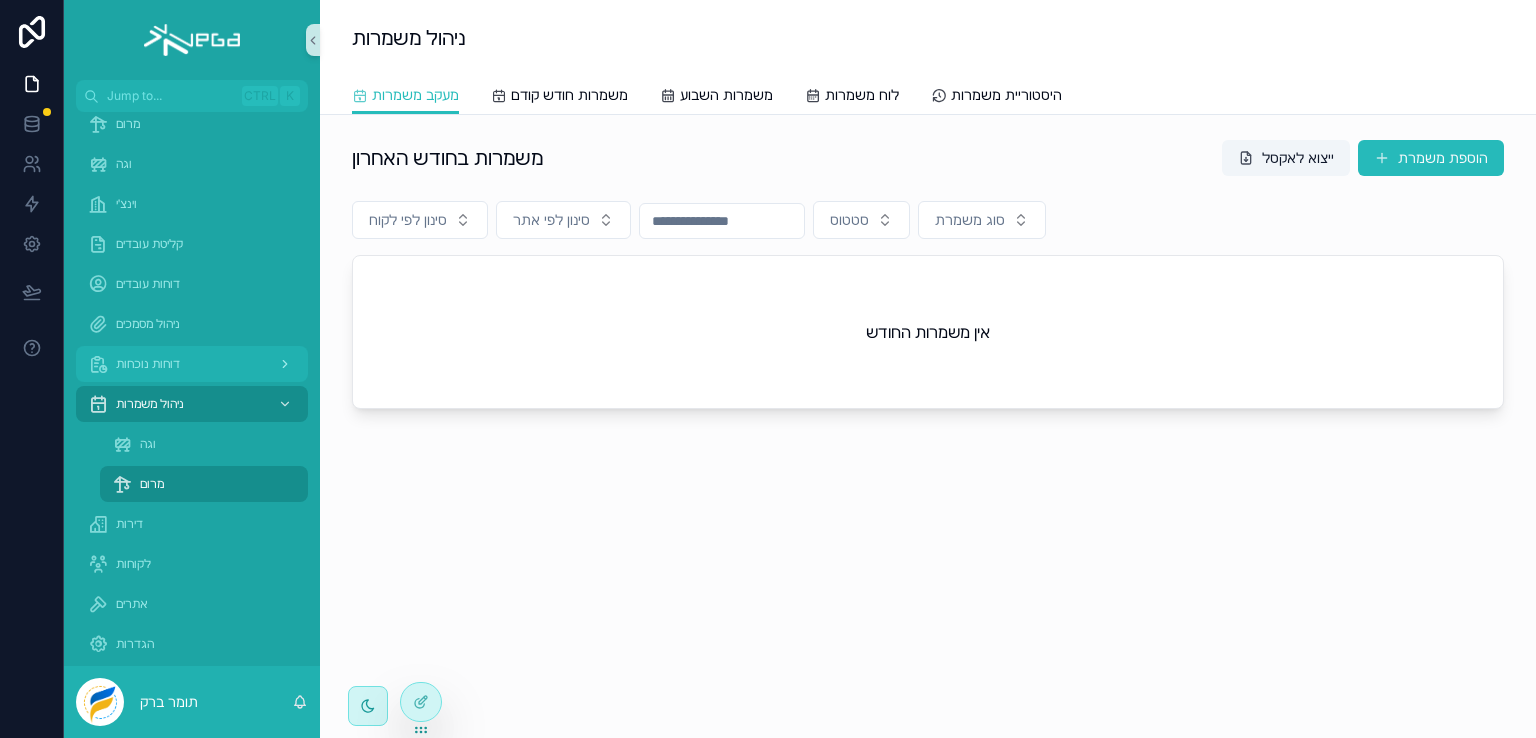 click on "דוחות נוכחות" at bounding box center [148, 364] 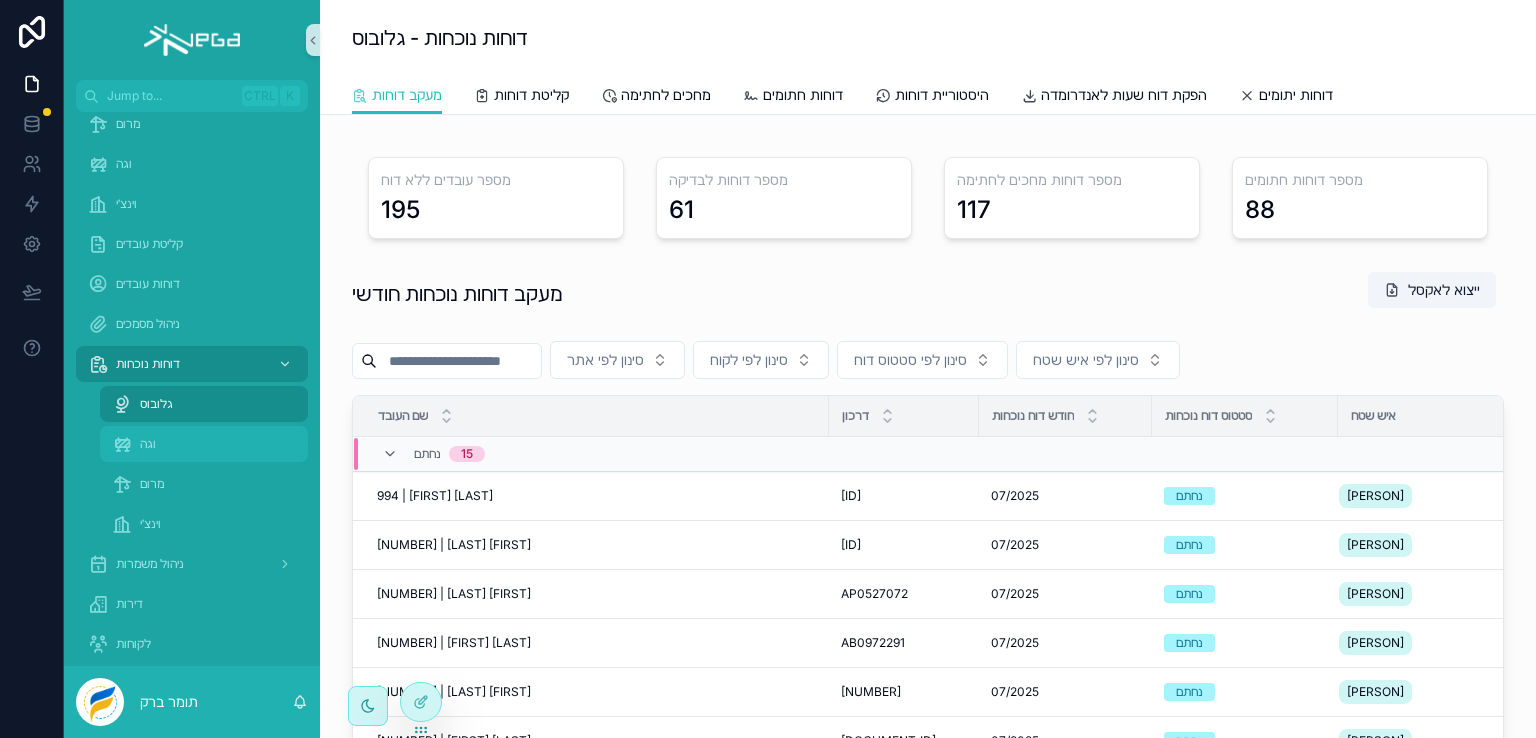 click on "וגה" at bounding box center (148, 444) 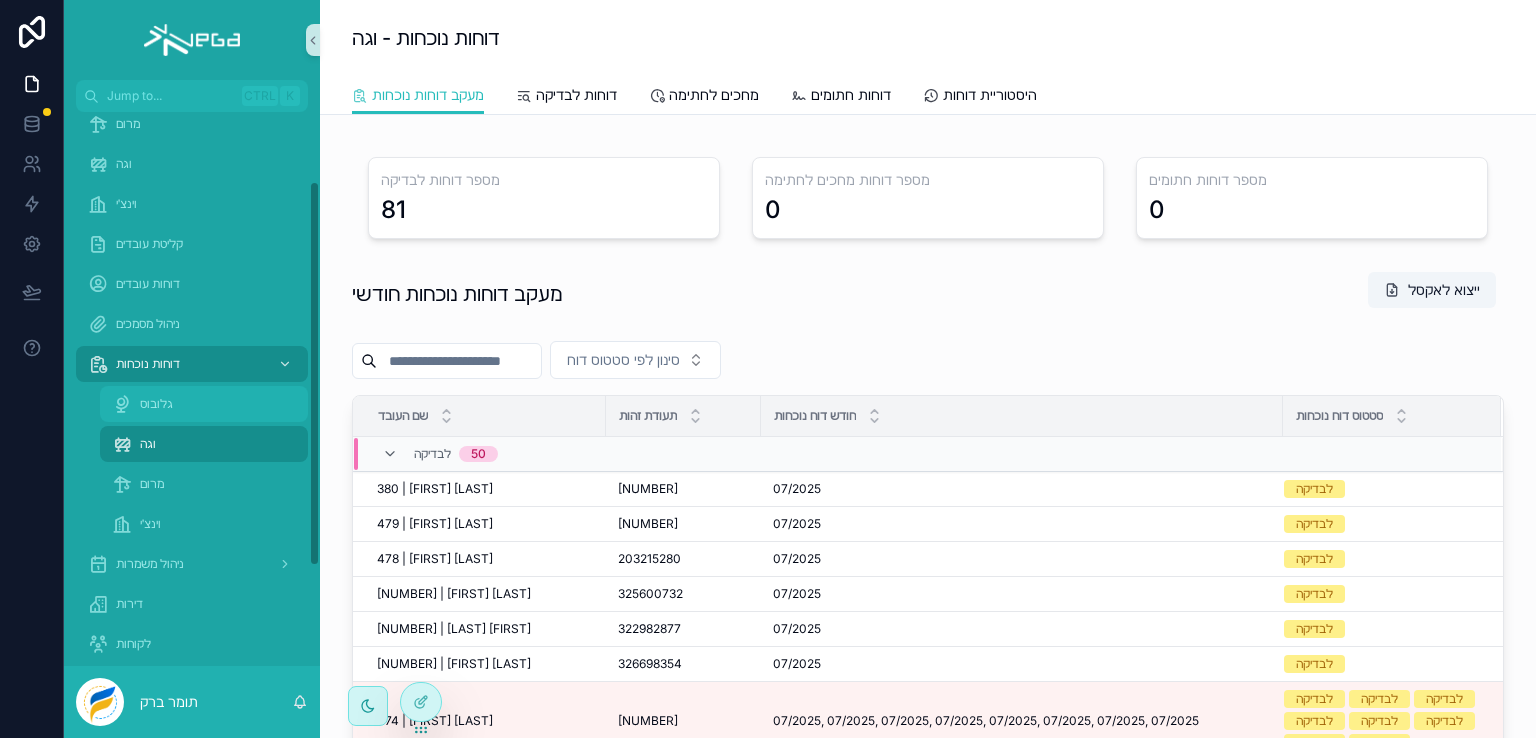 click on "גלובוס" at bounding box center [156, 404] 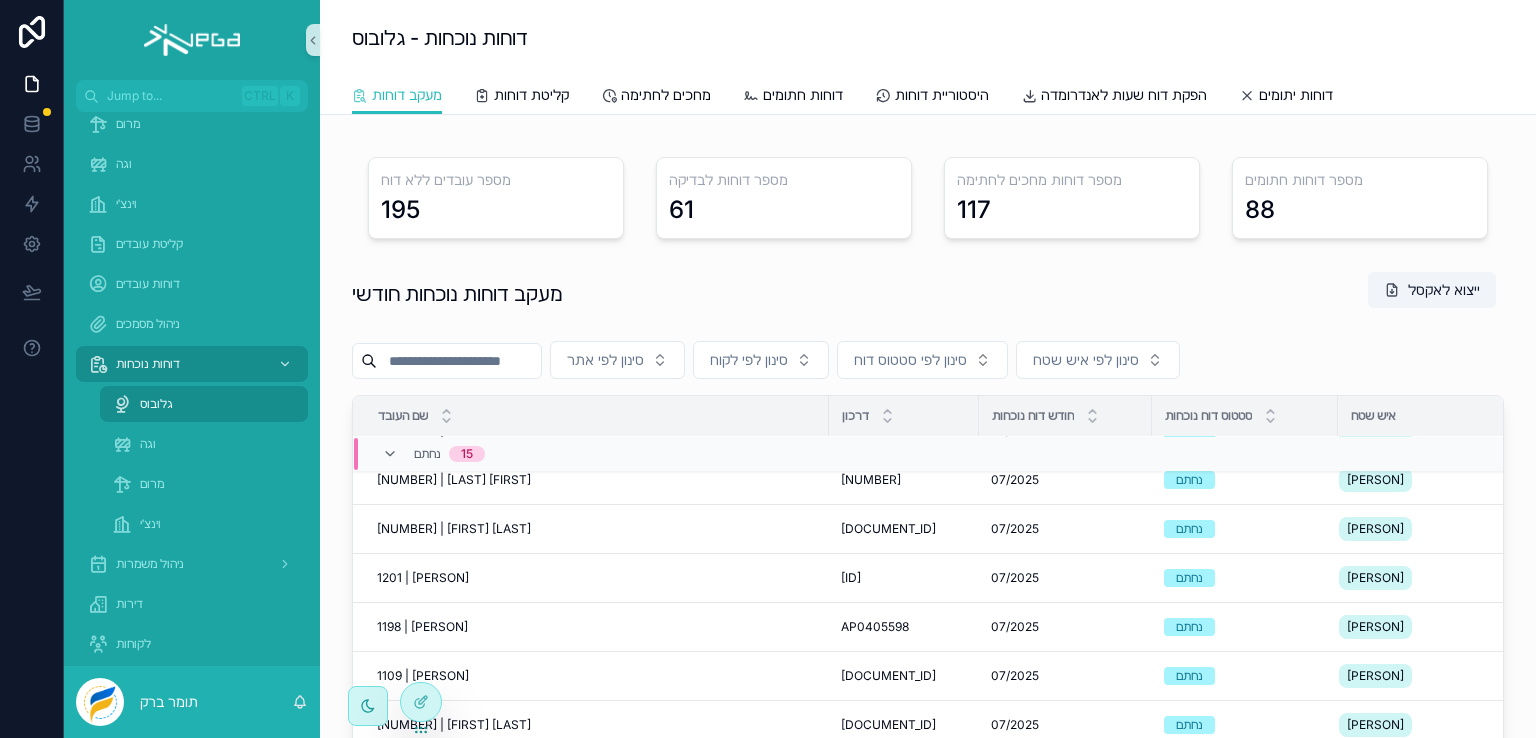 scroll, scrollTop: 400, scrollLeft: 0, axis: vertical 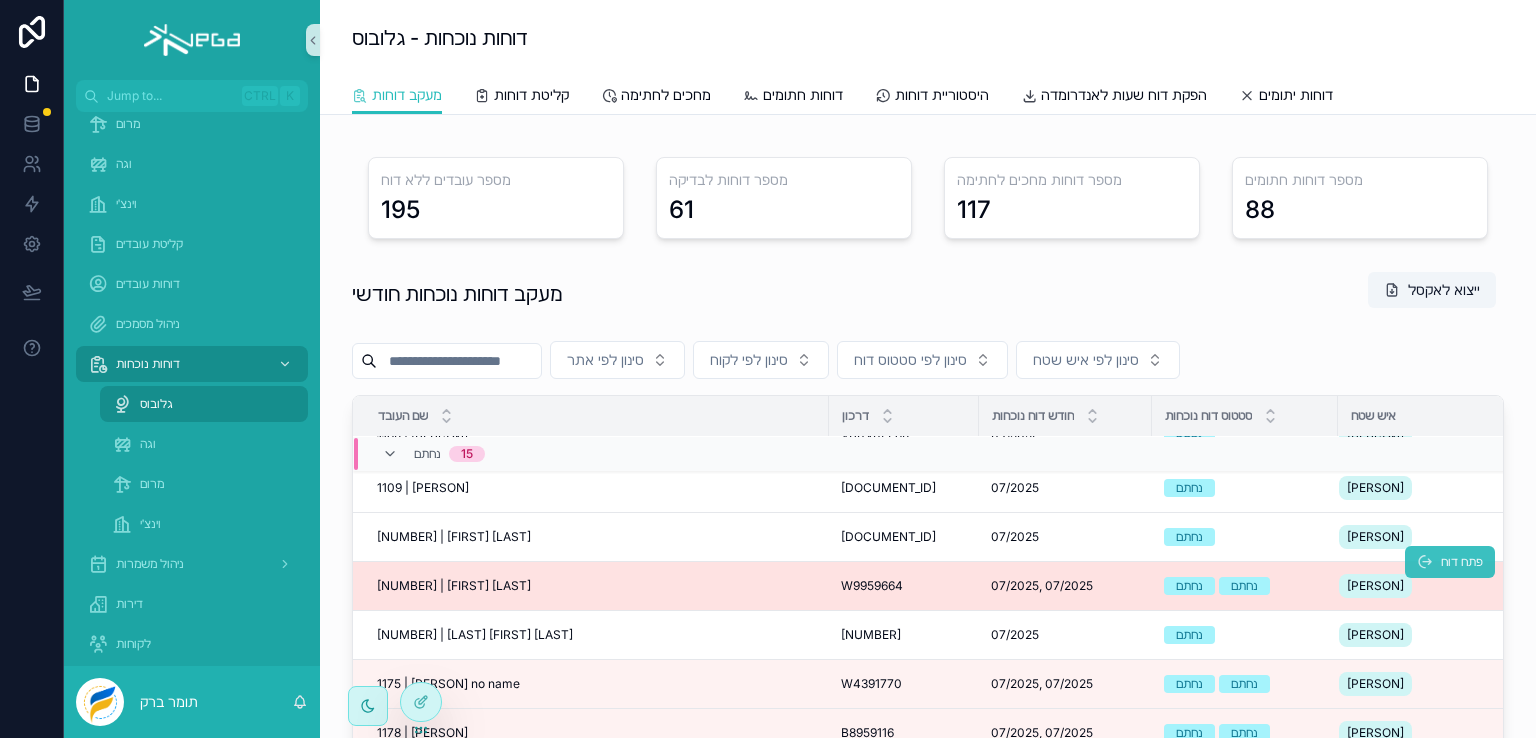 click on "פתח דוח" at bounding box center [1462, 562] 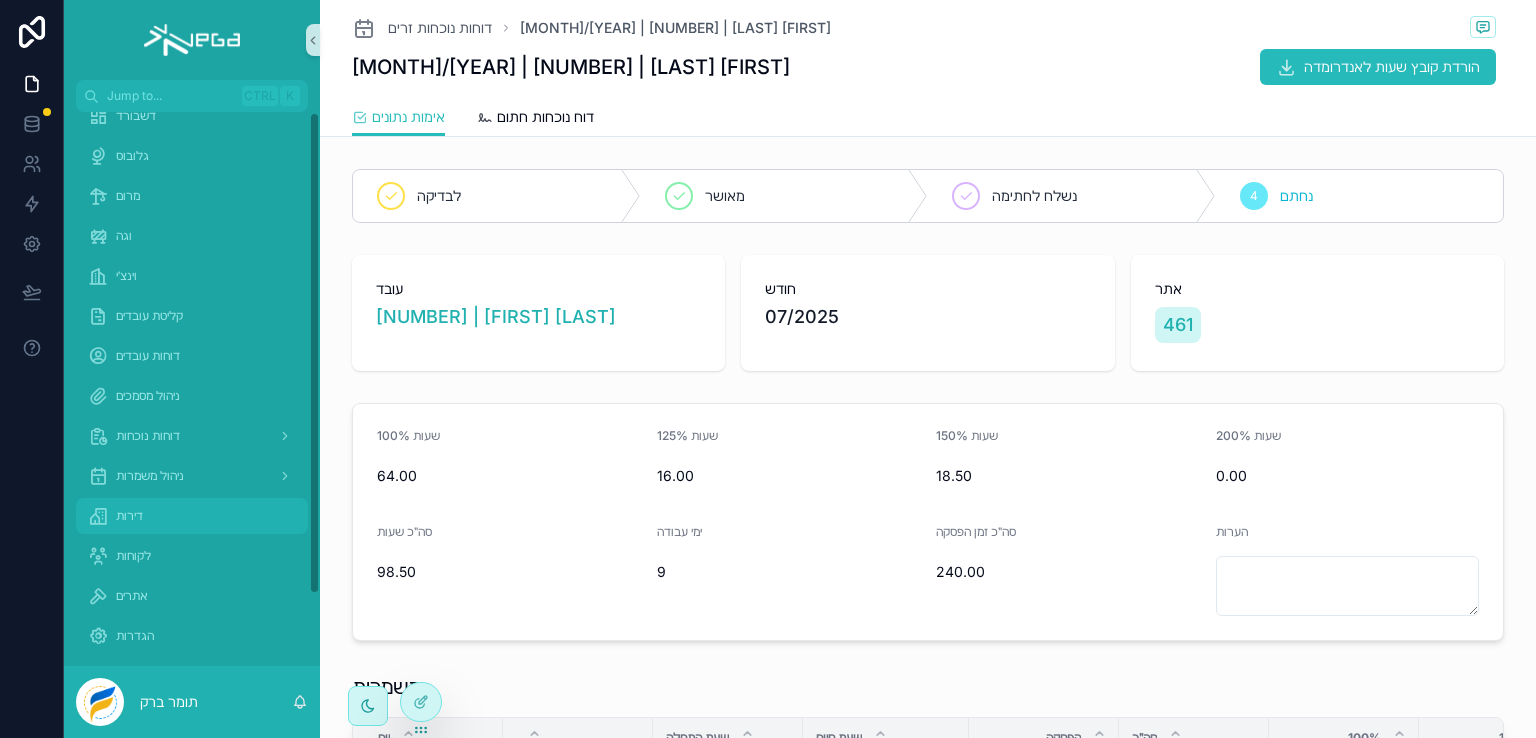 scroll, scrollTop: 0, scrollLeft: 0, axis: both 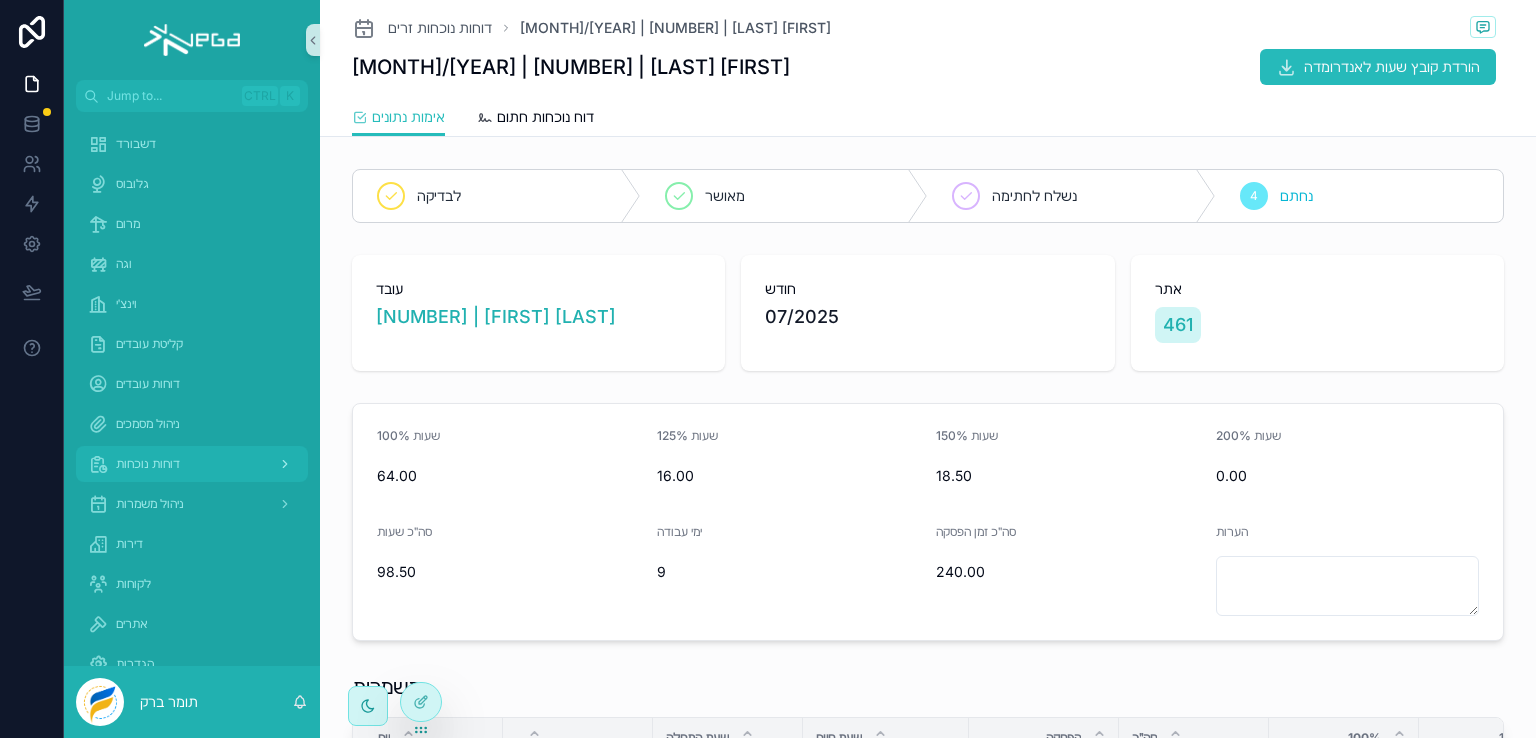 click on "דוחות נוכחות" at bounding box center (148, 464) 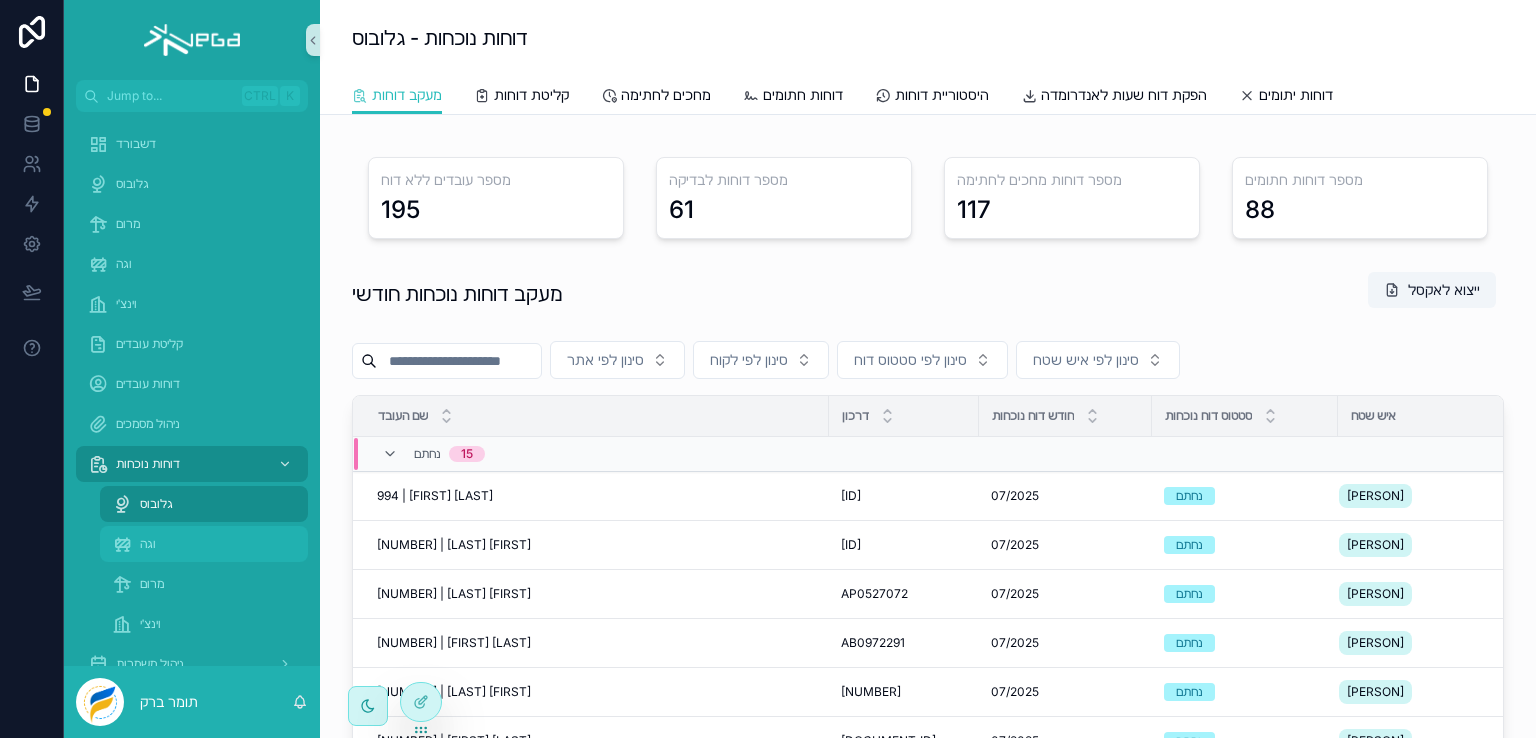 click on "וגה" at bounding box center [148, 544] 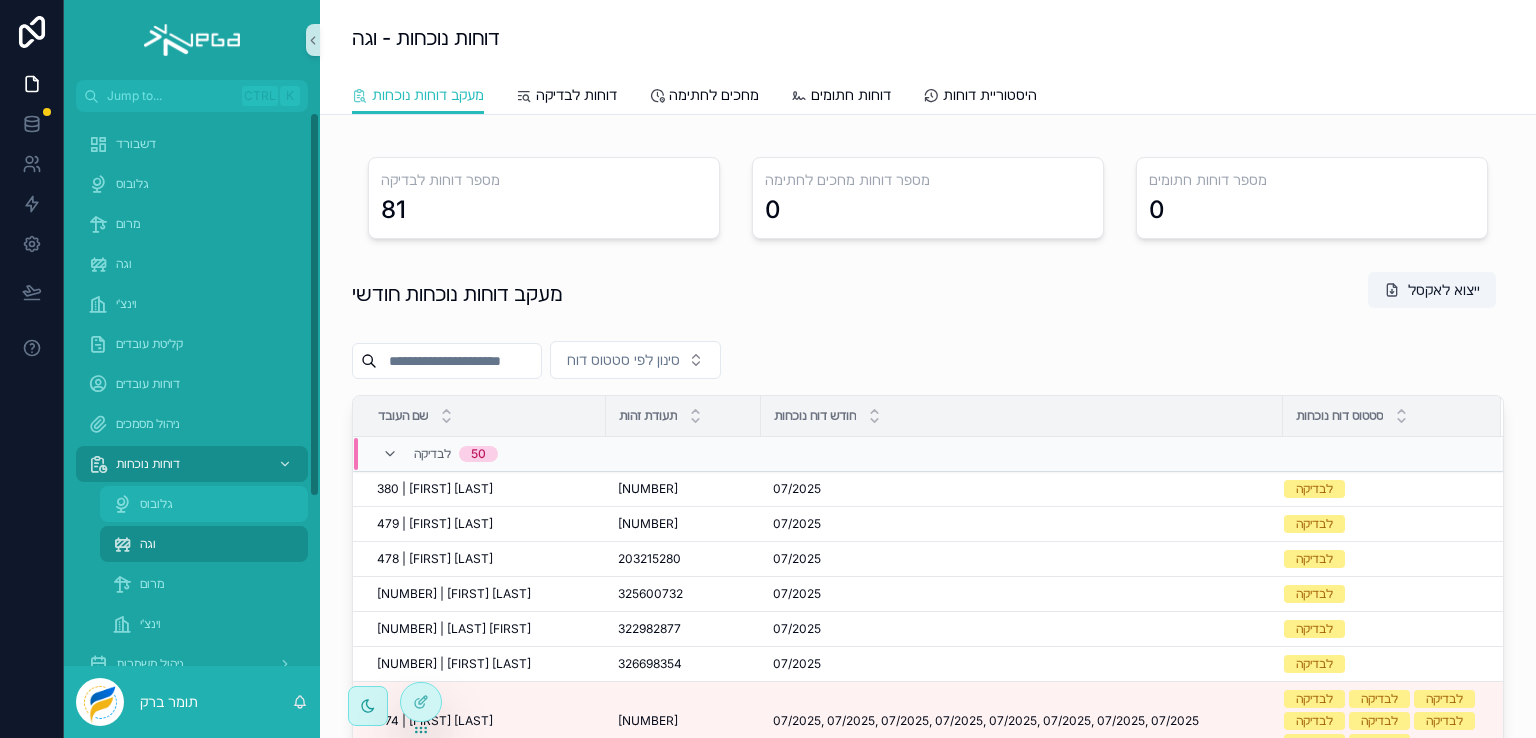 click on "גלובוס" at bounding box center (156, 504) 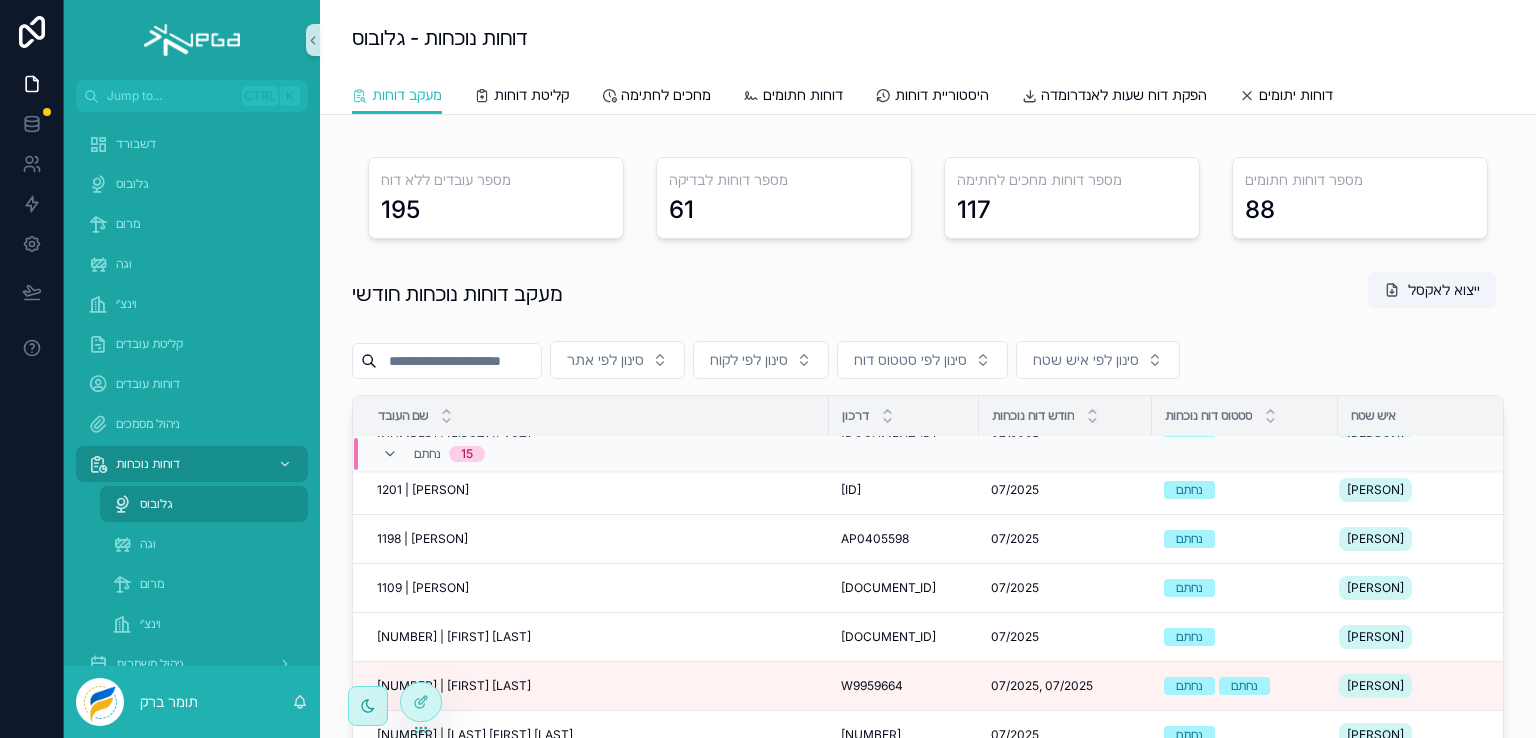 scroll, scrollTop: 0, scrollLeft: 0, axis: both 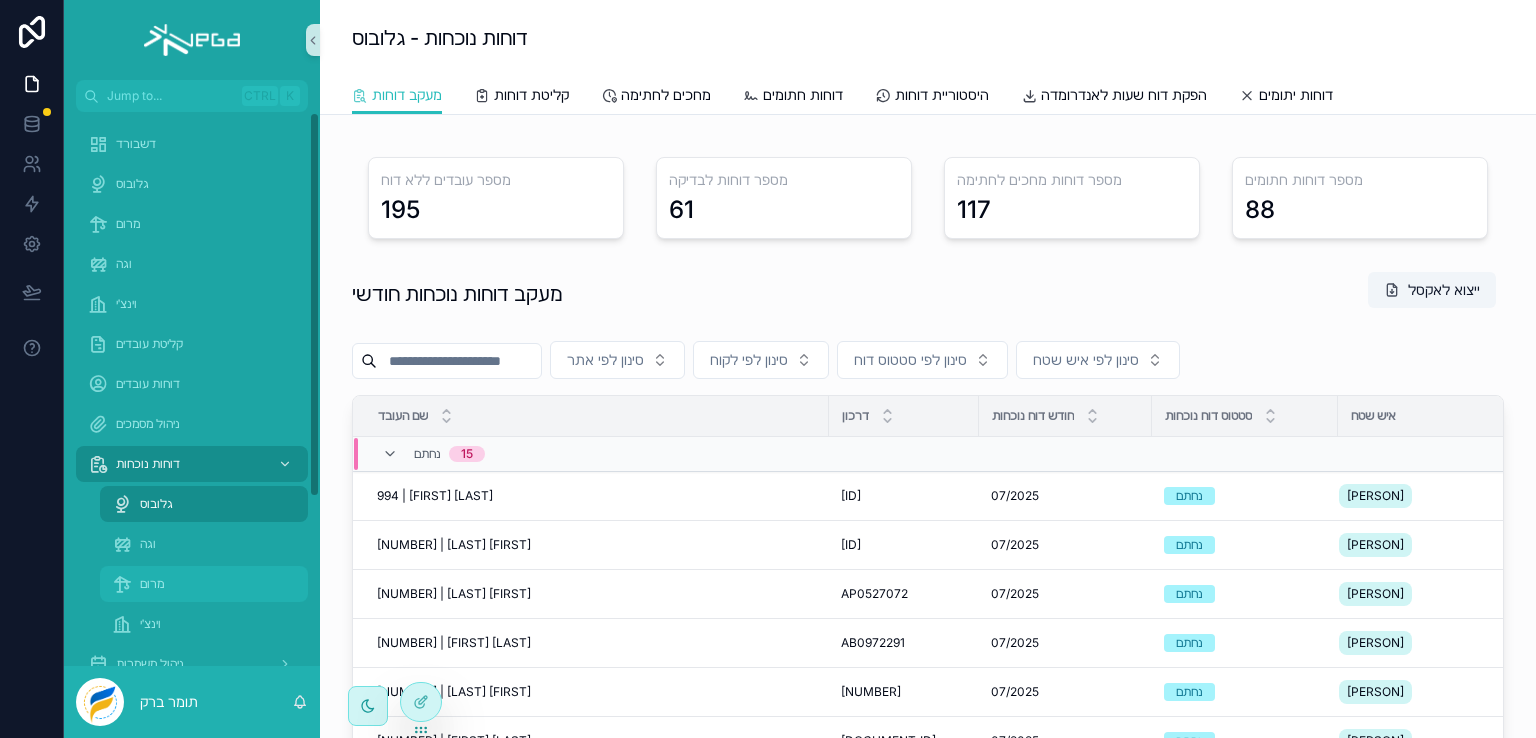 click on "מרום" at bounding box center [204, 584] 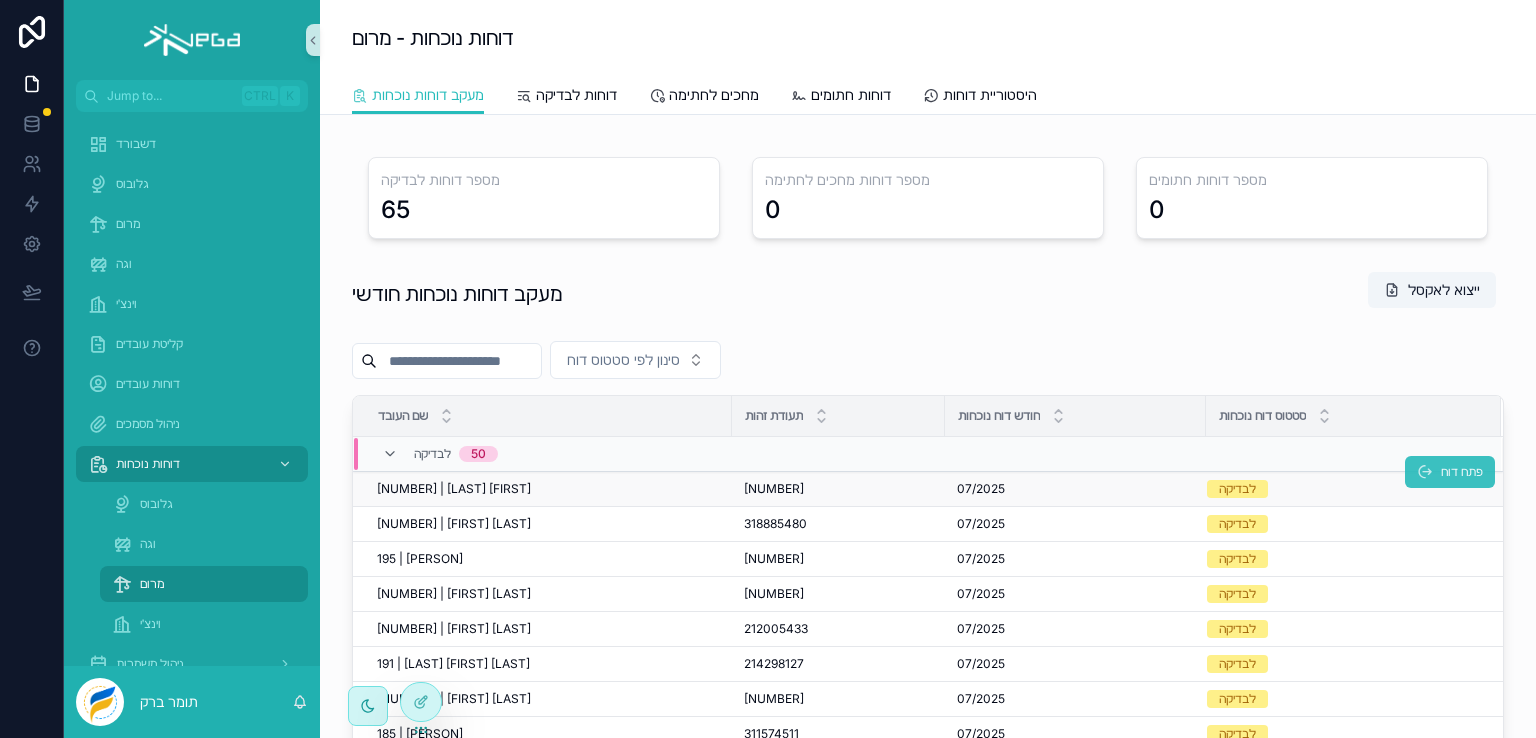 click on "פתח דוח" at bounding box center [1462, 472] 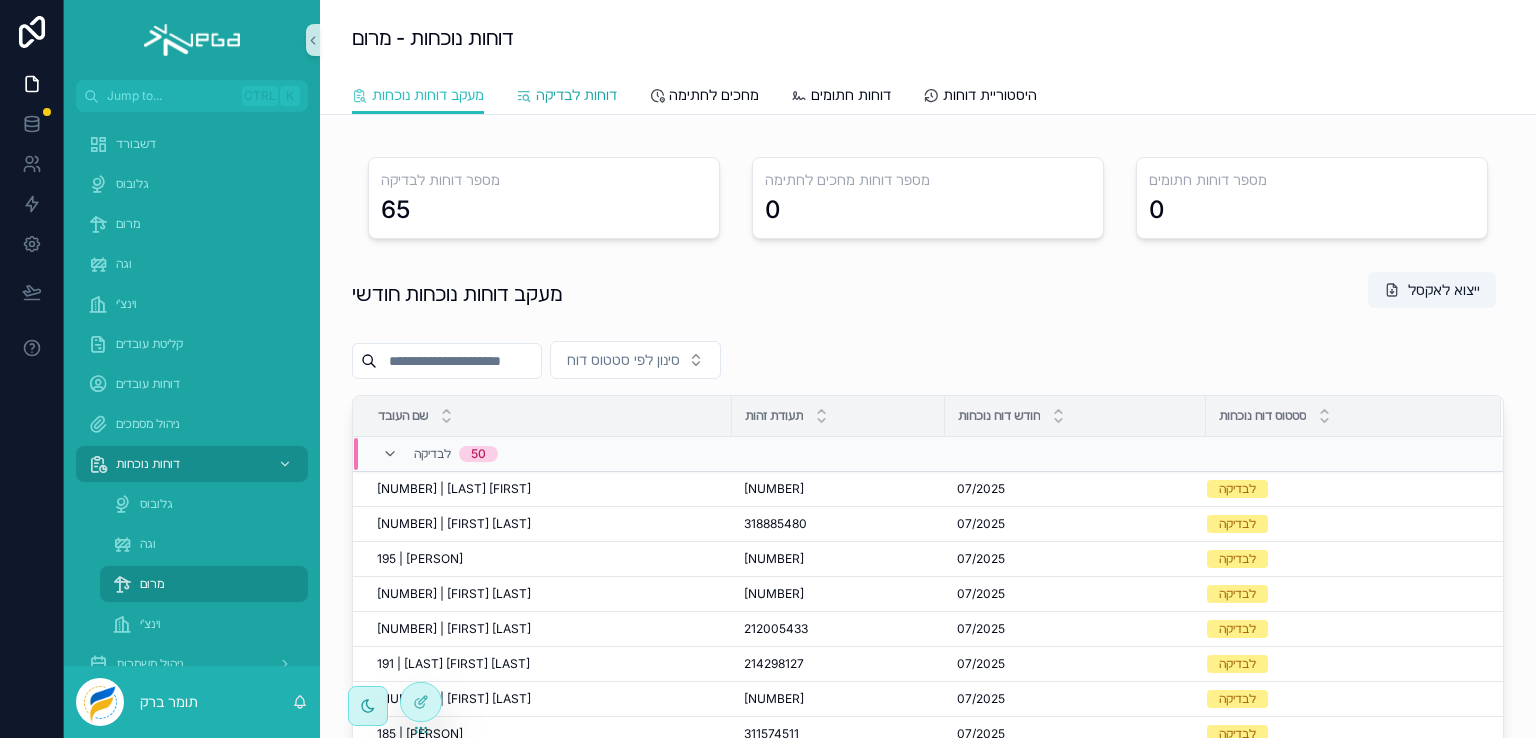 click on "דוחות לבדיקה" at bounding box center [576, 95] 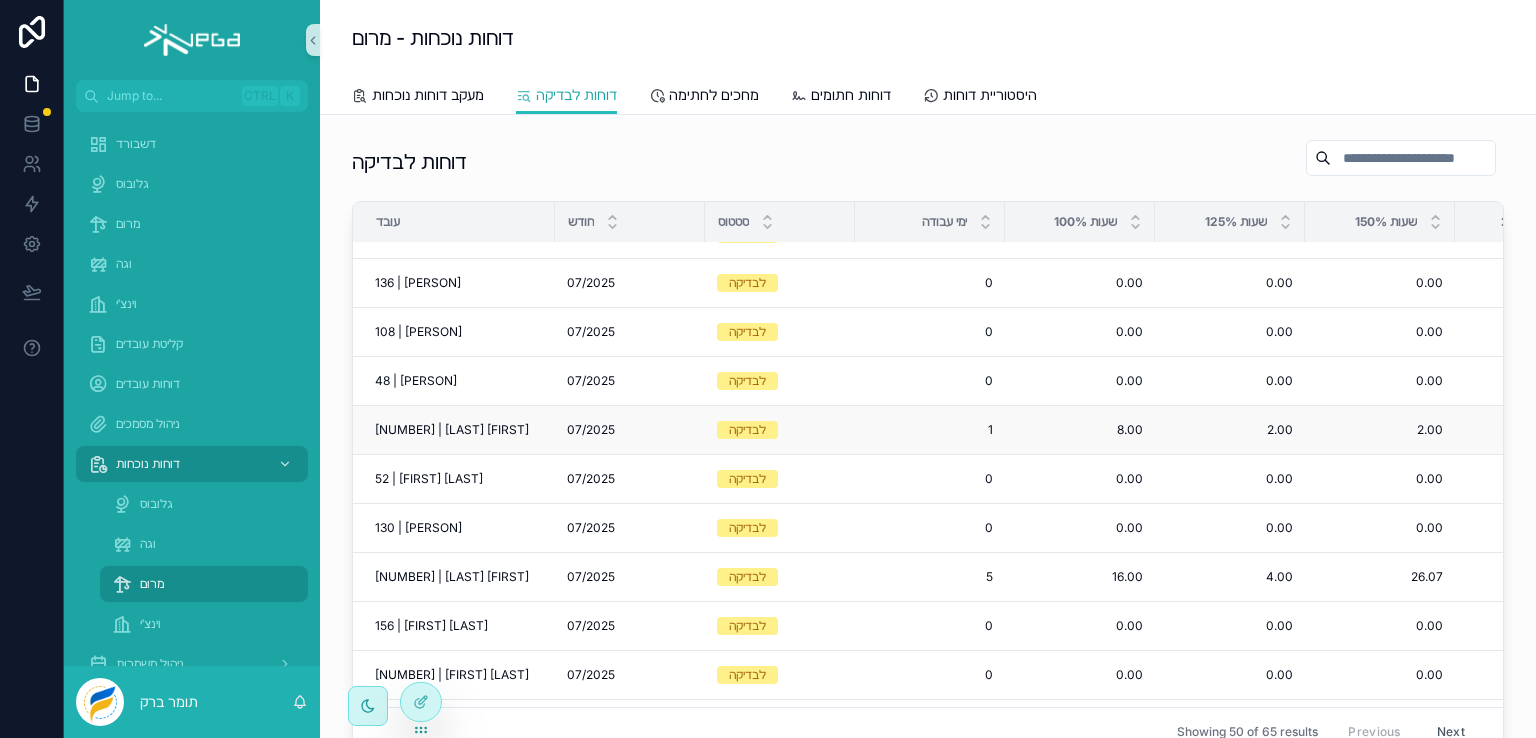 scroll, scrollTop: 1503, scrollLeft: 0, axis: vertical 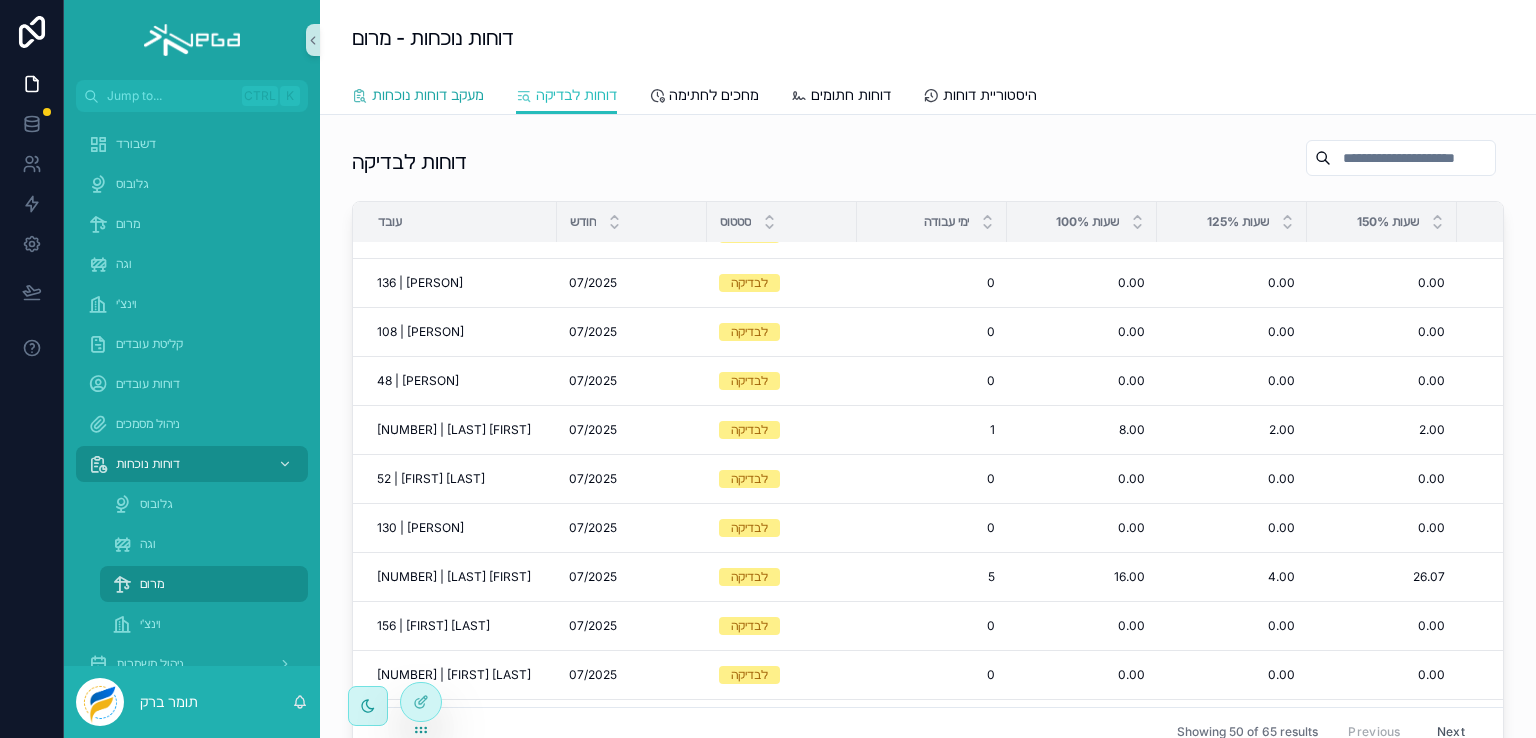 click on "מעקב דוחות נוכחות" at bounding box center [428, 95] 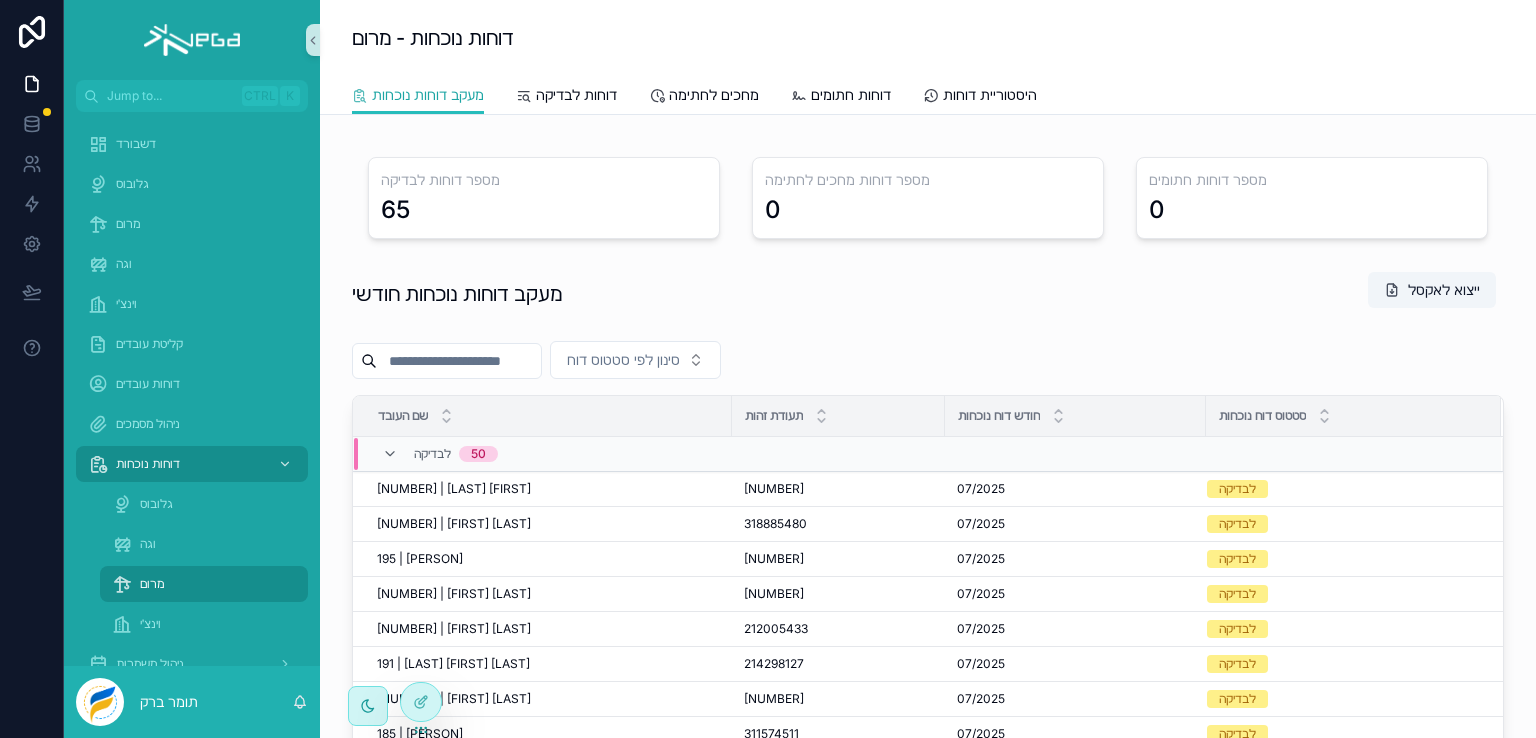 scroll, scrollTop: 0, scrollLeft: 15, axis: horizontal 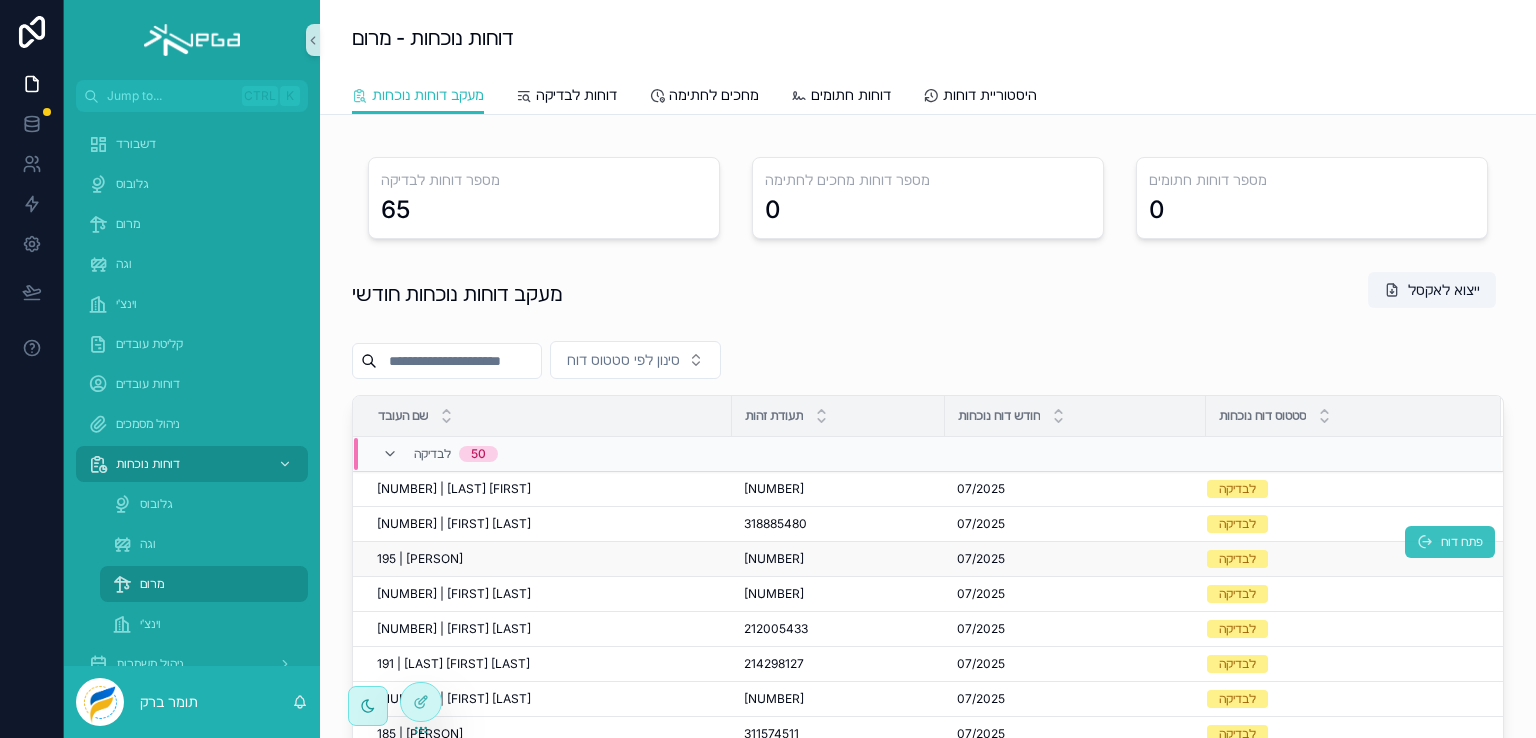 click on "פתח דוח" at bounding box center [1450, 542] 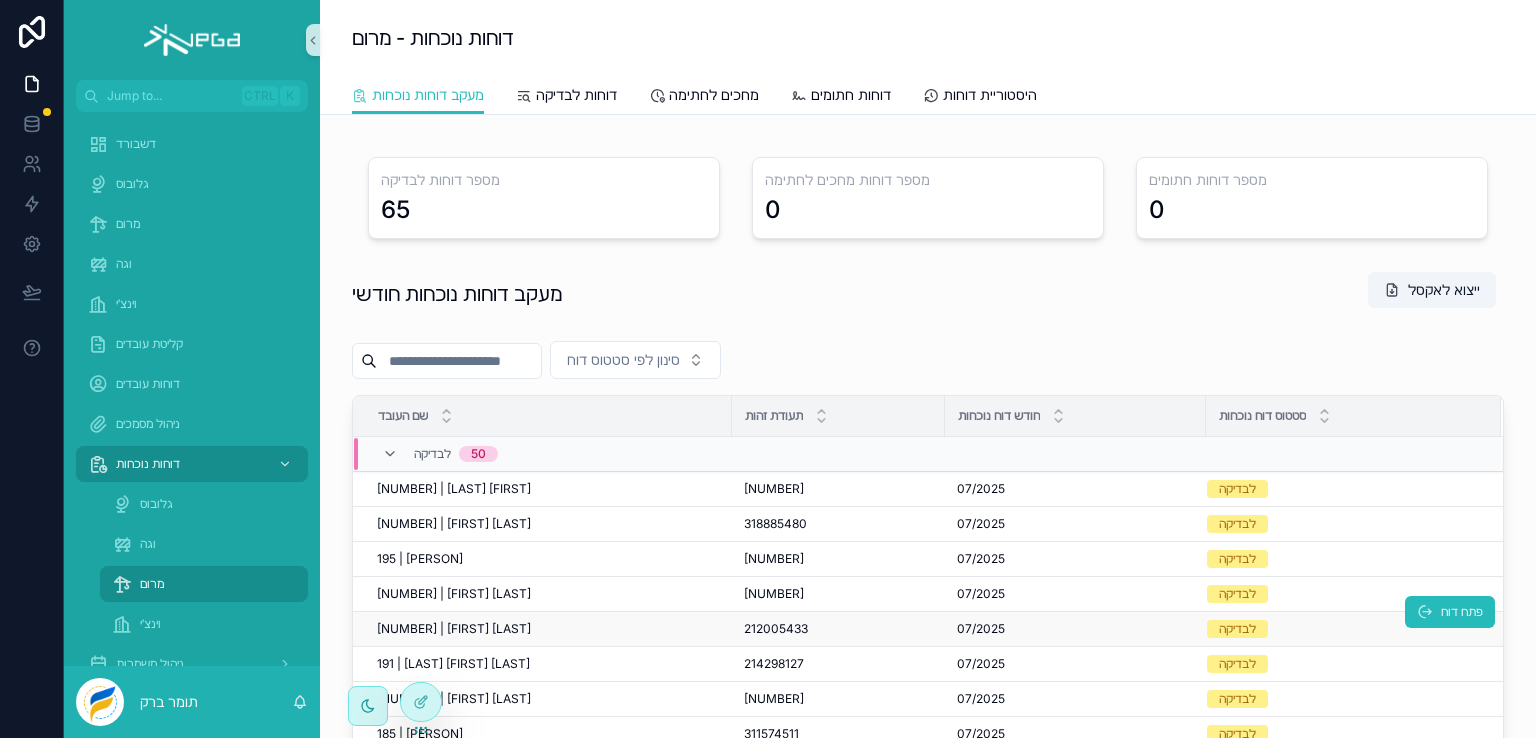 scroll, scrollTop: 0, scrollLeft: 15, axis: horizontal 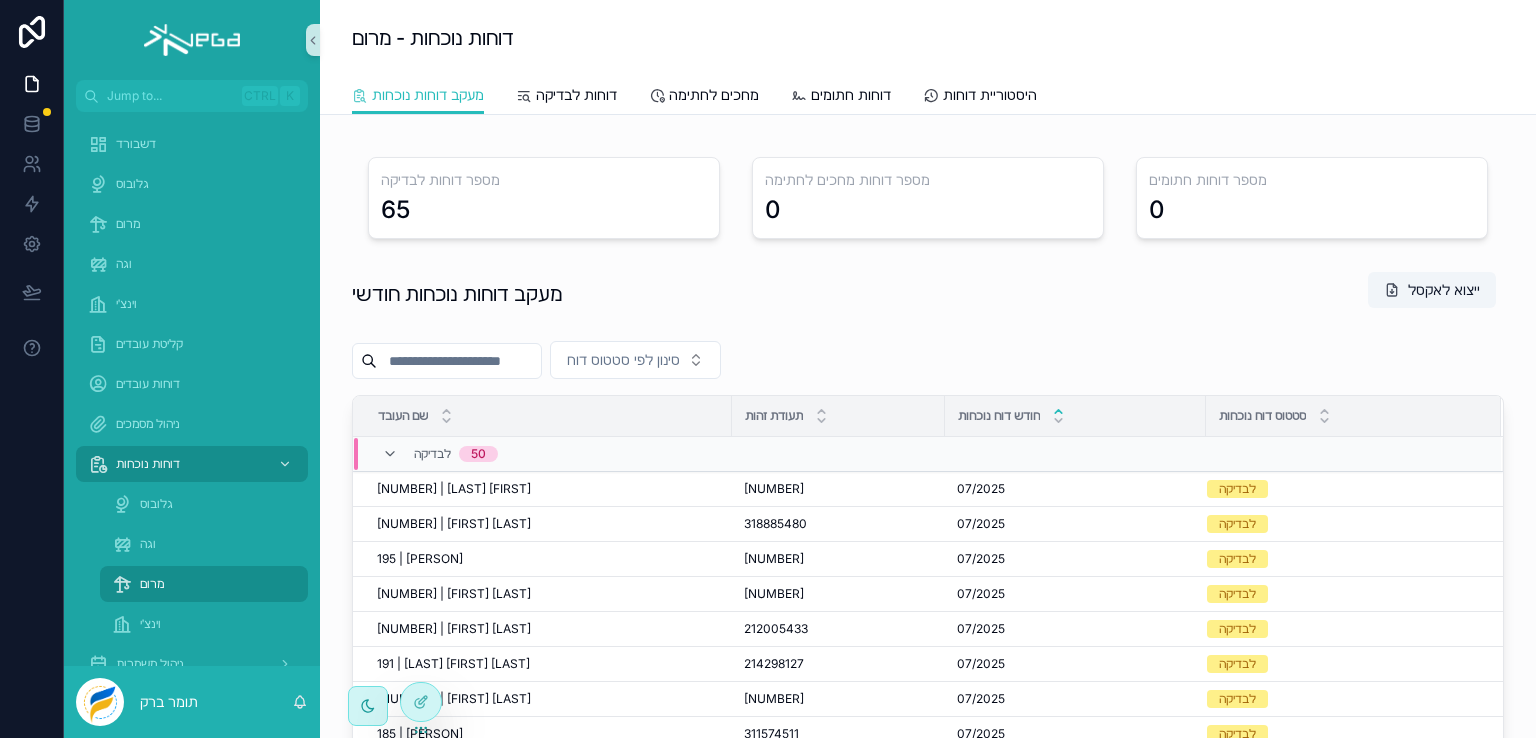 click 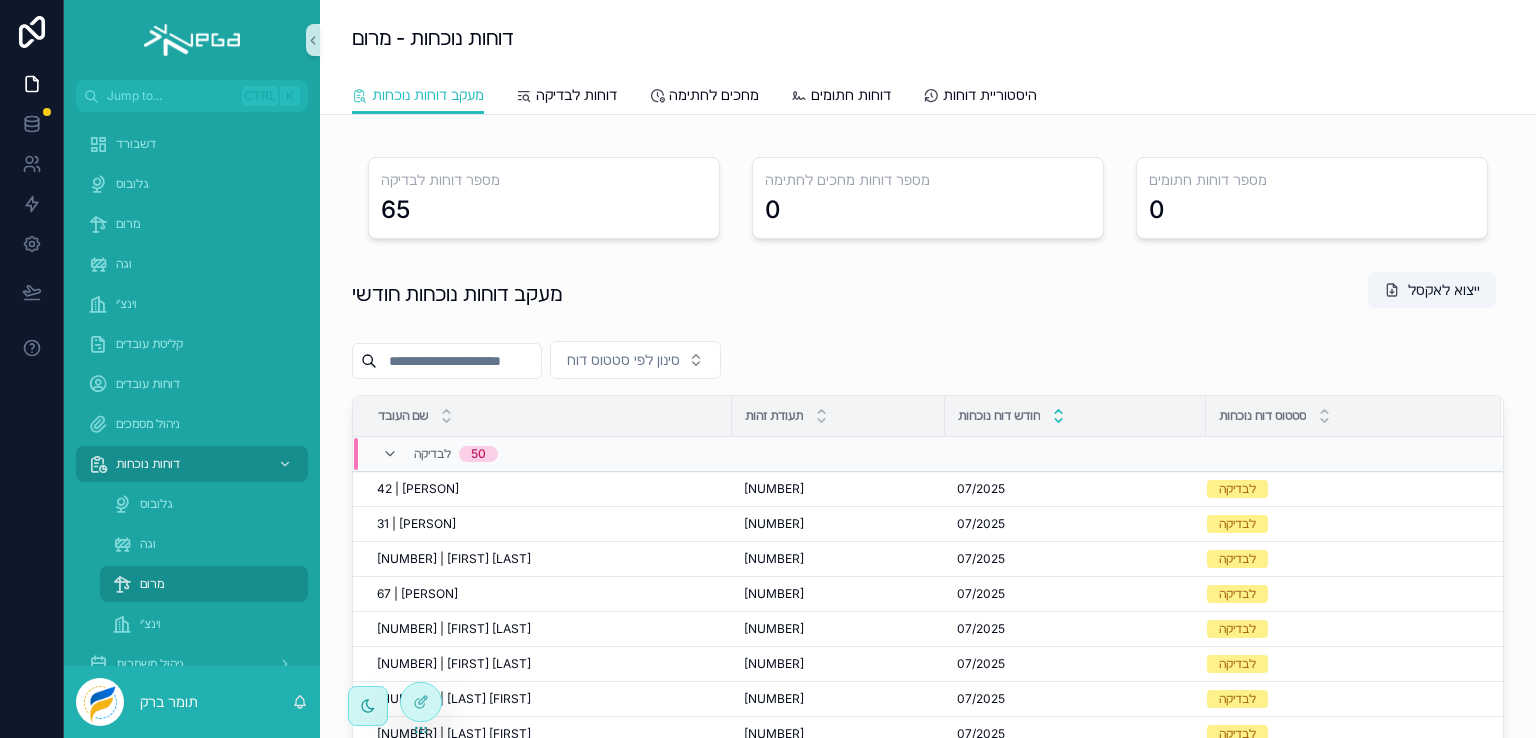 click 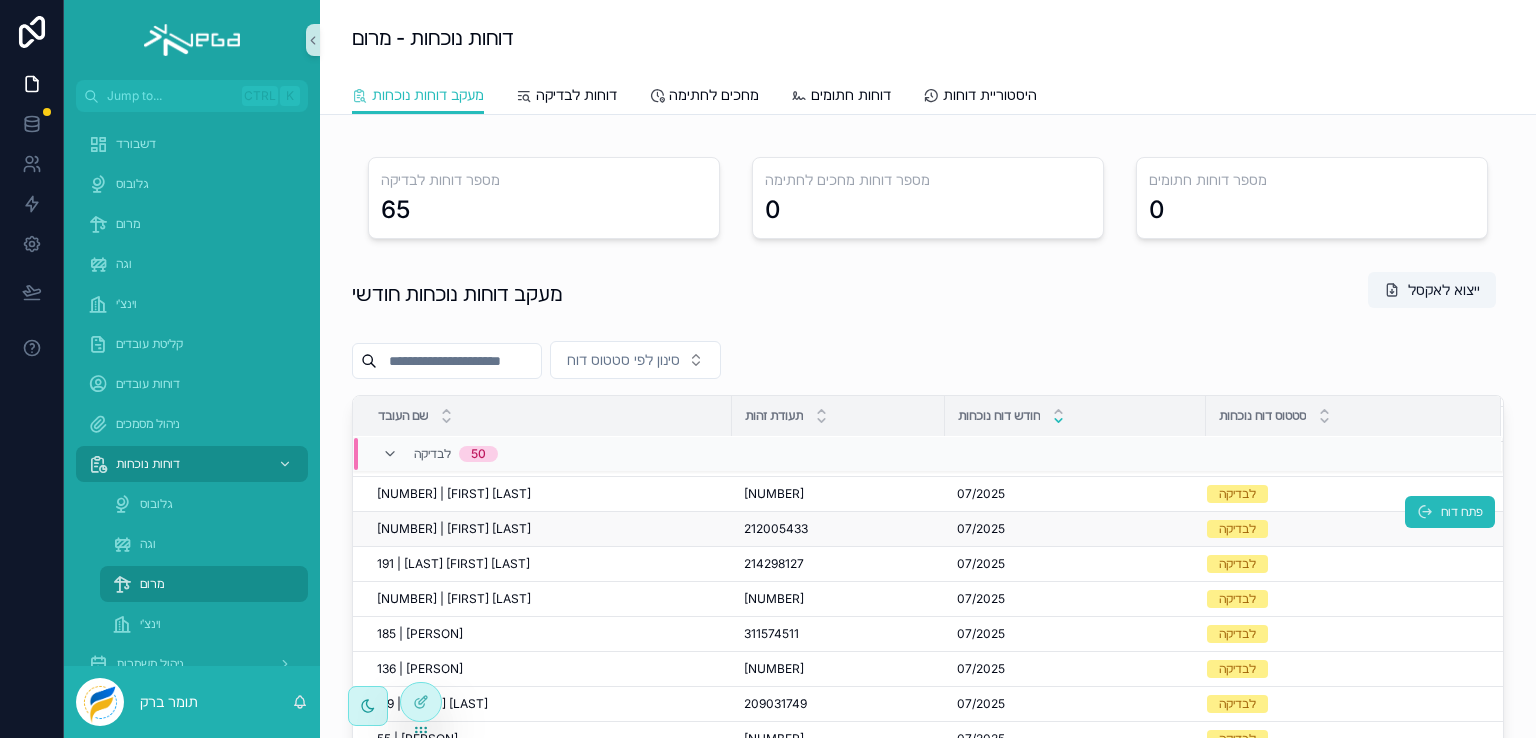 scroll, scrollTop: 0, scrollLeft: 0, axis: both 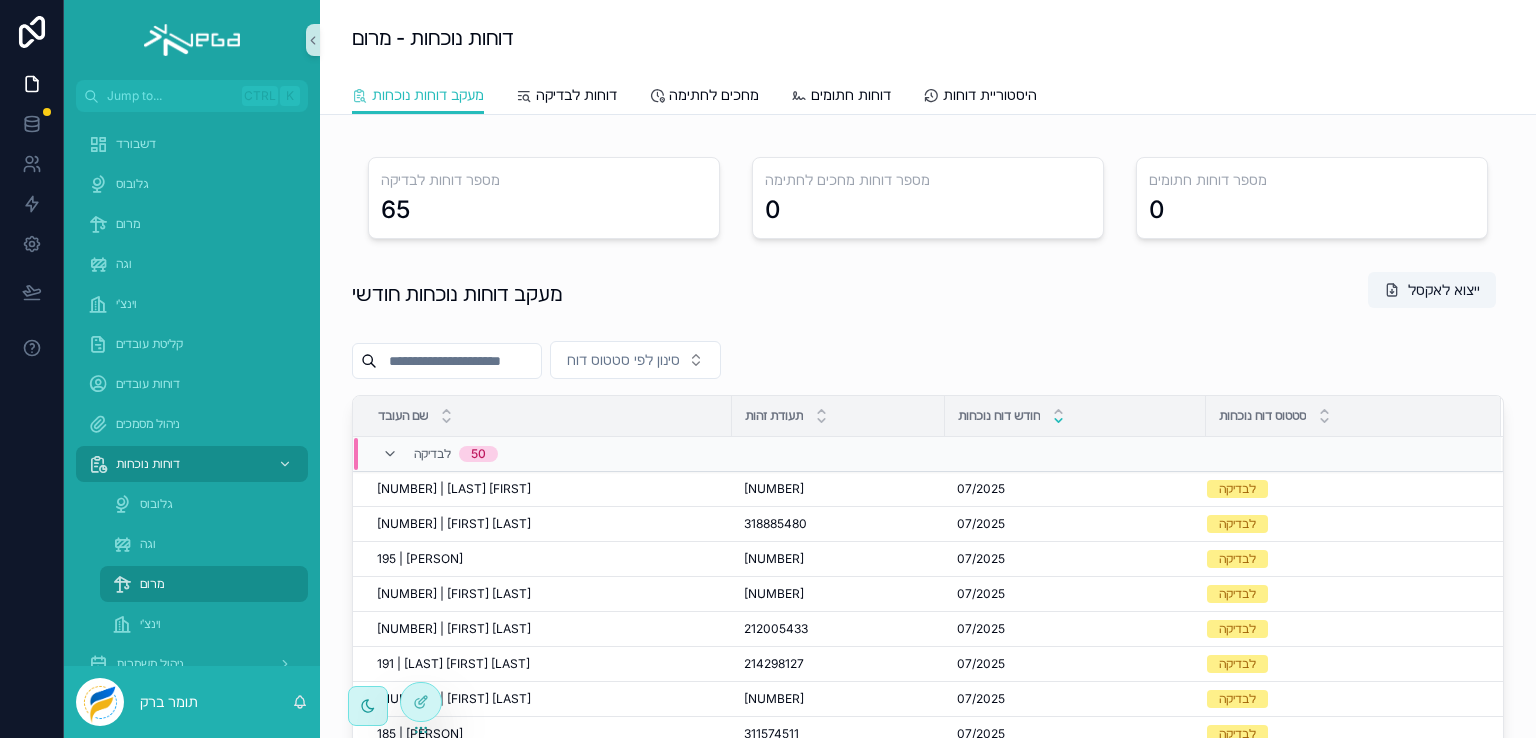click on "מרום" at bounding box center (152, 584) 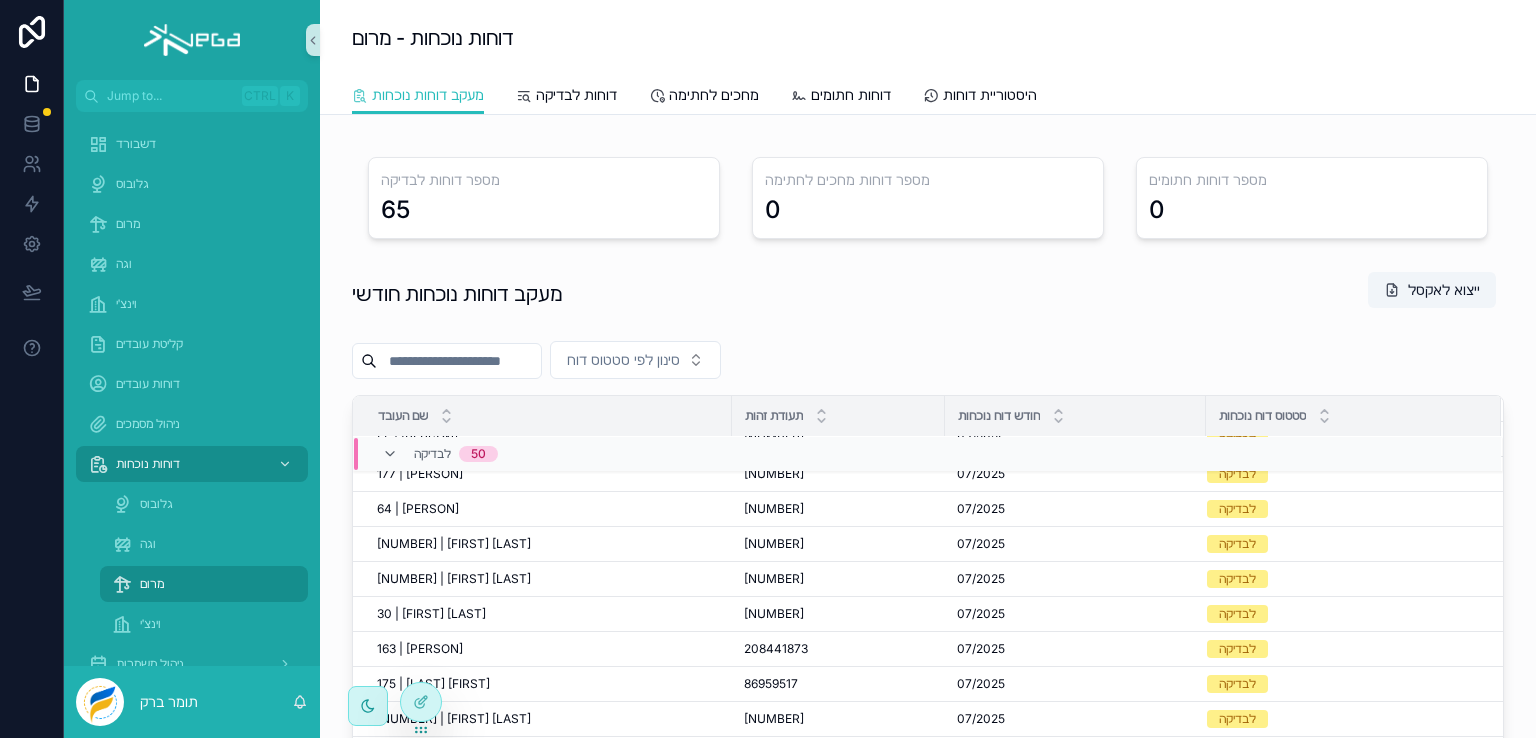 scroll, scrollTop: 0, scrollLeft: 0, axis: both 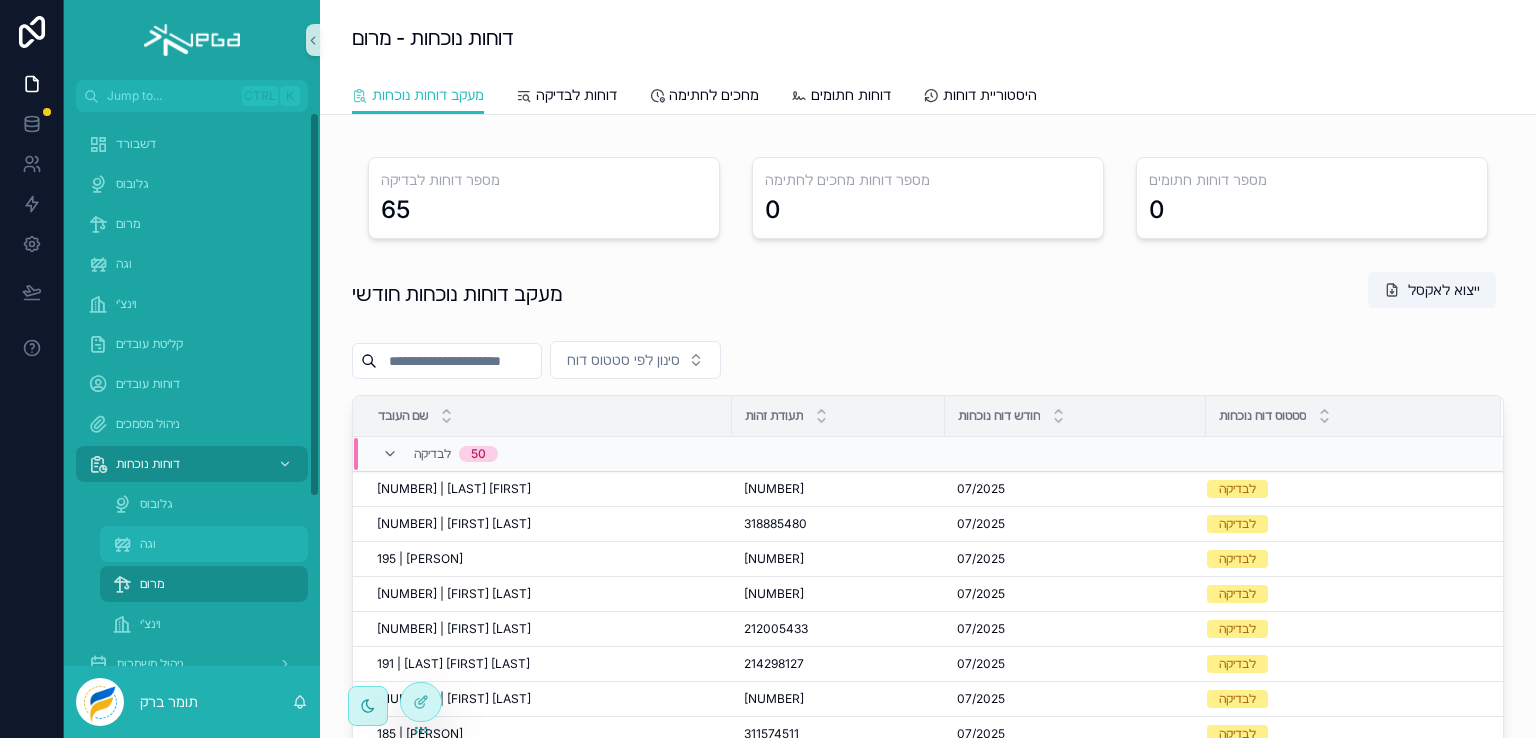 click on "וגה" at bounding box center (204, 544) 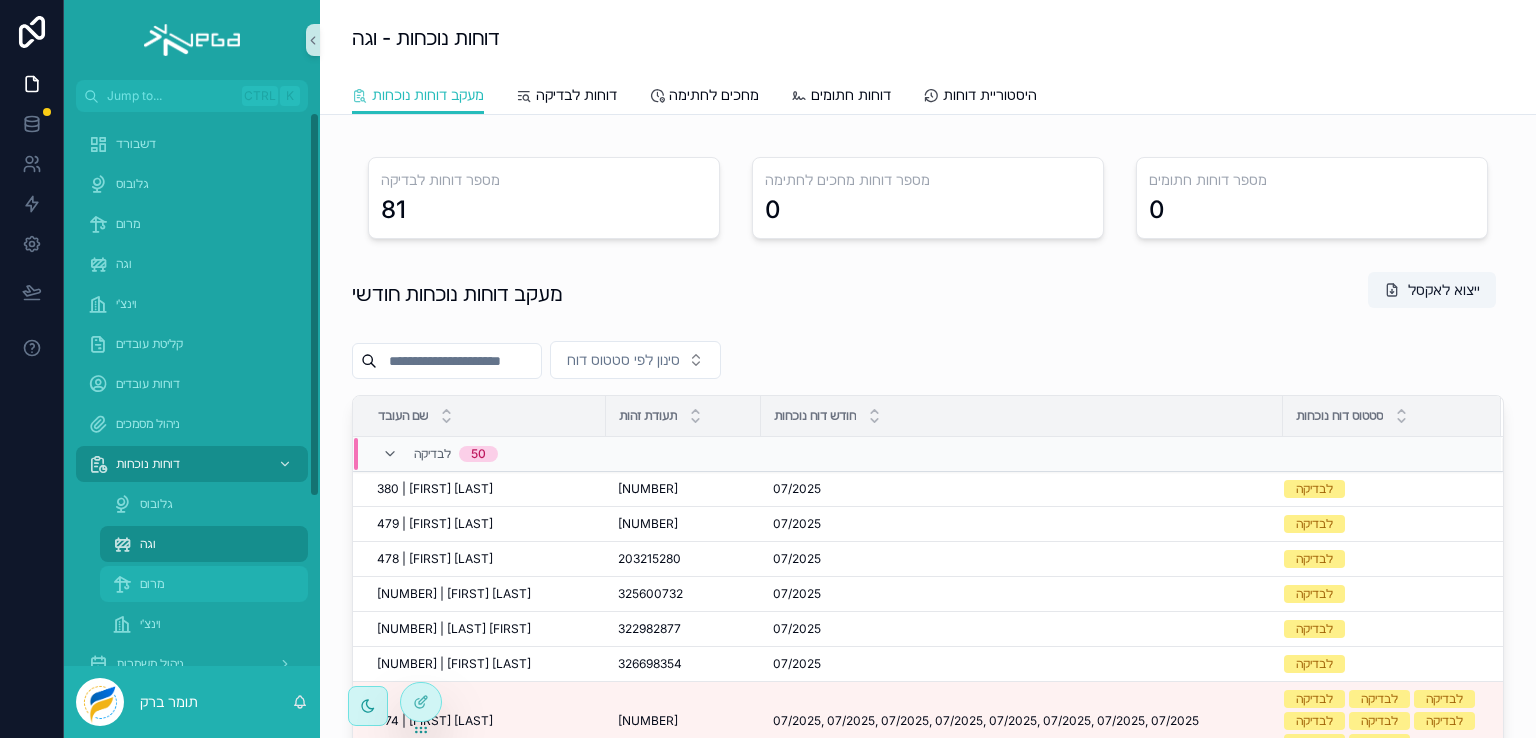 click at bounding box center [122, 584] 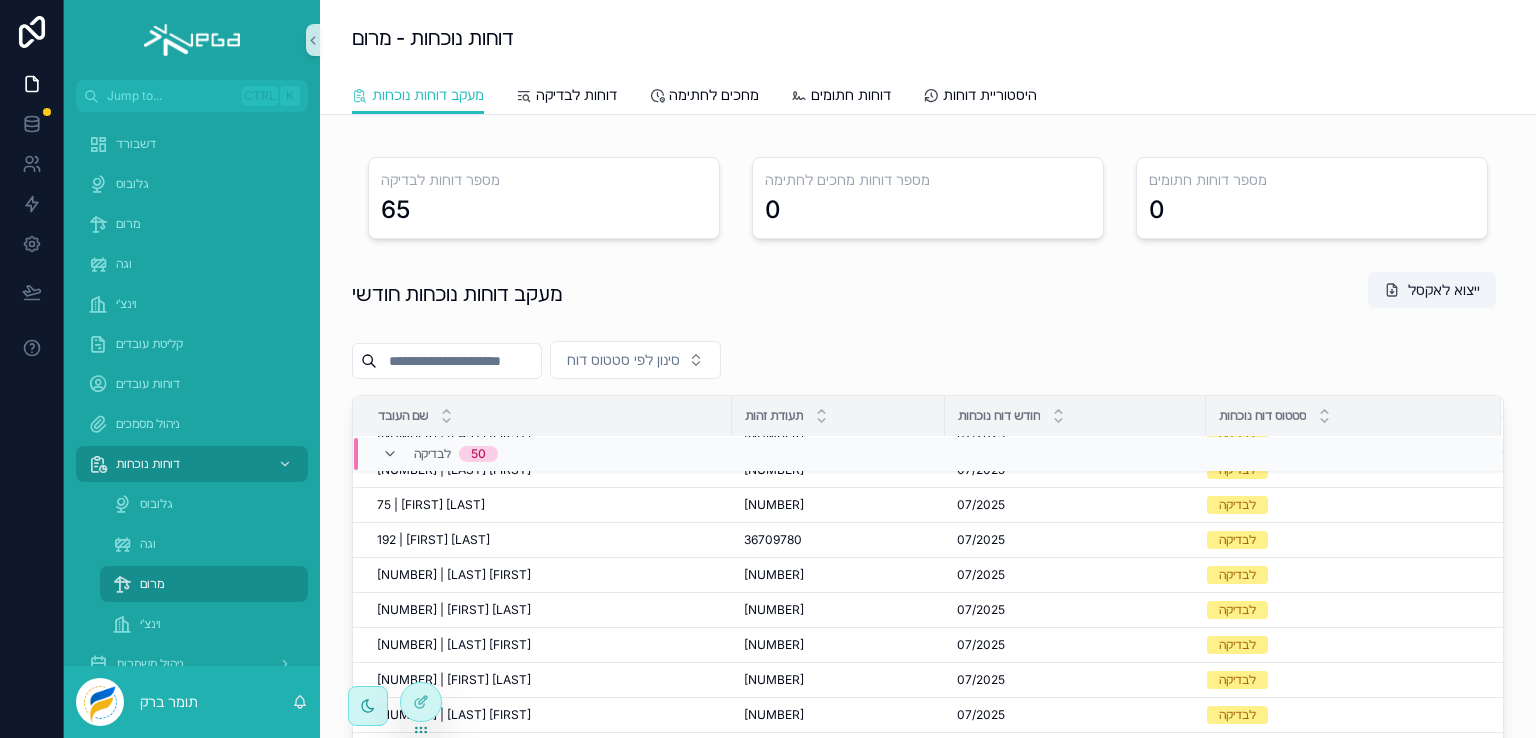 scroll, scrollTop: 629, scrollLeft: 0, axis: vertical 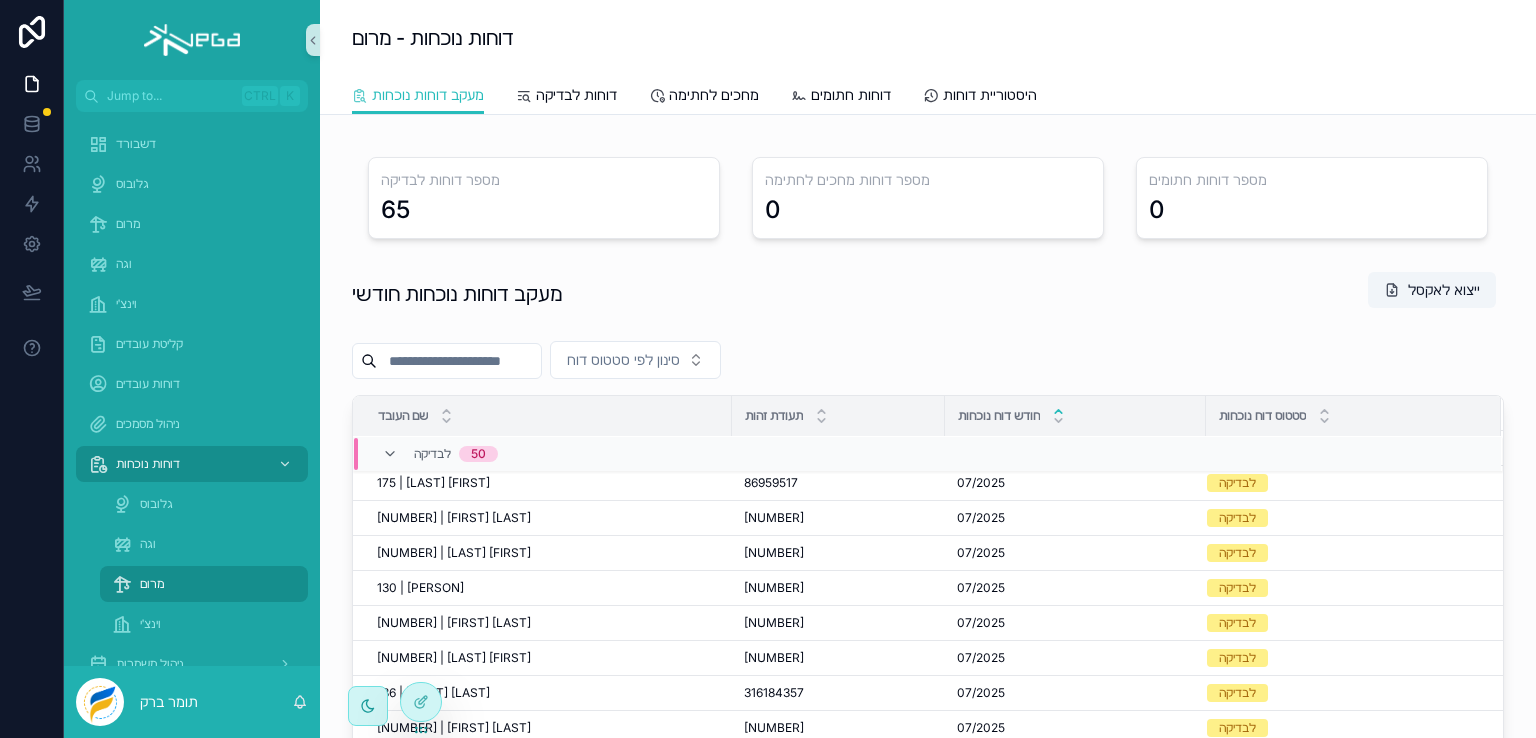 click 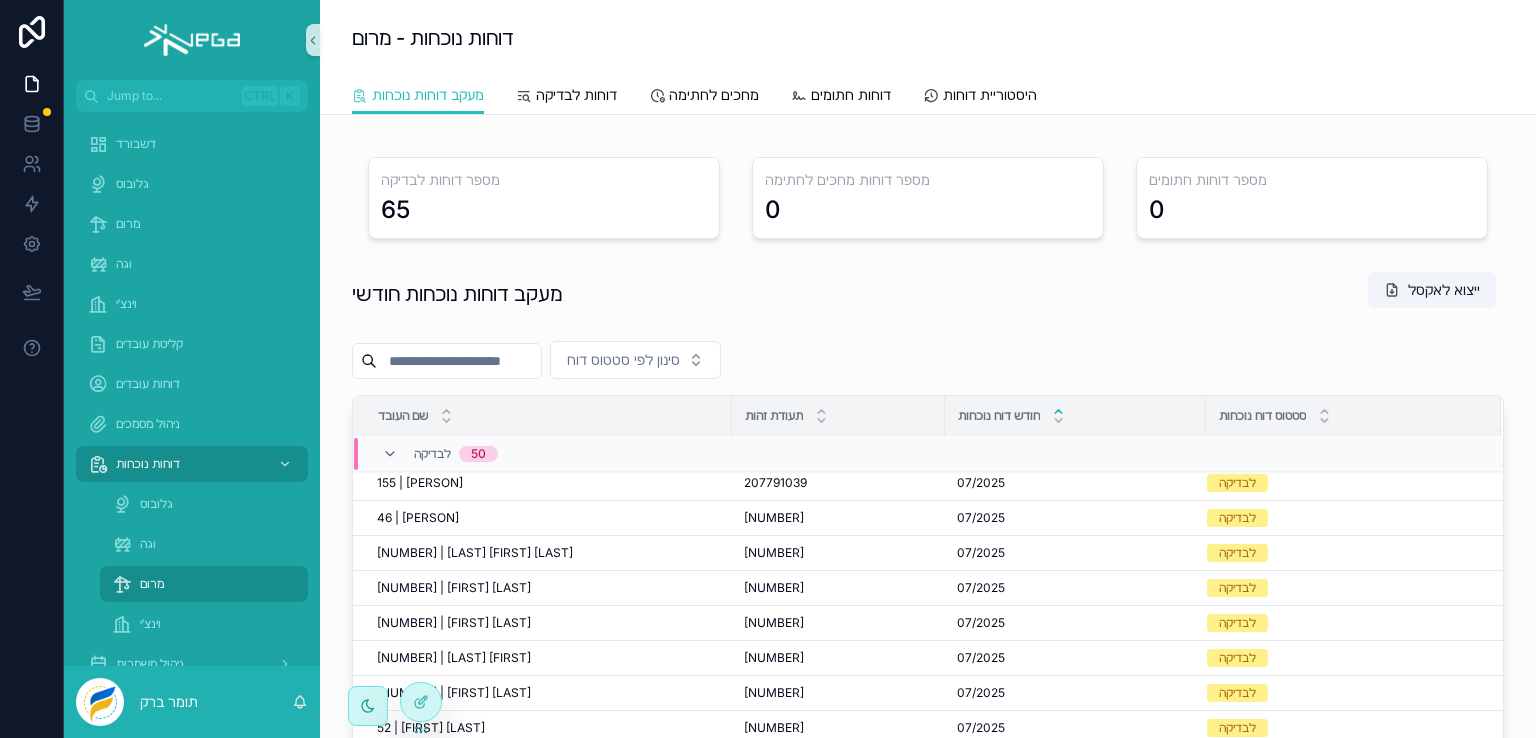 click 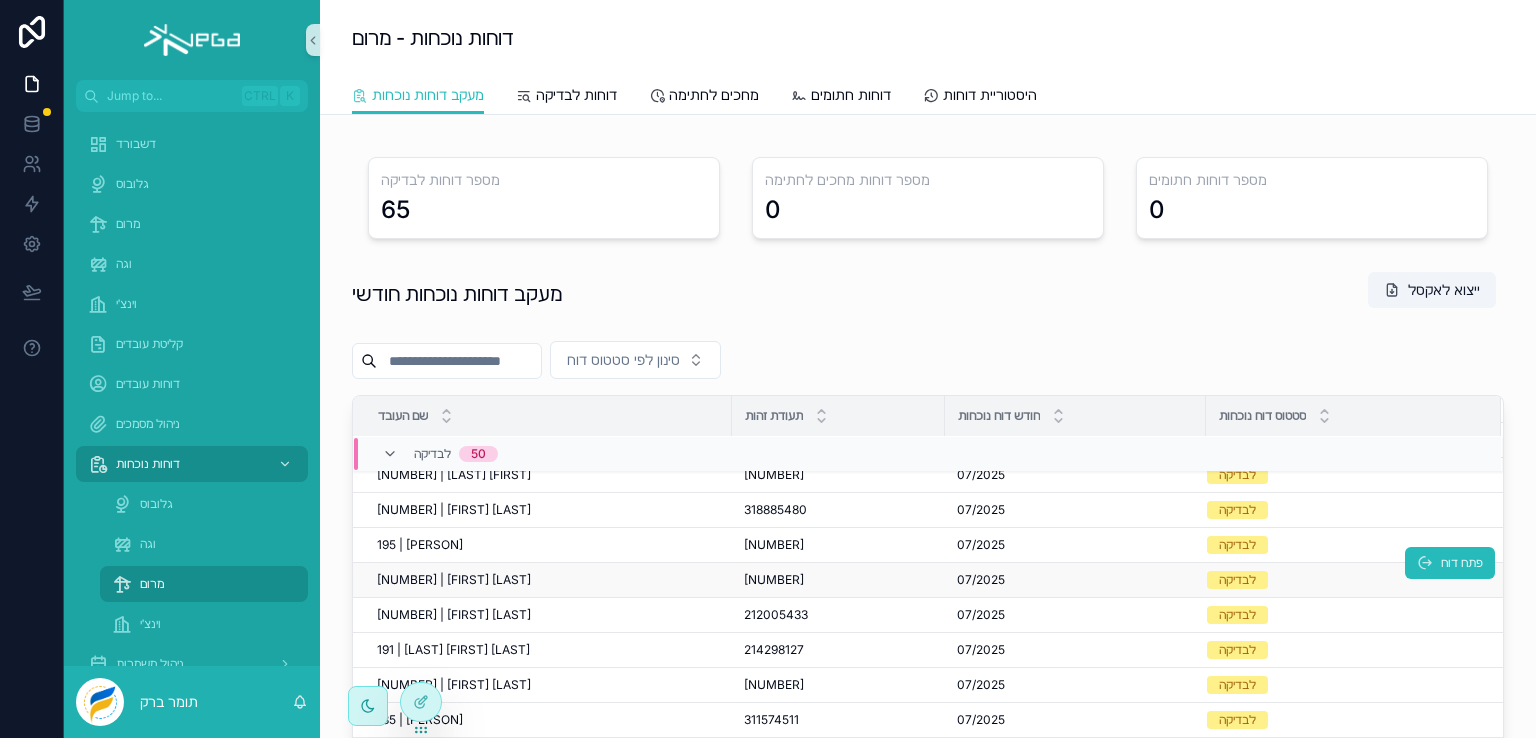 scroll, scrollTop: 0, scrollLeft: 0, axis: both 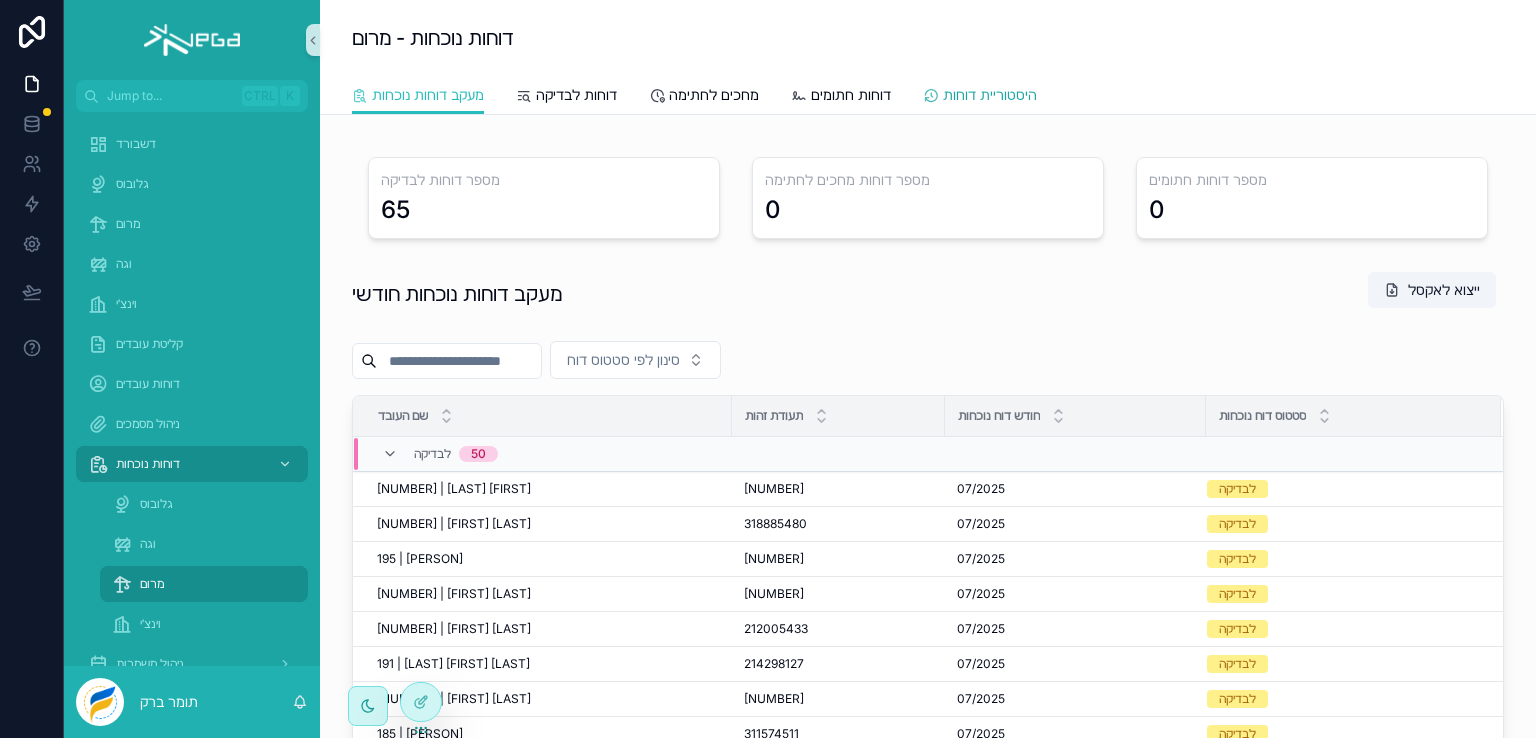 click on "היסטוריית דוחות" at bounding box center [990, 95] 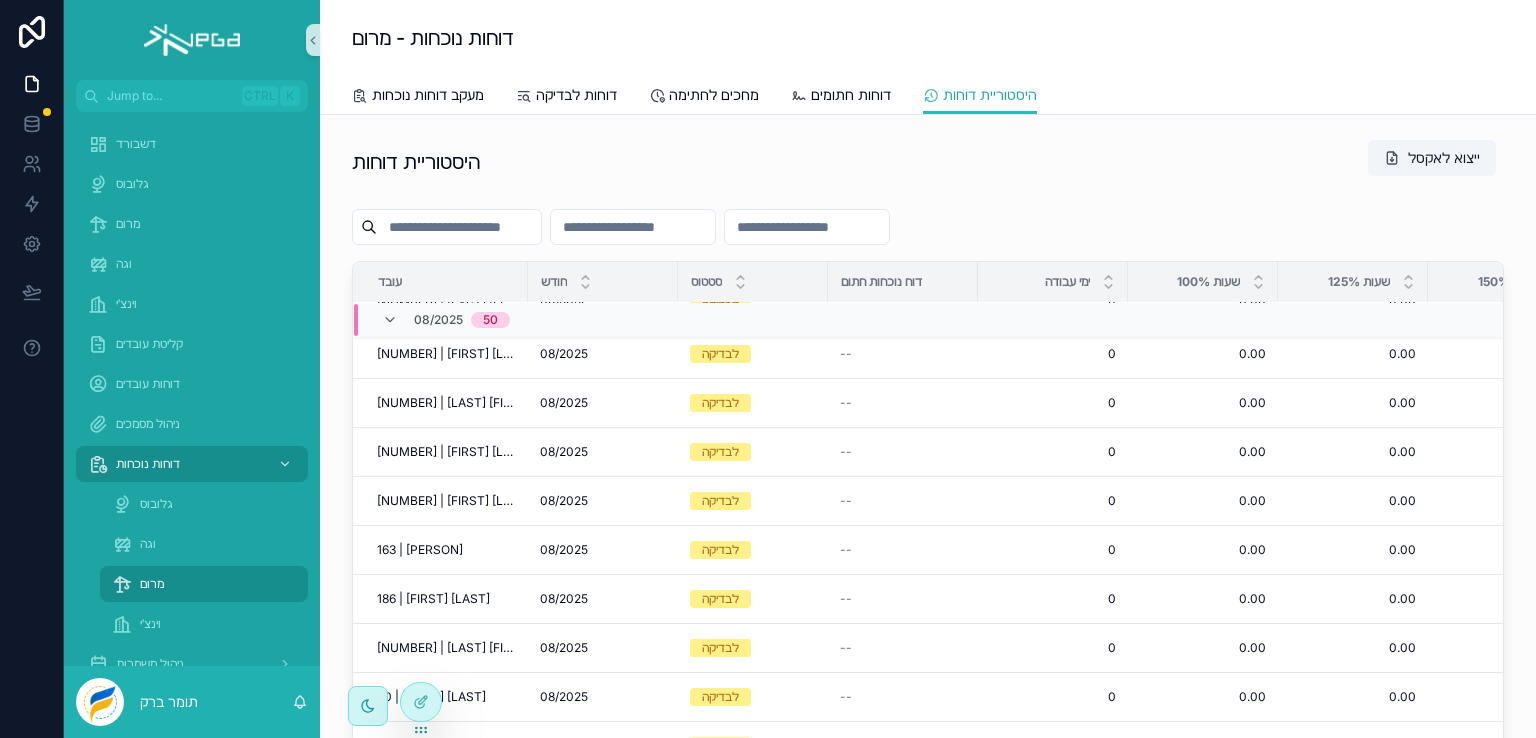scroll, scrollTop: 500, scrollLeft: 0, axis: vertical 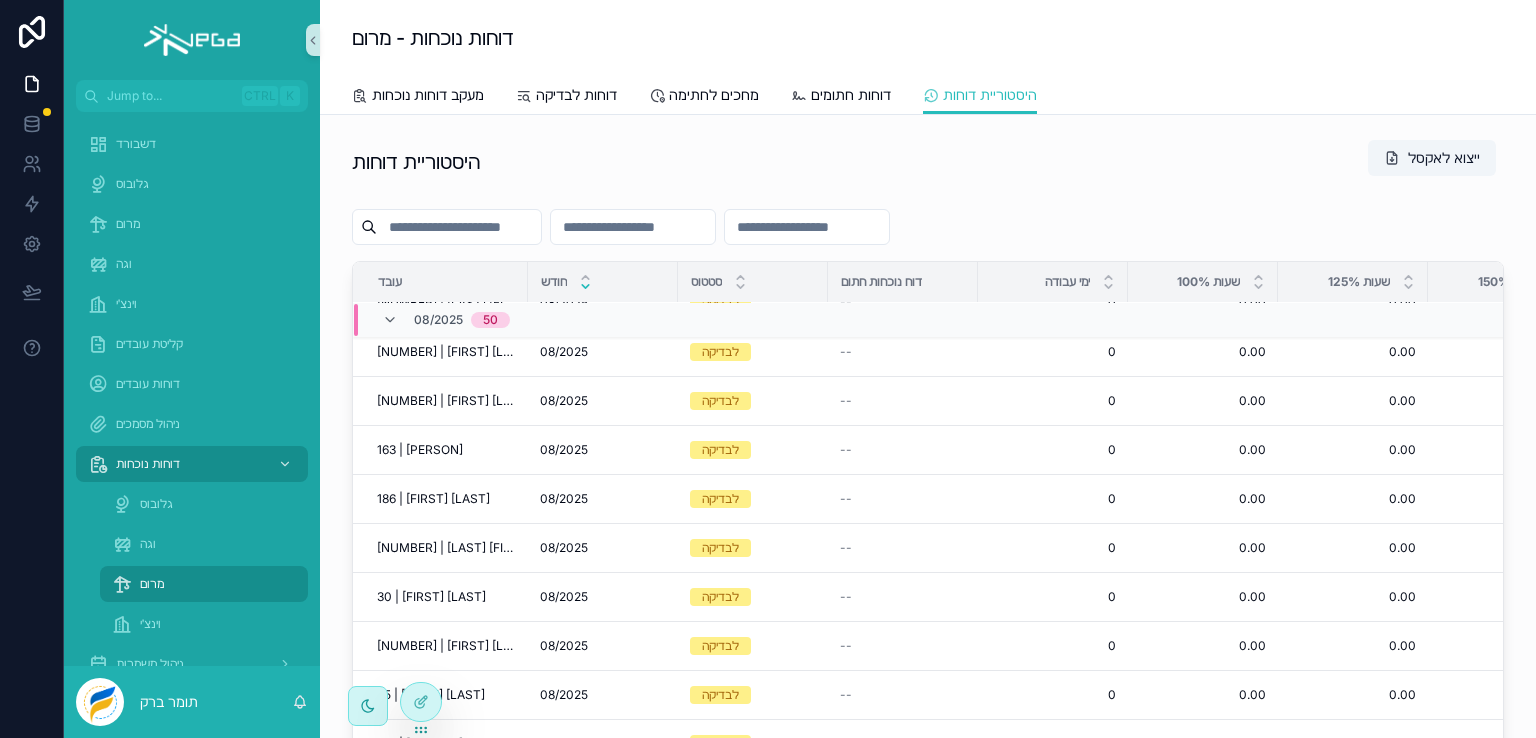 click 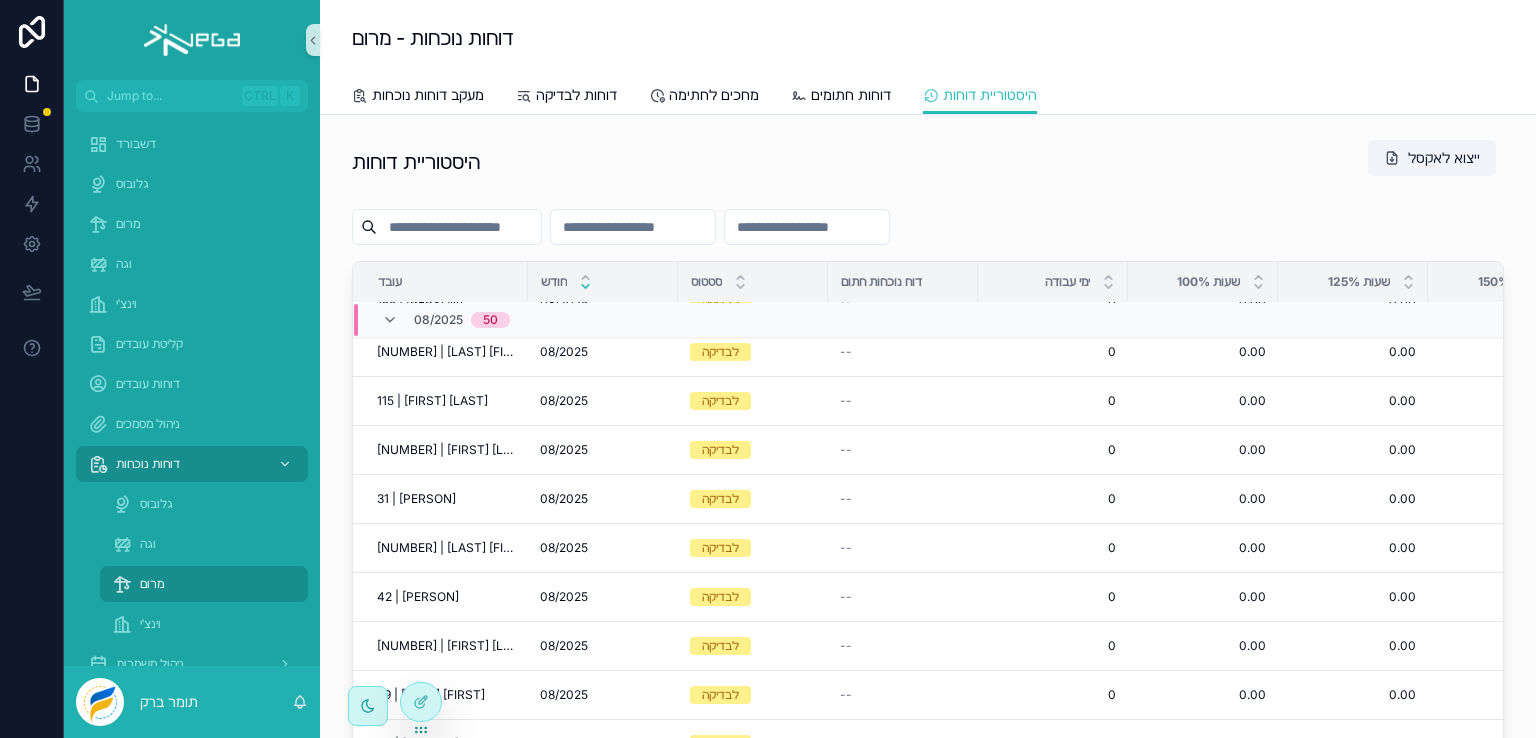 click 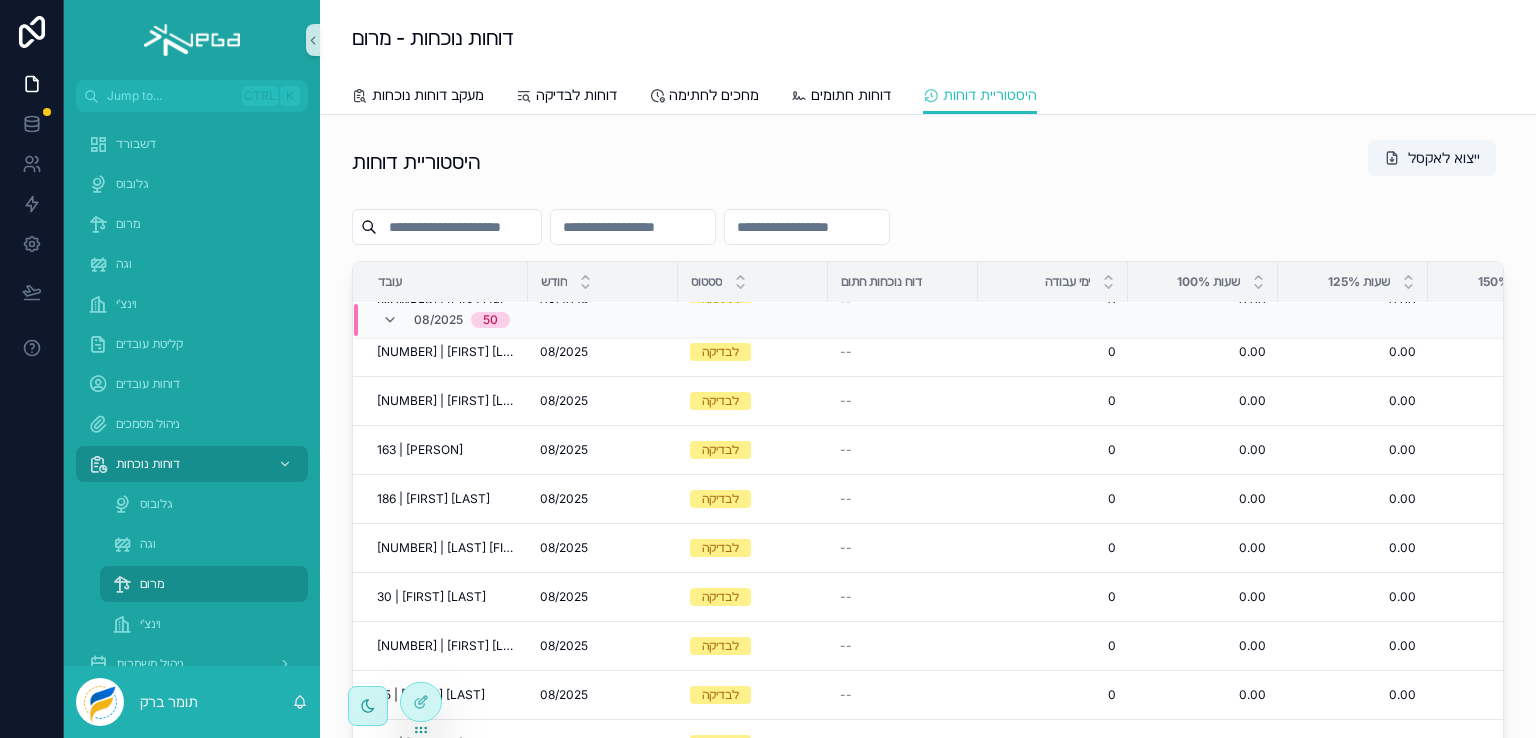 click at bounding box center [633, 227] 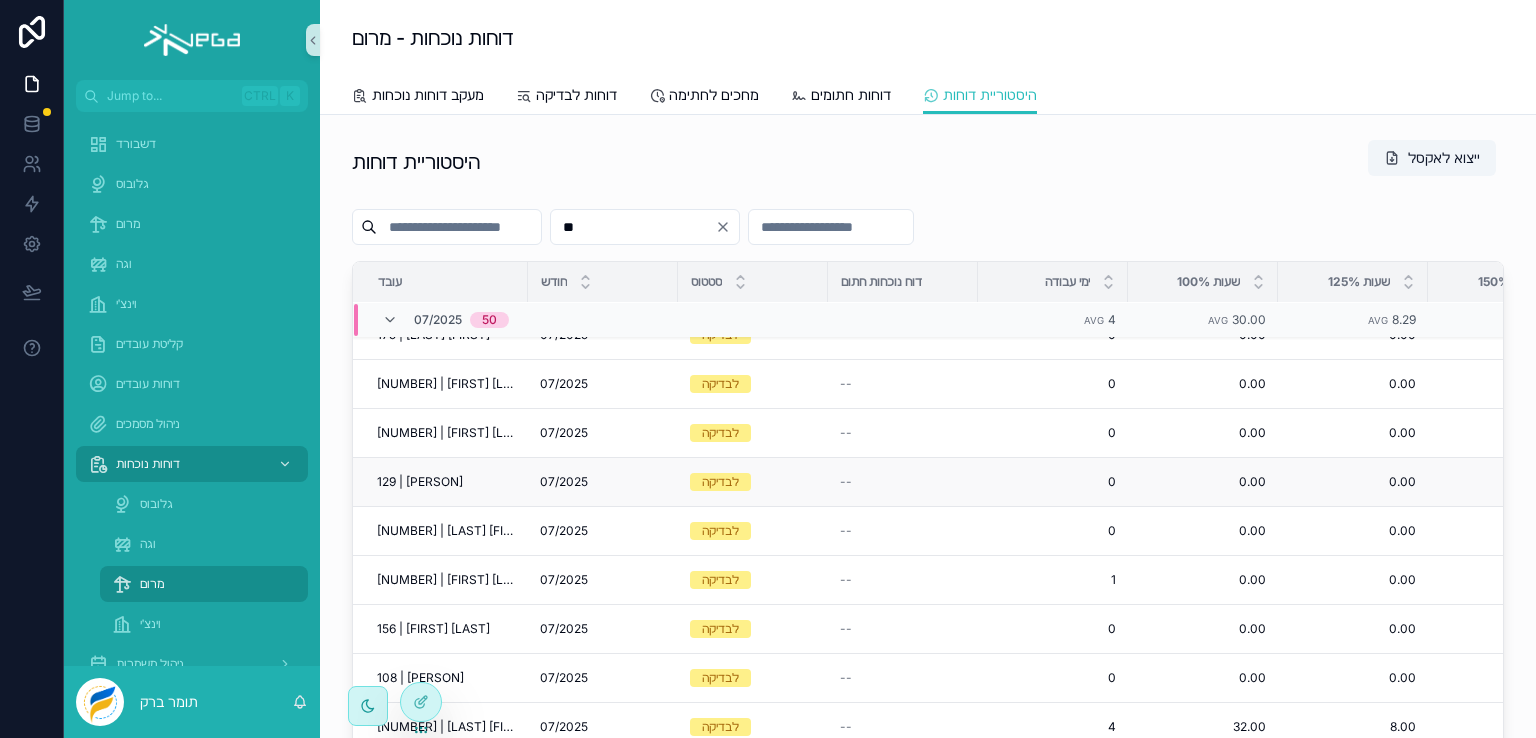 scroll, scrollTop: 1030, scrollLeft: 0, axis: vertical 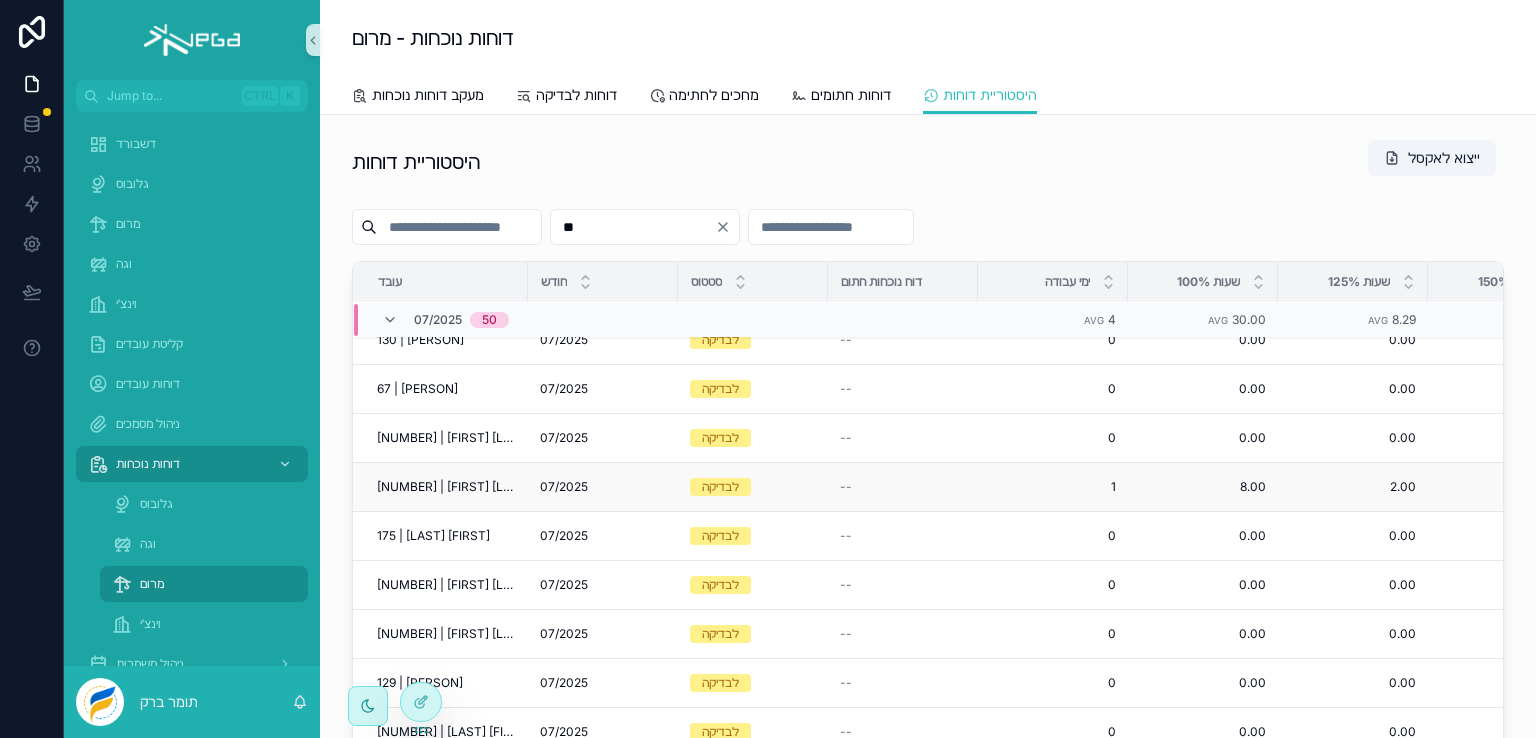 click on "1" at bounding box center (1053, 487) 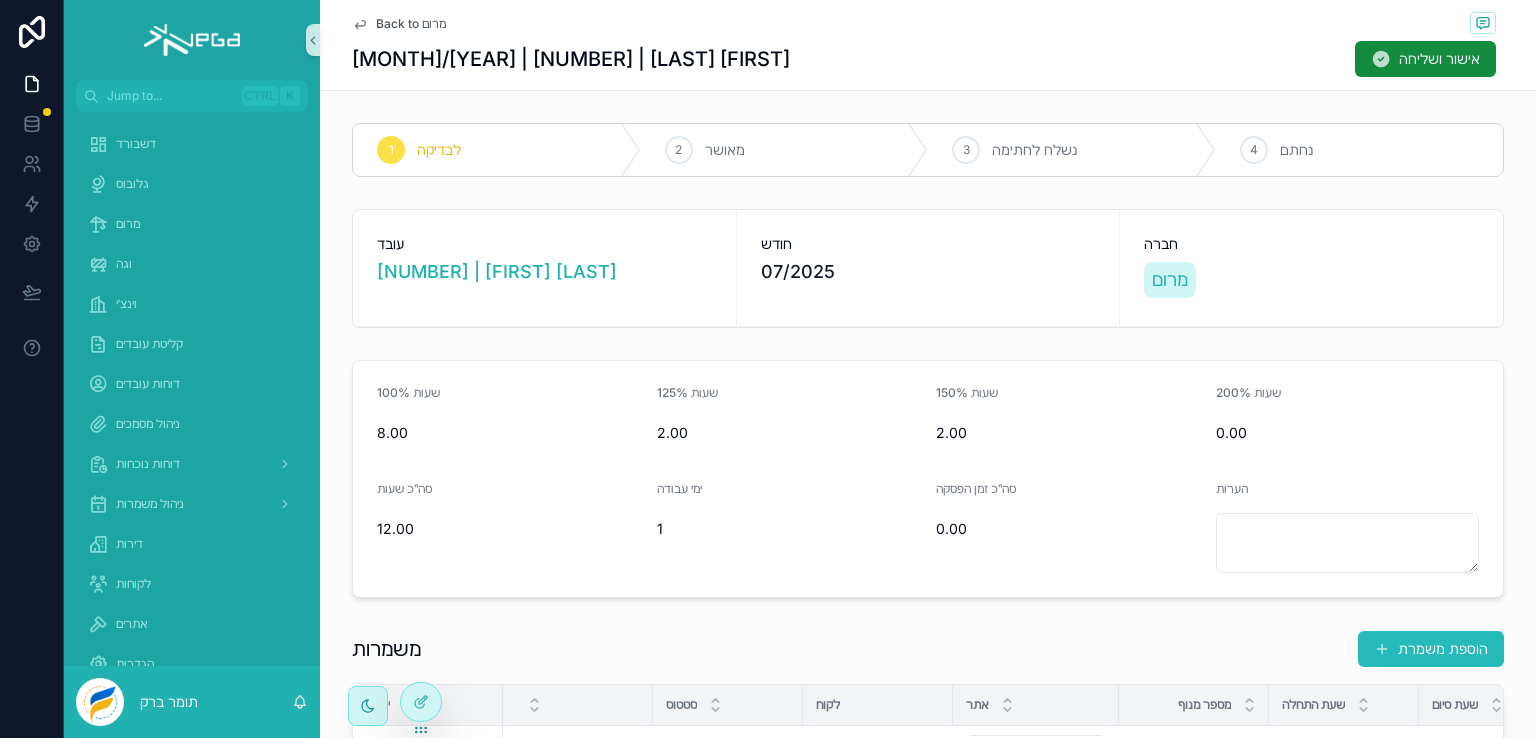 click 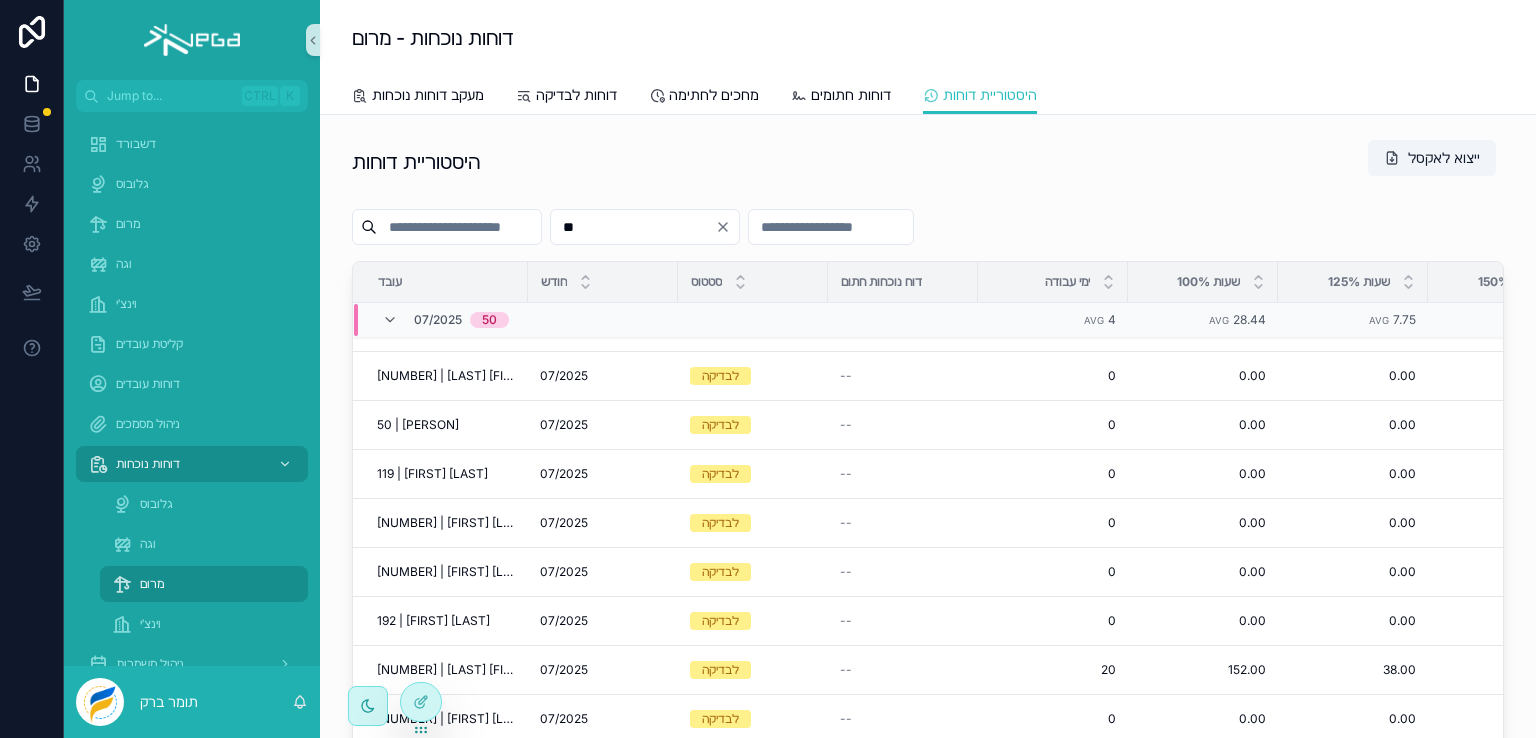 scroll, scrollTop: 0, scrollLeft: 0, axis: both 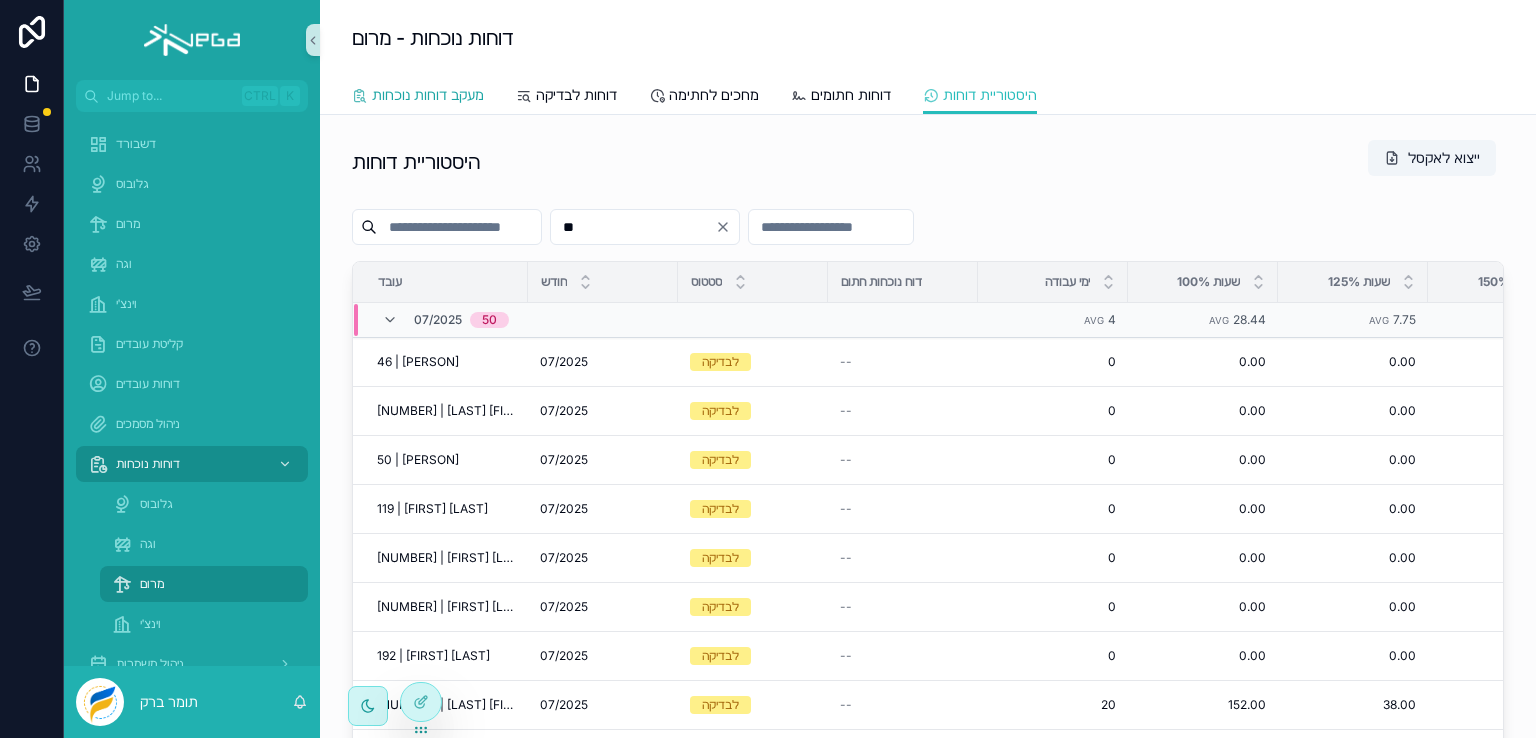 click on "מעקב דוחות נוכחות" at bounding box center [428, 95] 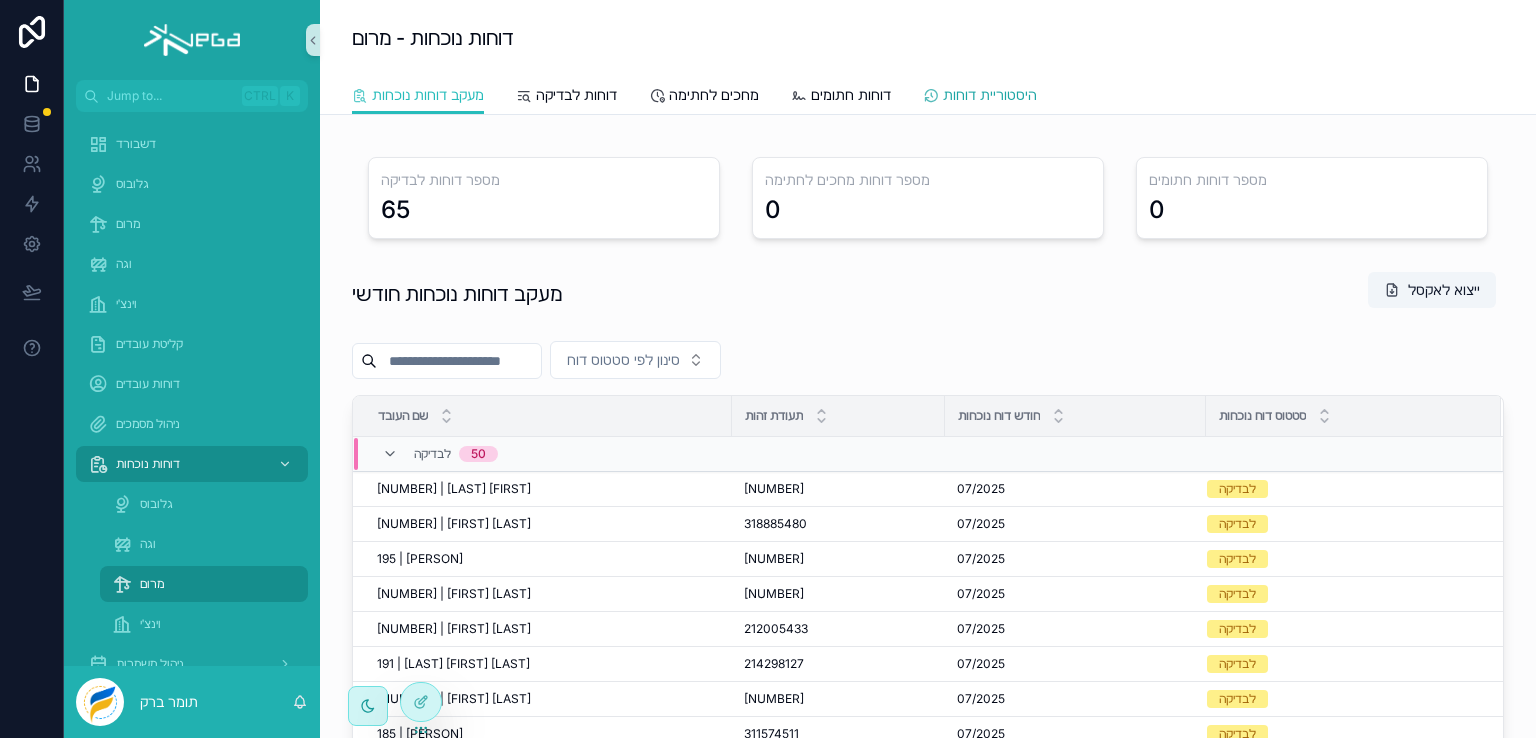 click on "היסטוריית דוחות" at bounding box center [990, 95] 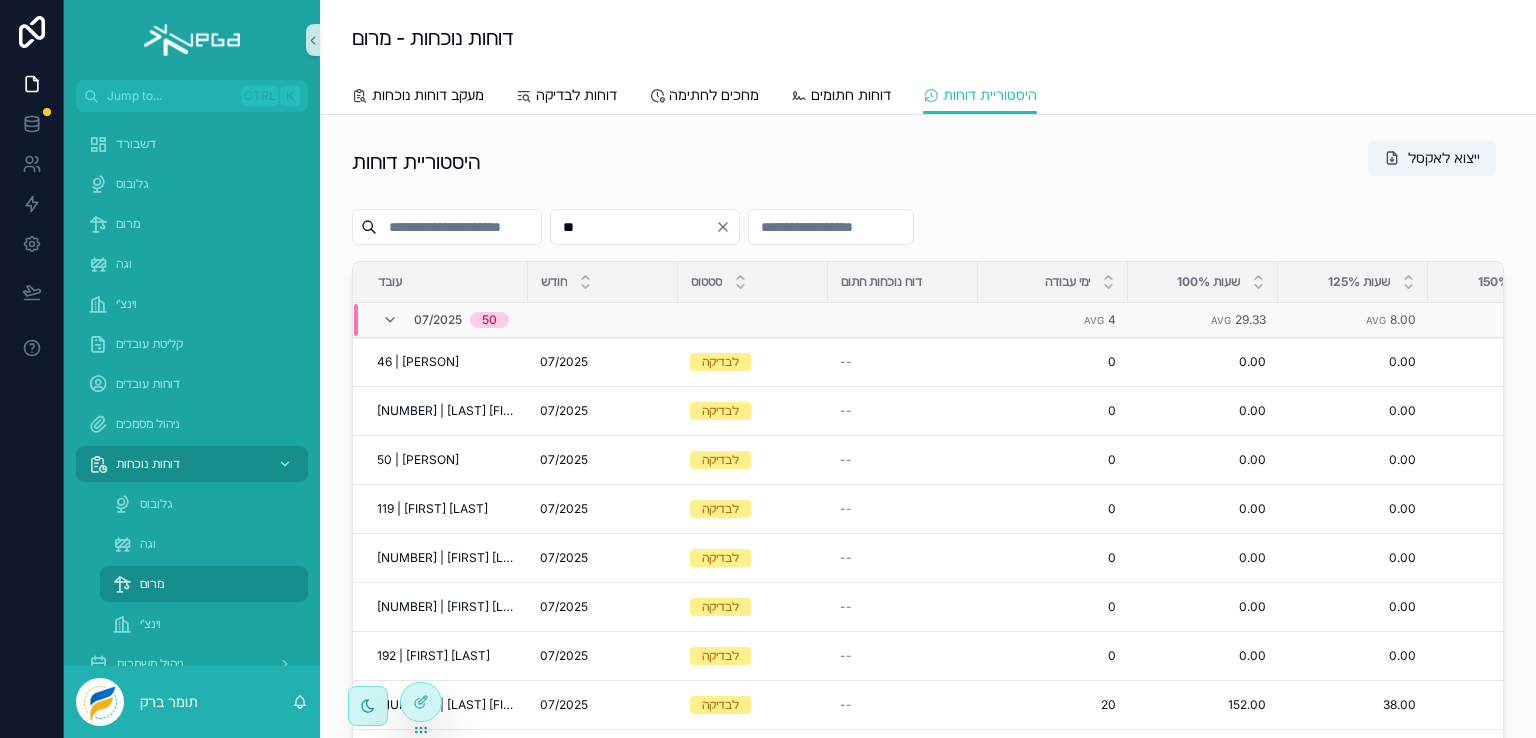 click 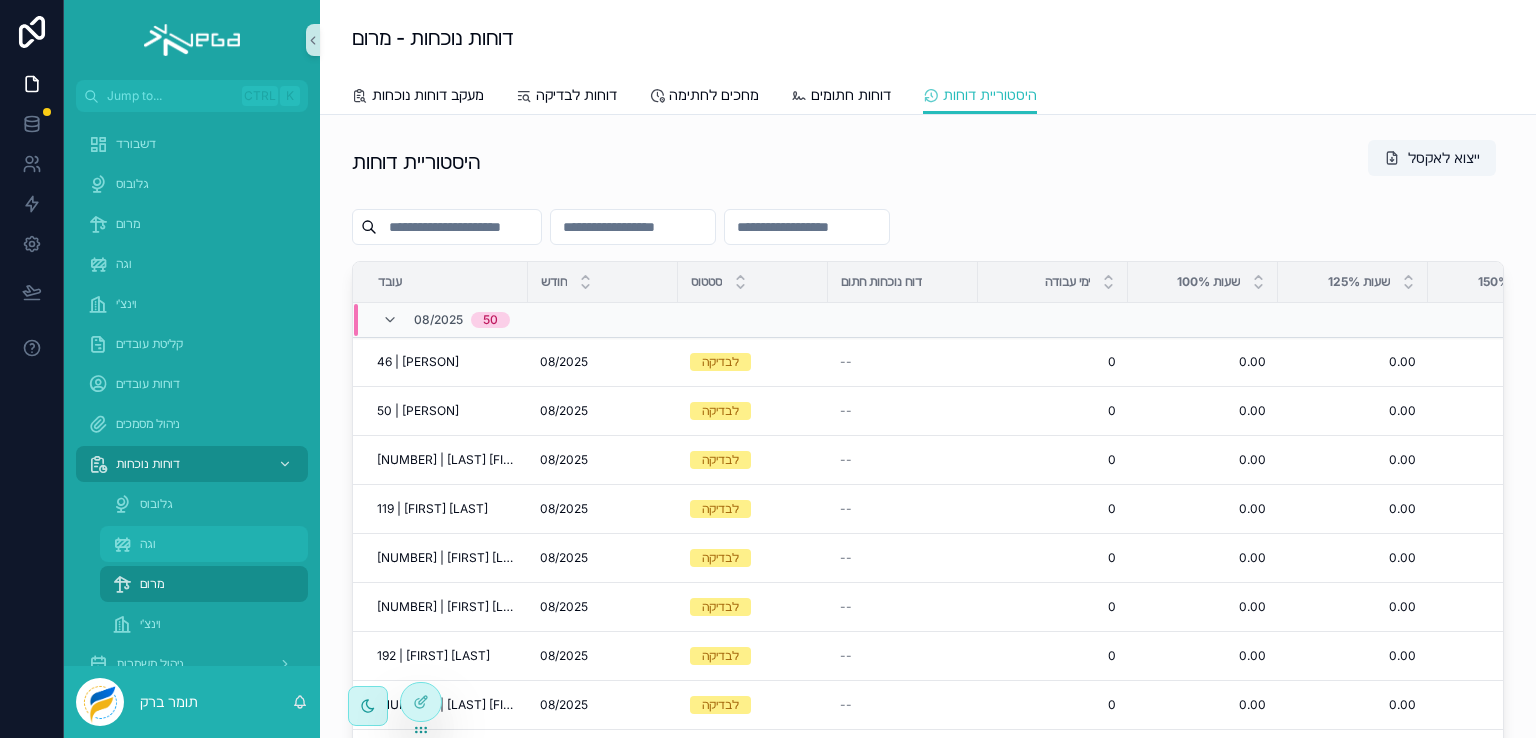 click on "וגה" at bounding box center (148, 544) 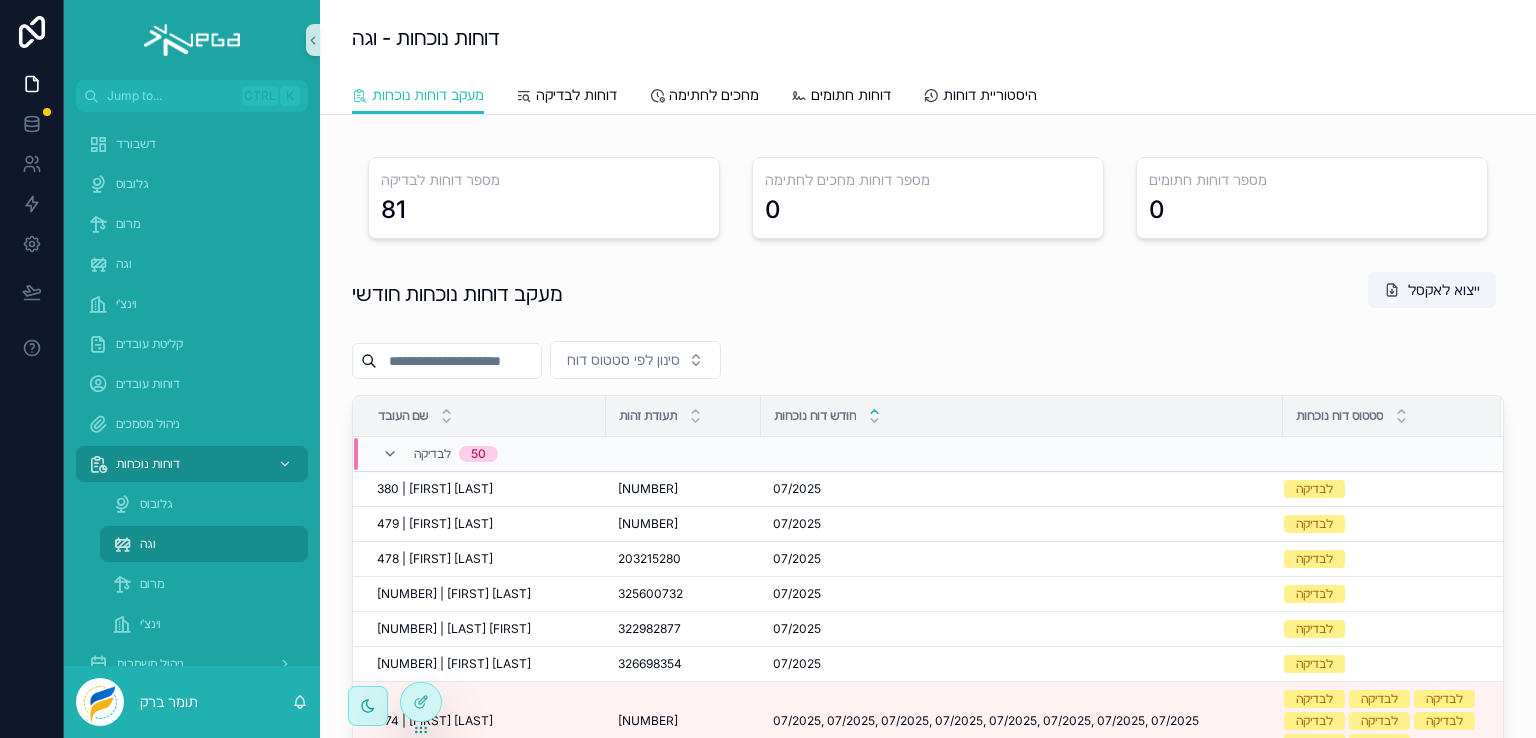click 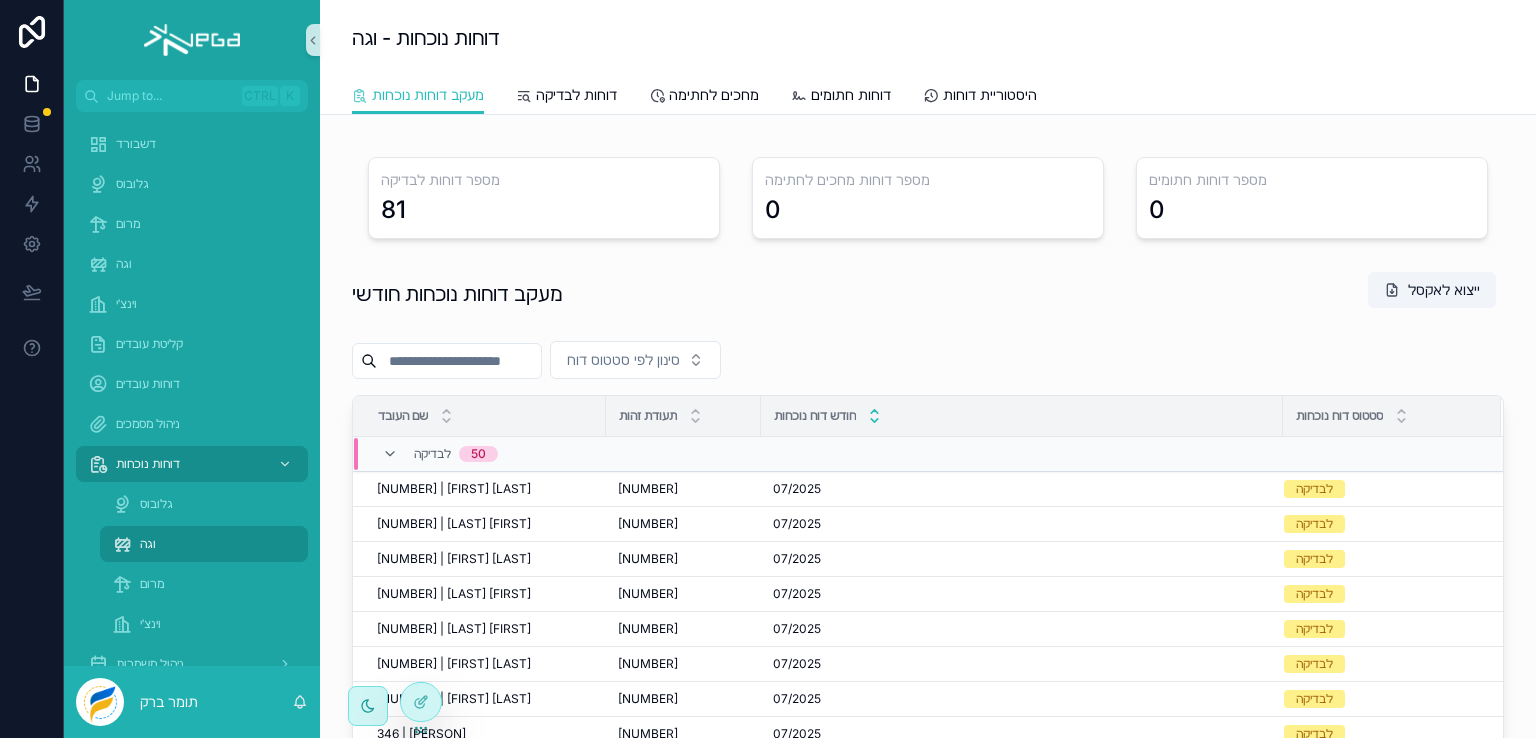 click 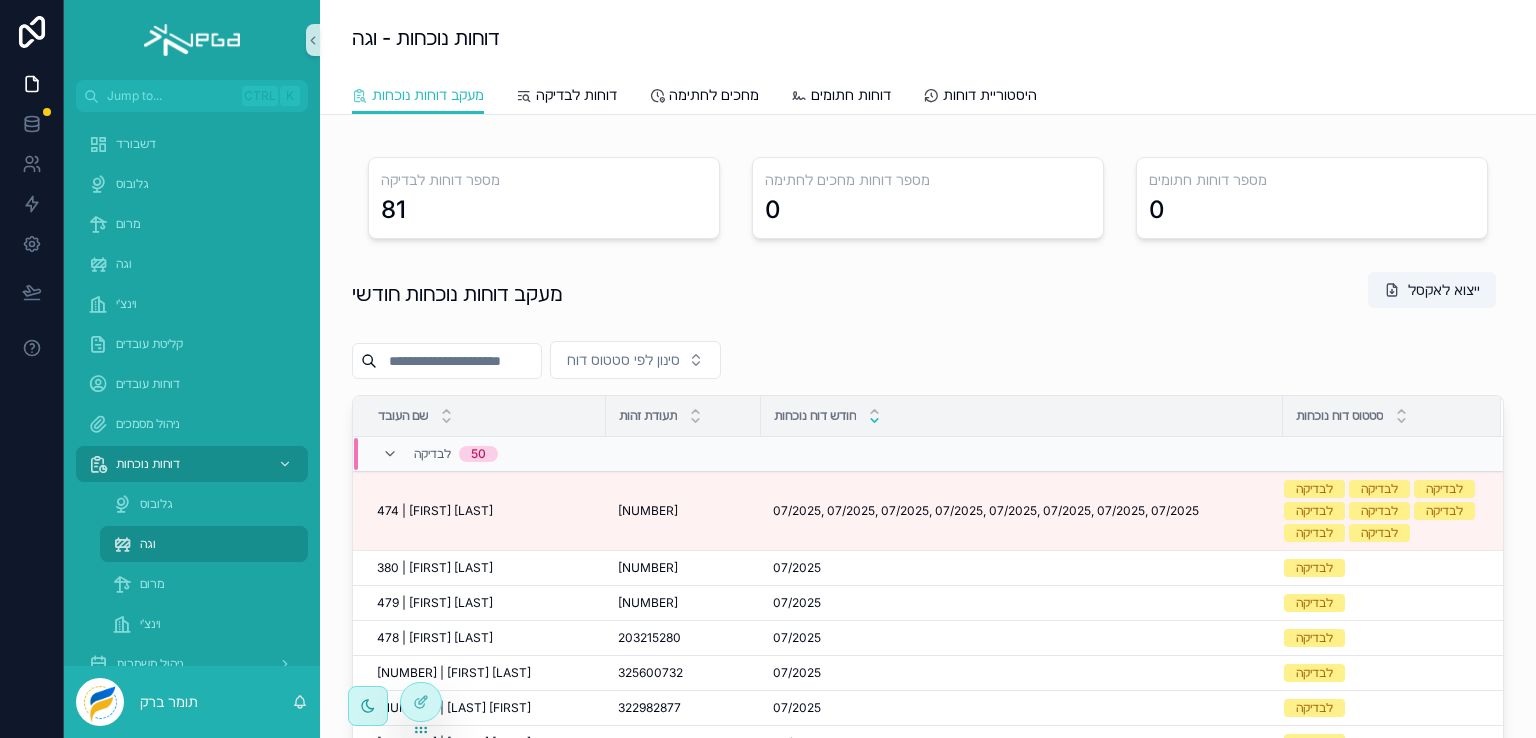 click 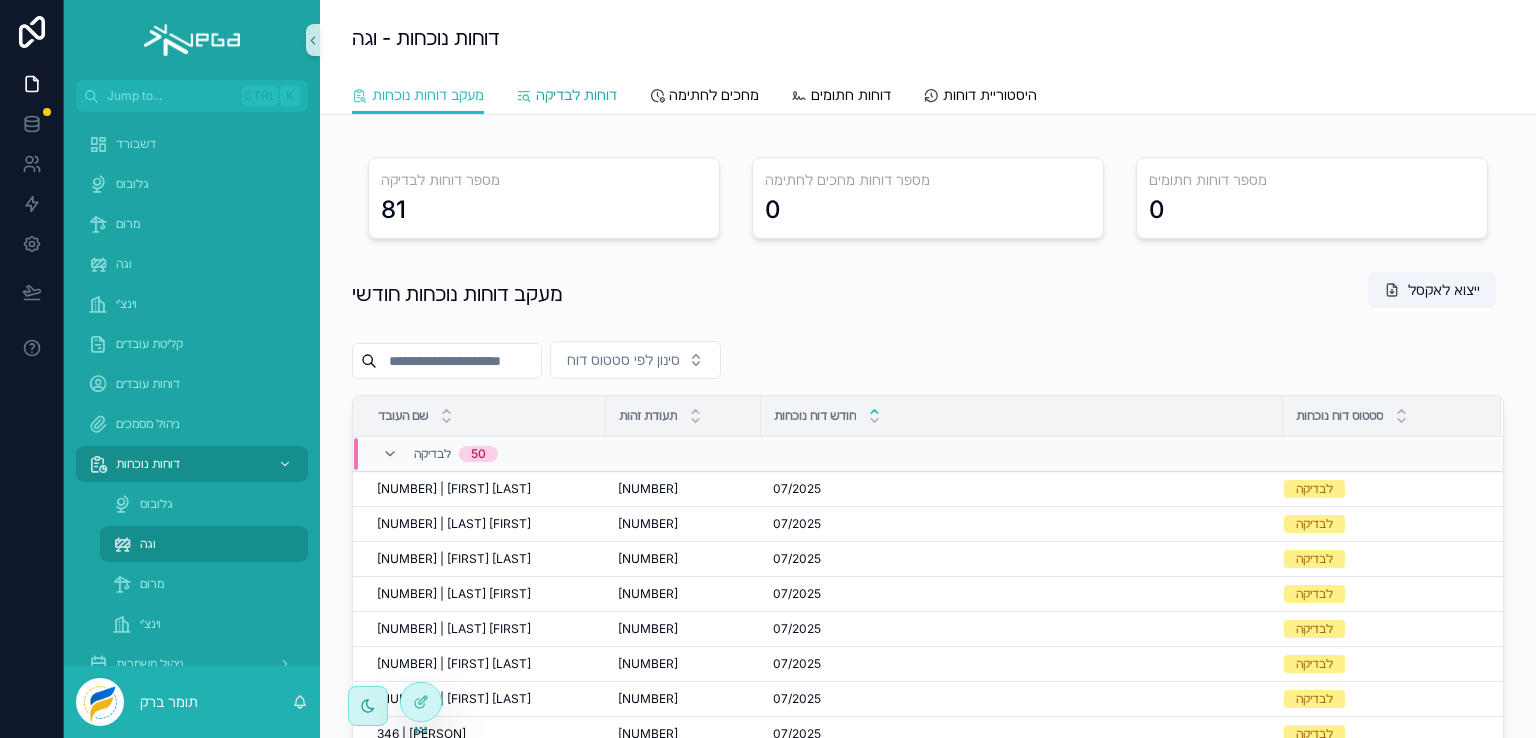 click on "דוחות לבדיקה" at bounding box center [576, 95] 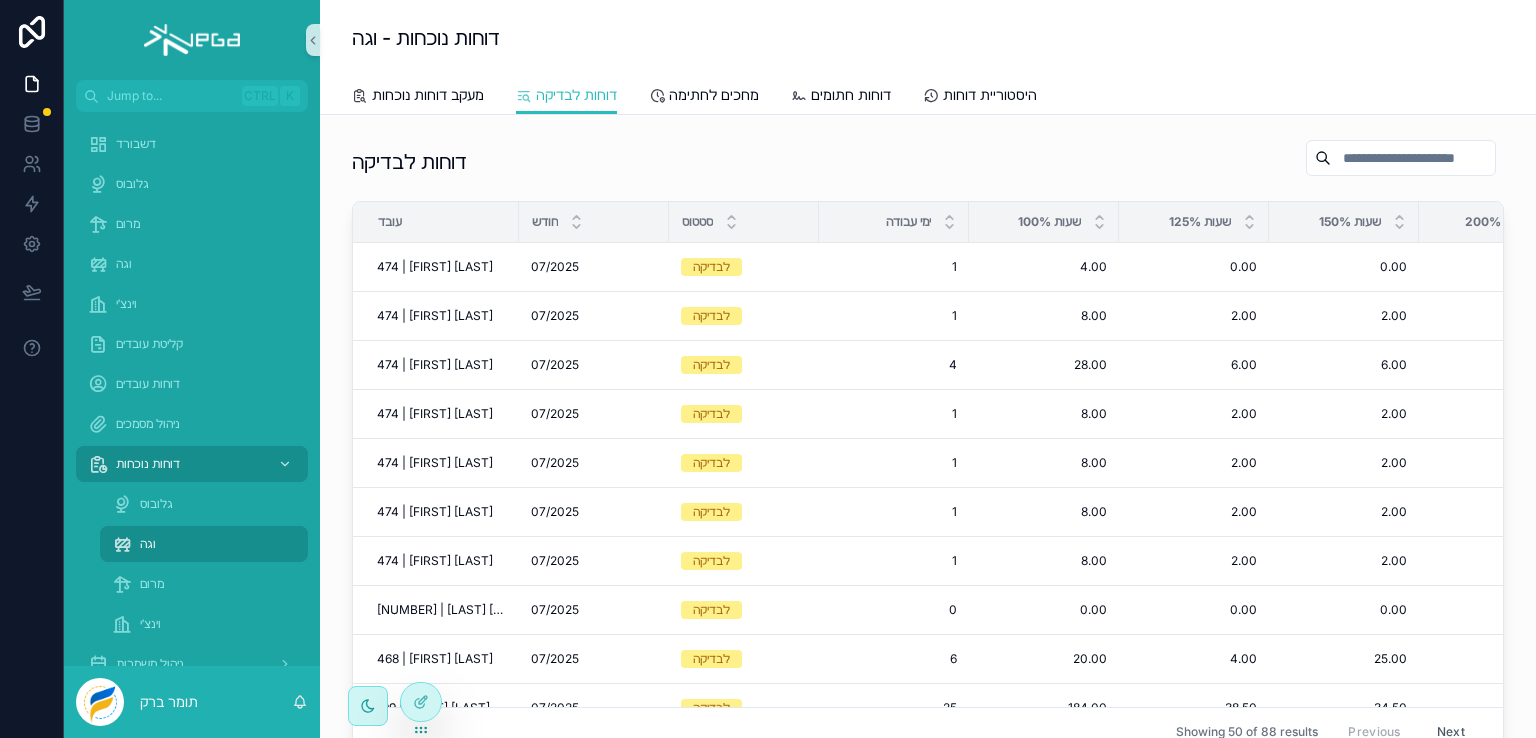 click on "לבדיקה" at bounding box center (711, 267) 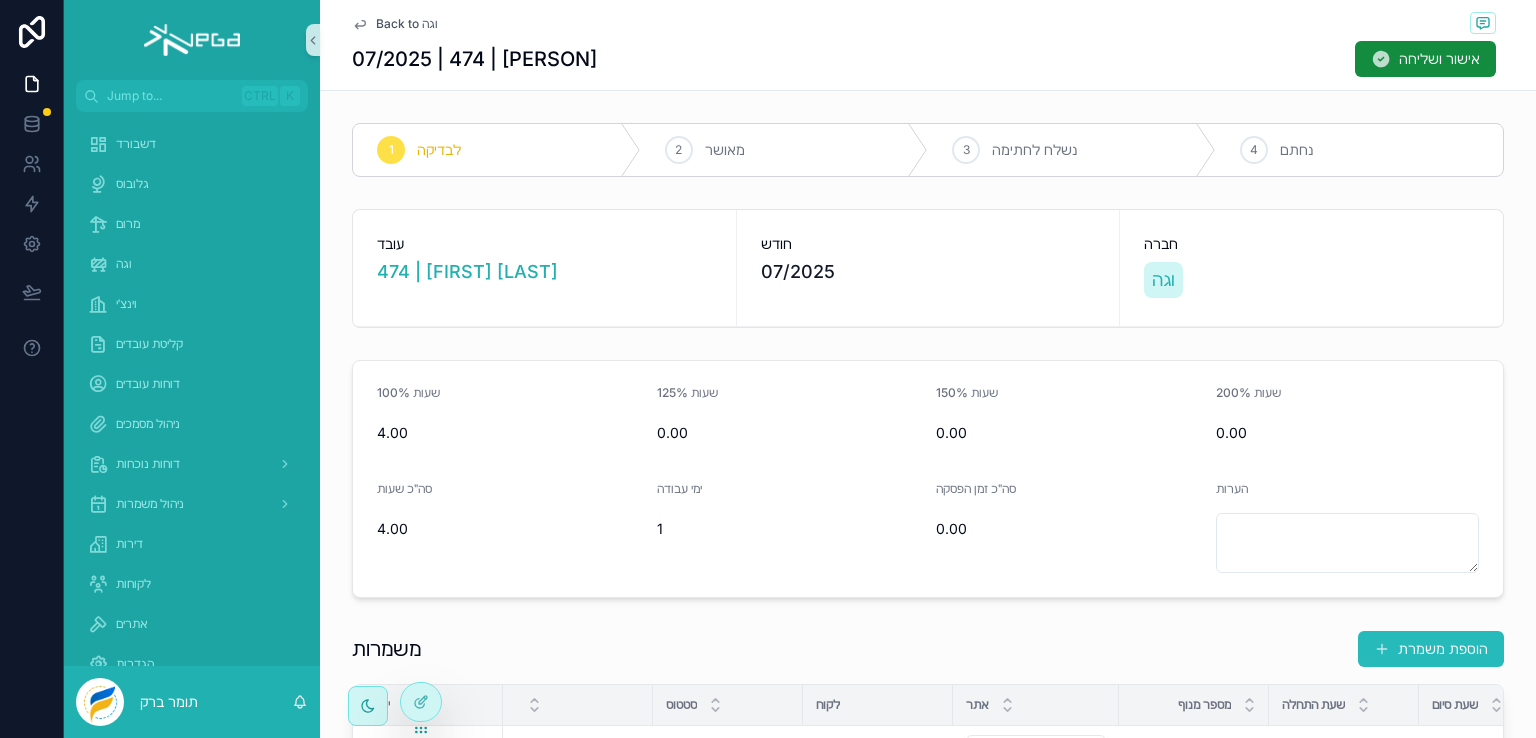 click 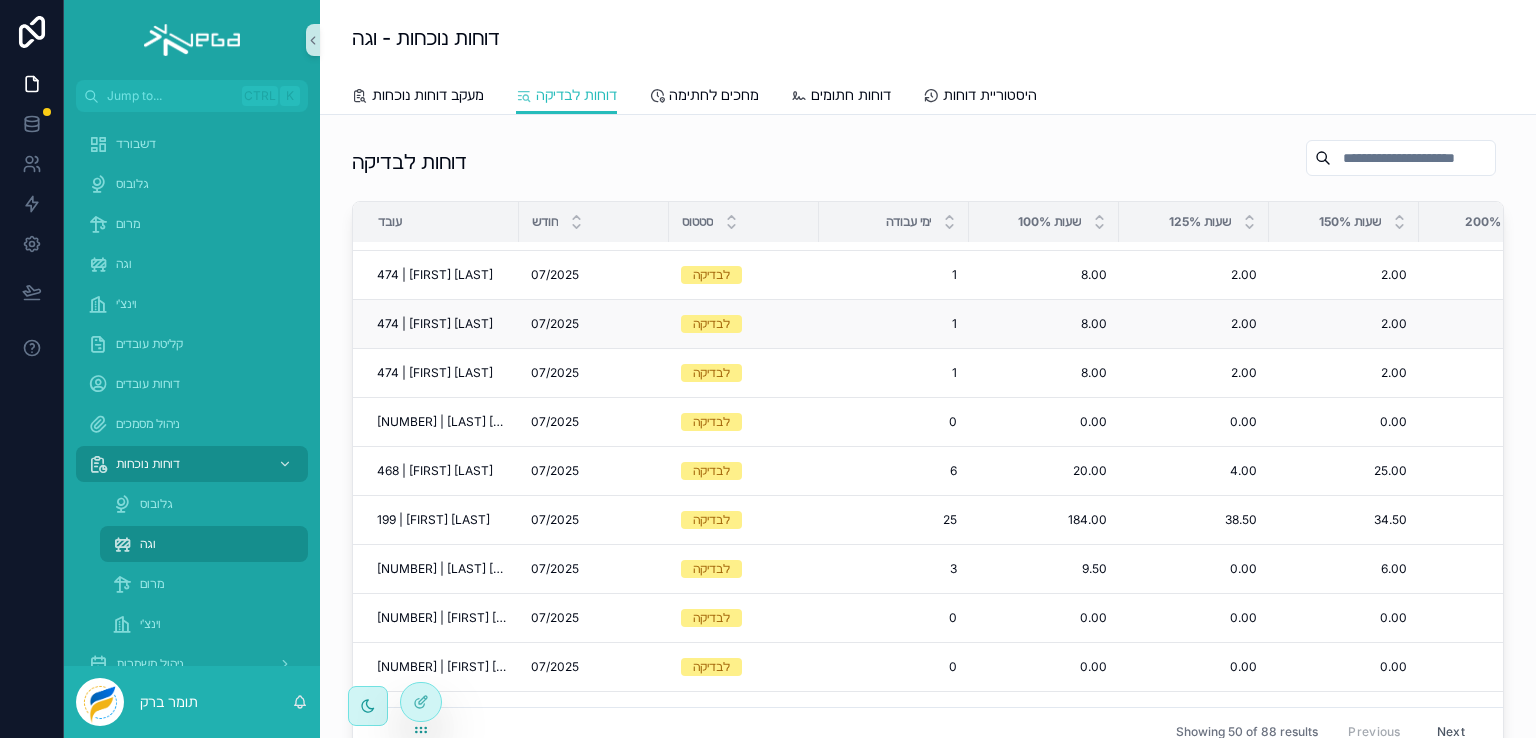 scroll, scrollTop: 0, scrollLeft: 0, axis: both 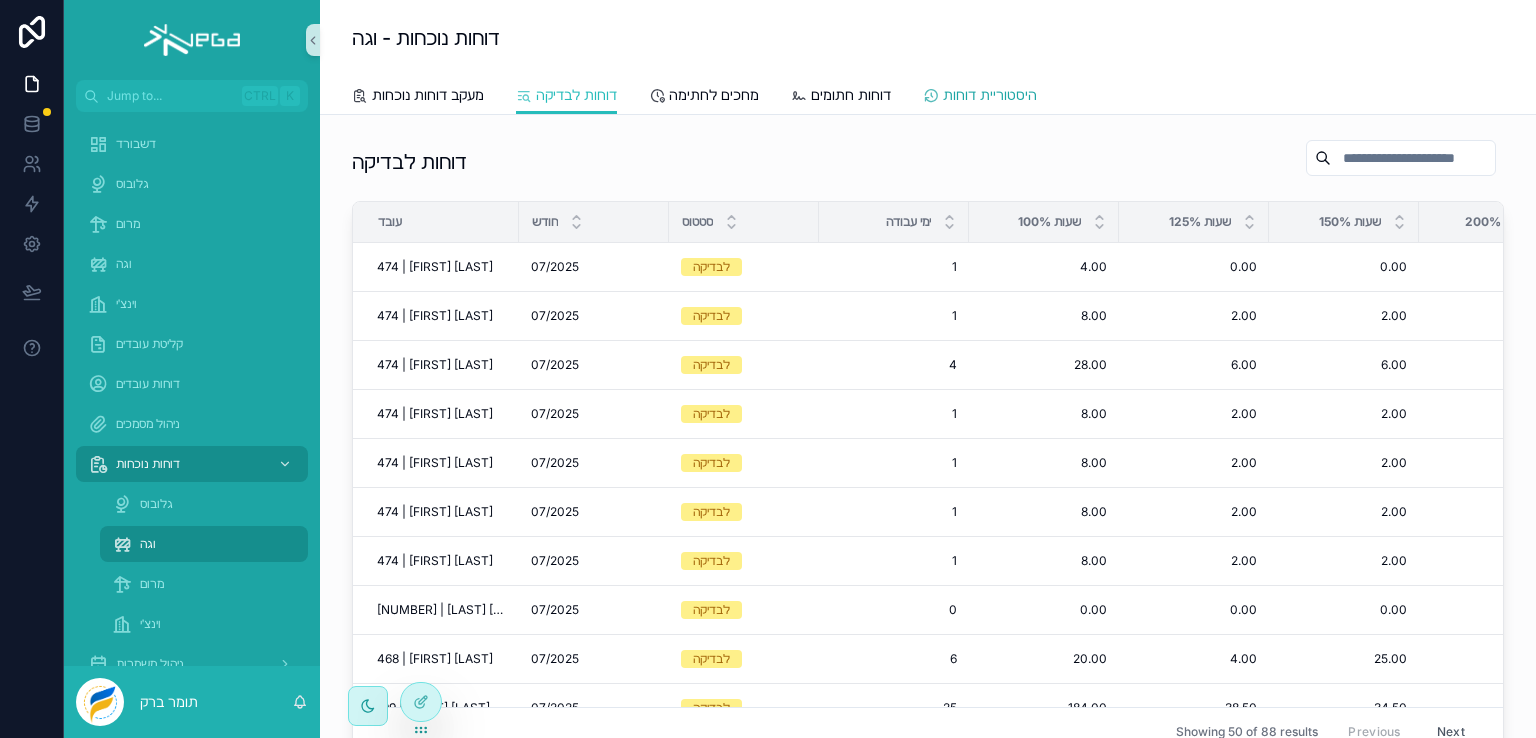 click on "היסטוריית דוחות" at bounding box center (990, 95) 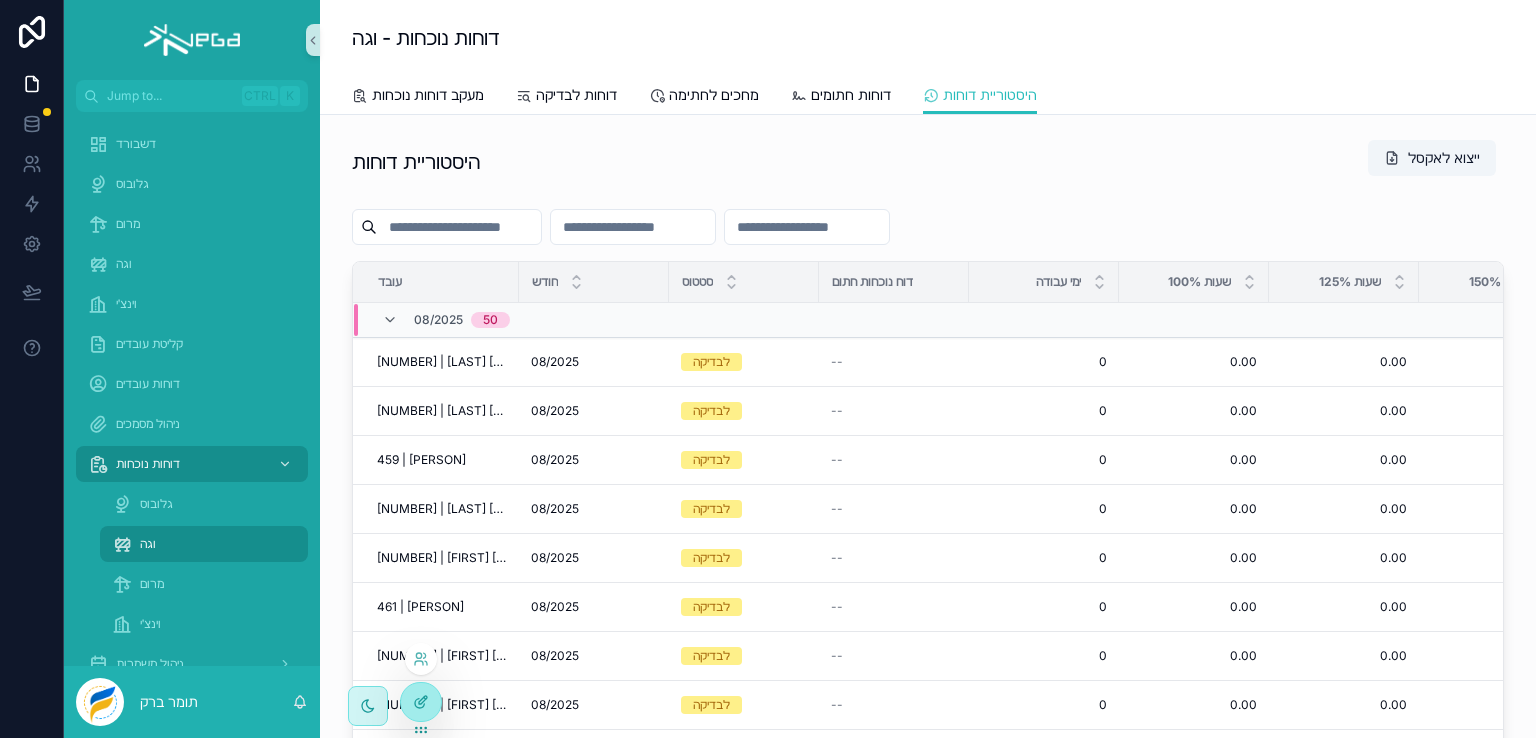 click 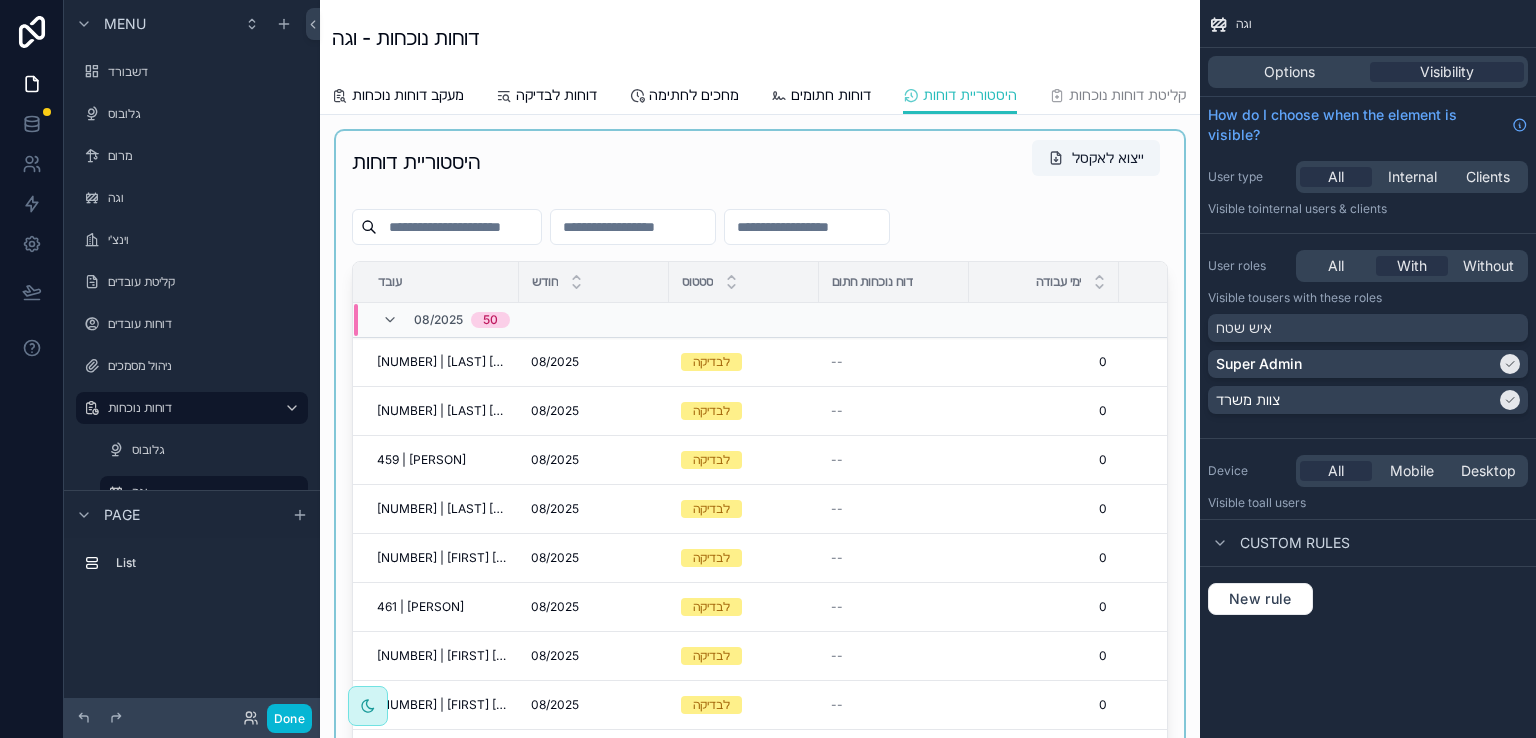 click at bounding box center (760, 482) 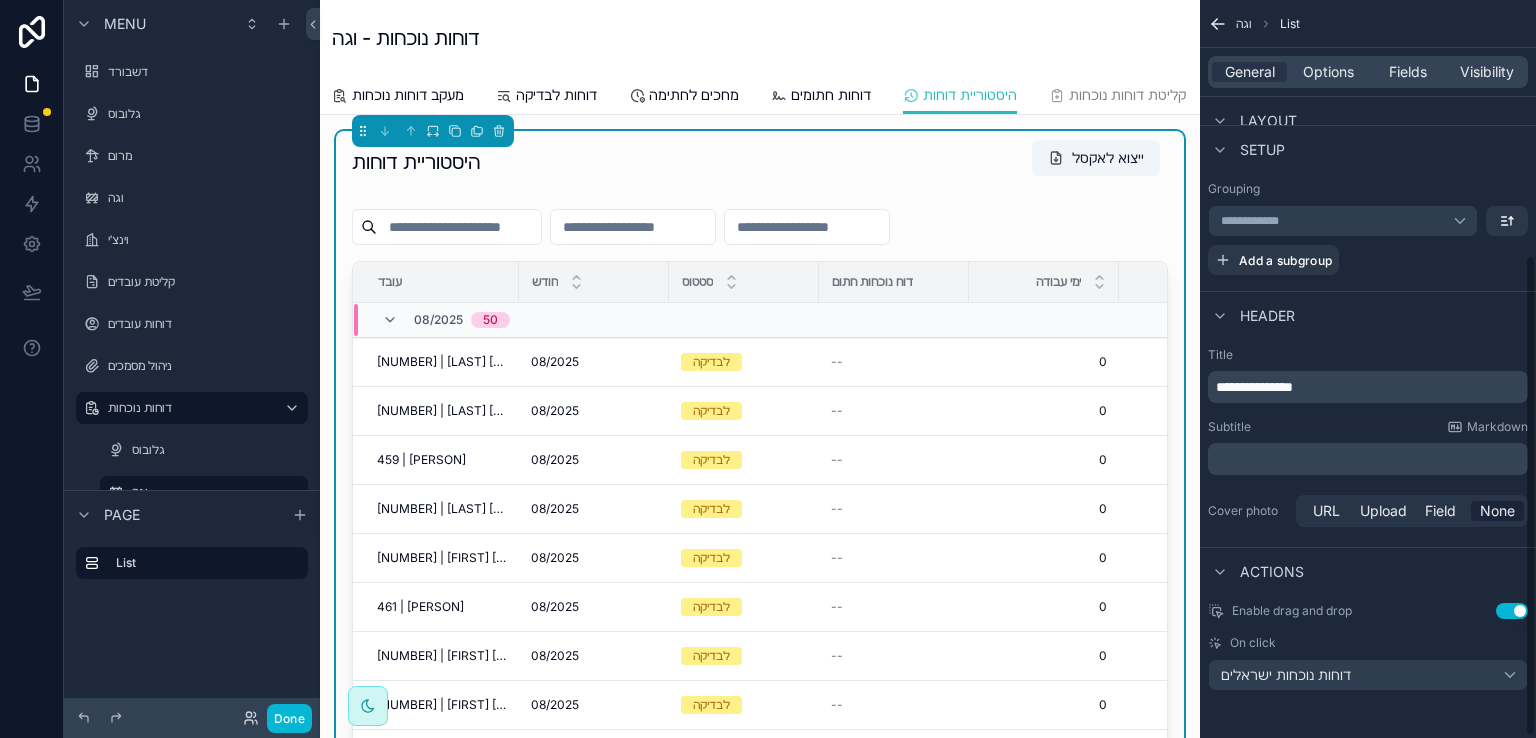 scroll, scrollTop: 0, scrollLeft: 0, axis: both 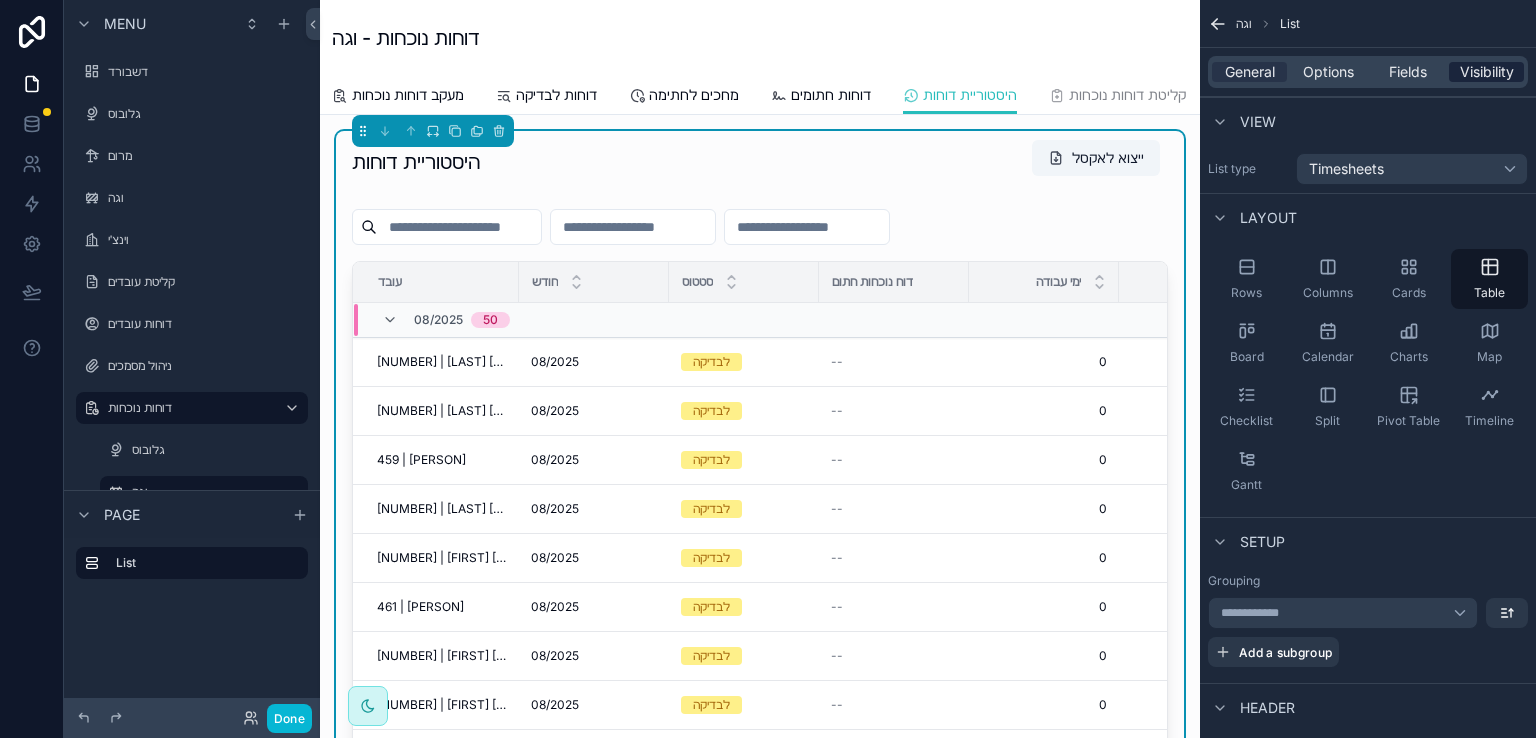click on "Visibility" at bounding box center (1487, 72) 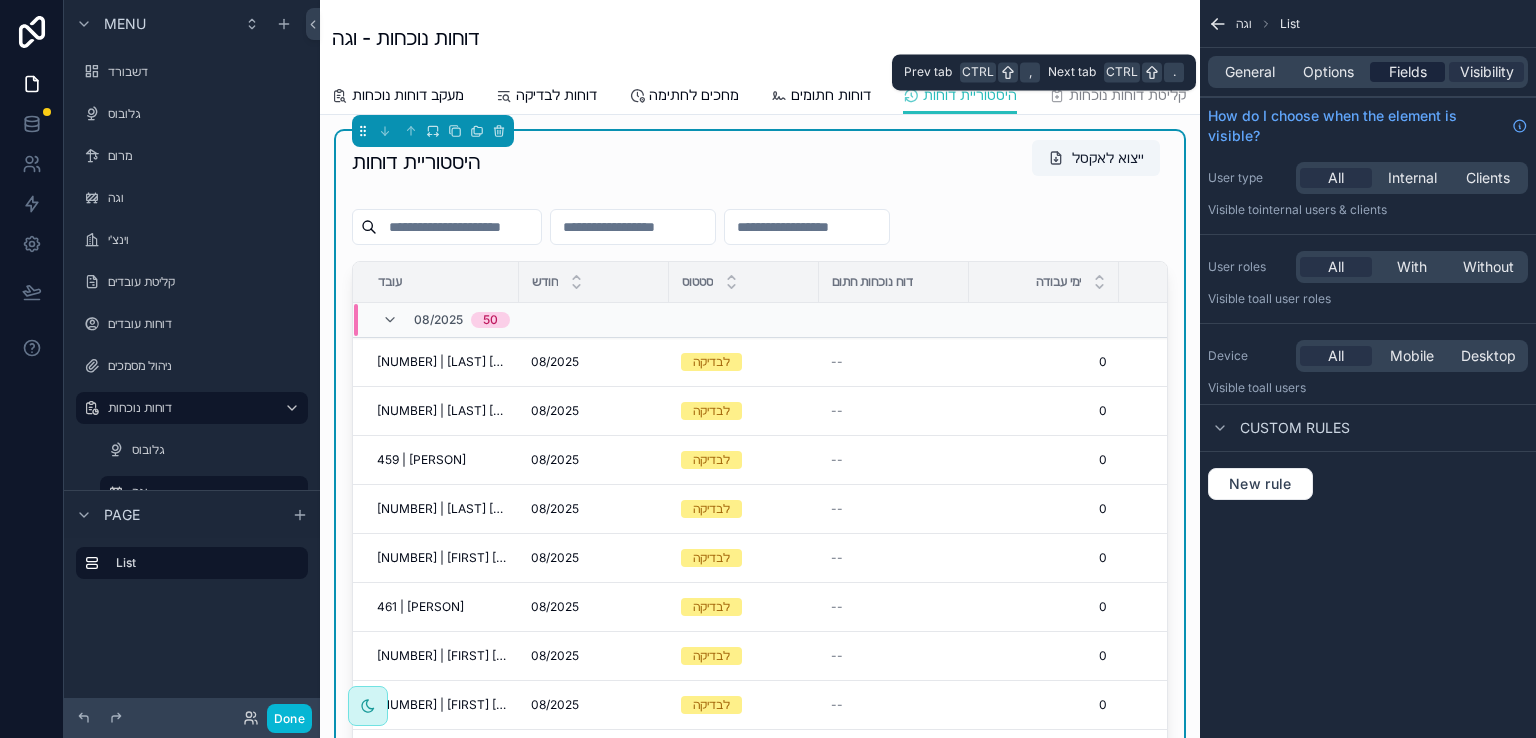 click on "Fields" at bounding box center (1408, 72) 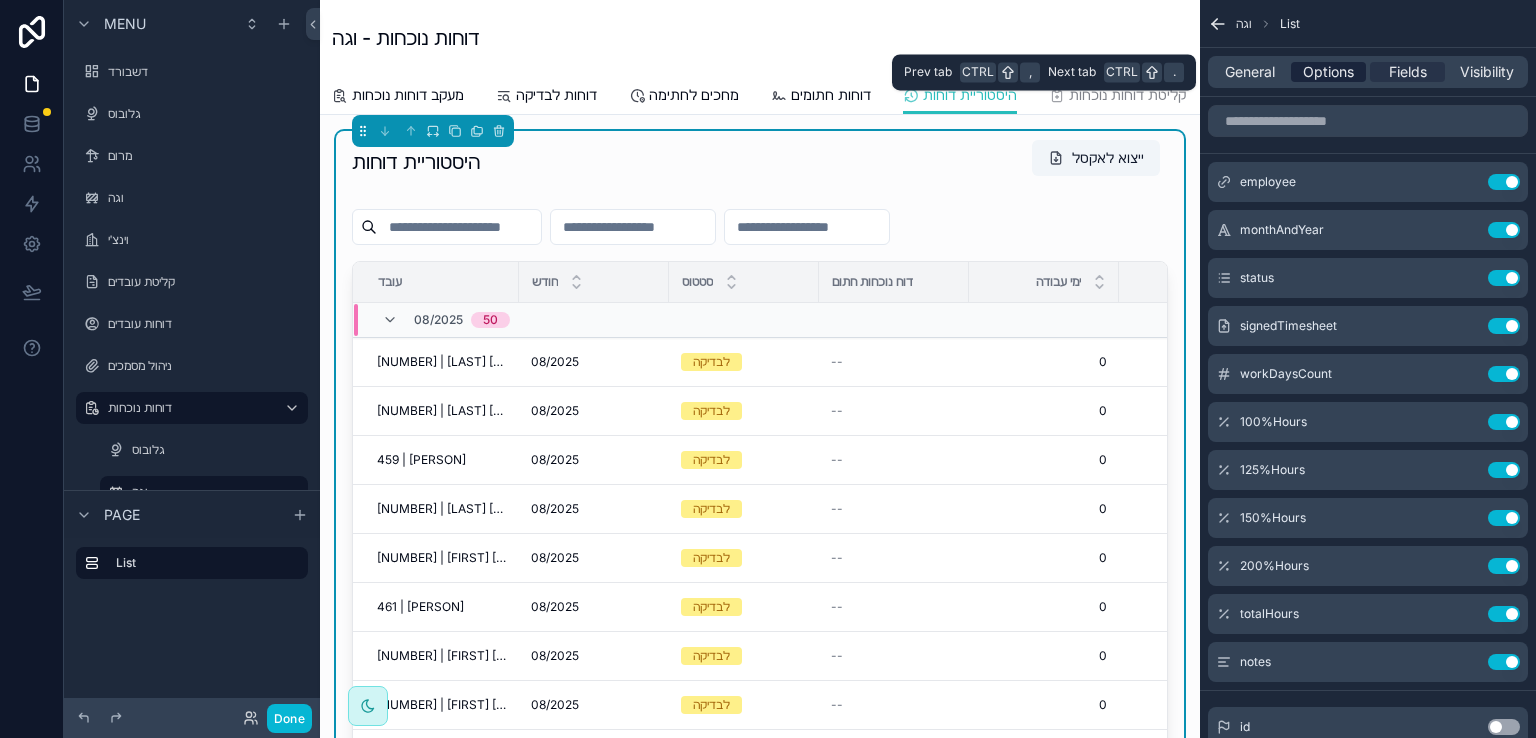 click on "Options" at bounding box center [1328, 72] 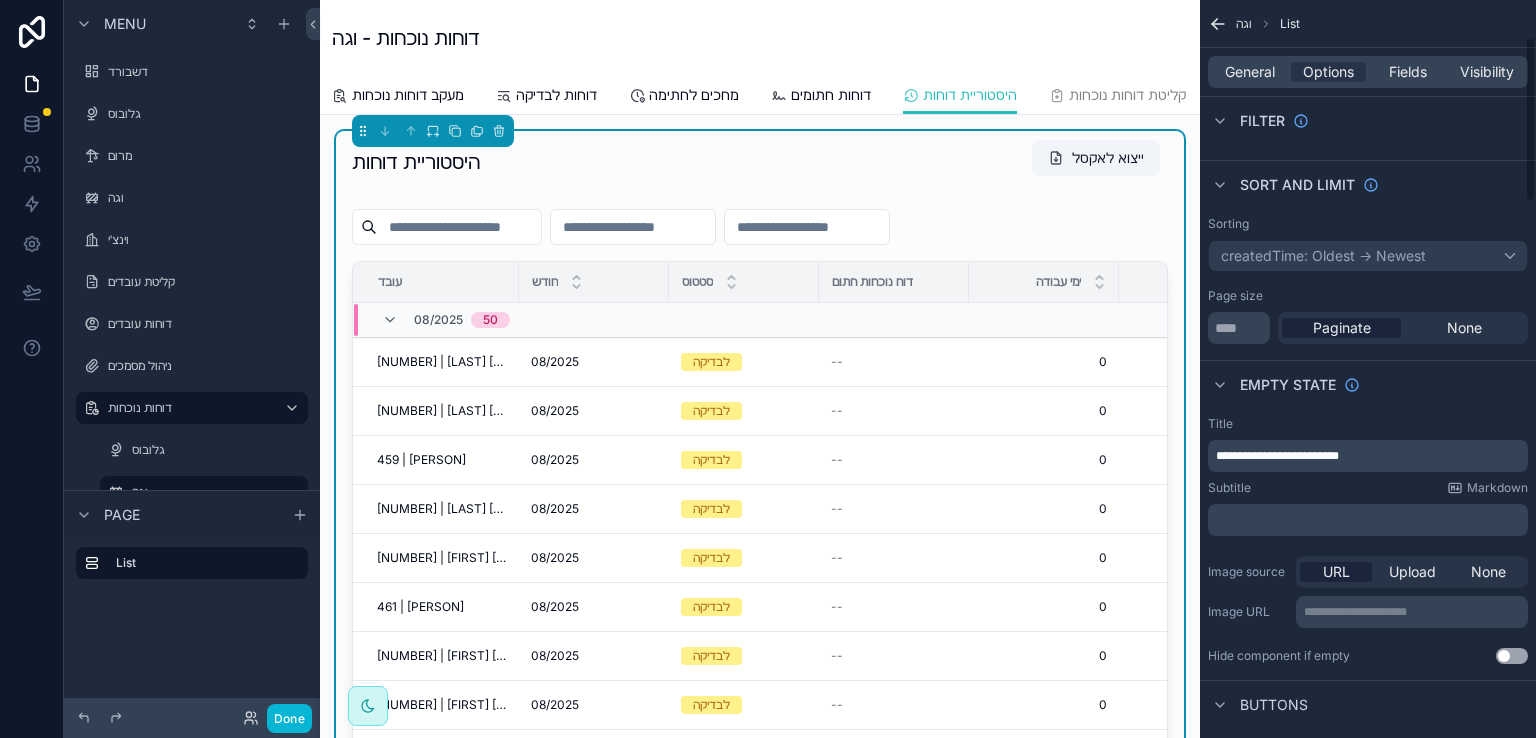 scroll, scrollTop: 200, scrollLeft: 0, axis: vertical 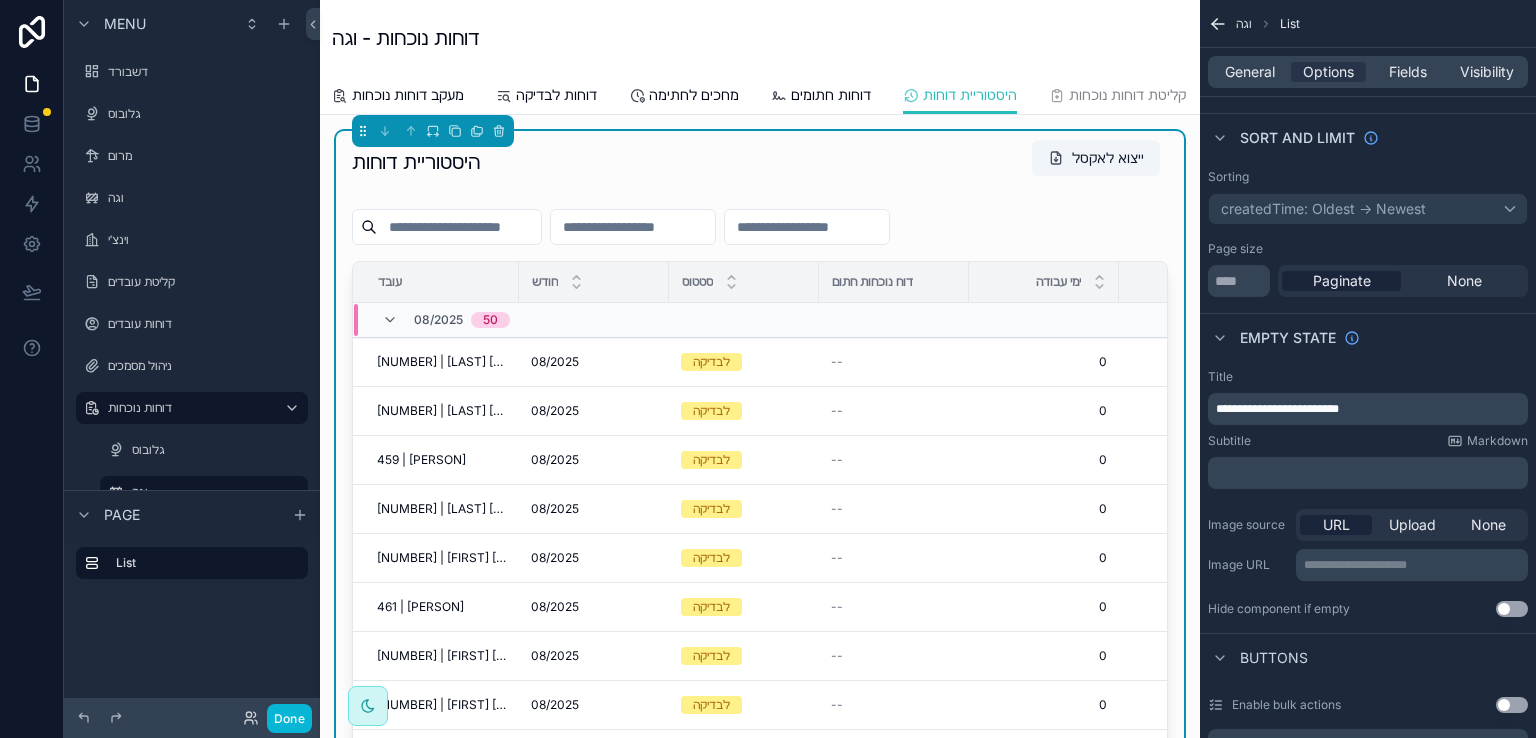 click on "היסטוריית דוחות ייצוא לאקסל" at bounding box center (760, 162) 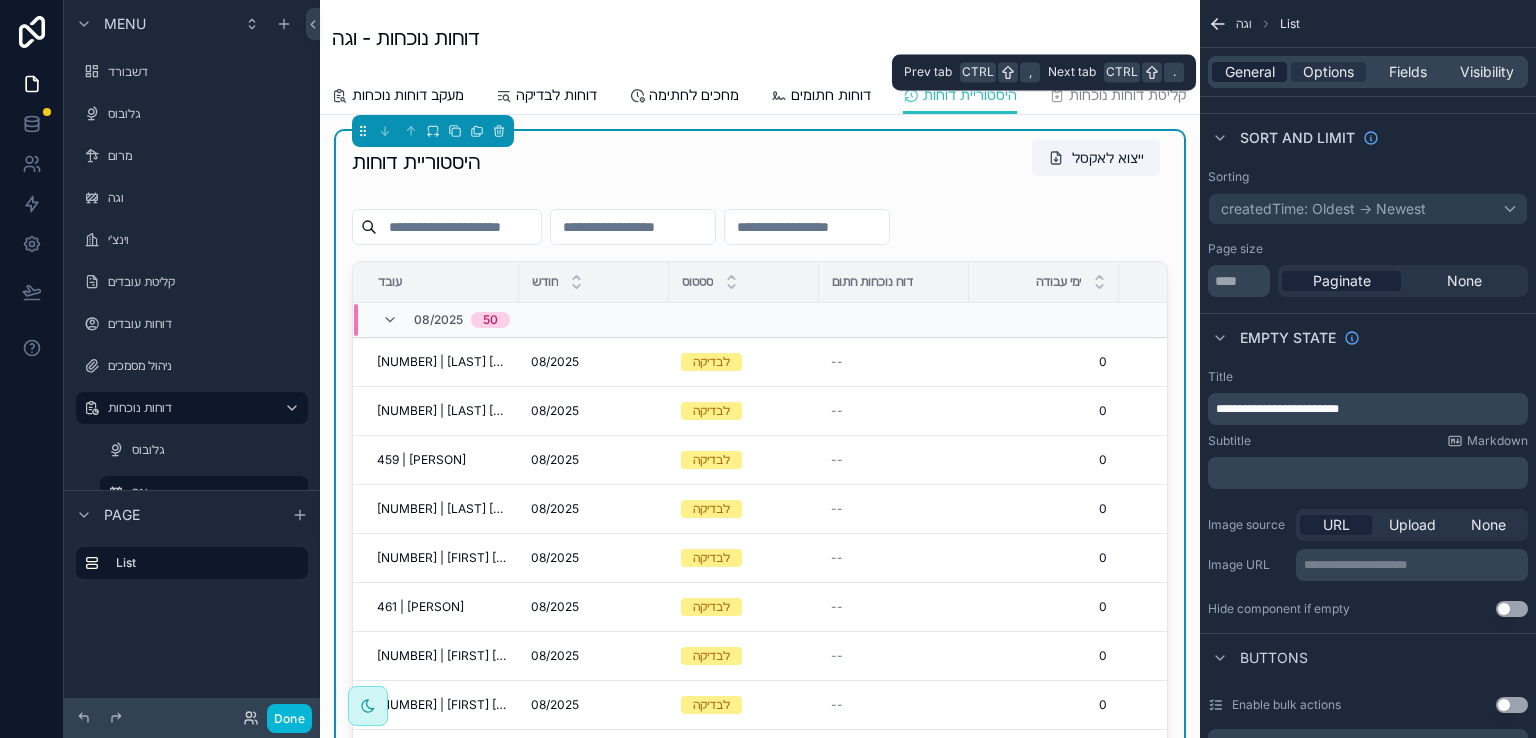 click on "General" at bounding box center [1250, 72] 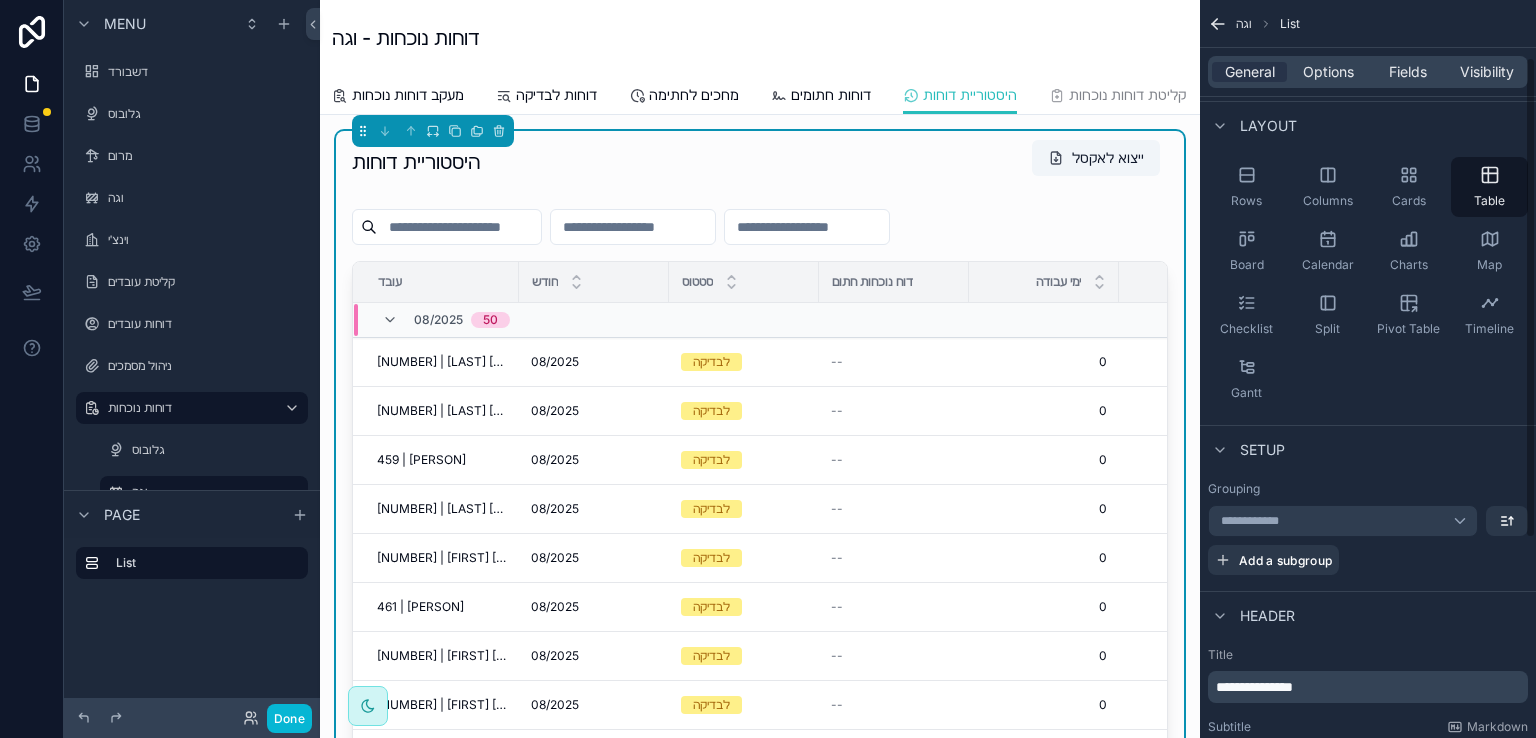 scroll, scrollTop: 0, scrollLeft: 0, axis: both 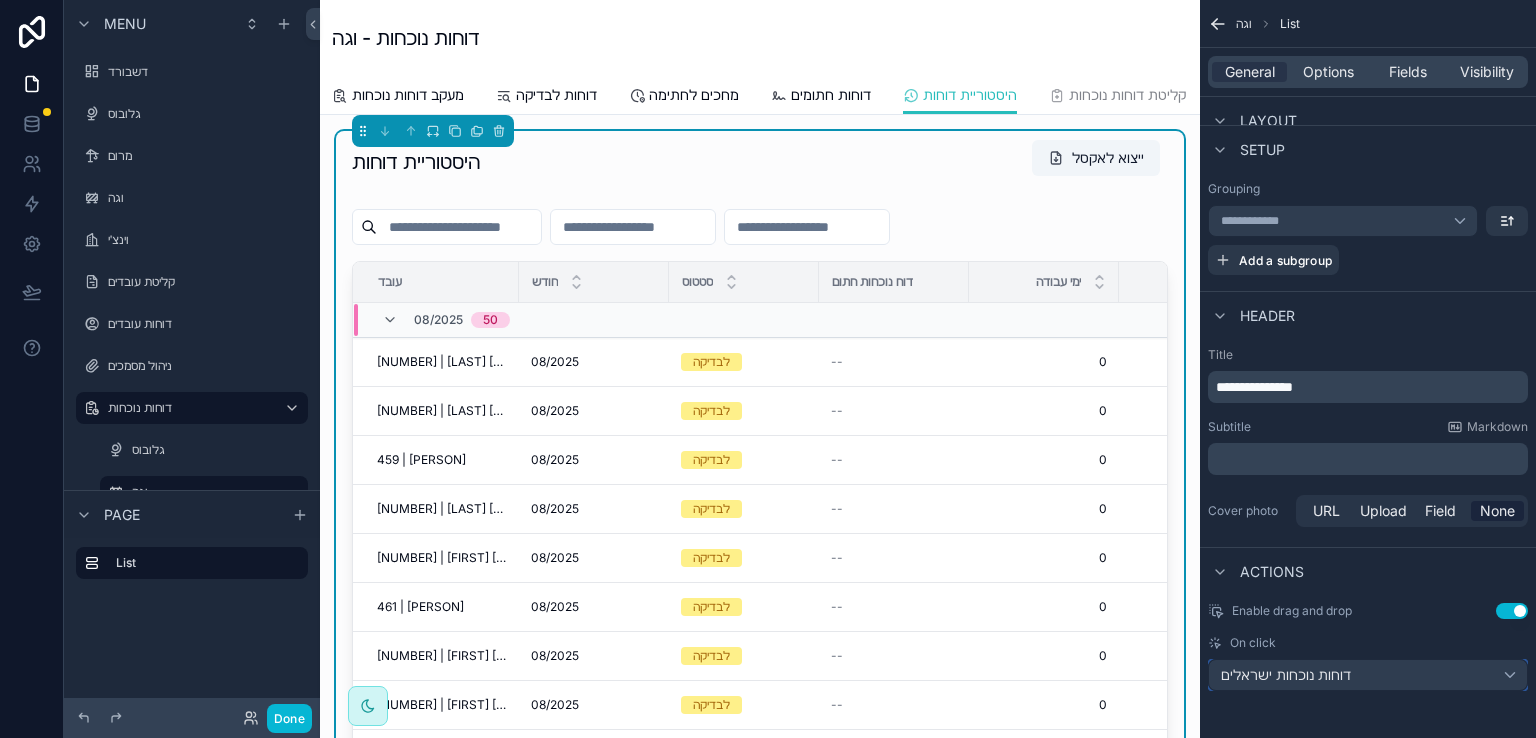 click on "דוחות נוכחות ישראלים" at bounding box center [1368, 675] 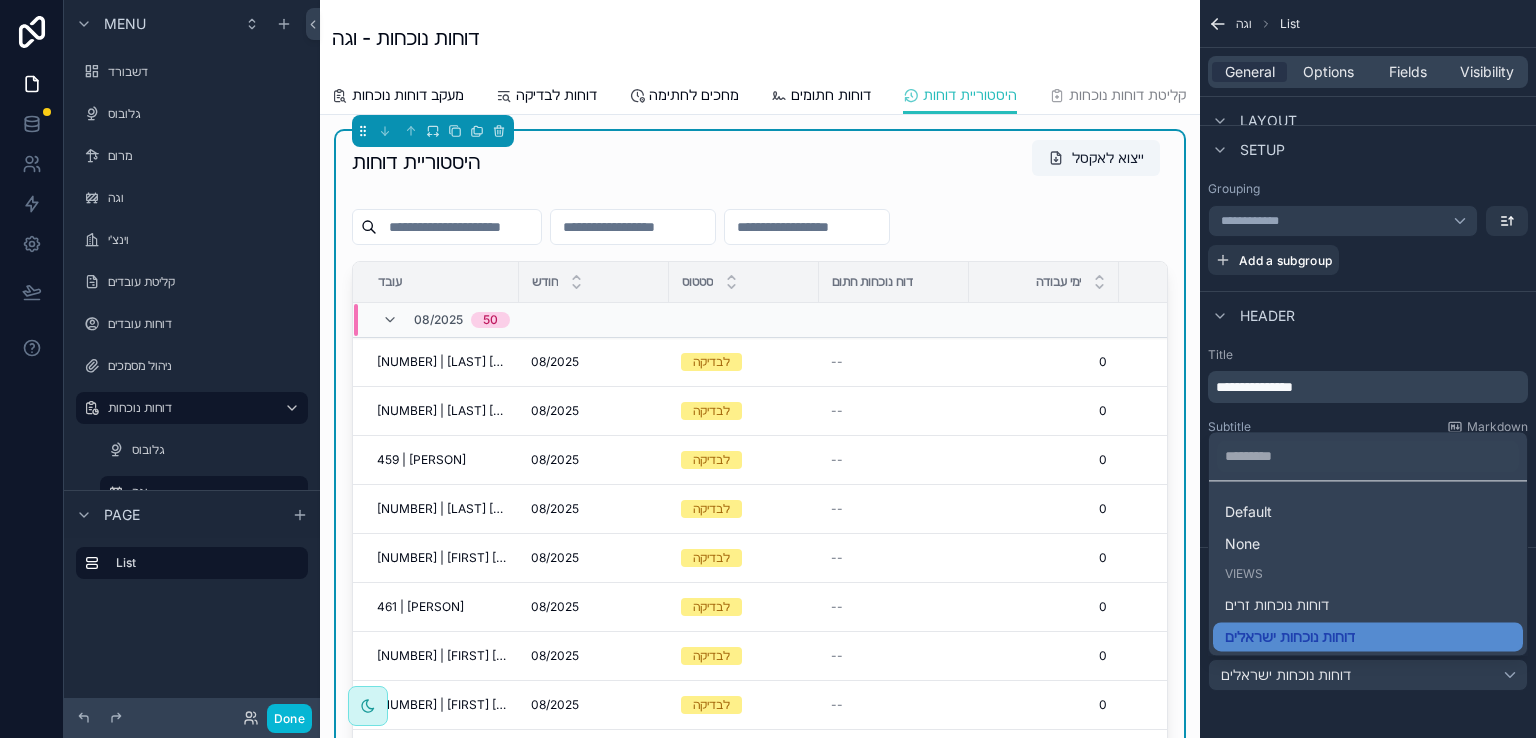 click at bounding box center [768, 369] 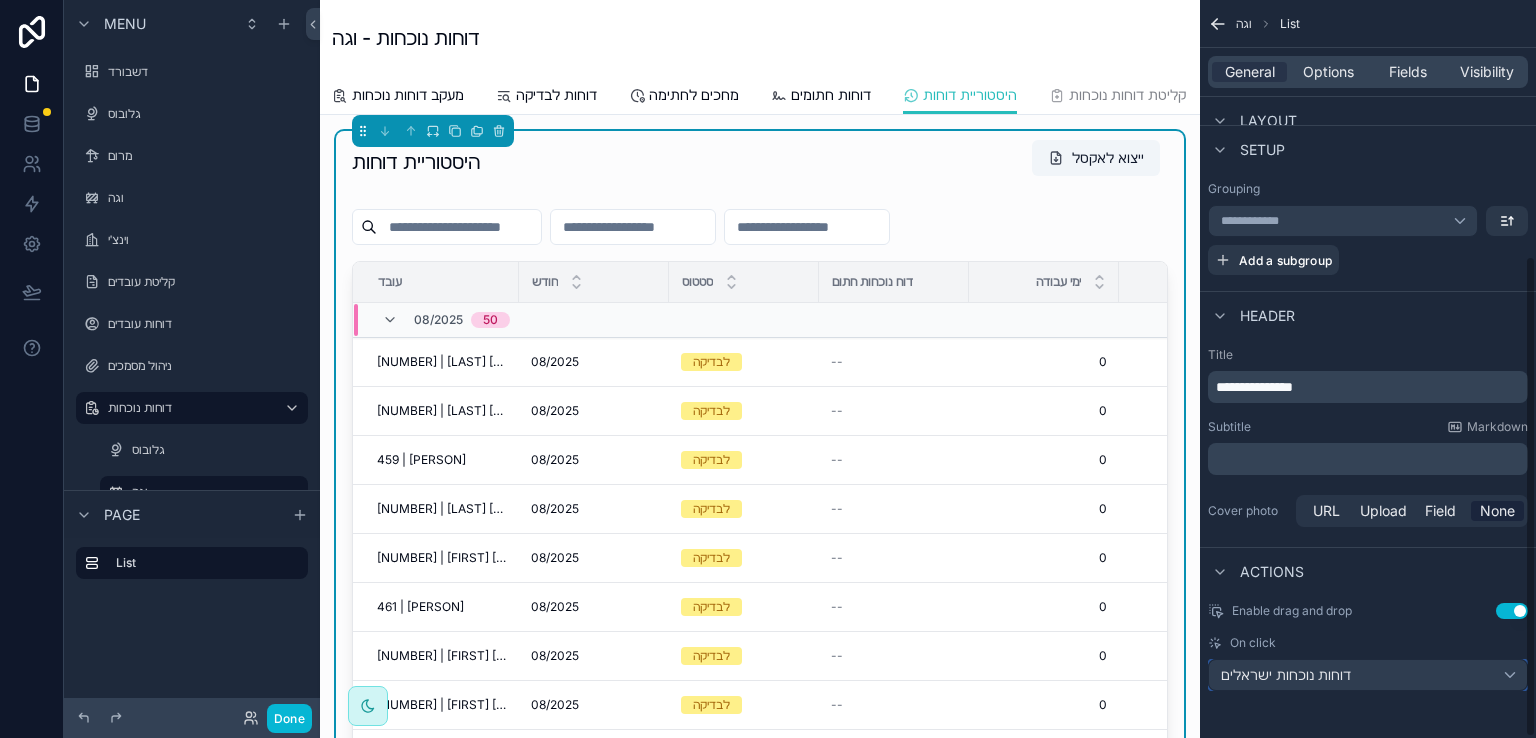 click on "דוחות נוכחות ישראלים" at bounding box center (1368, 675) 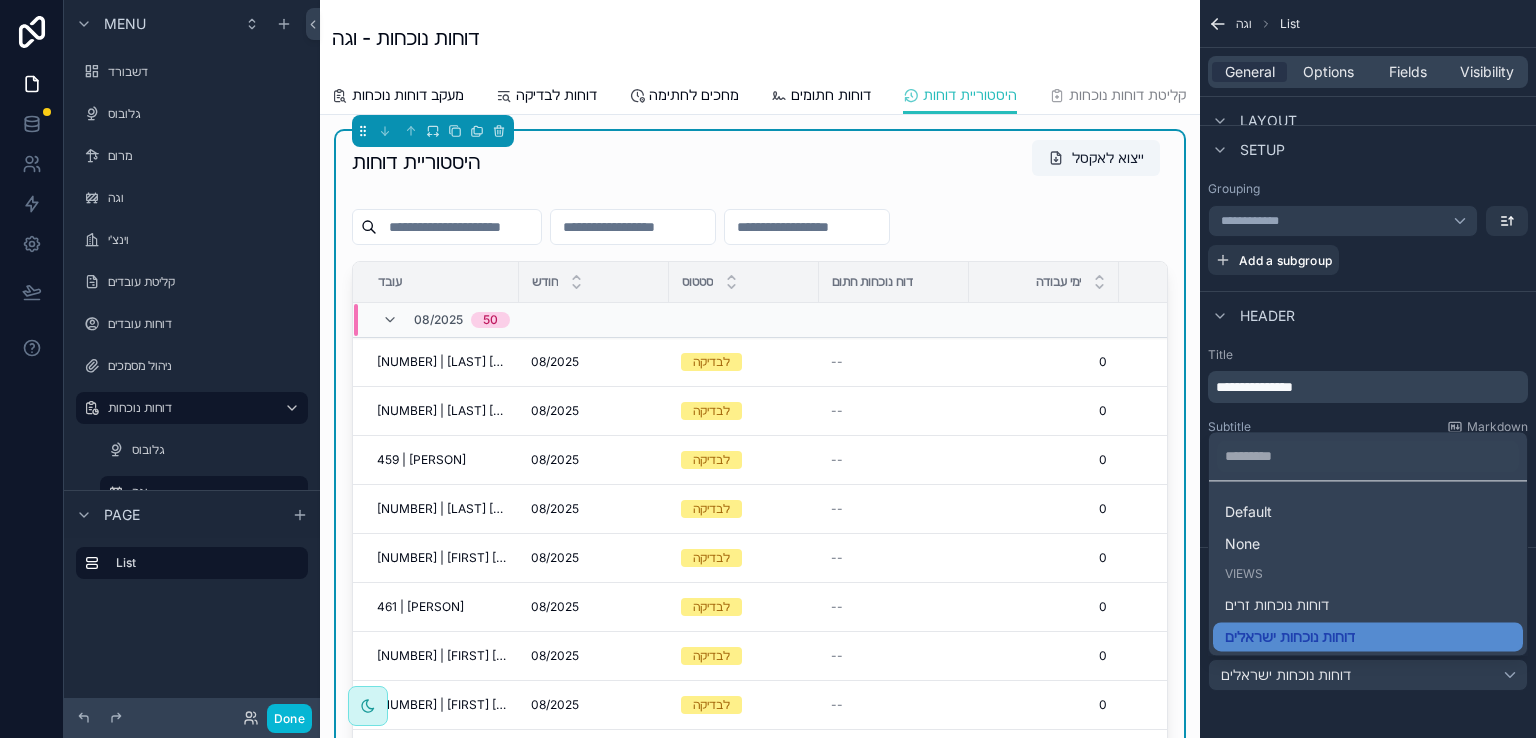 click at bounding box center (768, 369) 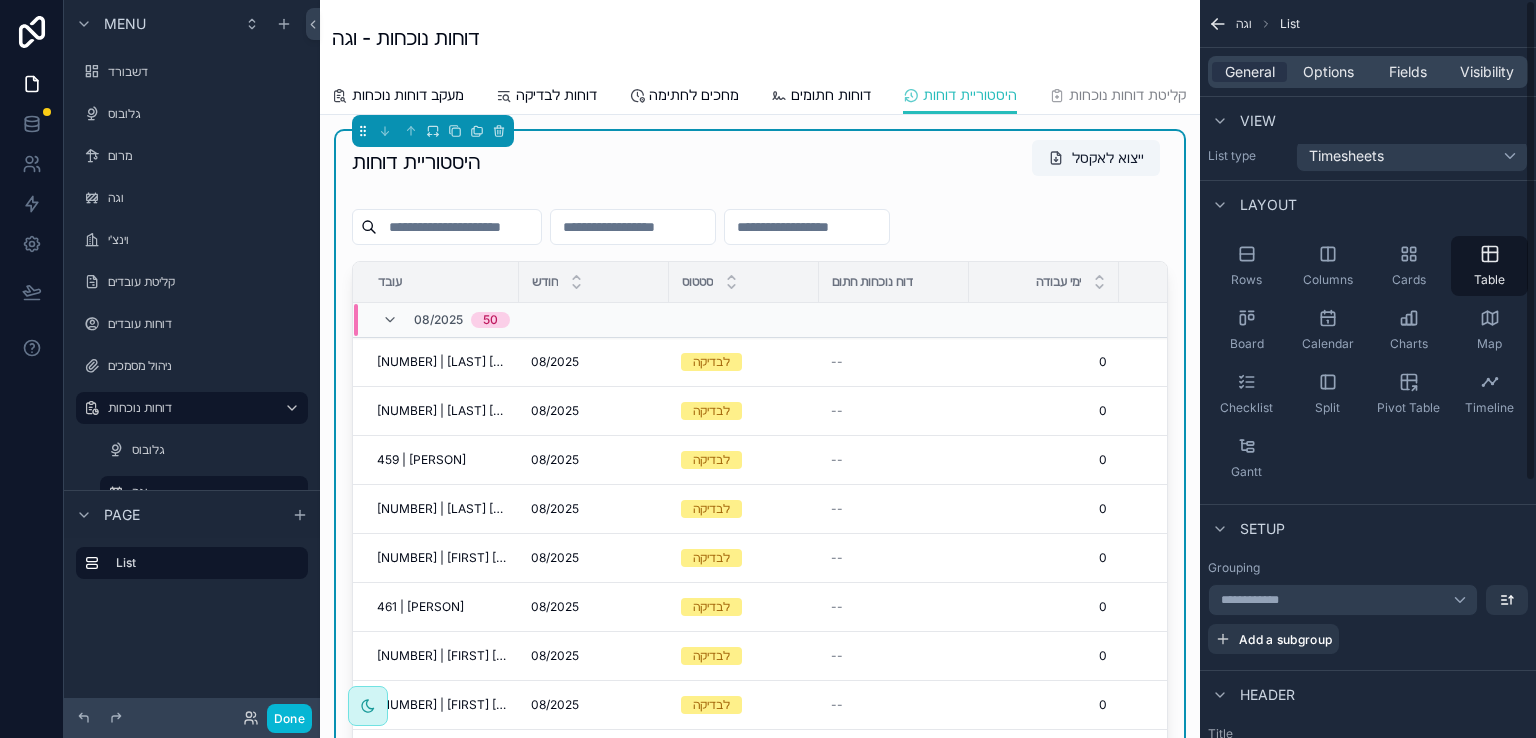 scroll, scrollTop: 0, scrollLeft: 0, axis: both 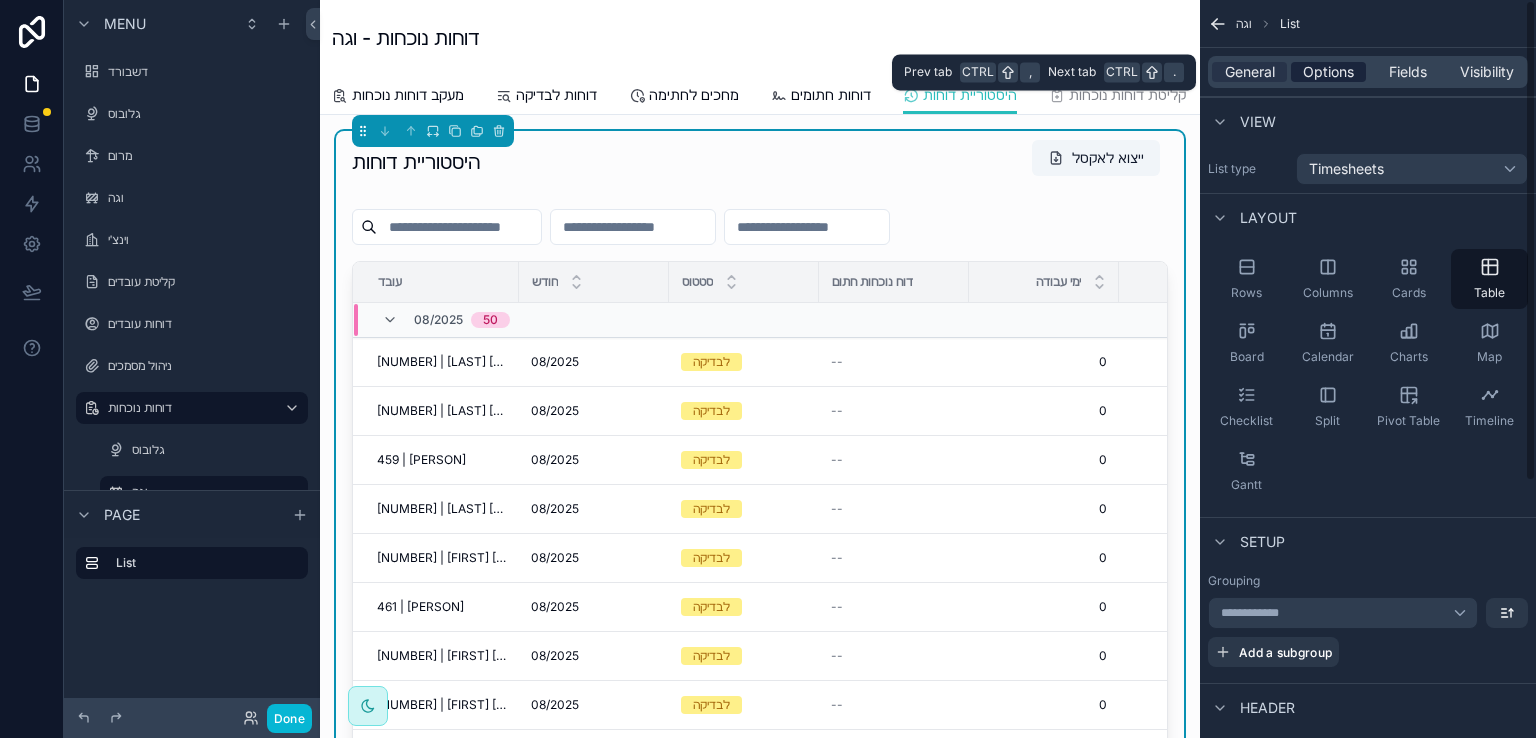 click on "Options" at bounding box center [1328, 72] 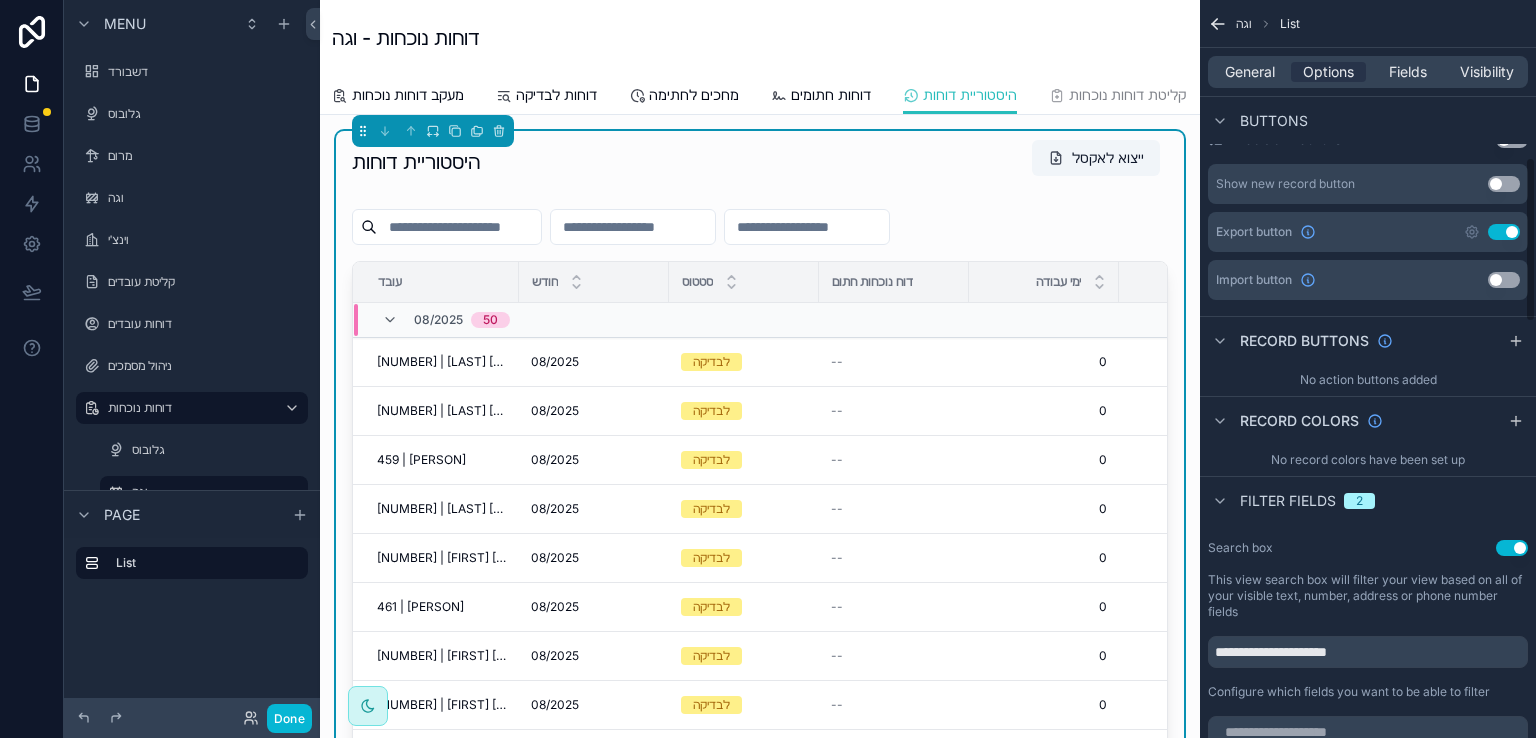 scroll, scrollTop: 900, scrollLeft: 0, axis: vertical 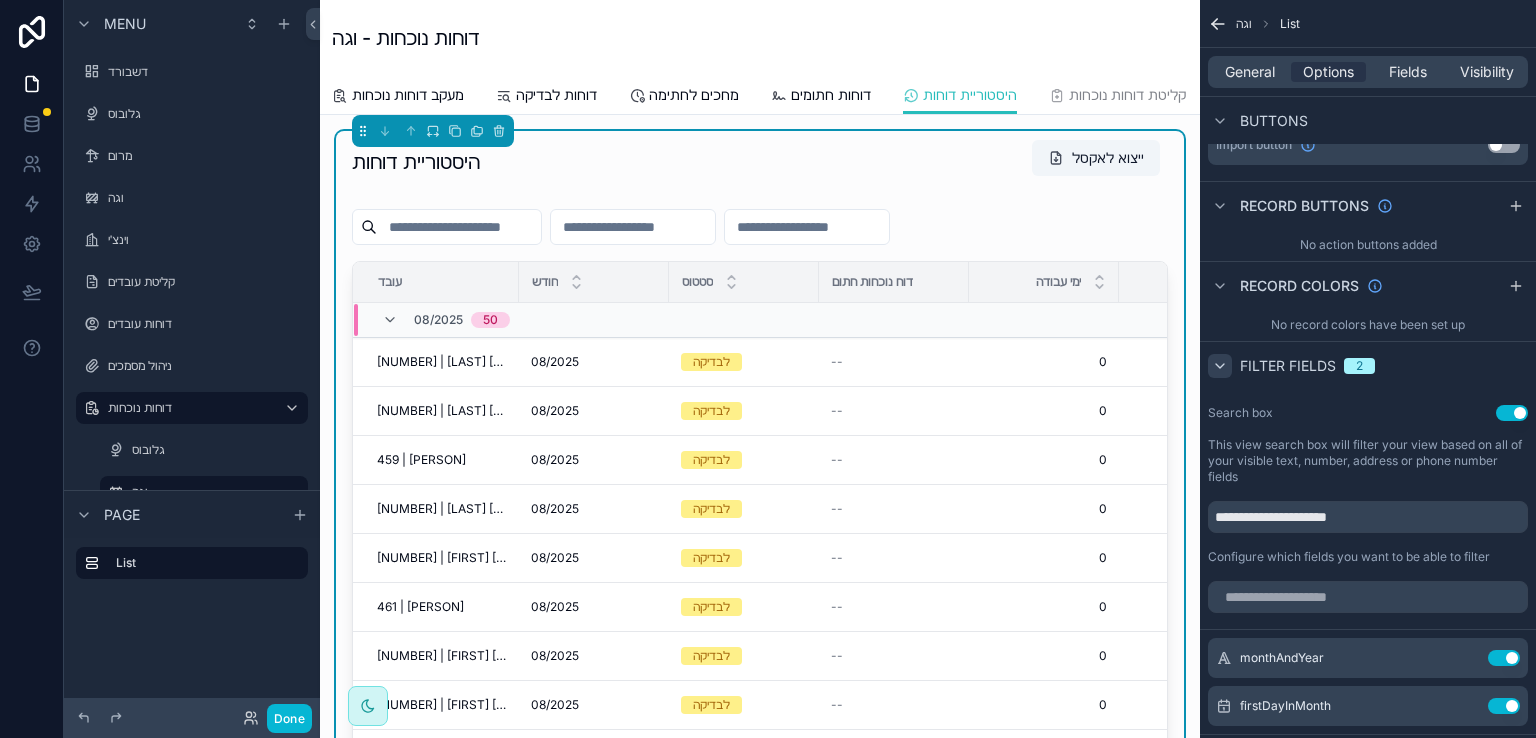 click 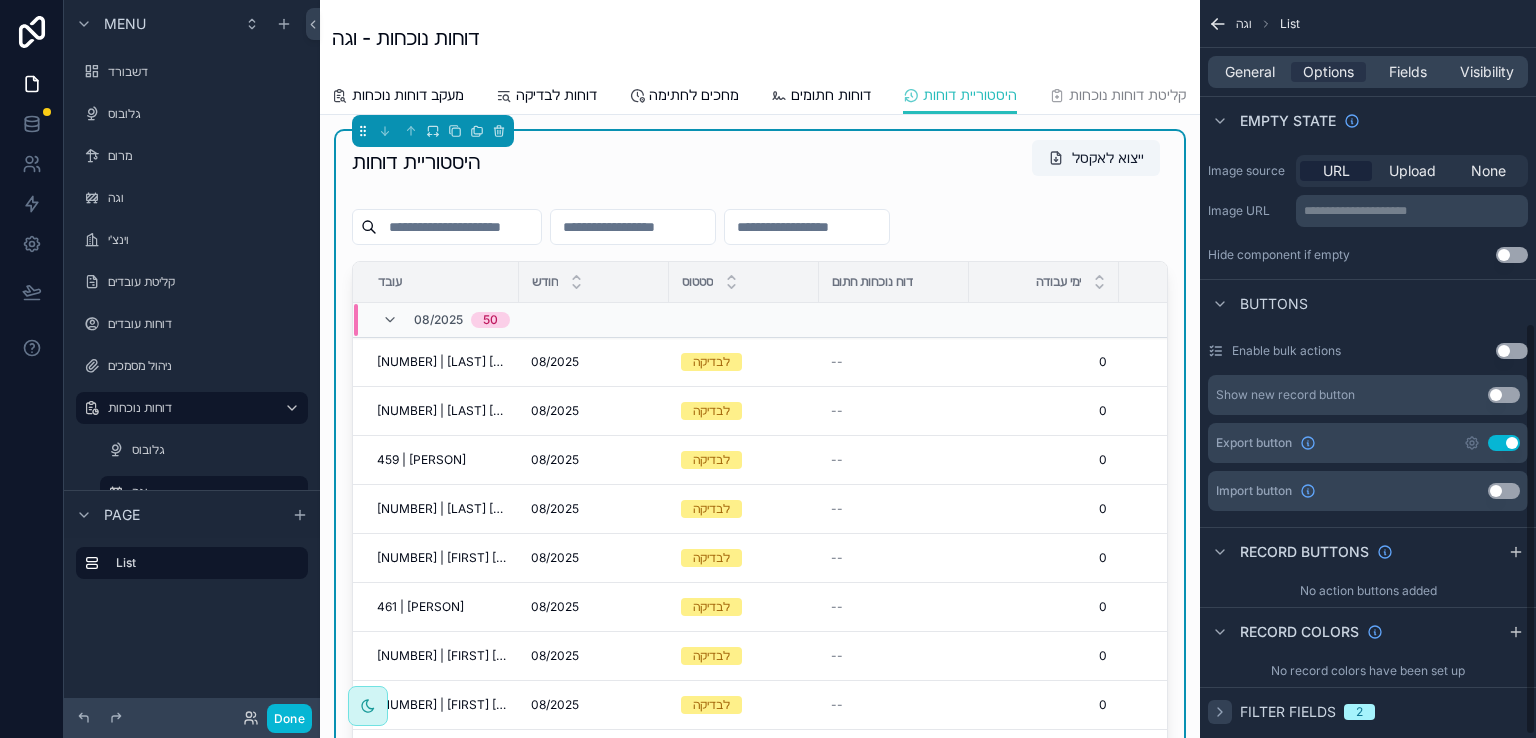 scroll, scrollTop: 583, scrollLeft: 0, axis: vertical 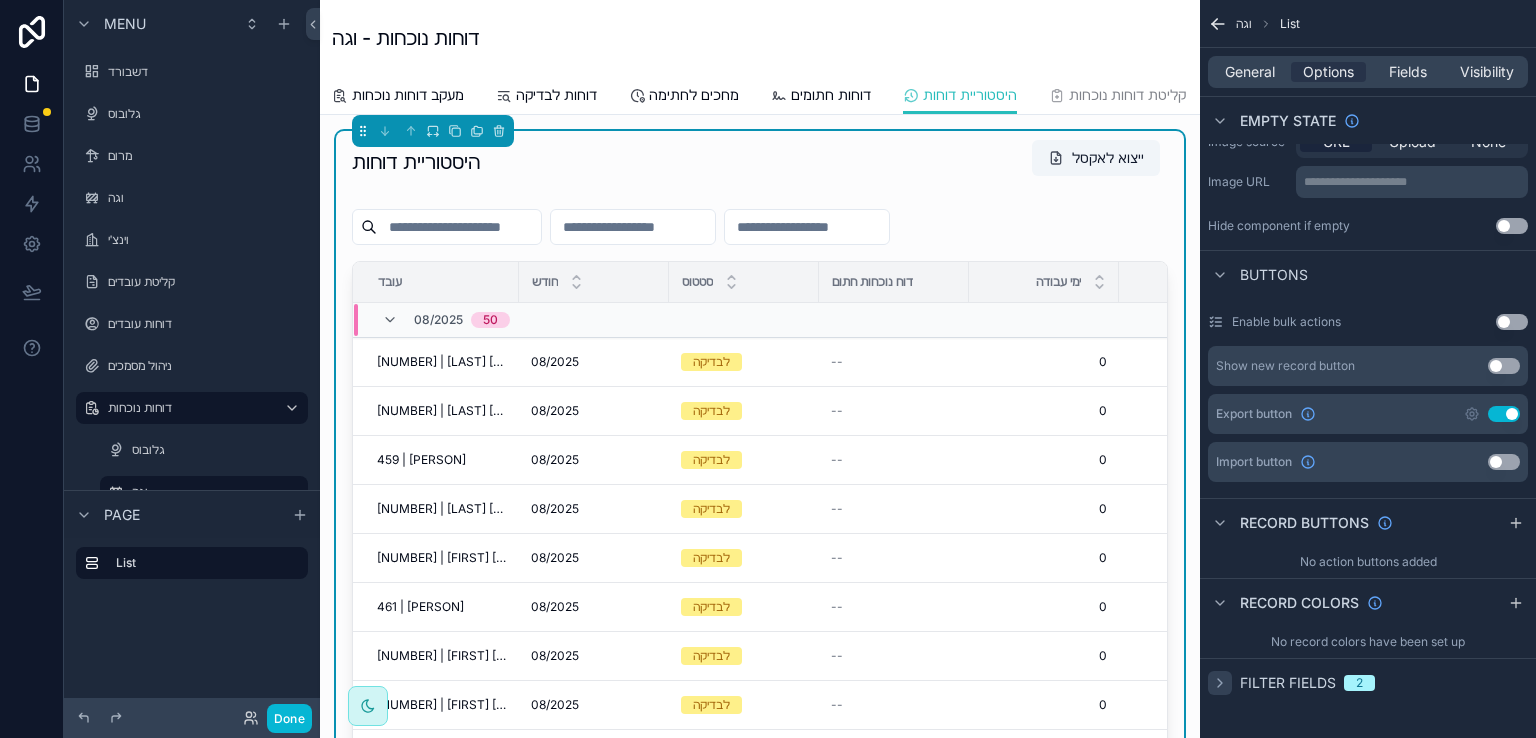 click 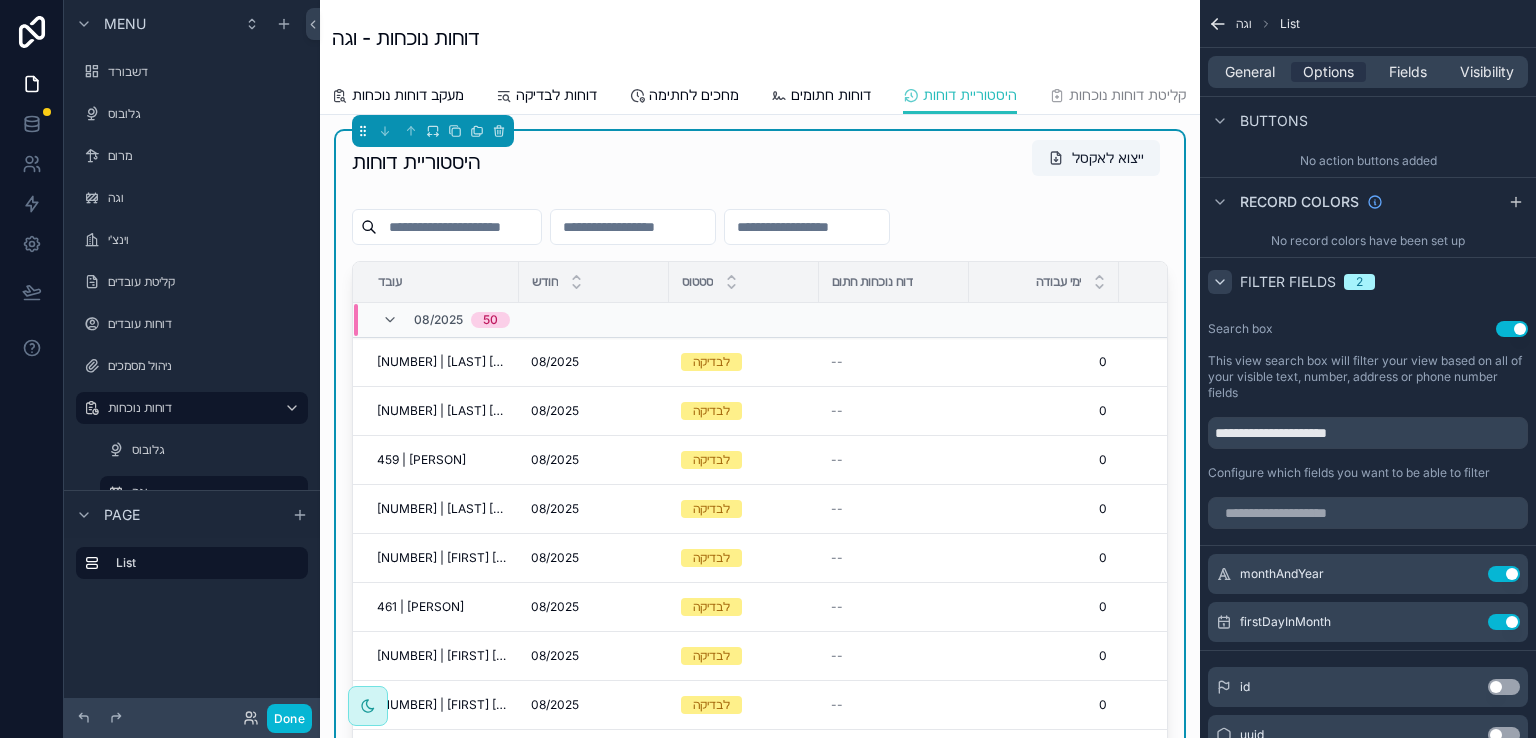 scroll, scrollTop: 1084, scrollLeft: 0, axis: vertical 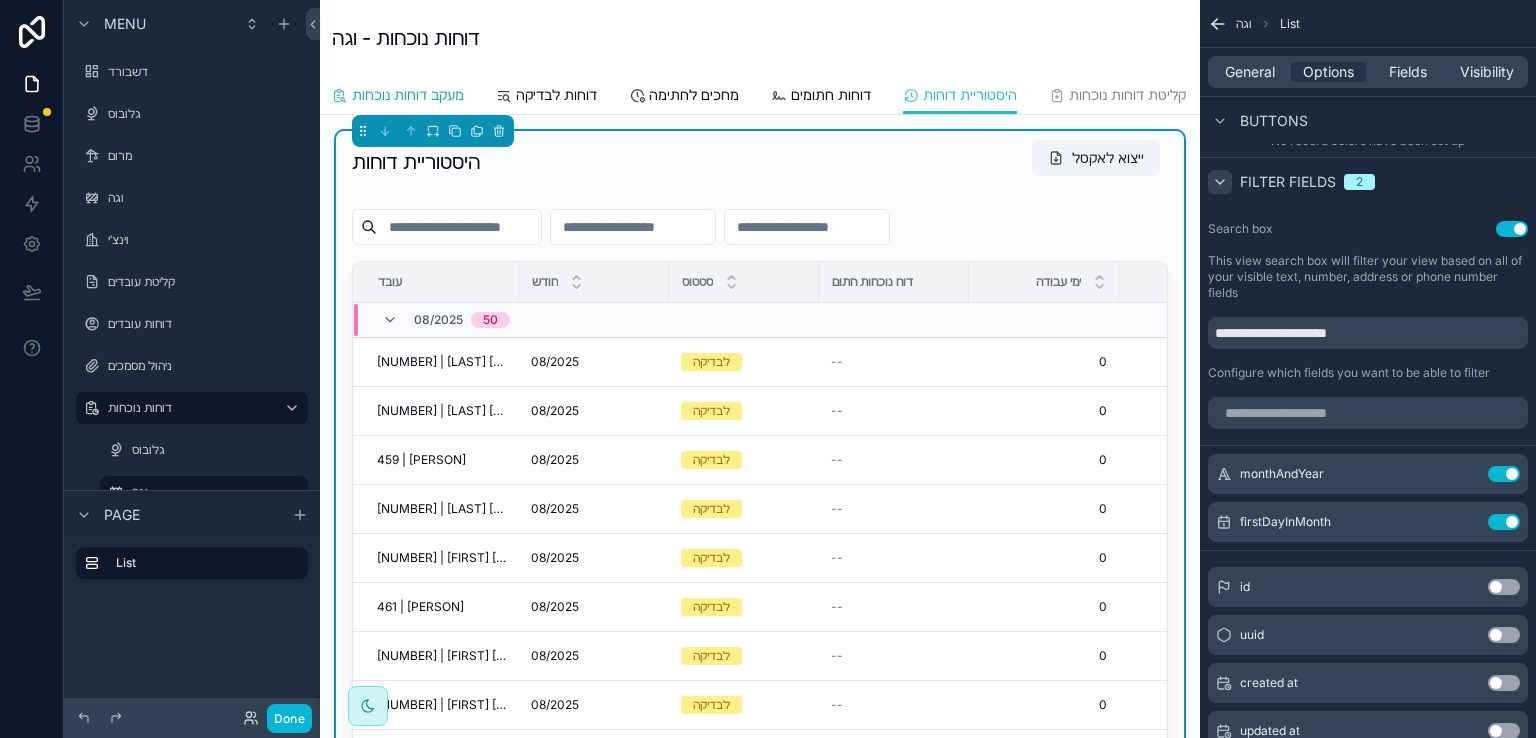 click on "מעקב דוחות נוכחות" at bounding box center [408, 95] 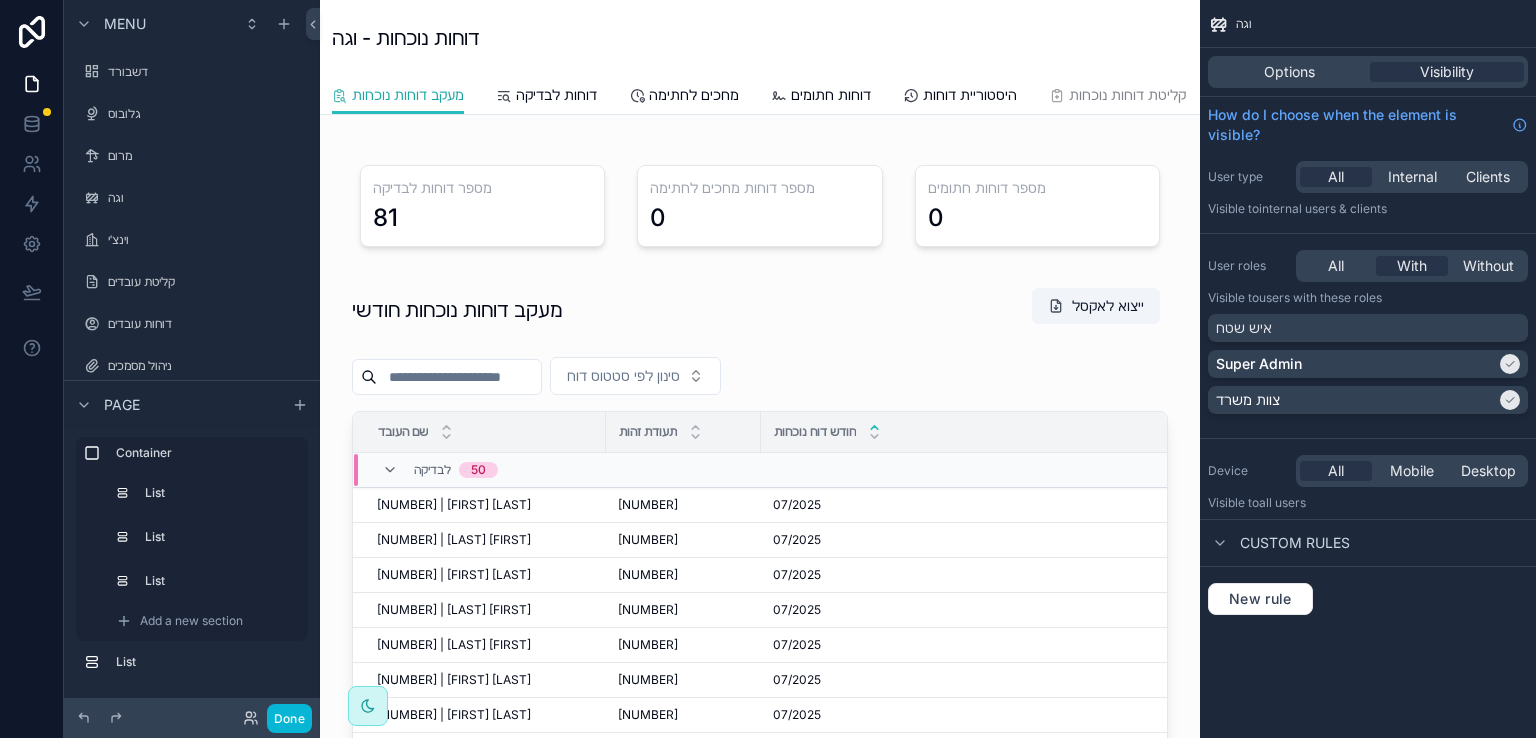 scroll, scrollTop: 0, scrollLeft: 0, axis: both 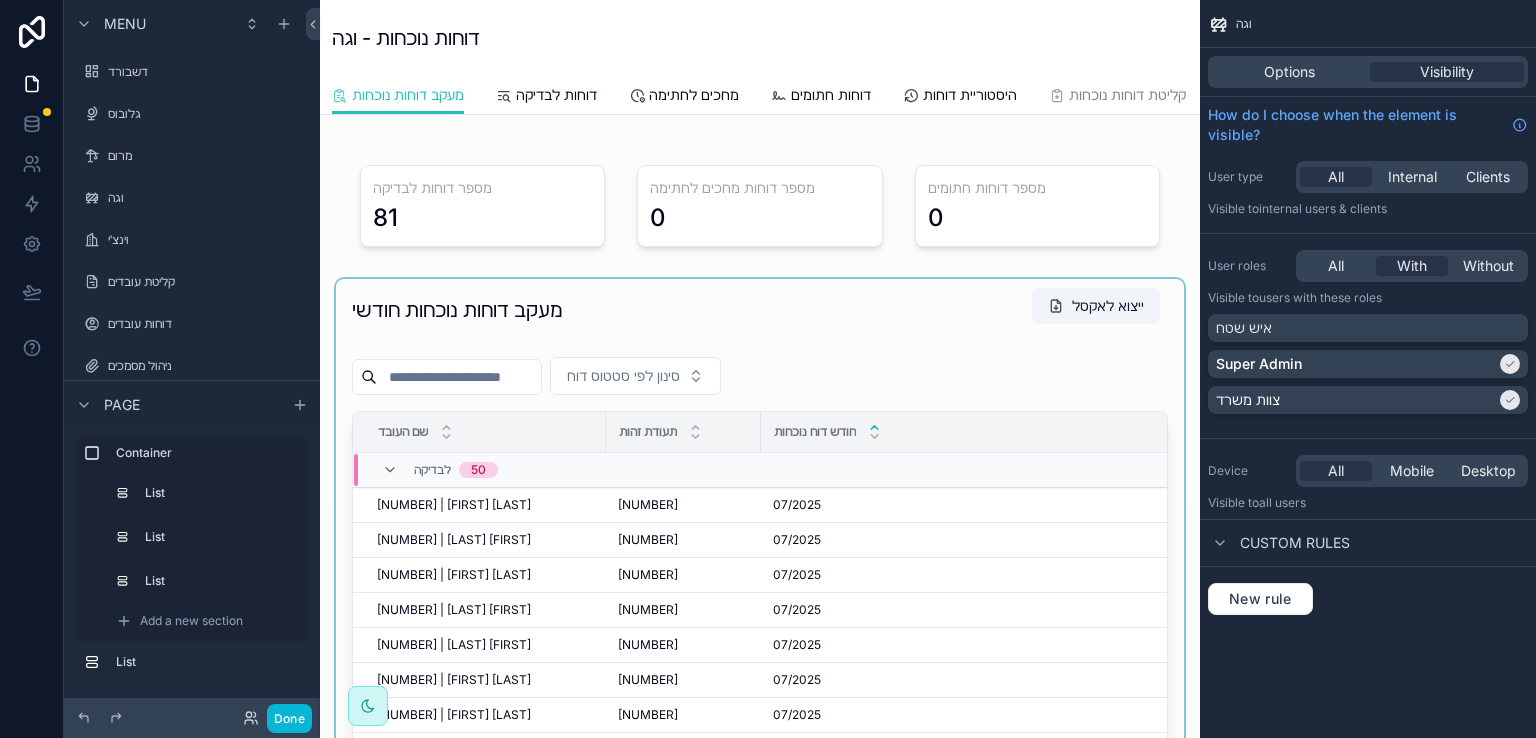 click at bounding box center (760, 631) 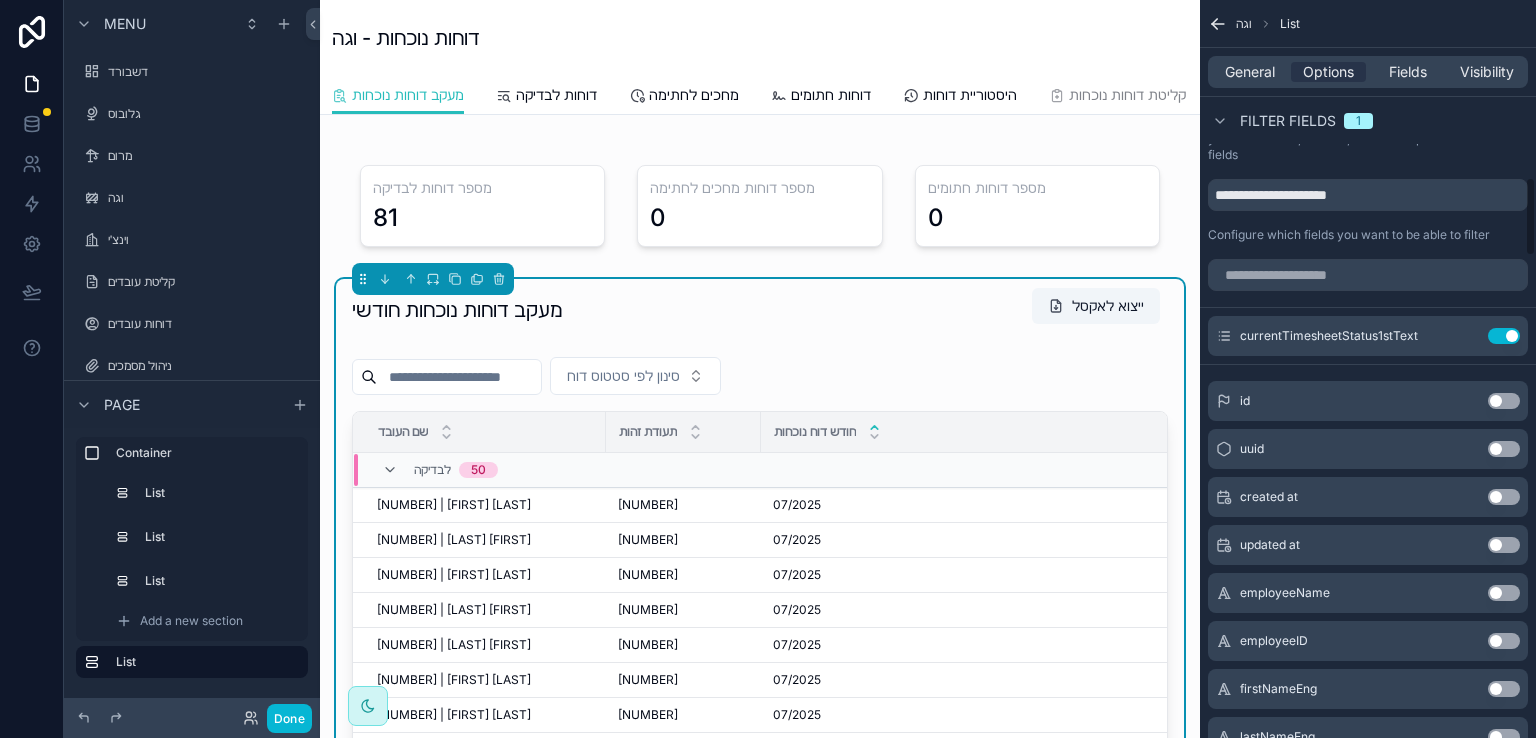 scroll, scrollTop: 1654, scrollLeft: 0, axis: vertical 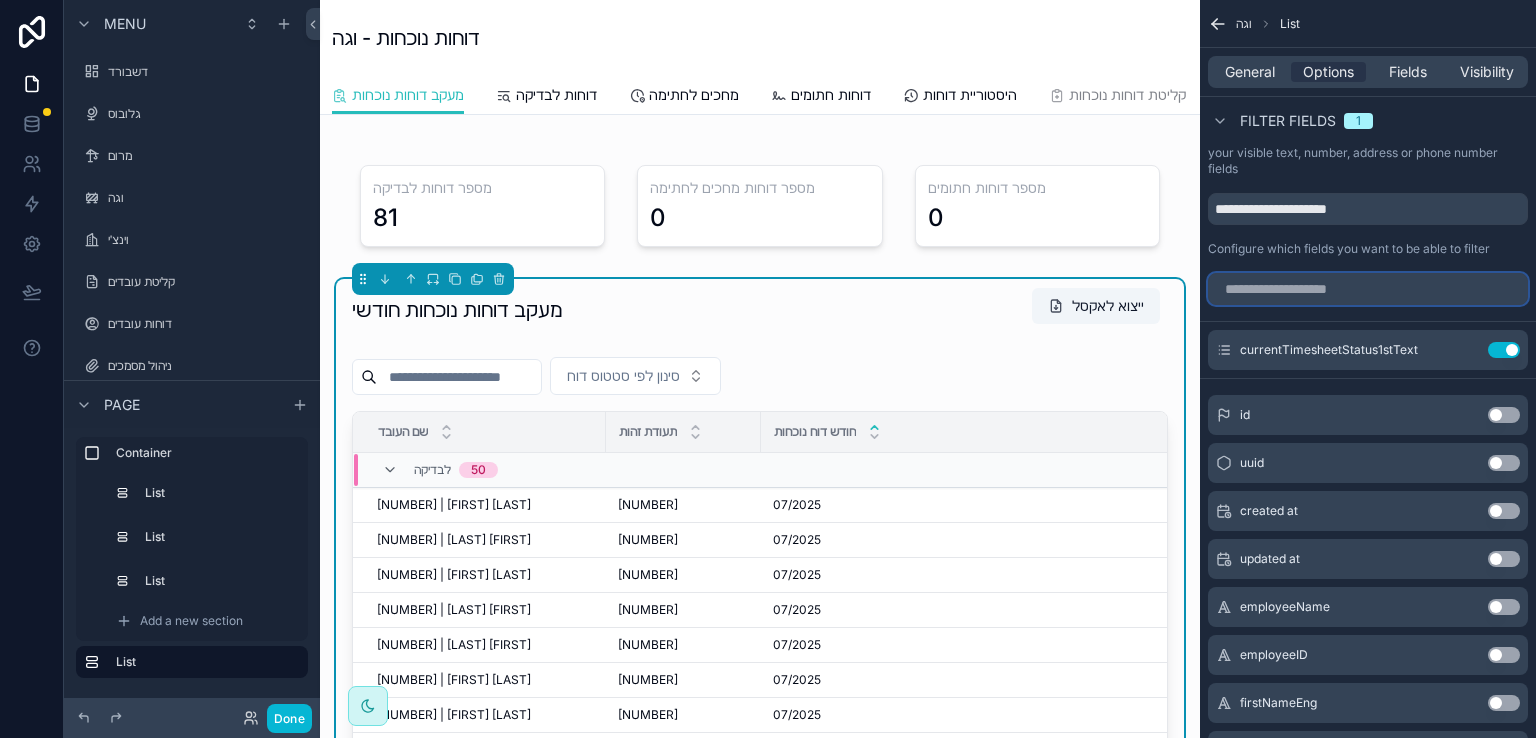click at bounding box center (1368, 289) 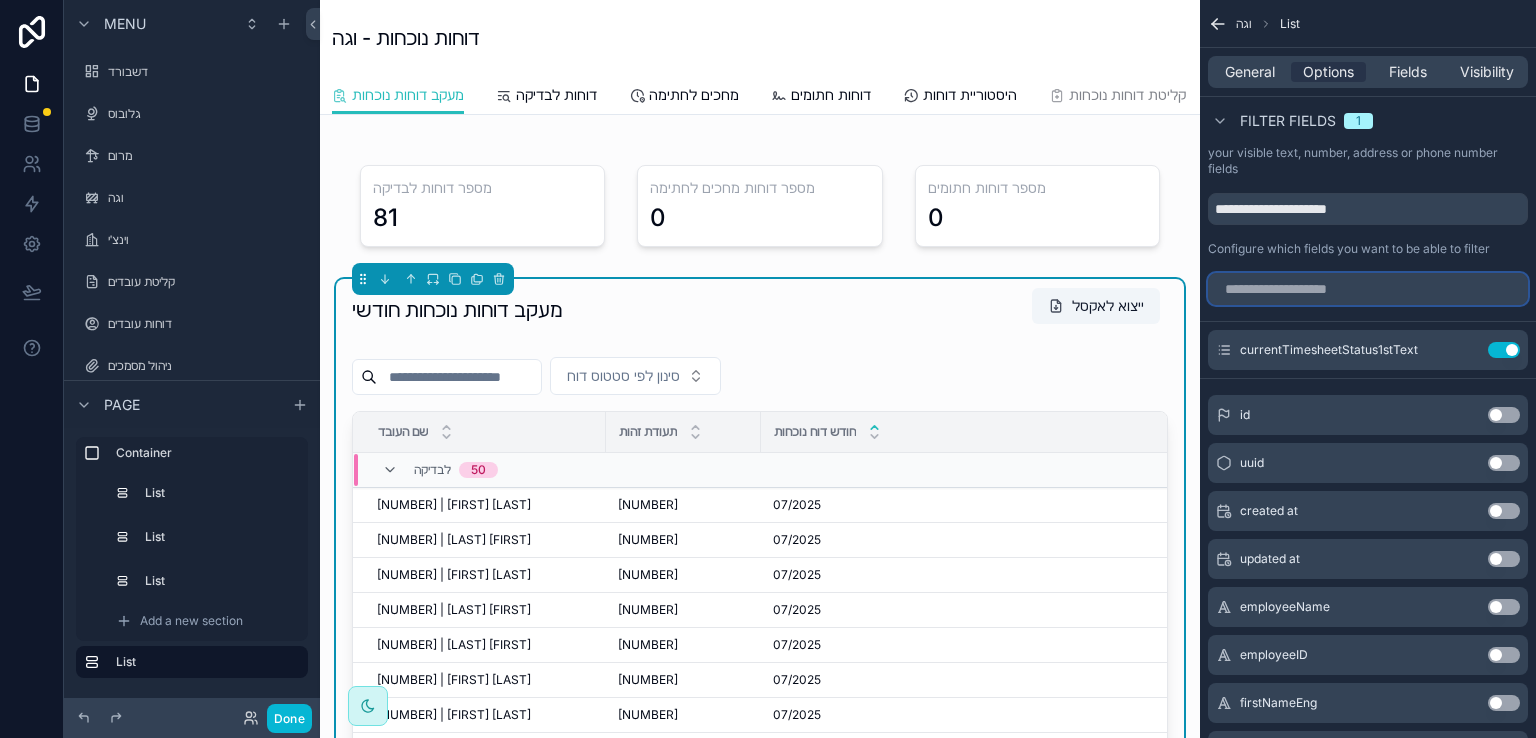 type on "*" 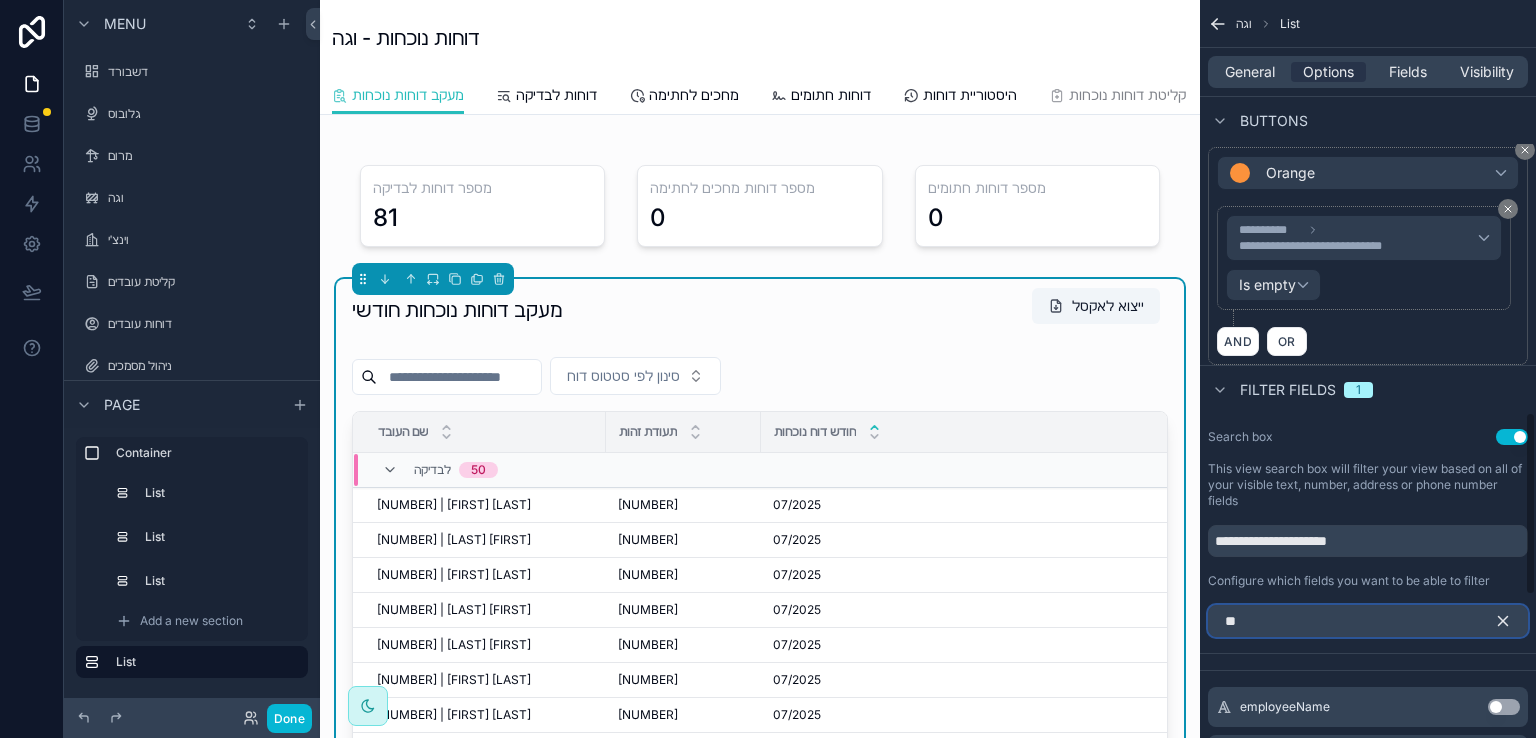 scroll, scrollTop: 1654, scrollLeft: 0, axis: vertical 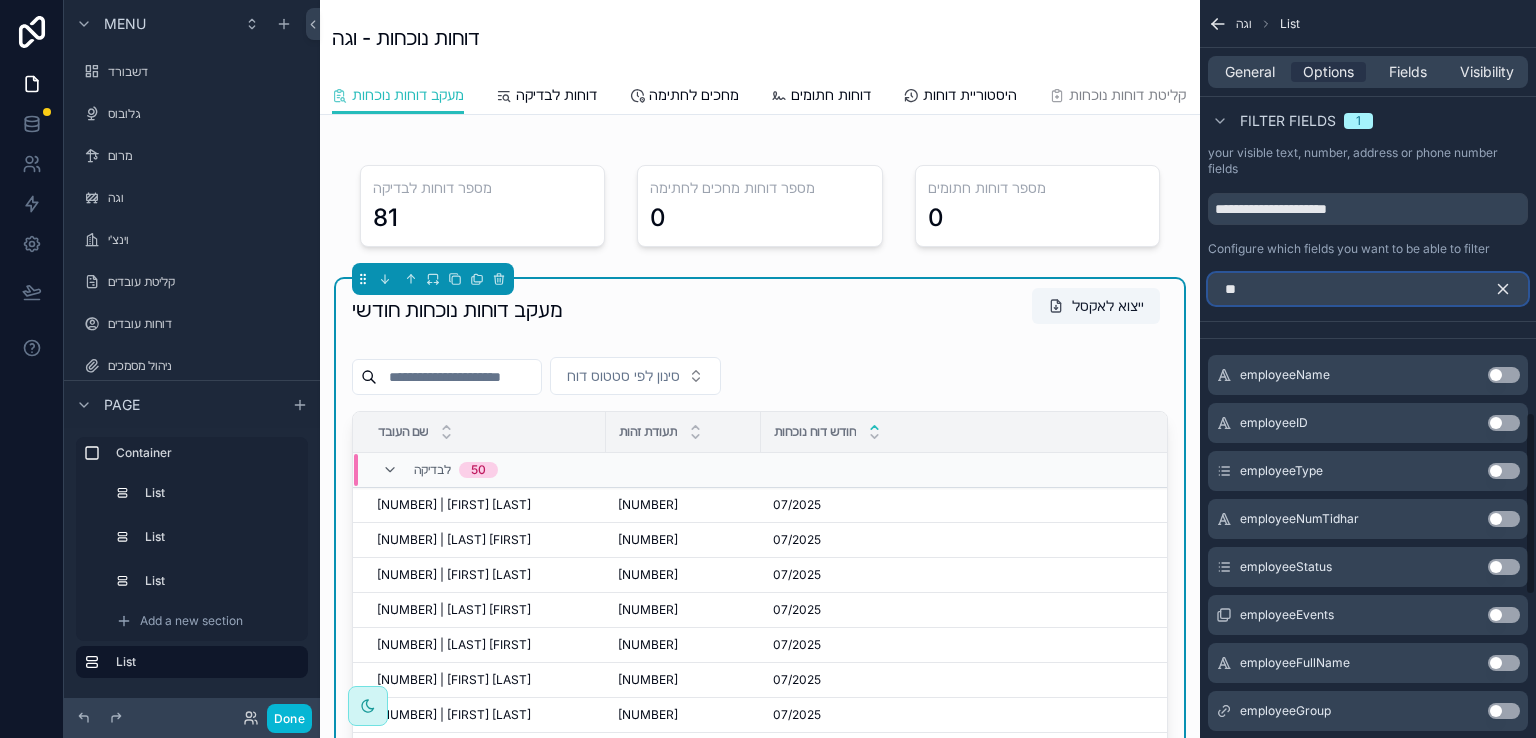 type on "*" 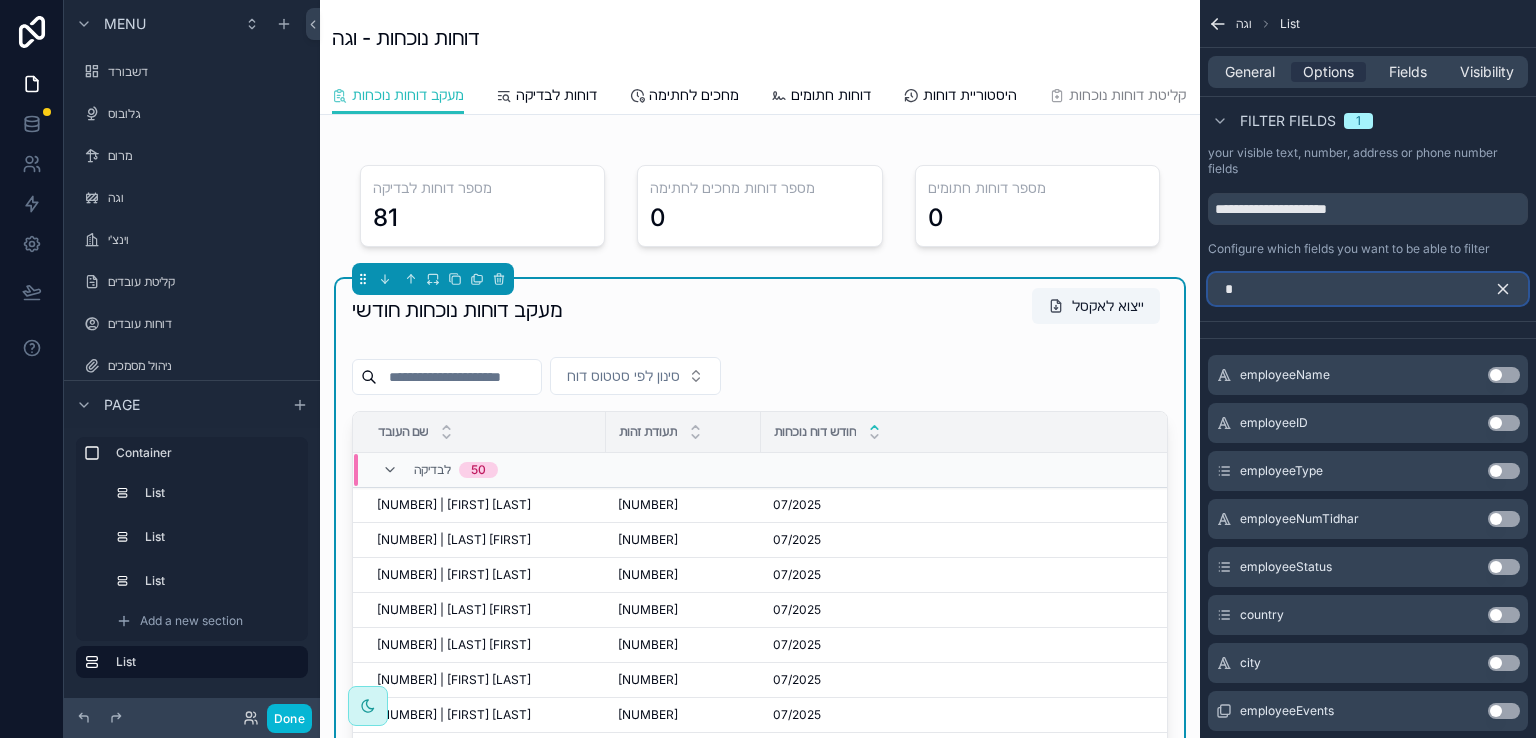 type 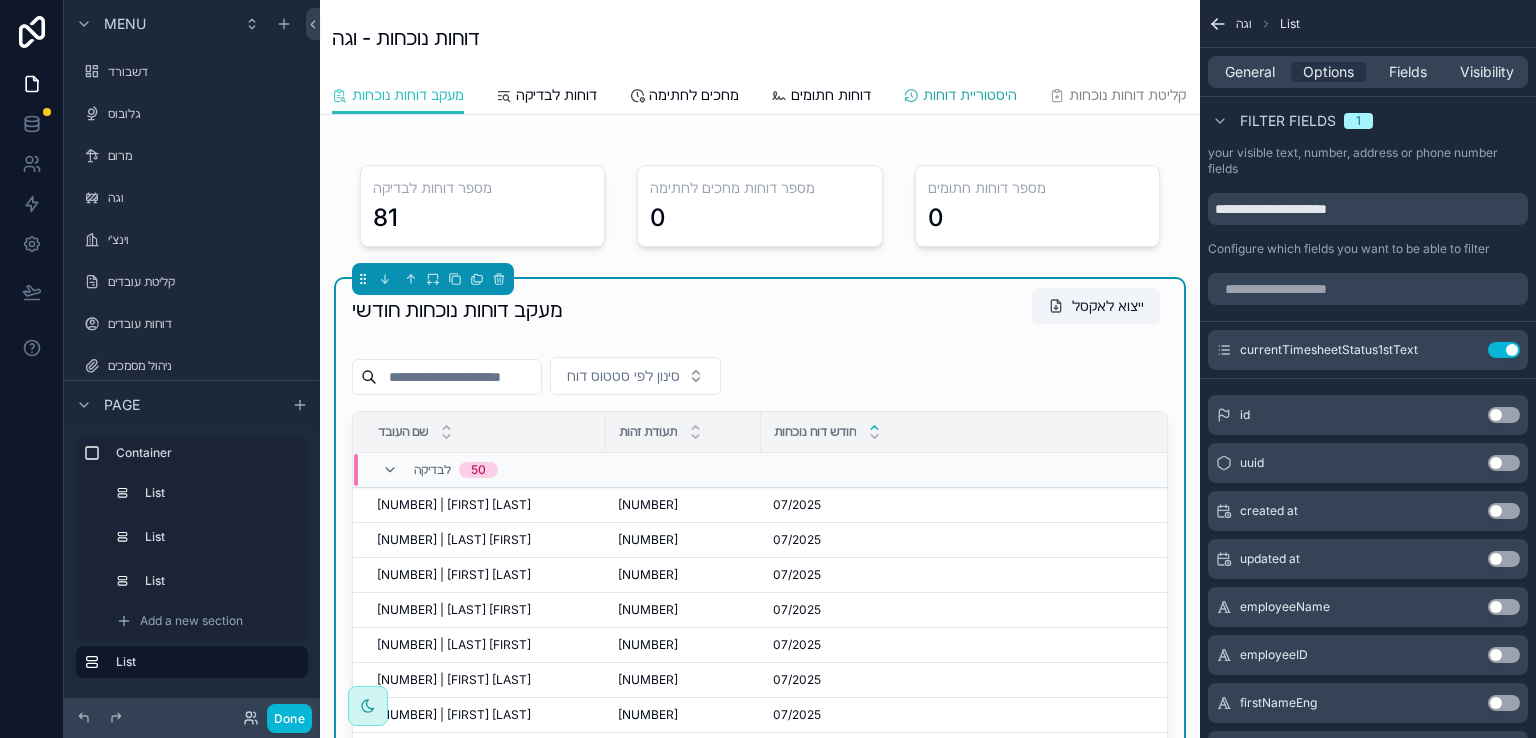 click on "היסטוריית דוחות" at bounding box center [970, 95] 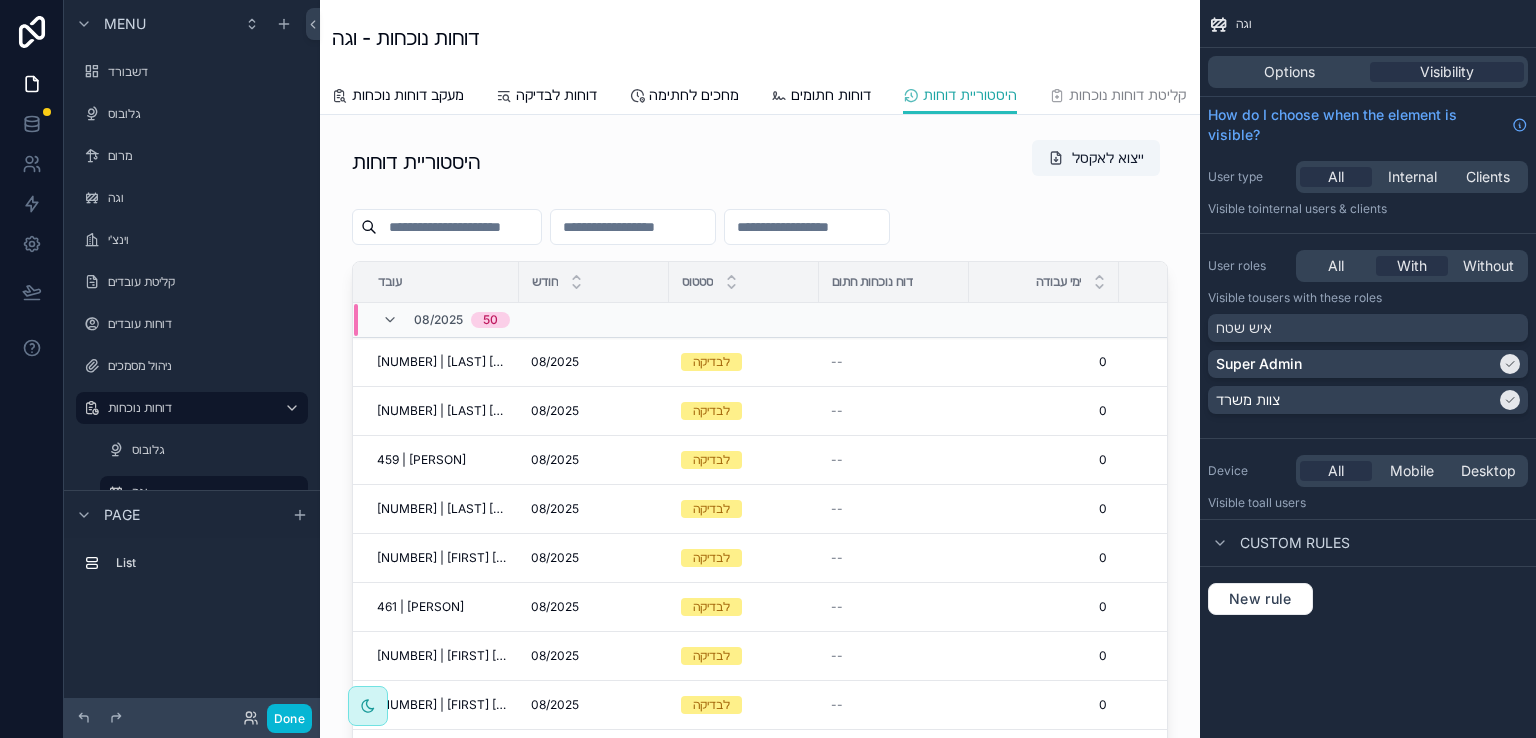 scroll, scrollTop: 0, scrollLeft: 0, axis: both 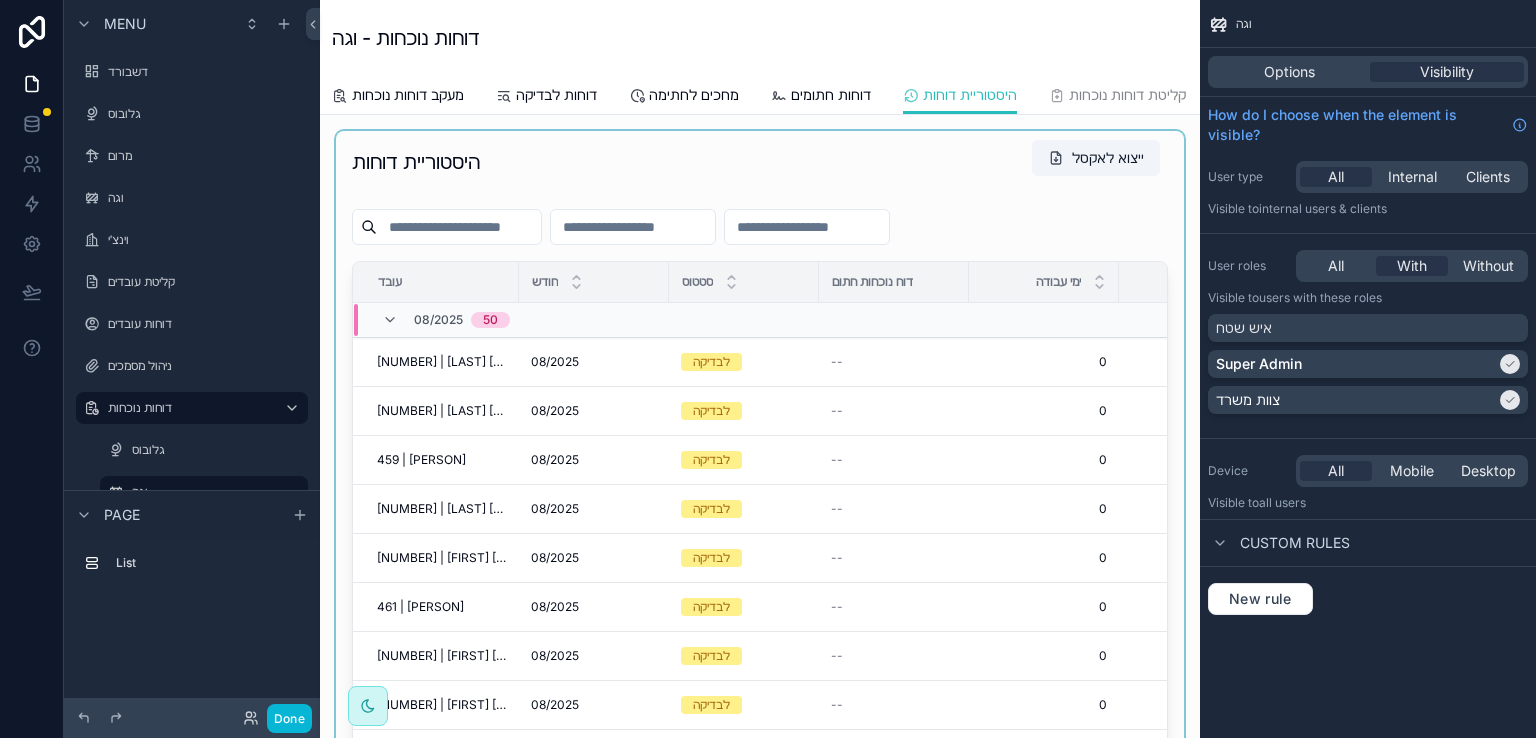 click at bounding box center [760, 482] 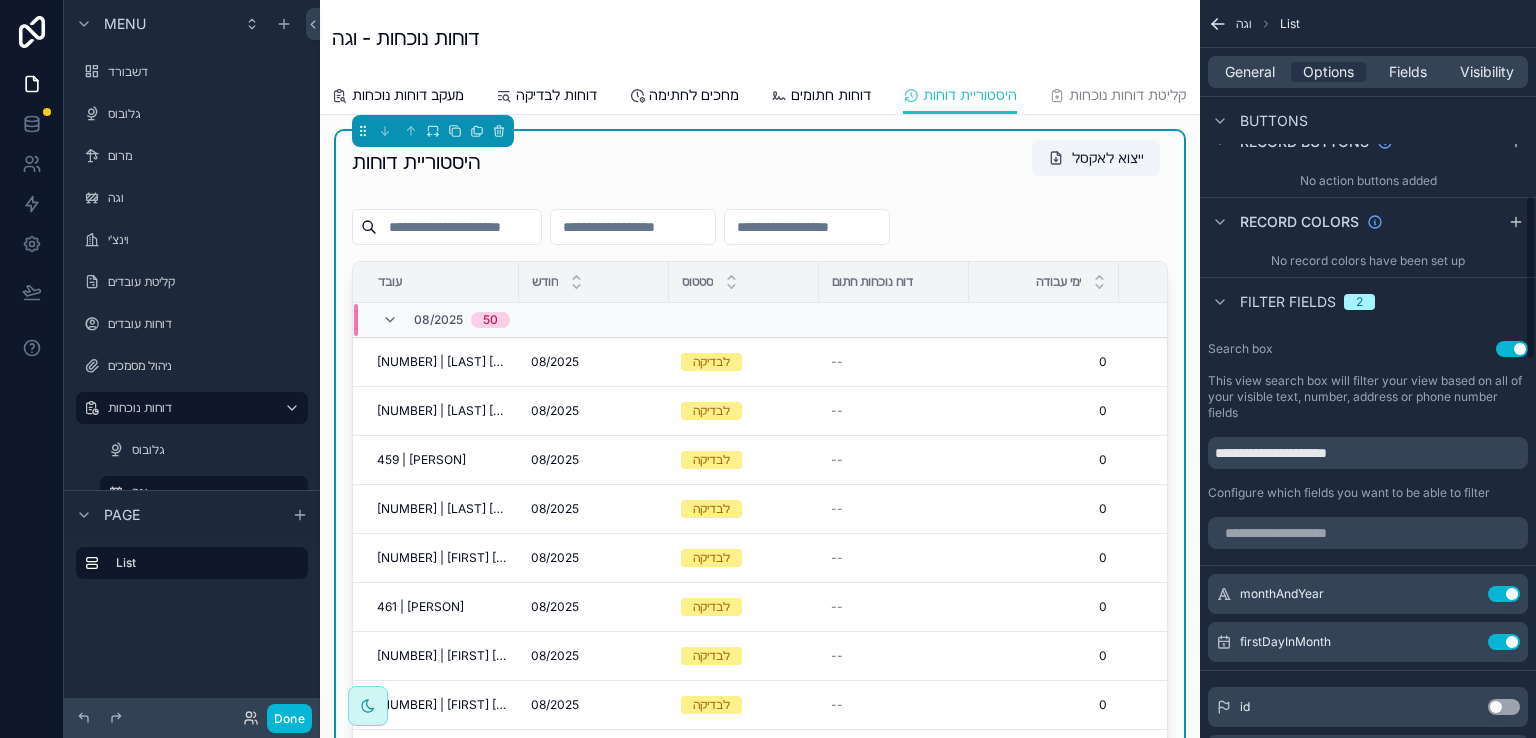 scroll, scrollTop: 1000, scrollLeft: 0, axis: vertical 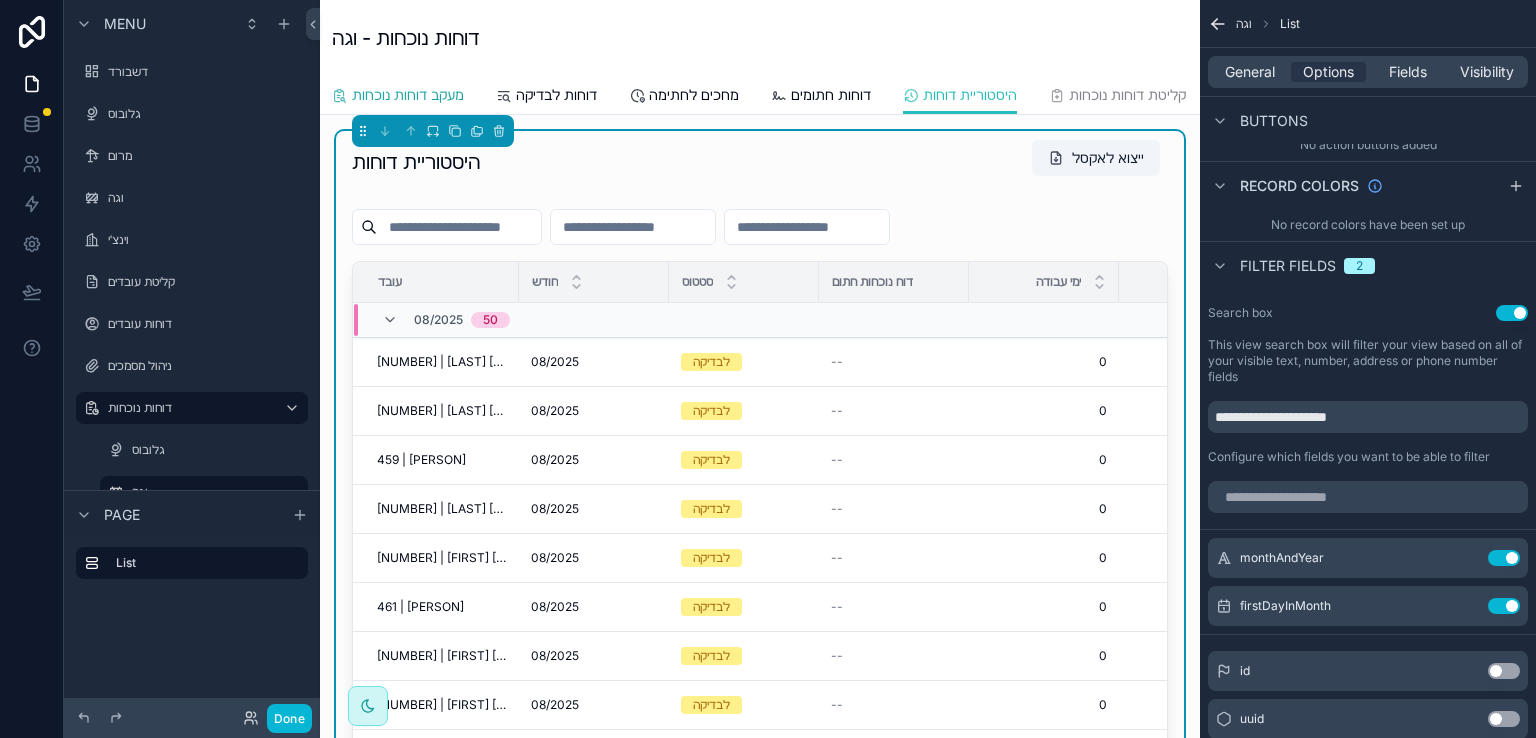 click on "מעקב דוחות נוכחות" at bounding box center (408, 95) 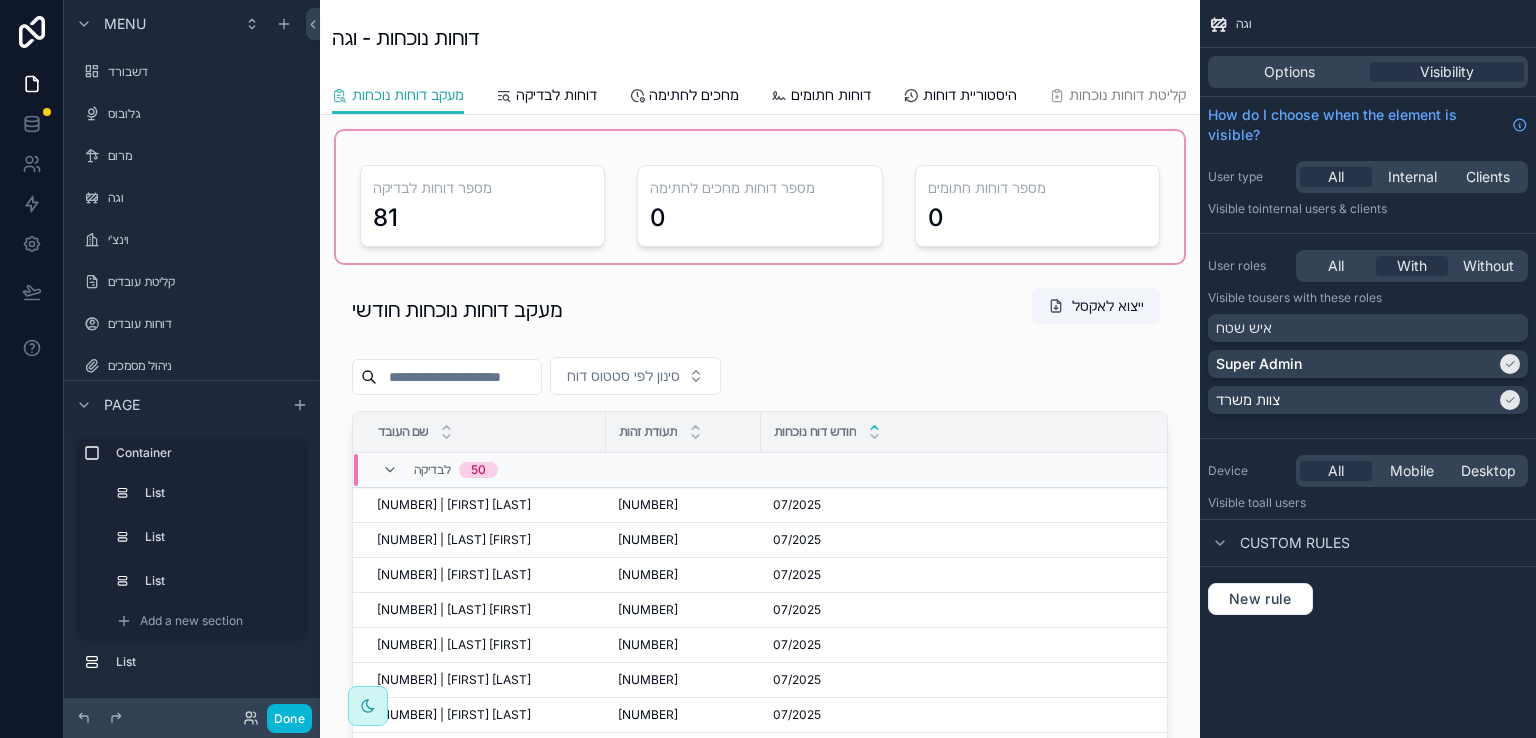 scroll, scrollTop: 0, scrollLeft: 0, axis: both 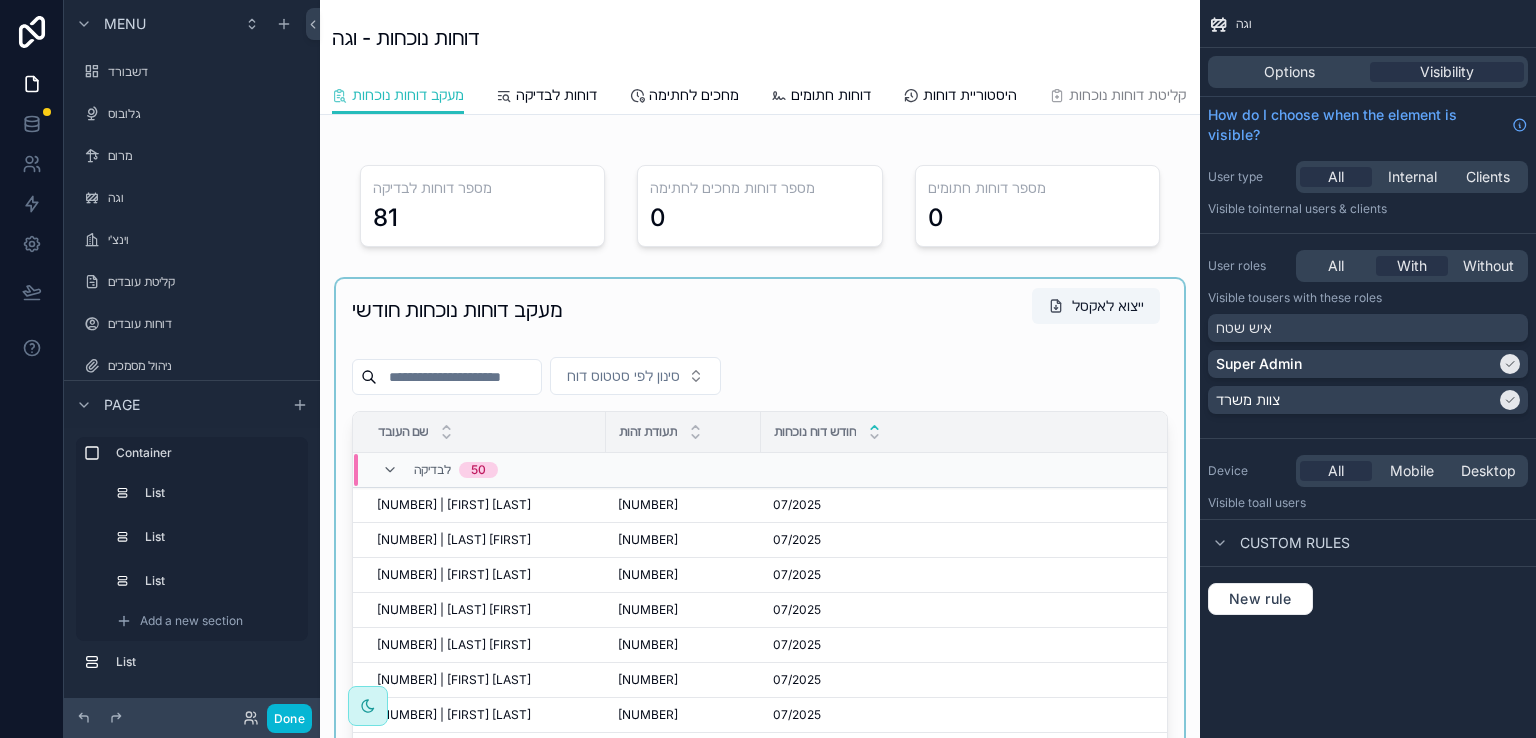 click at bounding box center (760, 631) 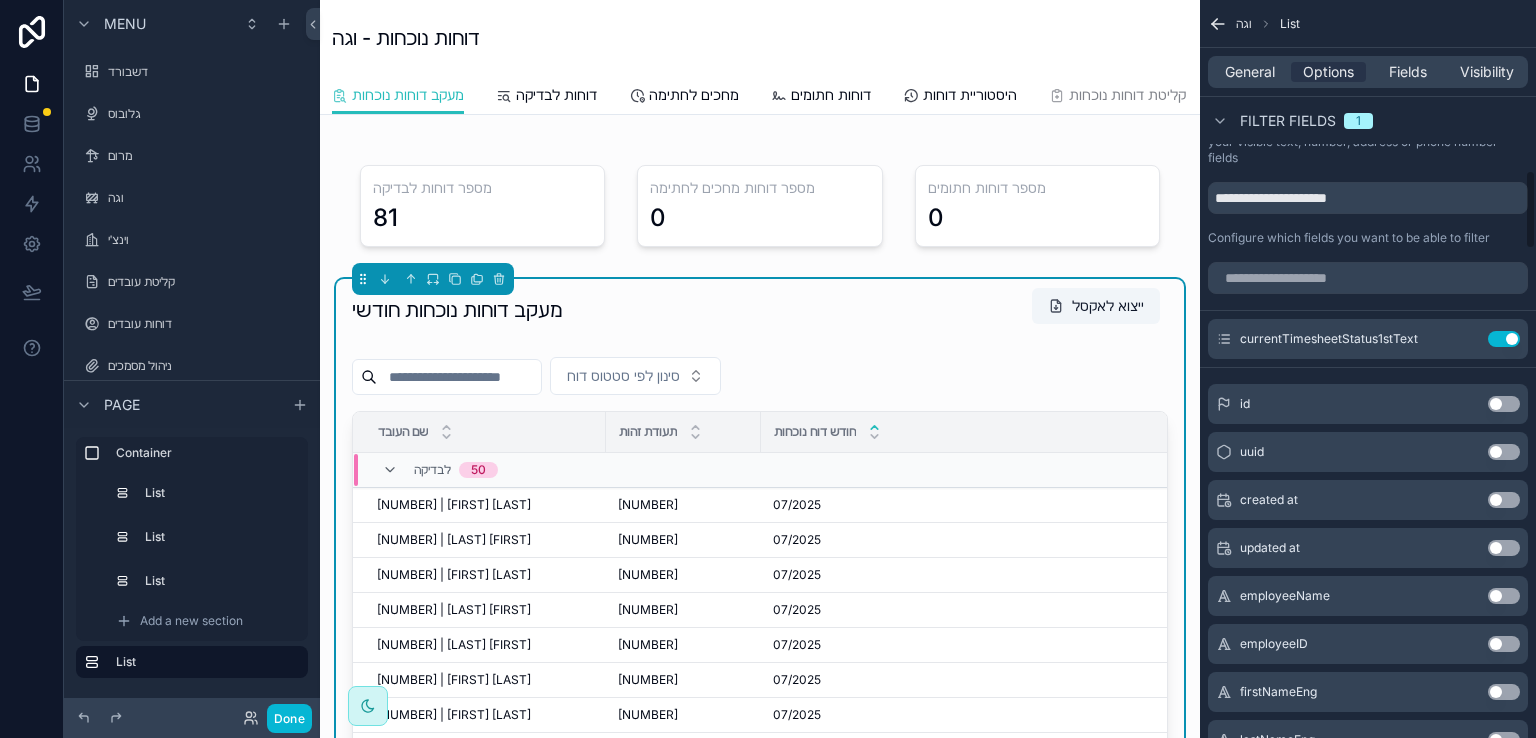 scroll, scrollTop: 1700, scrollLeft: 0, axis: vertical 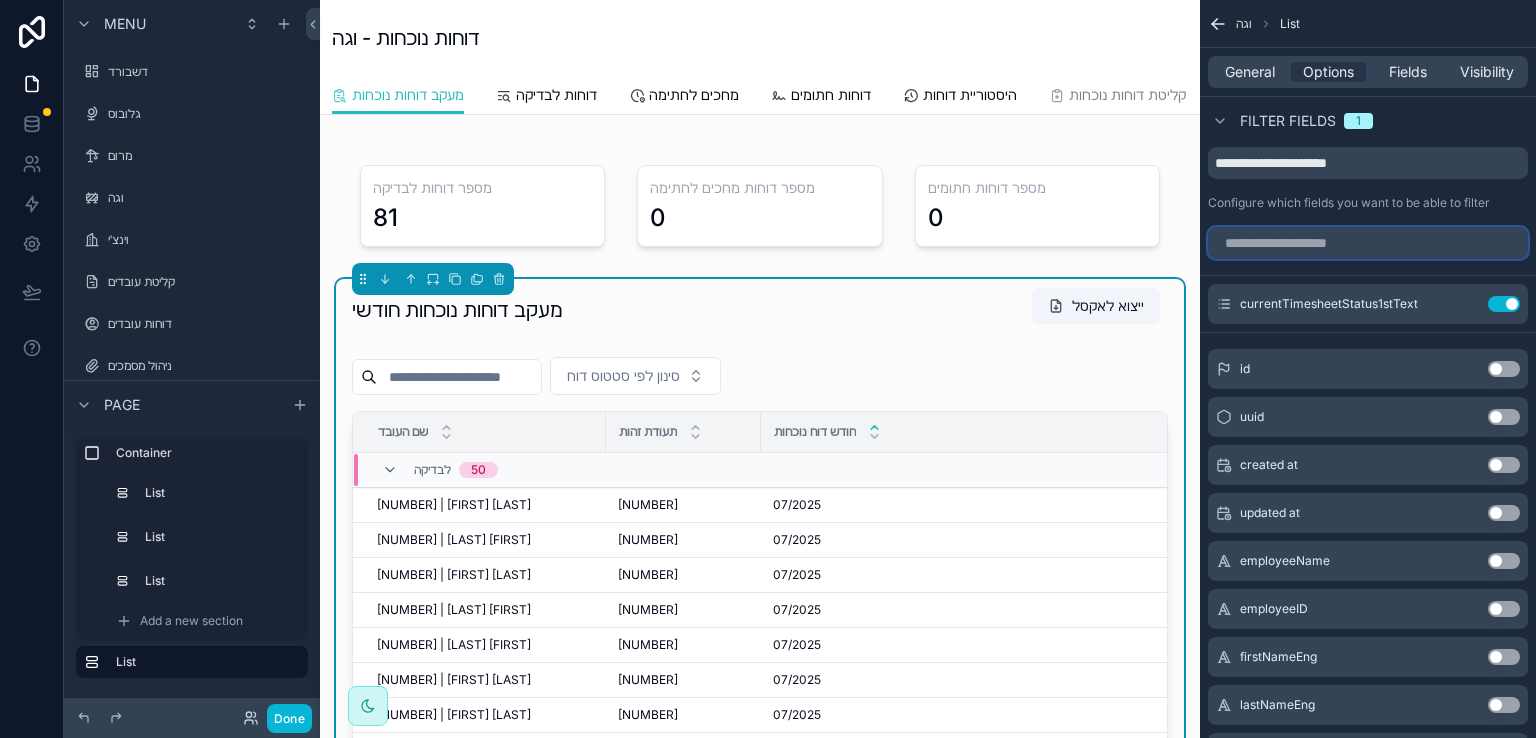click at bounding box center [1368, 243] 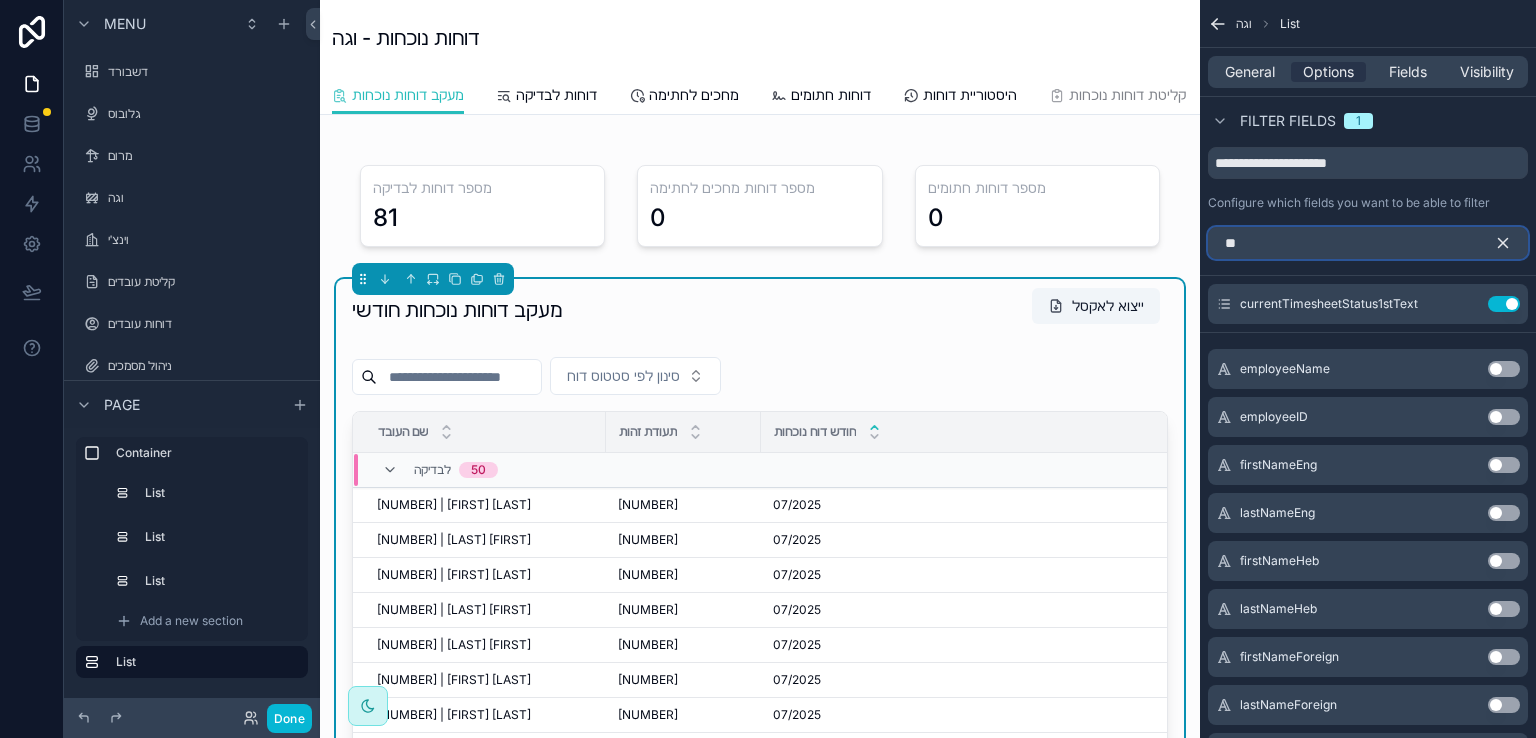 scroll, scrollTop: 1362, scrollLeft: 0, axis: vertical 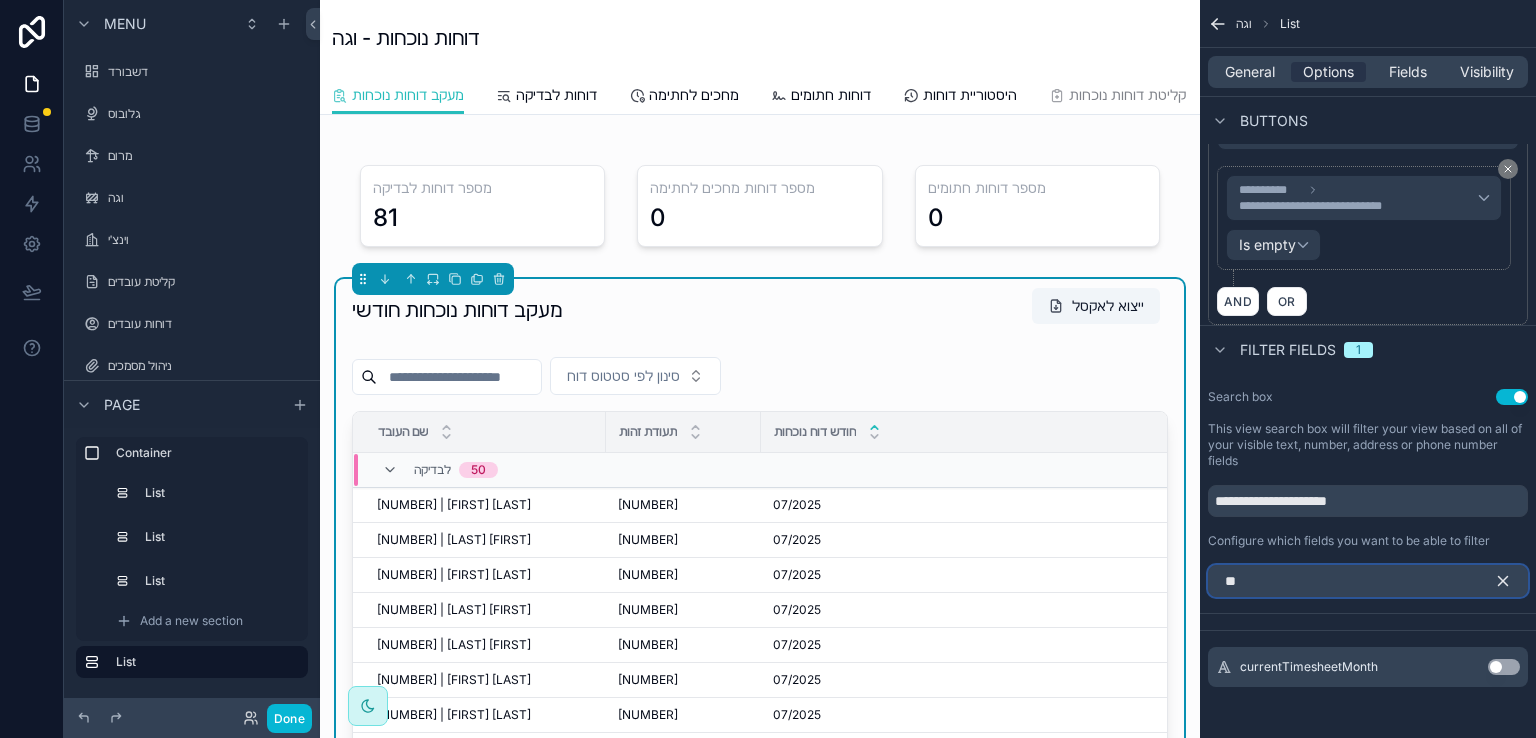 type on "*" 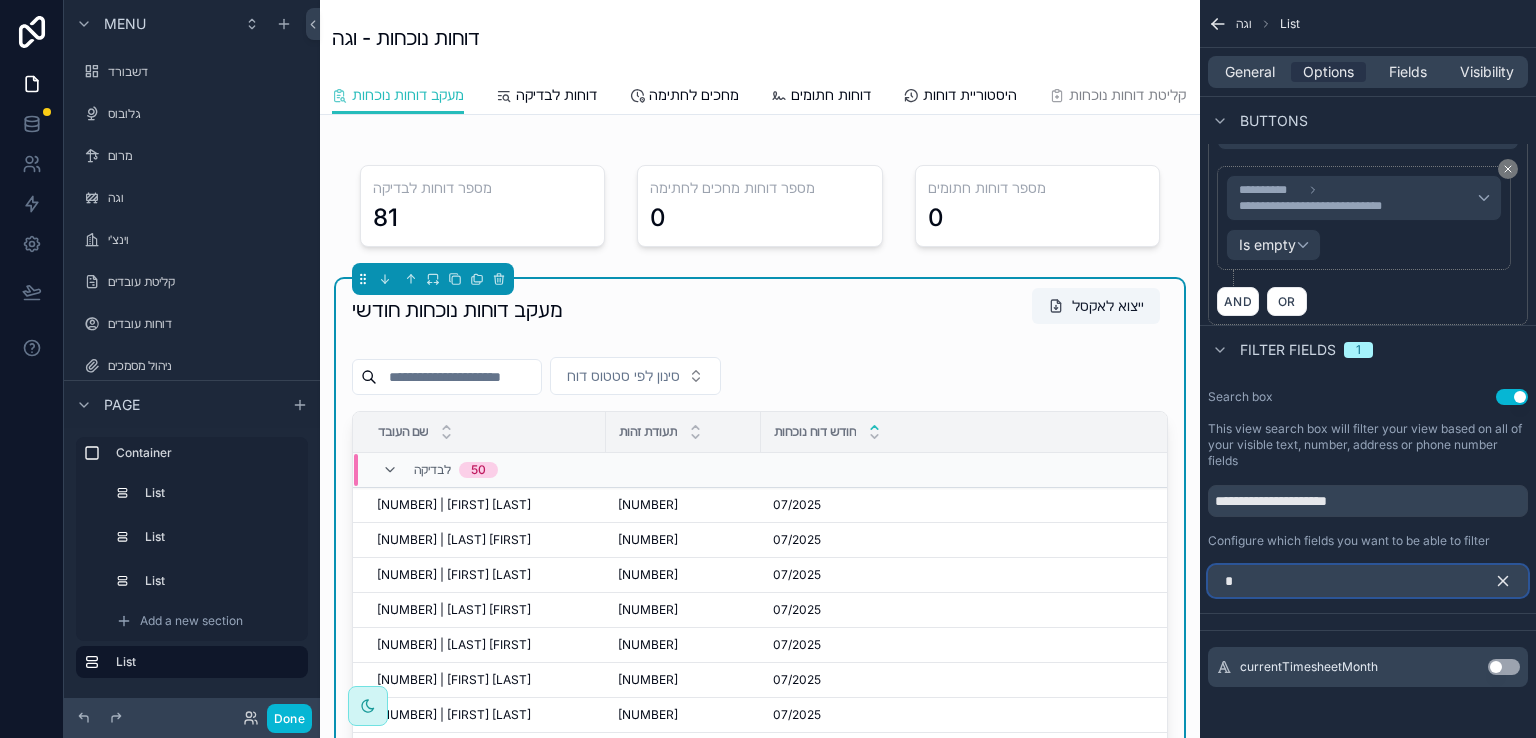 scroll, scrollTop: 1700, scrollLeft: 0, axis: vertical 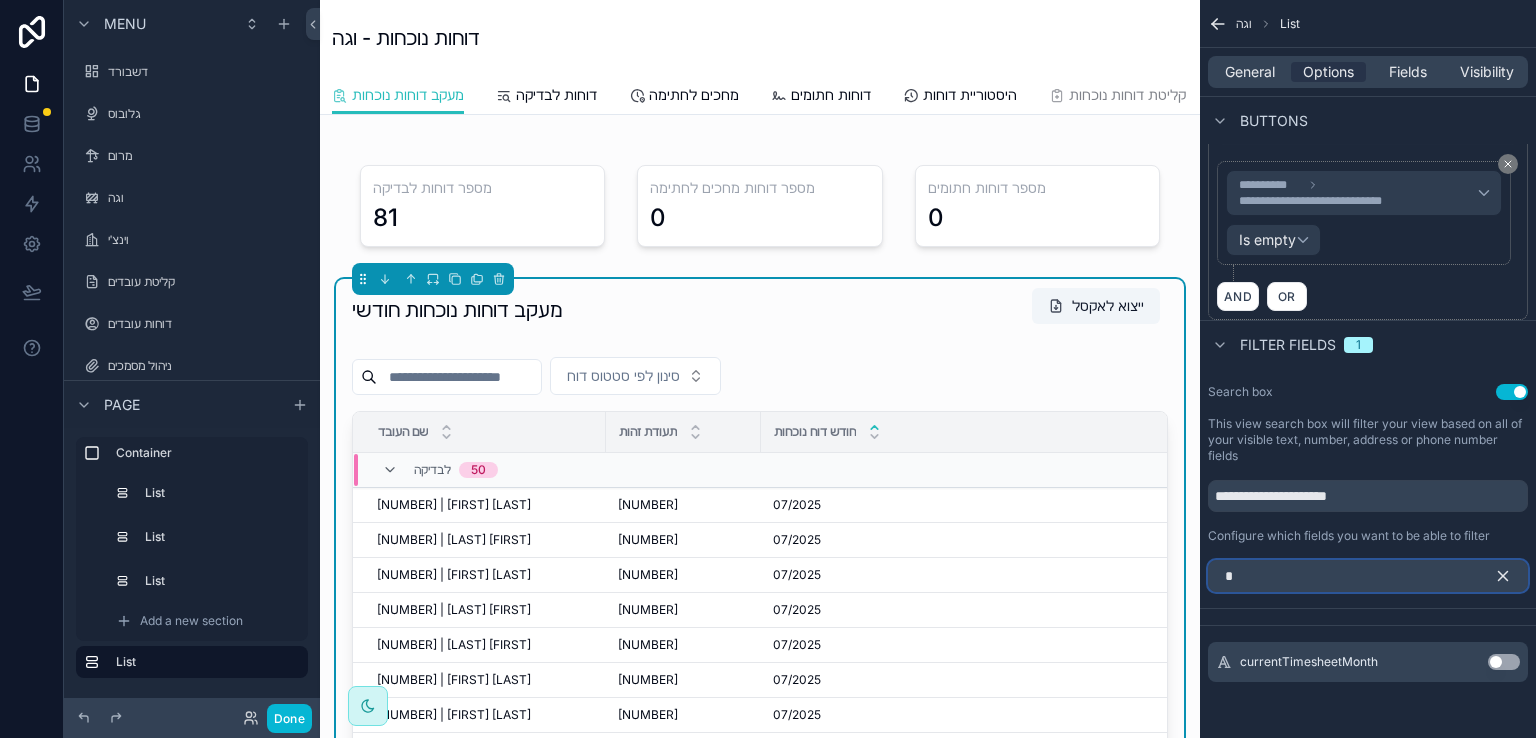 type 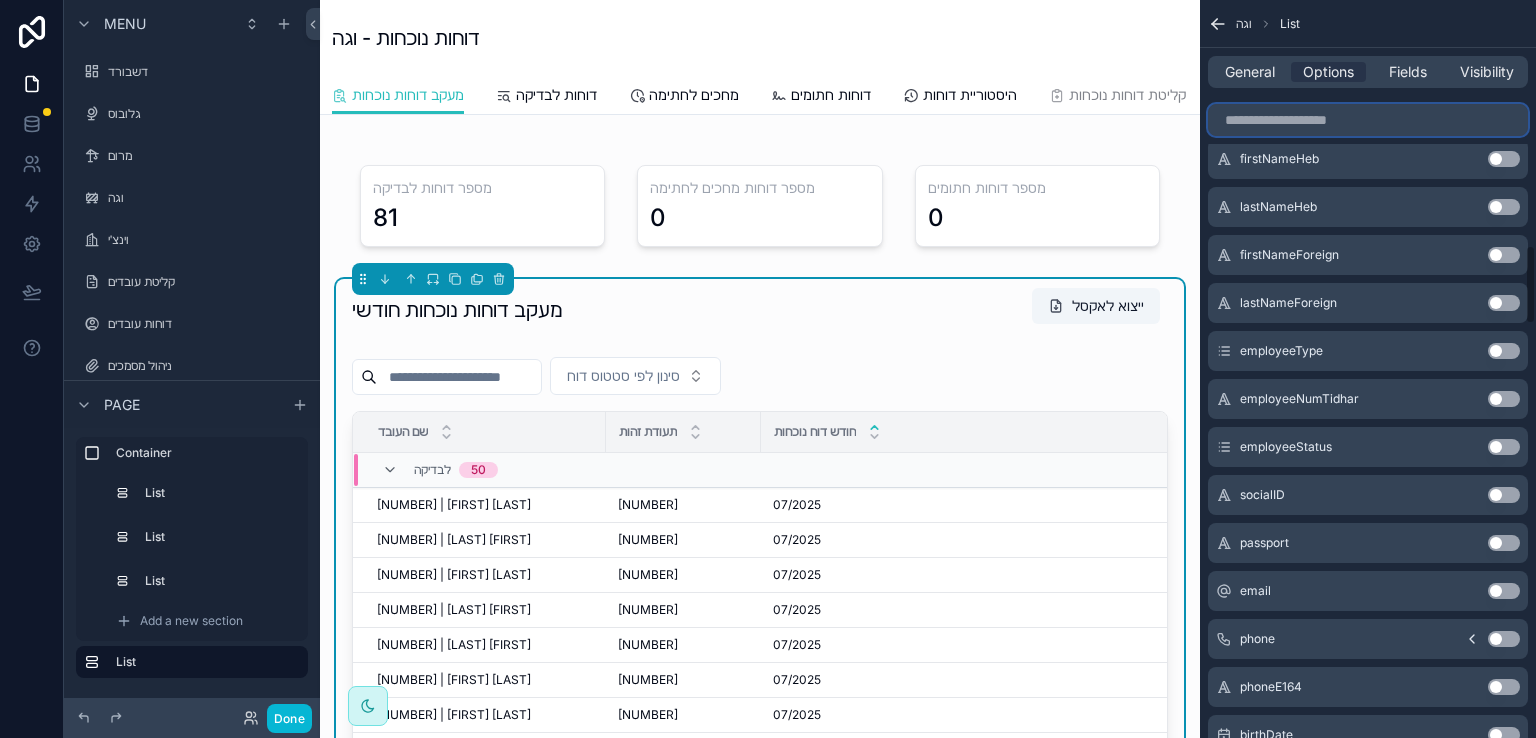 scroll, scrollTop: 1800, scrollLeft: 0, axis: vertical 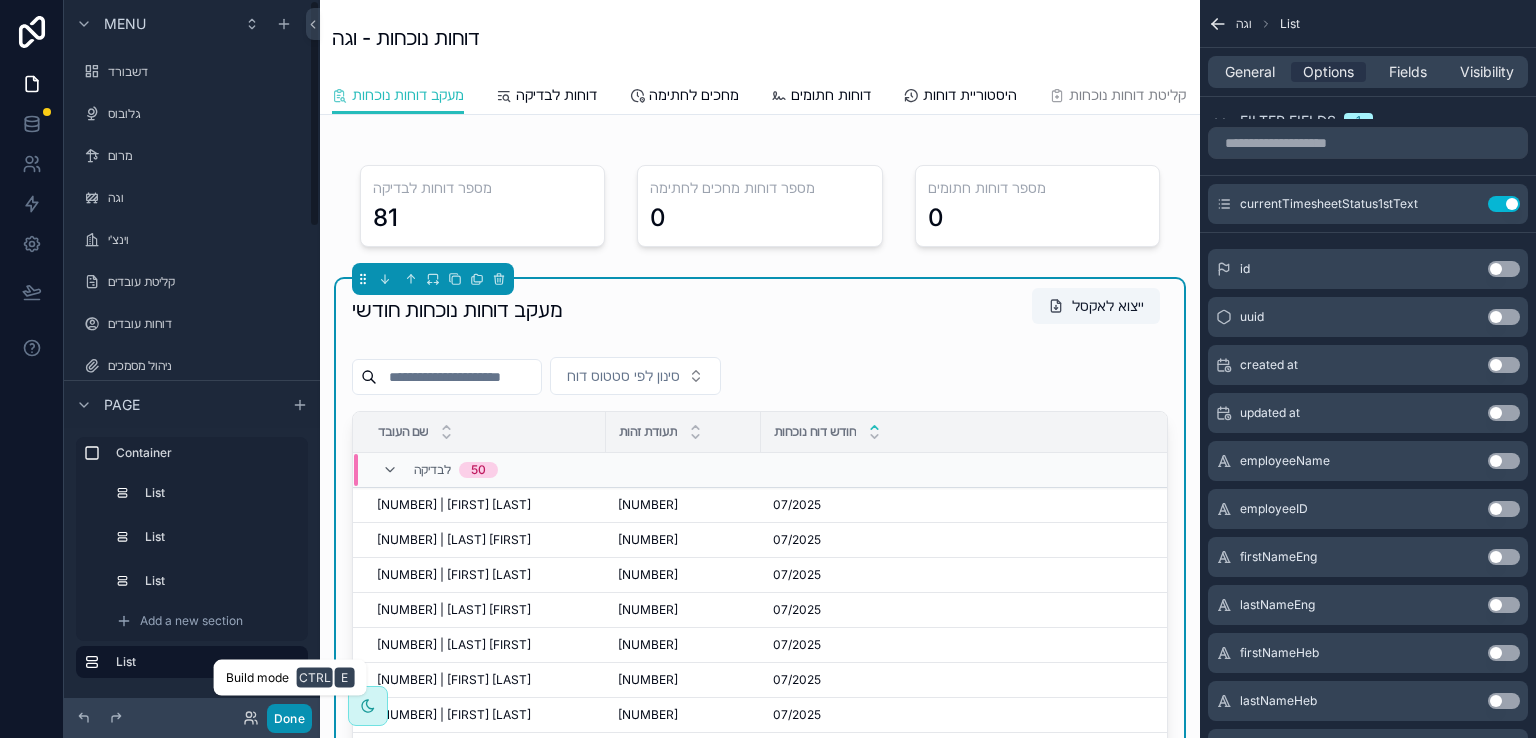 click on "Done" at bounding box center (289, 718) 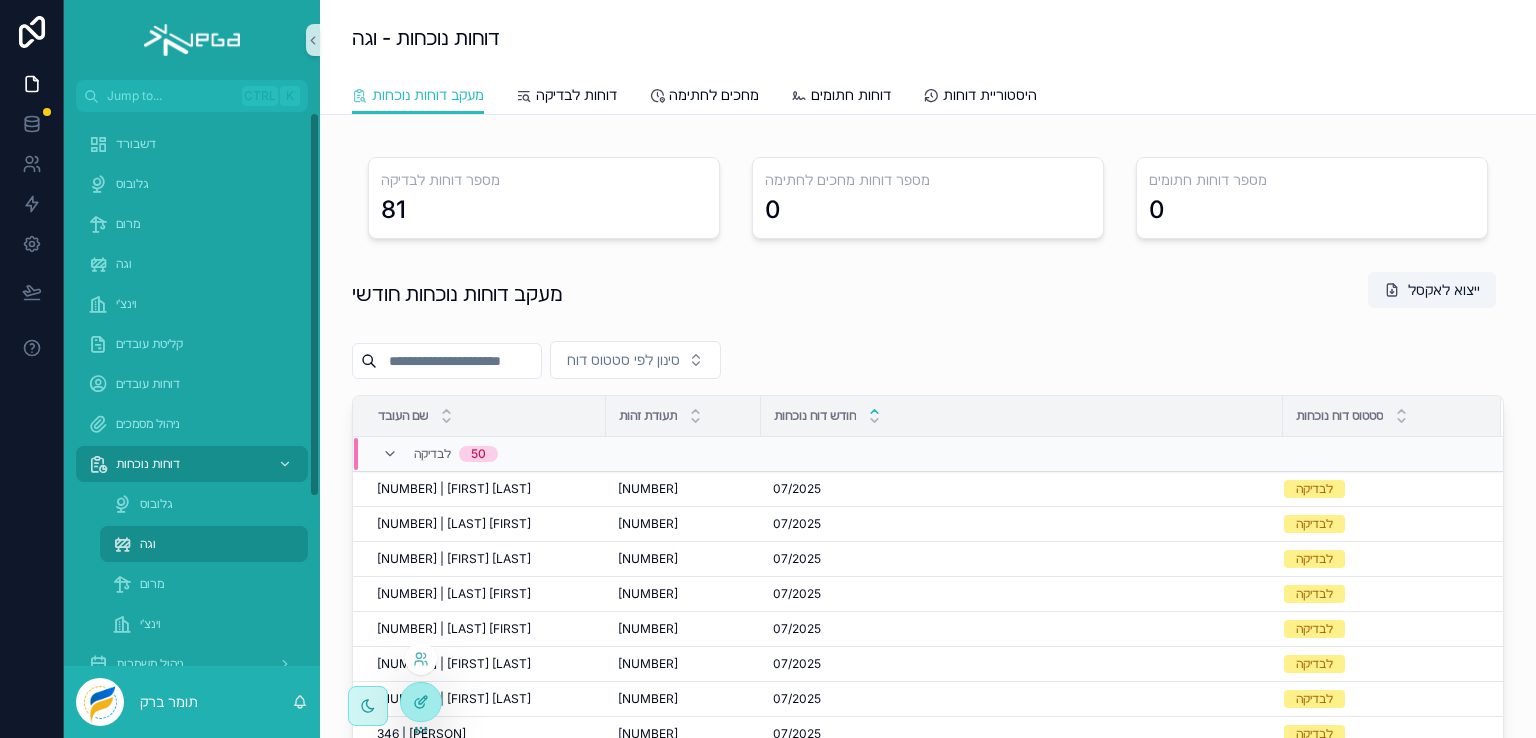 click at bounding box center (421, 702) 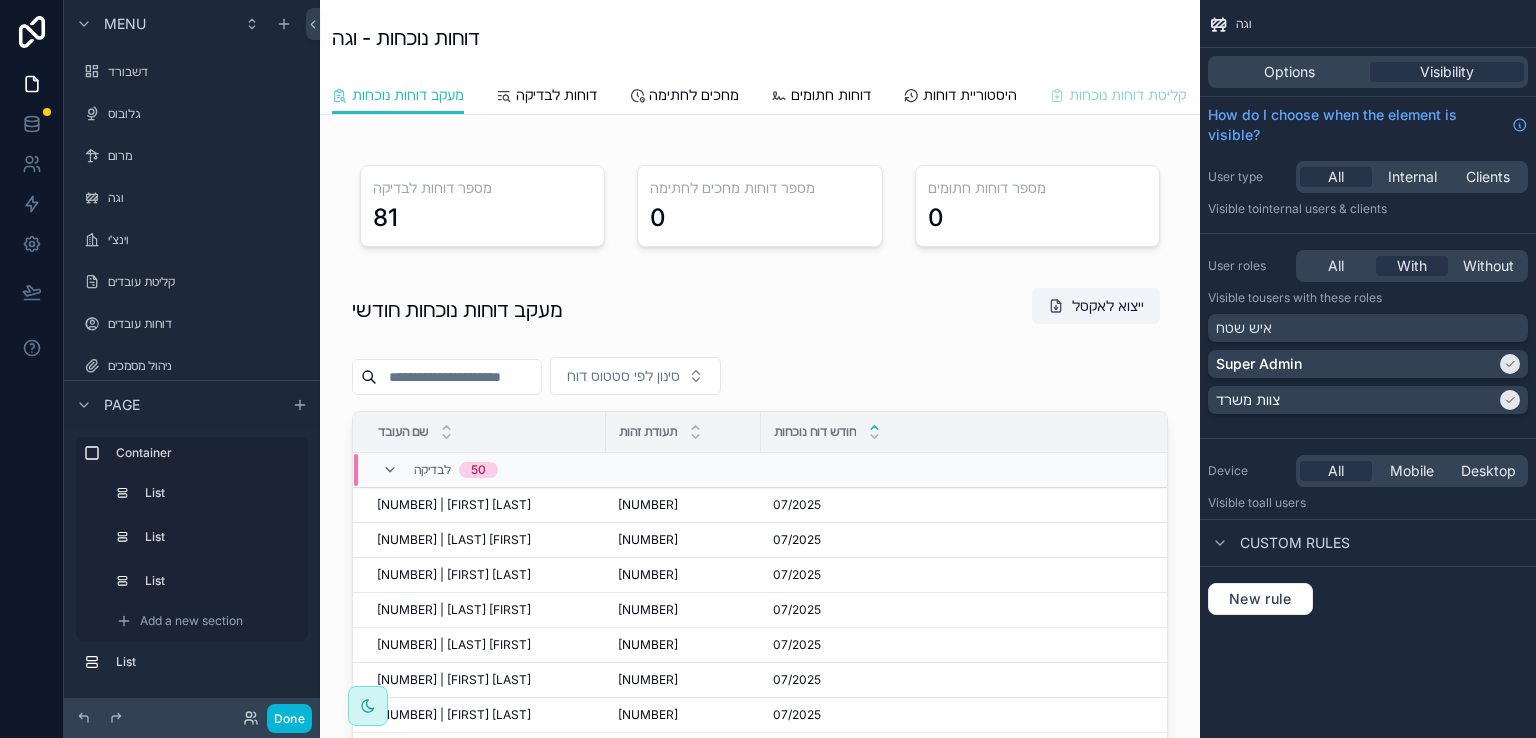 click on "קליטת דוחות נוכחות" at bounding box center [1127, 95] 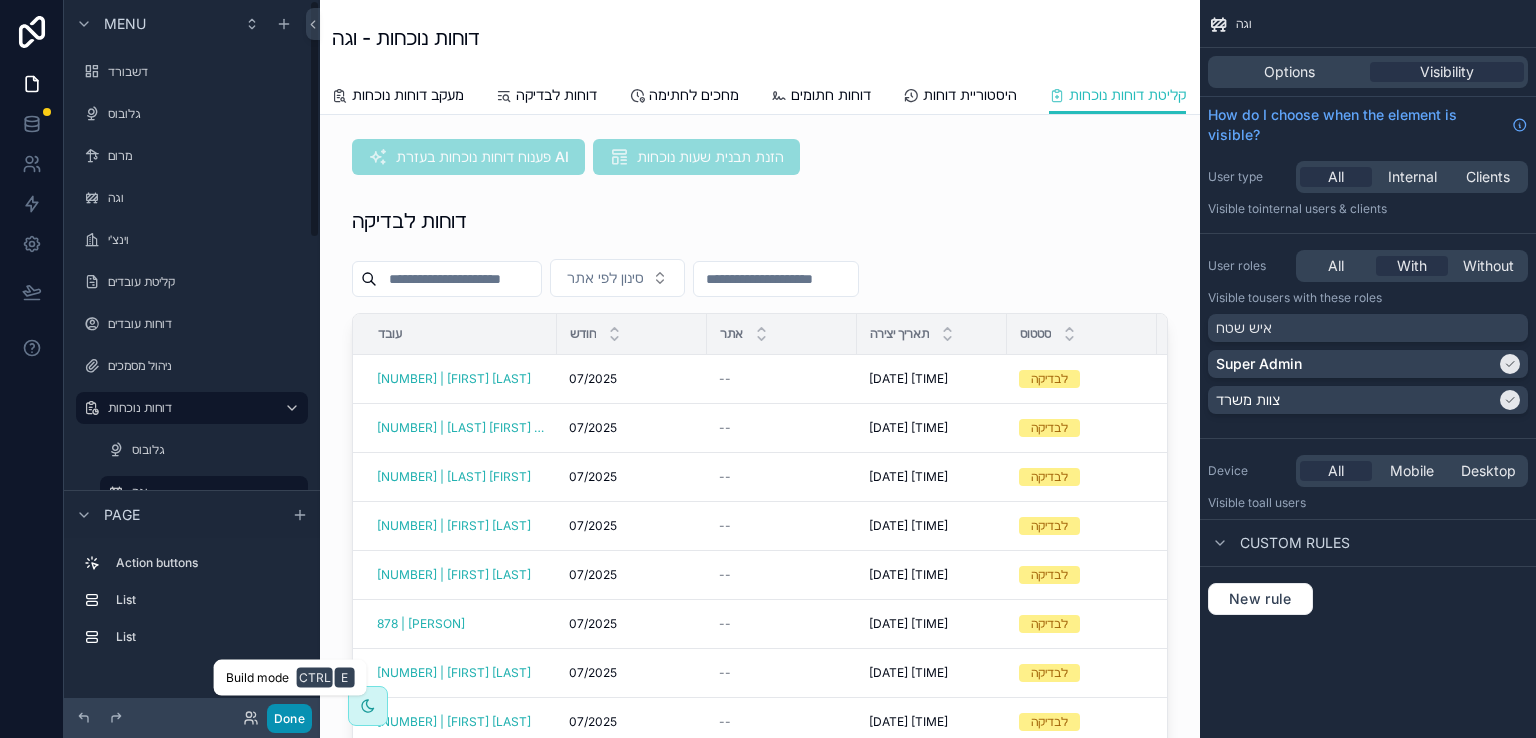 click on "Done" at bounding box center [289, 718] 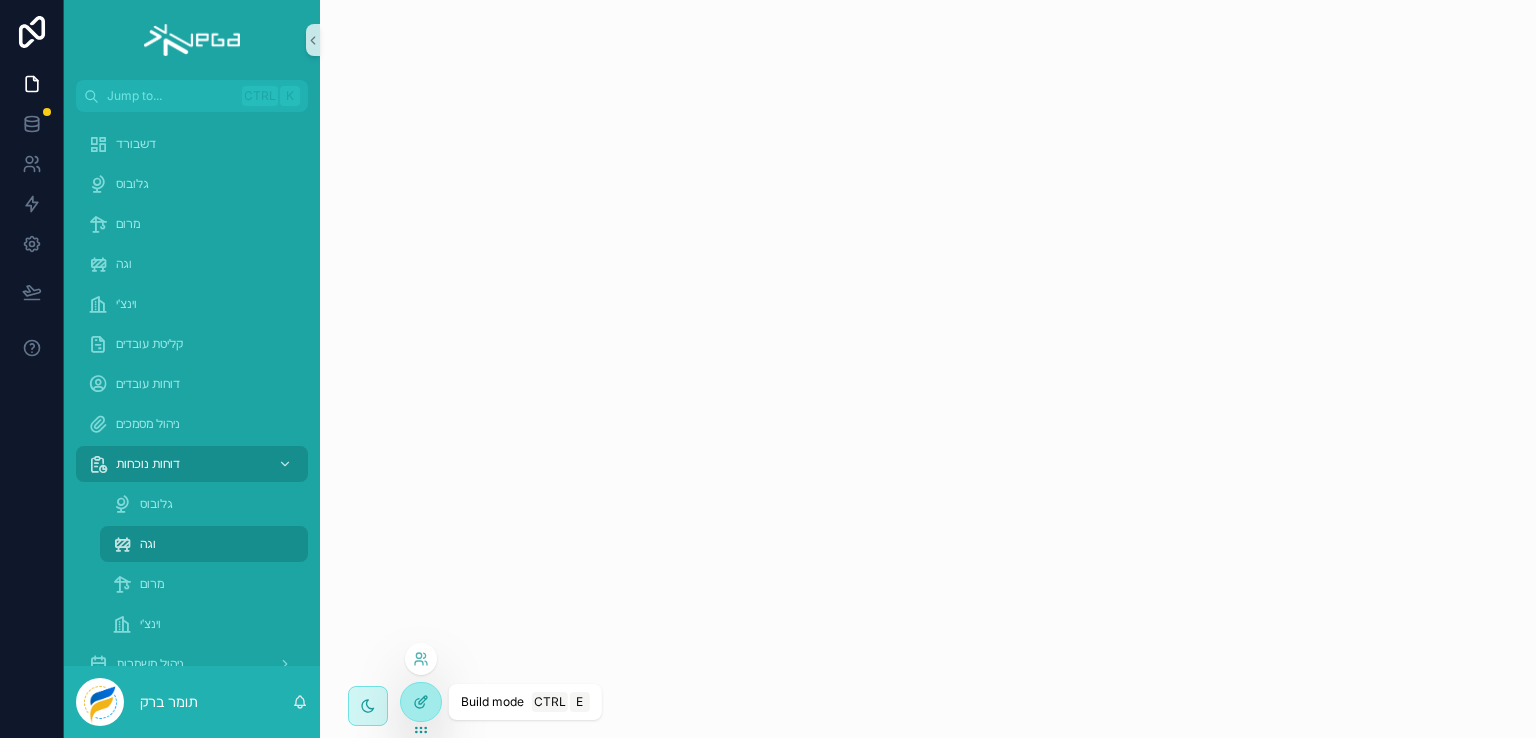 click 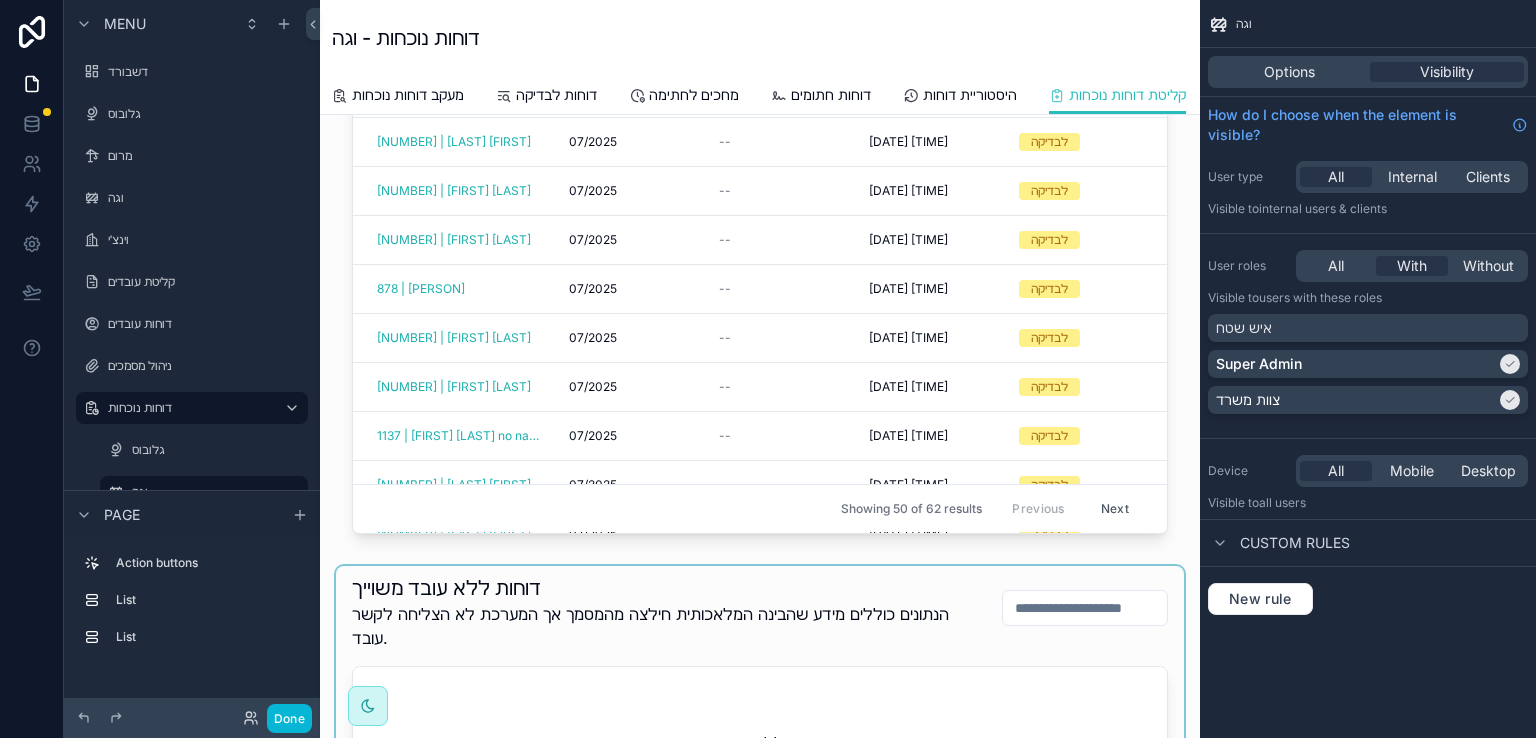 scroll, scrollTop: 0, scrollLeft: 0, axis: both 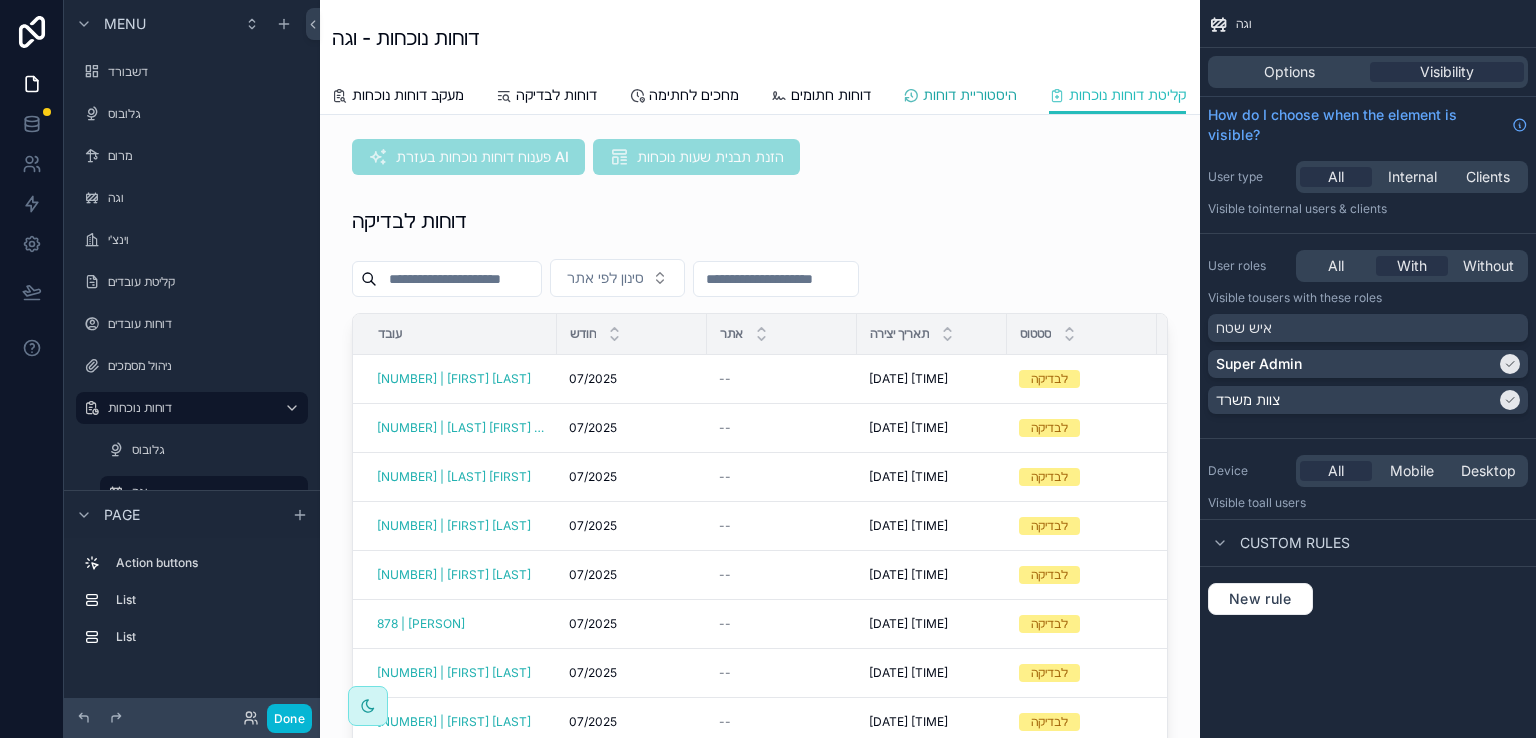 click on "היסטוריית דוחות" at bounding box center [970, 95] 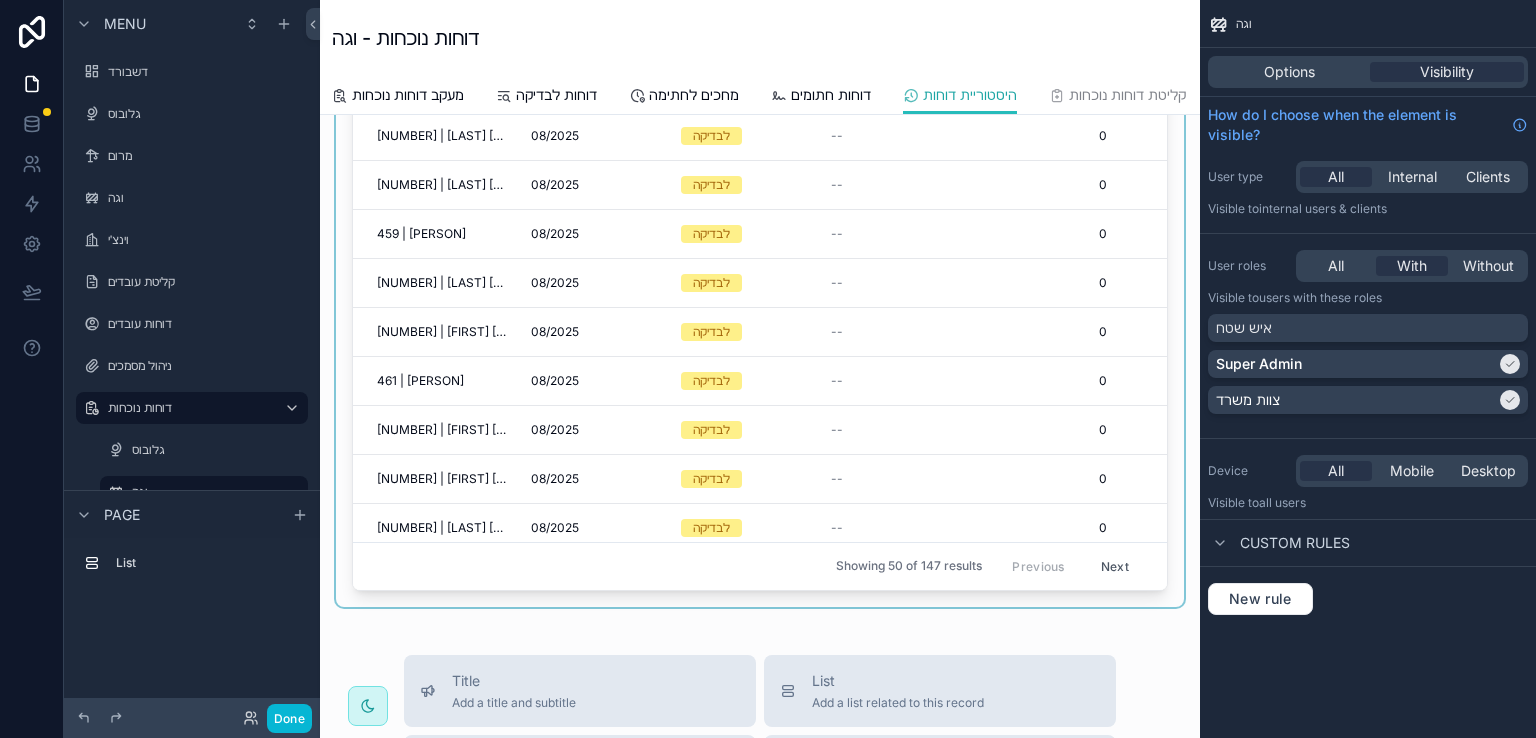 scroll, scrollTop: 0, scrollLeft: 0, axis: both 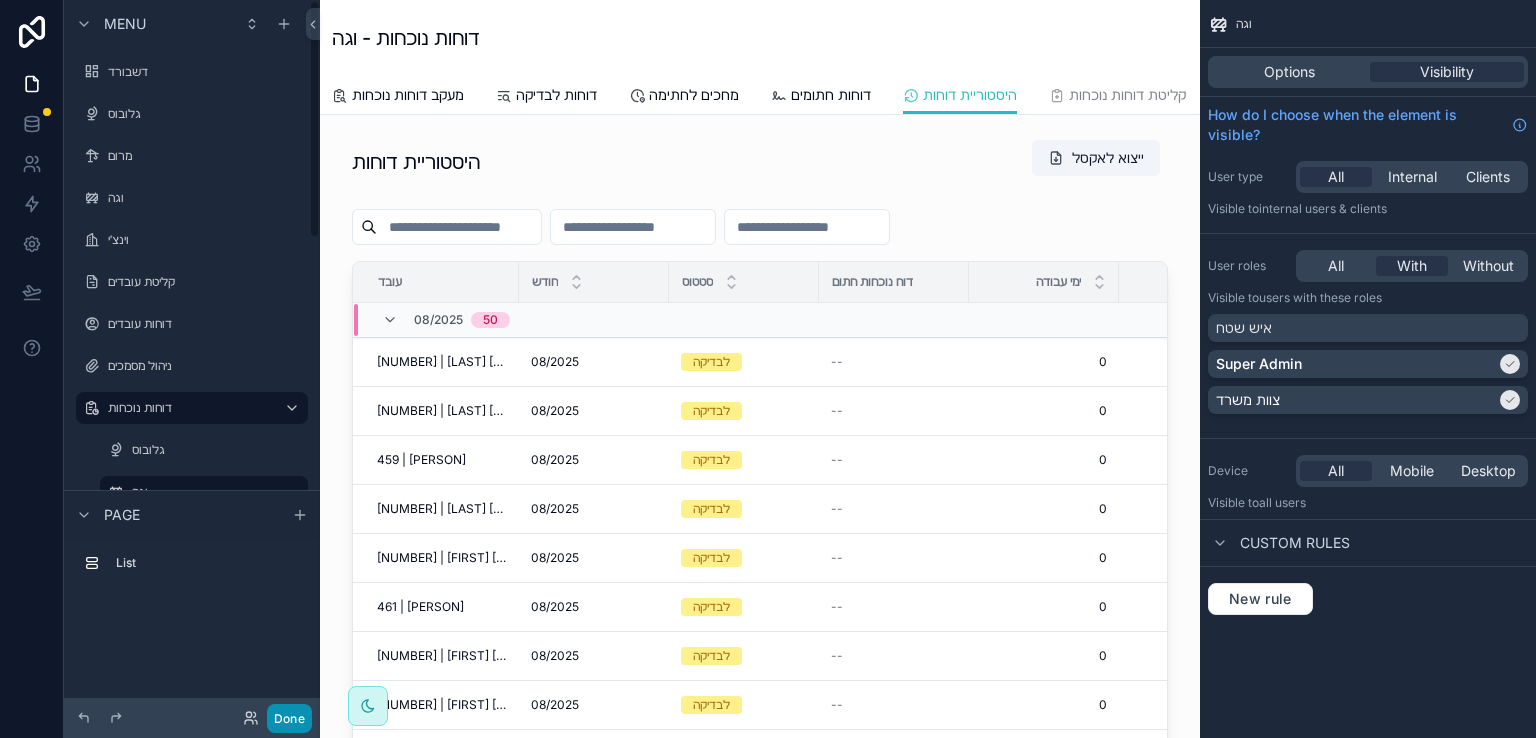 click on "Done" at bounding box center [289, 718] 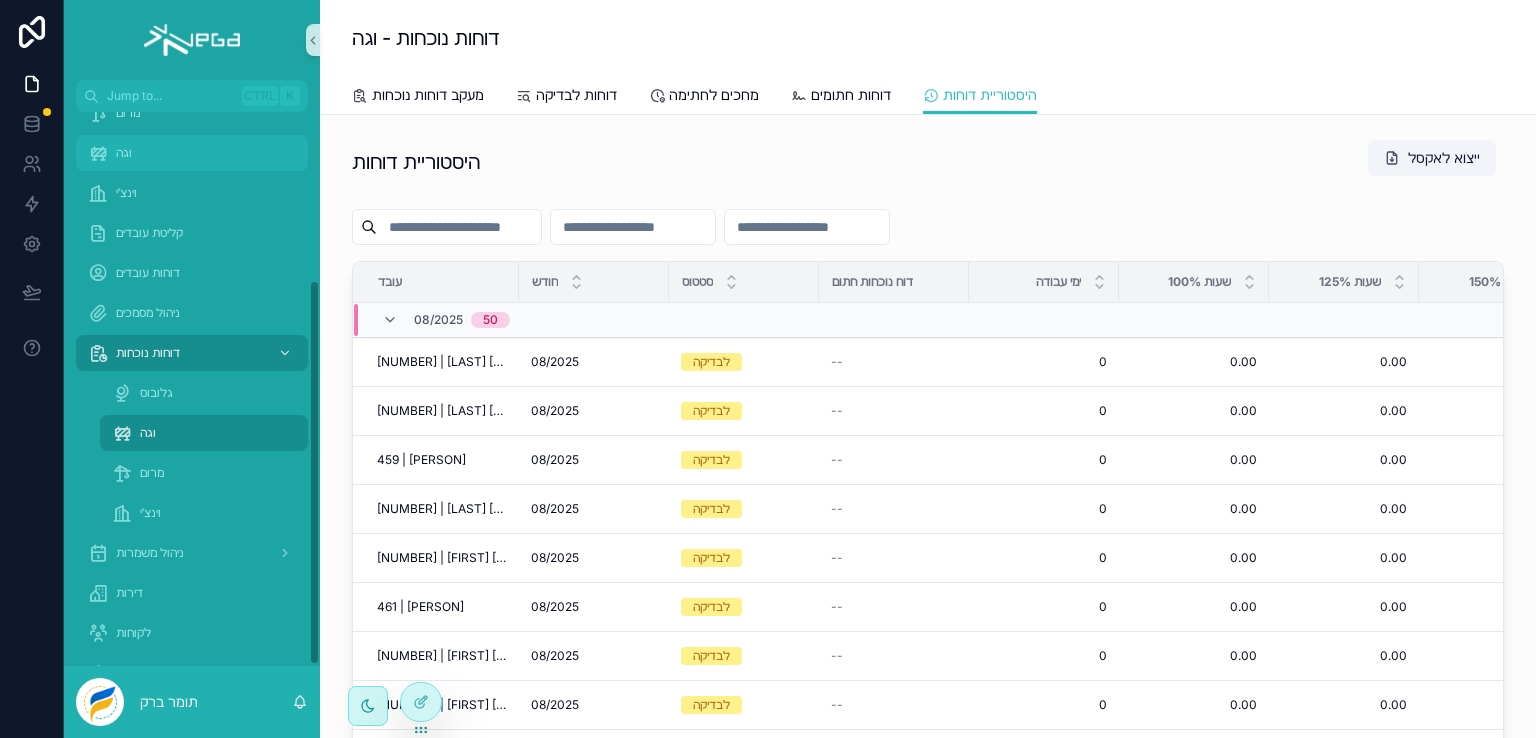scroll, scrollTop: 0, scrollLeft: 0, axis: both 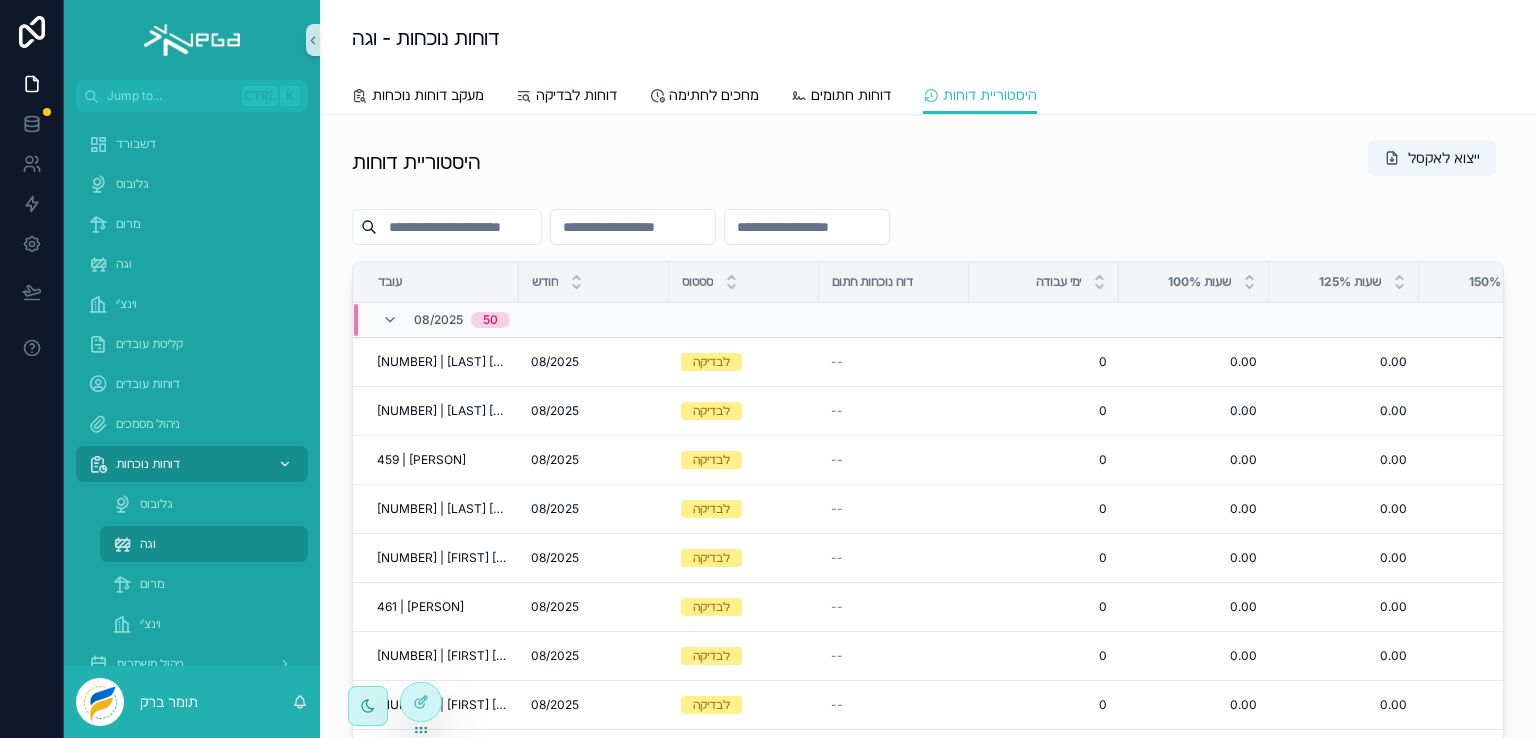 click on "דוחות נוכחות" at bounding box center (148, 464) 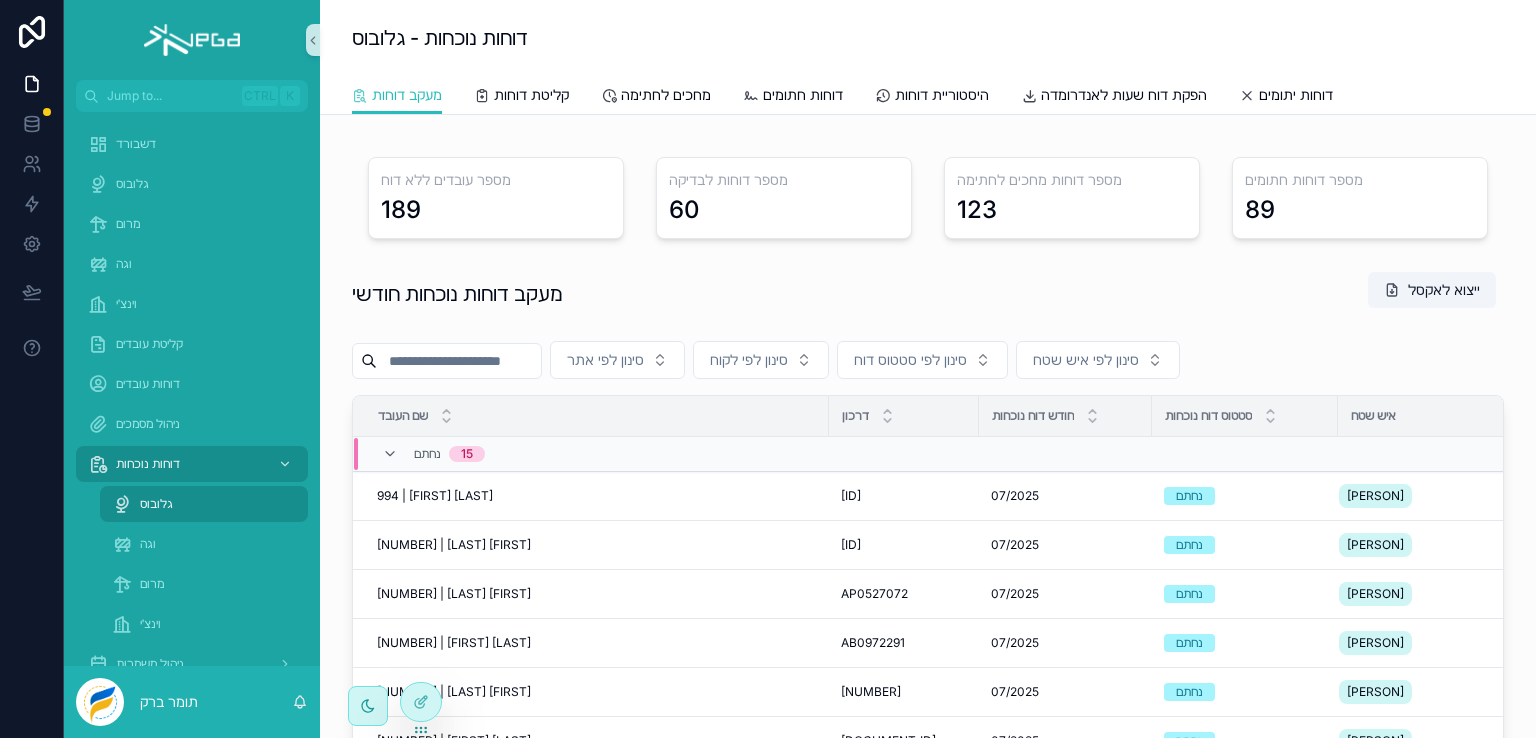 click on "גלובוס" at bounding box center [156, 504] 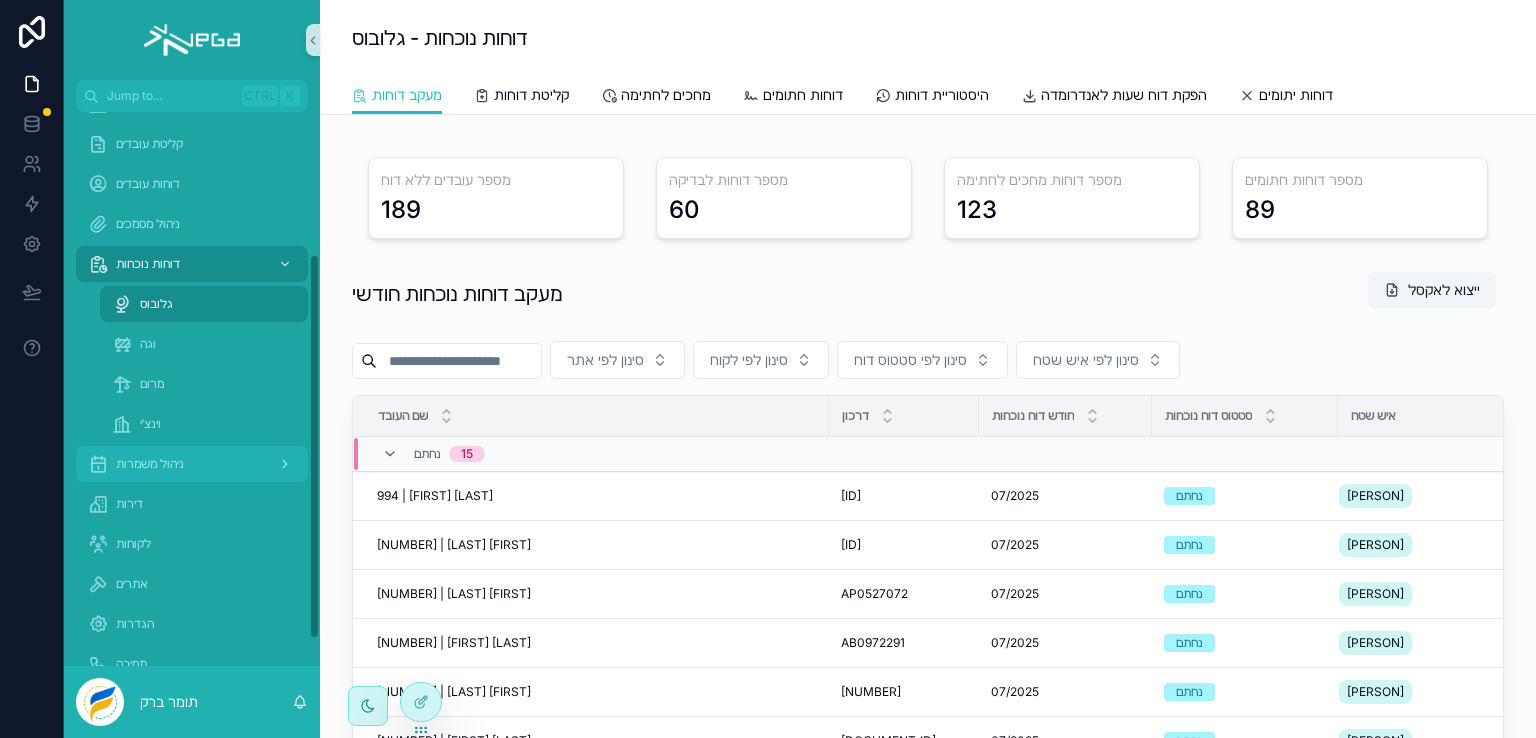 scroll, scrollTop: 242, scrollLeft: 0, axis: vertical 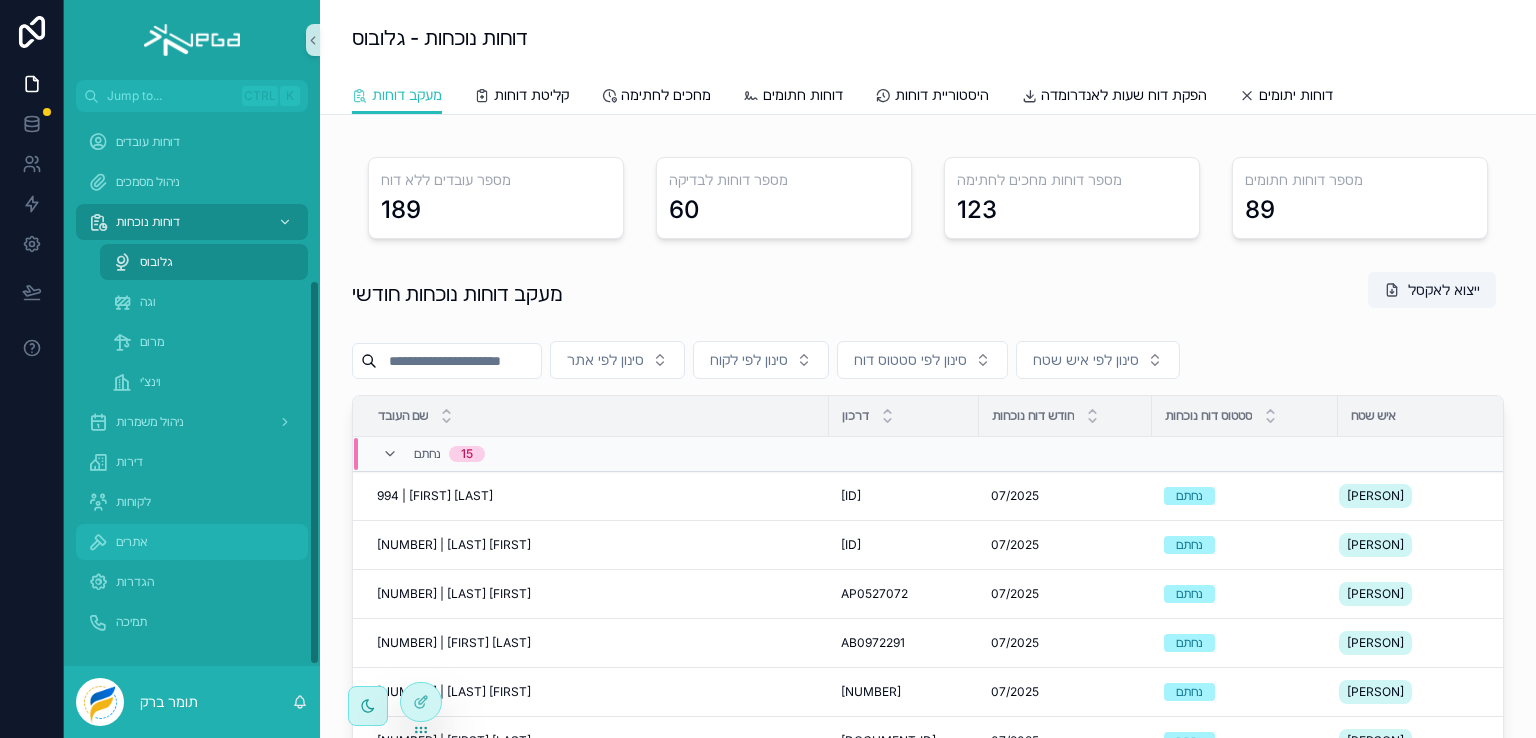 click on "אתרים" at bounding box center (132, 542) 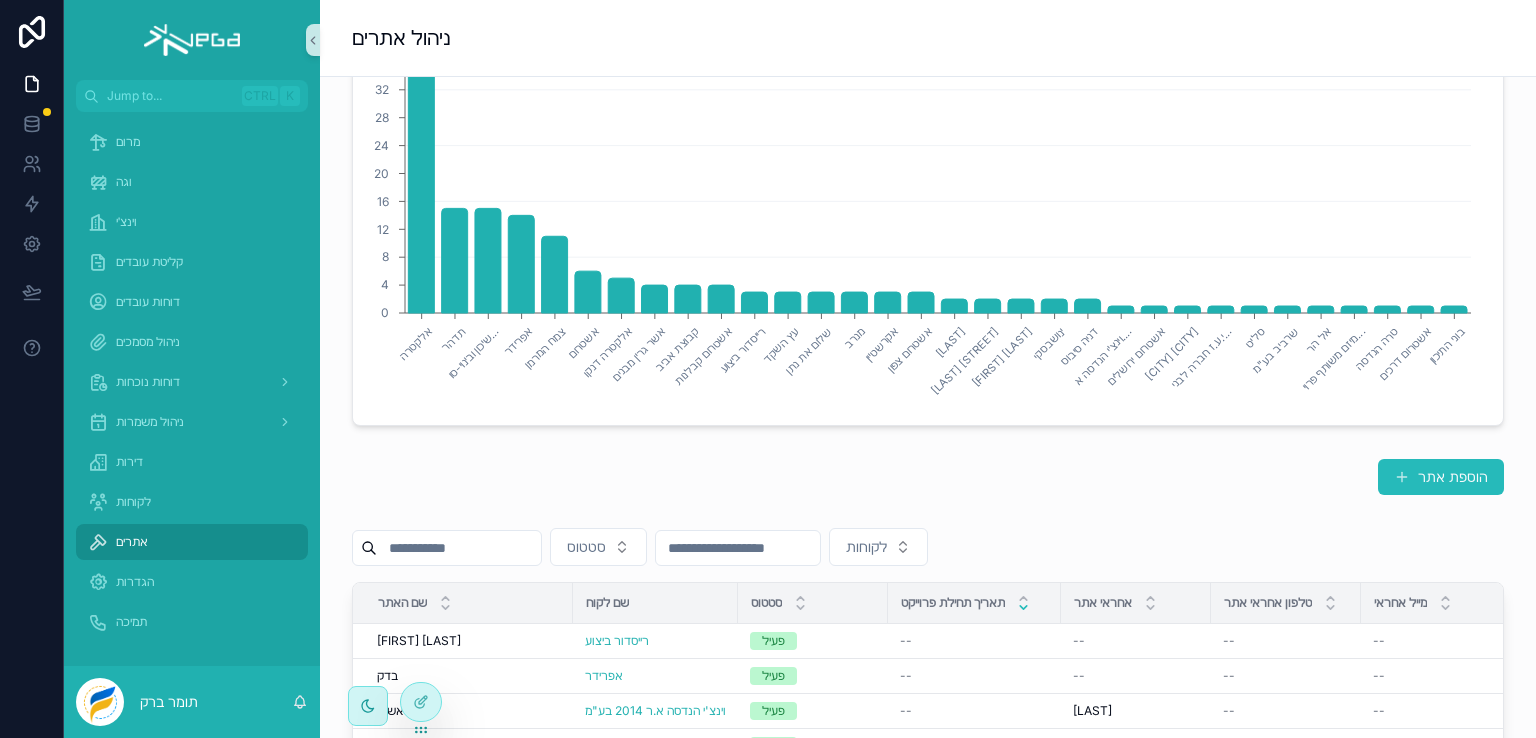 scroll, scrollTop: 300, scrollLeft: 0, axis: vertical 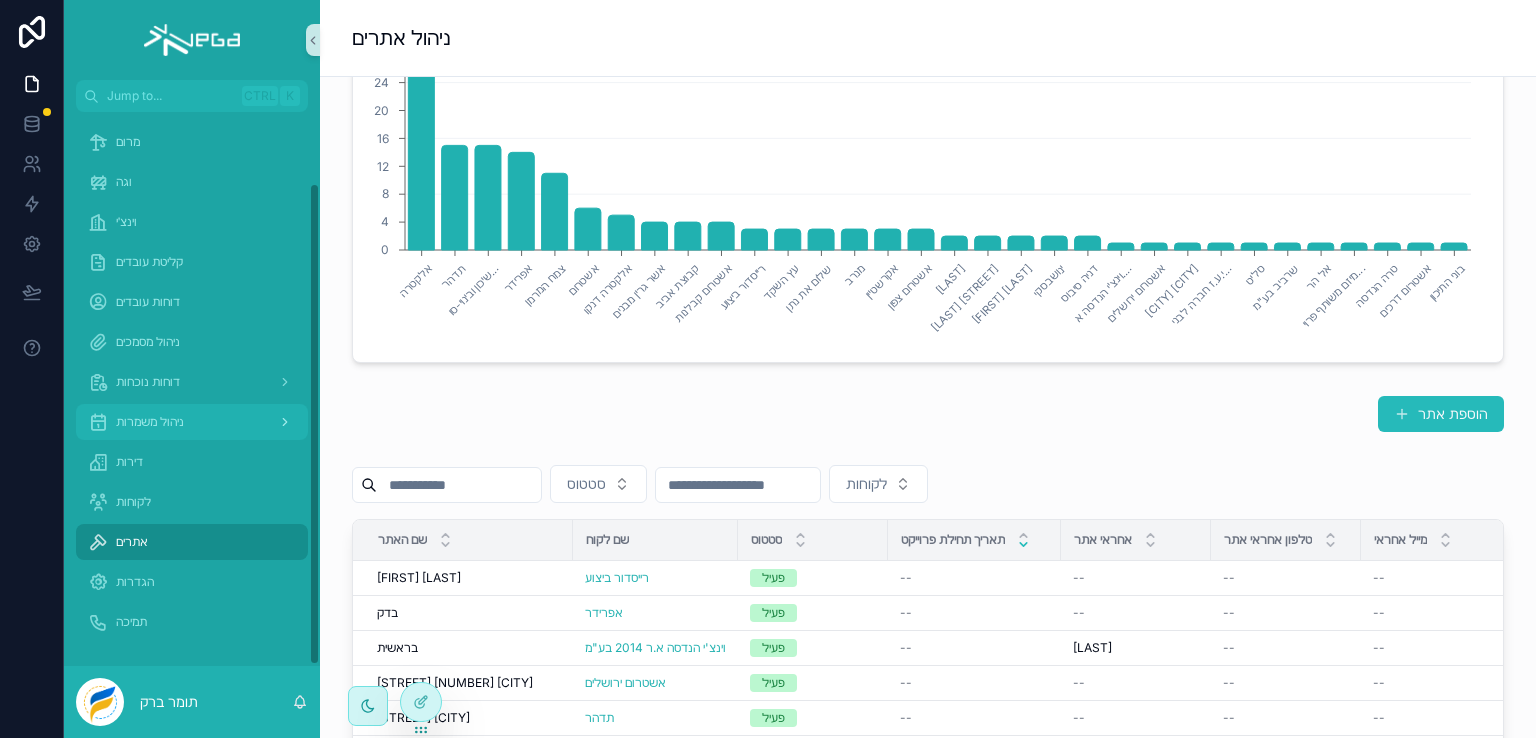 click on "ניהול משמרות" at bounding box center (150, 422) 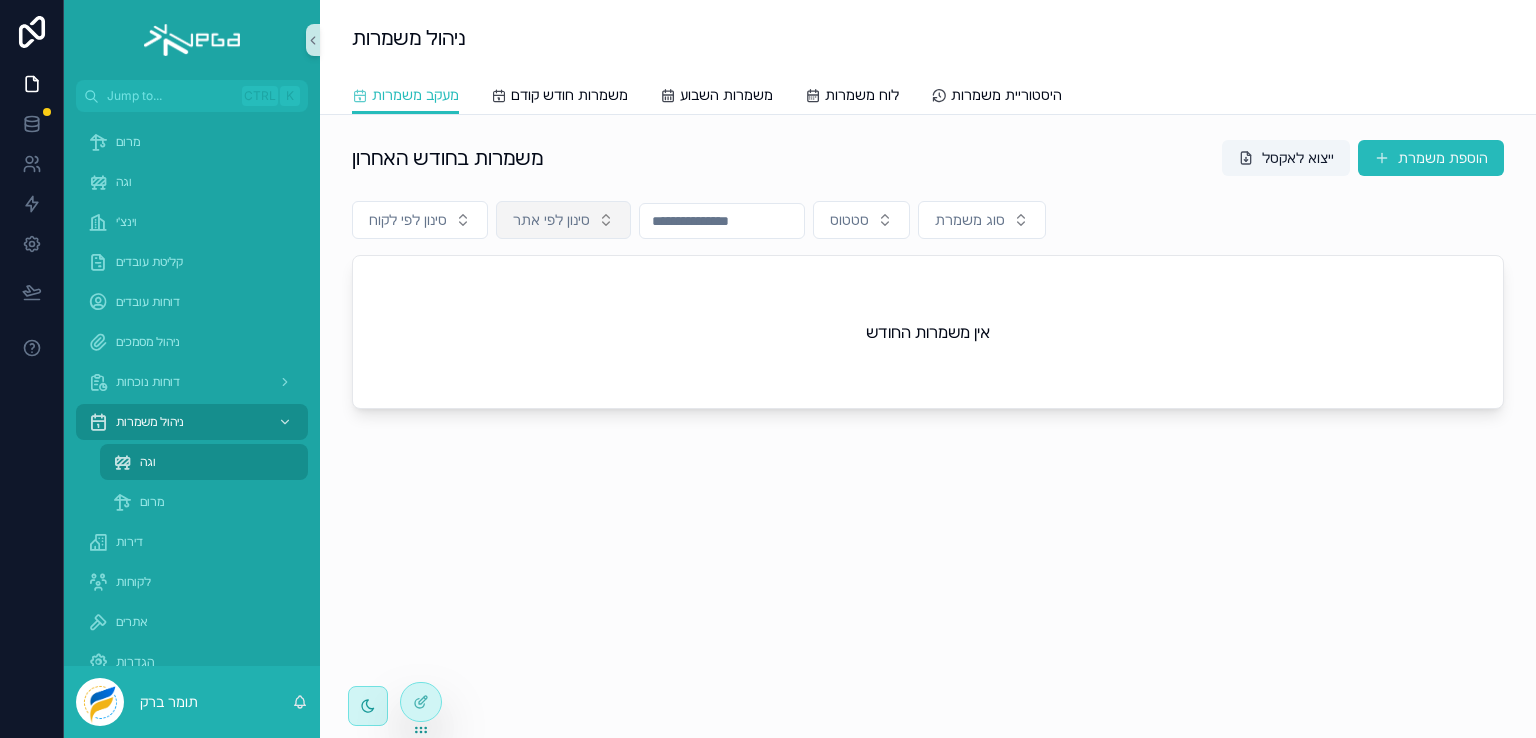 click on "סינון לפי אתר" at bounding box center [551, 220] 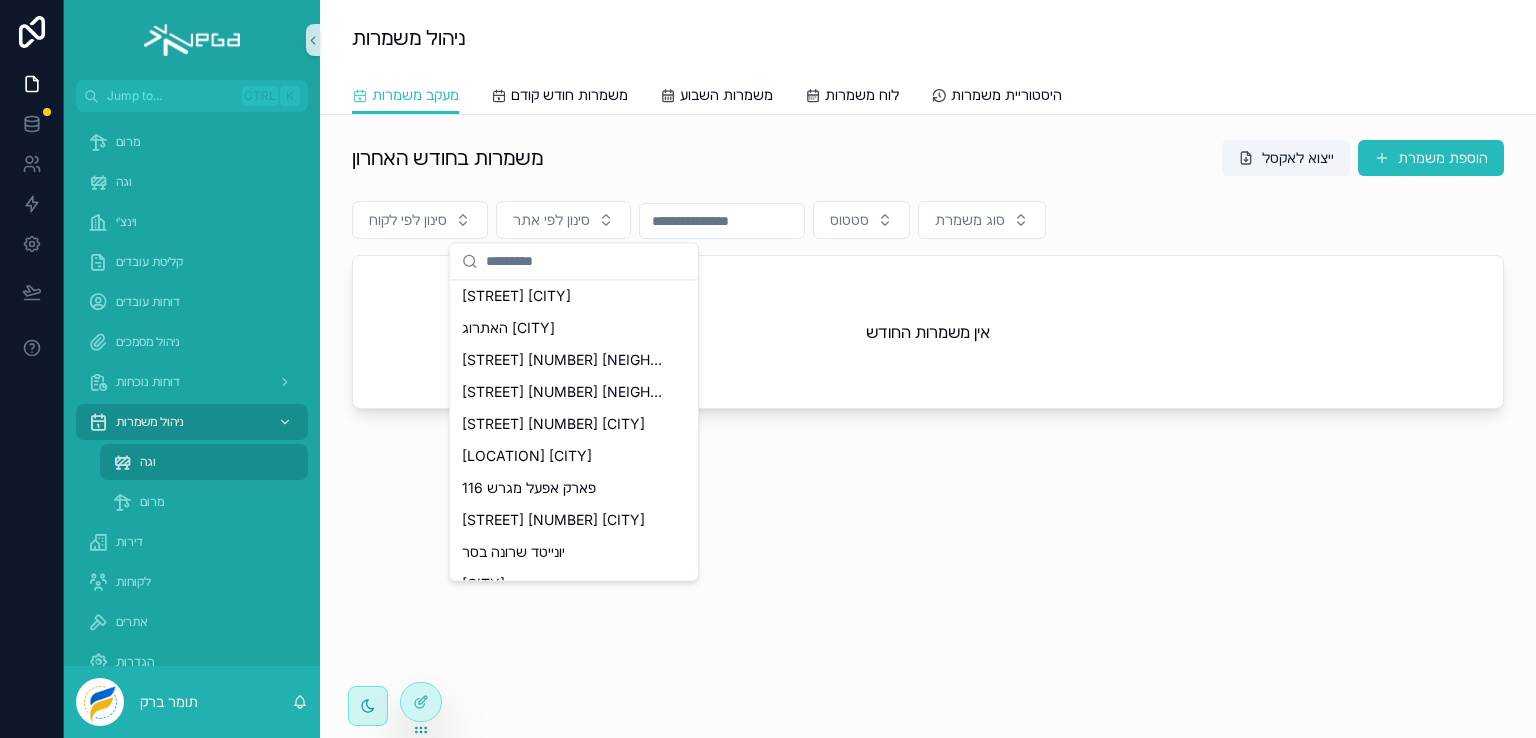 scroll, scrollTop: 0, scrollLeft: 0, axis: both 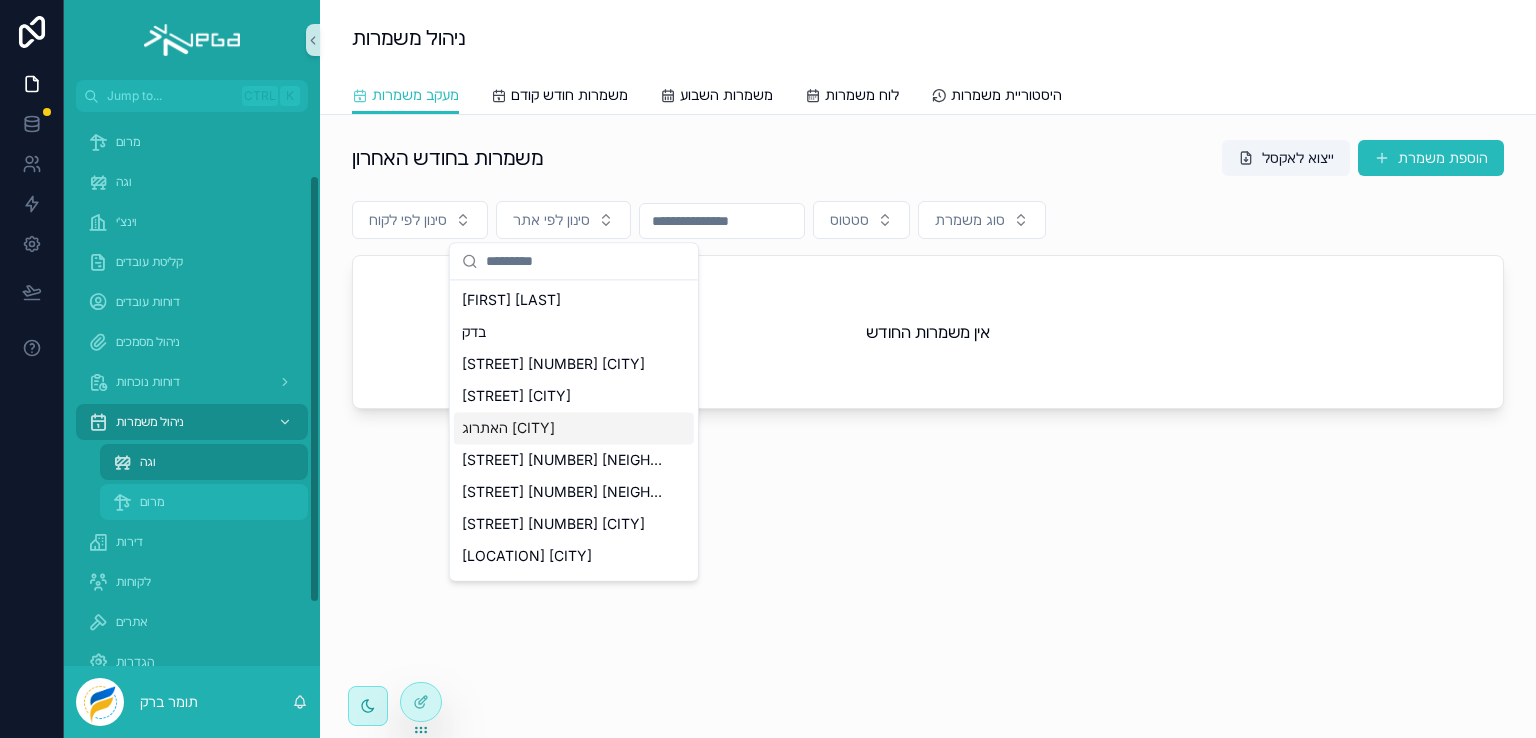 click on "מרום" at bounding box center (152, 502) 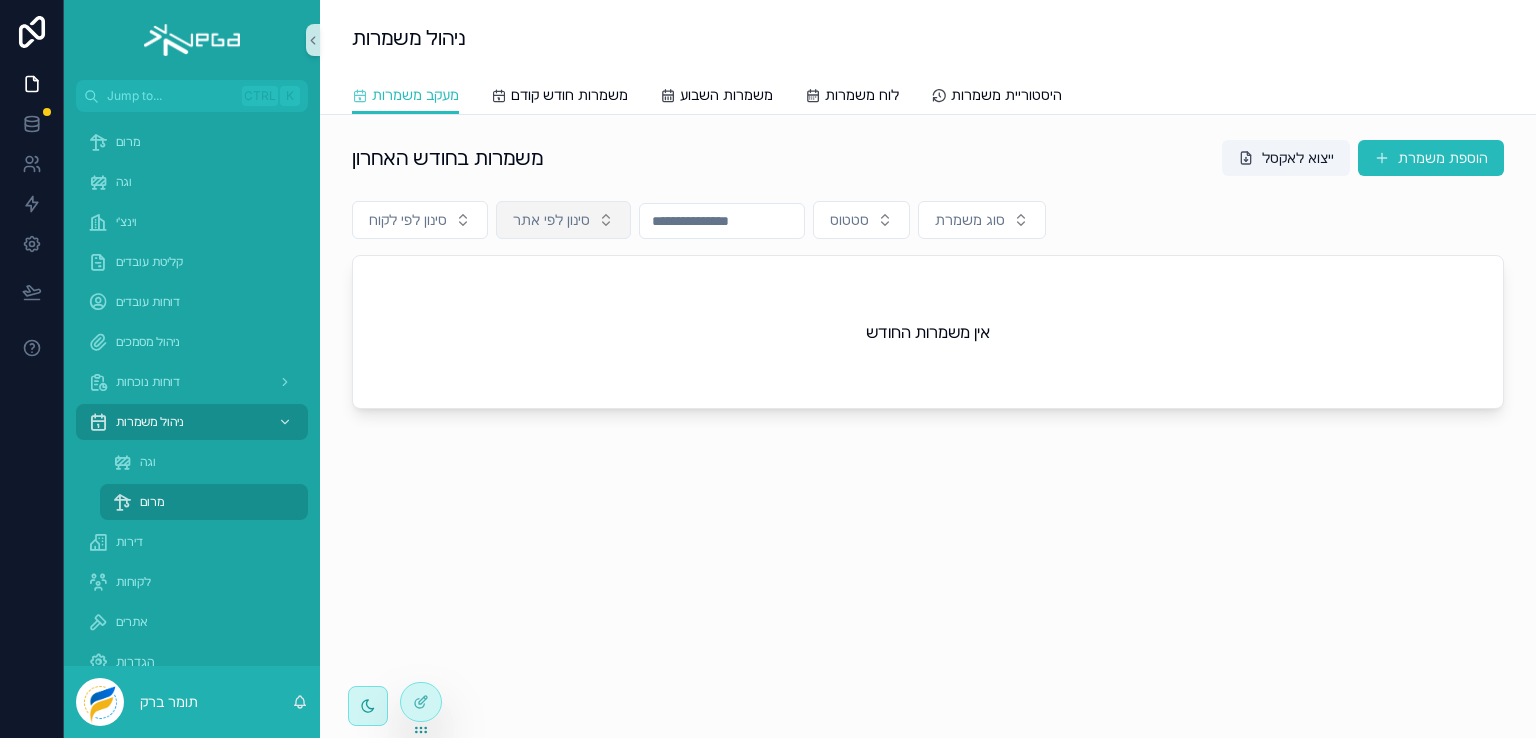 click on "סינון לפי אתר" at bounding box center (563, 220) 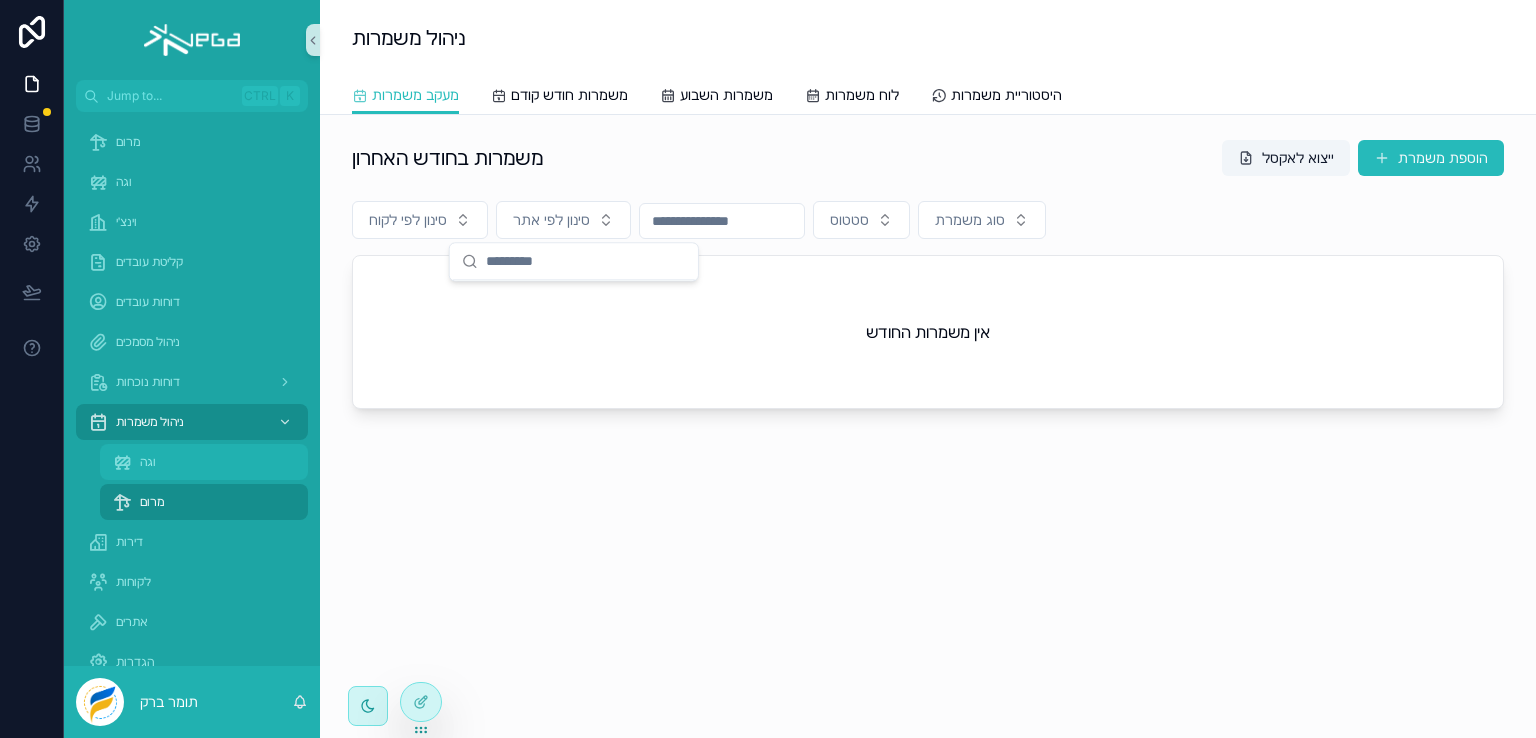 click on "וגה" at bounding box center (148, 462) 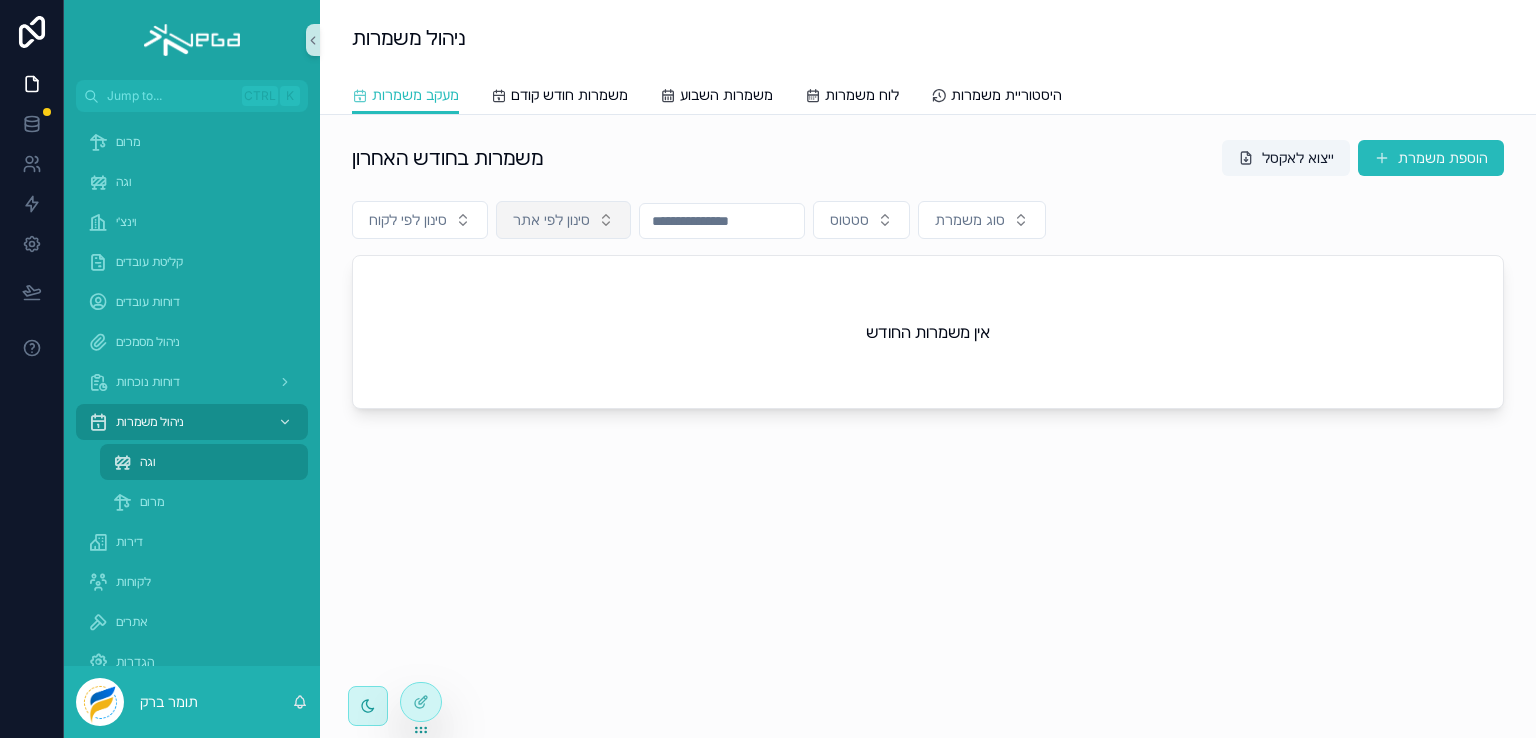 click on "סינון לפי אתר" at bounding box center [551, 220] 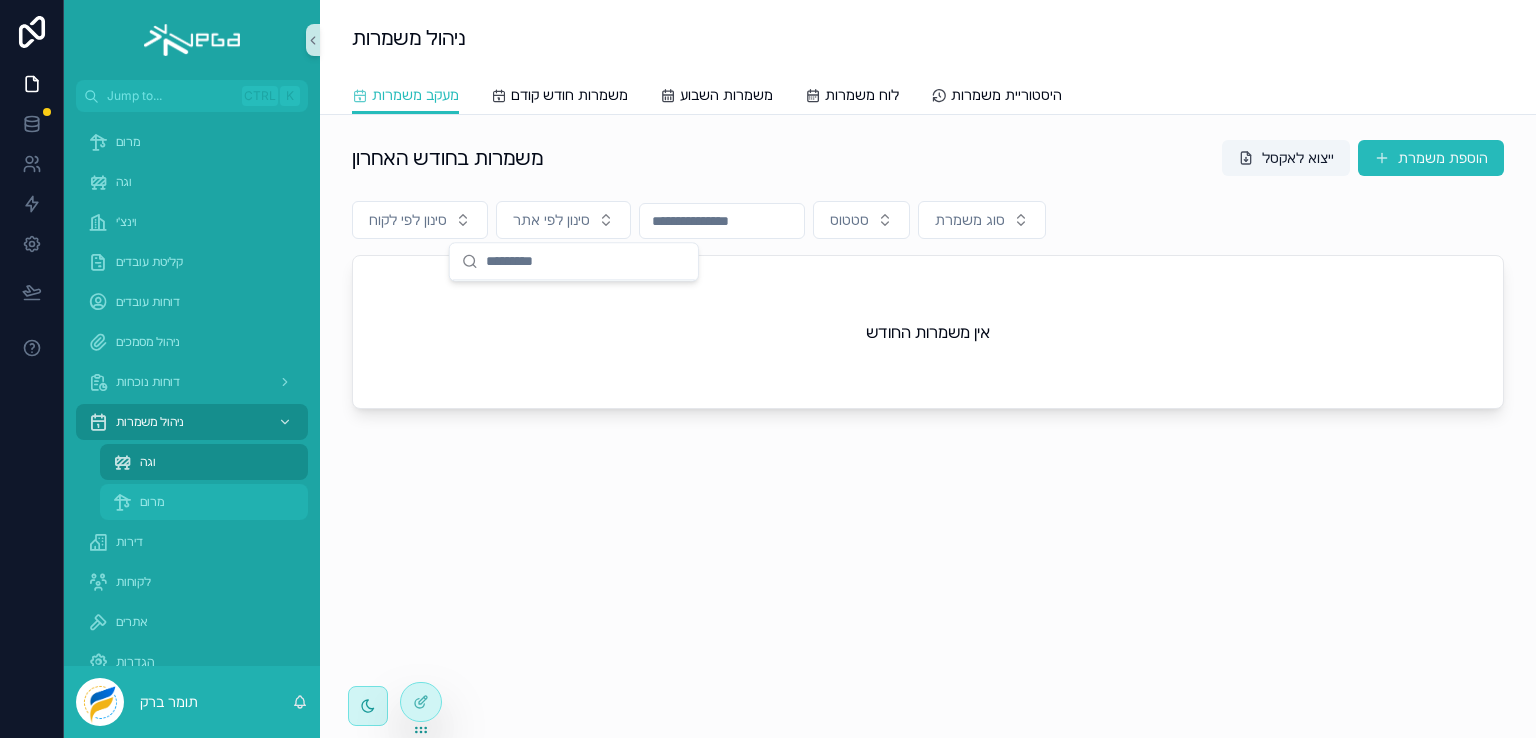 click on "מרום" at bounding box center [152, 502] 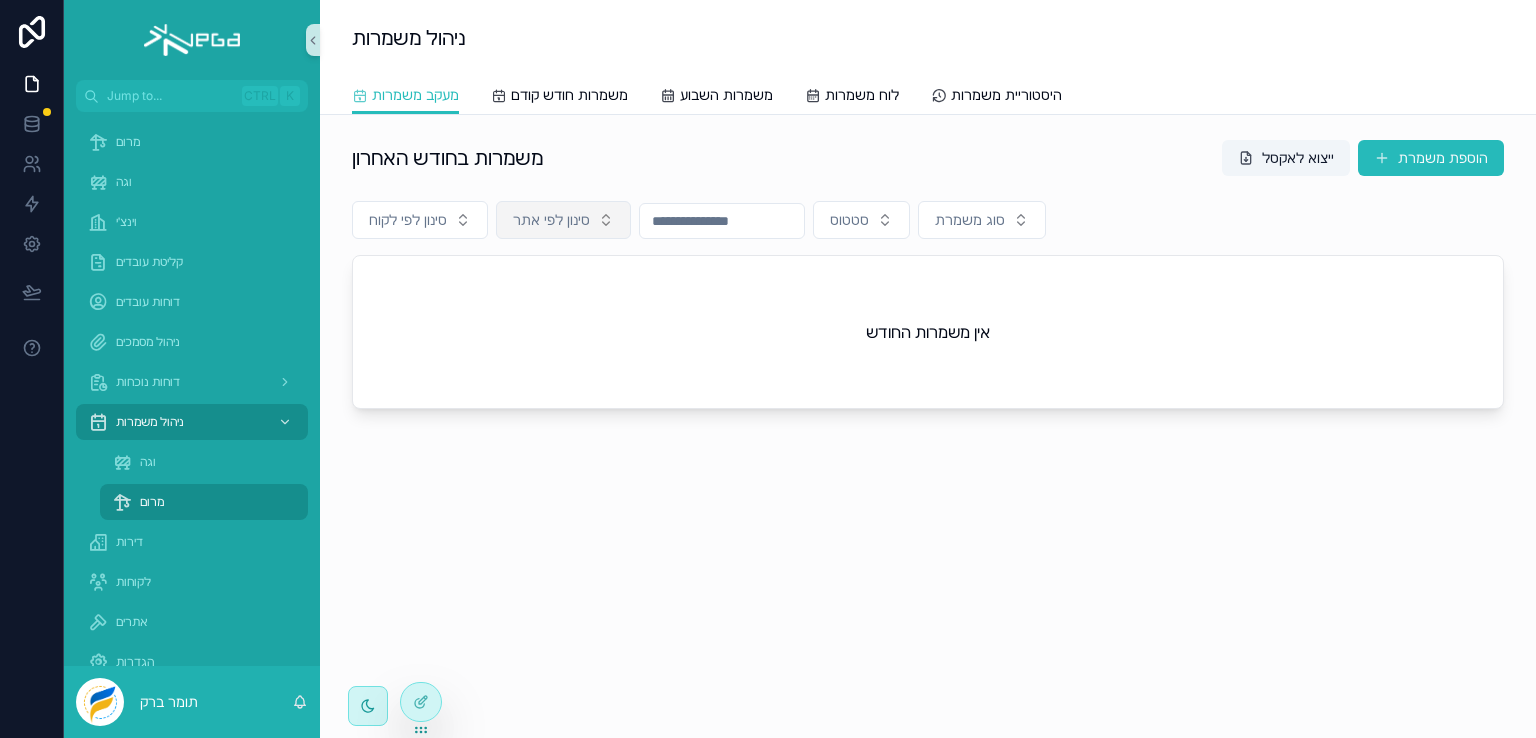 click on "סינון לפי אתר" at bounding box center [563, 220] 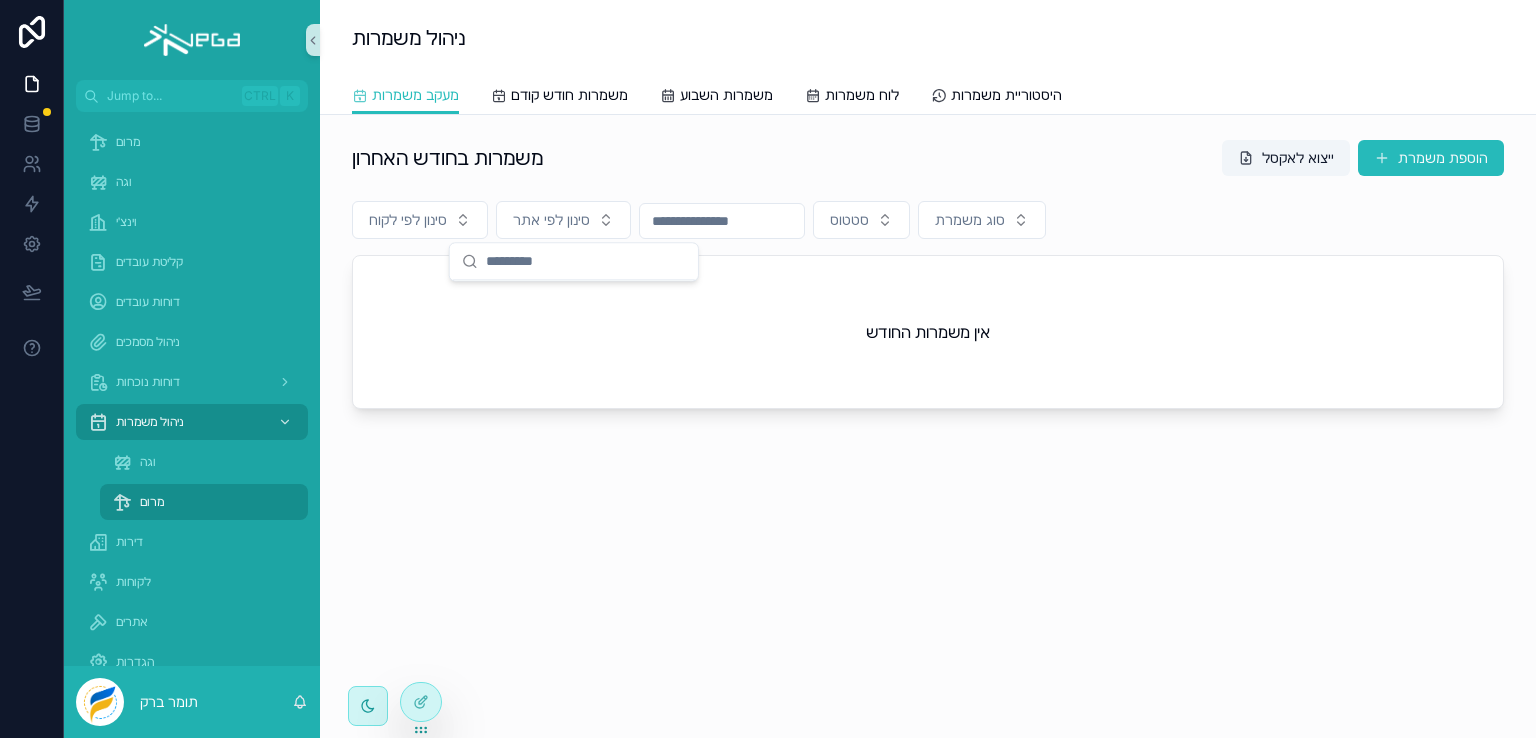click on "ניהול משמרות מעקב משמרות מעקב משמרות משמרות חודש קודם משמרות השבוע לוח משמרות היסטוריית משמרות משמרות בחודש האחרון ייצוא לאקסל הוספת משמרת סינון לפי לקוח סינון לפי אתר סטטוס סוג משמרת אין משמרות החודש" at bounding box center [928, 369] 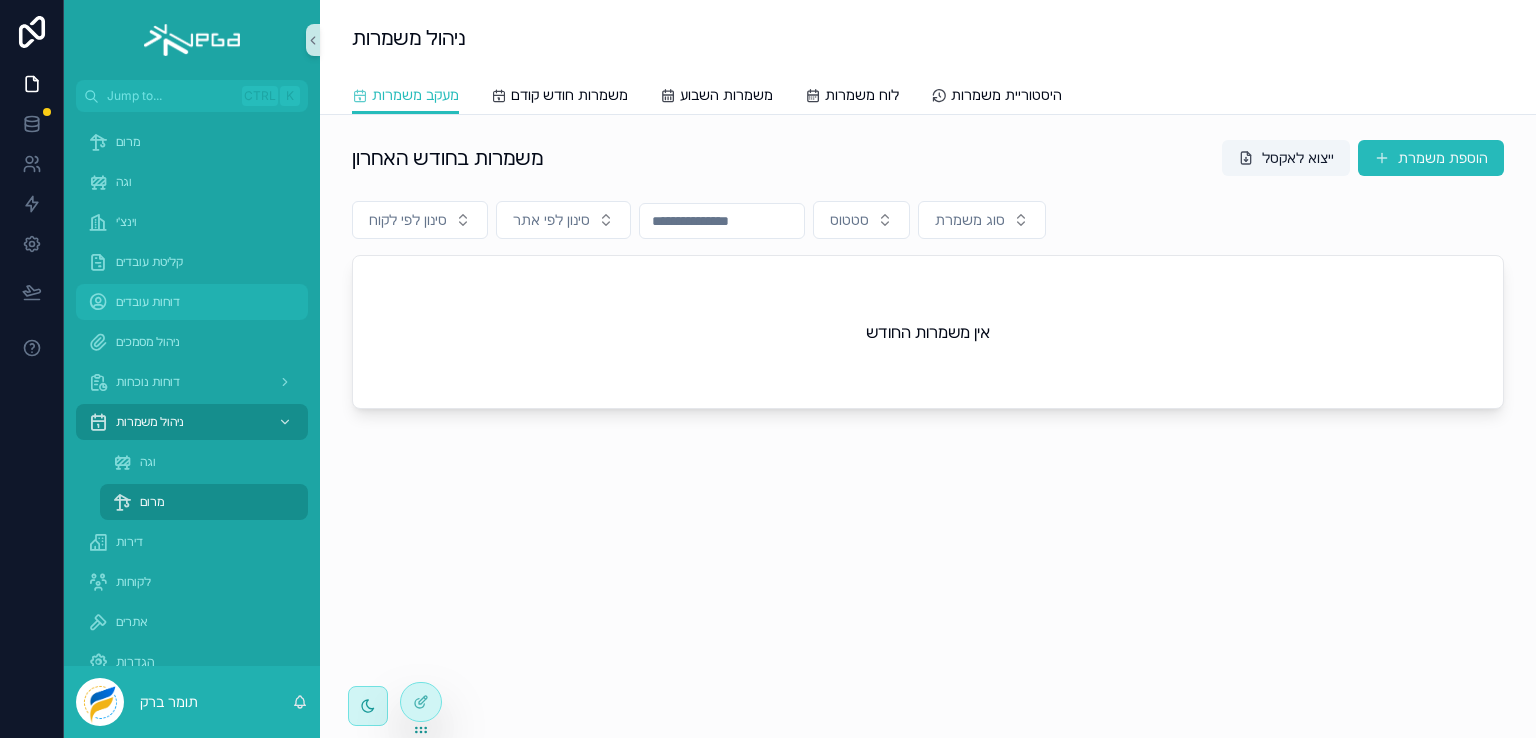 click on "דוחות עובדים" at bounding box center (148, 302) 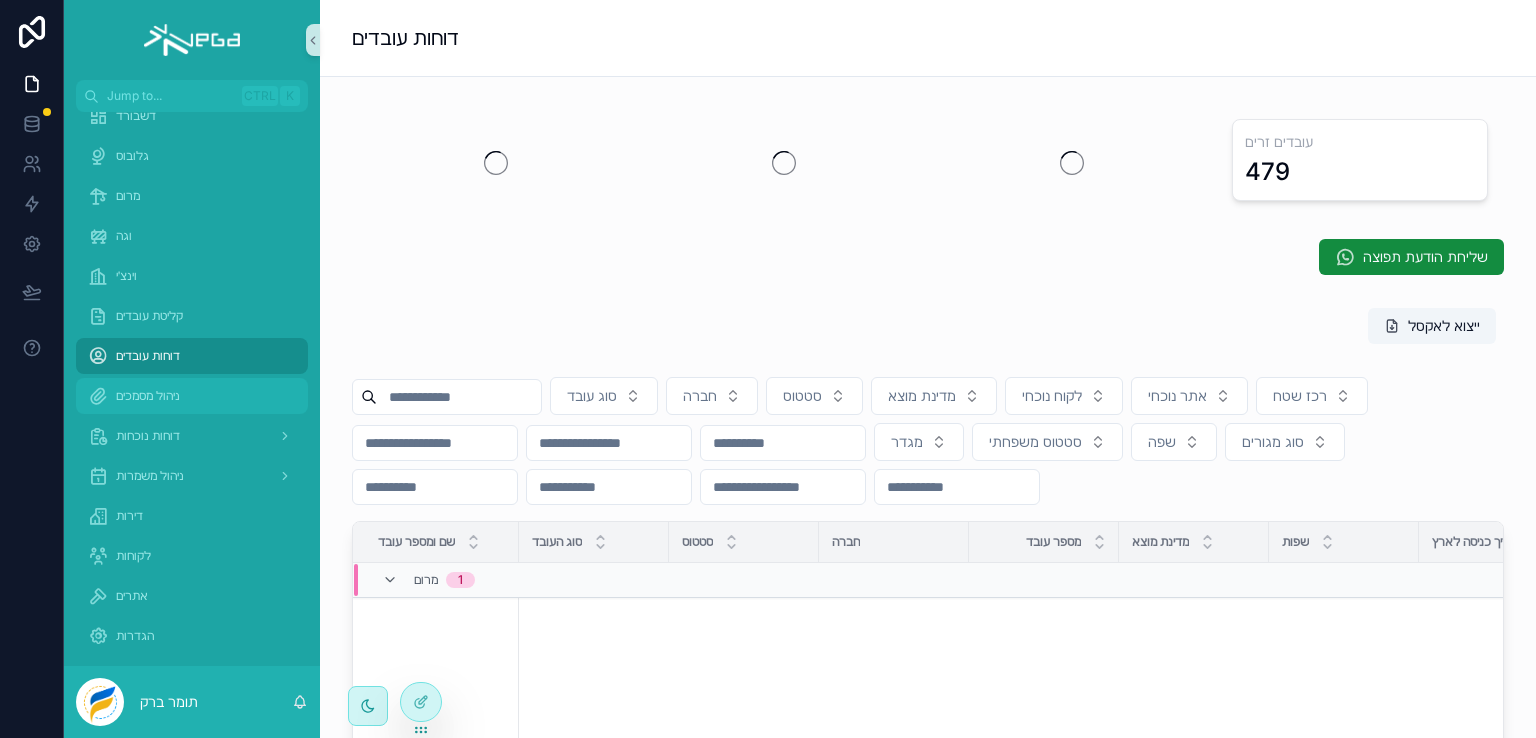 scroll, scrollTop: 0, scrollLeft: 0, axis: both 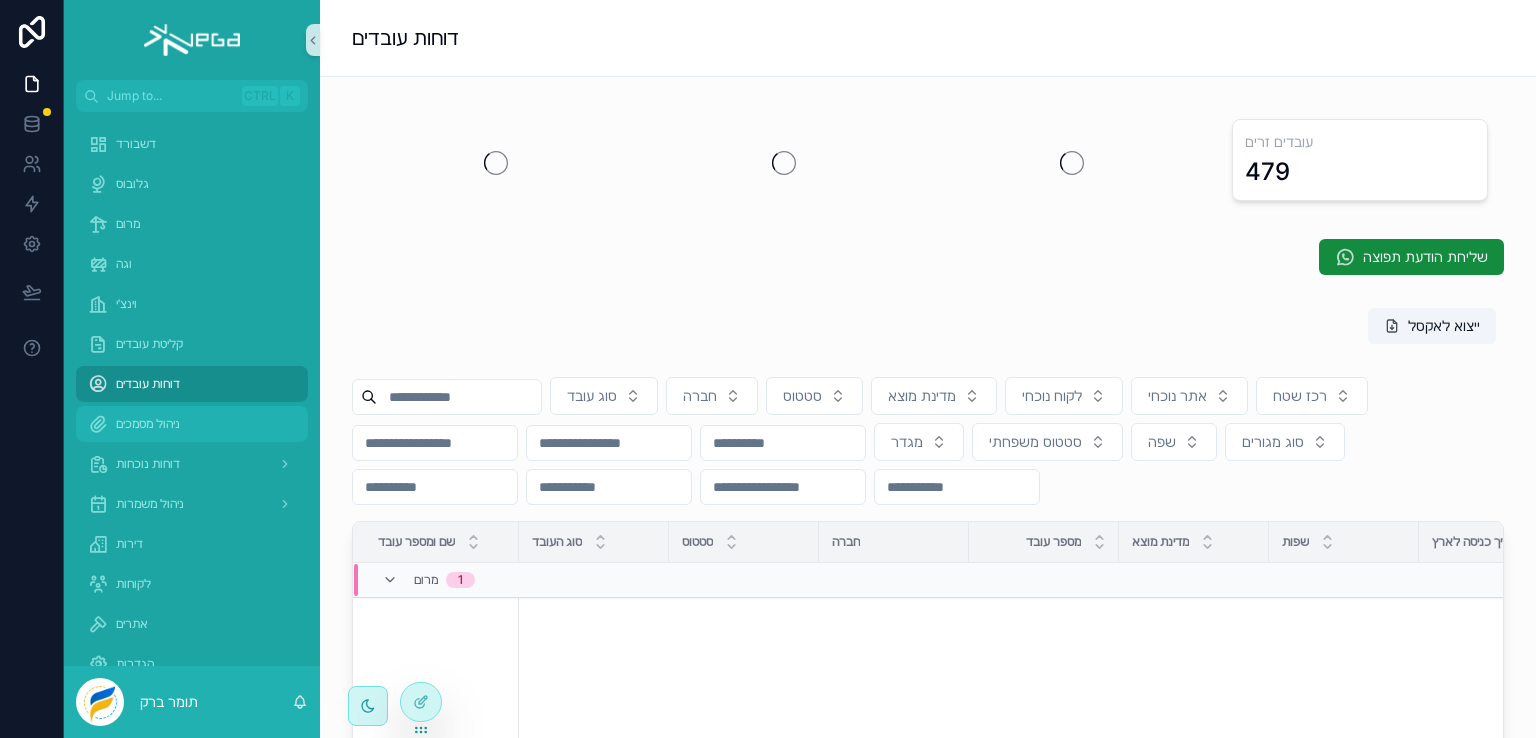 click on "ניהול מסמכים" at bounding box center [148, 424] 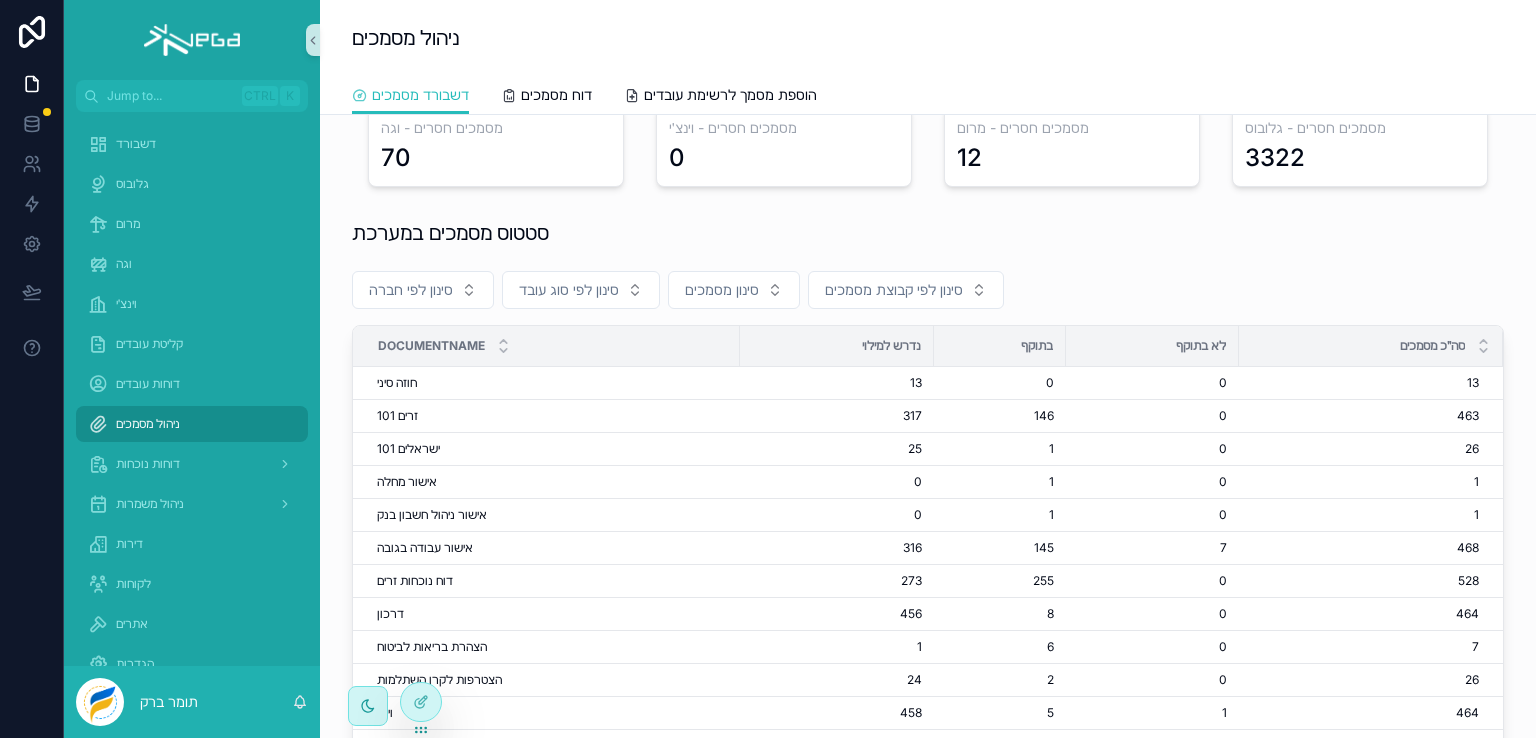 scroll, scrollTop: 200, scrollLeft: 0, axis: vertical 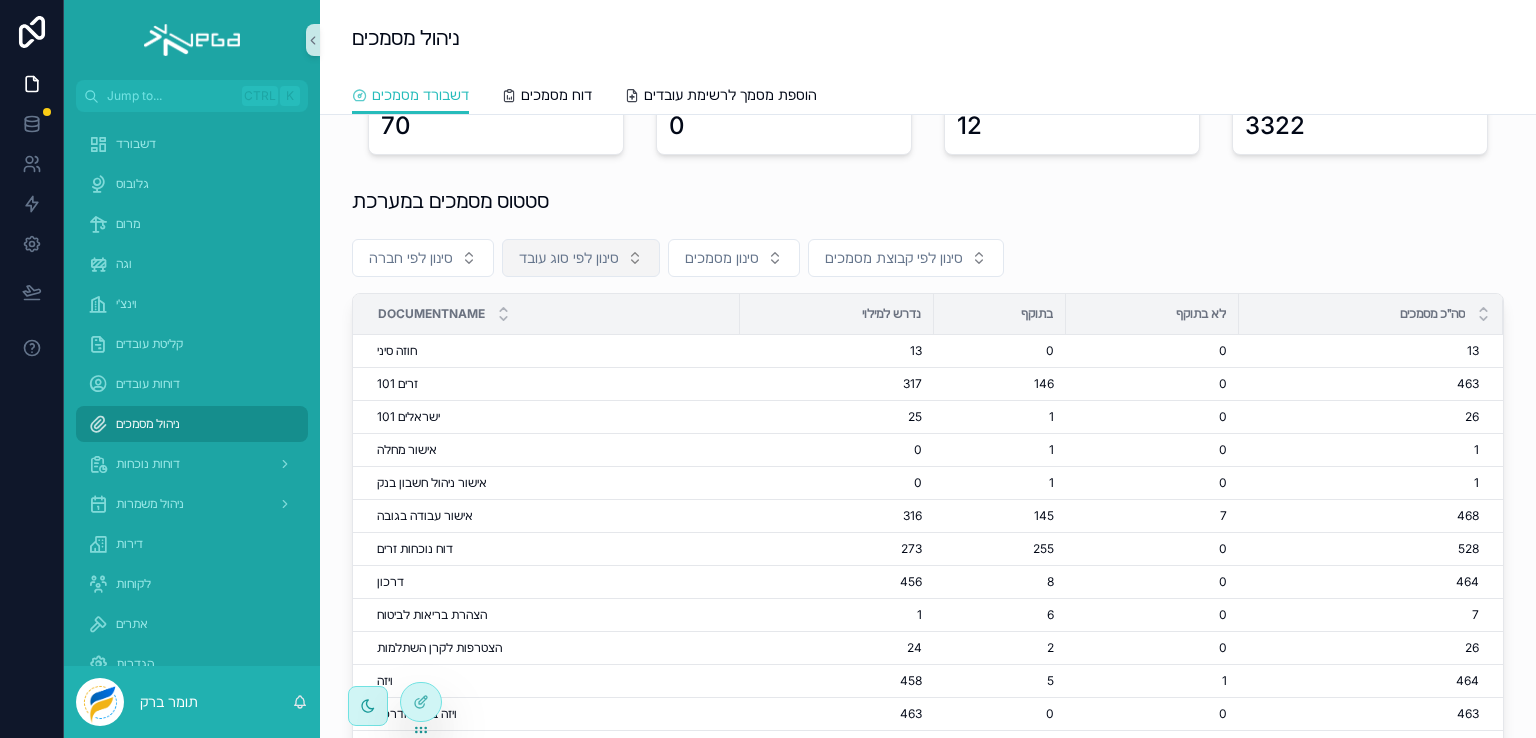 click on "סינון לפי סוג עובד" at bounding box center [569, 258] 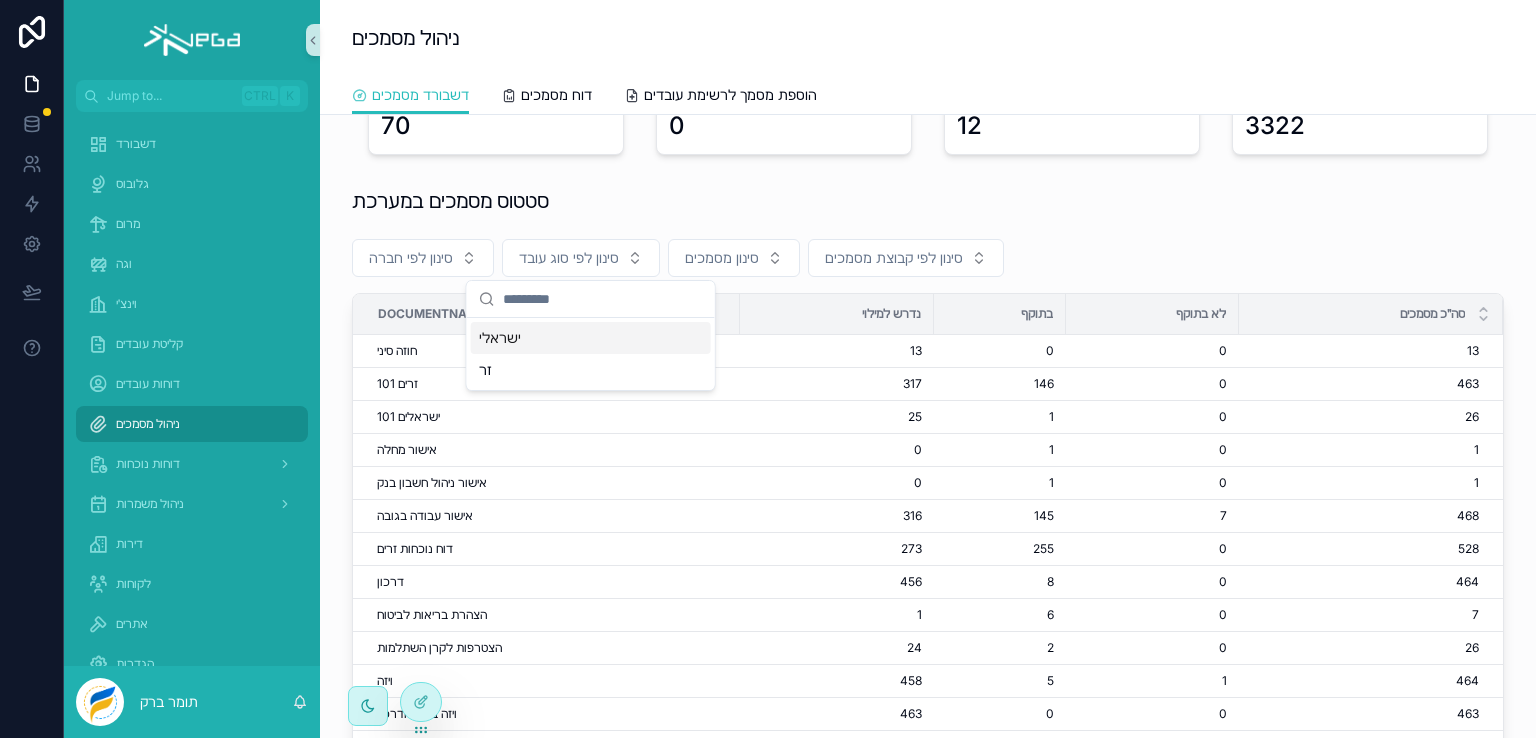 click on "ישראלי" at bounding box center (591, 338) 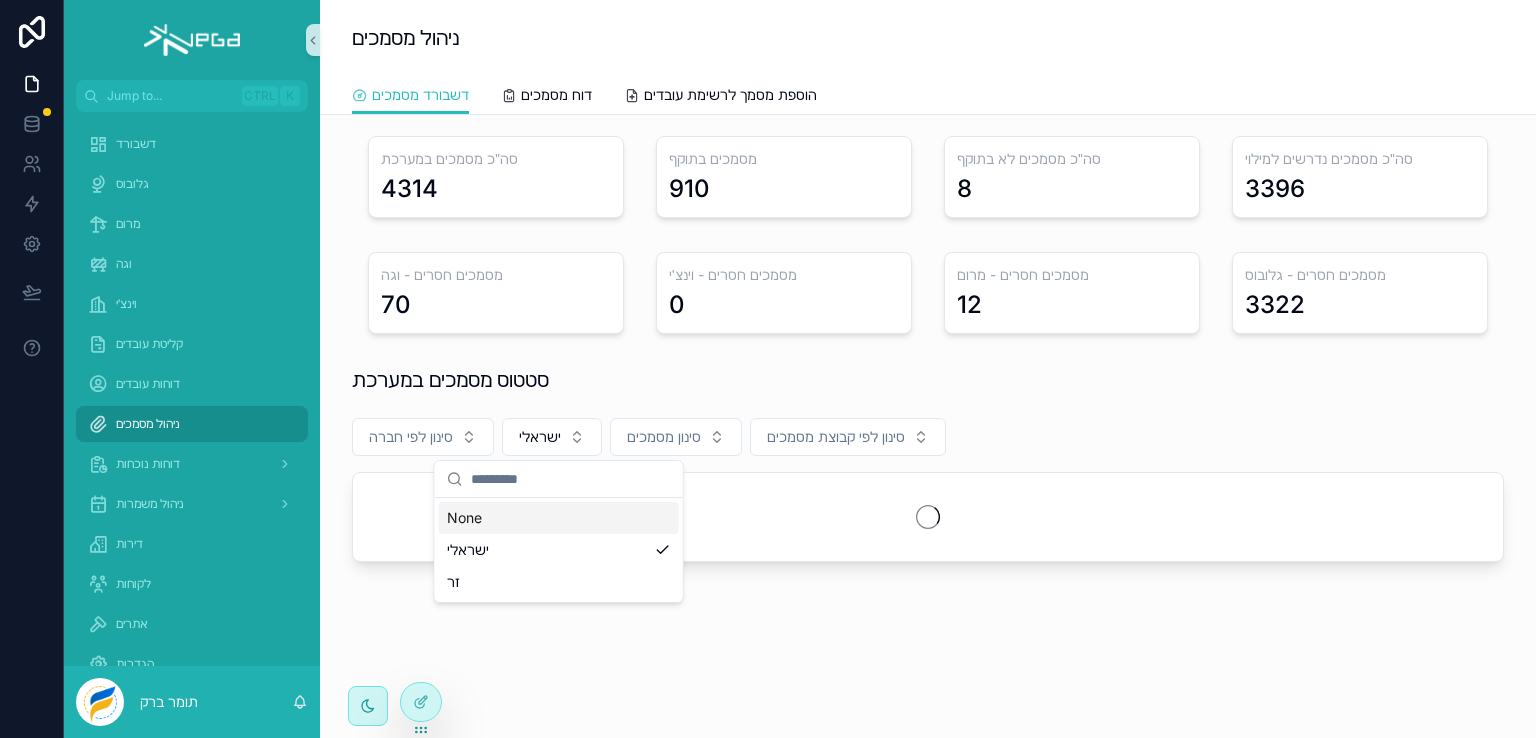 scroll, scrollTop: 20, scrollLeft: 0, axis: vertical 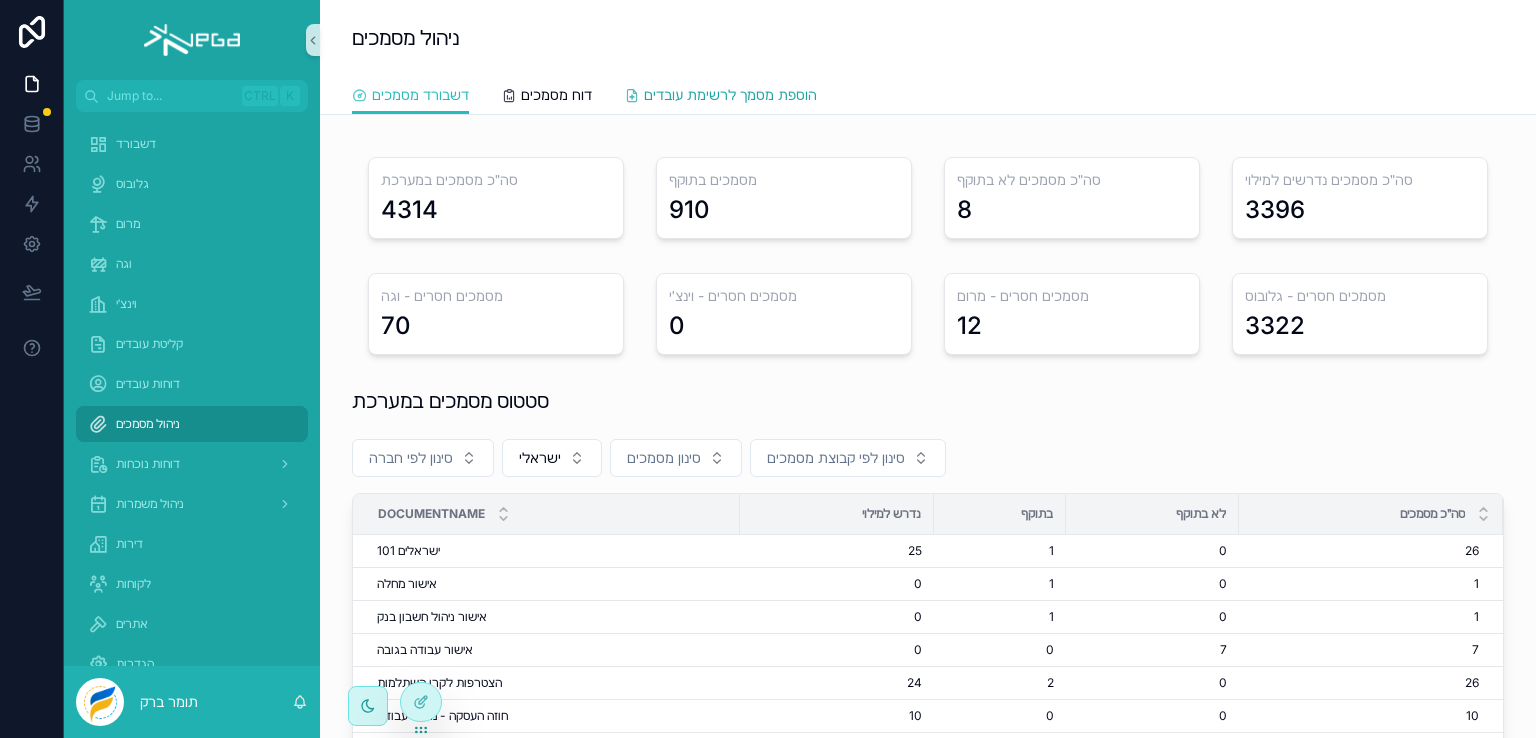 click on "הוספת מסמך לרשימת עובדים" at bounding box center (730, 95) 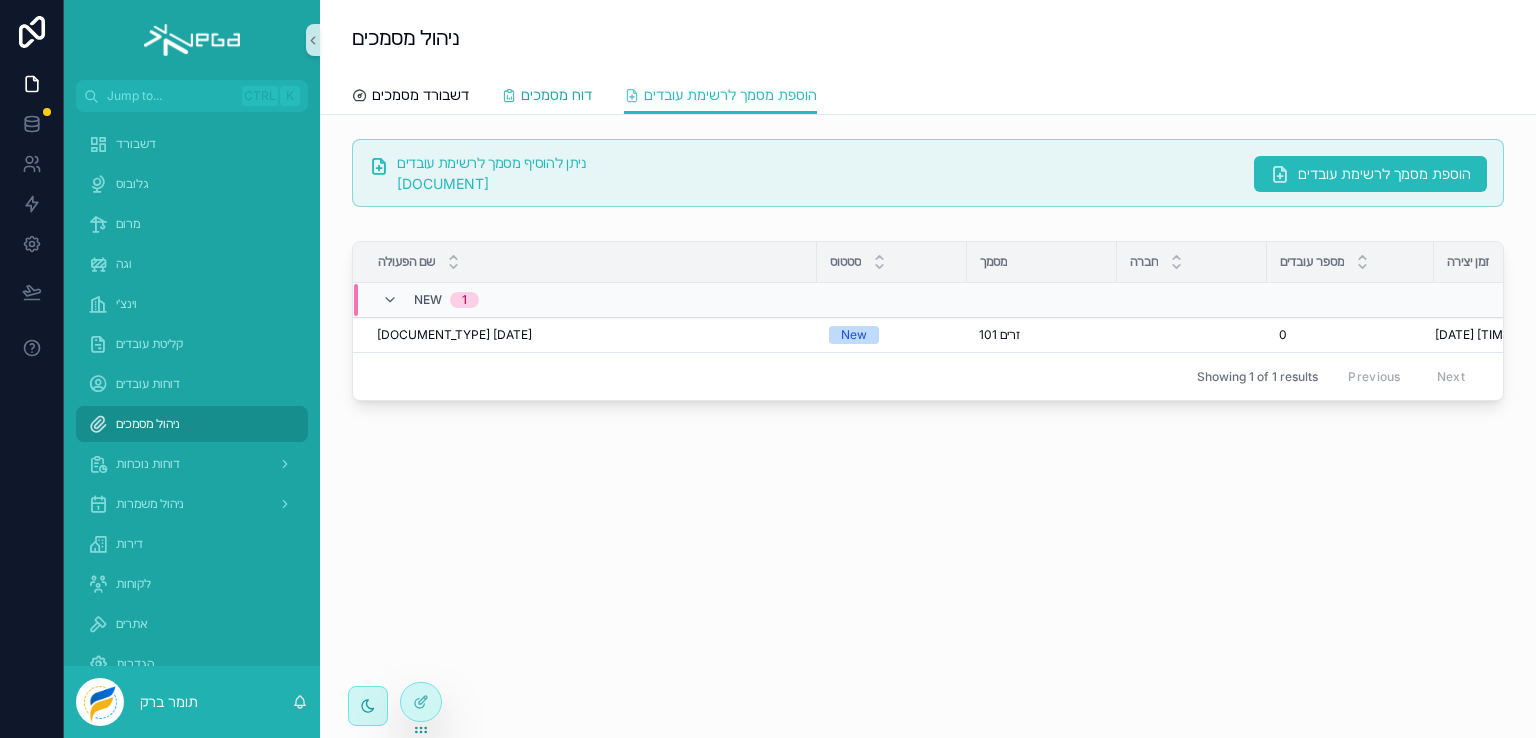 click on "דוח מסמכים" at bounding box center [556, 95] 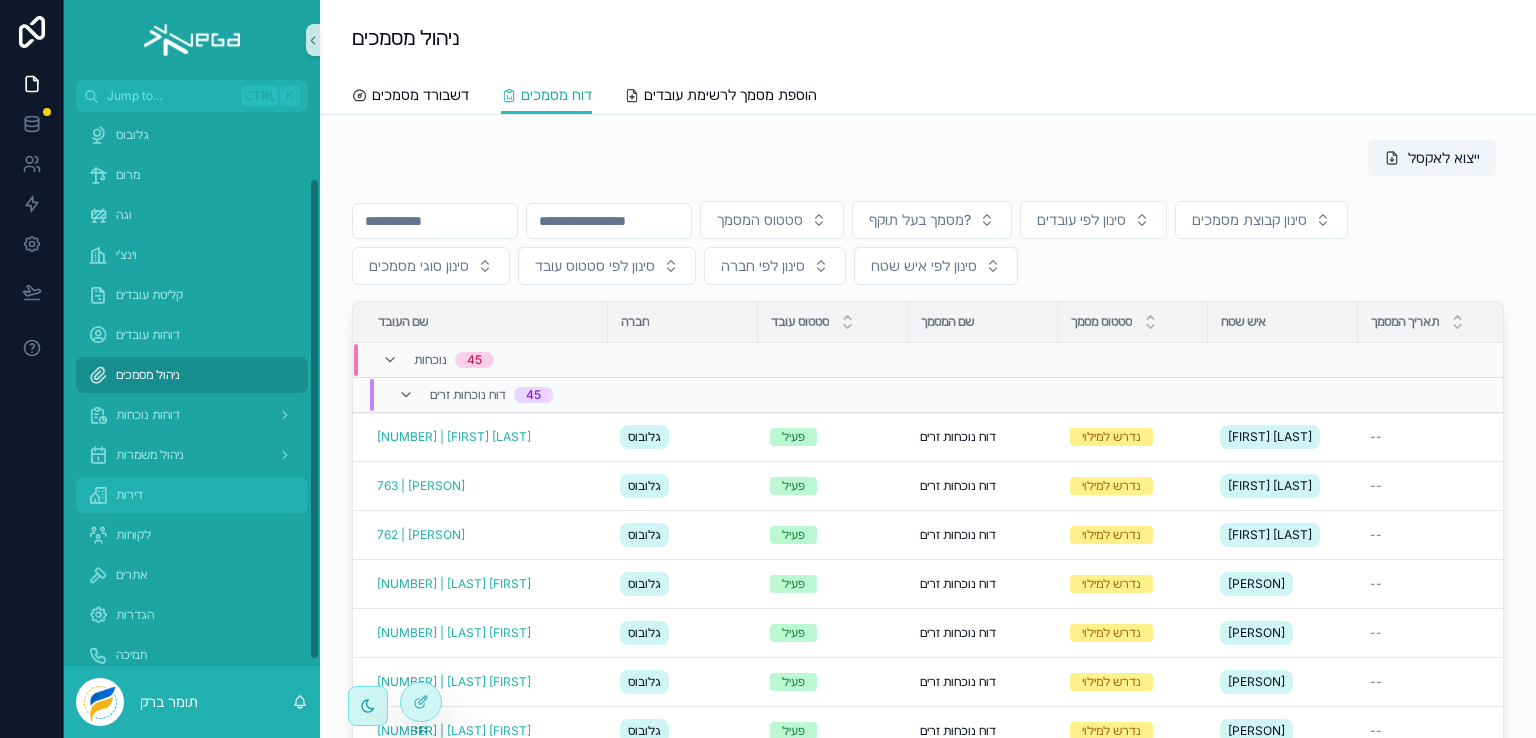 scroll, scrollTop: 0, scrollLeft: 0, axis: both 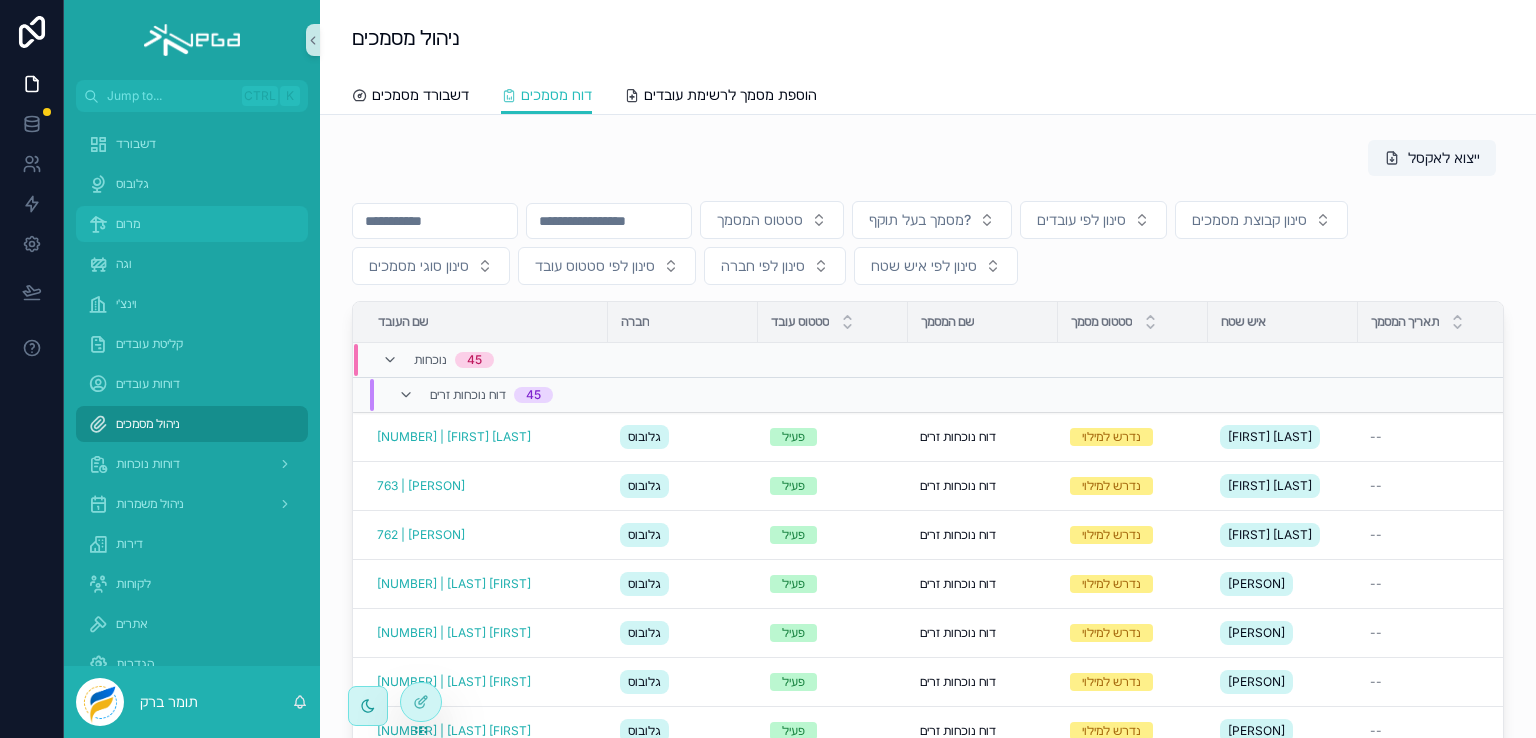 click on "מרום" at bounding box center (128, 224) 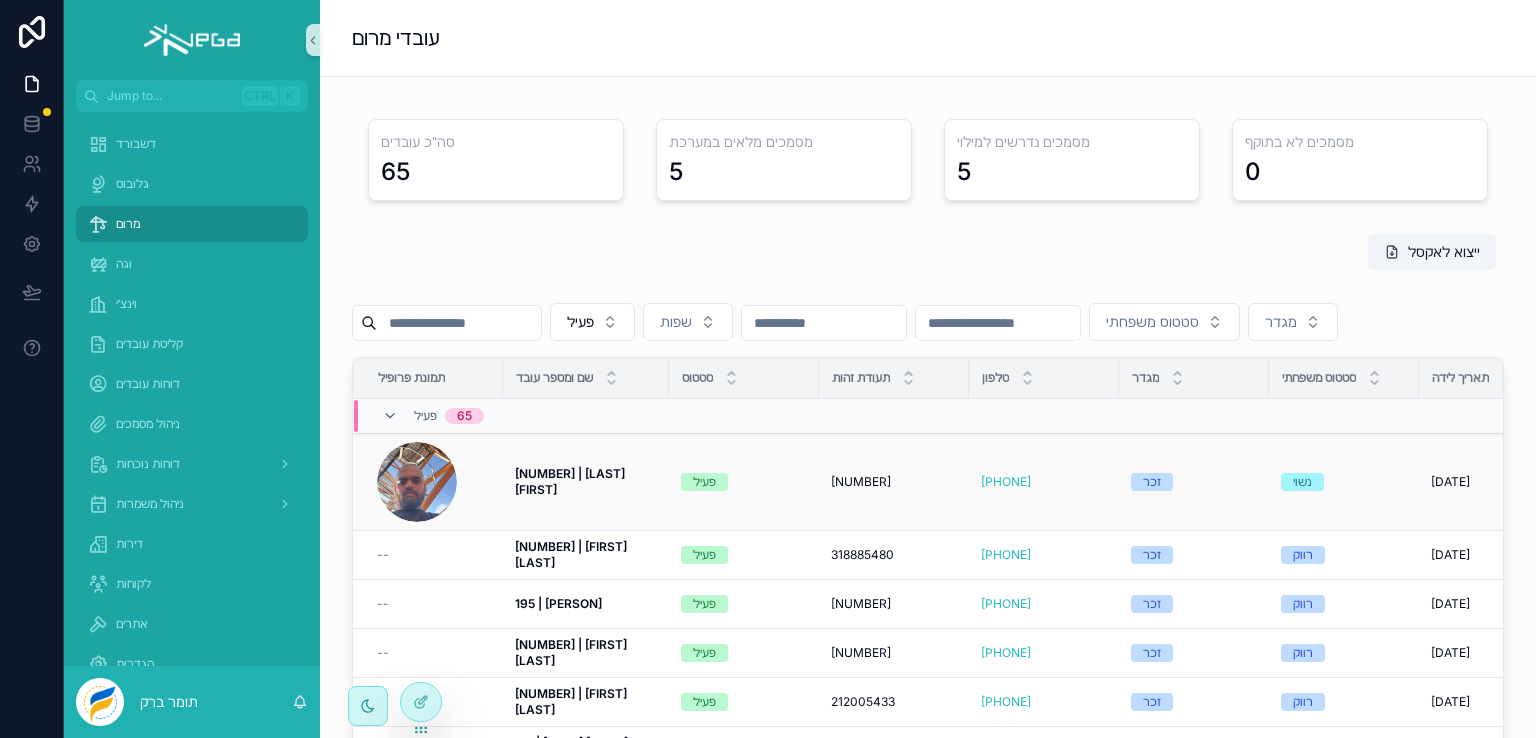 click on "197 | עלא מחאמיד" at bounding box center [571, 481] 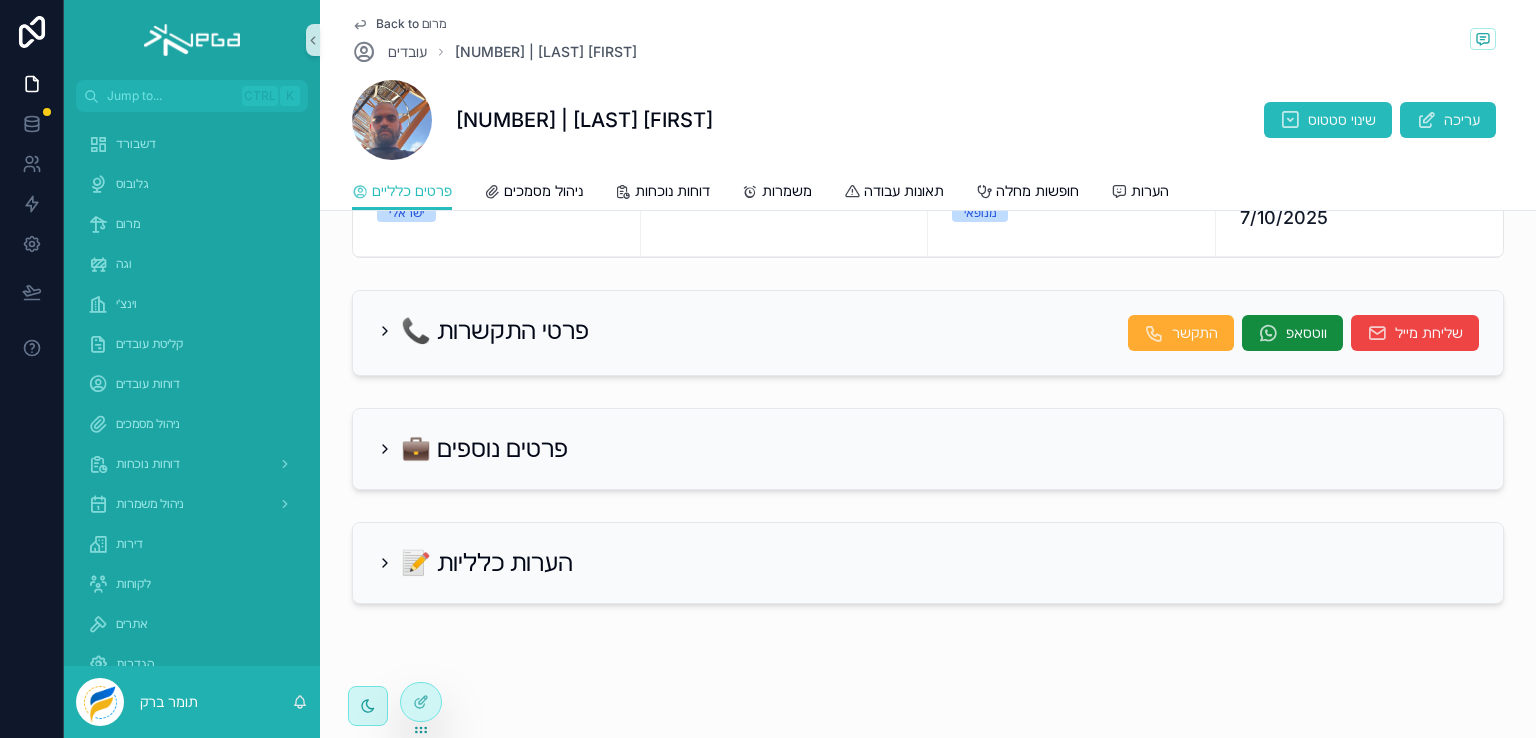 scroll, scrollTop: 0, scrollLeft: 0, axis: both 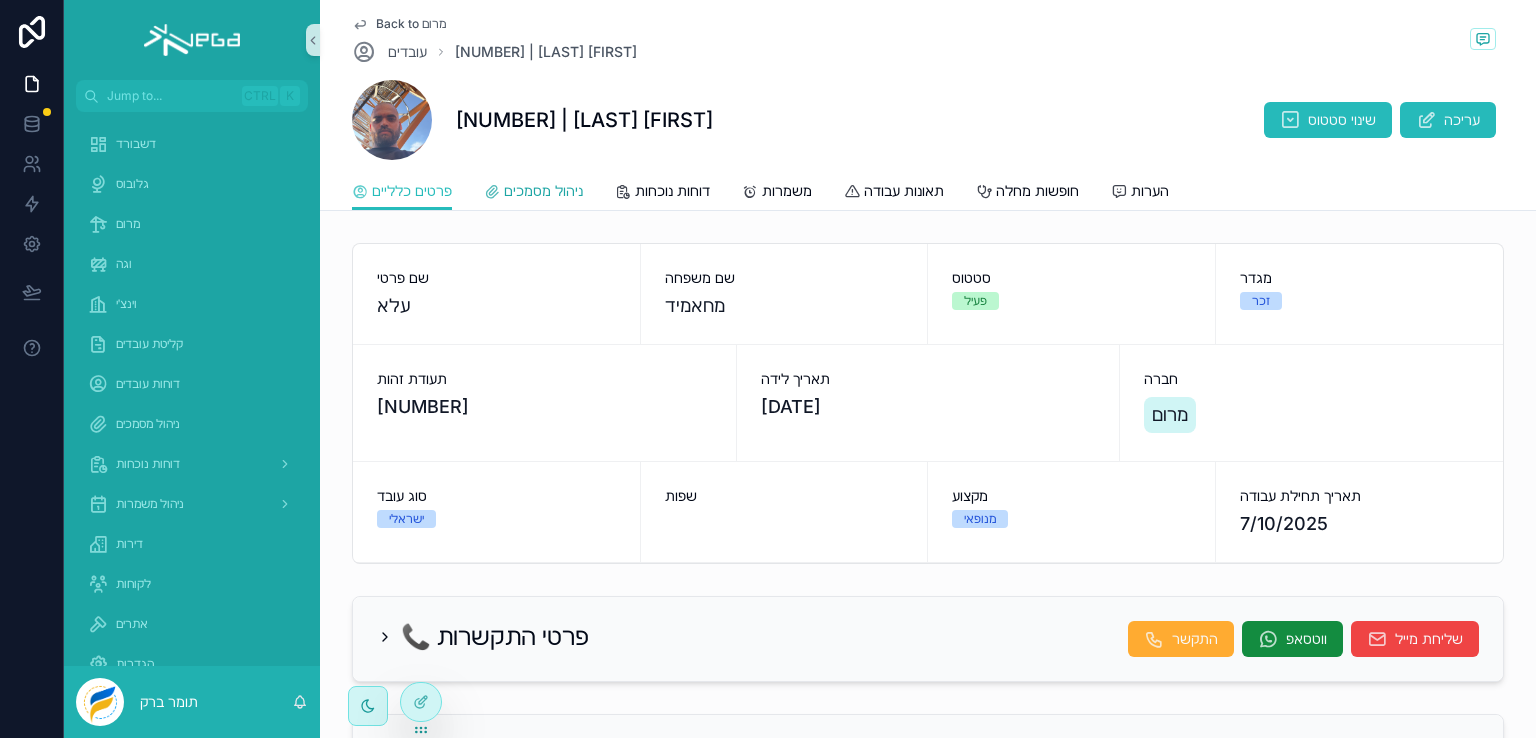 click on "ניהול מסמכים" at bounding box center (543, 191) 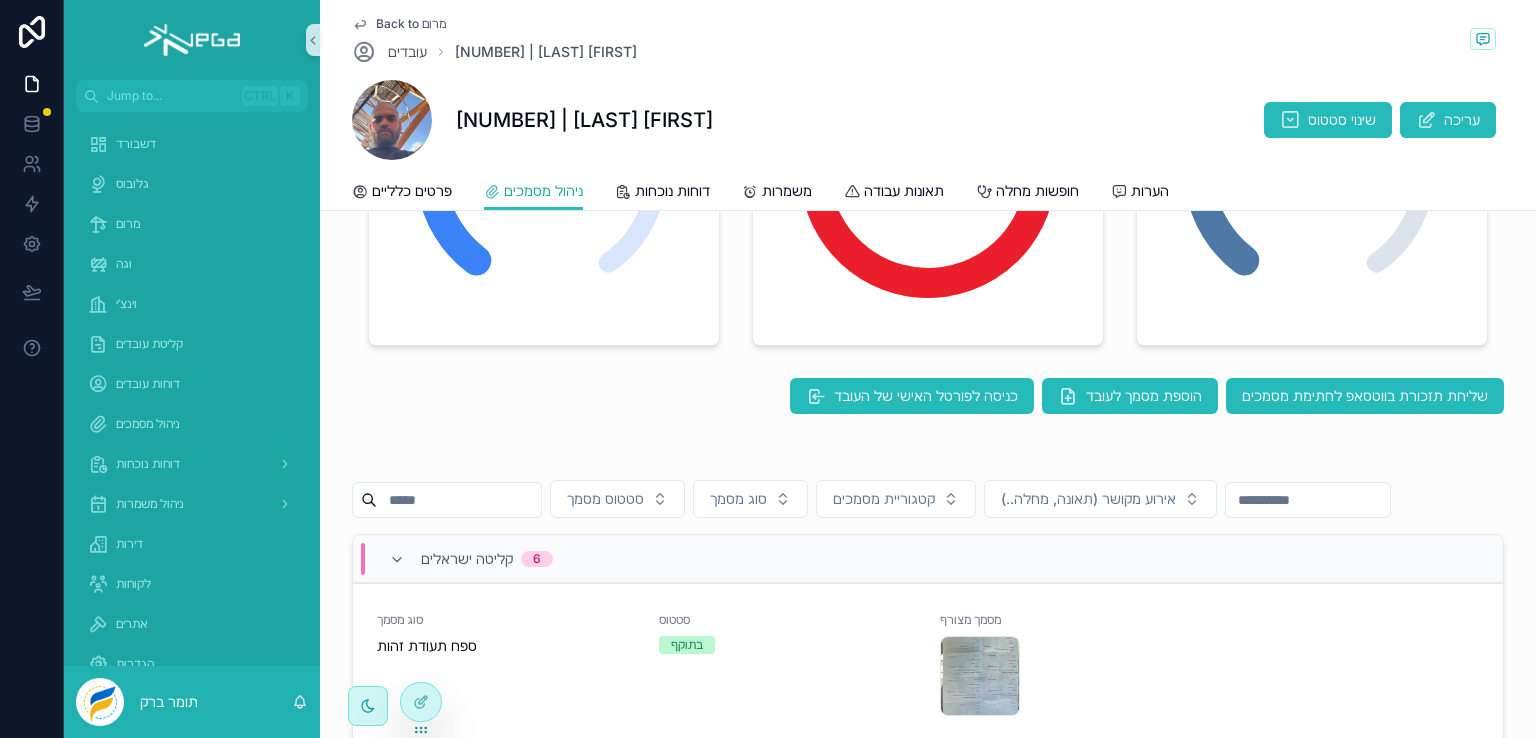 scroll, scrollTop: 500, scrollLeft: 0, axis: vertical 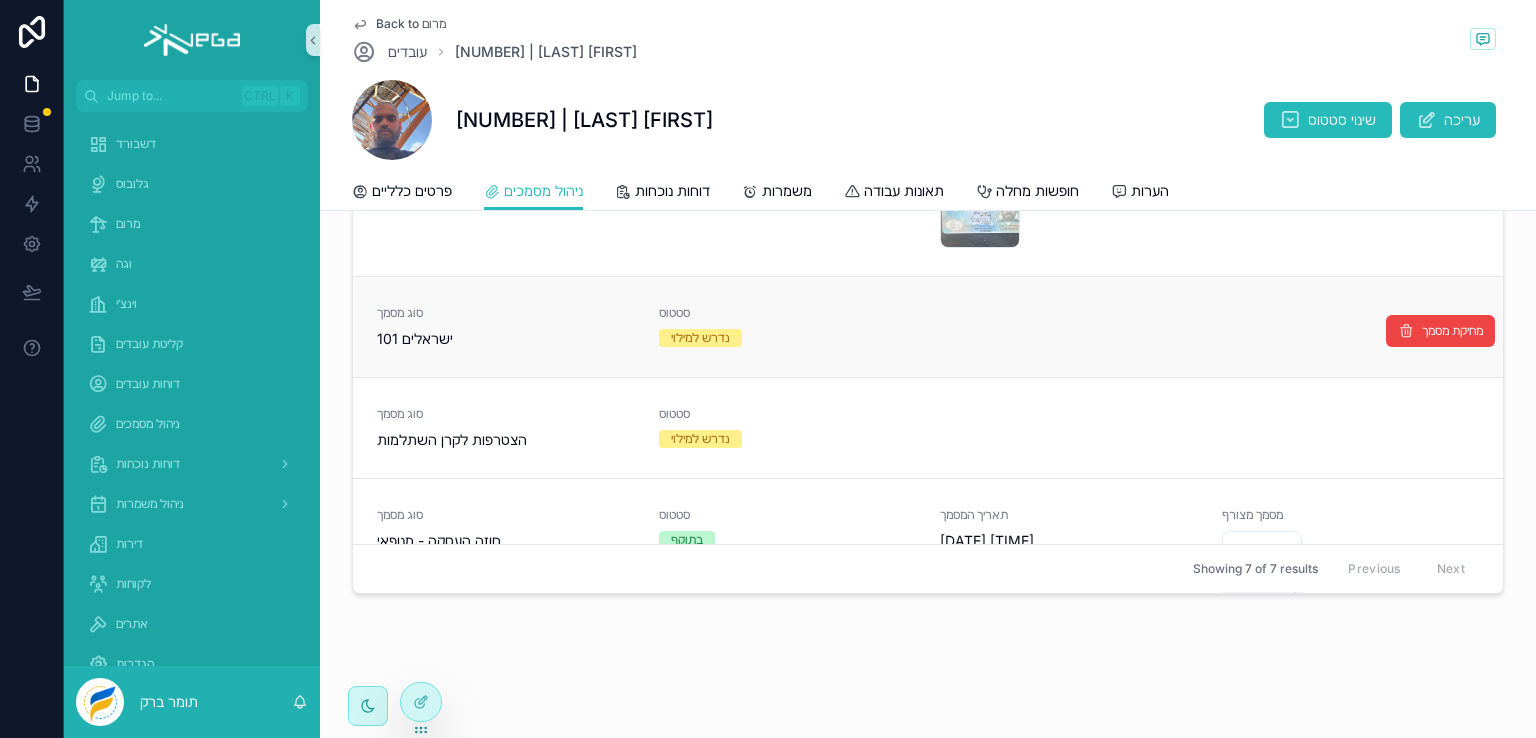 click on "סטטוס נדרש למילוי" at bounding box center [788, 326] 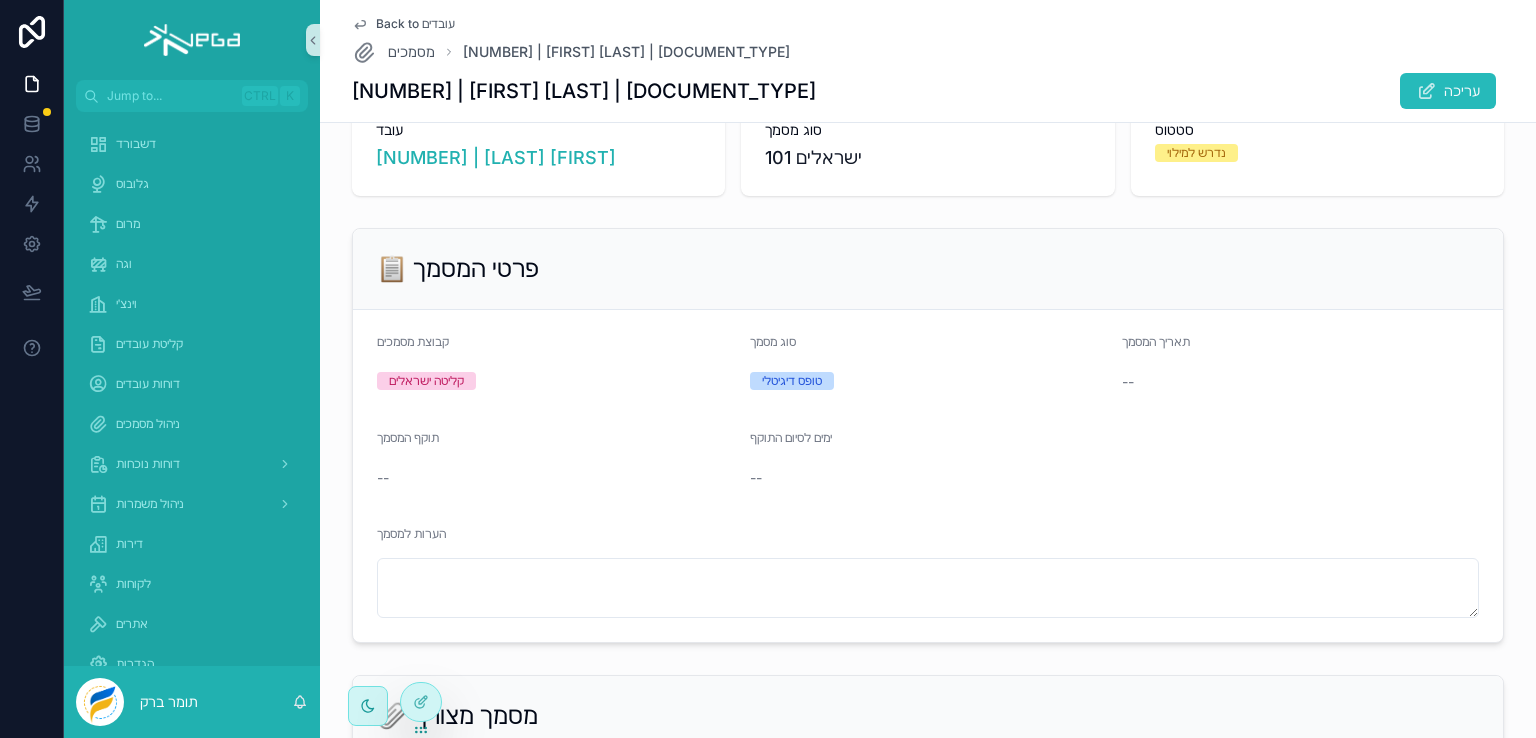 scroll, scrollTop: 0, scrollLeft: 0, axis: both 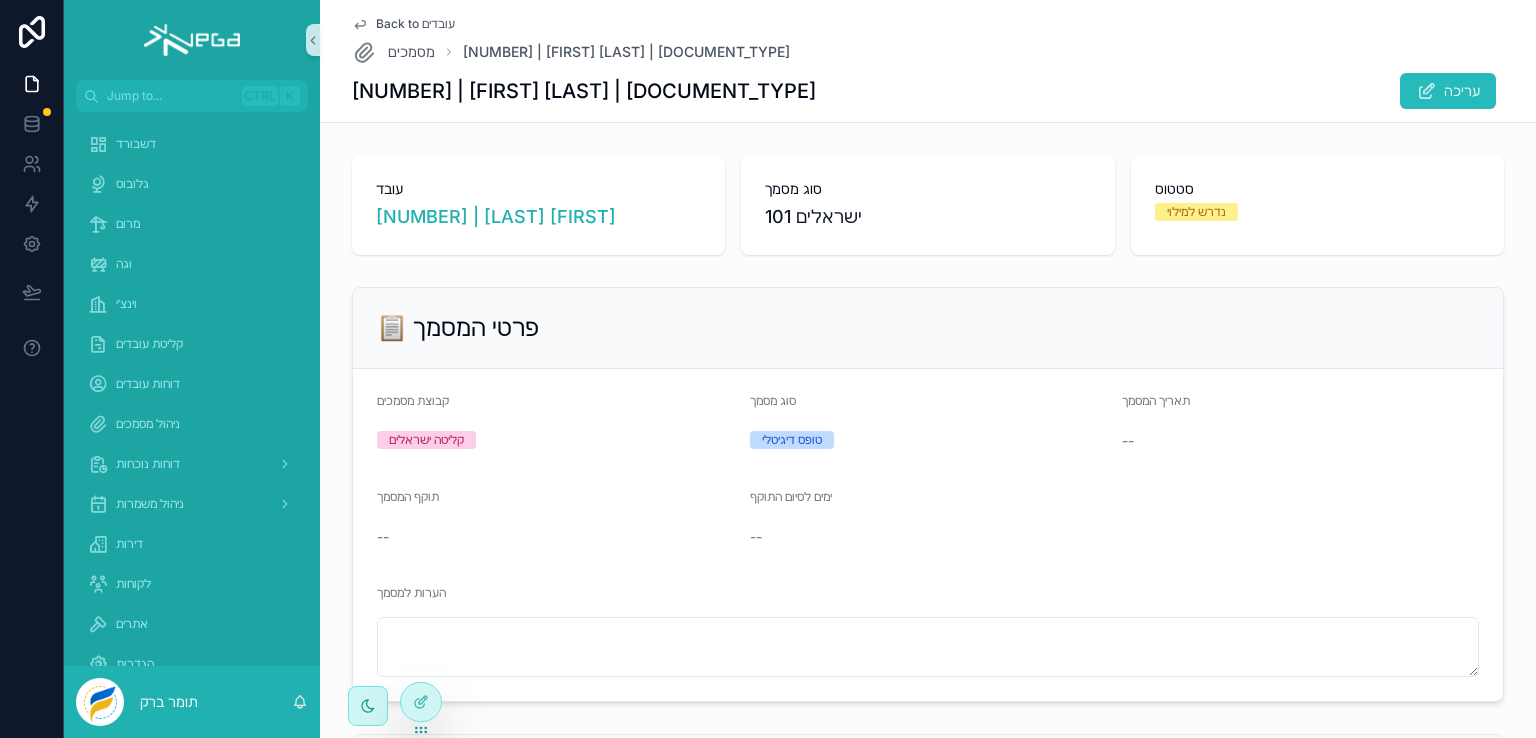 click 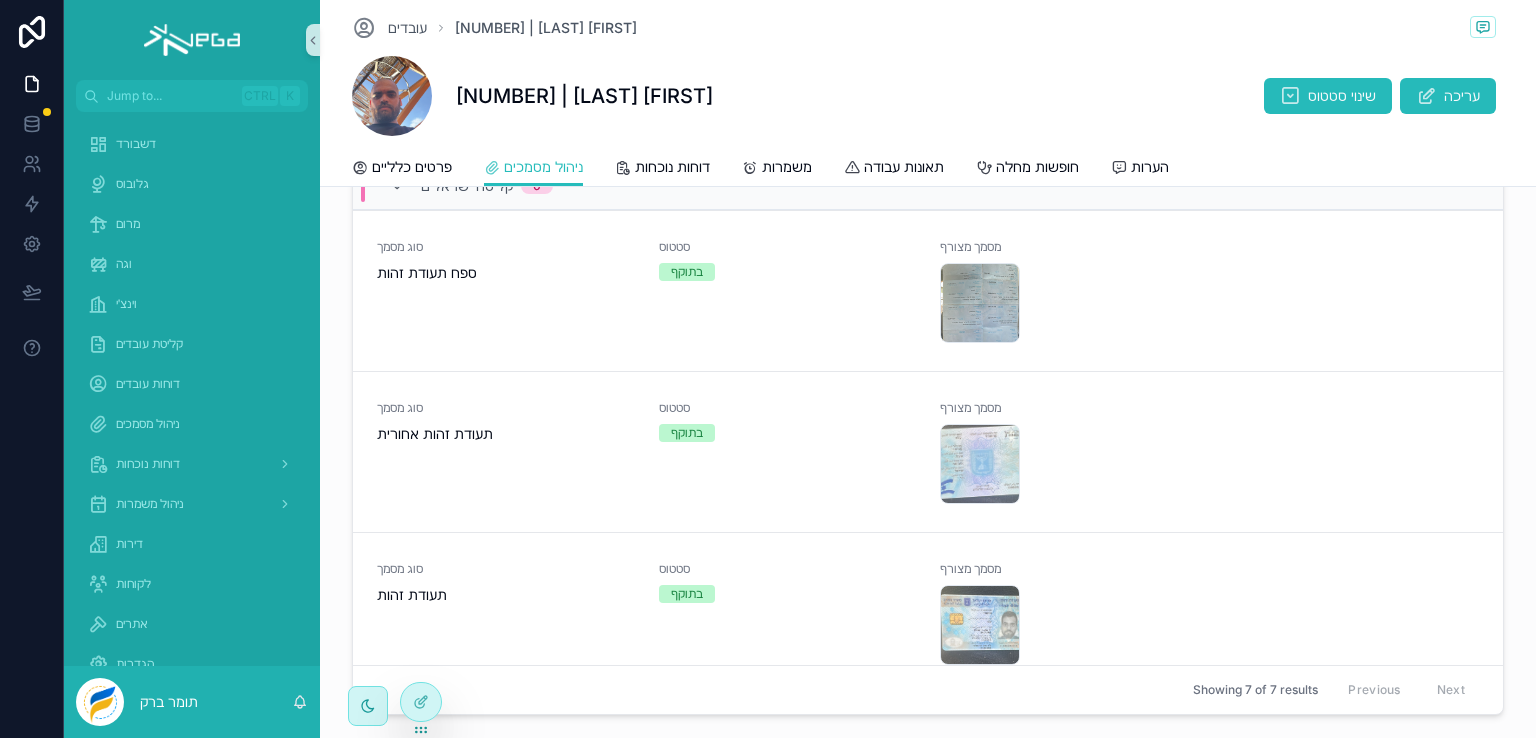 scroll, scrollTop: 816, scrollLeft: 0, axis: vertical 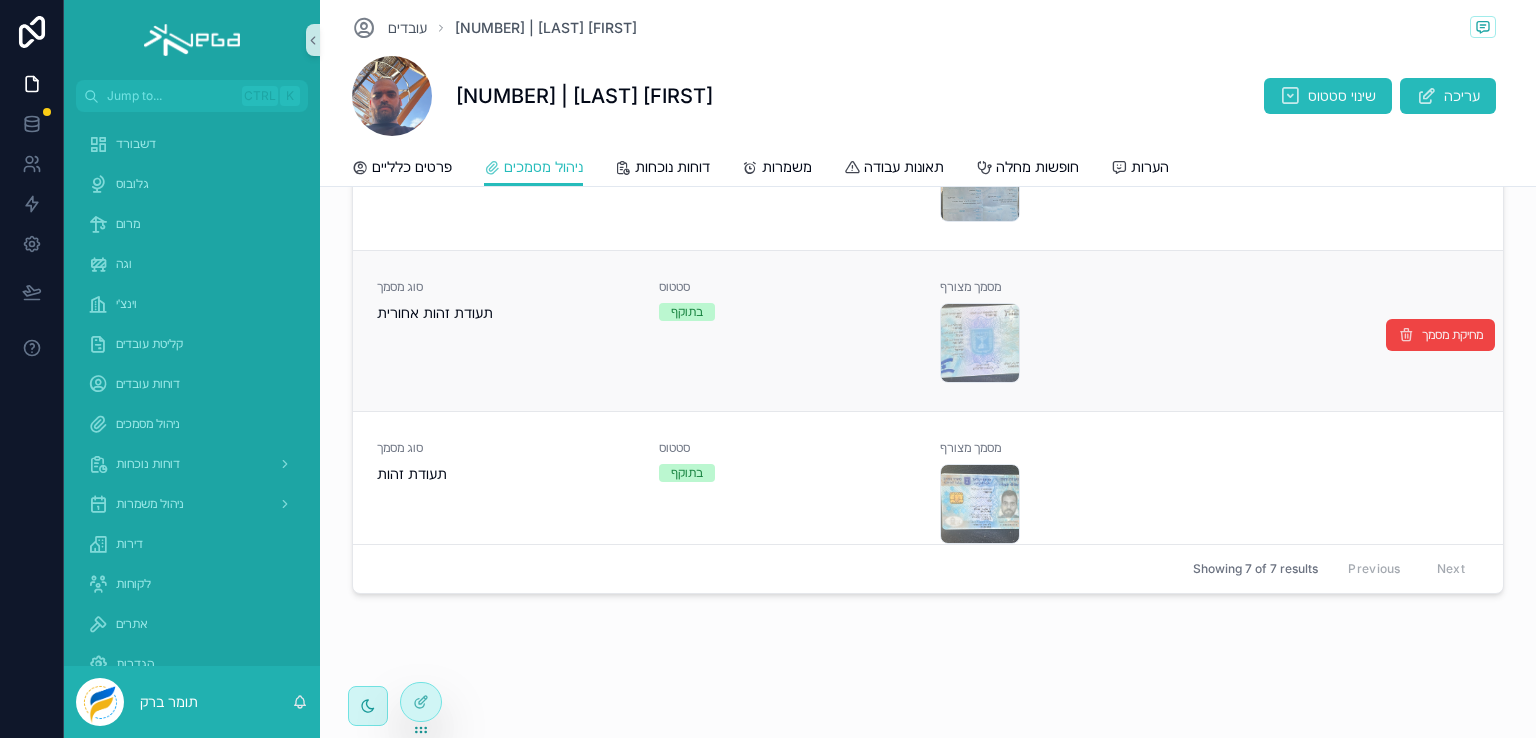 click on "סוג מסמך תעודת זהות אחורית" at bounding box center (506, 331) 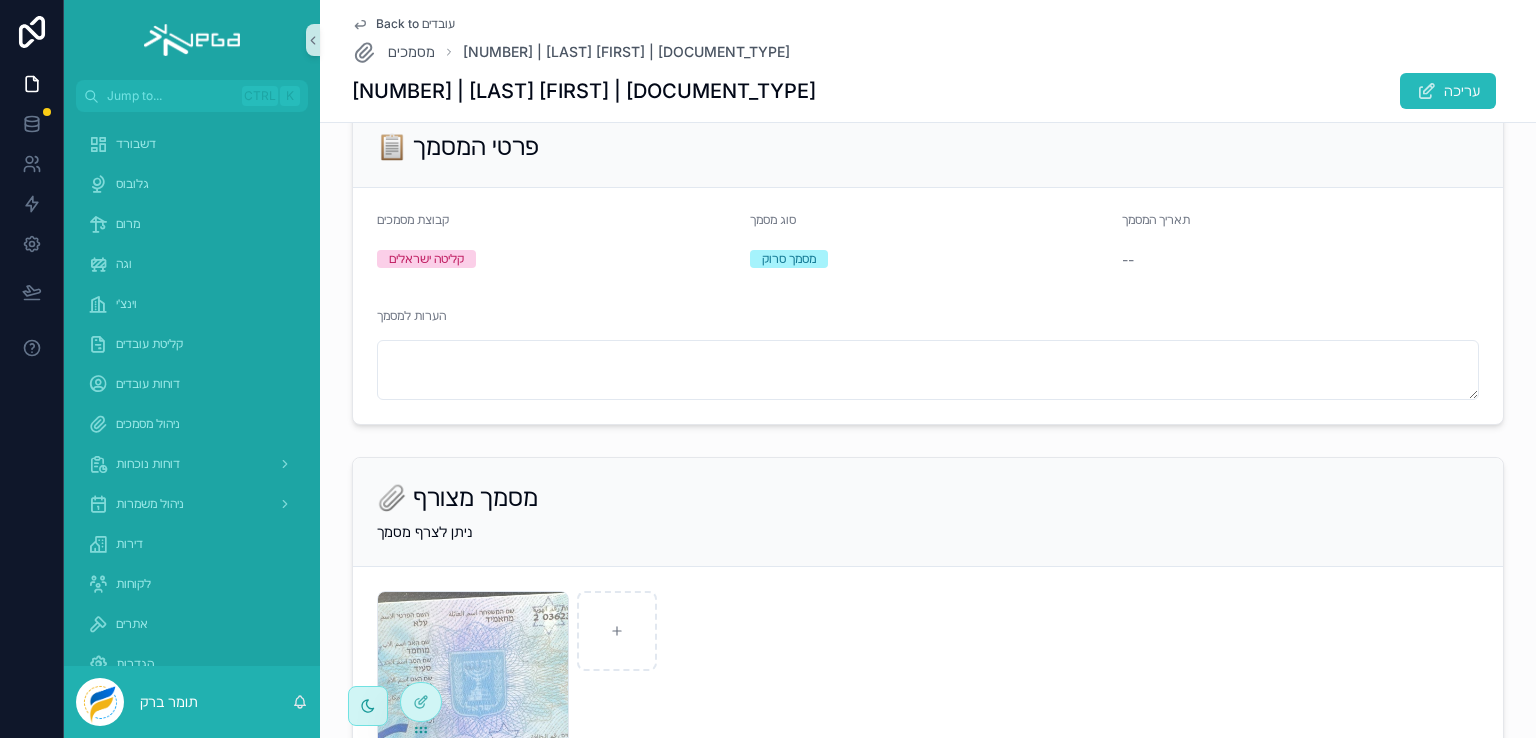 scroll, scrollTop: 386, scrollLeft: 0, axis: vertical 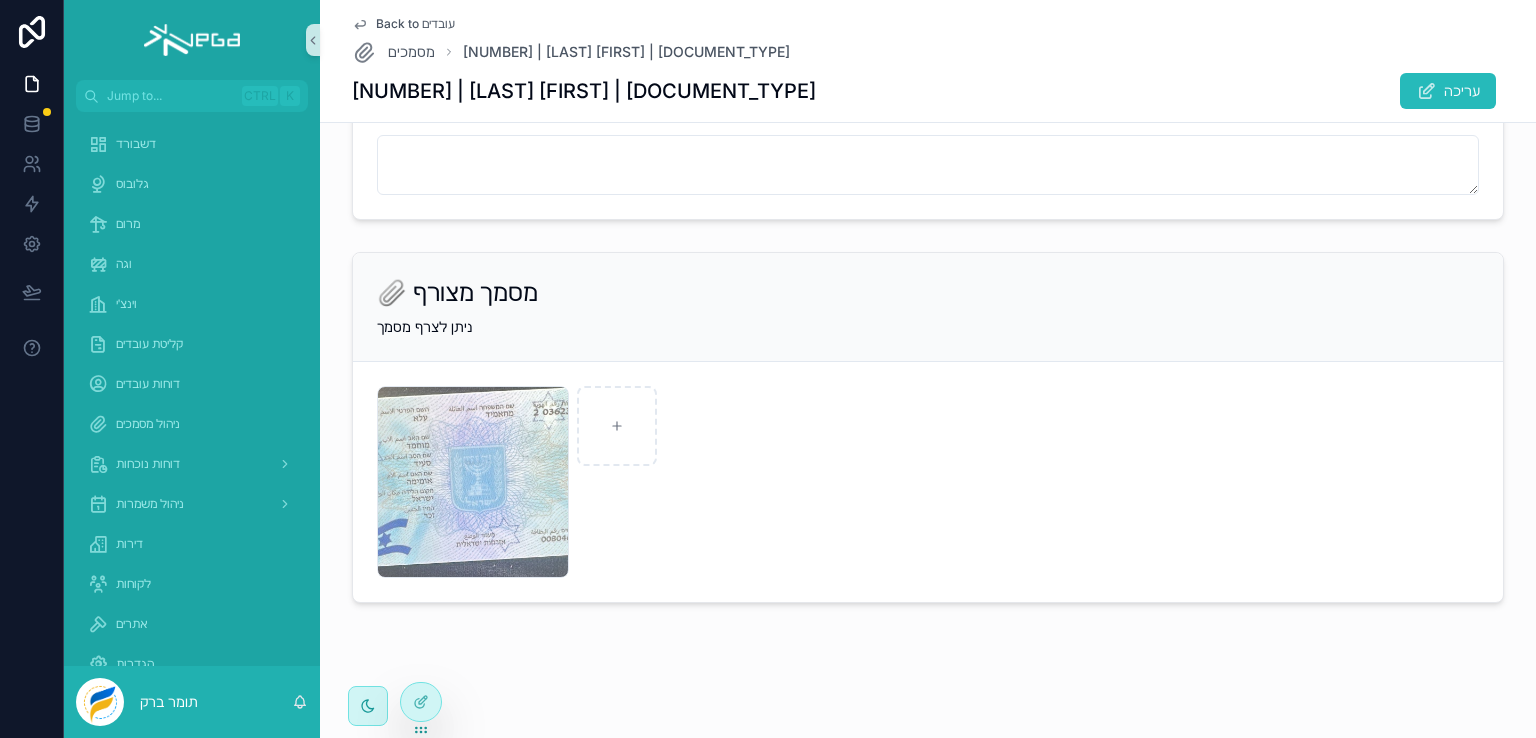click 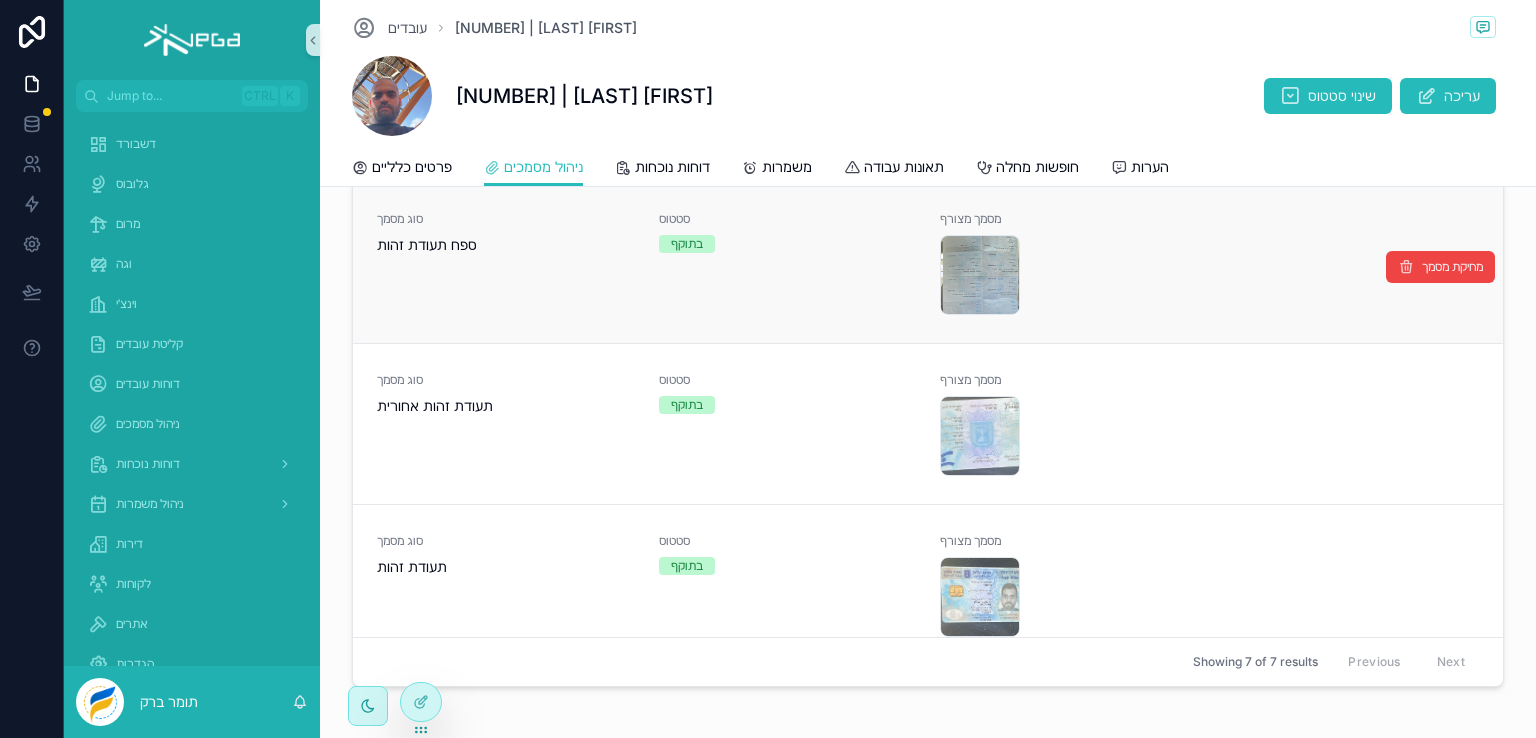 scroll, scrollTop: 786, scrollLeft: 0, axis: vertical 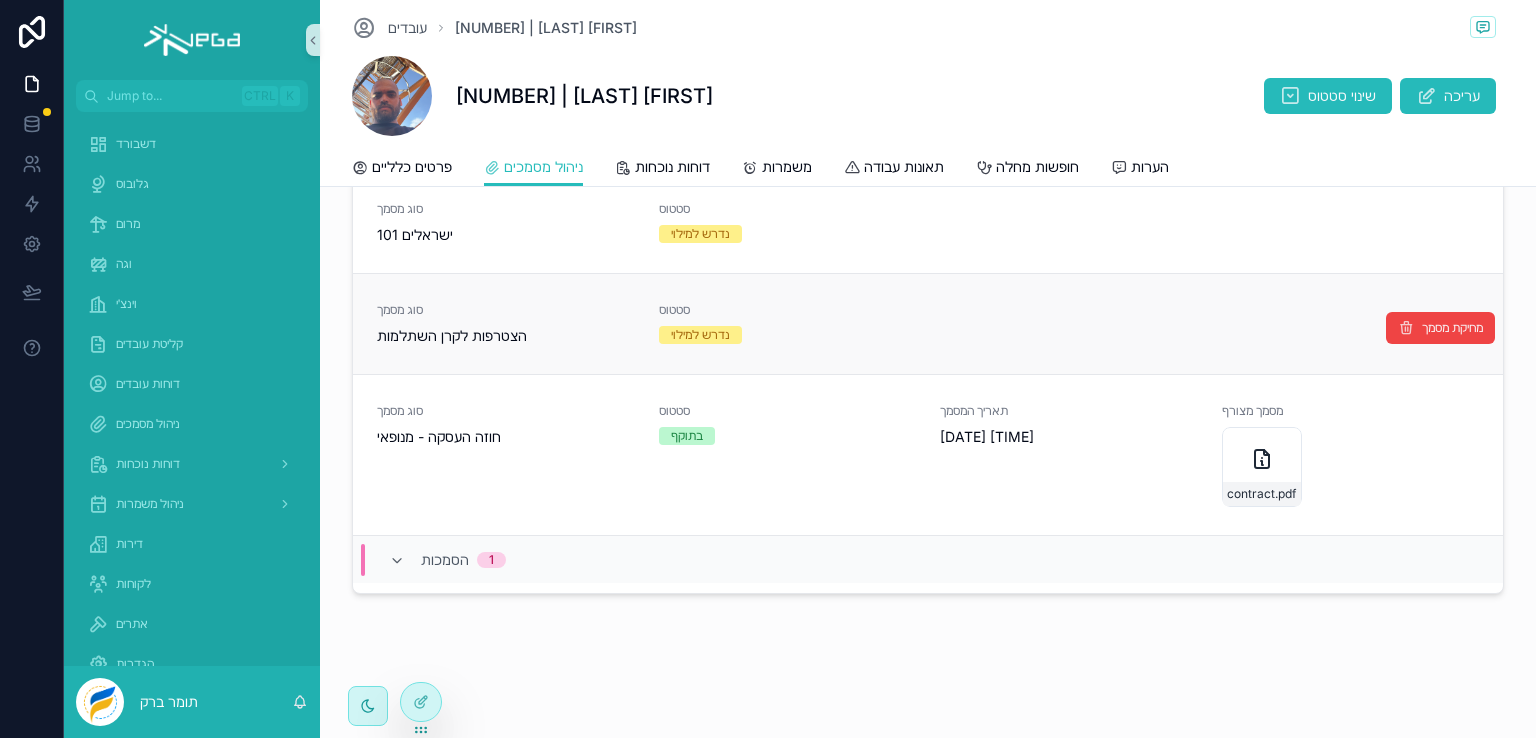 click on "סוג מסמך" at bounding box center (506, 310) 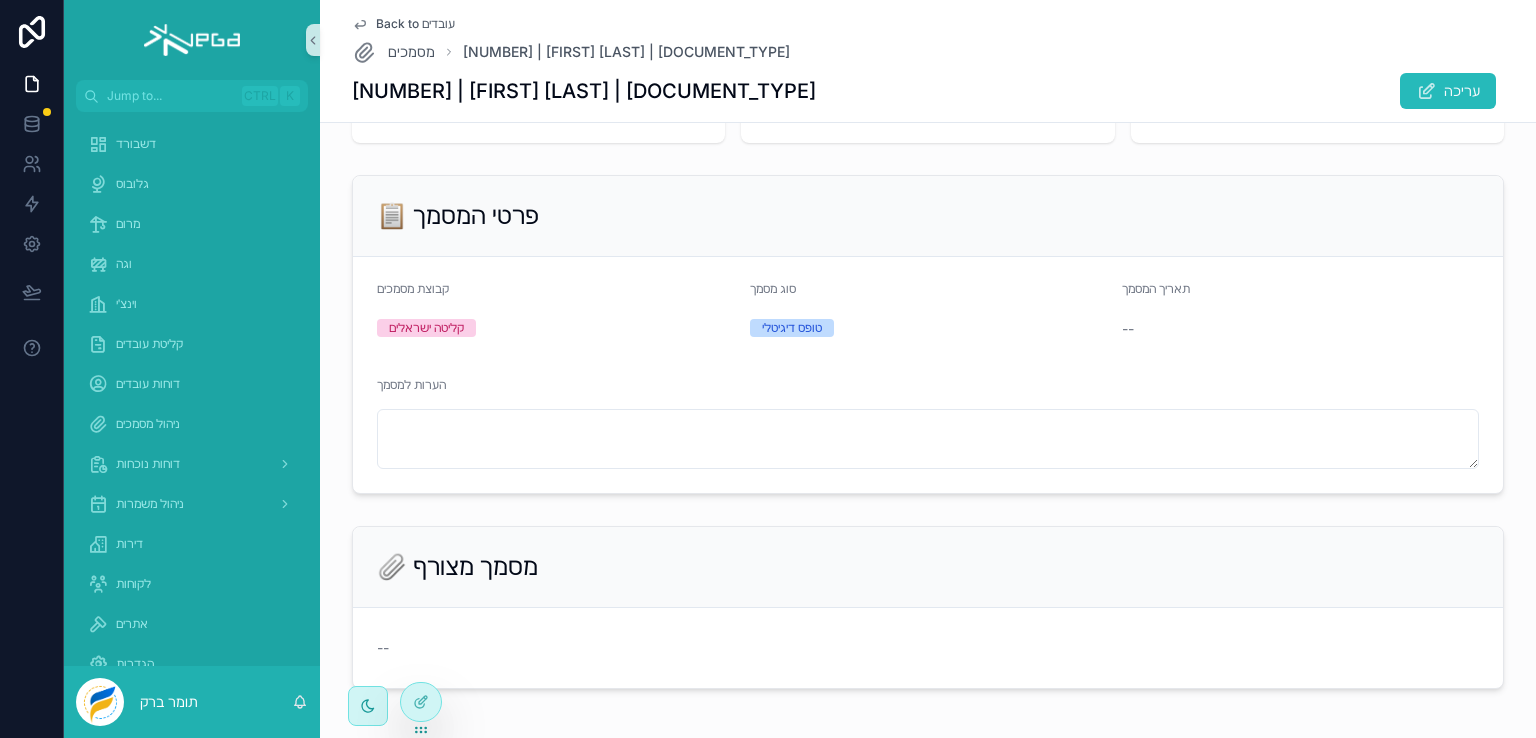 scroll, scrollTop: 198, scrollLeft: 0, axis: vertical 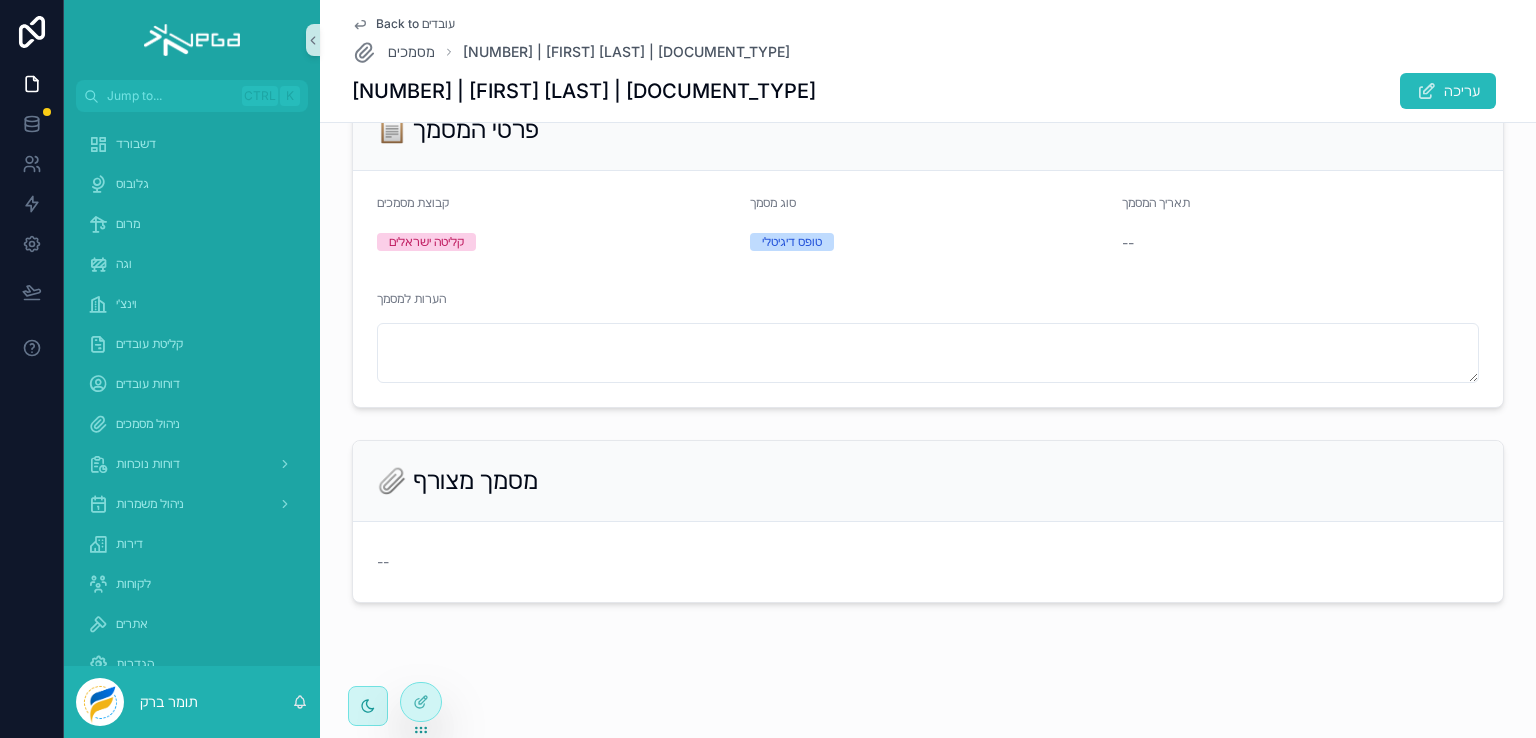 click on "--" at bounding box center (383, 562) 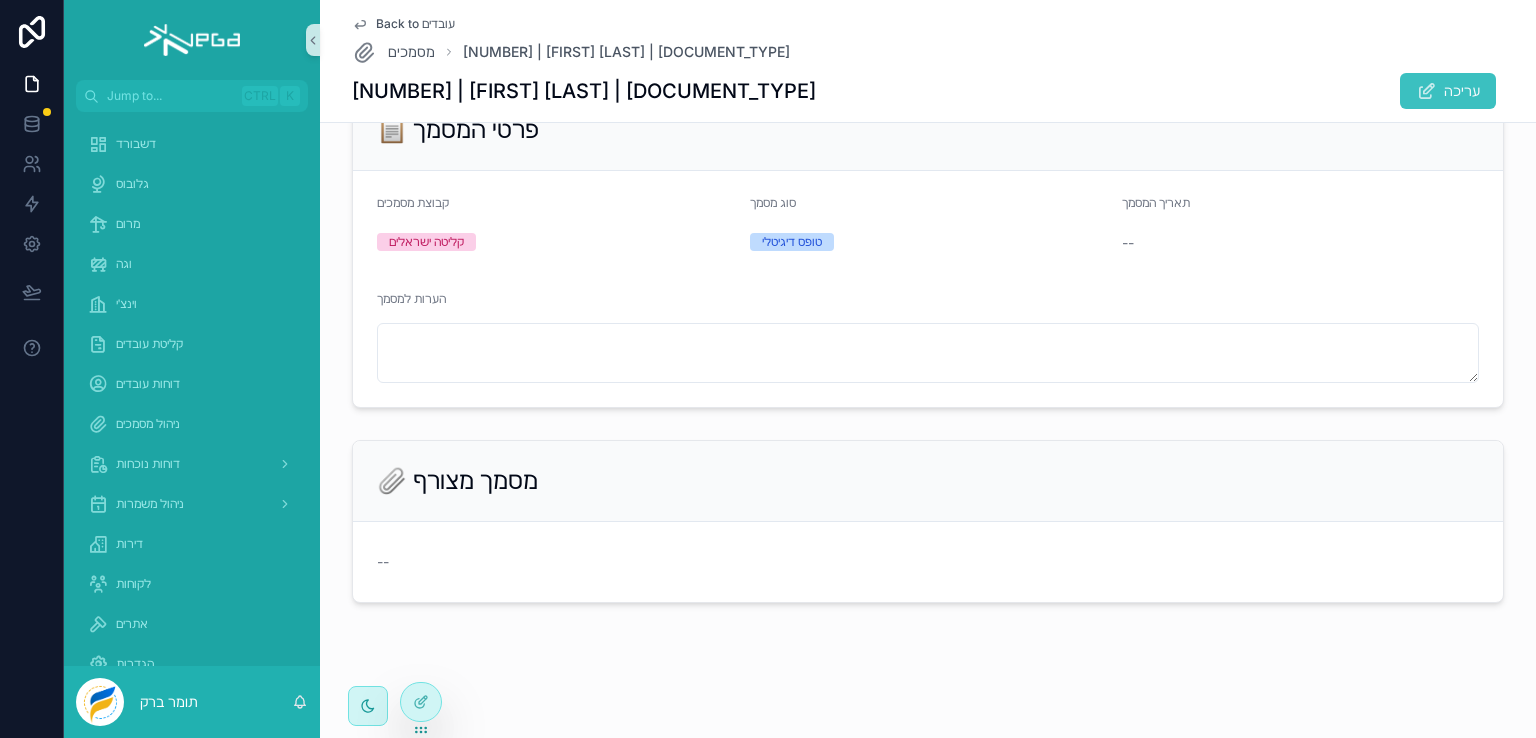 click at bounding box center [1426, 91] 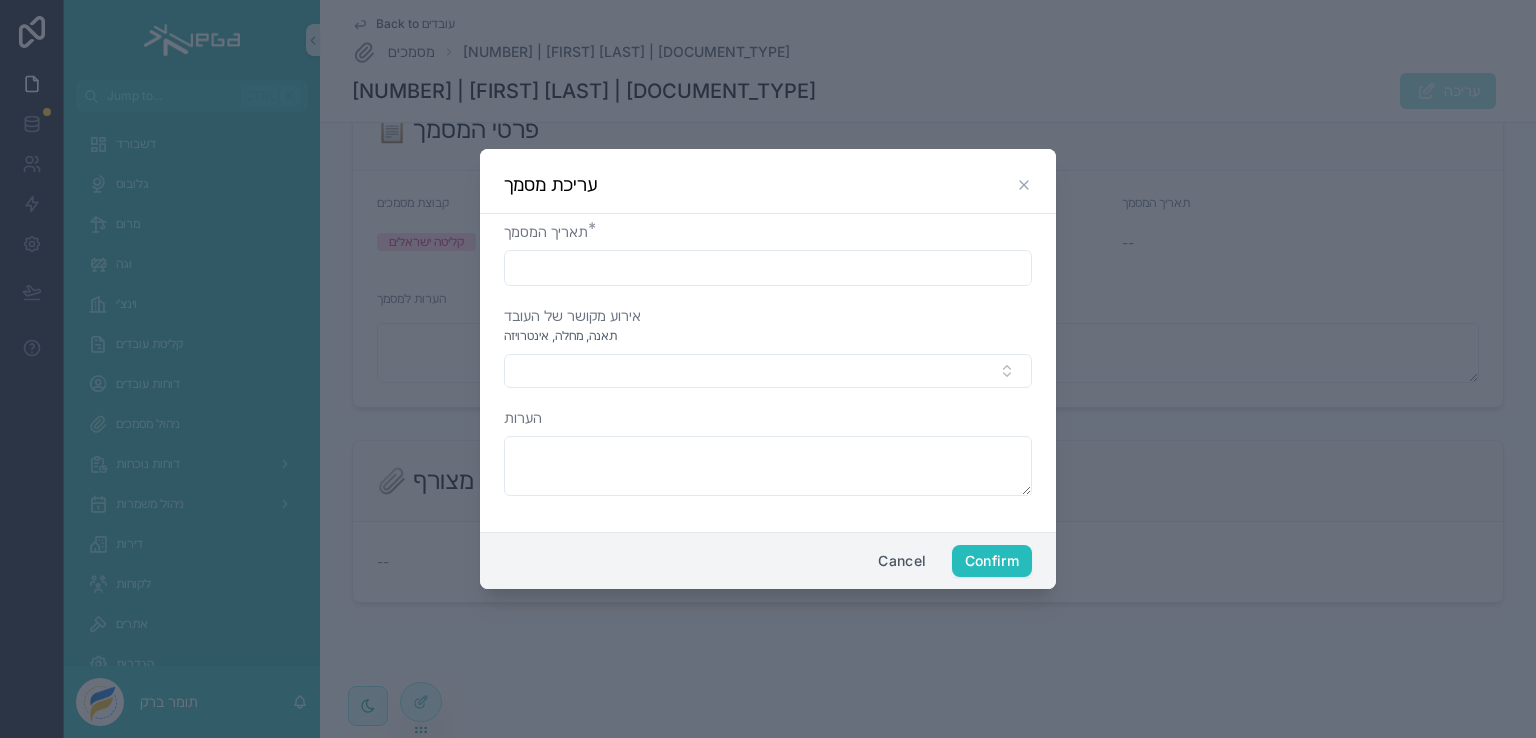 click on "Cancel" at bounding box center [902, 561] 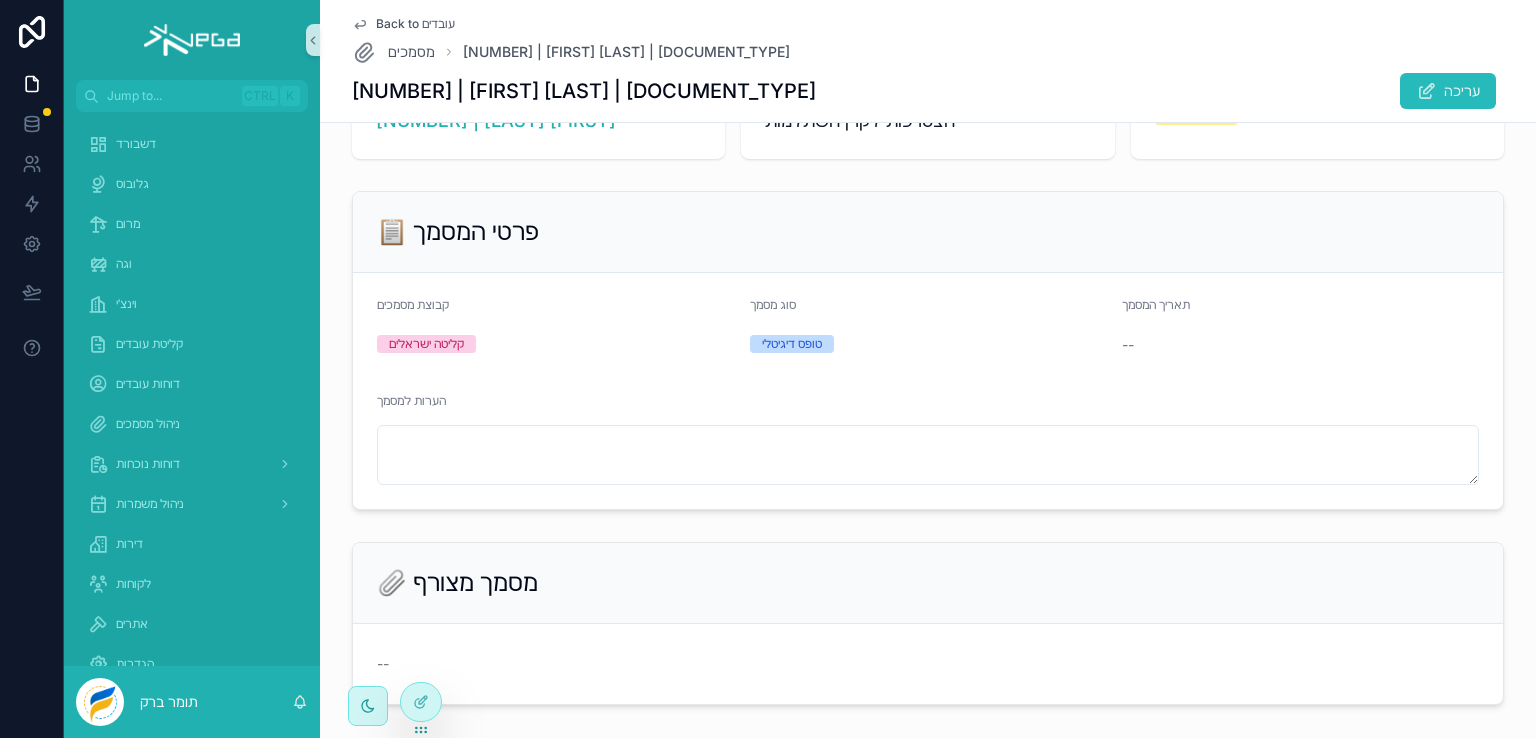 scroll, scrollTop: 198, scrollLeft: 0, axis: vertical 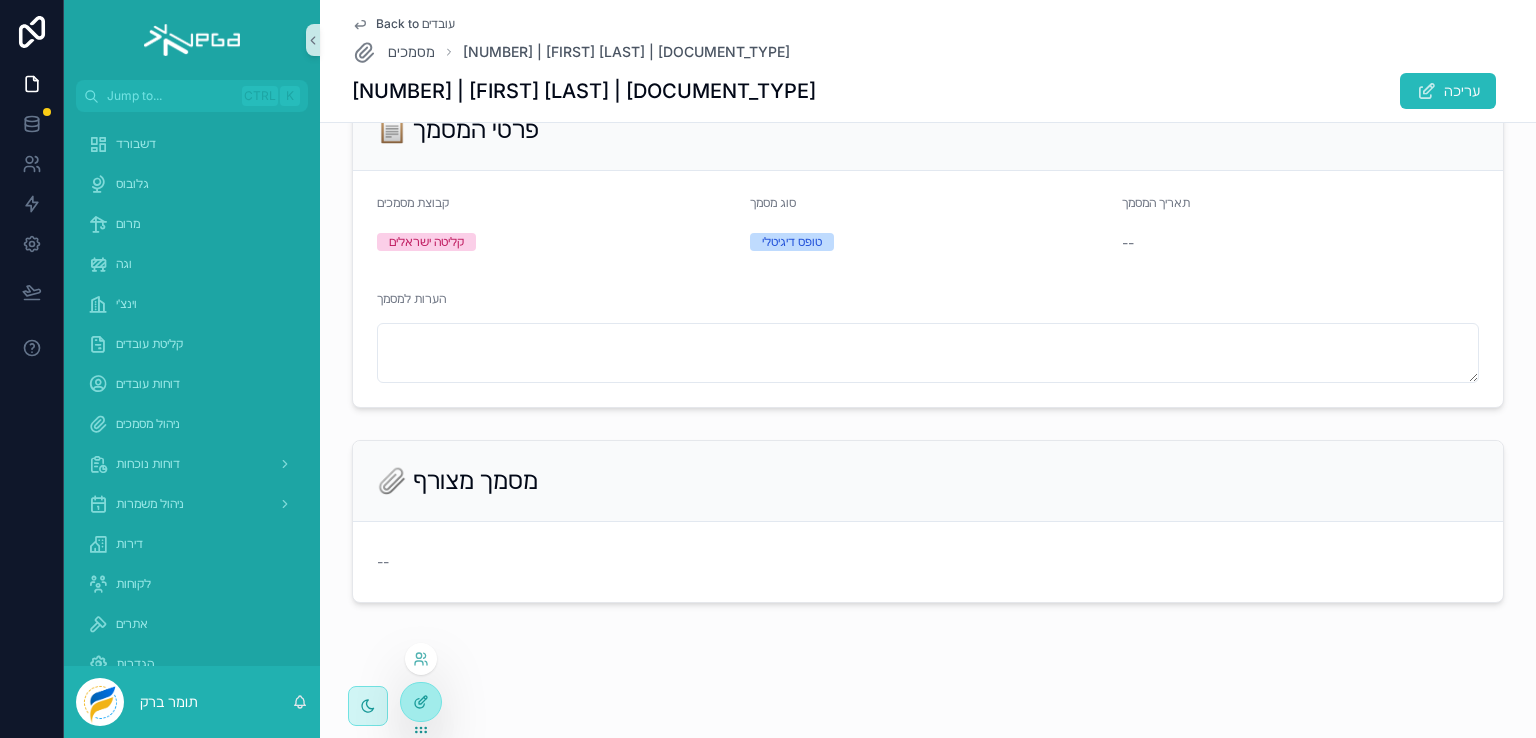 click 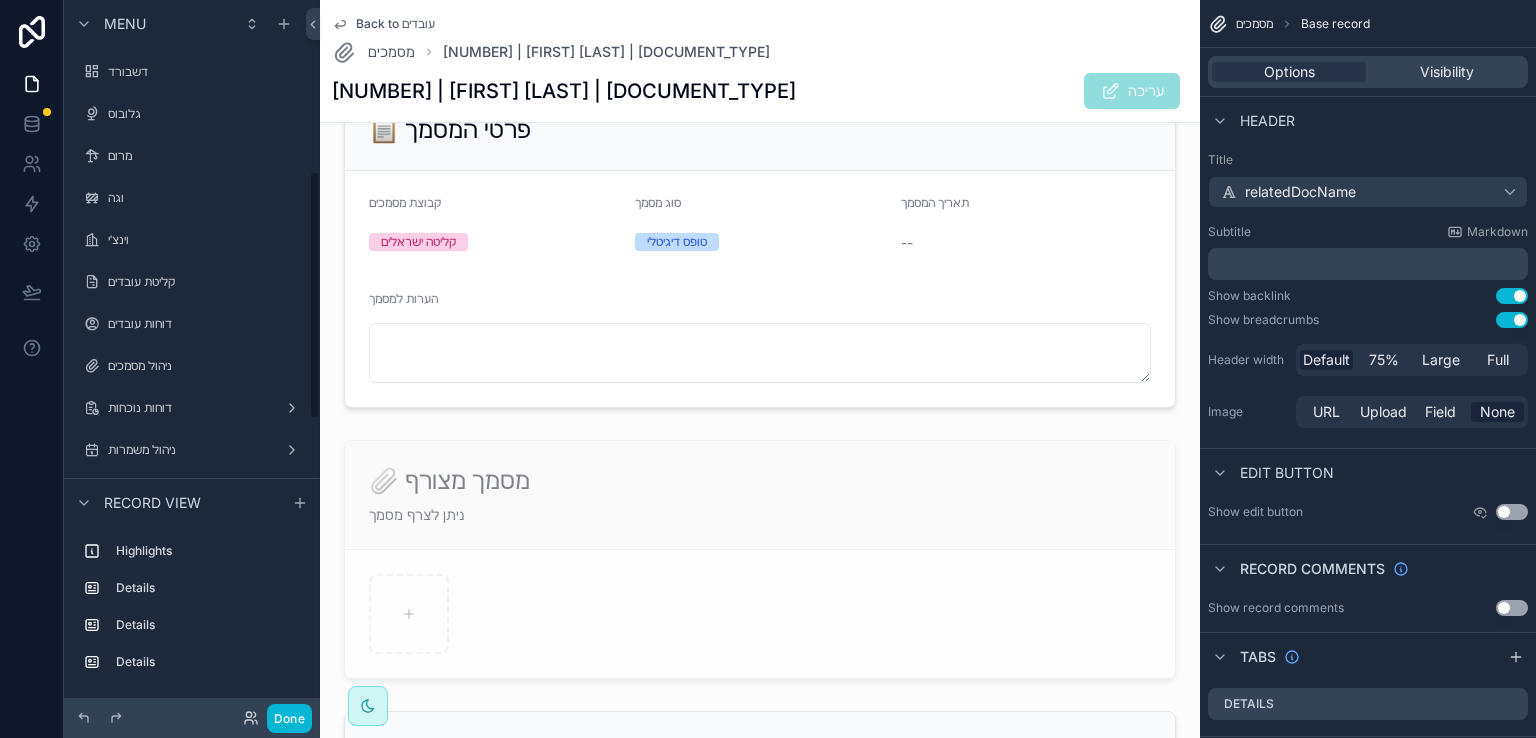 scroll, scrollTop: 491, scrollLeft: 0, axis: vertical 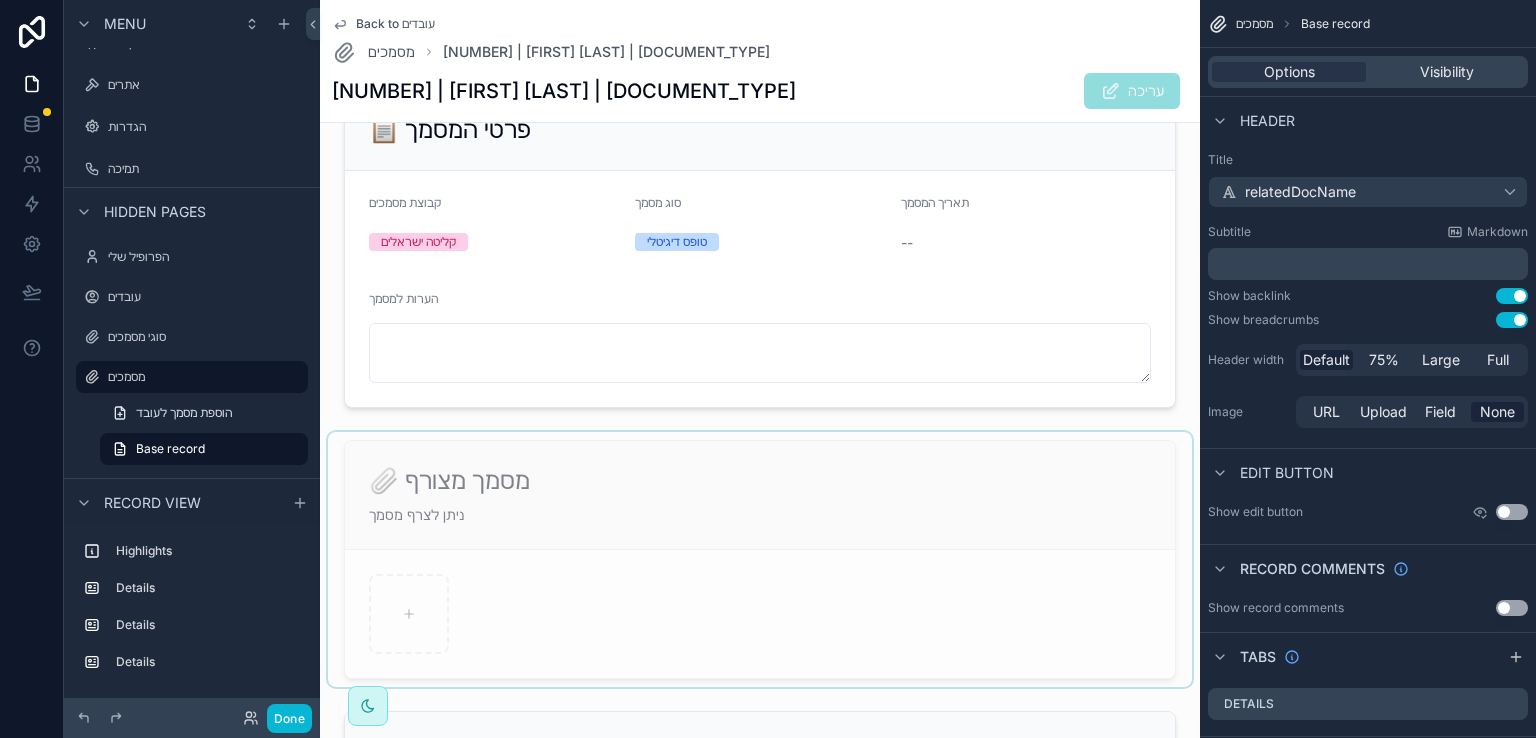 click at bounding box center (760, 559) 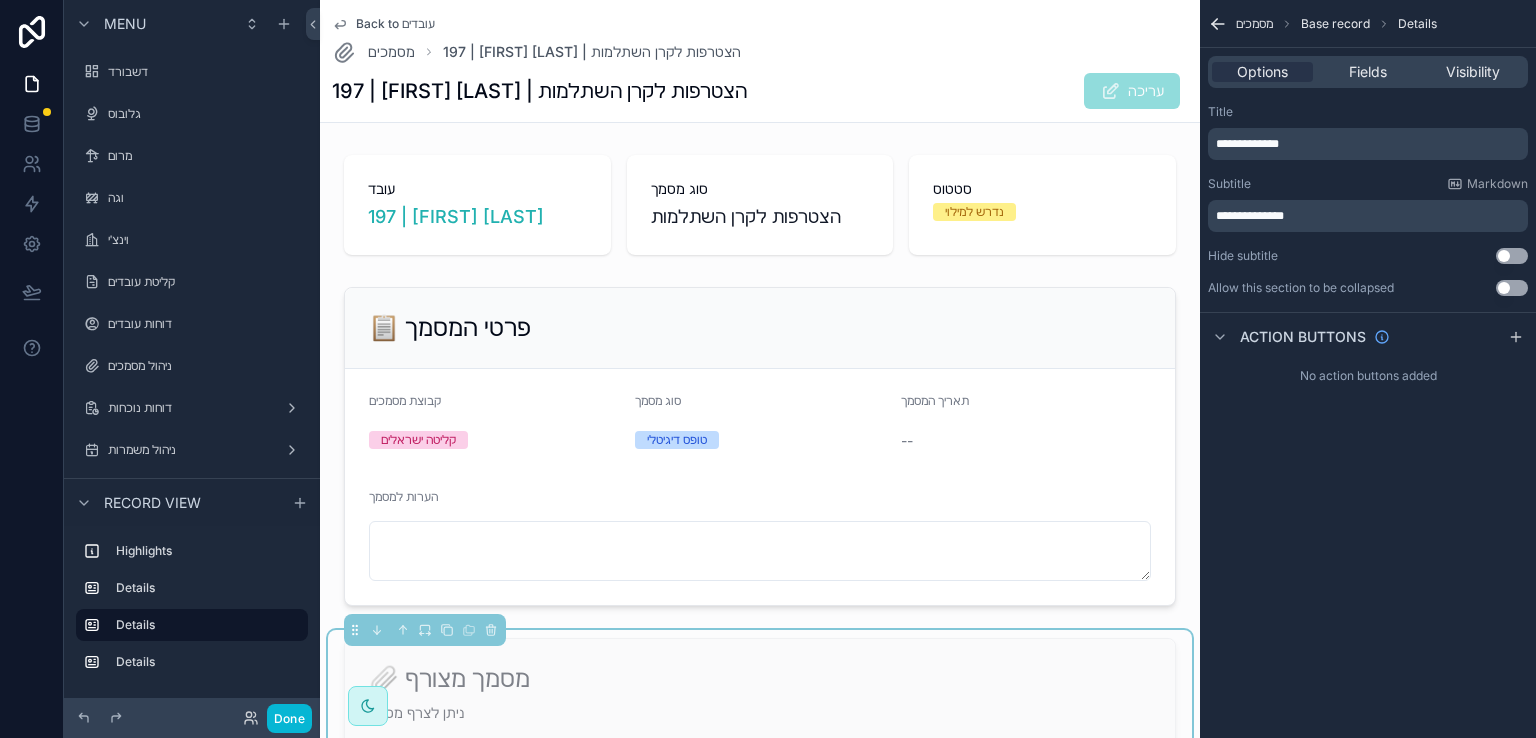 scroll, scrollTop: 0, scrollLeft: 0, axis: both 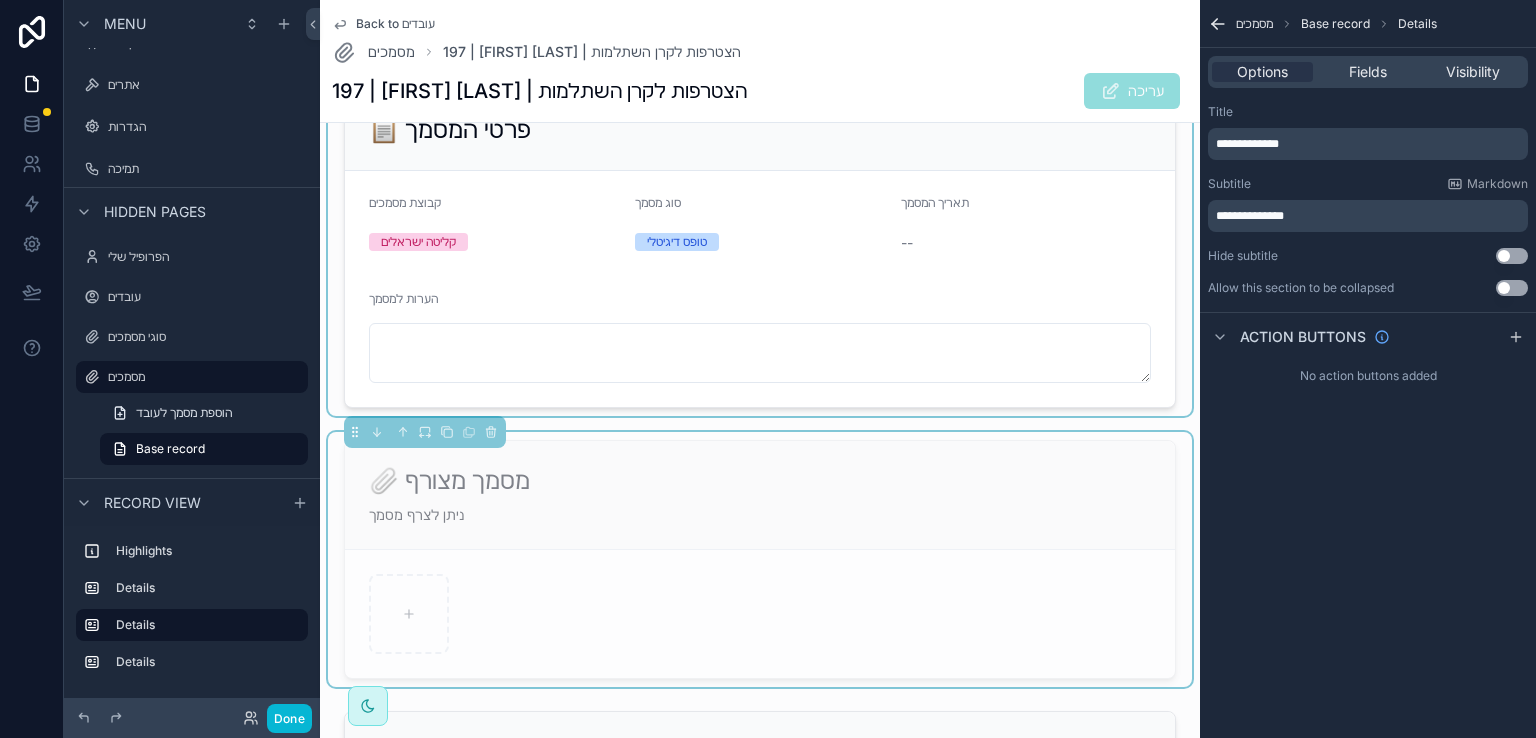 click at bounding box center (760, 248) 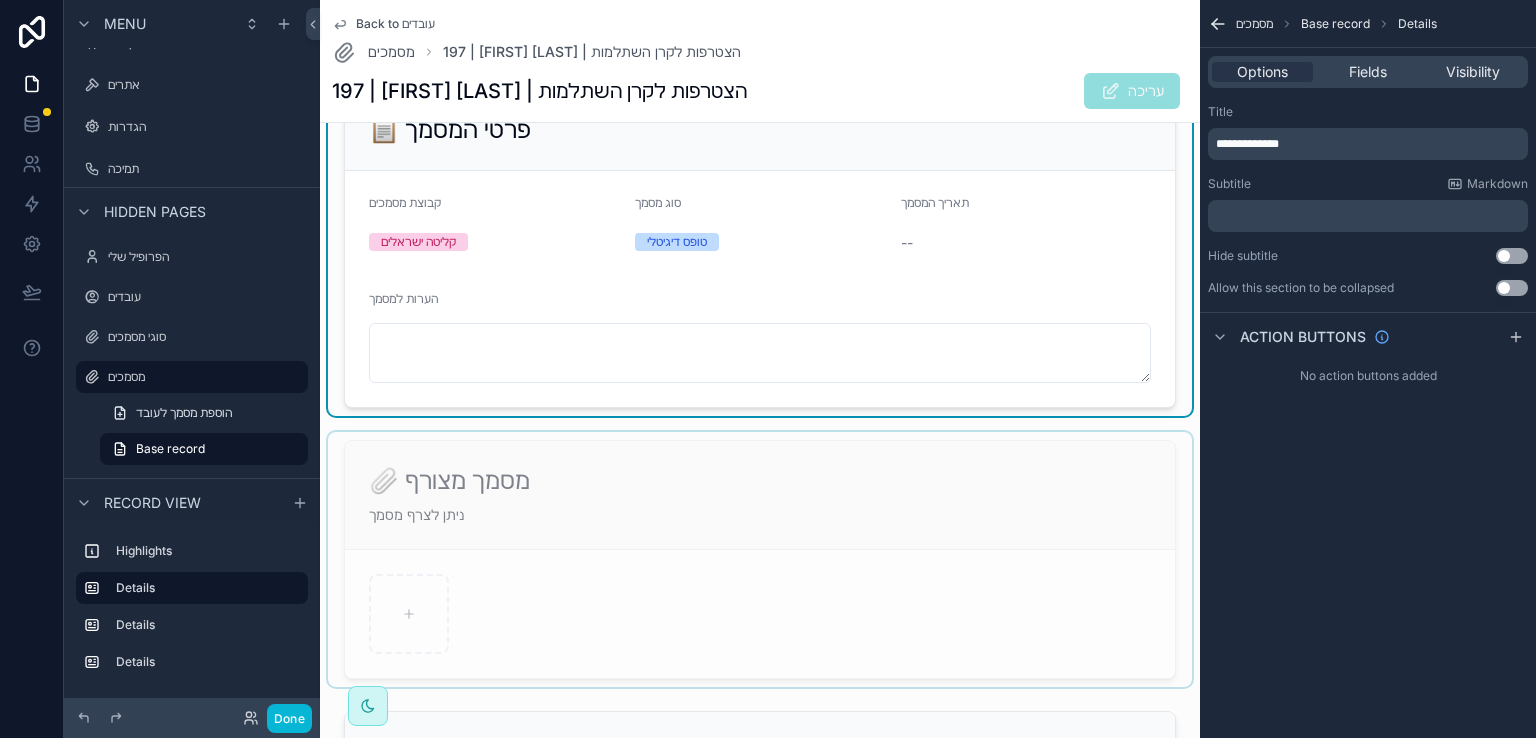 click at bounding box center (760, 559) 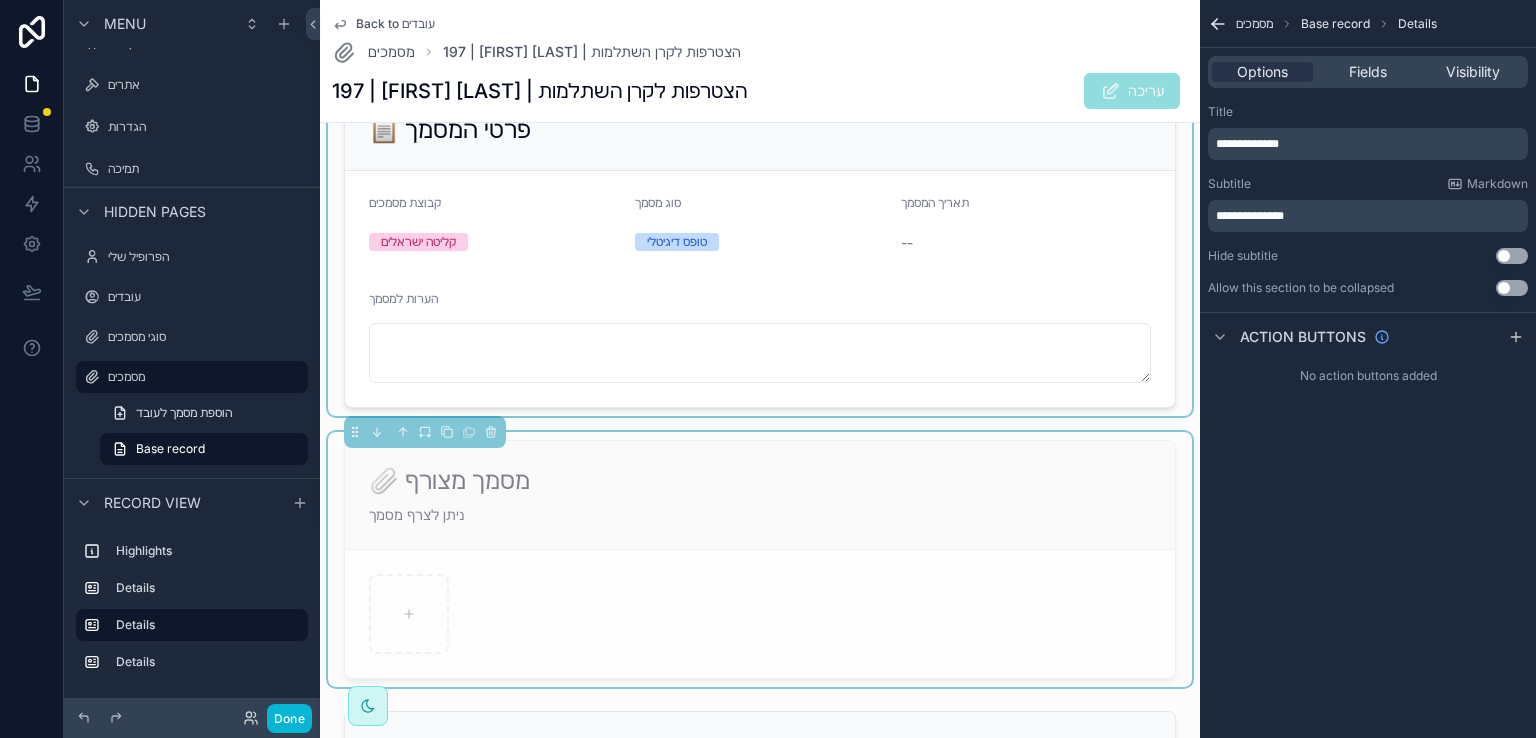 click at bounding box center (760, 614) 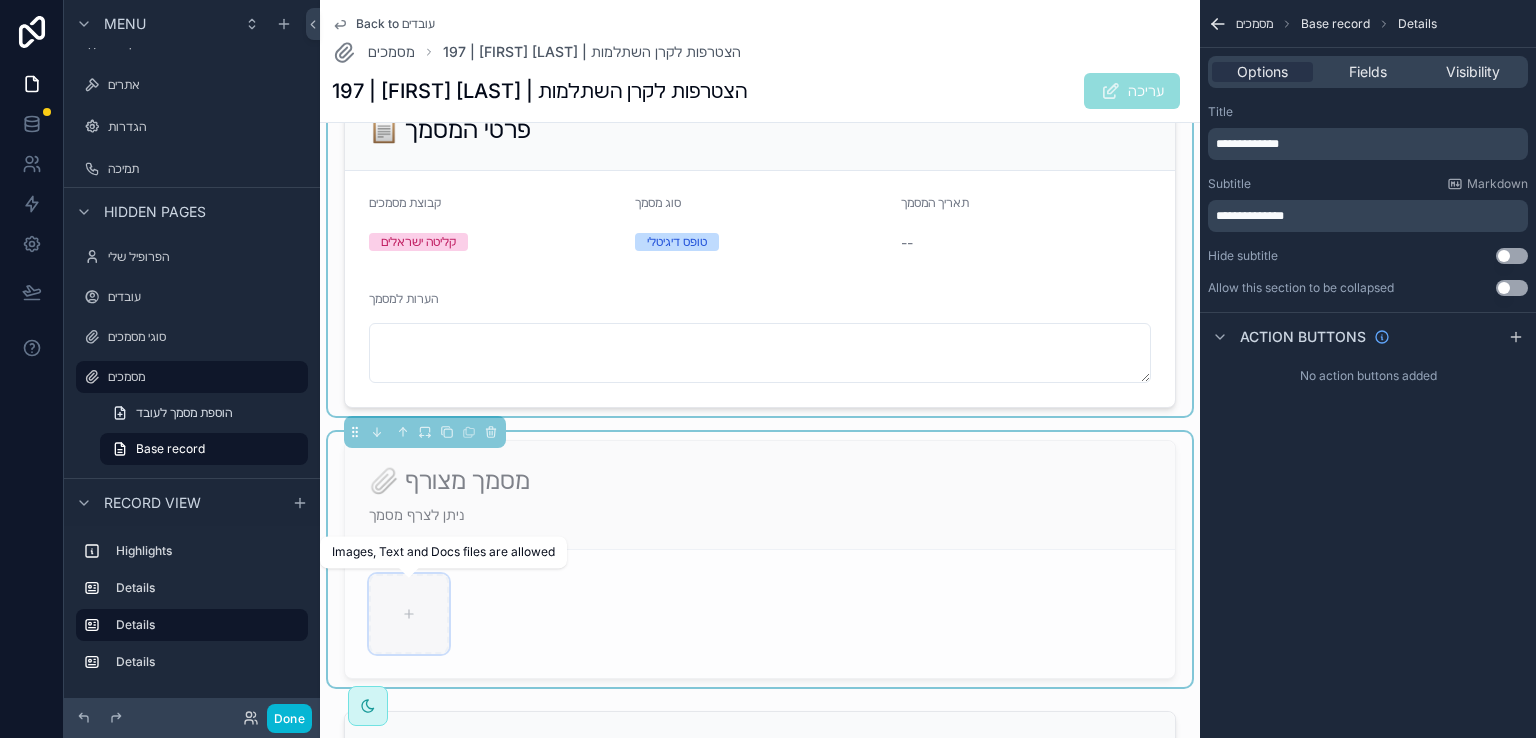 click at bounding box center (409, 614) 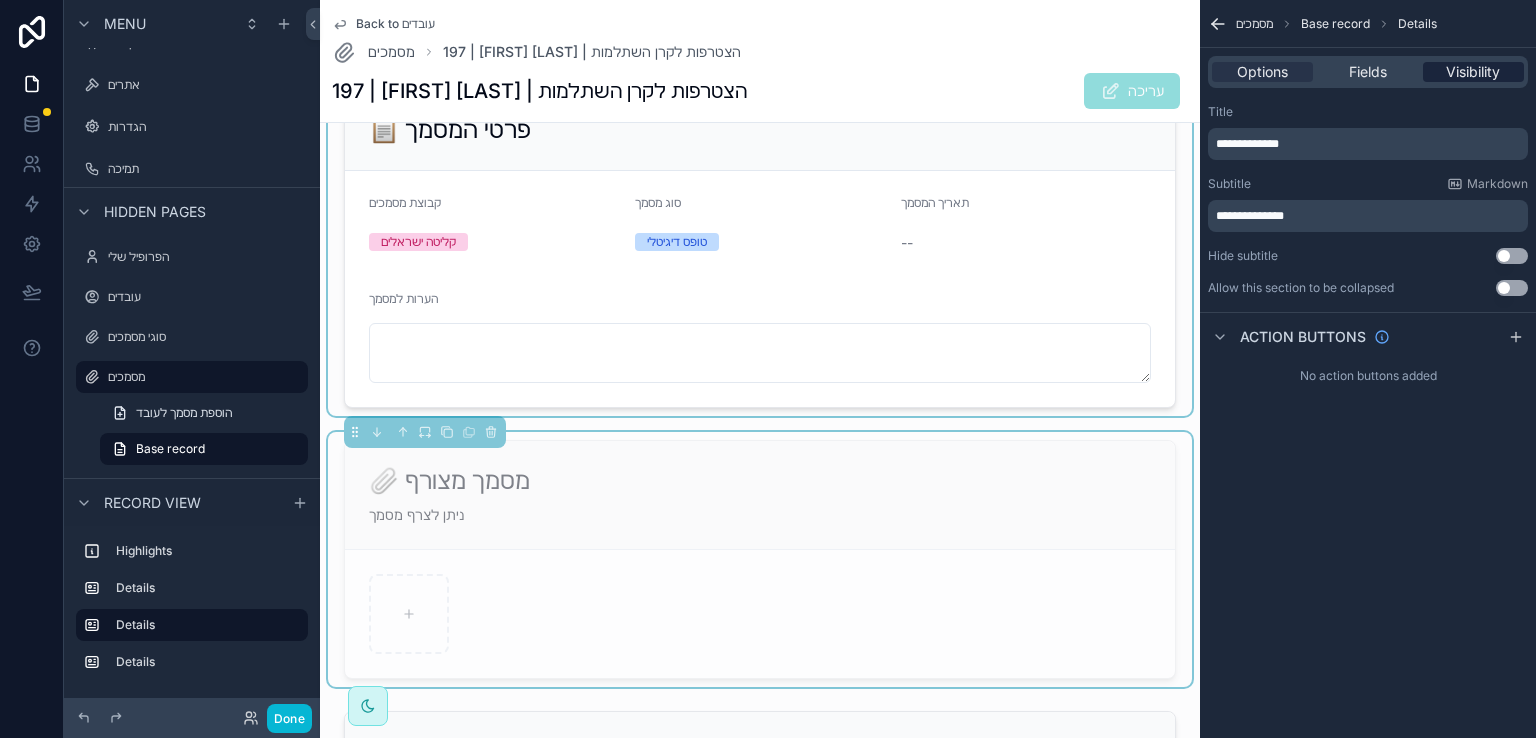 click on "Visibility" at bounding box center [1473, 72] 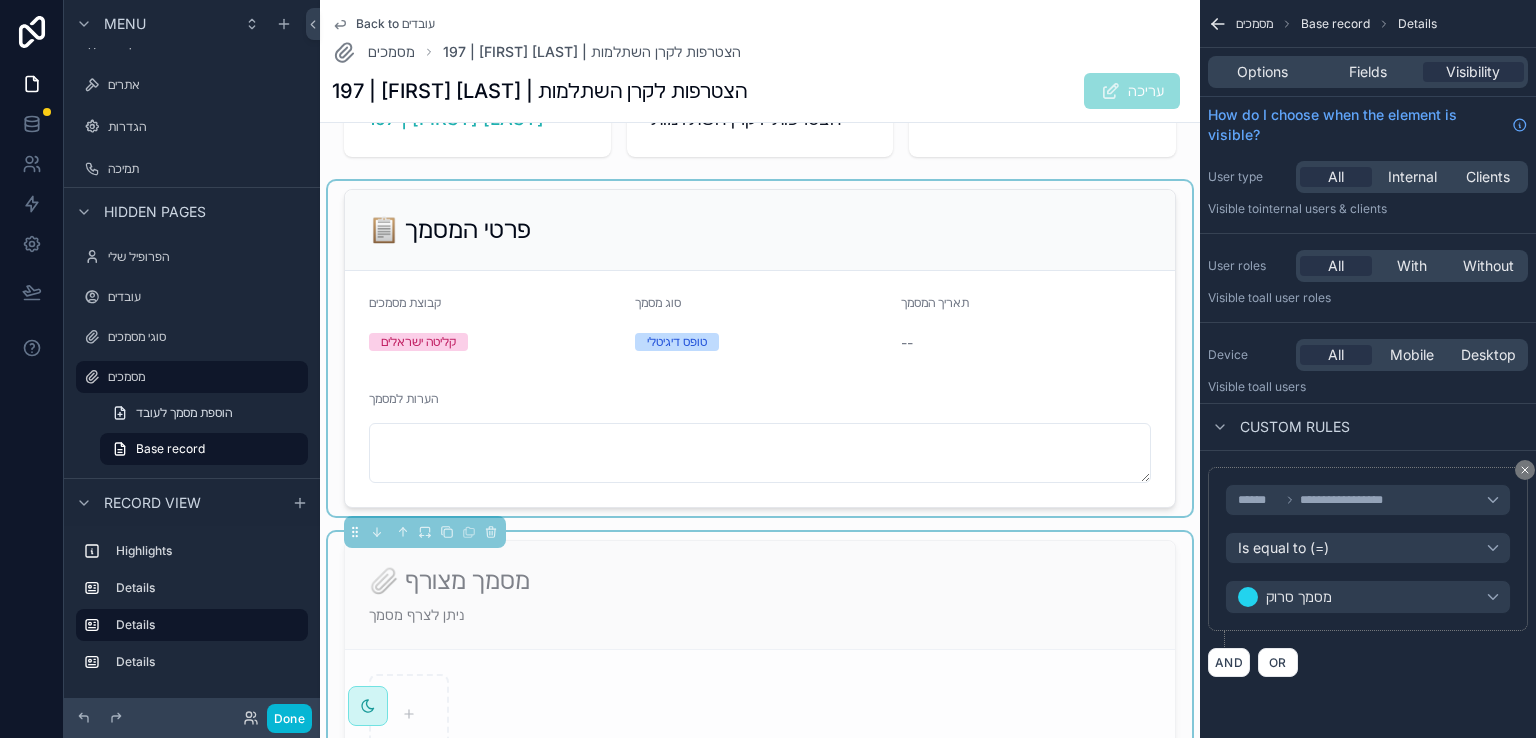 scroll, scrollTop: 0, scrollLeft: 0, axis: both 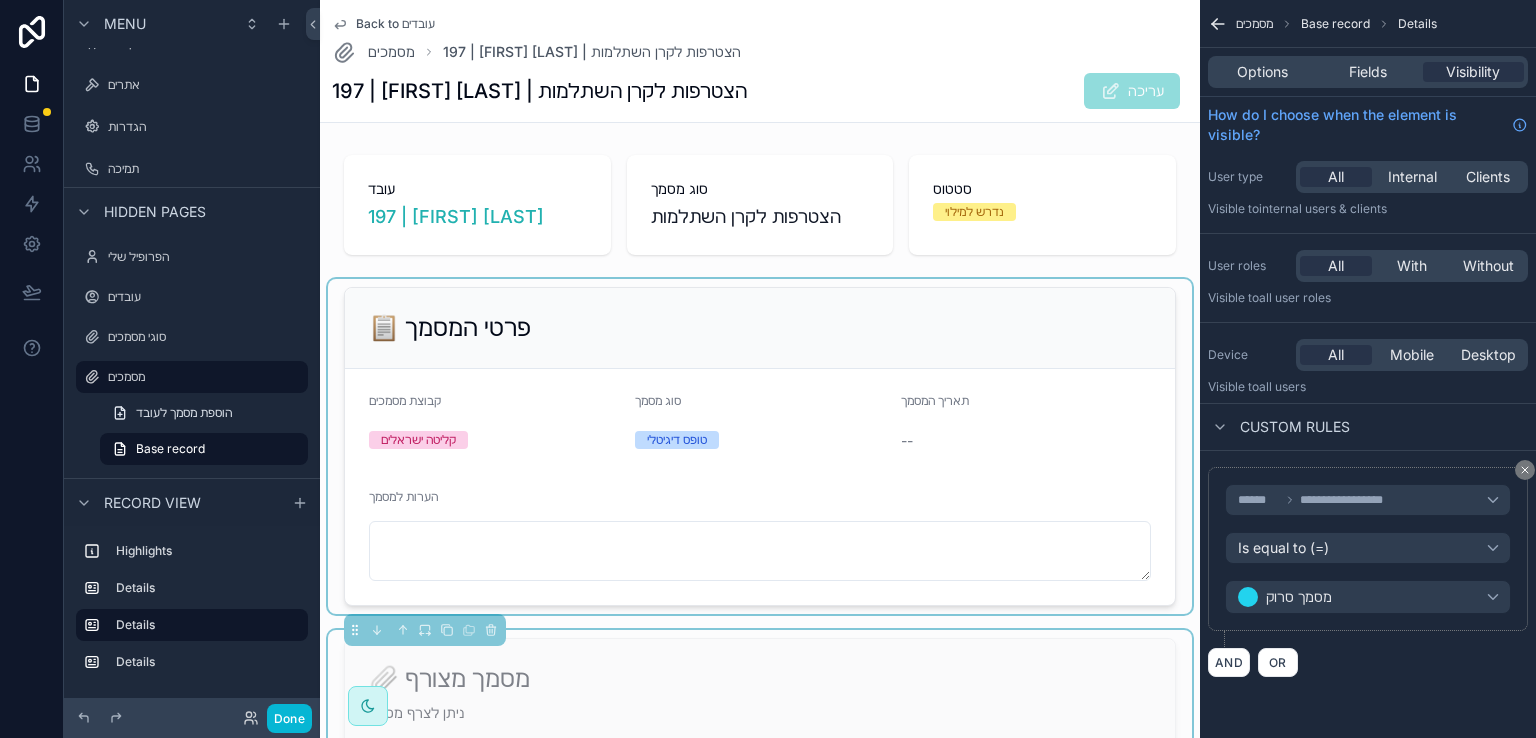 click on "Back to עובדים" at bounding box center [383, 24] 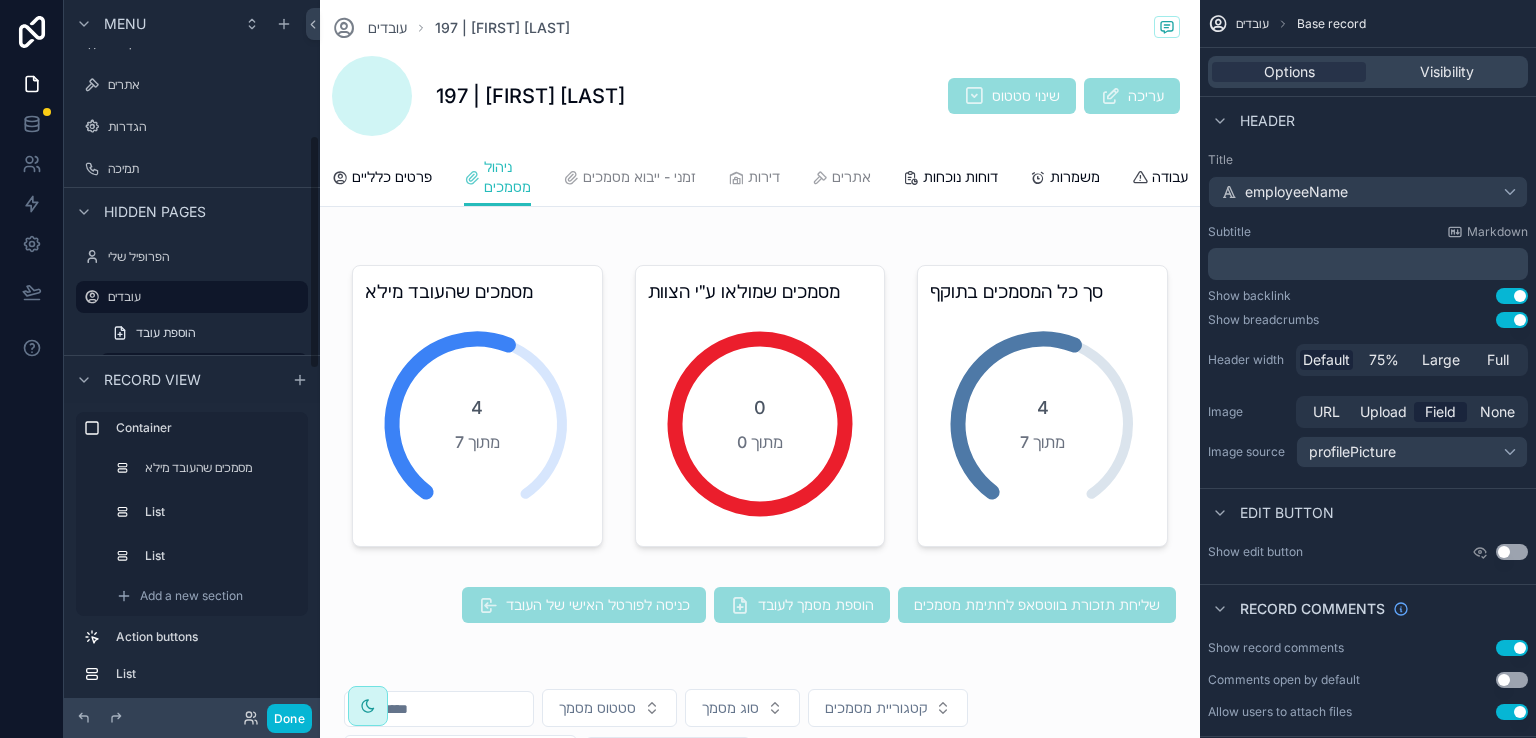 scroll, scrollTop: 411, scrollLeft: 0, axis: vertical 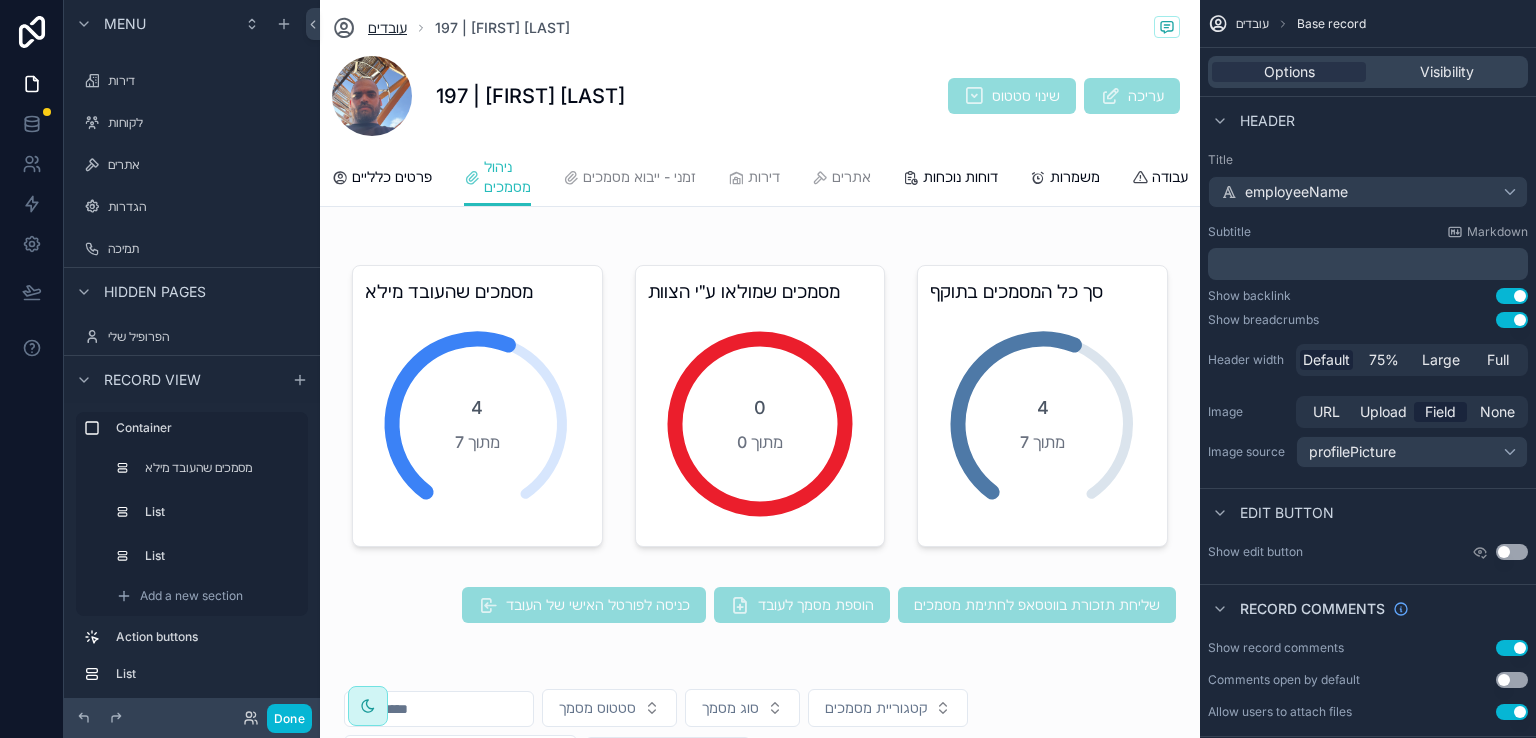 click on "עובדים" at bounding box center [387, 28] 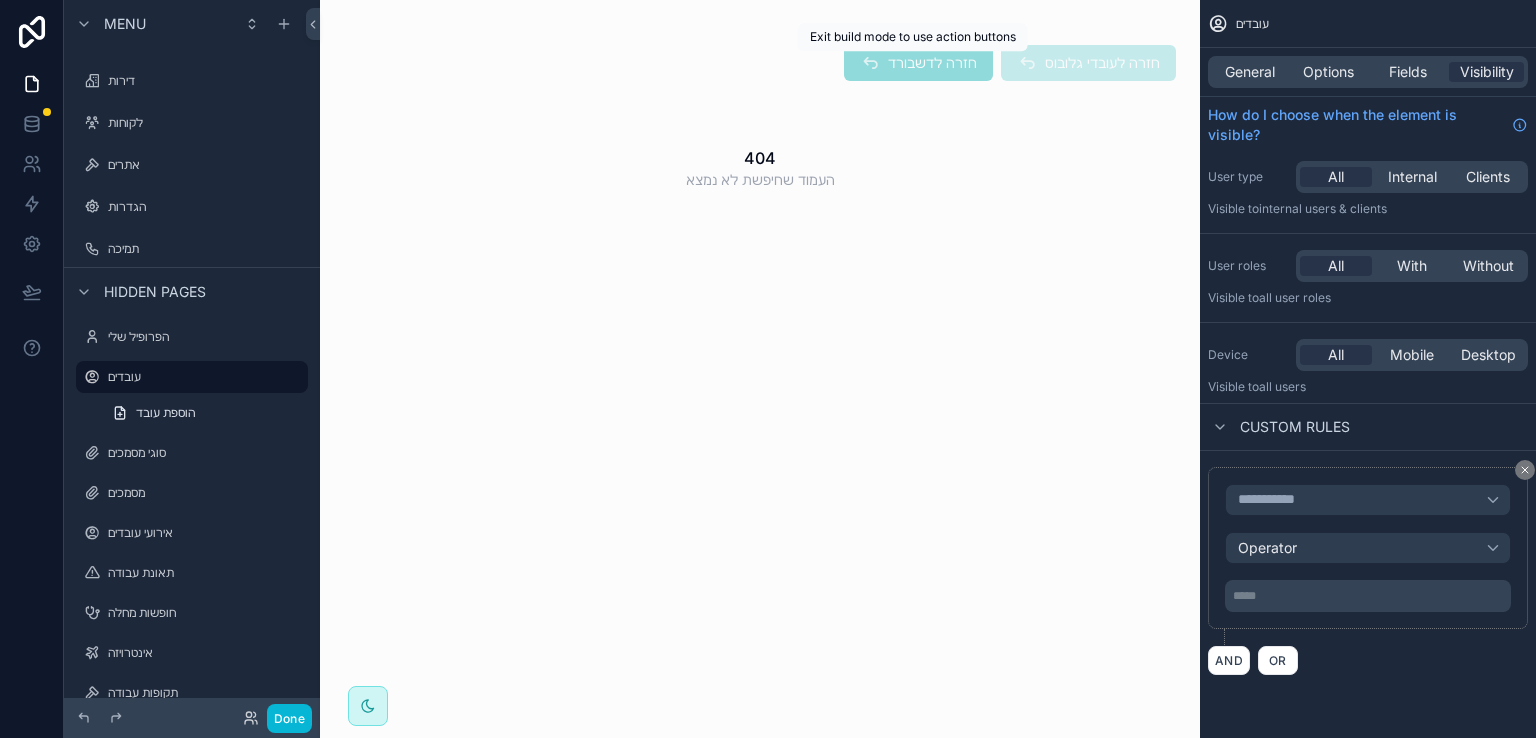 click on "חזרה לדשבורד" at bounding box center [918, 65] 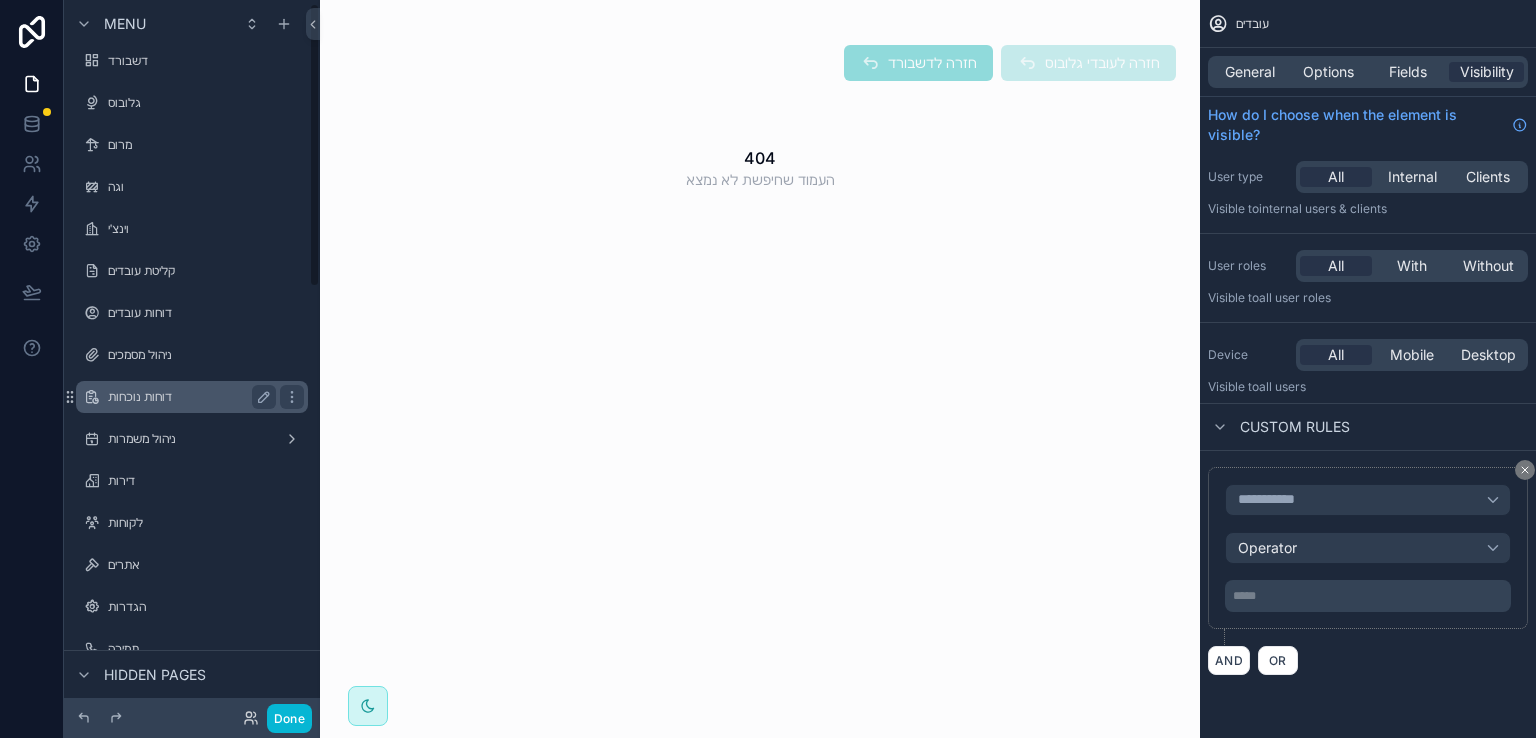 scroll, scrollTop: 0, scrollLeft: 0, axis: both 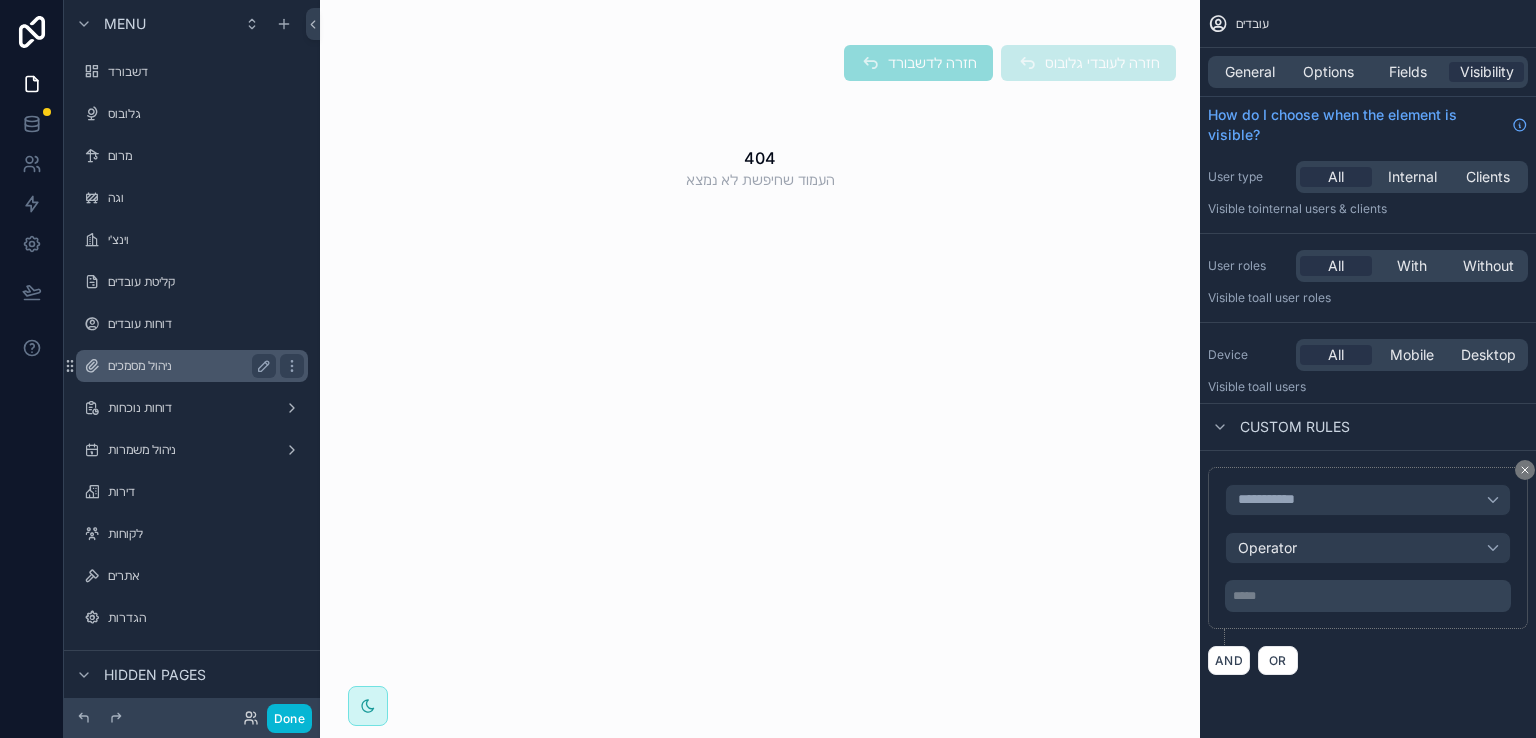 click on "ניהול מסמכים" at bounding box center [188, 366] 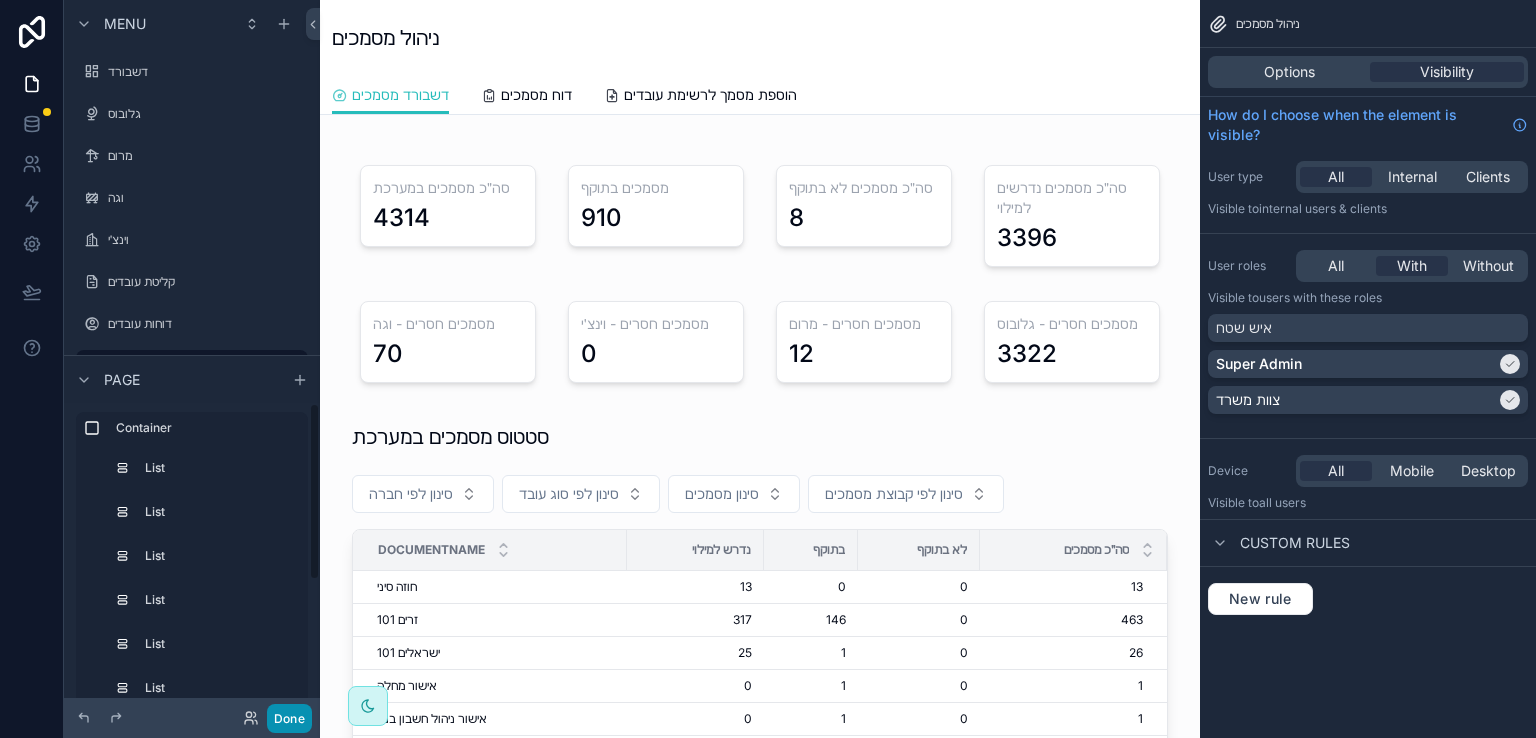 click on "Done" at bounding box center (289, 718) 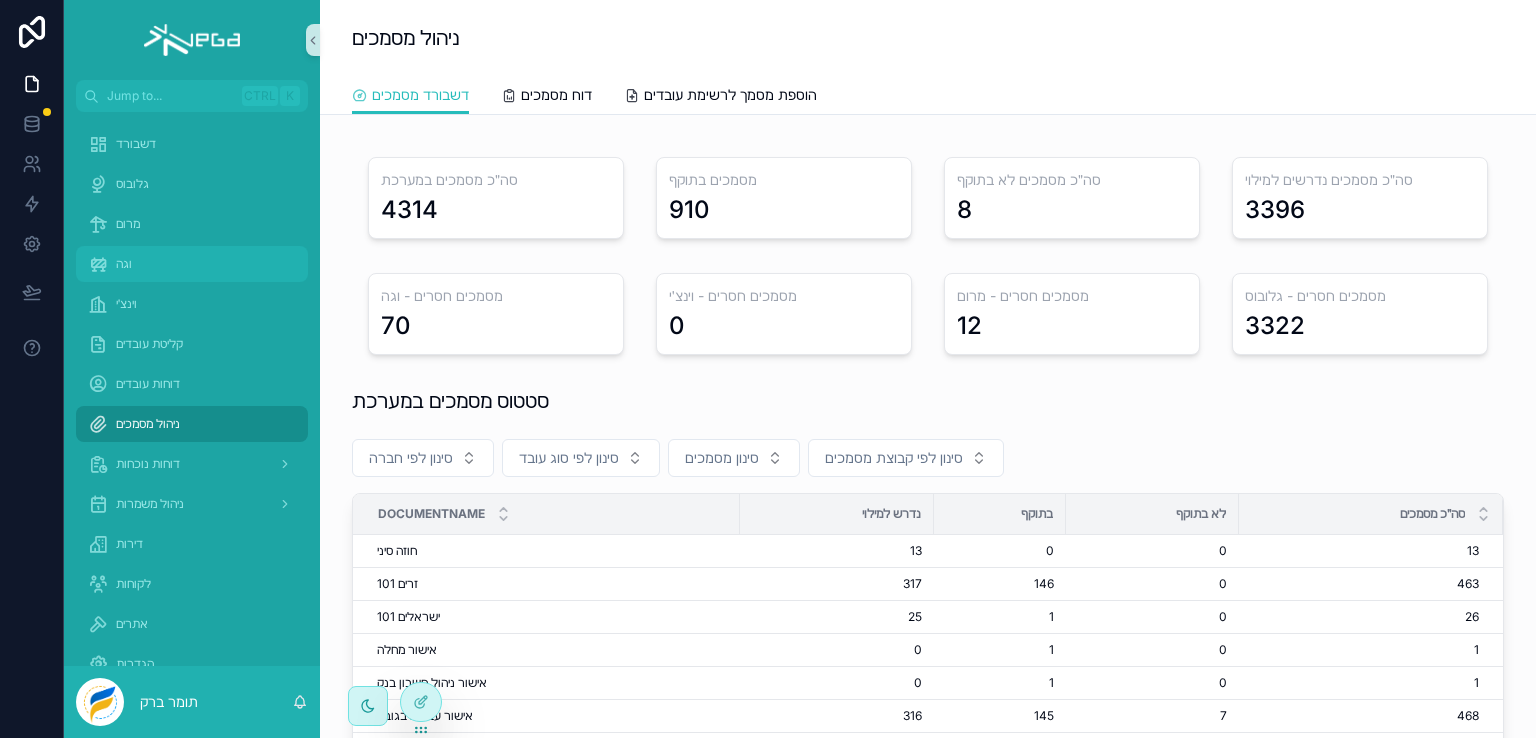 click on "וגה" at bounding box center [124, 264] 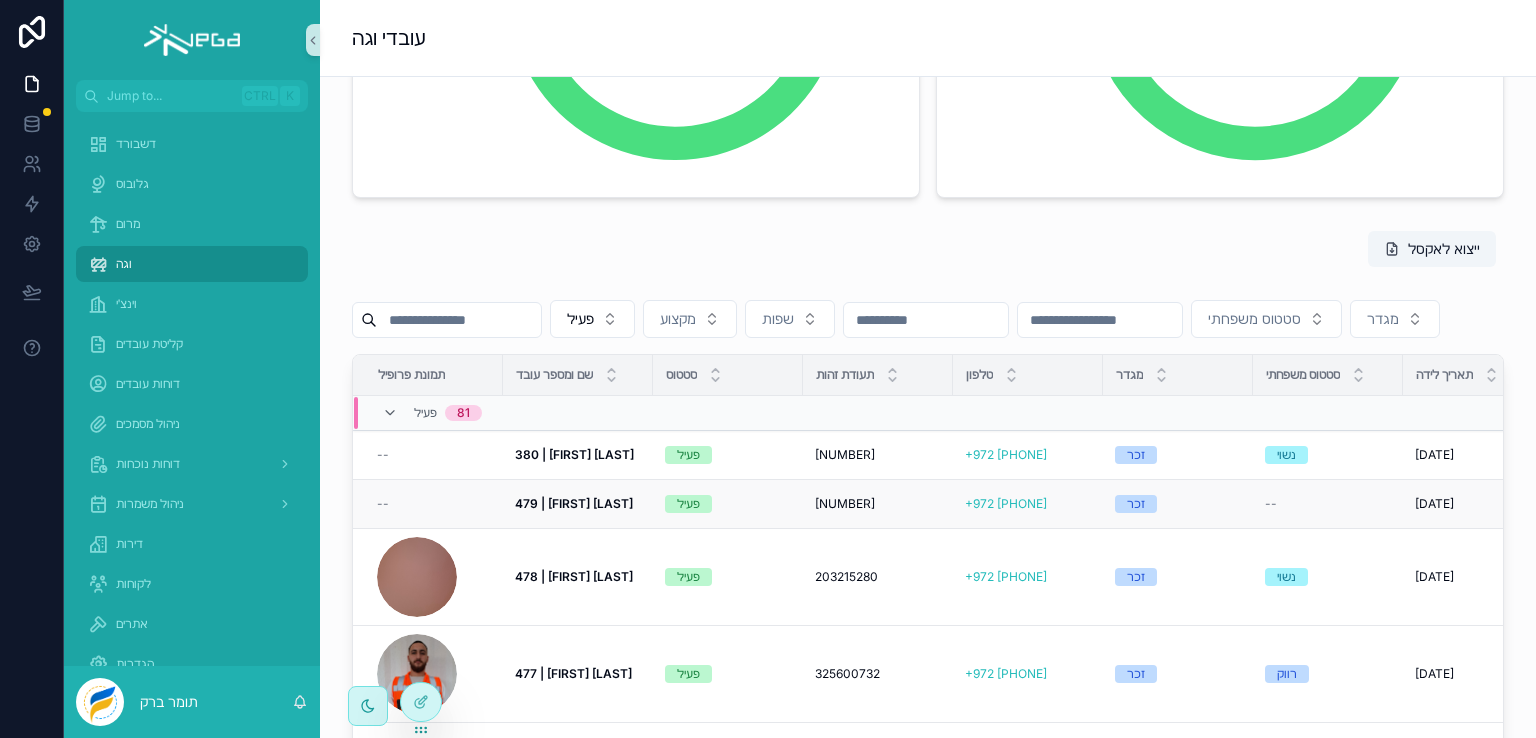 scroll, scrollTop: 500, scrollLeft: 0, axis: vertical 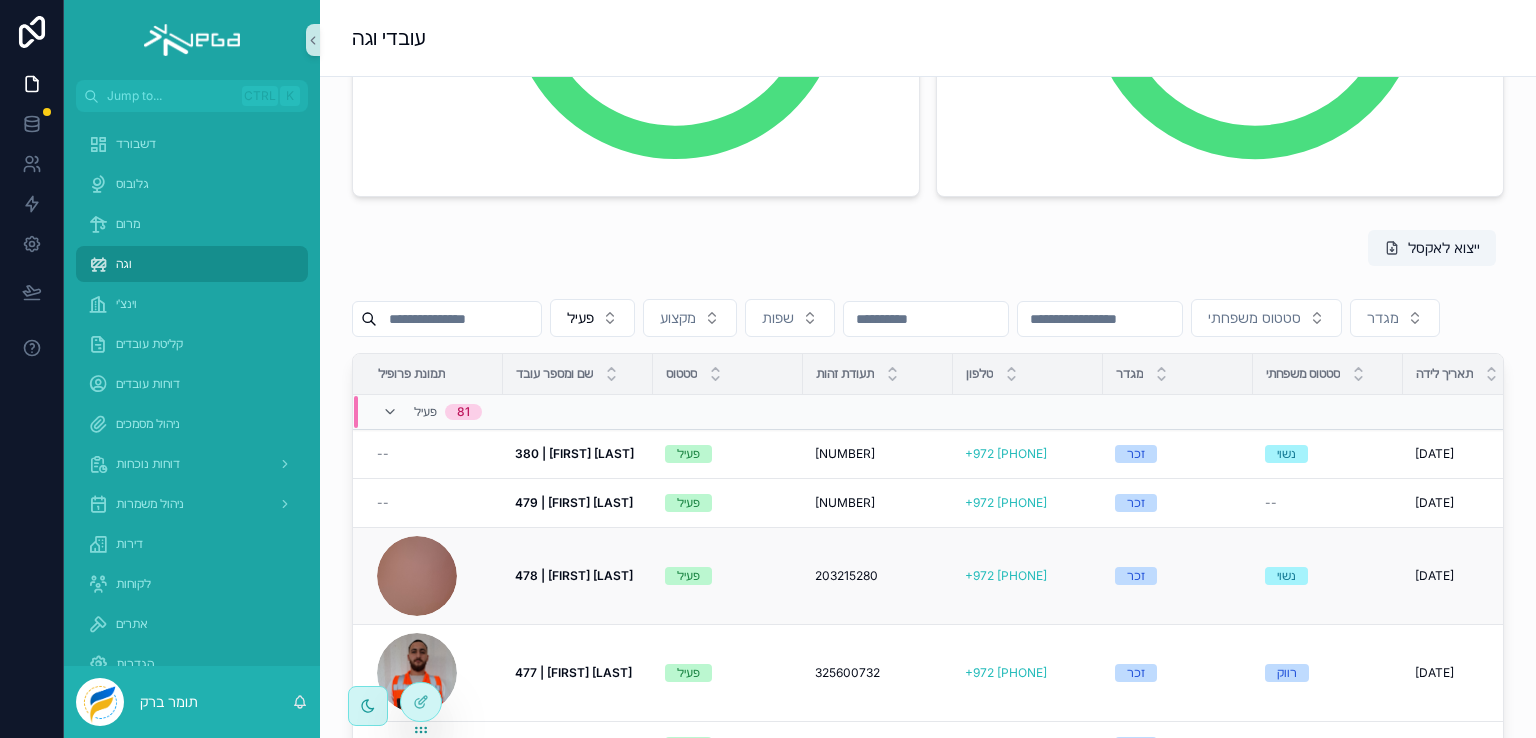 click on "478 | [FIRST] [LAST]" at bounding box center (574, 575) 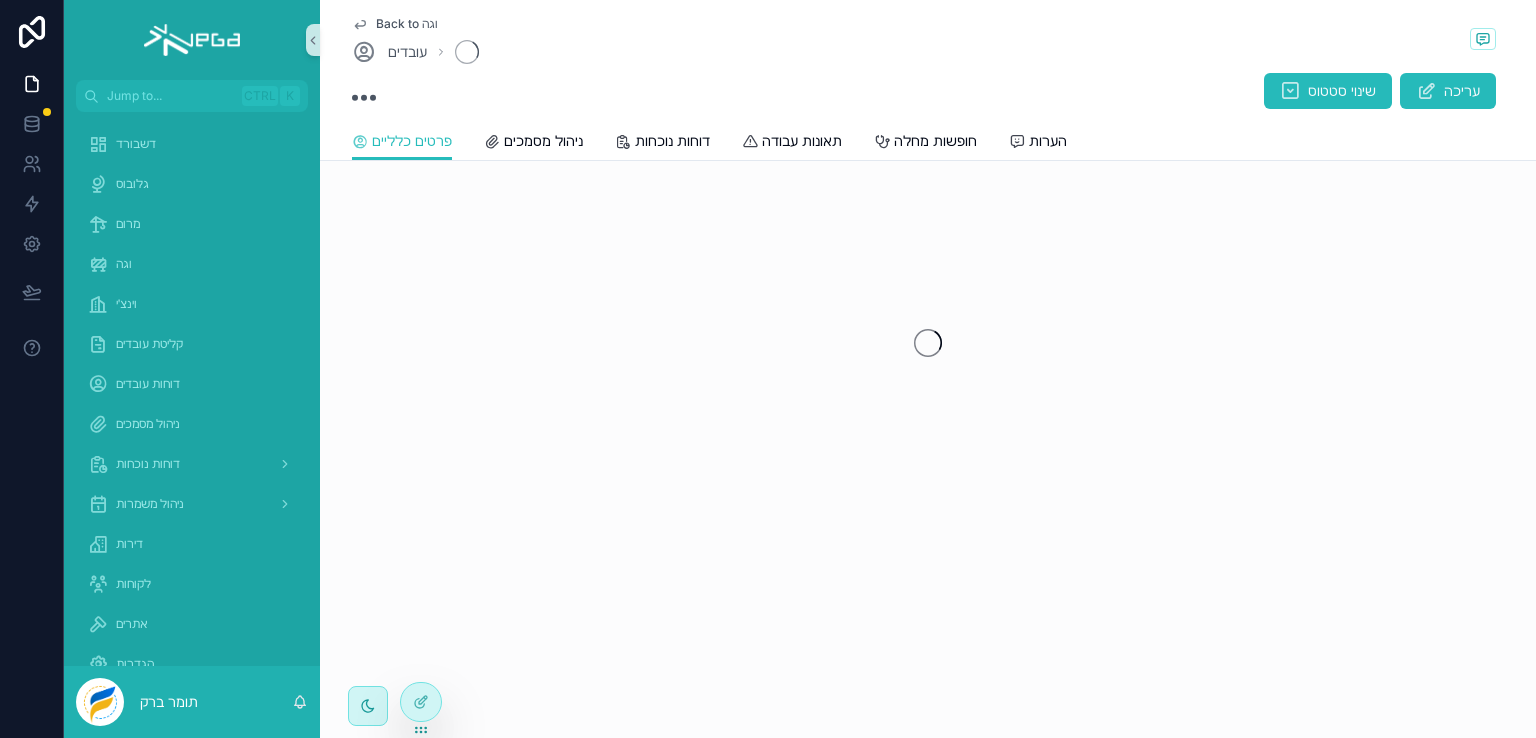 scroll, scrollTop: 0, scrollLeft: 0, axis: both 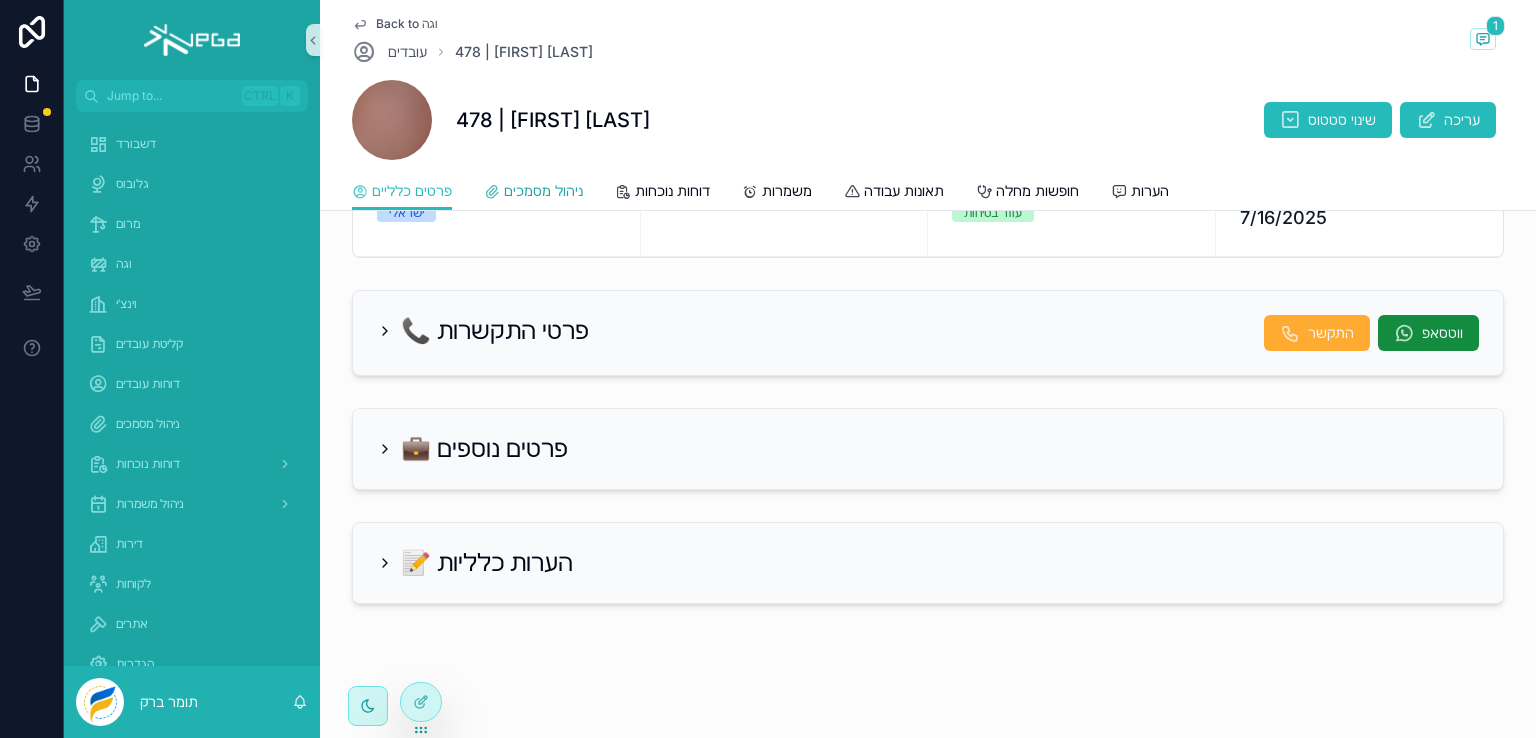 click on "ניהול מסמכים" at bounding box center [543, 191] 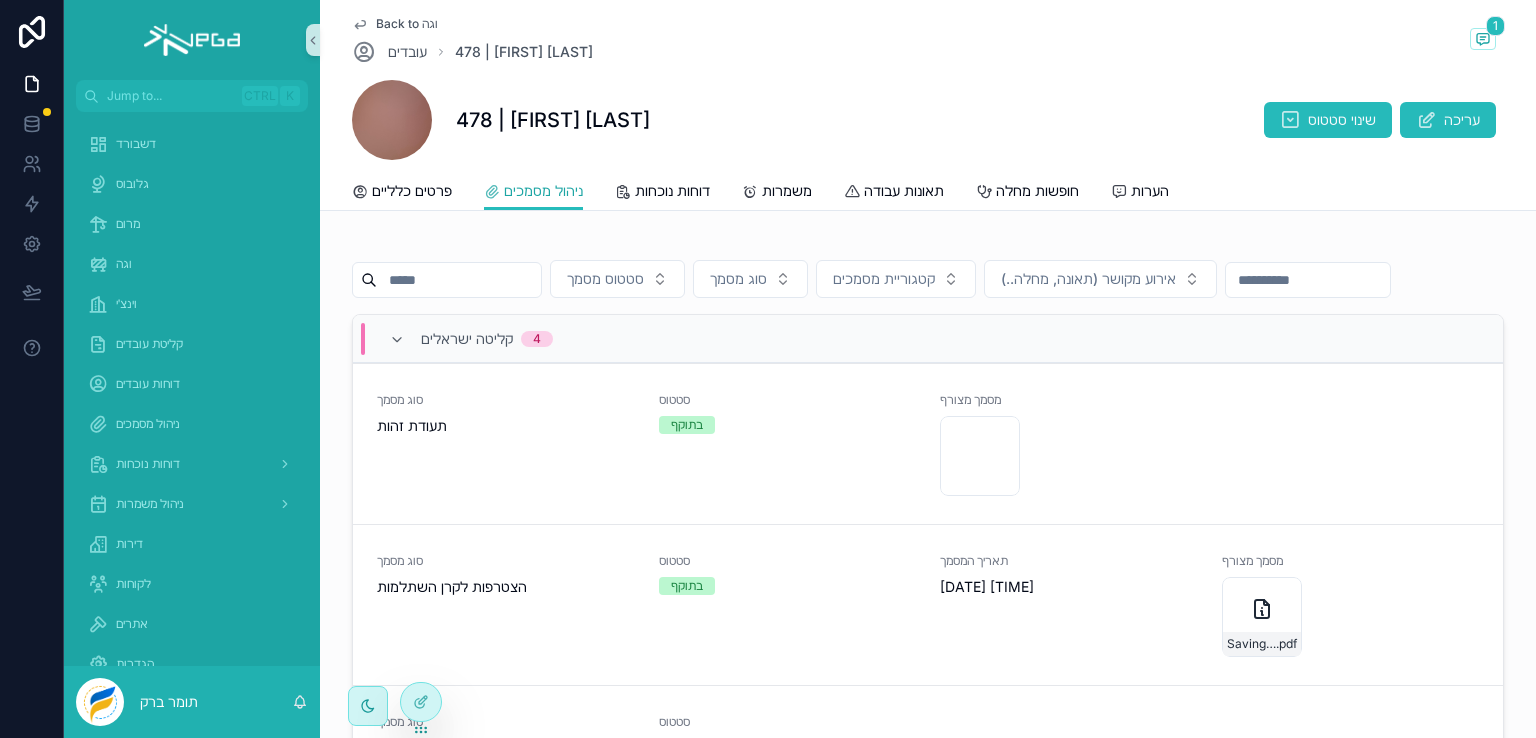 scroll, scrollTop: 800, scrollLeft: 0, axis: vertical 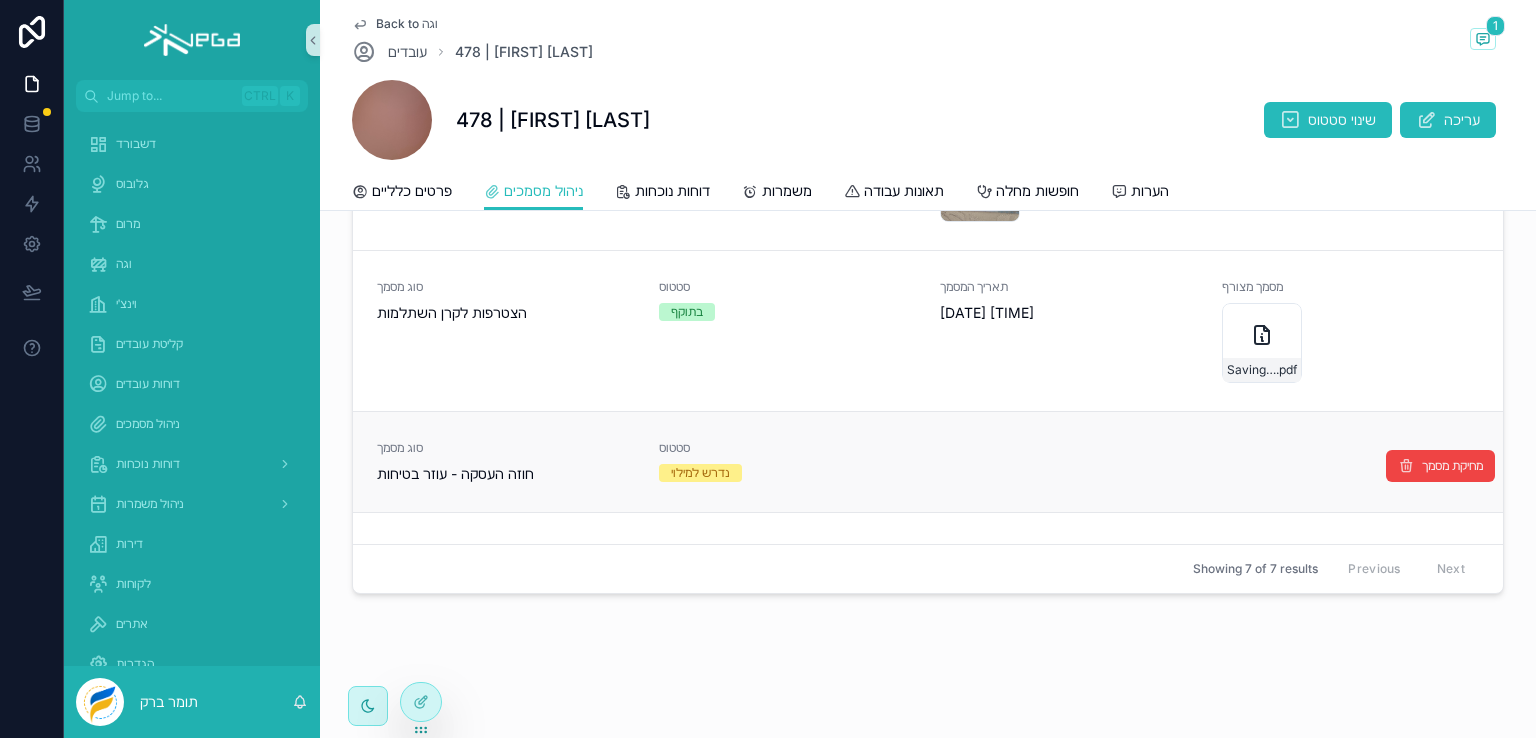 click on "סוג מסמך חוזה העסקה - עוזר בטיחות" at bounding box center (506, 462) 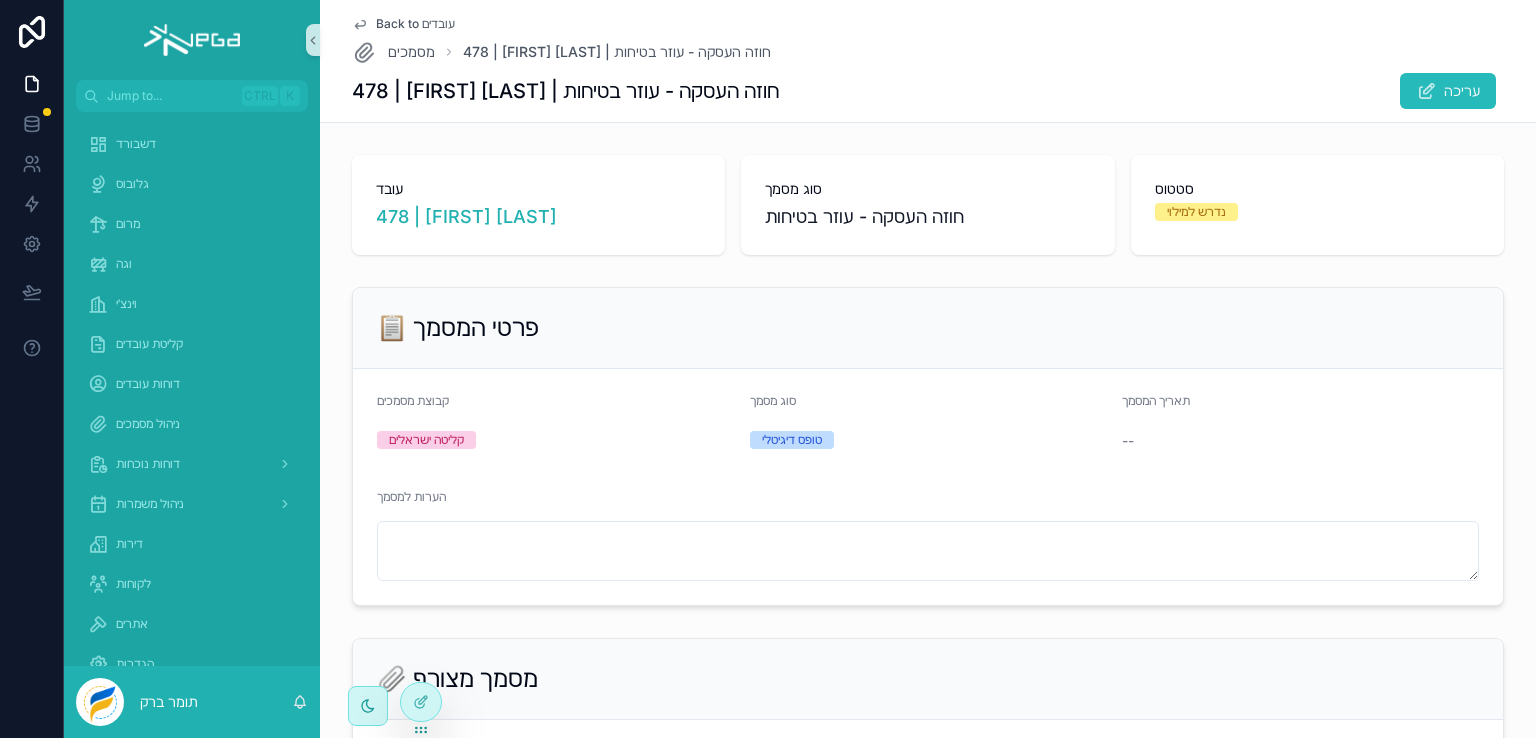 scroll, scrollTop: 198, scrollLeft: 0, axis: vertical 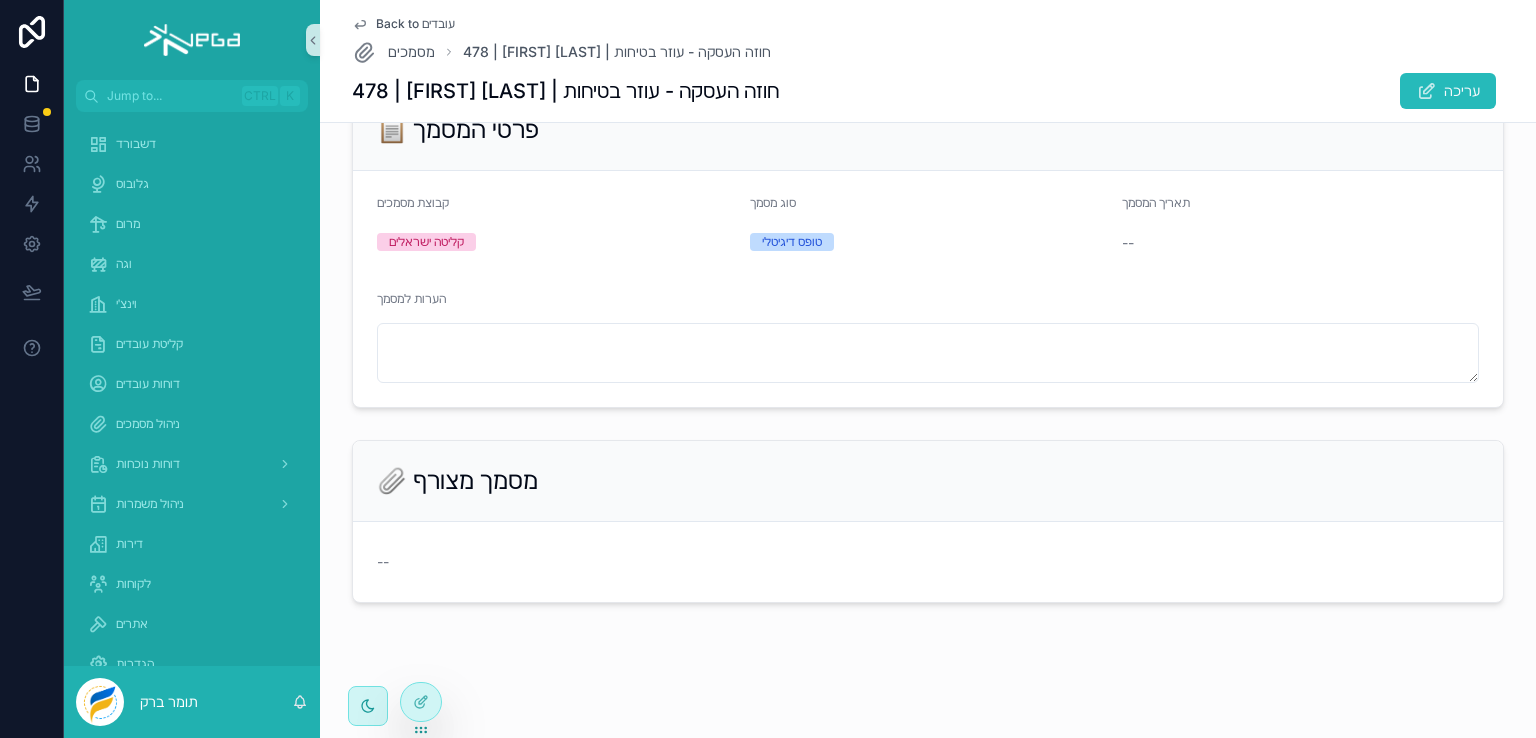 click on "--" at bounding box center [928, 562] 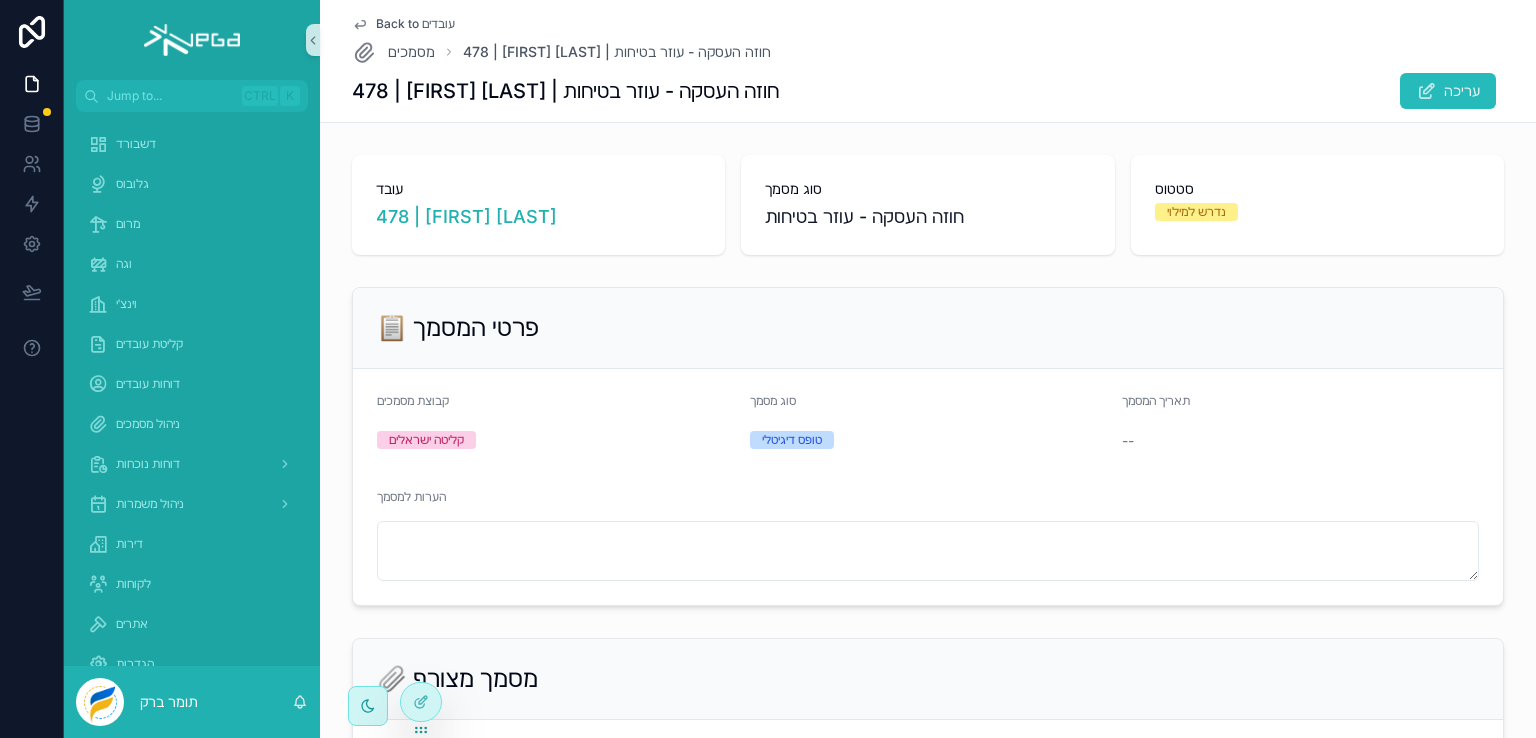 scroll, scrollTop: 0, scrollLeft: 0, axis: both 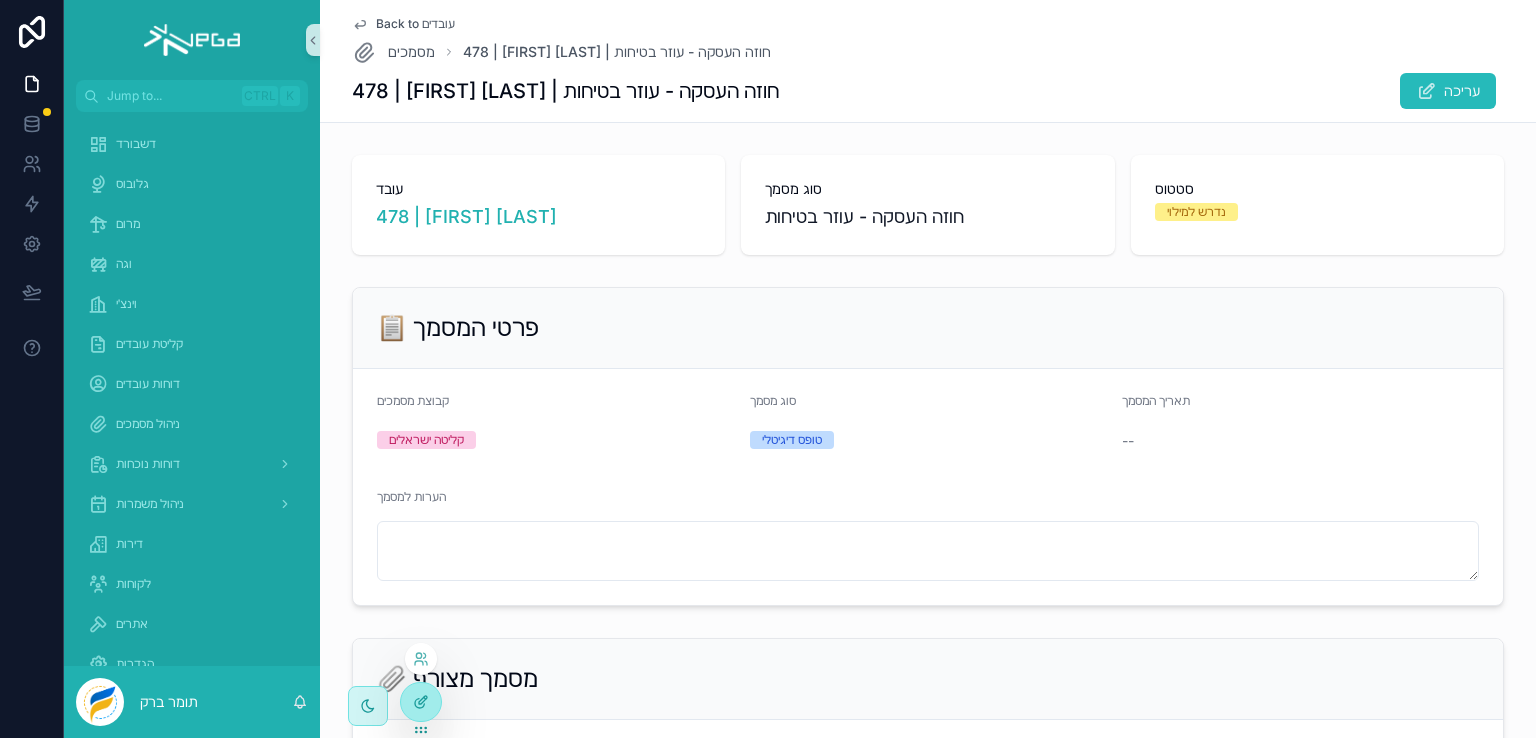 click 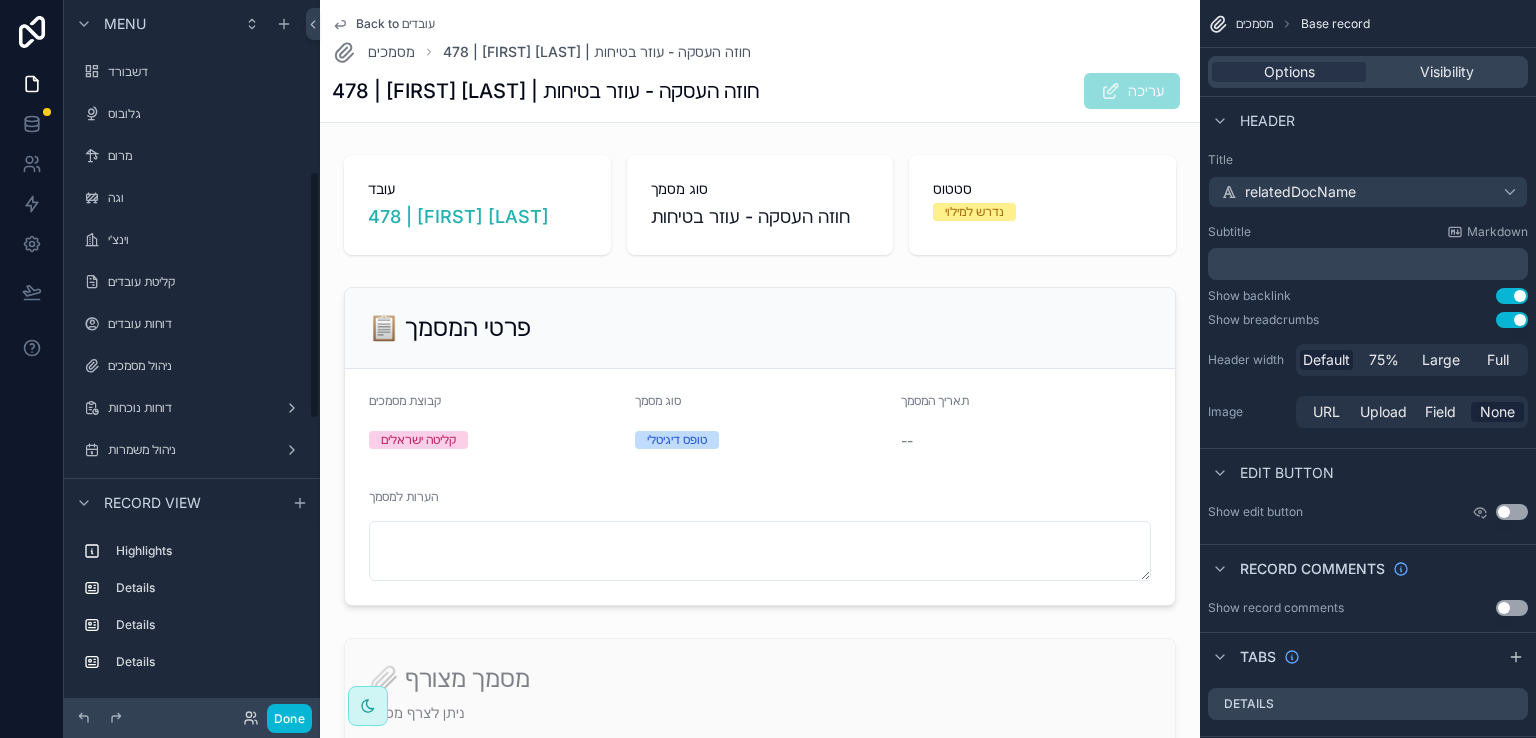 scroll, scrollTop: 136, scrollLeft: 0, axis: vertical 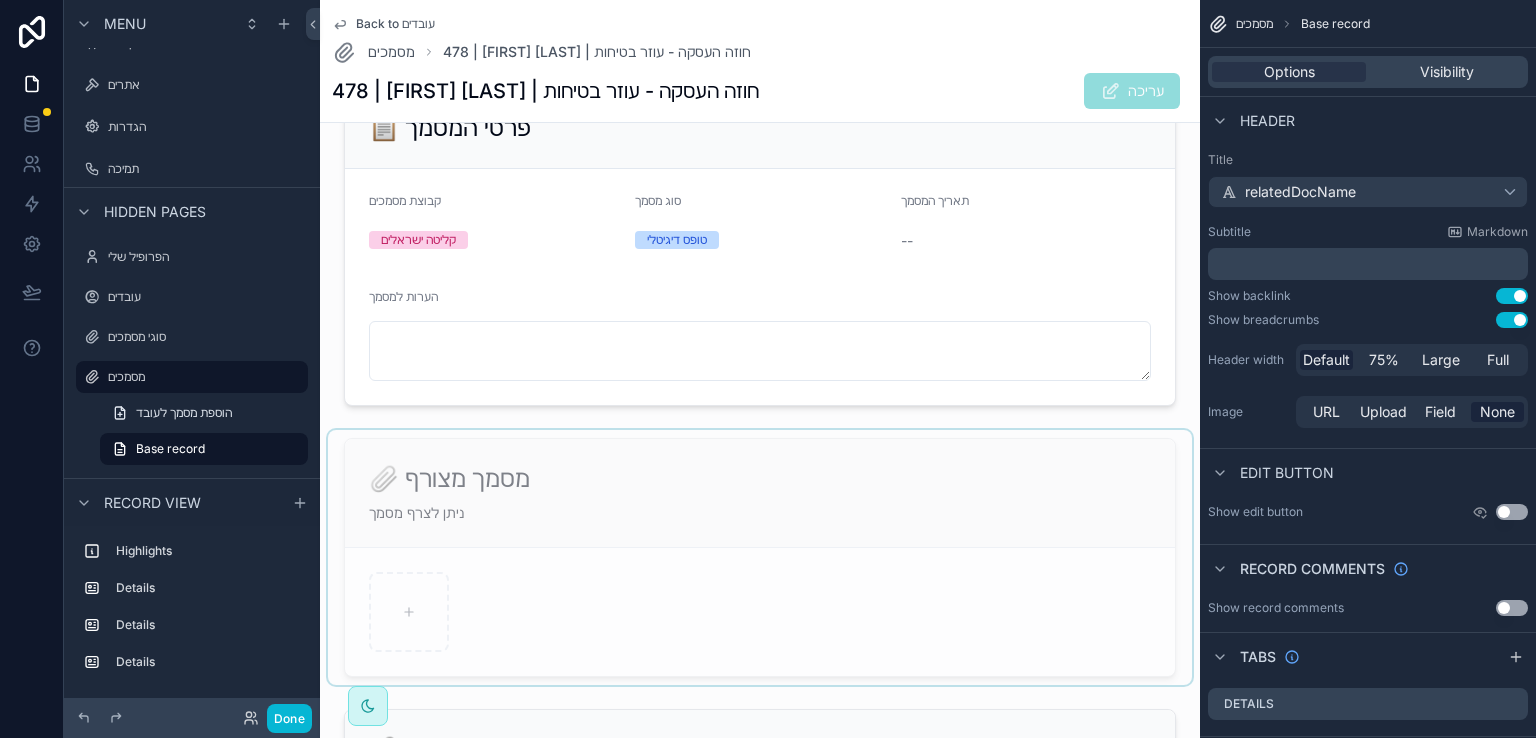 click at bounding box center (760, 557) 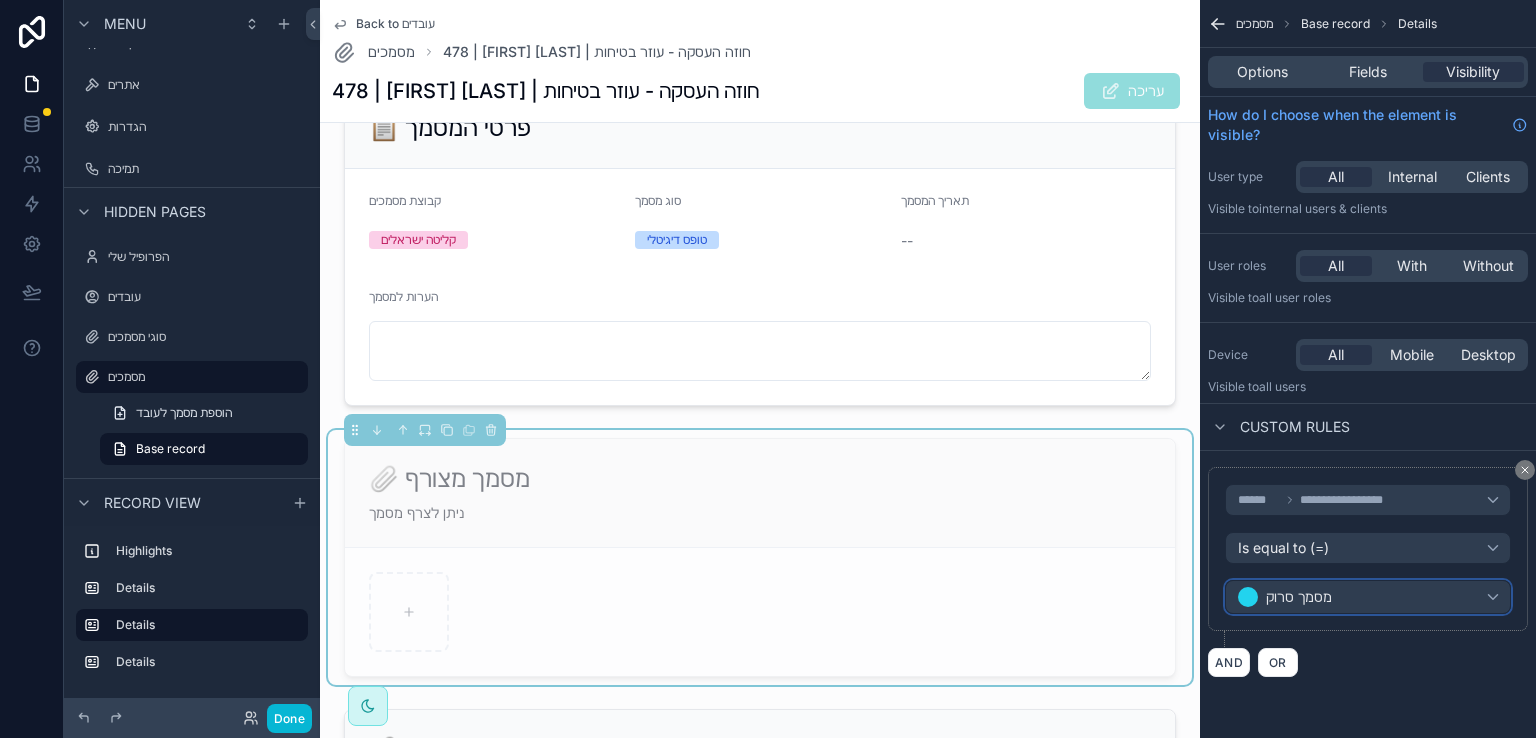 click on "מסמך סרוק" at bounding box center [1368, 597] 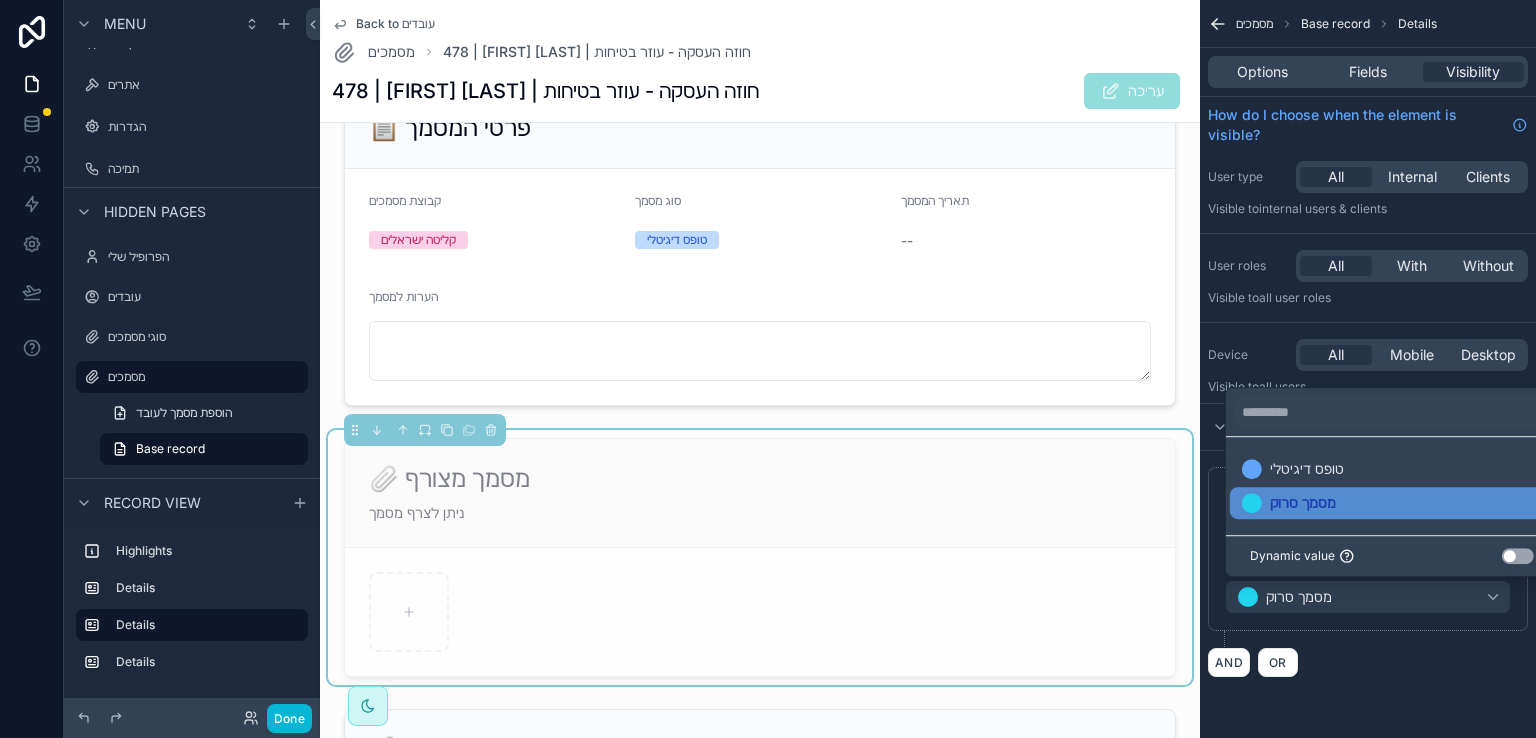 click at bounding box center (768, 369) 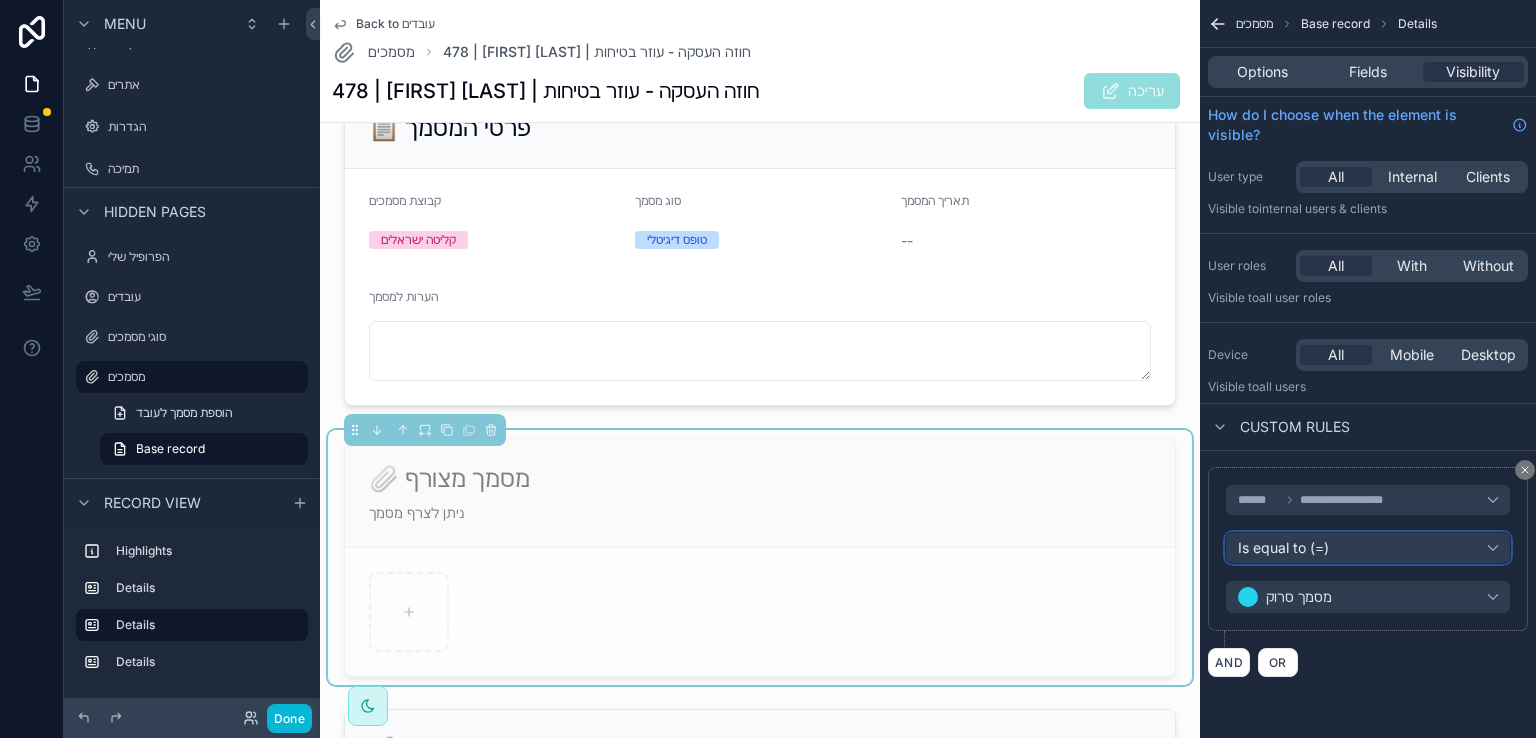 click on "Is equal to (=)" at bounding box center [1368, 548] 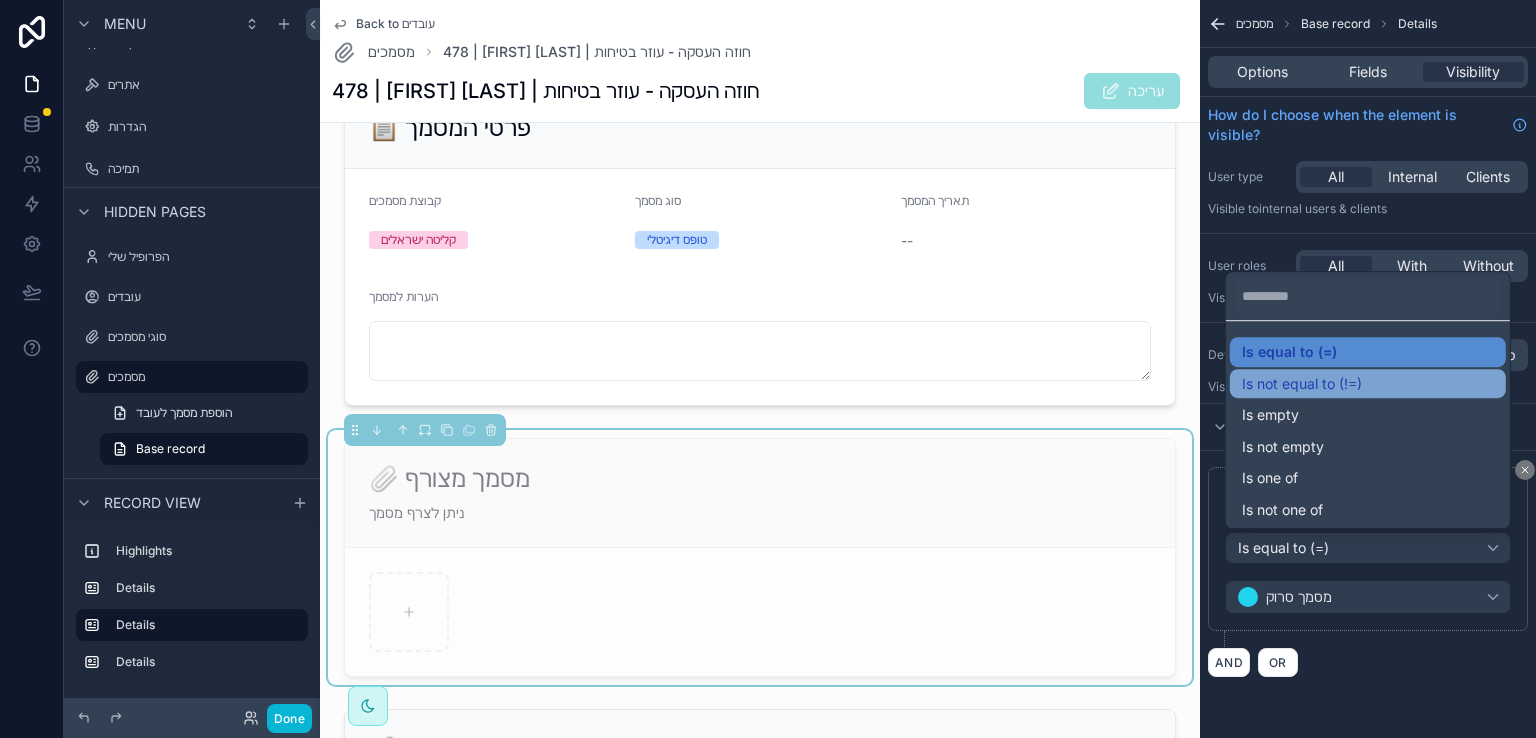 click on "Is not equal to (!=)" at bounding box center (1302, 384) 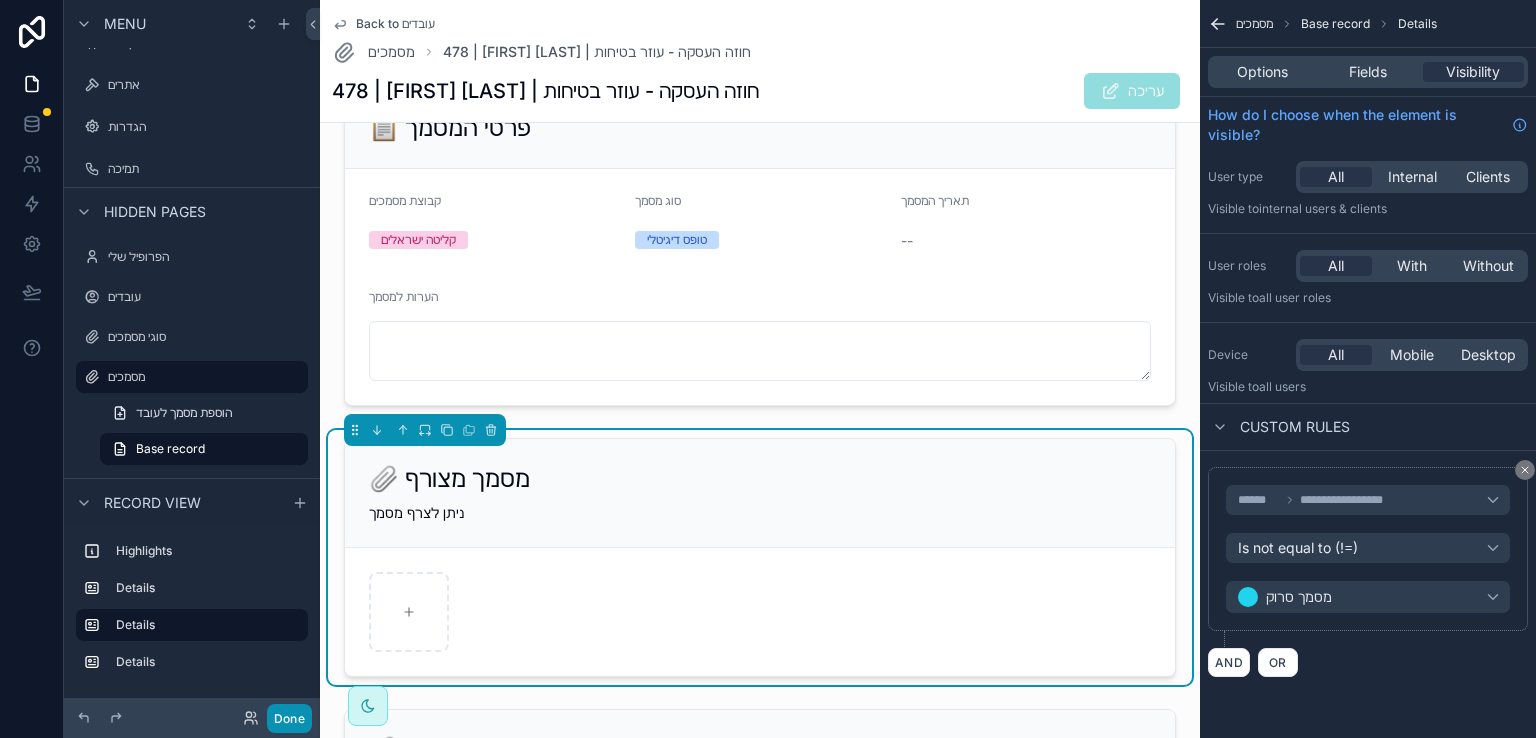 click on "Done" at bounding box center (289, 718) 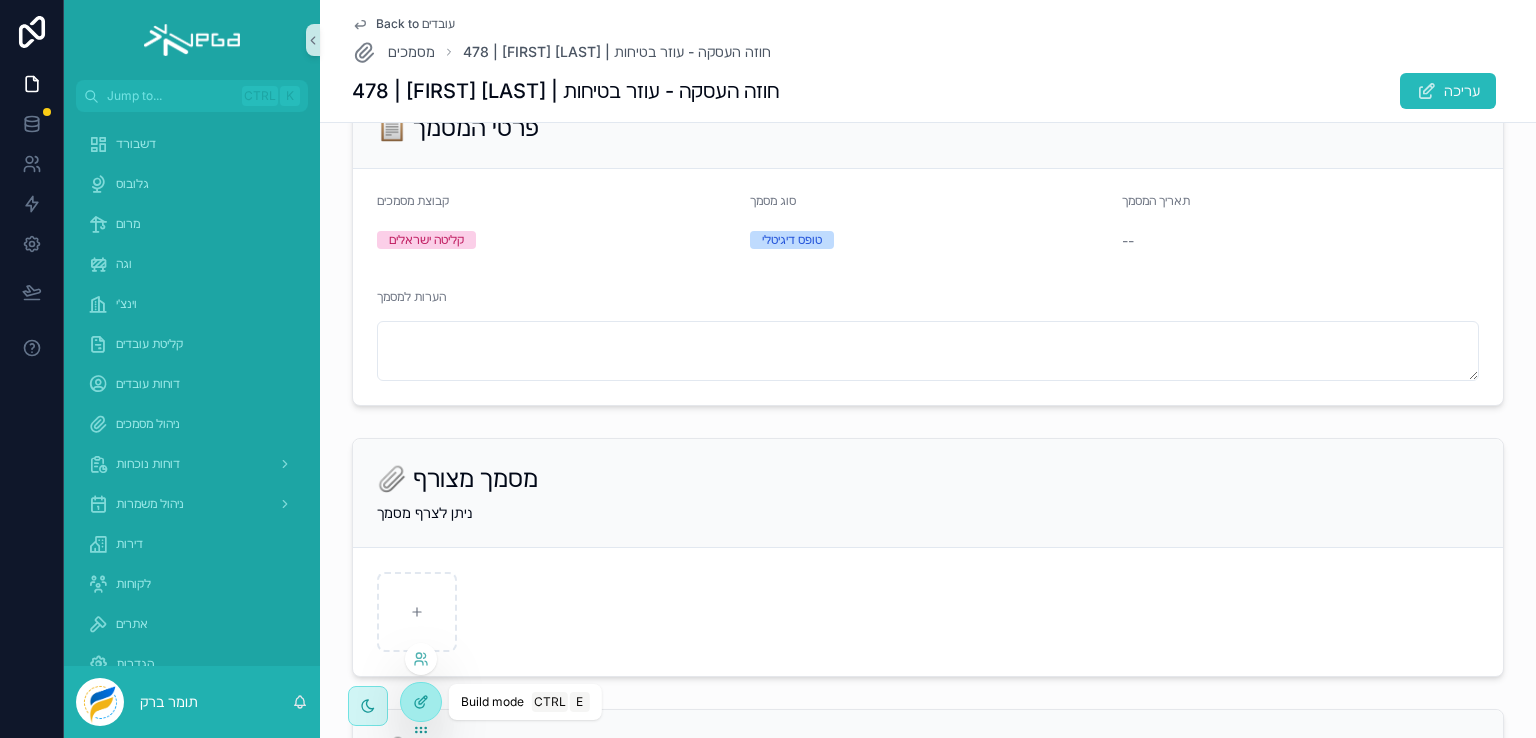 click 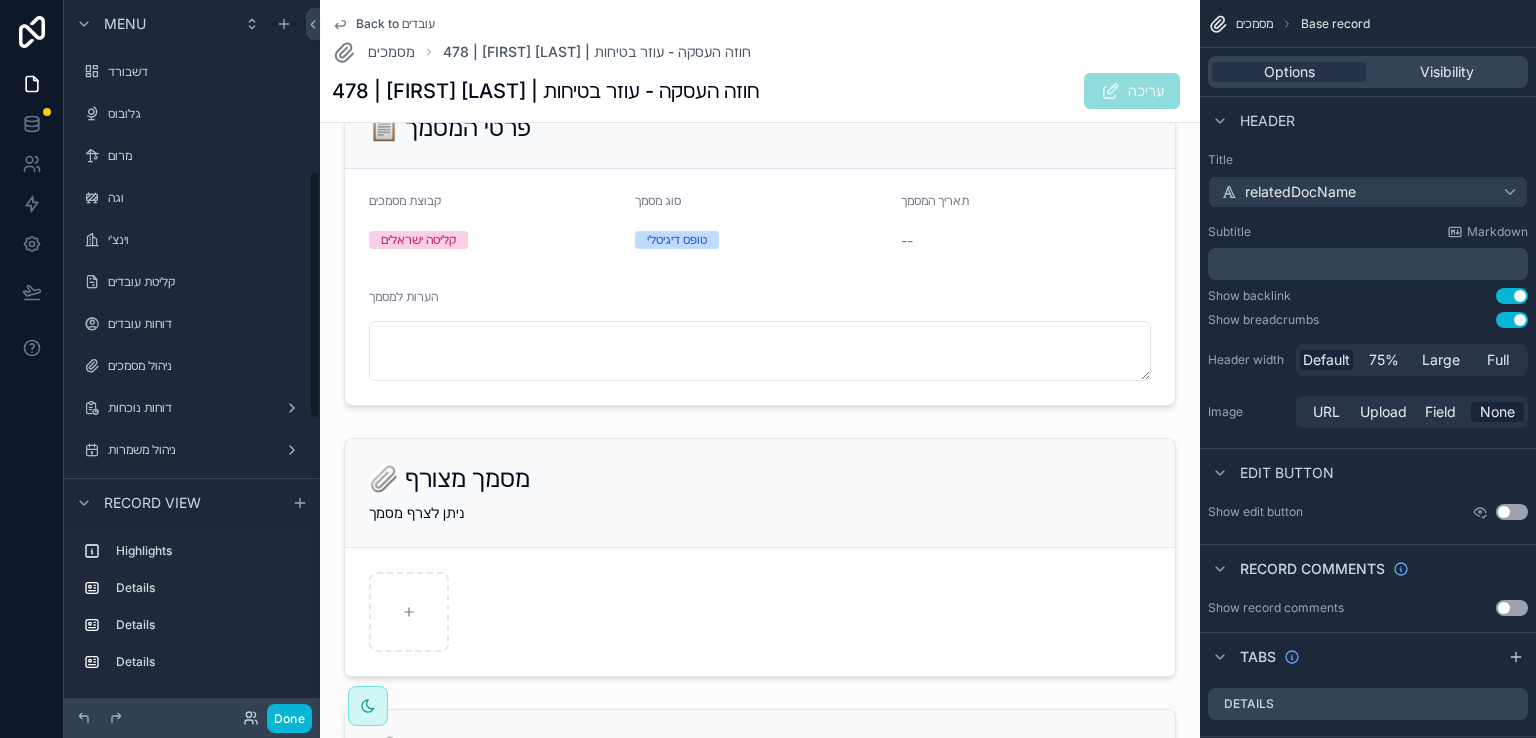 scroll, scrollTop: 491, scrollLeft: 0, axis: vertical 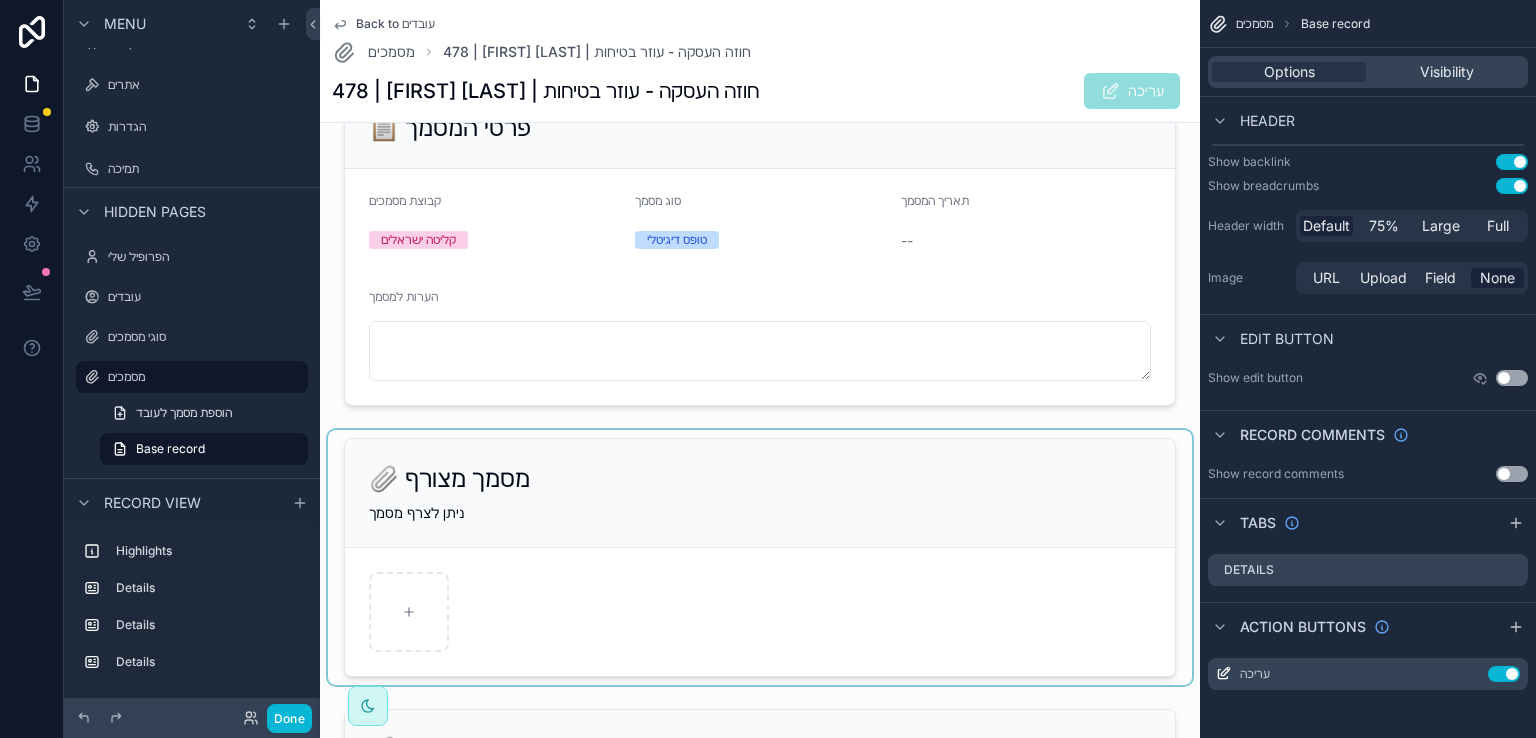 click at bounding box center (760, 557) 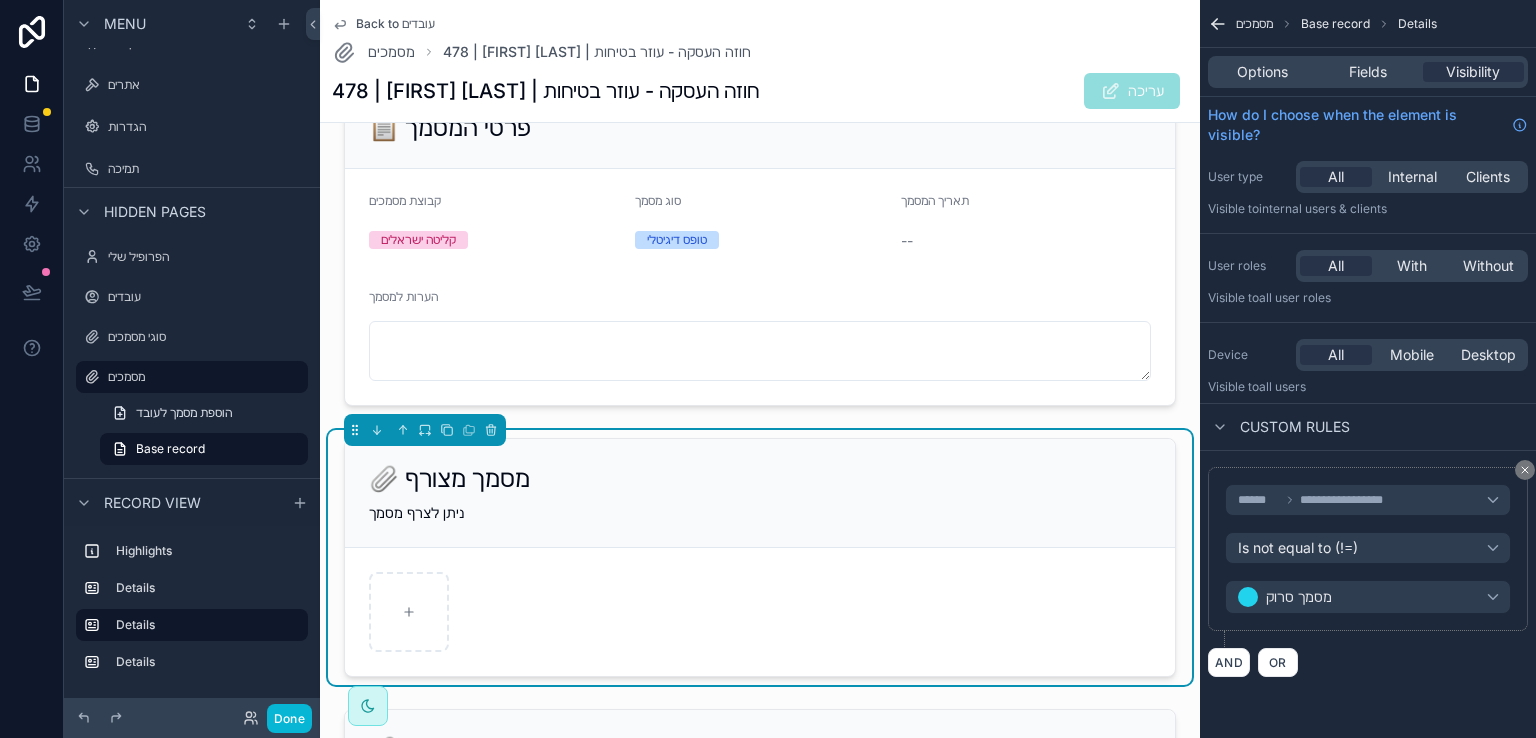 scroll, scrollTop: 0, scrollLeft: 0, axis: both 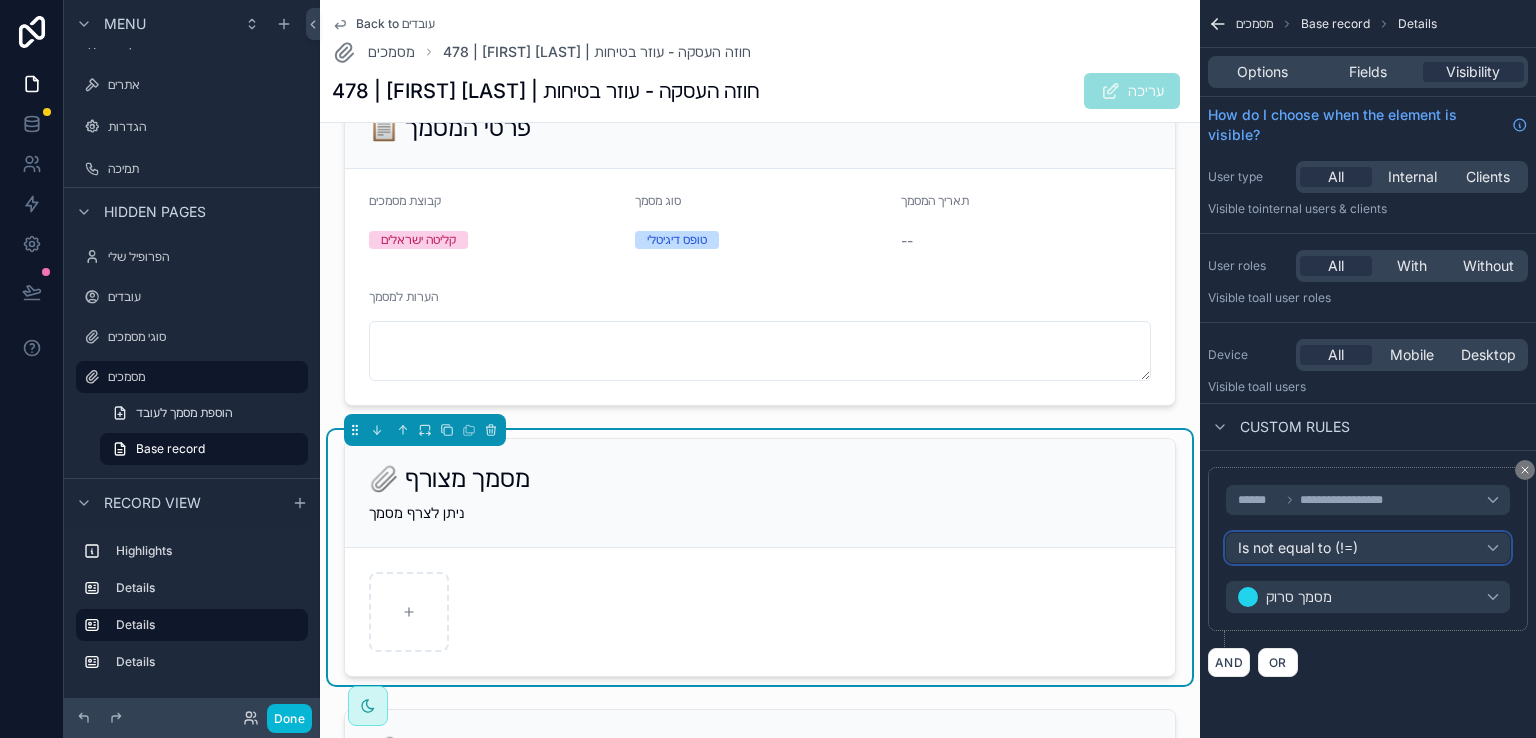 click on "Is not equal to (!=)" at bounding box center [1368, 548] 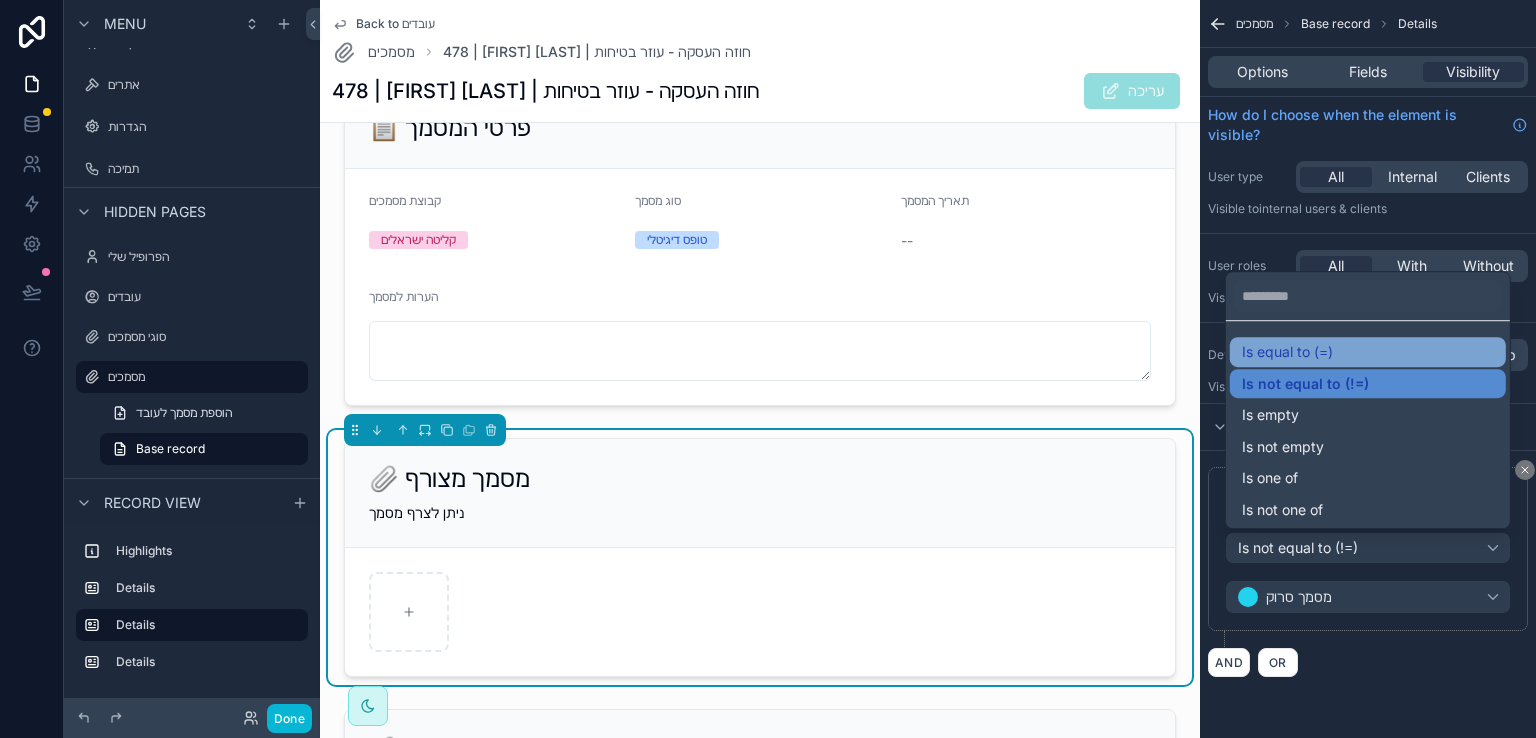 click on "Is equal to (=)" at bounding box center (1287, 352) 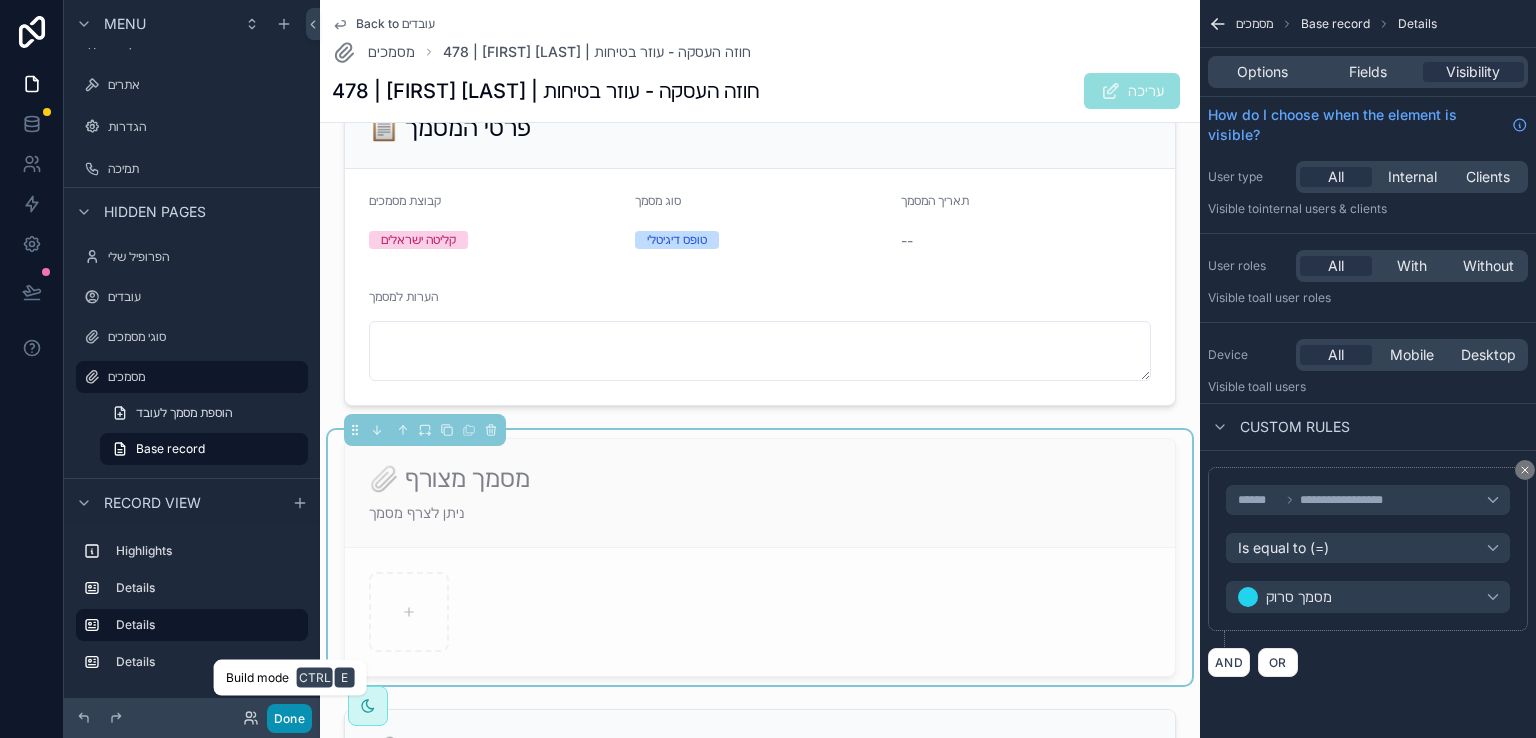 click on "Done" at bounding box center (289, 718) 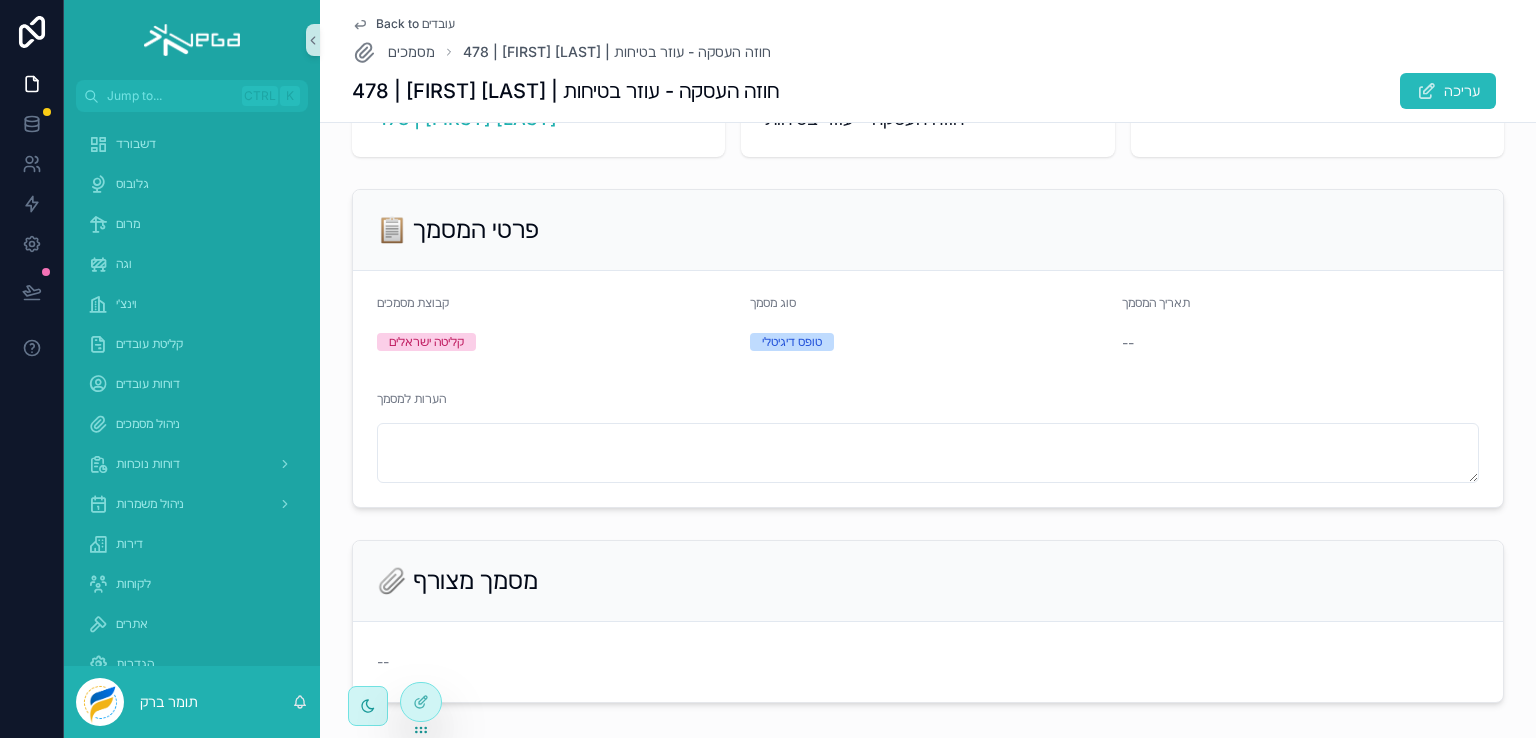scroll, scrollTop: 198, scrollLeft: 0, axis: vertical 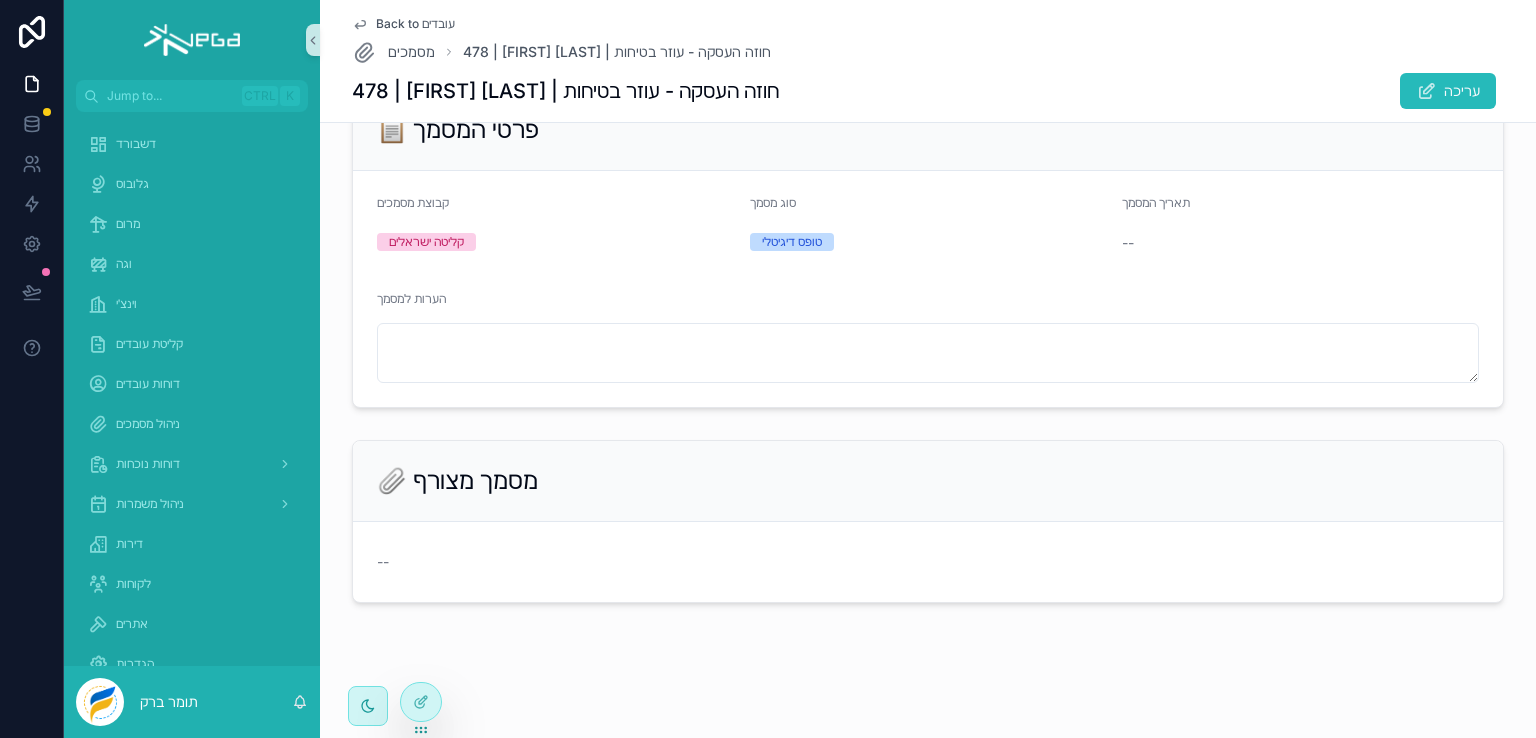 click on "Back to עובדים" at bounding box center (415, 24) 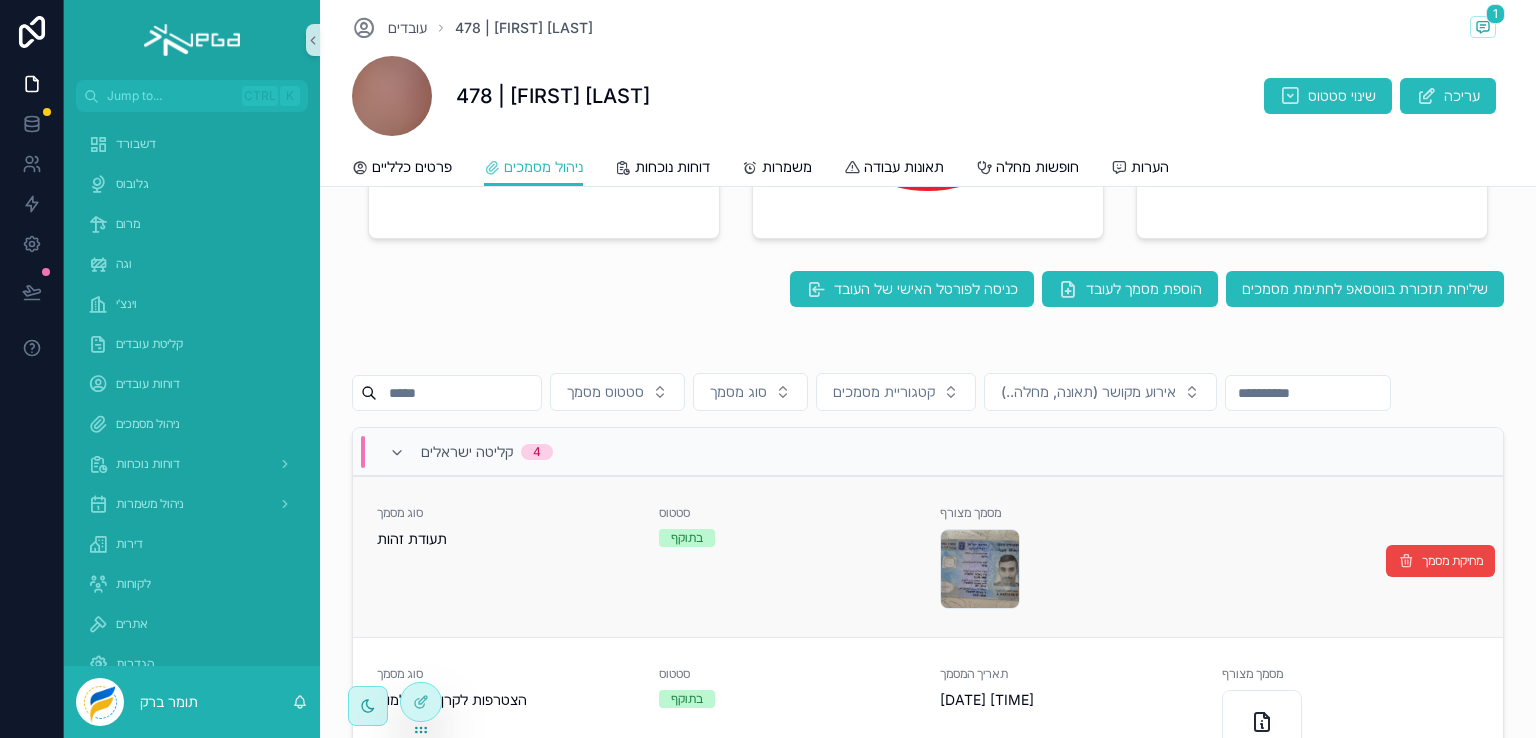 scroll, scrollTop: 600, scrollLeft: 0, axis: vertical 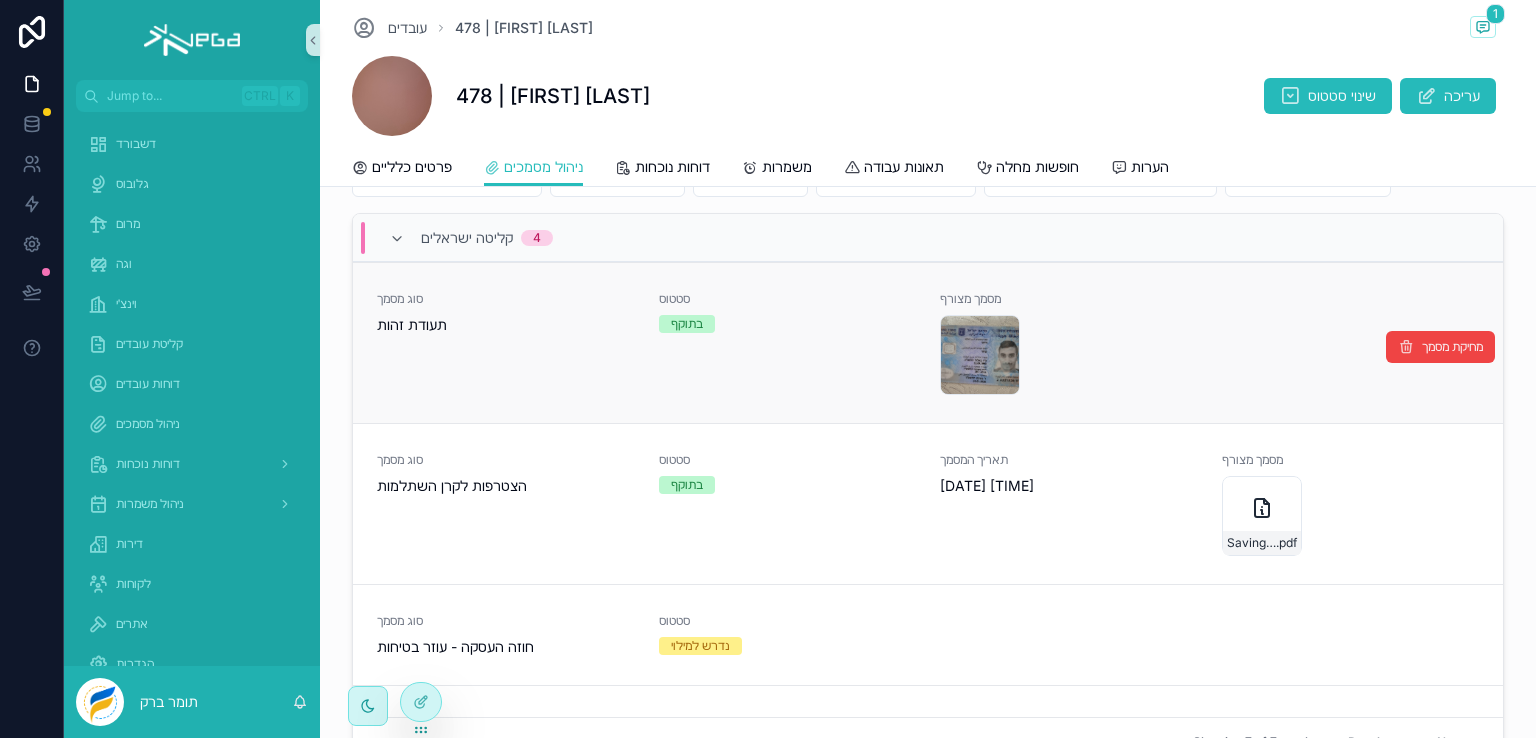 click on "סוג מסמך תעודת זהות" at bounding box center (506, 343) 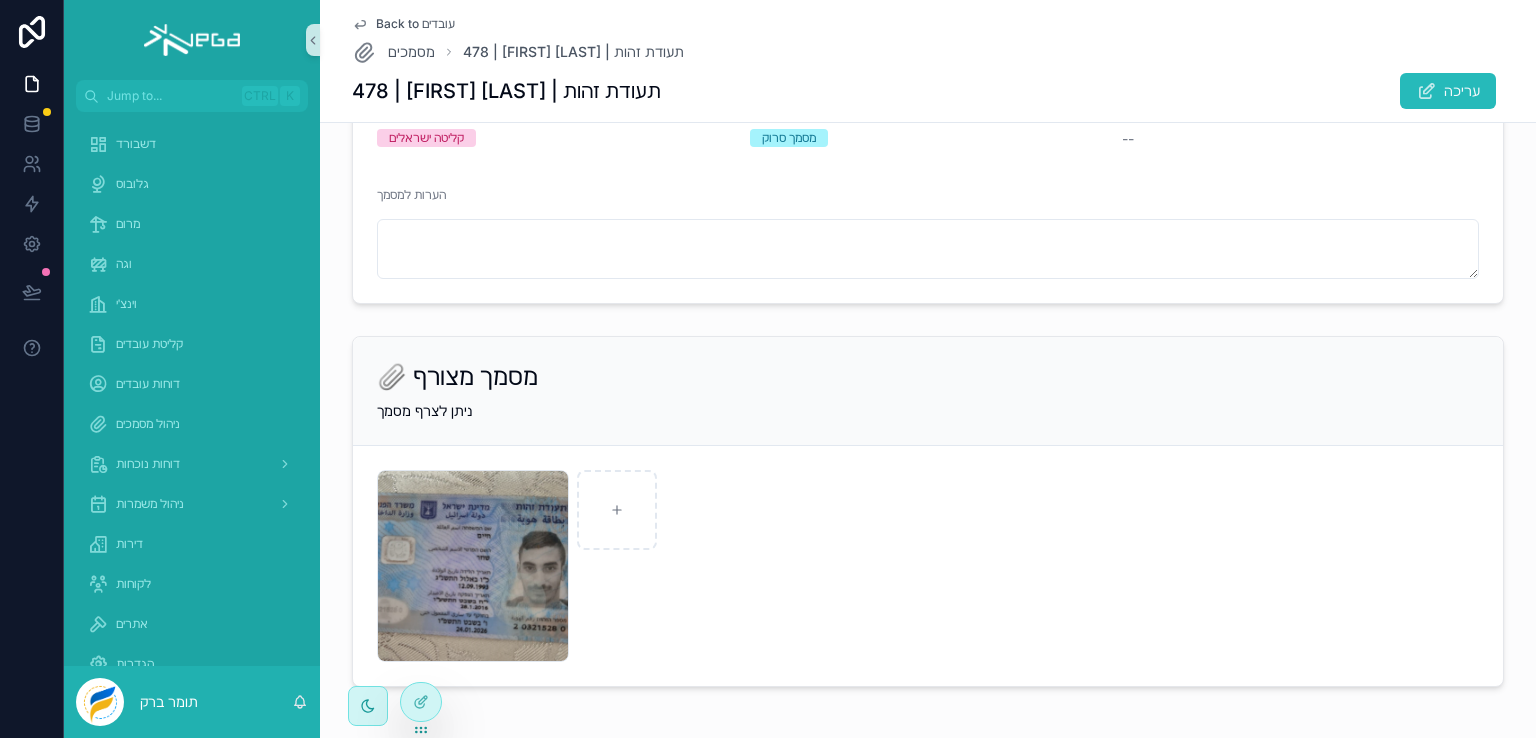 scroll, scrollTop: 386, scrollLeft: 0, axis: vertical 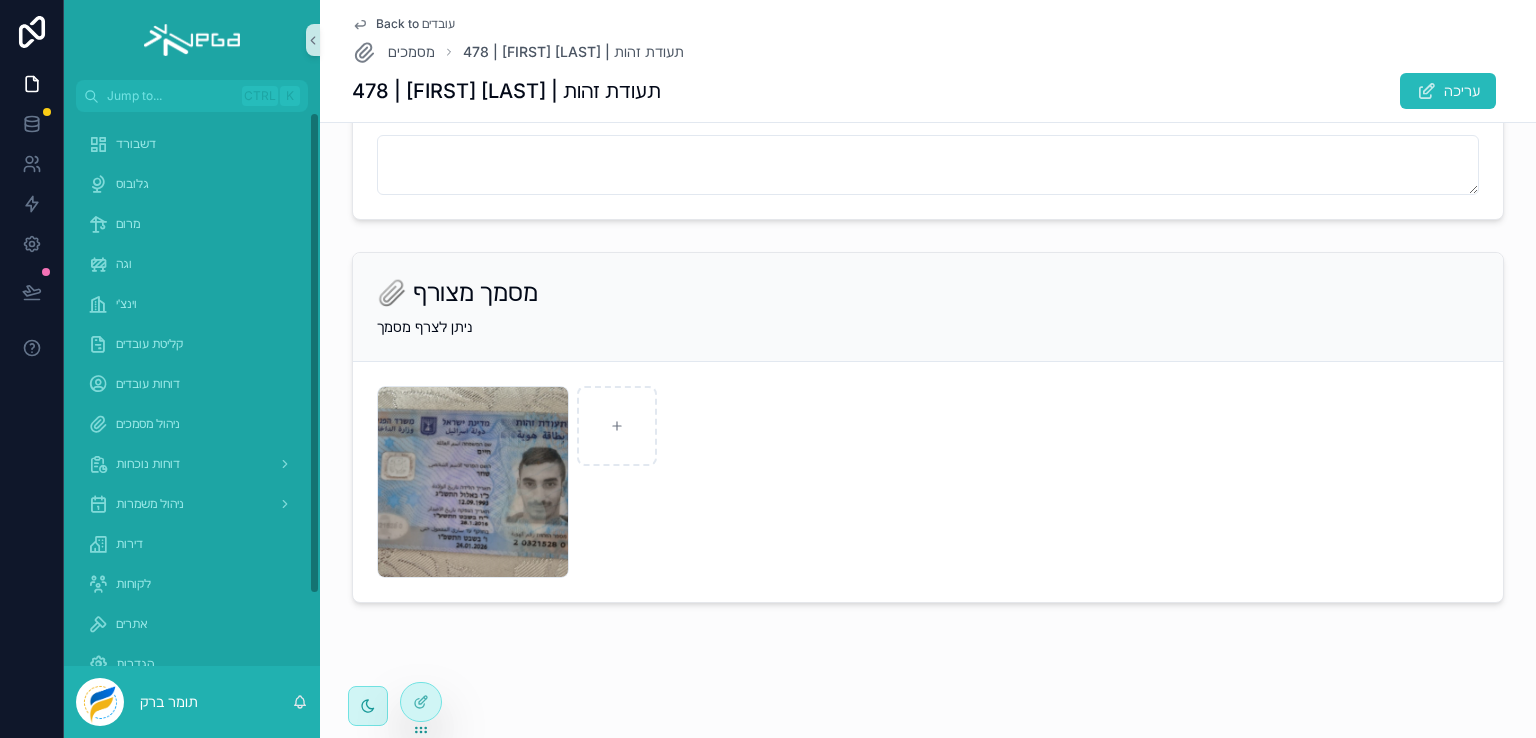 click on "Back to עובדים" at bounding box center (415, 24) 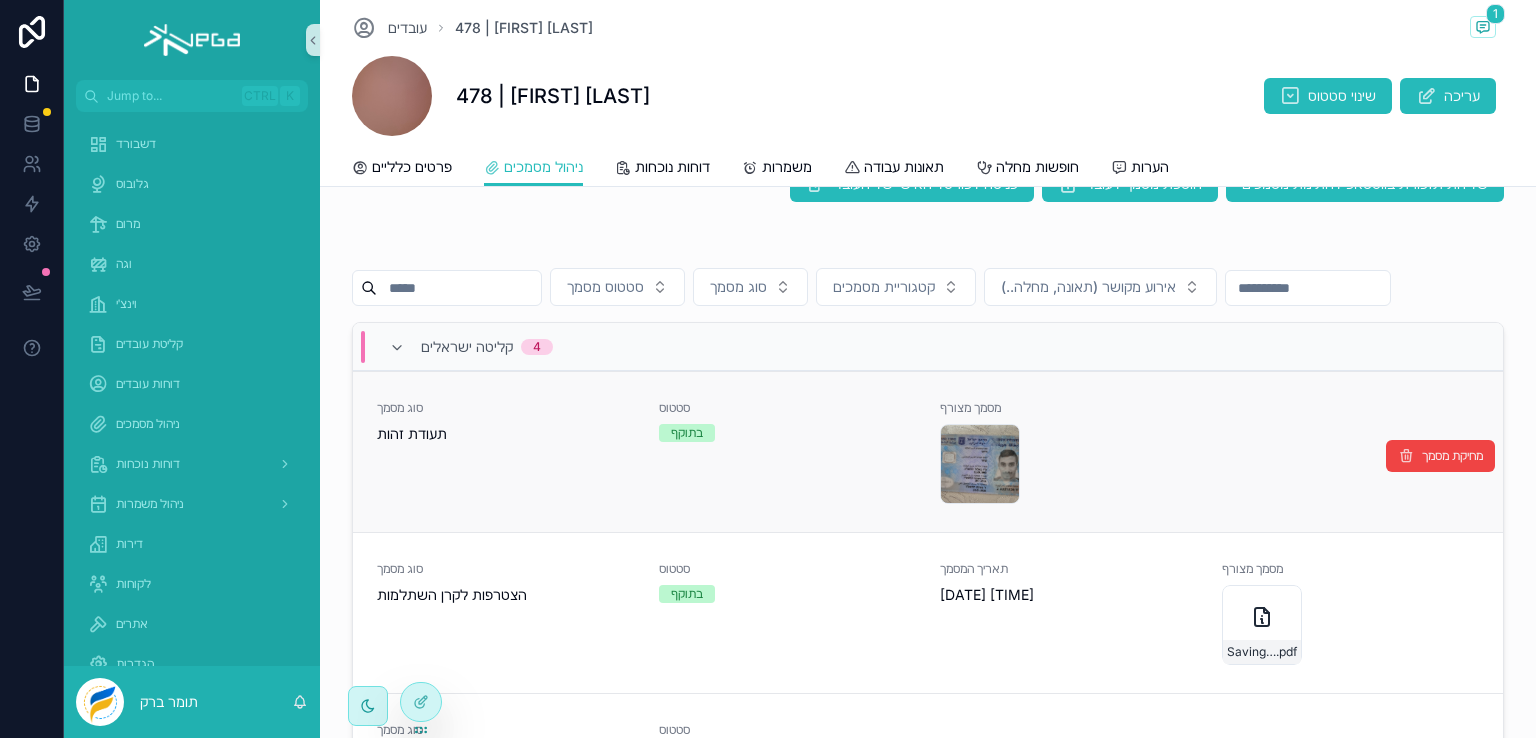 scroll, scrollTop: 686, scrollLeft: 0, axis: vertical 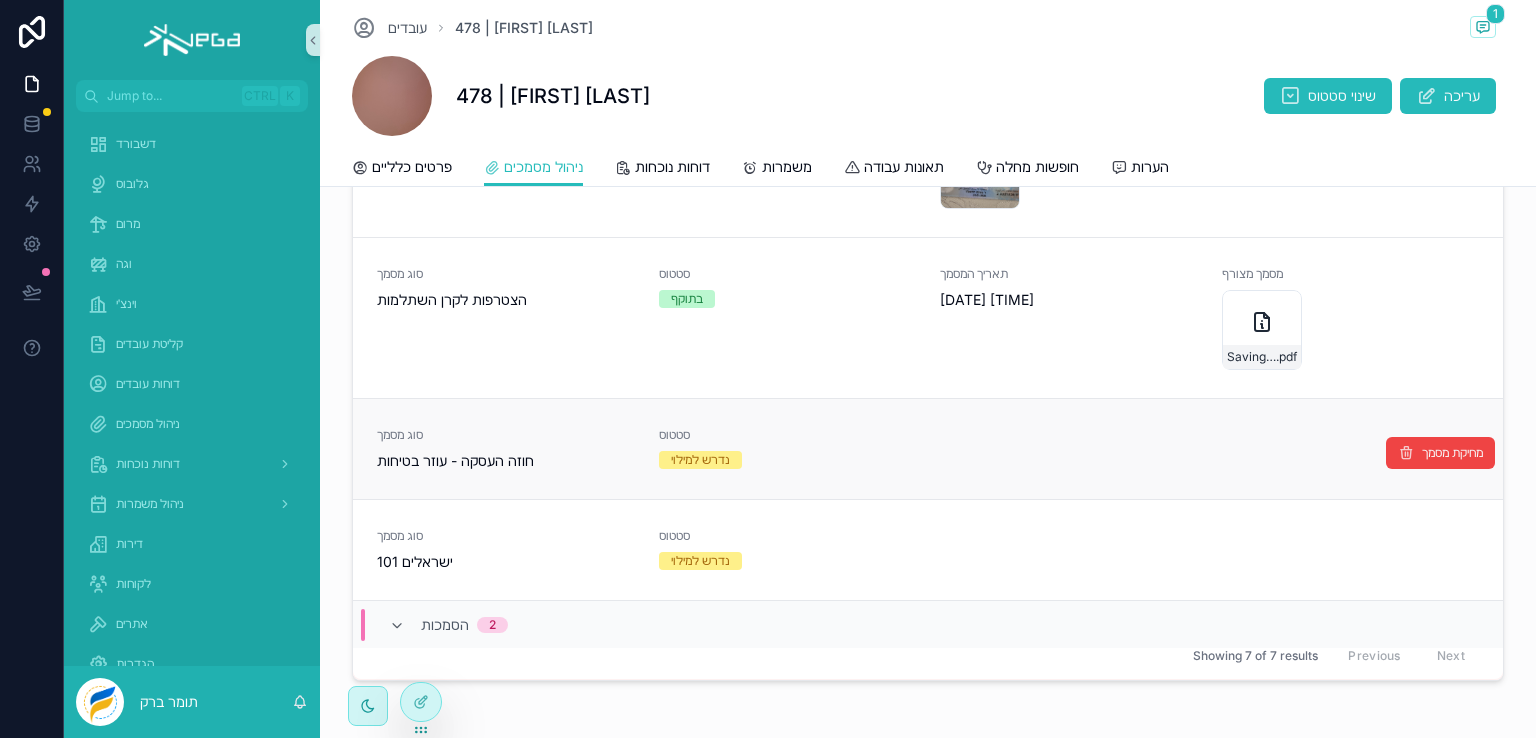 click on "חוזה העסקה - עוזר בטיחות" at bounding box center (506, 461) 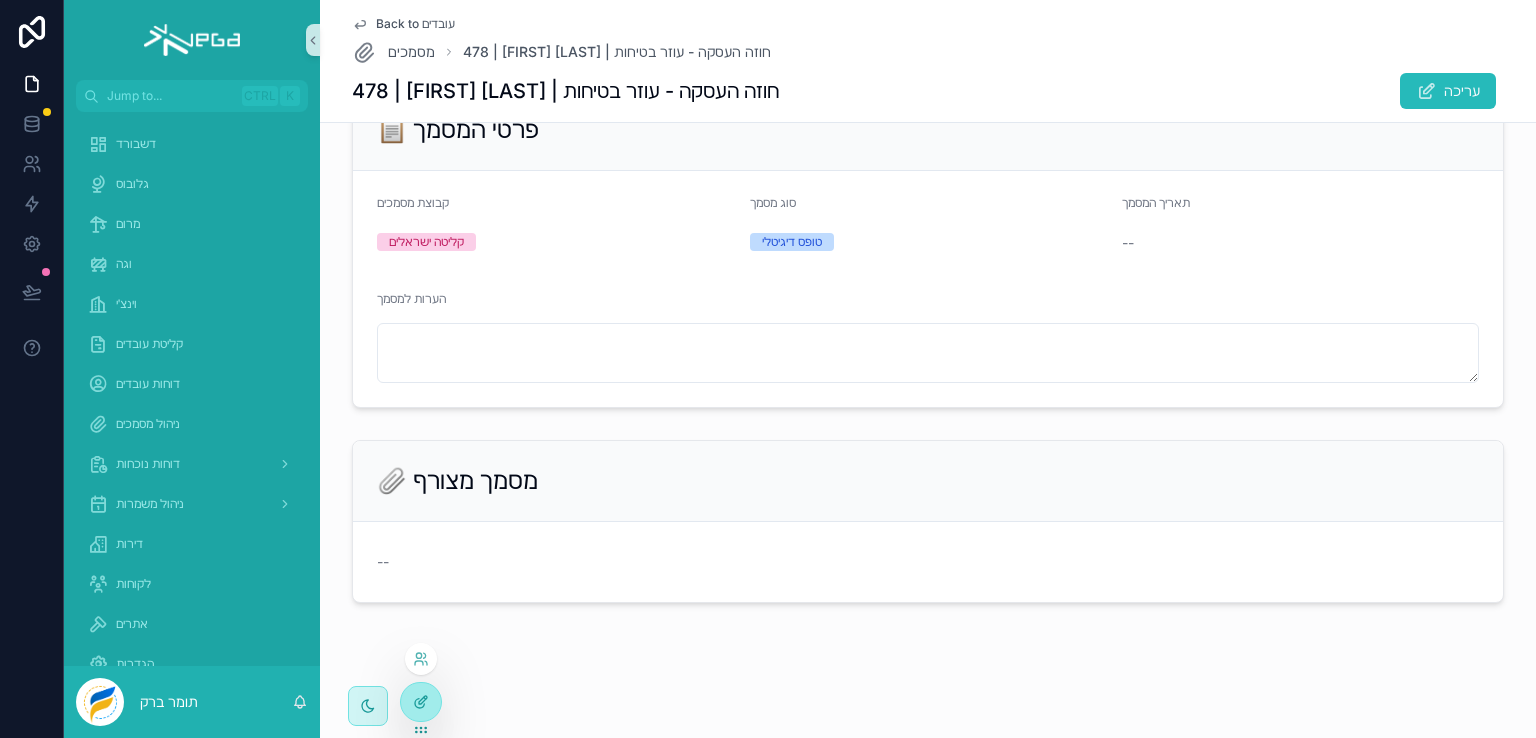 click 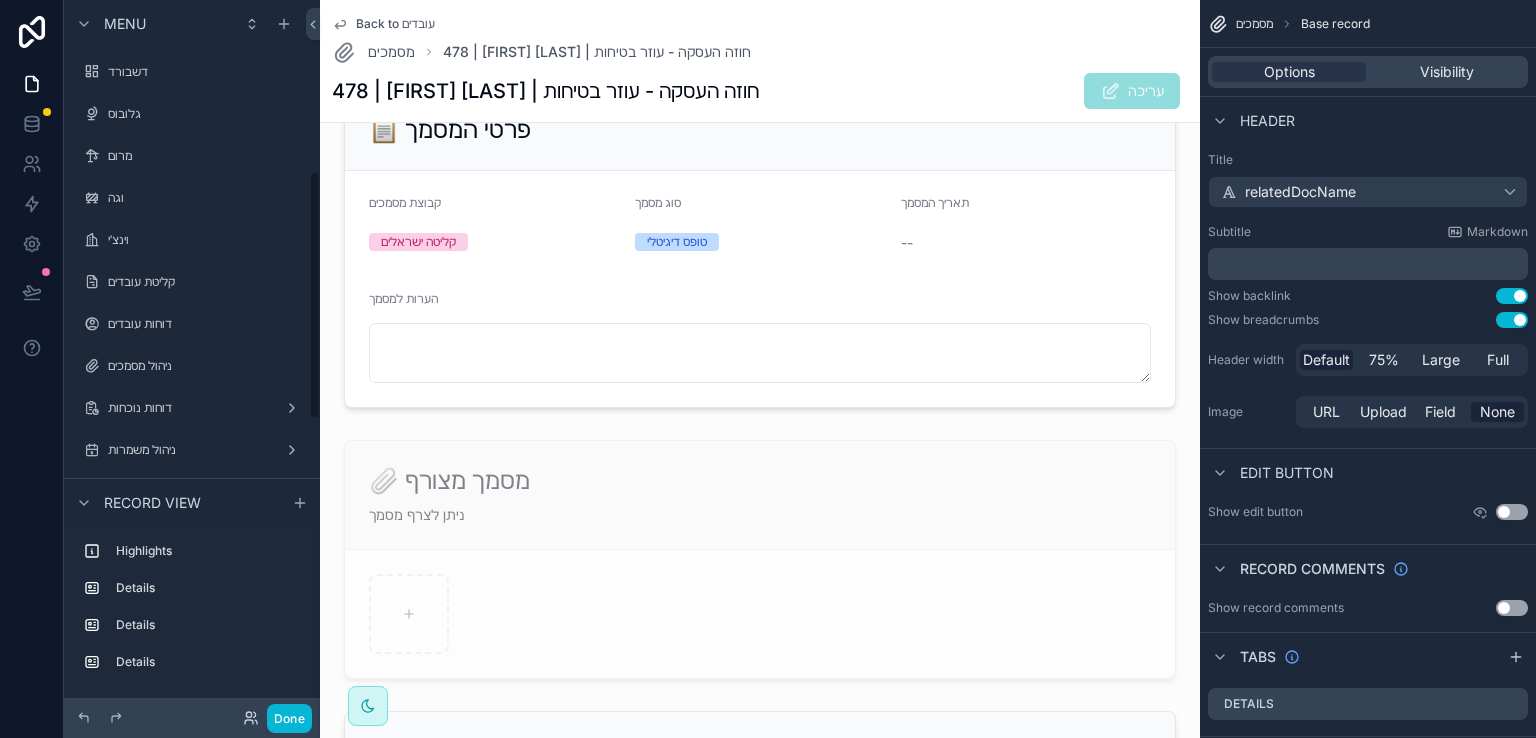 scroll, scrollTop: 686, scrollLeft: 0, axis: vertical 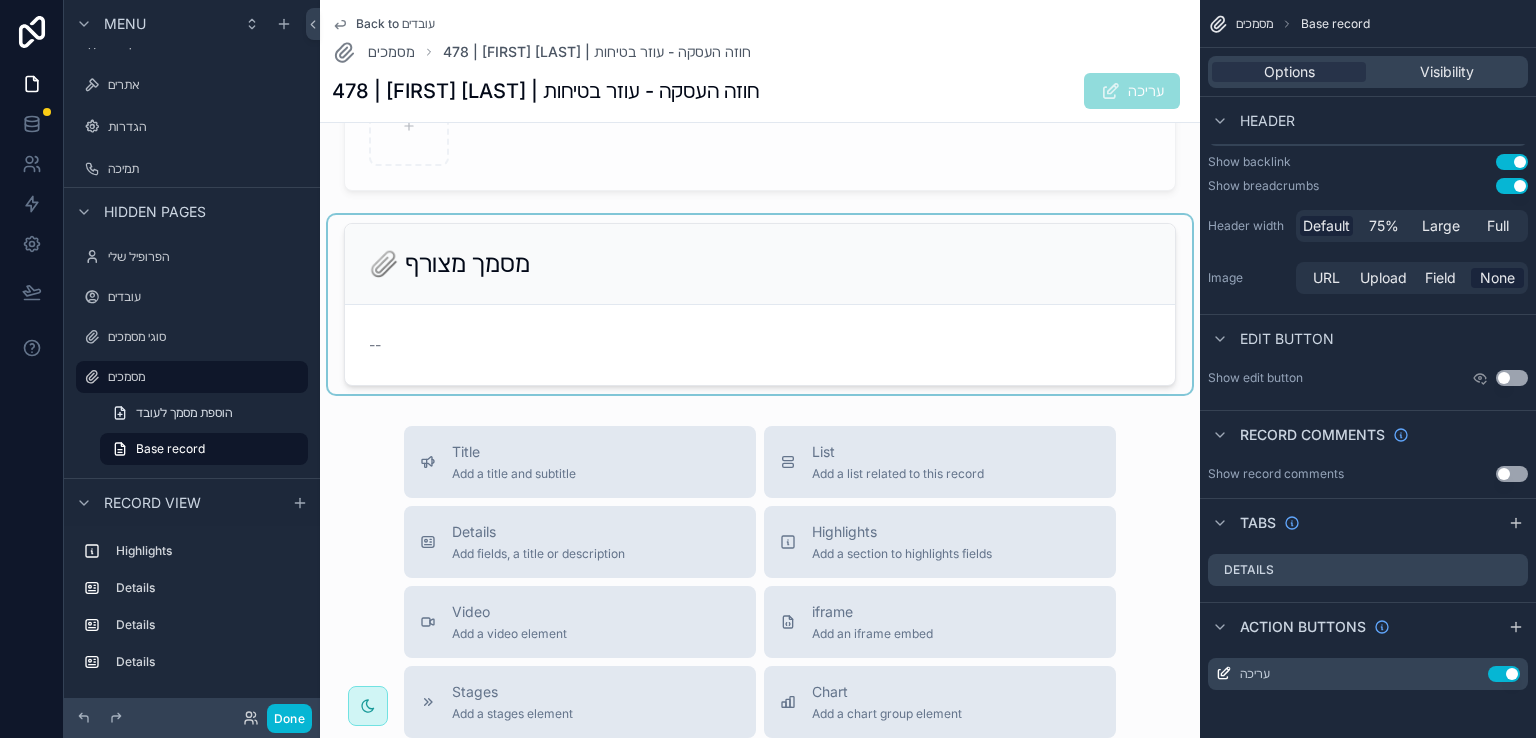 click at bounding box center [760, 304] 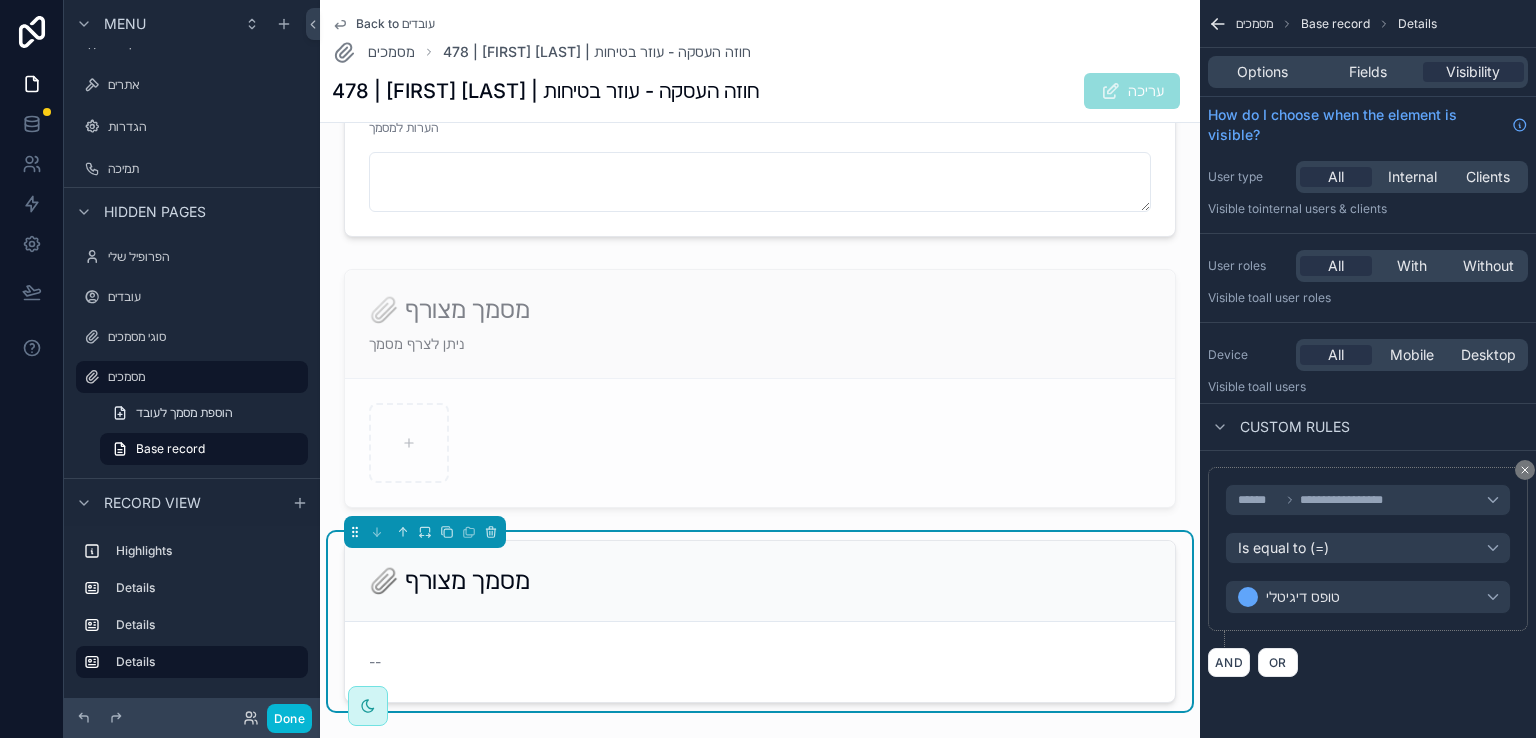 scroll, scrollTop: 400, scrollLeft: 0, axis: vertical 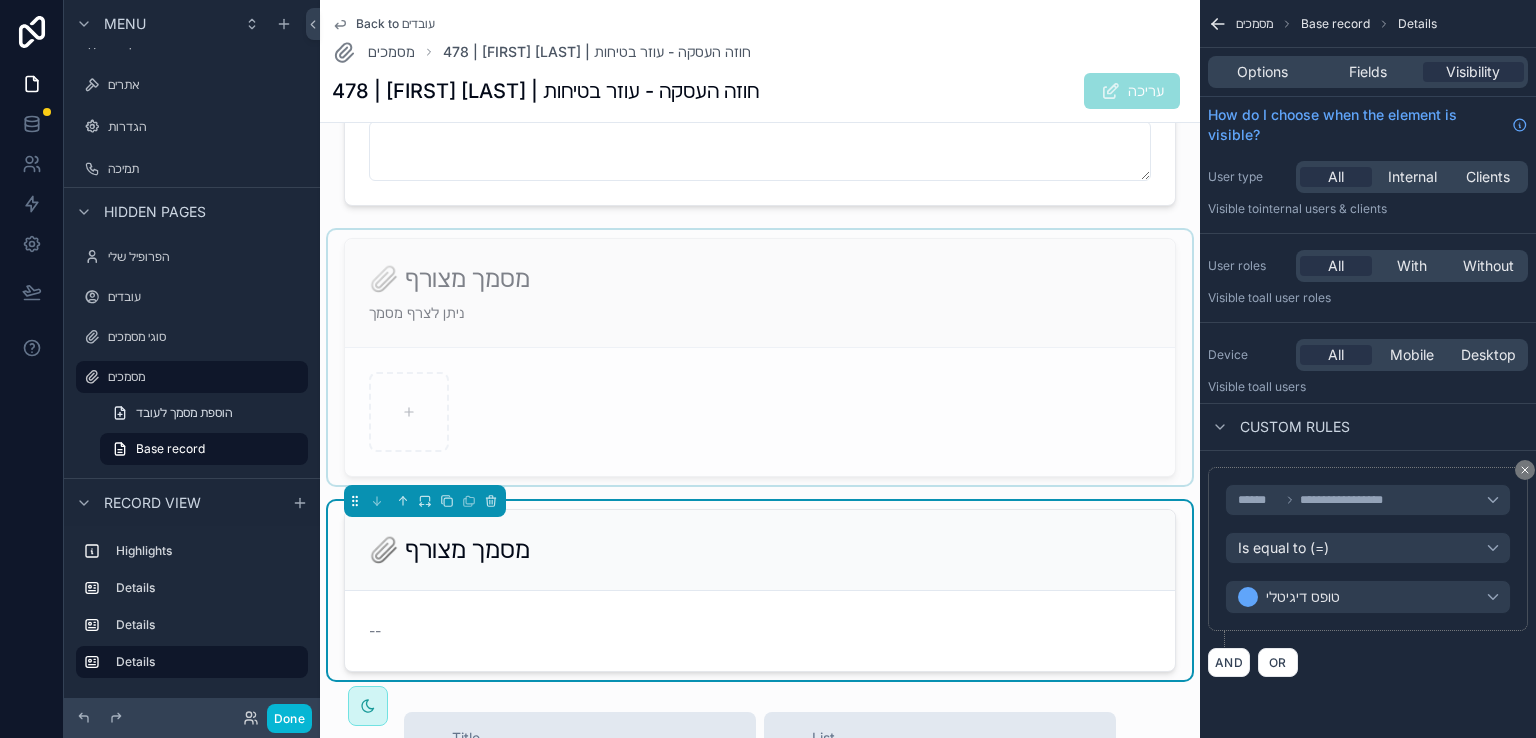 click at bounding box center (760, 357) 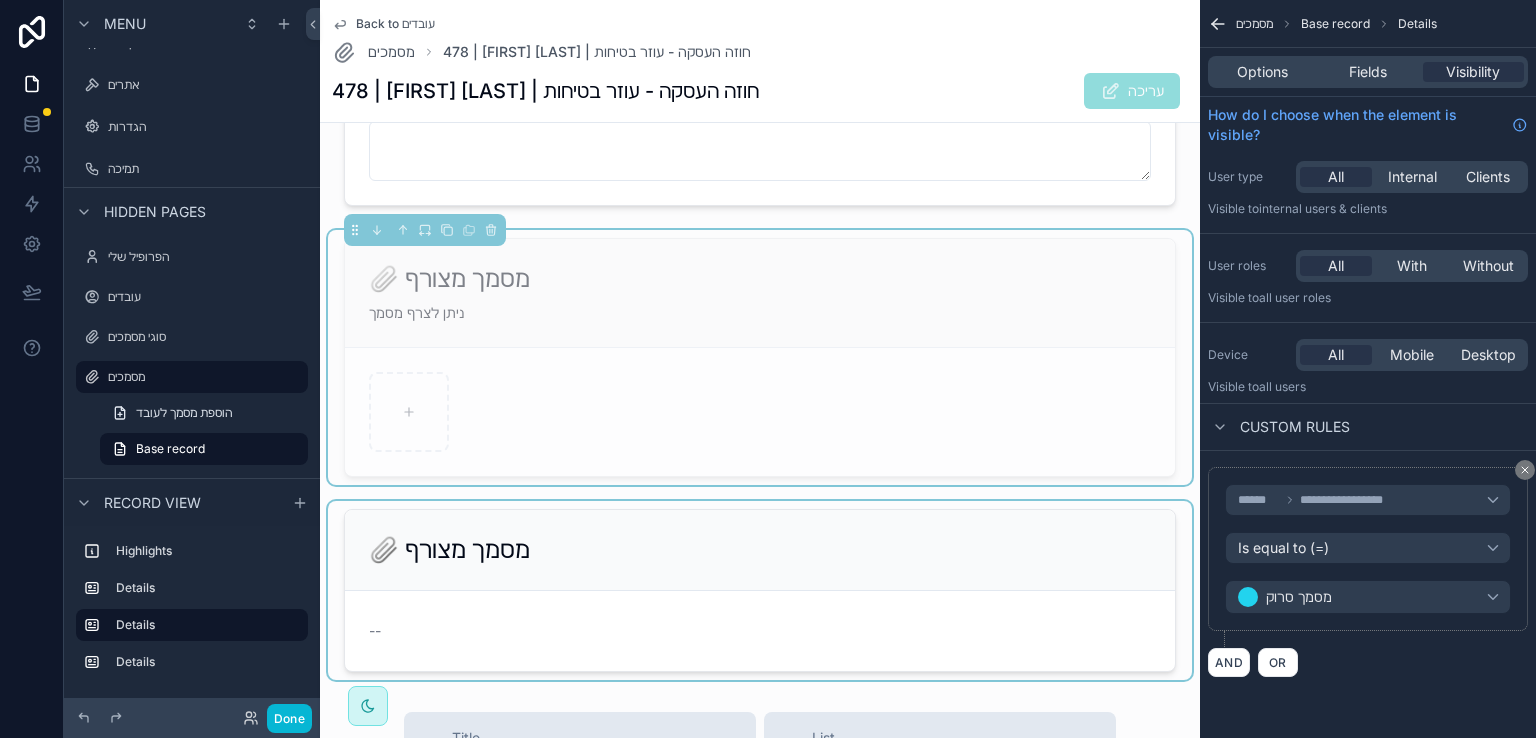 click at bounding box center (760, 590) 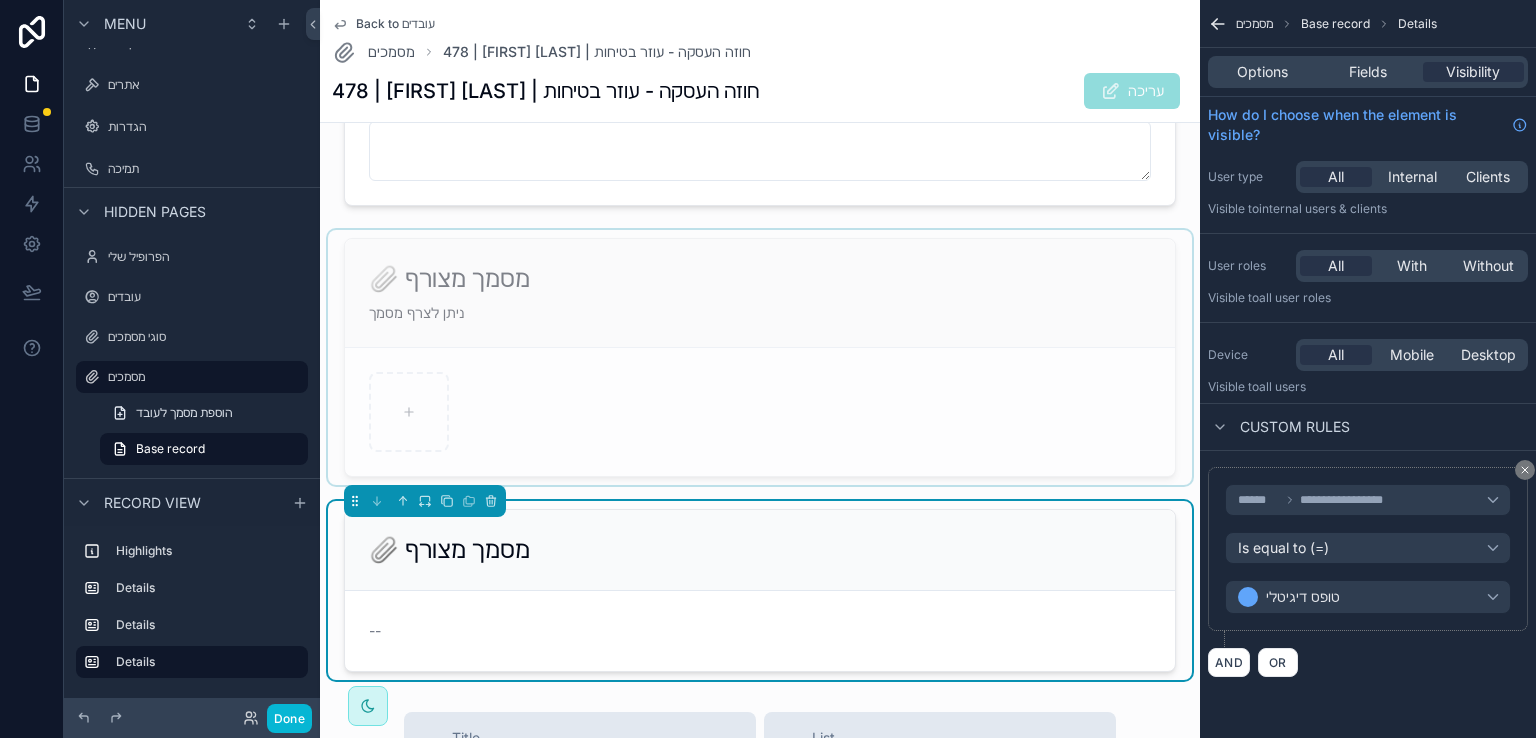 click at bounding box center [760, 357] 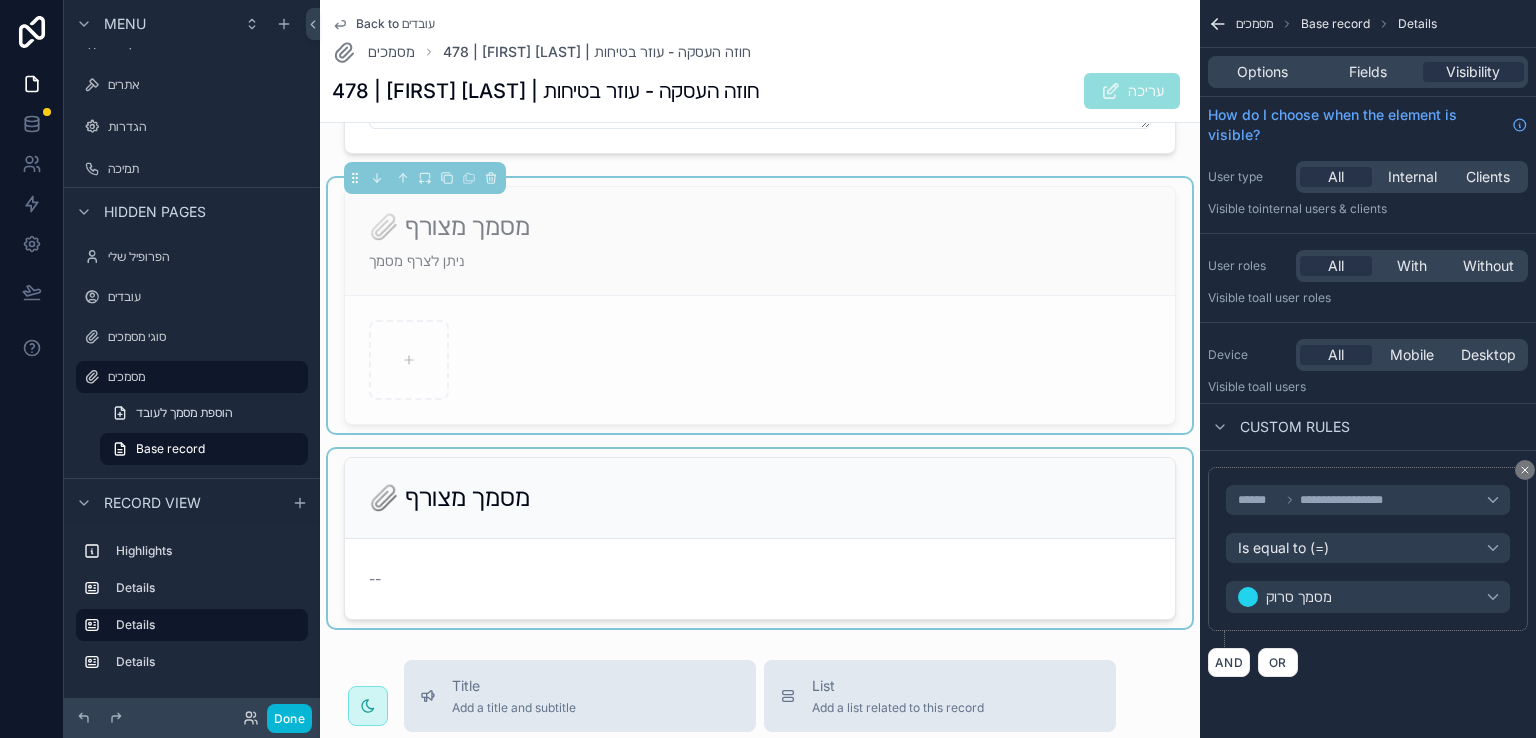 scroll, scrollTop: 600, scrollLeft: 0, axis: vertical 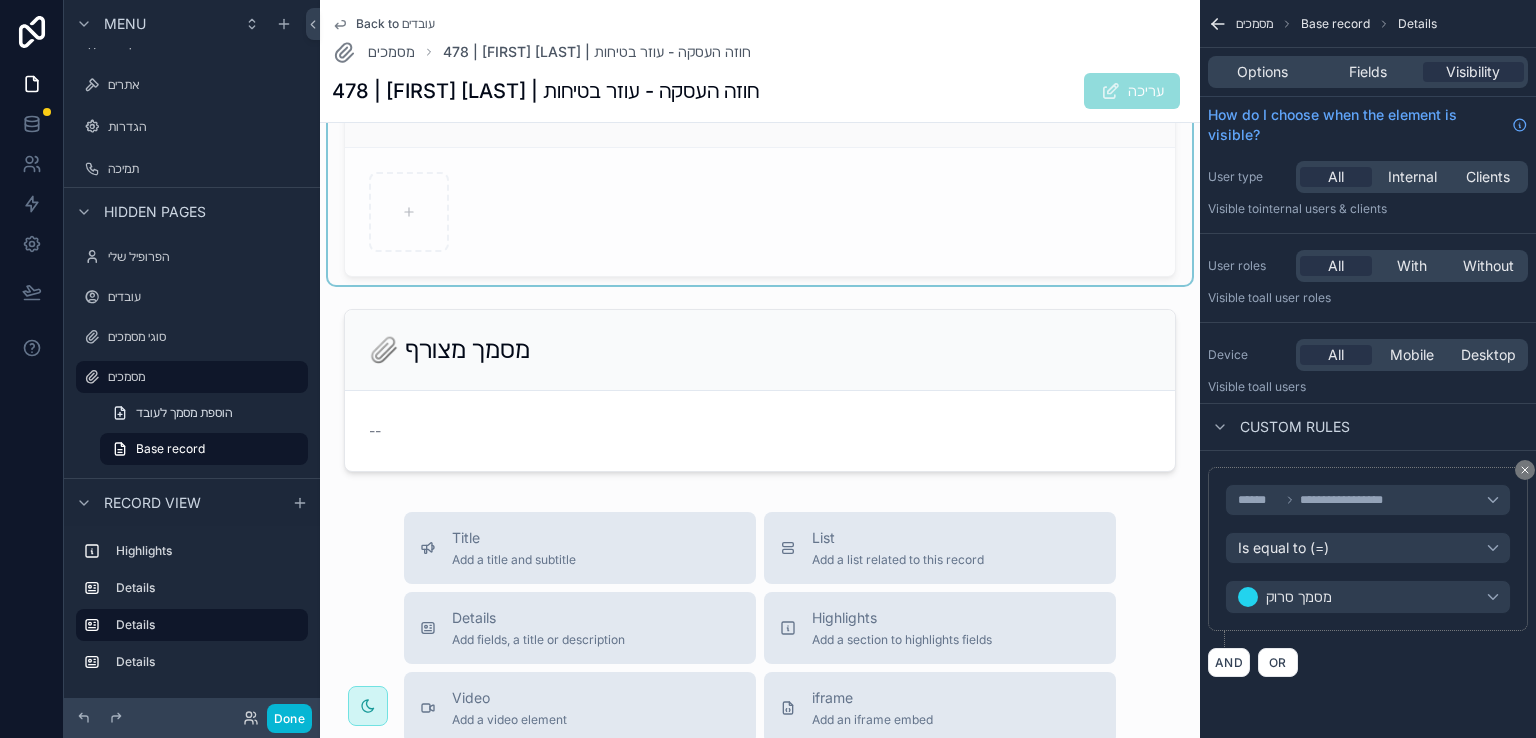 click at bounding box center [760, 212] 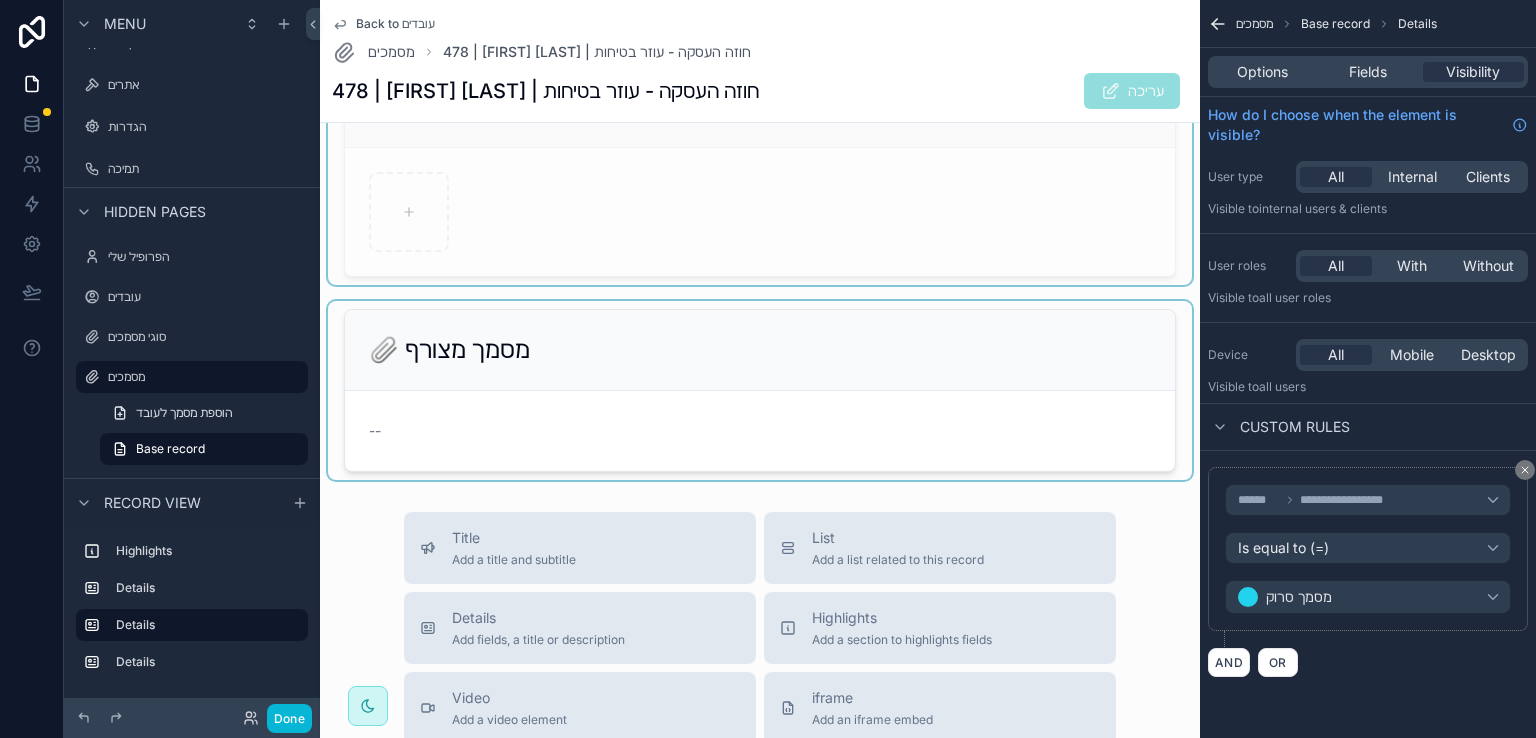 click at bounding box center (760, 390) 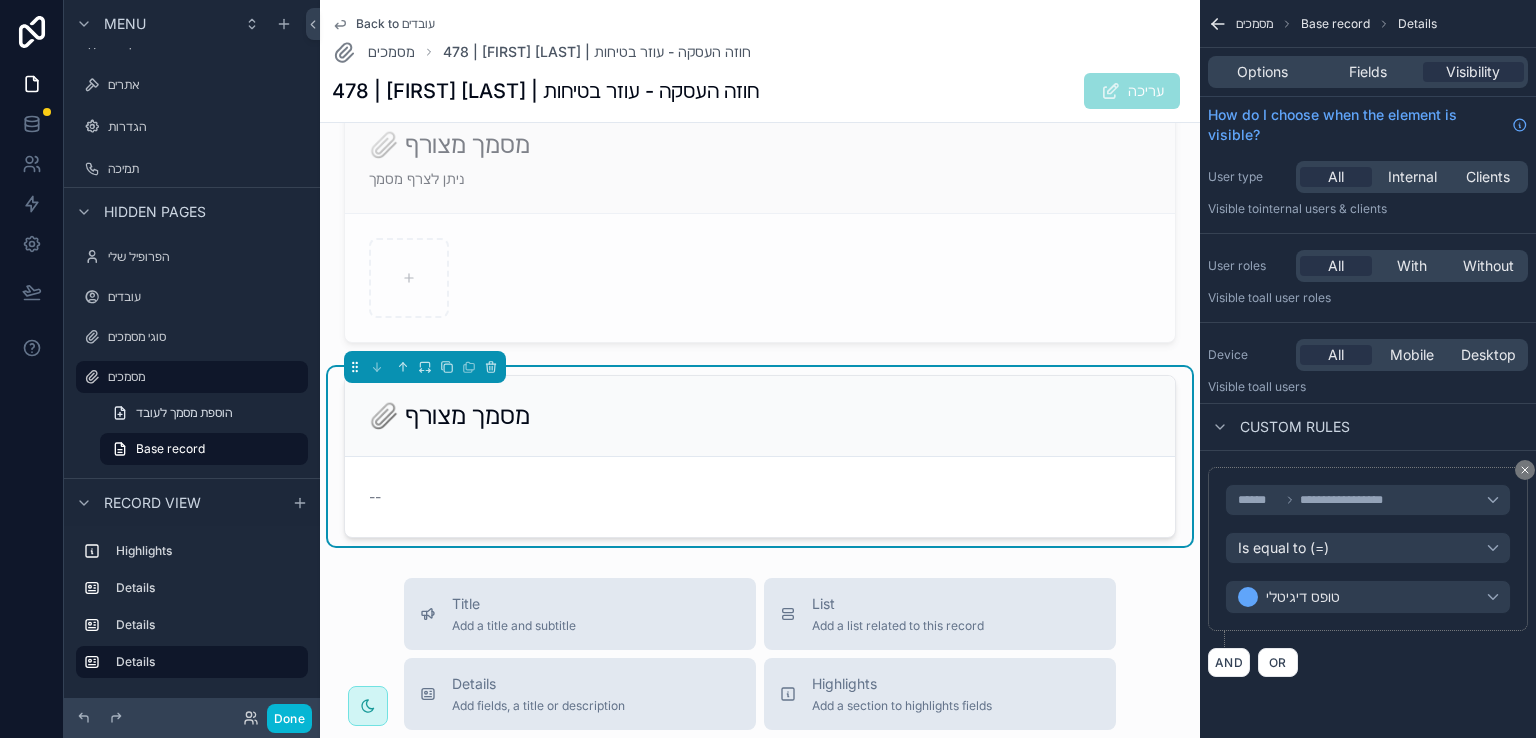 scroll, scrollTop: 500, scrollLeft: 0, axis: vertical 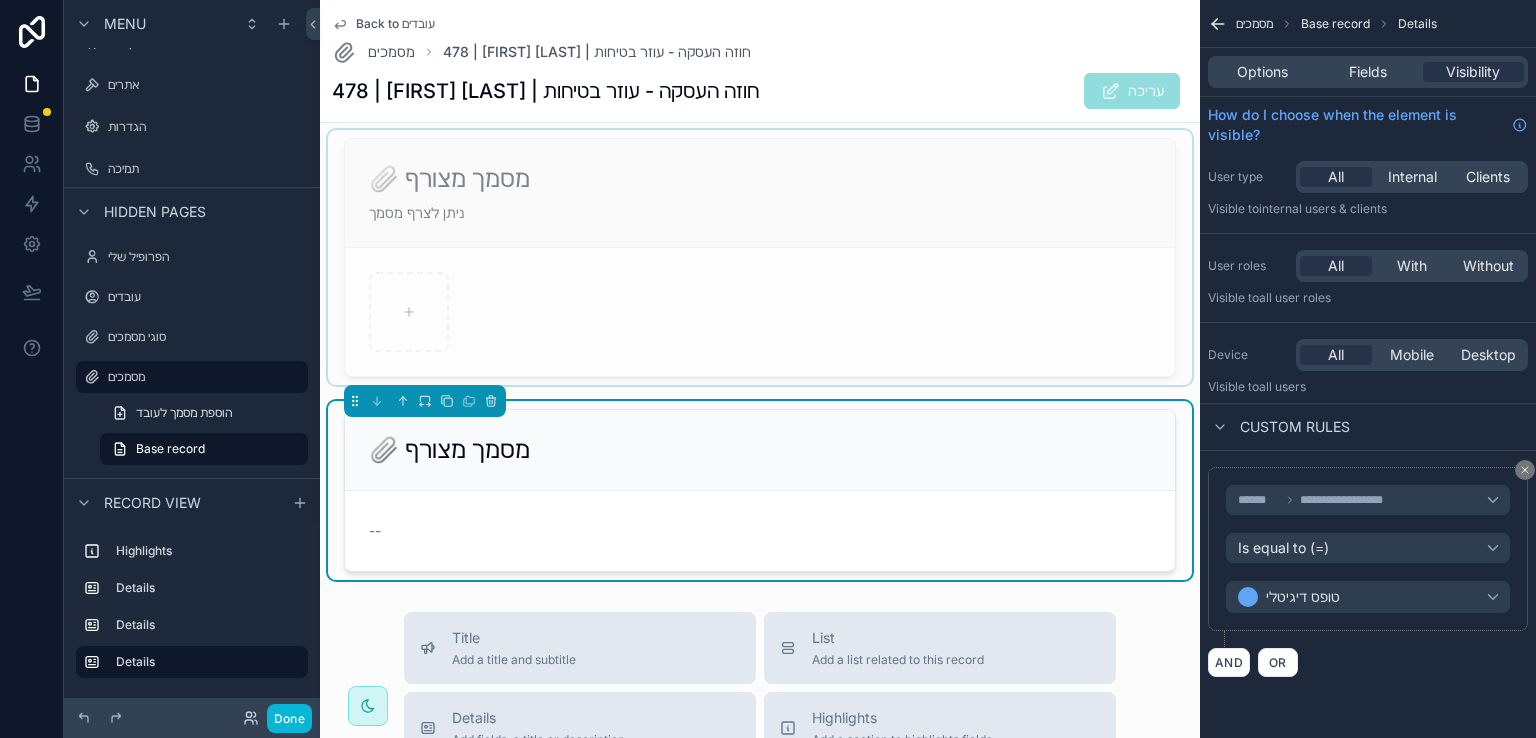 click at bounding box center [760, 257] 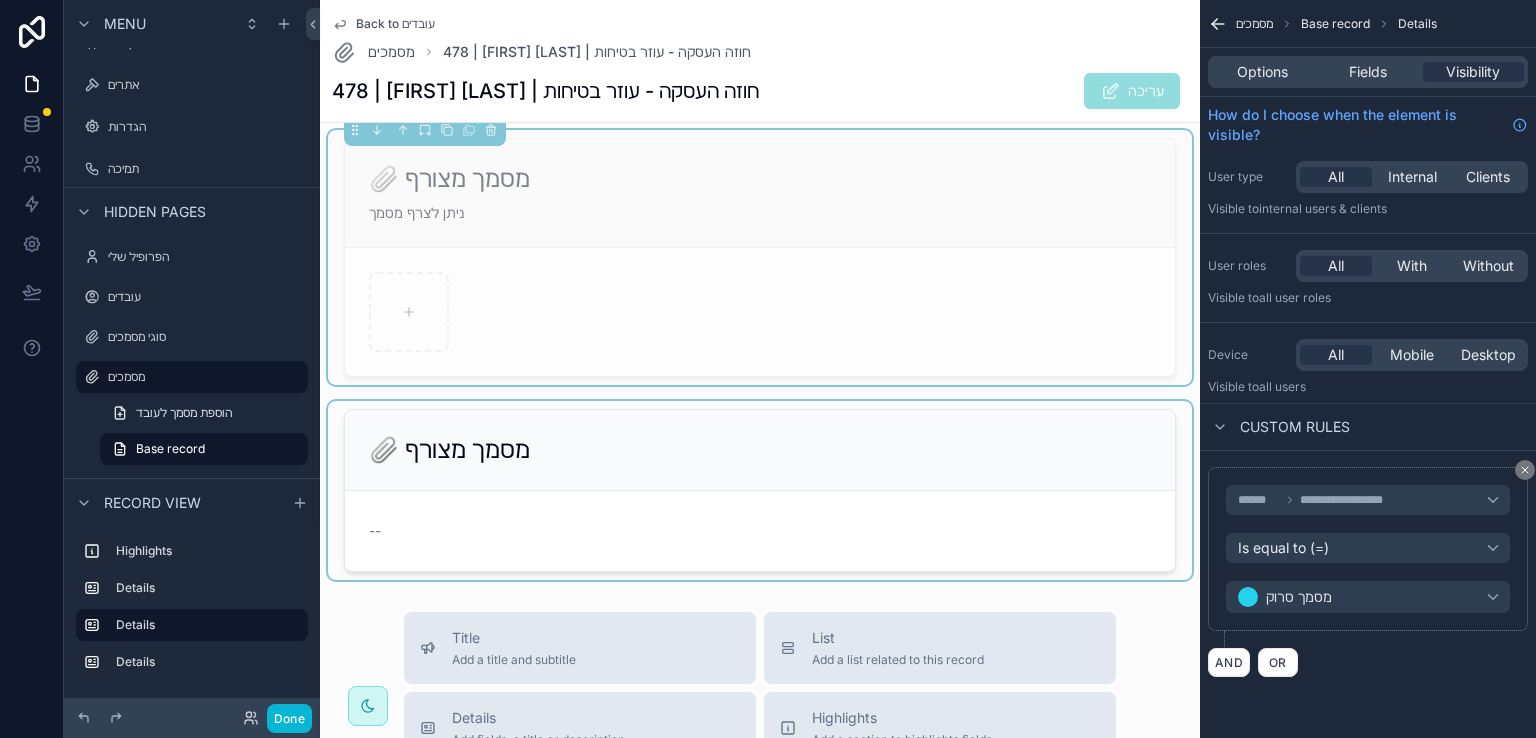 click at bounding box center (760, 490) 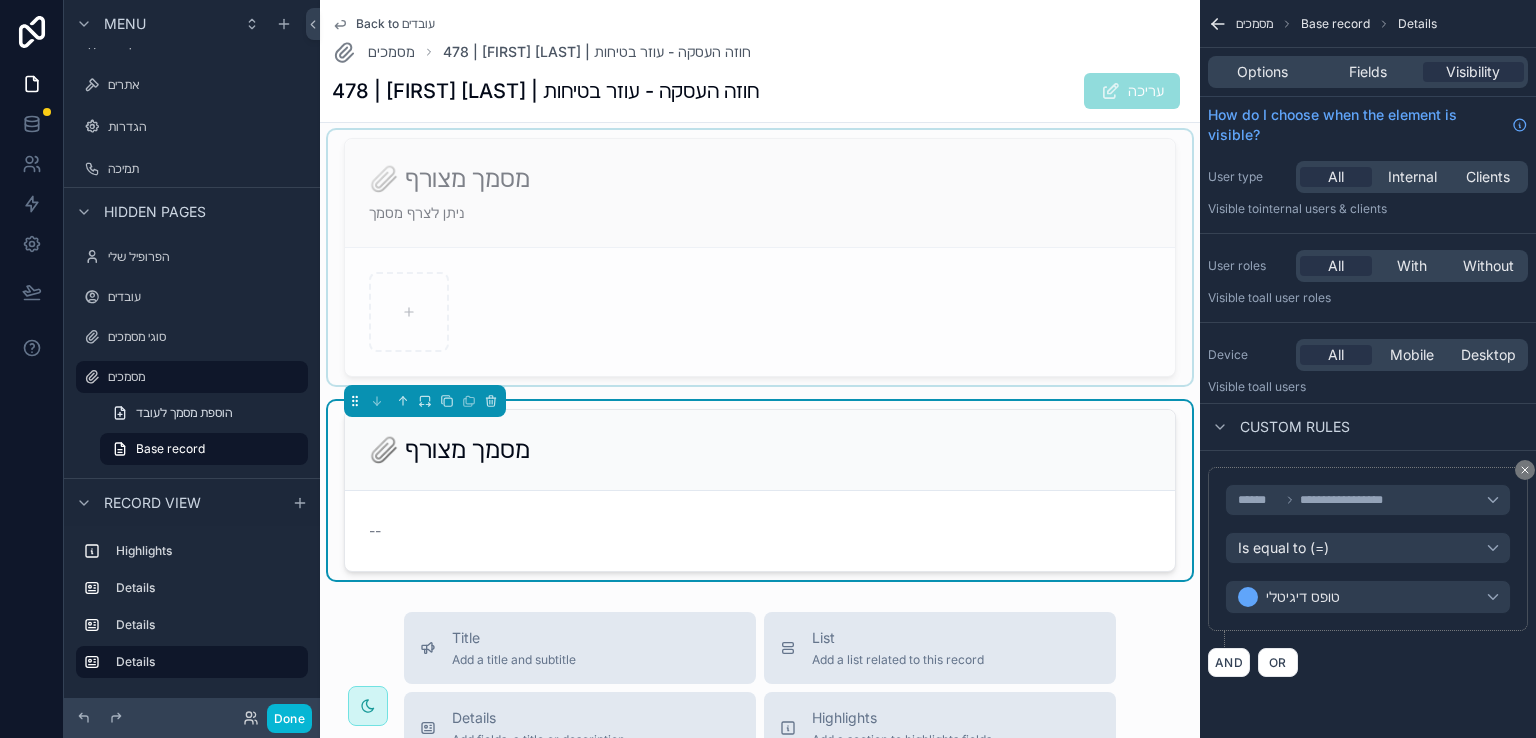 click at bounding box center (760, 257) 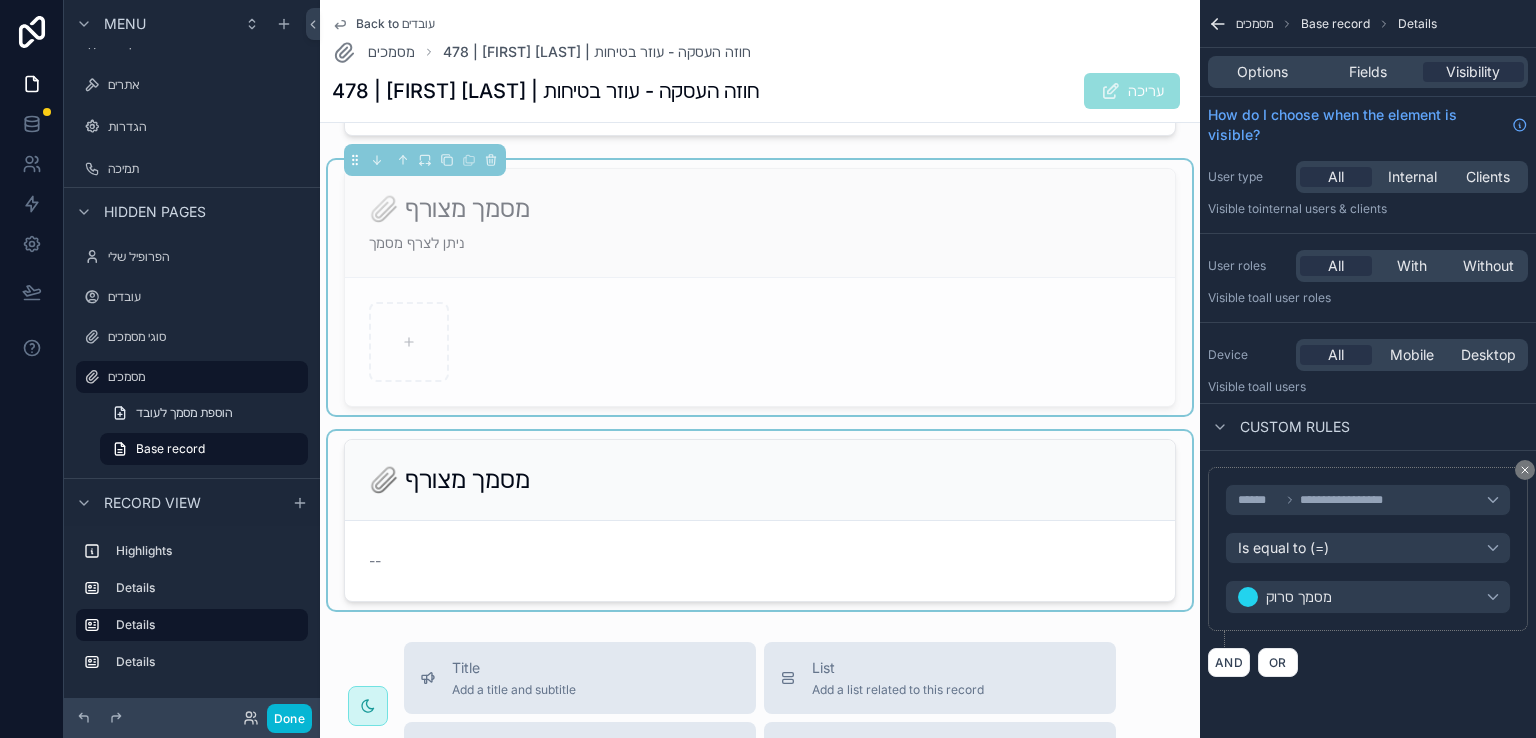 scroll, scrollTop: 500, scrollLeft: 0, axis: vertical 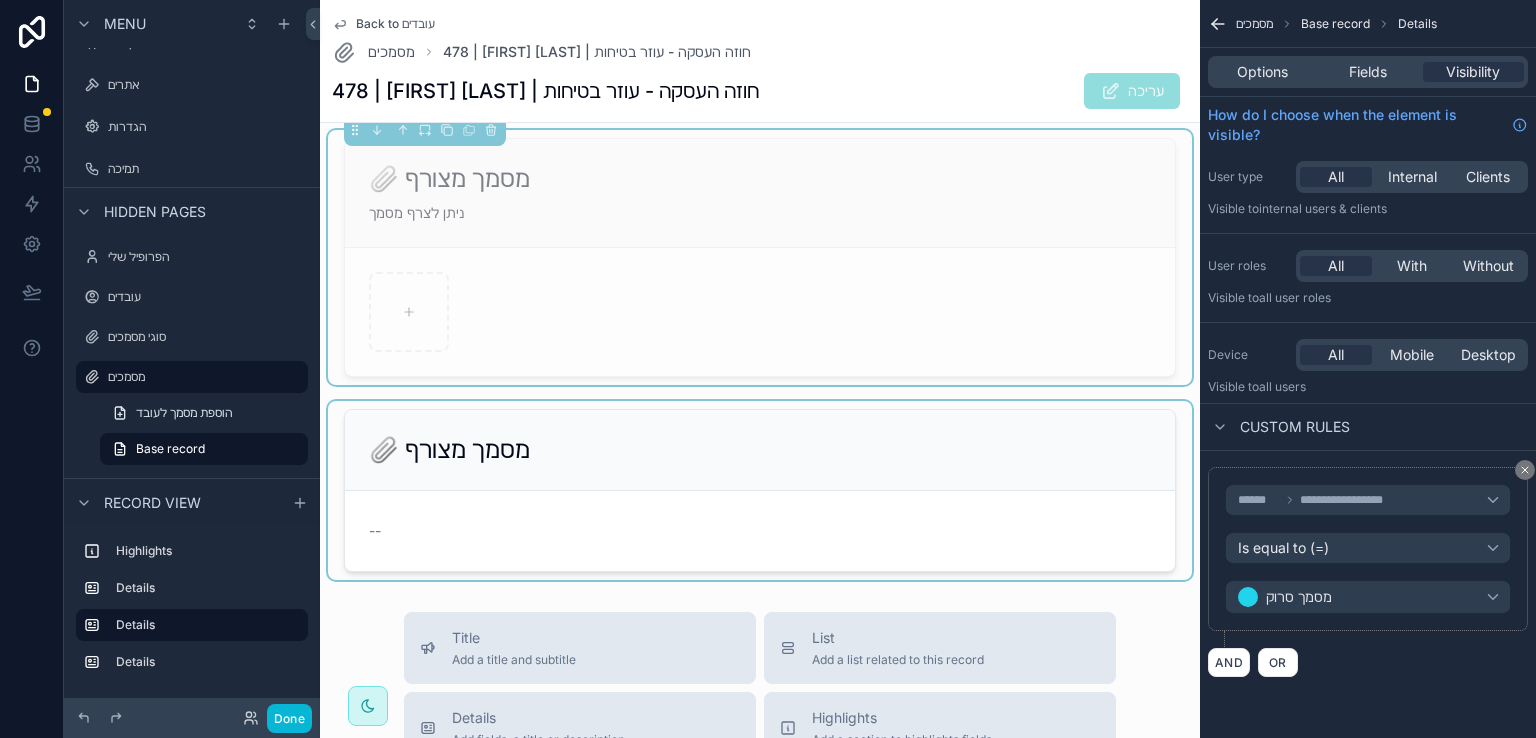 click at bounding box center (760, 490) 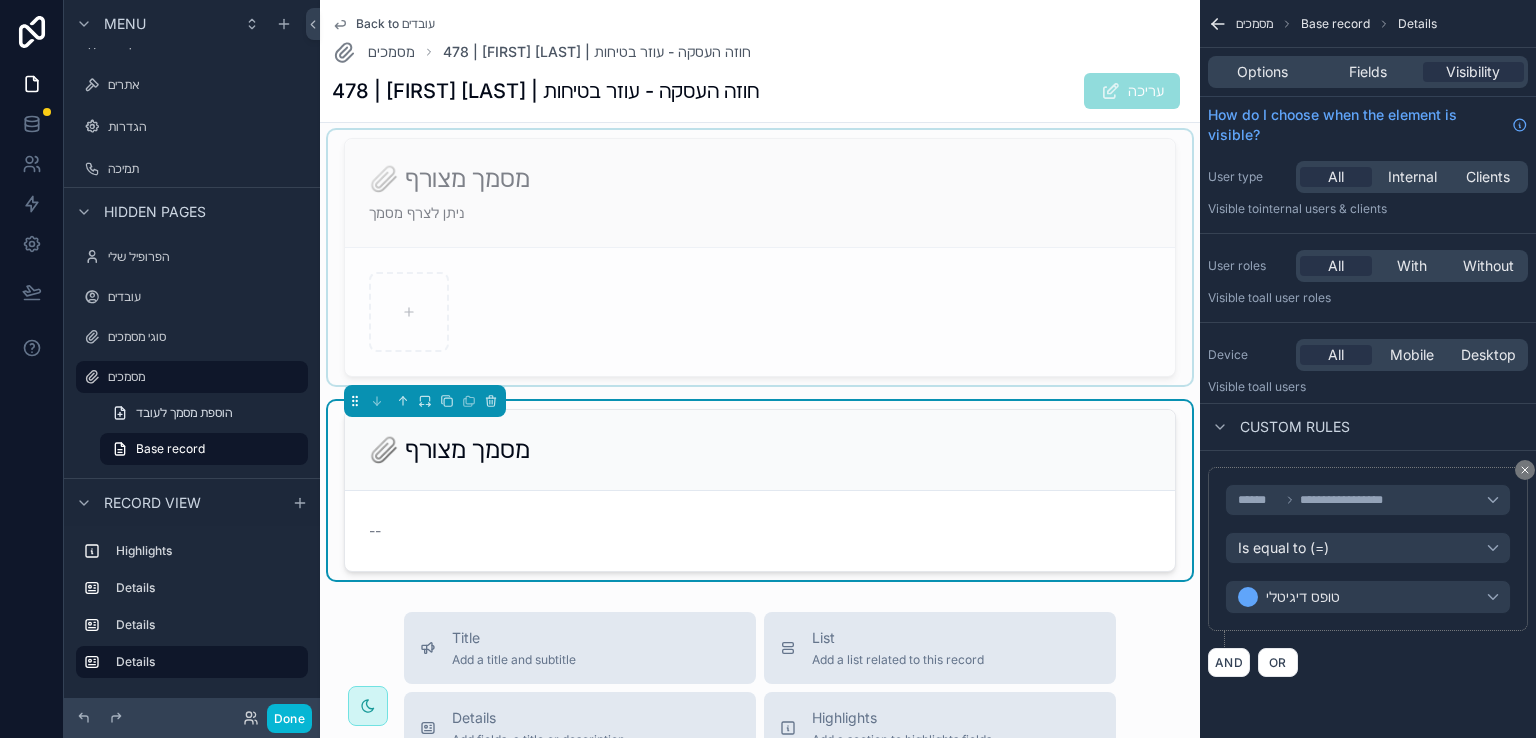 click at bounding box center [760, 257] 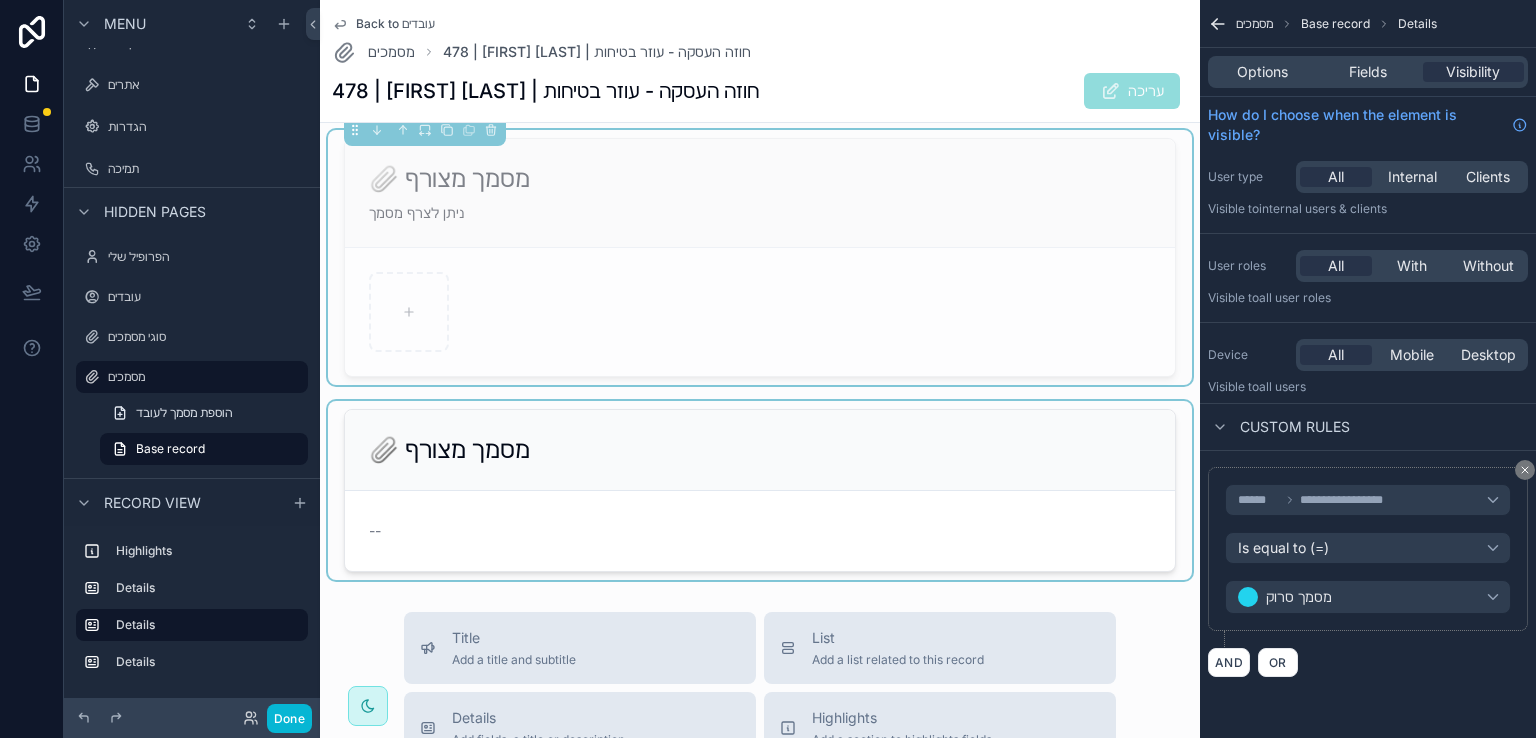 click 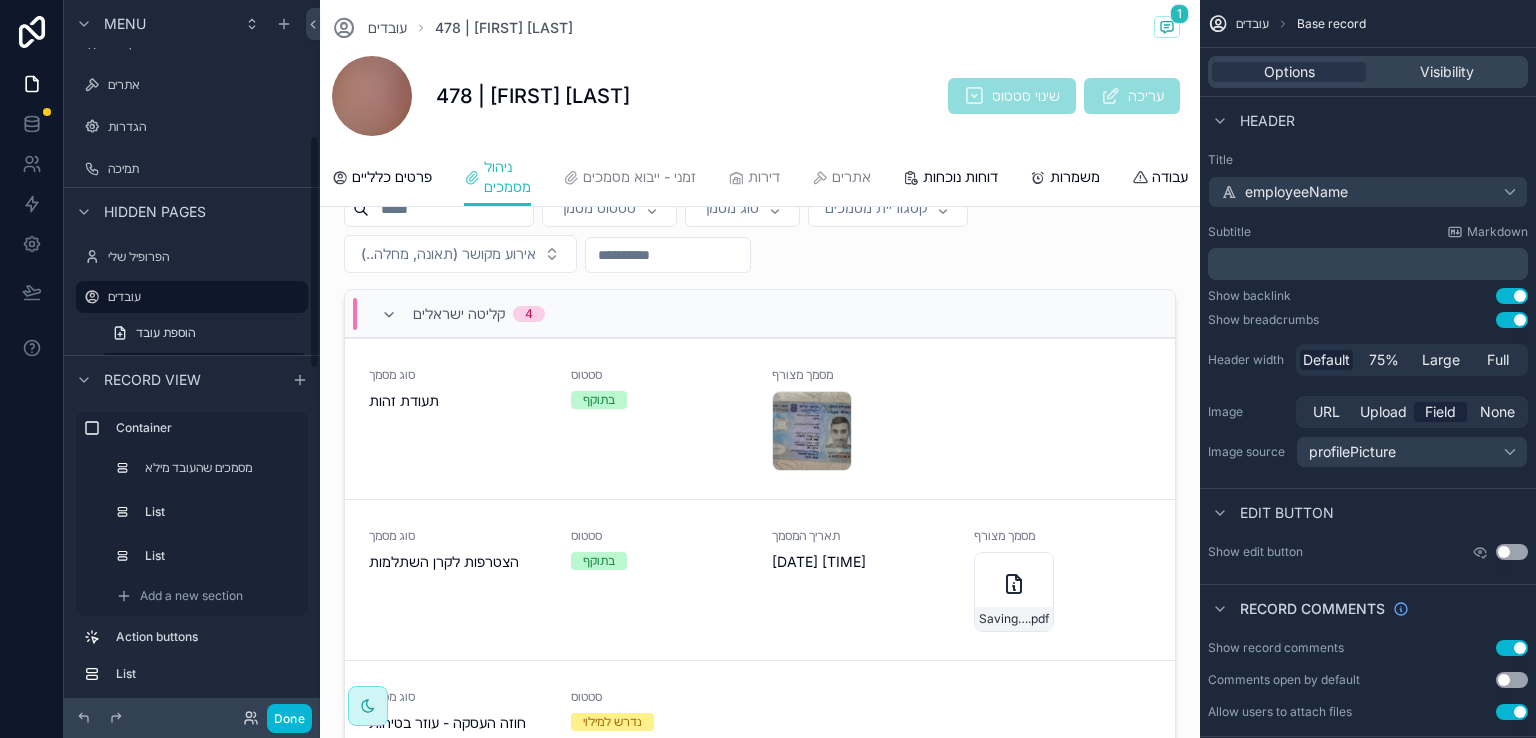 scroll, scrollTop: 411, scrollLeft: 0, axis: vertical 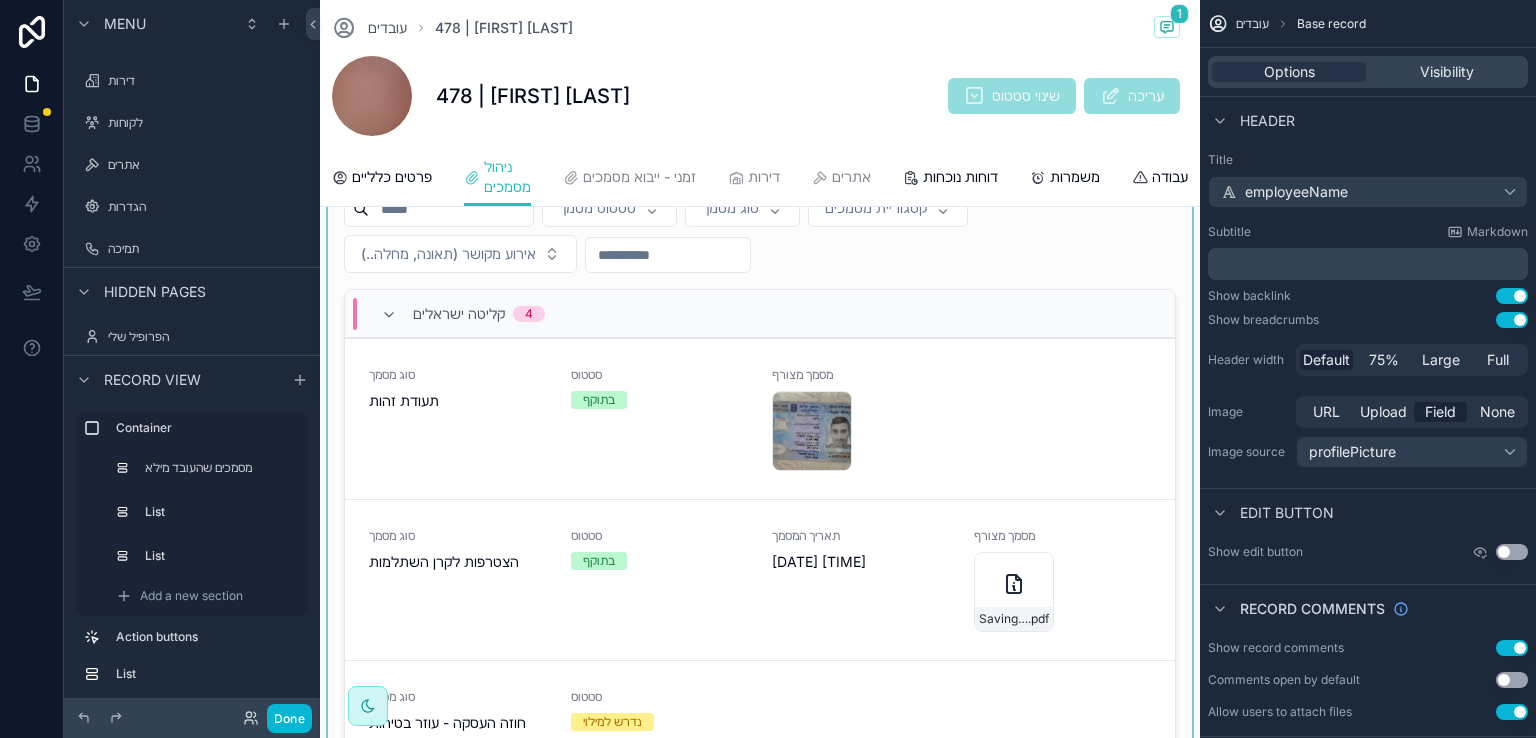 click at bounding box center (760, 503) 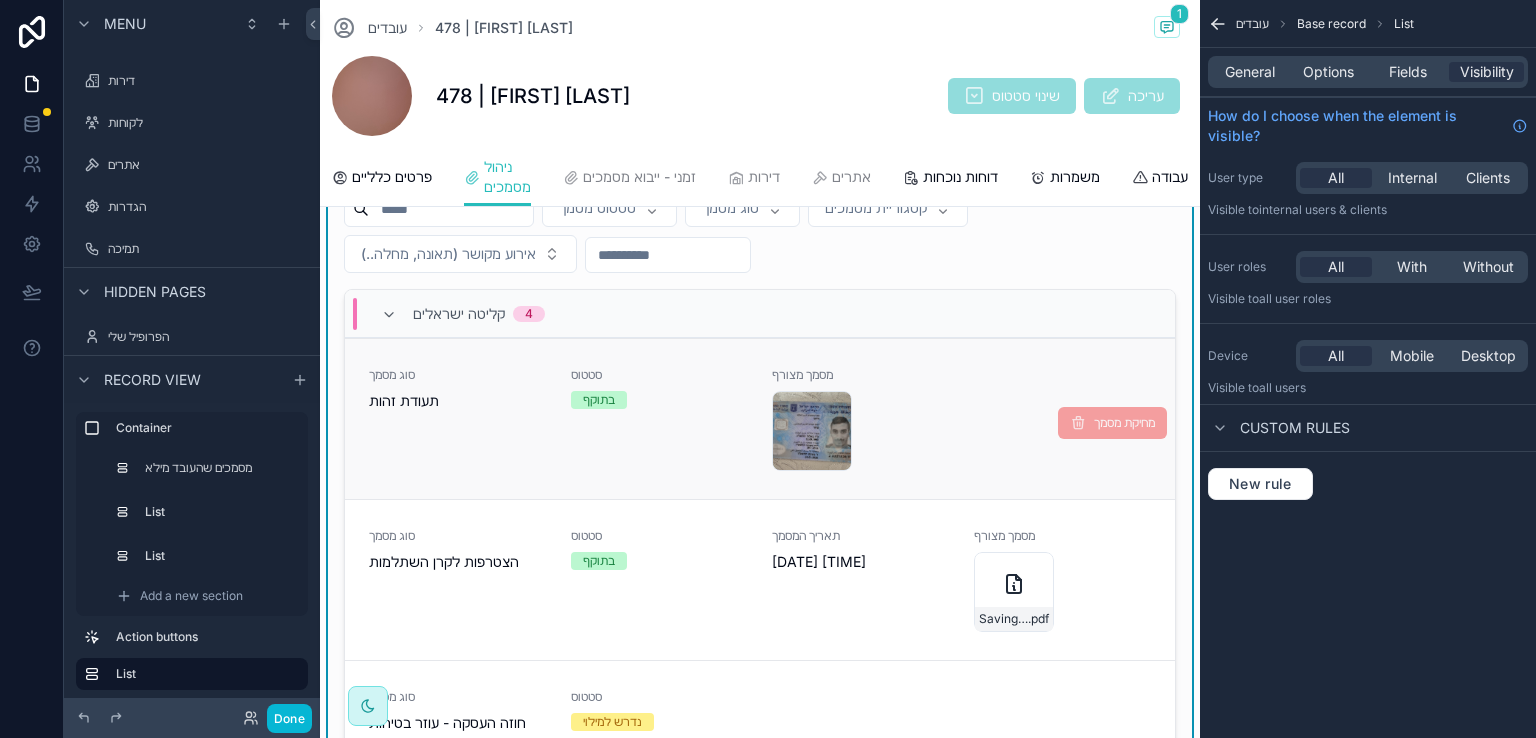 click on "תעודת זהות" at bounding box center (458, 401) 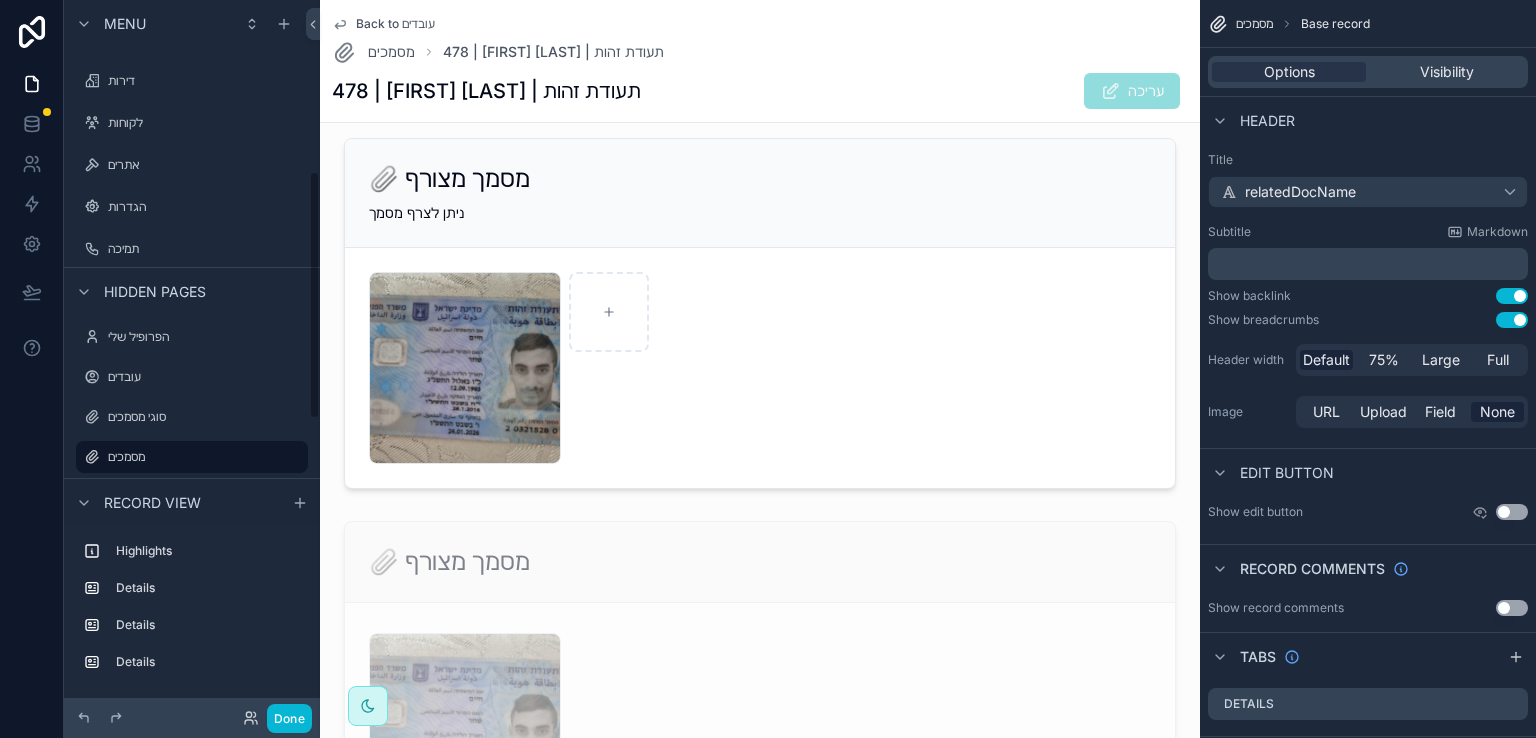 scroll, scrollTop: 491, scrollLeft: 0, axis: vertical 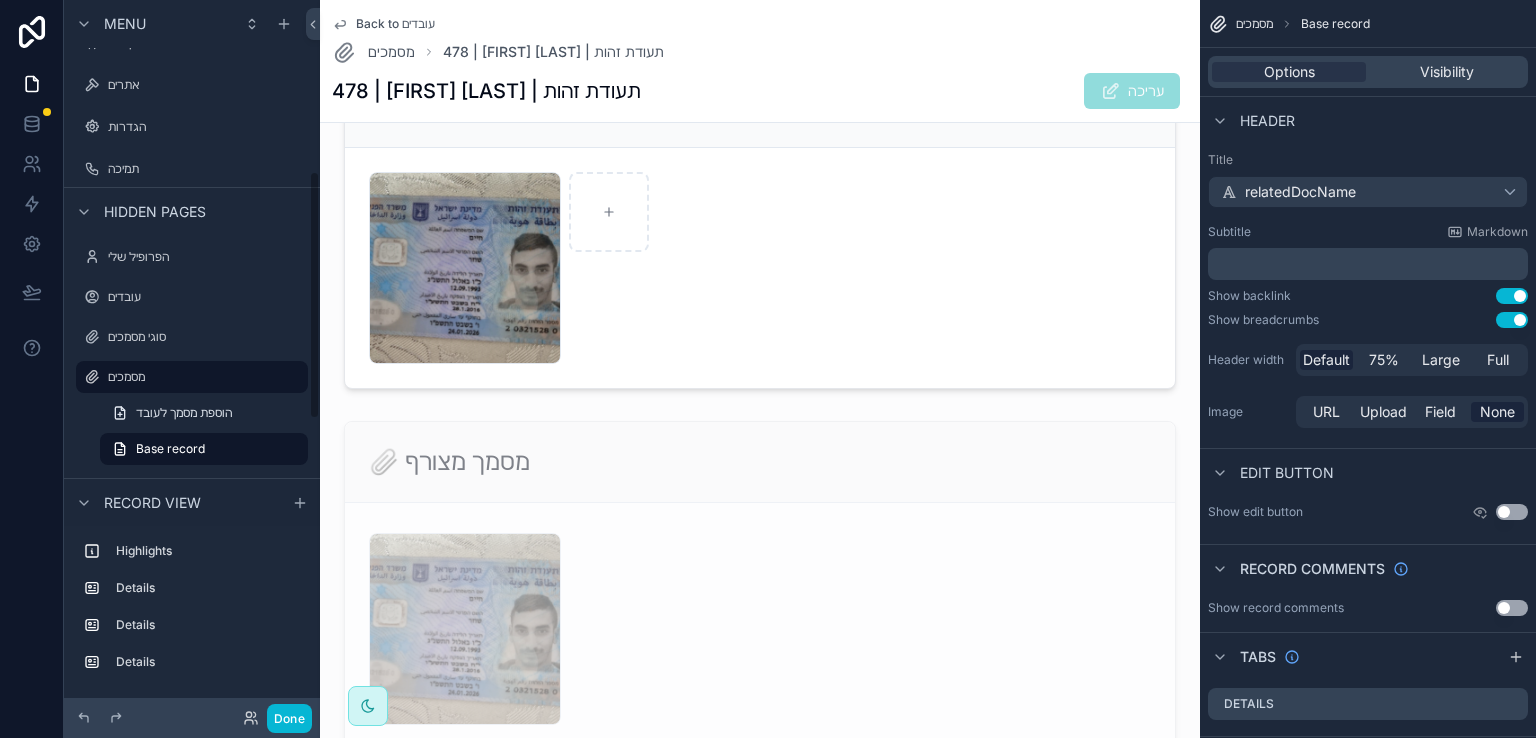 click 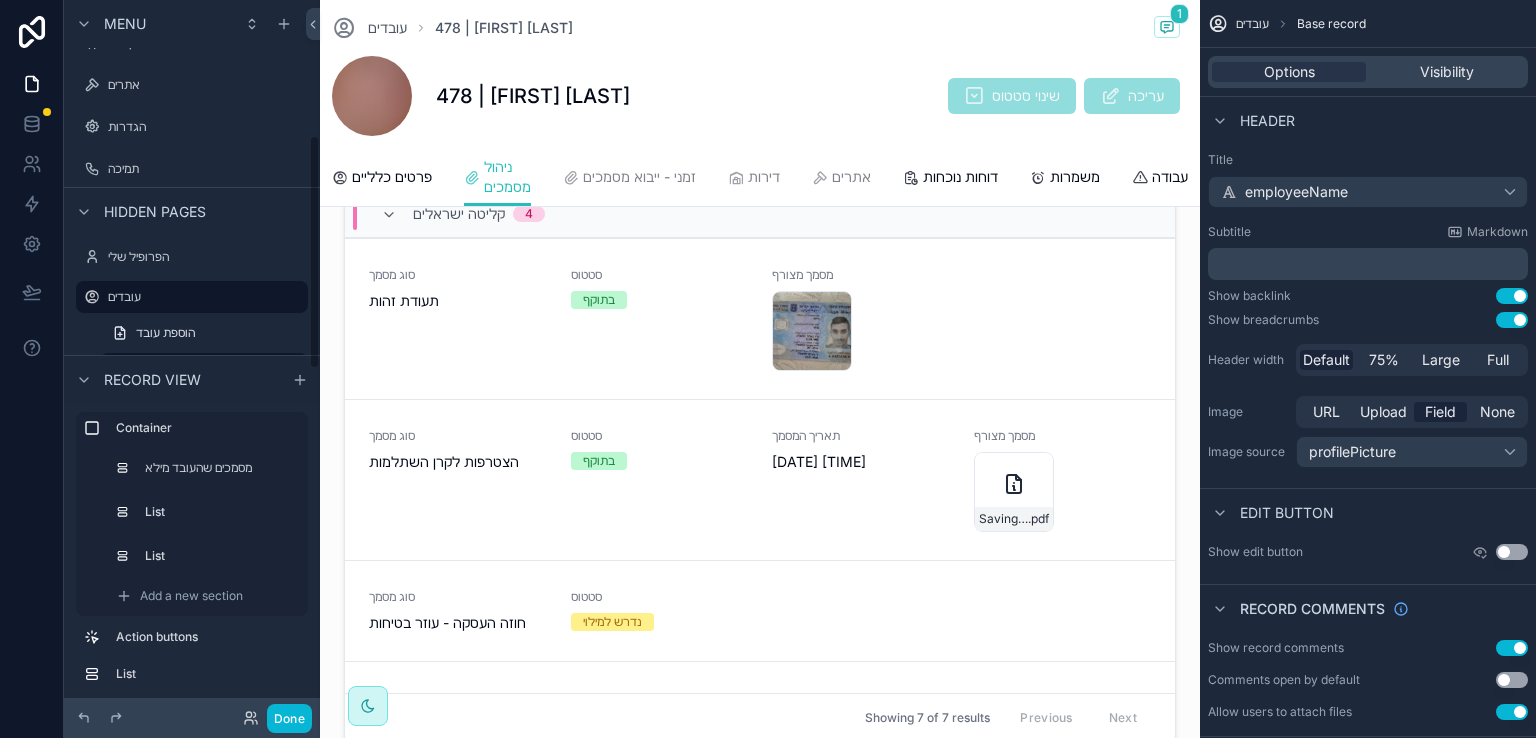 scroll, scrollTop: 411, scrollLeft: 0, axis: vertical 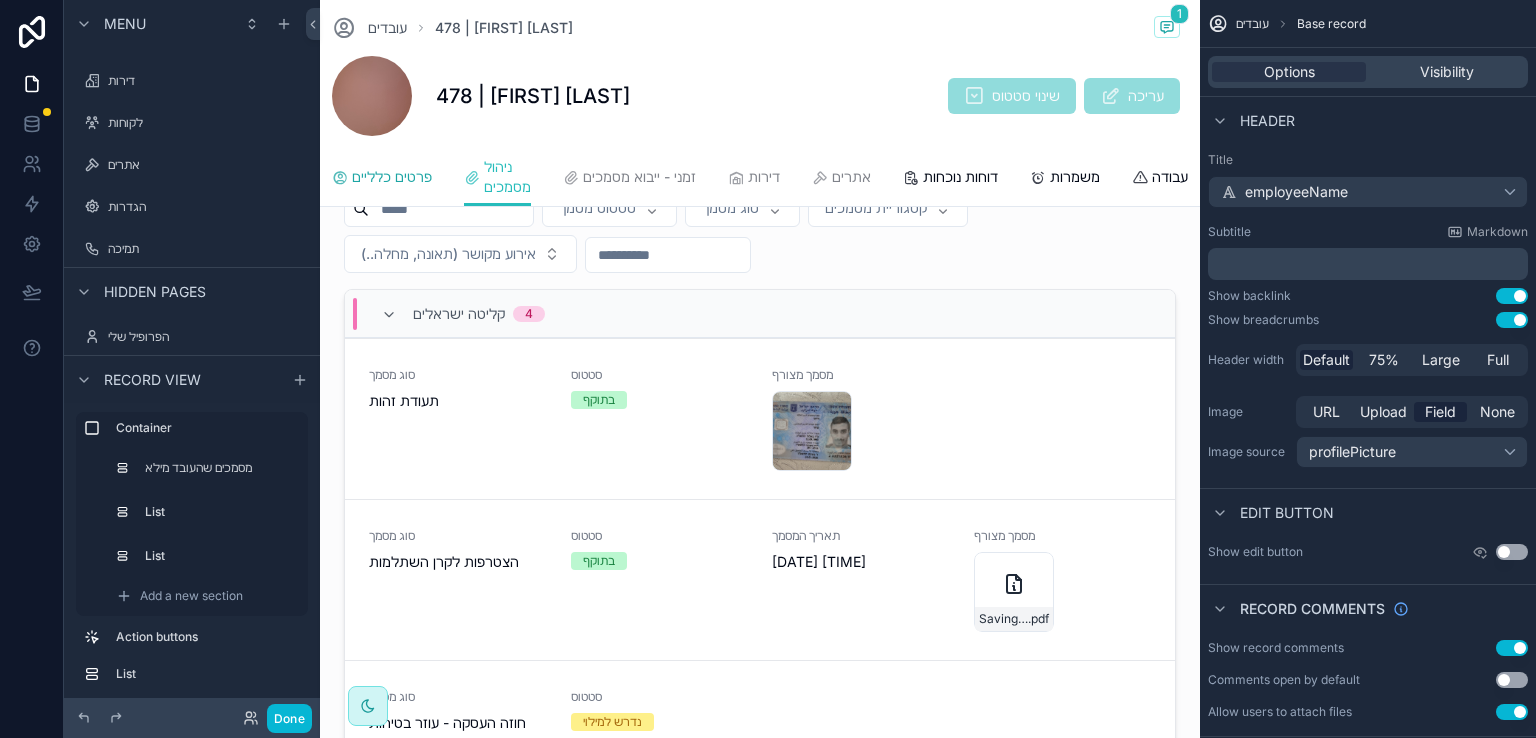 click on "פרטים כלליים" at bounding box center [392, 177] 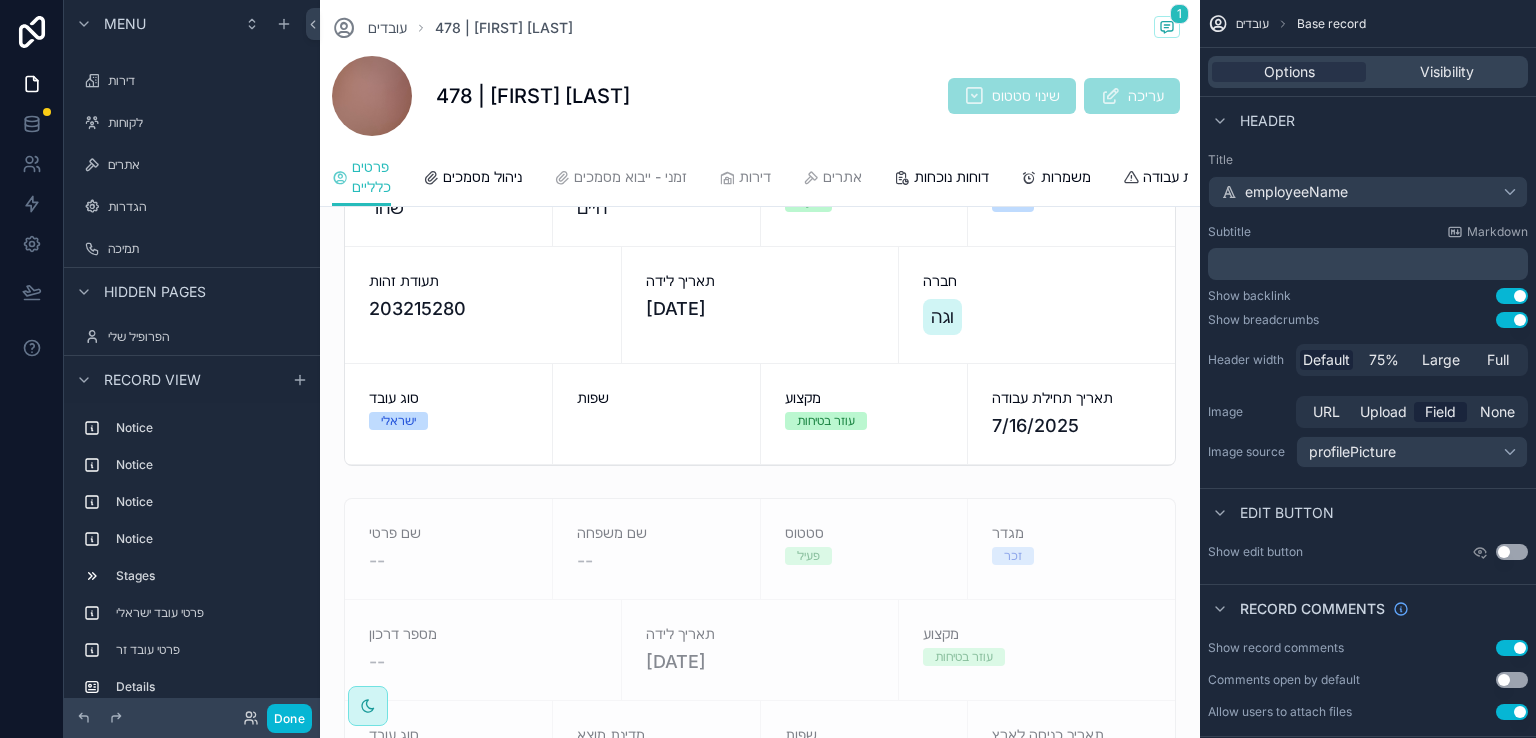 scroll, scrollTop: 0, scrollLeft: 0, axis: both 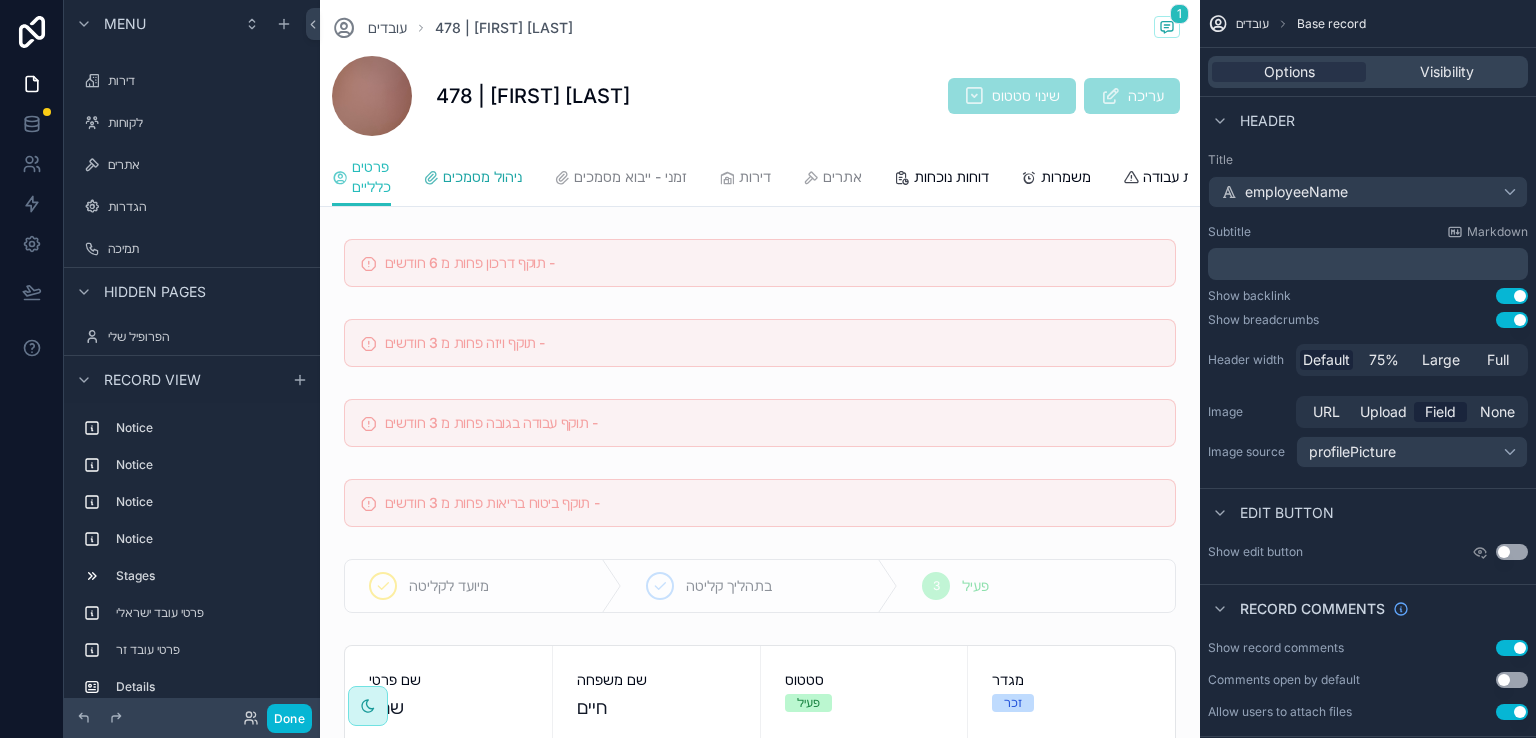 click on "ניהול מסמכים" at bounding box center (482, 177) 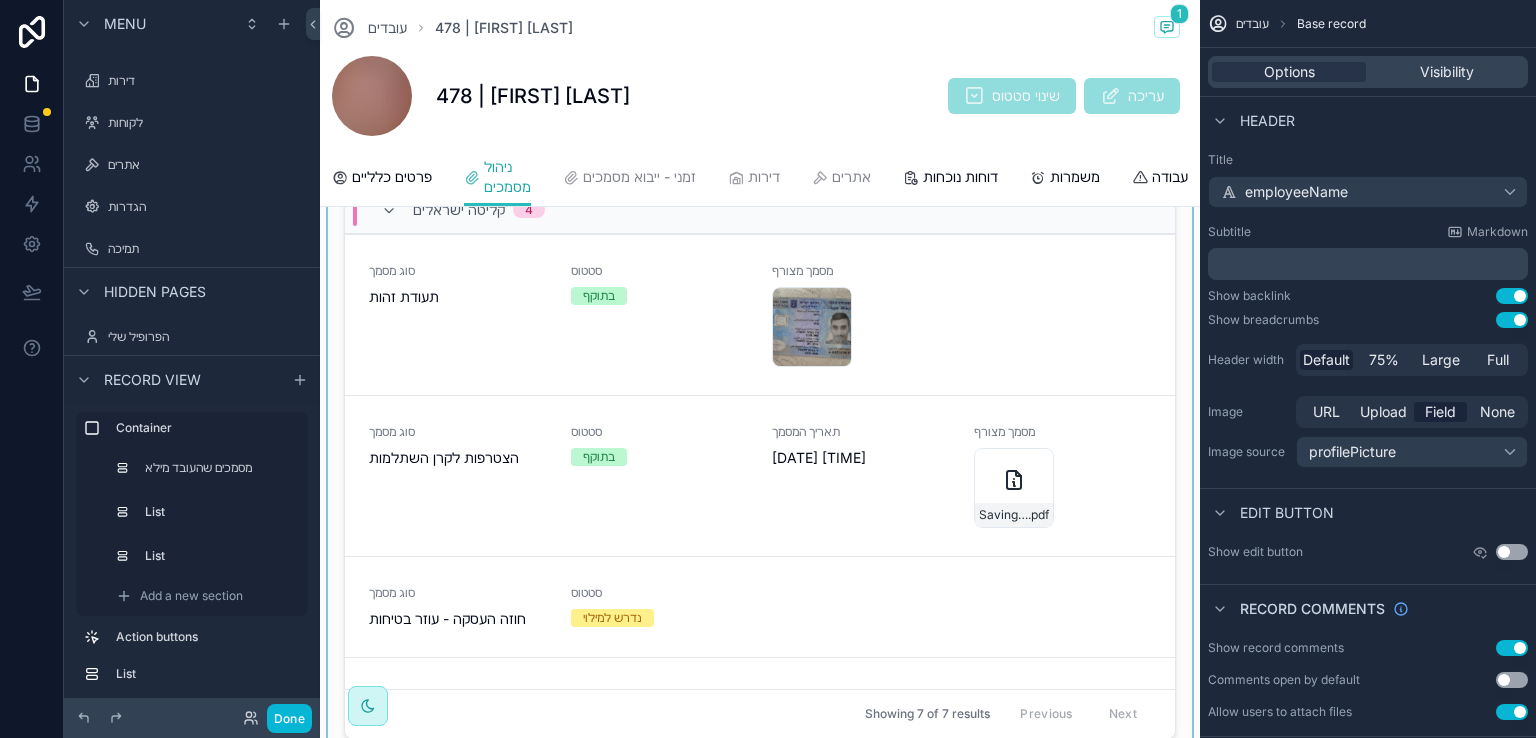 scroll, scrollTop: 600, scrollLeft: 0, axis: vertical 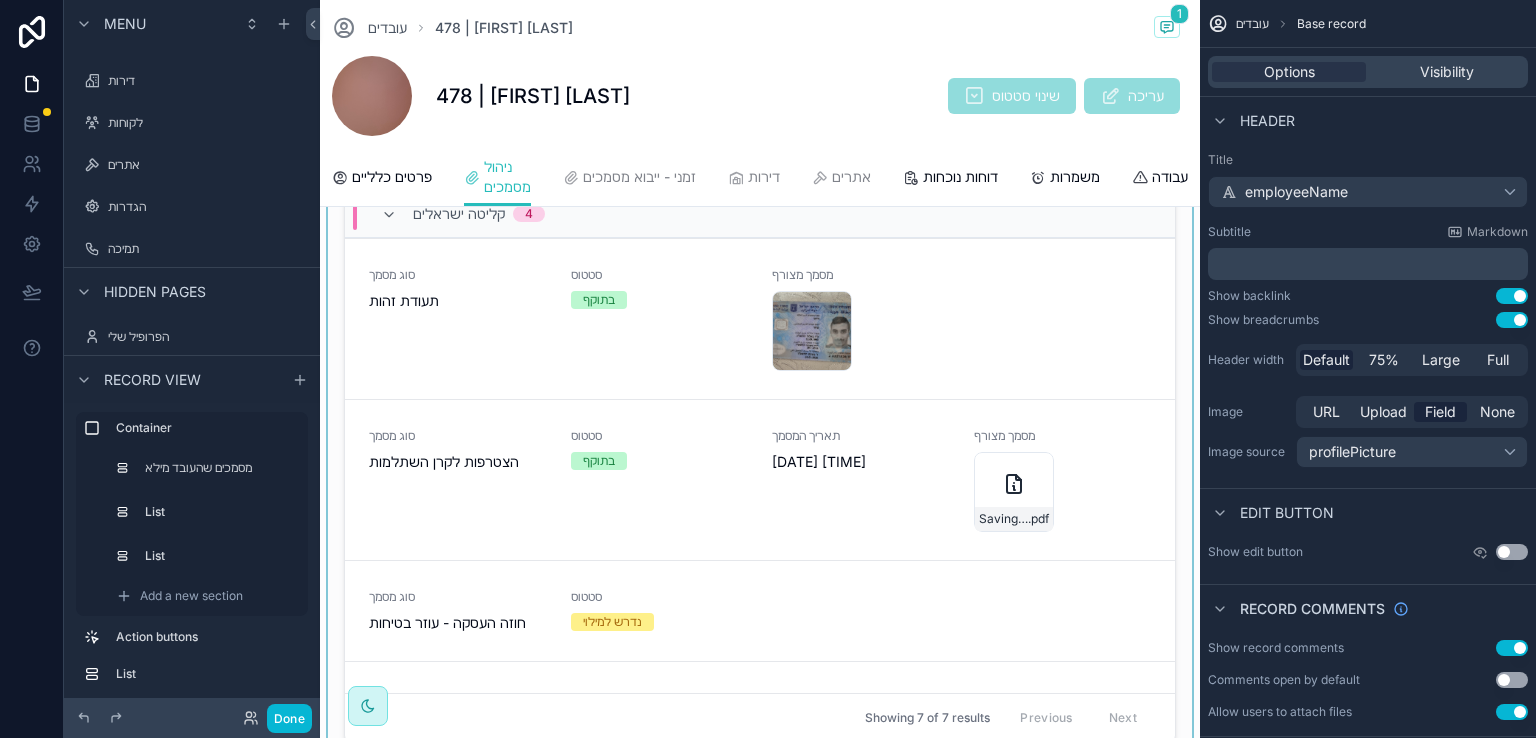 click at bounding box center (760, 403) 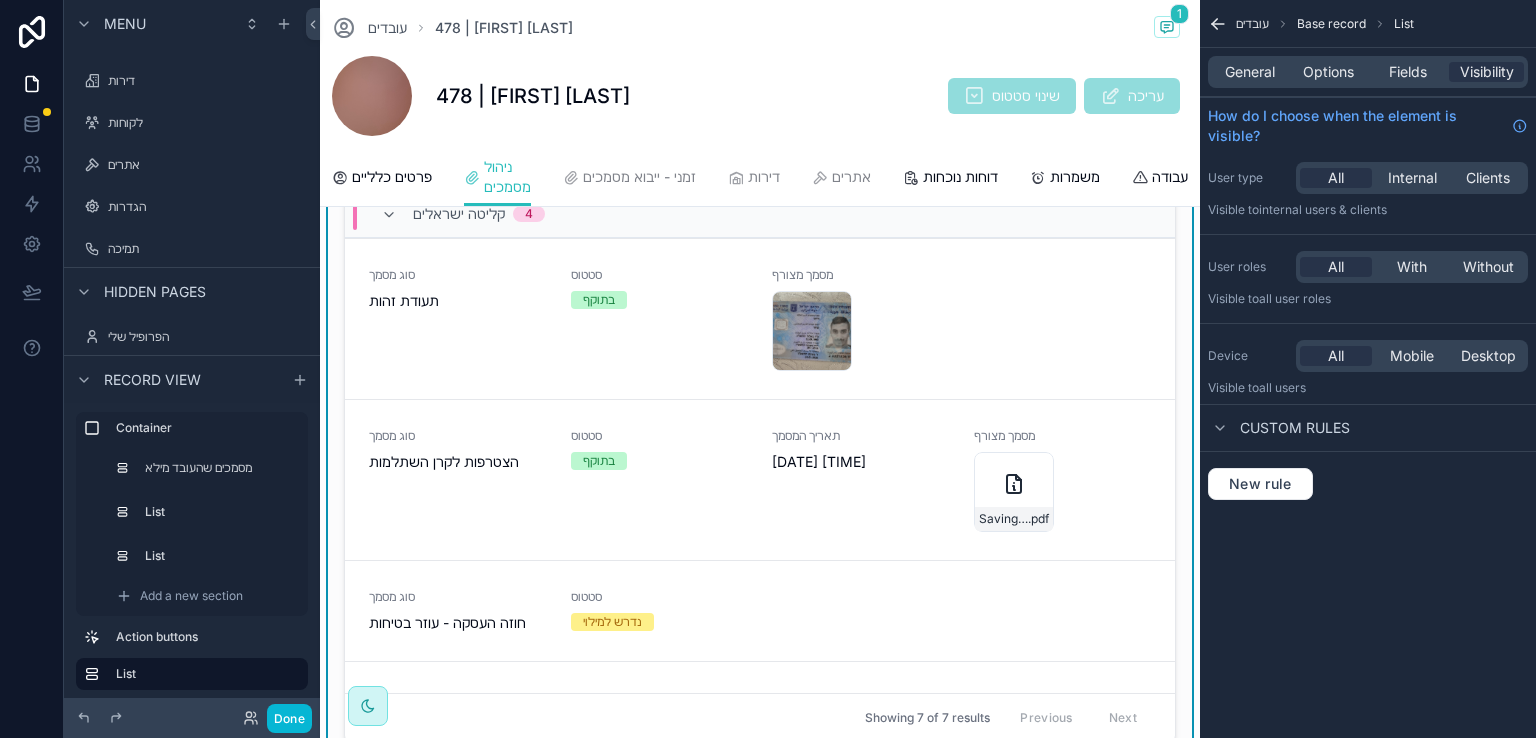 click on "סוג מסמך תעודת זהות" at bounding box center [458, 319] 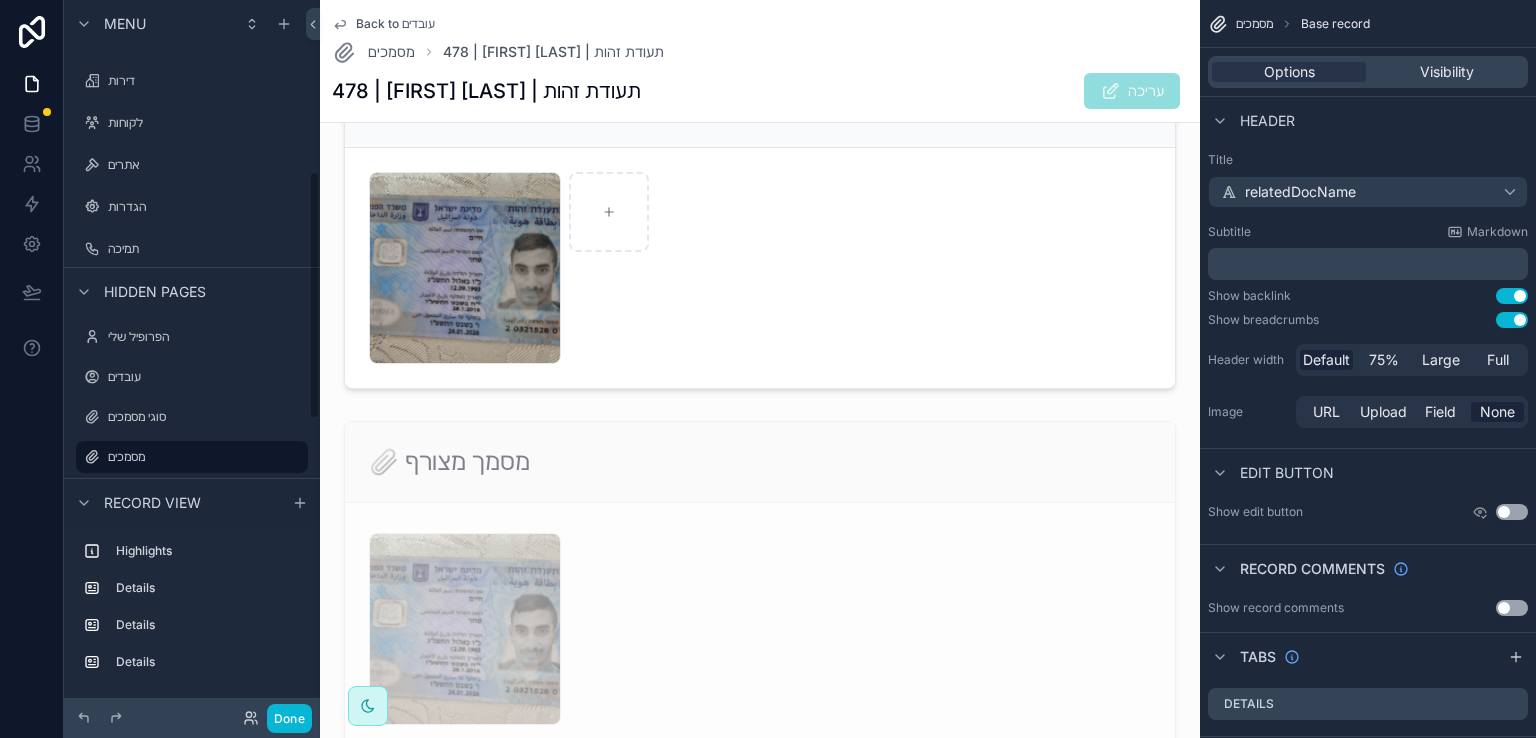 scroll, scrollTop: 491, scrollLeft: 0, axis: vertical 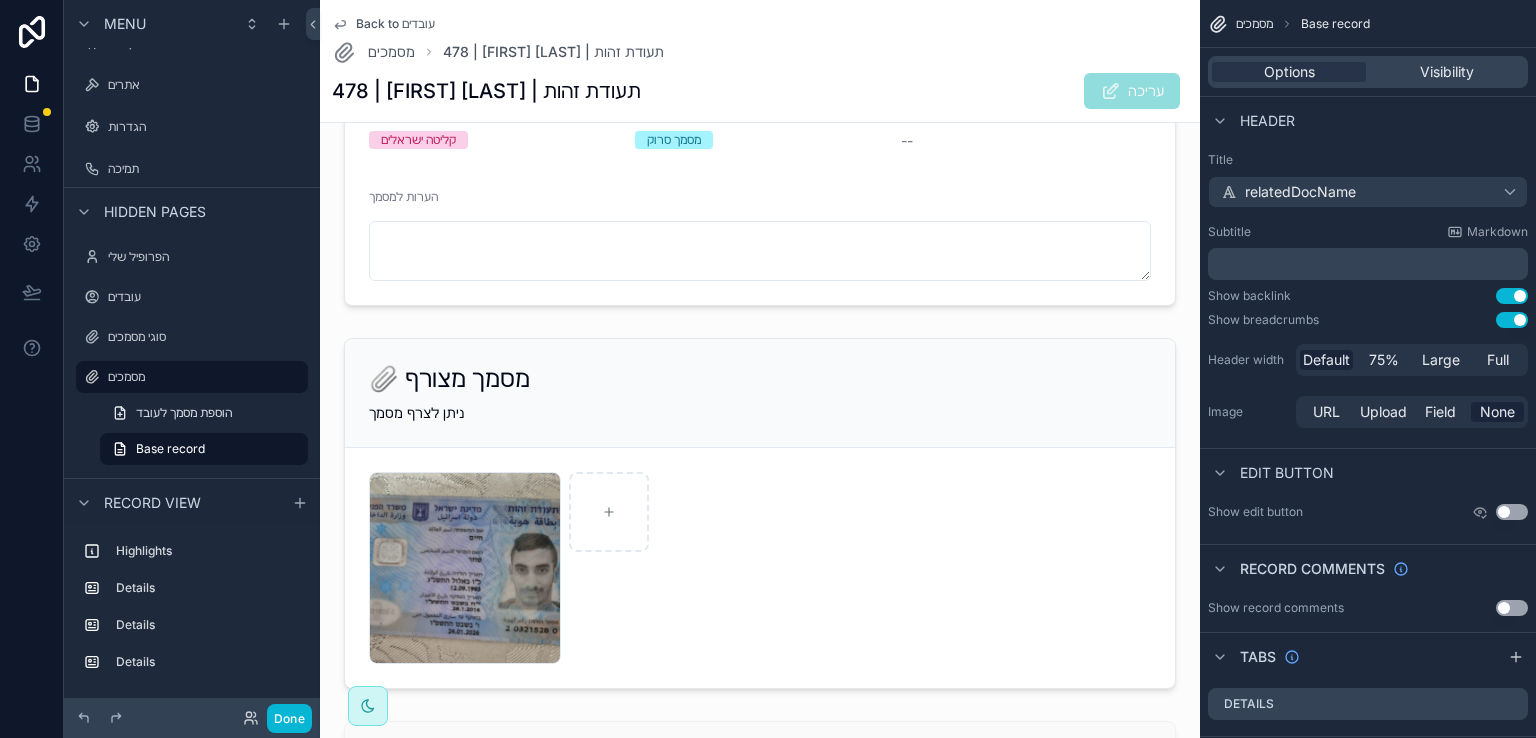 click on "Back to עובדים" at bounding box center [395, 24] 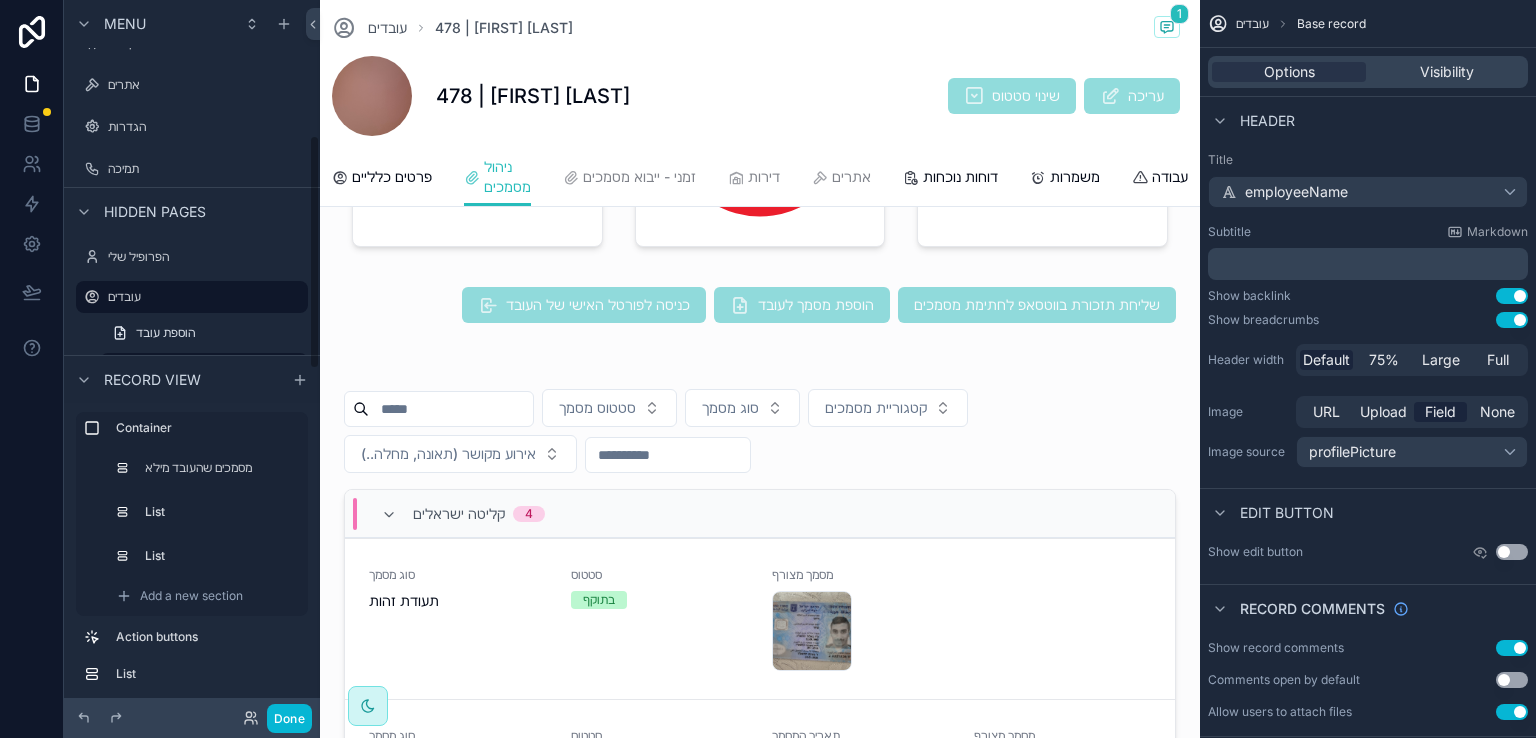 scroll, scrollTop: 411, scrollLeft: 0, axis: vertical 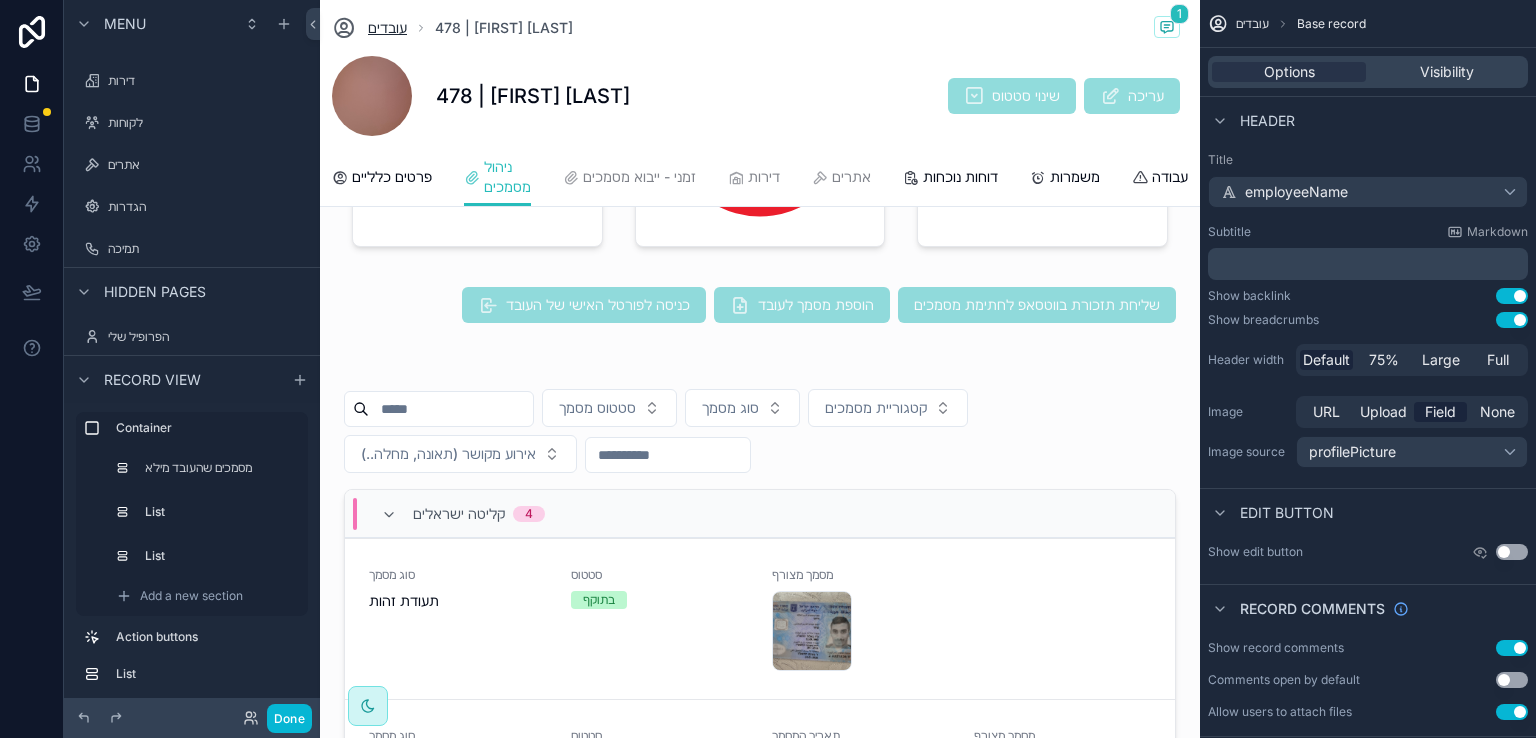 click on "עובדים" at bounding box center (387, 28) 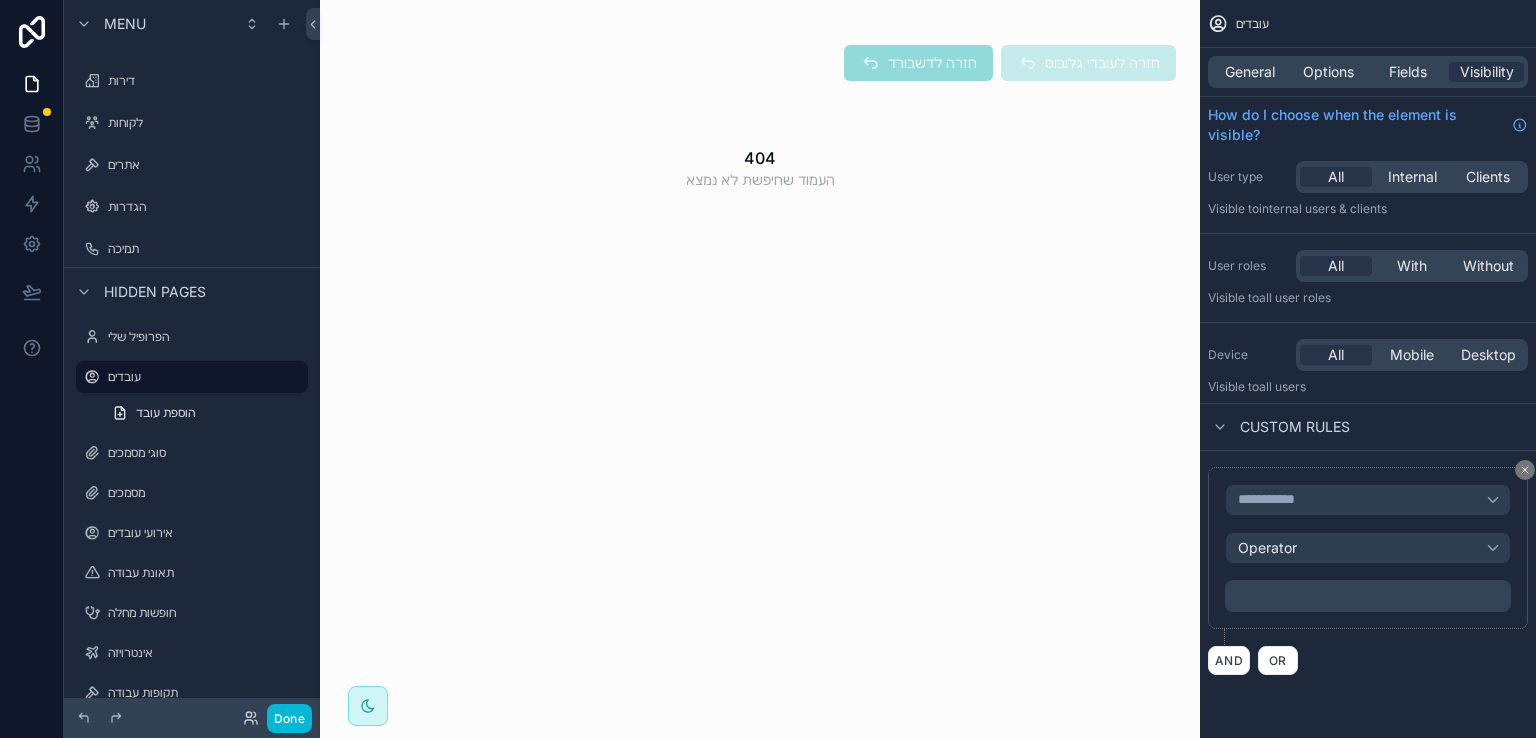 scroll, scrollTop: 0, scrollLeft: 0, axis: both 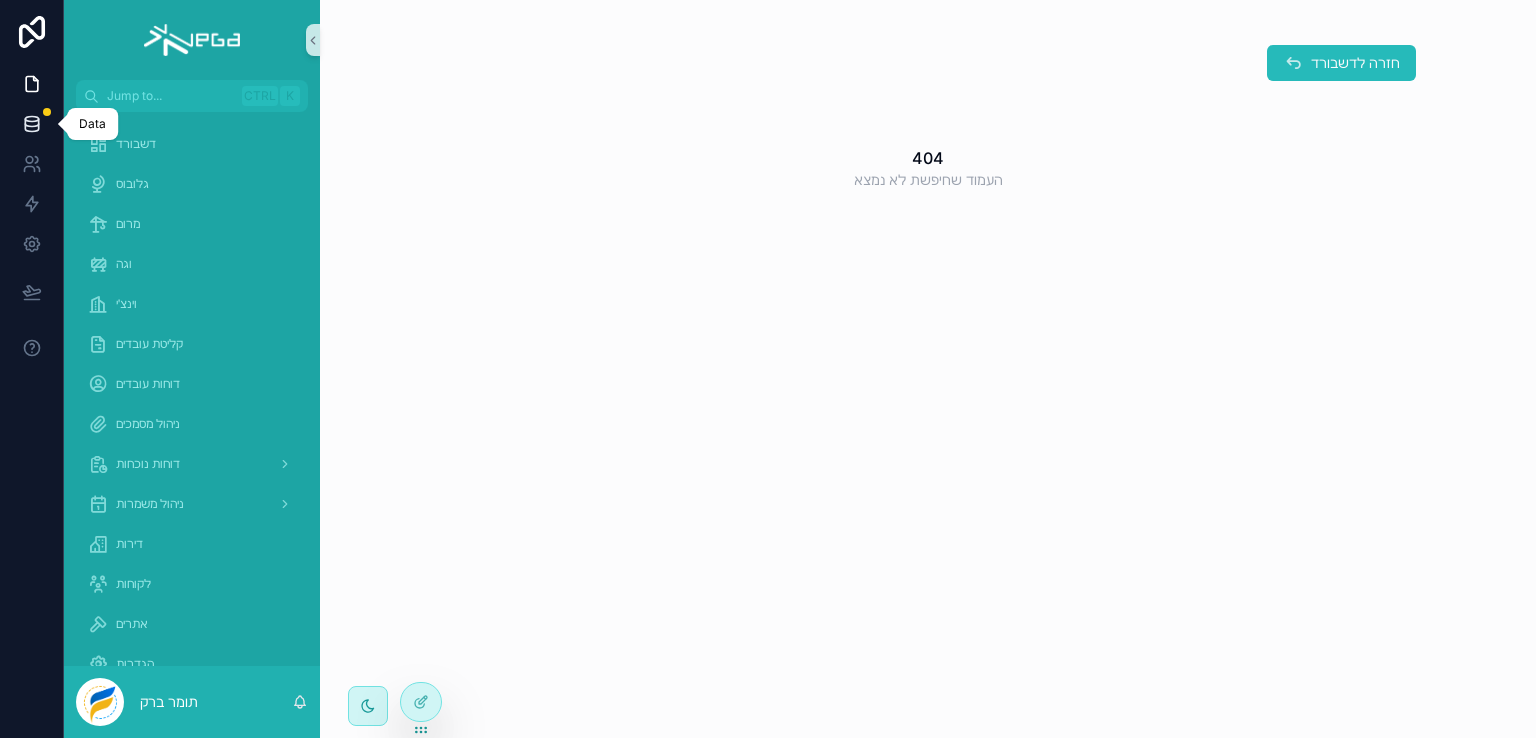 click 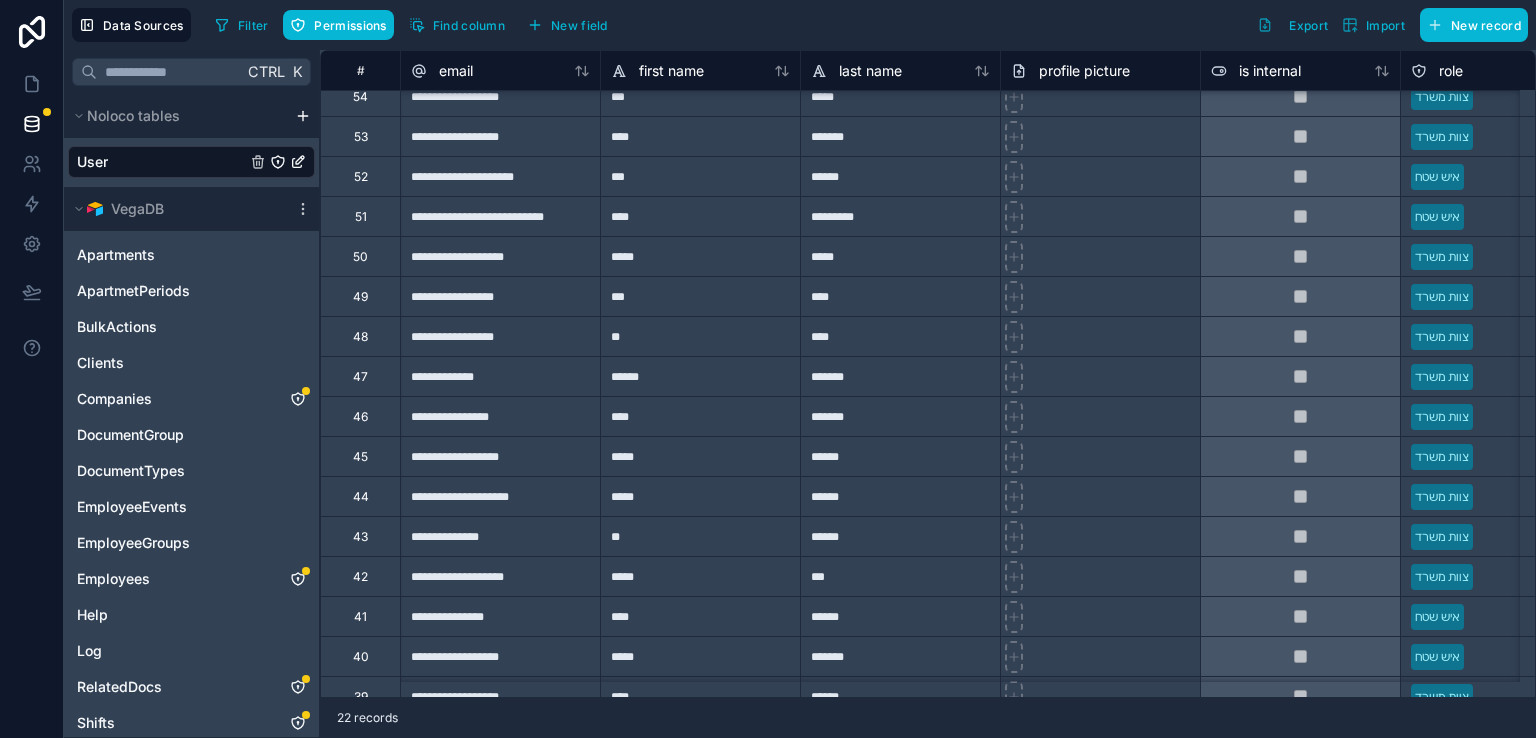 scroll, scrollTop: 0, scrollLeft: 0, axis: both 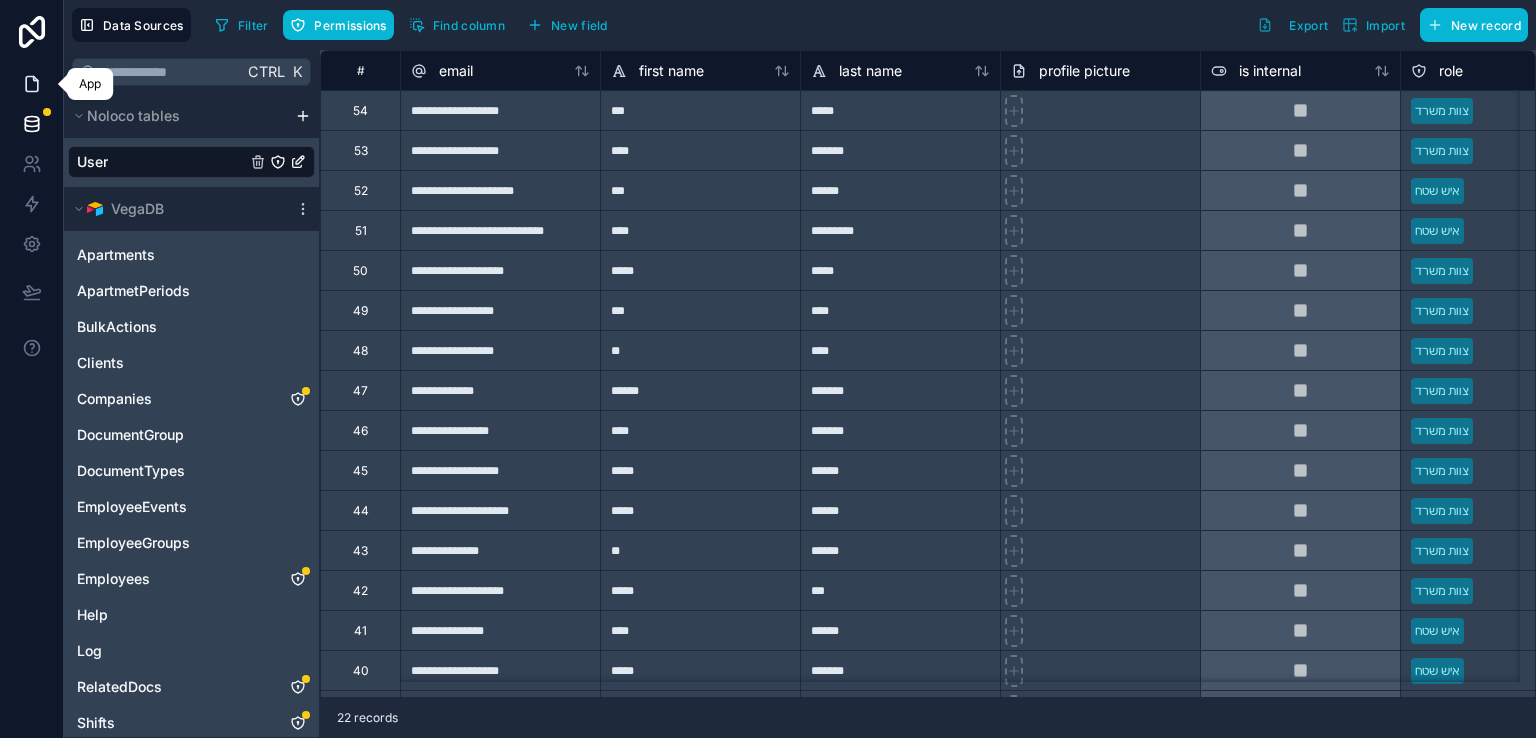 click 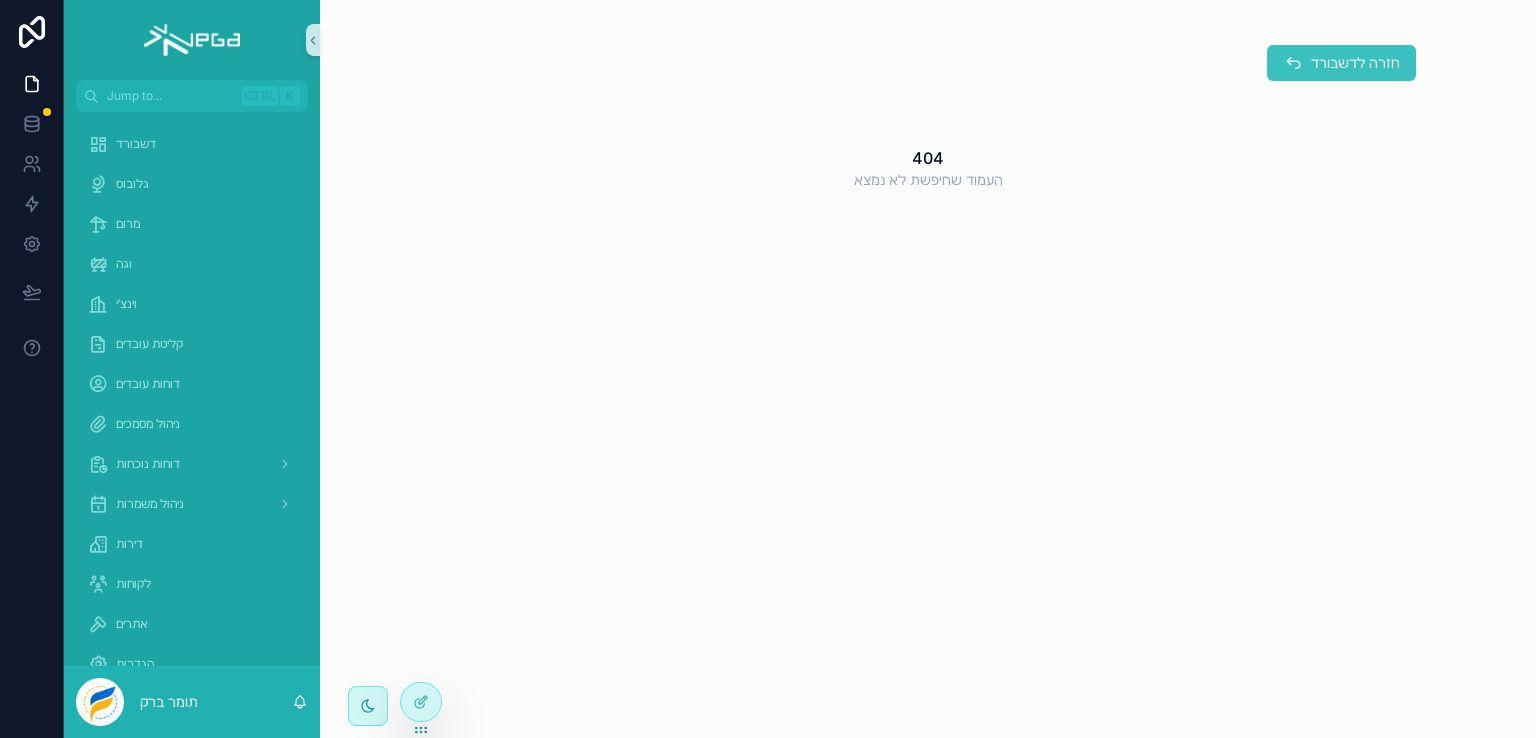 click on "חזרה לדשבורד" at bounding box center (1355, 63) 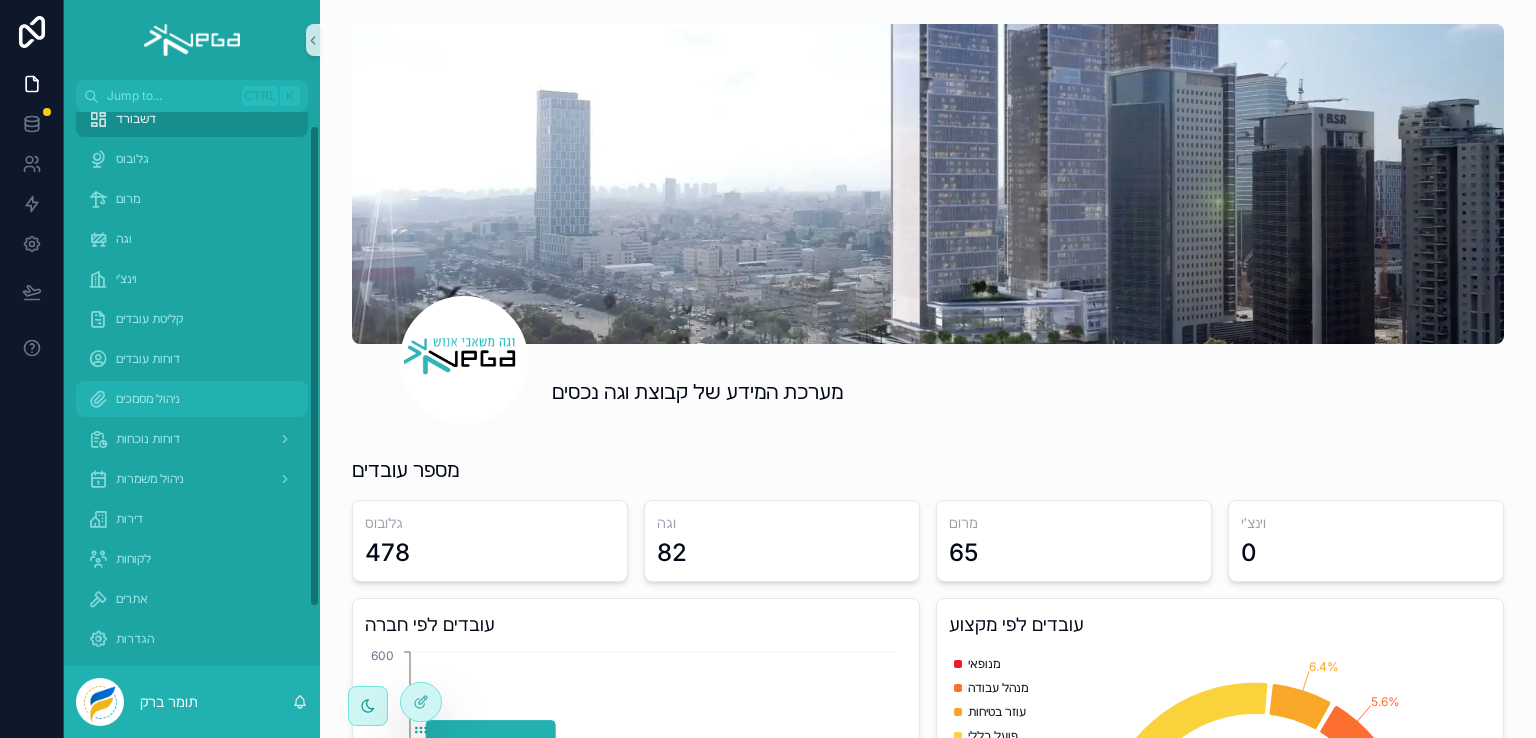 scroll, scrollTop: 0, scrollLeft: 0, axis: both 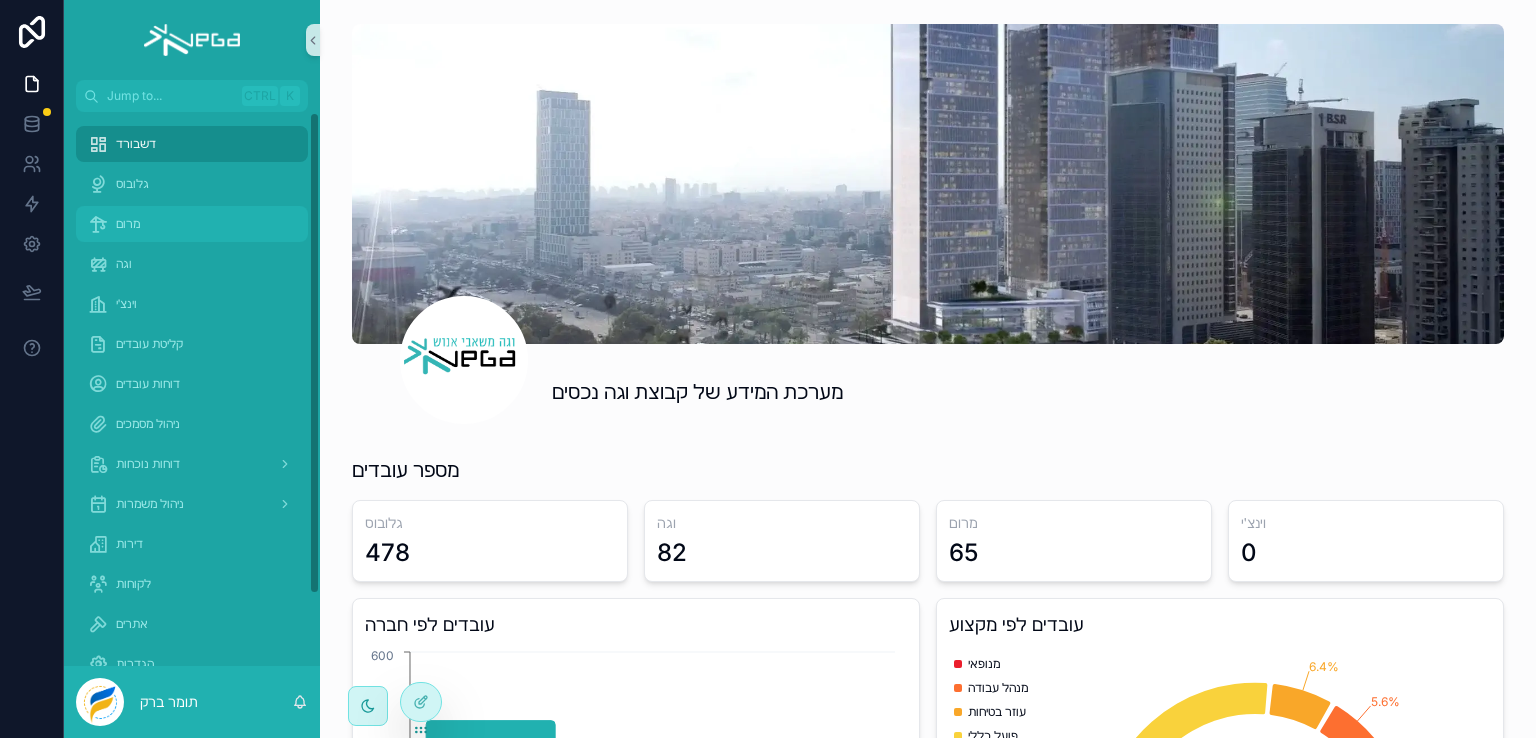 click on "מרום" at bounding box center [128, 224] 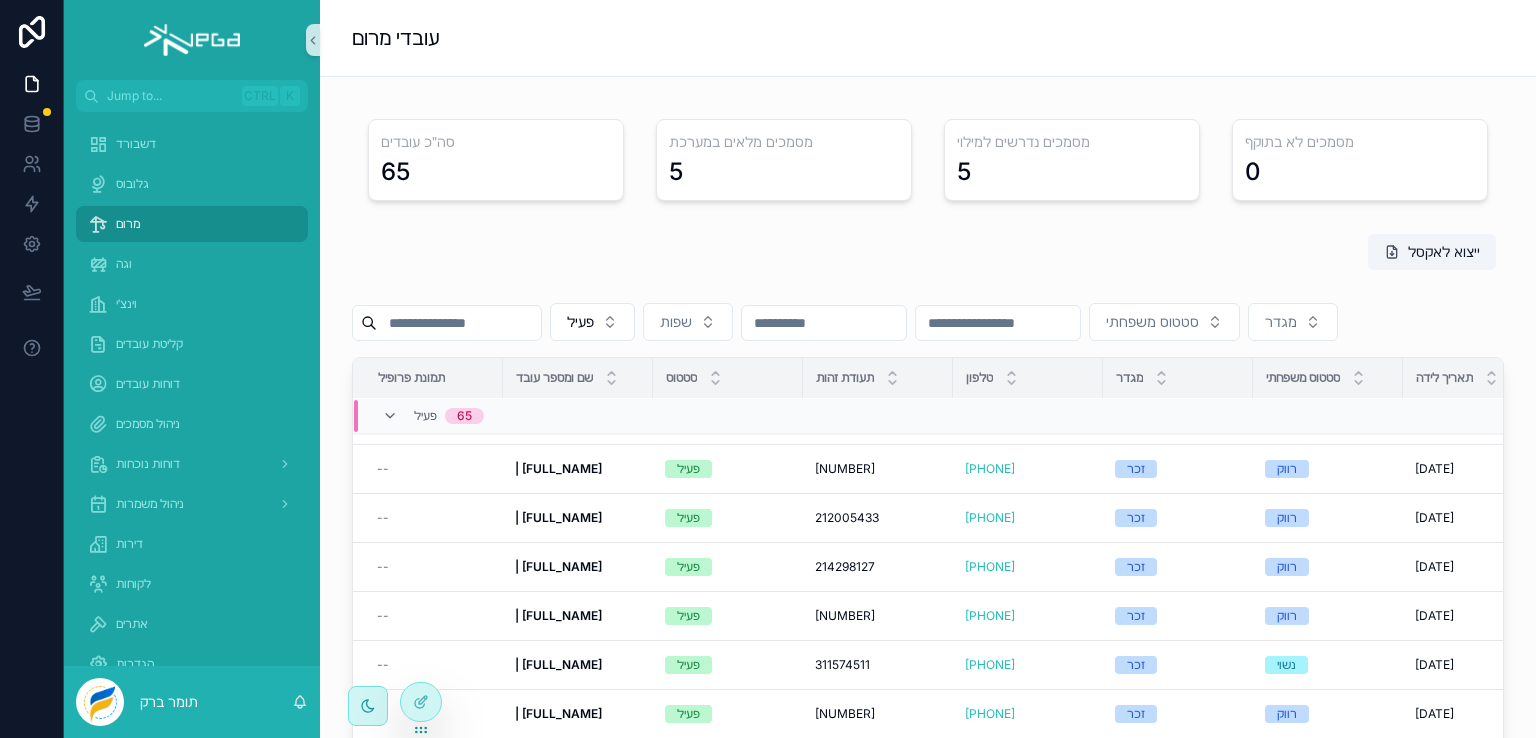 scroll, scrollTop: 300, scrollLeft: 0, axis: vertical 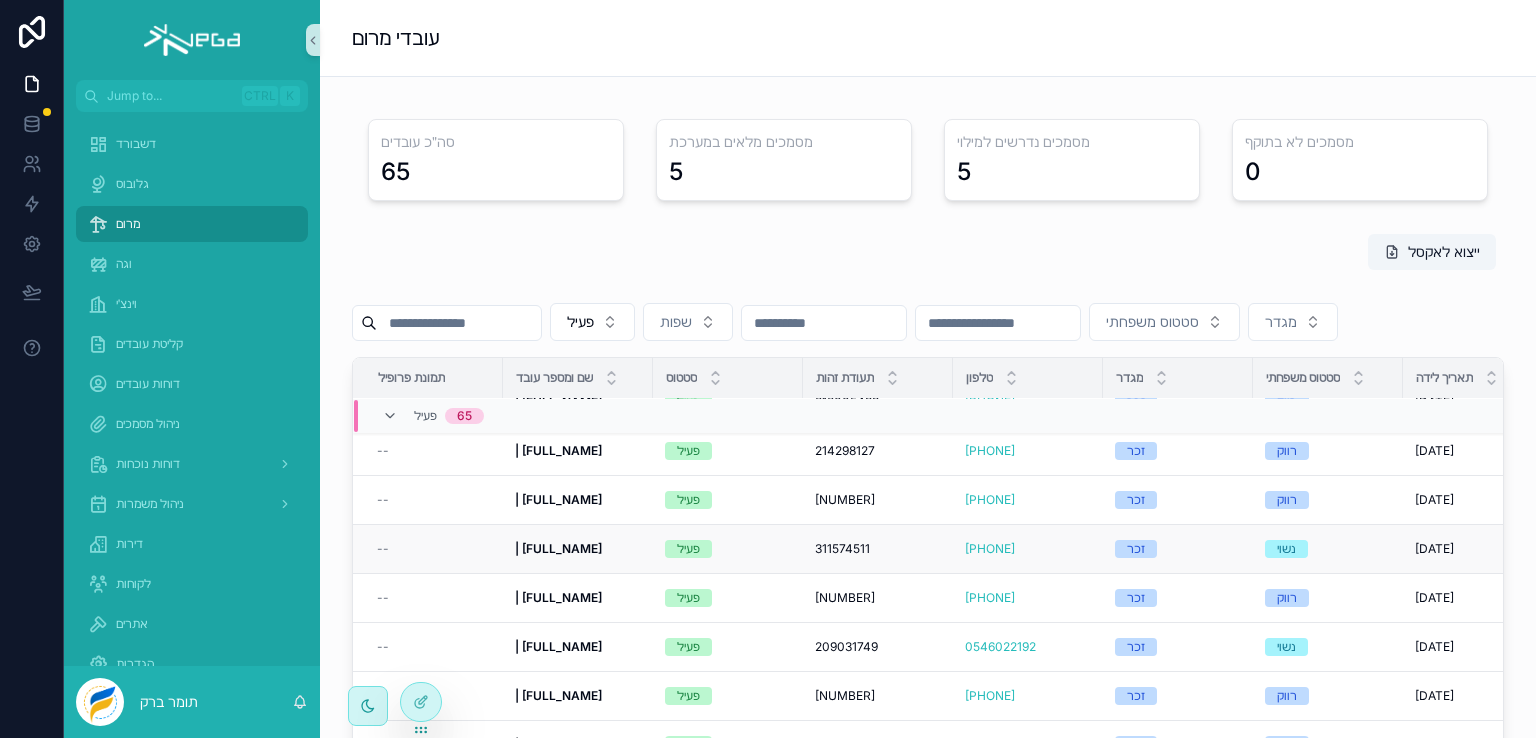 click on "185 | [PERSON]" at bounding box center (558, 548) 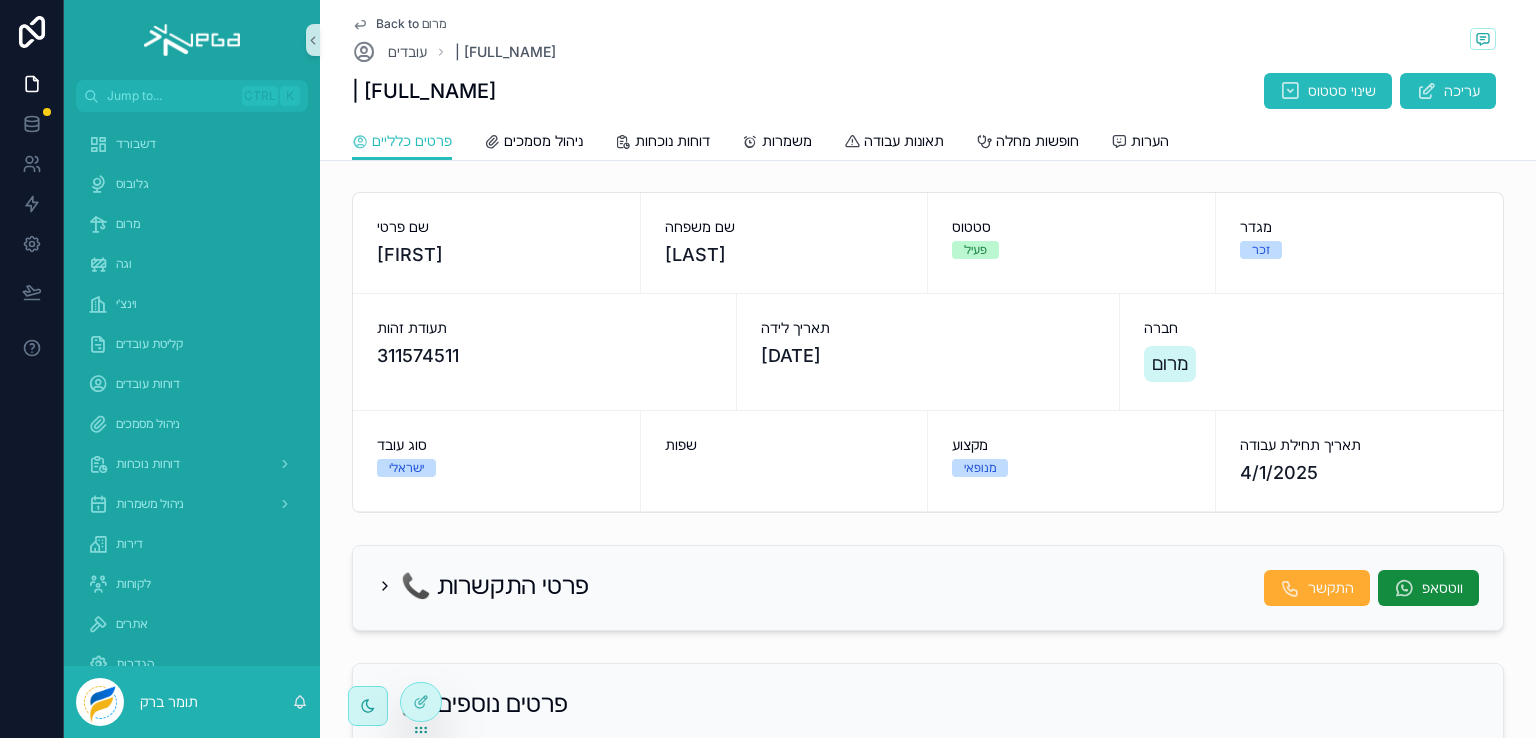 scroll, scrollTop: 0, scrollLeft: 0, axis: both 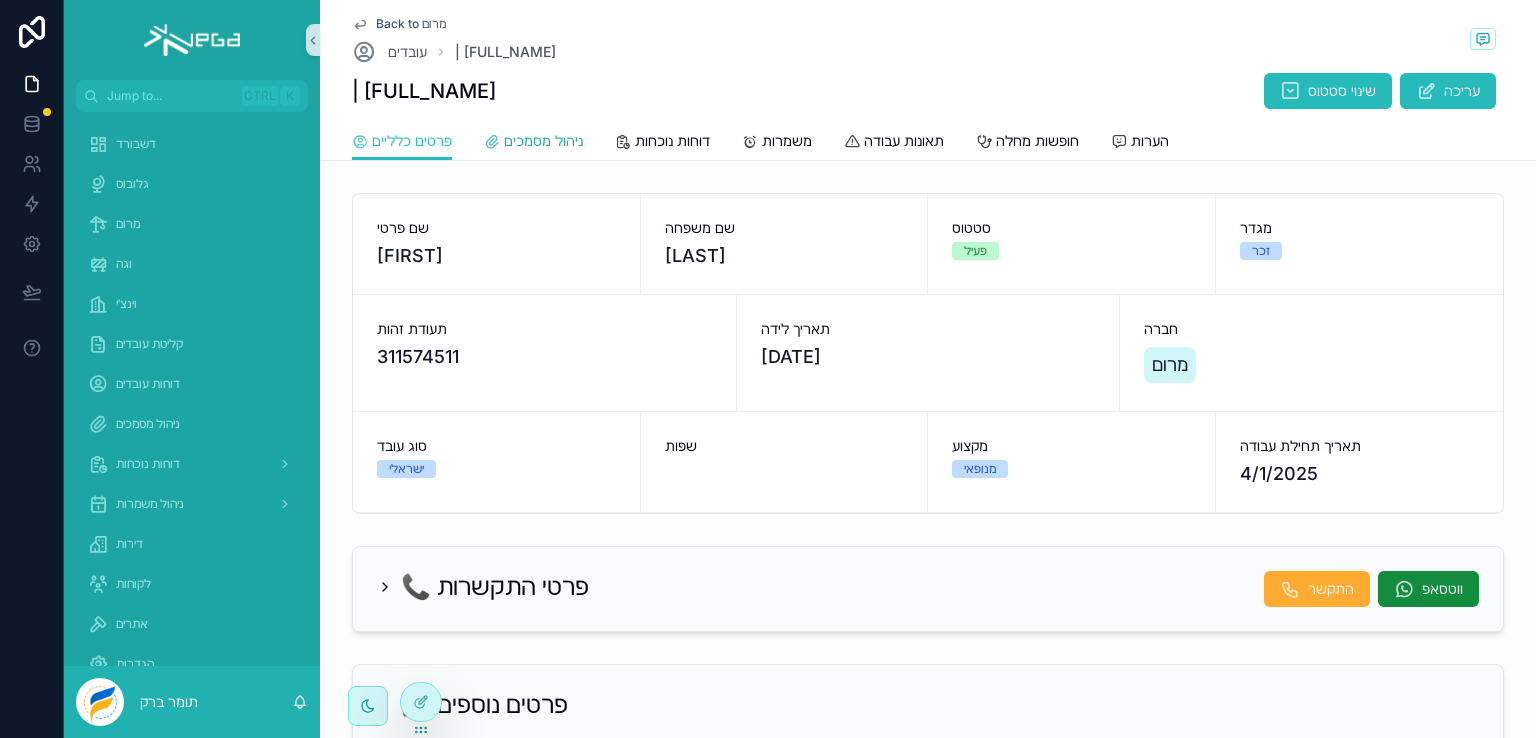 click on "ניהול מסמכים" at bounding box center [543, 141] 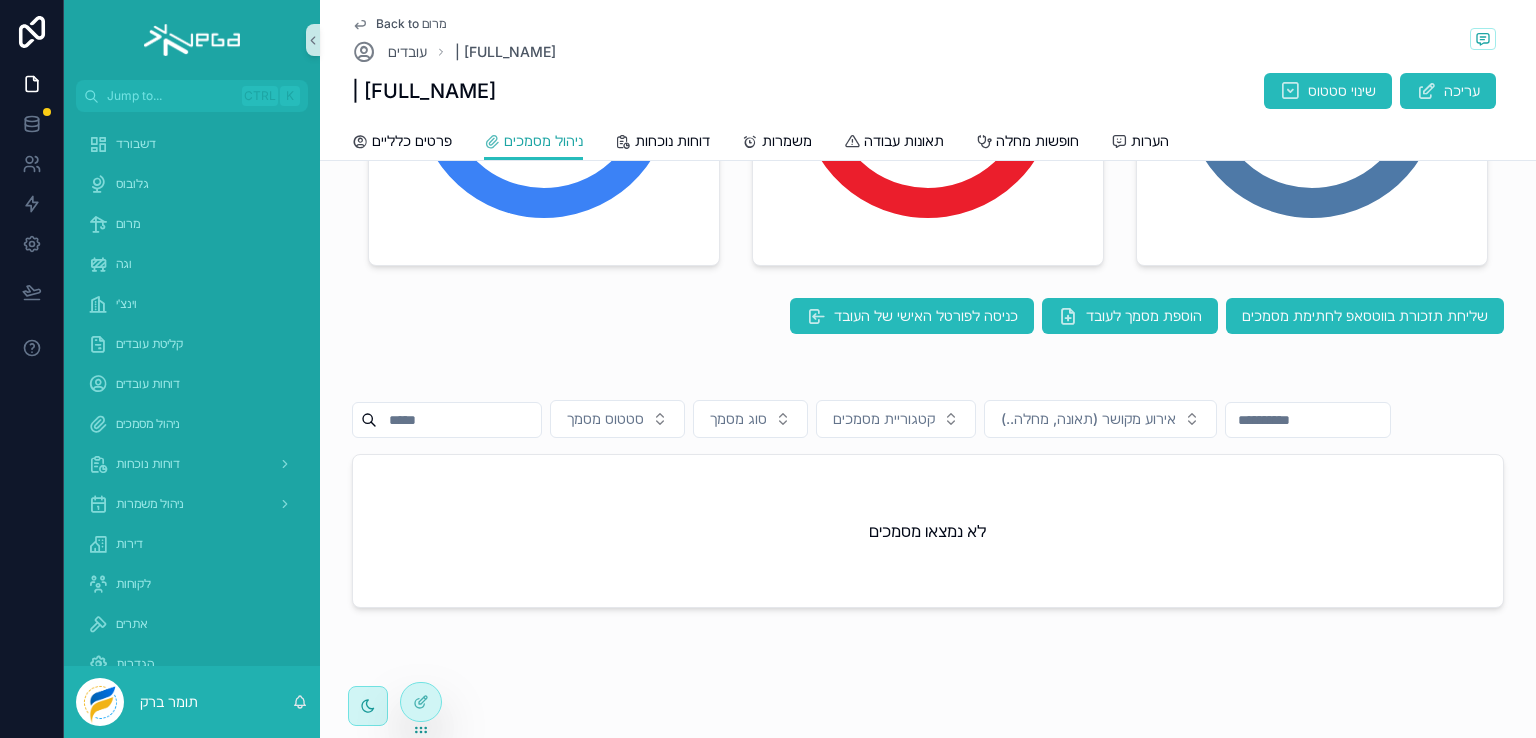 scroll, scrollTop: 390, scrollLeft: 0, axis: vertical 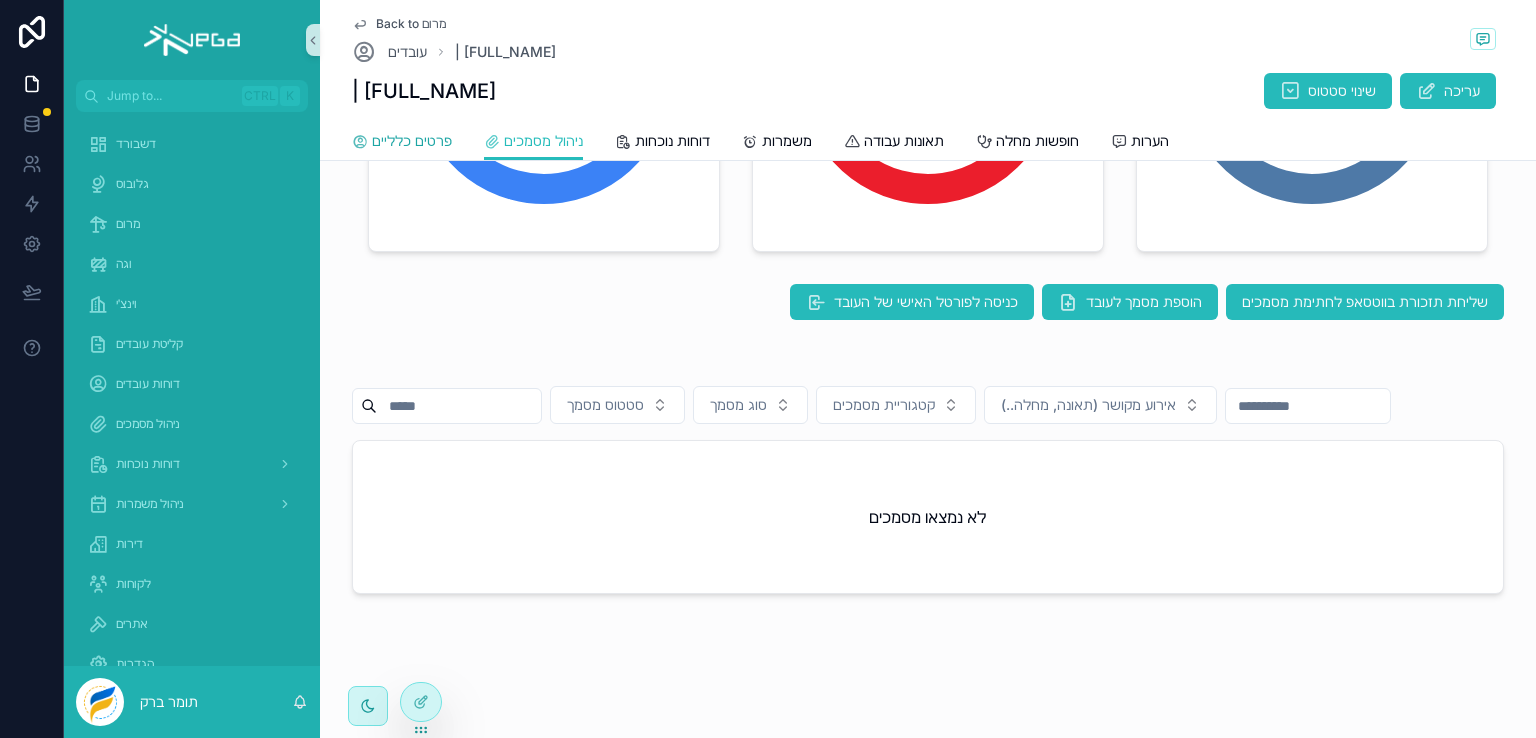 click on "פרטים כלליים" at bounding box center [412, 141] 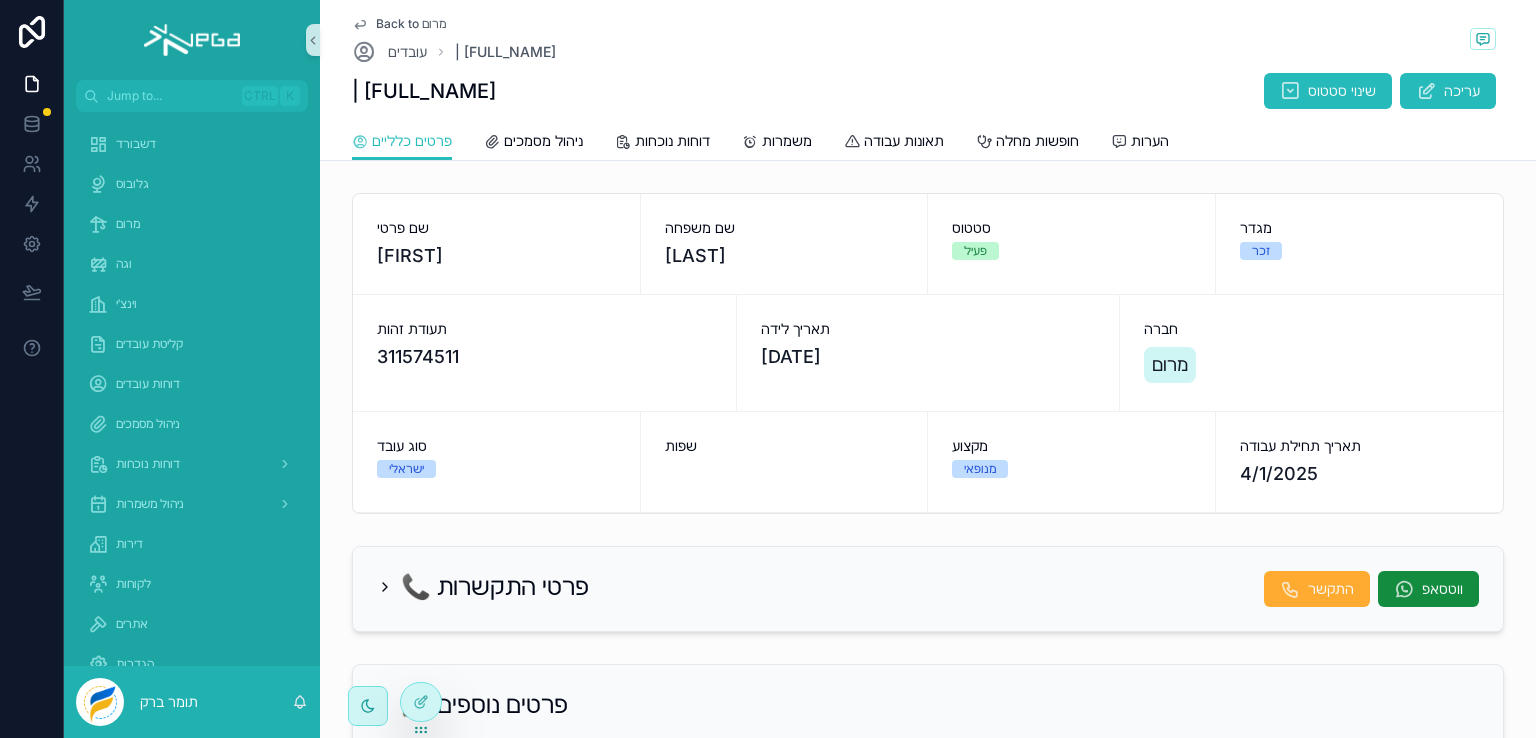 click on "Back to מרום" at bounding box center (399, 24) 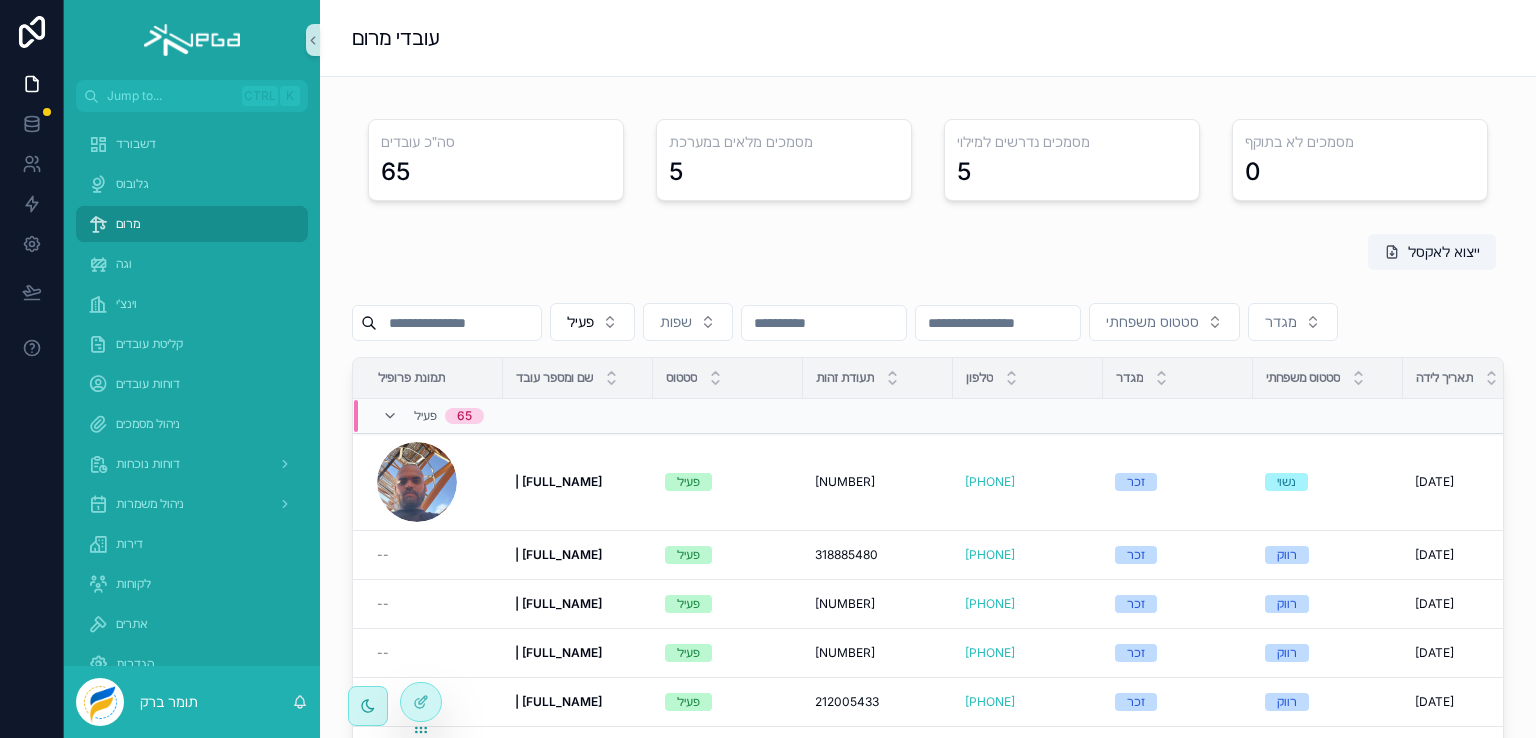 scroll, scrollTop: 400, scrollLeft: 0, axis: vertical 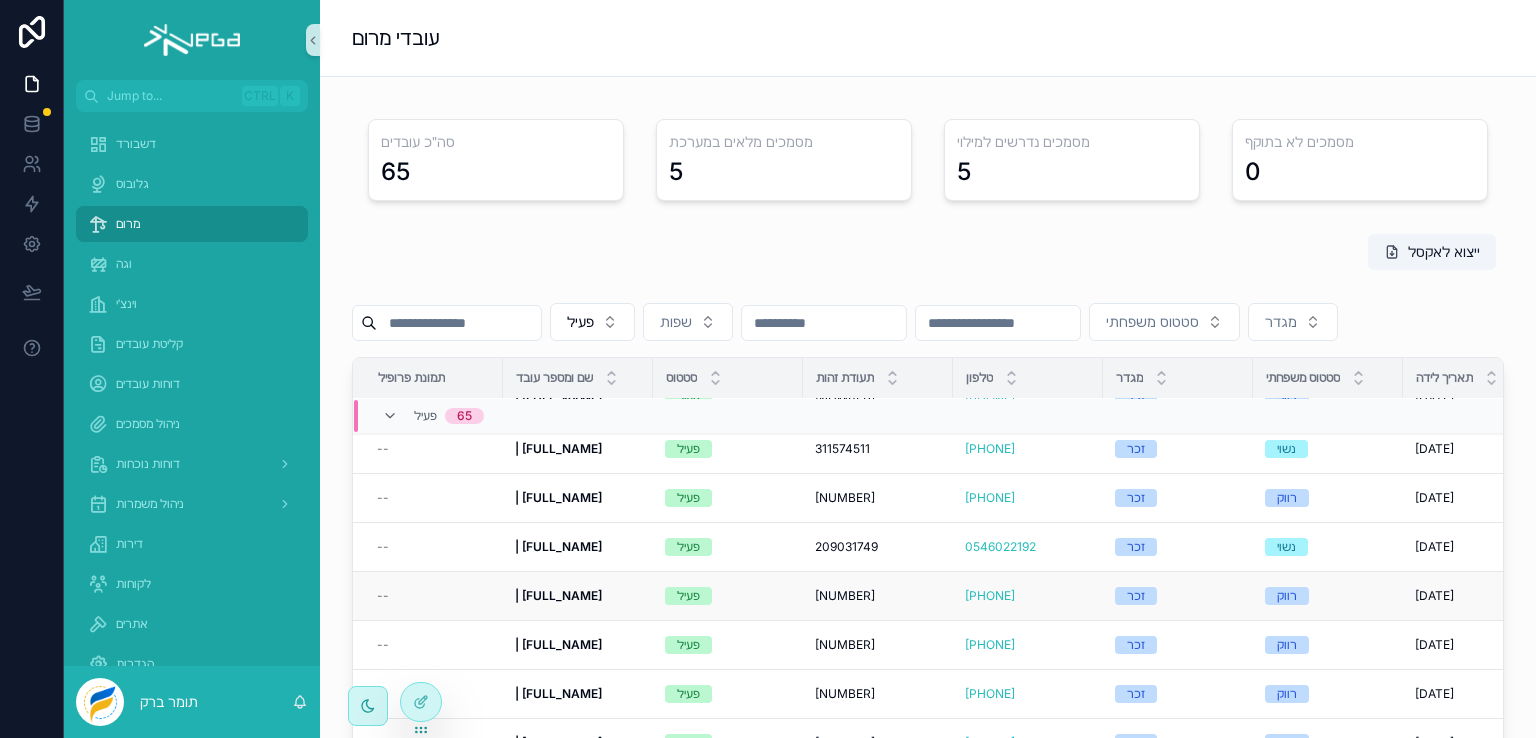 click on "55 | מוחמד מוסא" at bounding box center [558, 595] 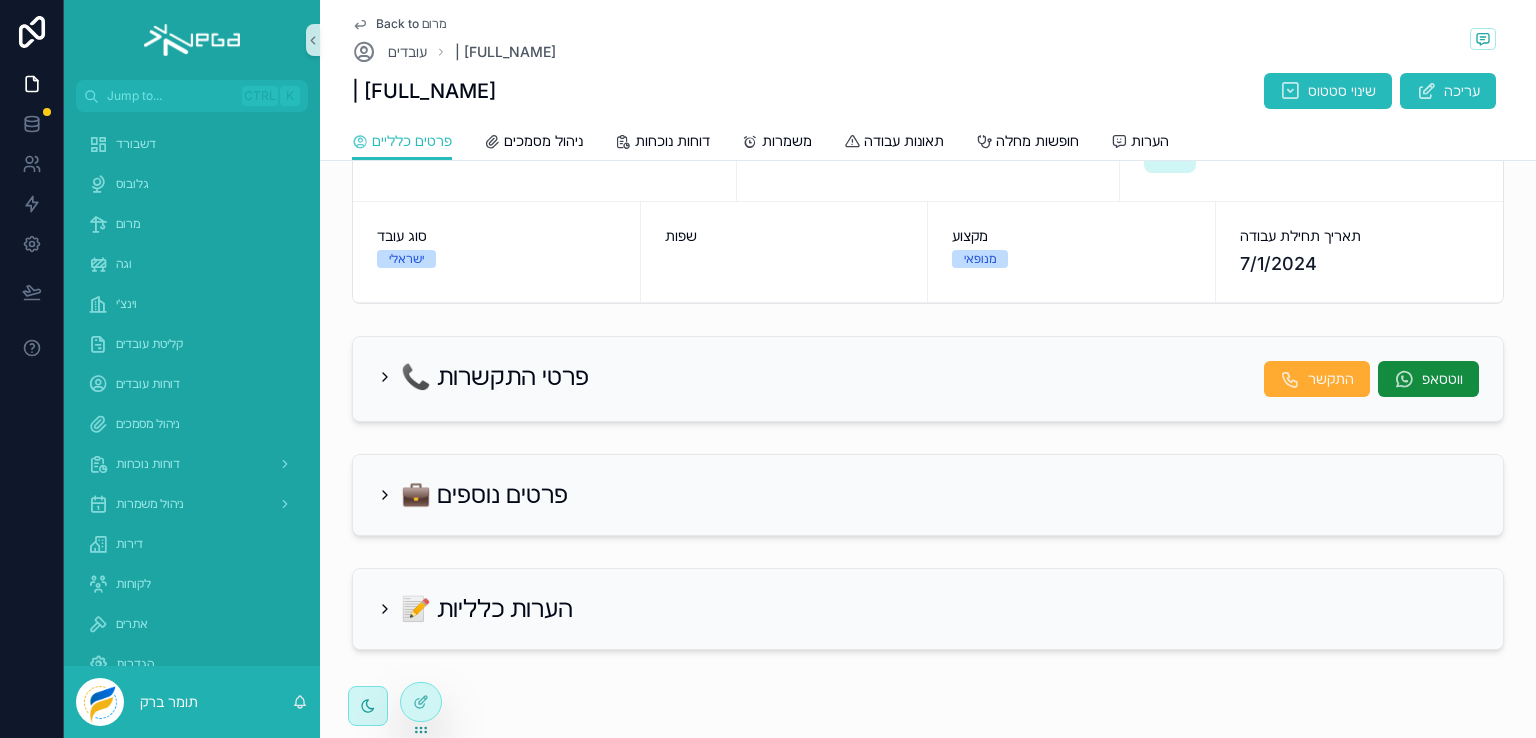 scroll, scrollTop: 256, scrollLeft: 0, axis: vertical 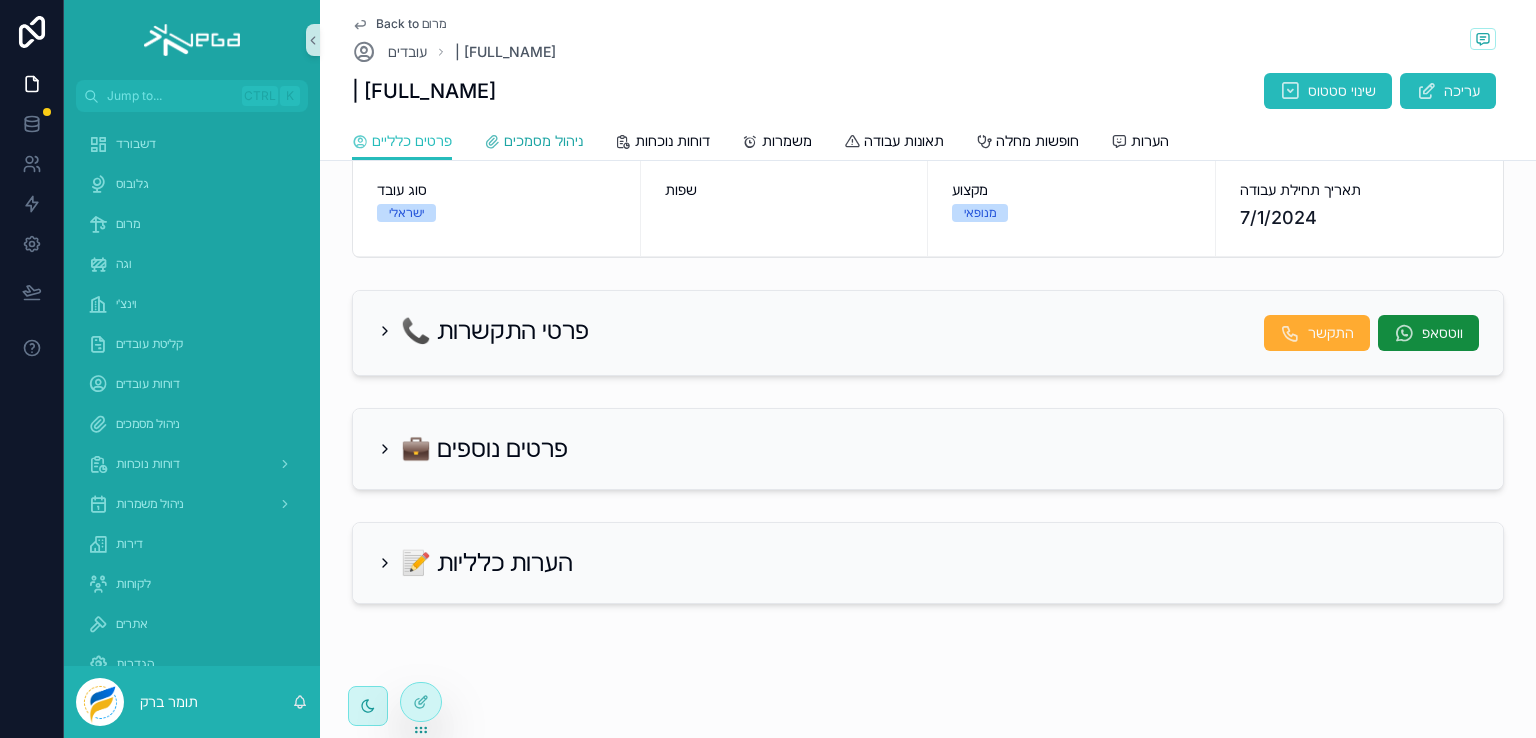 click on "ניהול מסמכים" at bounding box center (543, 141) 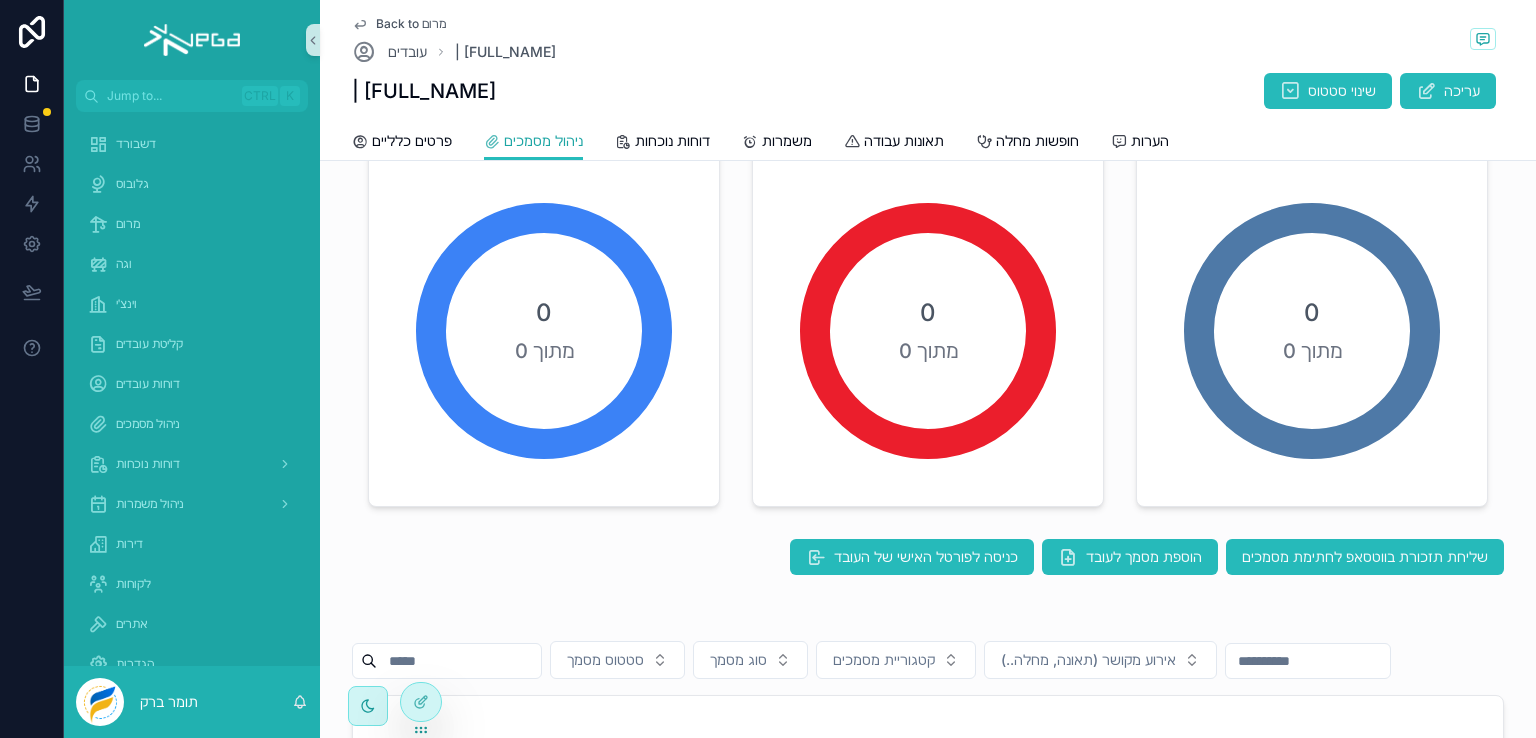 scroll, scrollTop: 0, scrollLeft: 0, axis: both 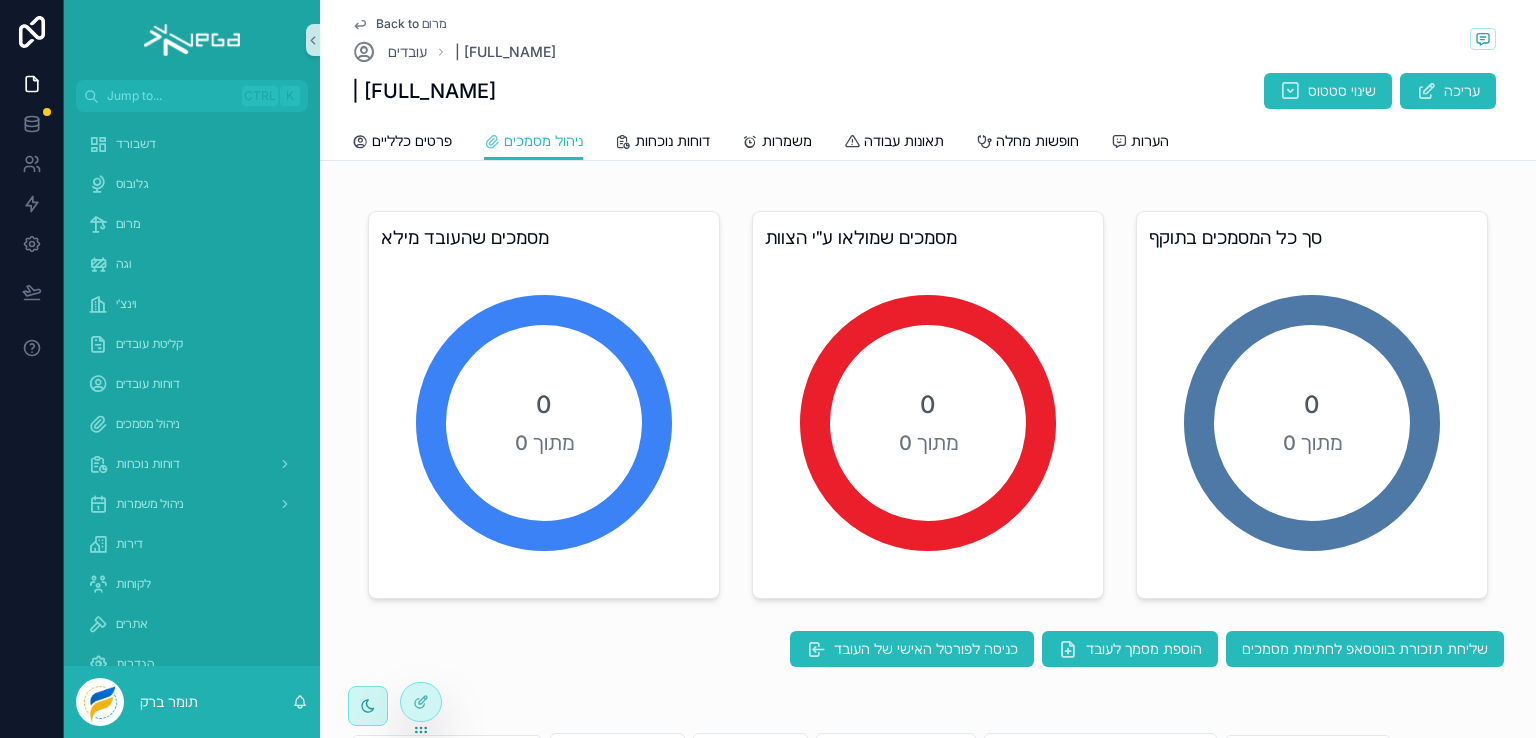 click 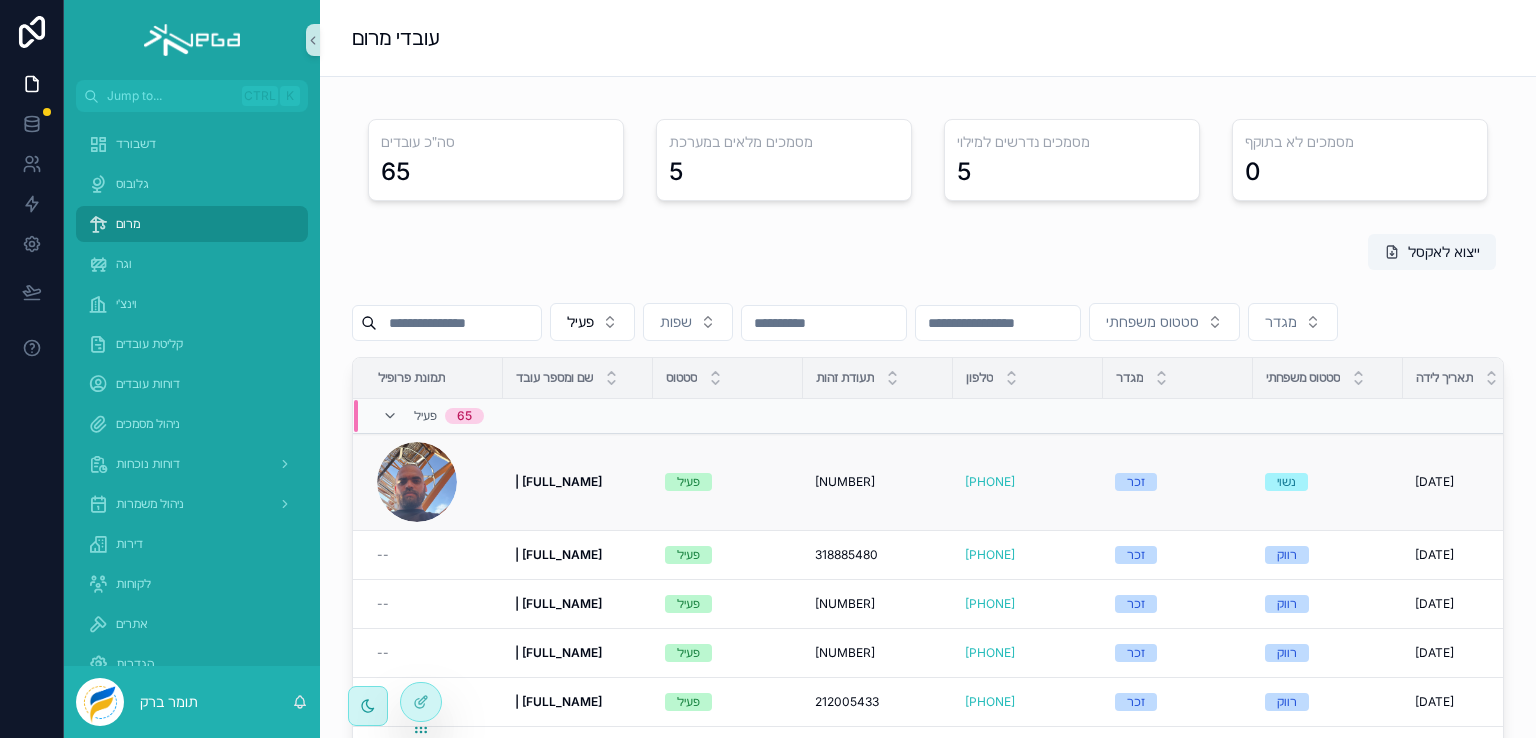 click on "[NUMBER] | [FIRST] [LAST]" at bounding box center [558, 481] 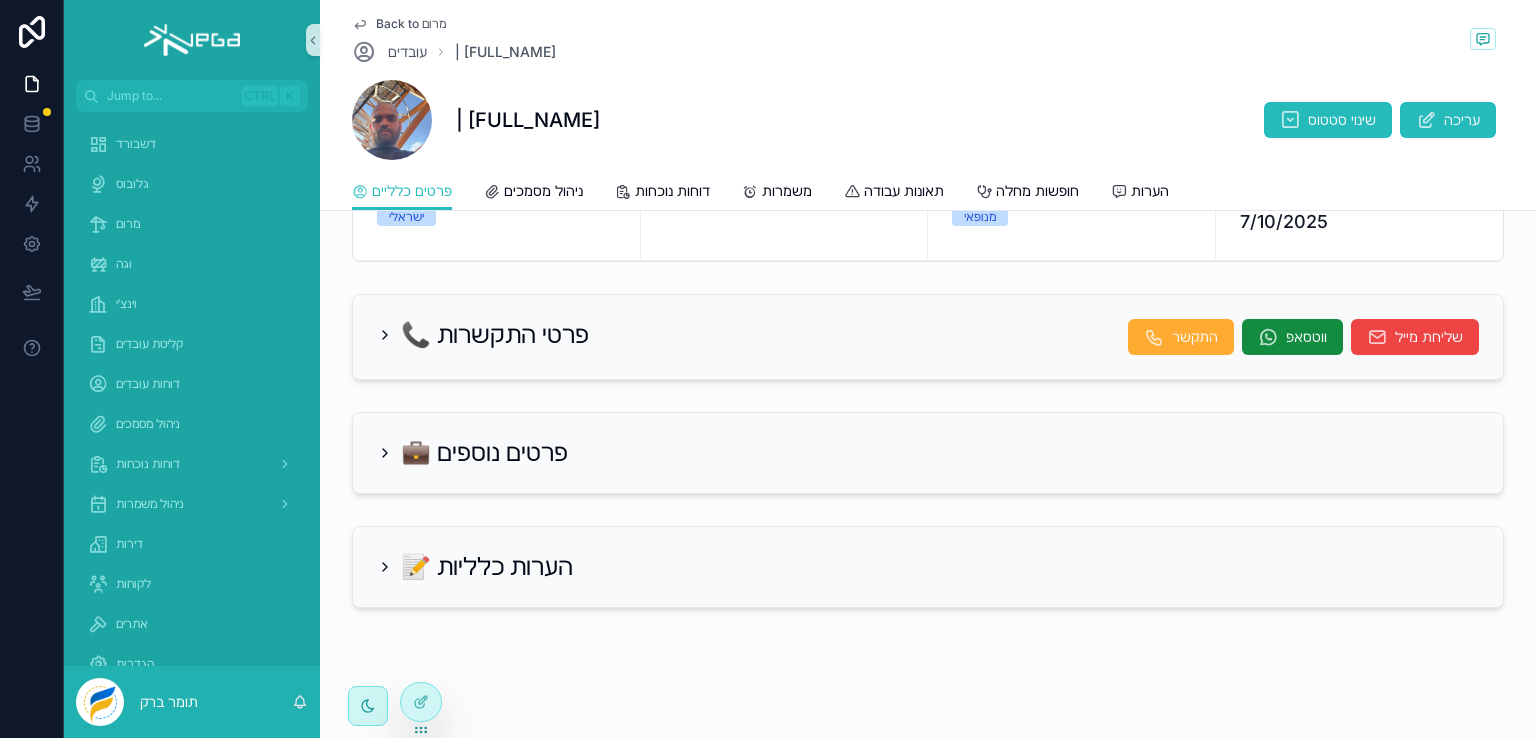 scroll, scrollTop: 306, scrollLeft: 0, axis: vertical 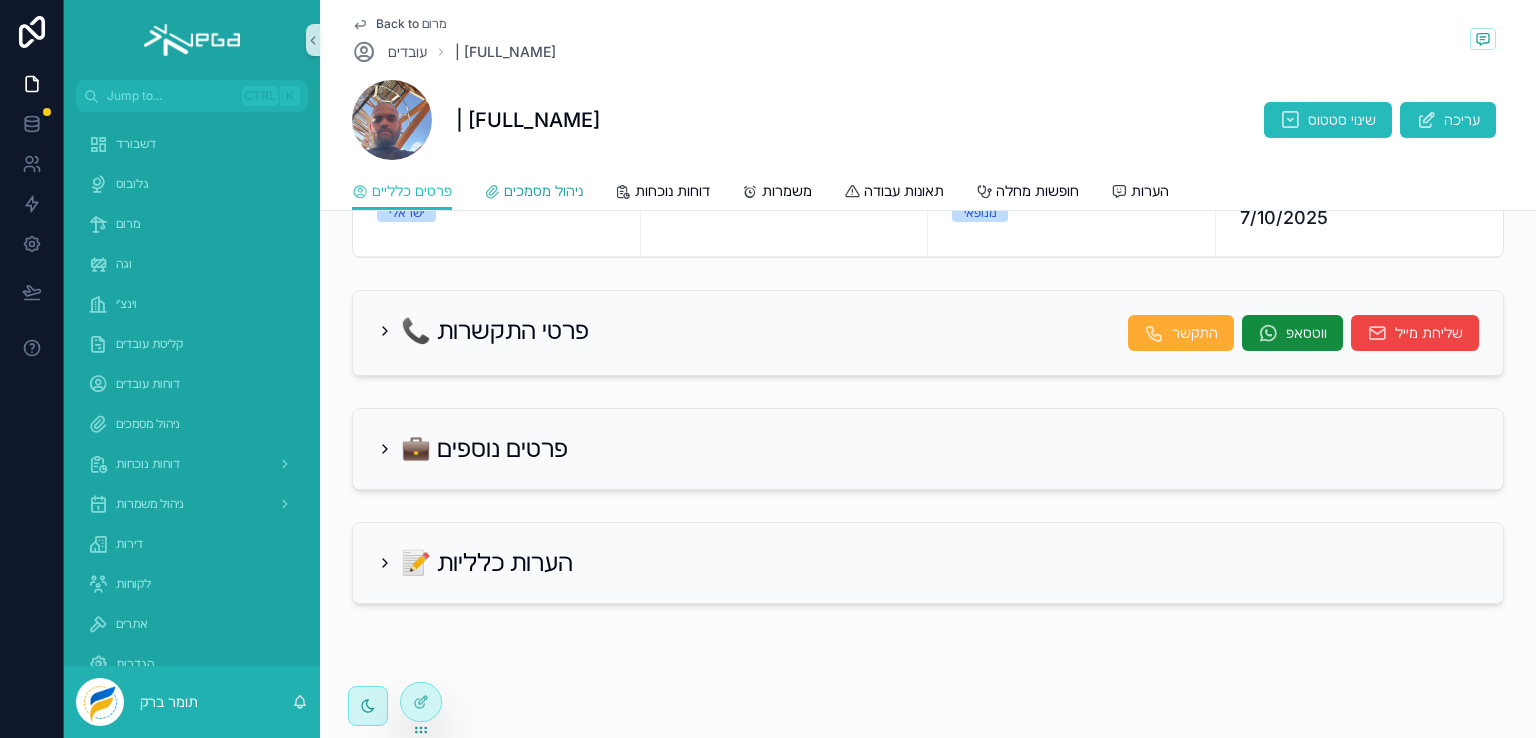 click on "ניהול מסמכים" at bounding box center (543, 191) 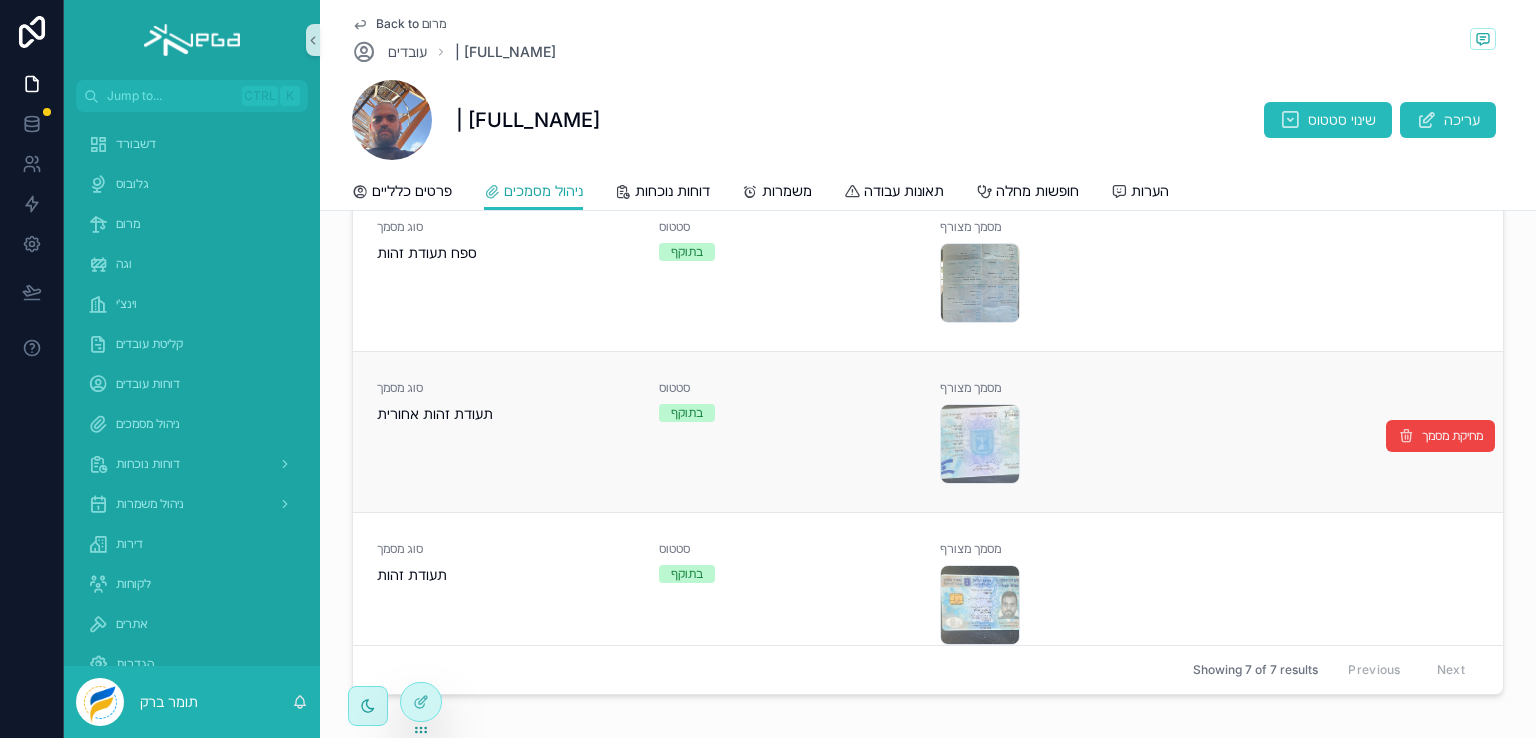 scroll, scrollTop: 700, scrollLeft: 0, axis: vertical 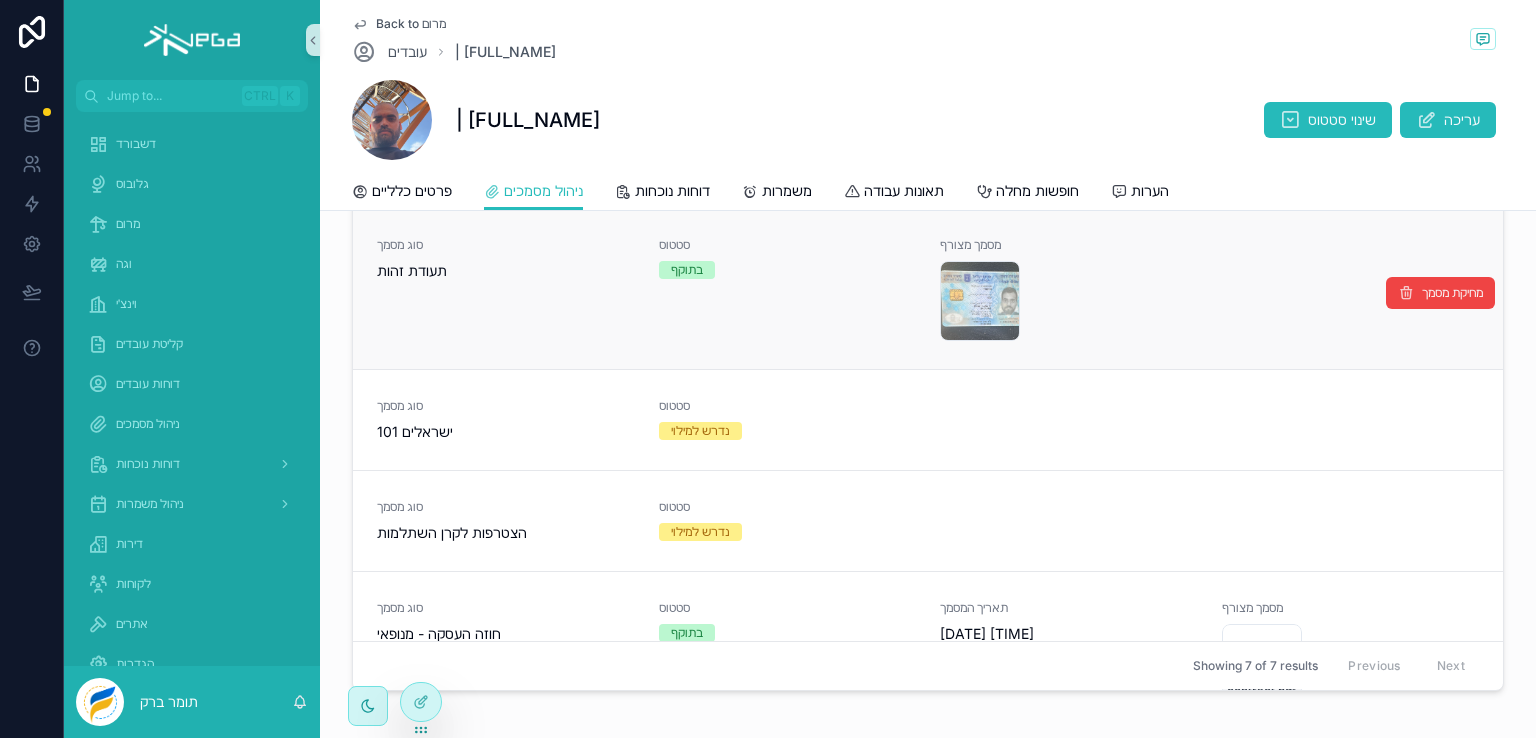 click on "סוג מסמך תעודת זהות" at bounding box center (506, 289) 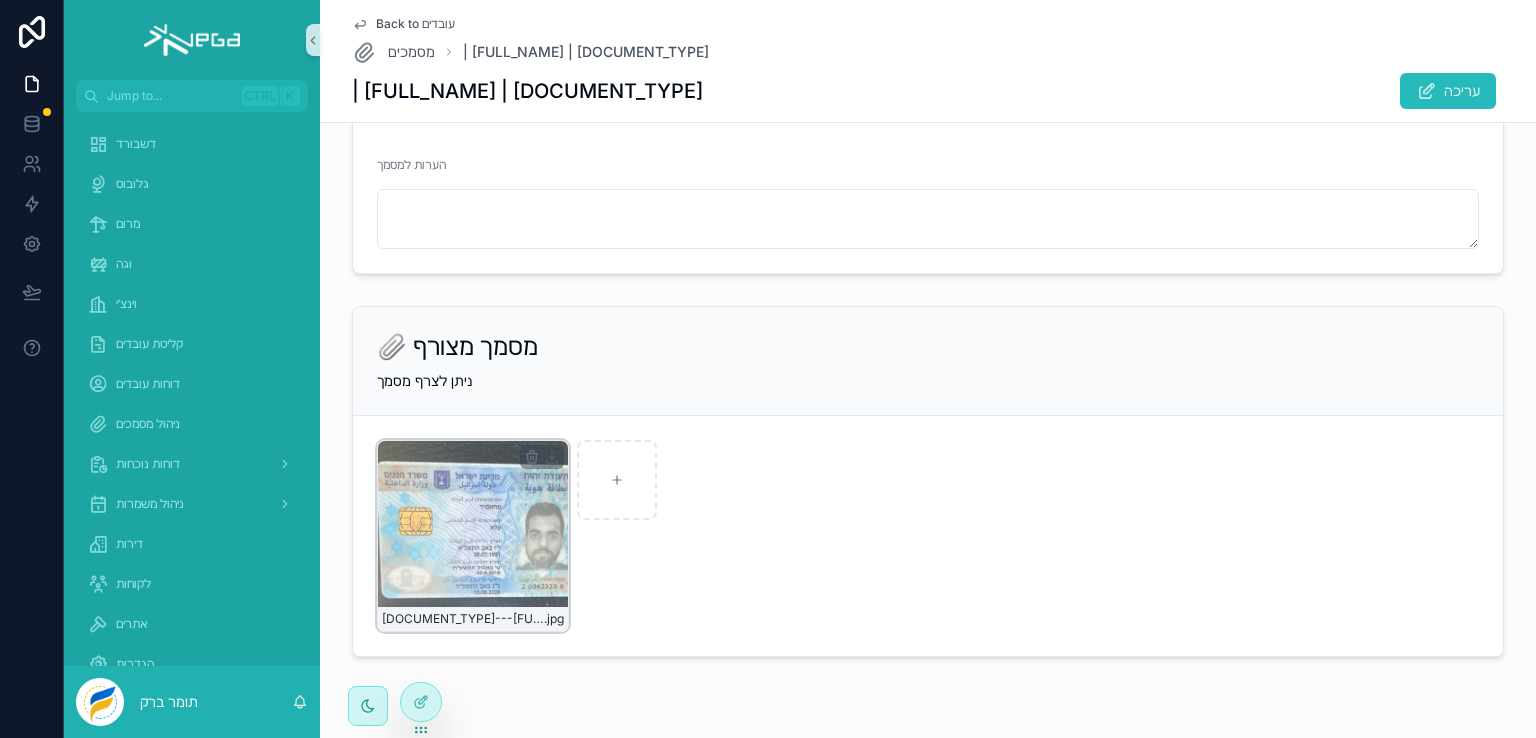 scroll, scrollTop: 386, scrollLeft: 0, axis: vertical 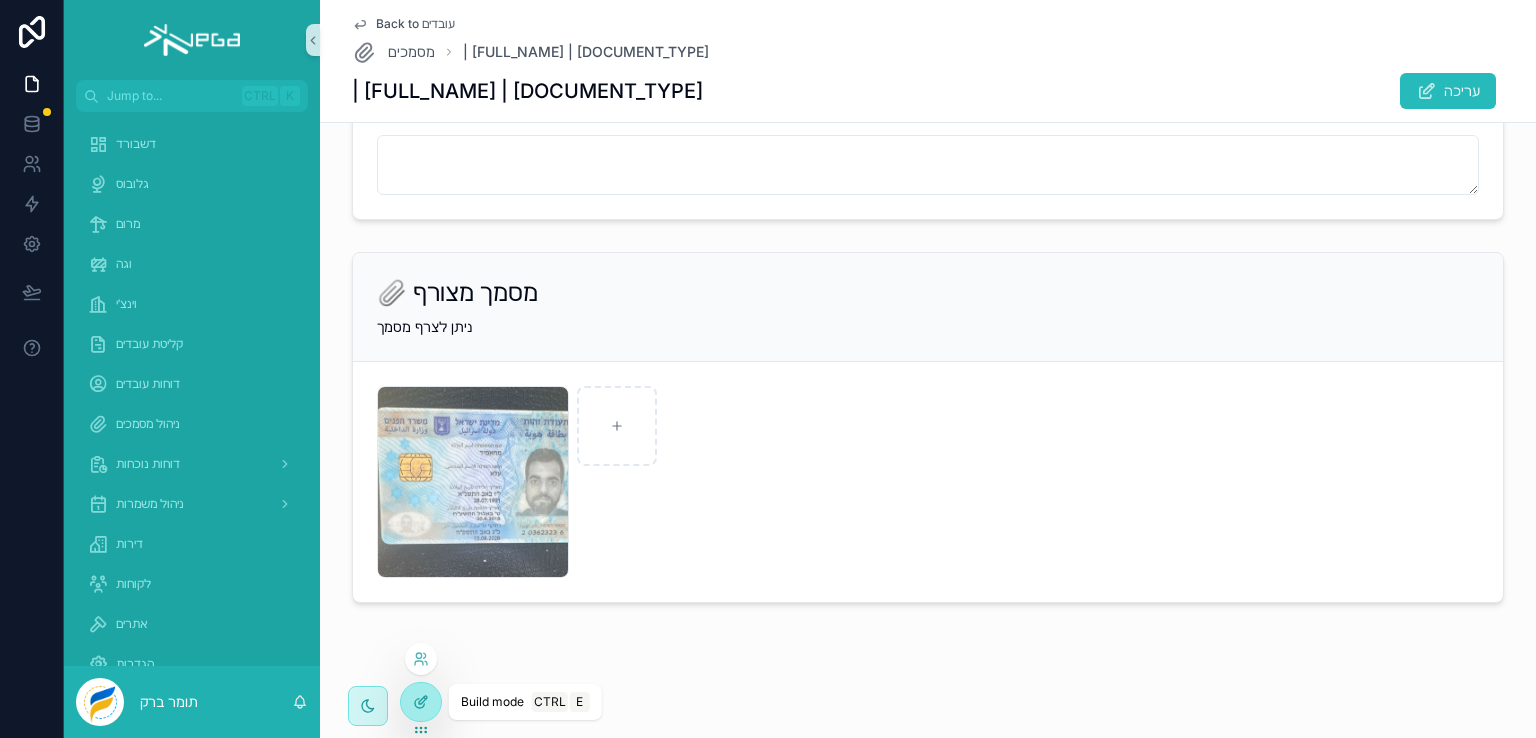 click at bounding box center [421, 702] 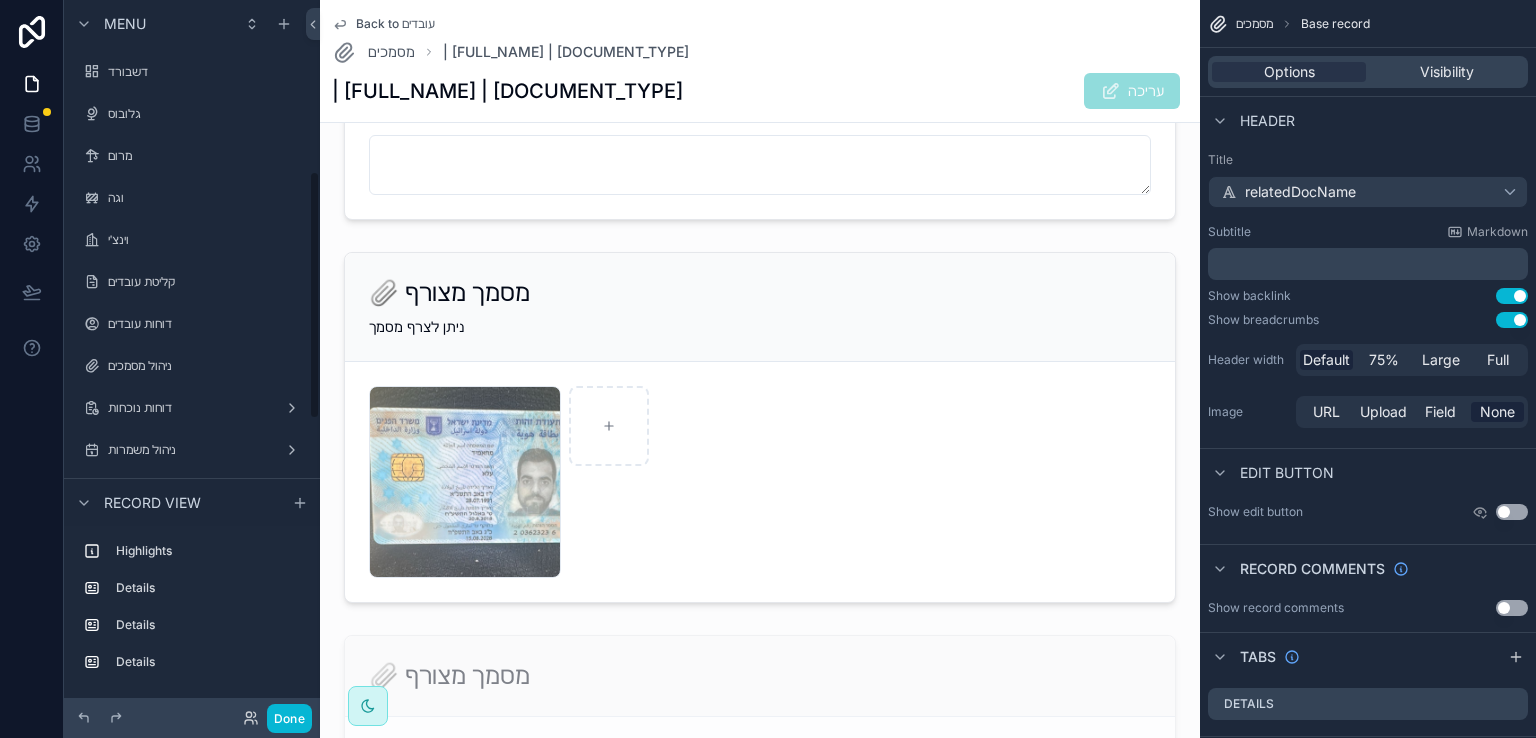 scroll, scrollTop: 491, scrollLeft: 0, axis: vertical 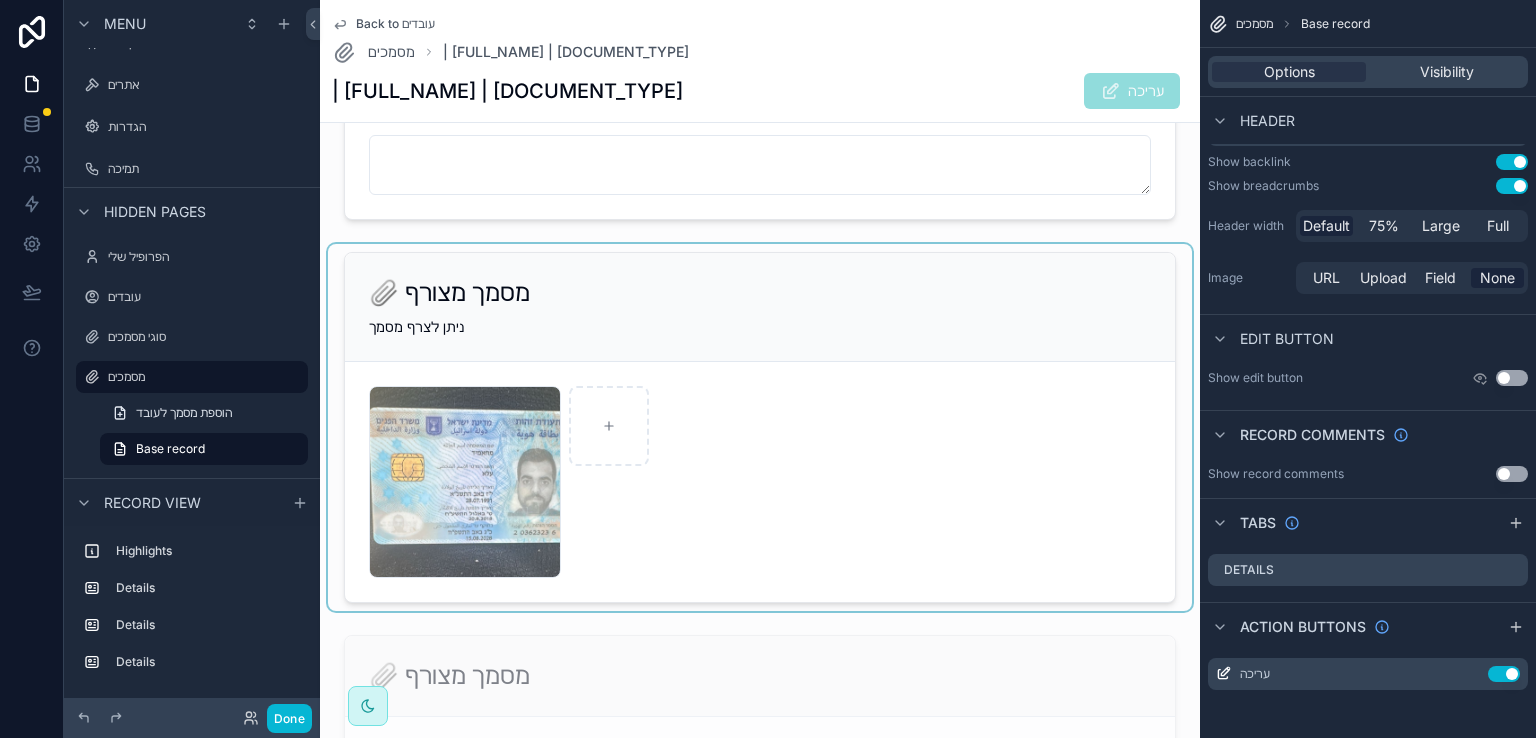click at bounding box center (760, 427) 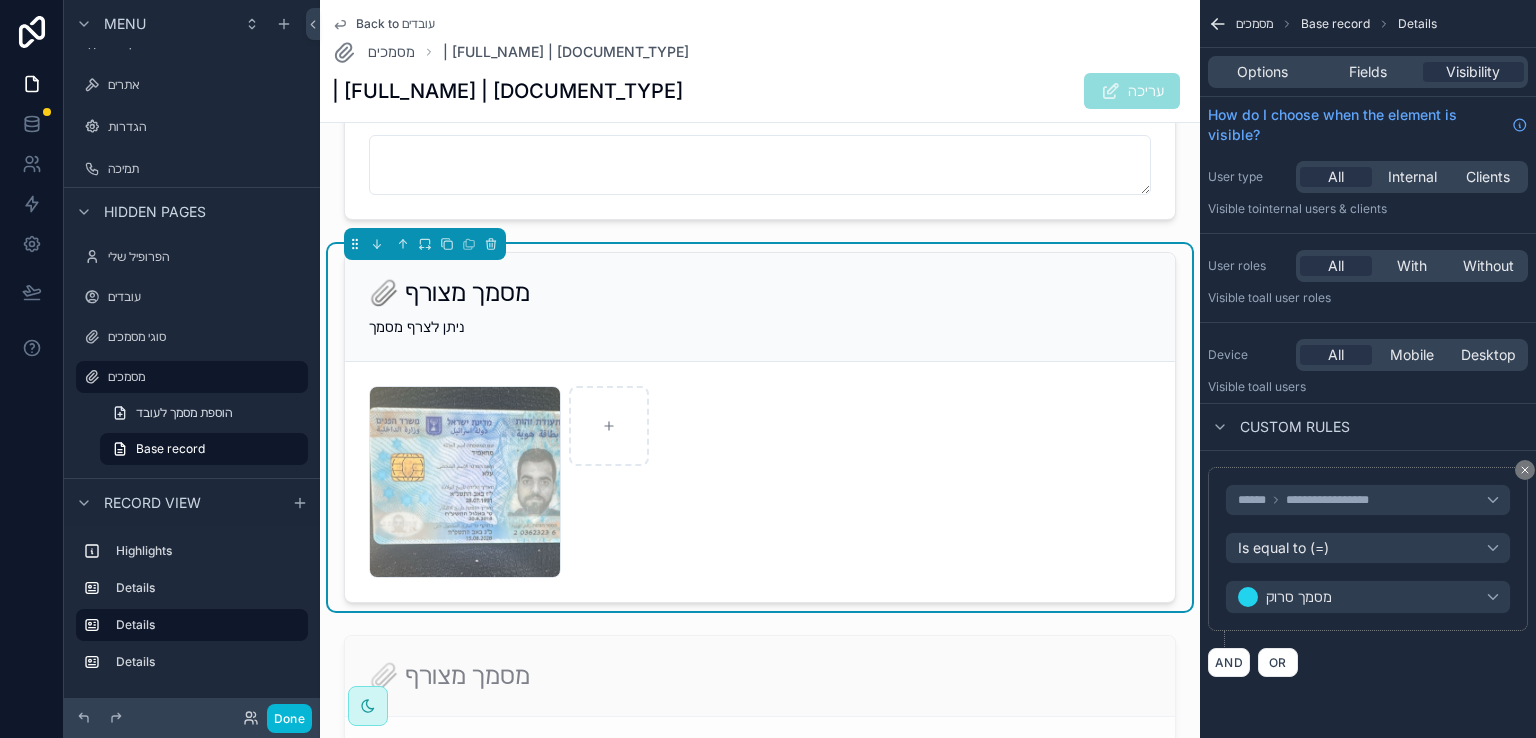 scroll, scrollTop: 0, scrollLeft: 0, axis: both 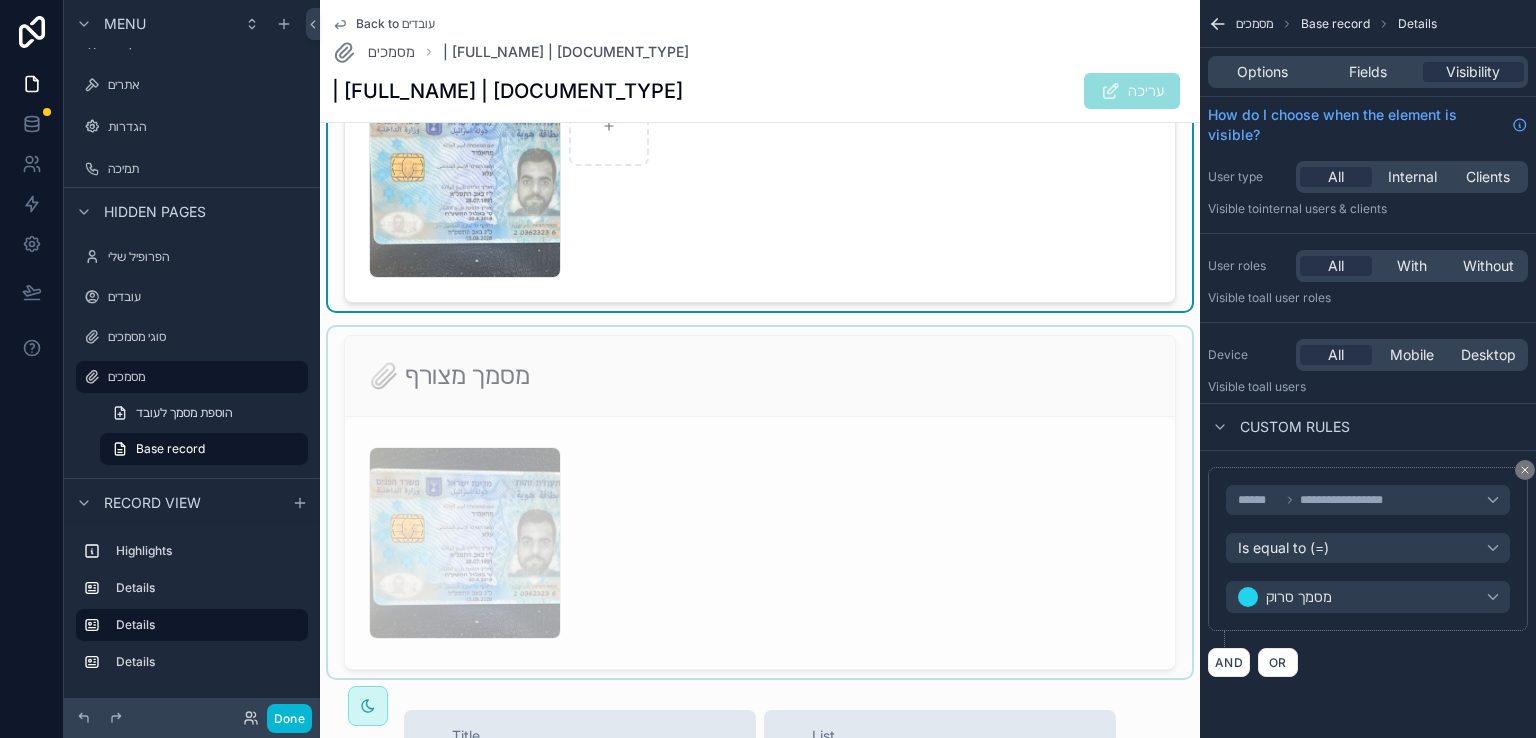 click at bounding box center (760, 502) 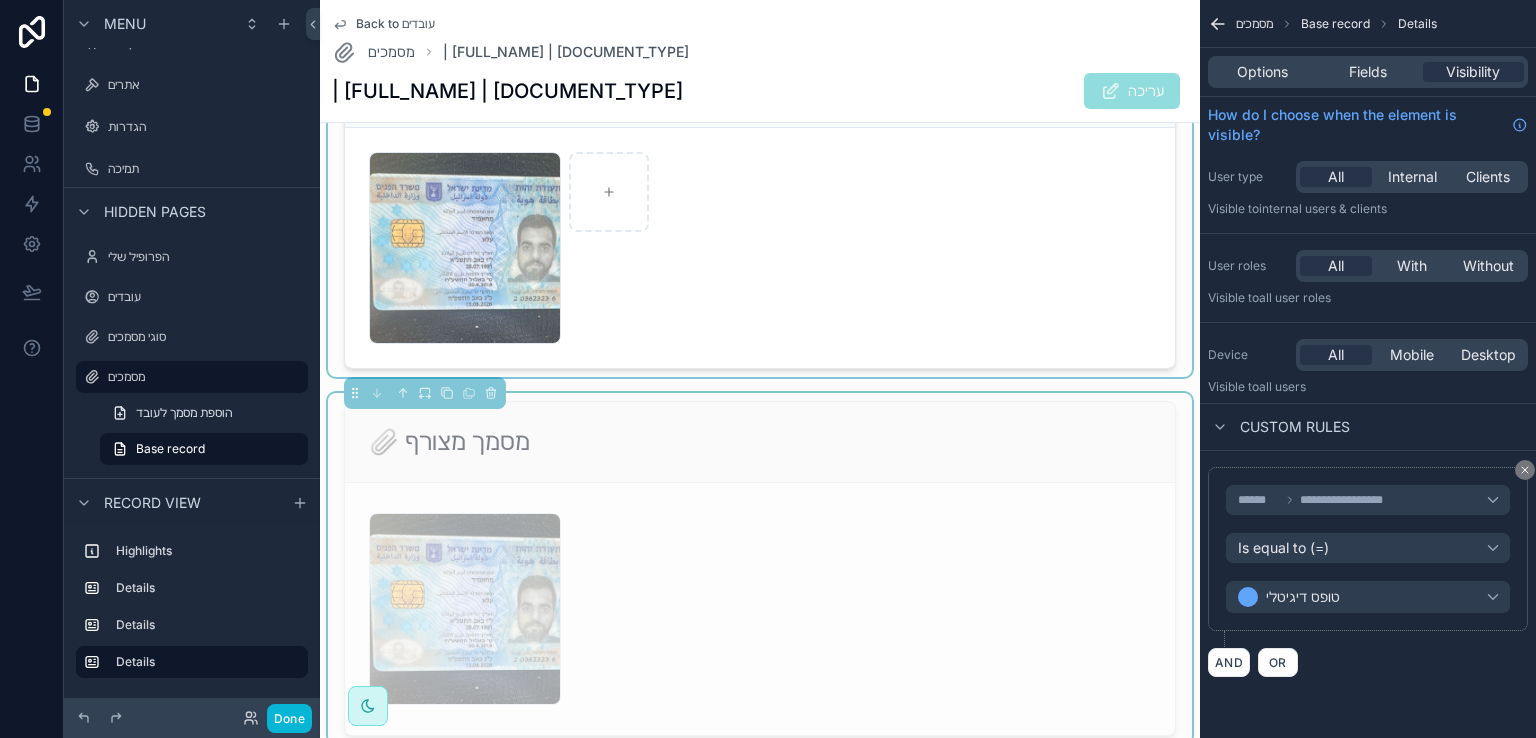 scroll, scrollTop: 586, scrollLeft: 0, axis: vertical 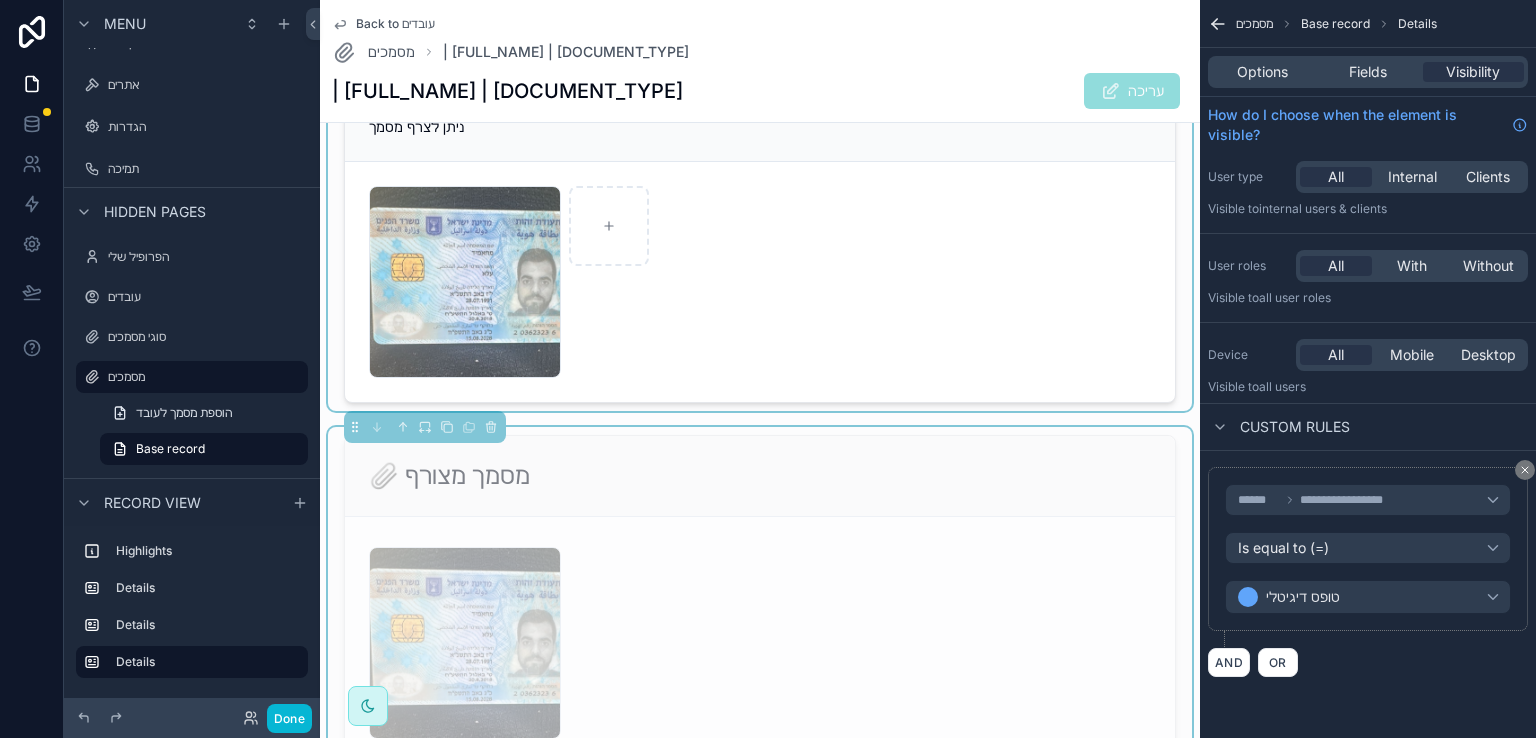 click at bounding box center (760, 227) 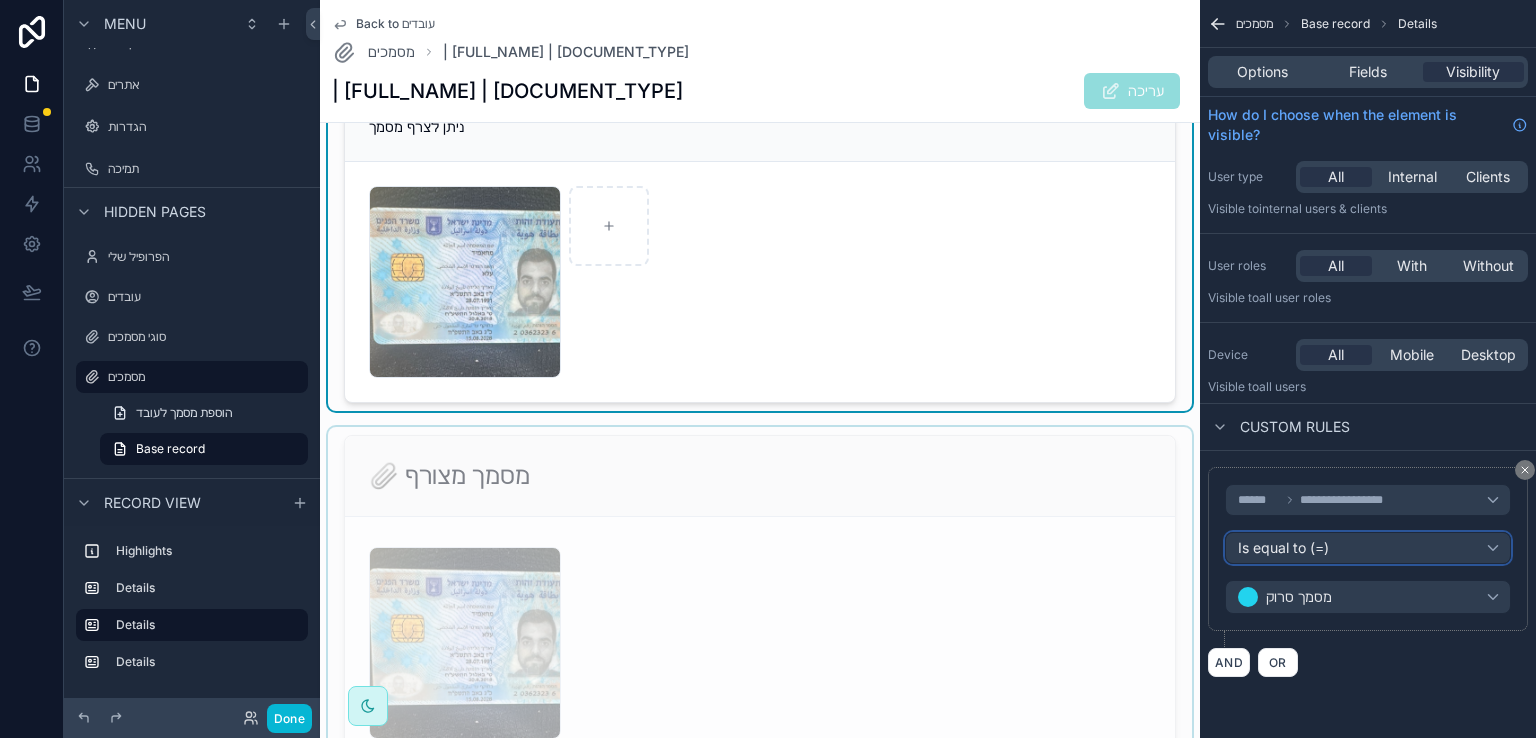 click on "Is equal to (=)" at bounding box center (1368, 548) 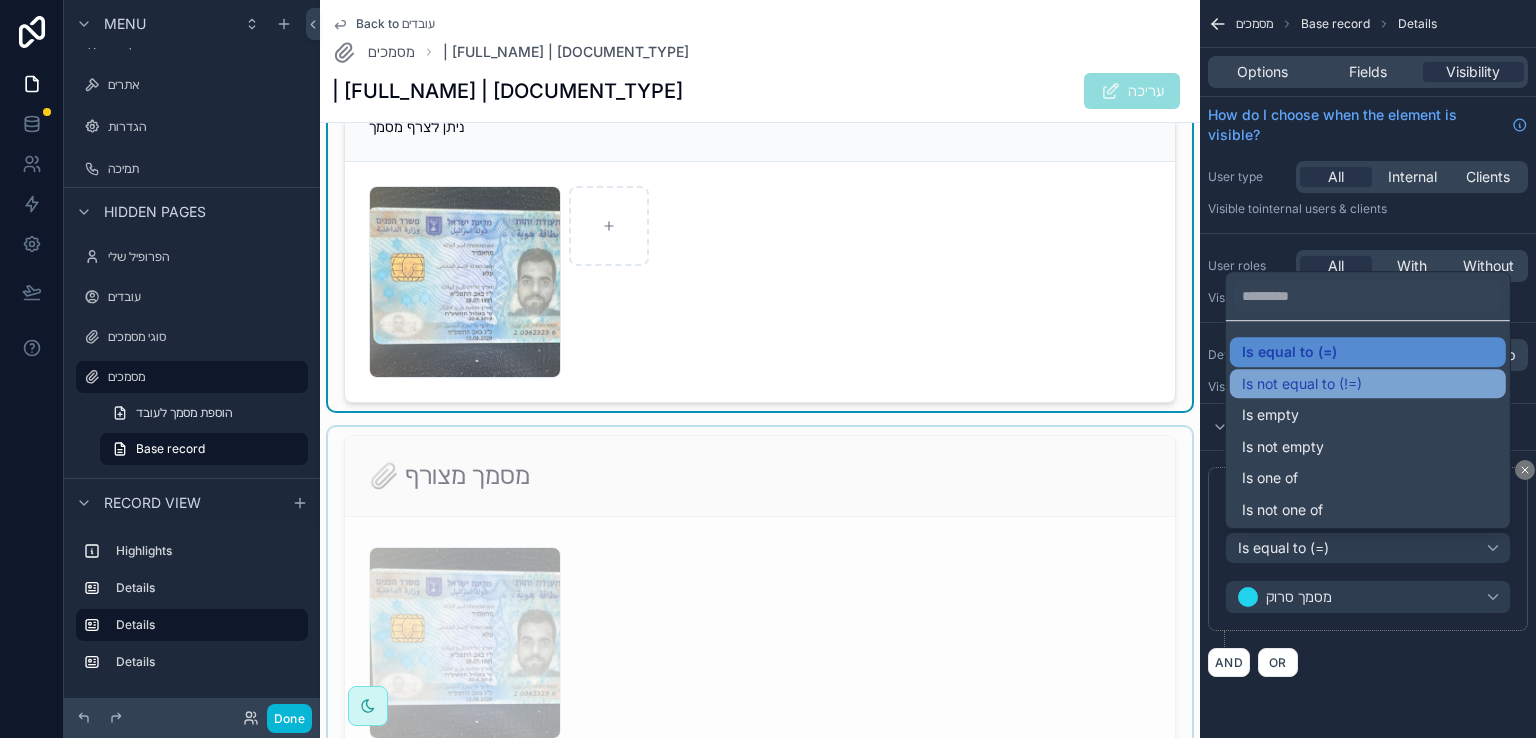 click on "Is not equal to (!=)" at bounding box center (1302, 384) 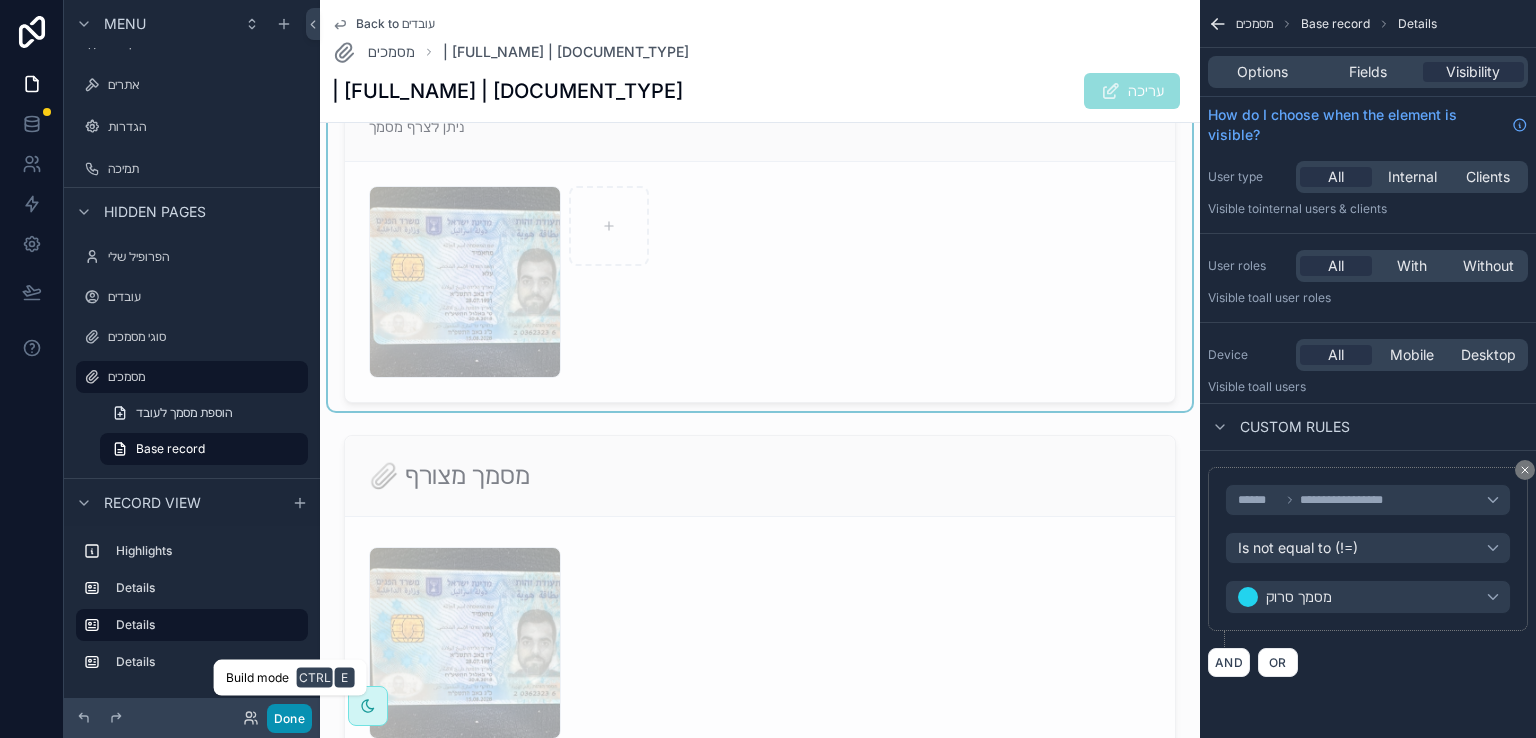 click on "Done" at bounding box center (289, 718) 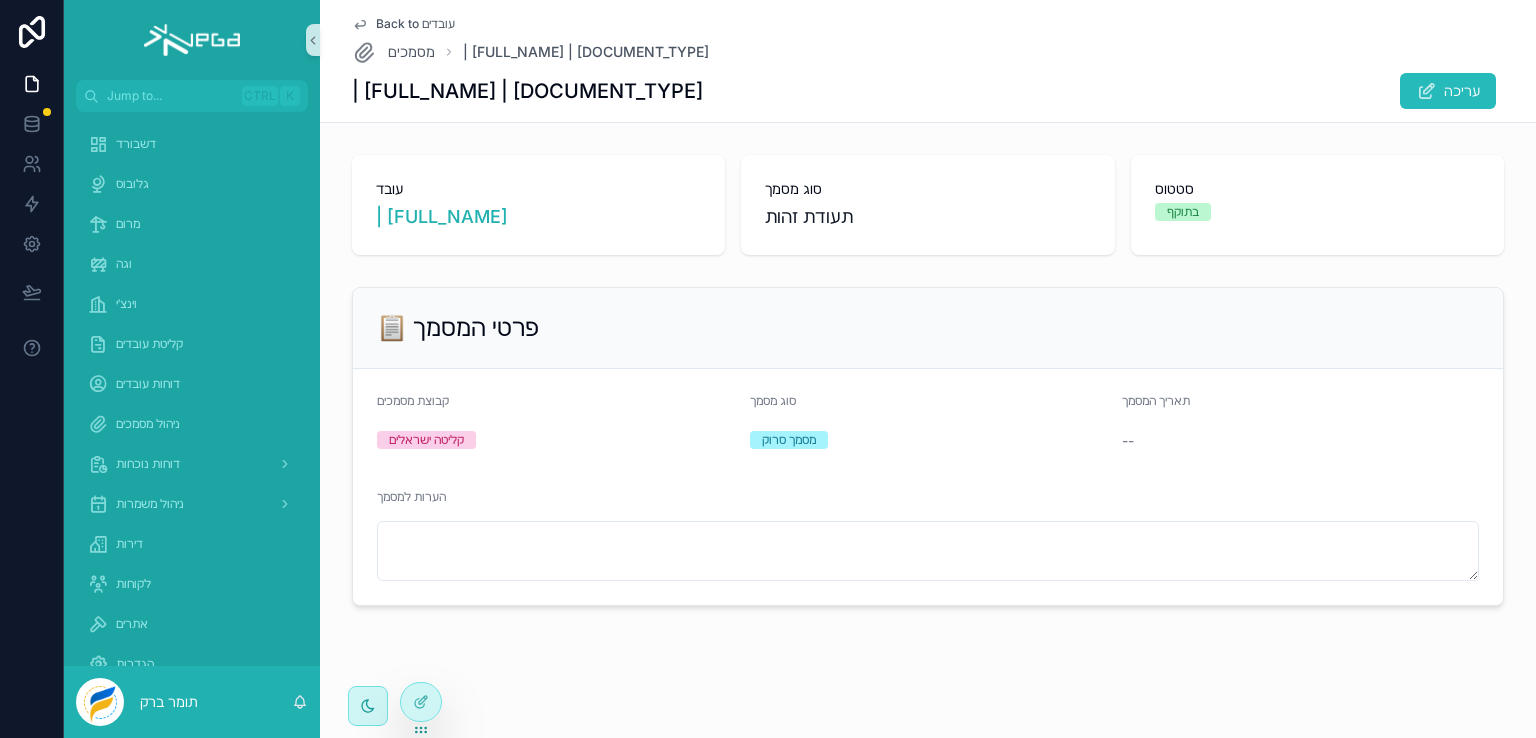 scroll, scrollTop: 0, scrollLeft: 0, axis: both 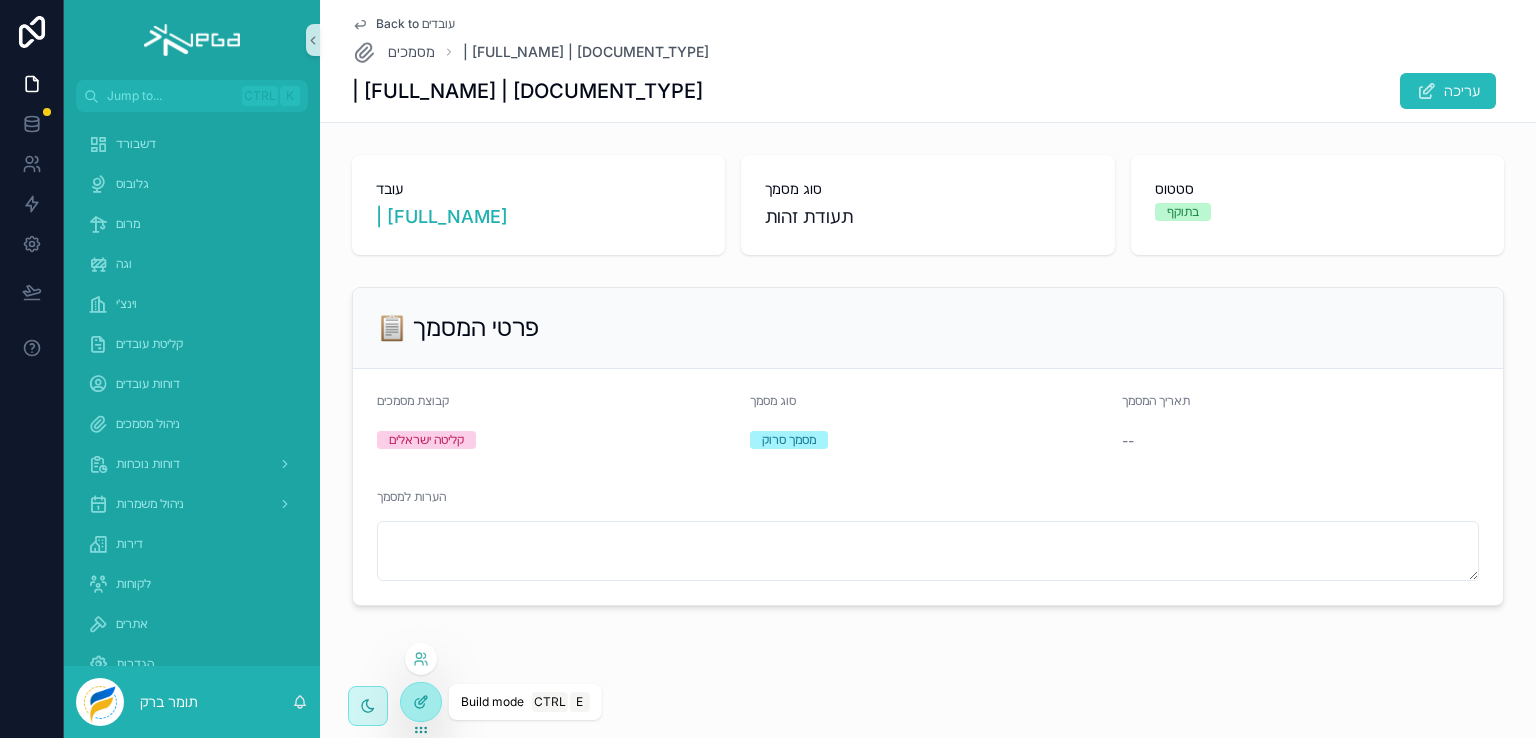 click 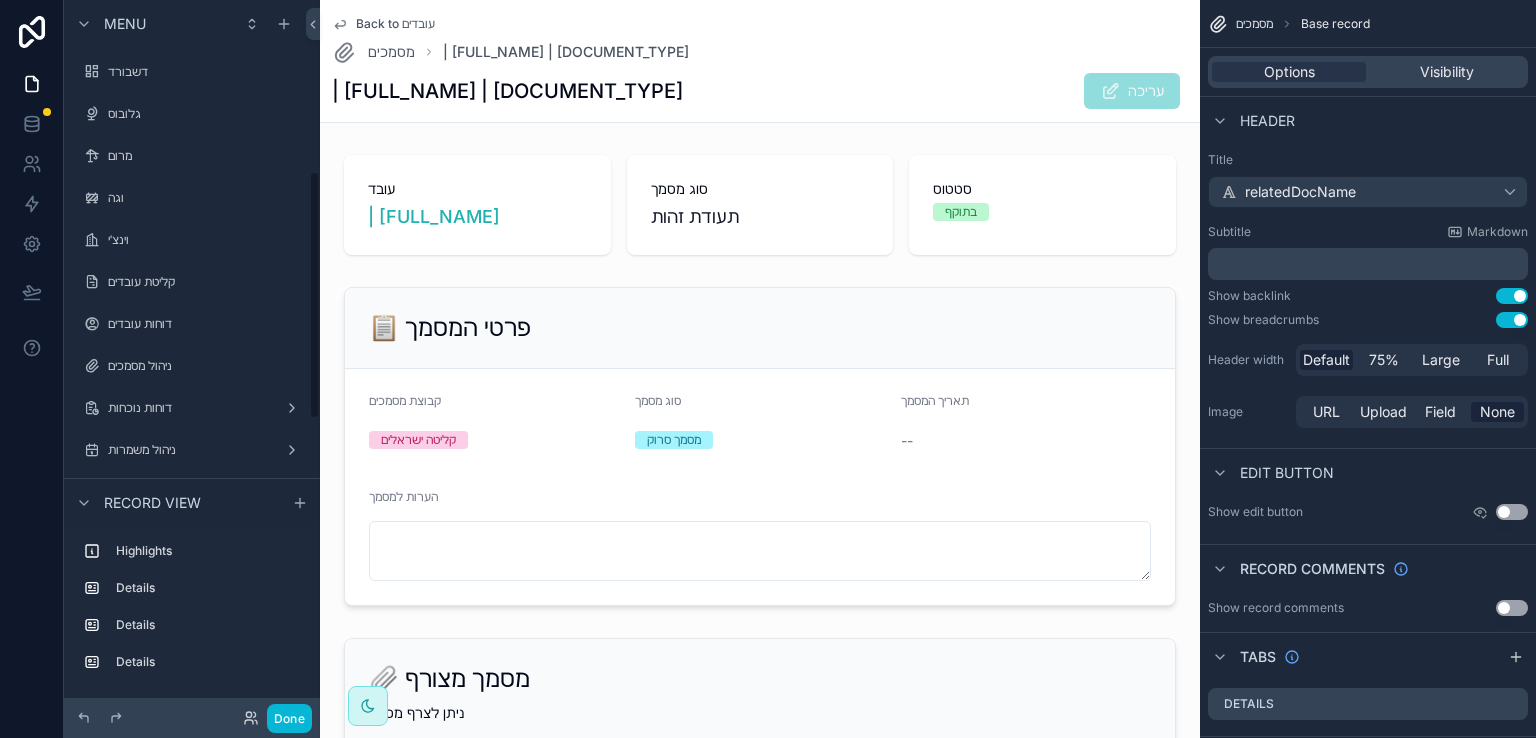 scroll, scrollTop: 491, scrollLeft: 0, axis: vertical 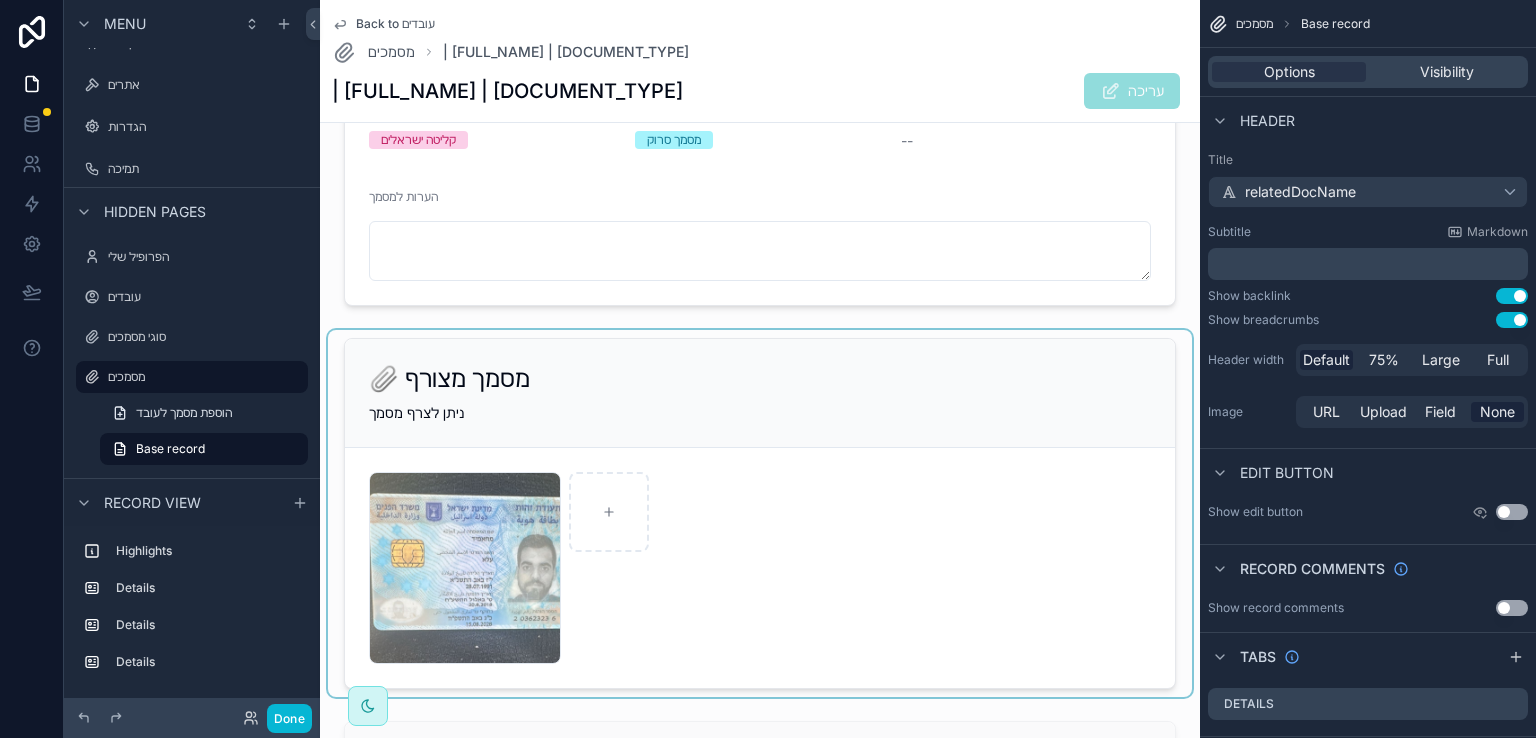 click at bounding box center (760, 513) 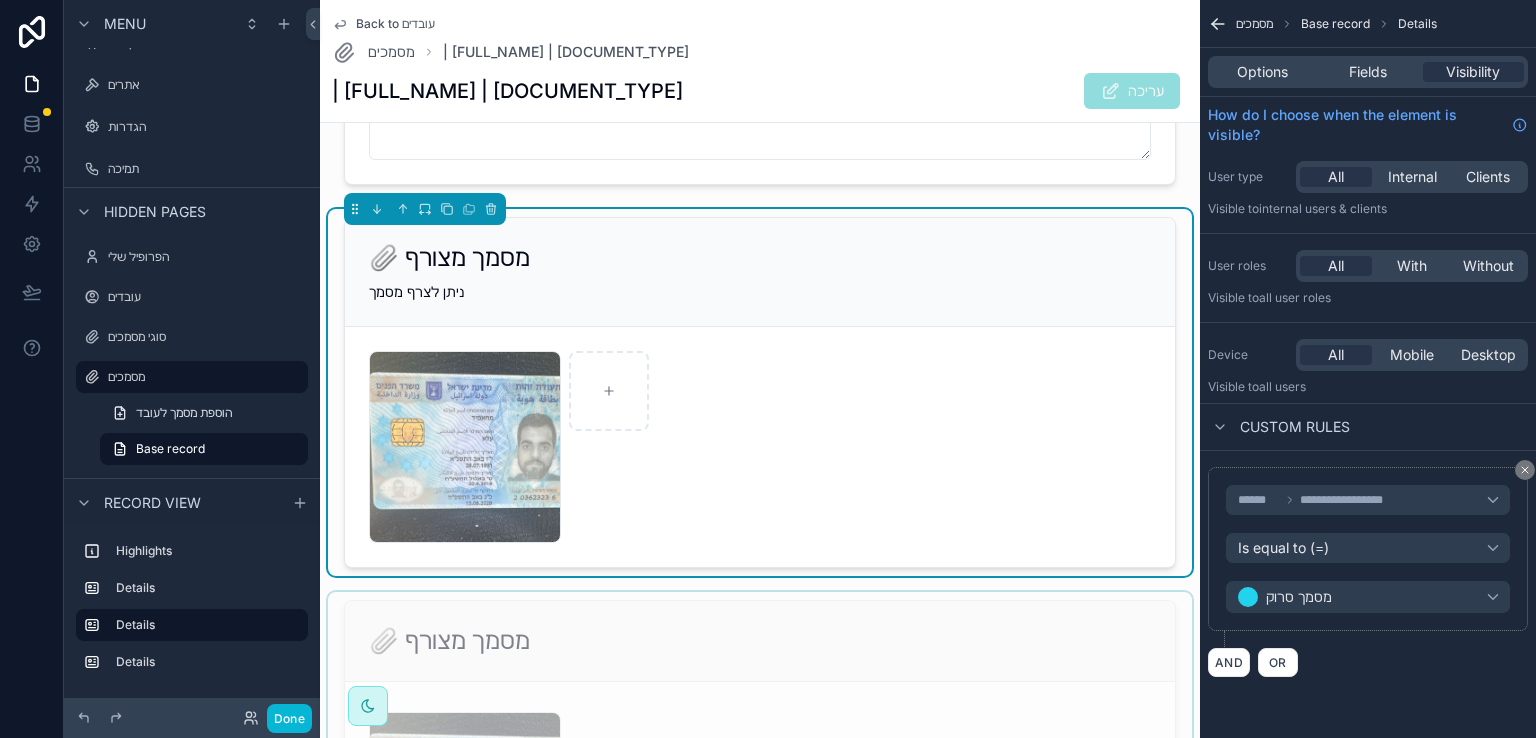 scroll, scrollTop: 600, scrollLeft: 0, axis: vertical 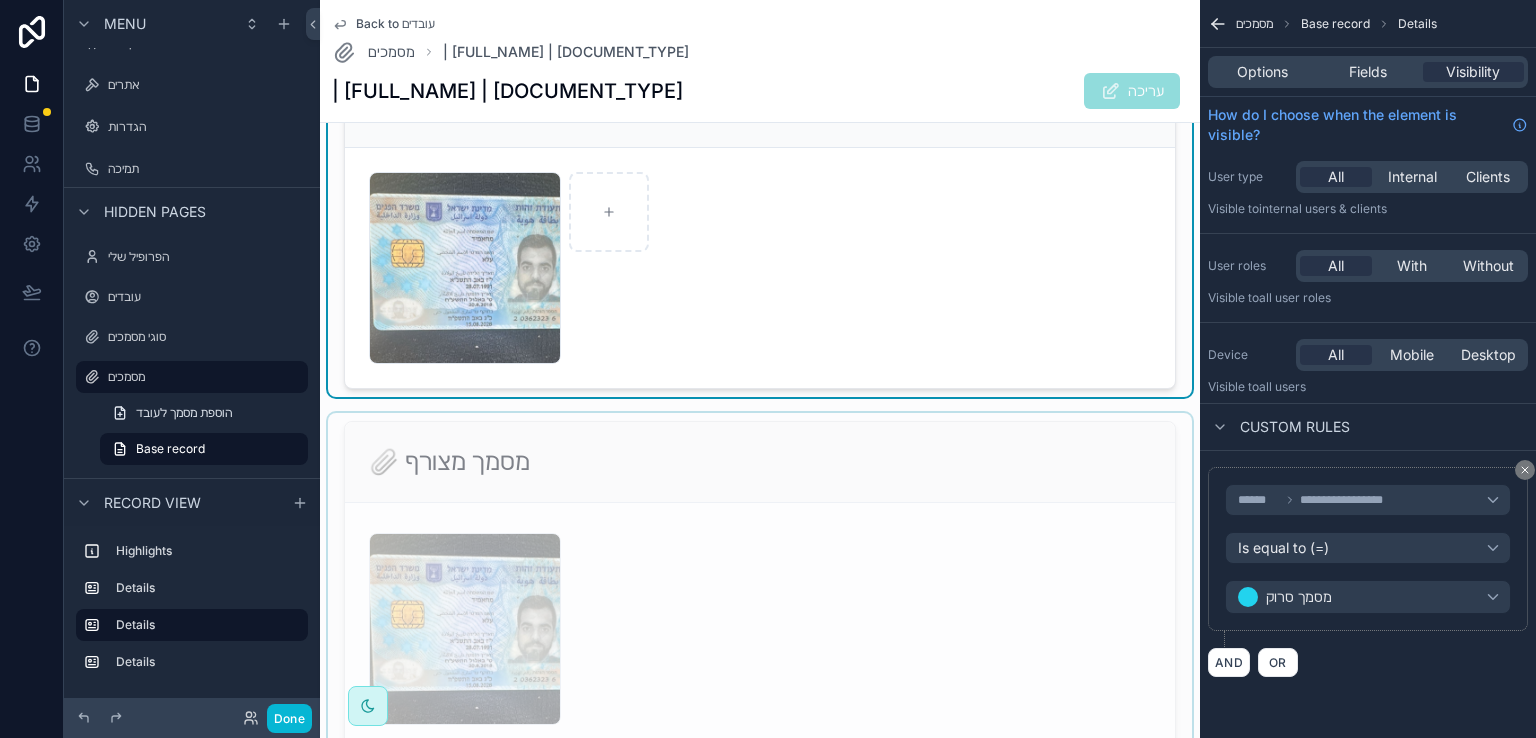 click at bounding box center (760, 588) 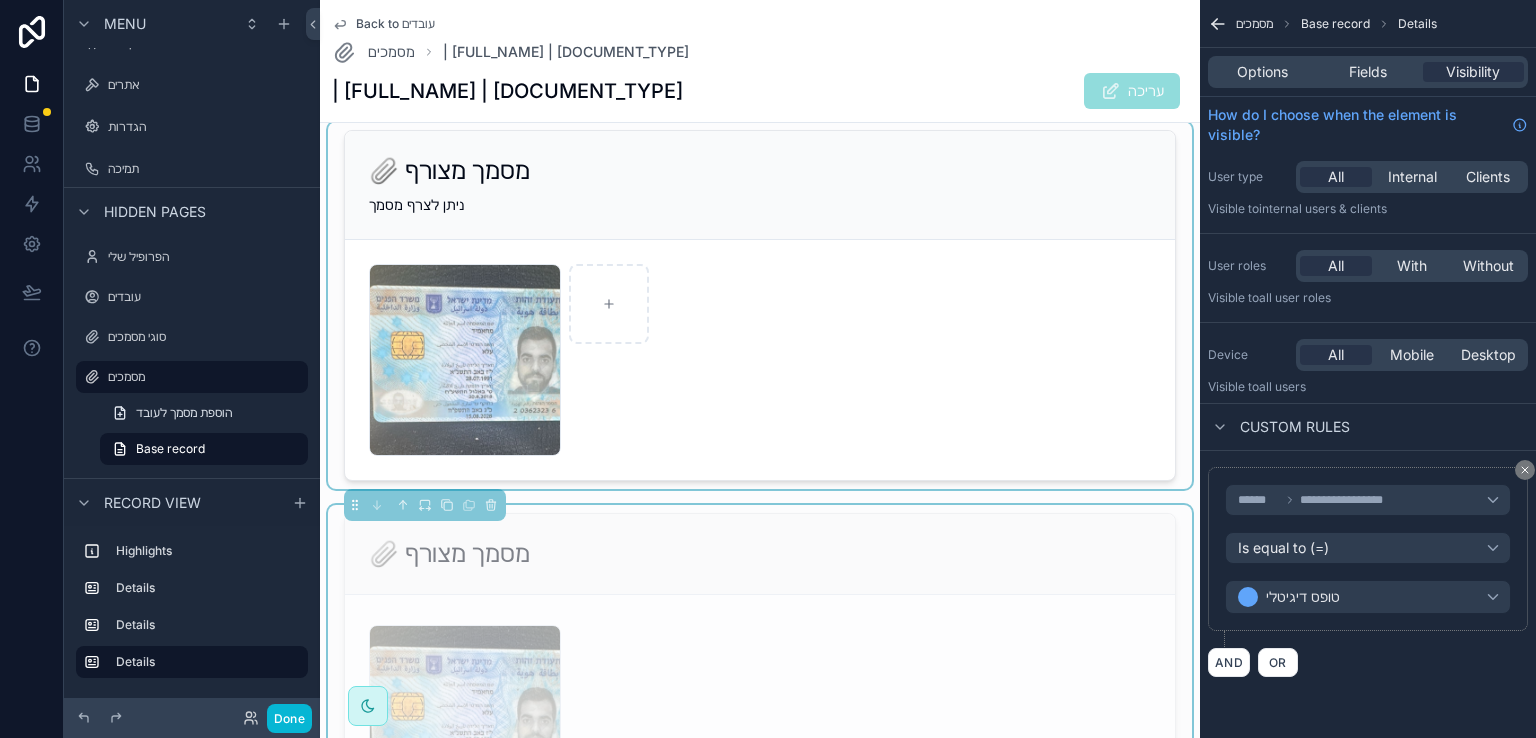 scroll, scrollTop: 400, scrollLeft: 0, axis: vertical 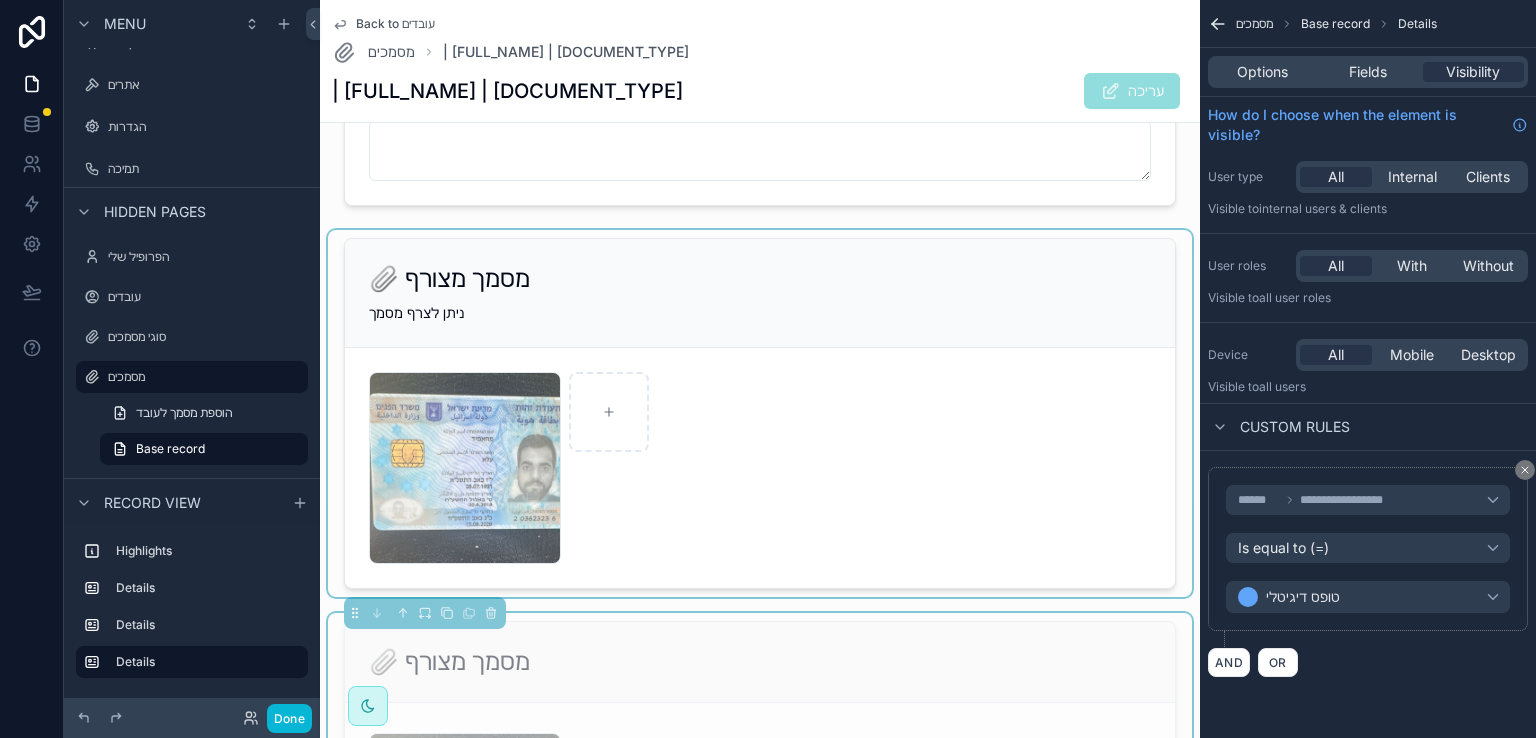 click at bounding box center (760, 413) 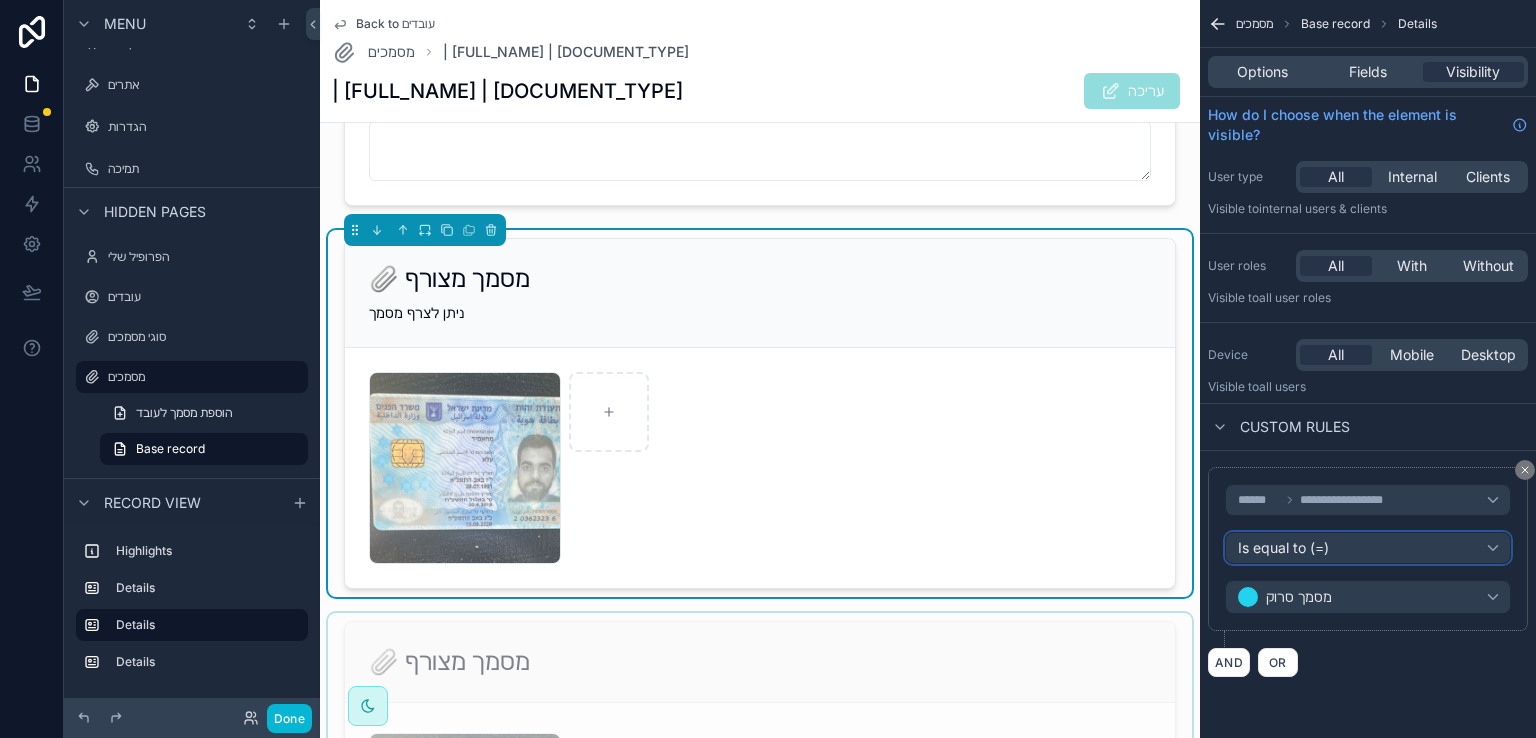 click on "Is equal to (=)" at bounding box center [1368, 548] 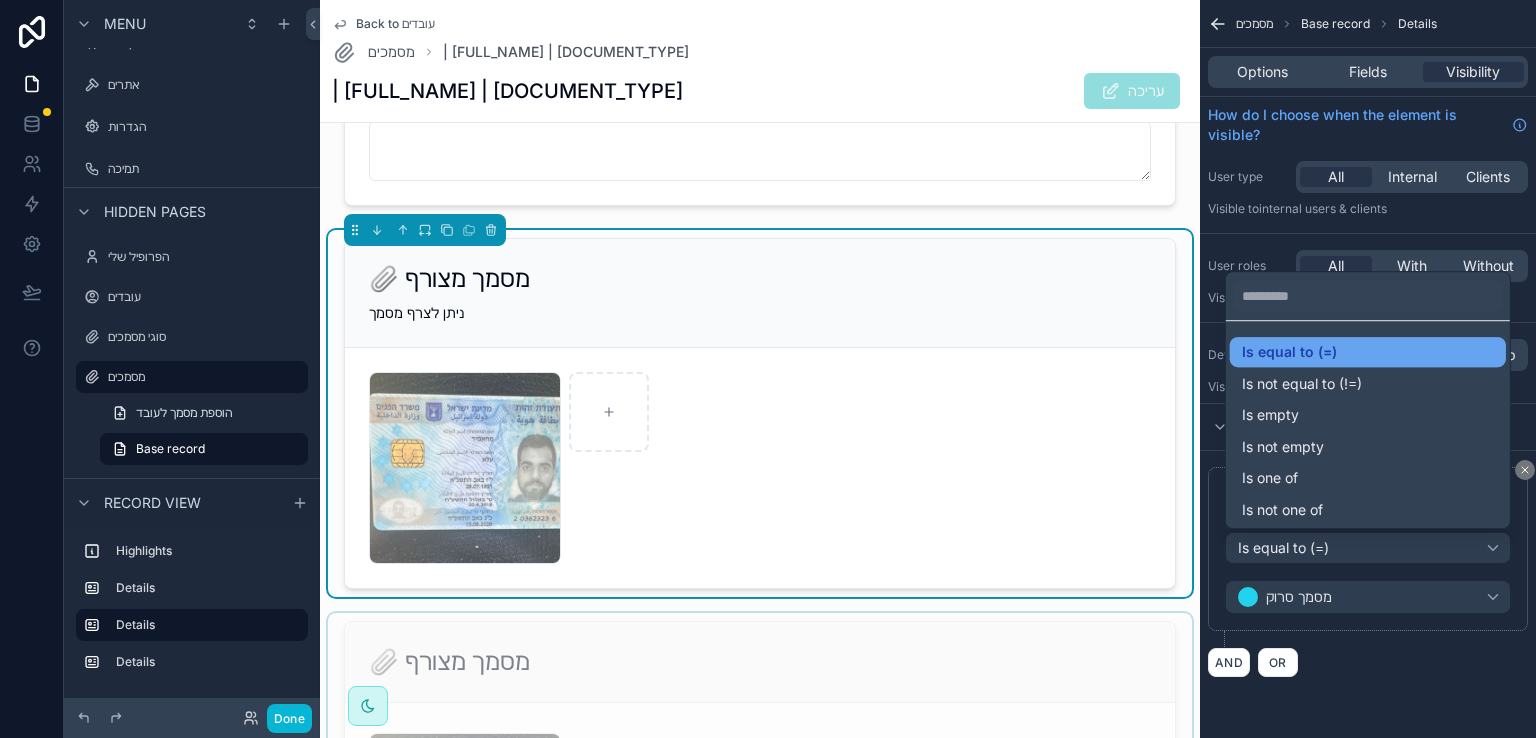 click on "Is equal to (=)" at bounding box center (1289, 352) 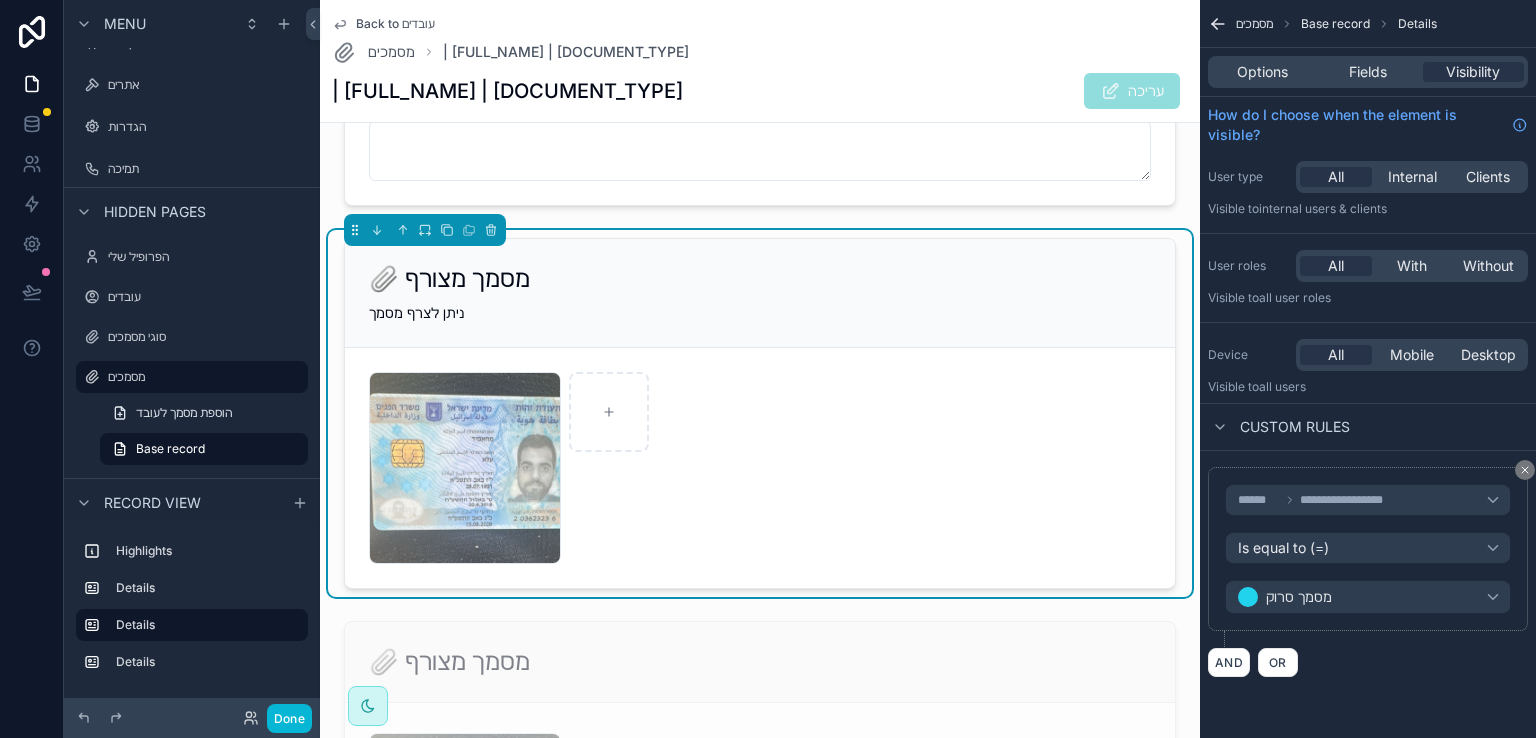 click on "Back to עובדים" at bounding box center [395, 24] 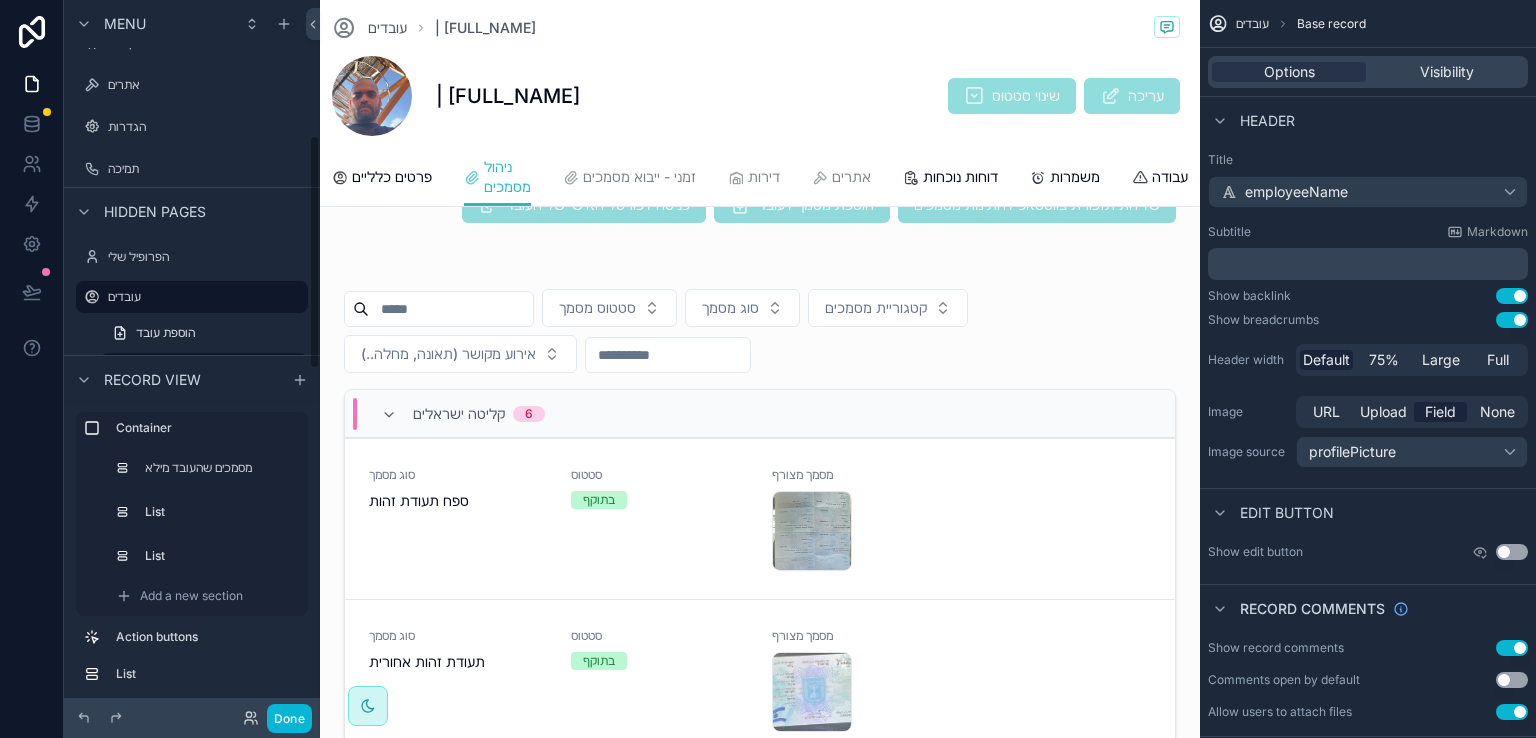 scroll, scrollTop: 411, scrollLeft: 0, axis: vertical 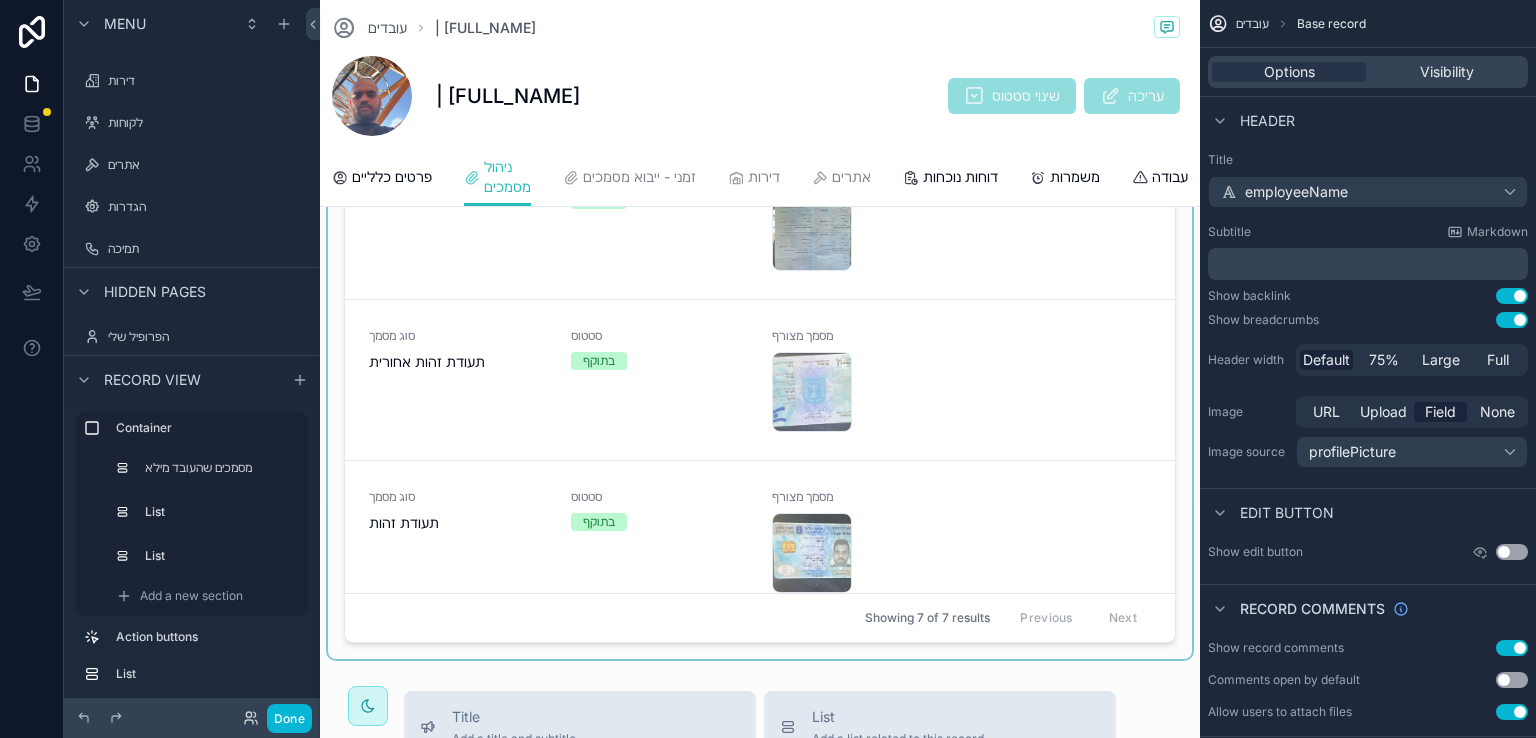 click at bounding box center [760, 303] 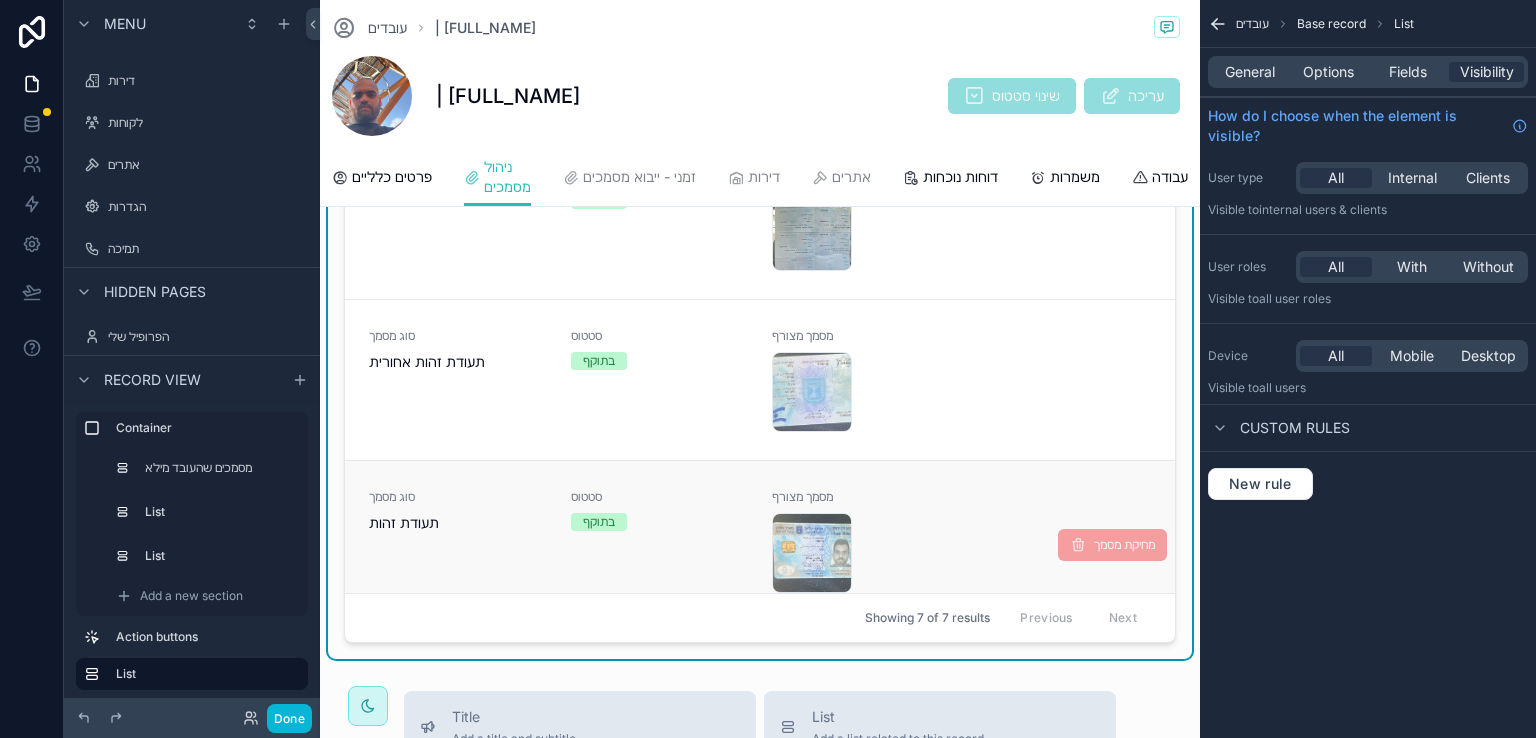 click on "בתוקף" at bounding box center (660, 522) 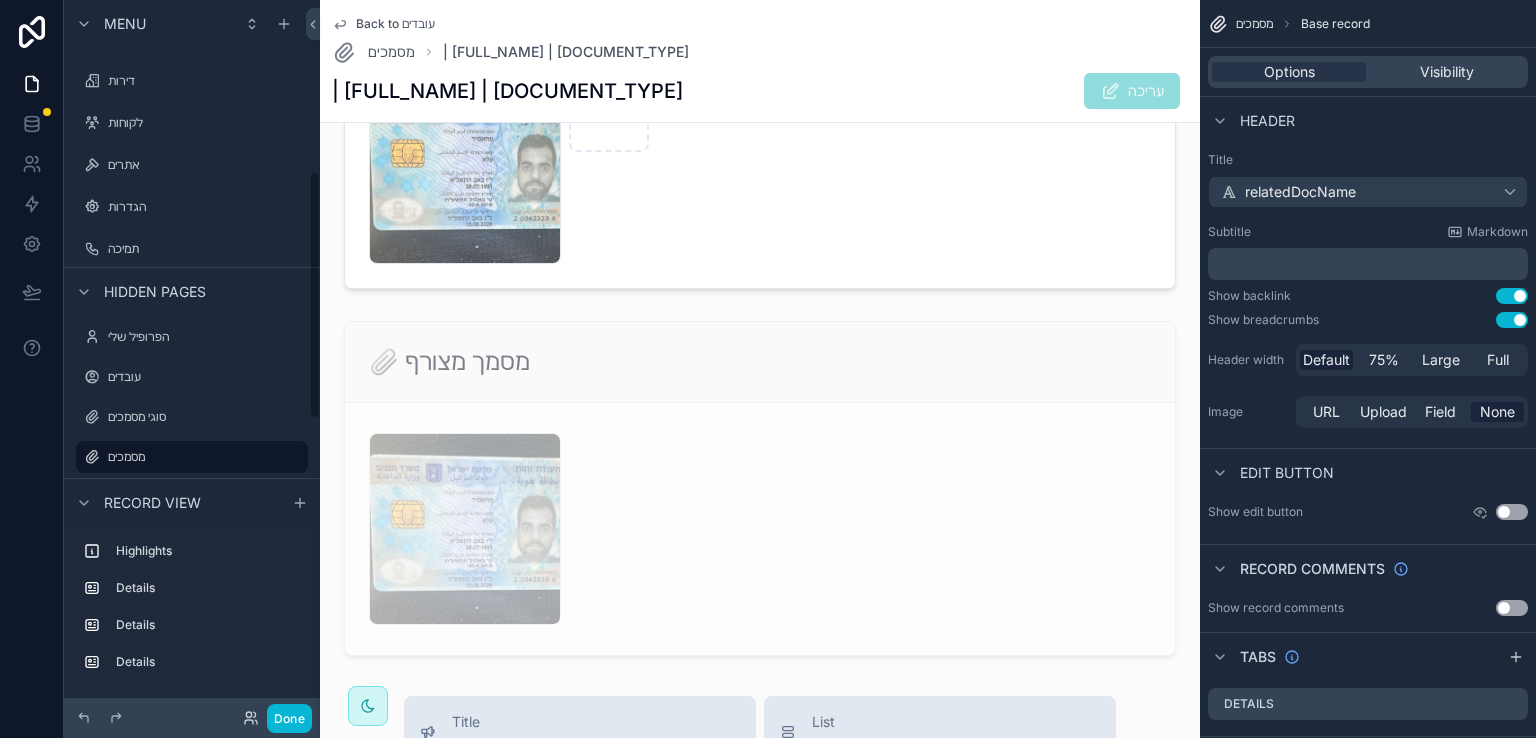 scroll, scrollTop: 491, scrollLeft: 0, axis: vertical 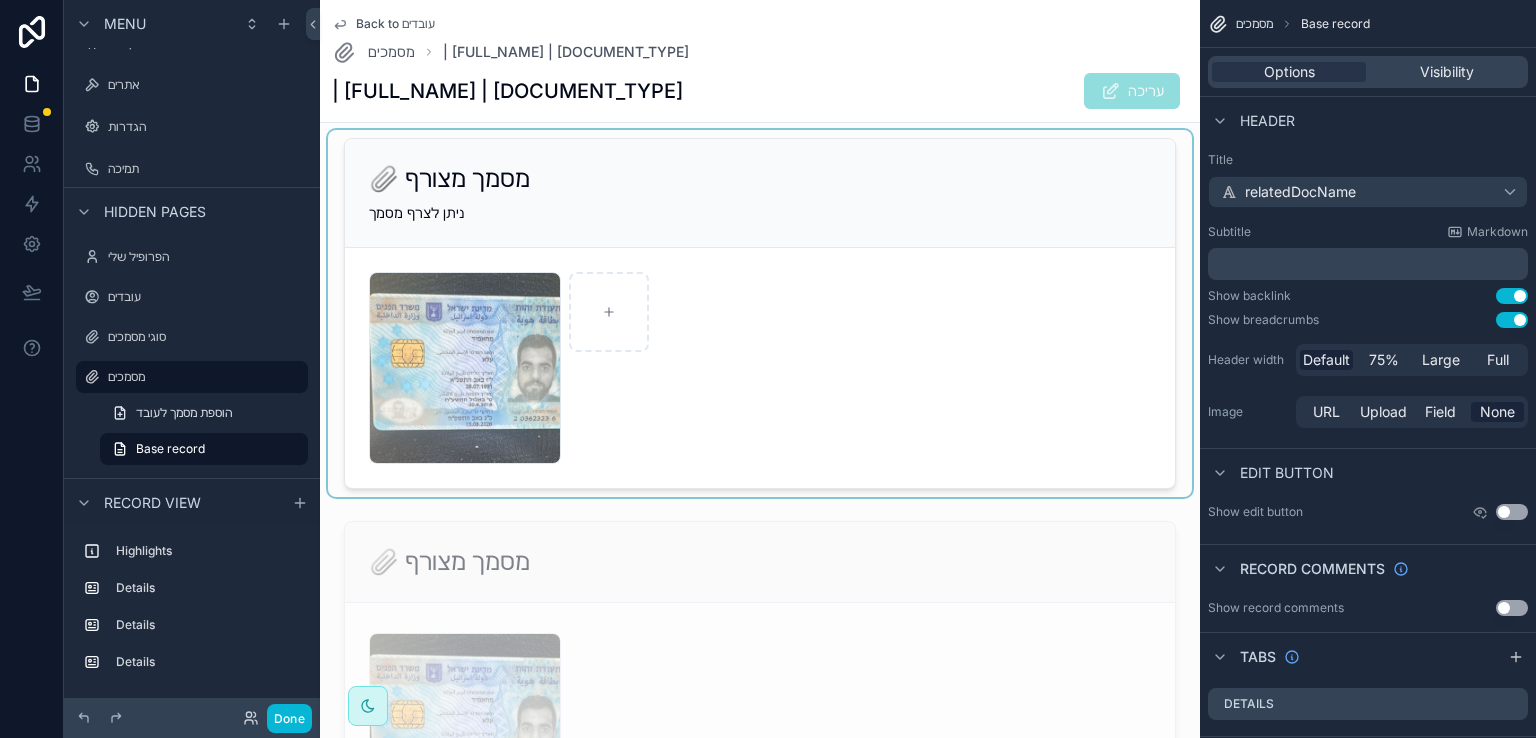 click at bounding box center (760, 313) 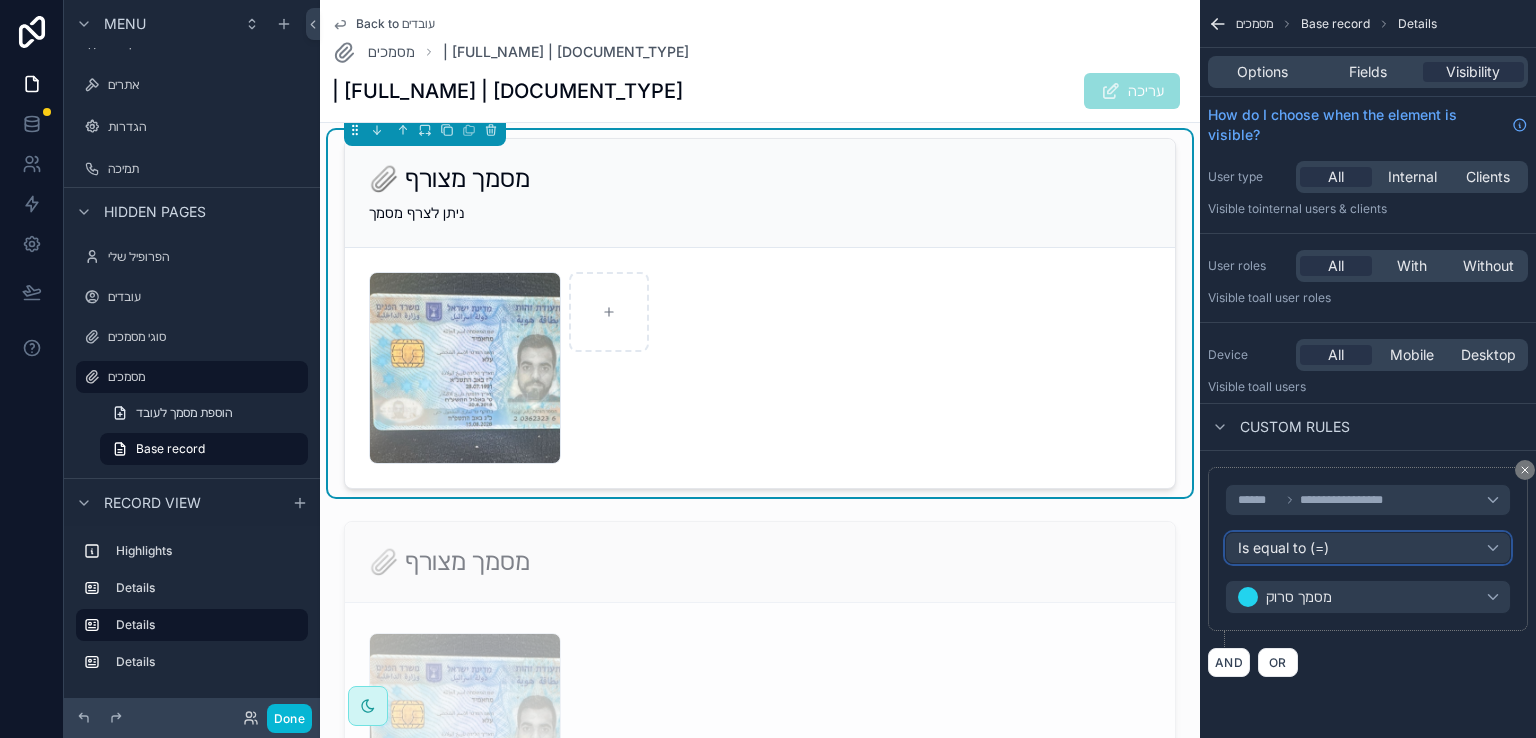 click on "Is equal to (=)" at bounding box center [1368, 548] 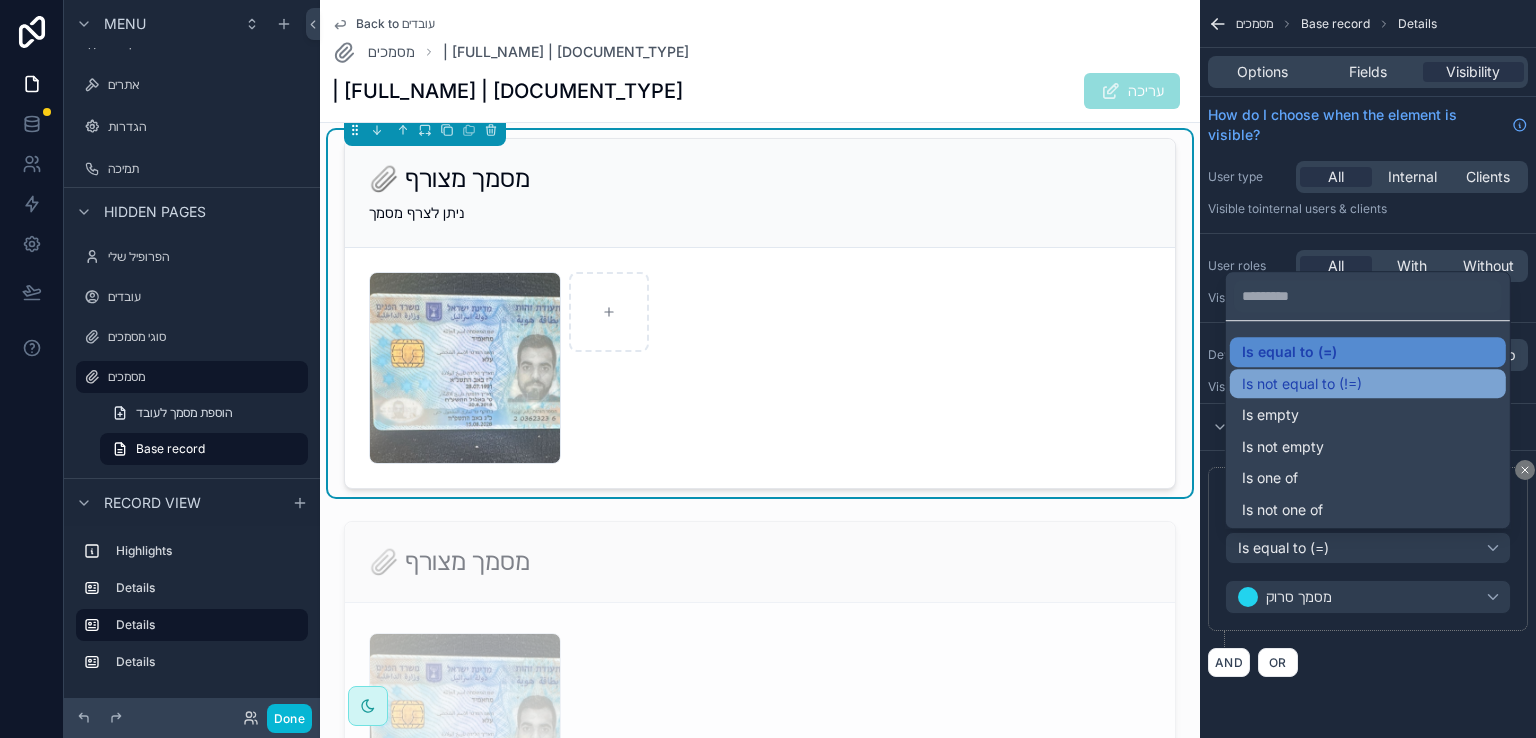 click on "Is not equal to (!=)" at bounding box center [1302, 384] 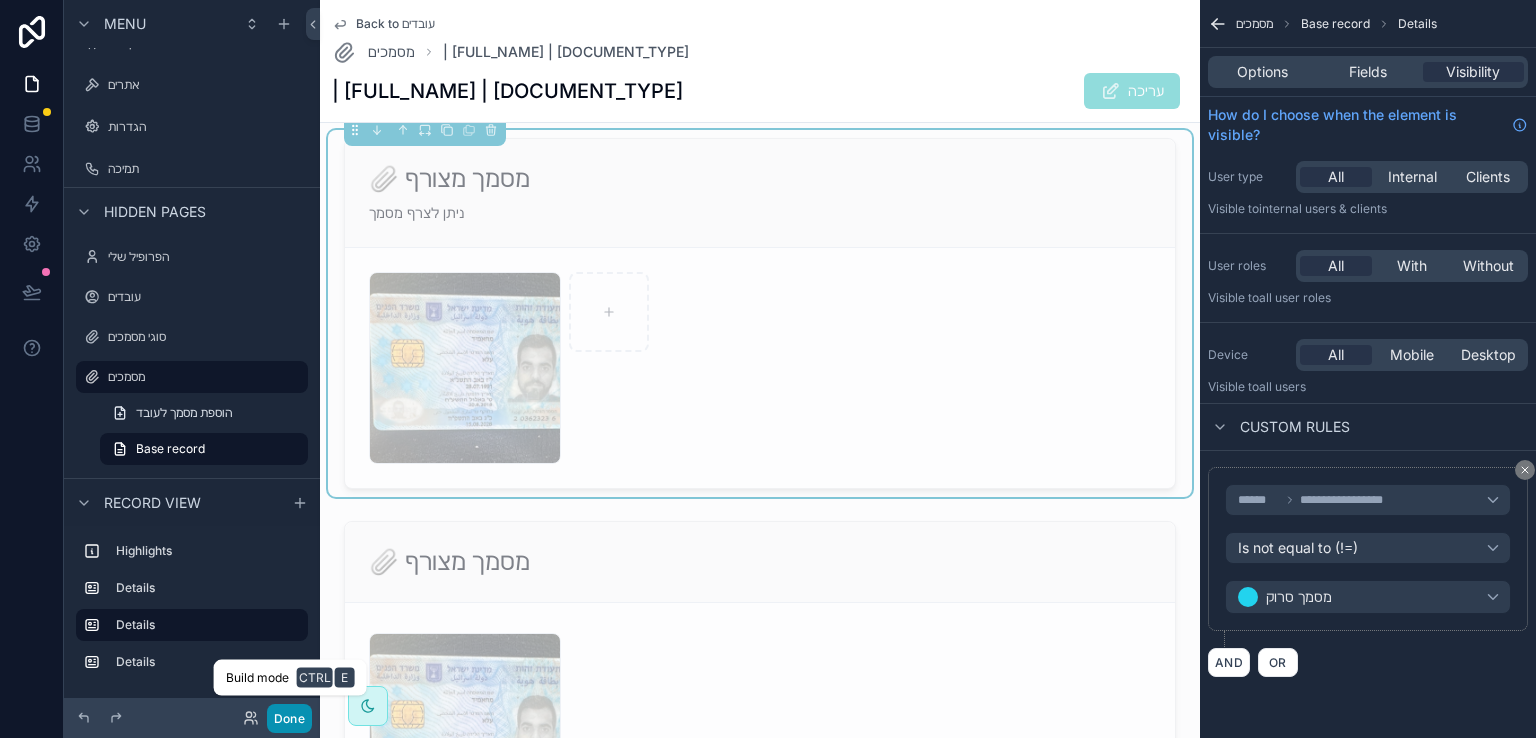 click on "Done" at bounding box center (289, 718) 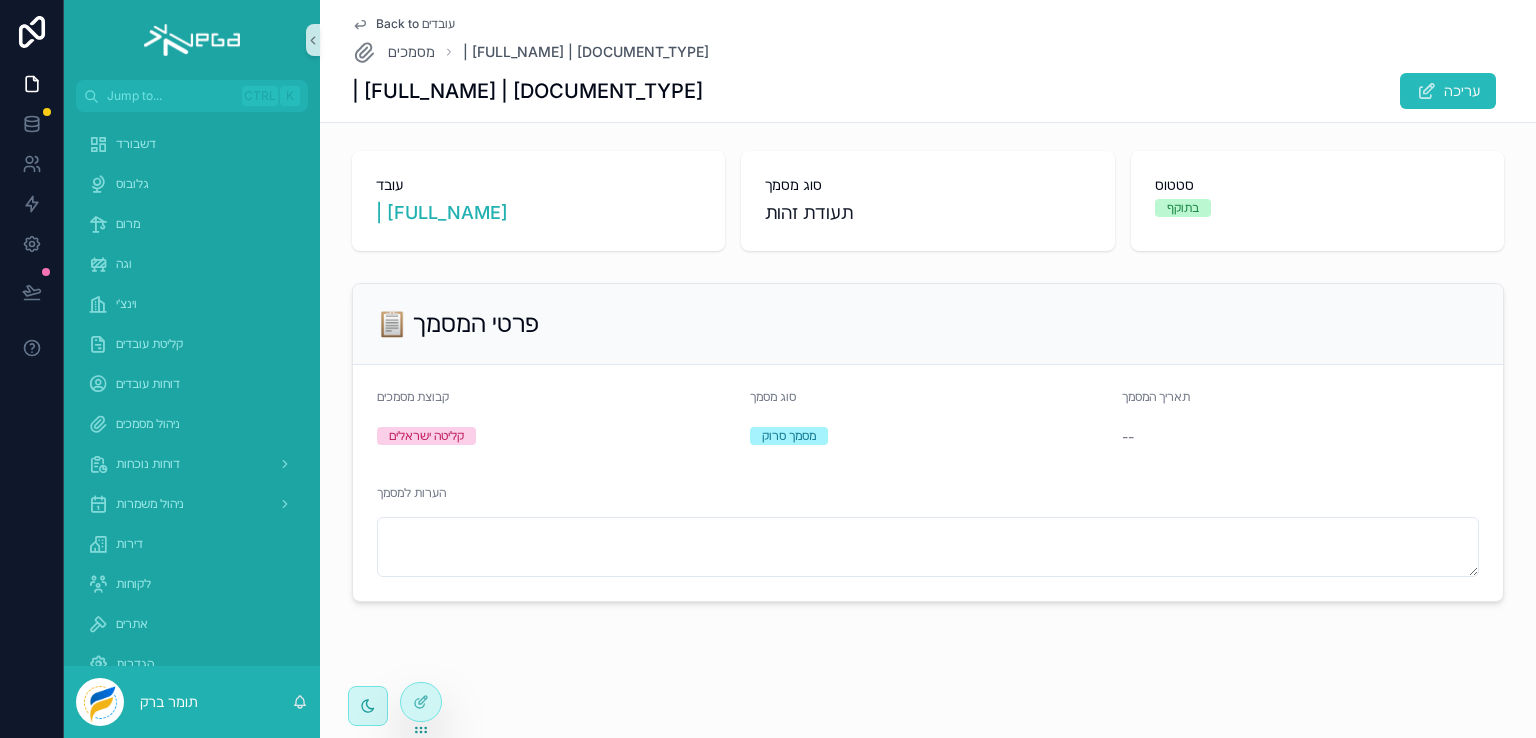 scroll, scrollTop: 0, scrollLeft: 0, axis: both 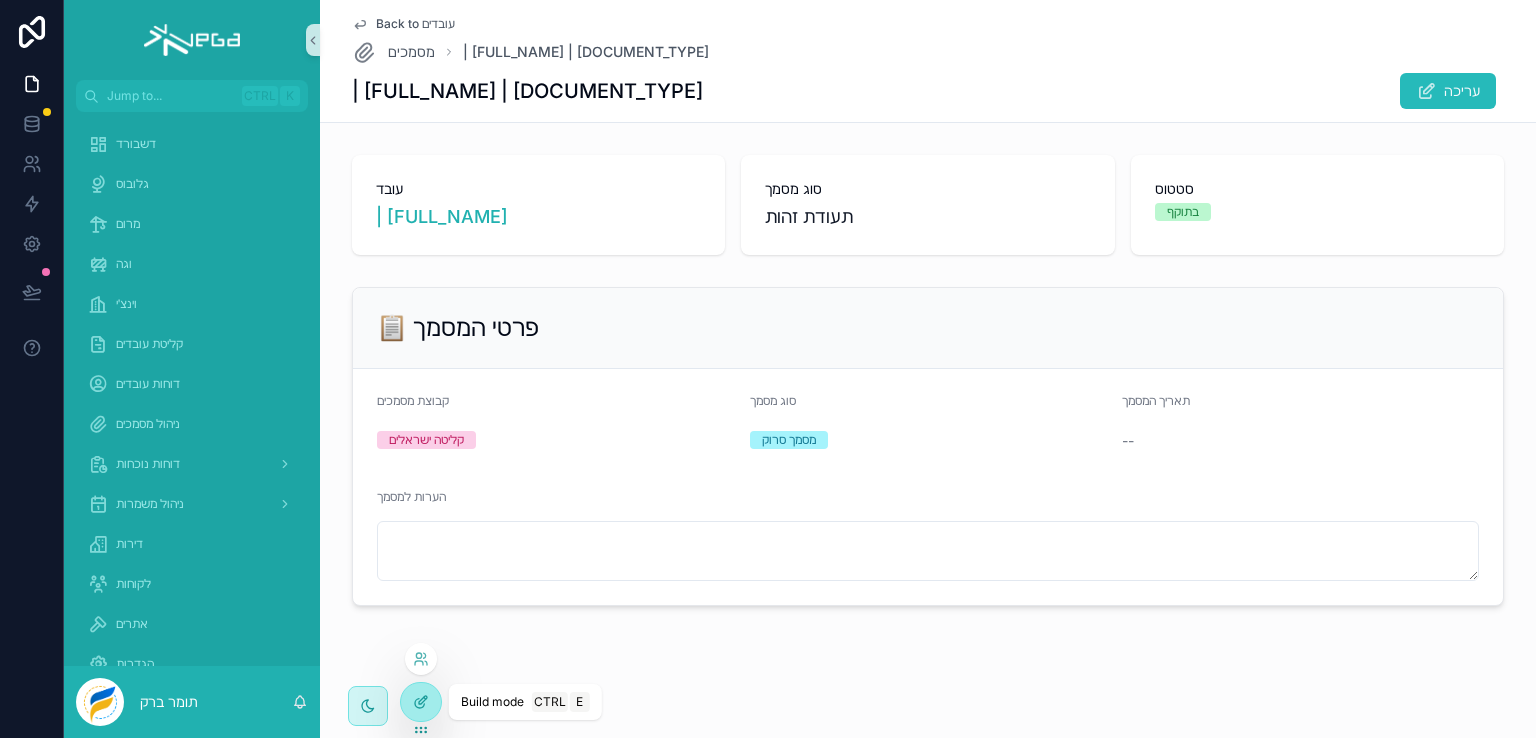 click 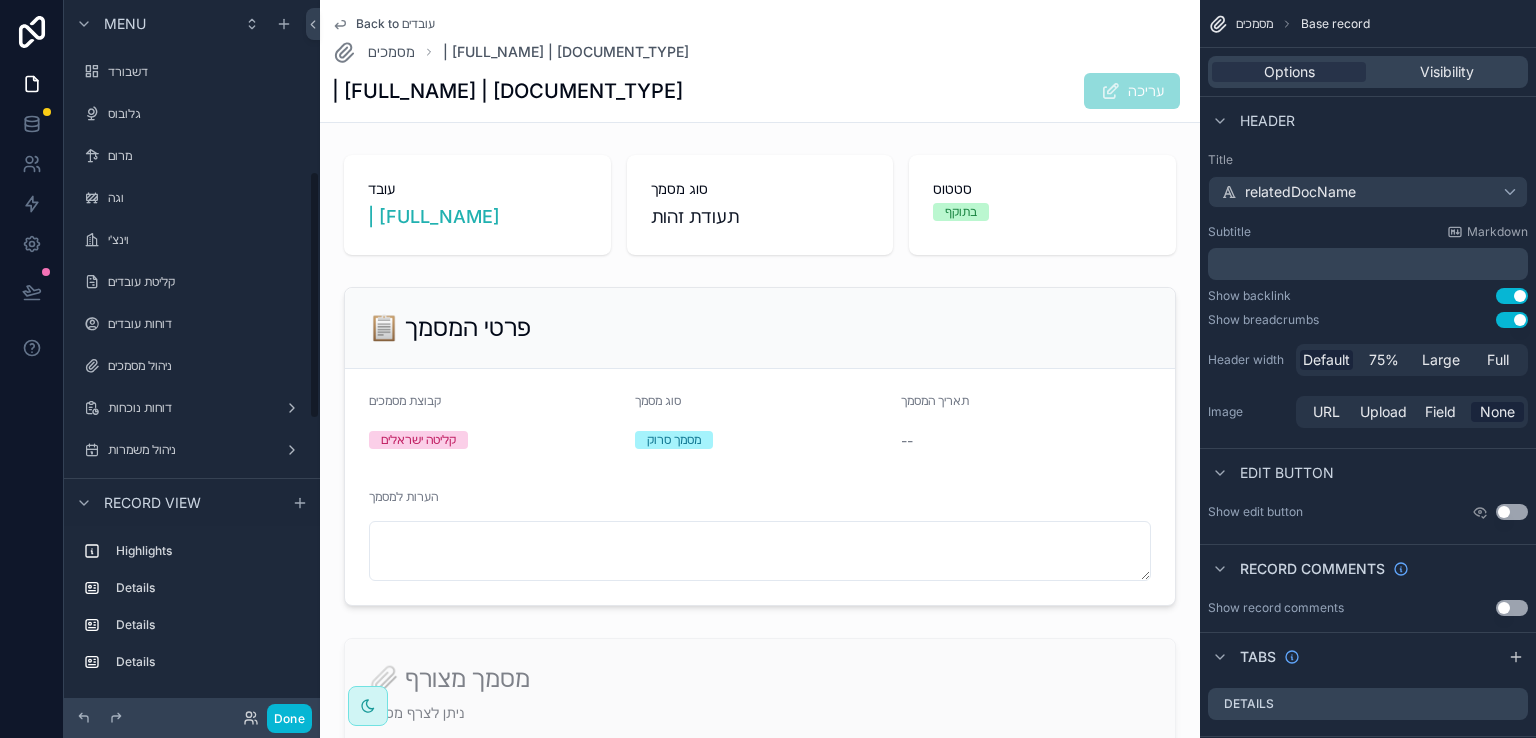 scroll, scrollTop: 491, scrollLeft: 0, axis: vertical 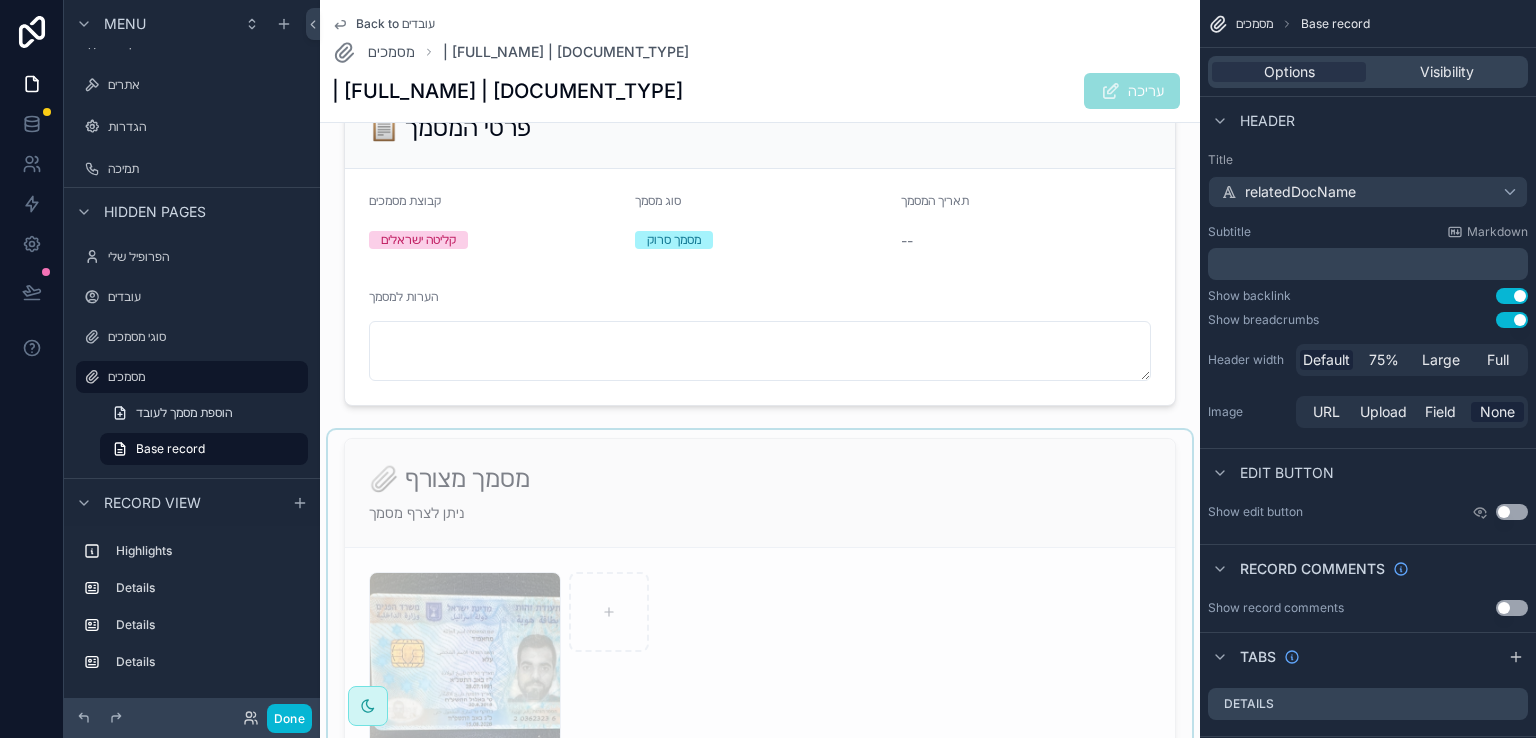 click at bounding box center [760, 613] 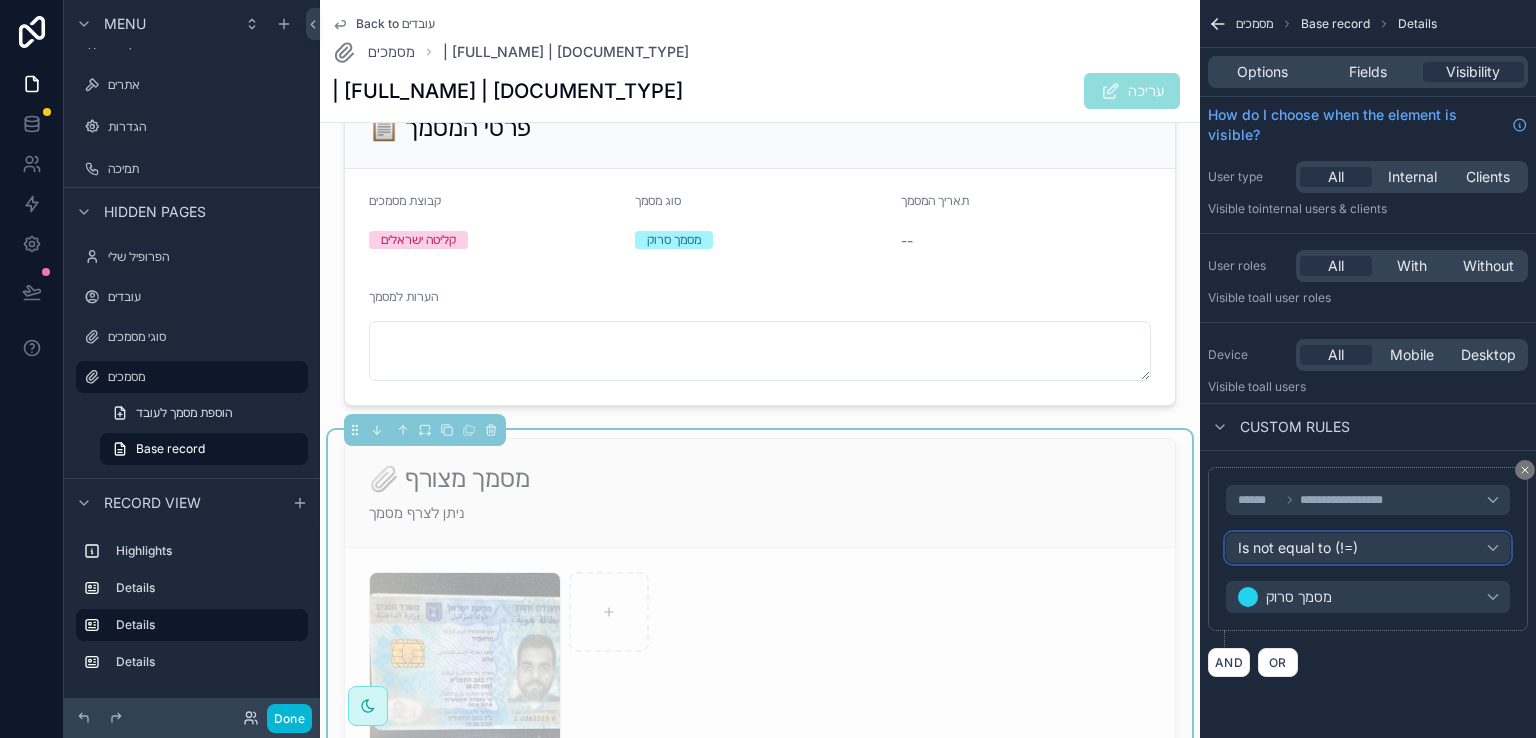 click on "Is not equal to (!=)" at bounding box center (1368, 548) 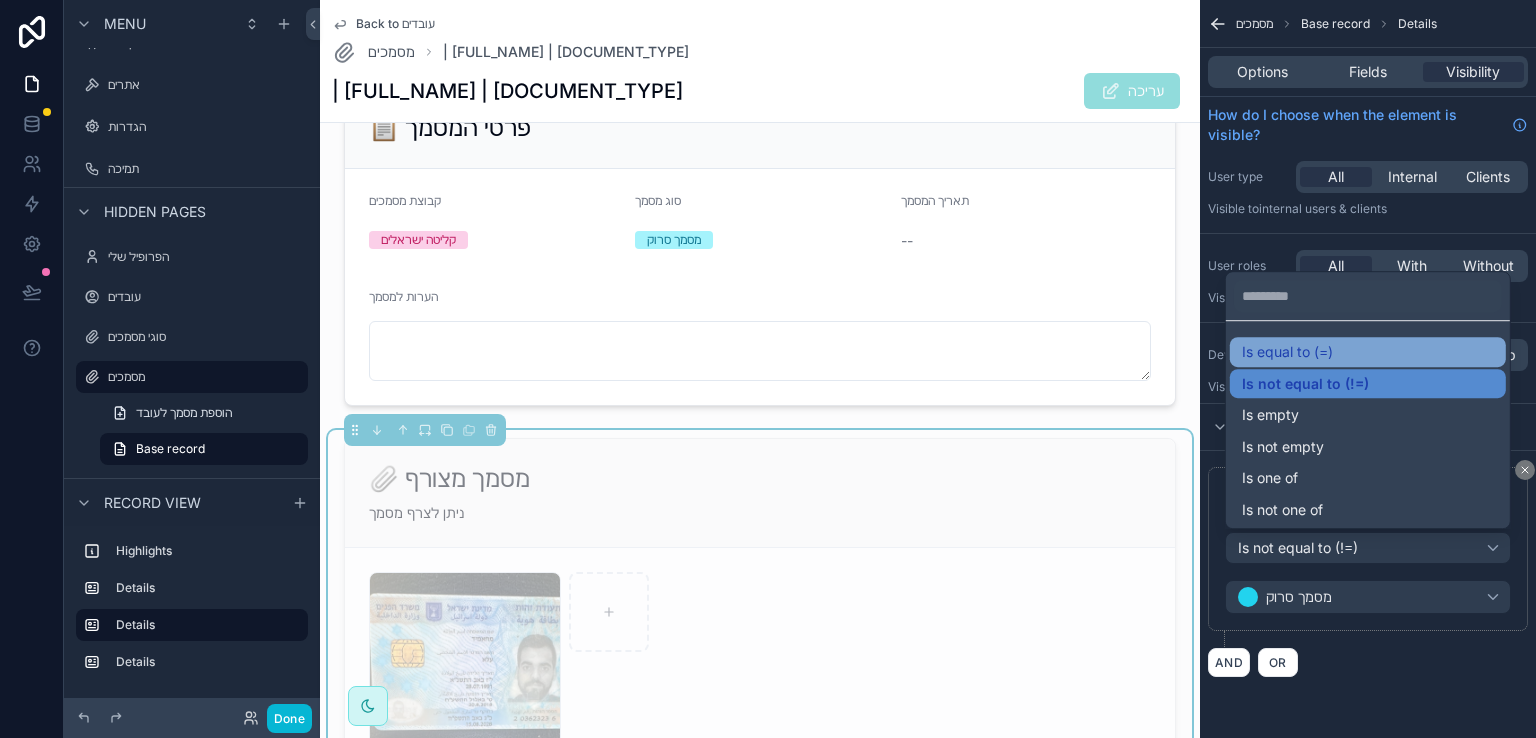 click on "Is equal to (=)" at bounding box center (1287, 352) 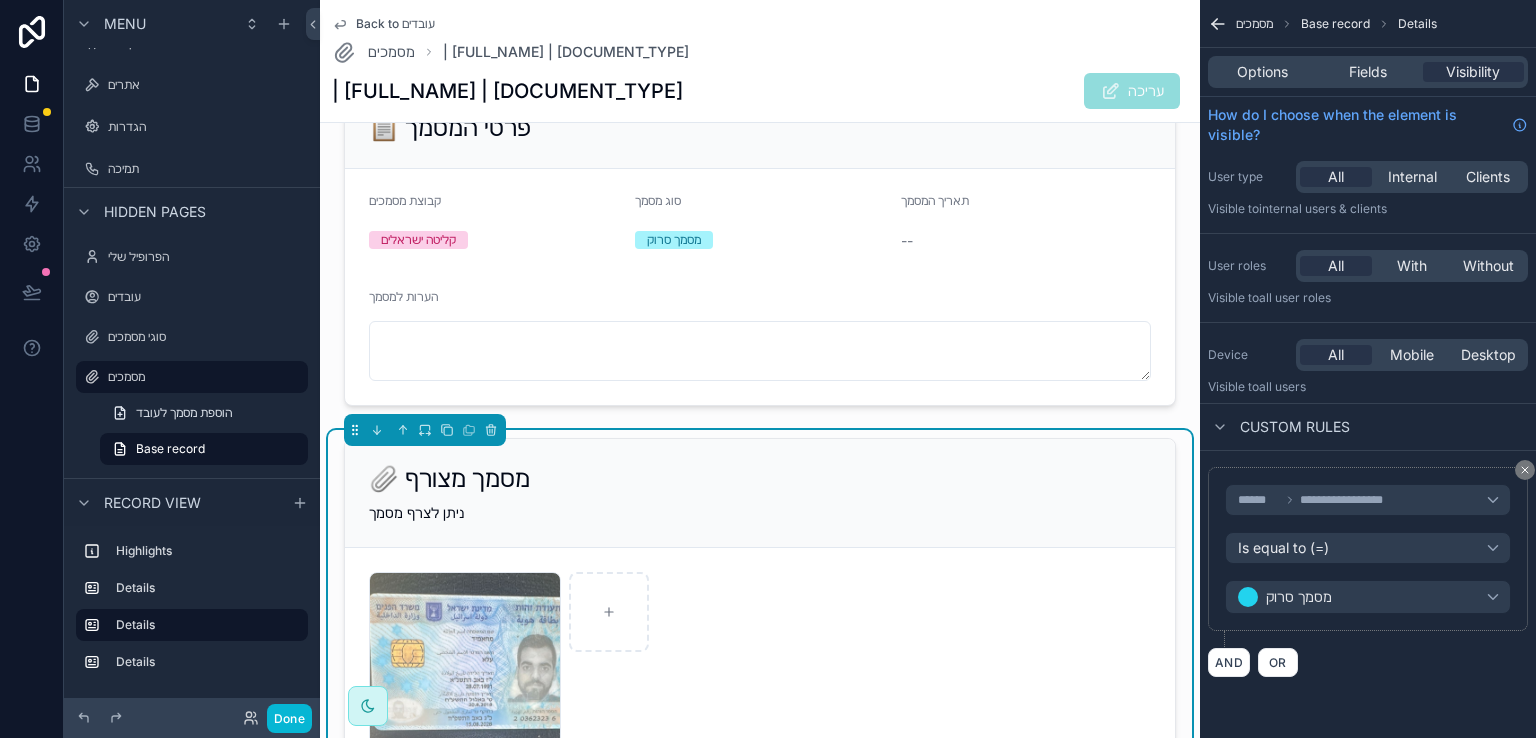 click on "Back to עובדים" at bounding box center (383, 24) 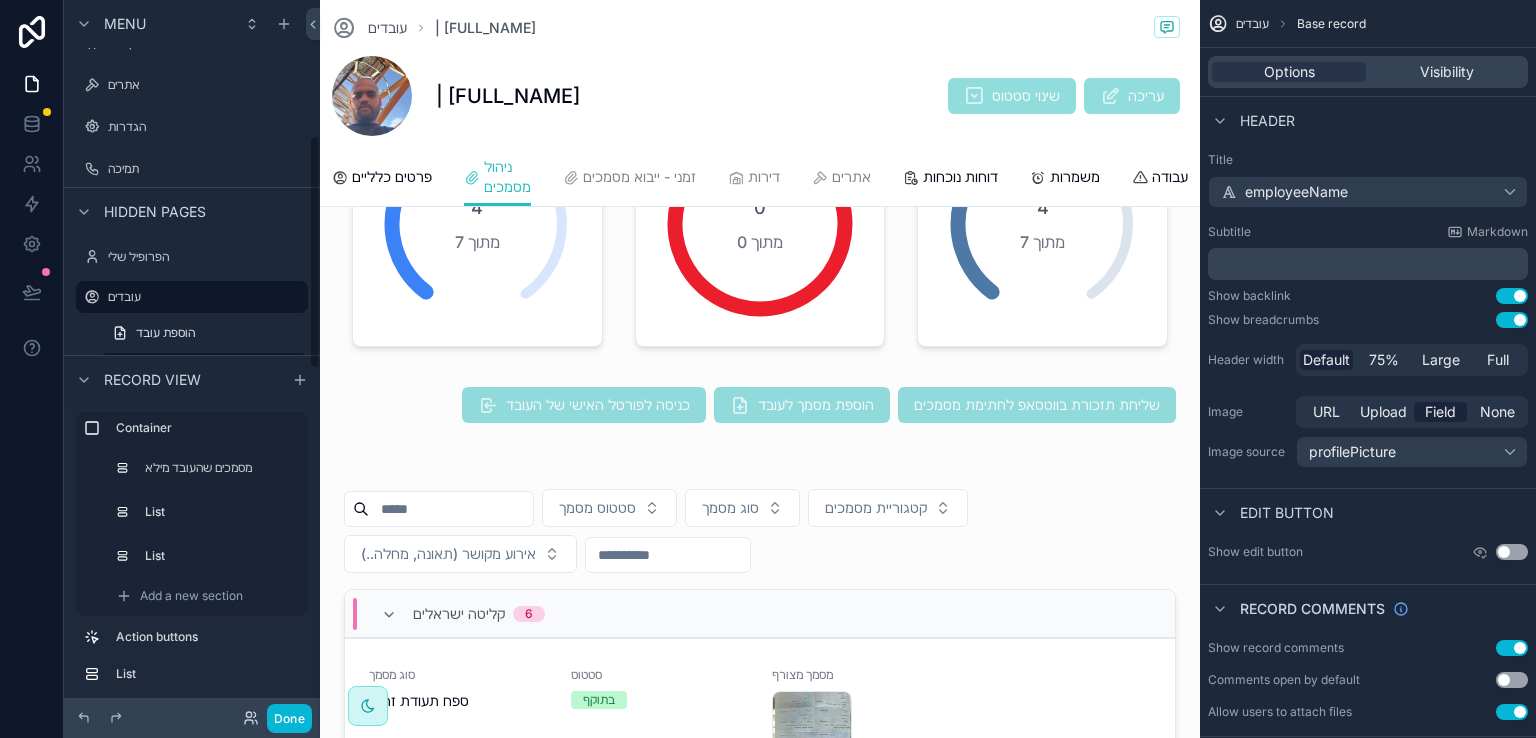 scroll, scrollTop: 411, scrollLeft: 0, axis: vertical 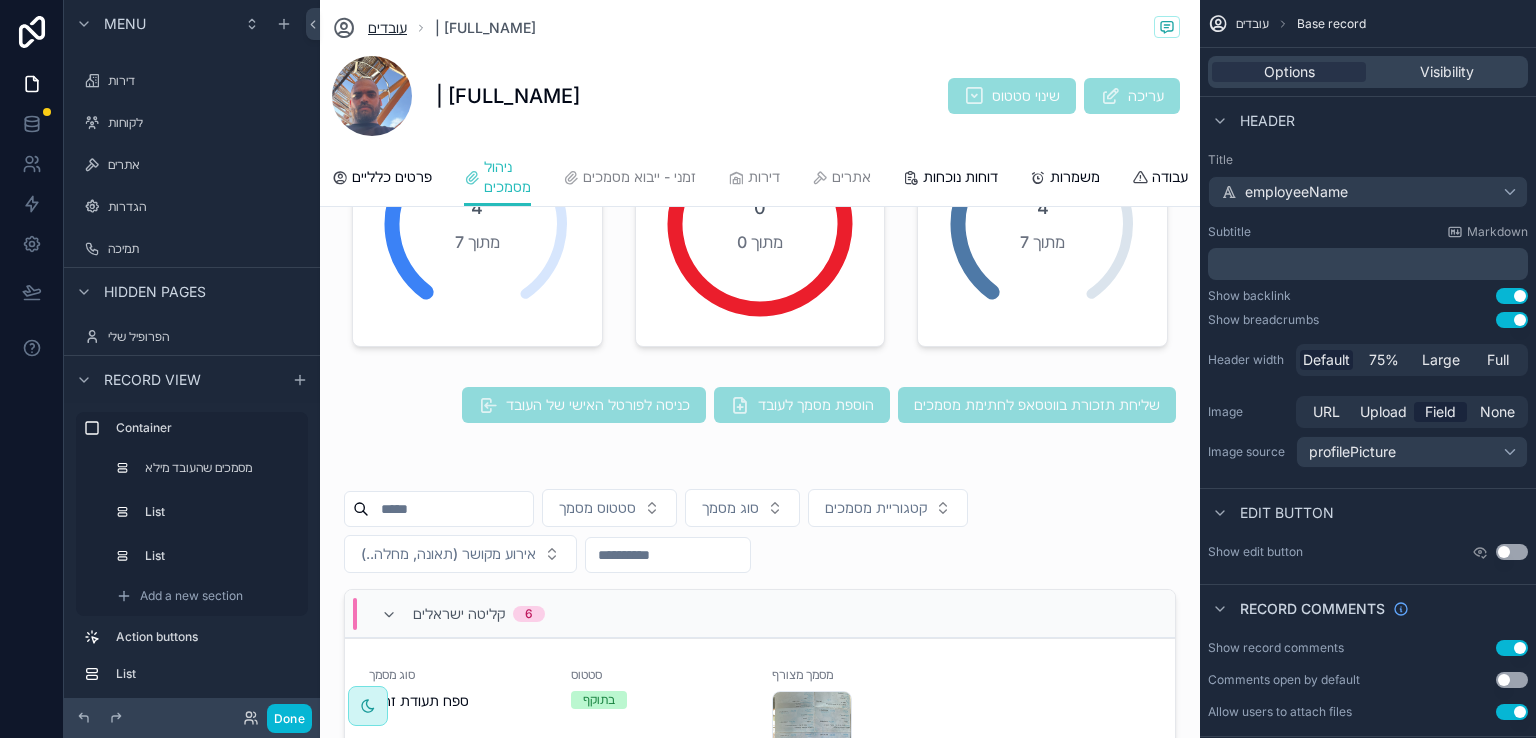 click on "עובדים" at bounding box center (387, 28) 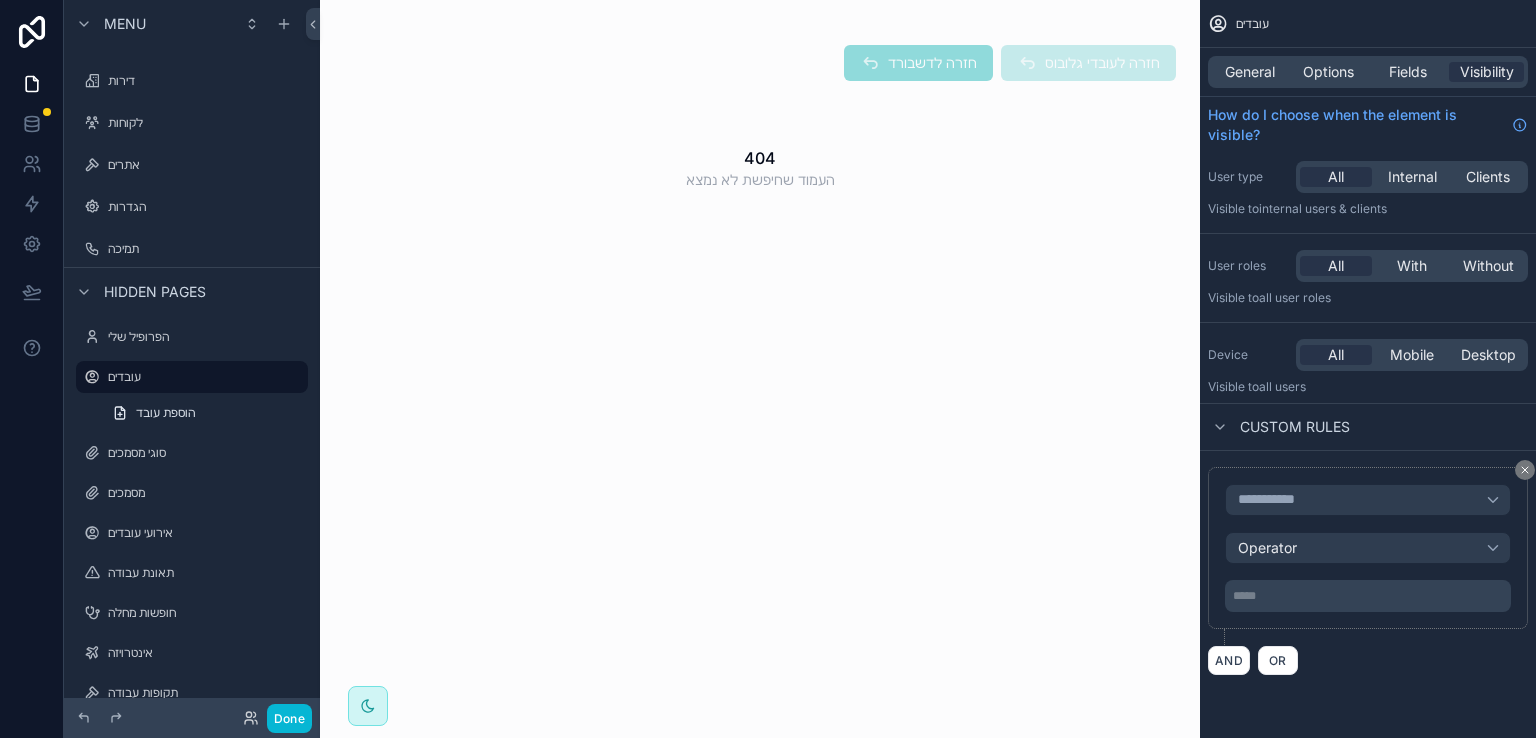 scroll, scrollTop: 0, scrollLeft: 0, axis: both 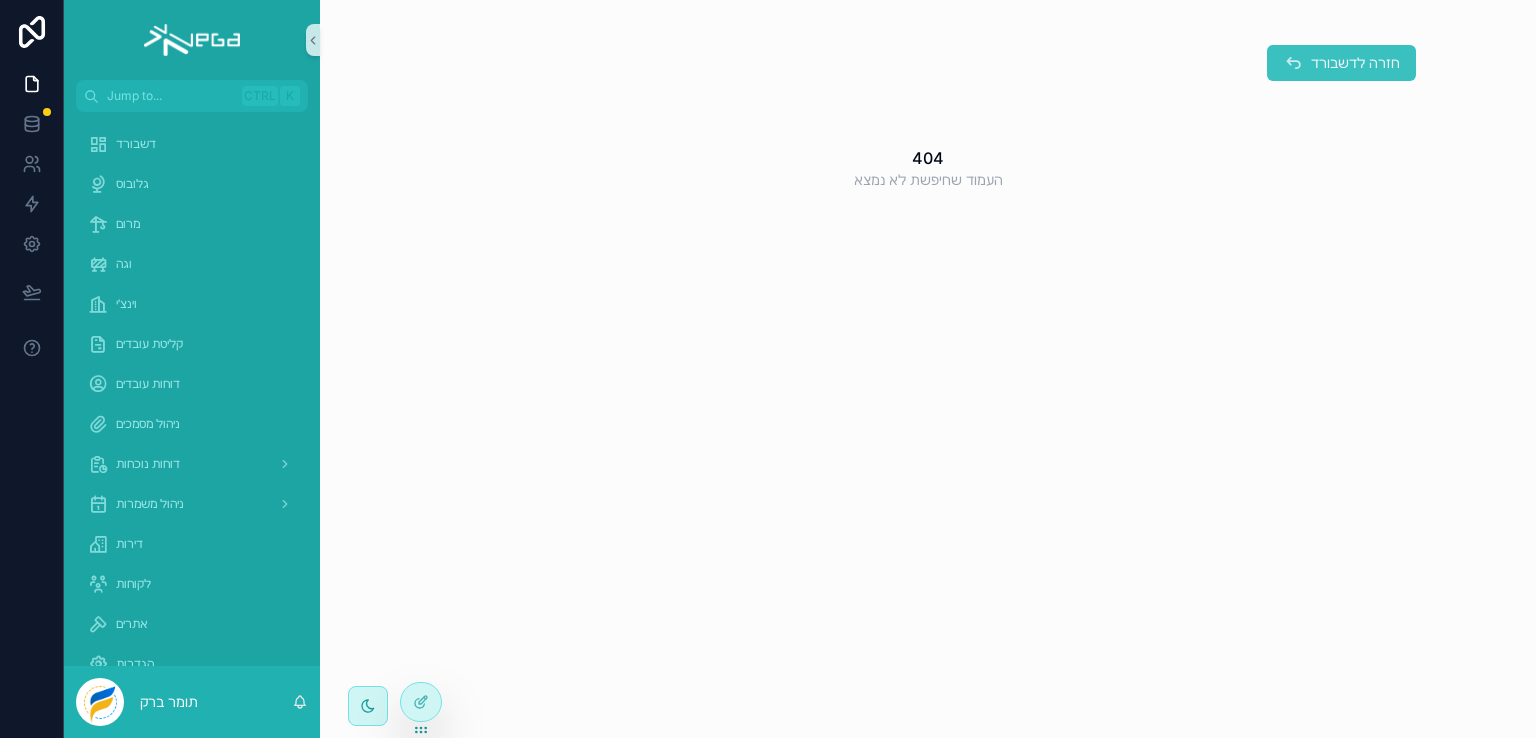 click on "חזרה לדשבורד" at bounding box center (1355, 63) 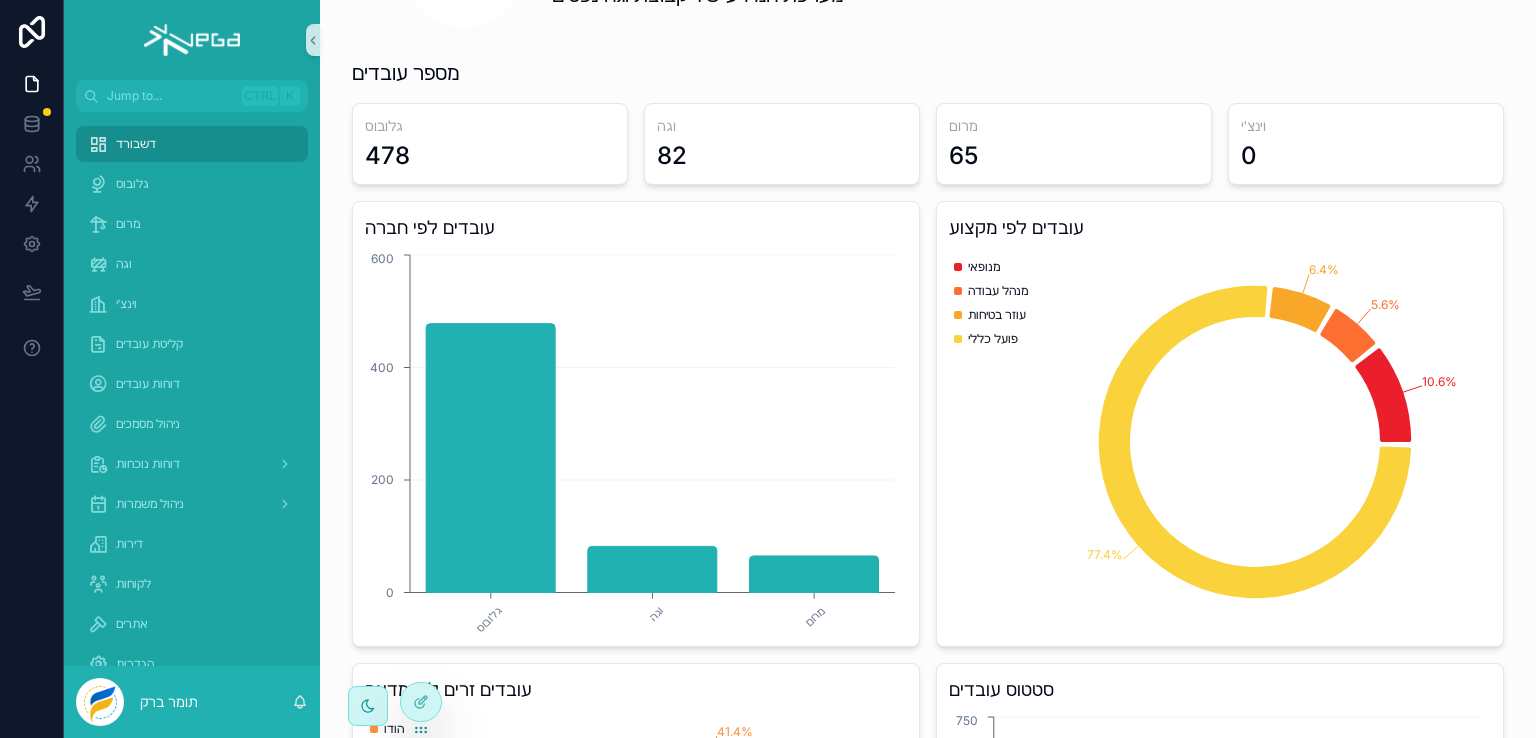 scroll, scrollTop: 100, scrollLeft: 0, axis: vertical 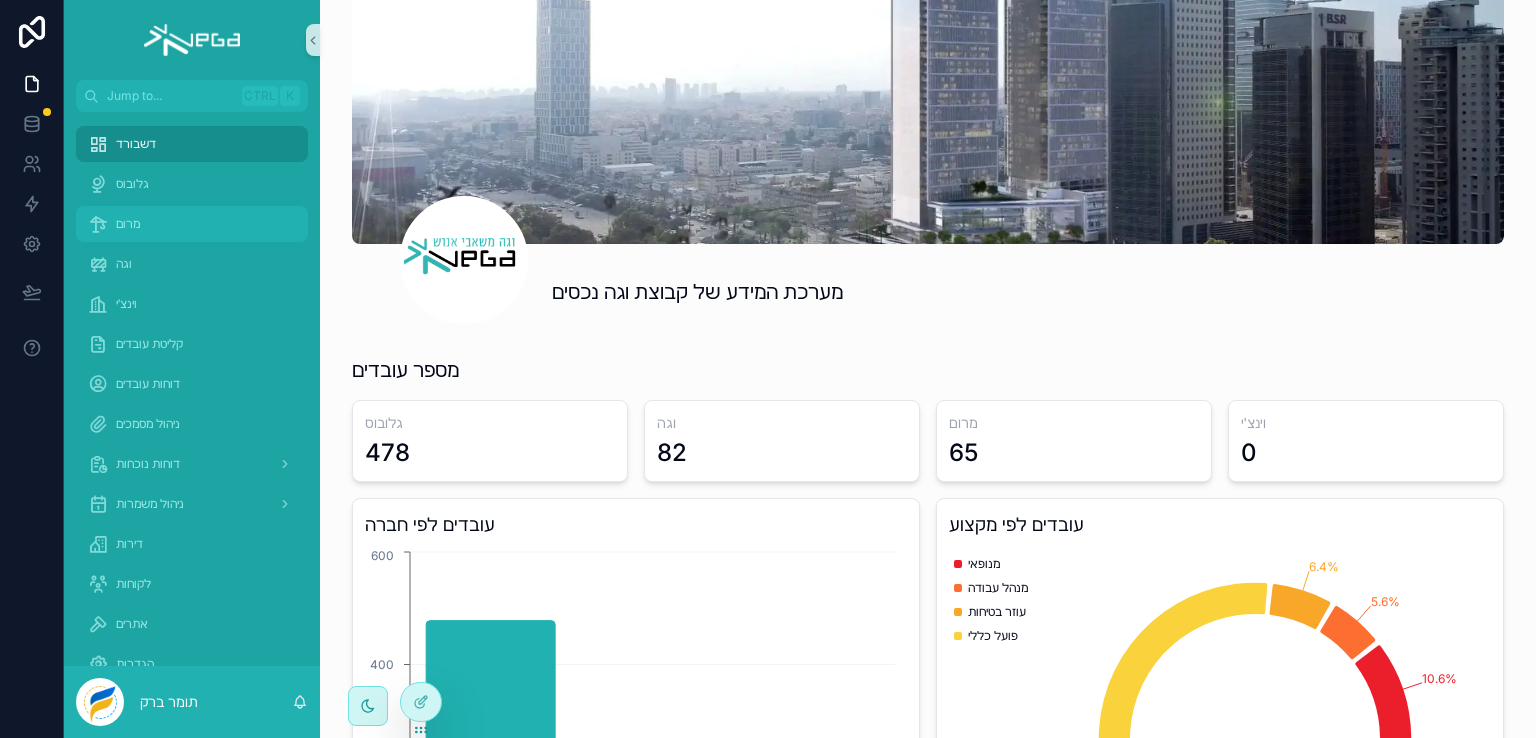 click on "מרום" at bounding box center [128, 224] 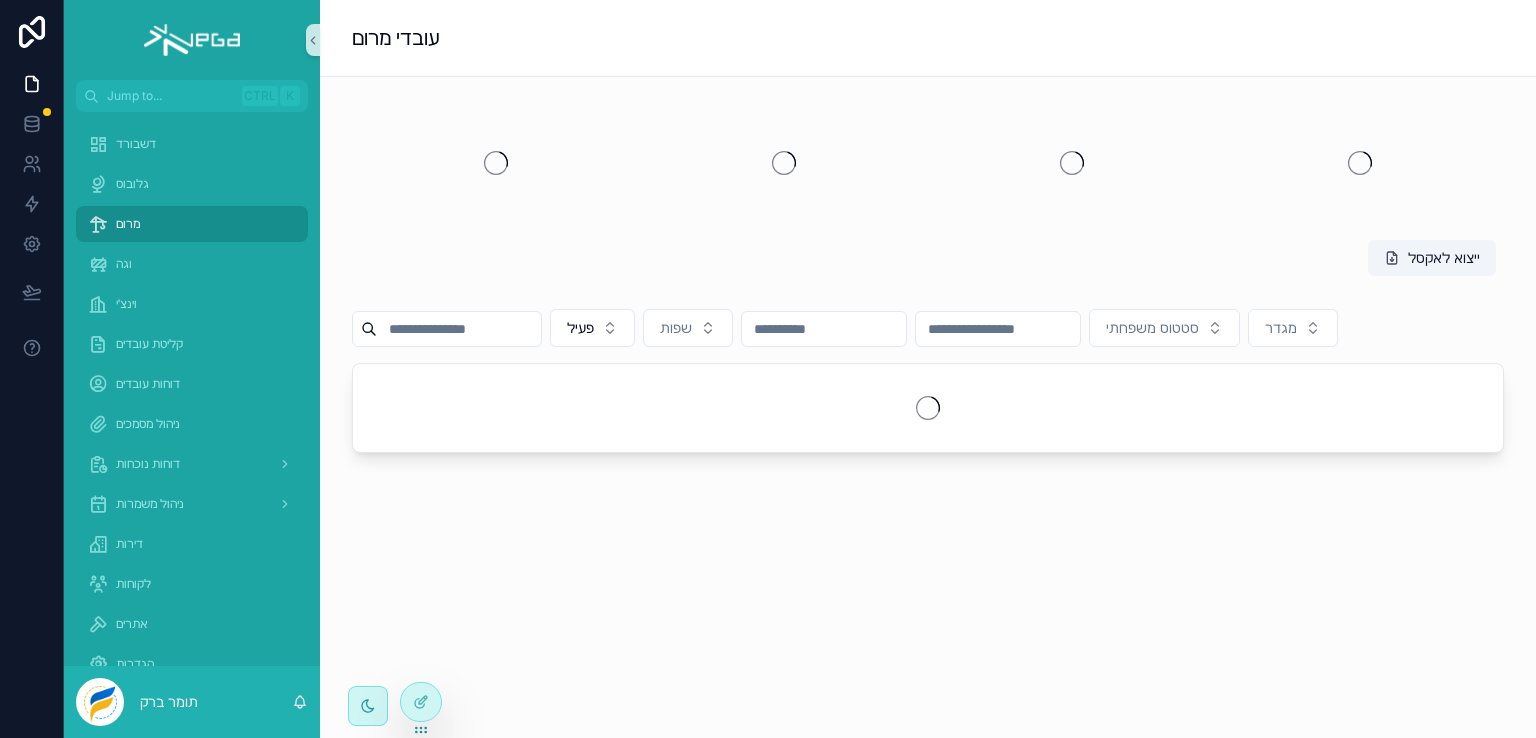 scroll, scrollTop: 0, scrollLeft: 0, axis: both 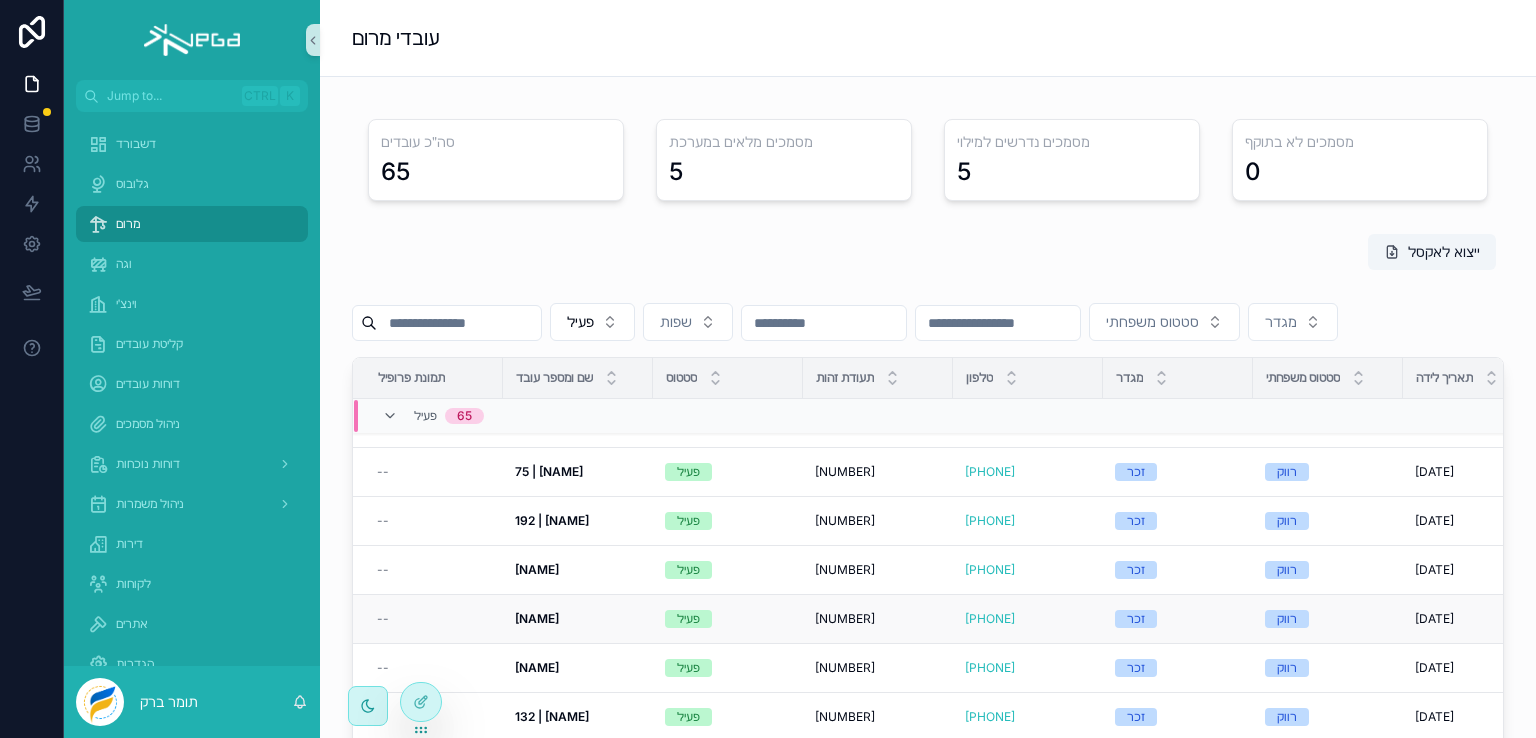 click on "[NUMBER] | [FIRST] [LAST]" at bounding box center (537, 618) 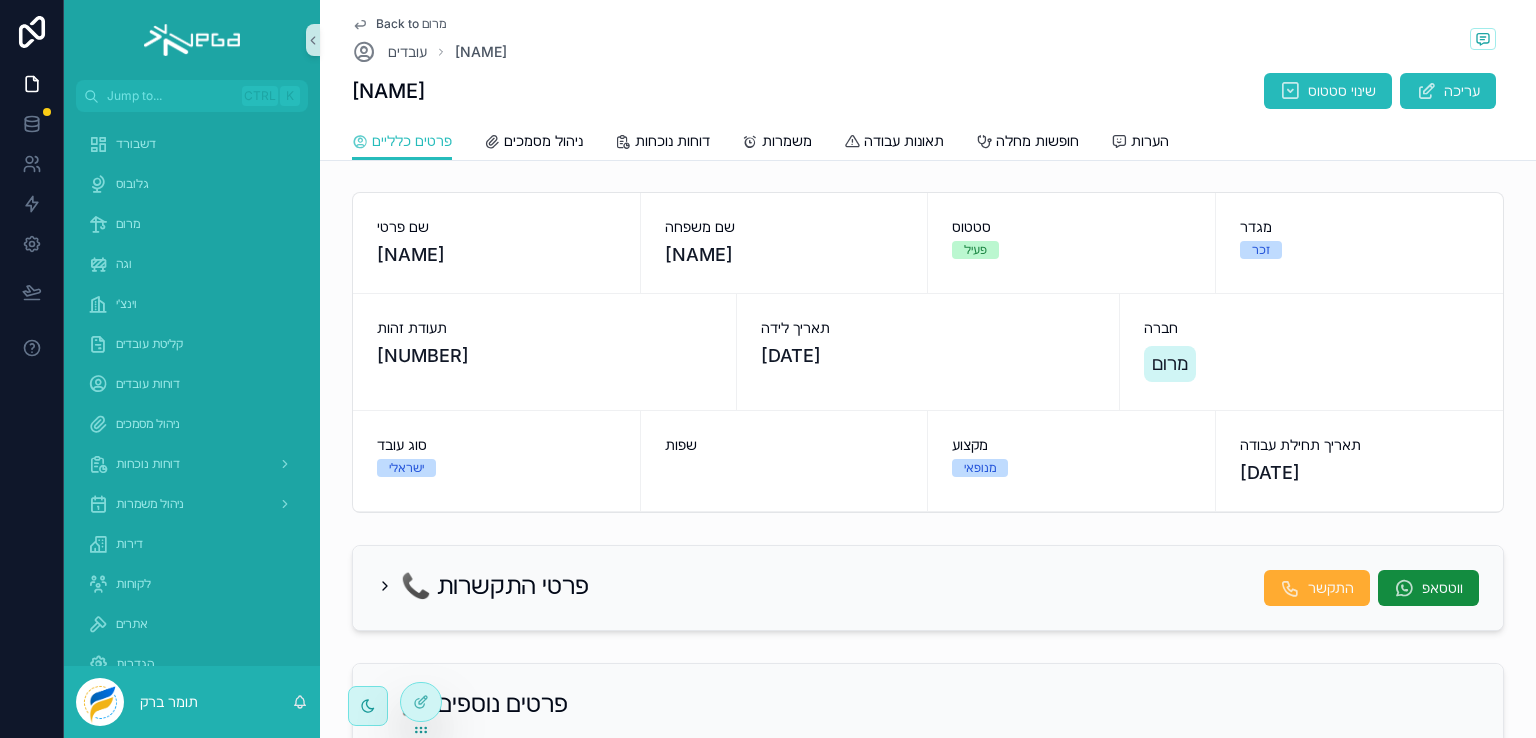 scroll, scrollTop: 0, scrollLeft: 0, axis: both 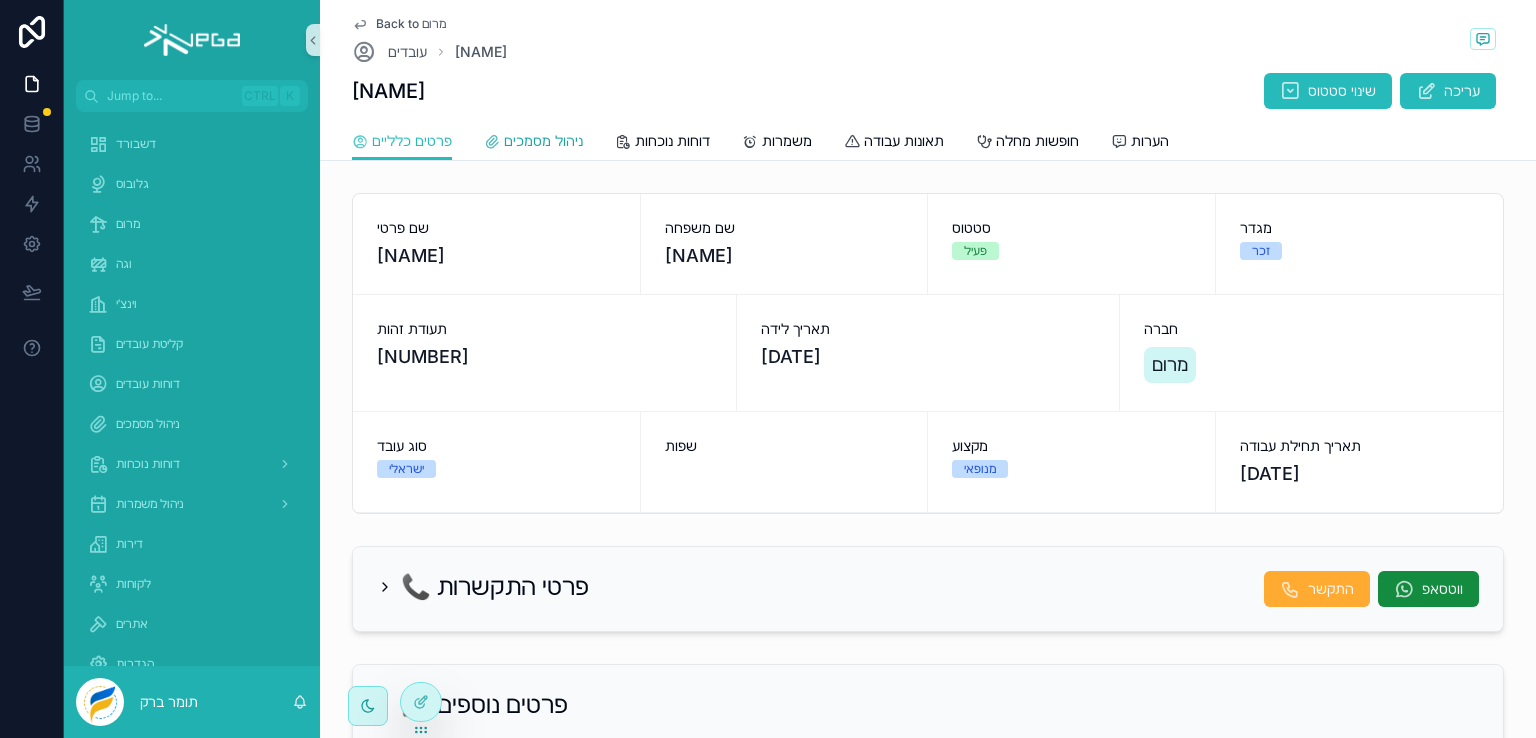 click on "ניהול מסמכים" at bounding box center [543, 141] 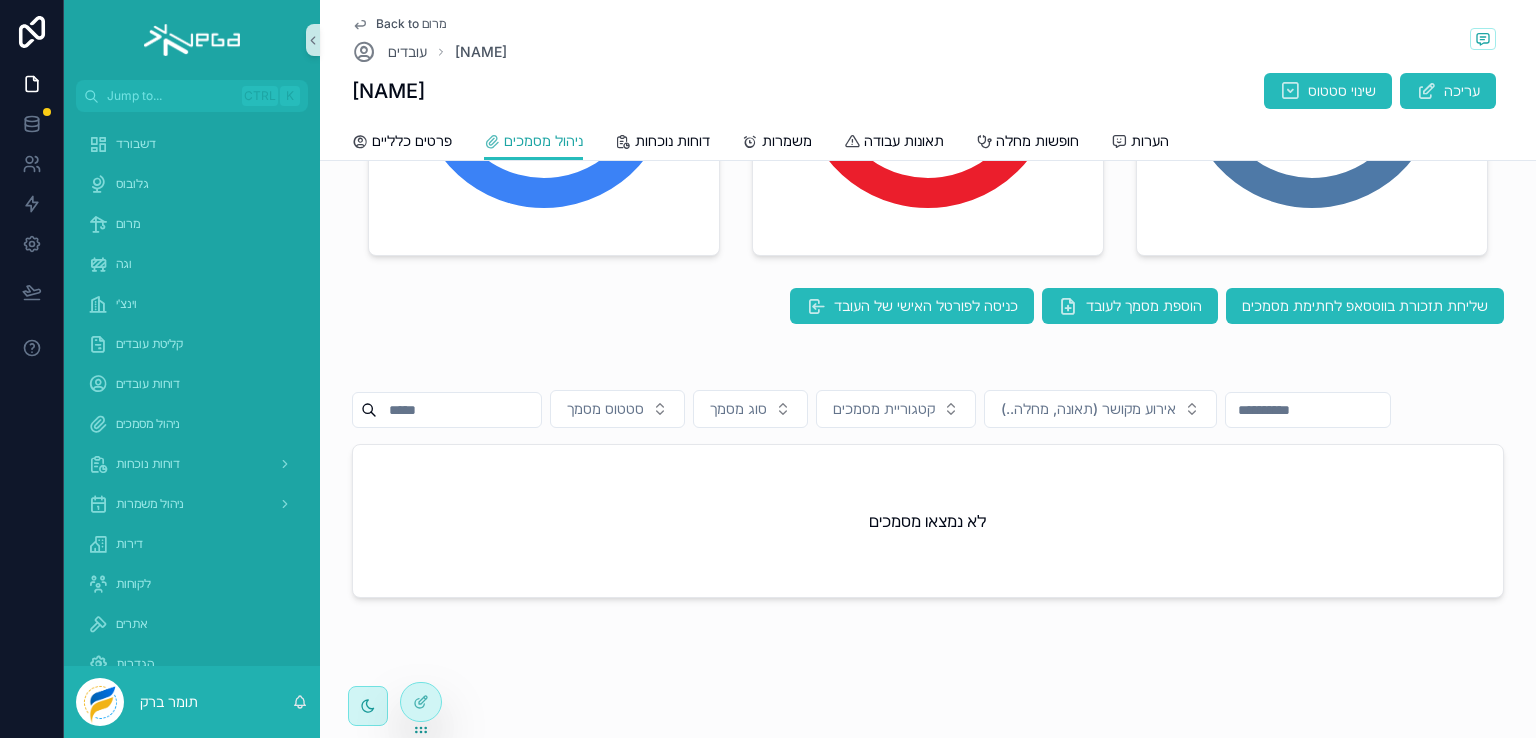 scroll, scrollTop: 390, scrollLeft: 0, axis: vertical 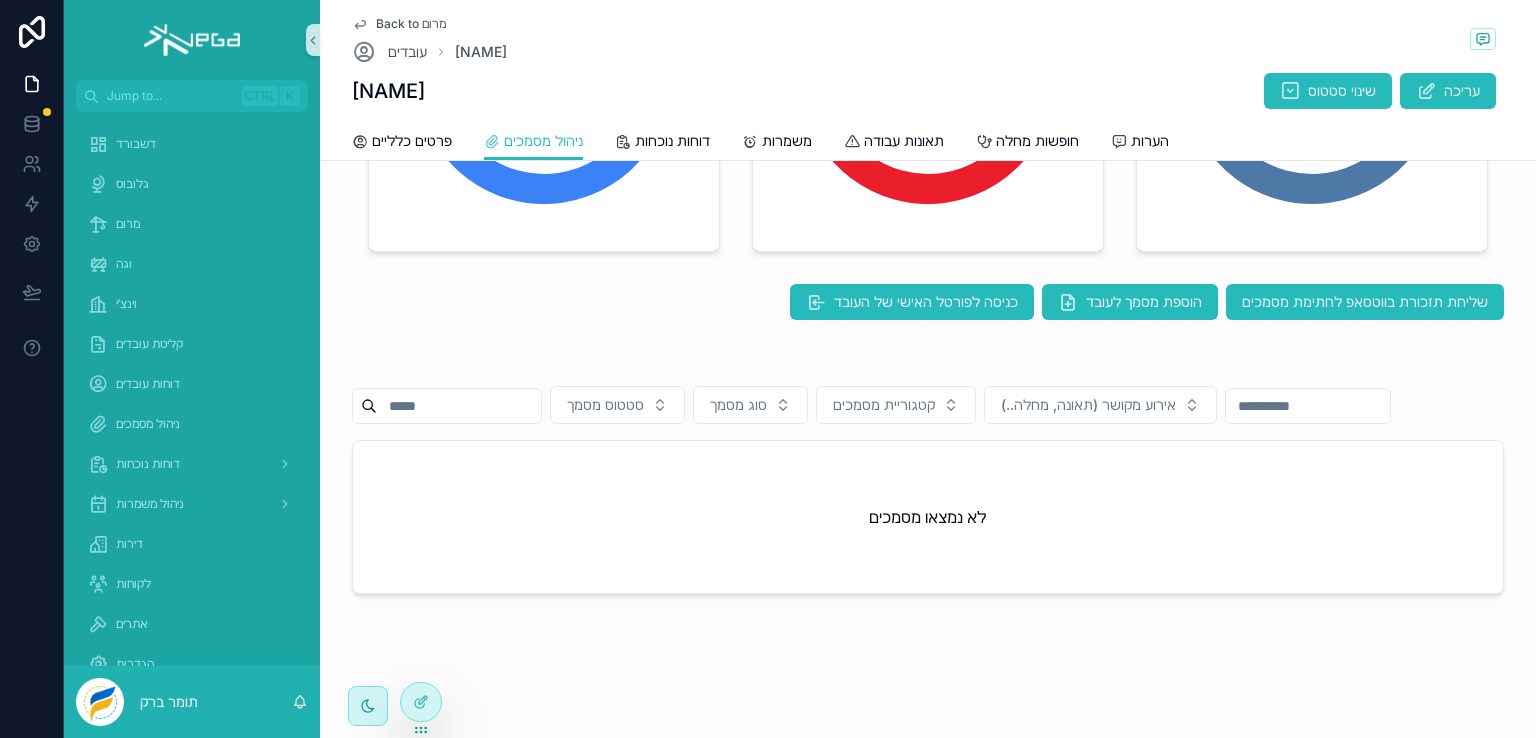 click on "לא נמצאו מסמכים" at bounding box center (928, 517) 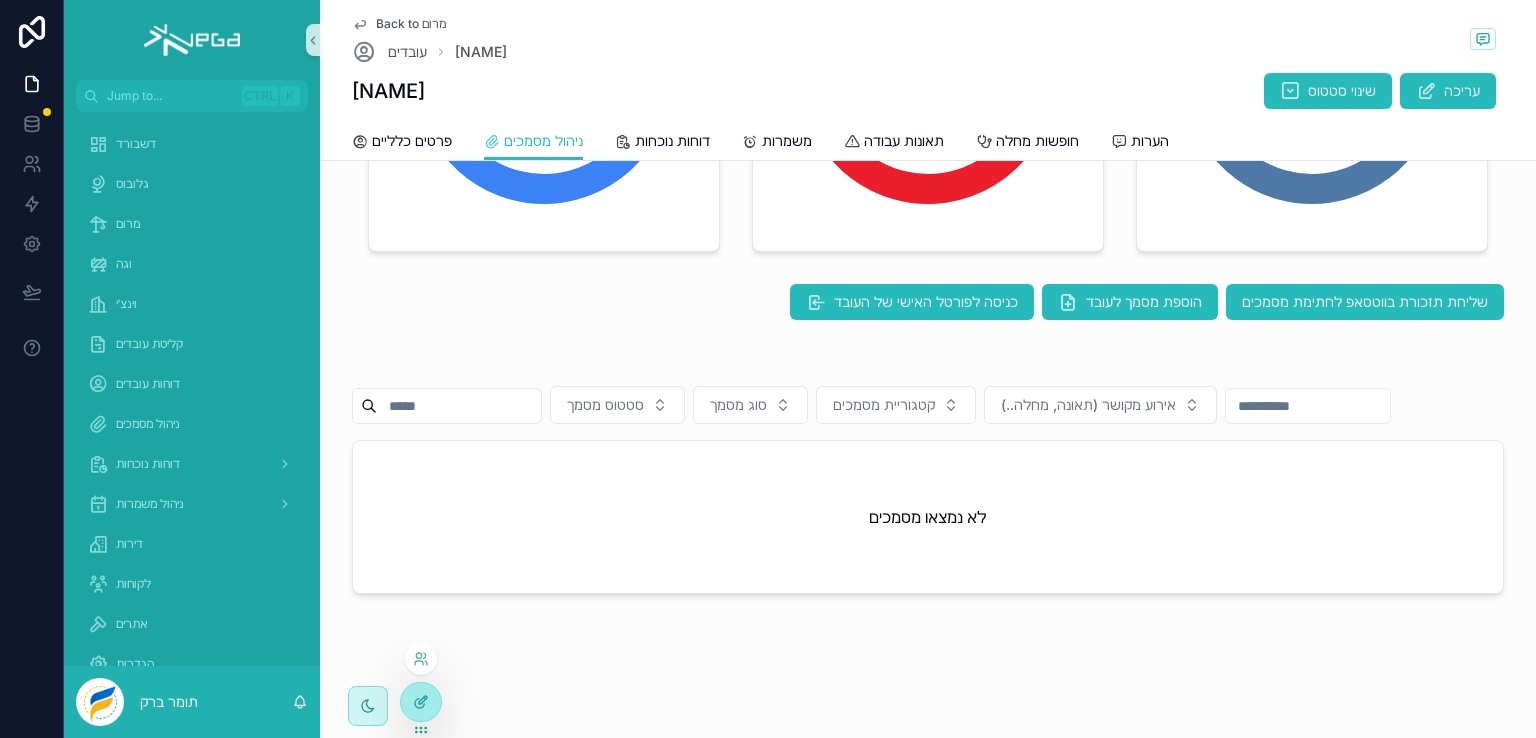 click at bounding box center (421, 702) 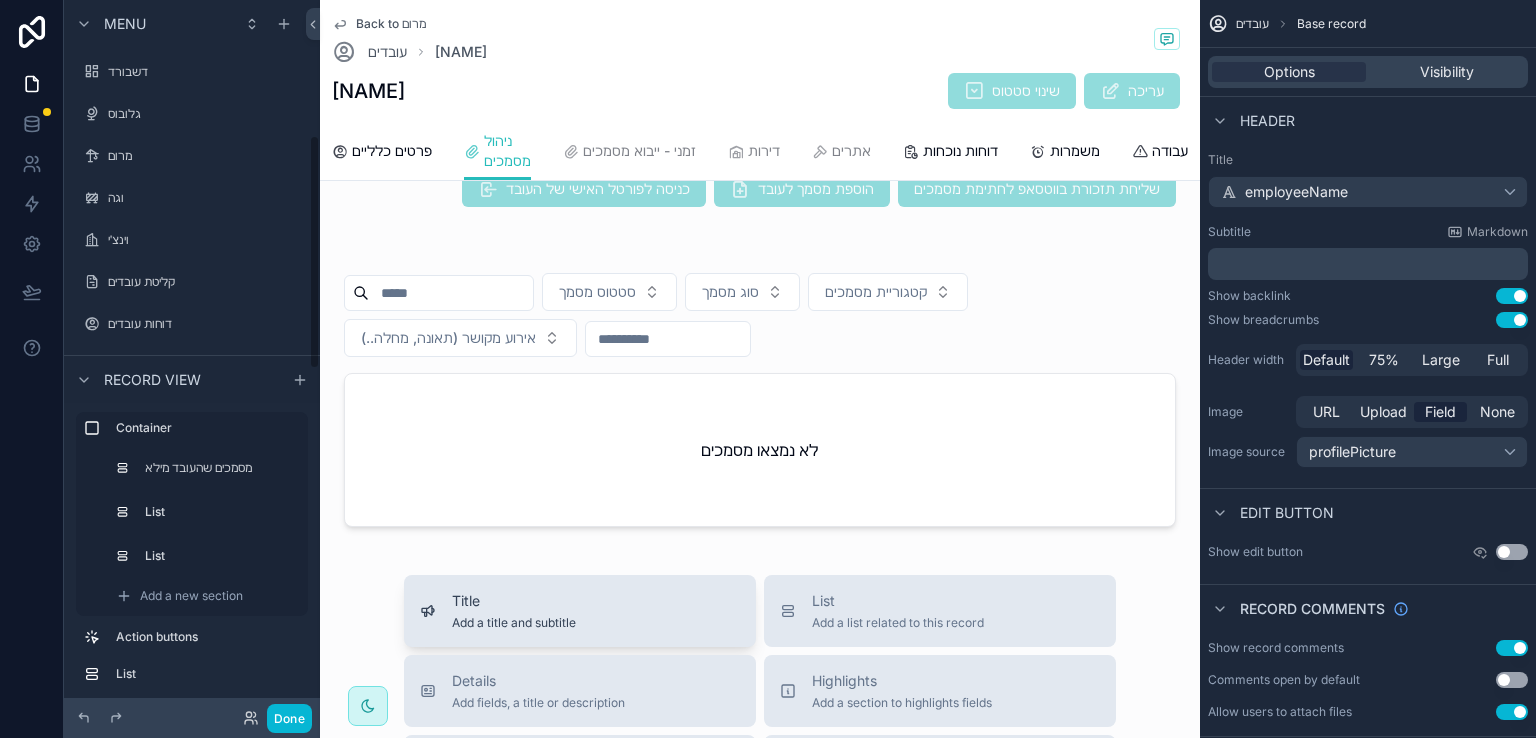 scroll, scrollTop: 411, scrollLeft: 0, axis: vertical 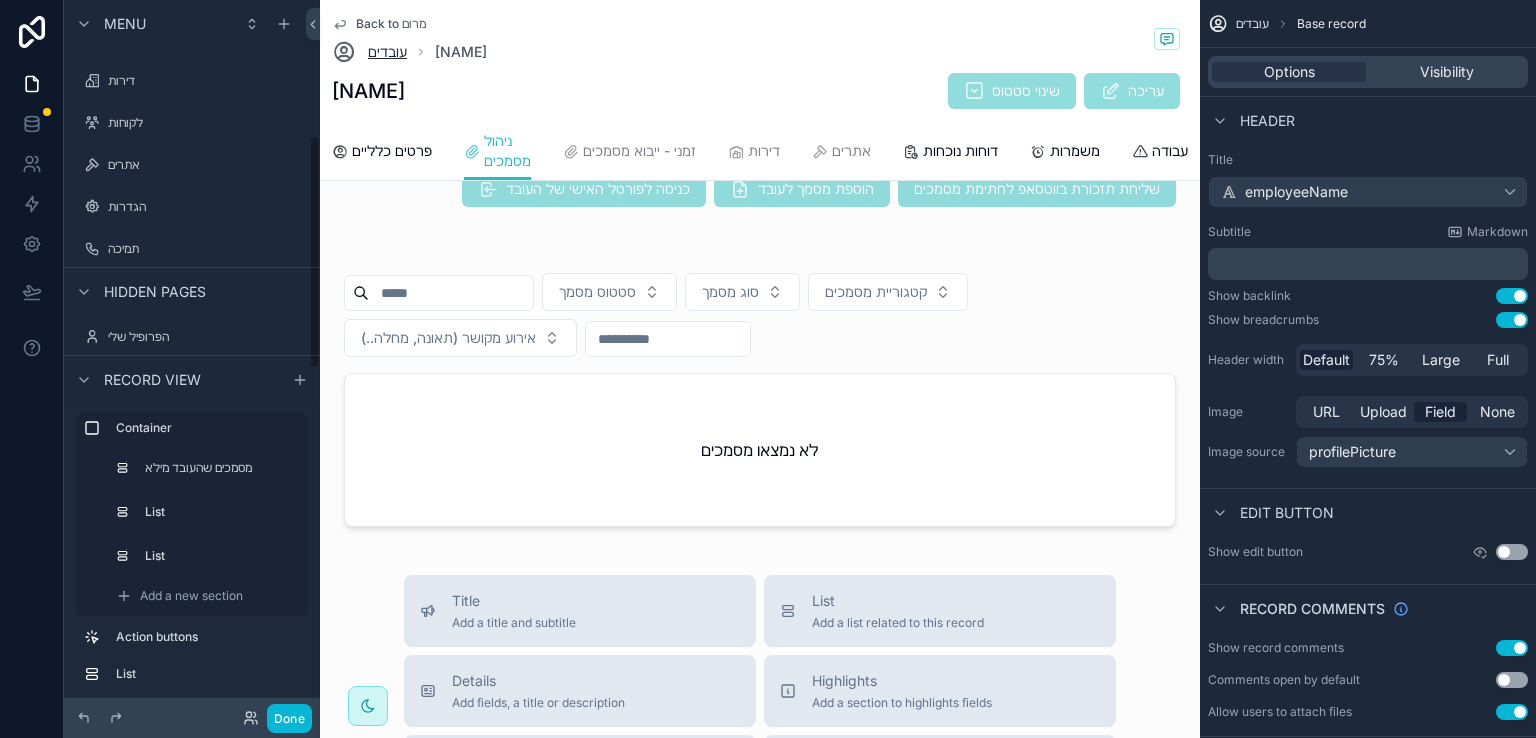 click on "עובדים" at bounding box center (387, 52) 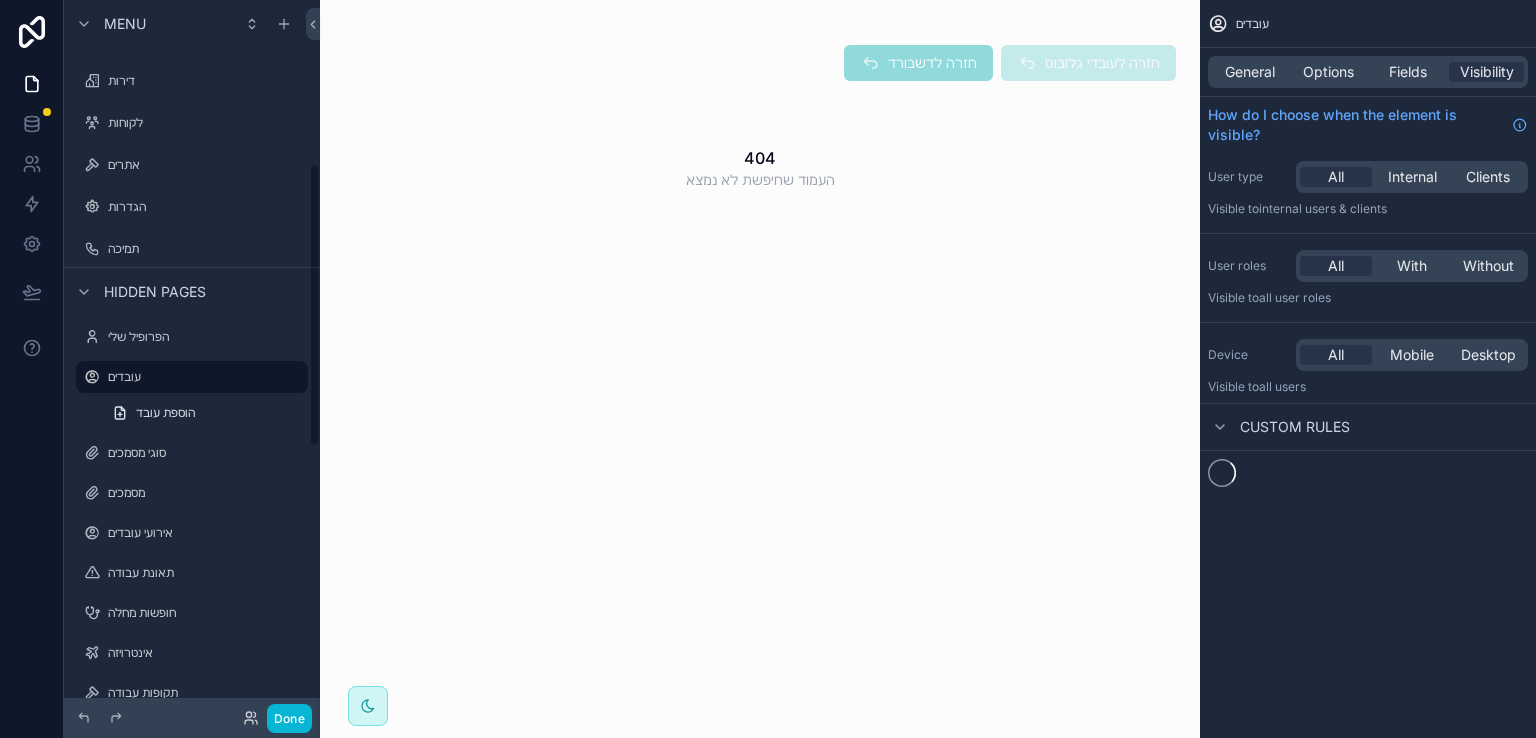 scroll, scrollTop: 0, scrollLeft: 0, axis: both 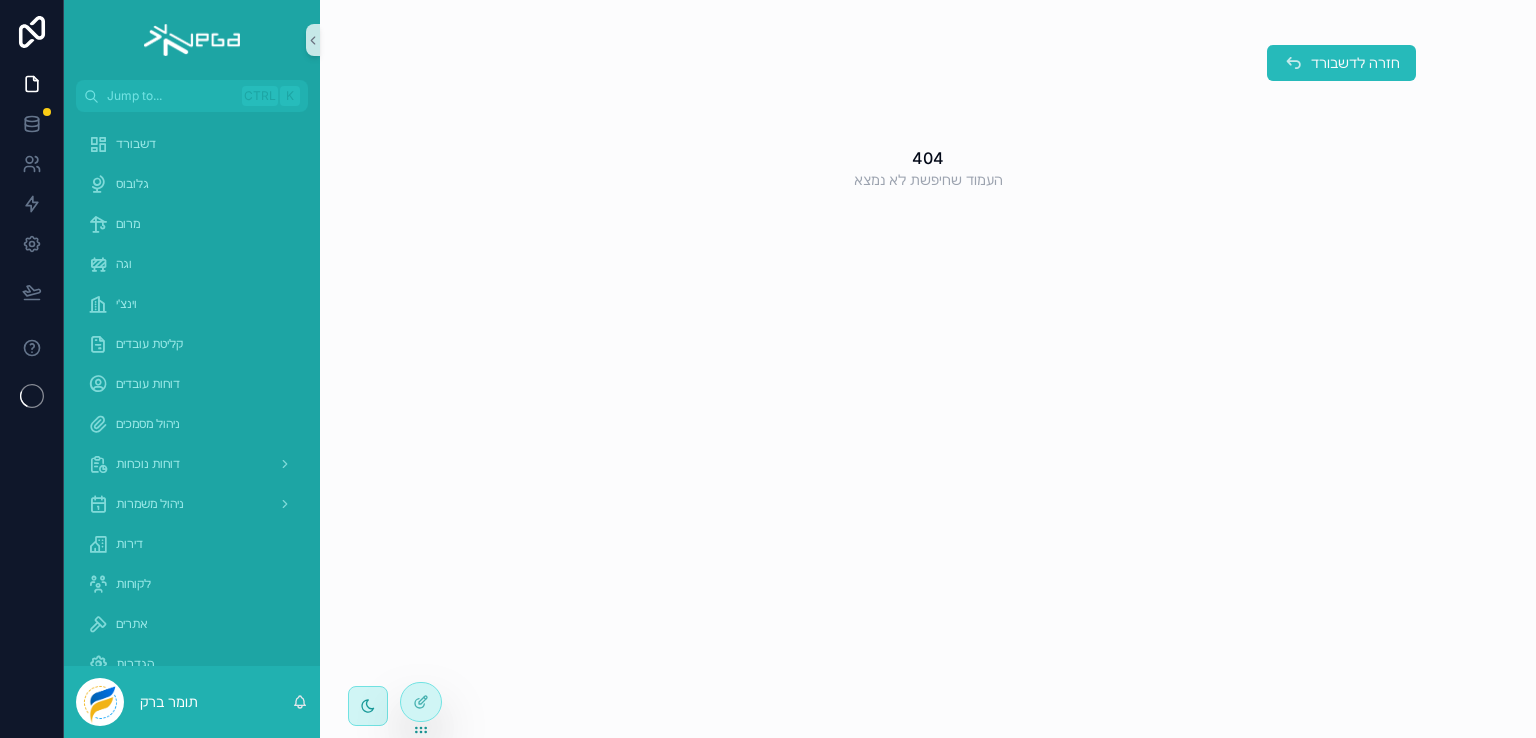 click at bounding box center [191, 40] 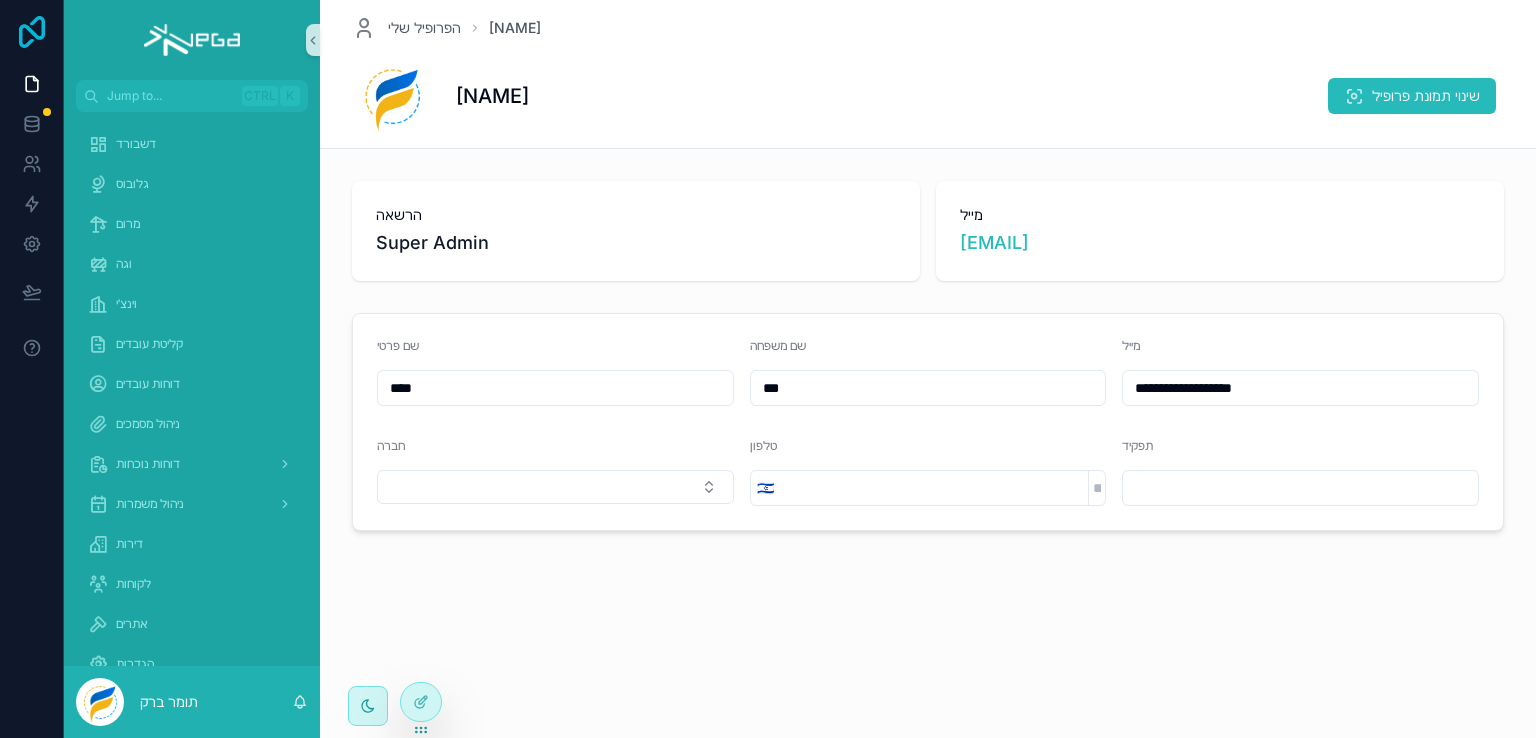 click 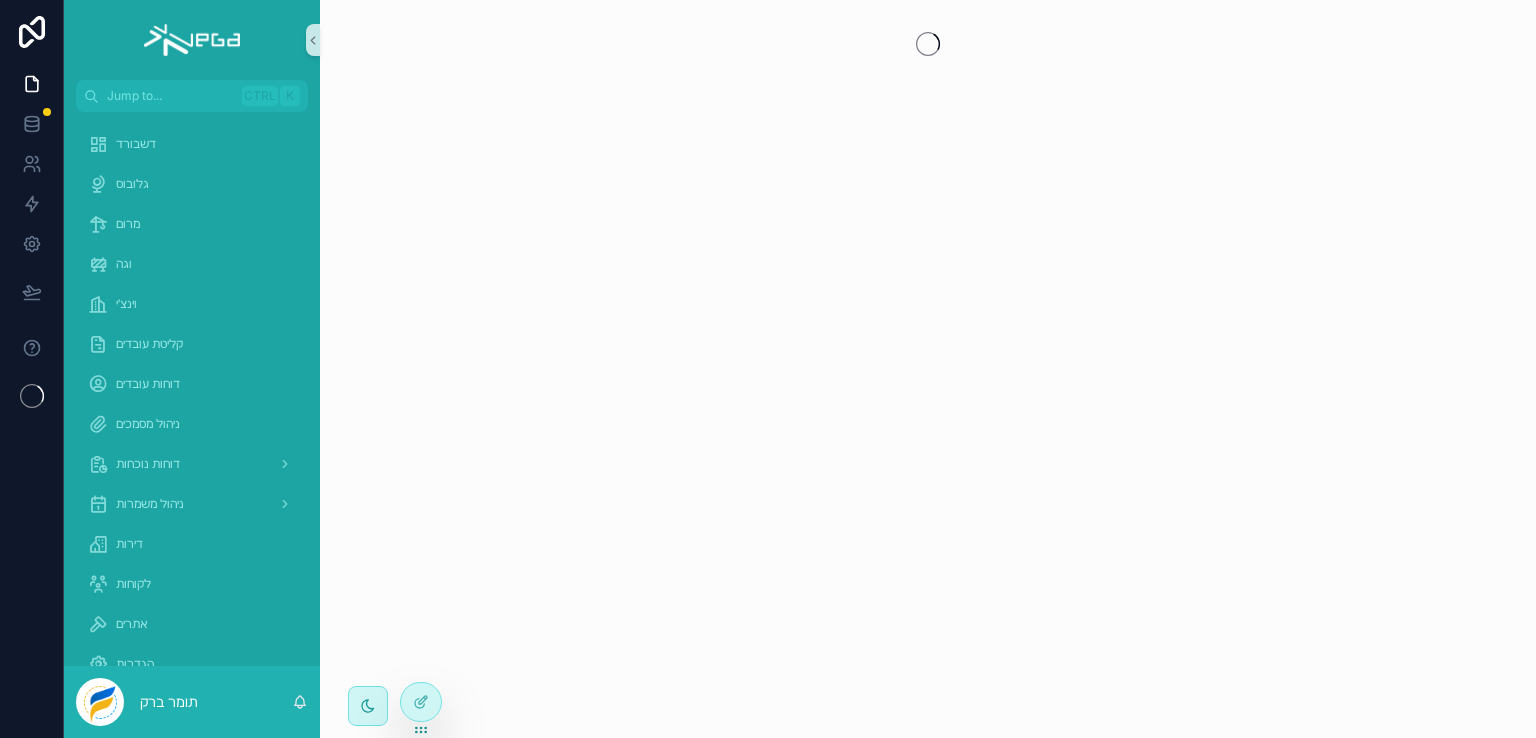 scroll, scrollTop: 0, scrollLeft: 0, axis: both 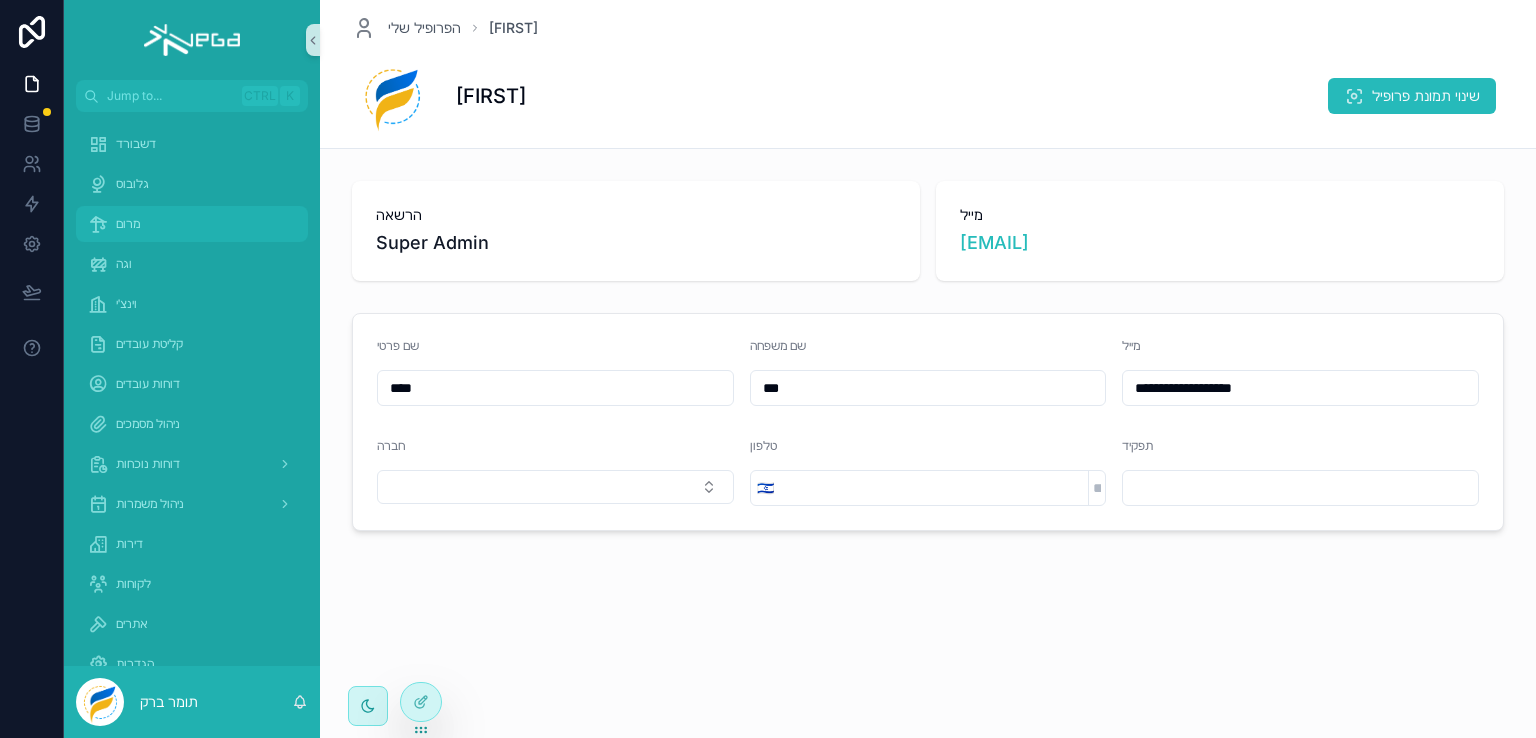 click on "מרום" at bounding box center [128, 224] 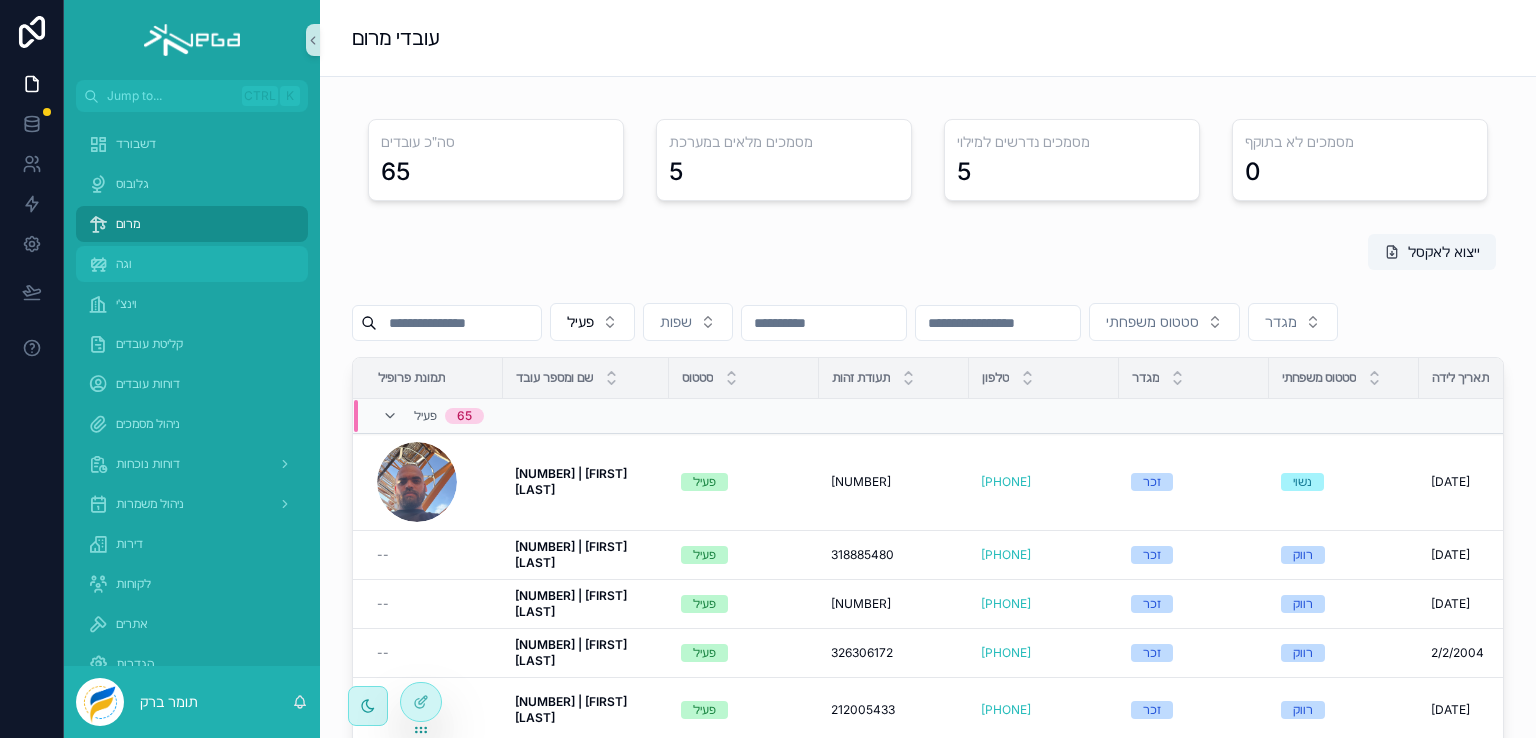 click on "וגה" at bounding box center [124, 264] 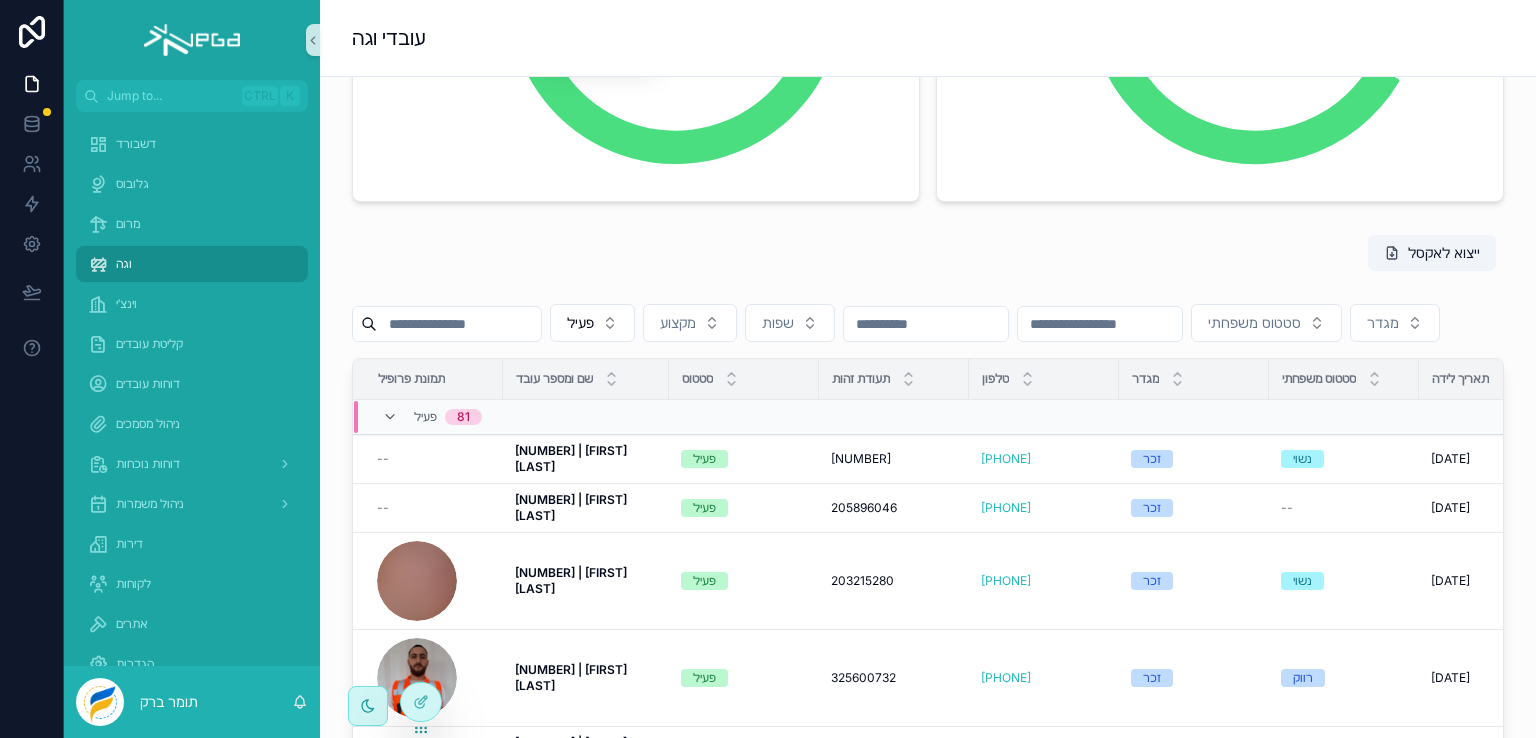 scroll, scrollTop: 500, scrollLeft: 0, axis: vertical 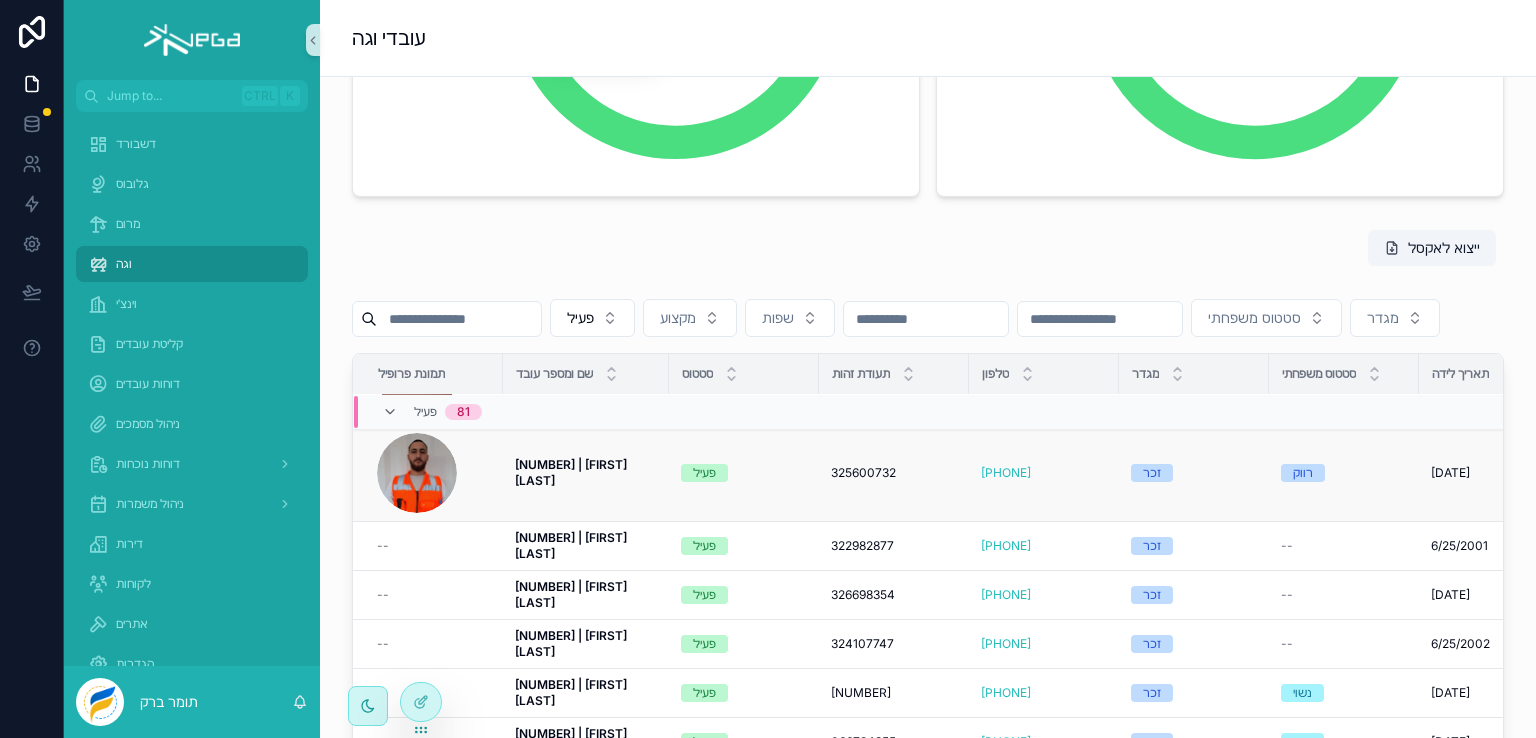 click on "[NUMBER] | [FIRST] [LAST]" at bounding box center (572, 472) 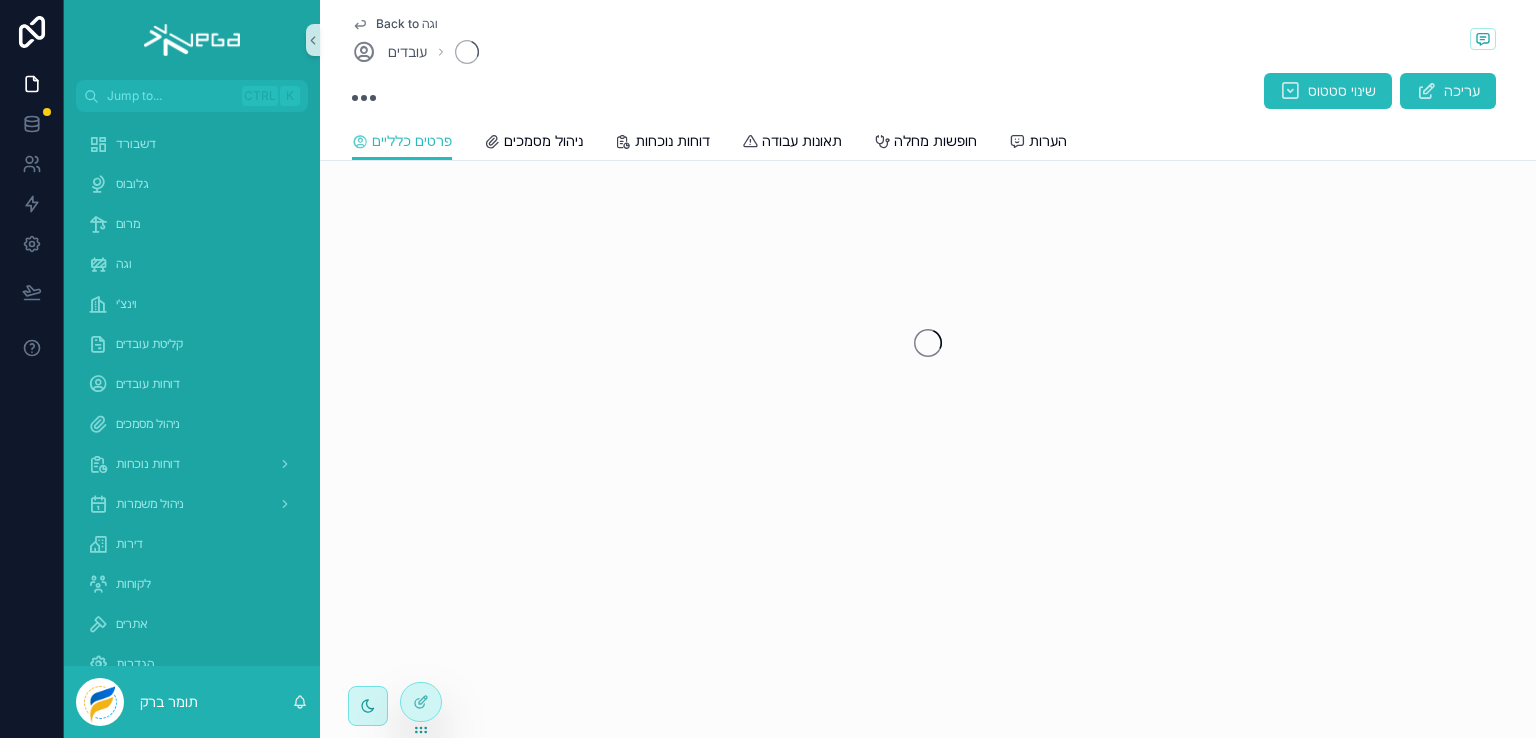 scroll, scrollTop: 0, scrollLeft: 0, axis: both 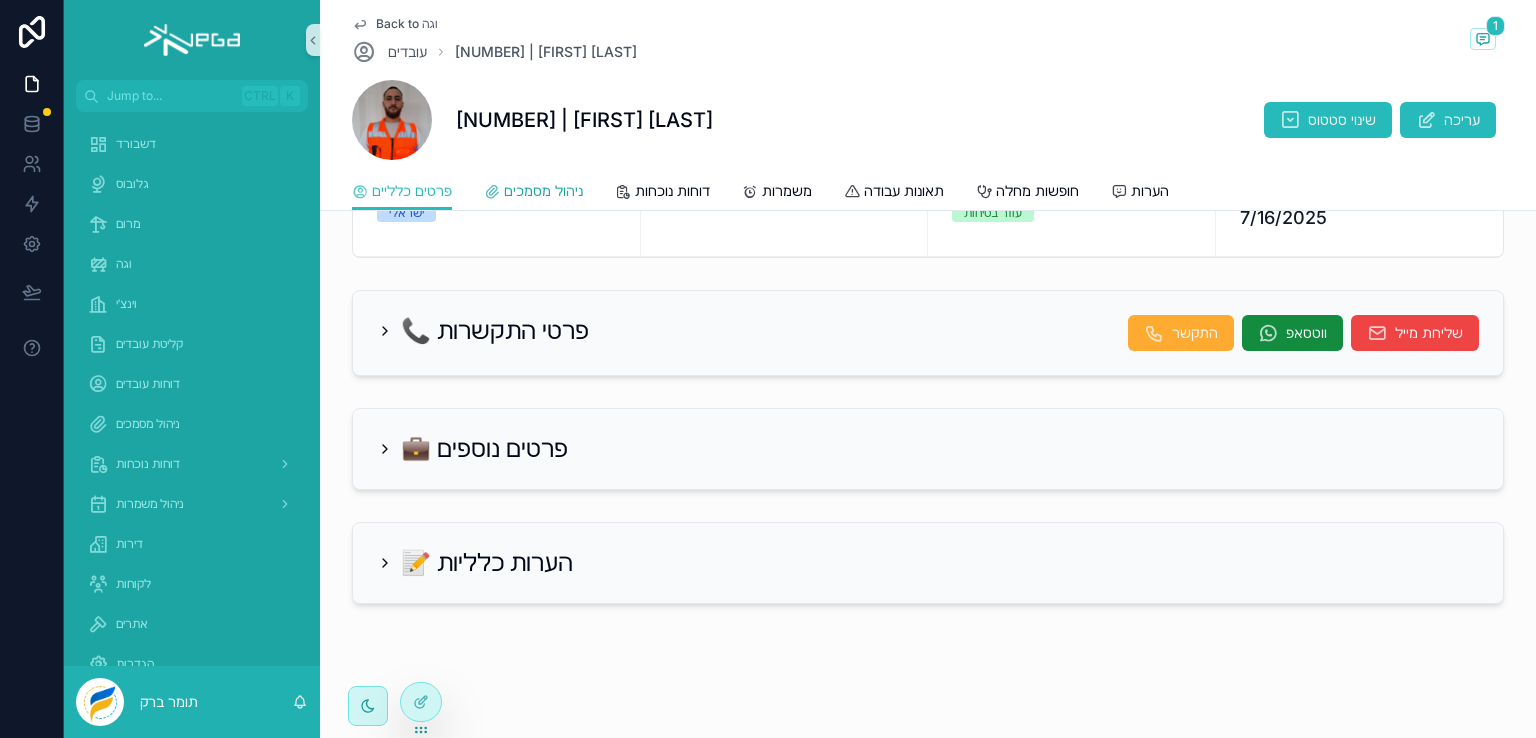 click on "ניהול מסמכים" at bounding box center (543, 191) 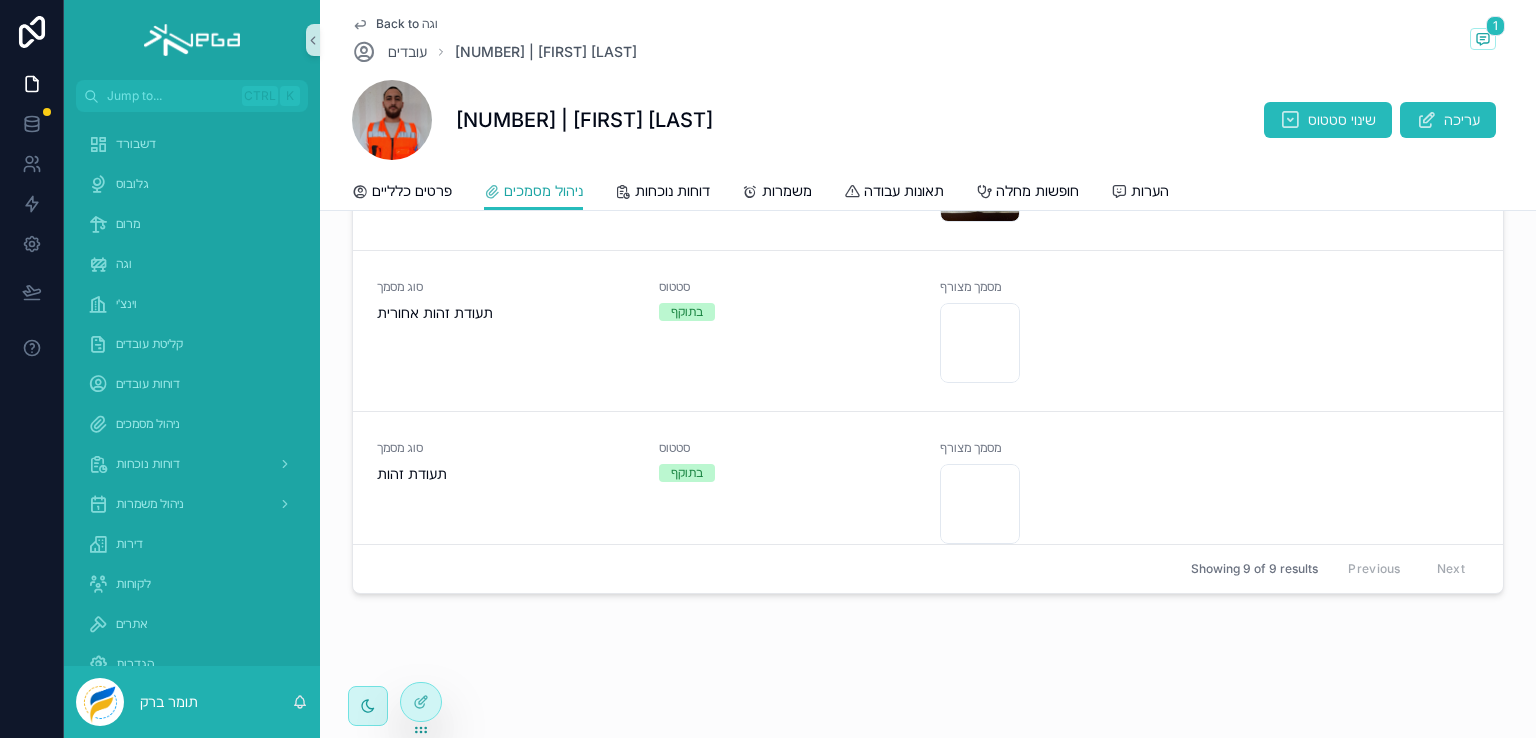 scroll, scrollTop: 840, scrollLeft: 0, axis: vertical 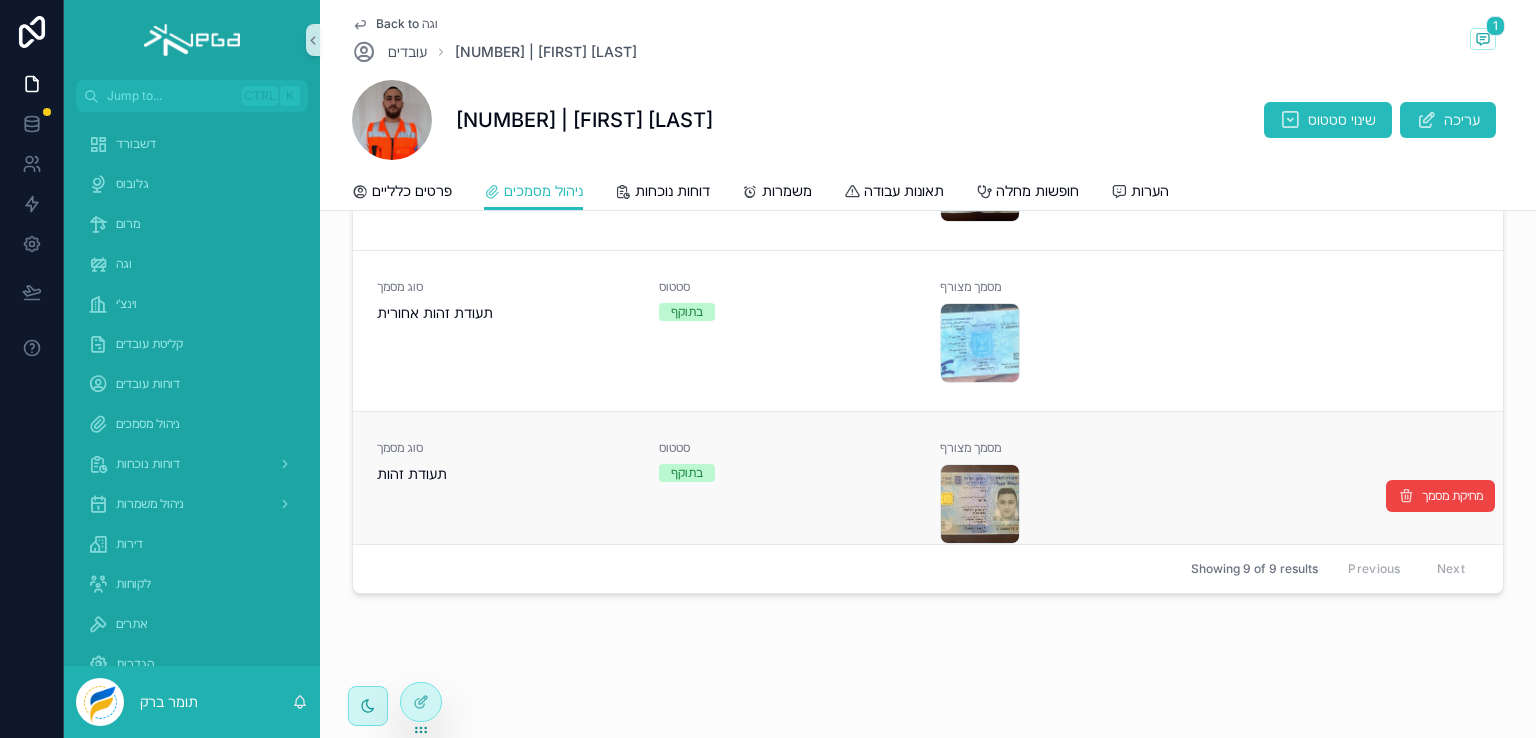 click on "תעודת זהות" at bounding box center [506, 474] 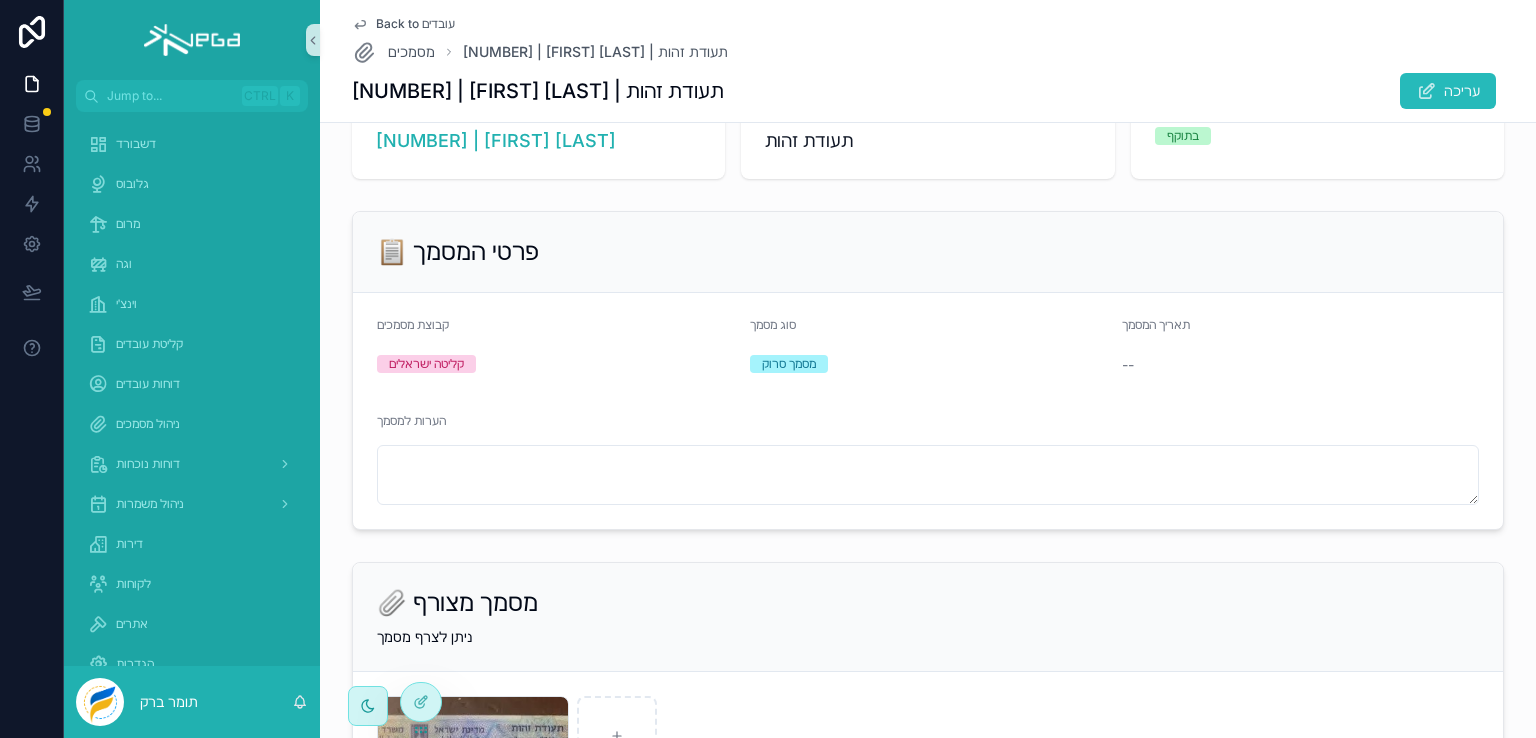 scroll, scrollTop: 200, scrollLeft: 0, axis: vertical 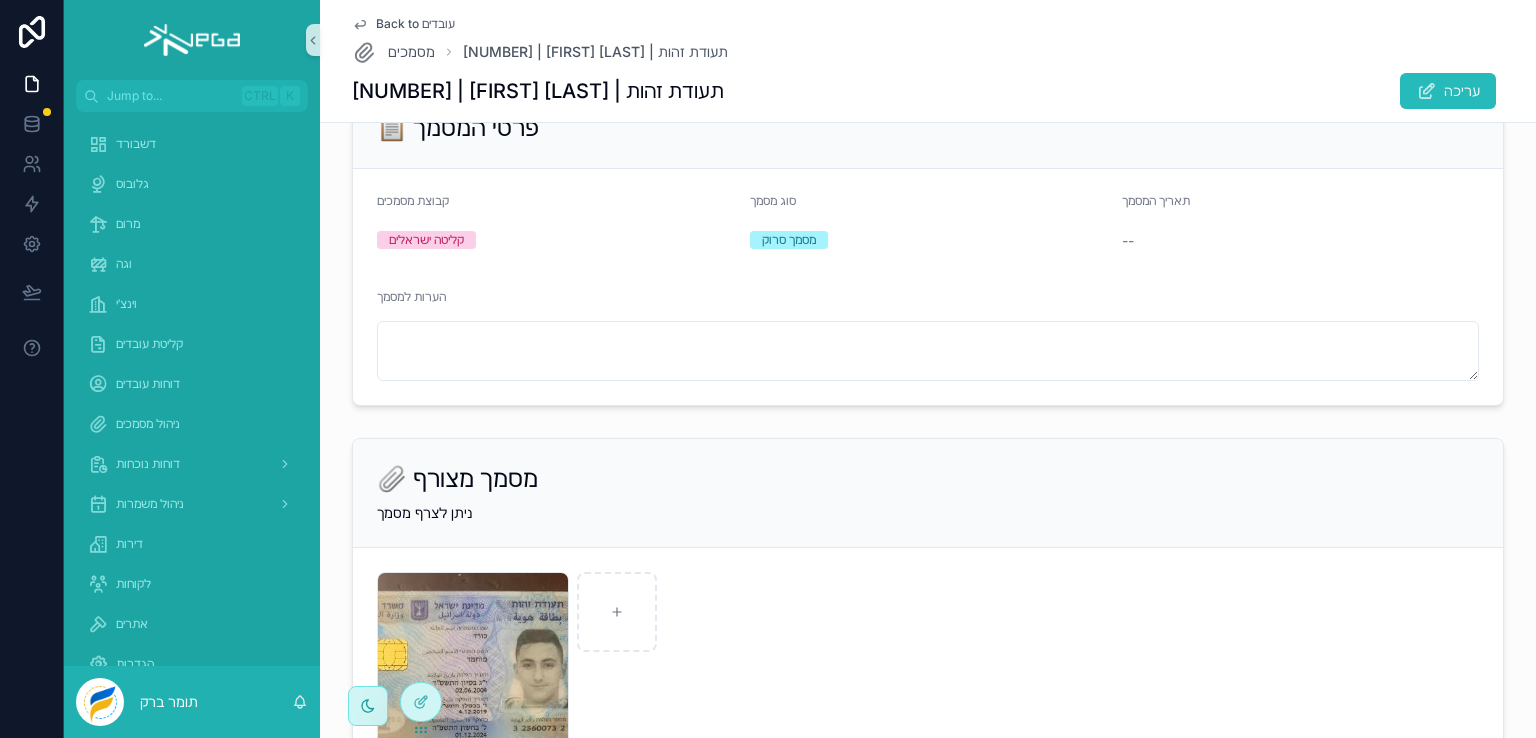 click on "📎 מסמך מצורף" at bounding box center (928, 479) 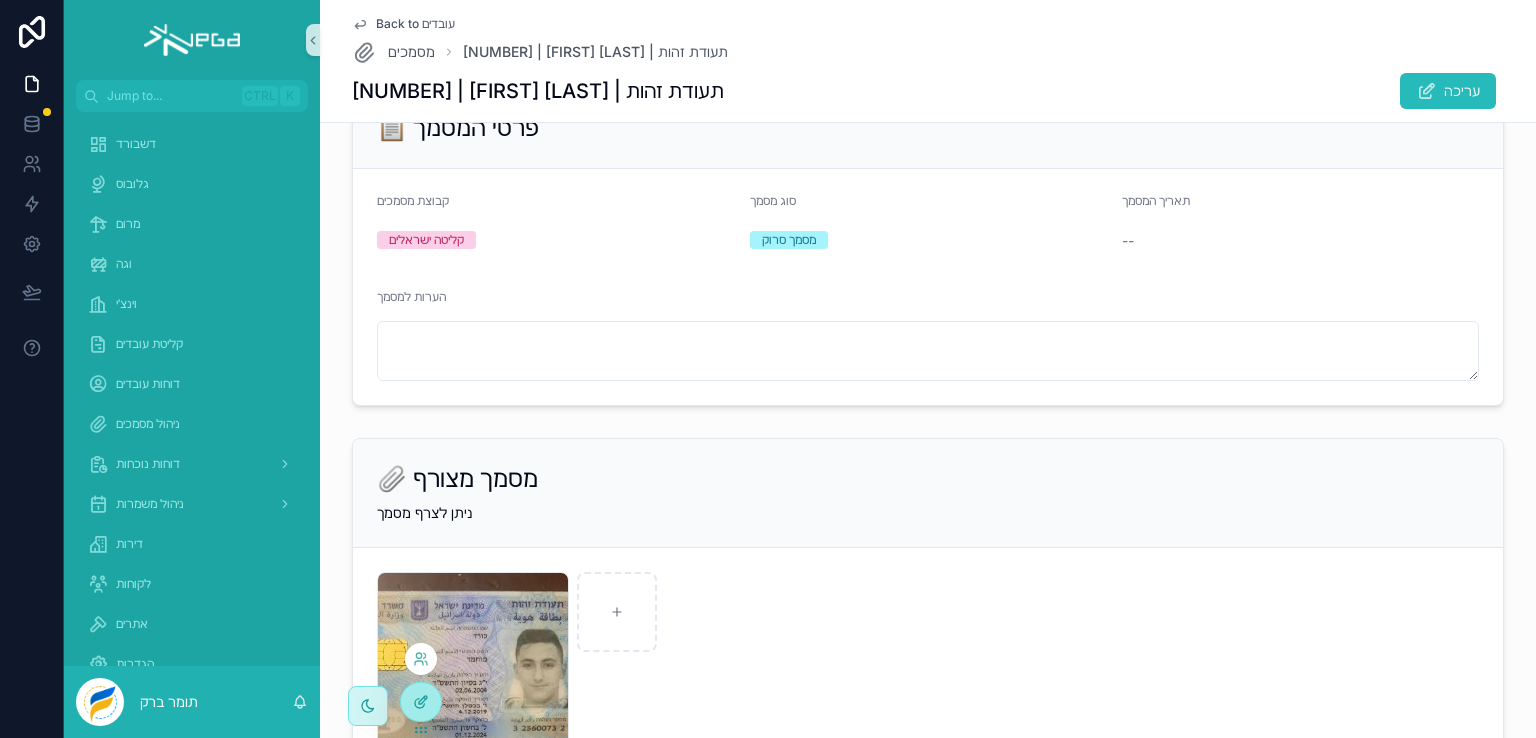 click 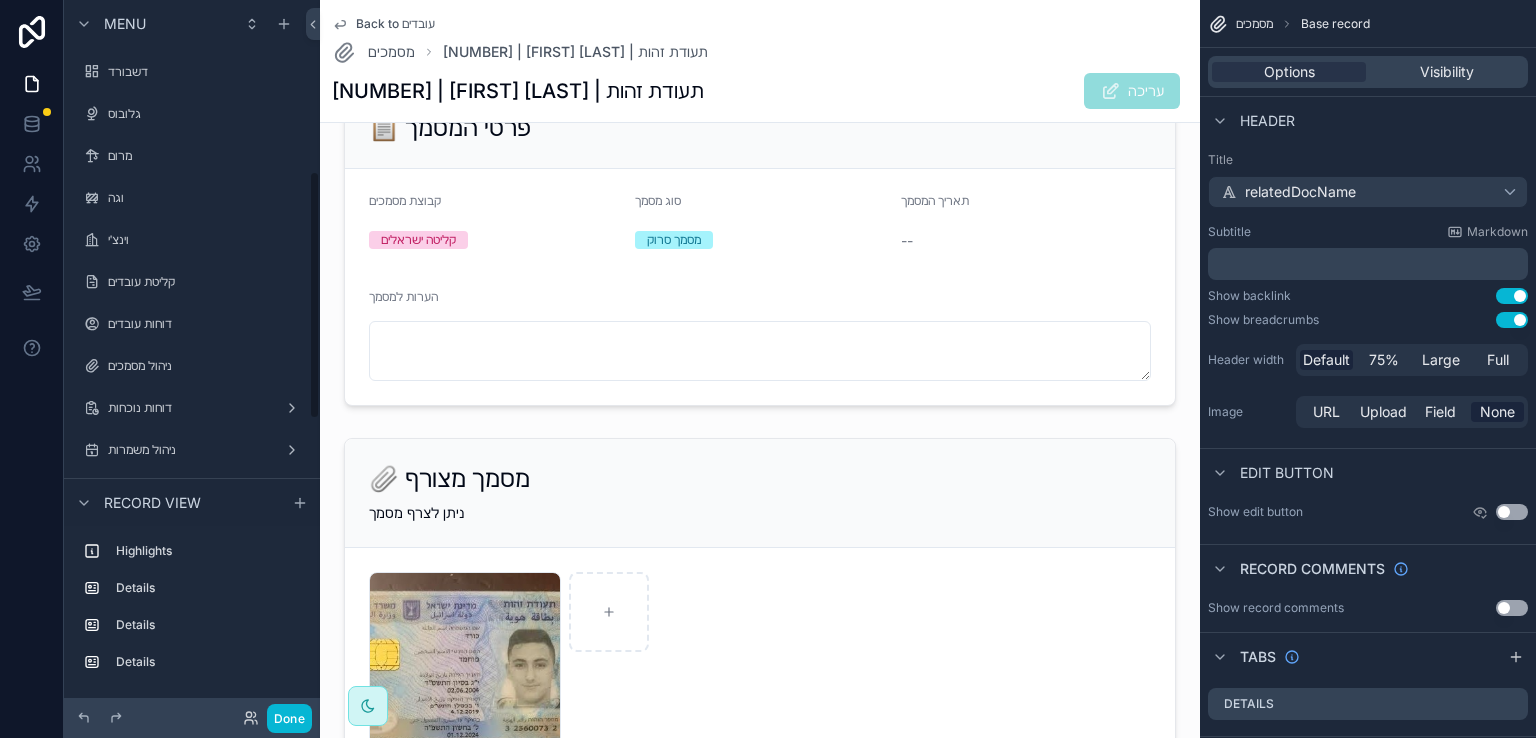 scroll, scrollTop: 491, scrollLeft: 0, axis: vertical 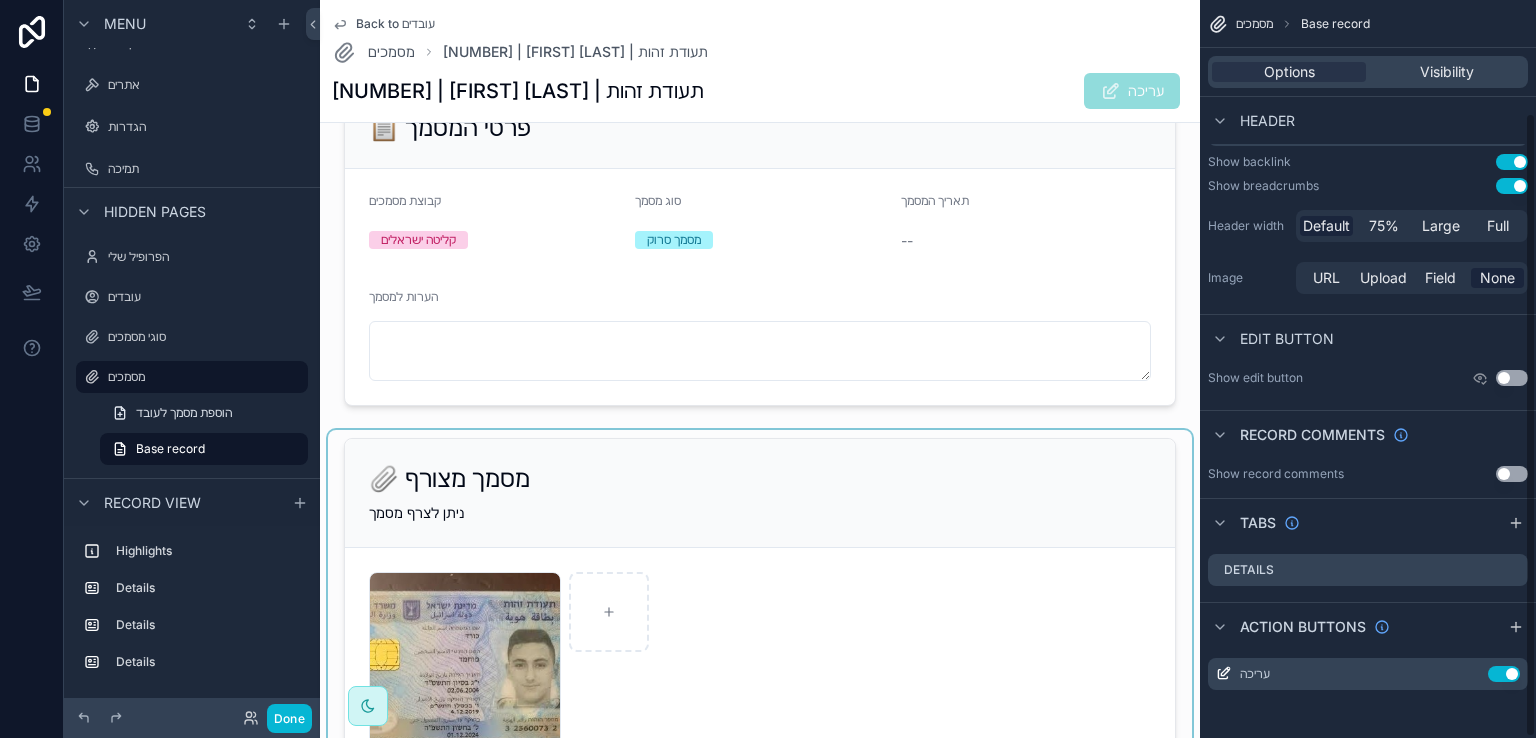 click at bounding box center [760, 613] 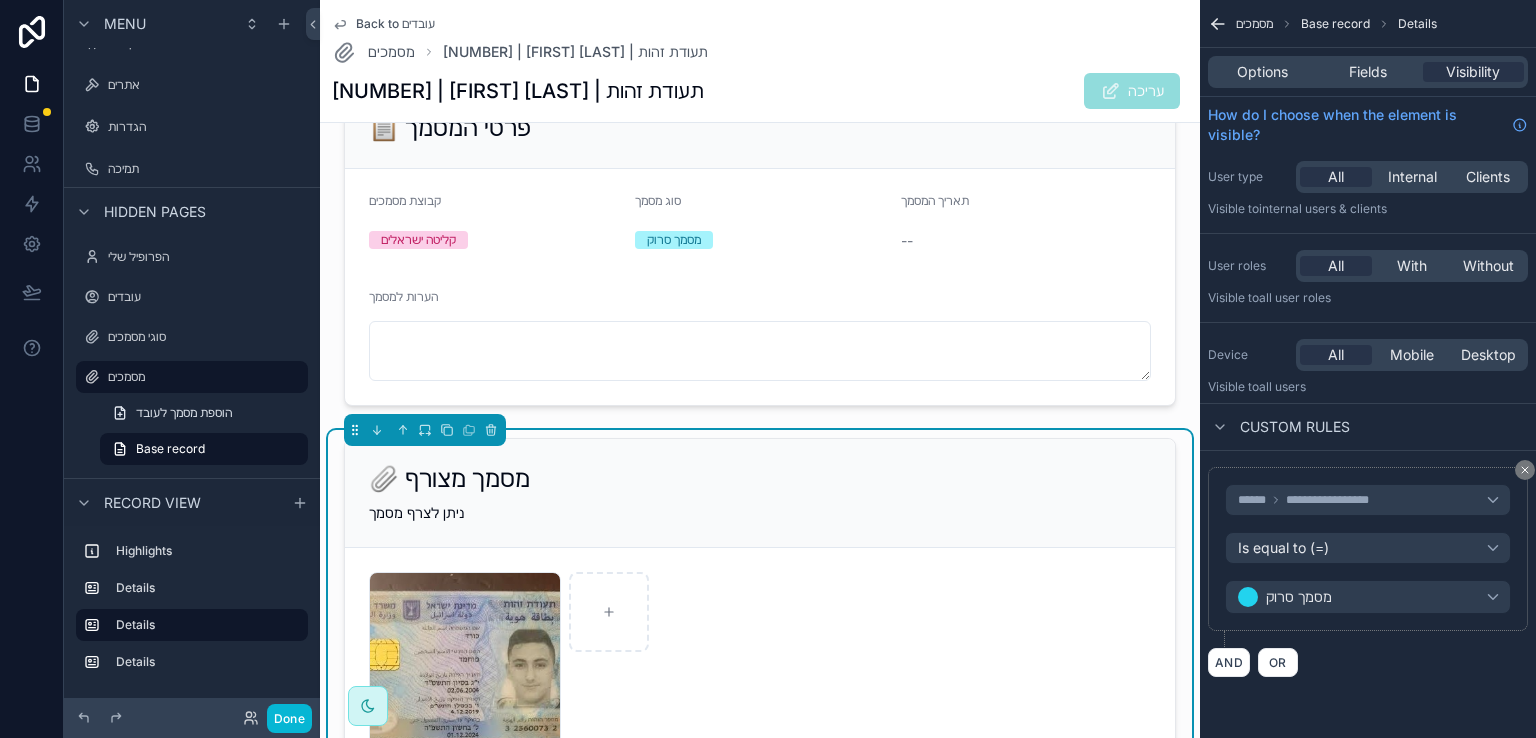 scroll, scrollTop: 0, scrollLeft: 0, axis: both 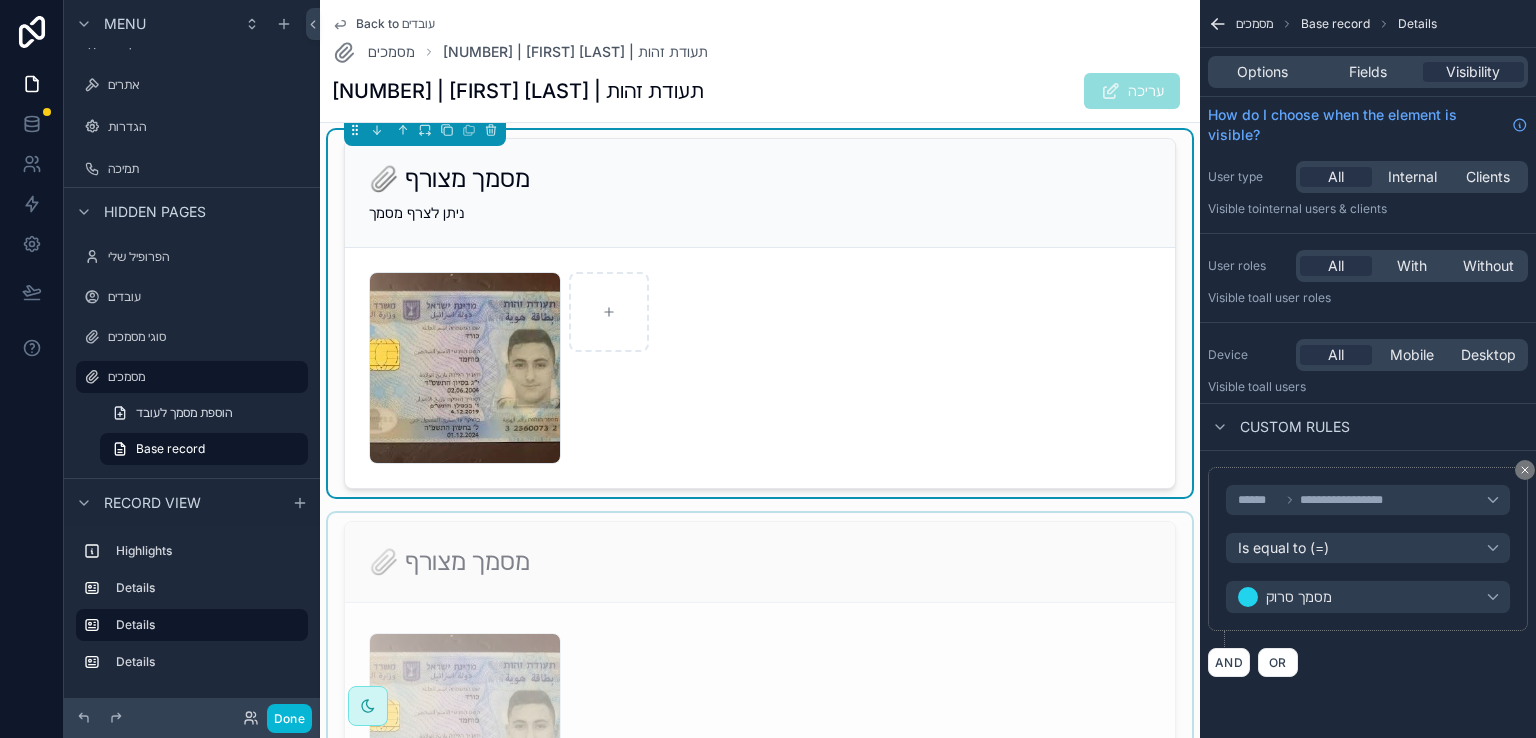 click at bounding box center (760, 688) 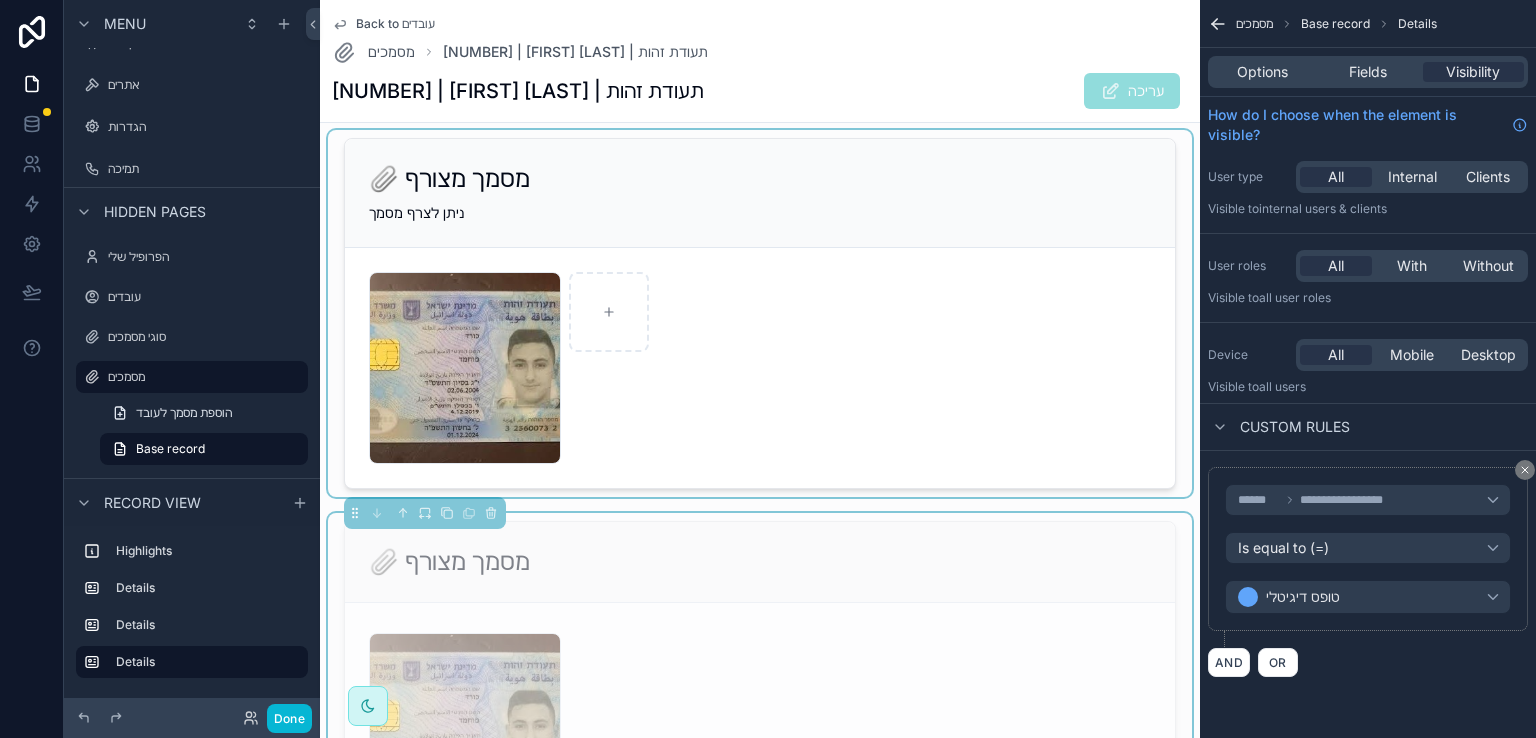 click at bounding box center (760, 313) 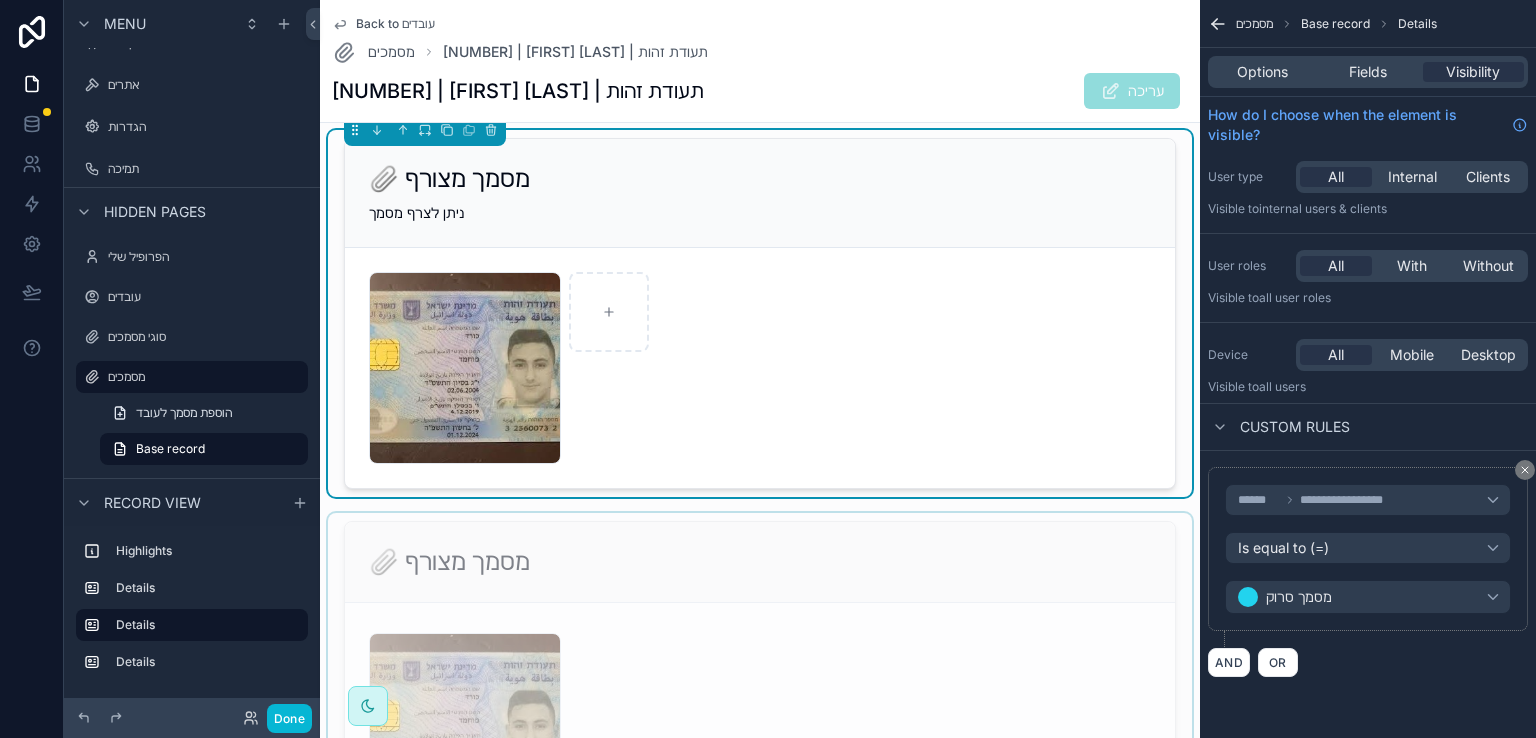 click at bounding box center [760, 688] 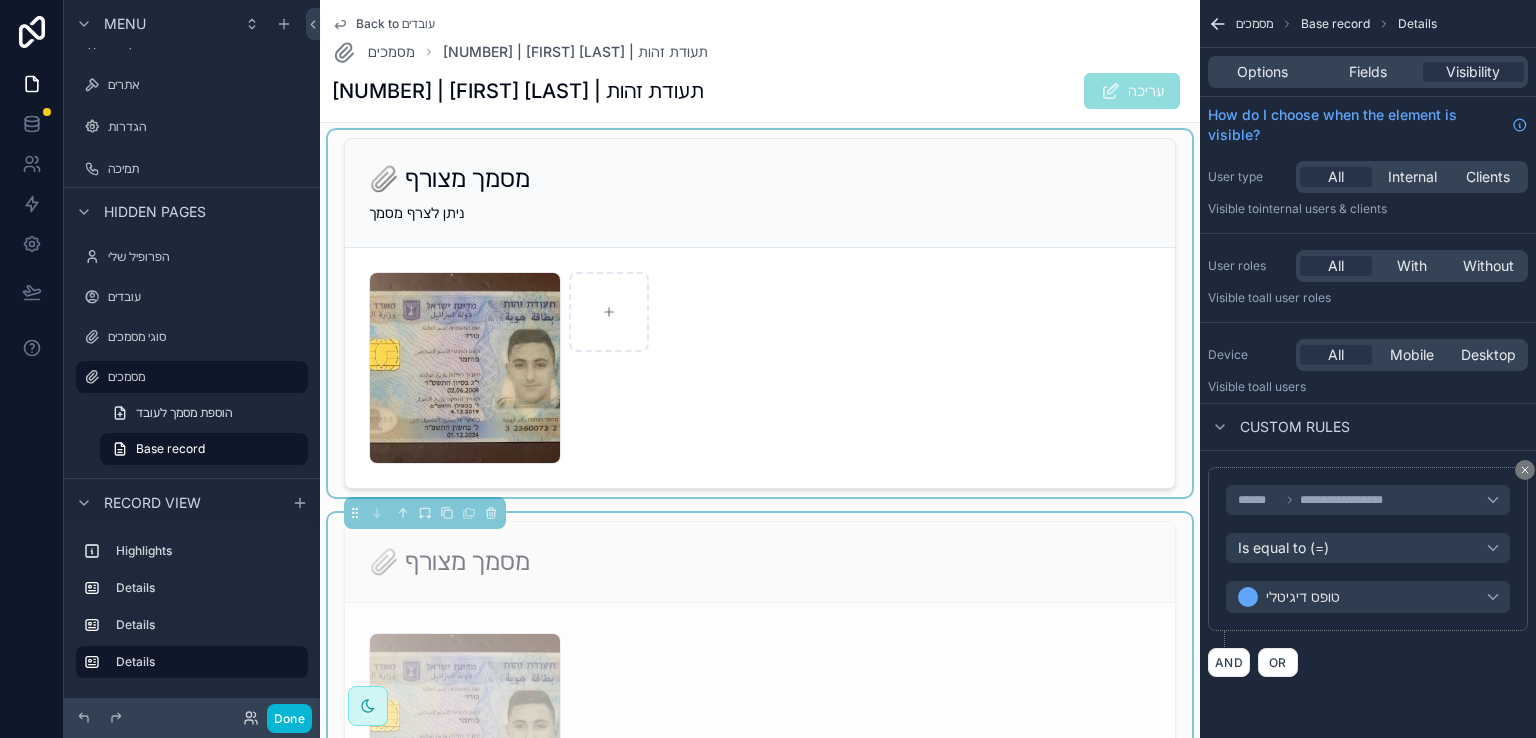 click at bounding box center (760, 313) 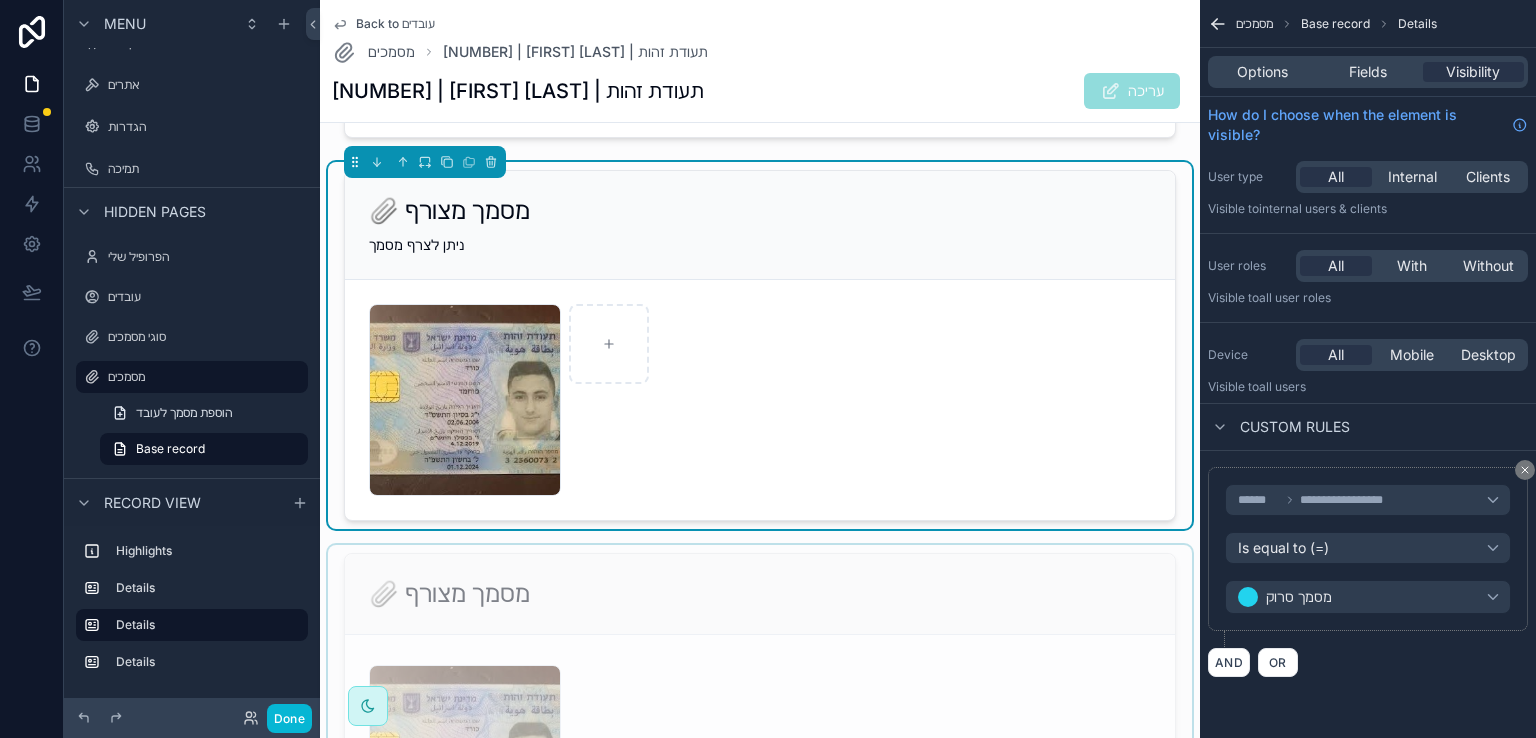 scroll, scrollTop: 500, scrollLeft: 0, axis: vertical 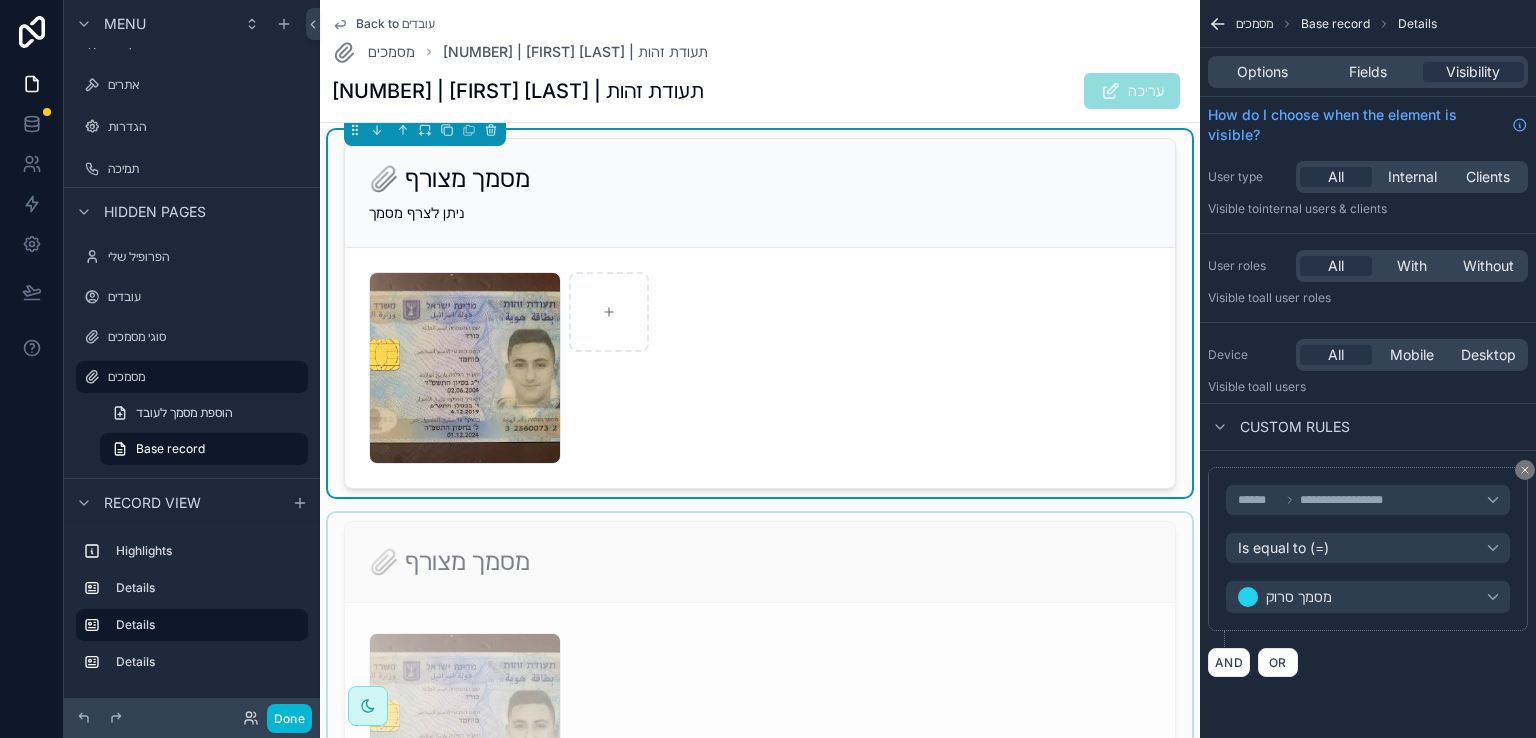 click at bounding box center (760, 688) 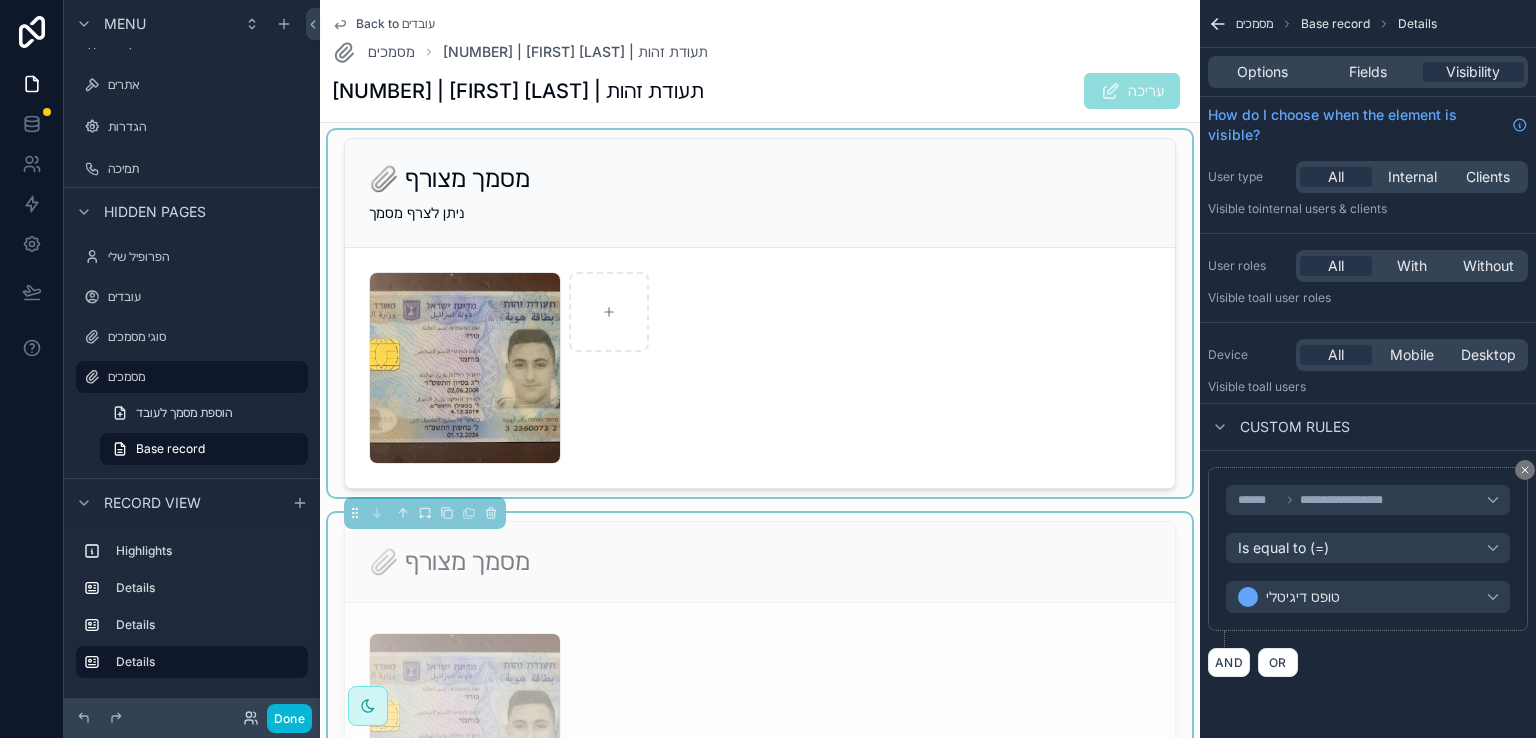 click at bounding box center [760, 313] 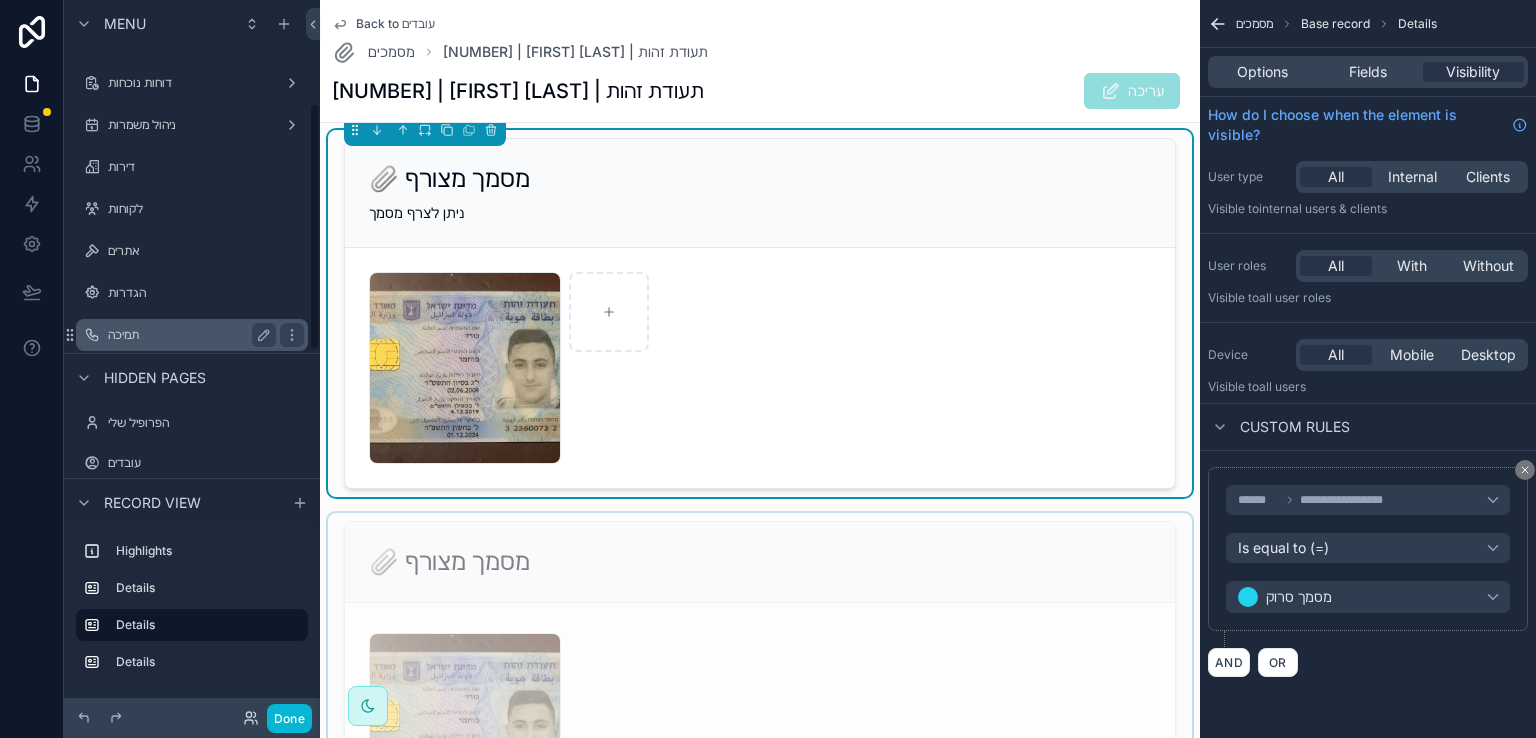 scroll, scrollTop: 291, scrollLeft: 0, axis: vertical 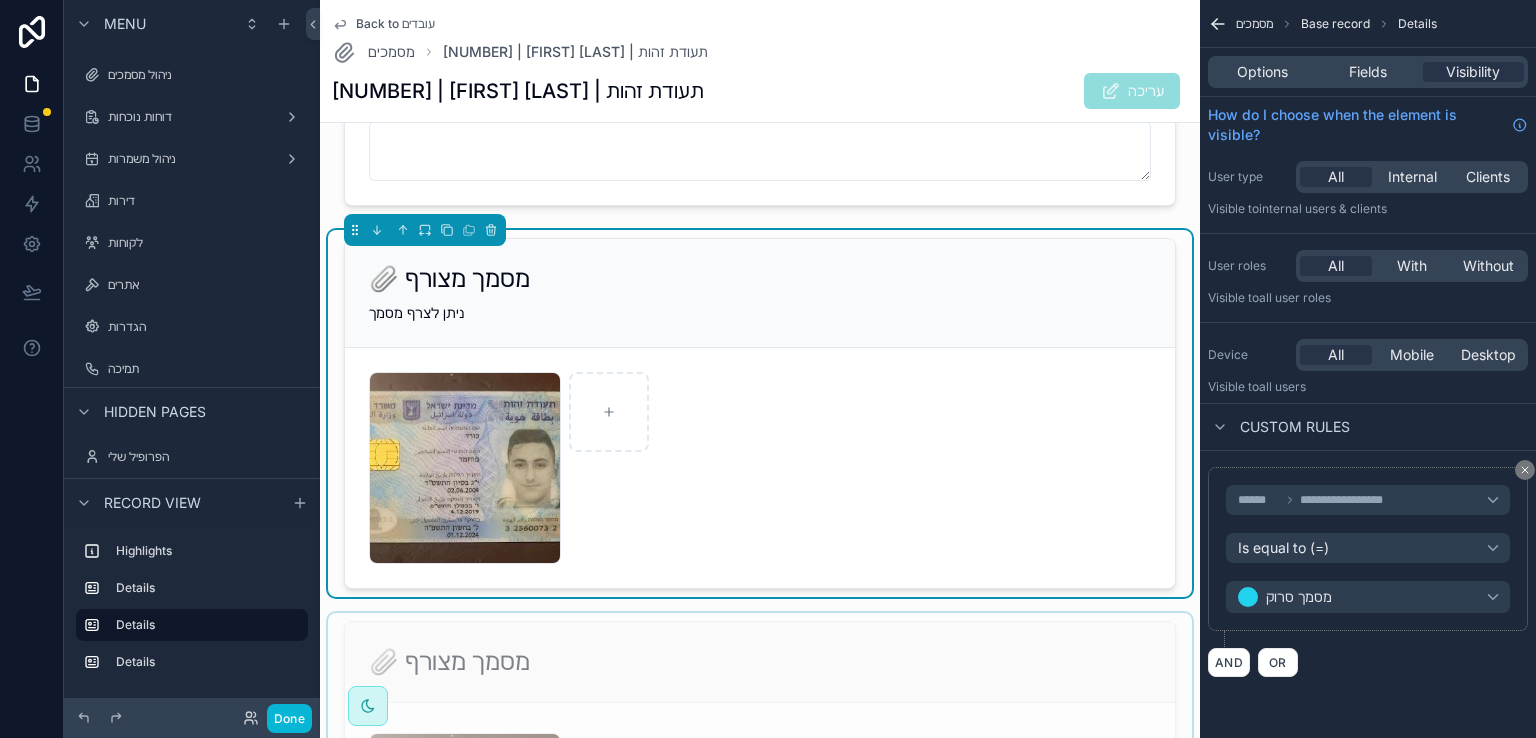 click on "Back to עובדים" at bounding box center (395, 24) 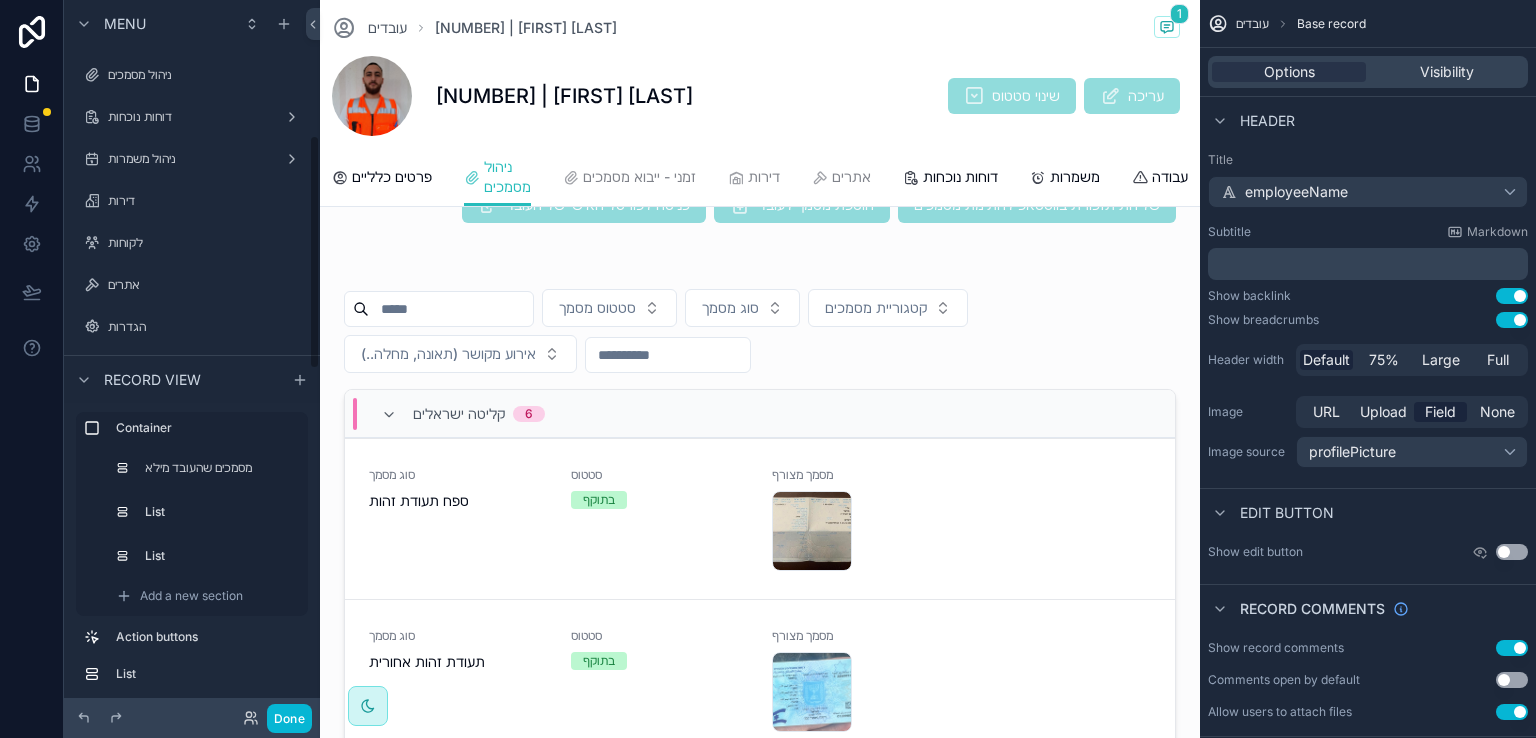 scroll, scrollTop: 411, scrollLeft: 0, axis: vertical 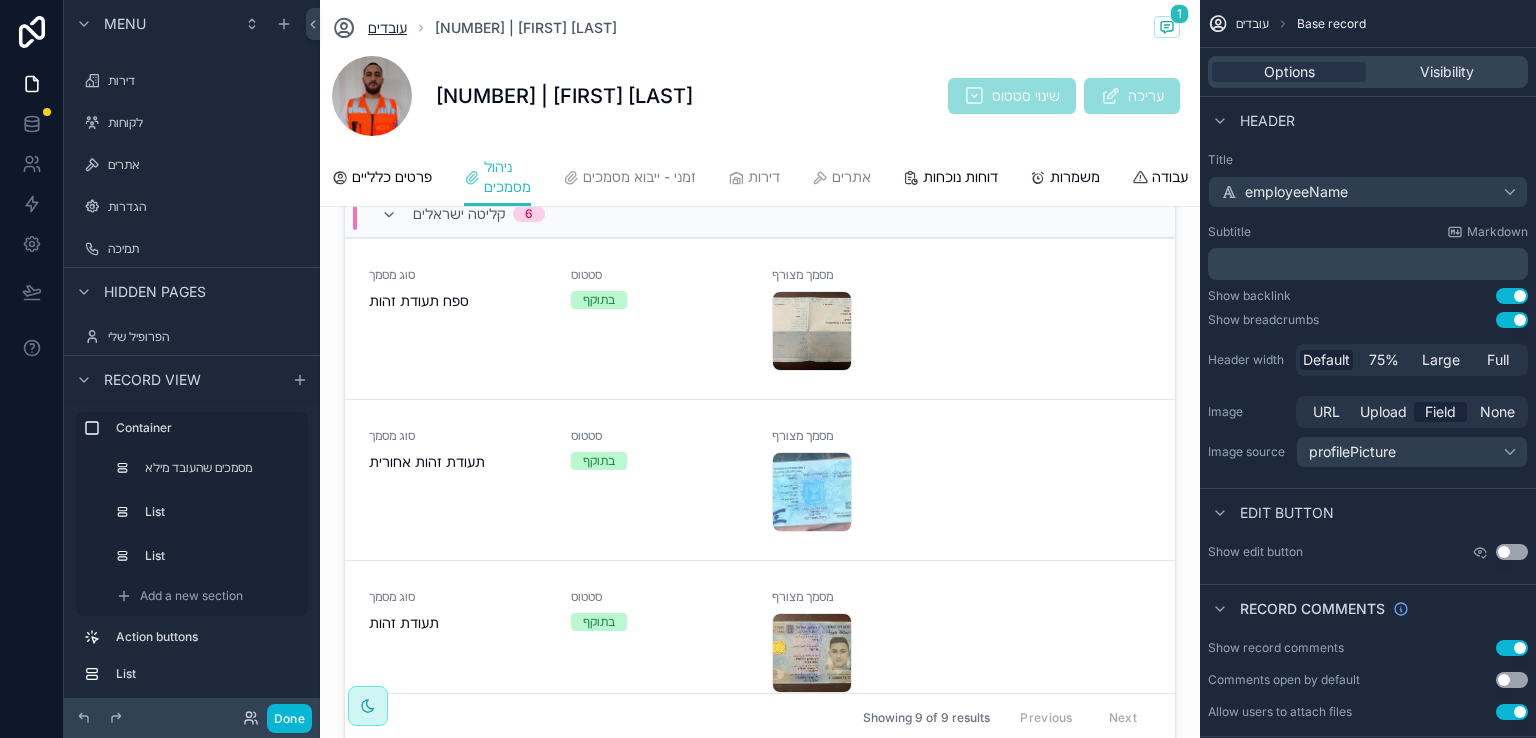 click on "עובדים" at bounding box center [387, 28] 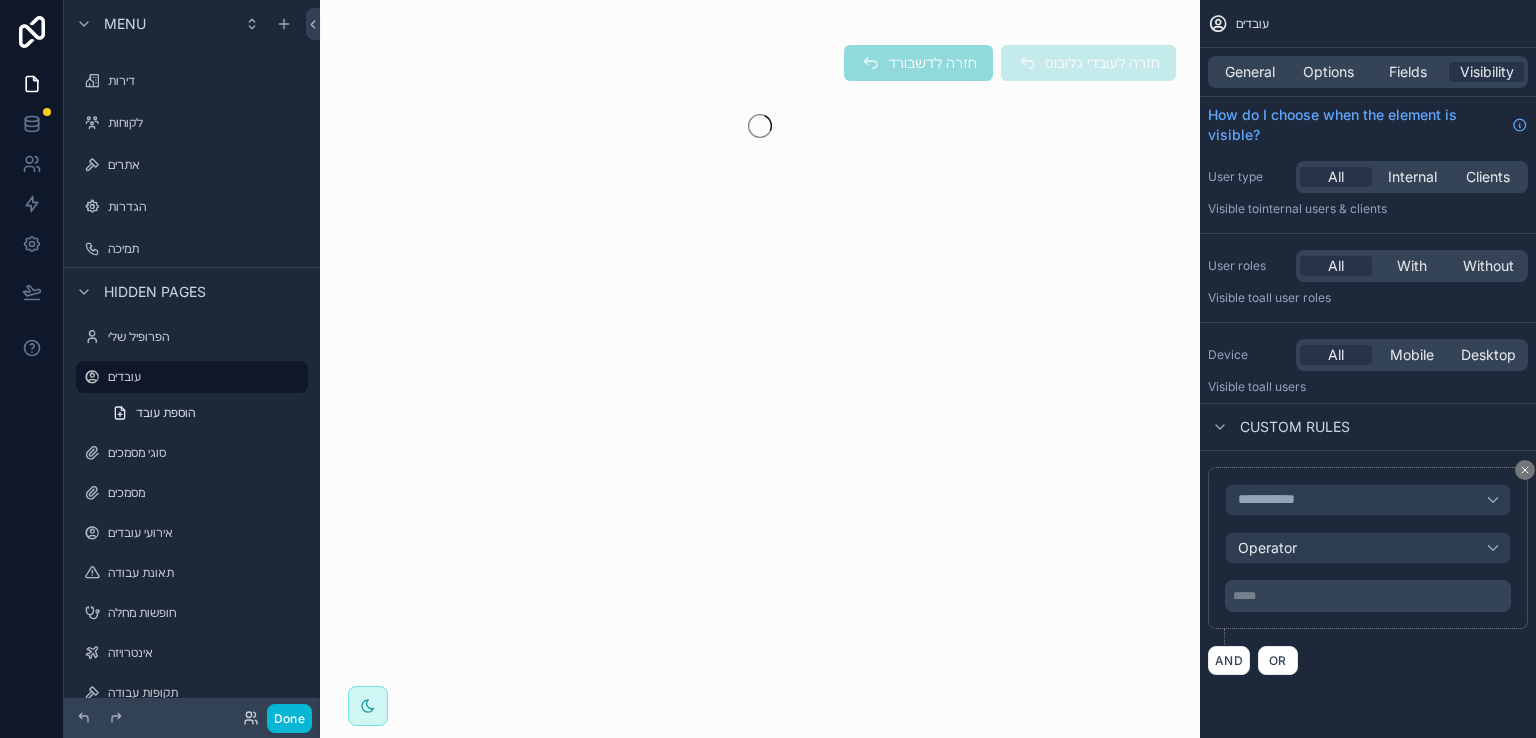 scroll, scrollTop: 0, scrollLeft: 0, axis: both 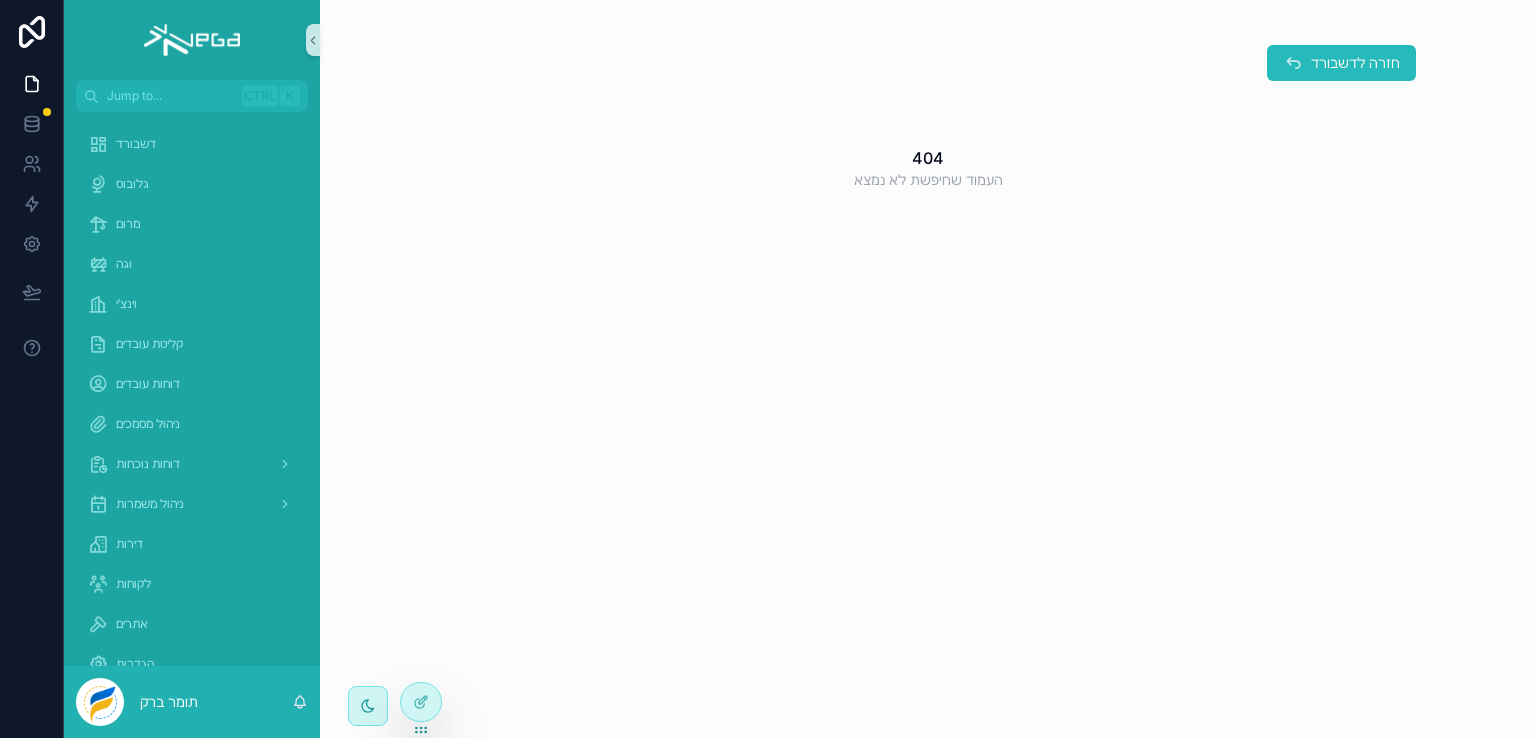 click at bounding box center (191, 40) 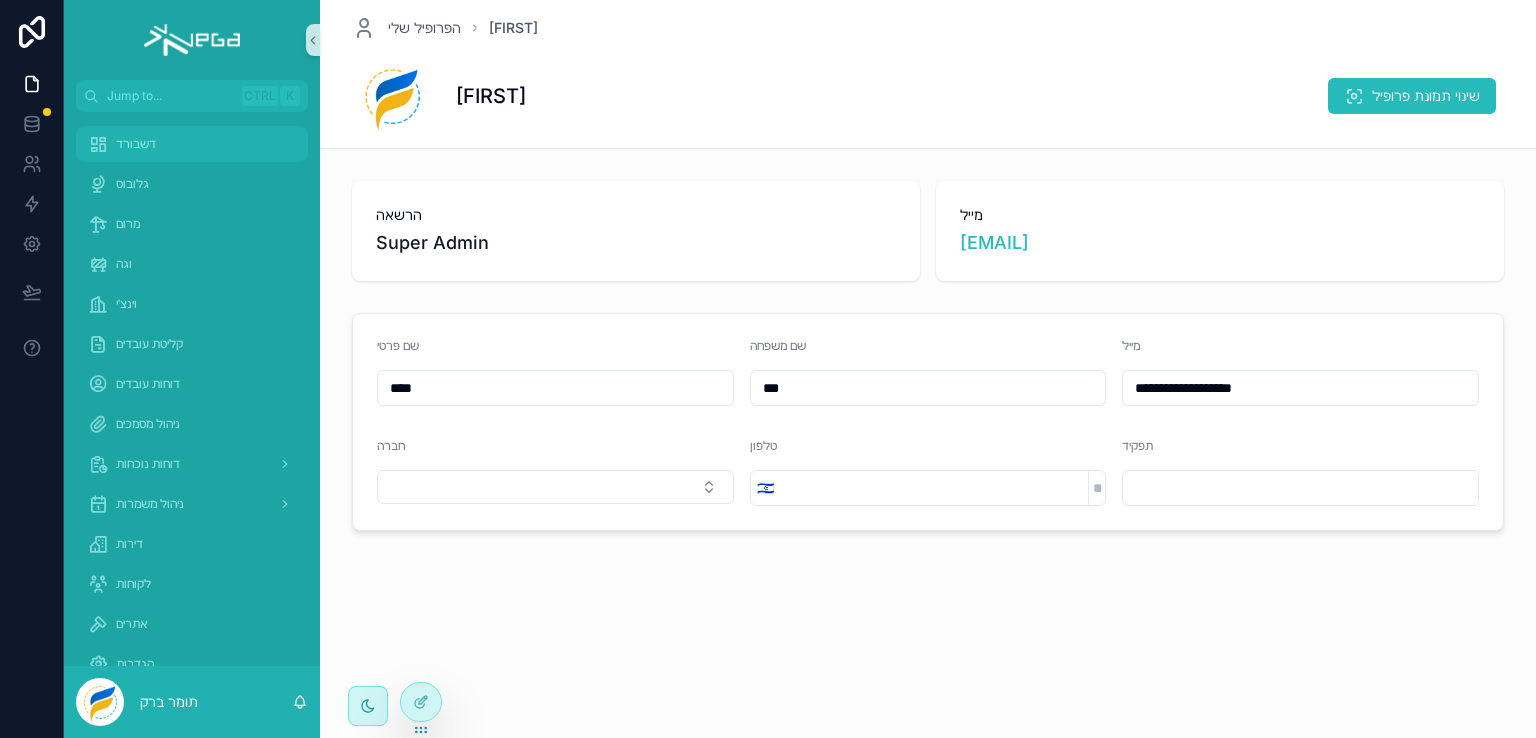 click on "דשבורד" at bounding box center [136, 144] 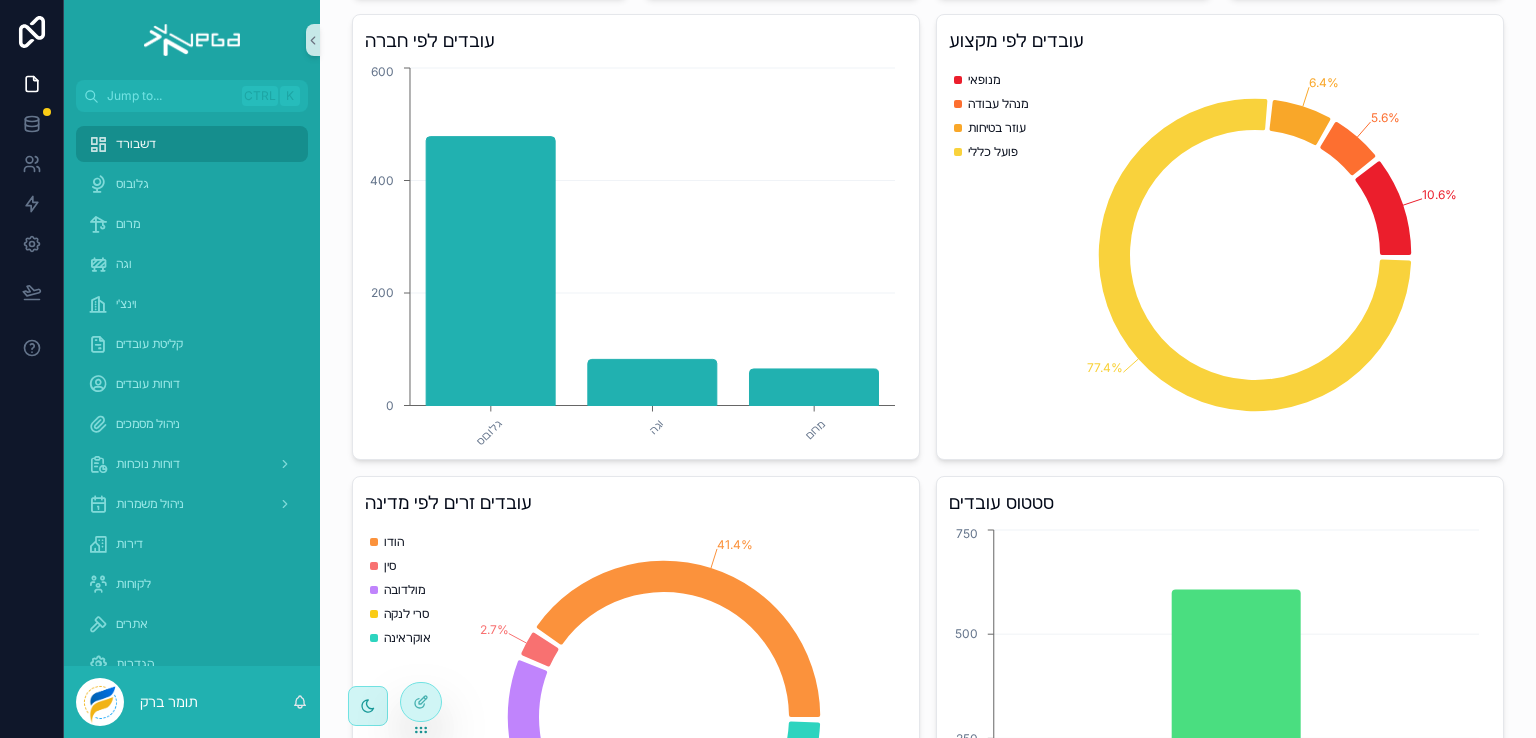 scroll, scrollTop: 0, scrollLeft: 0, axis: both 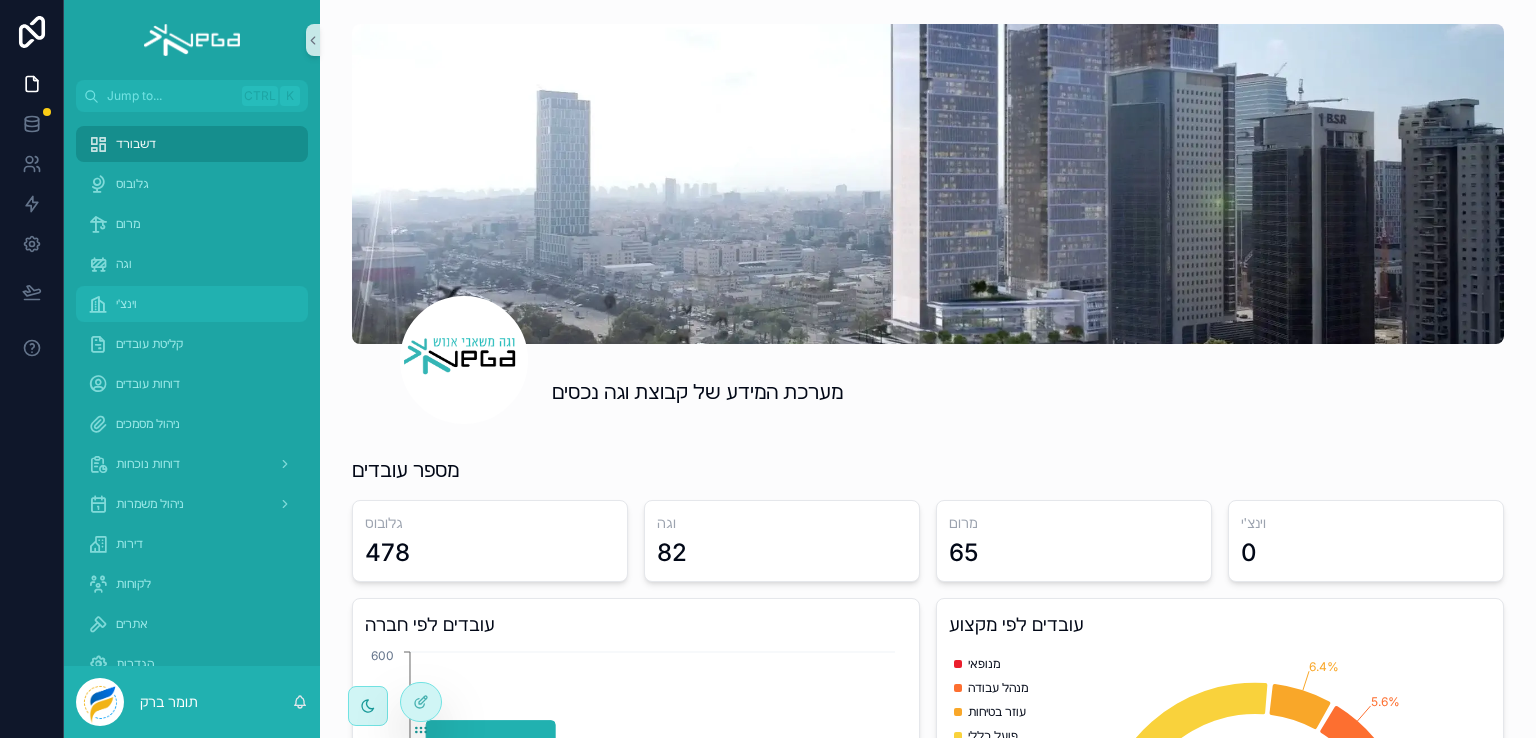 click on "וינצ׳י" at bounding box center (126, 304) 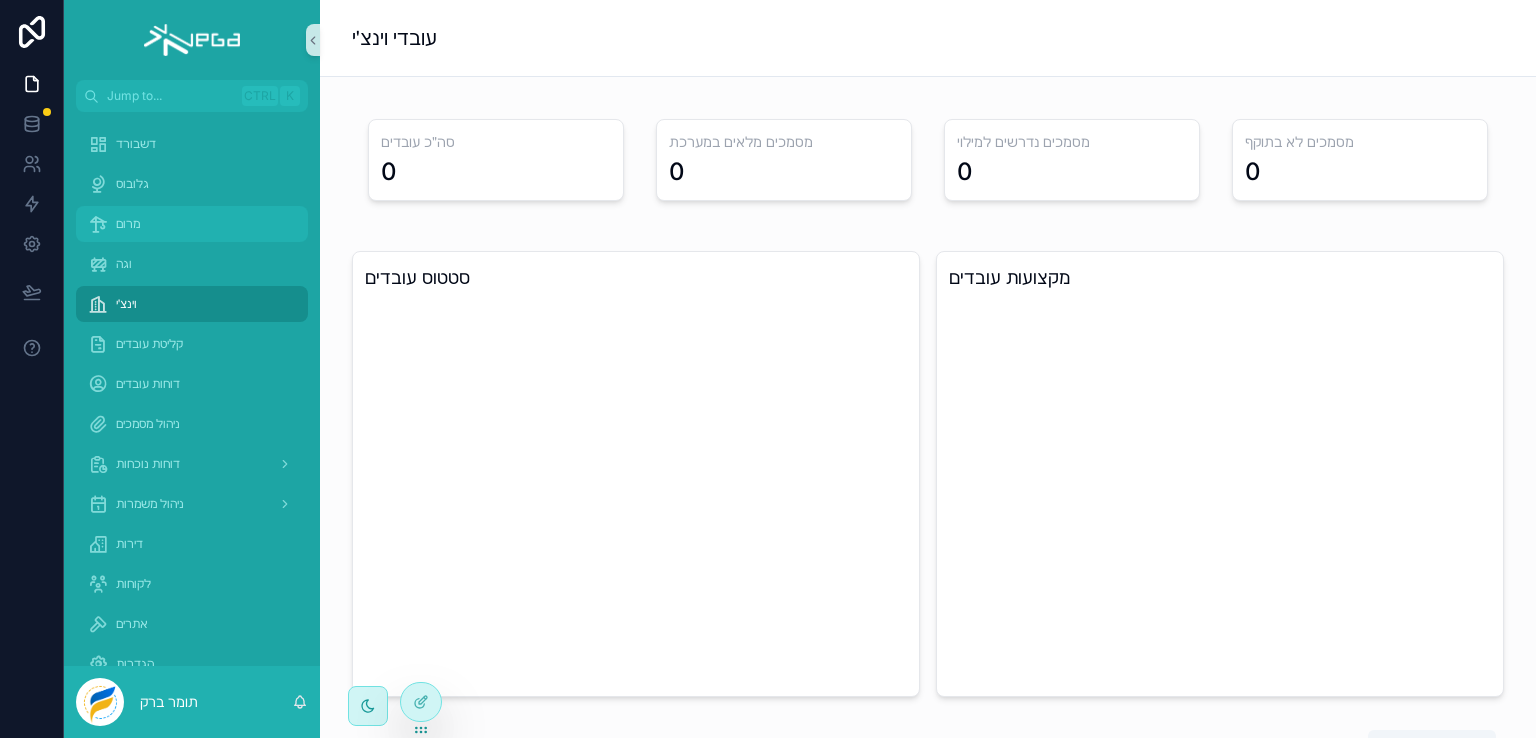 click on "מרום" at bounding box center (192, 224) 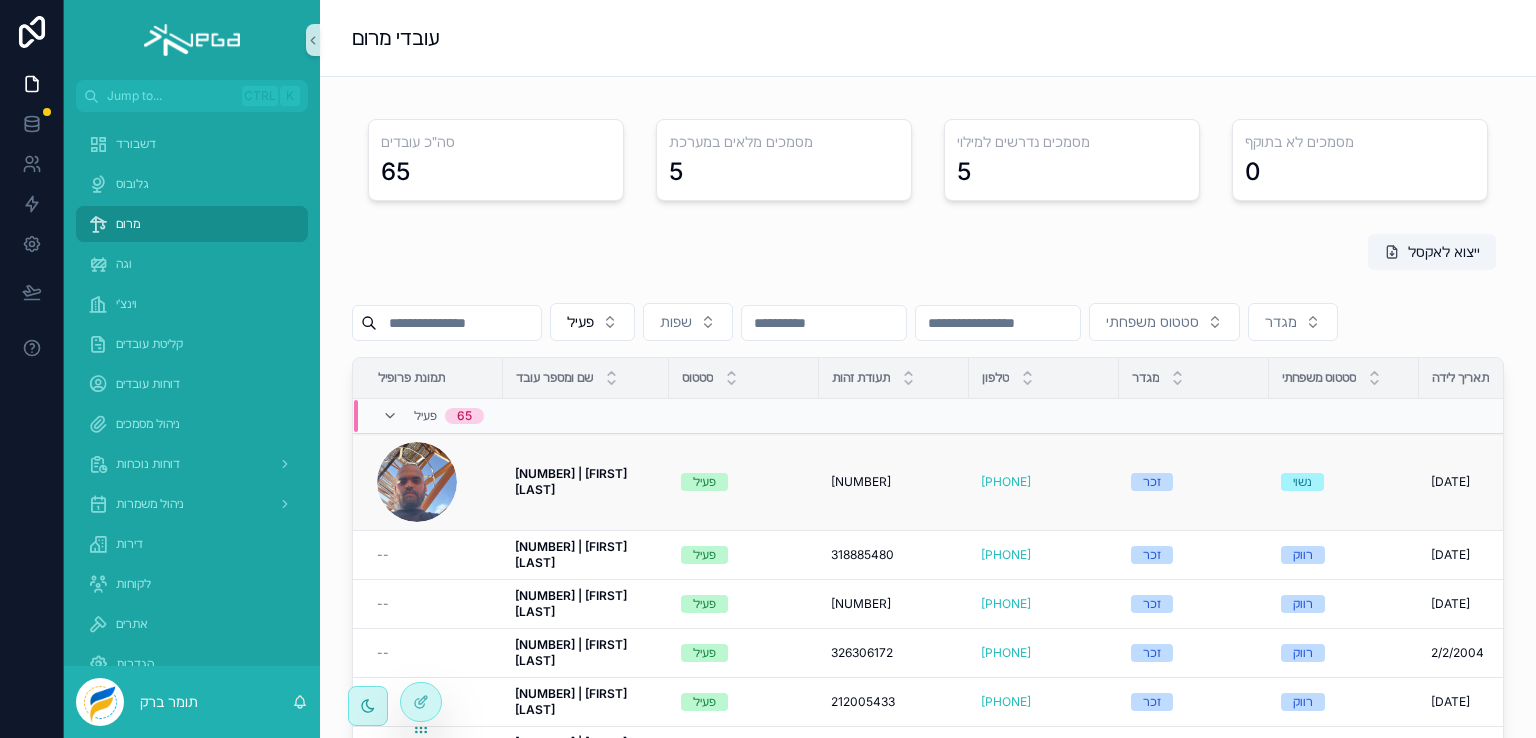 click on "[NUMBER] | [FIRST] [LAST]" at bounding box center (572, 481) 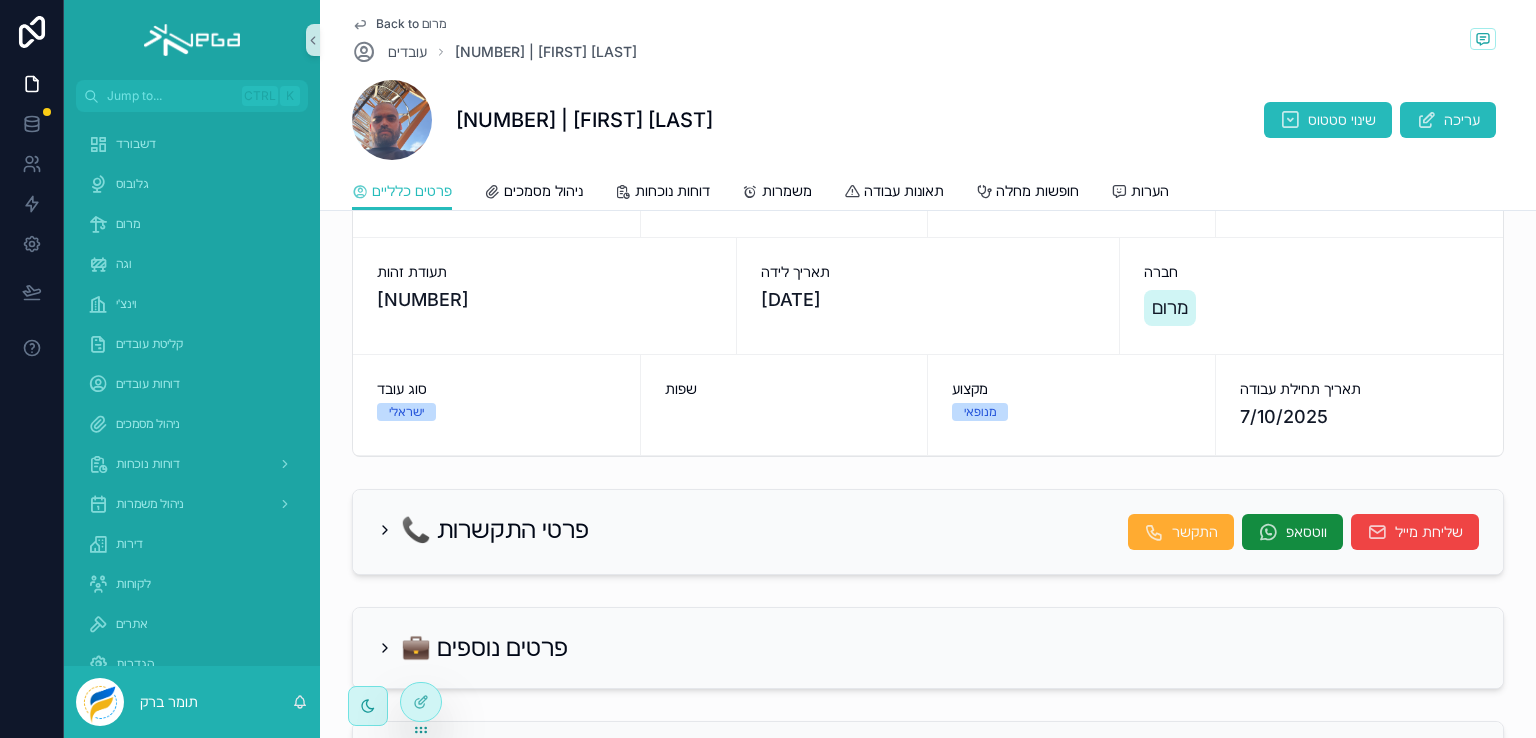 scroll, scrollTop: 106, scrollLeft: 0, axis: vertical 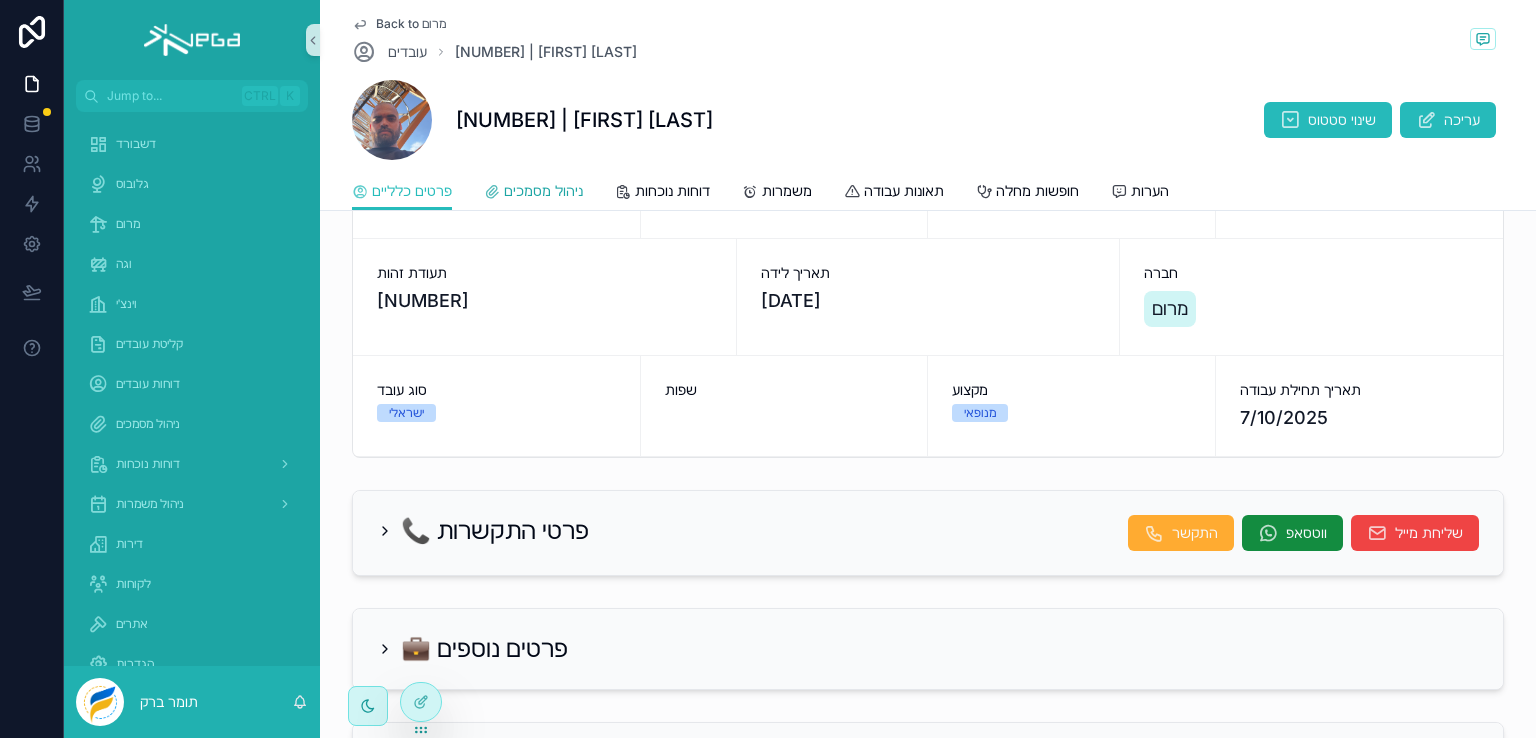 click on "ניהול מסמכים" at bounding box center [543, 191] 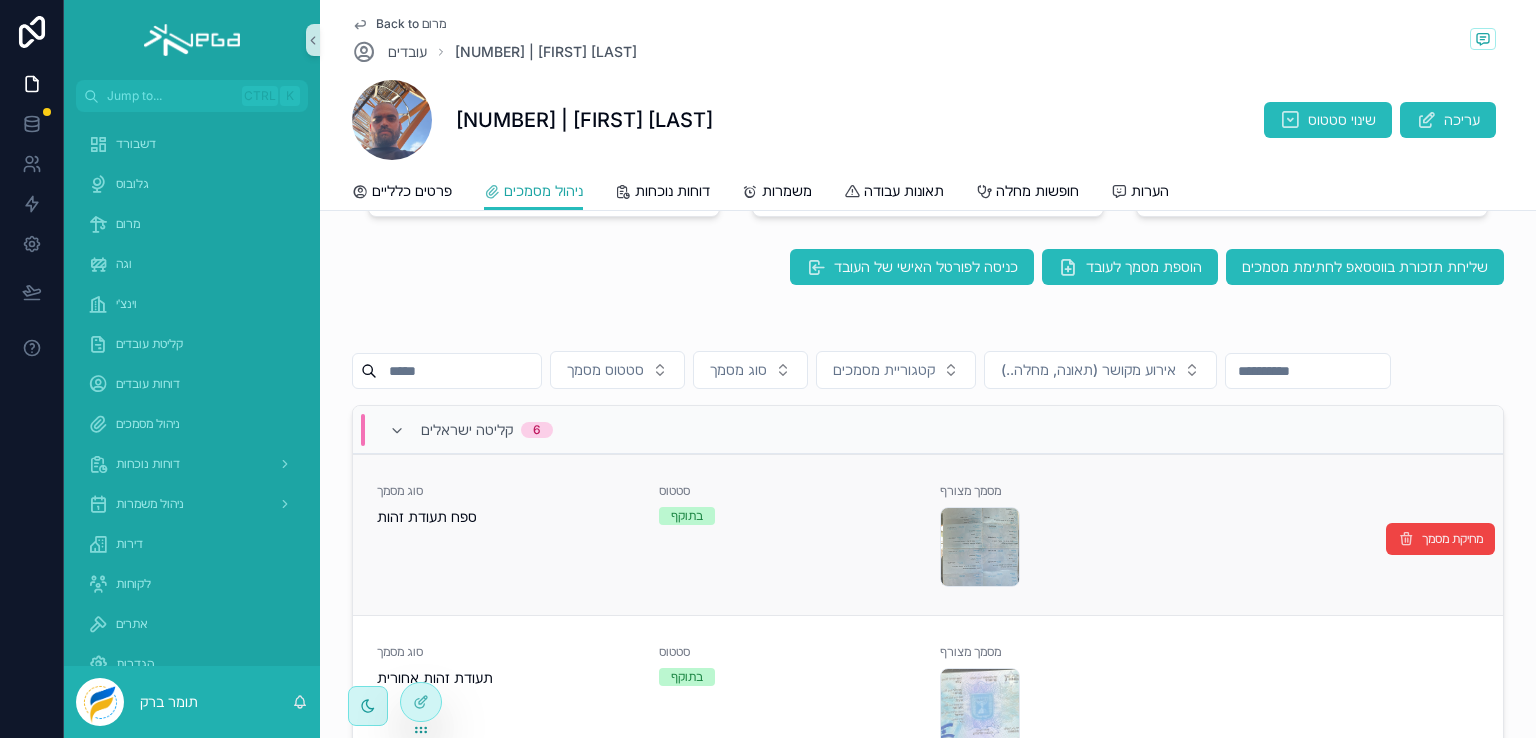 scroll, scrollTop: 500, scrollLeft: 0, axis: vertical 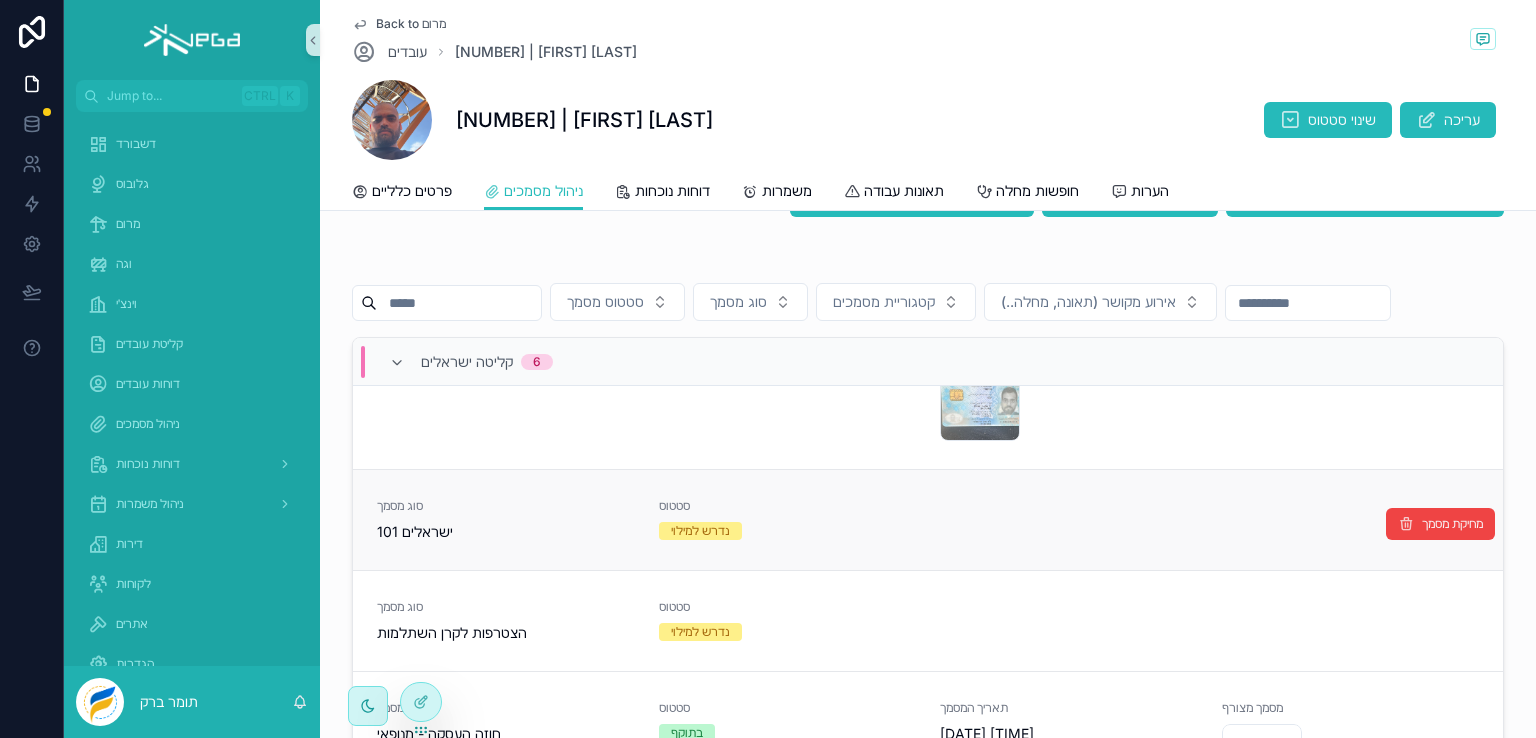 click on "101 ישראלים" at bounding box center [506, 532] 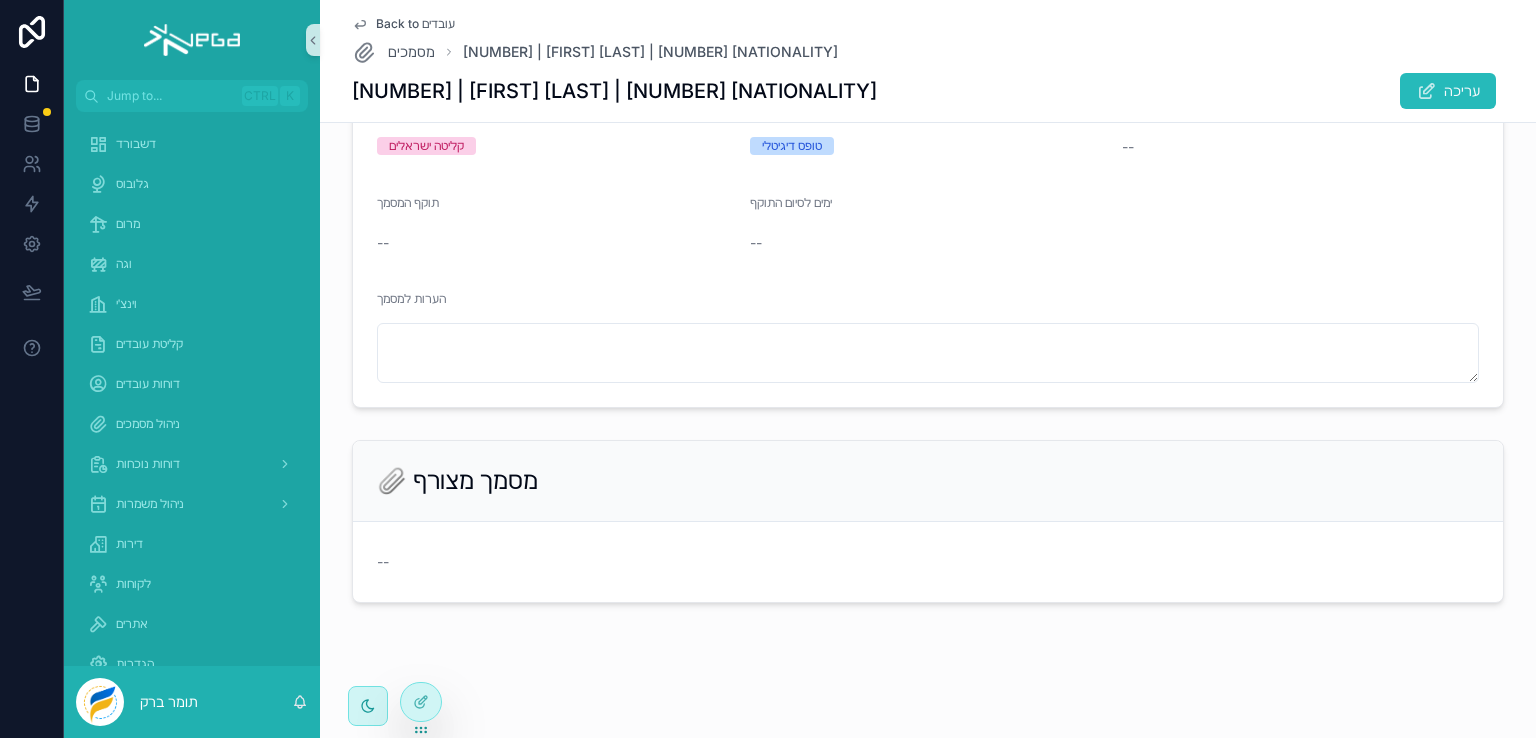 scroll, scrollTop: 194, scrollLeft: 0, axis: vertical 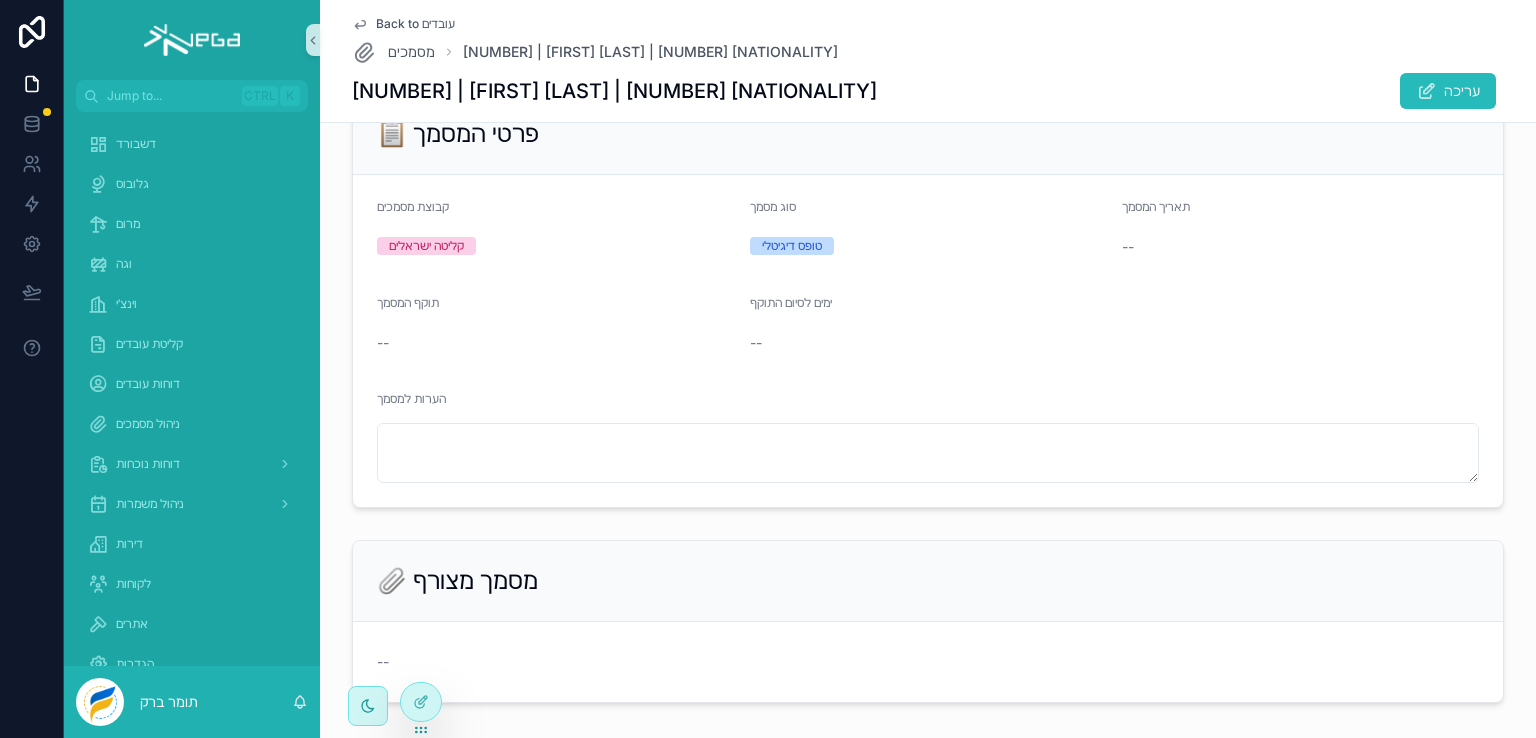 click on "Back to עובדים" at bounding box center [415, 24] 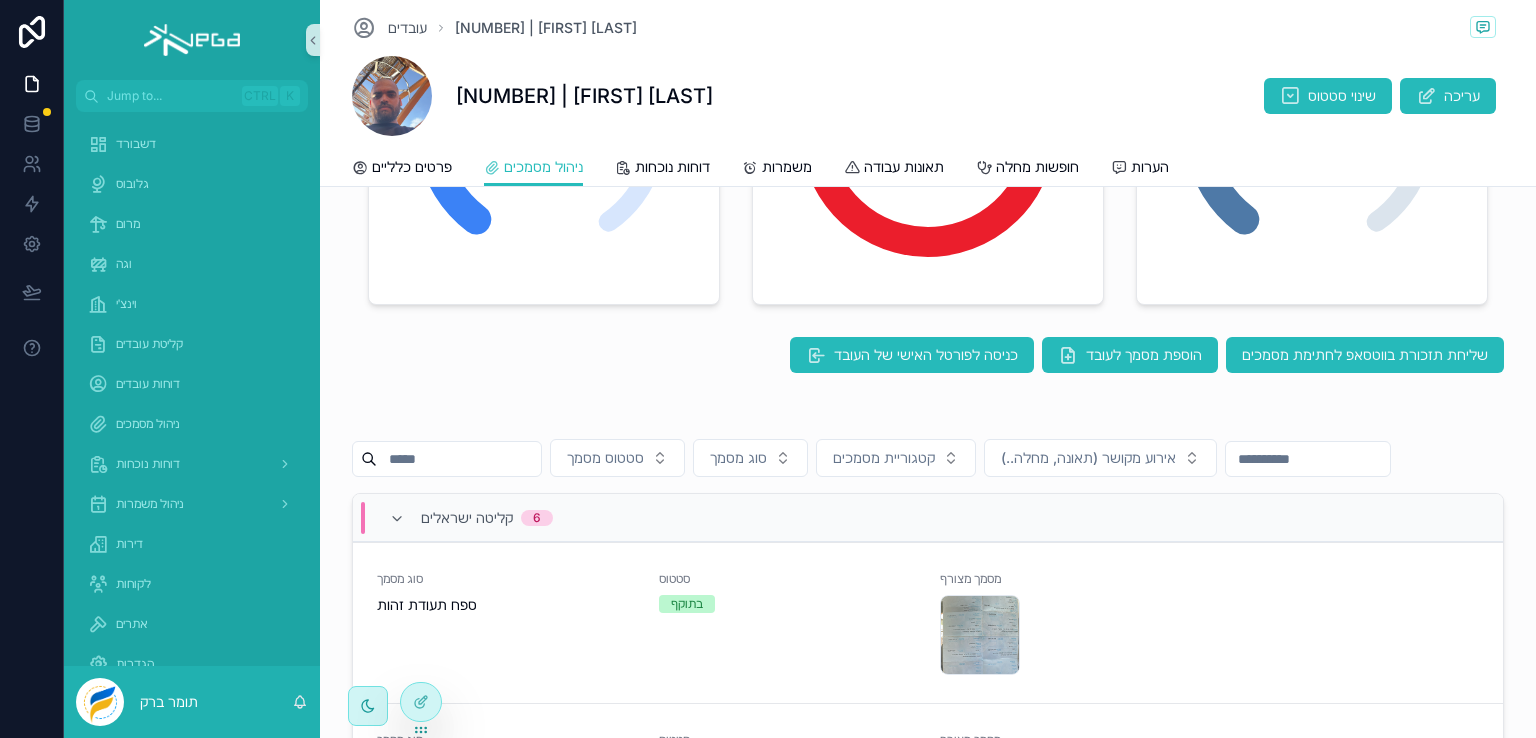 scroll, scrollTop: 594, scrollLeft: 0, axis: vertical 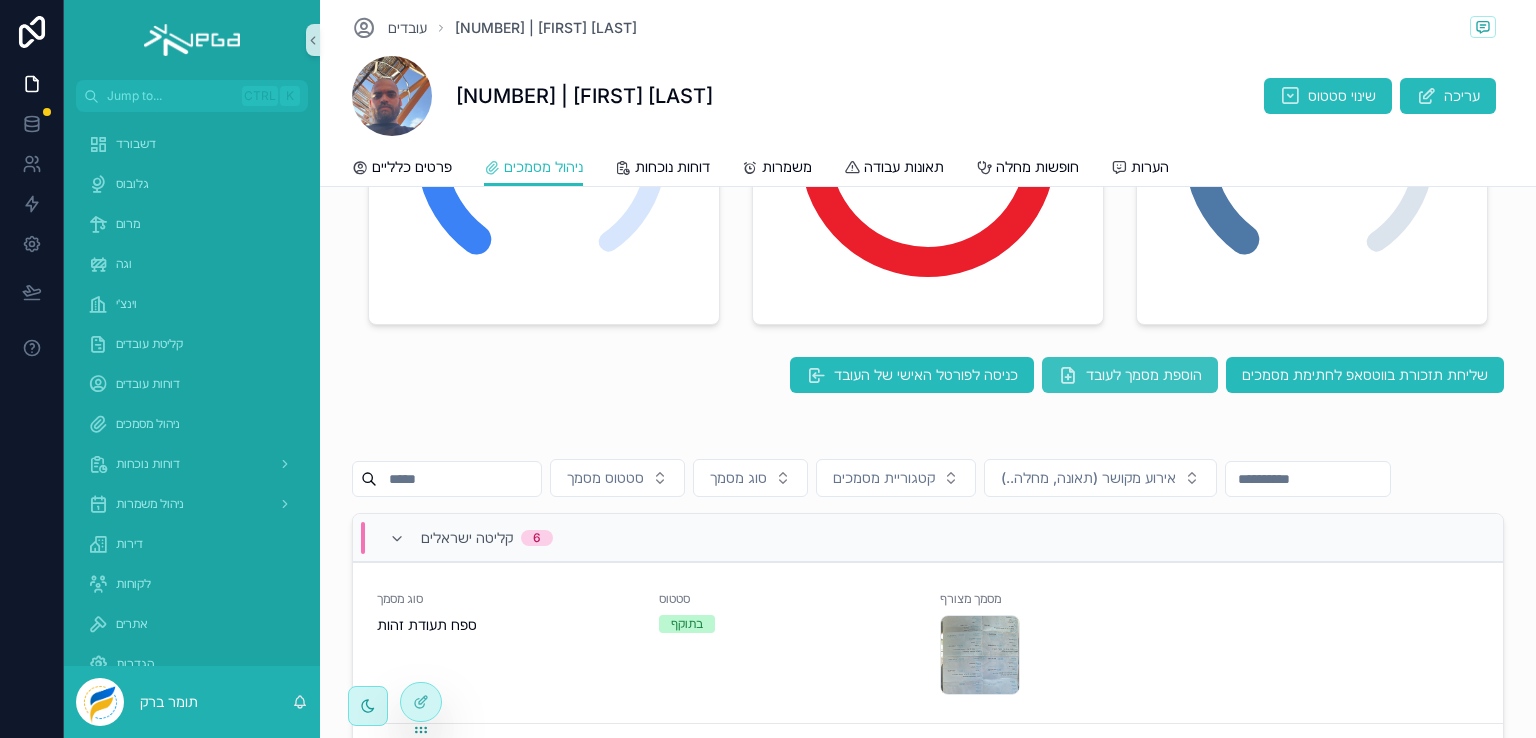 click on "הוספת מסמך לעובד" at bounding box center (1144, 375) 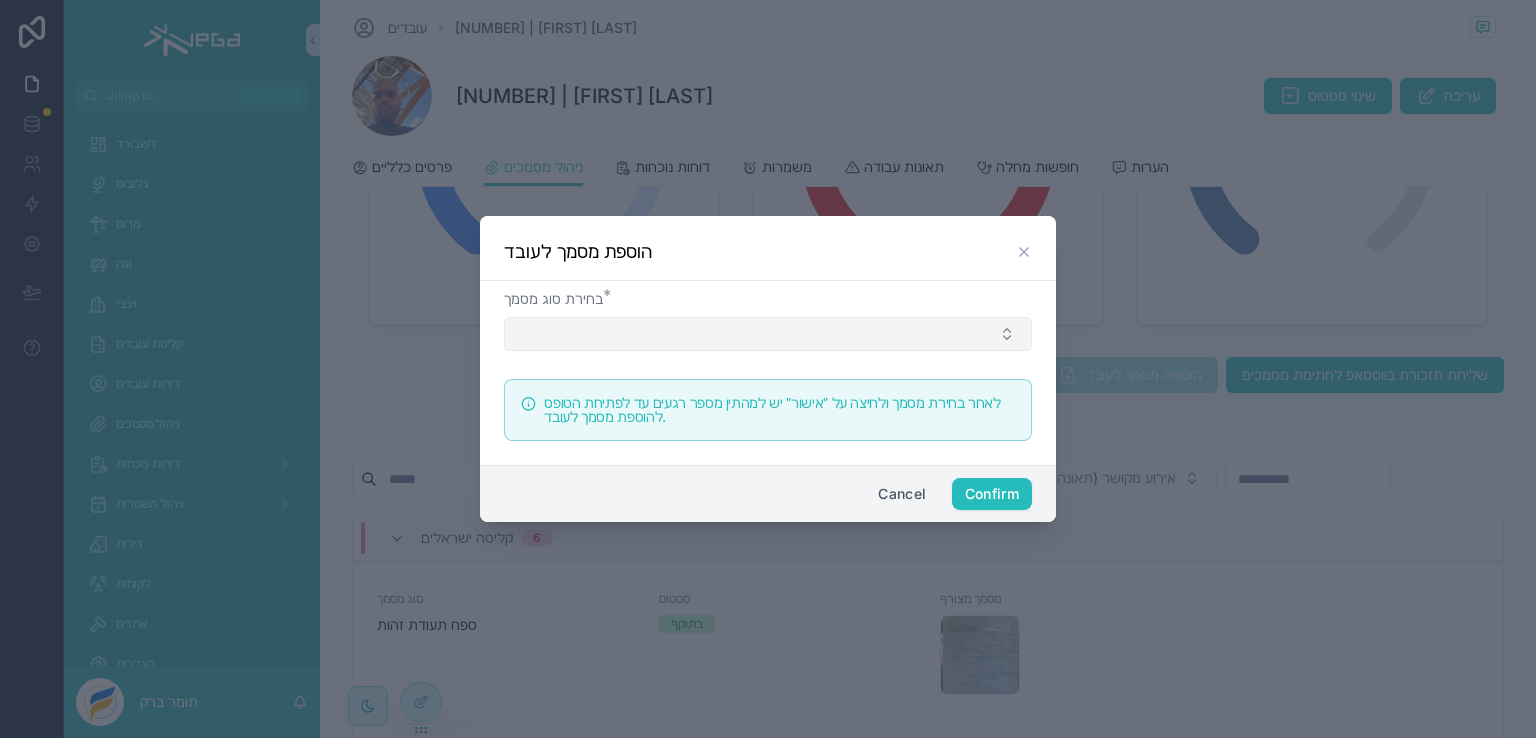 click at bounding box center [768, 334] 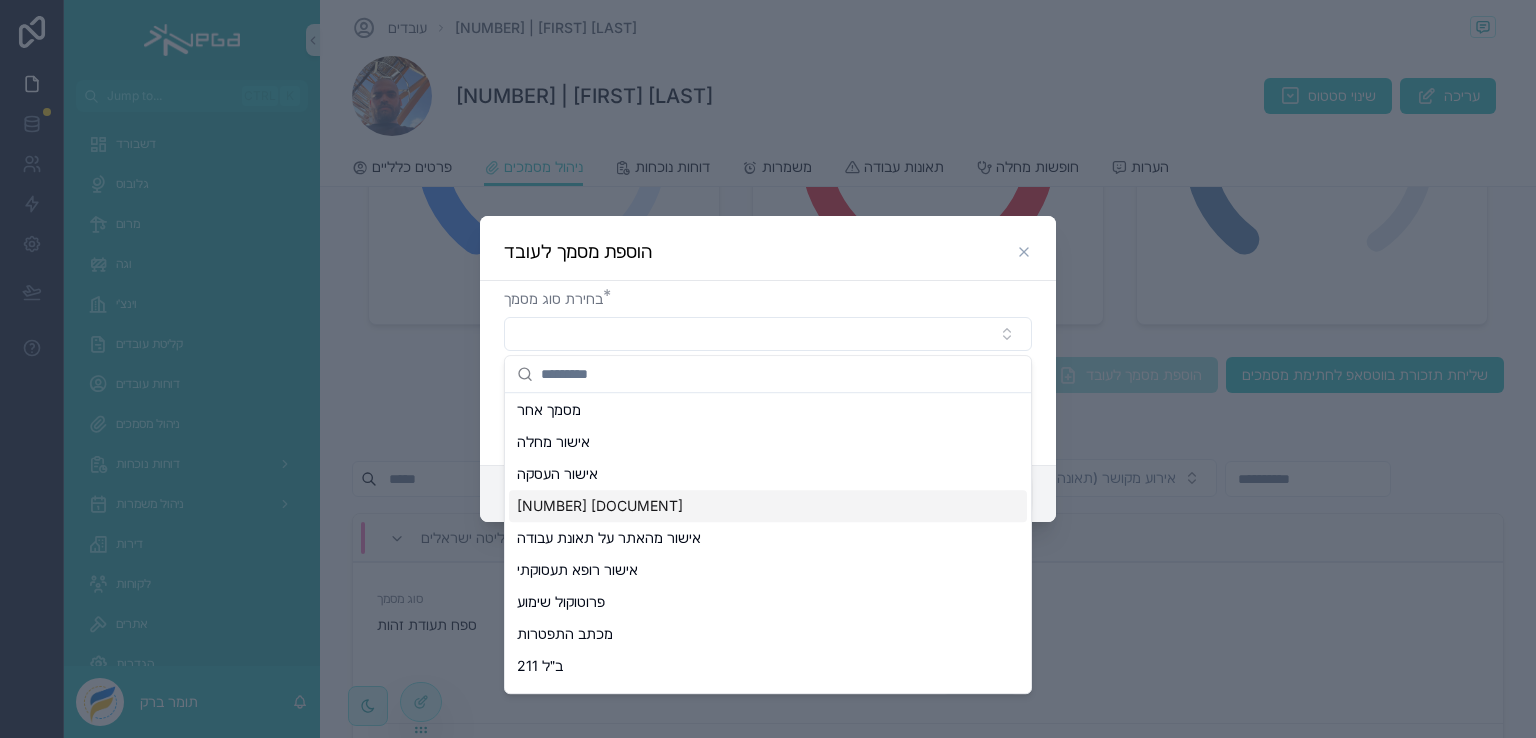 scroll, scrollTop: 0, scrollLeft: 0, axis: both 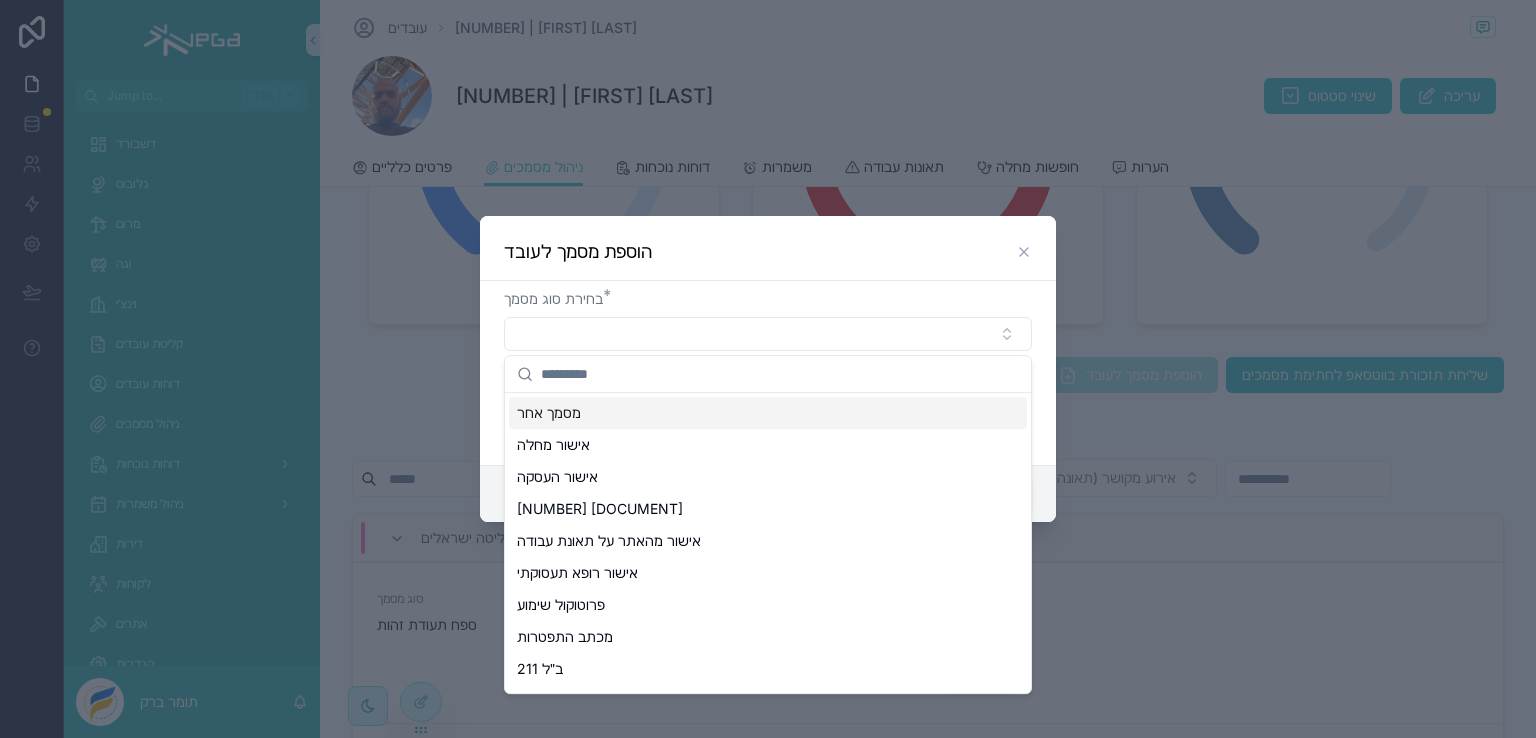 click 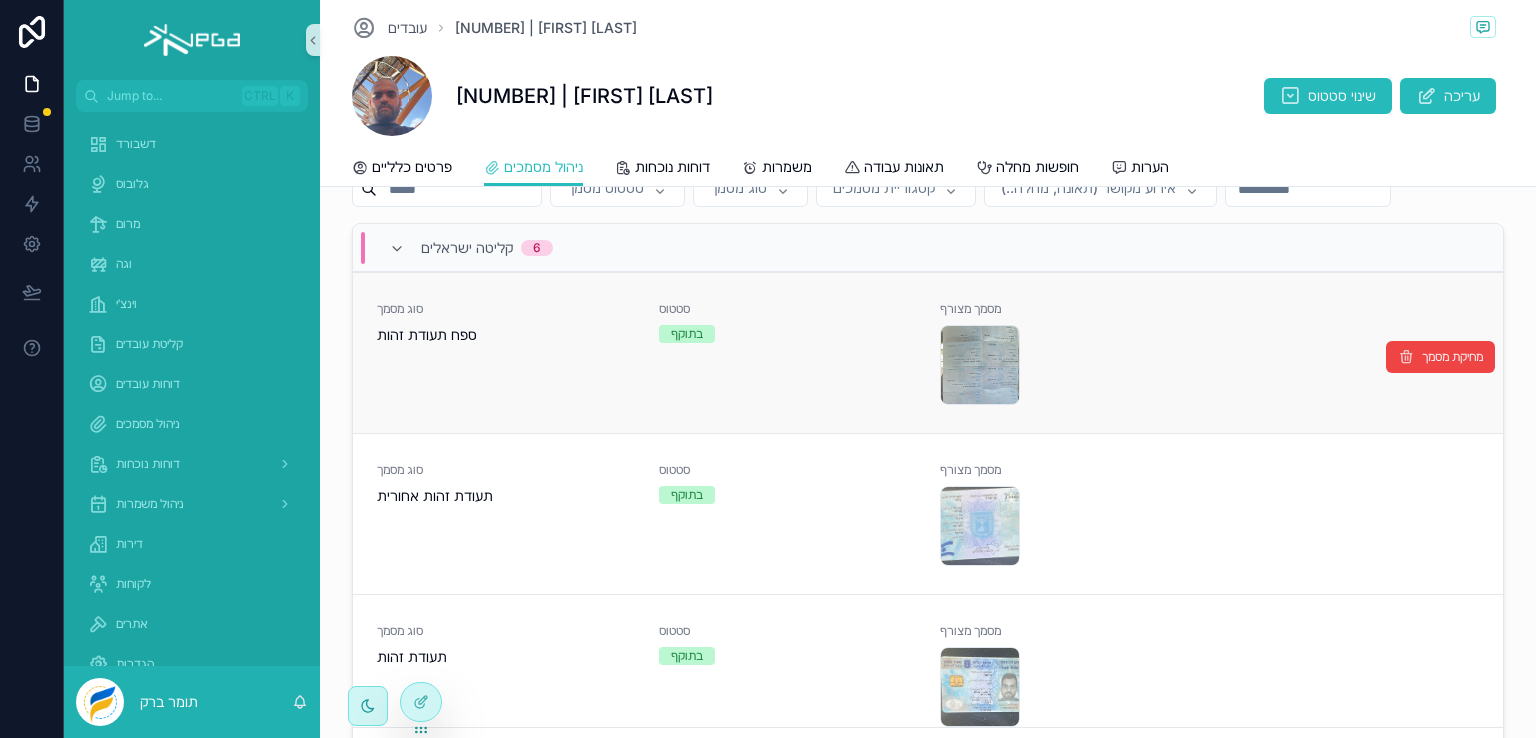 scroll, scrollTop: 600, scrollLeft: 0, axis: vertical 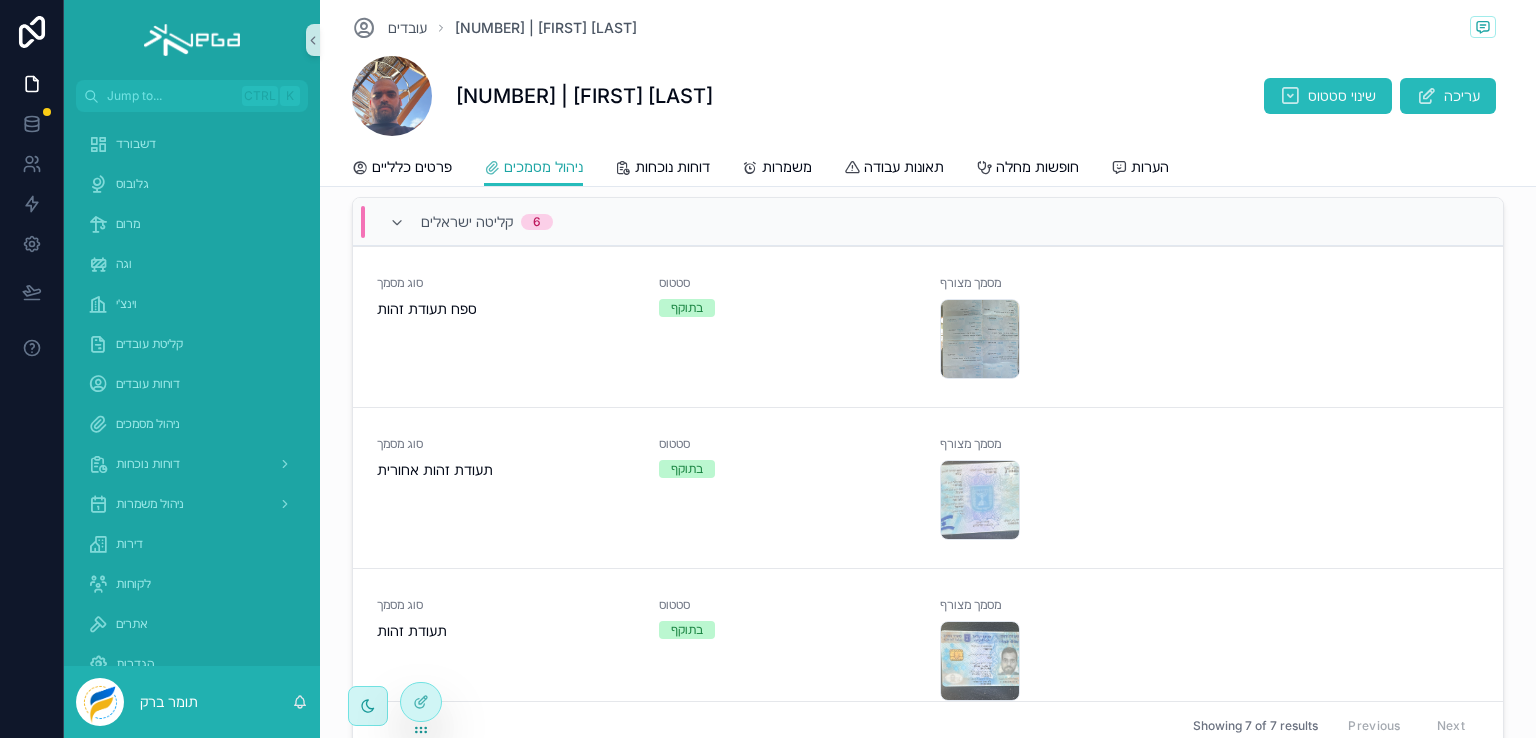 click on "ניהול מסמכים" at bounding box center [543, 167] 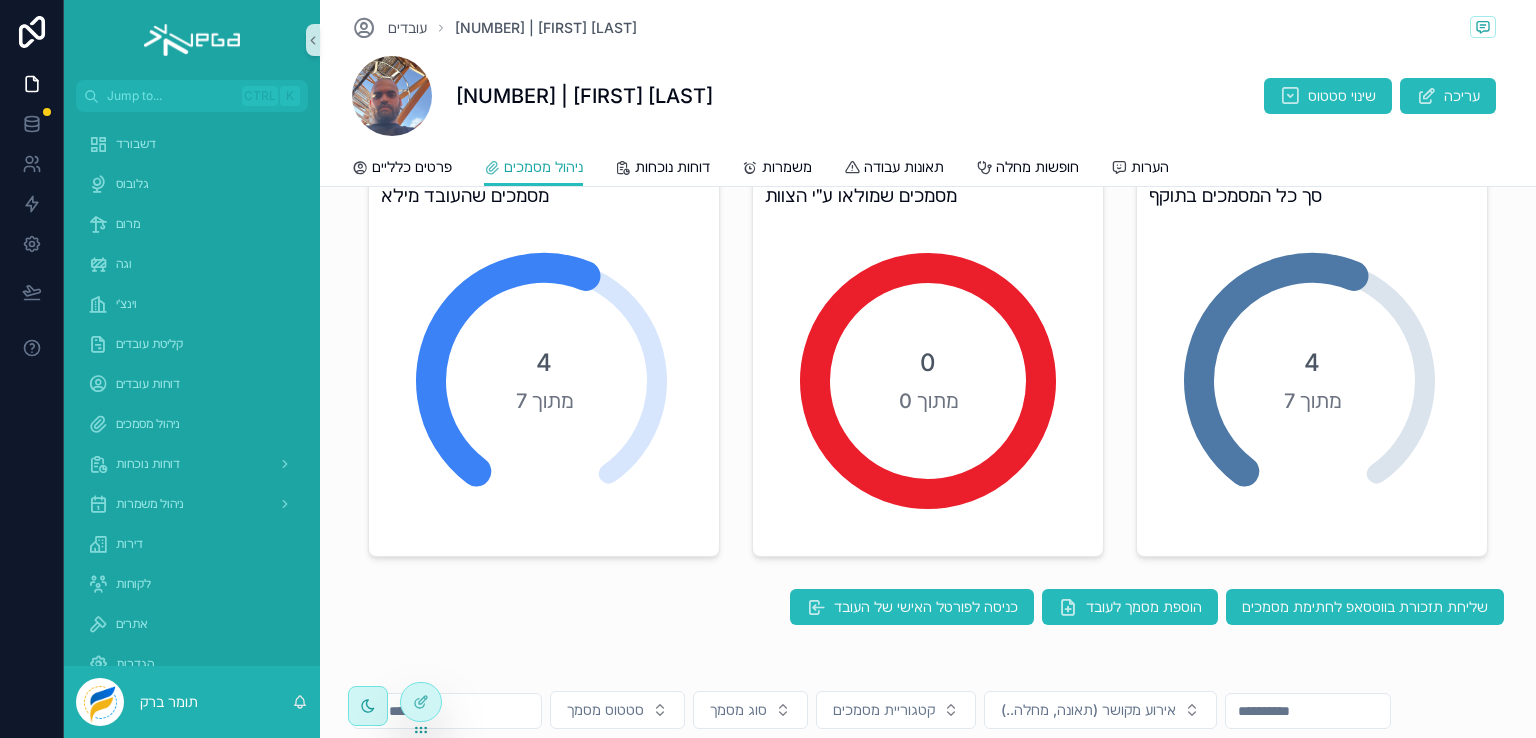 scroll, scrollTop: 100, scrollLeft: 0, axis: vertical 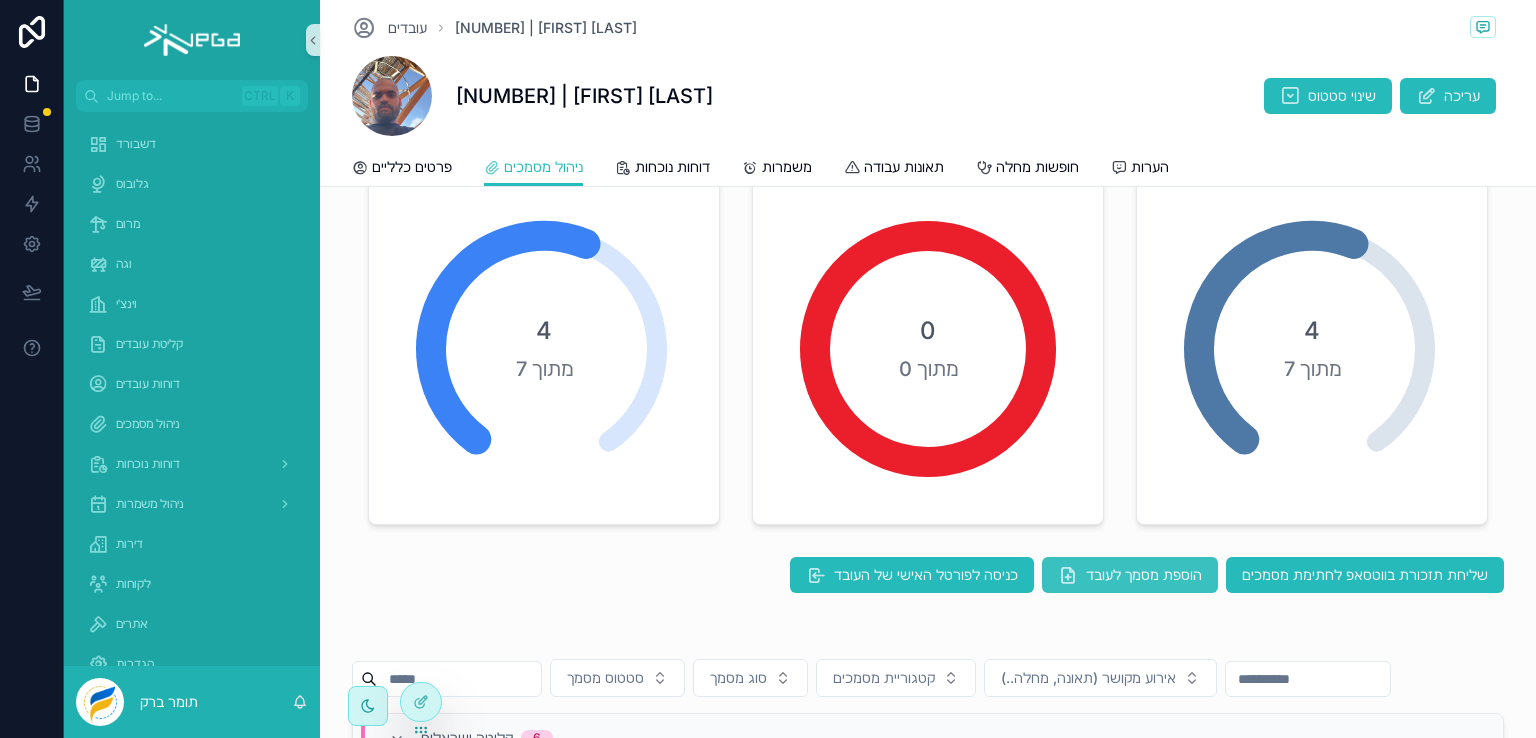 click on "הוספת מסמך לעובד" at bounding box center (1144, 575) 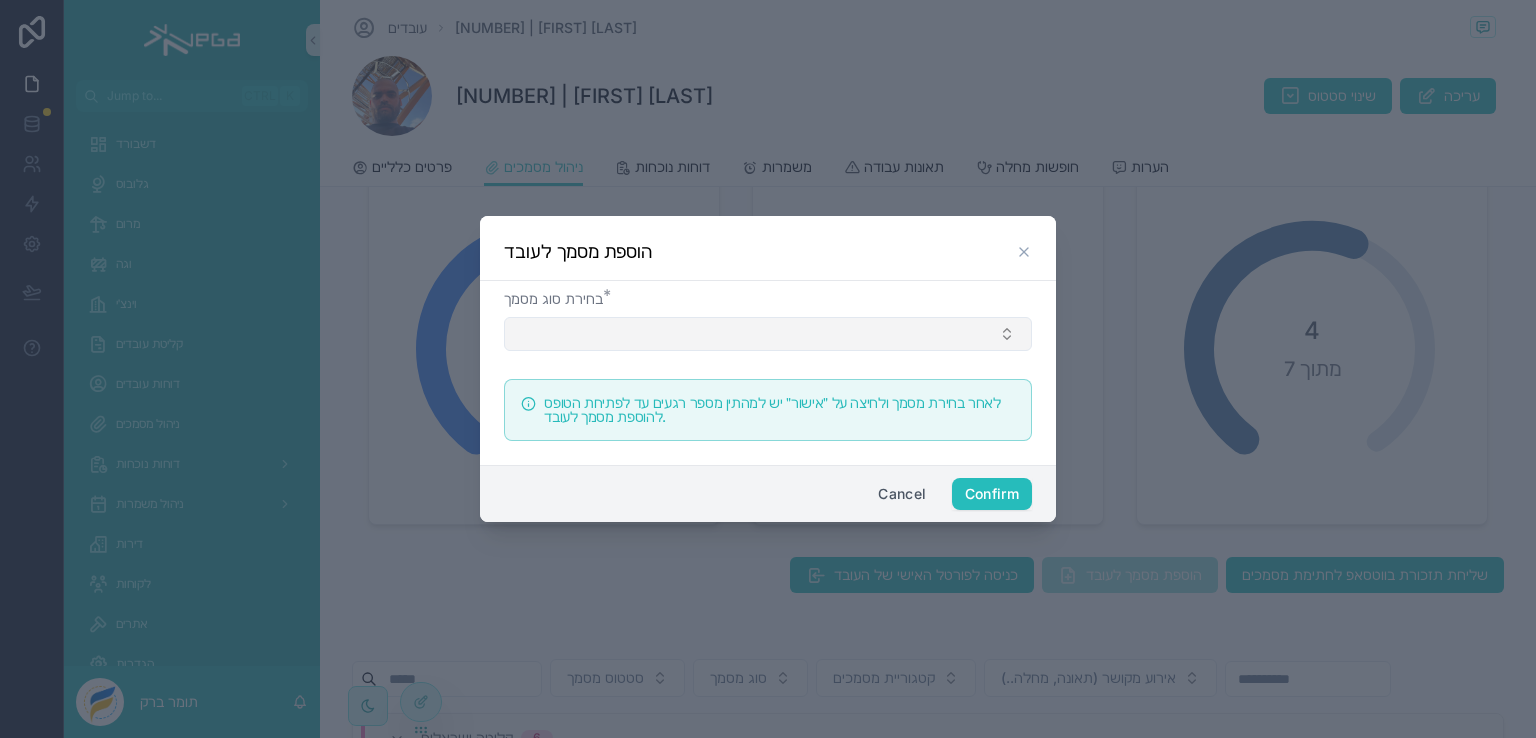 click at bounding box center (768, 334) 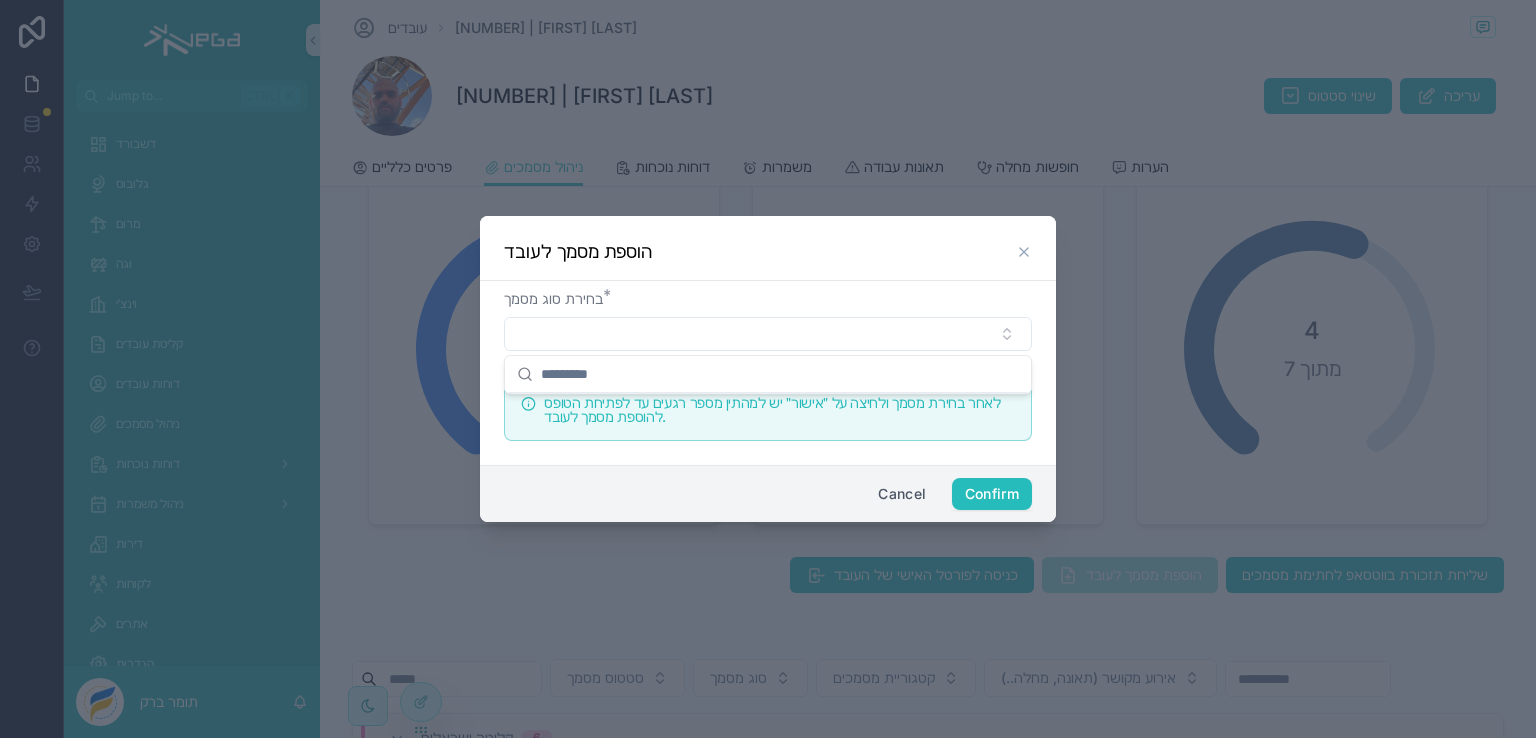 click 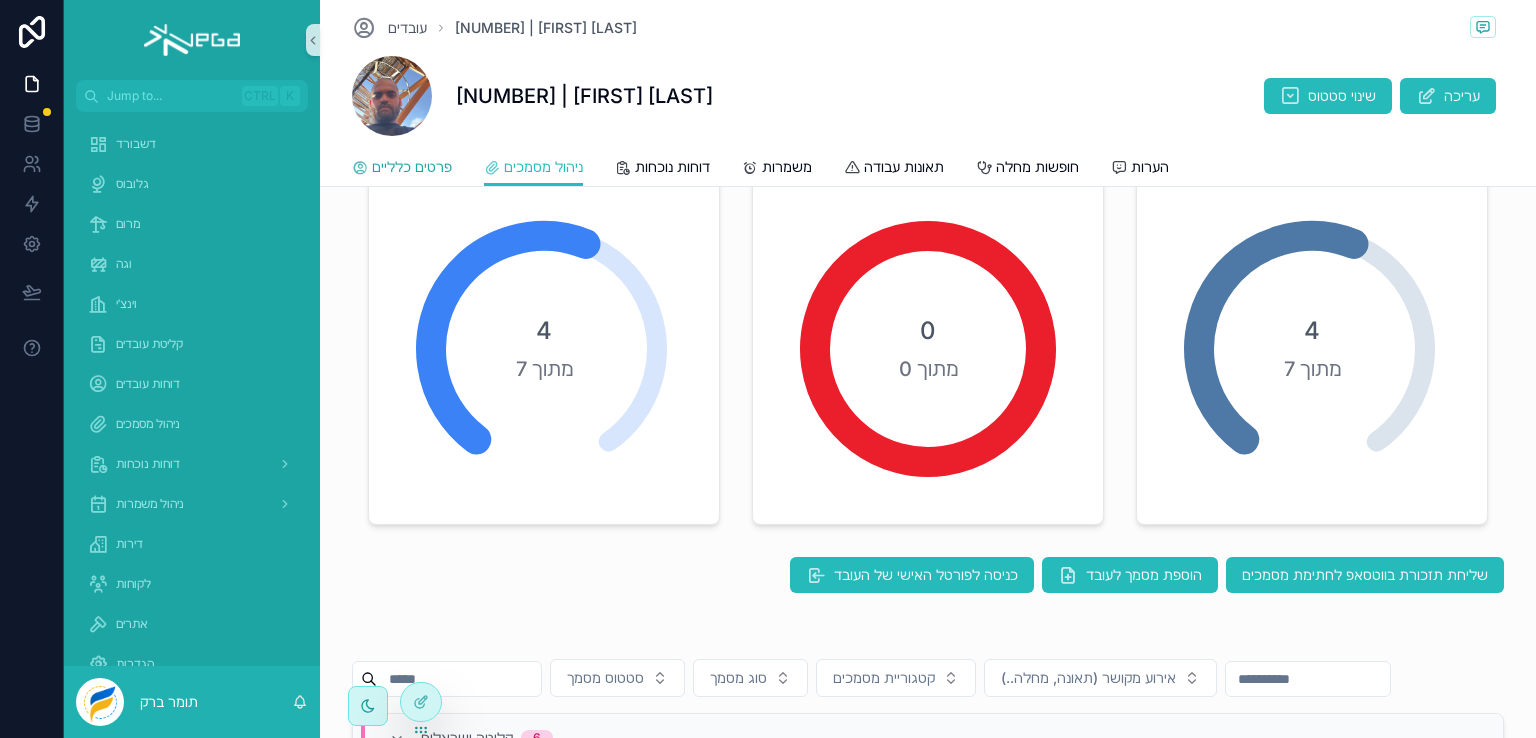 click on "פרטים כלליים" at bounding box center (412, 167) 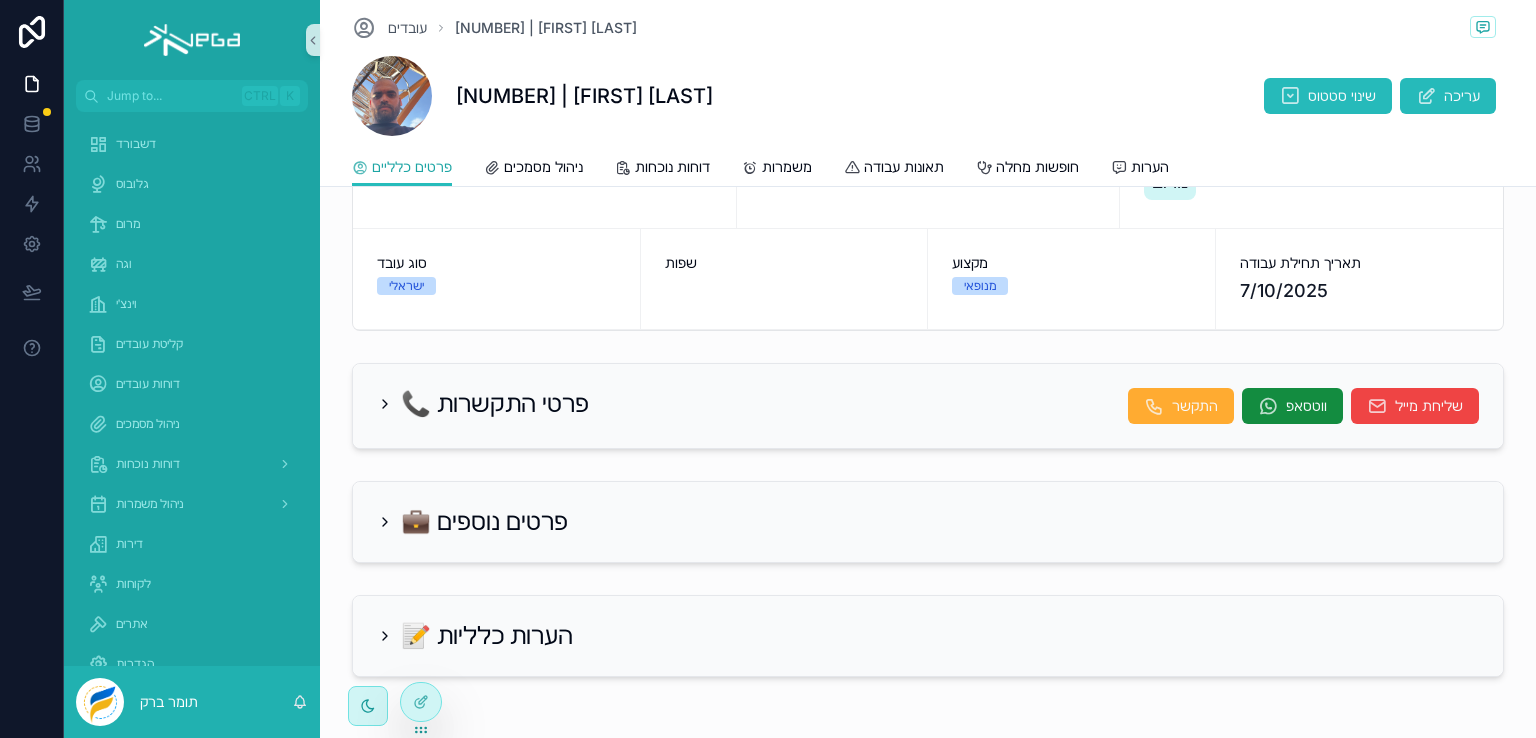 scroll, scrollTop: 282, scrollLeft: 0, axis: vertical 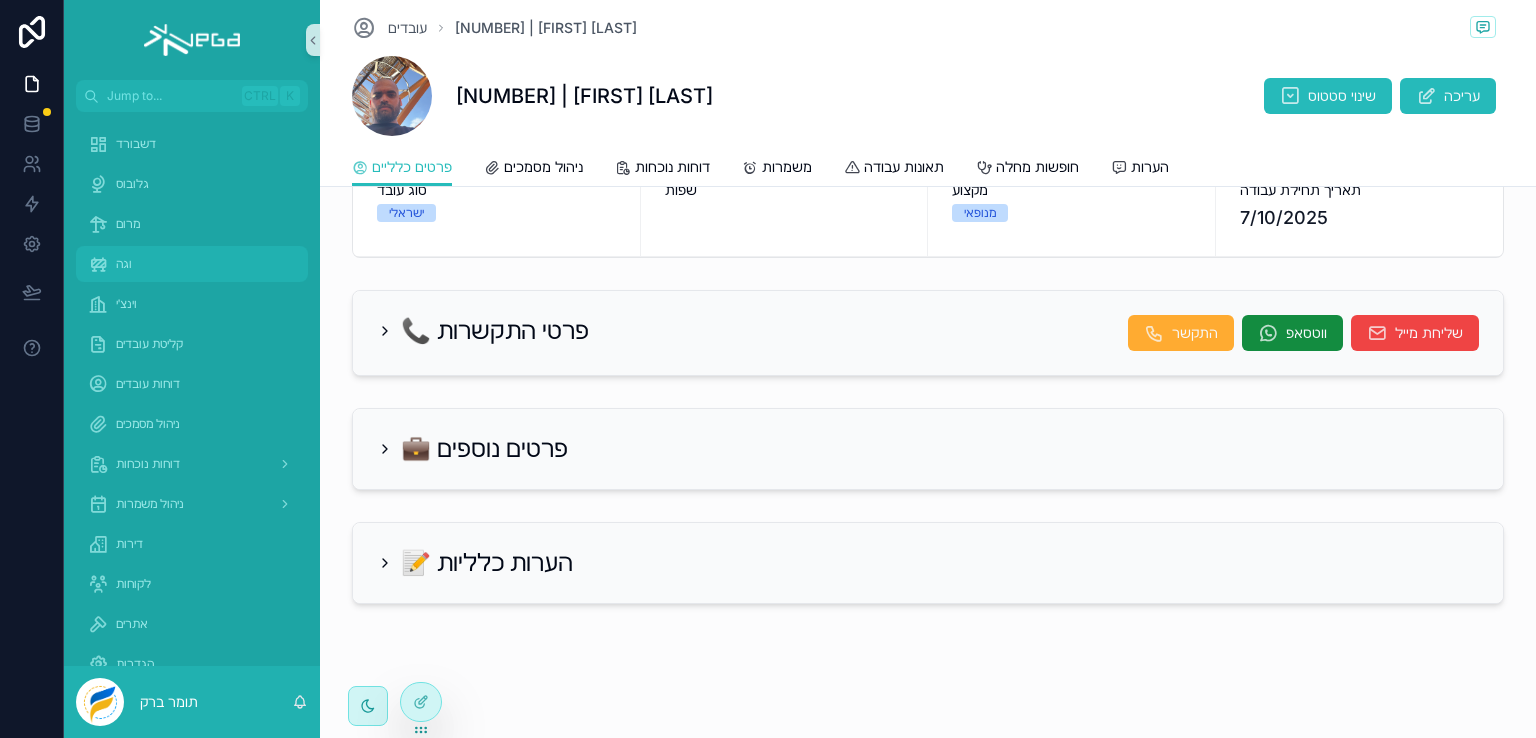 click on "וגה" at bounding box center [124, 264] 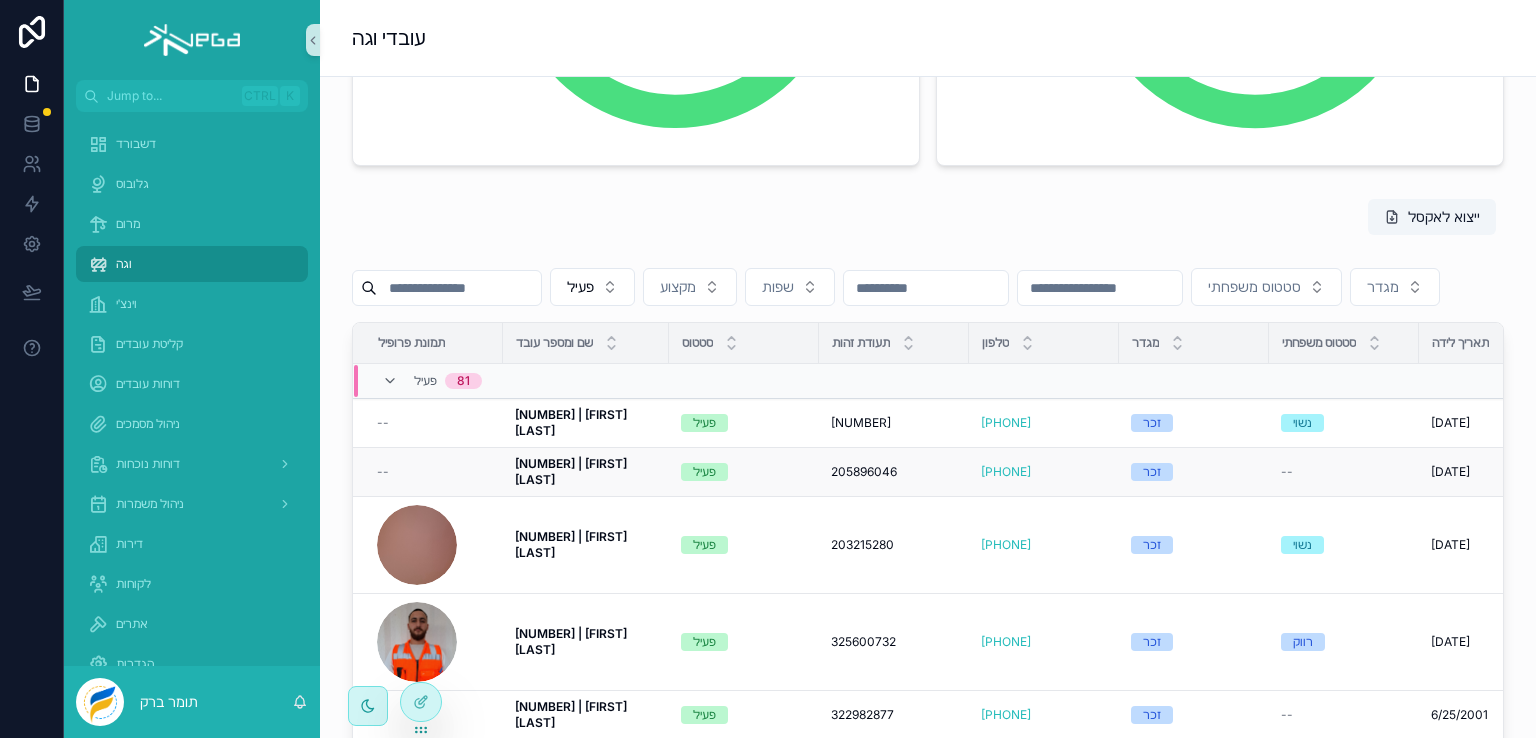 scroll, scrollTop: 582, scrollLeft: 0, axis: vertical 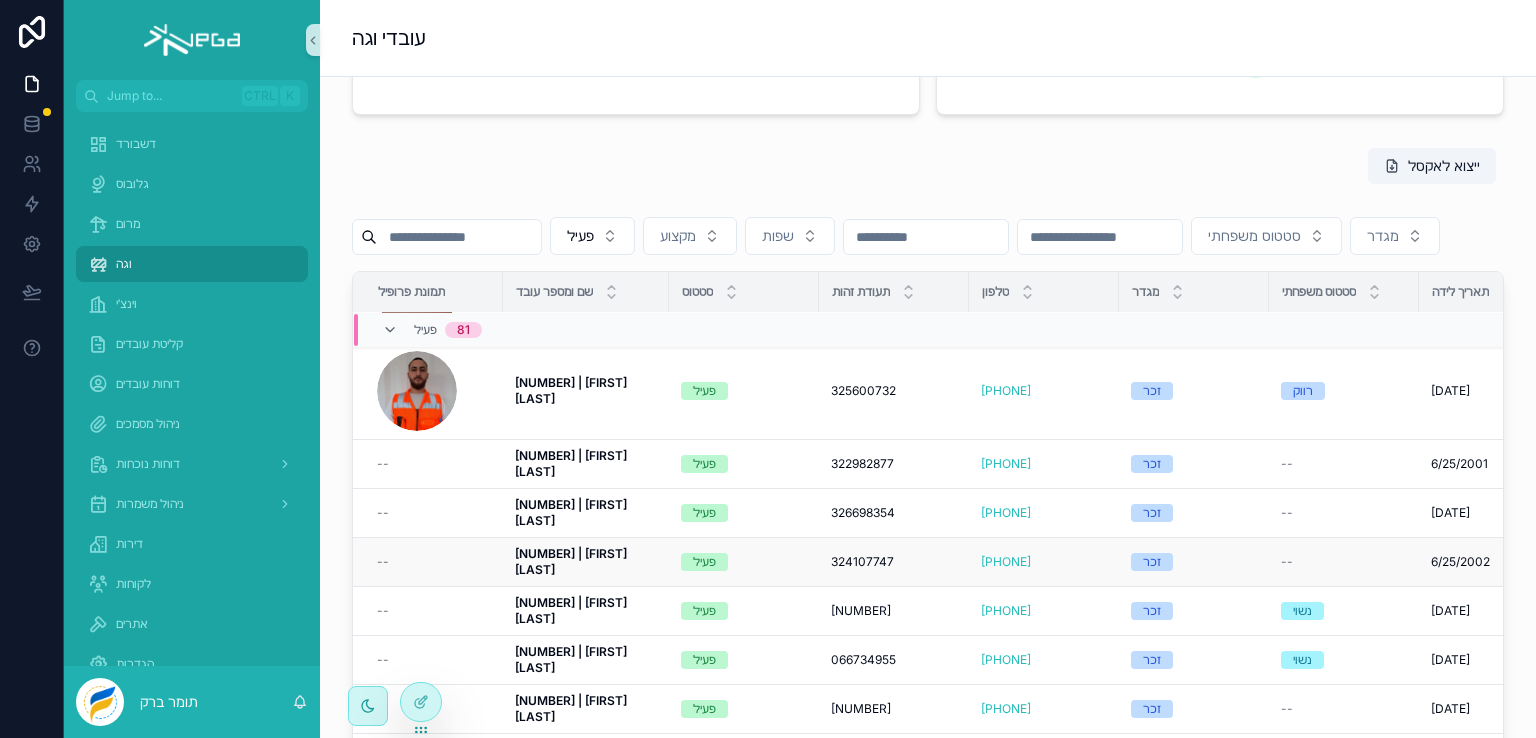 click on "474 | [FIRST] [LAST]" at bounding box center (572, 561) 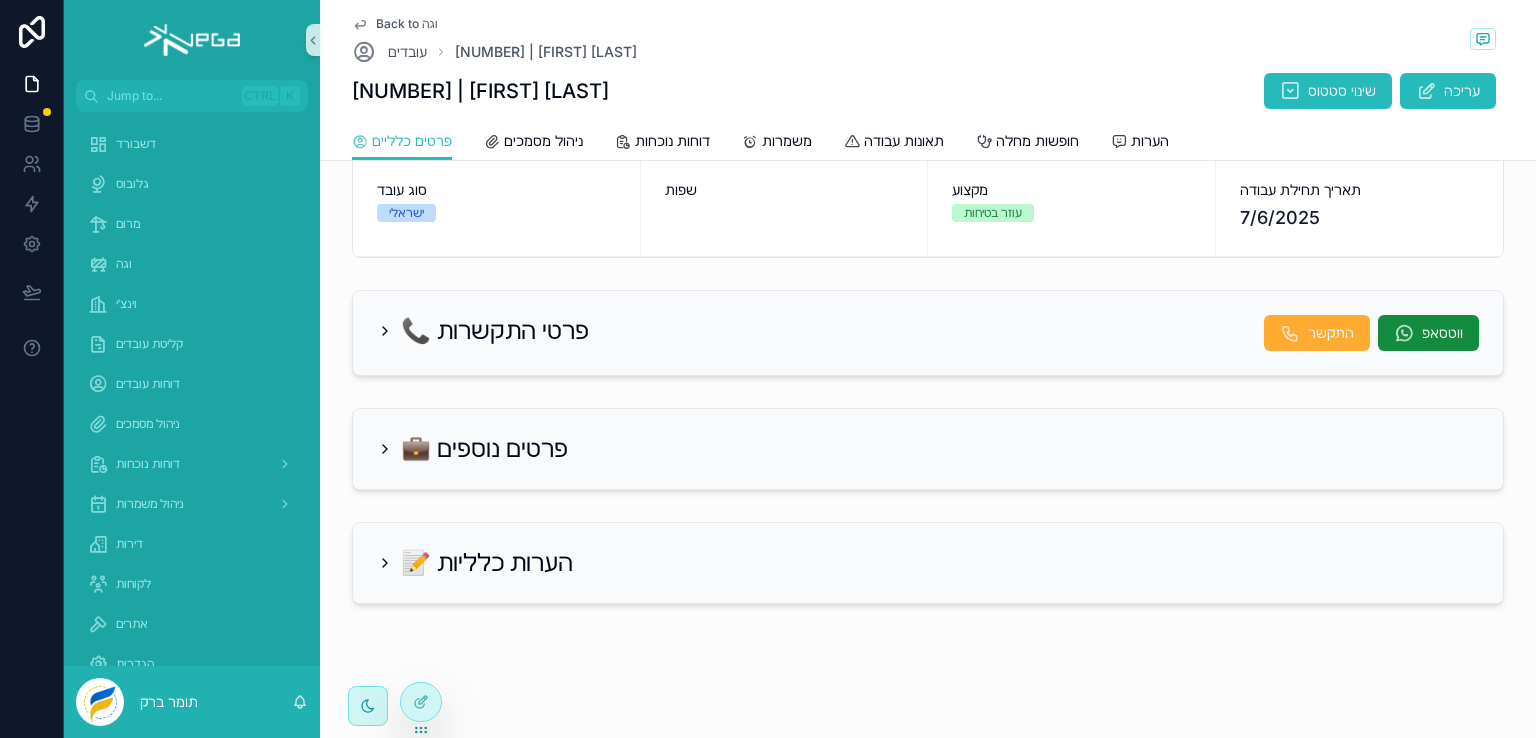 scroll, scrollTop: 0, scrollLeft: 0, axis: both 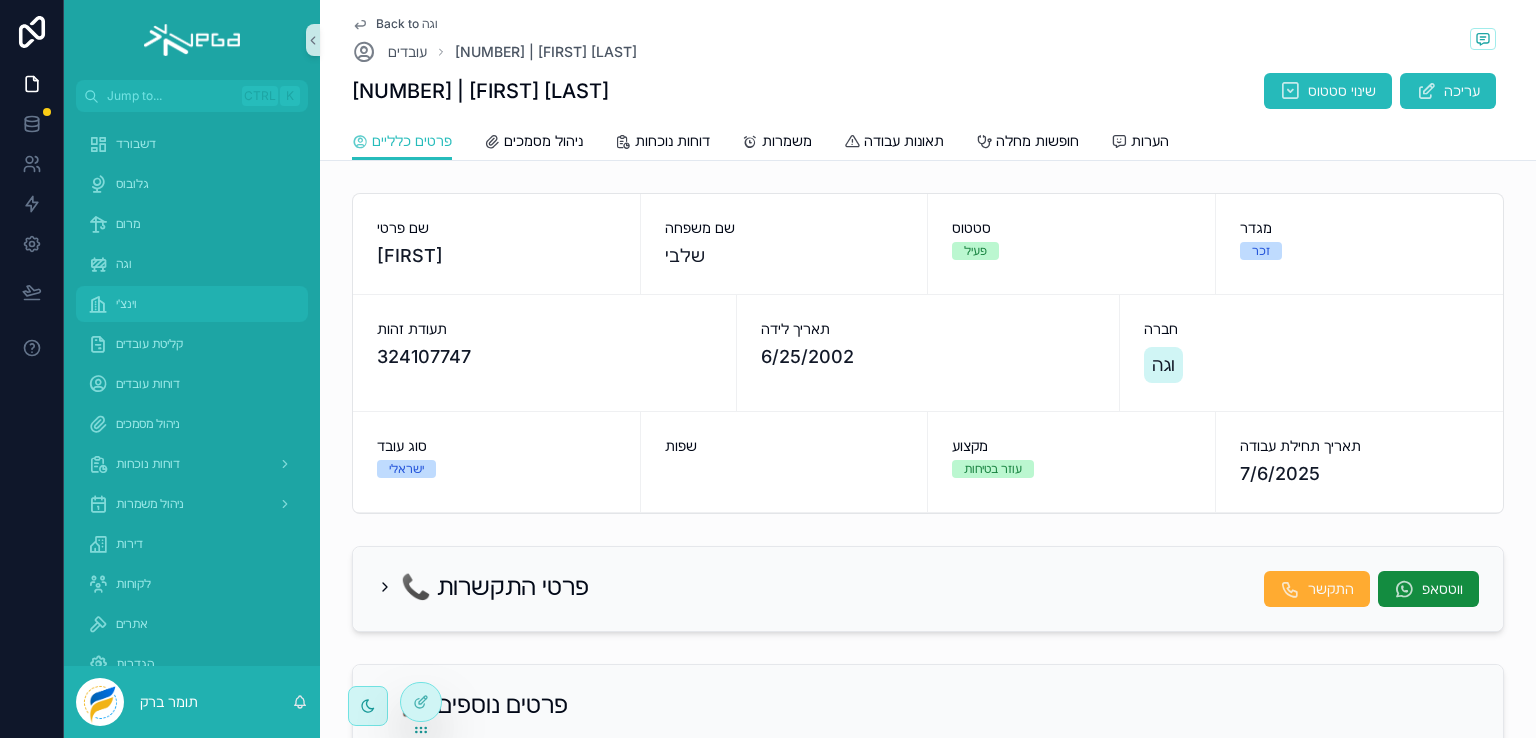 click on "וינצ׳י" at bounding box center [126, 304] 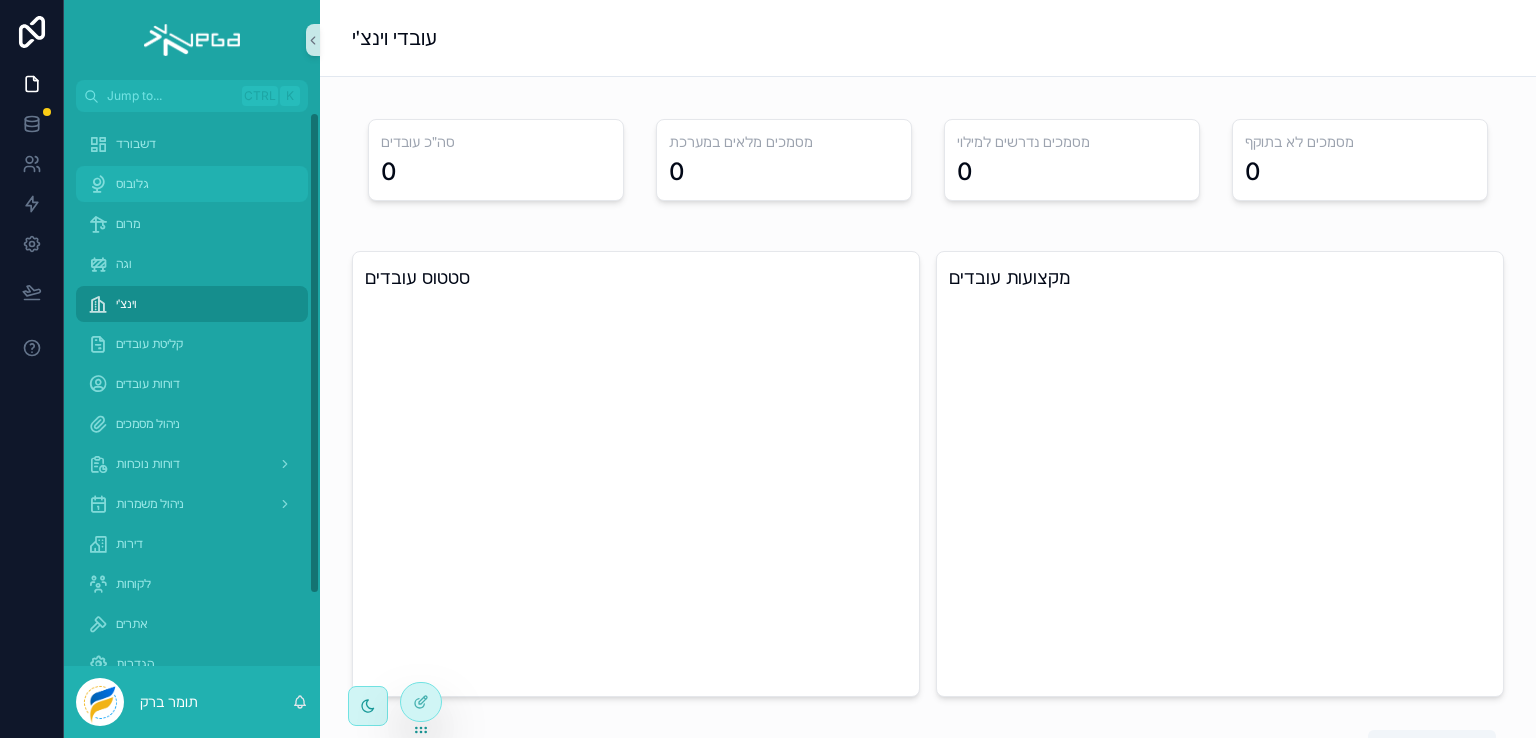 click on "גלובוס" at bounding box center [192, 184] 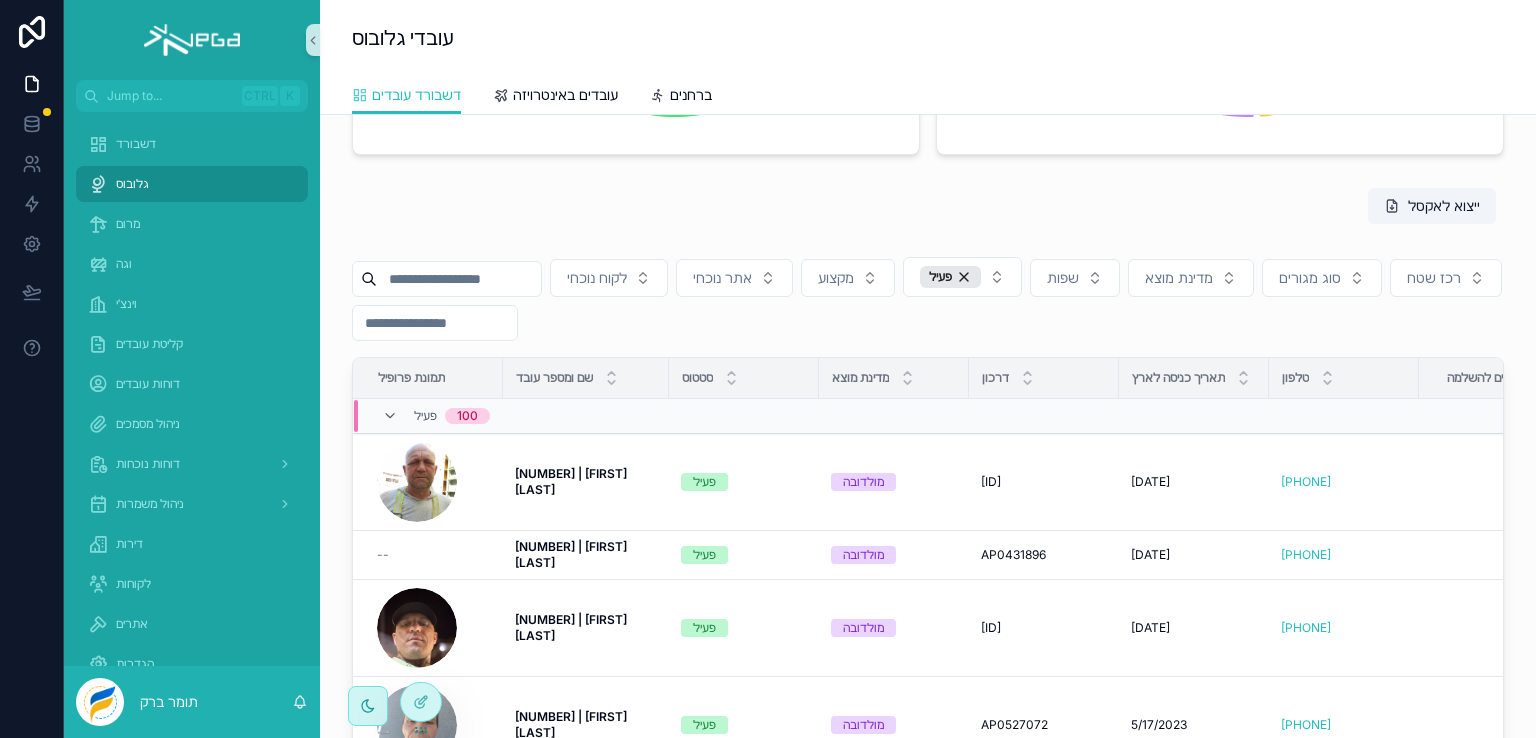 scroll, scrollTop: 600, scrollLeft: 0, axis: vertical 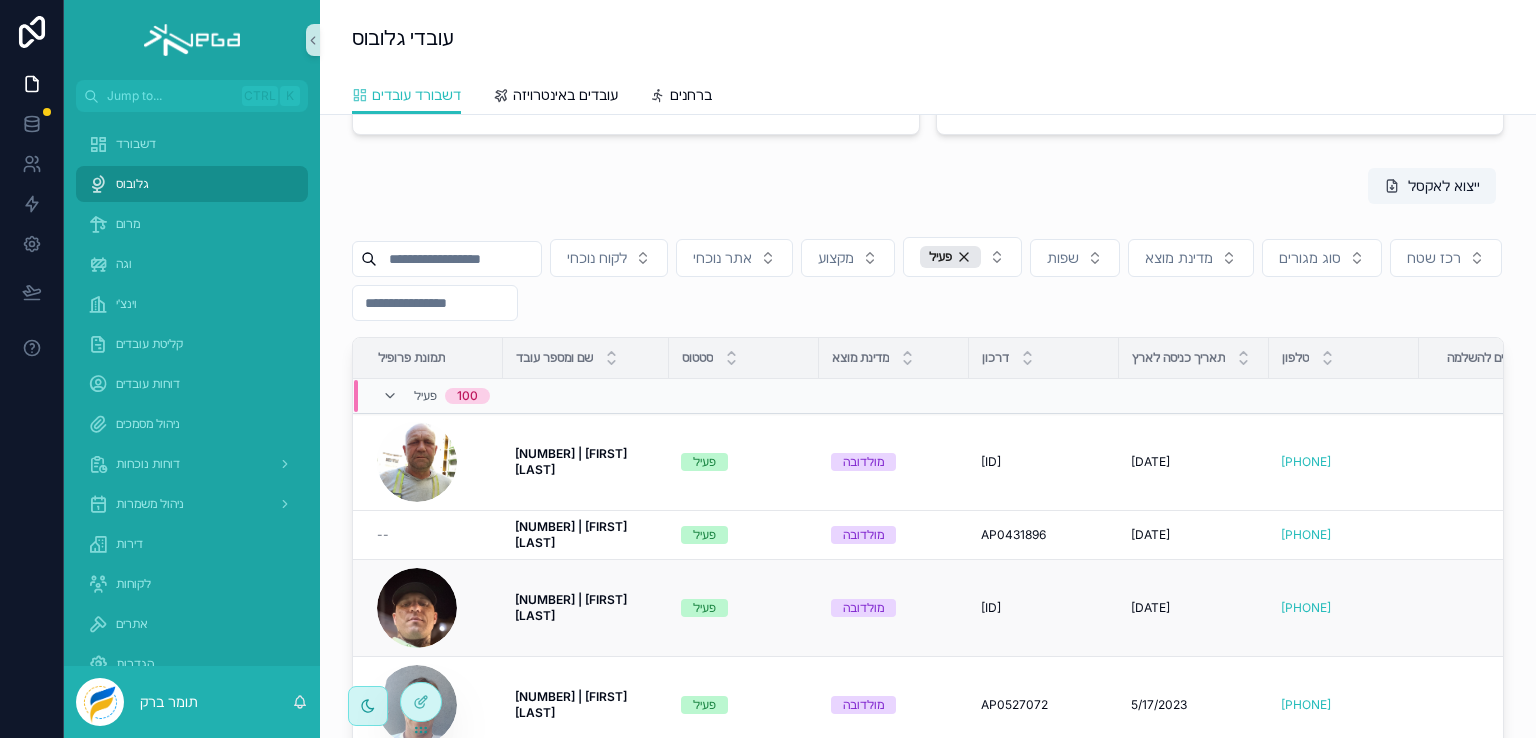 click on "1213 | [FIRST] [LAST]" at bounding box center [572, 607] 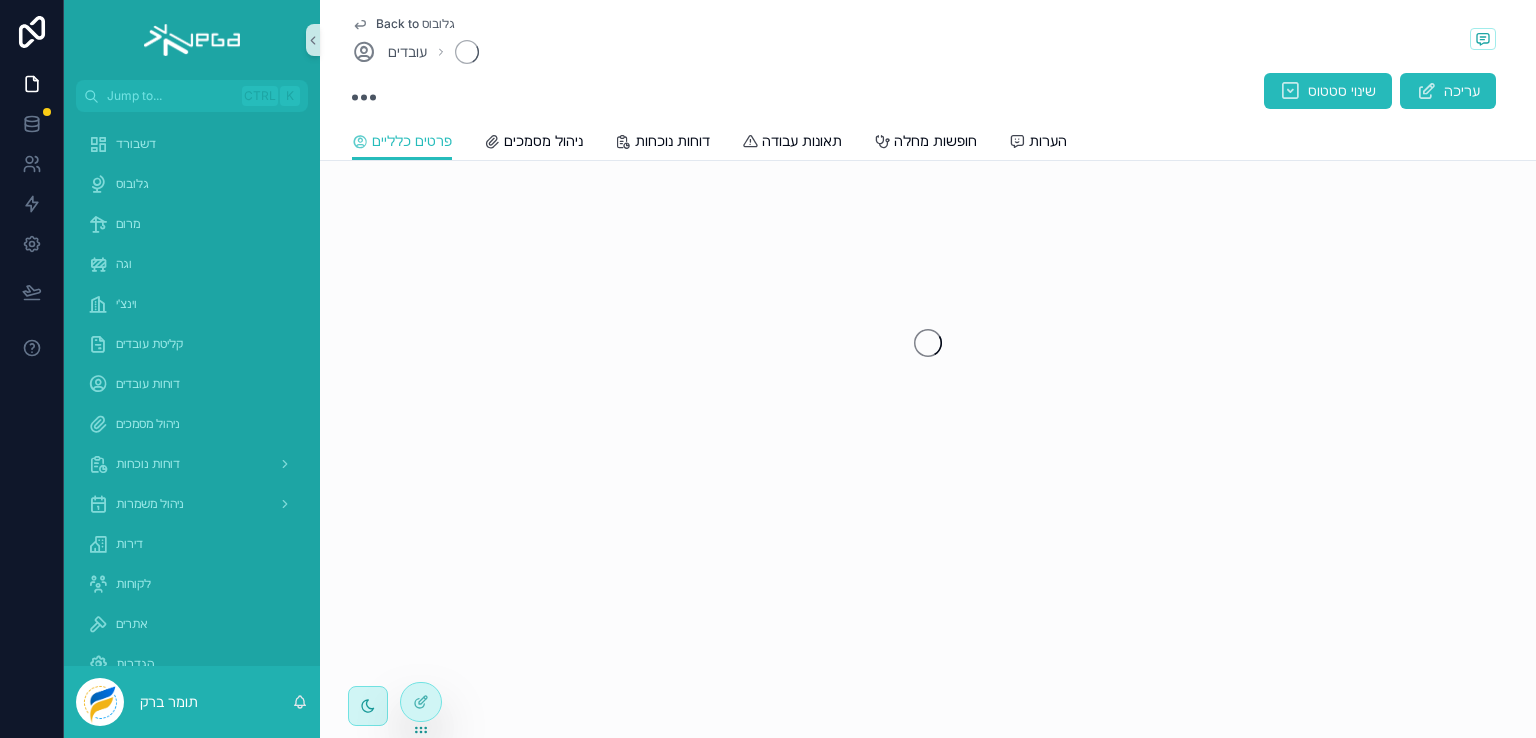 scroll, scrollTop: 0, scrollLeft: 0, axis: both 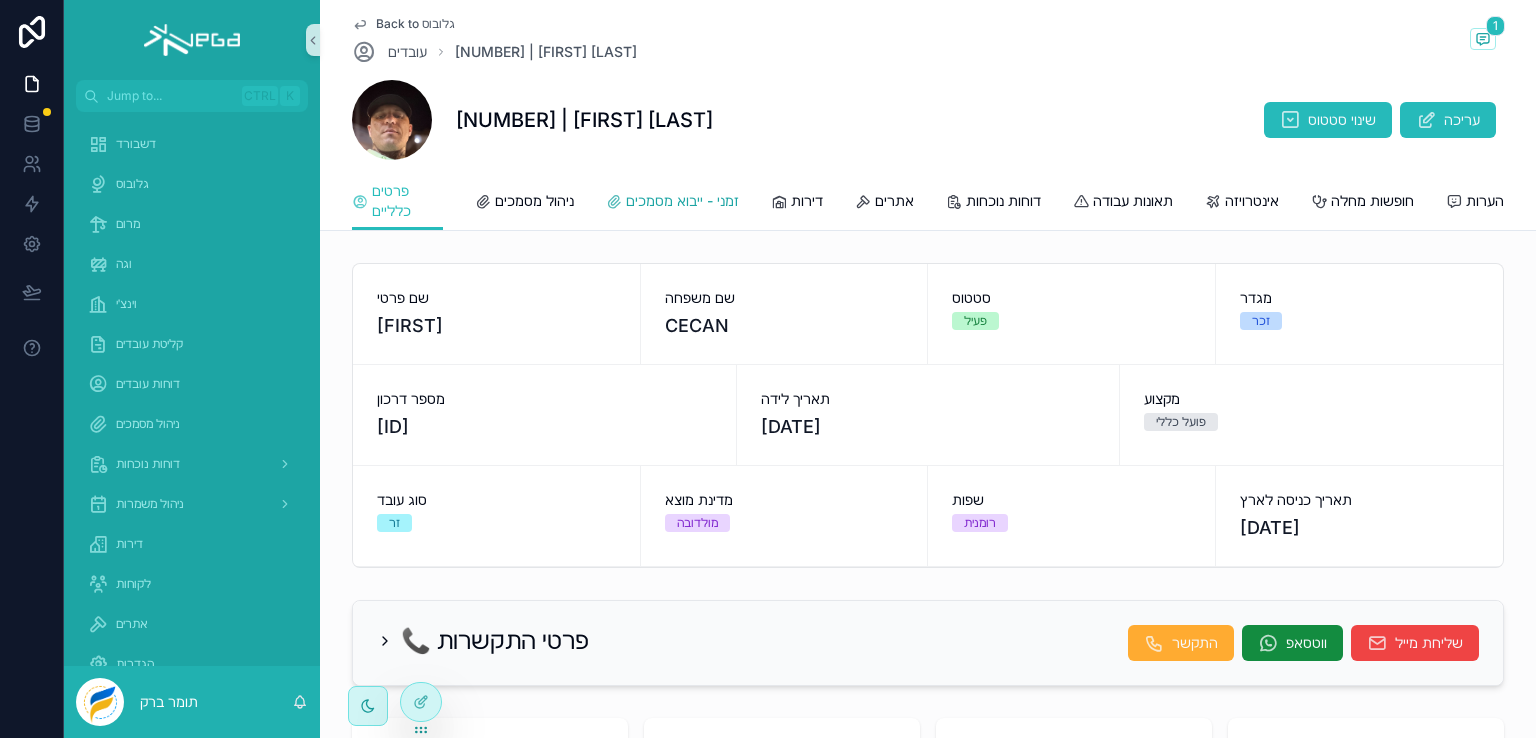 click on "זמני - ייבוא מסמכים" at bounding box center (682, 201) 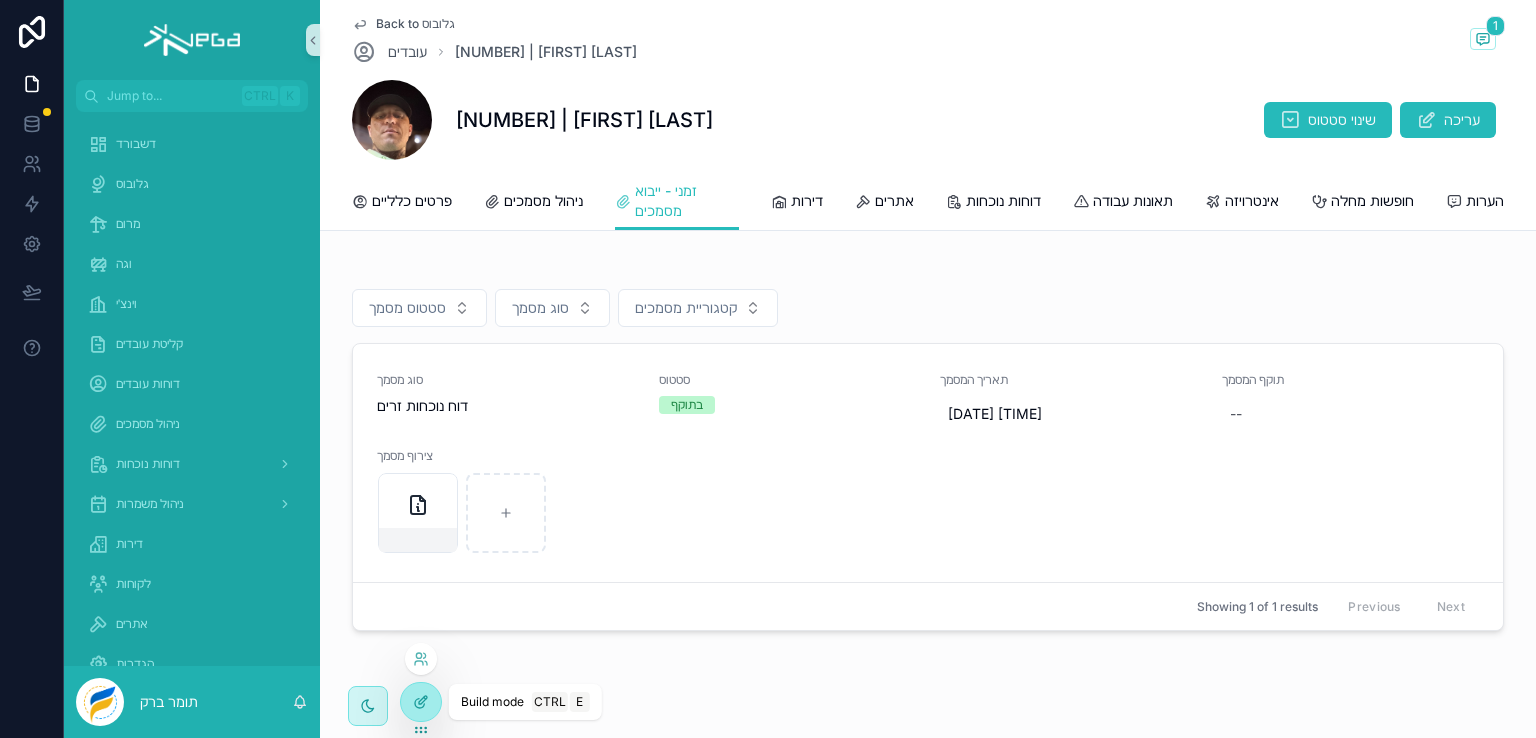 click 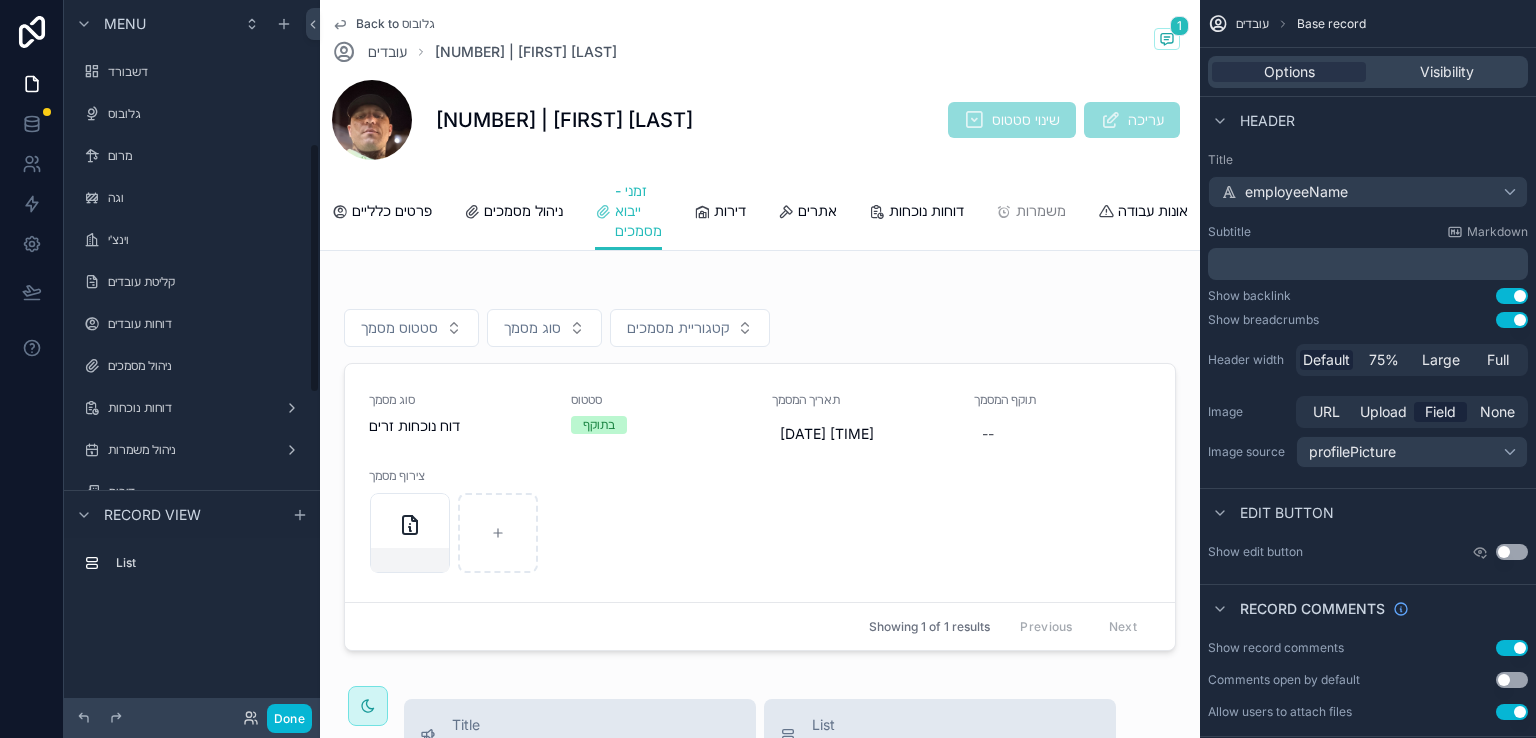 scroll, scrollTop: 411, scrollLeft: 0, axis: vertical 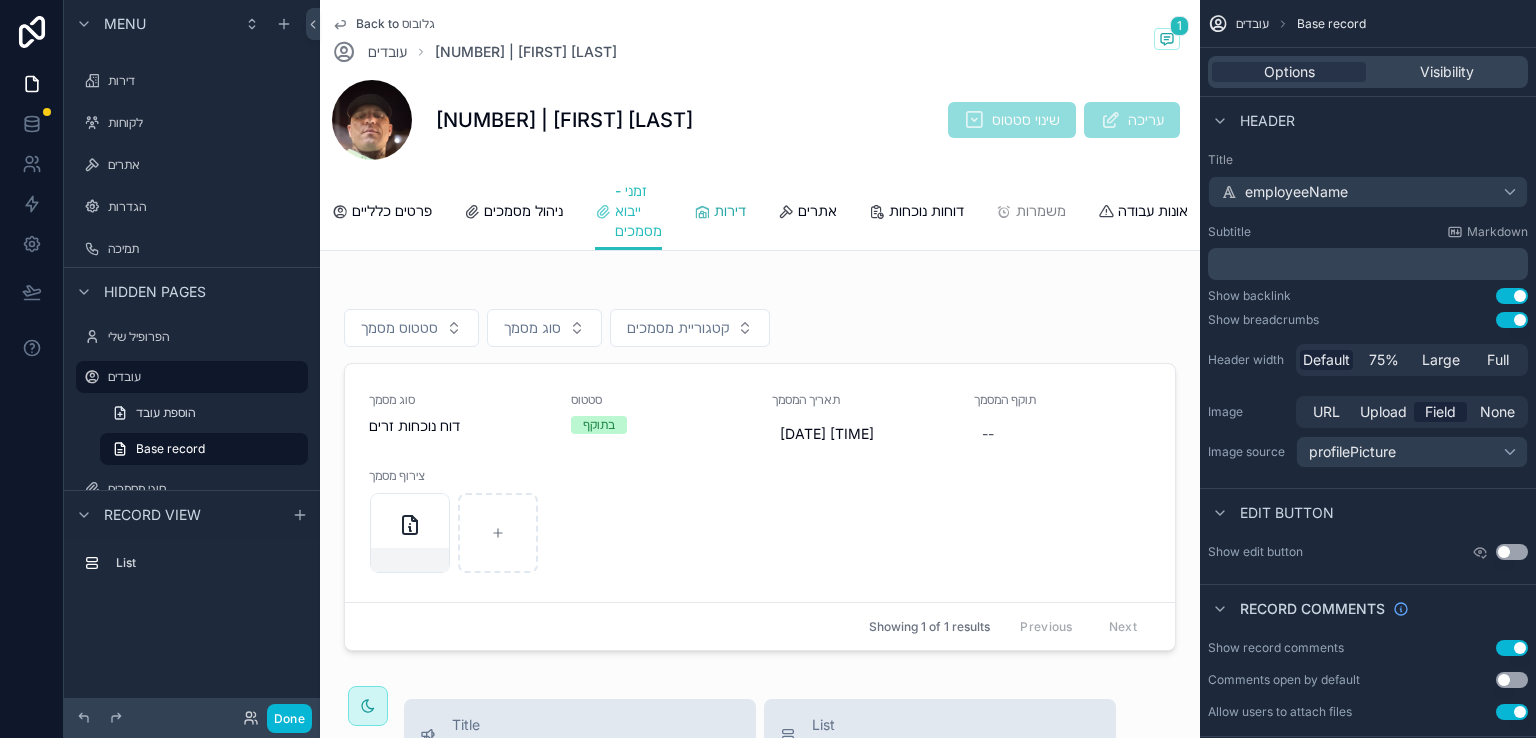 click on "דירות" at bounding box center [730, 211] 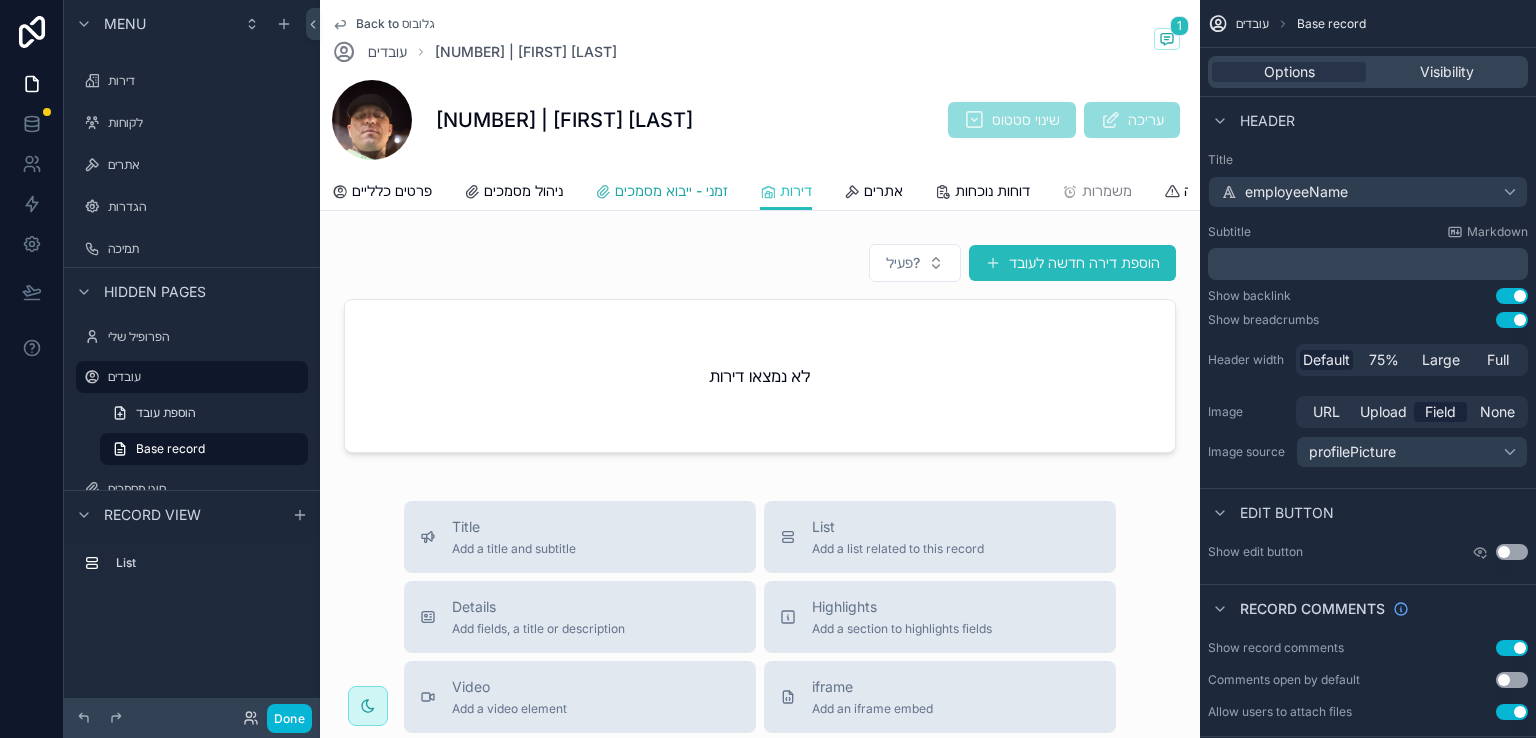 click on "זמני - ייבוא מסמכים" at bounding box center (671, 191) 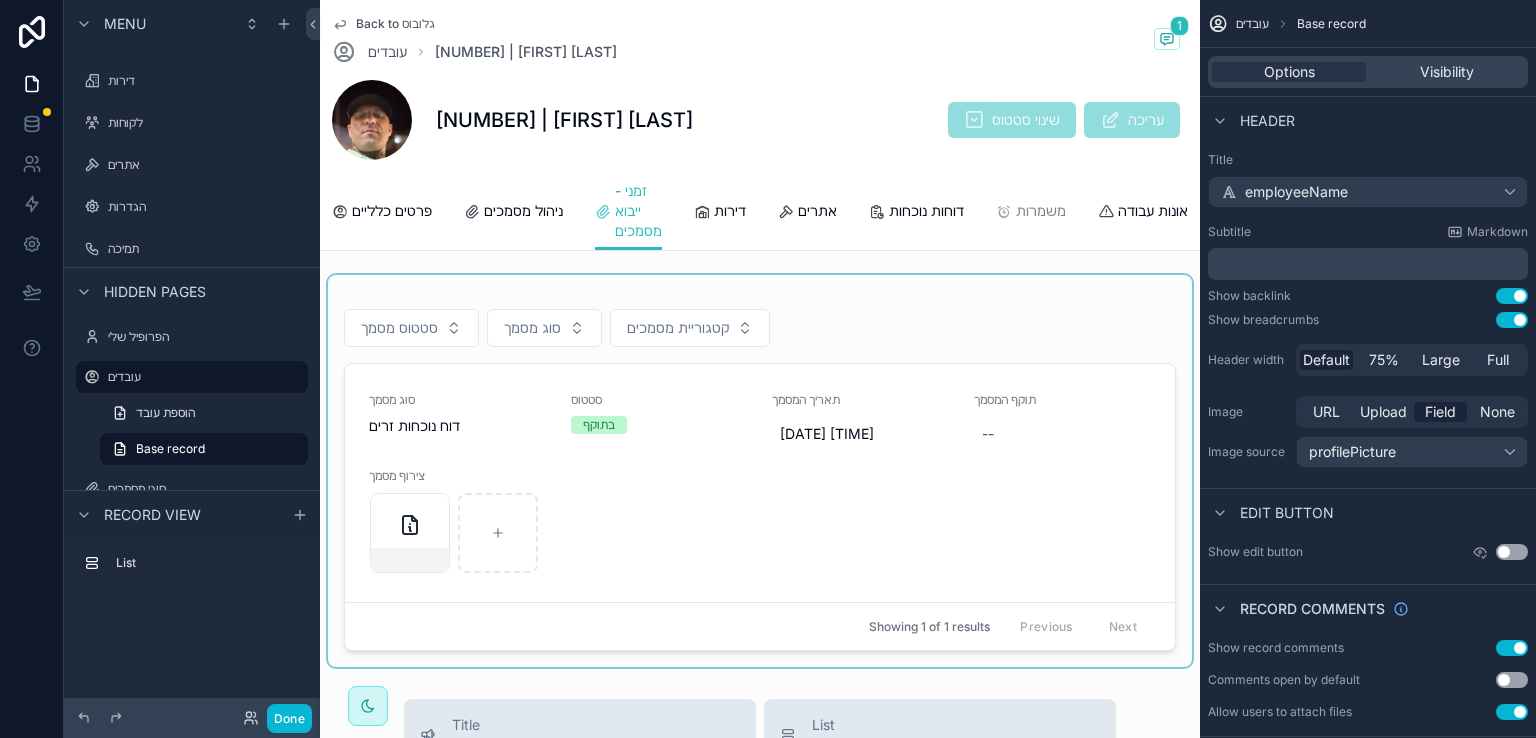 click at bounding box center (760, 471) 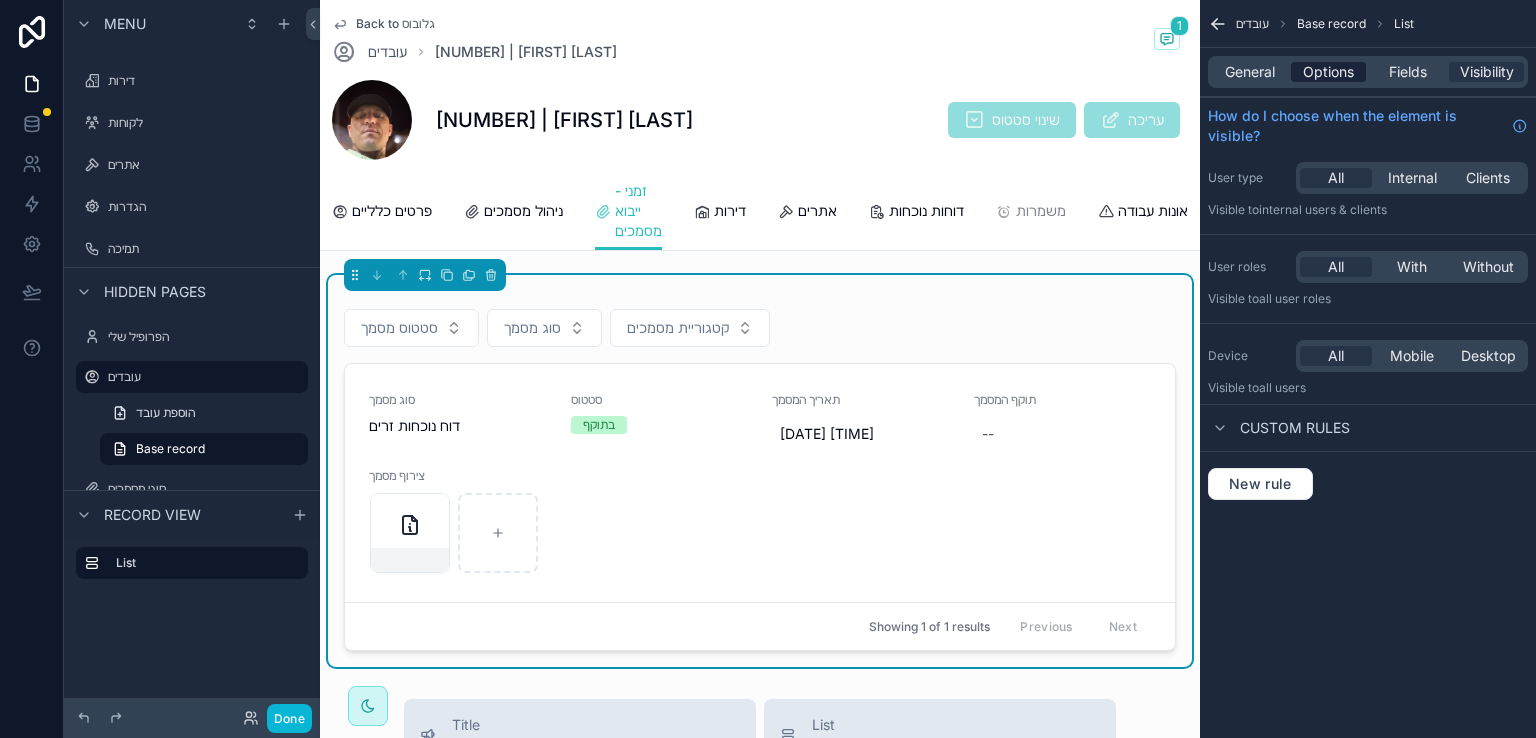 click on "Options" at bounding box center (1328, 72) 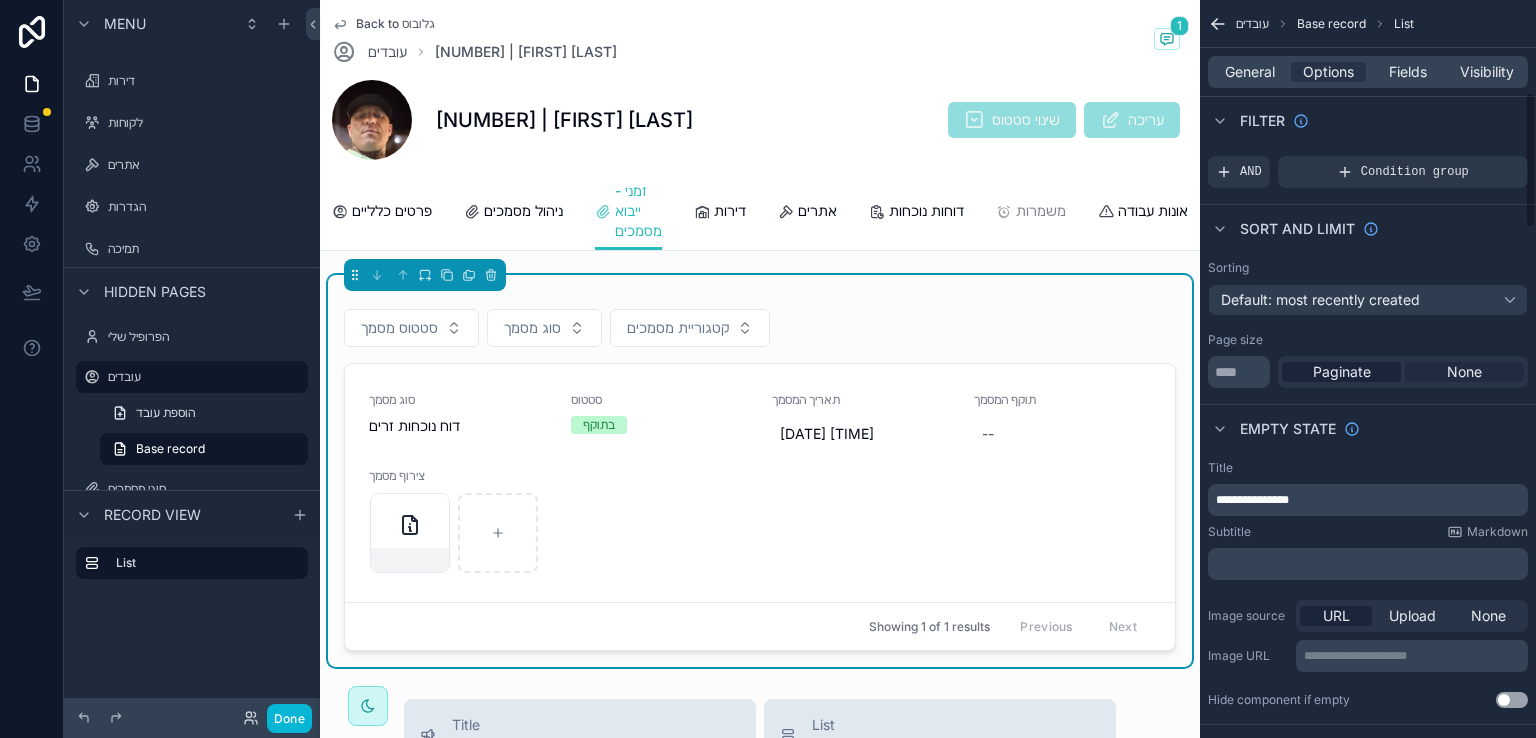scroll, scrollTop: 0, scrollLeft: 0, axis: both 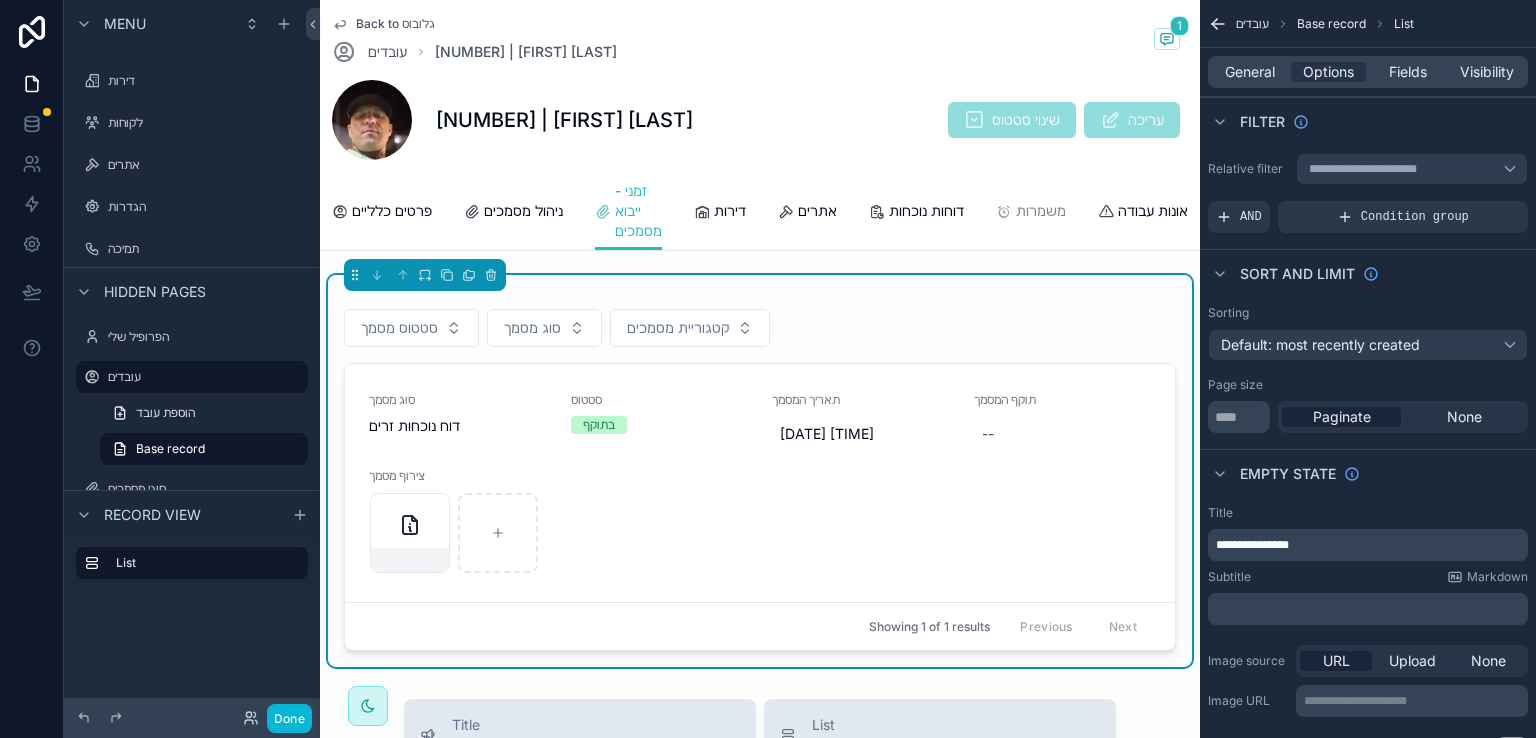 click at bounding box center [760, 288] 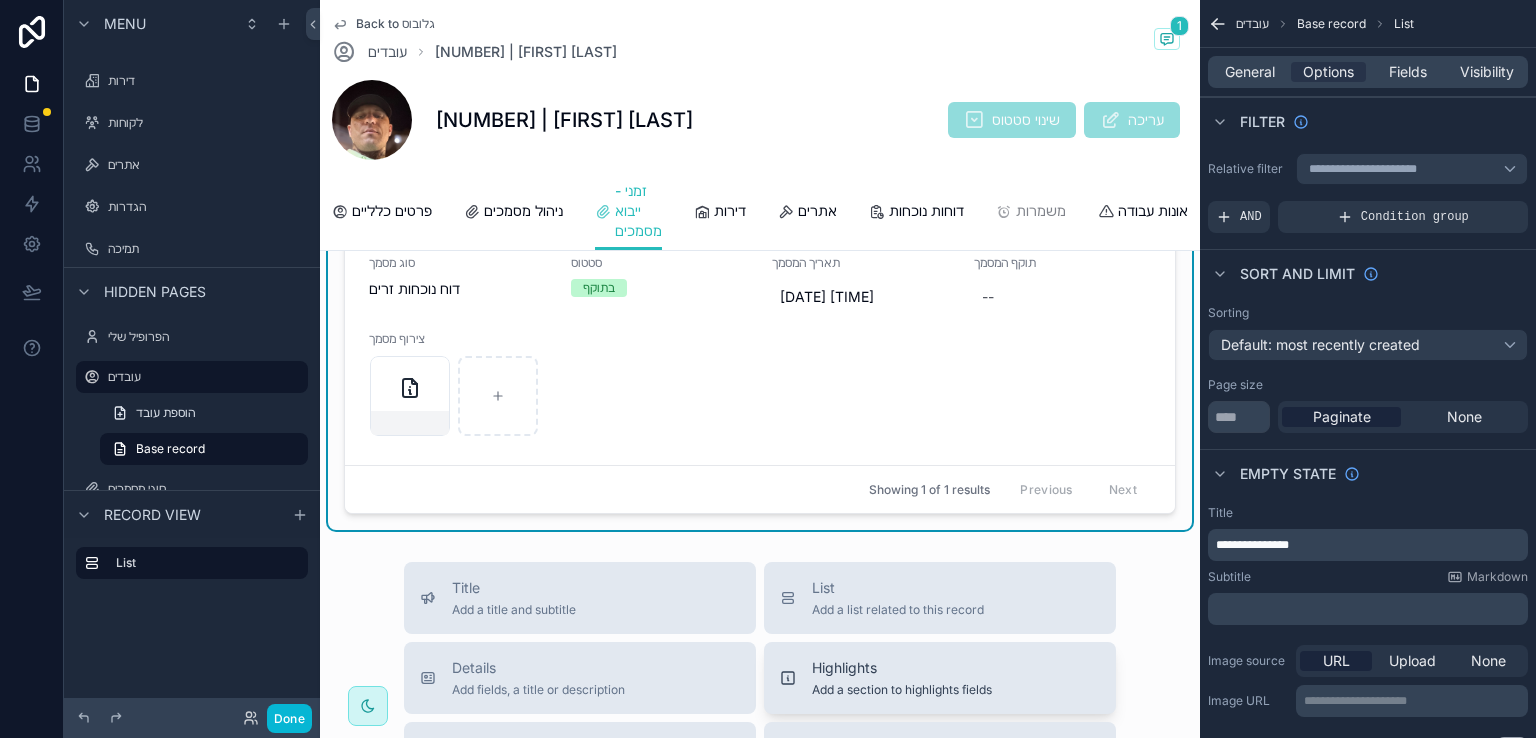 scroll, scrollTop: 0, scrollLeft: 0, axis: both 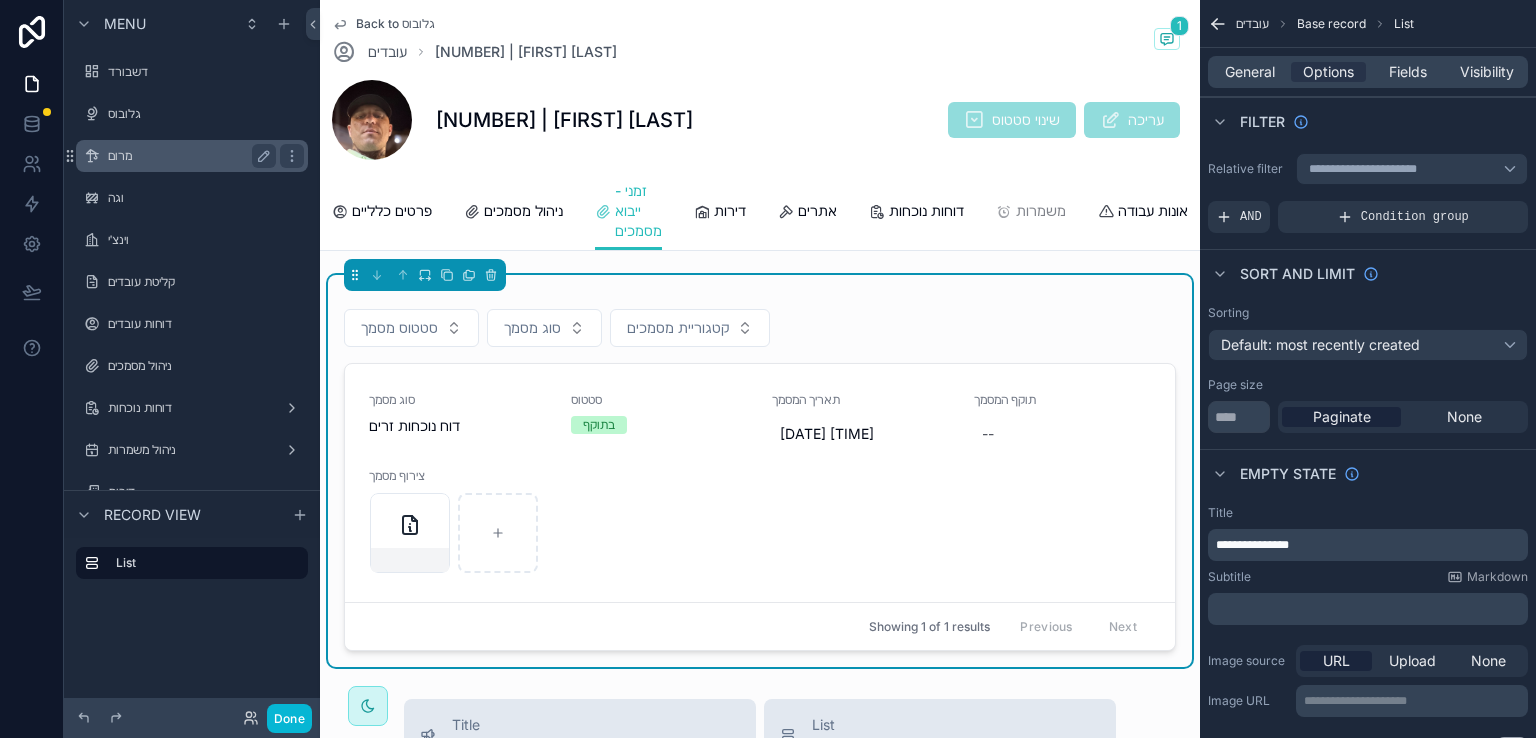 click on "מרום" at bounding box center [188, 156] 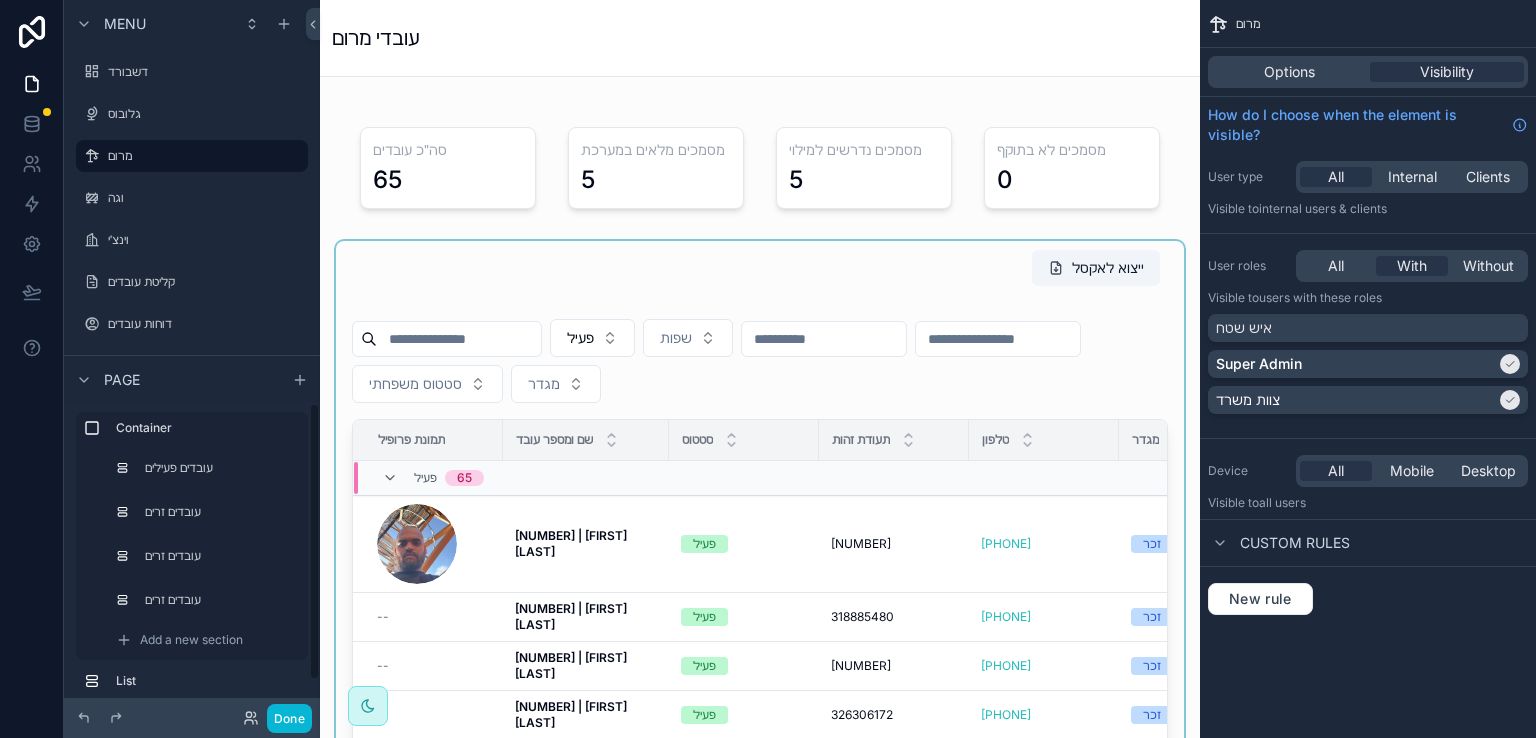 click at bounding box center [760, 616] 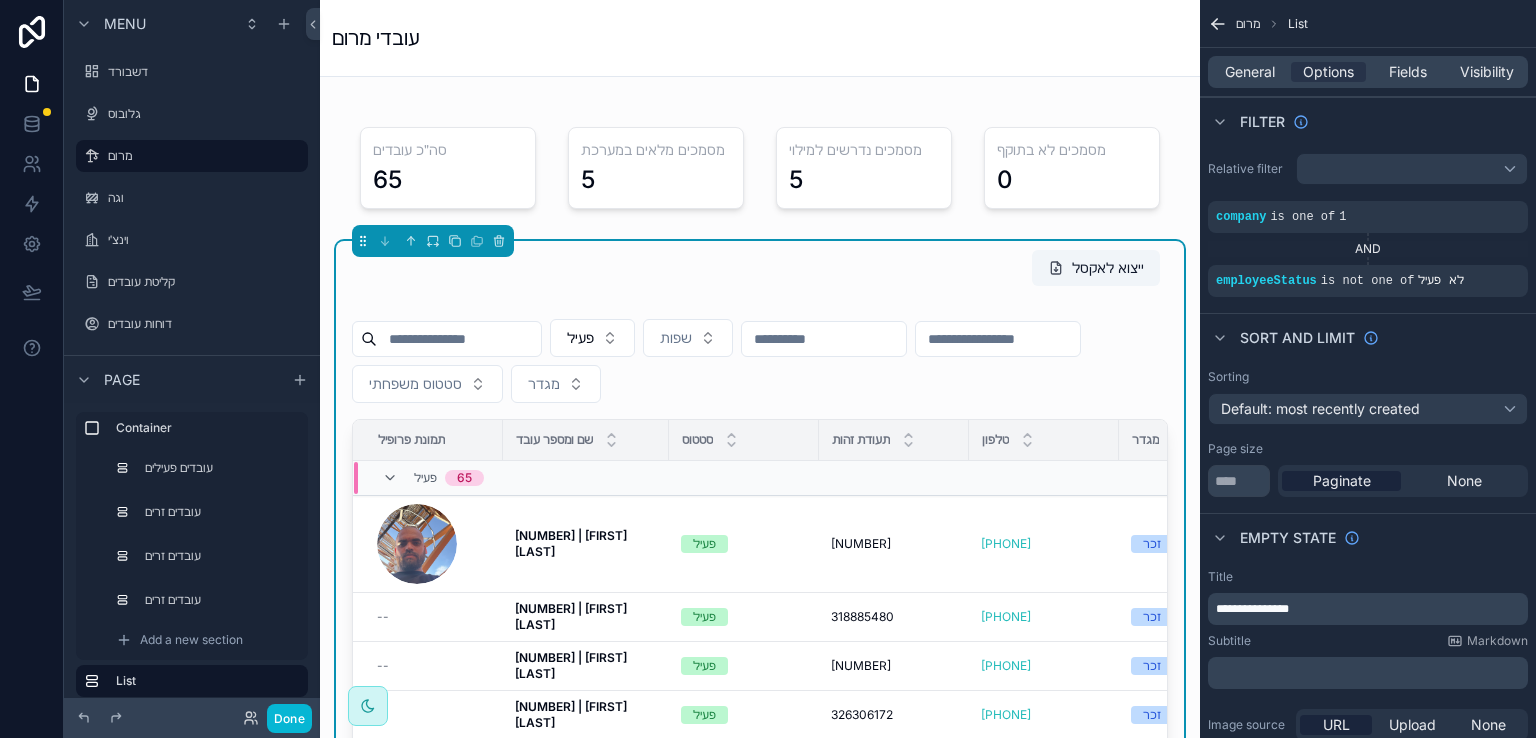 click on "197 | עלא מחאמיד" at bounding box center (572, 543) 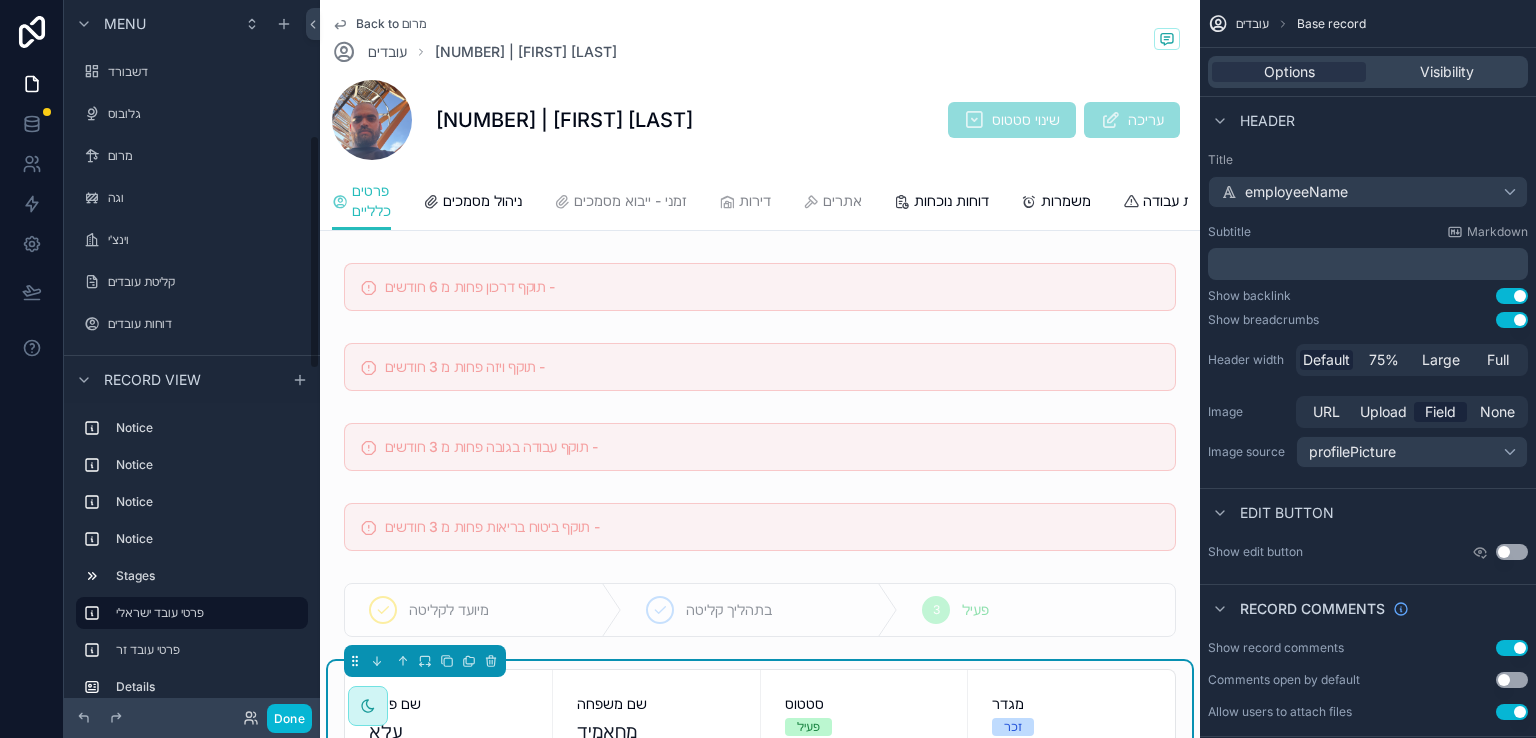 scroll, scrollTop: 411, scrollLeft: 0, axis: vertical 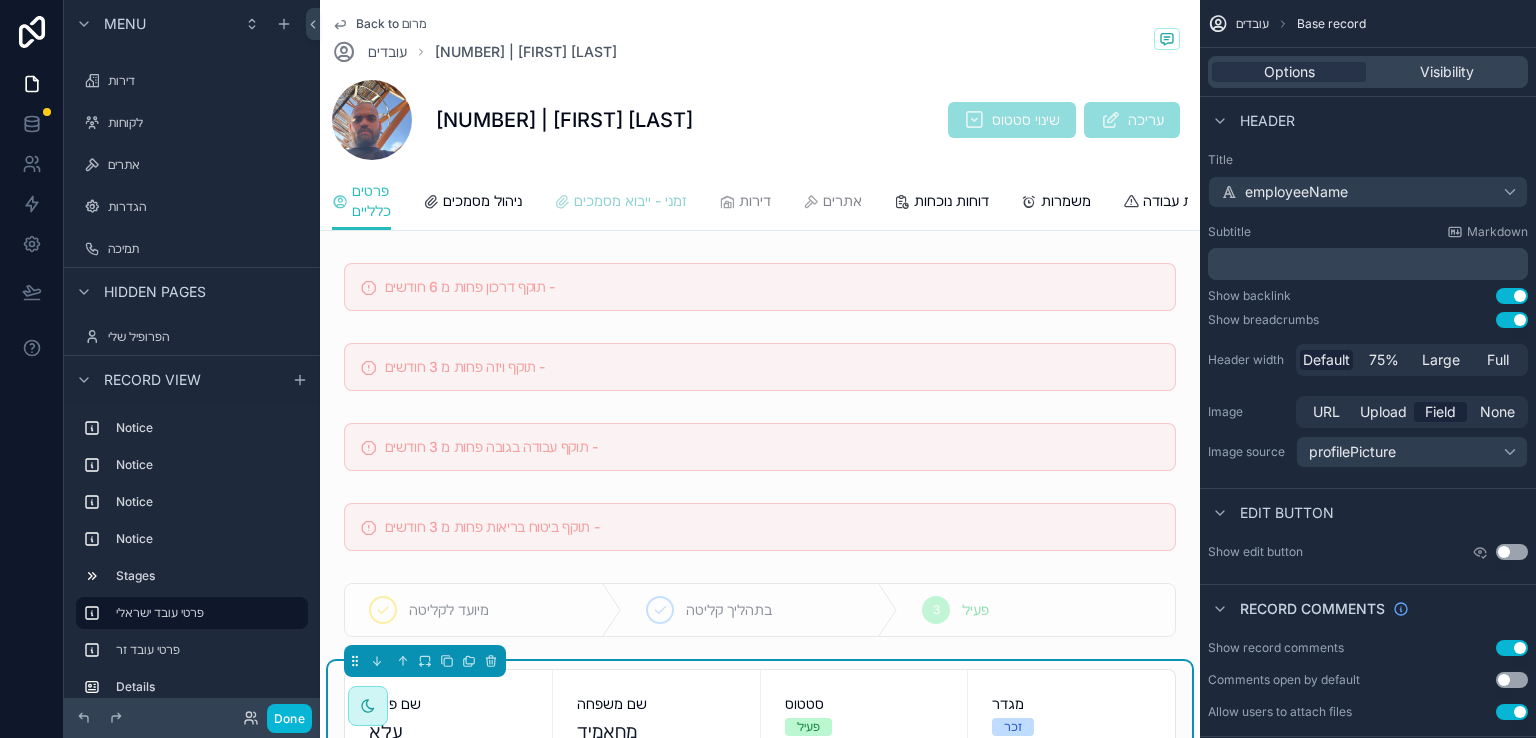 click on "זמני - ייבוא מסמכים" at bounding box center (630, 201) 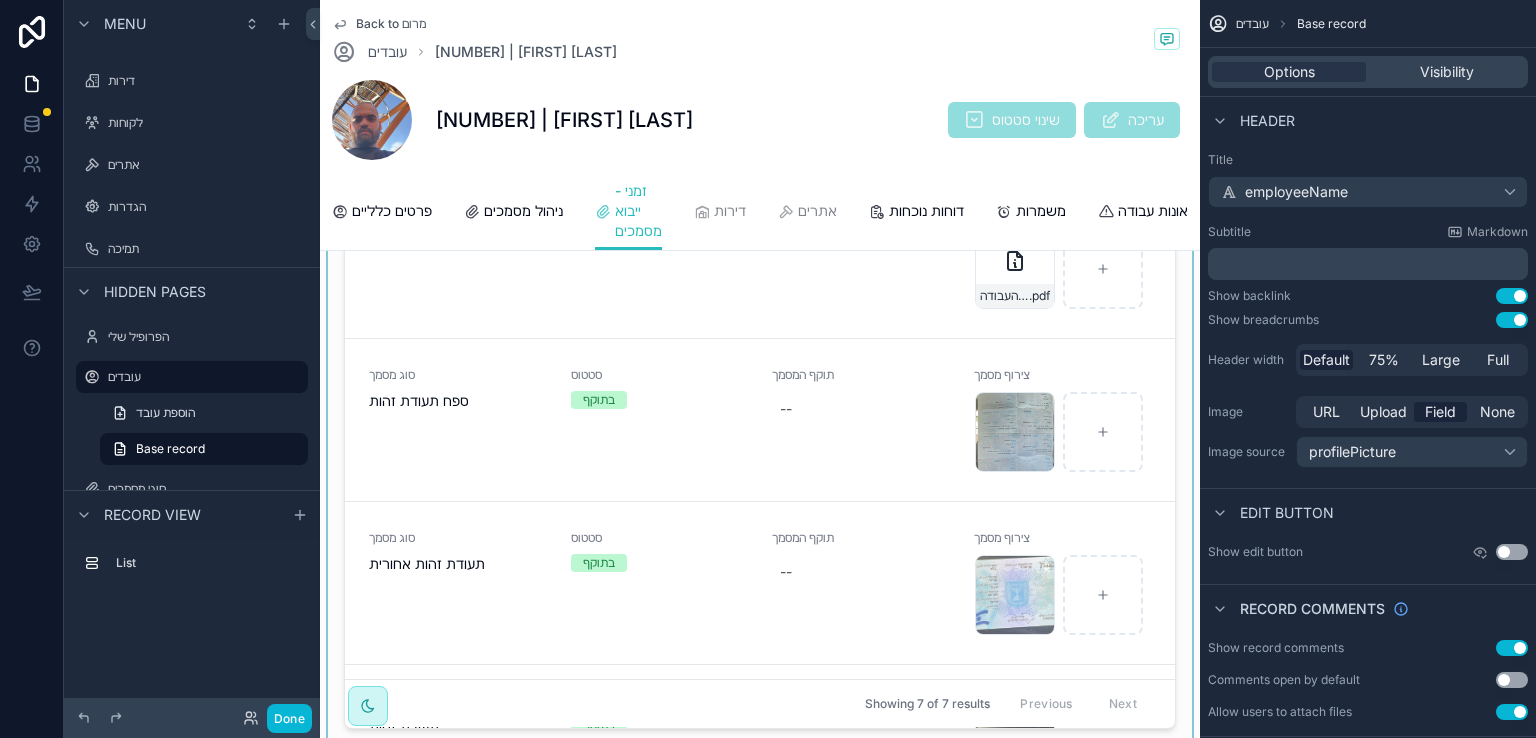 scroll, scrollTop: 200, scrollLeft: 0, axis: vertical 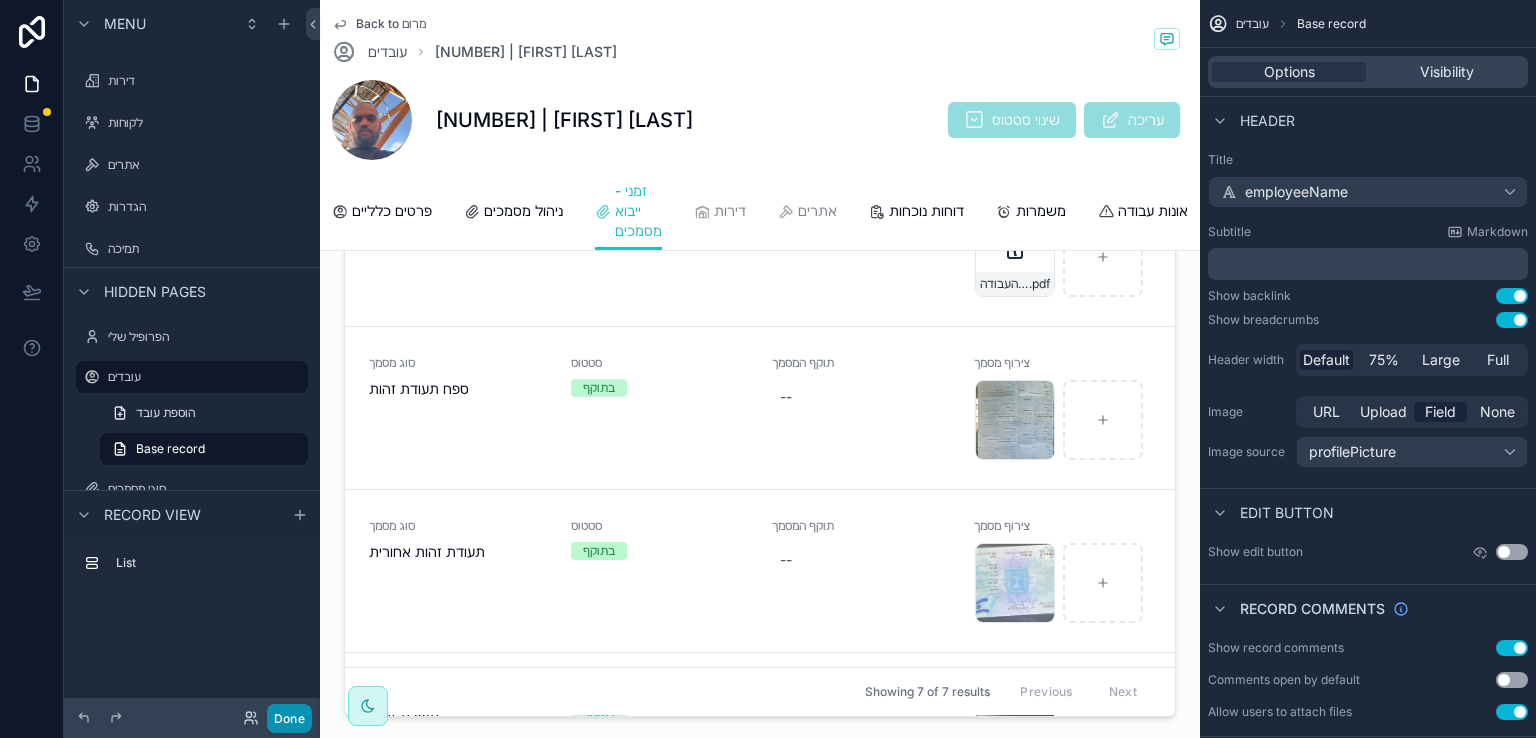 click on "Done" at bounding box center [289, 718] 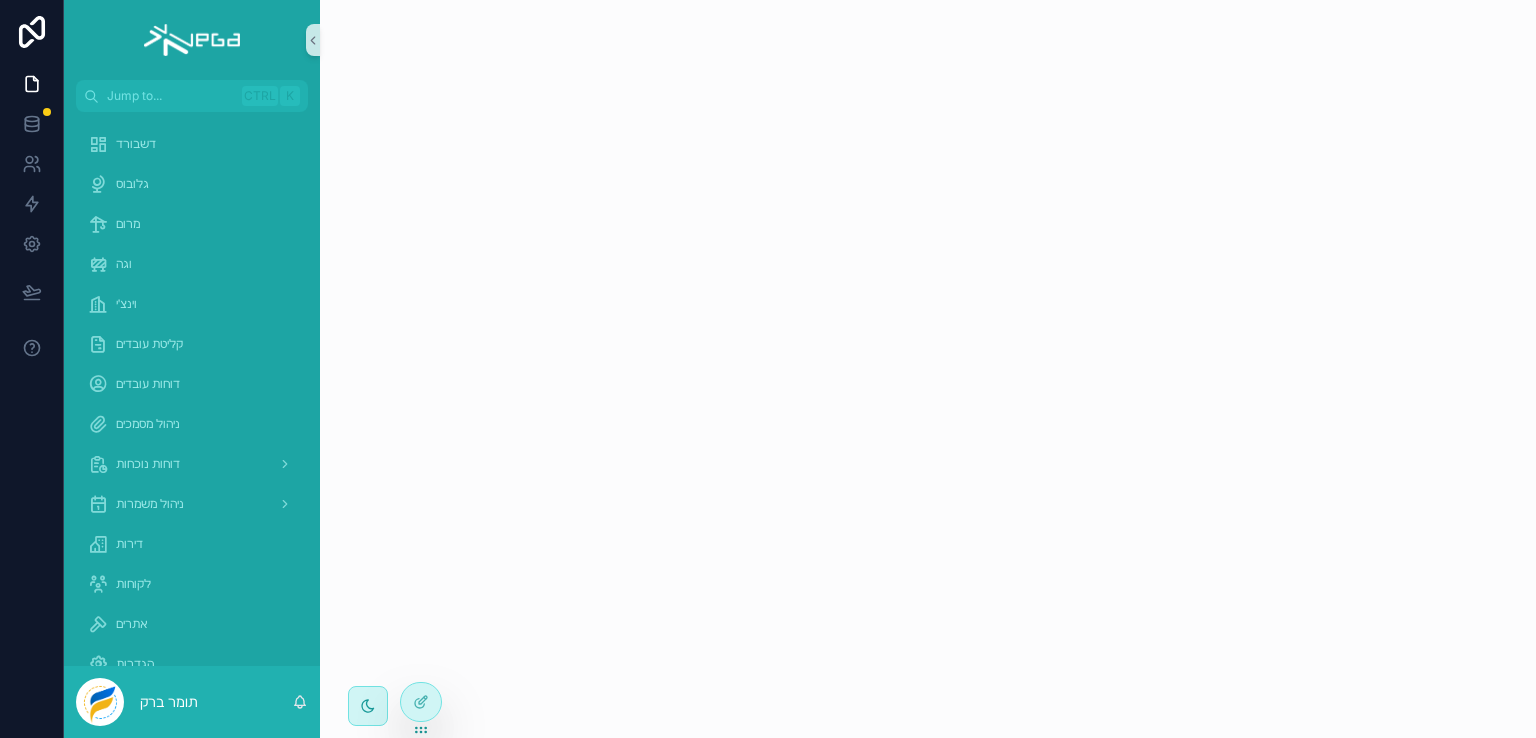 scroll, scrollTop: 0, scrollLeft: 0, axis: both 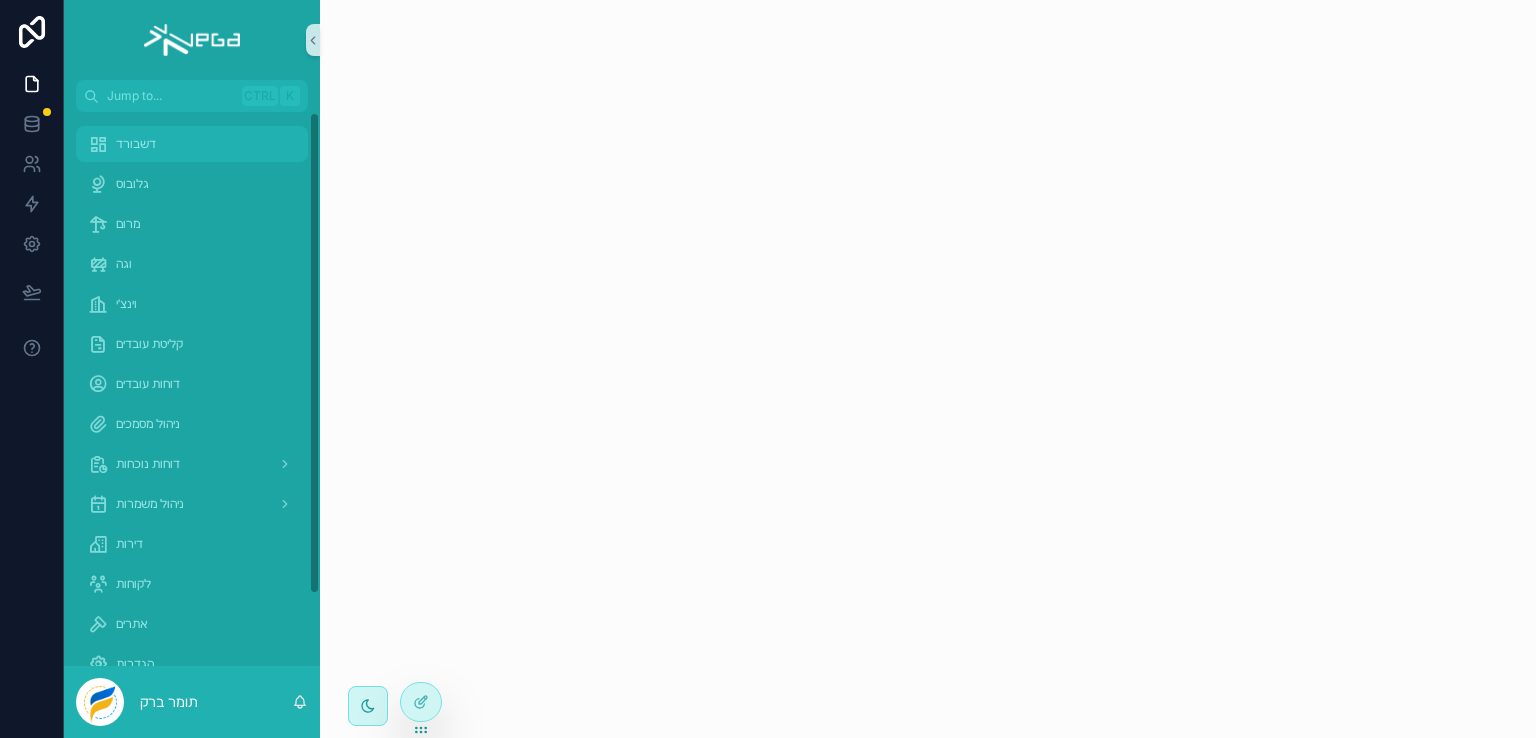 click on "דשבורד" at bounding box center (136, 144) 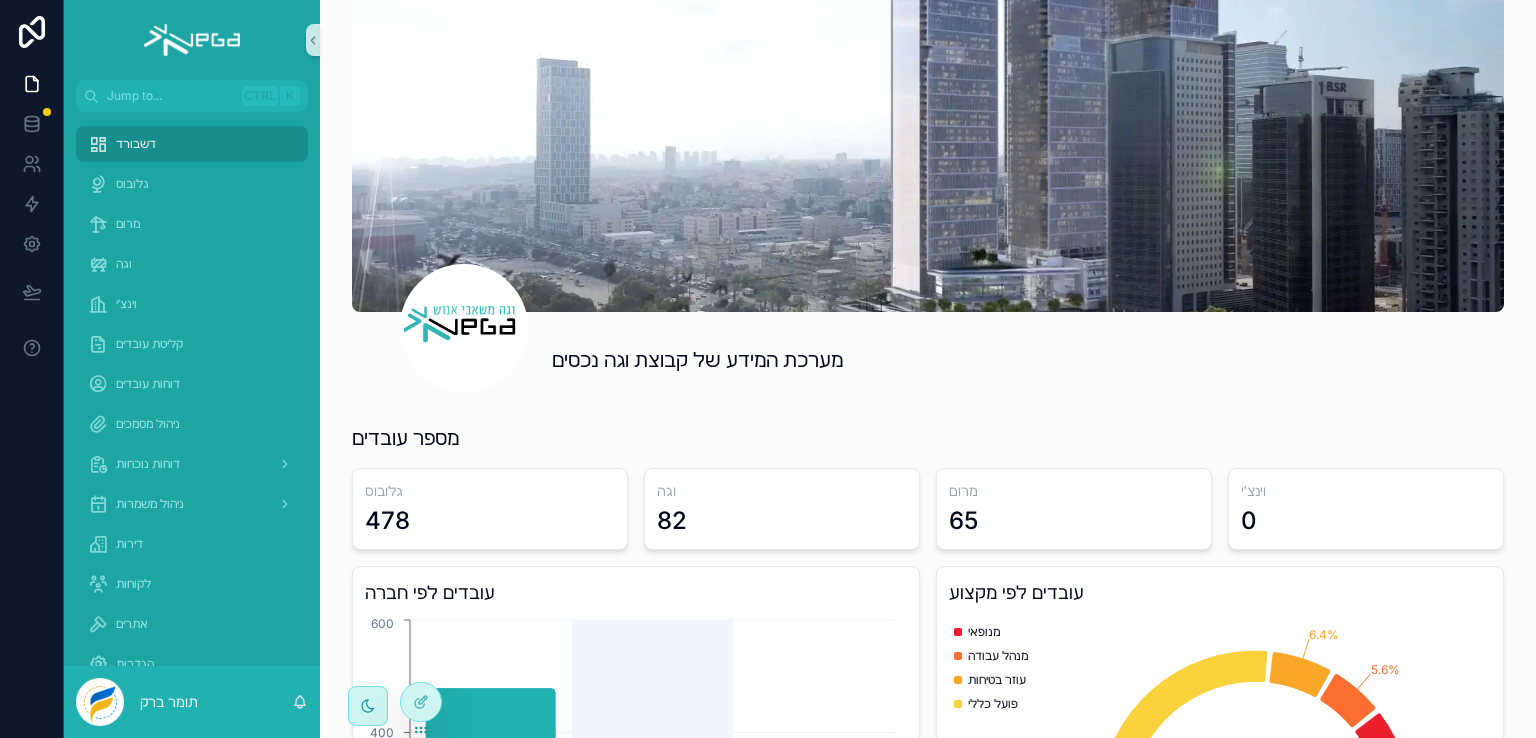 scroll, scrollTop: 0, scrollLeft: 0, axis: both 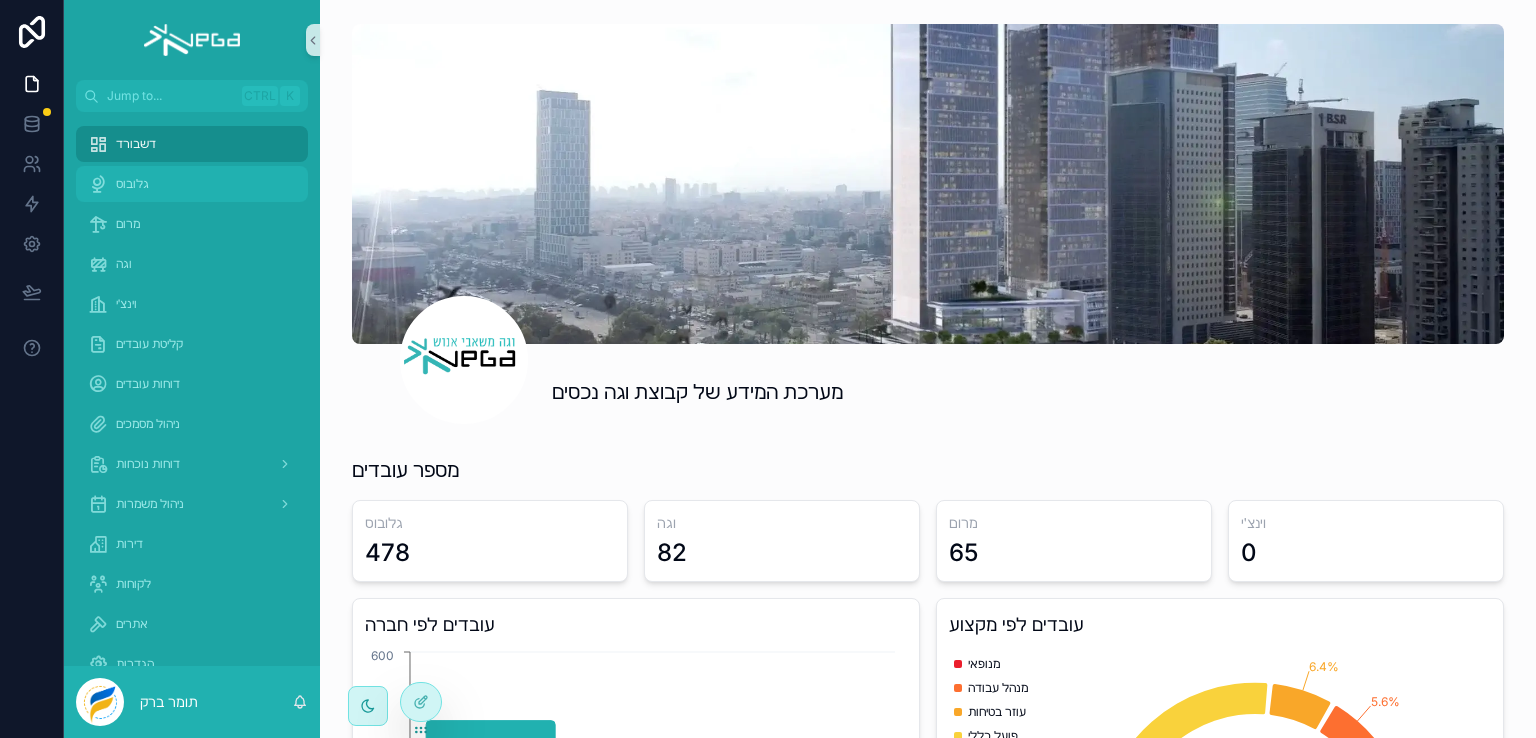 click on "גלובוס" at bounding box center [132, 184] 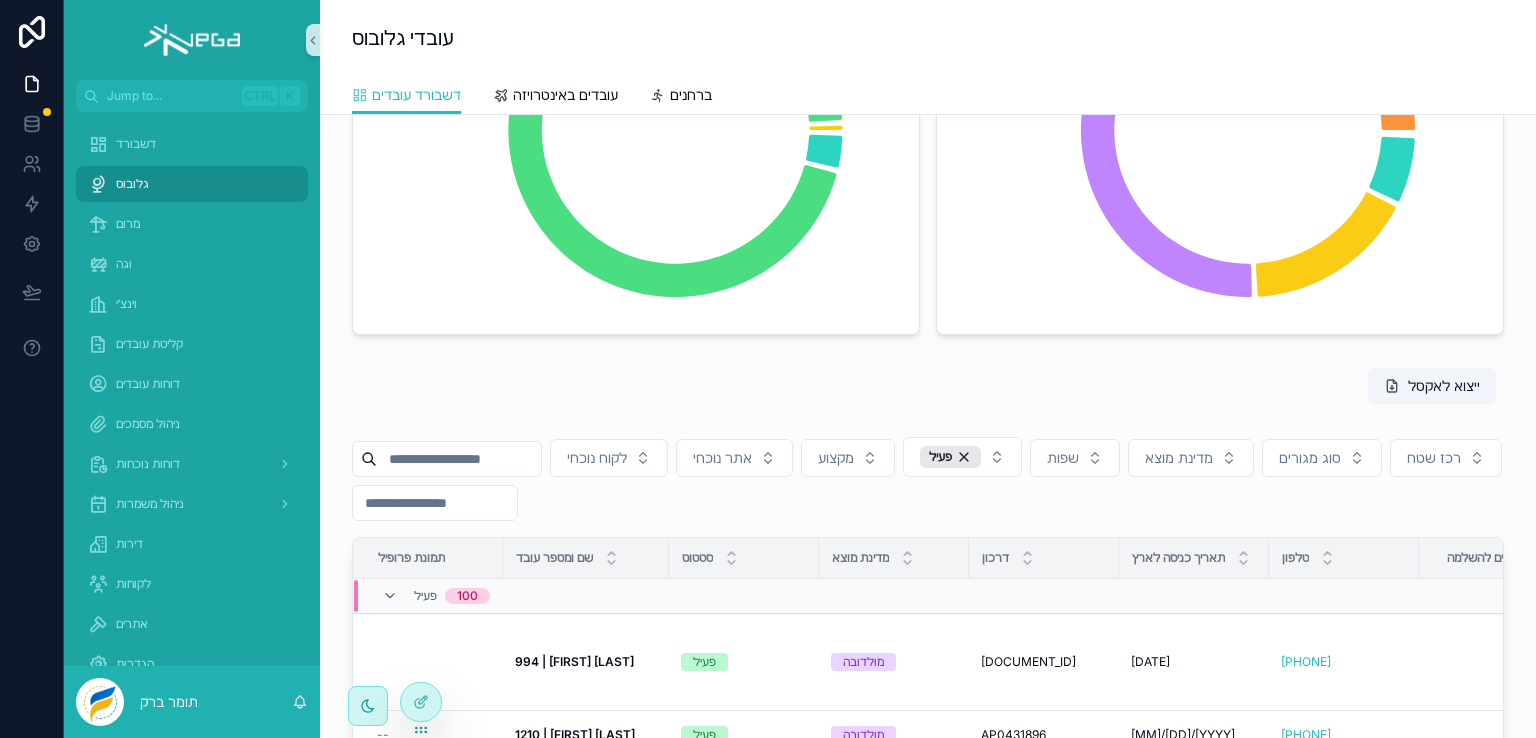 scroll, scrollTop: 500, scrollLeft: 0, axis: vertical 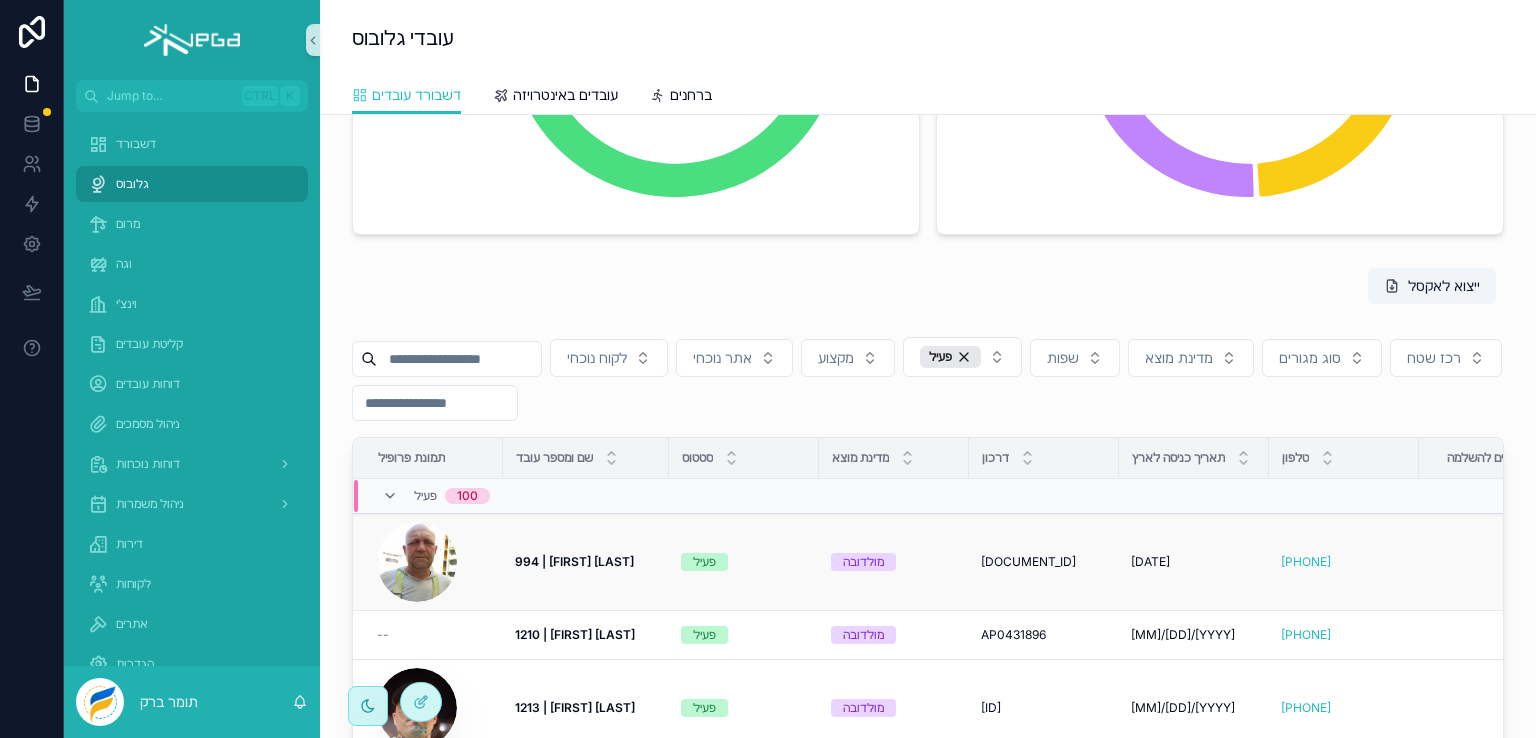 click on "994 | [FIRST] [LAST]" at bounding box center [574, 561] 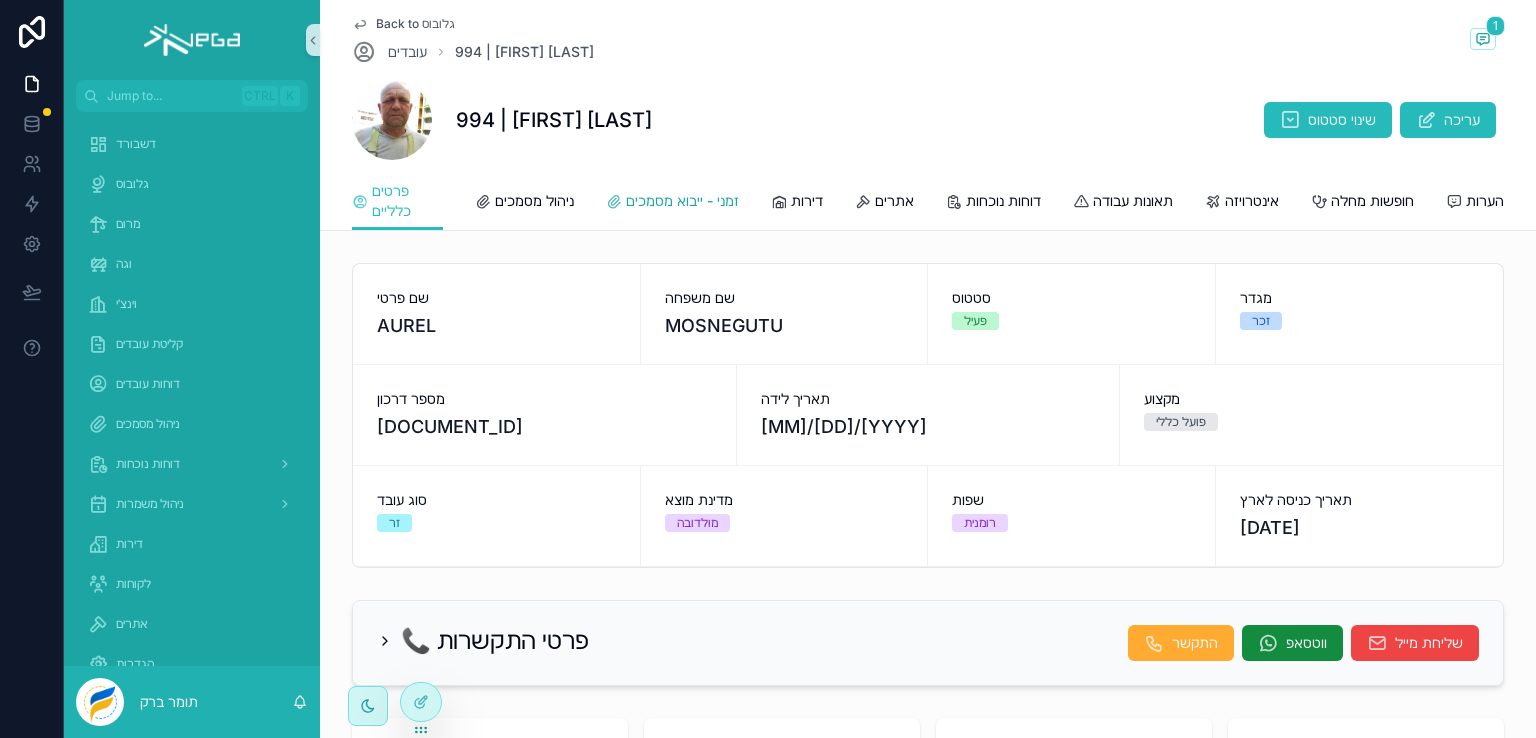 click on "זמני - ייבוא מסמכים" at bounding box center [682, 201] 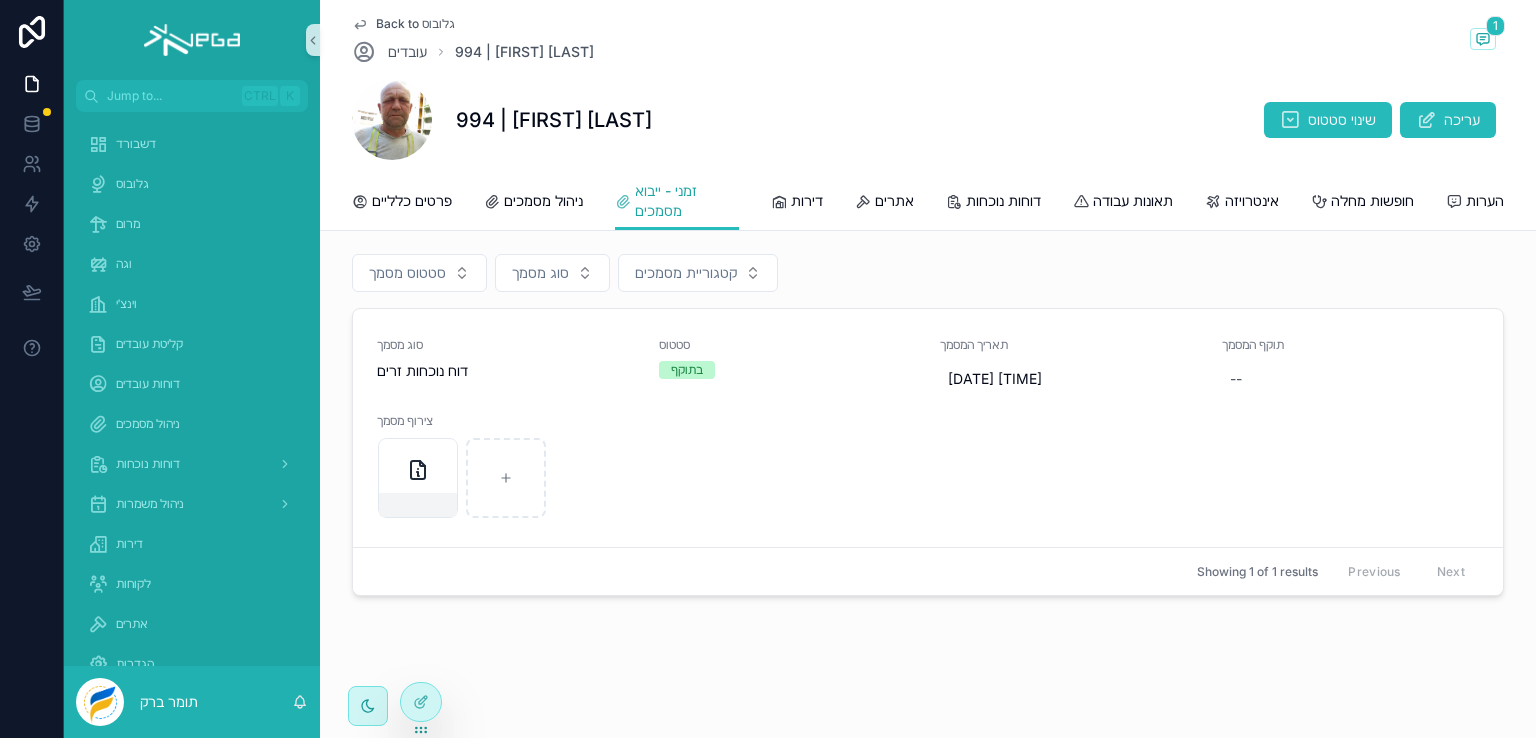 scroll, scrollTop: 0, scrollLeft: 0, axis: both 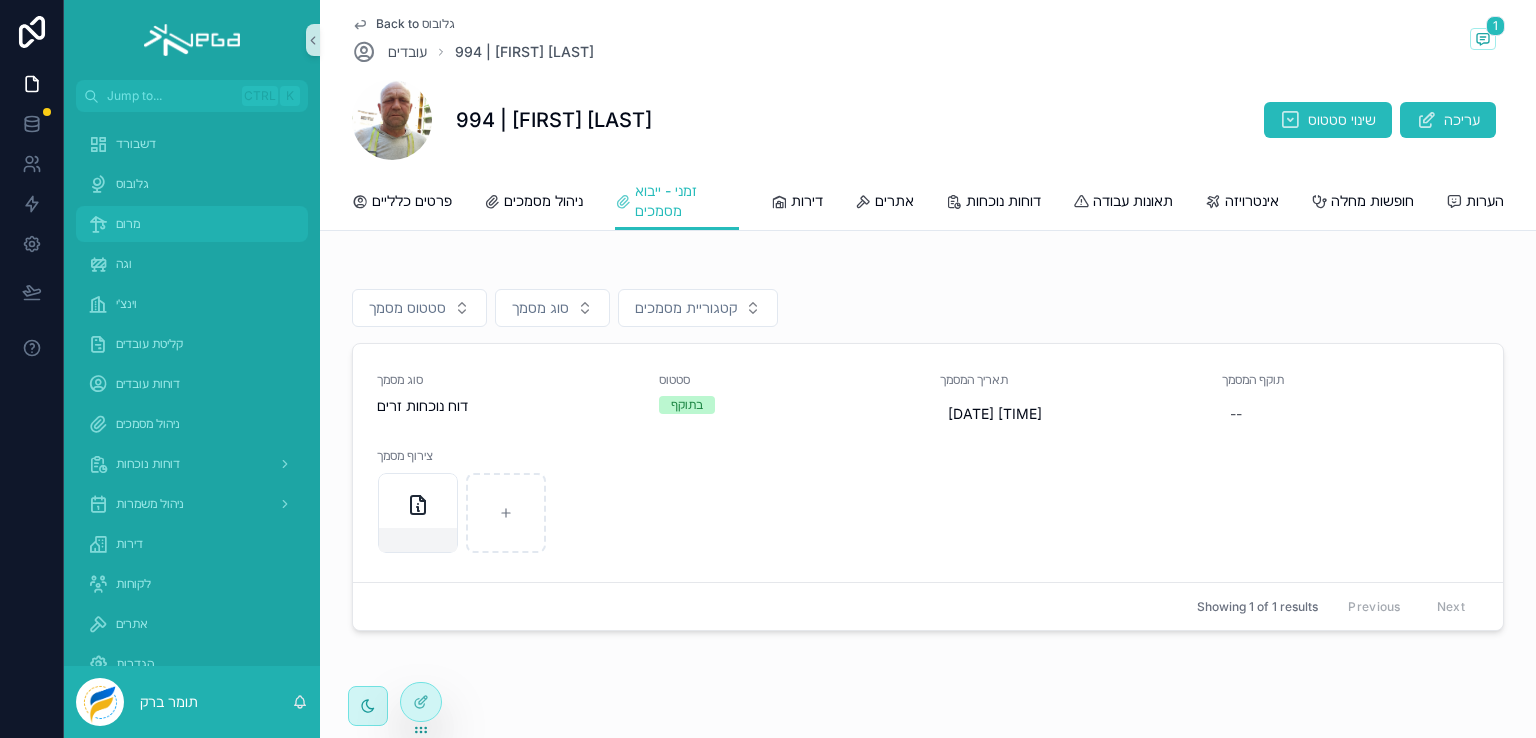 click on "מרום" at bounding box center (128, 224) 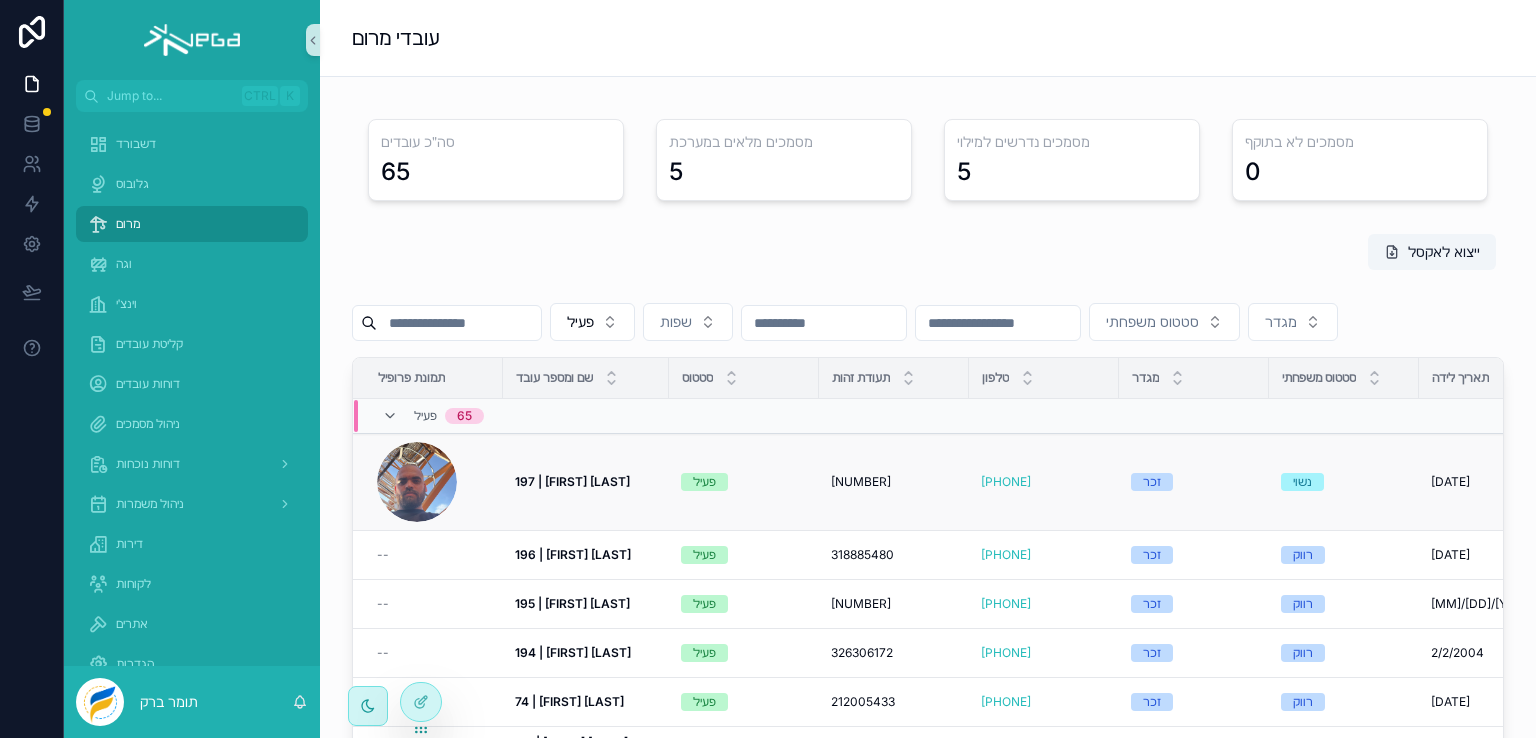 click on "197 | [FIRST] [LAST]" at bounding box center [572, 481] 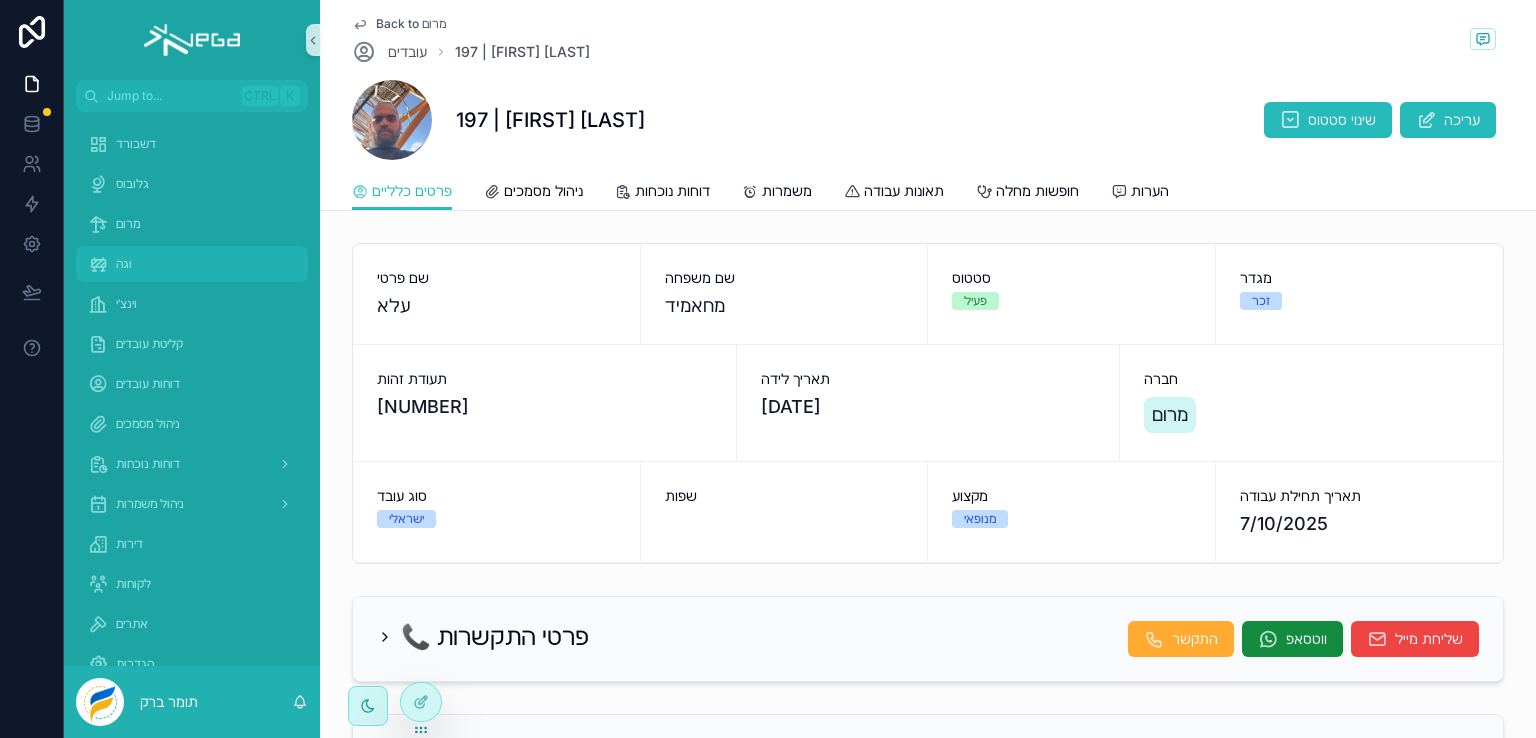 click on "וגה" at bounding box center [192, 264] 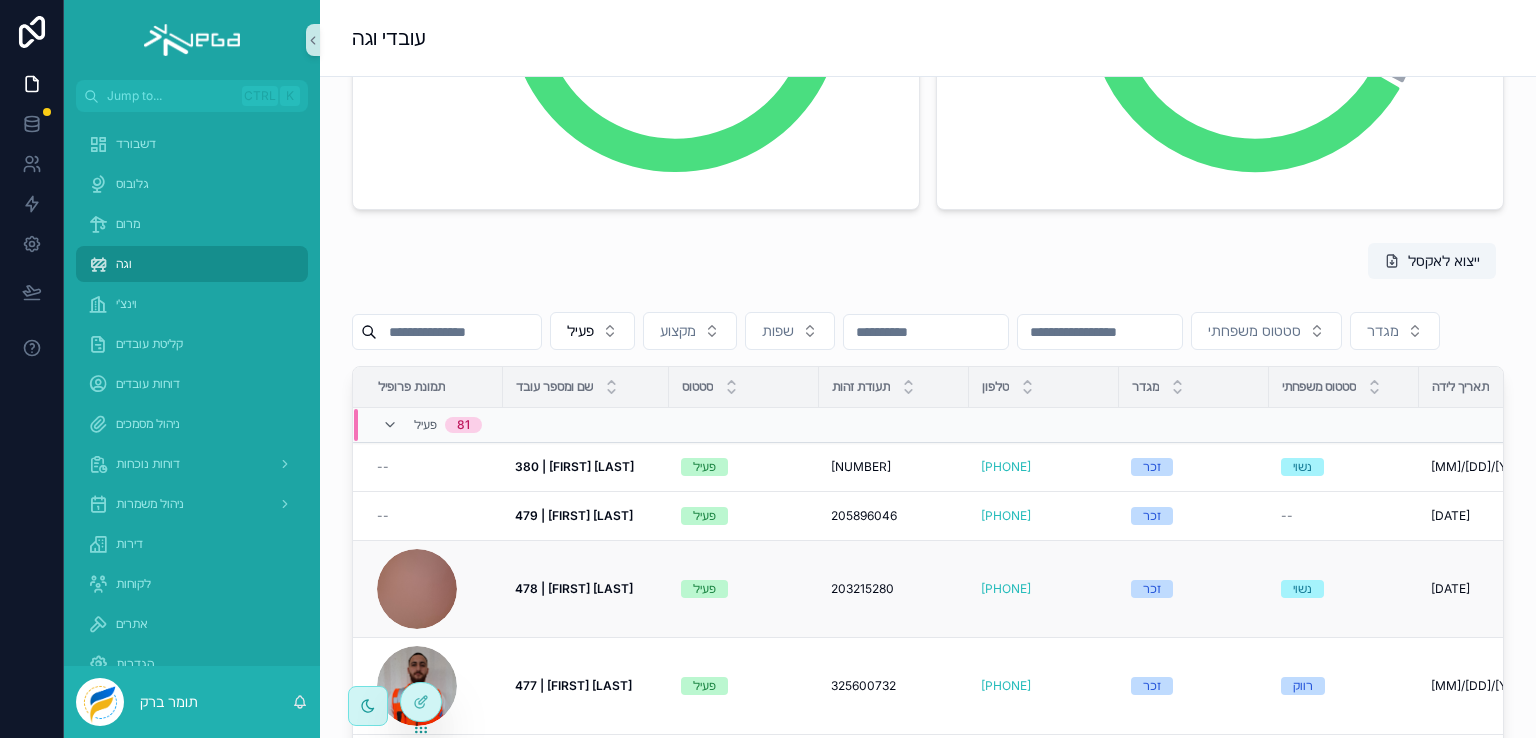 scroll, scrollTop: 500, scrollLeft: 0, axis: vertical 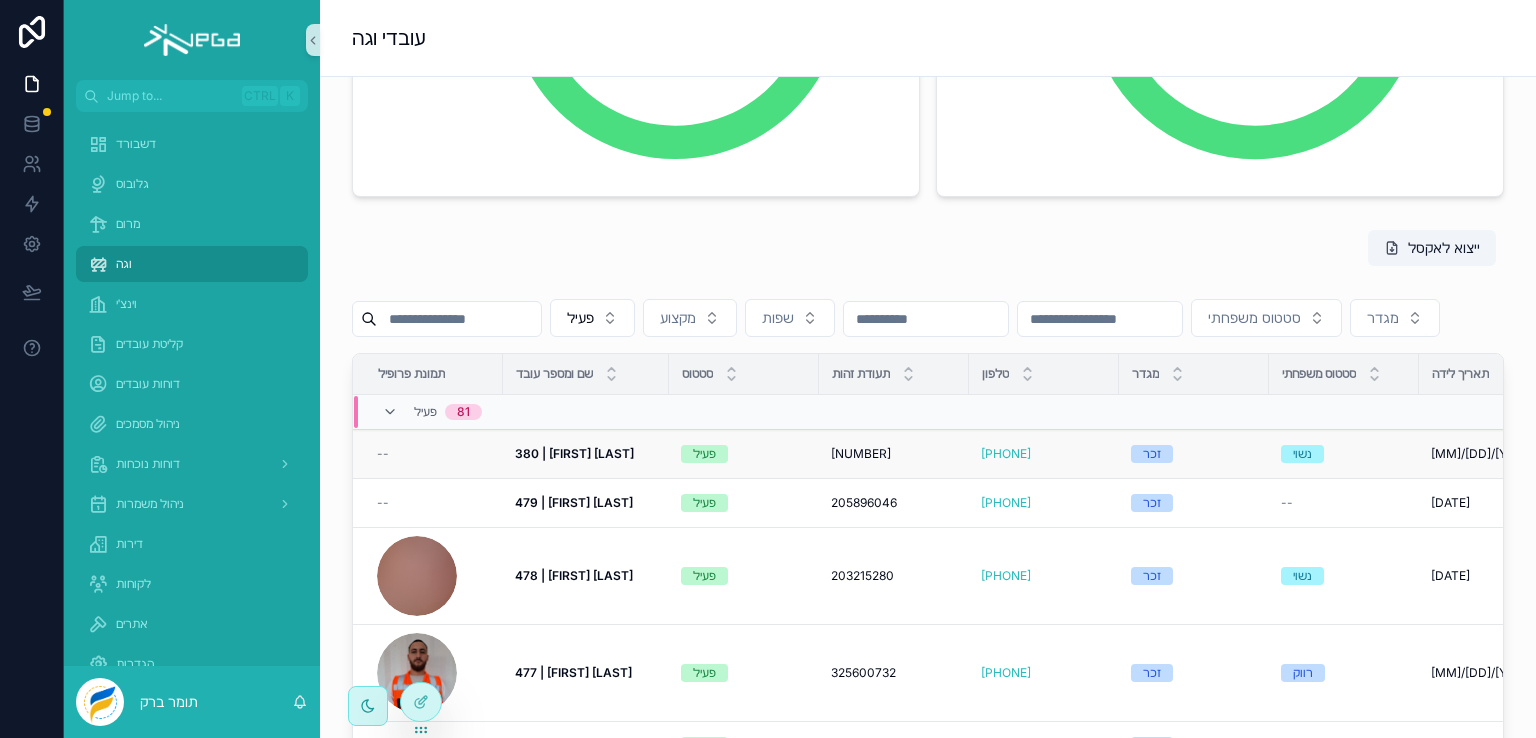 click on "380 | [FIRST] [LAST]" at bounding box center [574, 453] 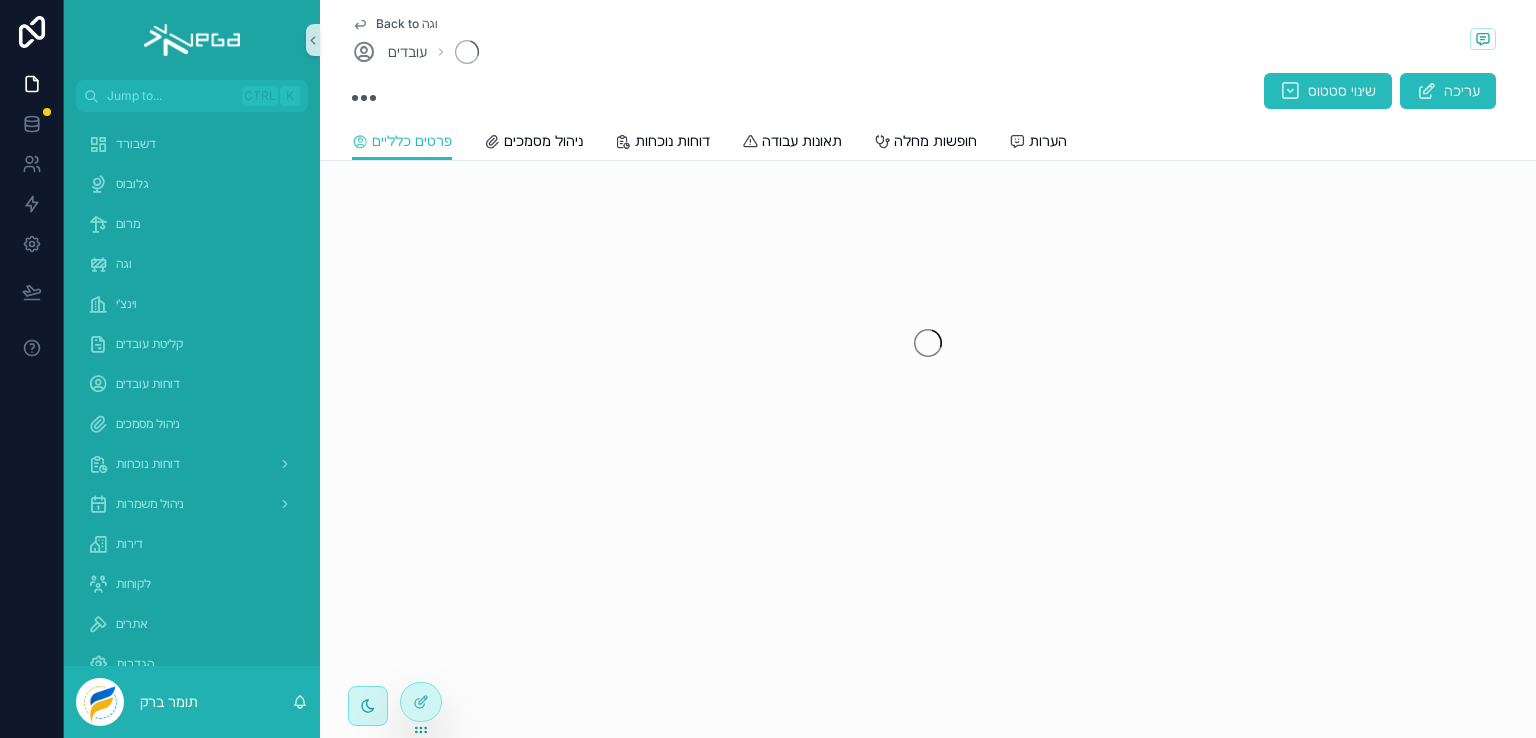 scroll, scrollTop: 0, scrollLeft: 0, axis: both 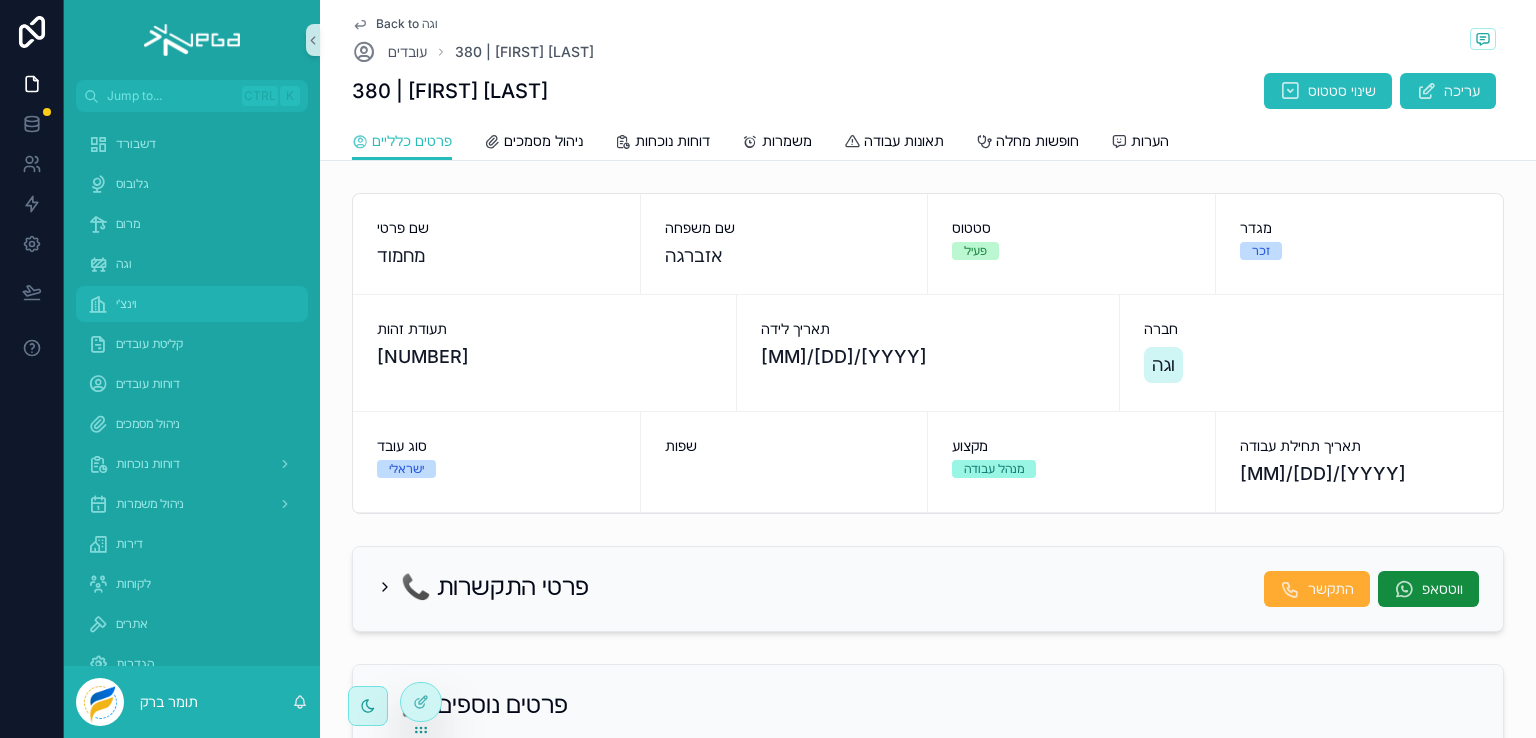click on "וינצ׳י" at bounding box center (126, 304) 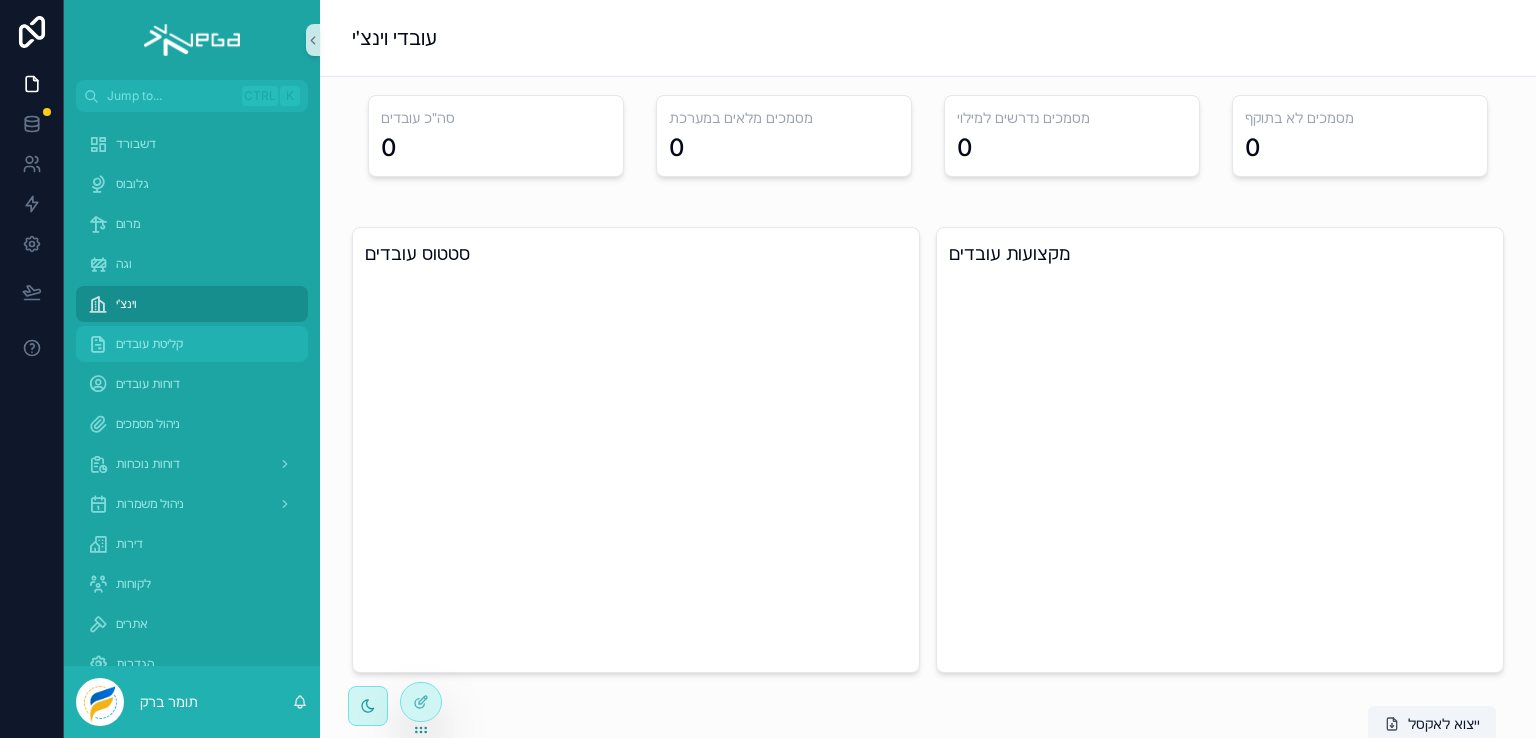 scroll, scrollTop: 0, scrollLeft: 0, axis: both 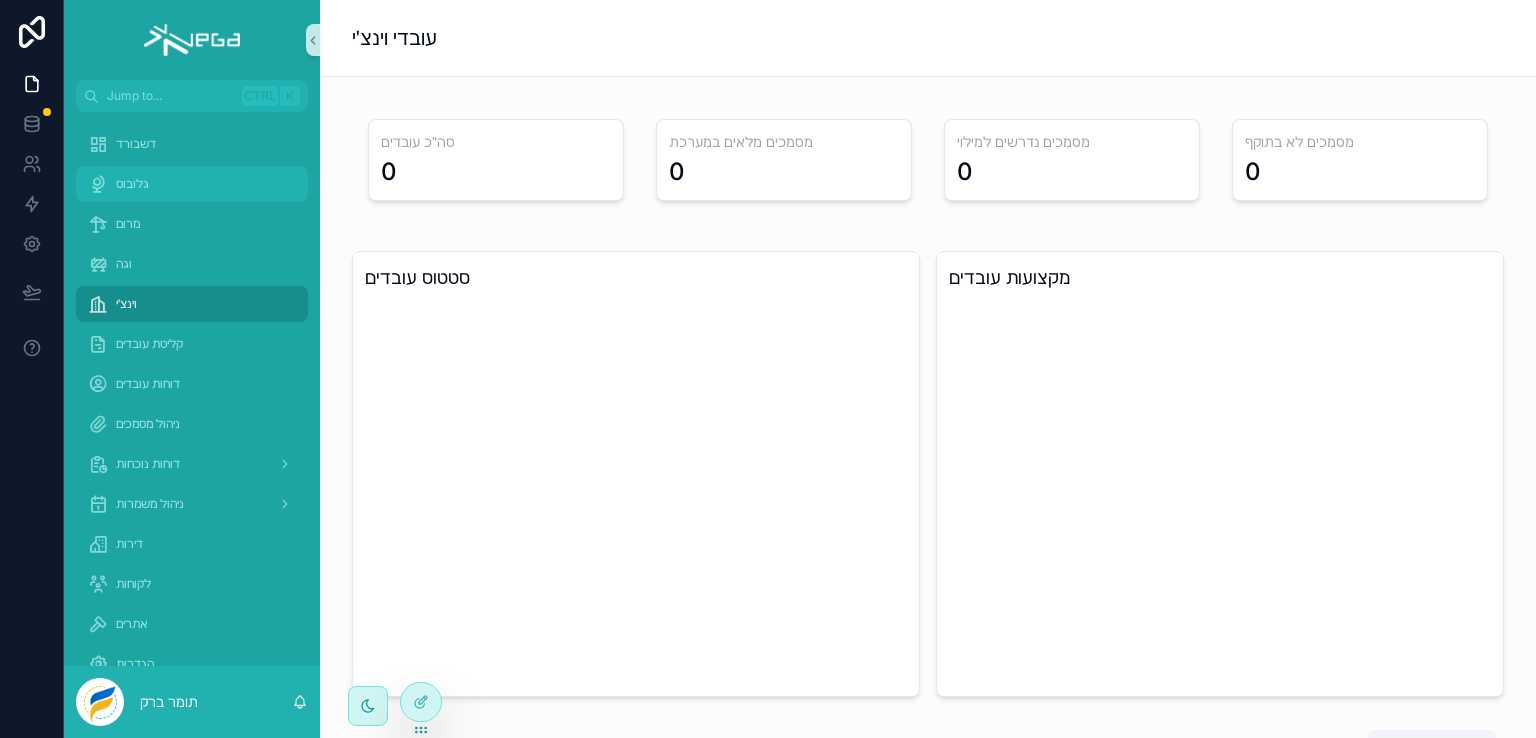 click on "גלובוס" at bounding box center (132, 184) 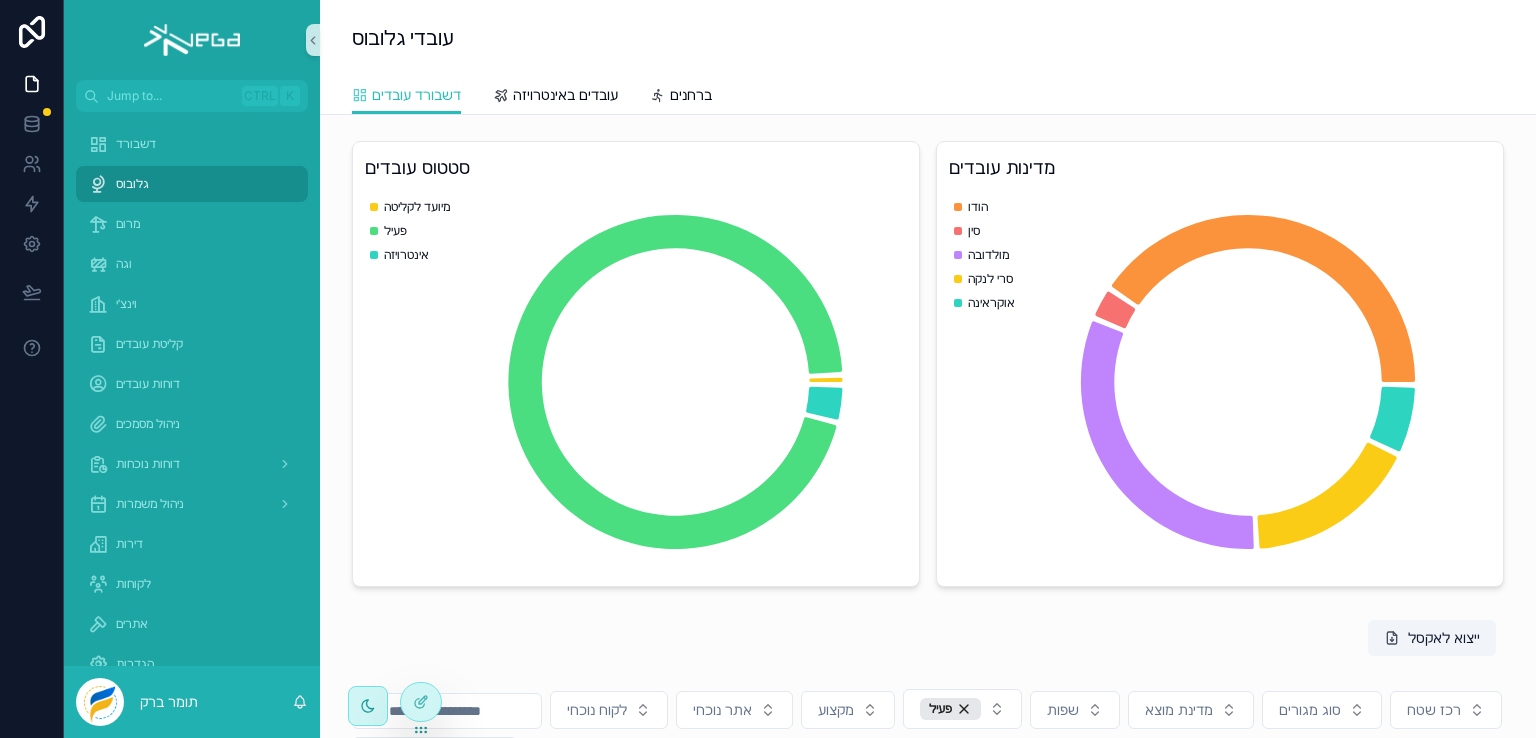 scroll, scrollTop: 400, scrollLeft: 0, axis: vertical 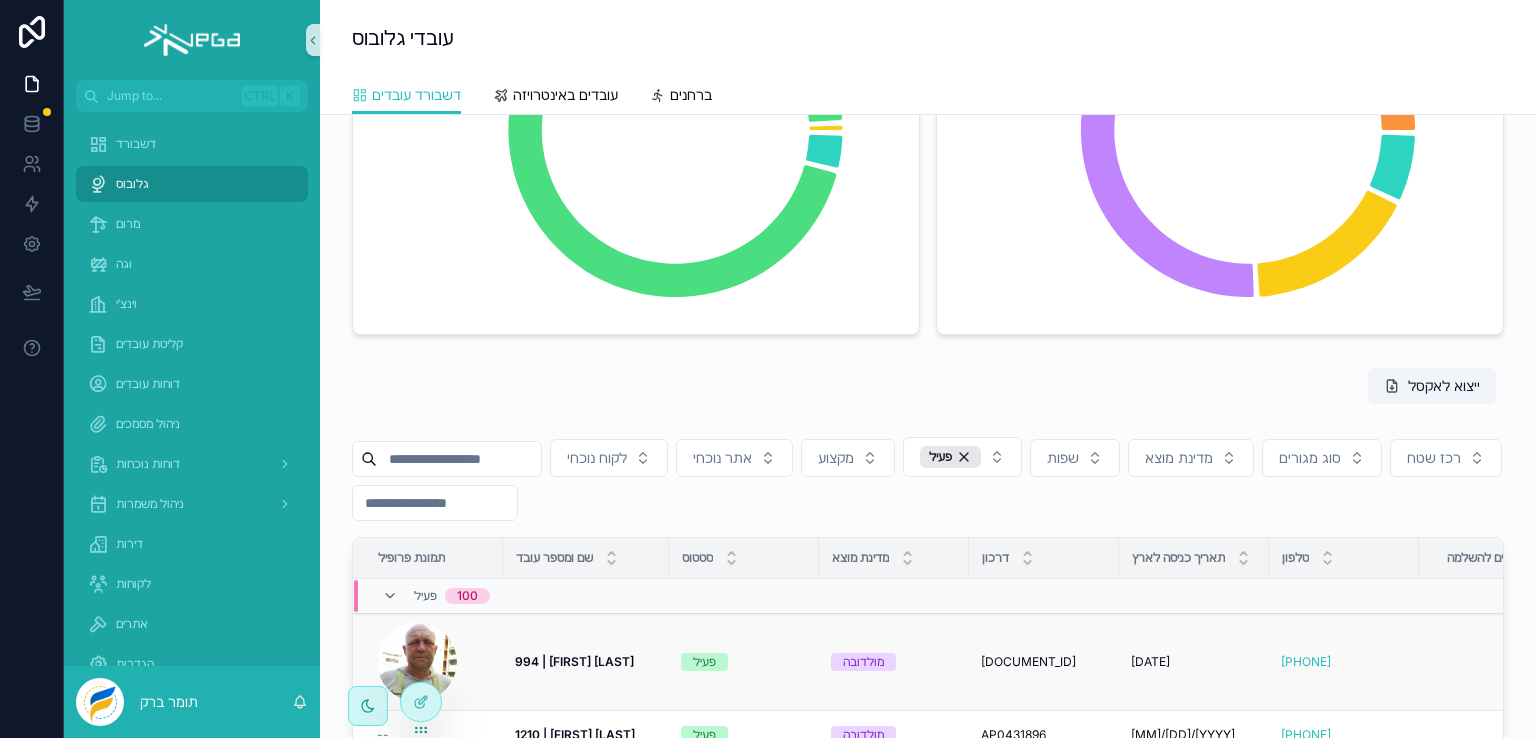 click on "994 | [FIRST] [LAST]" at bounding box center (574, 661) 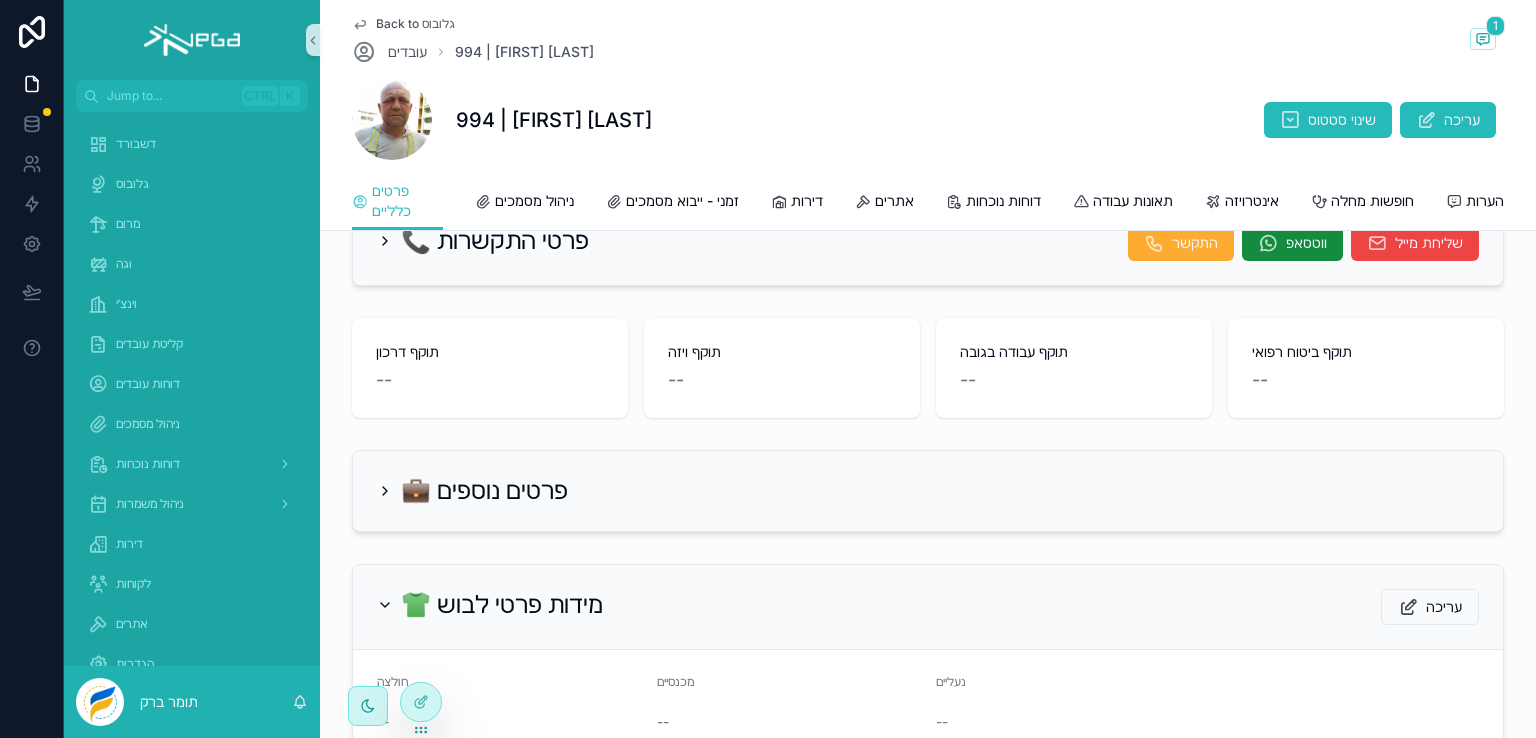scroll, scrollTop: 0, scrollLeft: 0, axis: both 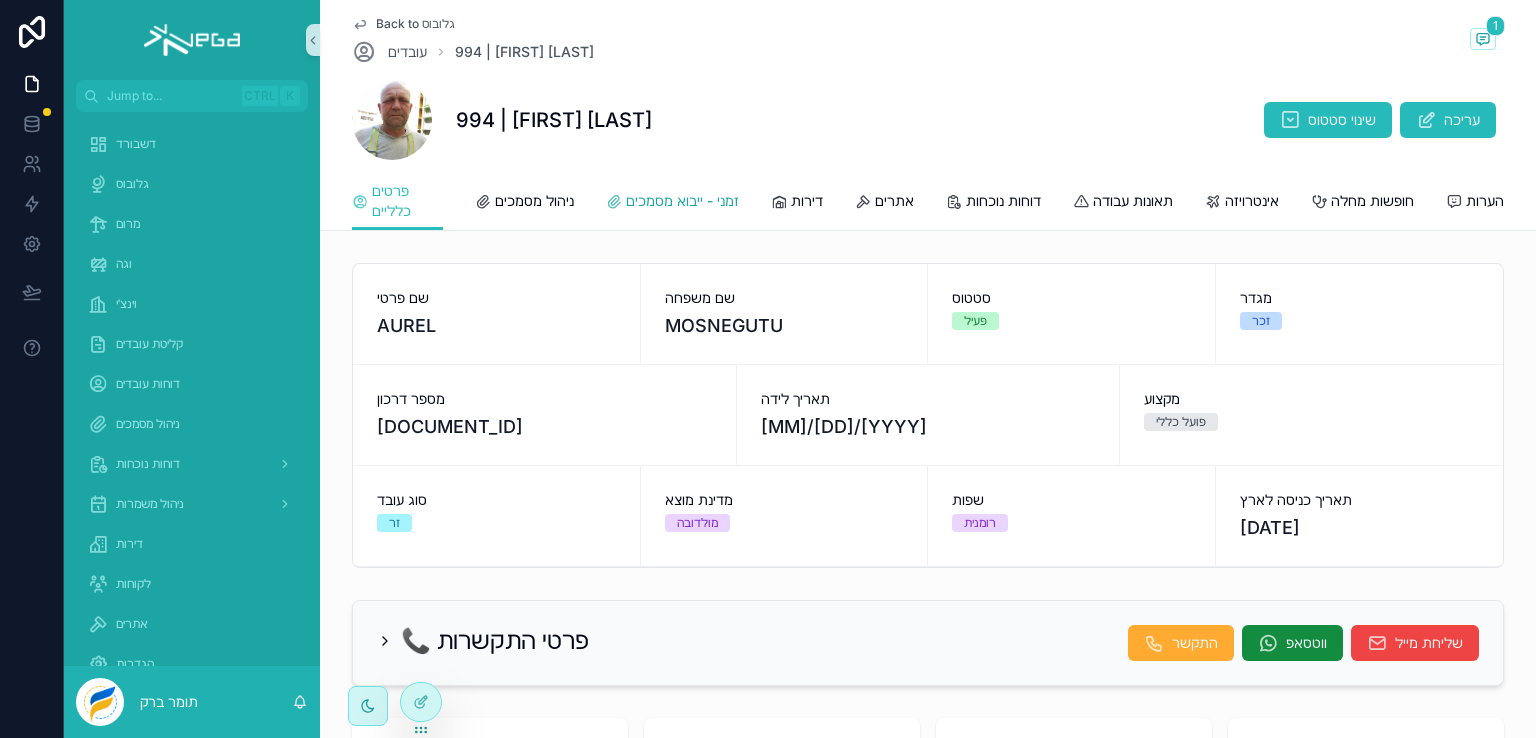 click on "זמני - ייבוא מסמכים" at bounding box center (682, 201) 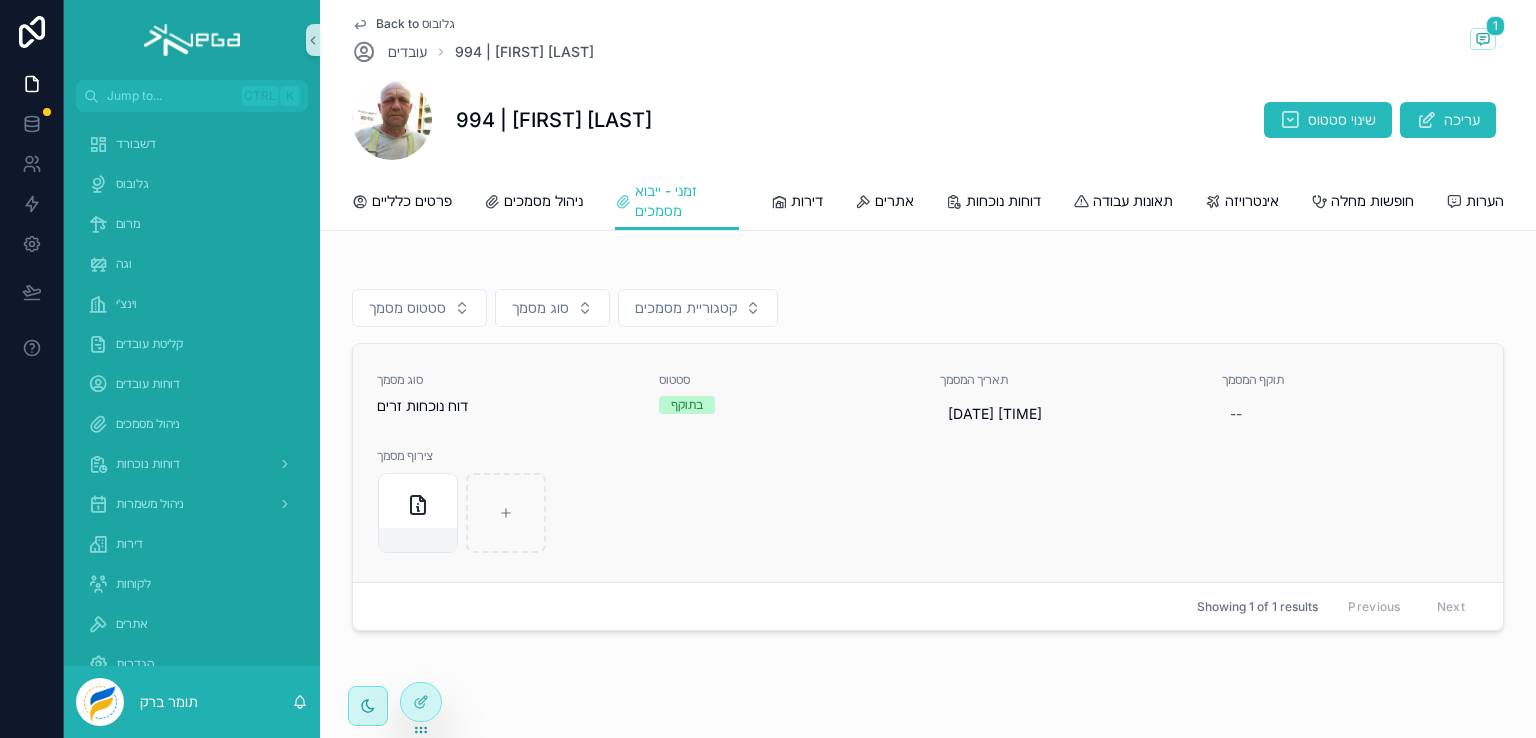 click on "סוג מסמך דוח נוכחות זרים סטטוס בתוקף תאריך המסמך [MM]/[DD]/[YYYY] [HH]:[MM] [AM/PM] תוקף המסמך -- צירוף מסמך" at bounding box center [928, 463] 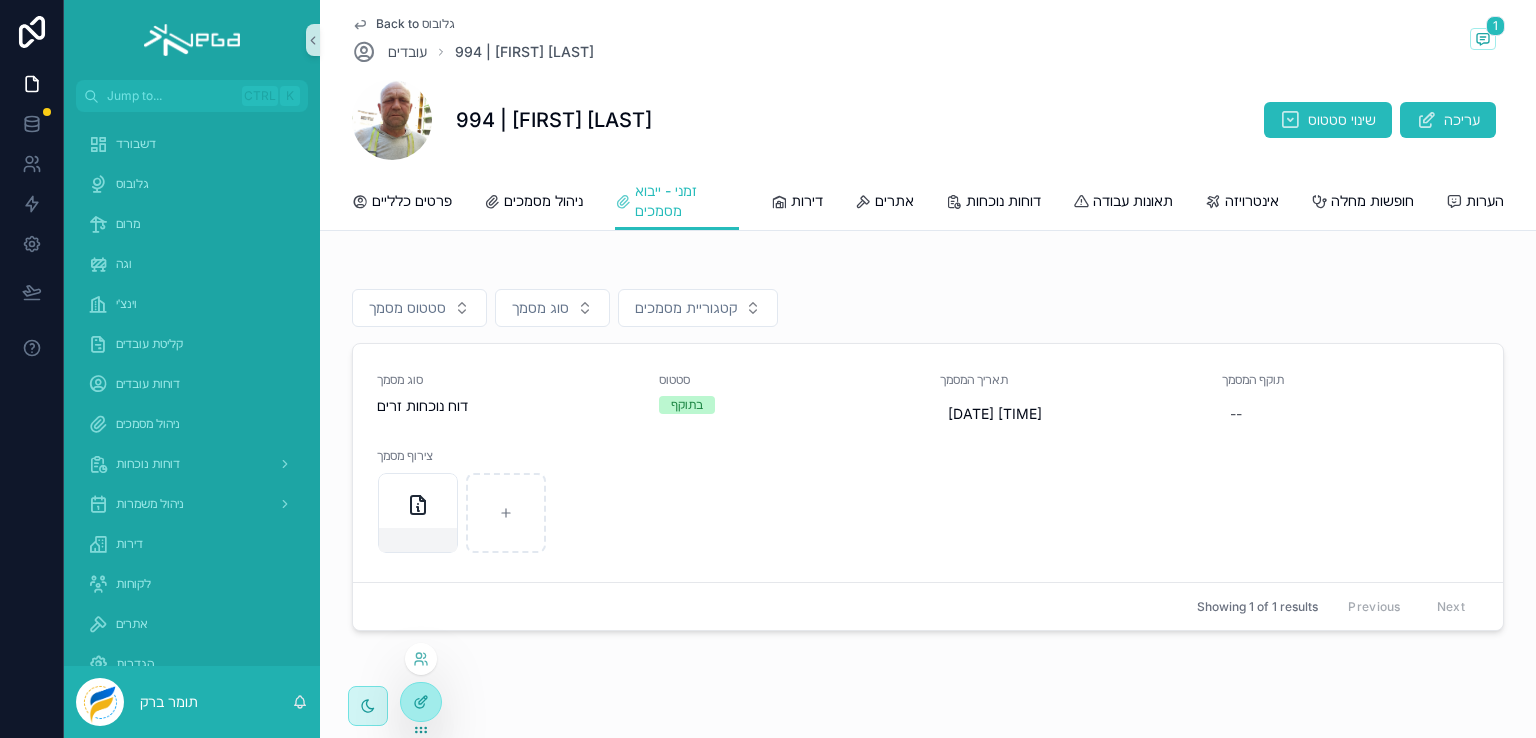 click 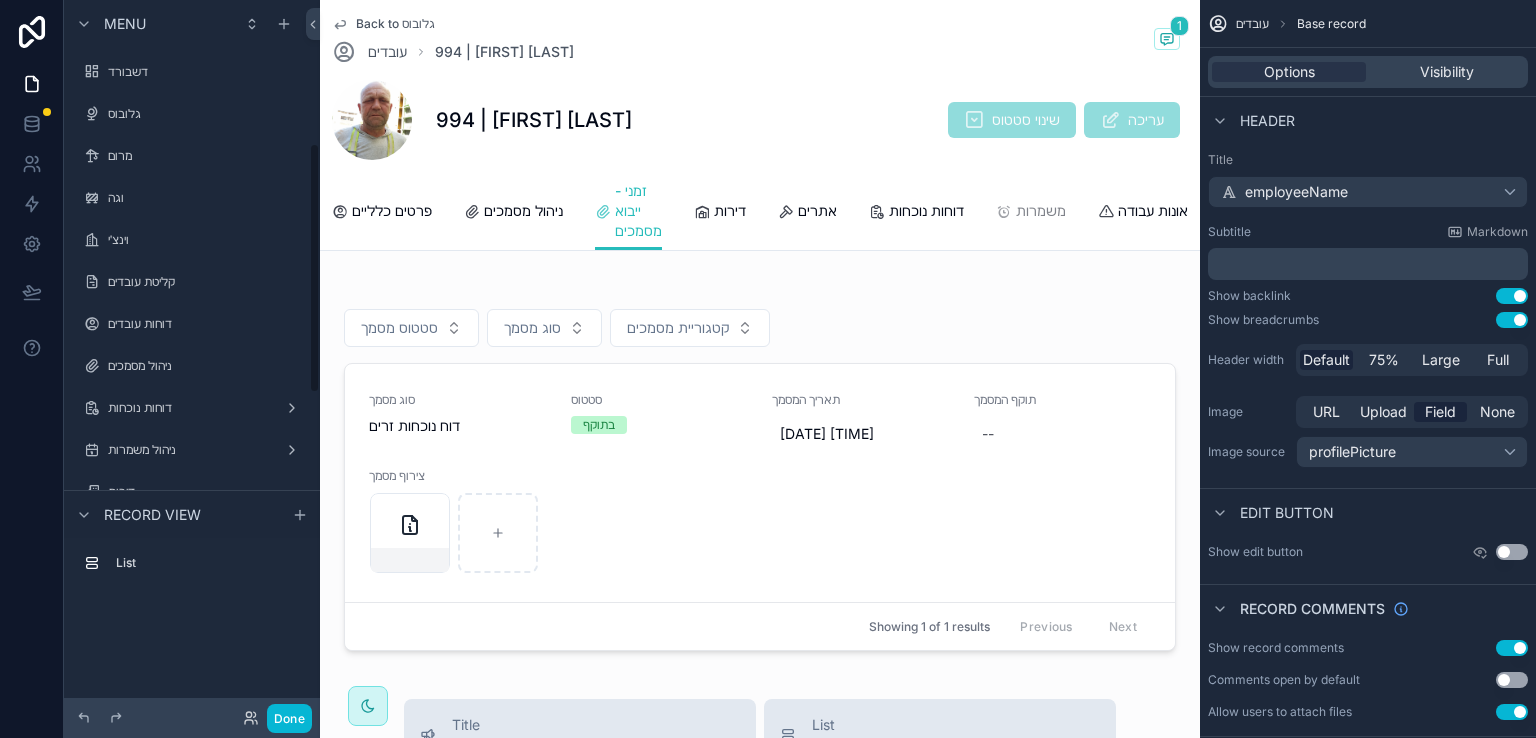 scroll, scrollTop: 411, scrollLeft: 0, axis: vertical 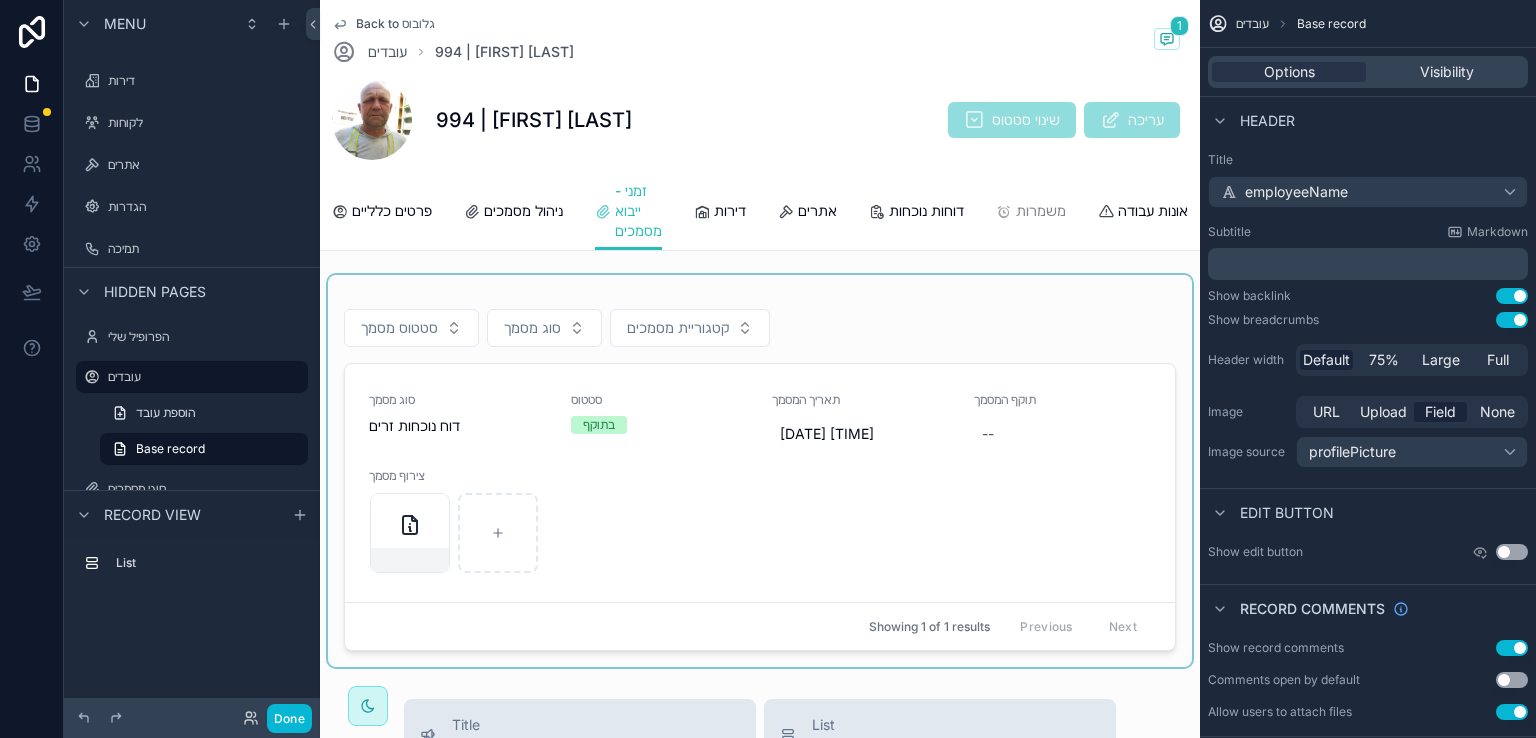 click at bounding box center [760, 471] 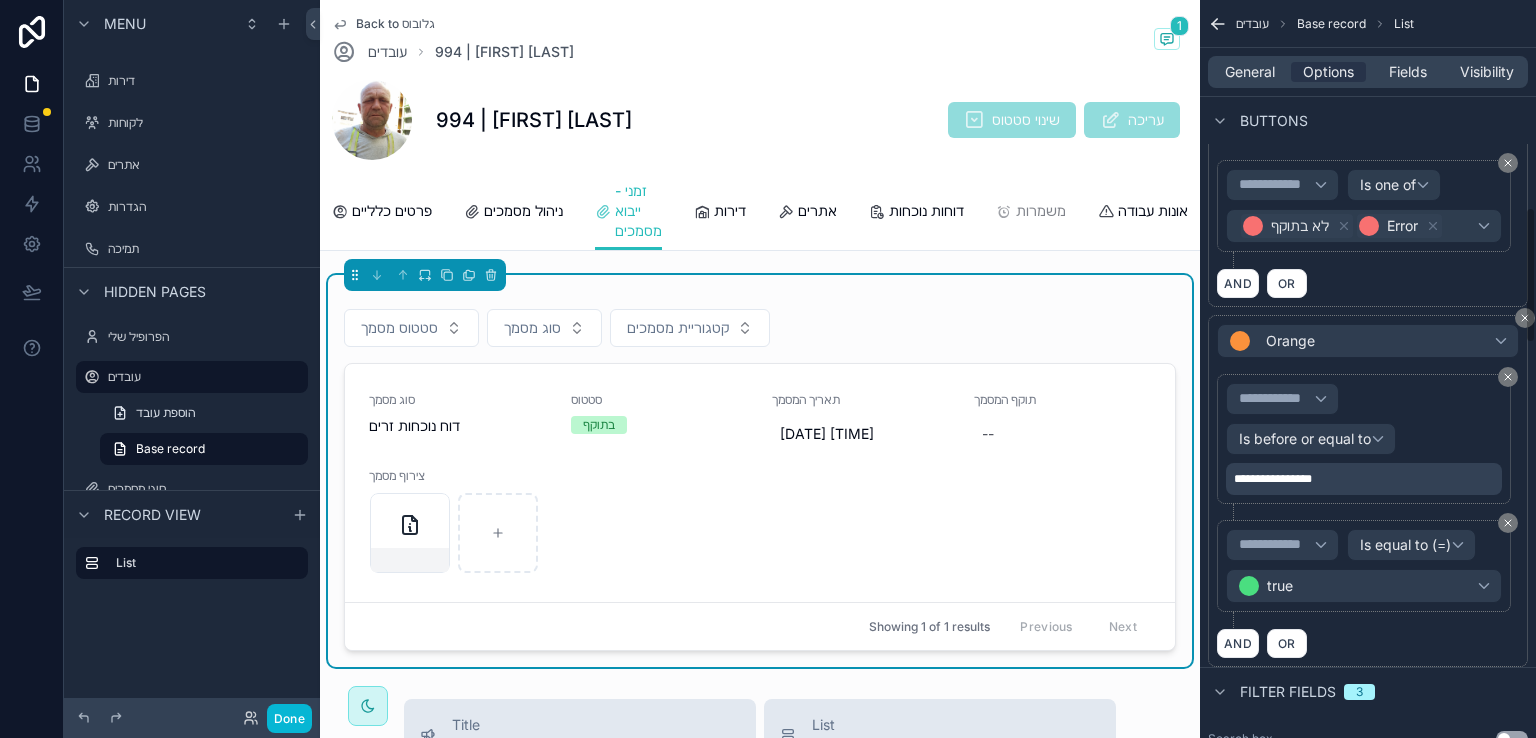 scroll, scrollTop: 1200, scrollLeft: 0, axis: vertical 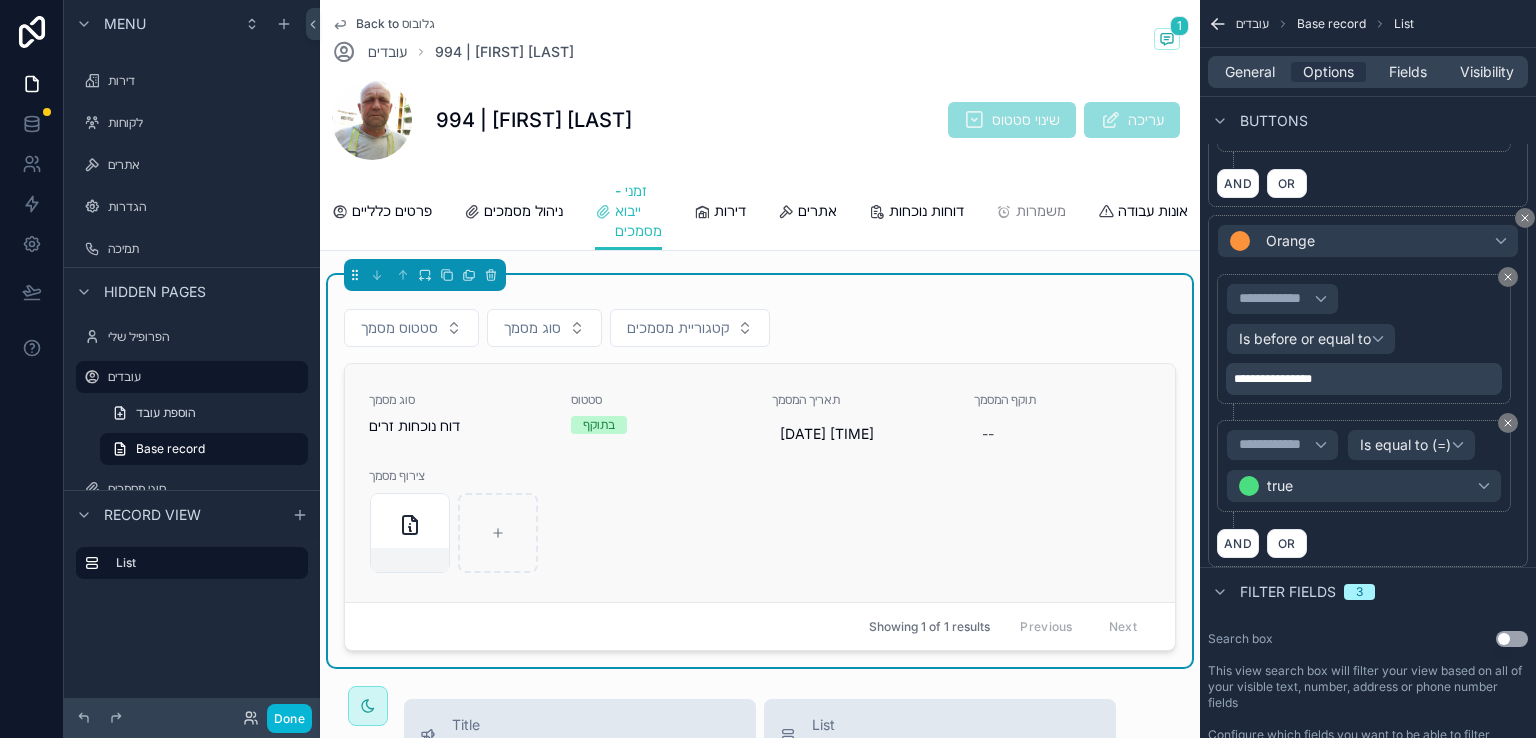 click on "סוג מסמך דוח נוכחות זרים סטטוס בתוקף תאריך המסמך [MM]/[DD]/[YYYY] [HH]:[MM] [AM/PM] תוקף המסמך -- צירוף מסמך" at bounding box center (760, 483) 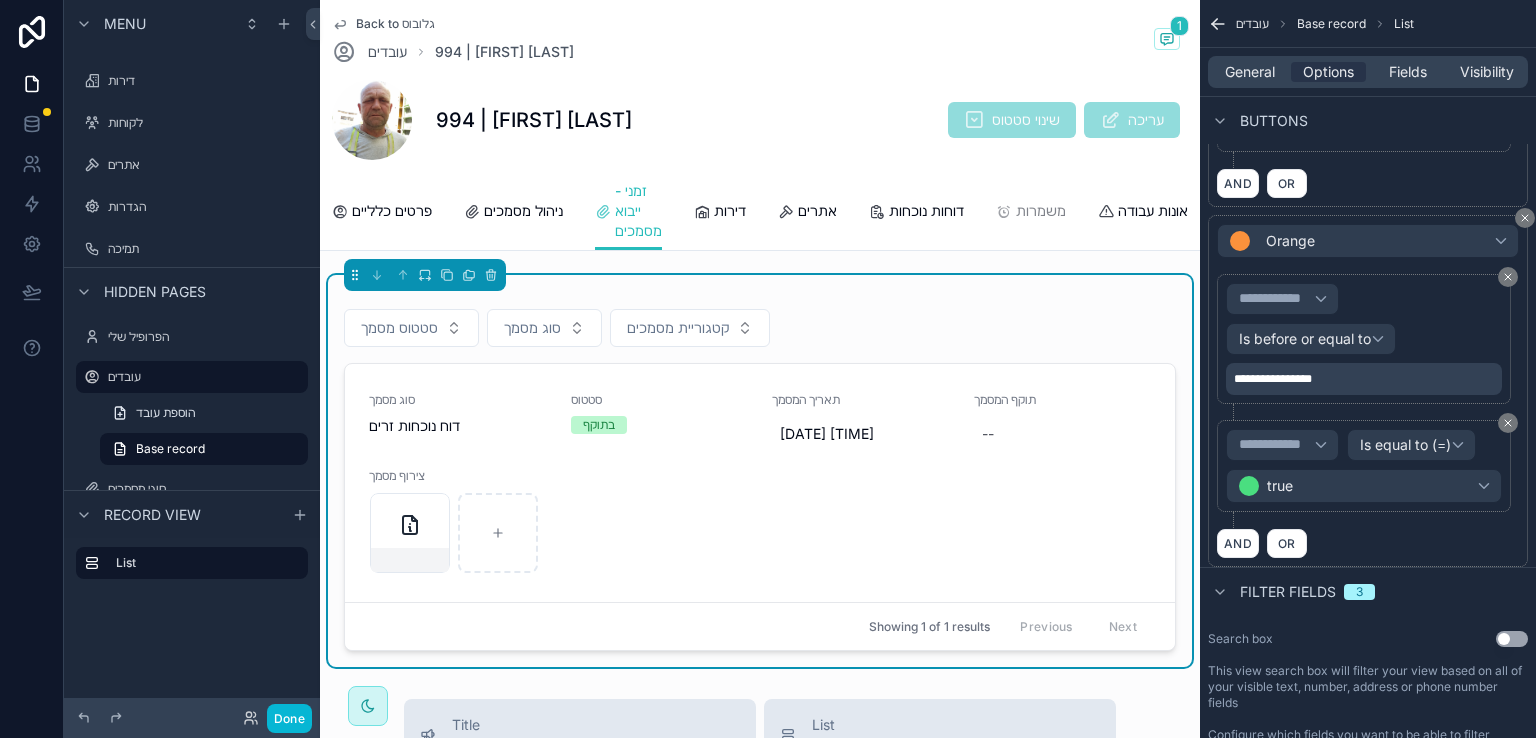 click on "סטטוס מסמך סוג מסמך קטגוריית מסמכים" at bounding box center (760, 332) 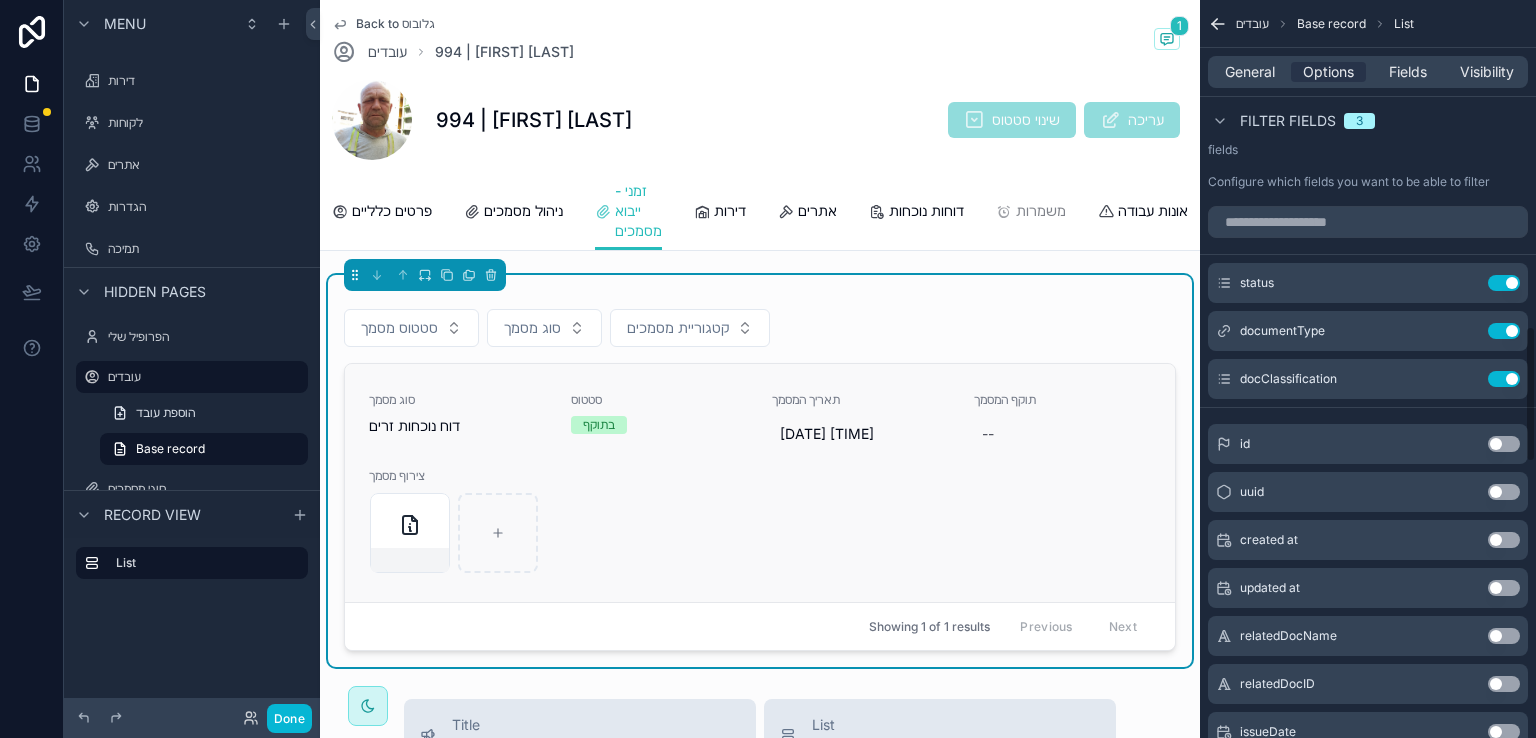 scroll, scrollTop: 1800, scrollLeft: 0, axis: vertical 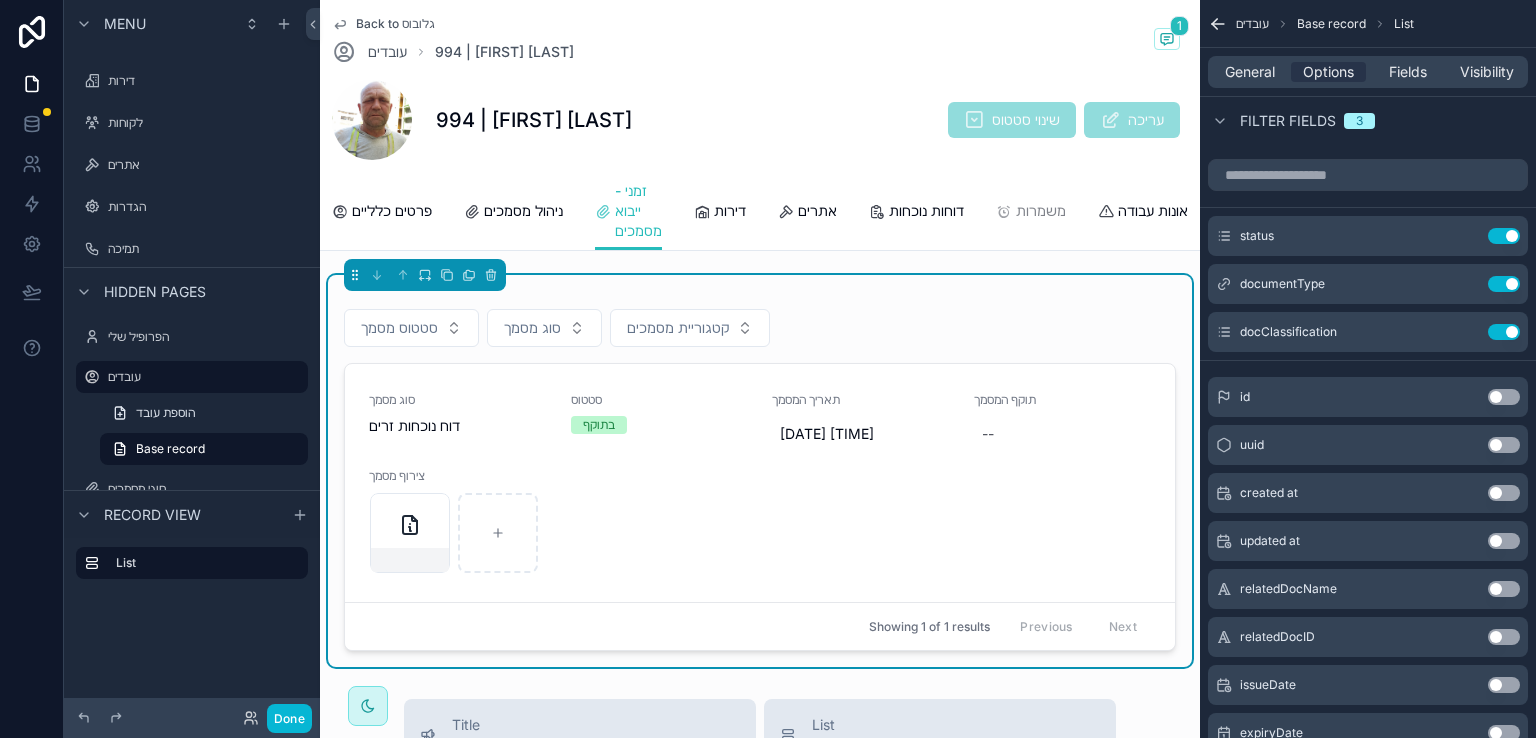 click on "סטטוס מסמך סוג מסמך קטגוריית מסמכים" at bounding box center [760, 332] 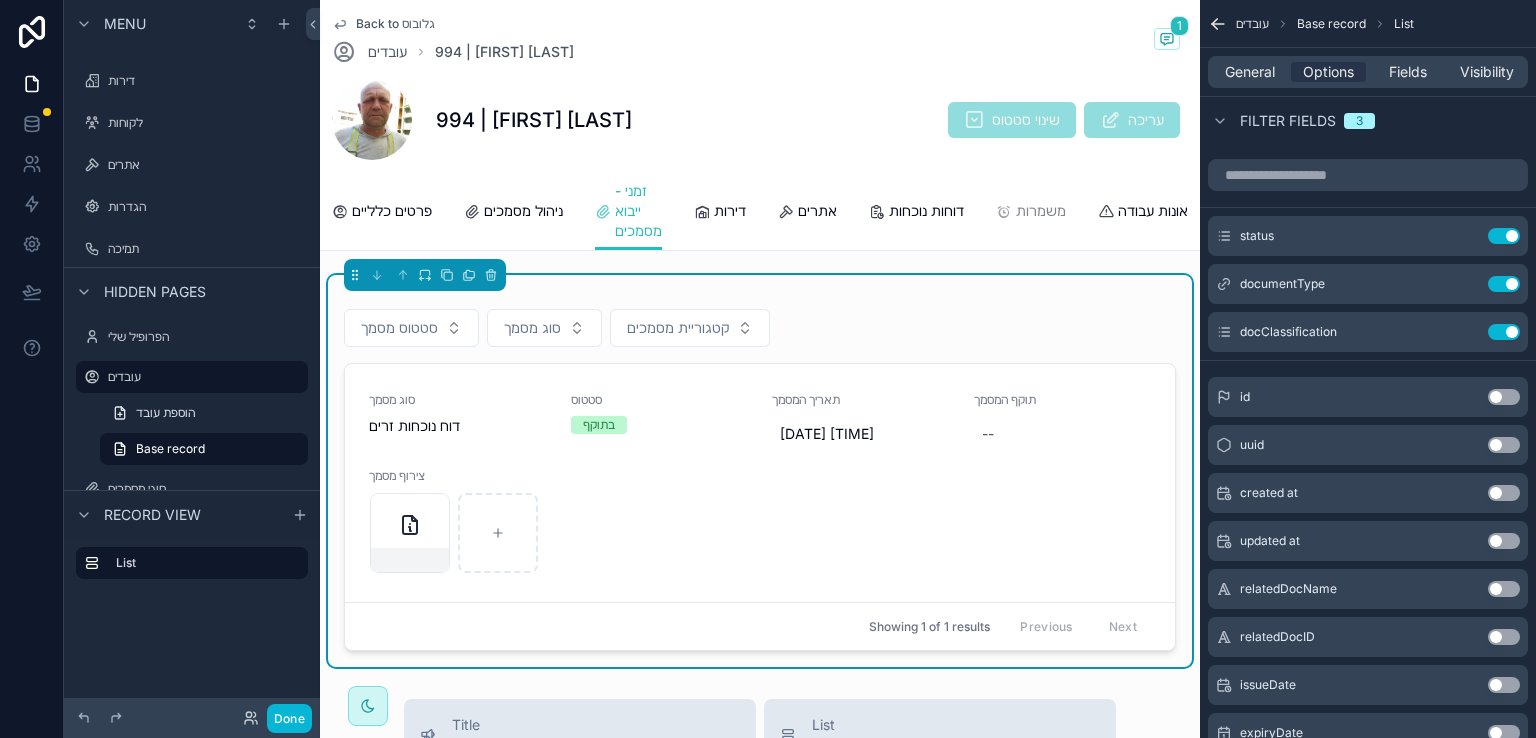 drag, startPoint x: 992, startPoint y: 342, endPoint x: 953, endPoint y: 329, distance: 41.109608 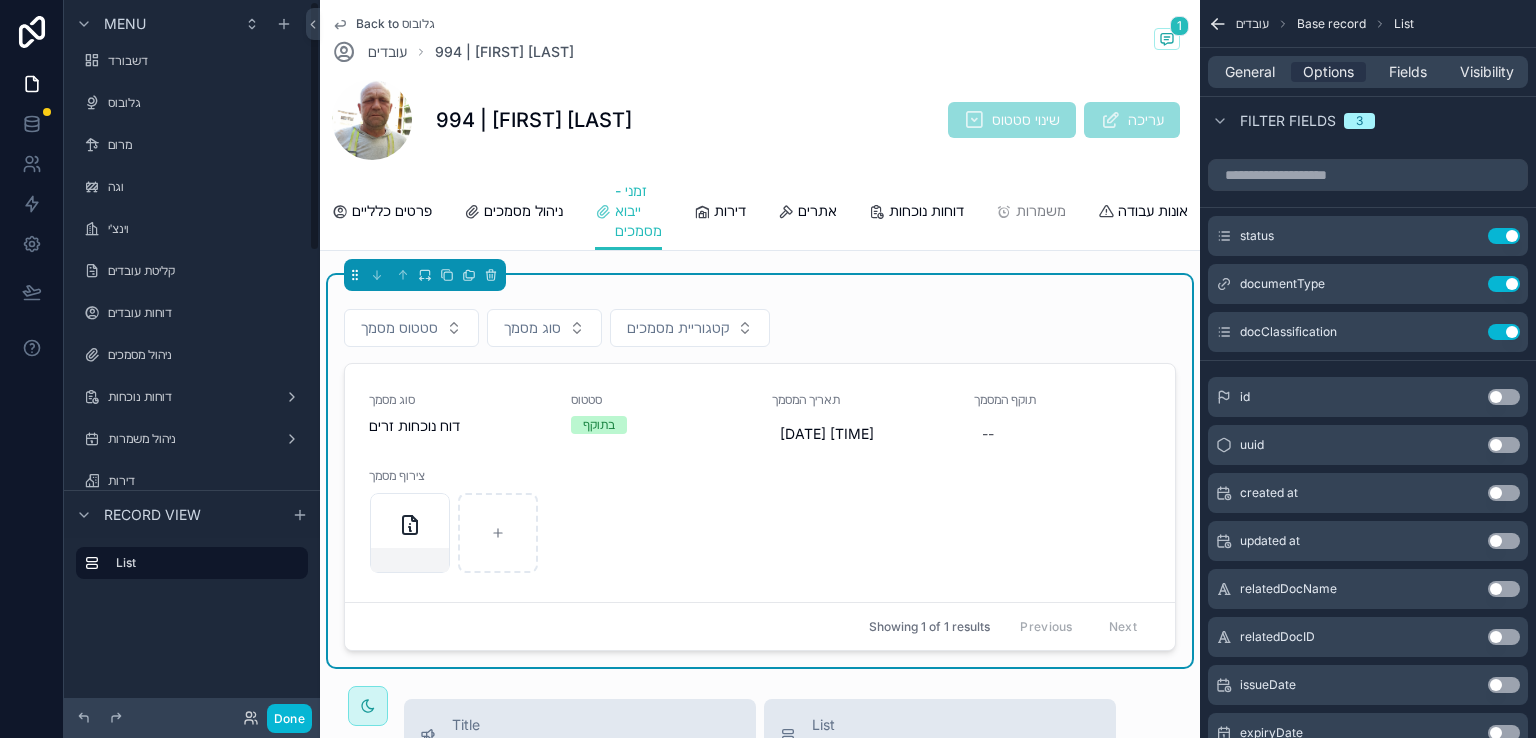 scroll, scrollTop: 0, scrollLeft: 0, axis: both 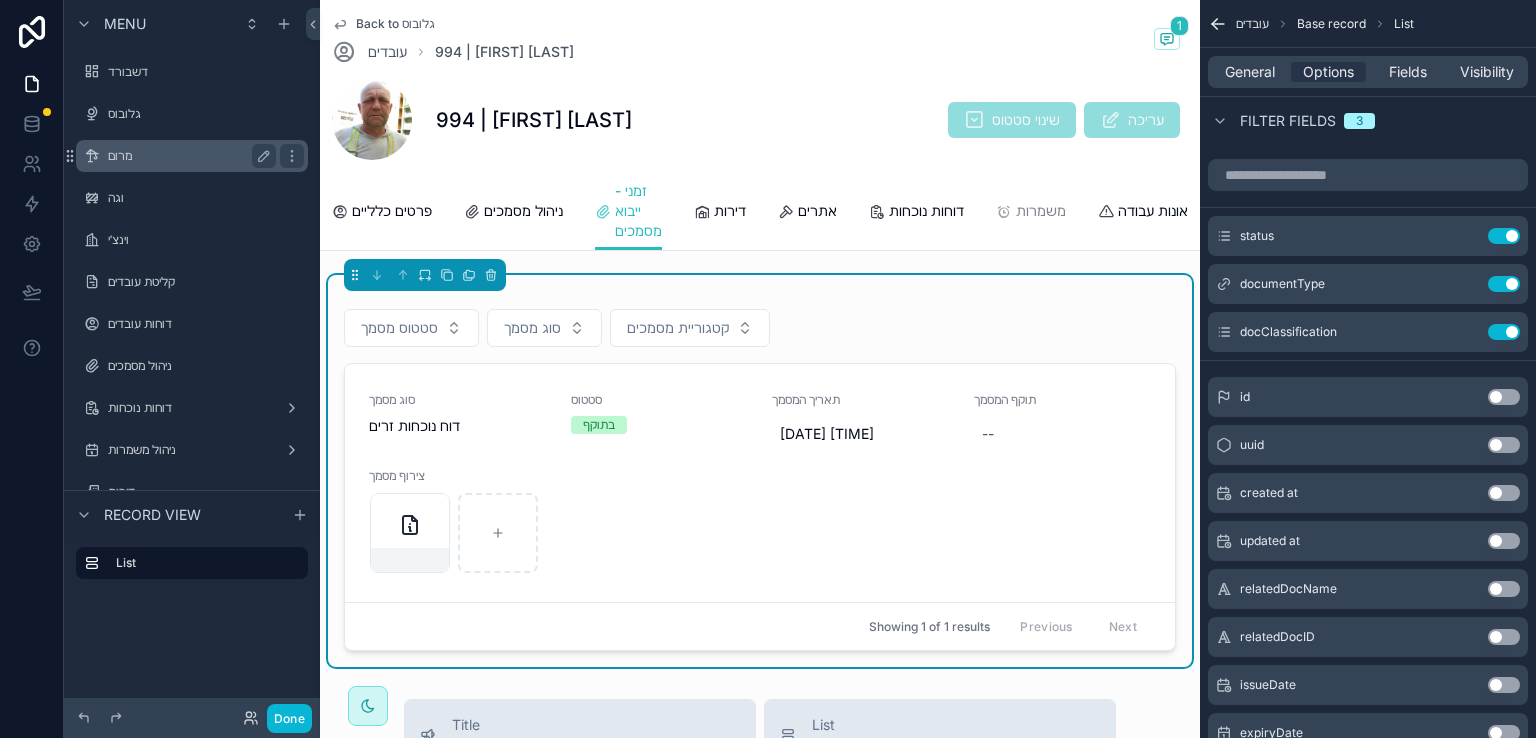 click on "מרום" at bounding box center [188, 156] 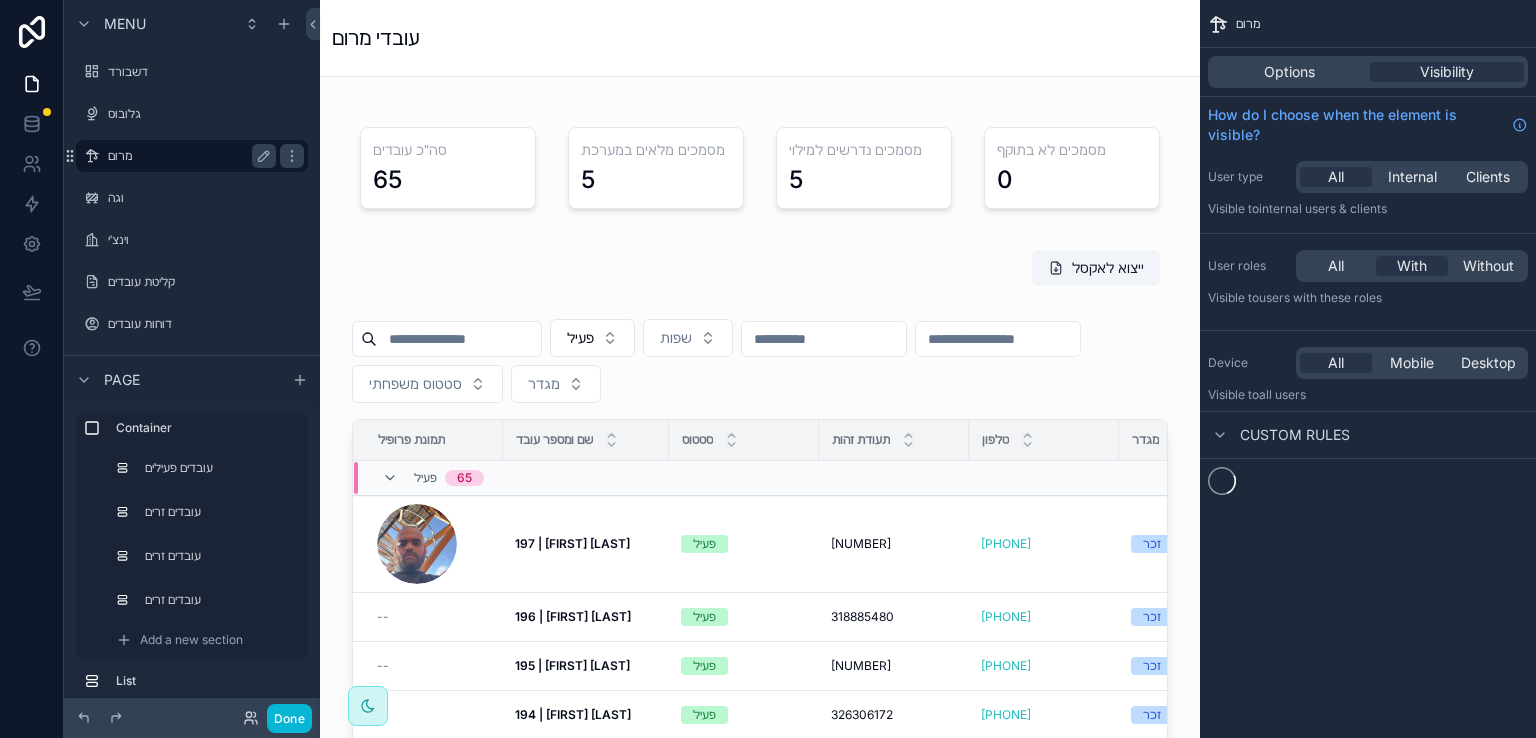 scroll, scrollTop: 0, scrollLeft: 0, axis: both 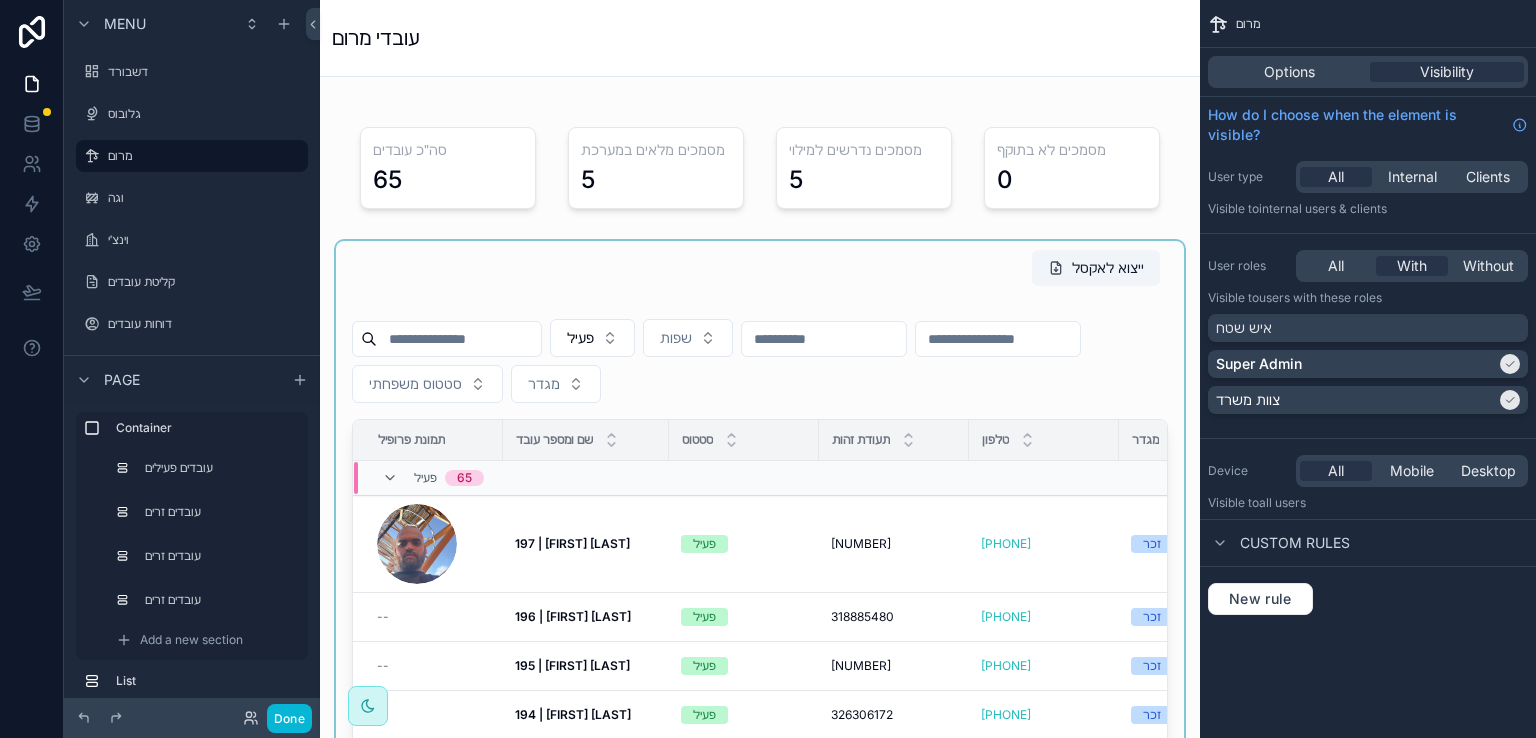 click at bounding box center [760, 616] 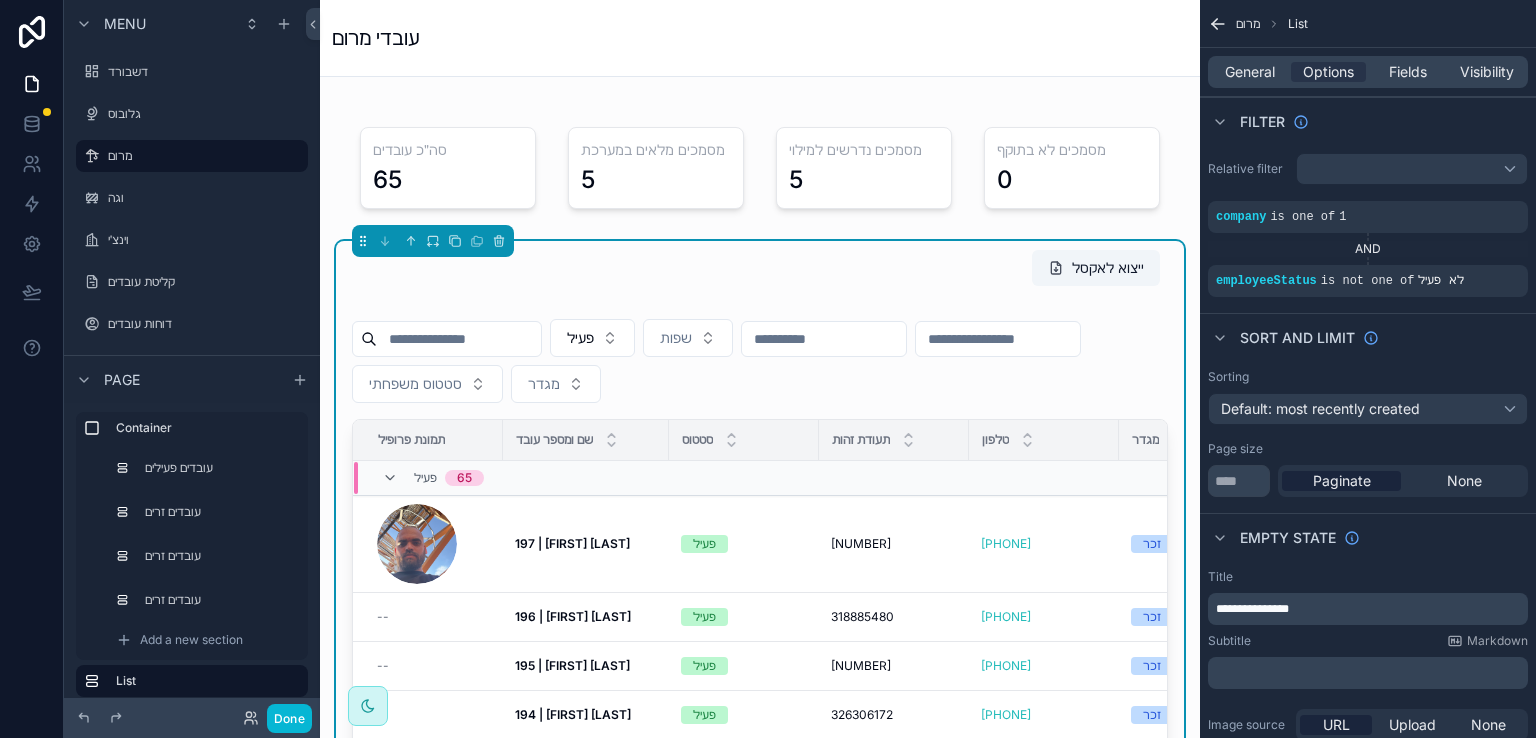 click on "197 | [FIRST] [LAST]" at bounding box center [572, 543] 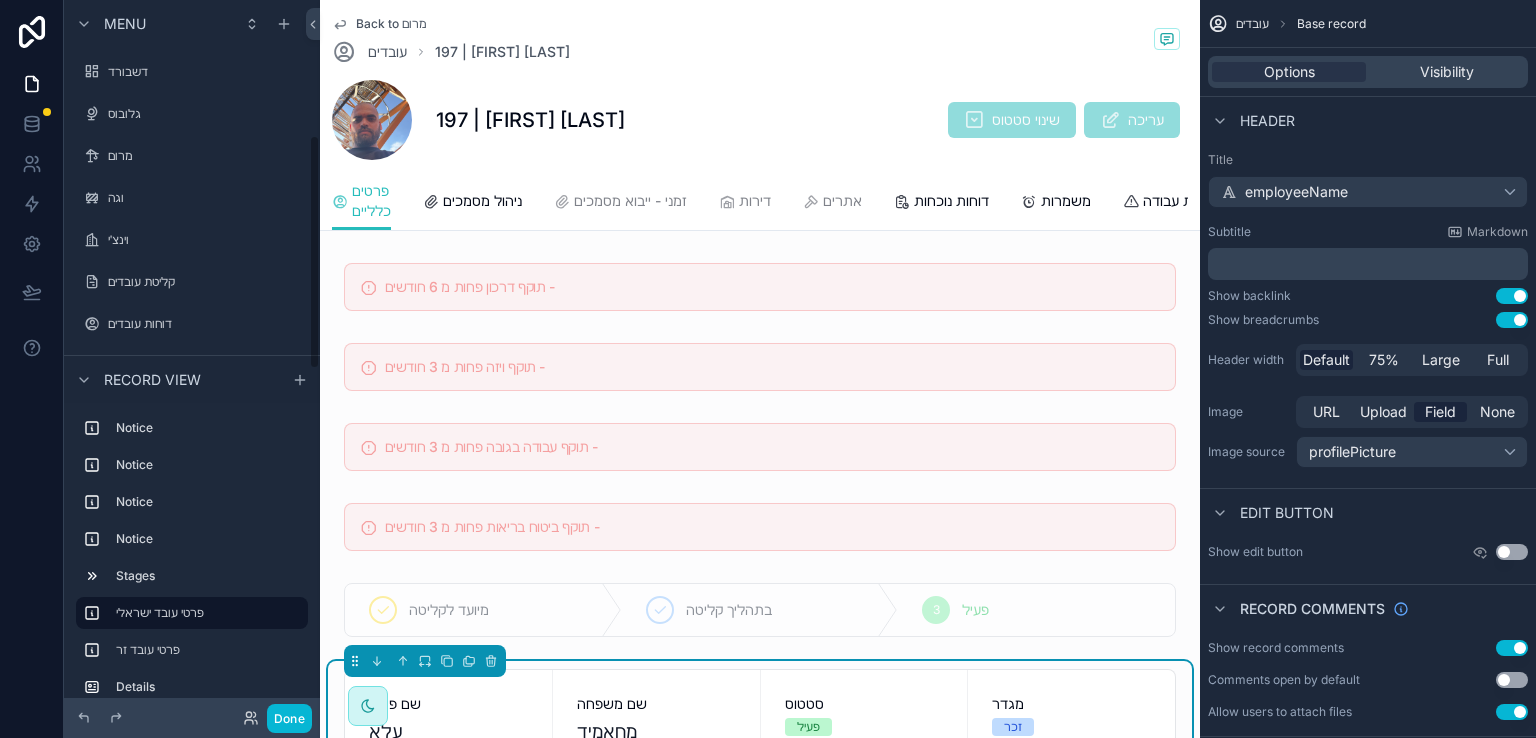 scroll, scrollTop: 411, scrollLeft: 0, axis: vertical 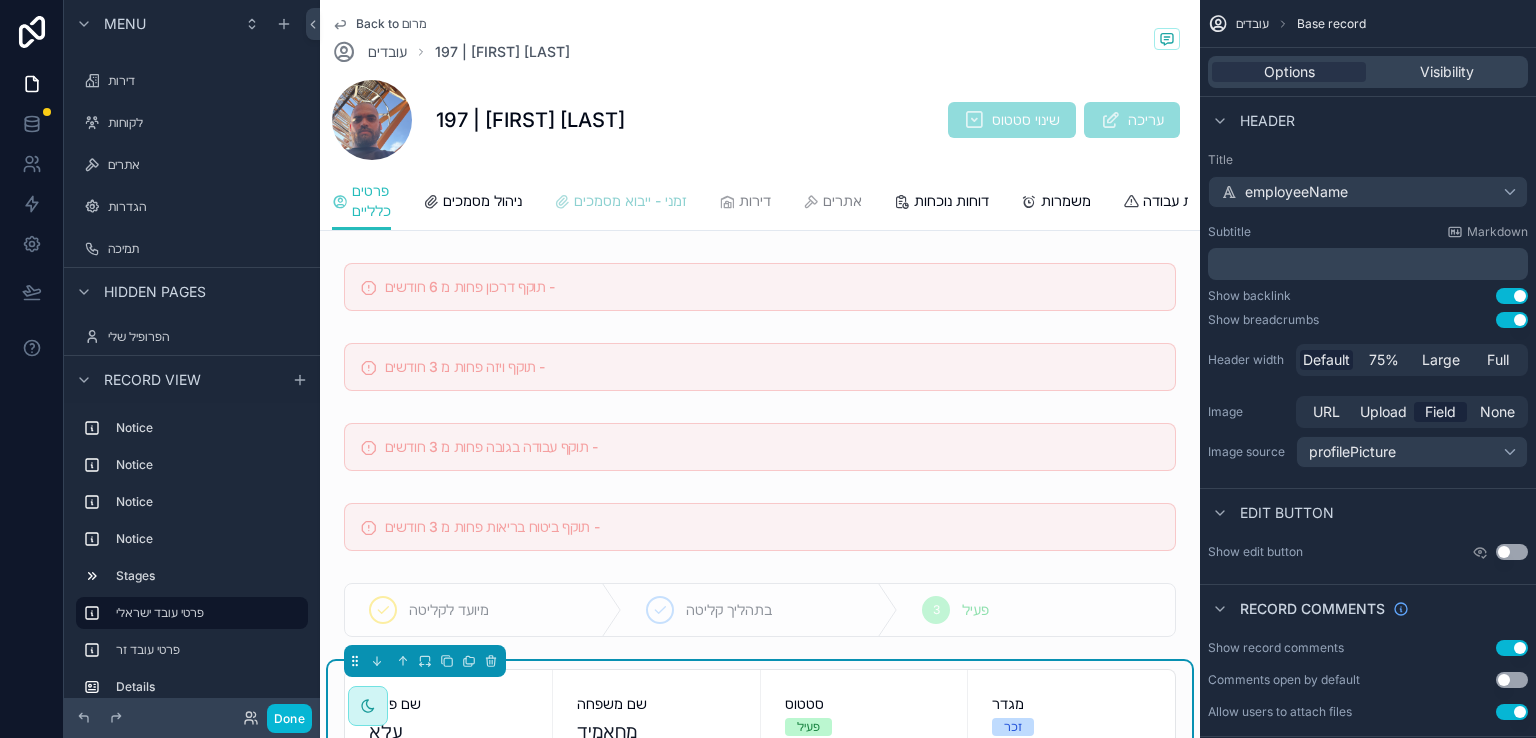 click on "זמני - ייבוא מסמכים" at bounding box center [630, 201] 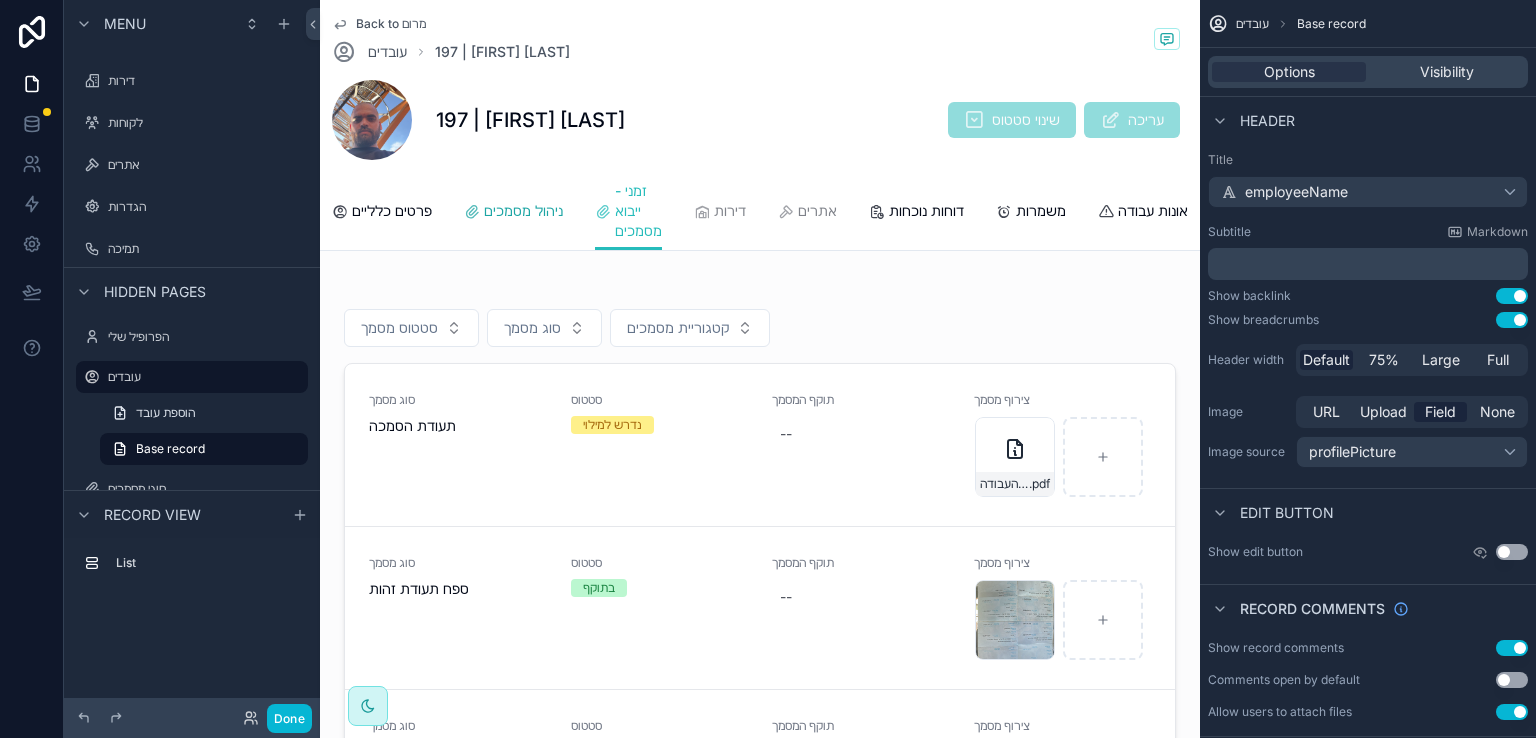 click on "ניהול מסמכים" at bounding box center [523, 211] 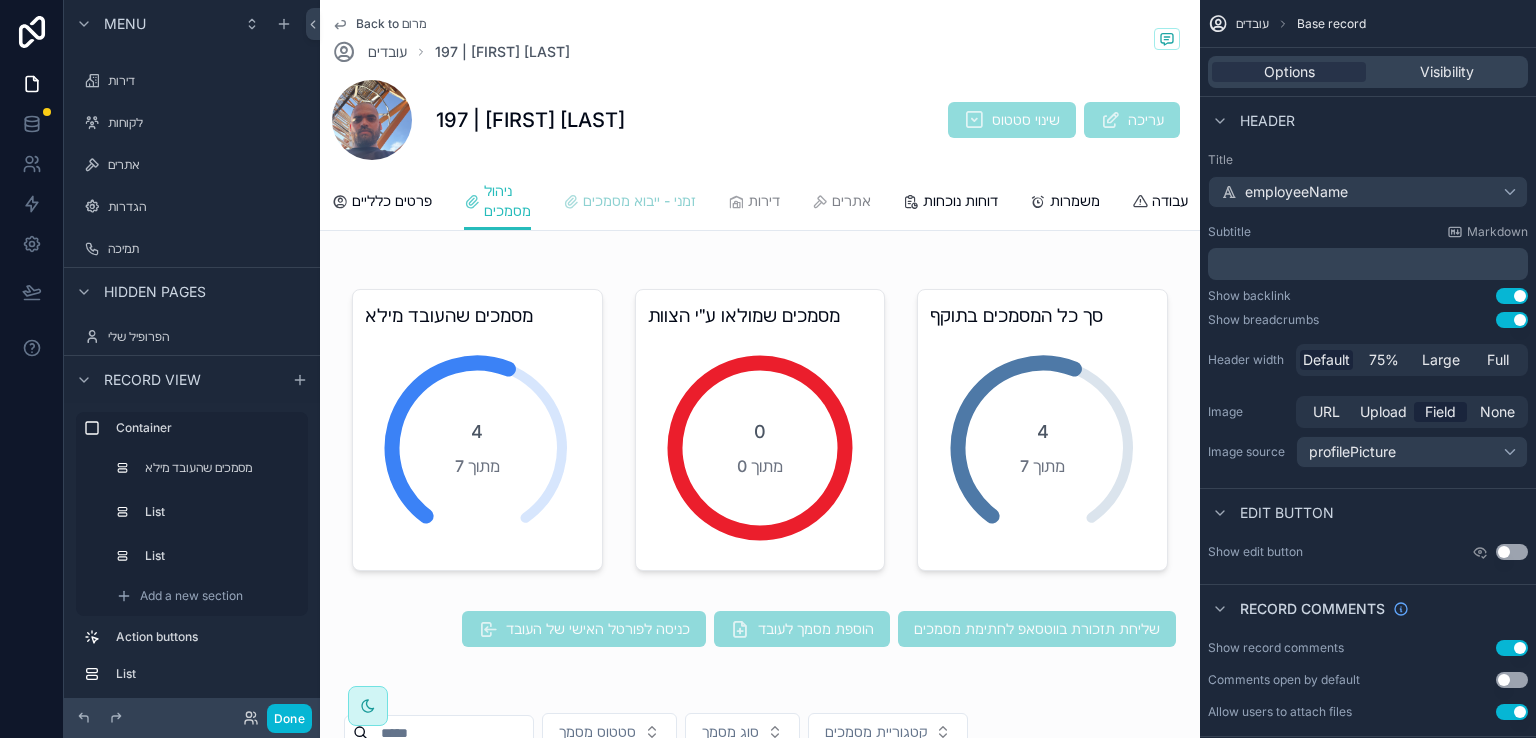 click on "זמני - ייבוא מסמכים" at bounding box center [639, 201] 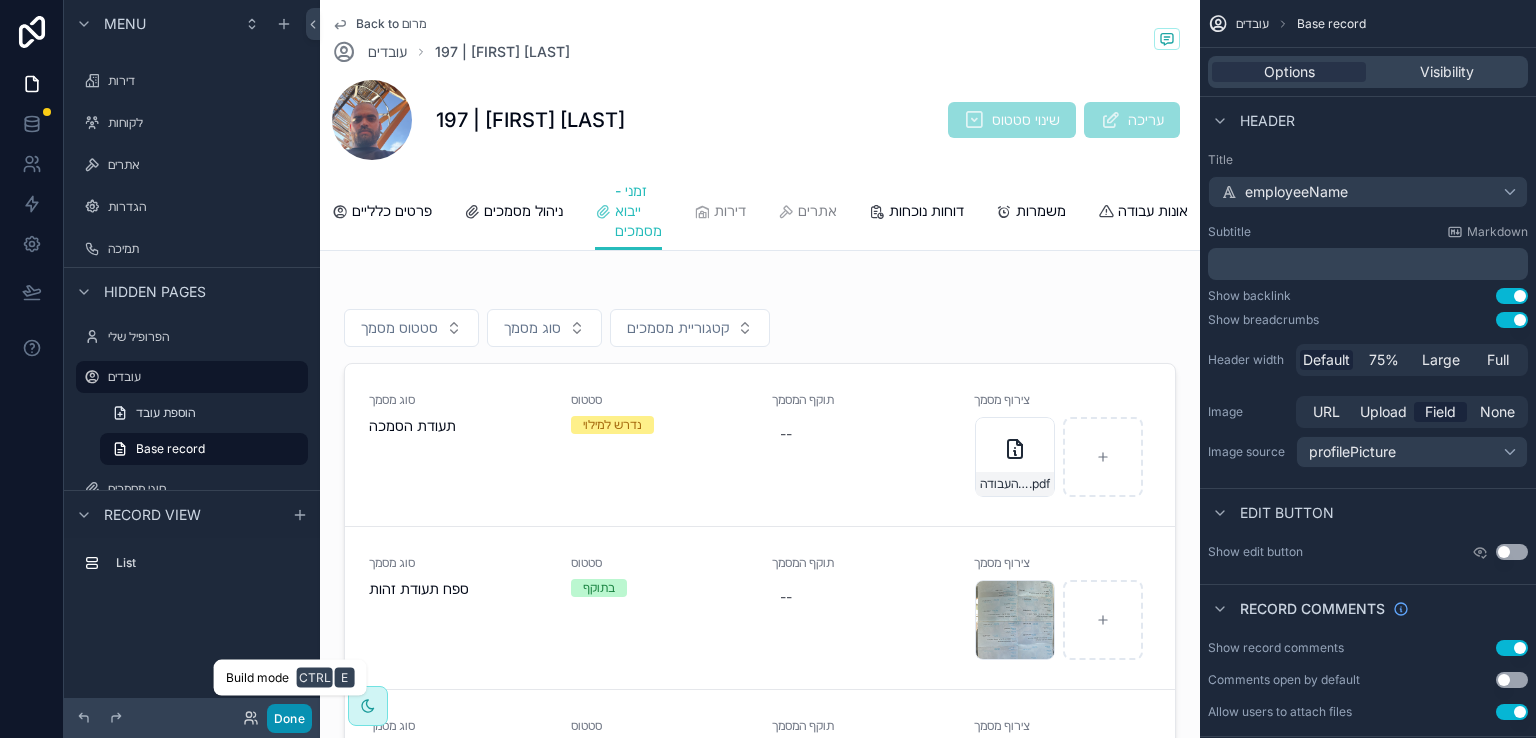 click on "Done" at bounding box center [289, 718] 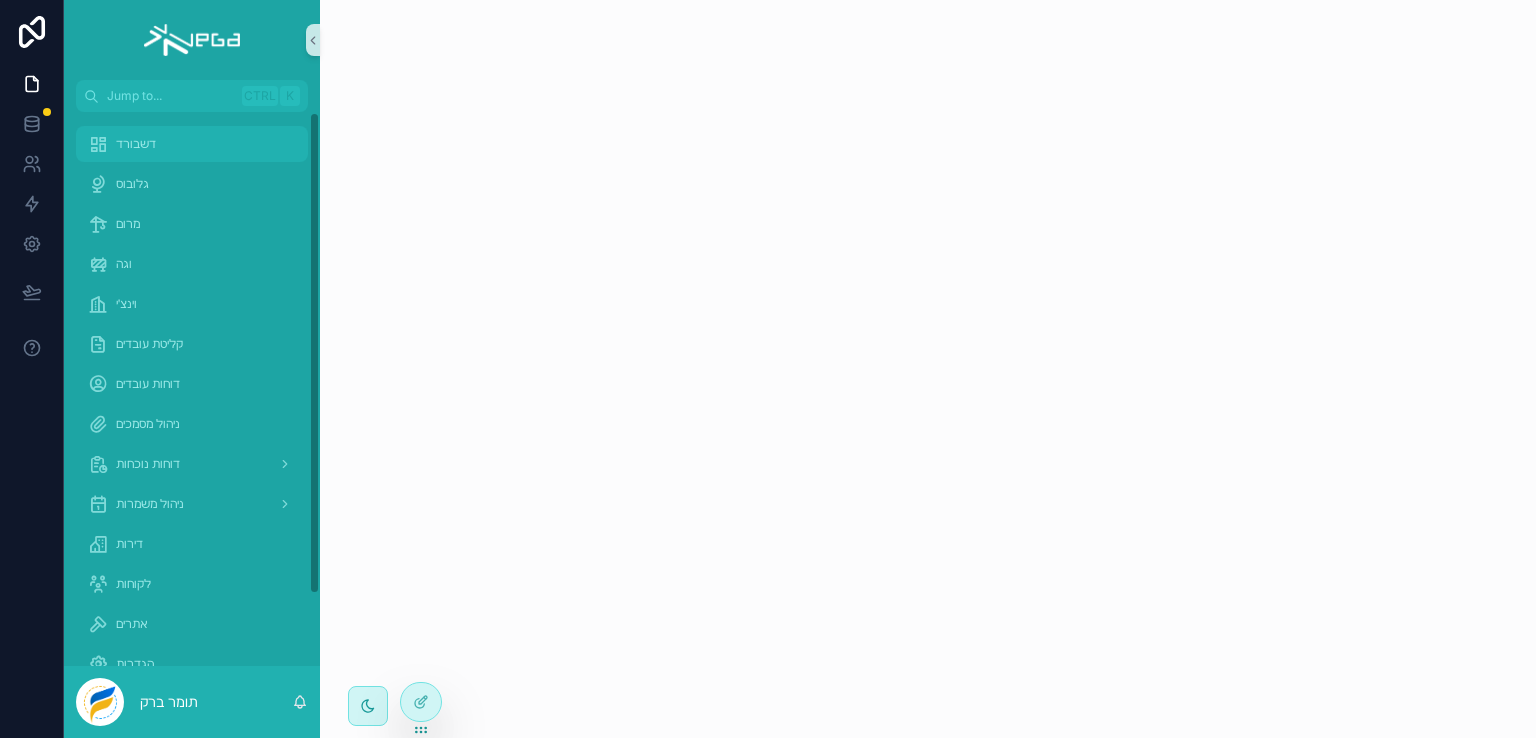 click on "דשבורד" at bounding box center (136, 144) 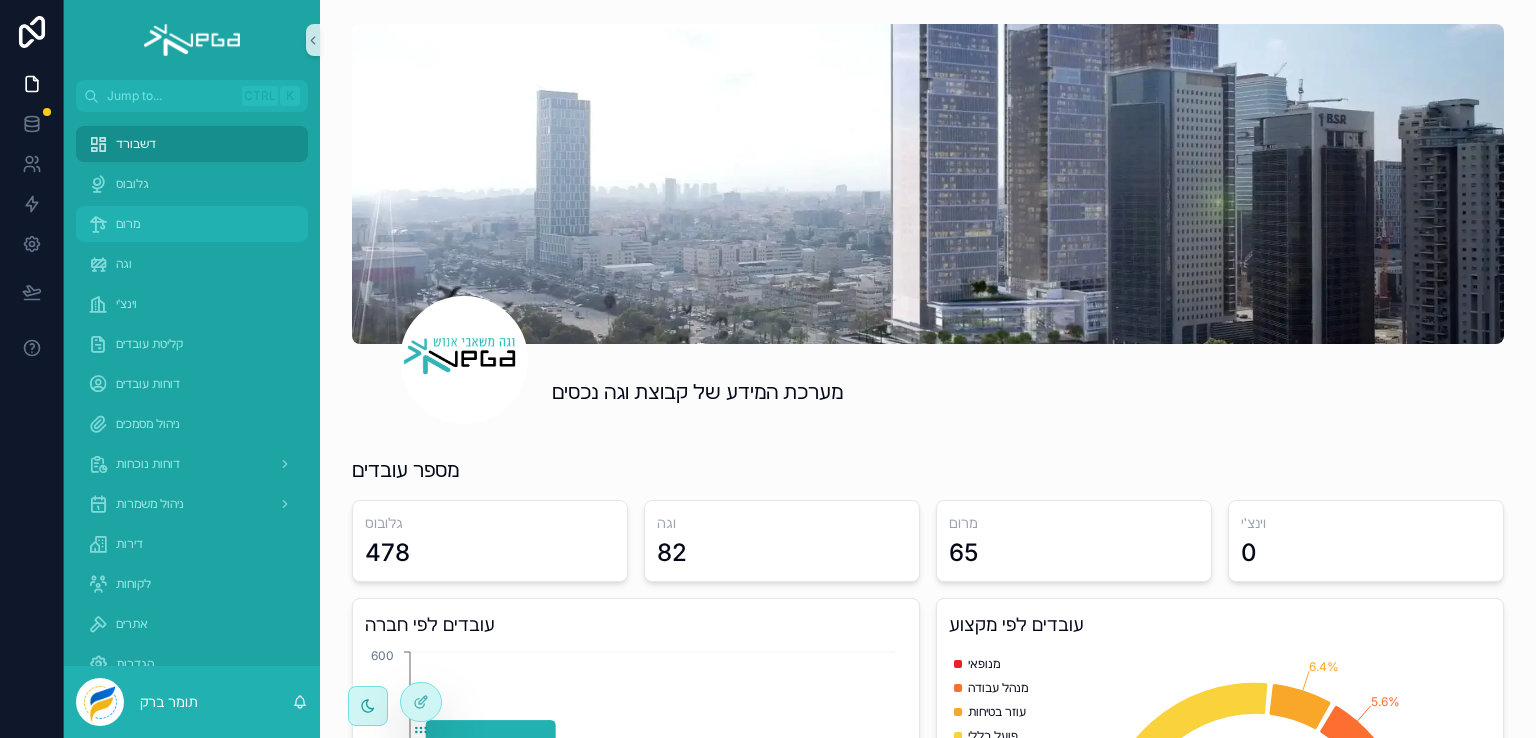 click on "מרום" at bounding box center [128, 224] 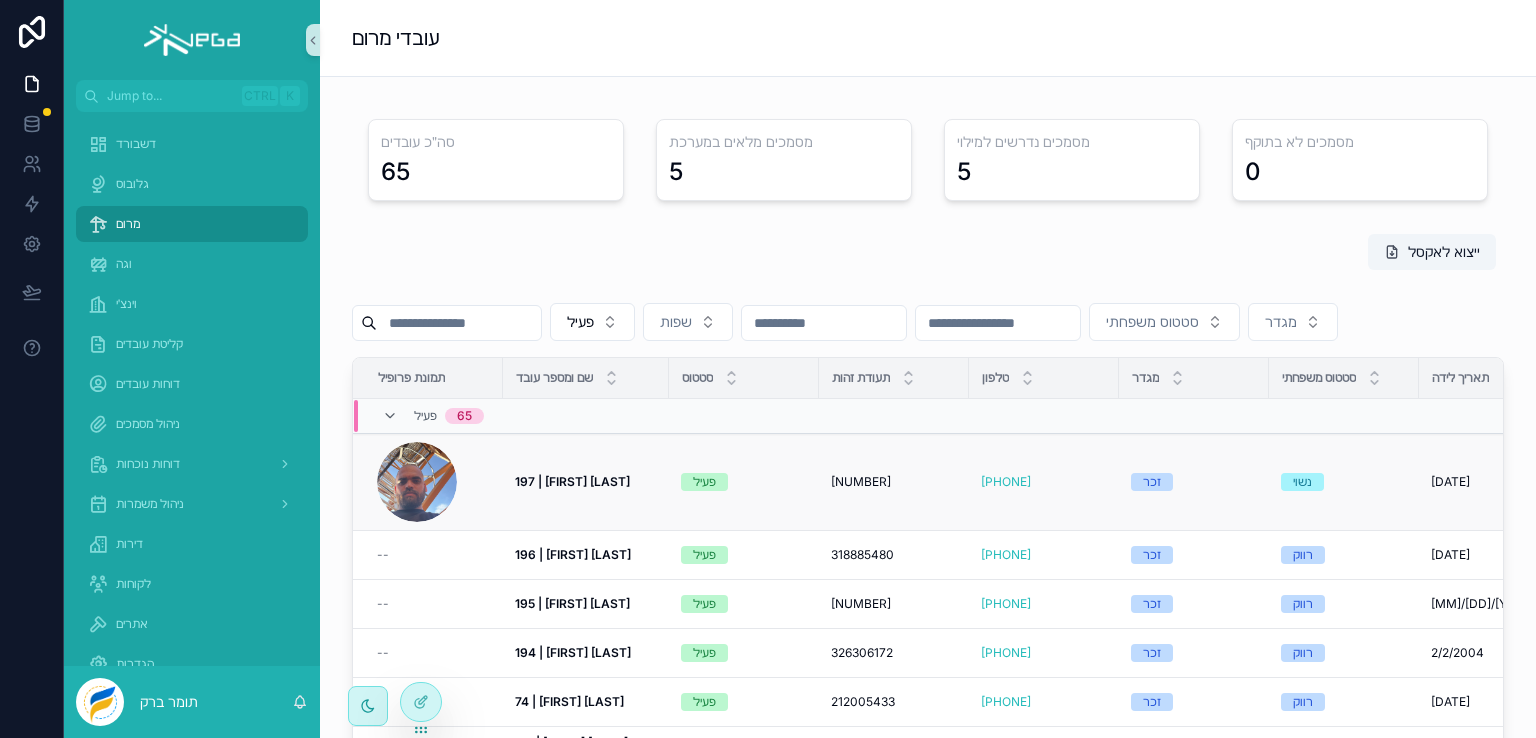 click on "197 | [FIRST] [LAST]" at bounding box center [572, 481] 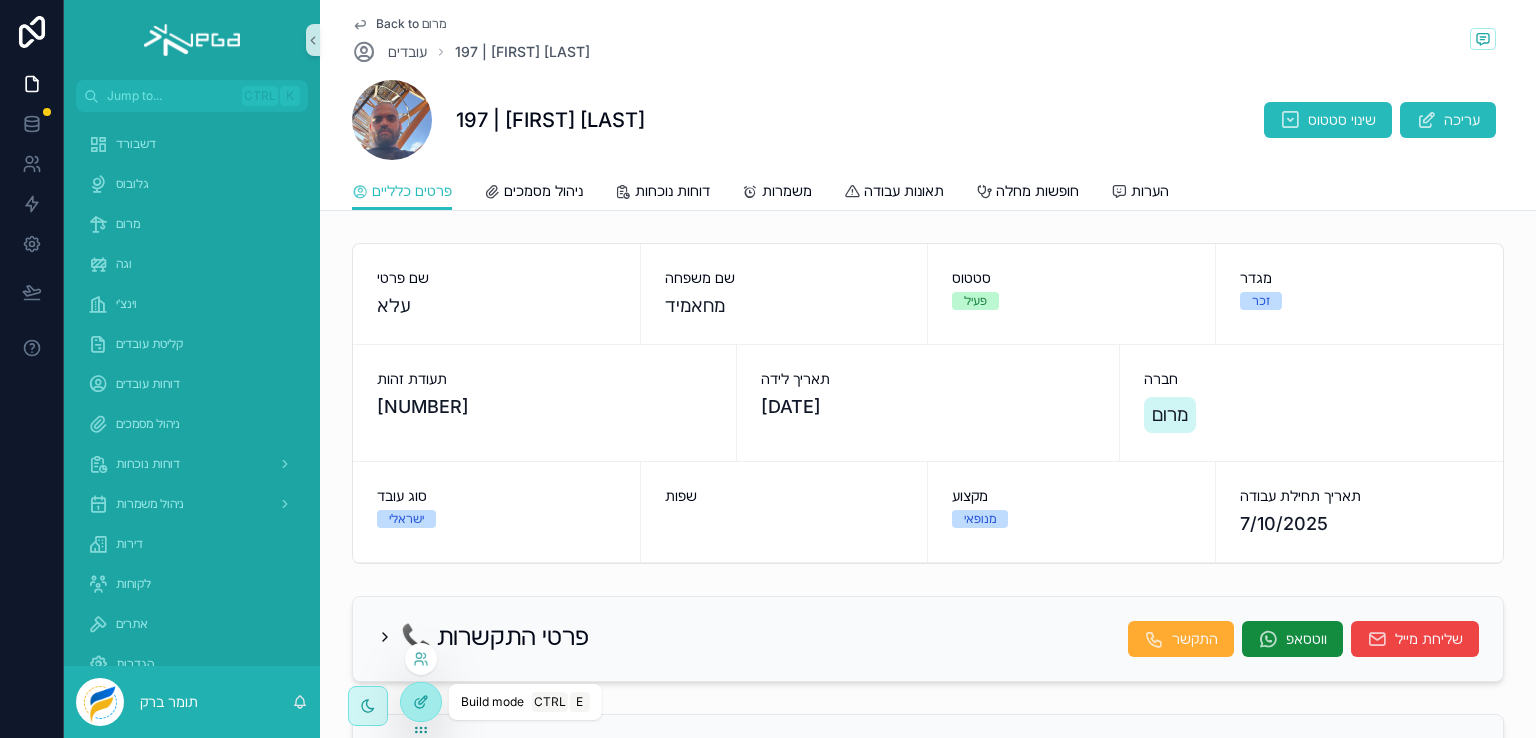 click 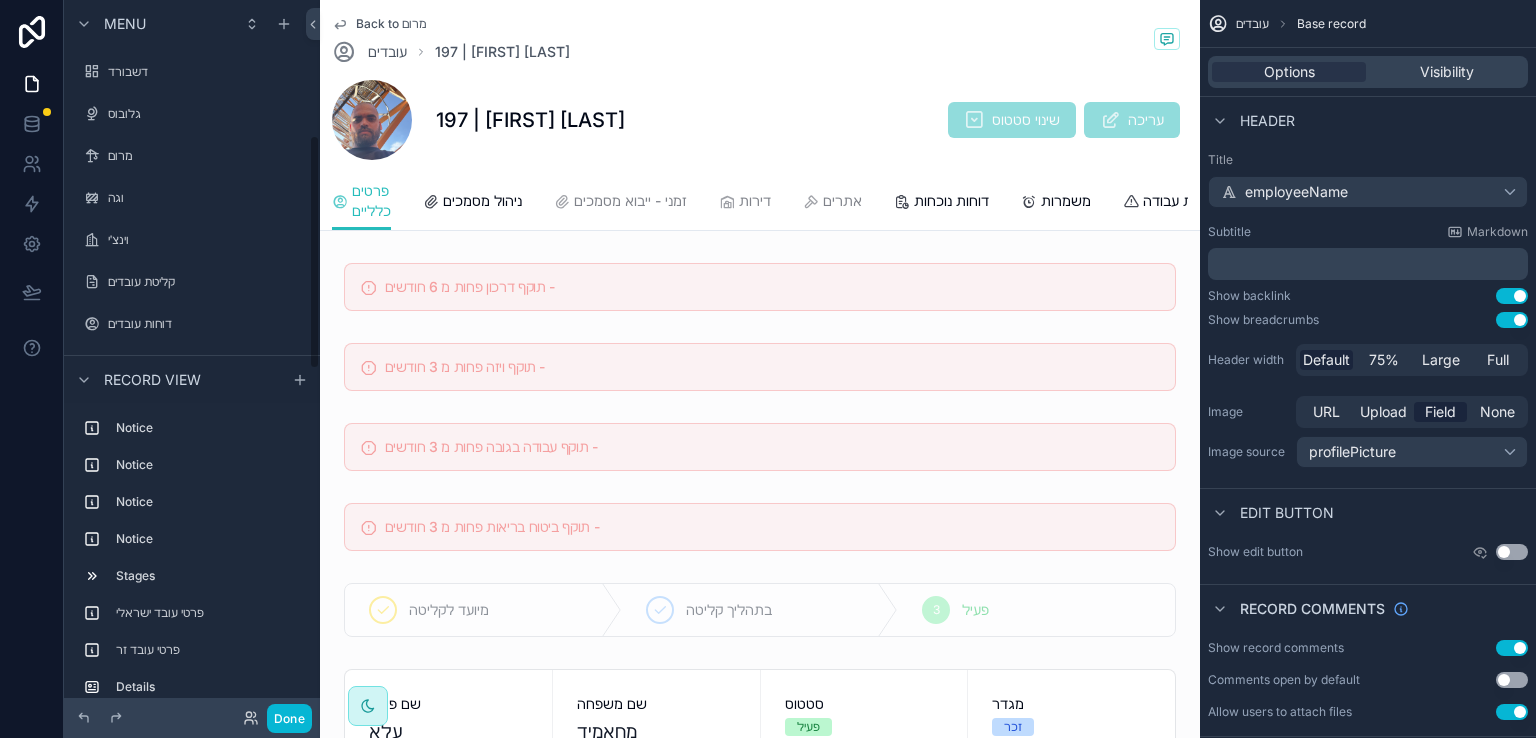 scroll, scrollTop: 411, scrollLeft: 0, axis: vertical 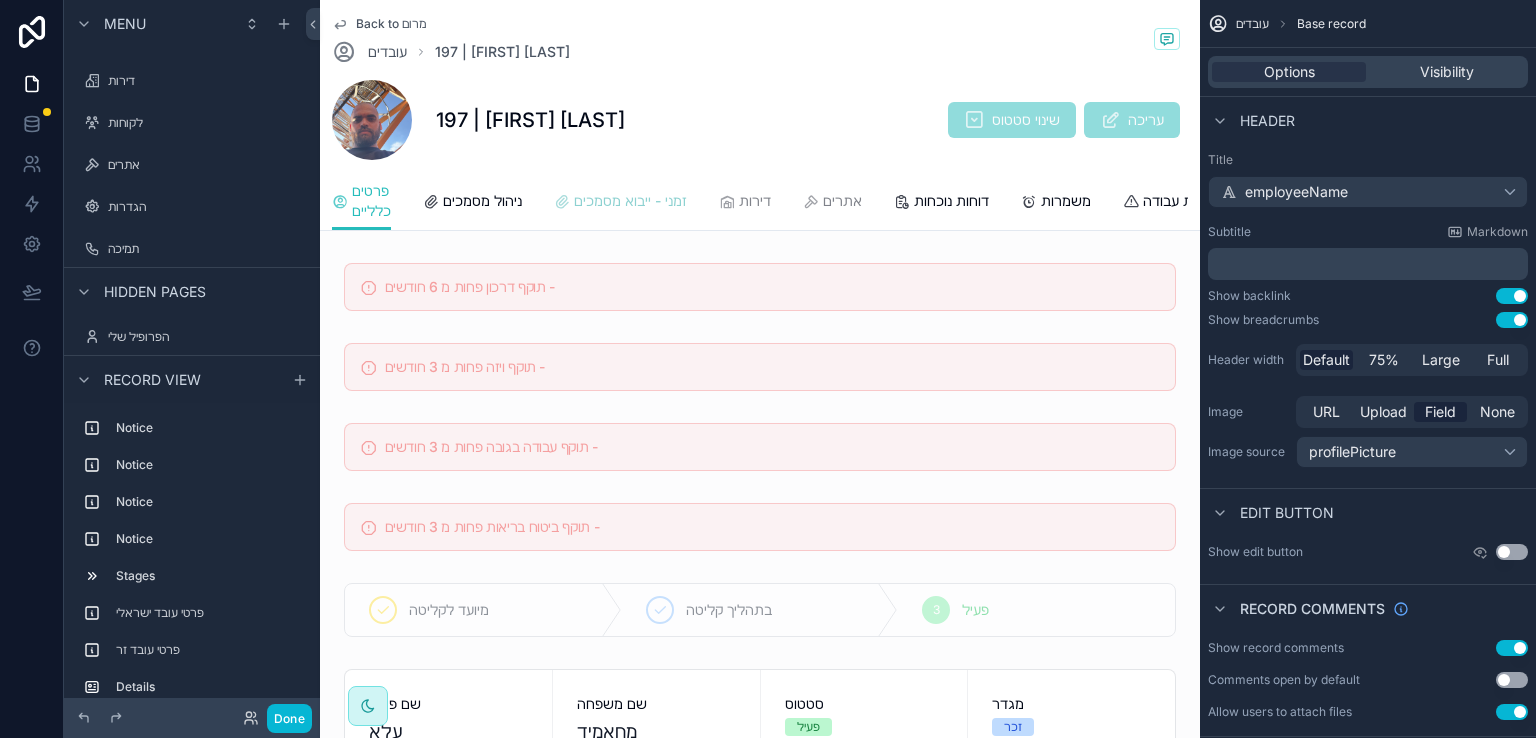 click on "זמני - ייבוא מסמכים" at bounding box center [630, 201] 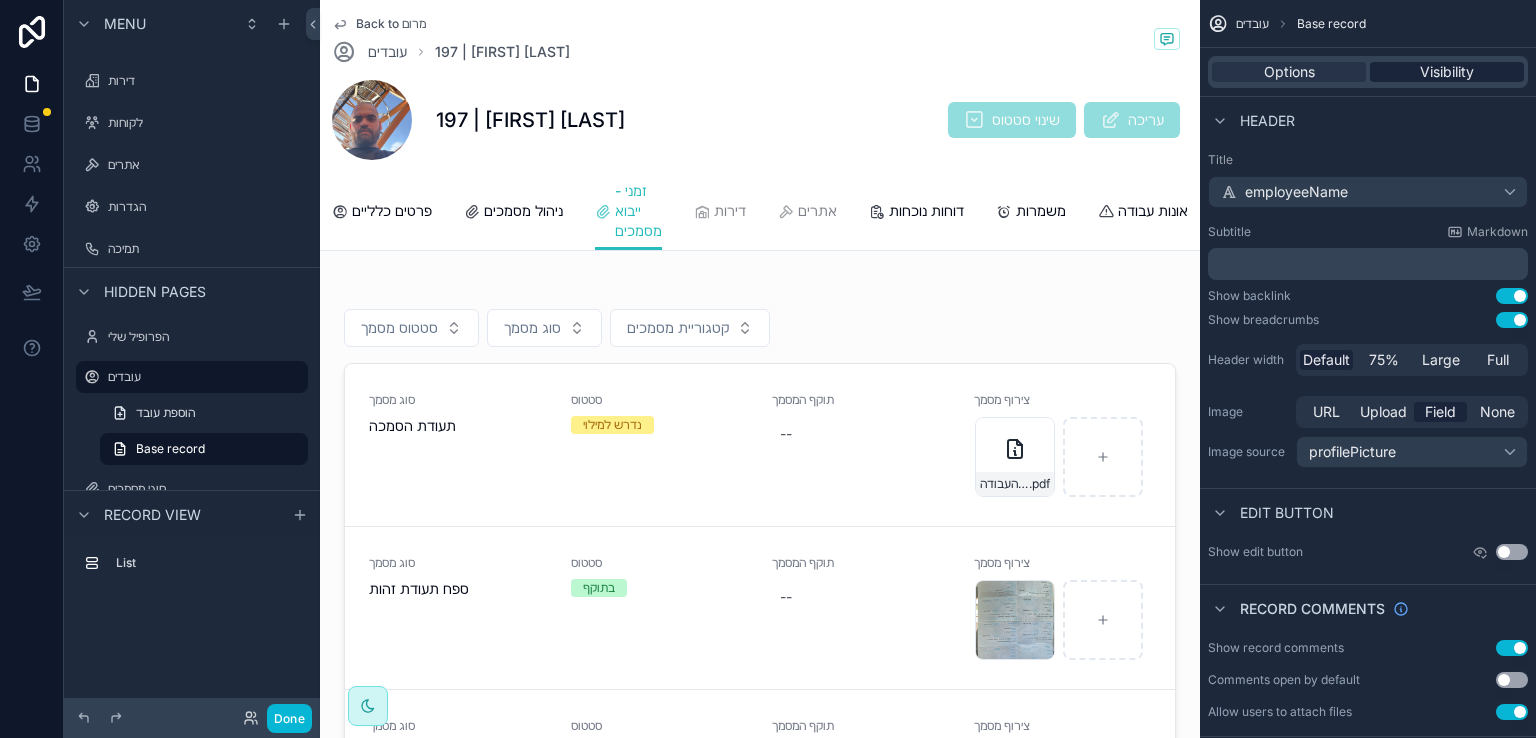 click on "Visibility" at bounding box center [1447, 72] 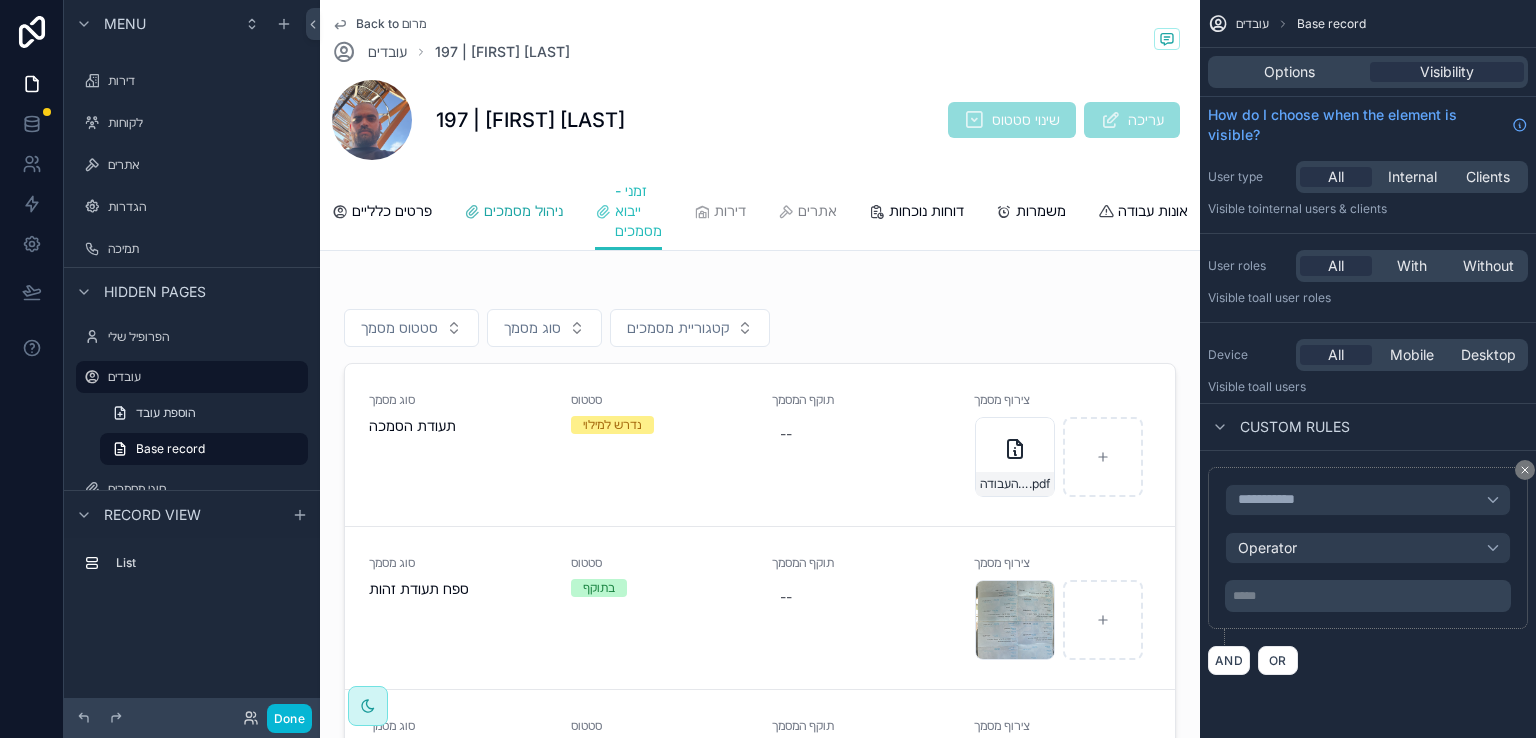 click on "ניהול מסמכים" at bounding box center (523, 211) 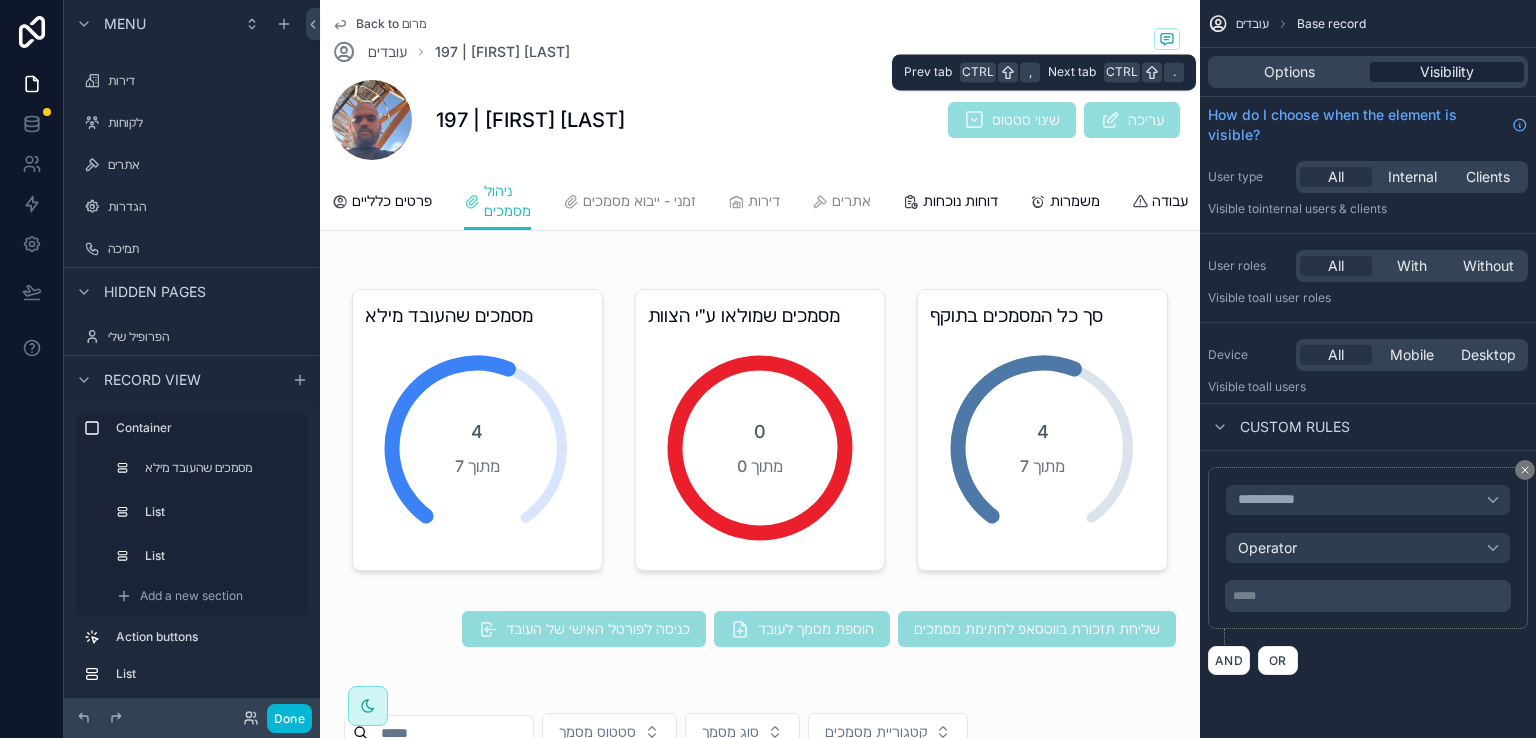 click on "Visibility" at bounding box center [1447, 72] 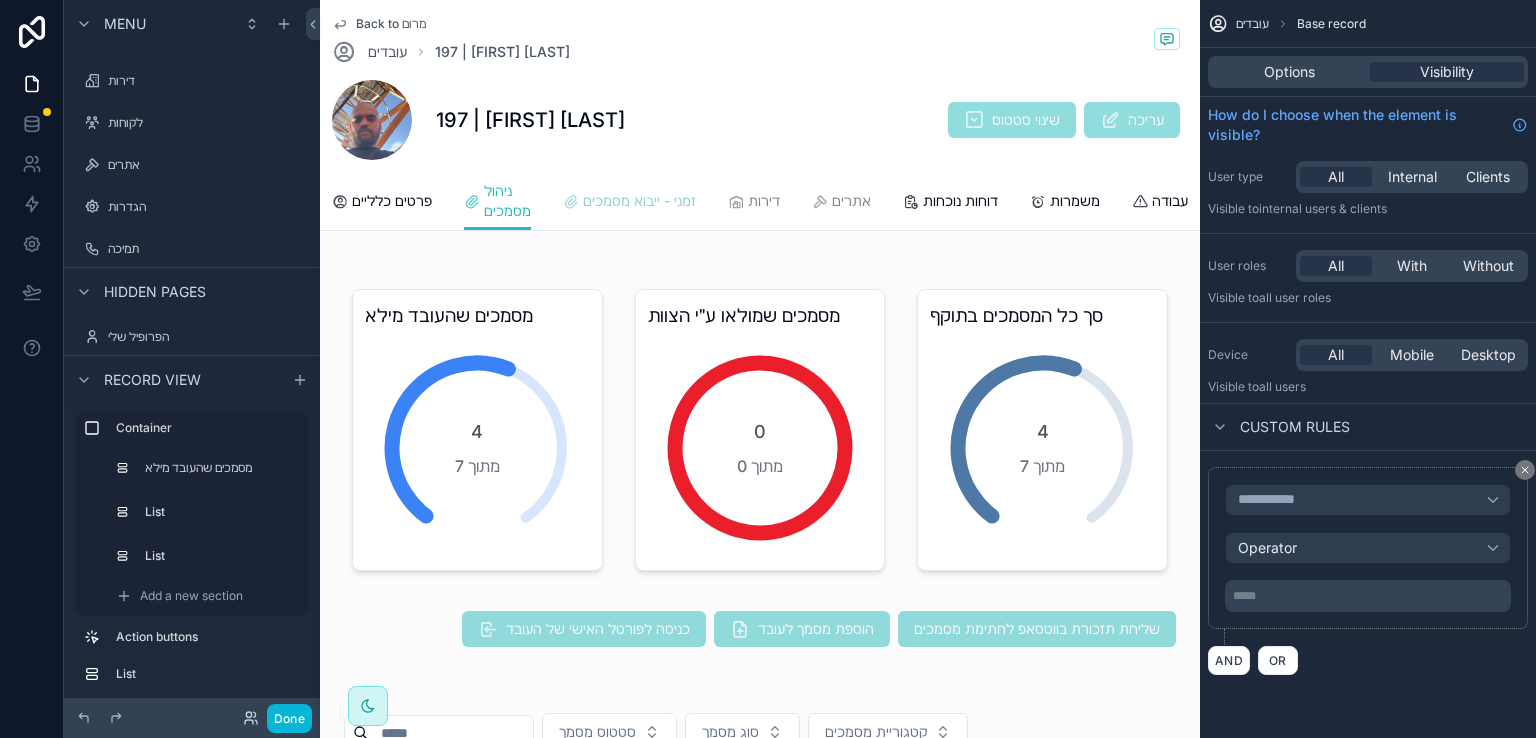 click on "זמני - ייבוא מסמכים" at bounding box center (639, 201) 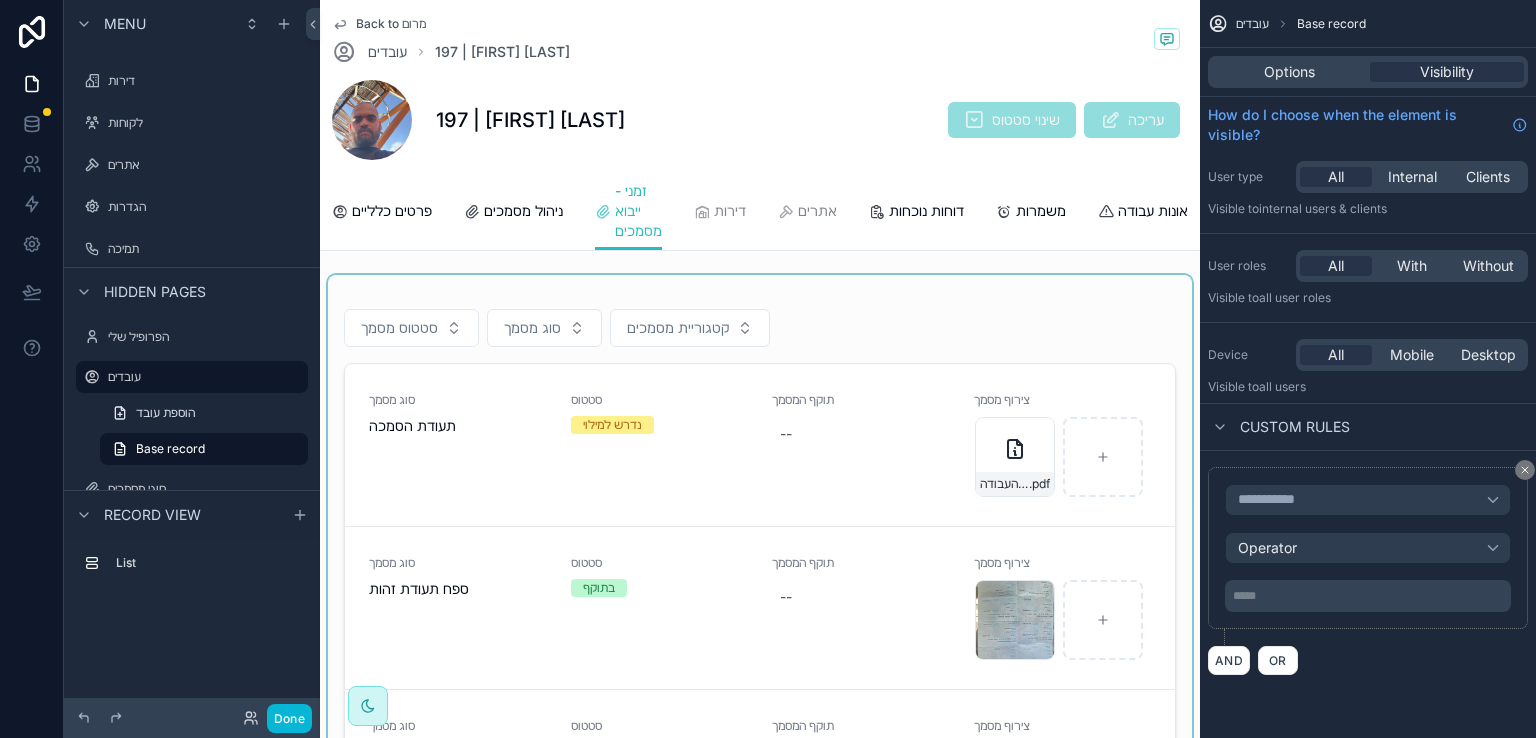 click at bounding box center [760, 604] 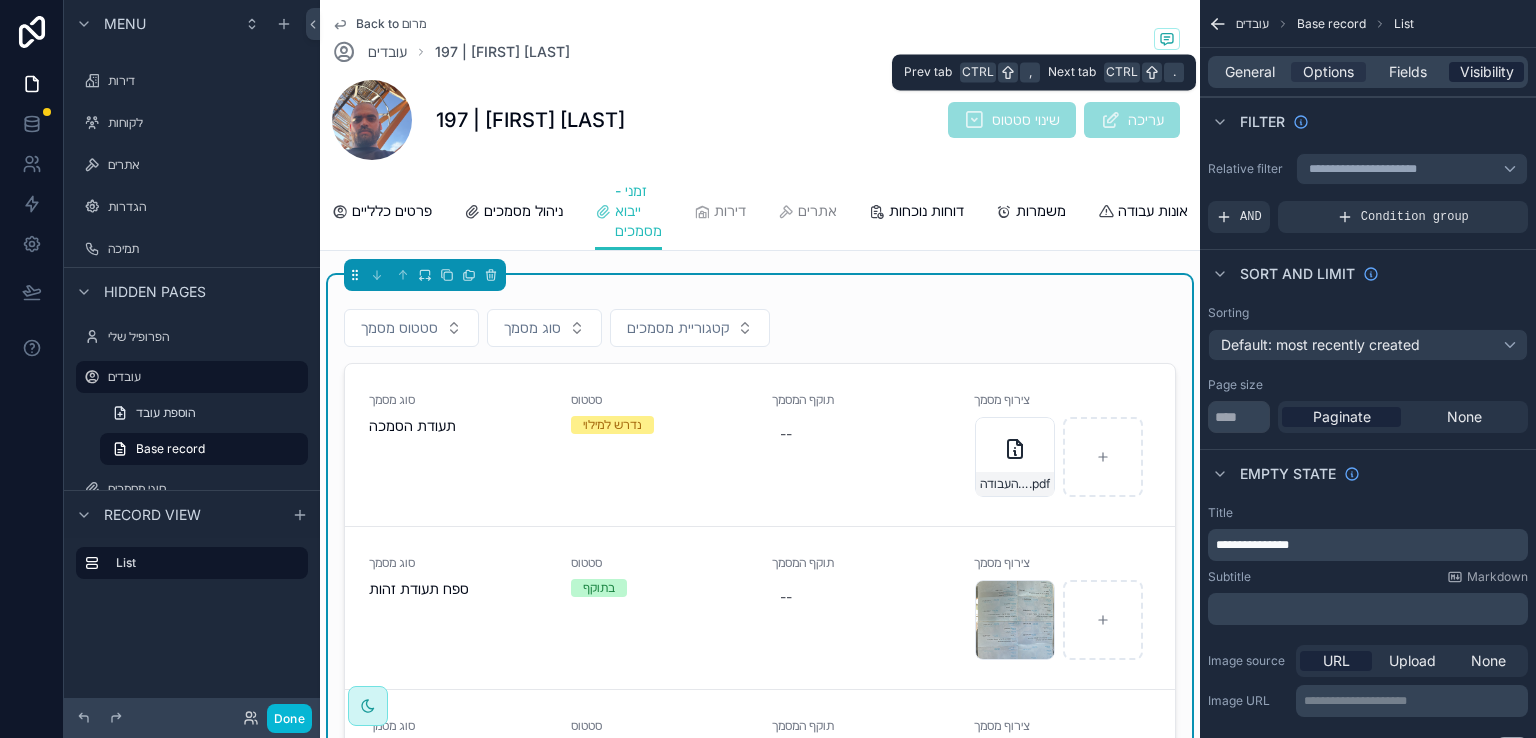 click on "Visibility" at bounding box center [1487, 72] 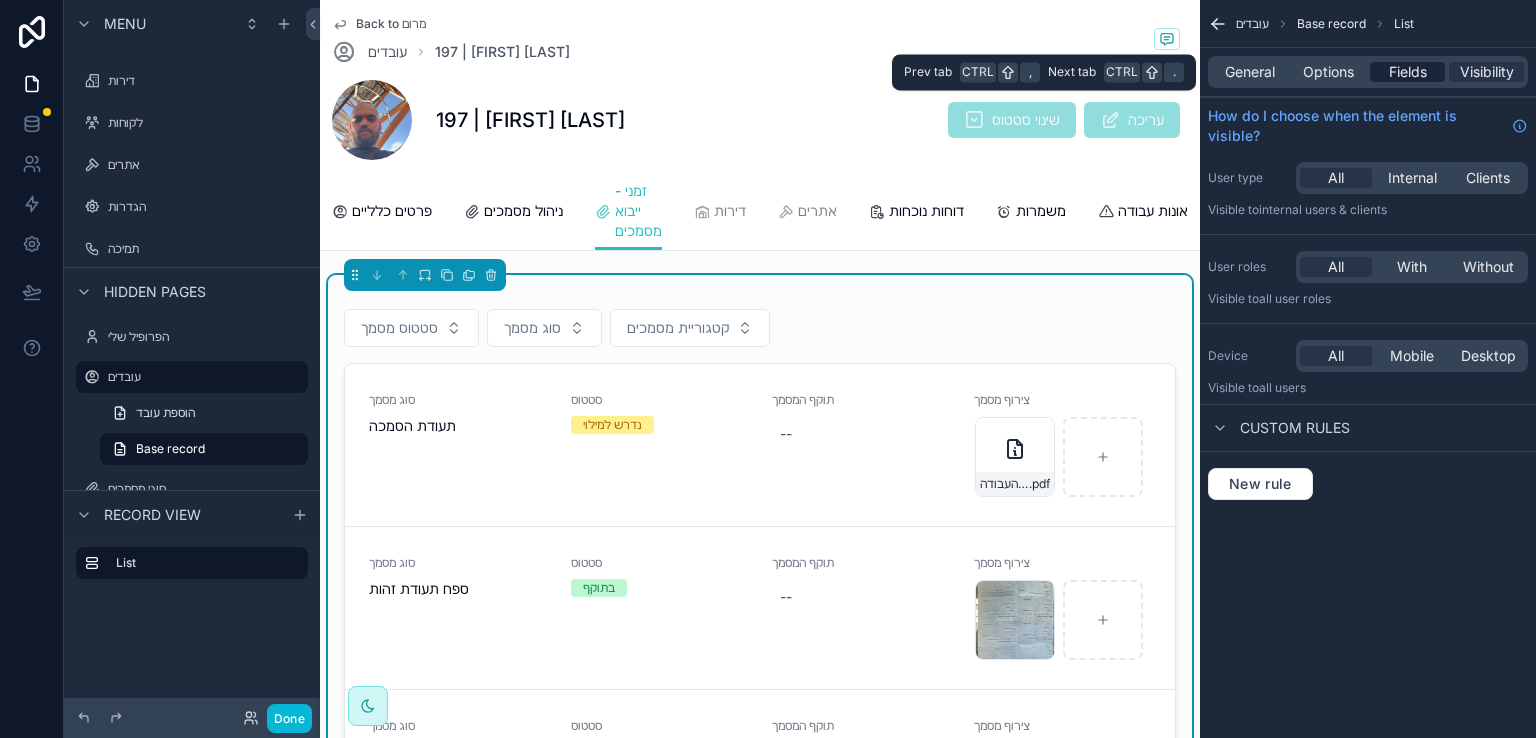 click on "Fields" at bounding box center [1408, 72] 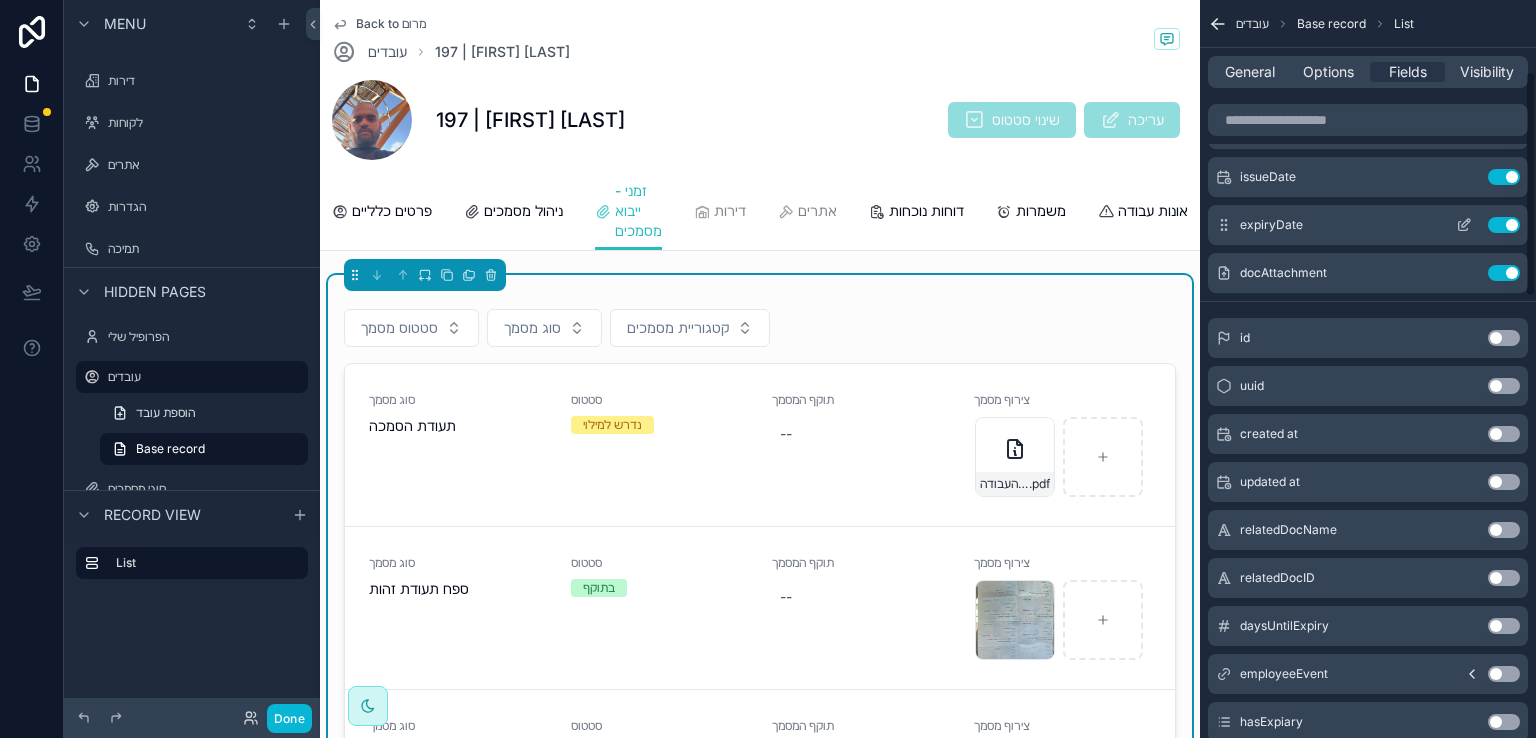 scroll, scrollTop: 0, scrollLeft: 0, axis: both 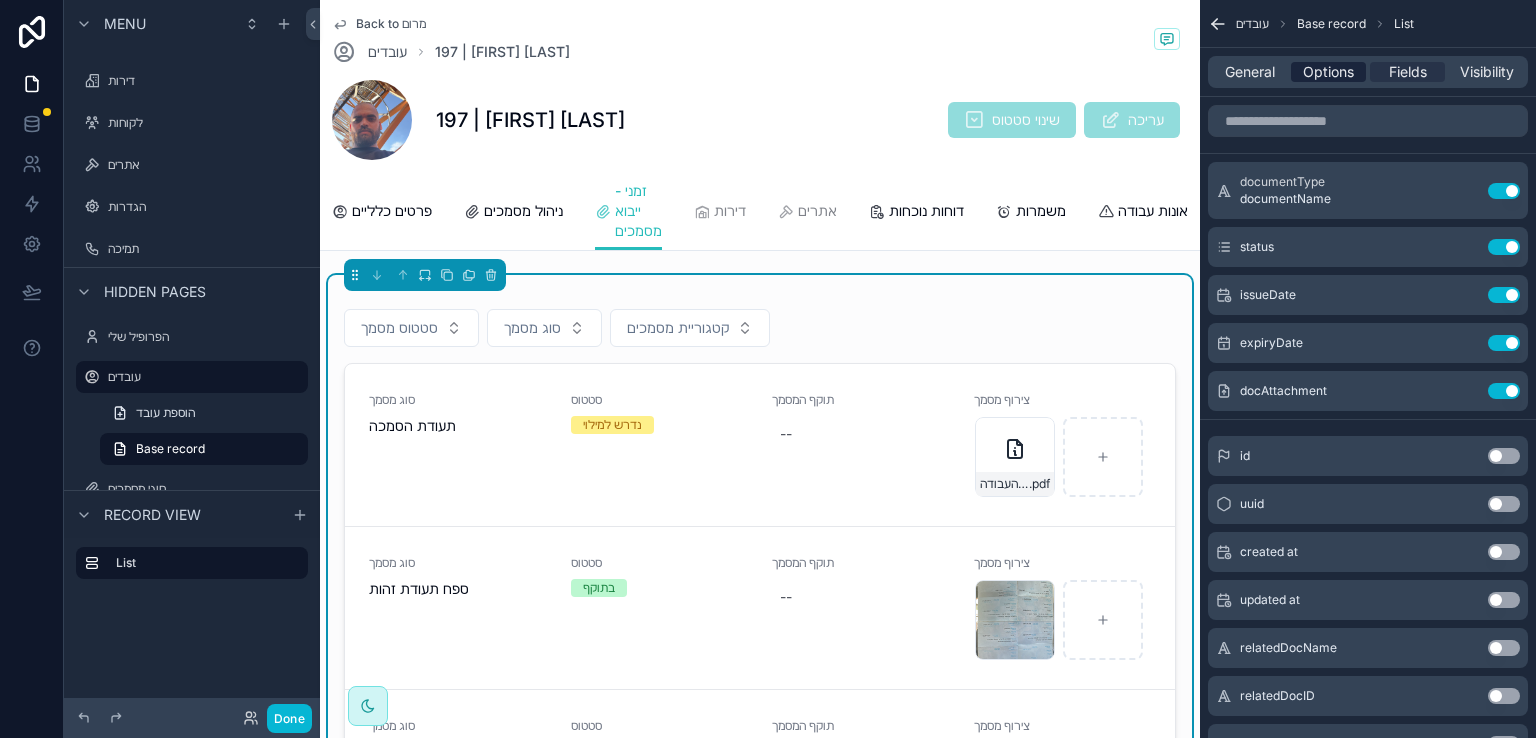 click on "Options" at bounding box center (1328, 72) 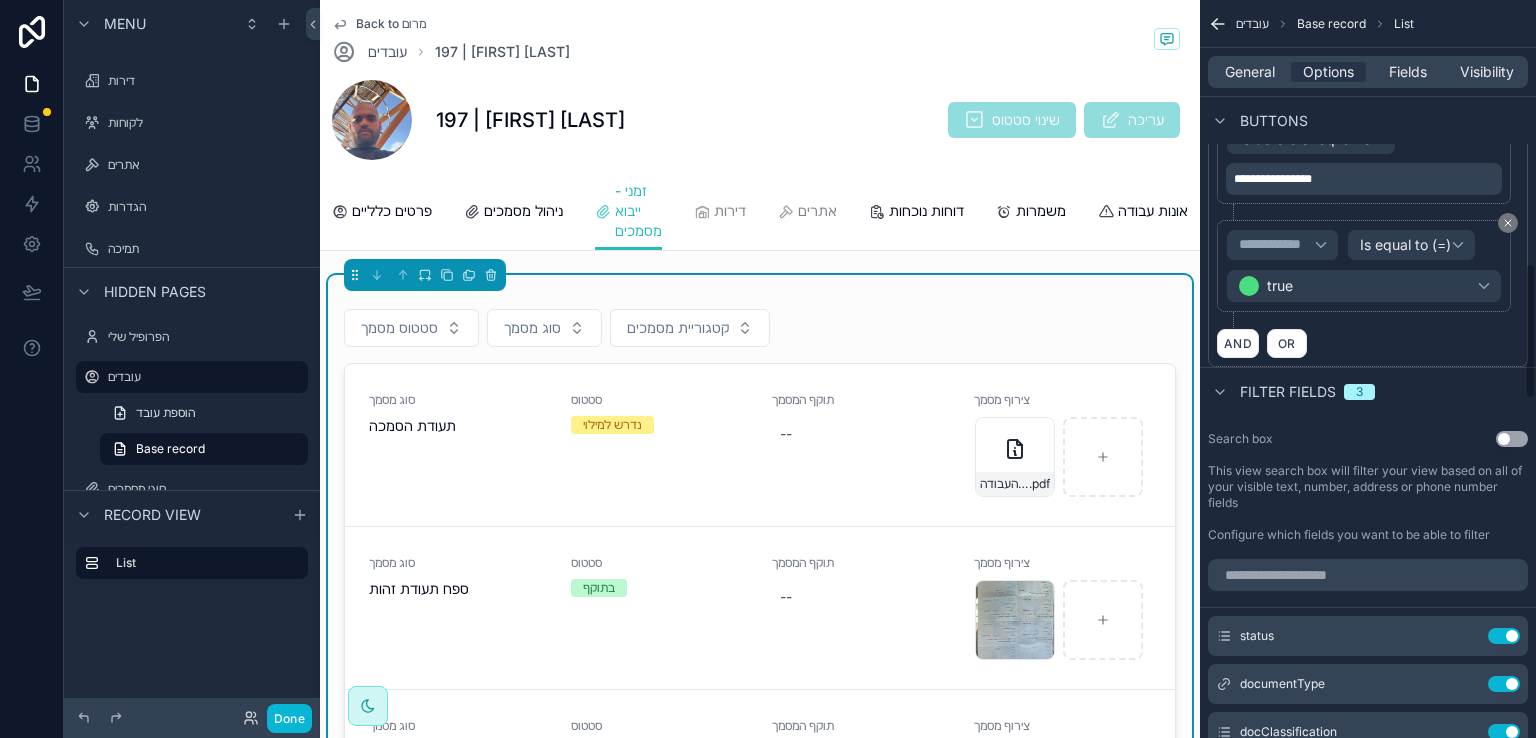 scroll, scrollTop: 1500, scrollLeft: 0, axis: vertical 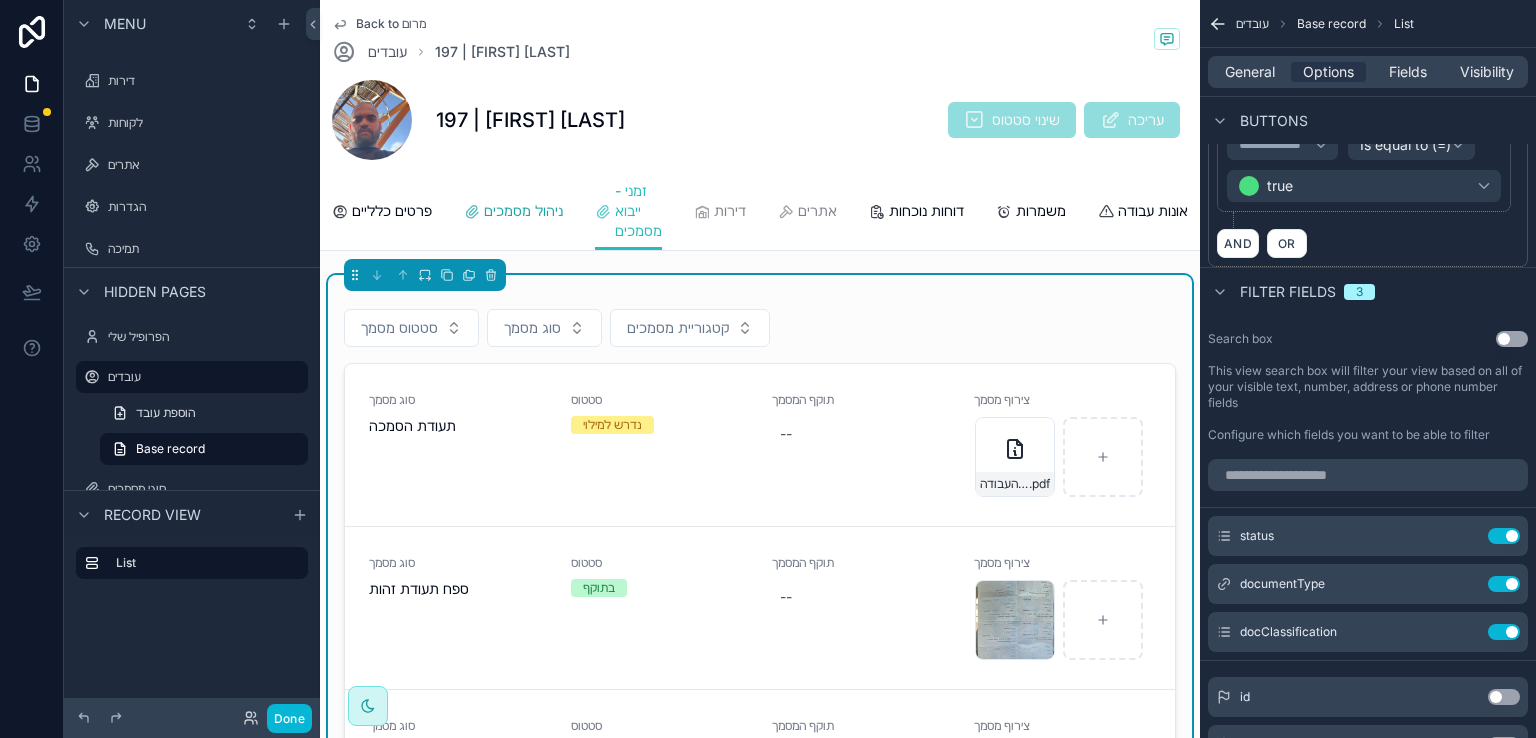 click on "ניהול מסמכים" at bounding box center [523, 211] 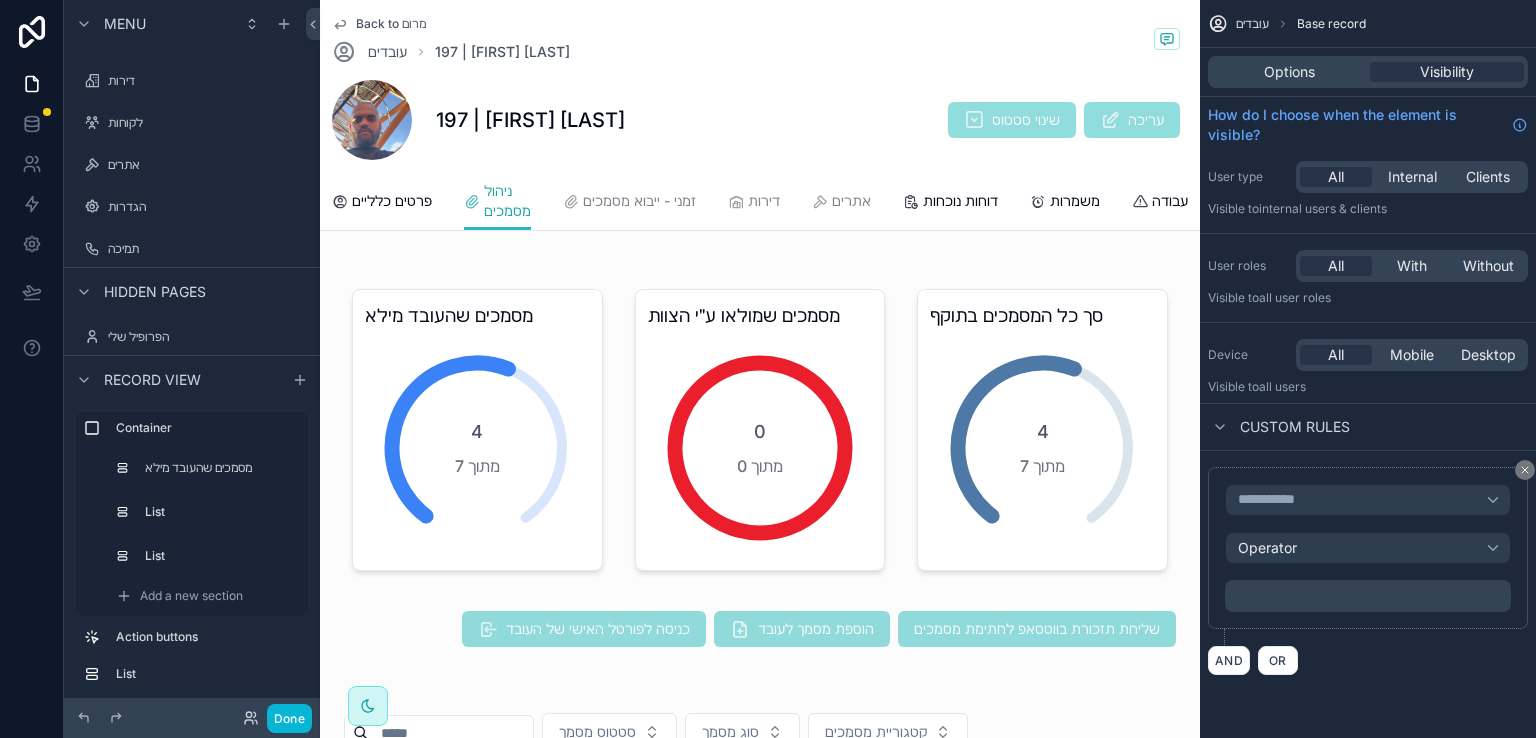 scroll, scrollTop: 0, scrollLeft: 0, axis: both 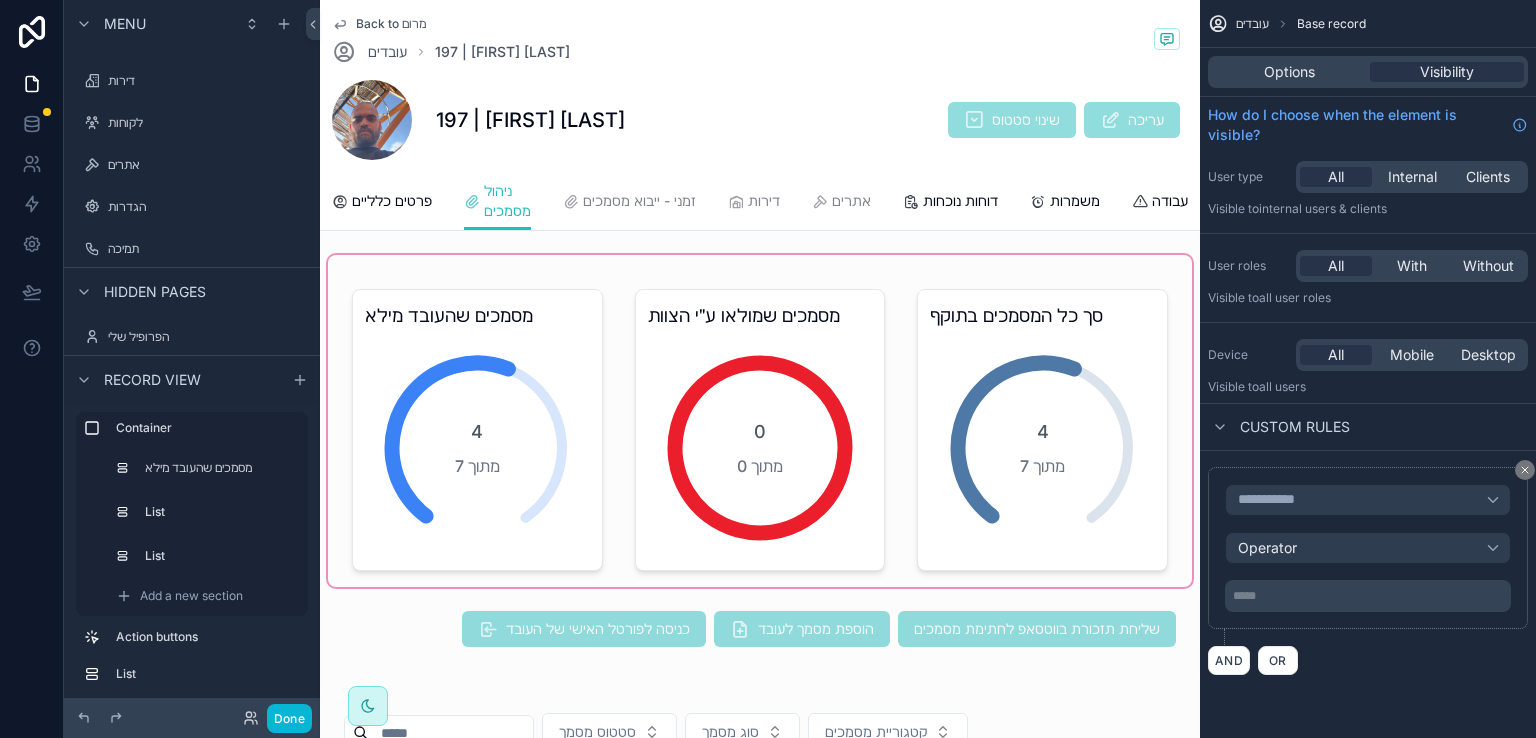click at bounding box center (760, 421) 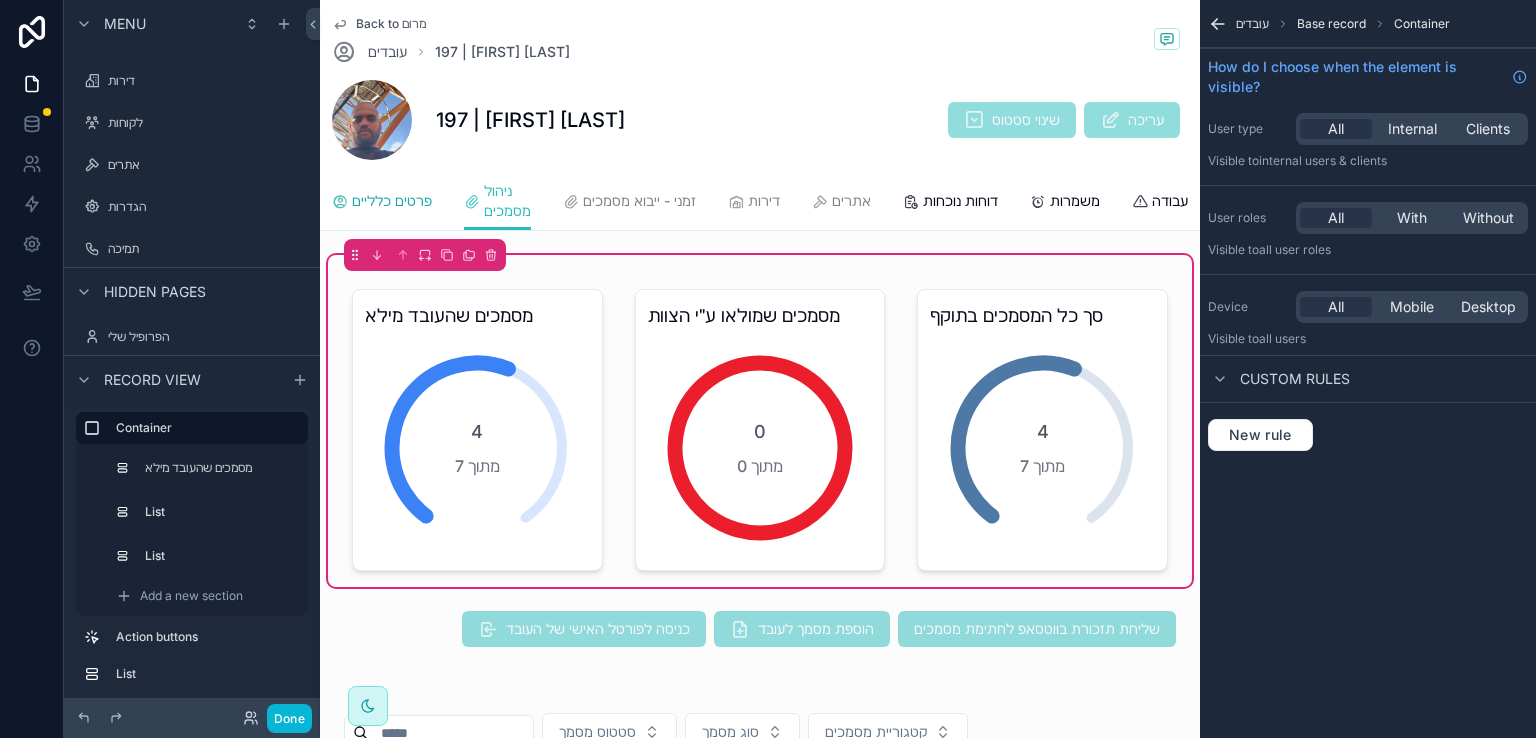click on "פרטים כלליים" at bounding box center [392, 201] 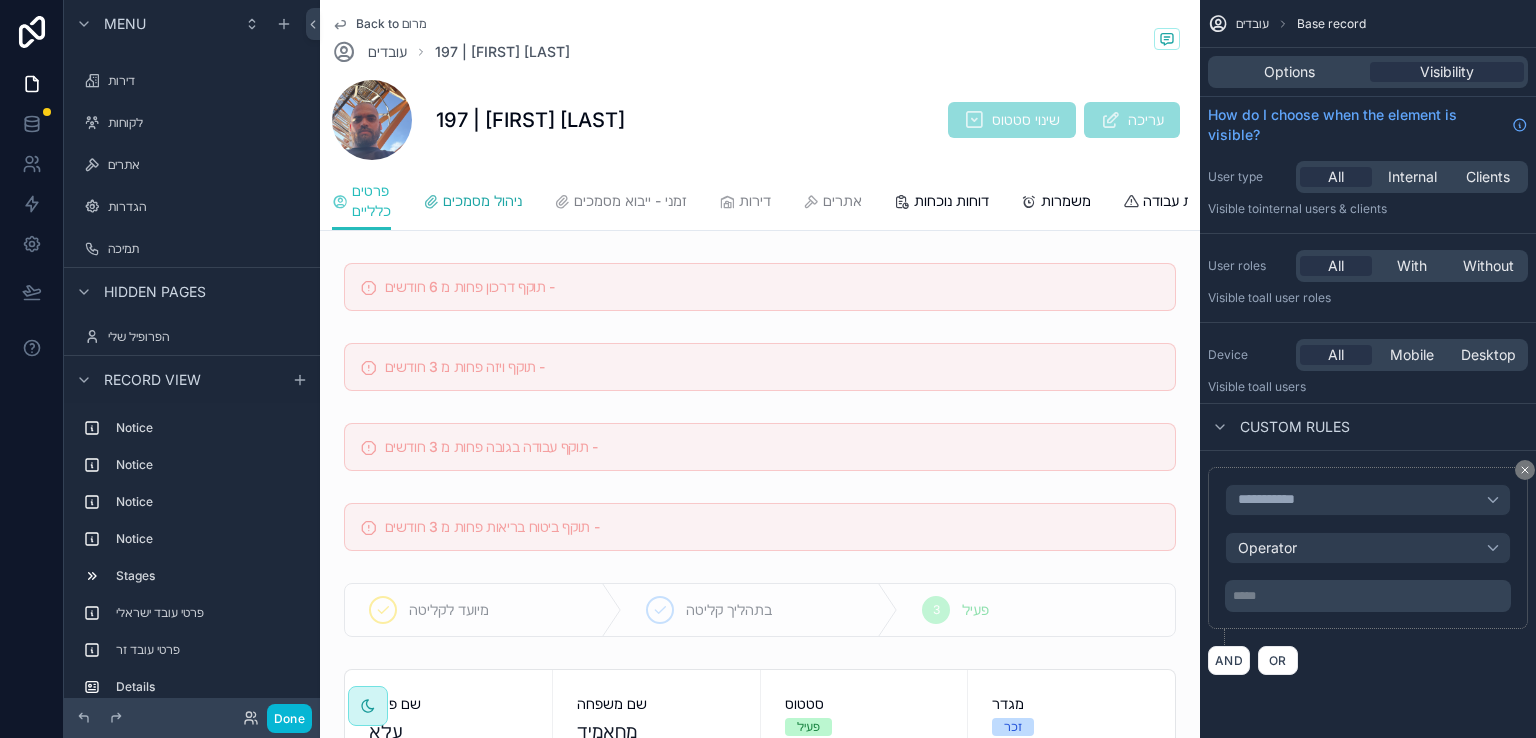 click on "ניהול מסמכים" at bounding box center [482, 201] 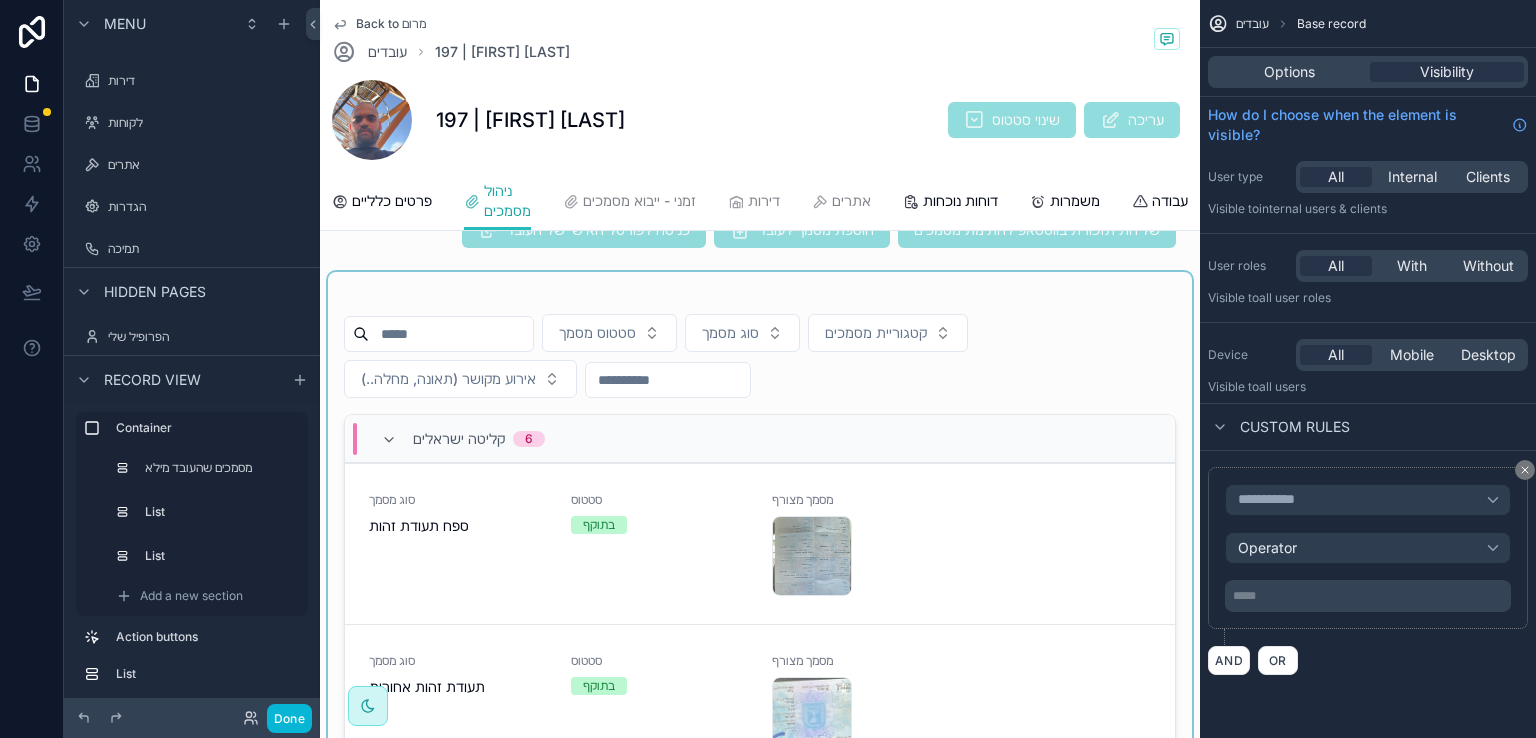scroll, scrollTop: 400, scrollLeft: 0, axis: vertical 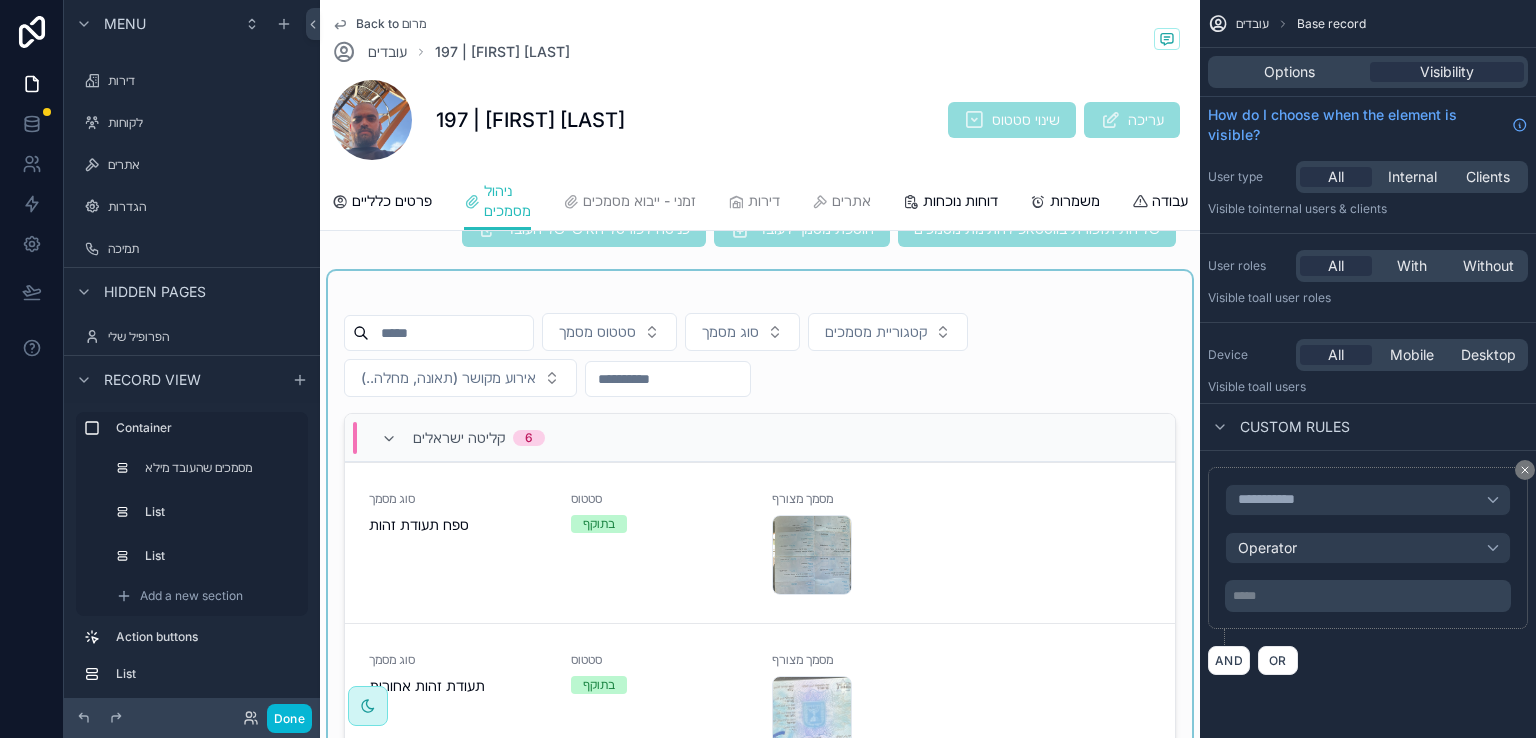 click at bounding box center (760, 627) 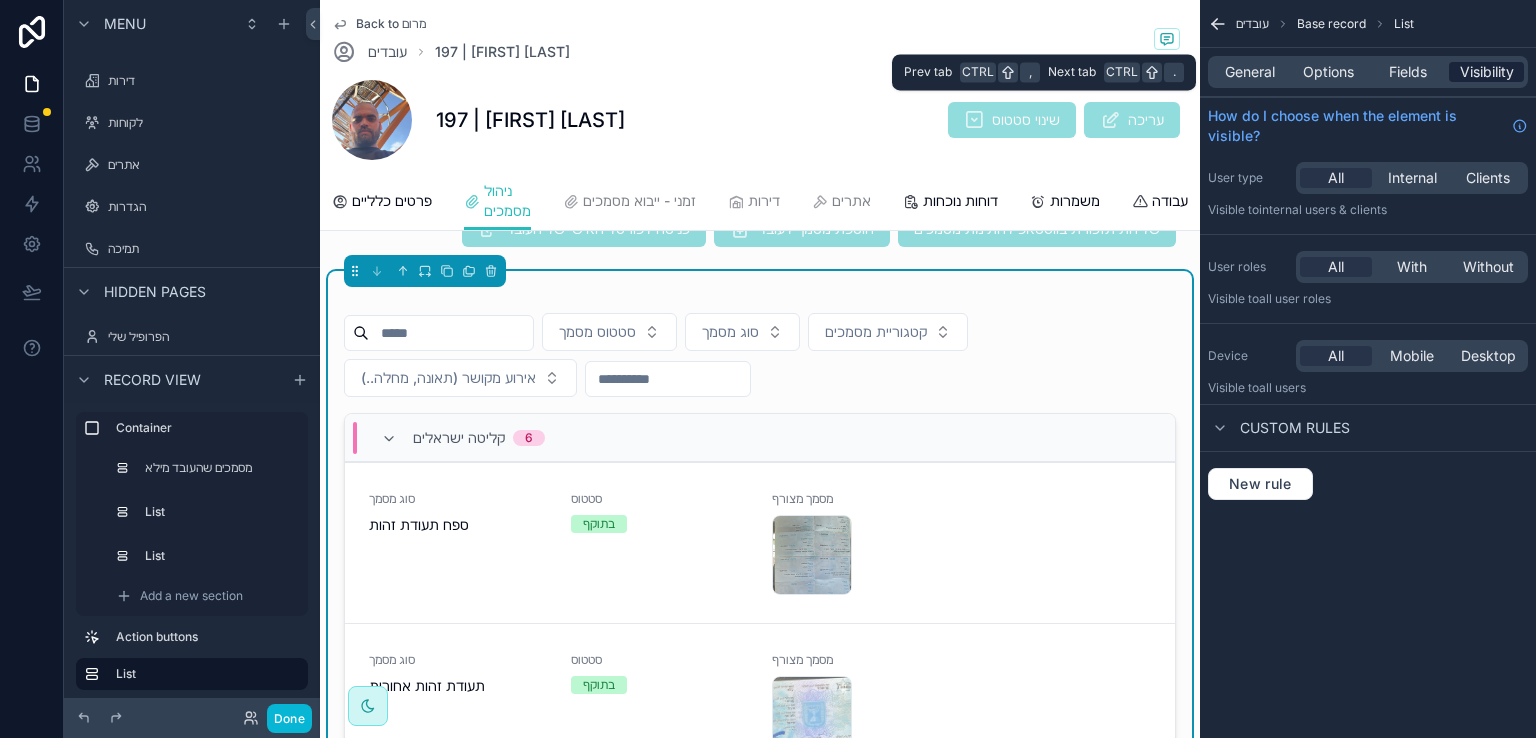 click on "Visibility" at bounding box center (1487, 72) 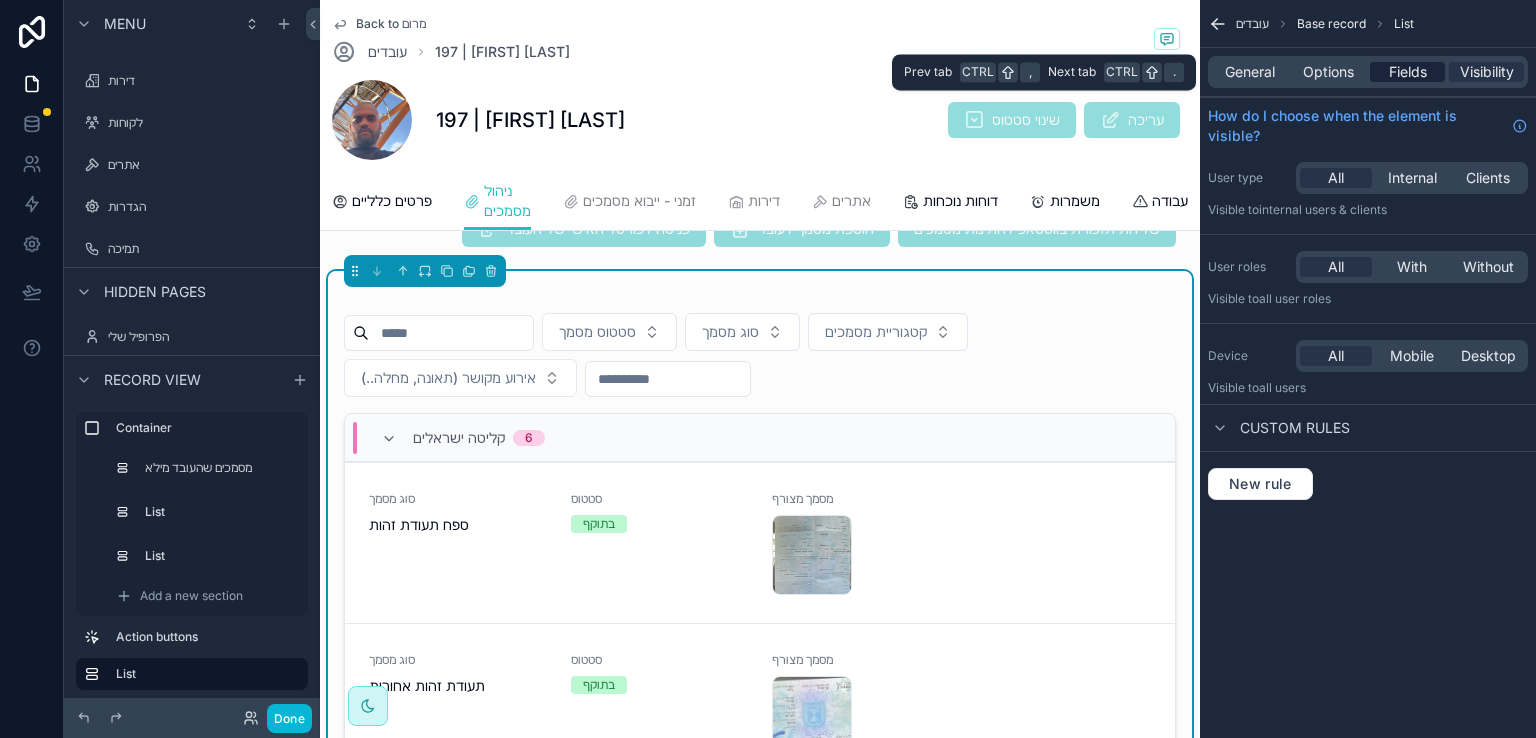 click on "Fields" at bounding box center [1408, 72] 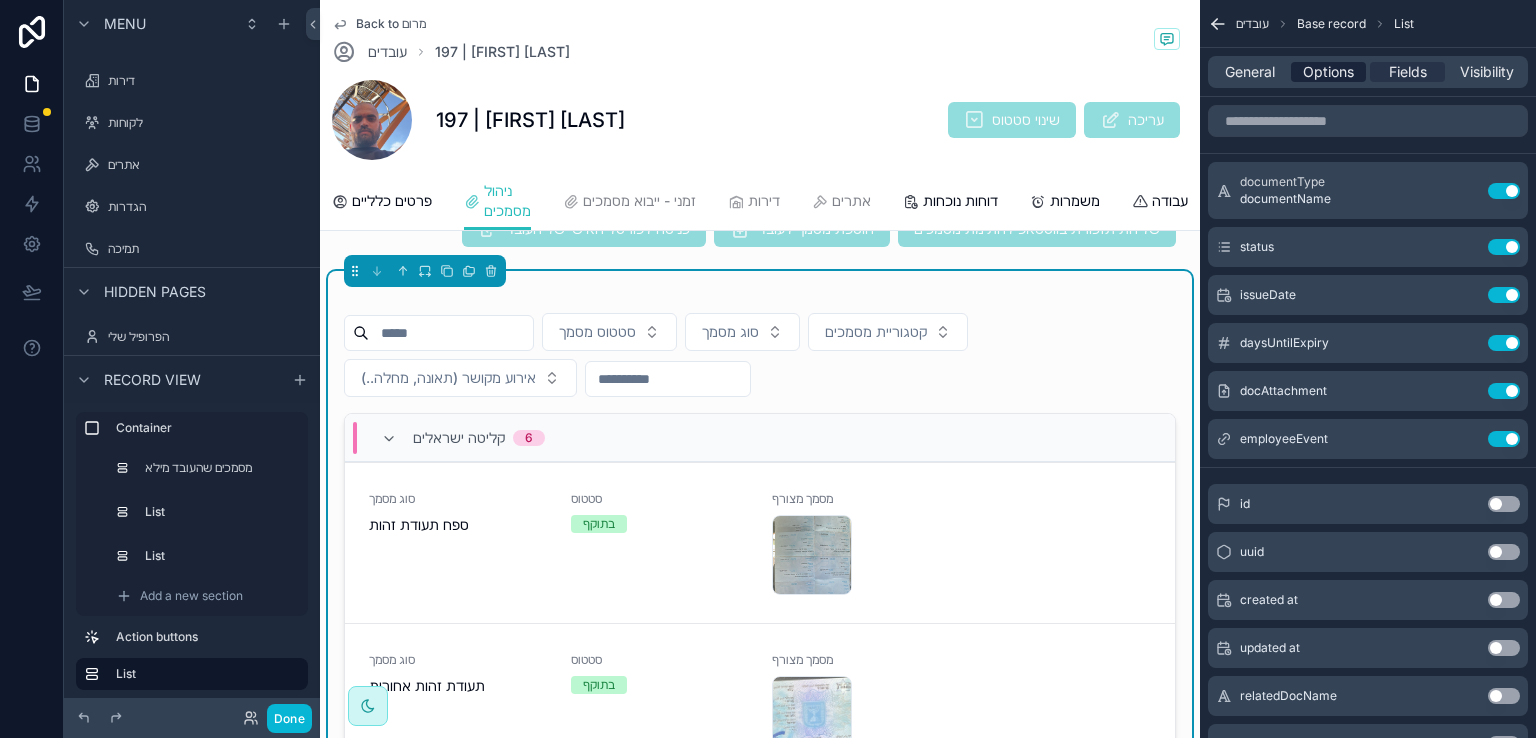click on "Options" at bounding box center [1328, 72] 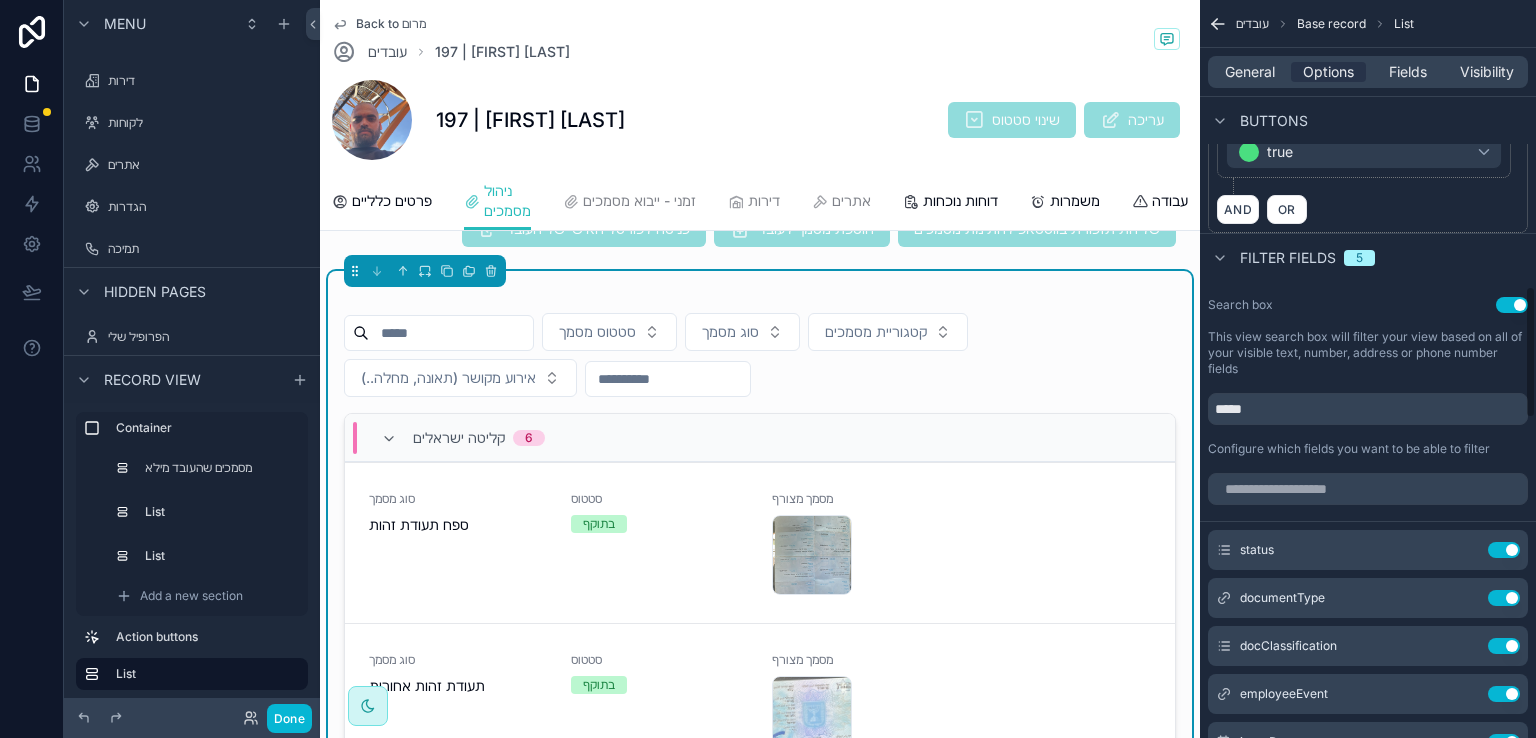 scroll, scrollTop: 1600, scrollLeft: 0, axis: vertical 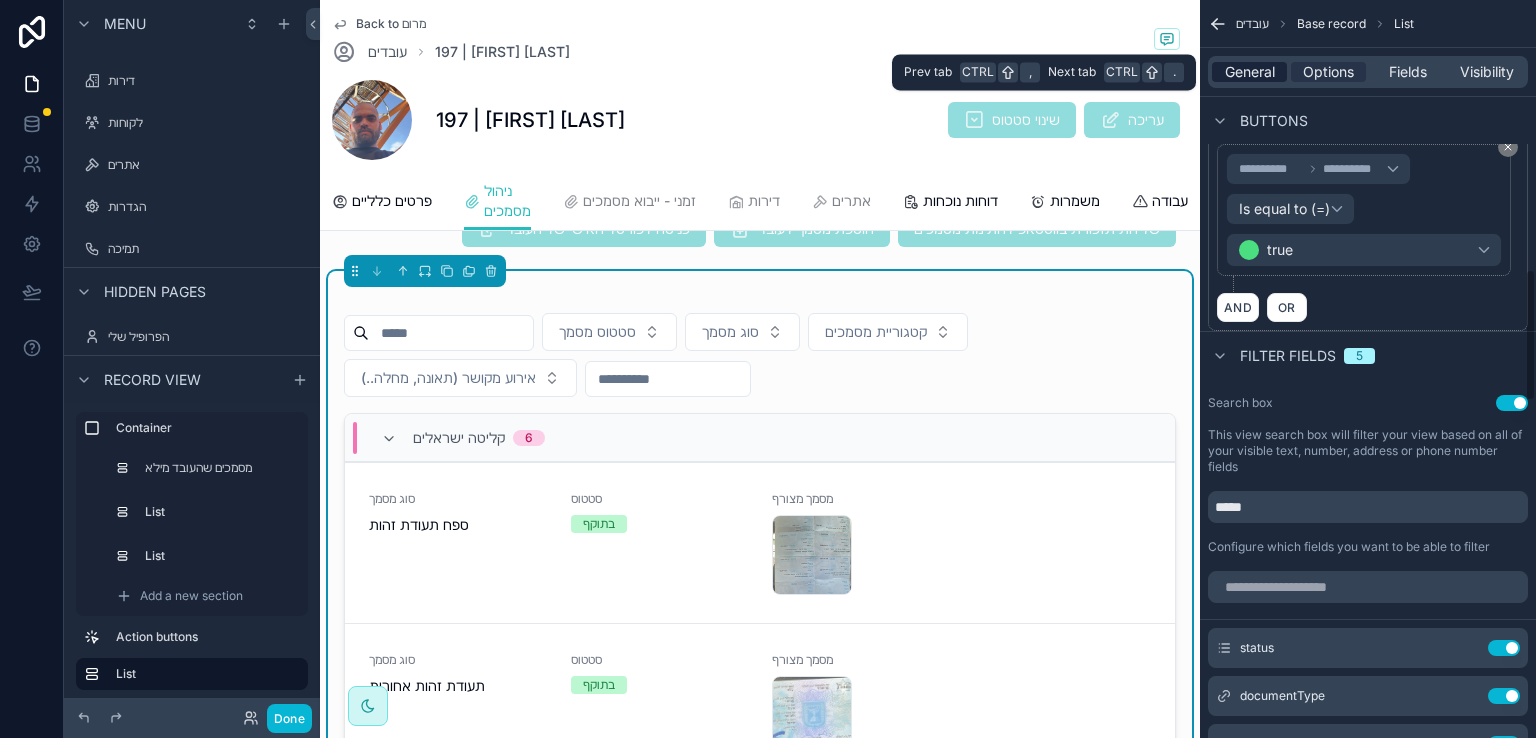 click on "General" at bounding box center (1250, 72) 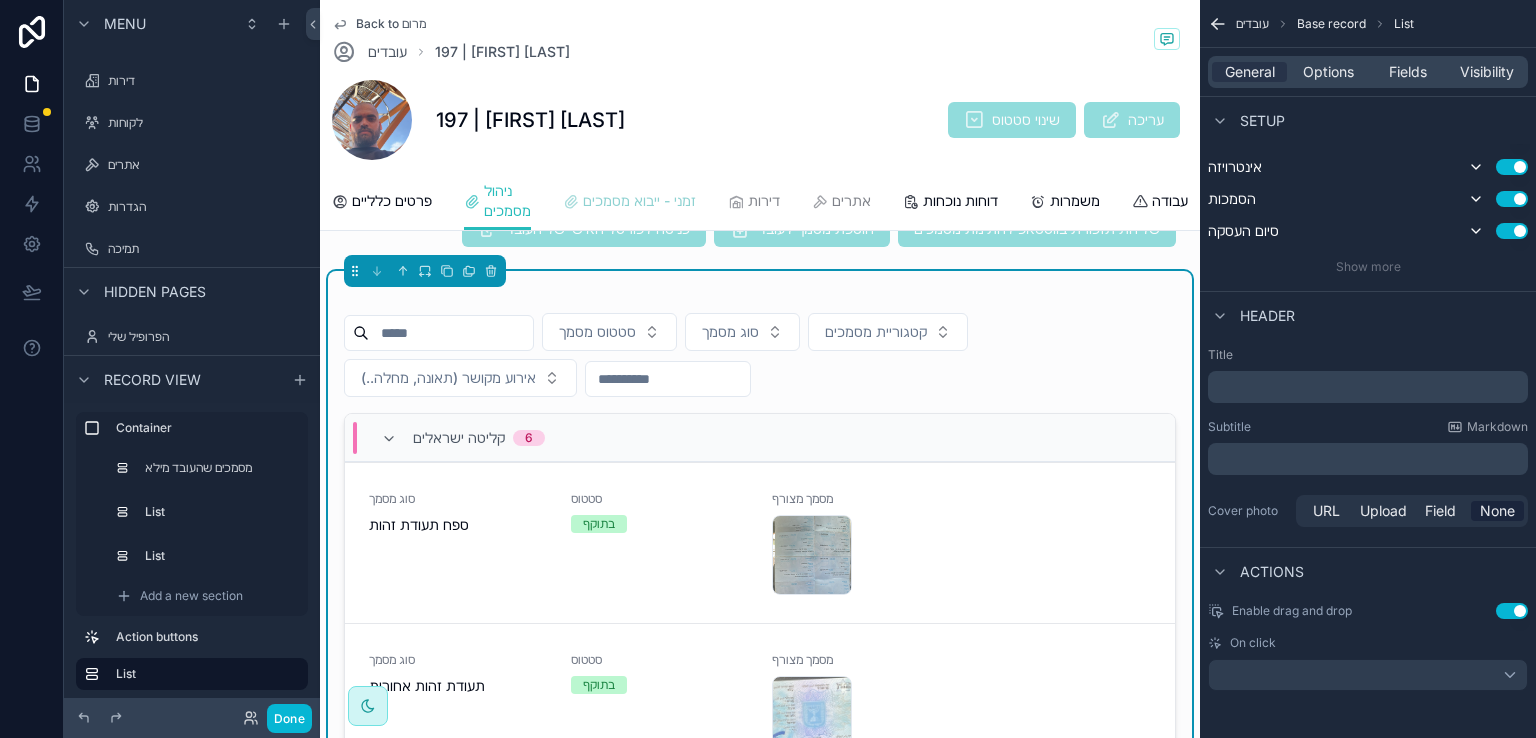 click on "זמני - ייבוא מסמכים" at bounding box center (639, 201) 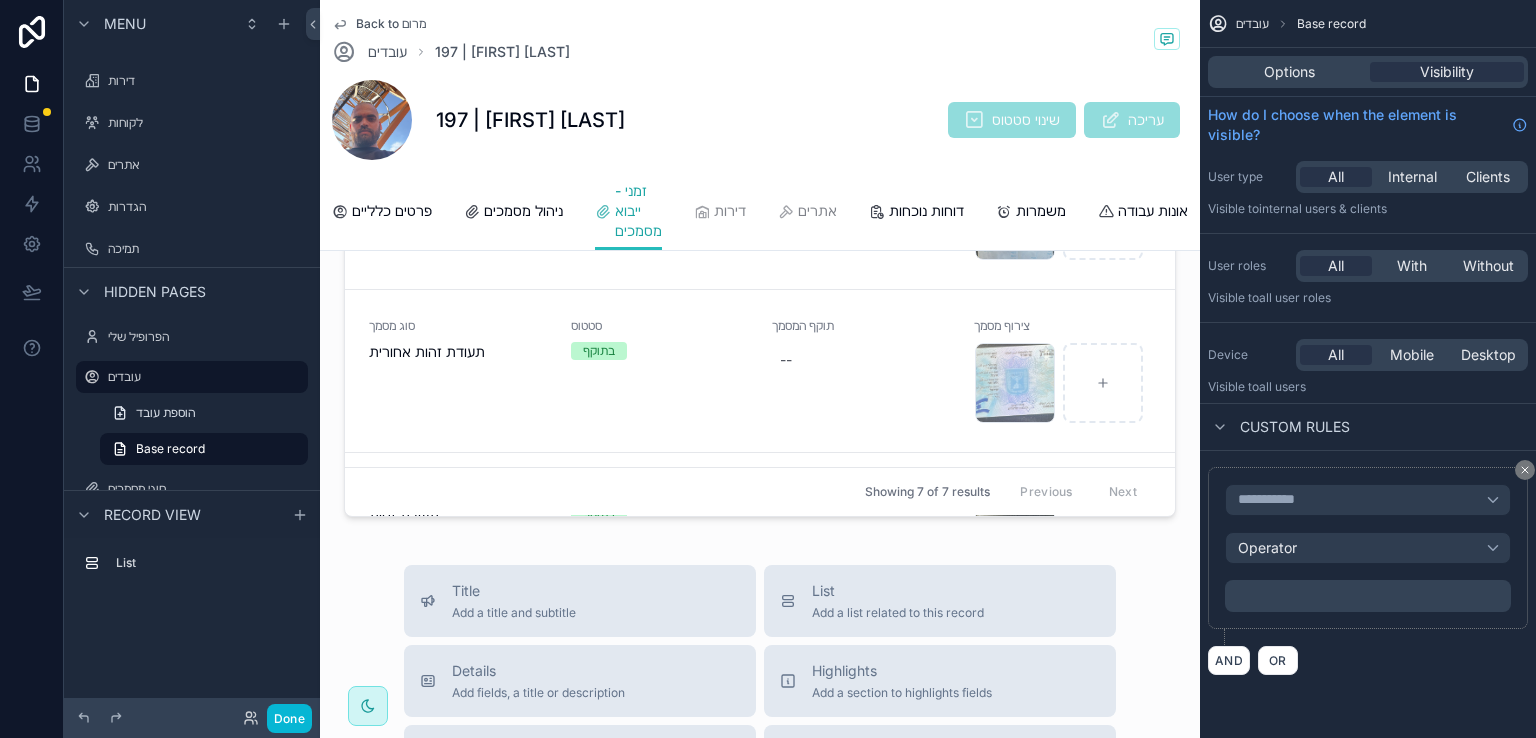 scroll, scrollTop: 0, scrollLeft: 0, axis: both 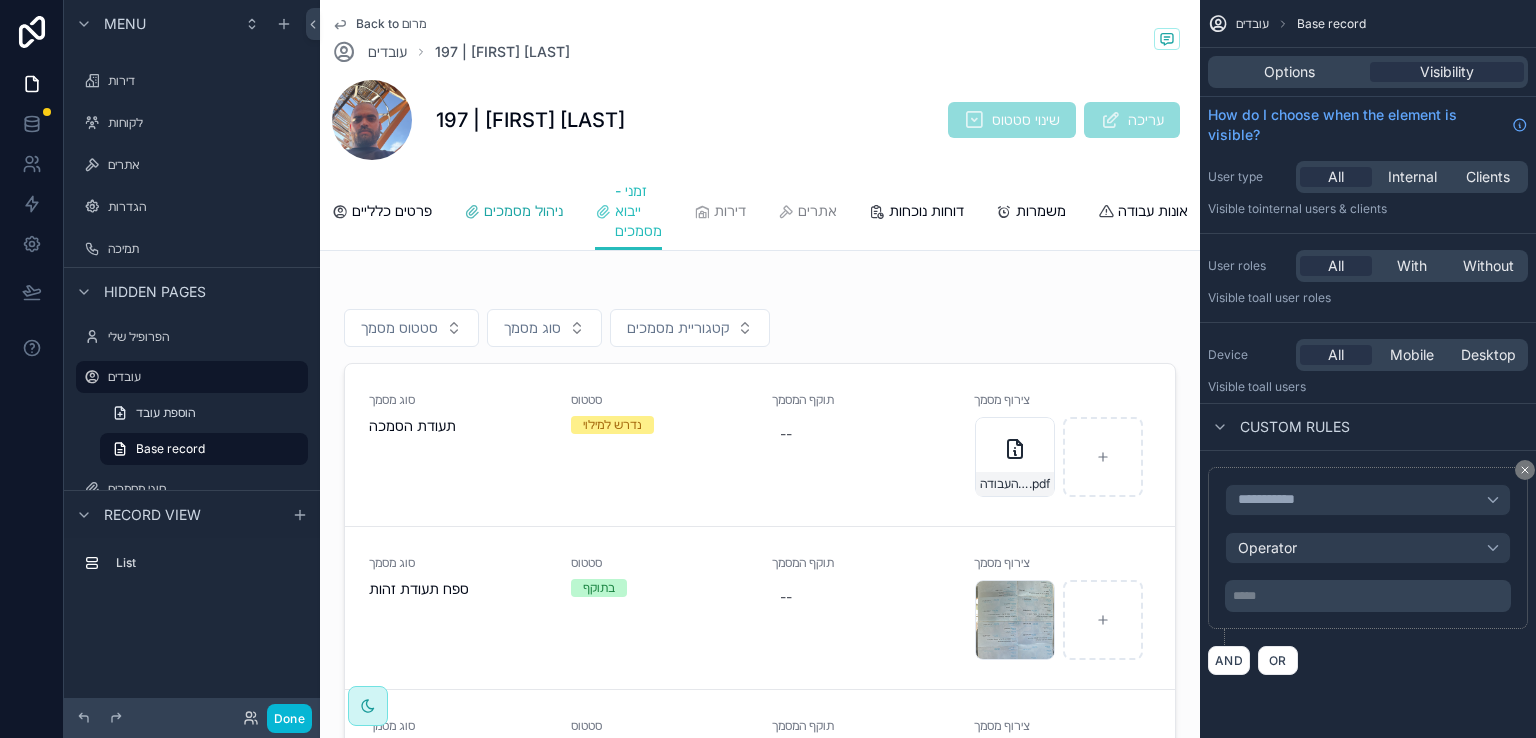 click on "ניהול מסמכים" at bounding box center [523, 211] 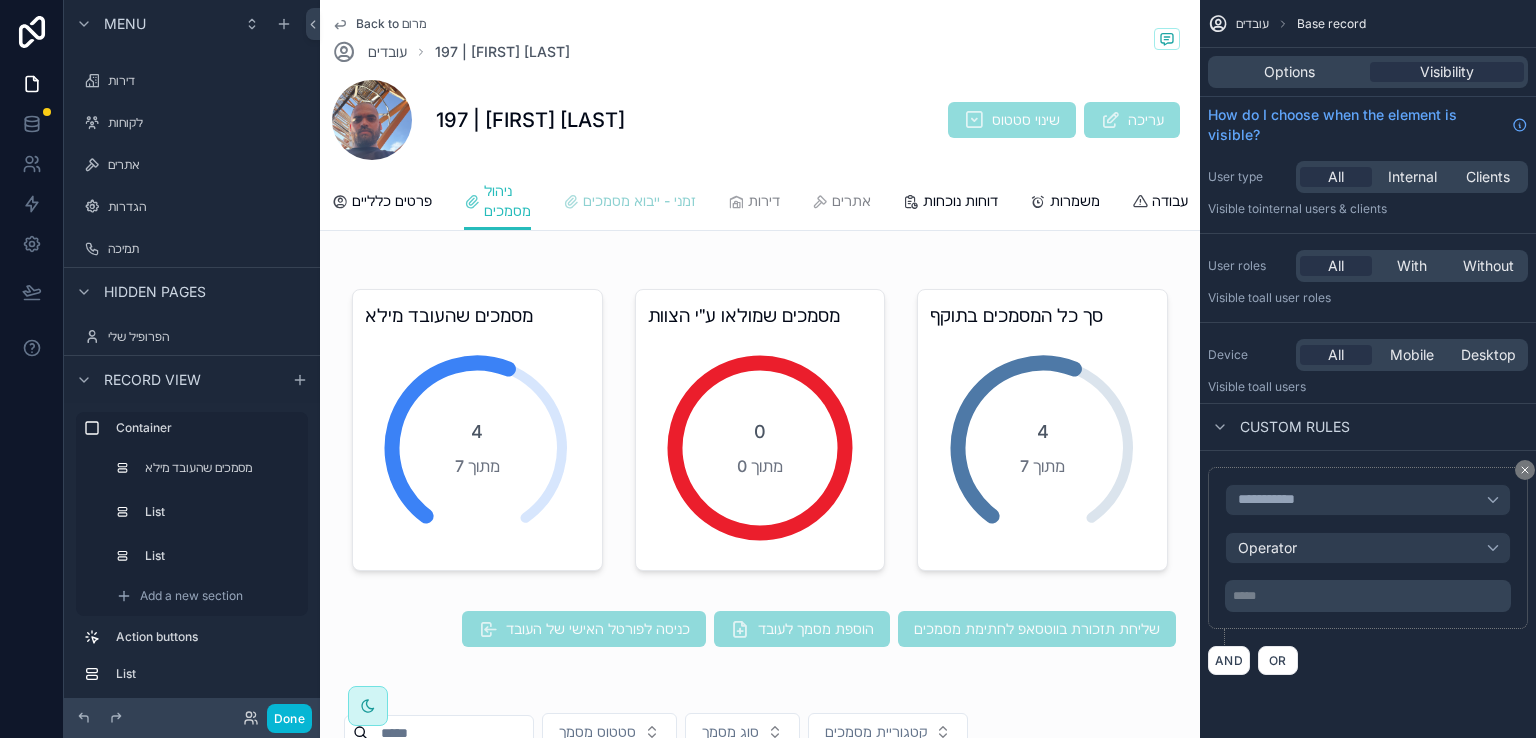 click on "זמני - ייבוא מסמכים" at bounding box center [639, 201] 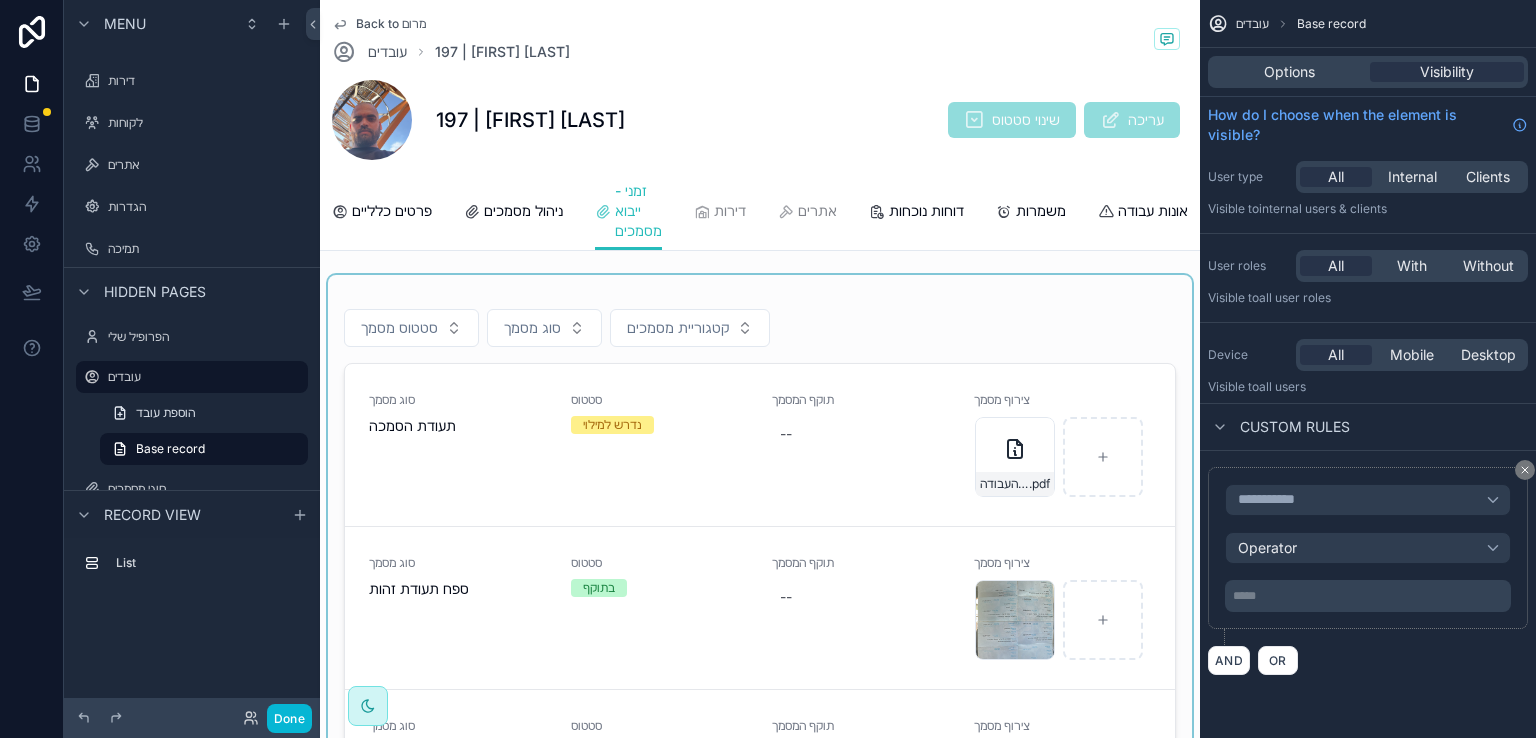 click at bounding box center [760, 604] 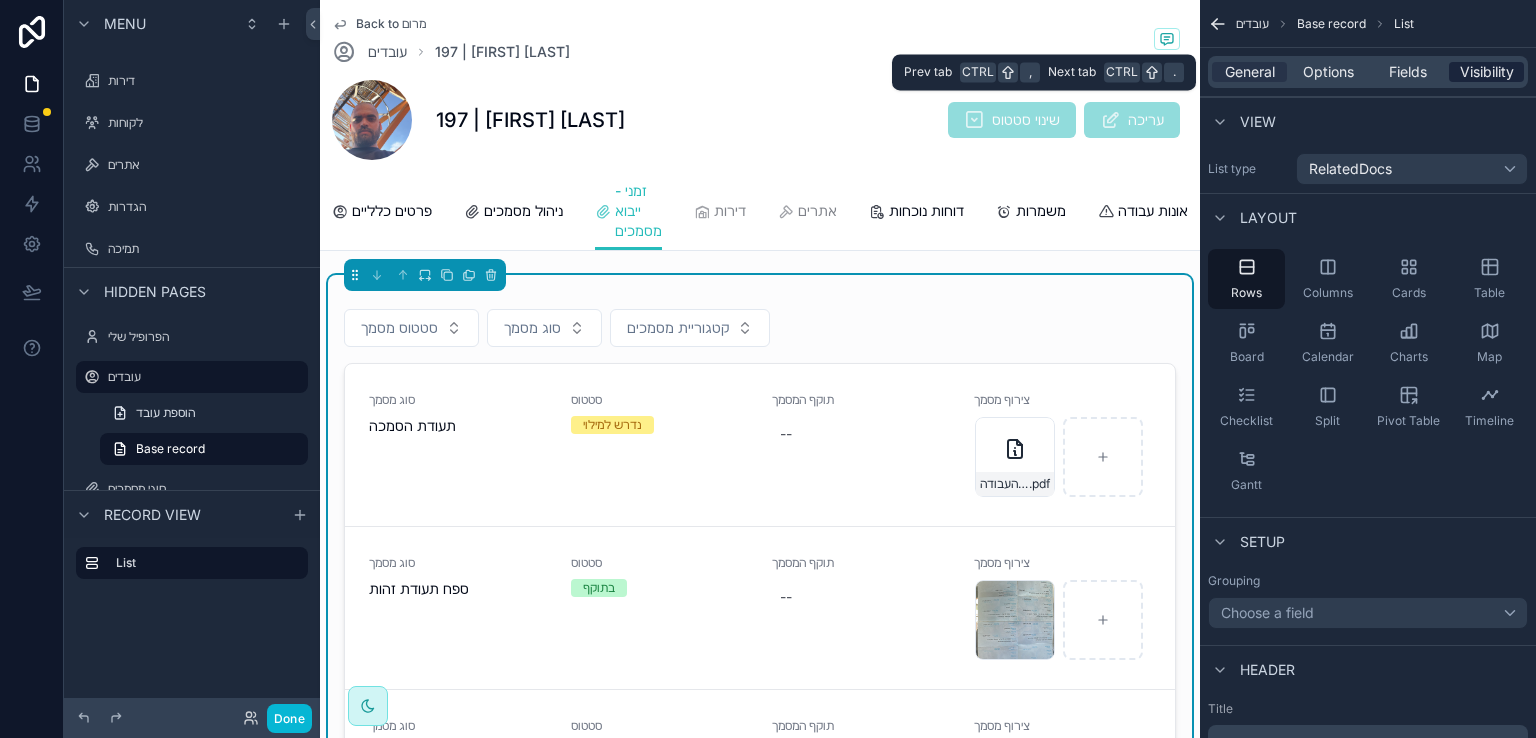 click on "Visibility" at bounding box center (1487, 72) 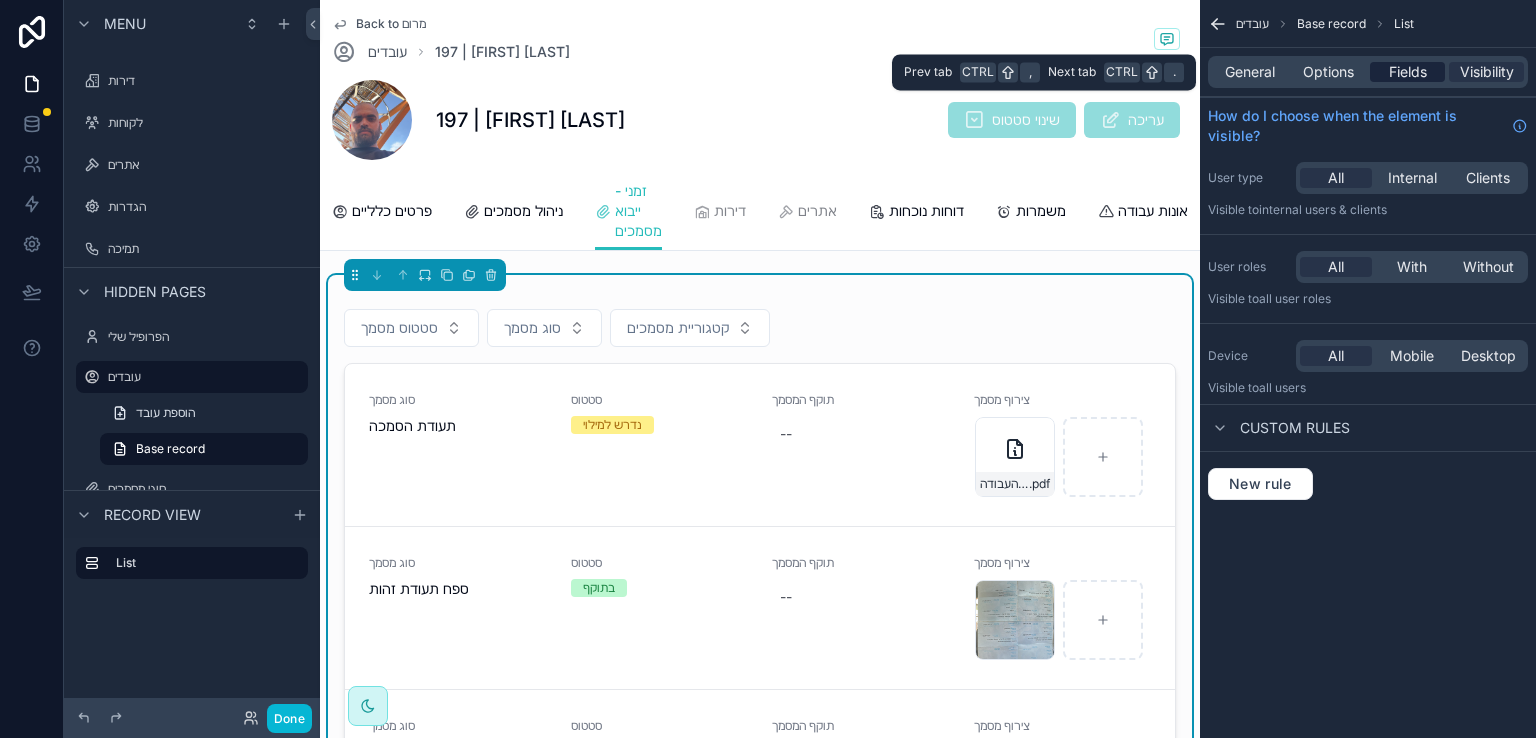 click on "Fields" at bounding box center (1408, 72) 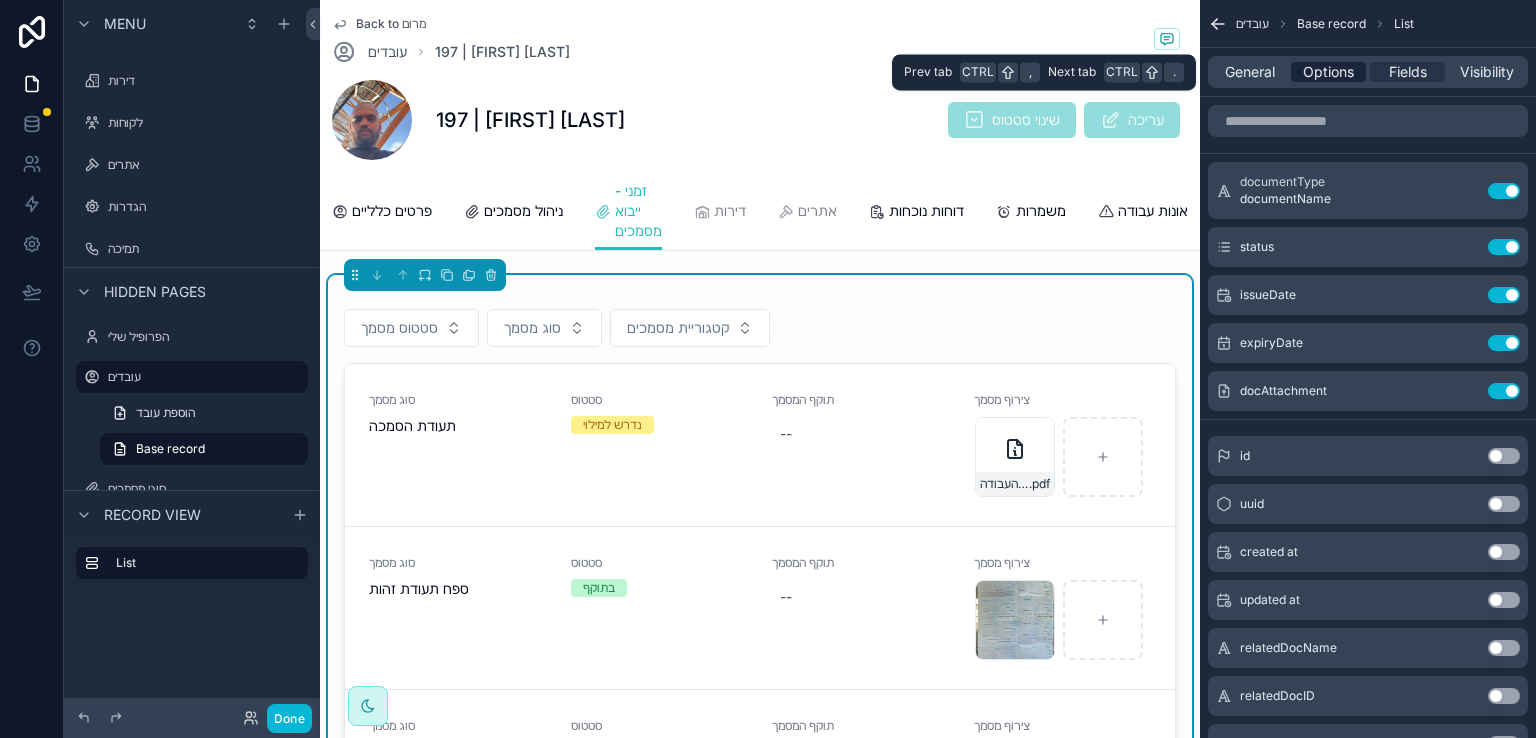 click on "Options" at bounding box center (1328, 72) 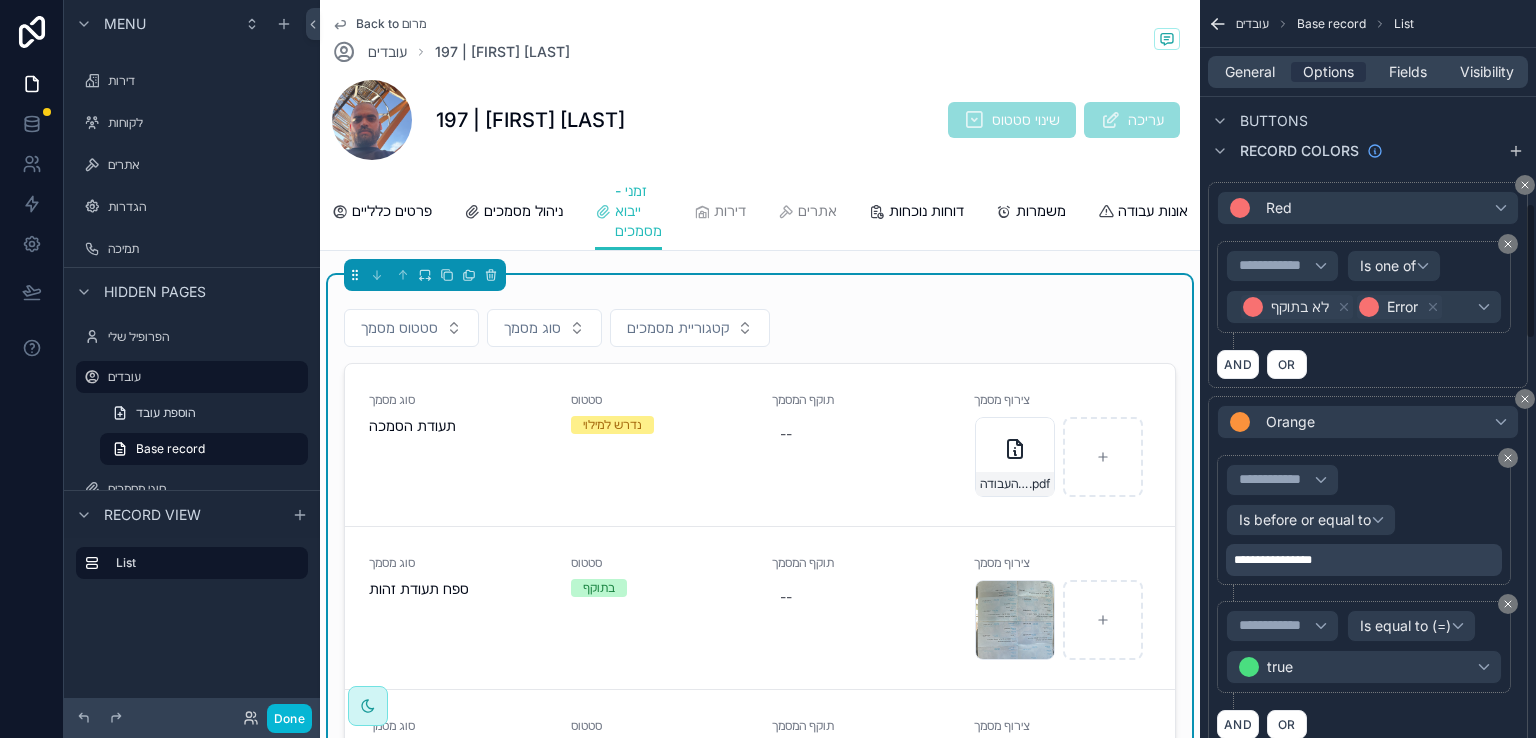 scroll, scrollTop: 1100, scrollLeft: 0, axis: vertical 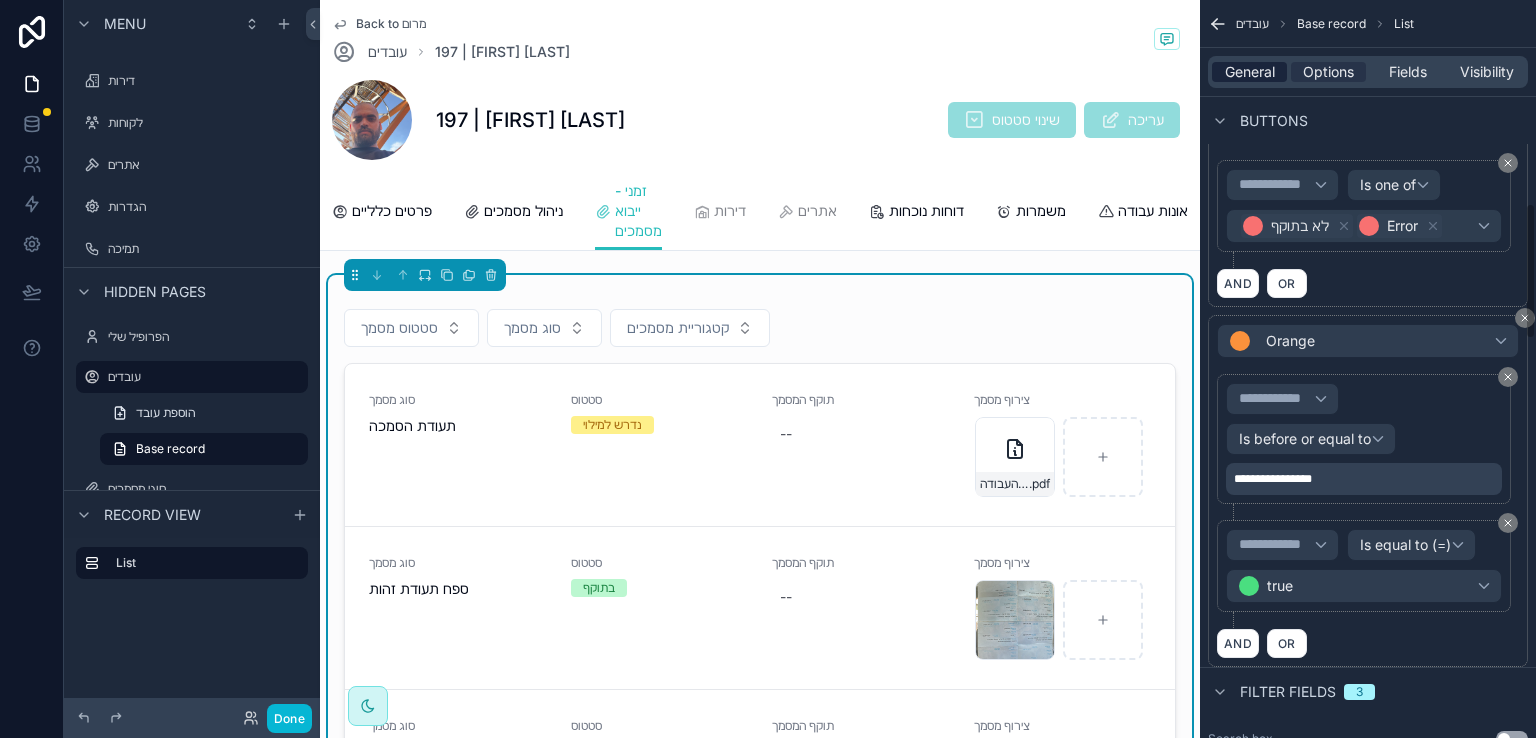 click on "General" at bounding box center (1250, 72) 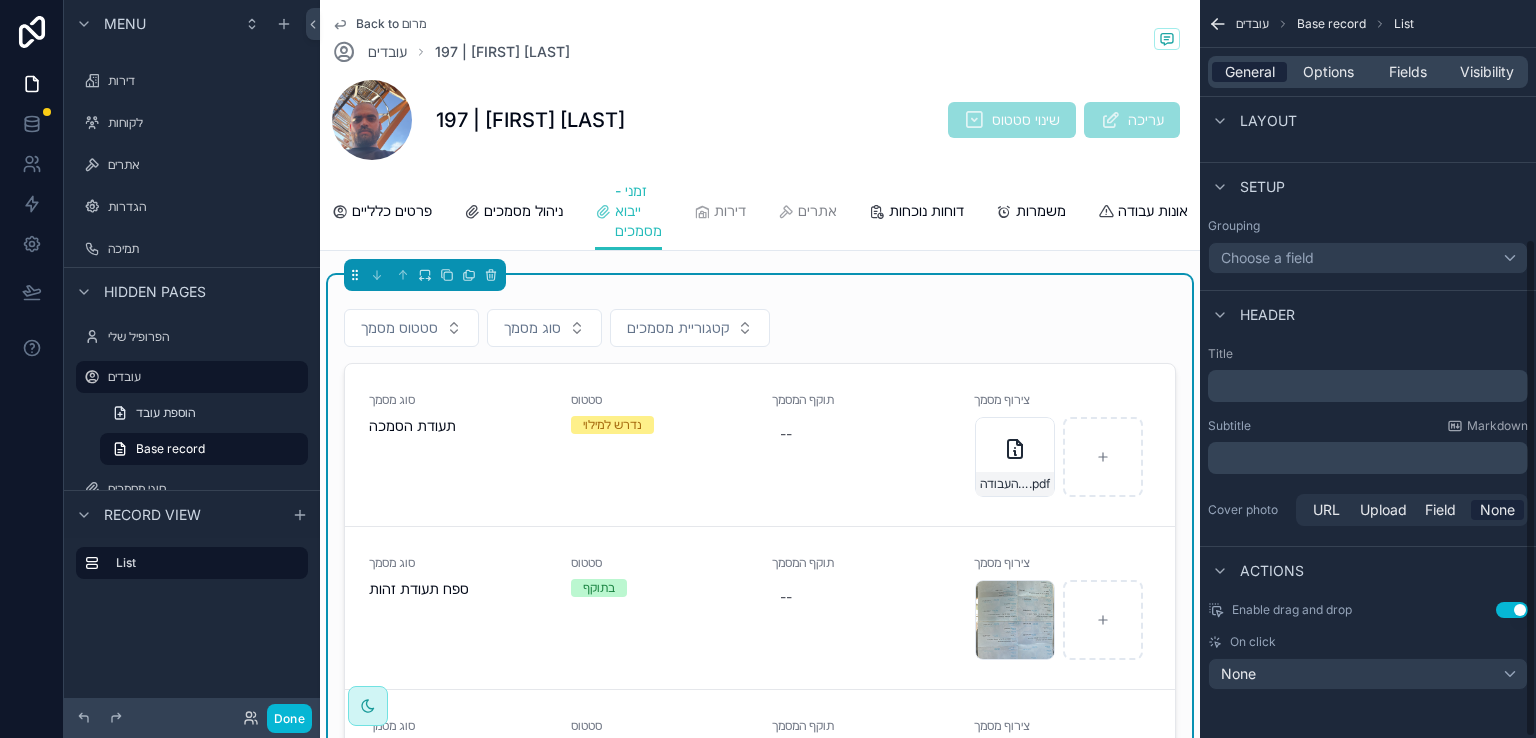 scroll, scrollTop: 355, scrollLeft: 0, axis: vertical 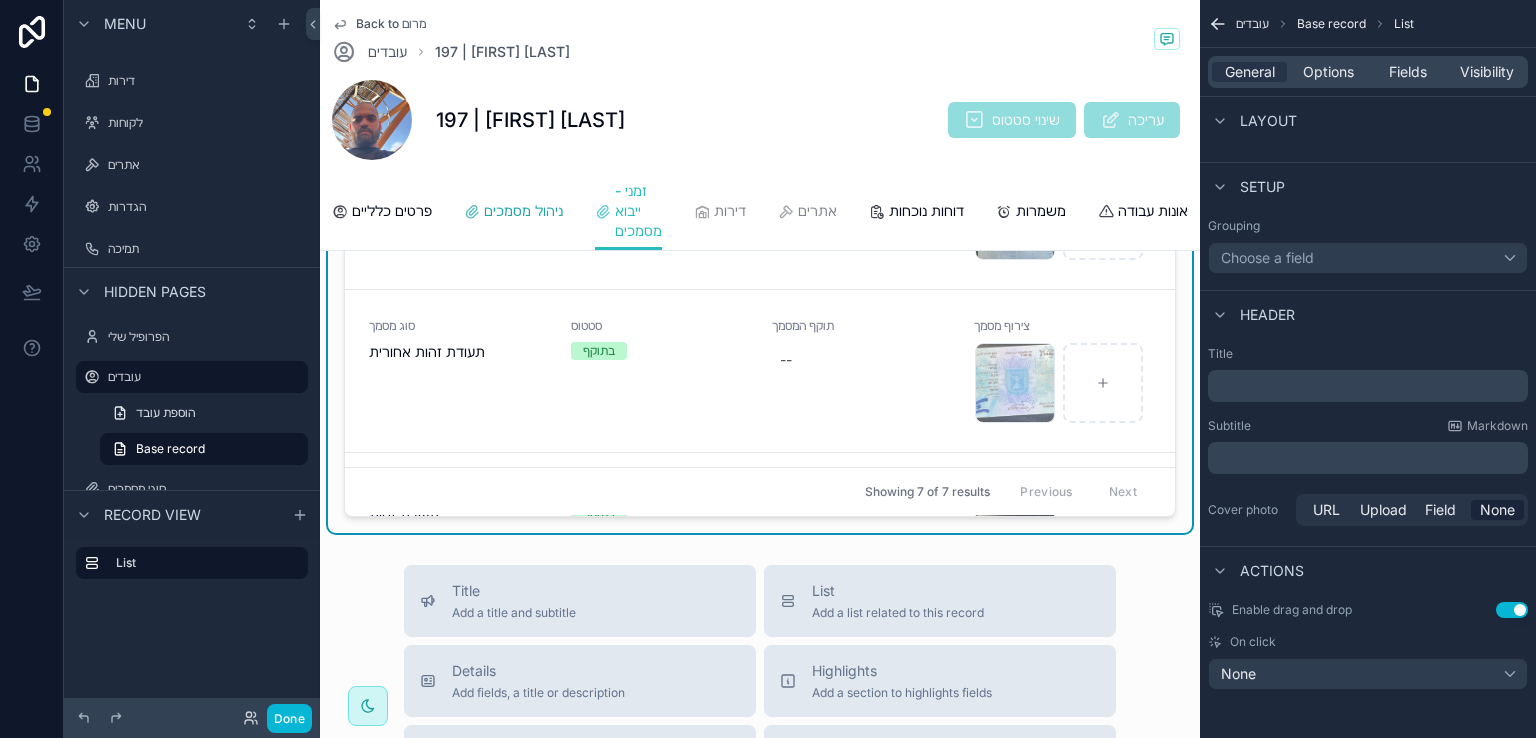 click on "ניהול מסמכים" at bounding box center [523, 211] 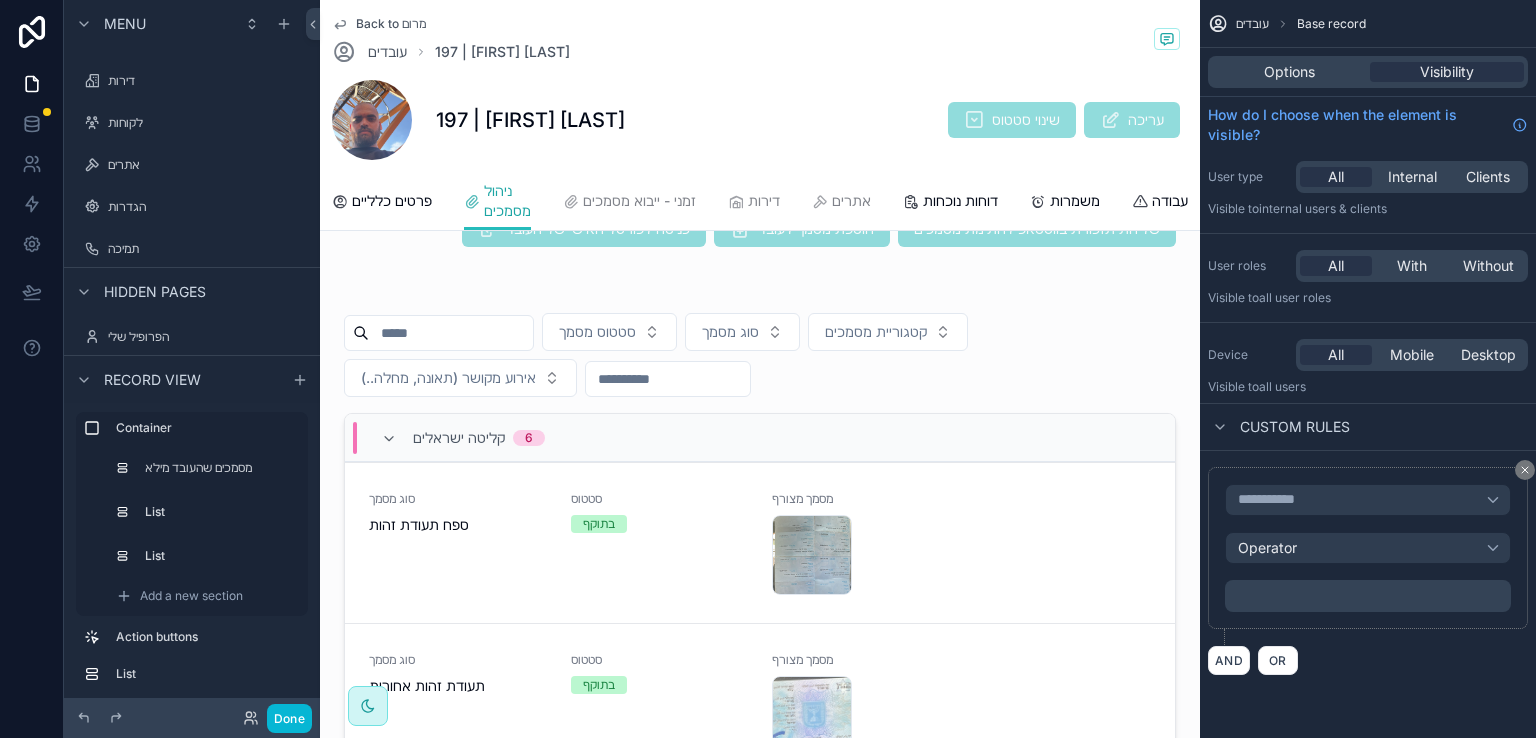 scroll, scrollTop: 0, scrollLeft: 0, axis: both 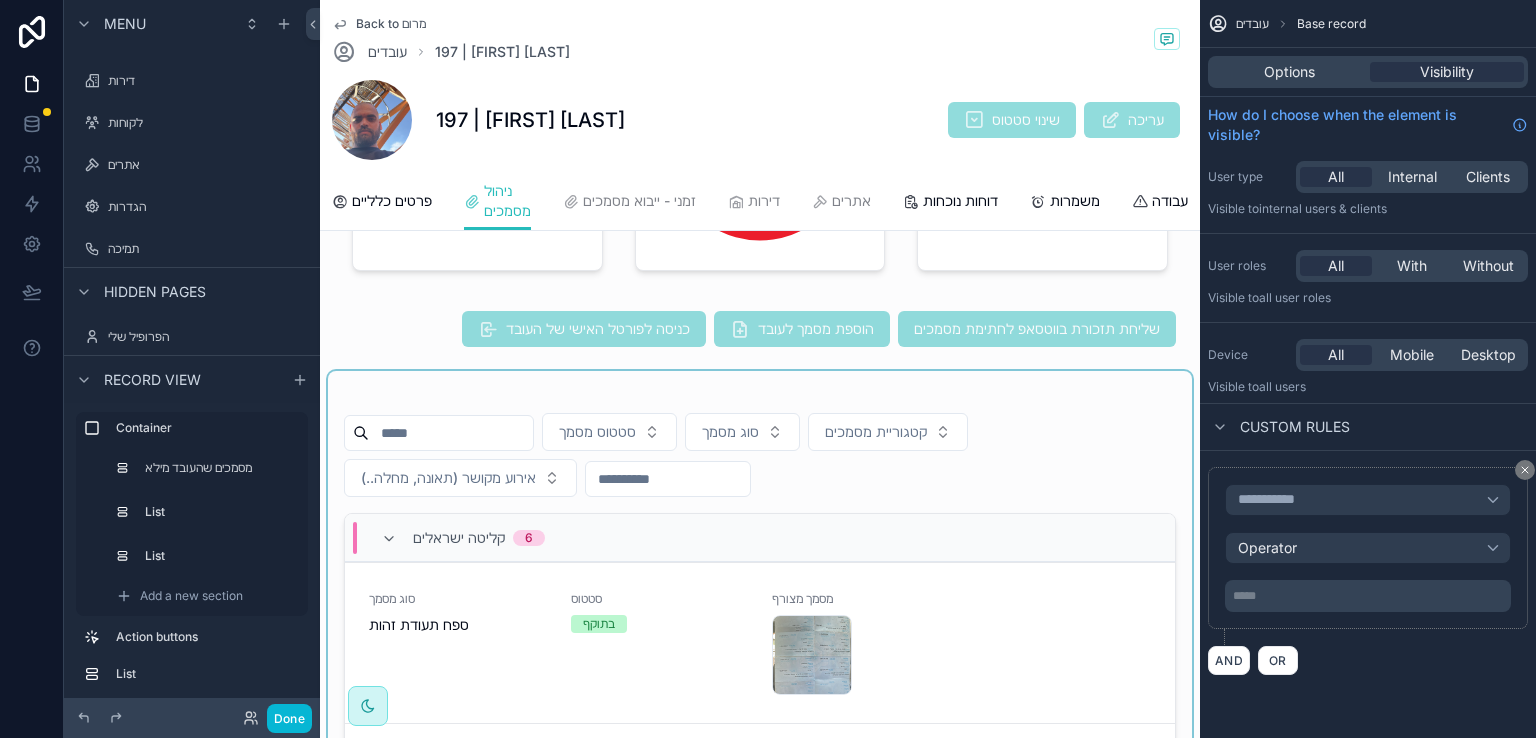 click at bounding box center [760, 727] 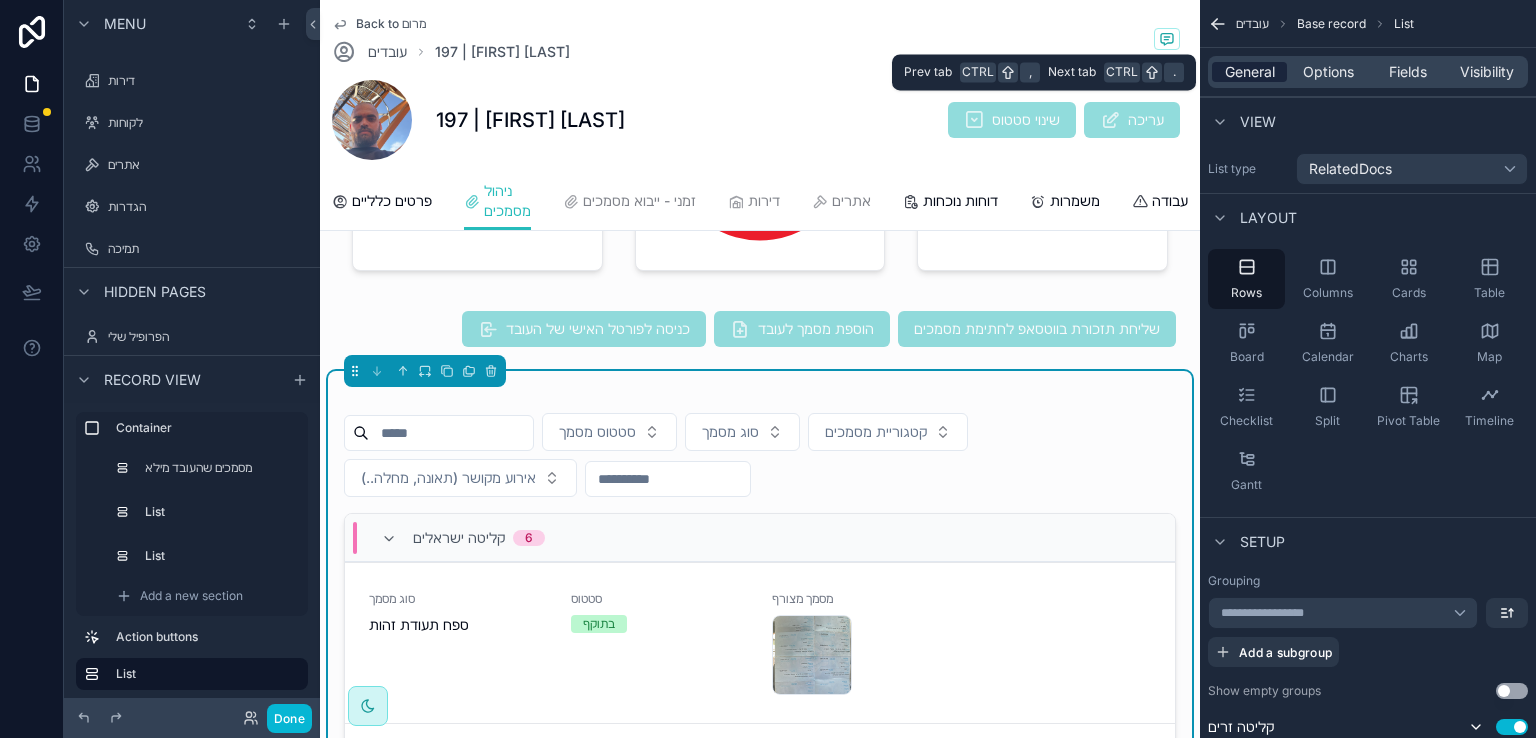 click on "General" at bounding box center [1250, 72] 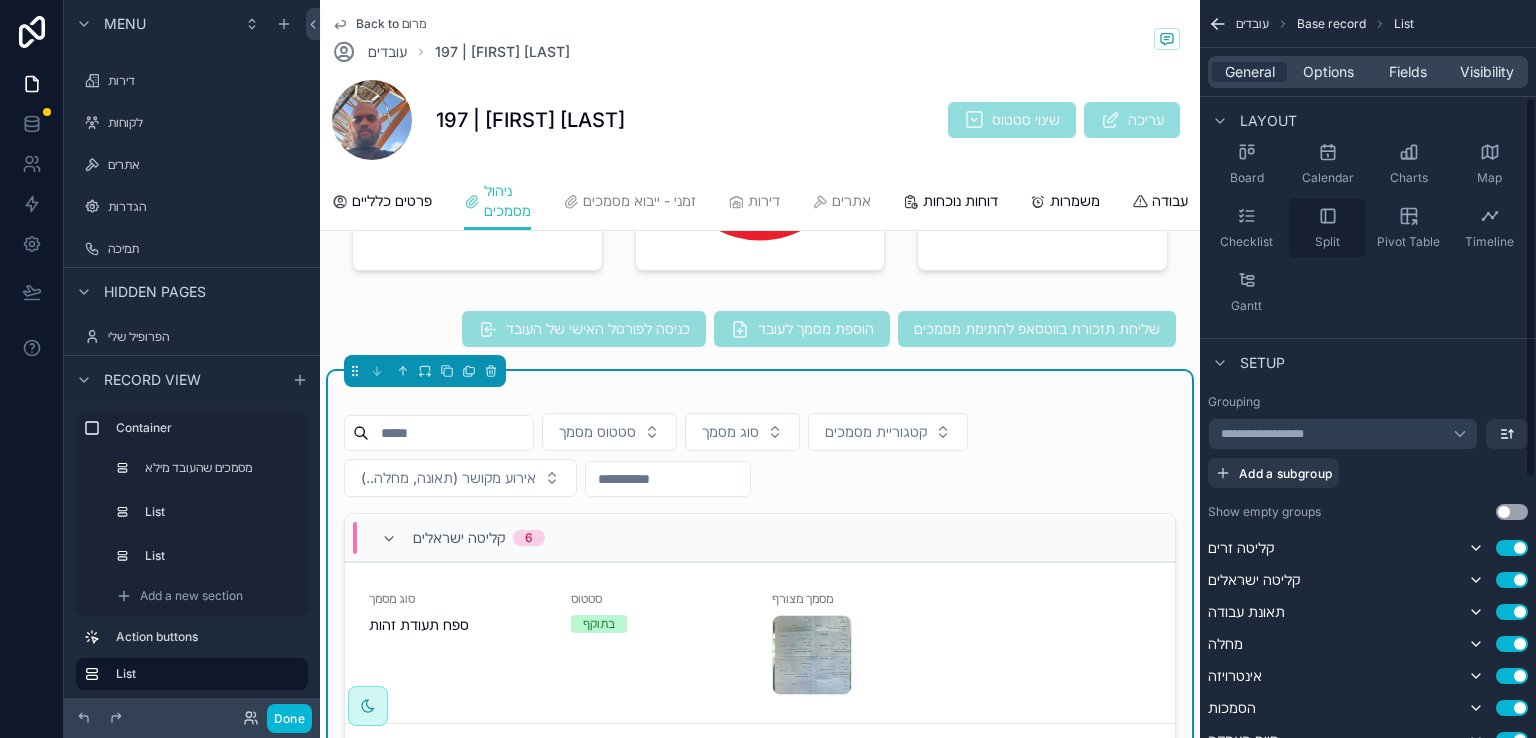 scroll, scrollTop: 200, scrollLeft: 0, axis: vertical 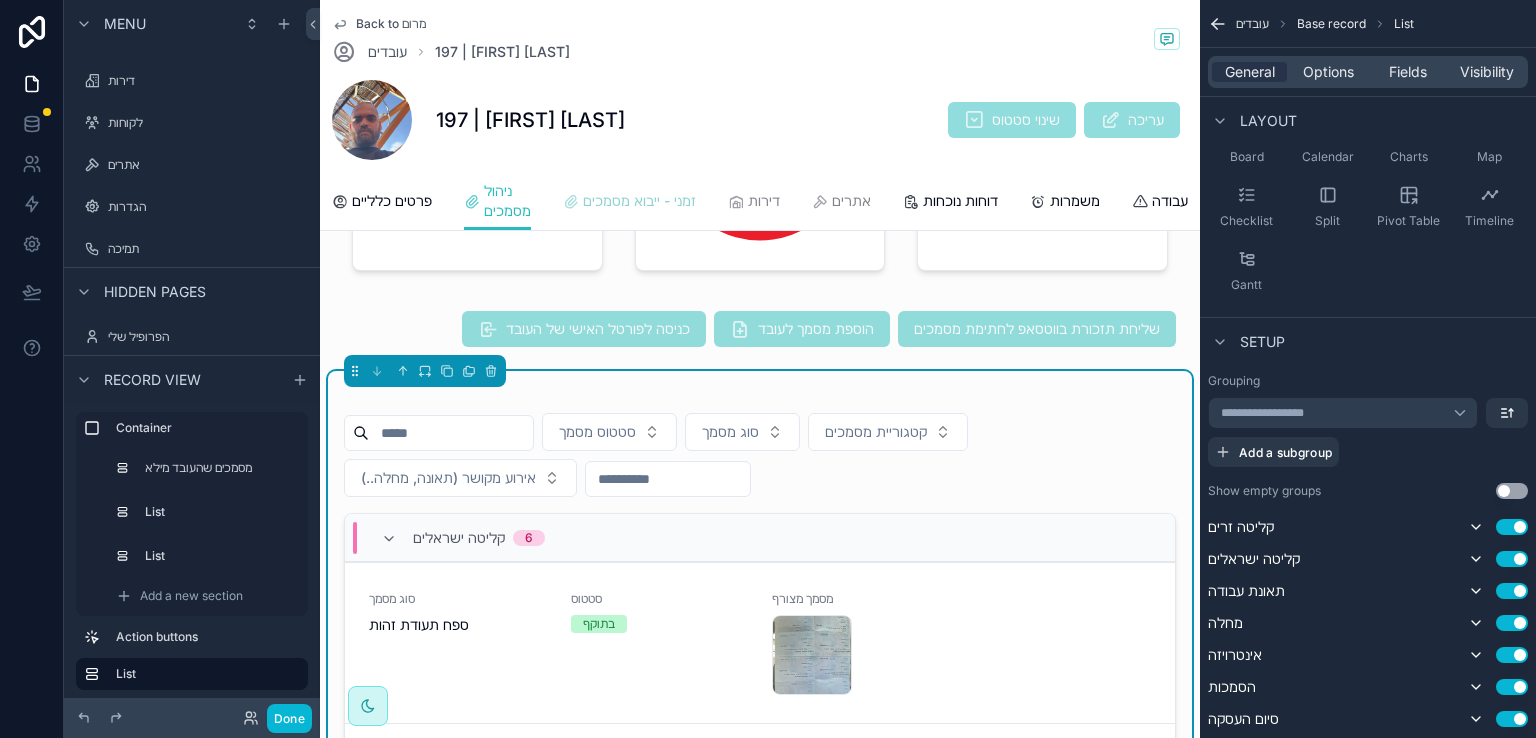 click on "זמני - ייבוא מסמכים" at bounding box center (639, 201) 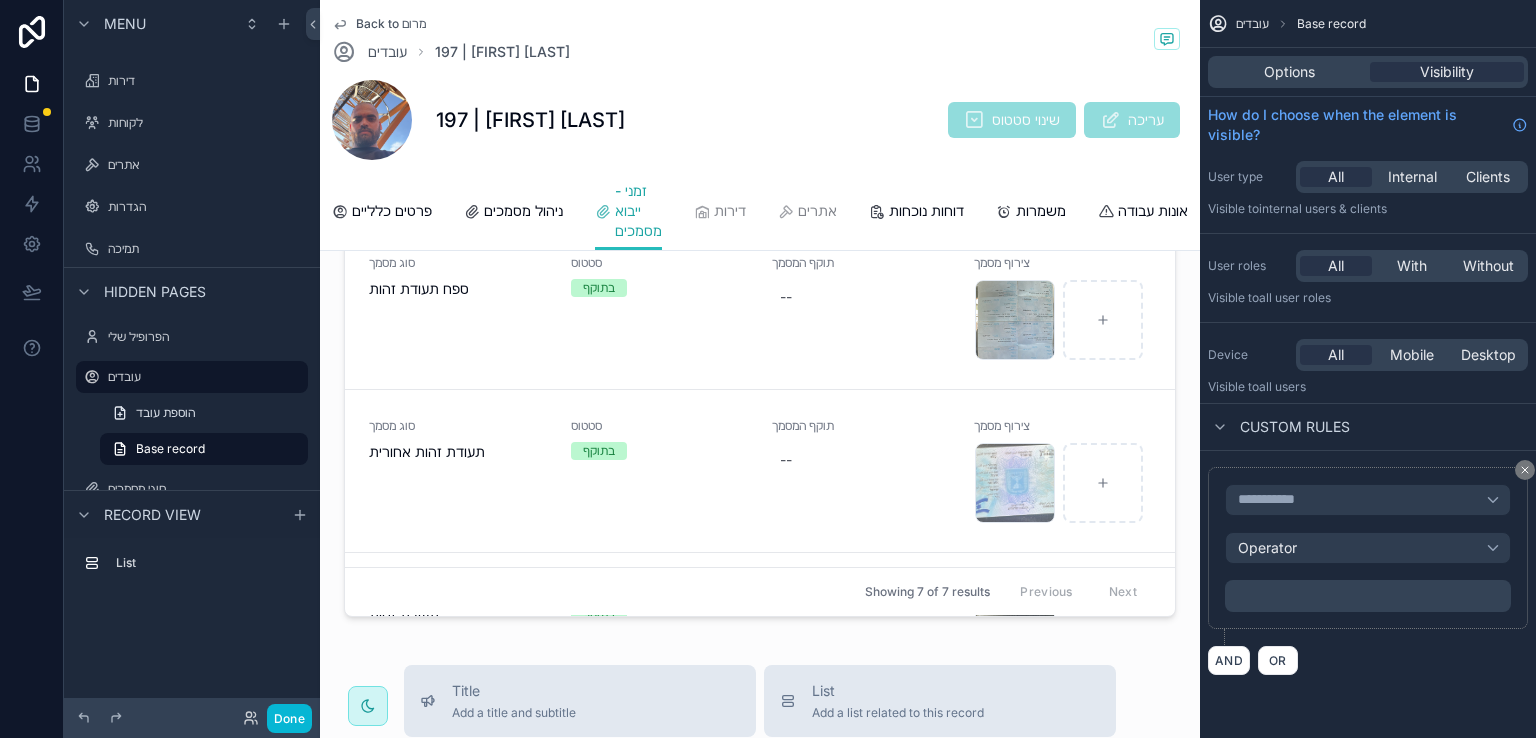 scroll, scrollTop: 0, scrollLeft: 0, axis: both 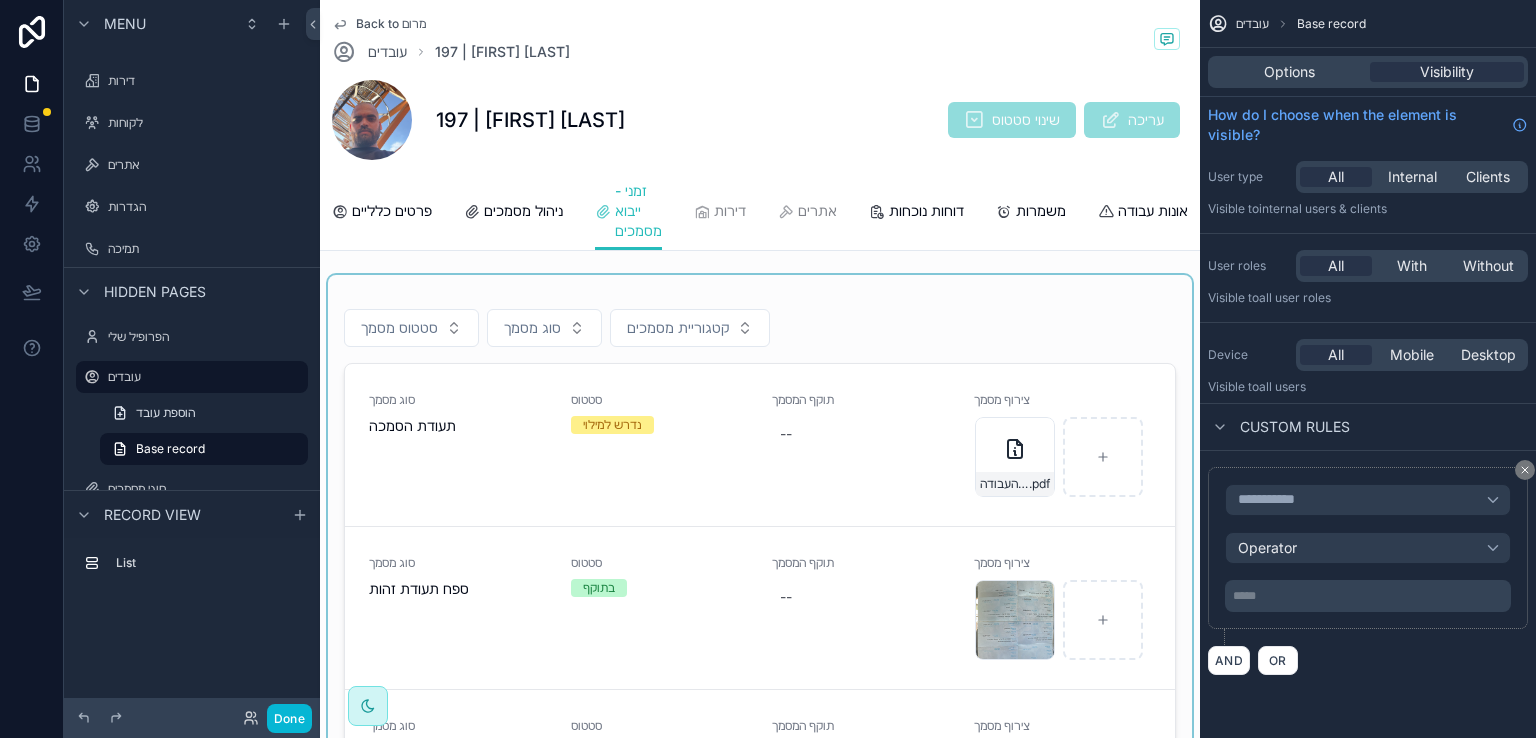 click at bounding box center [760, 604] 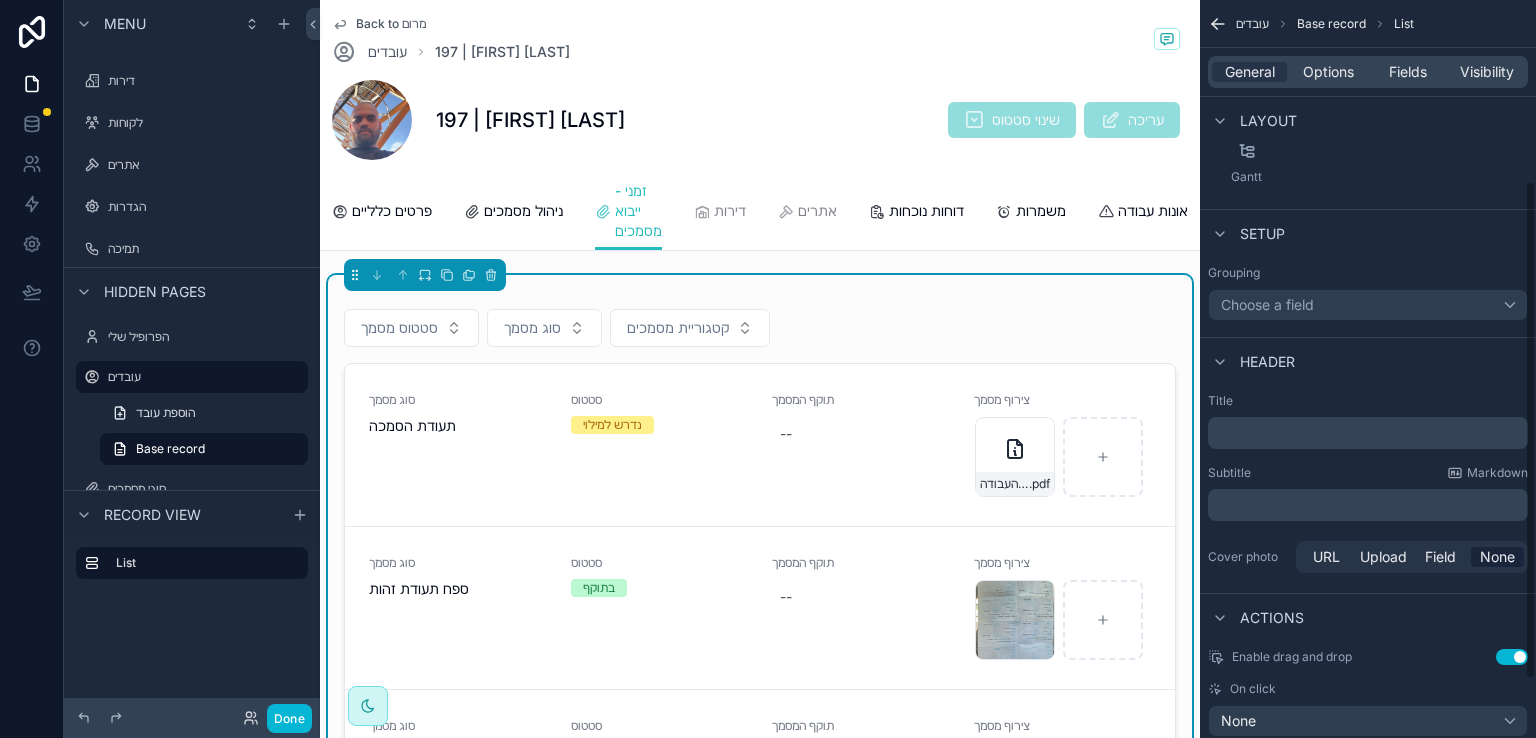 scroll, scrollTop: 355, scrollLeft: 0, axis: vertical 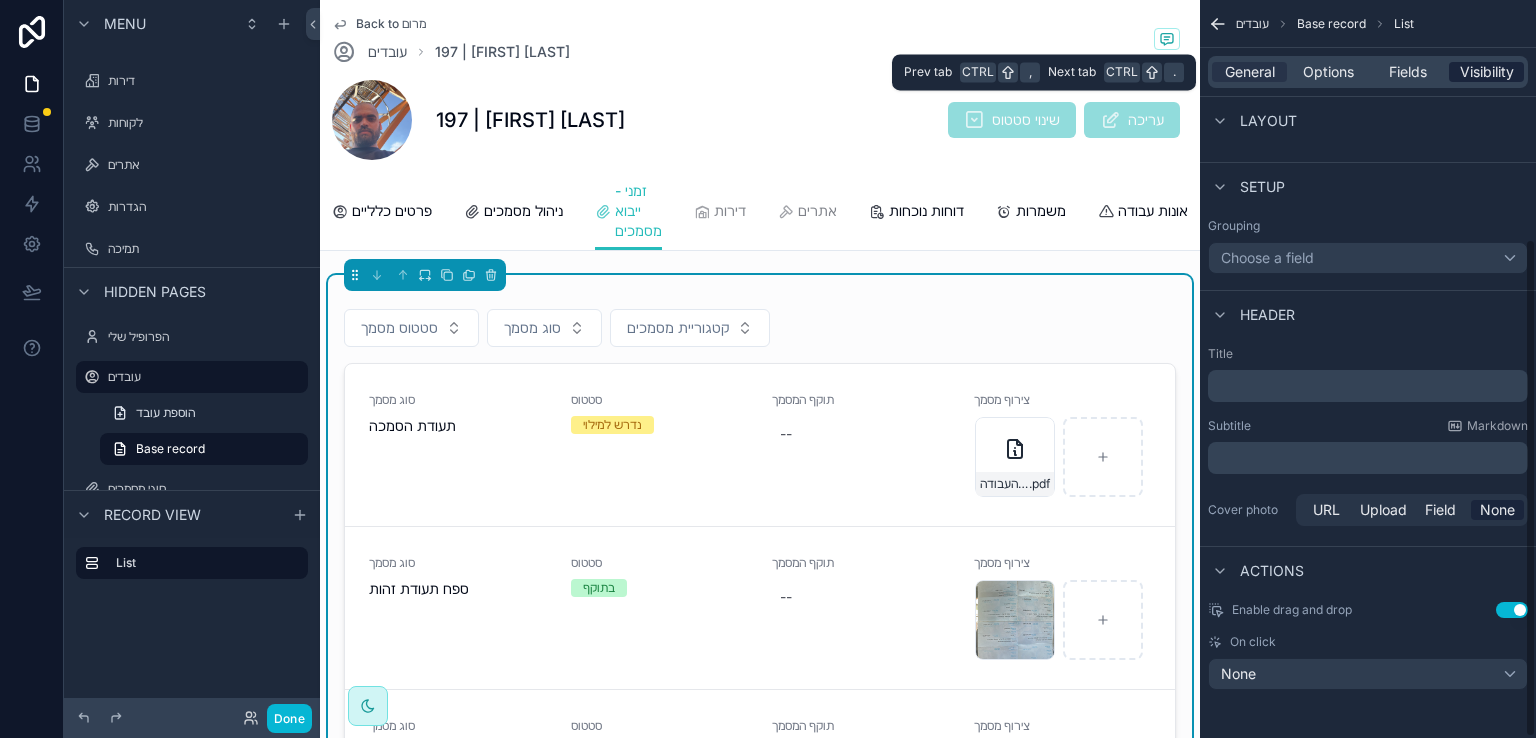click on "Visibility" at bounding box center (1487, 72) 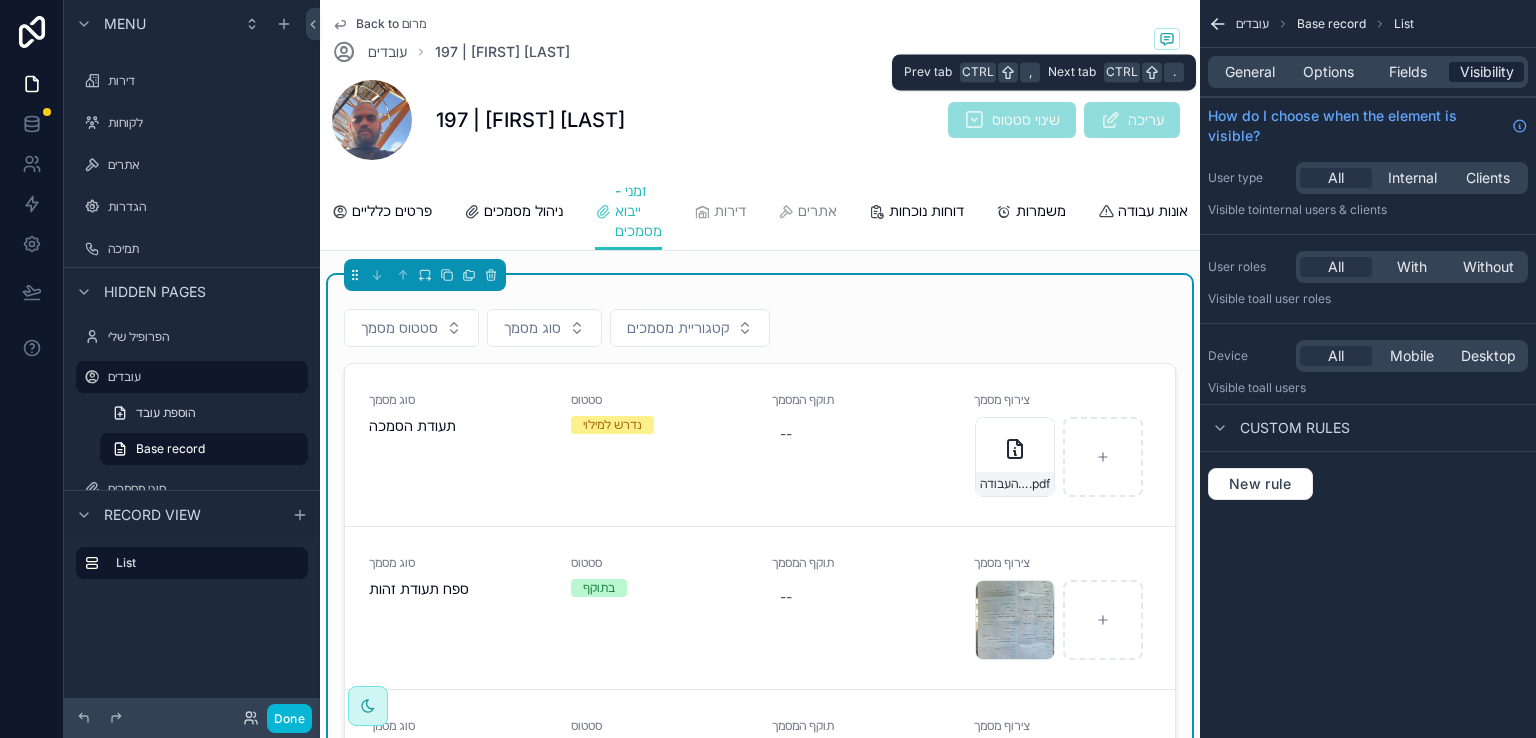 scroll, scrollTop: 0, scrollLeft: 0, axis: both 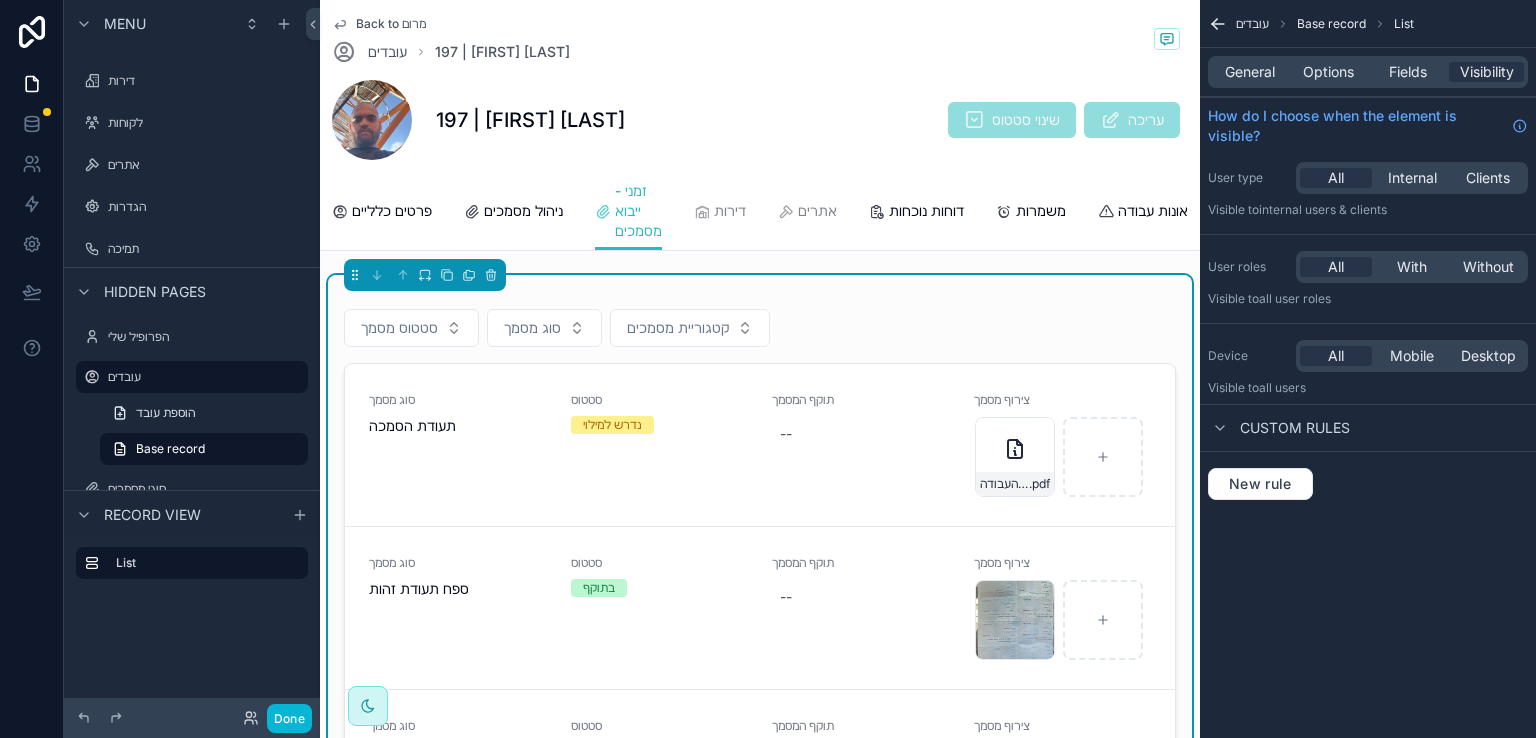 click at bounding box center (760, 288) 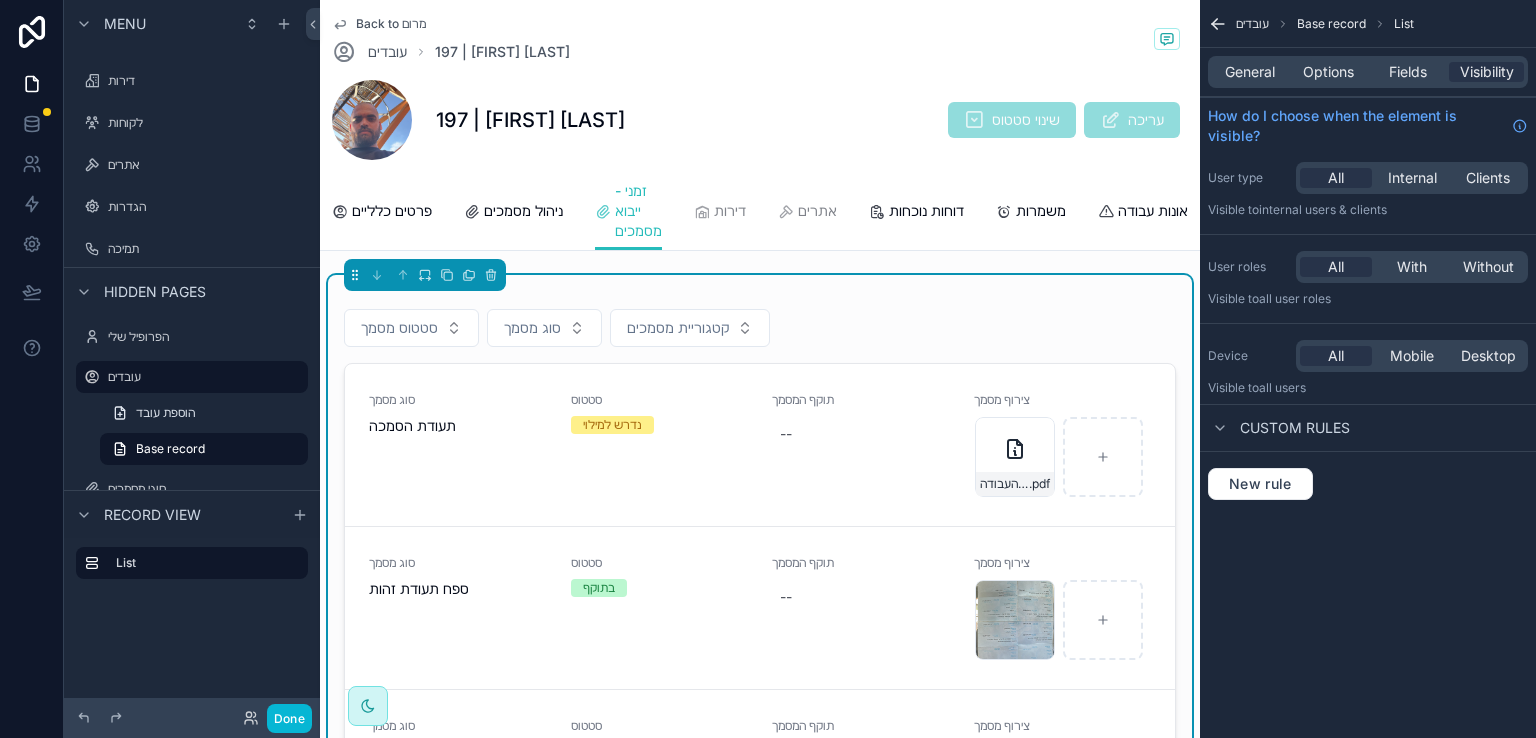 click at bounding box center (760, 288) 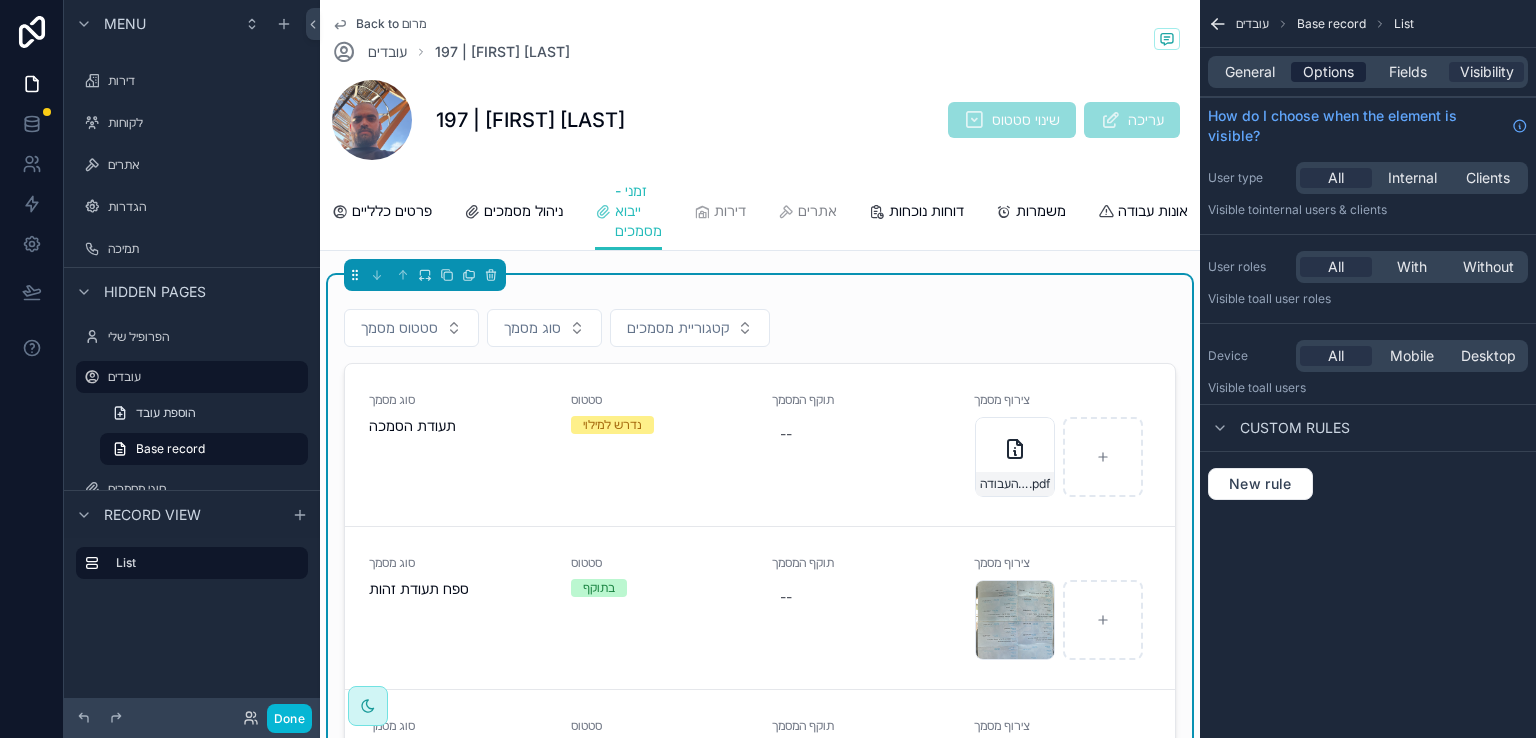click on "Options" at bounding box center (1328, 72) 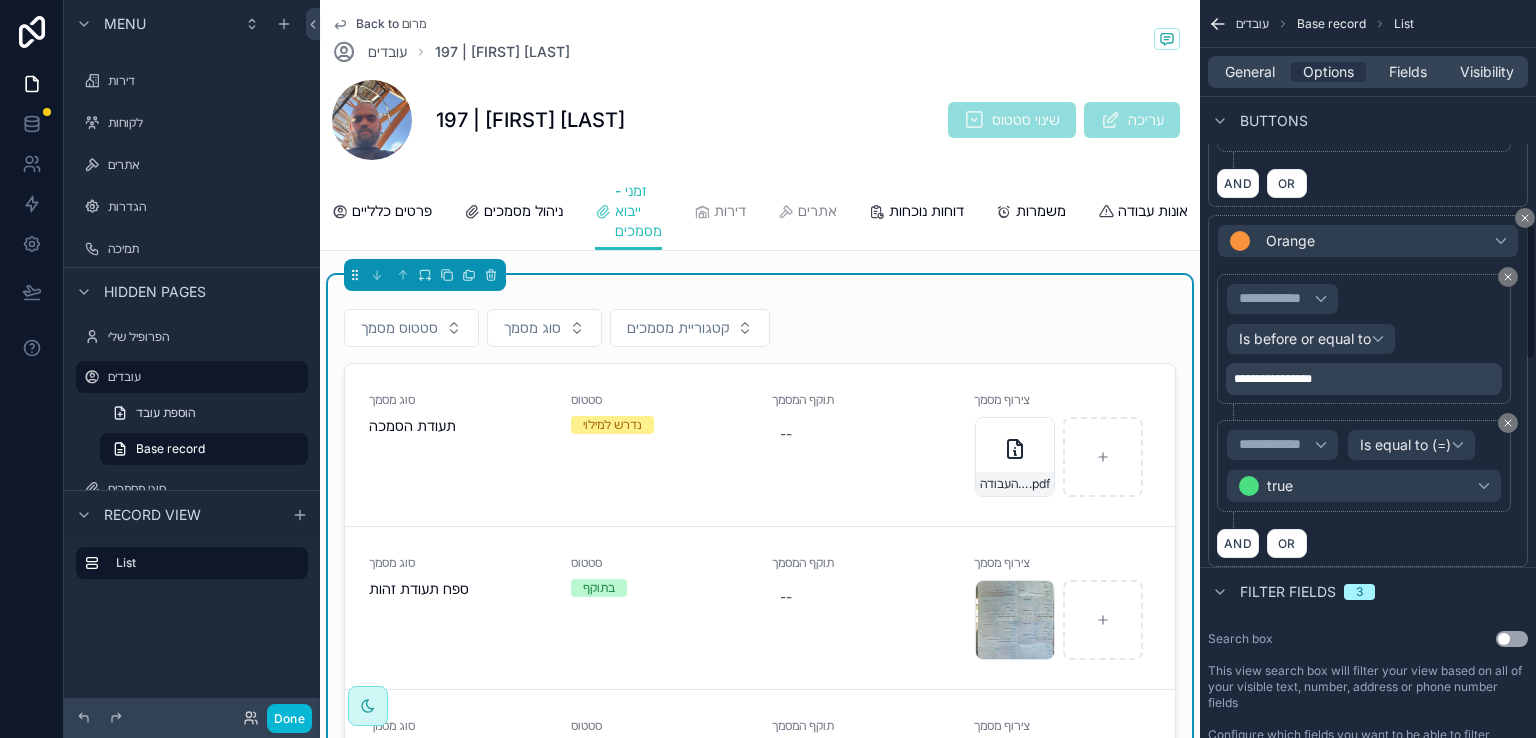scroll, scrollTop: 1300, scrollLeft: 0, axis: vertical 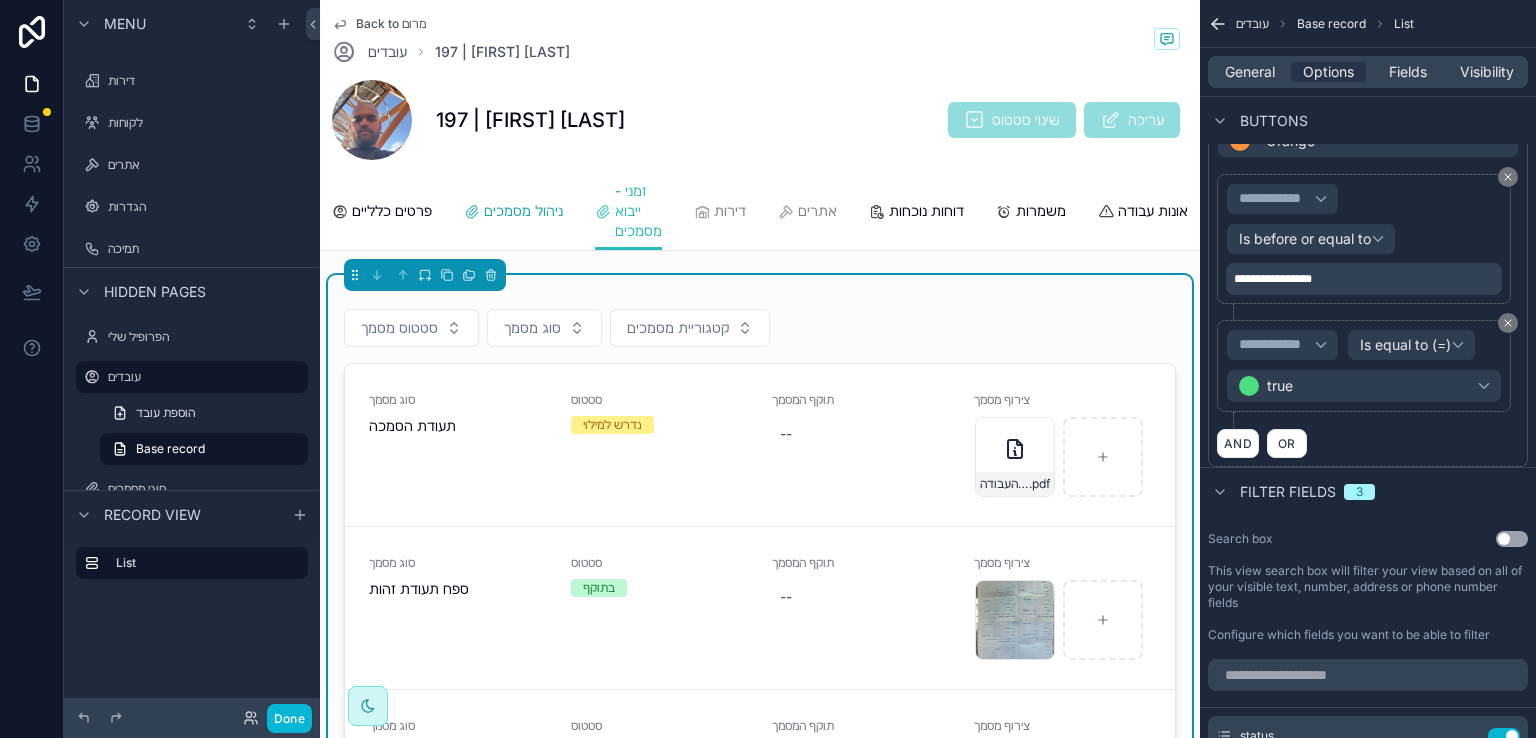 click on "ניהול מסמכים" at bounding box center [523, 211] 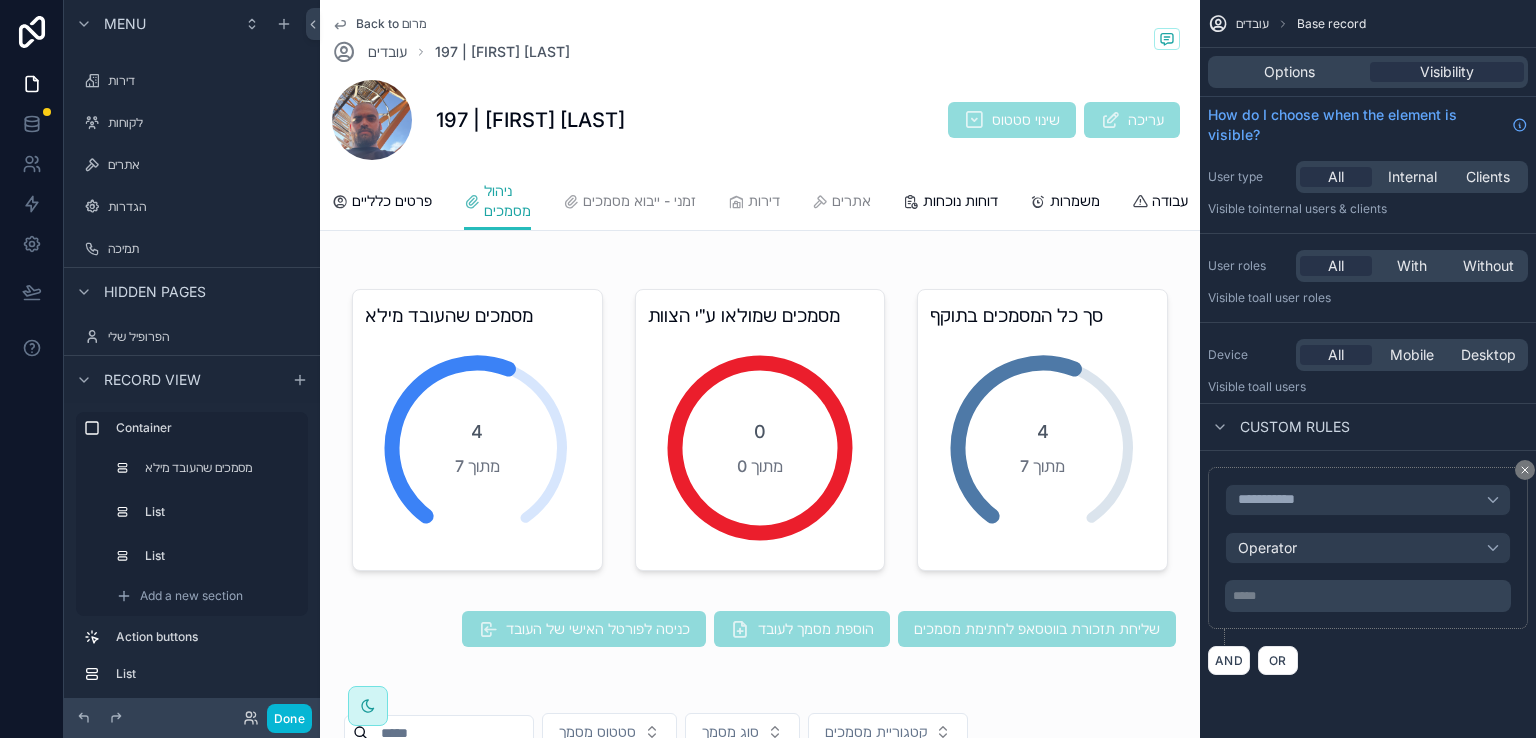 scroll, scrollTop: 0, scrollLeft: 0, axis: both 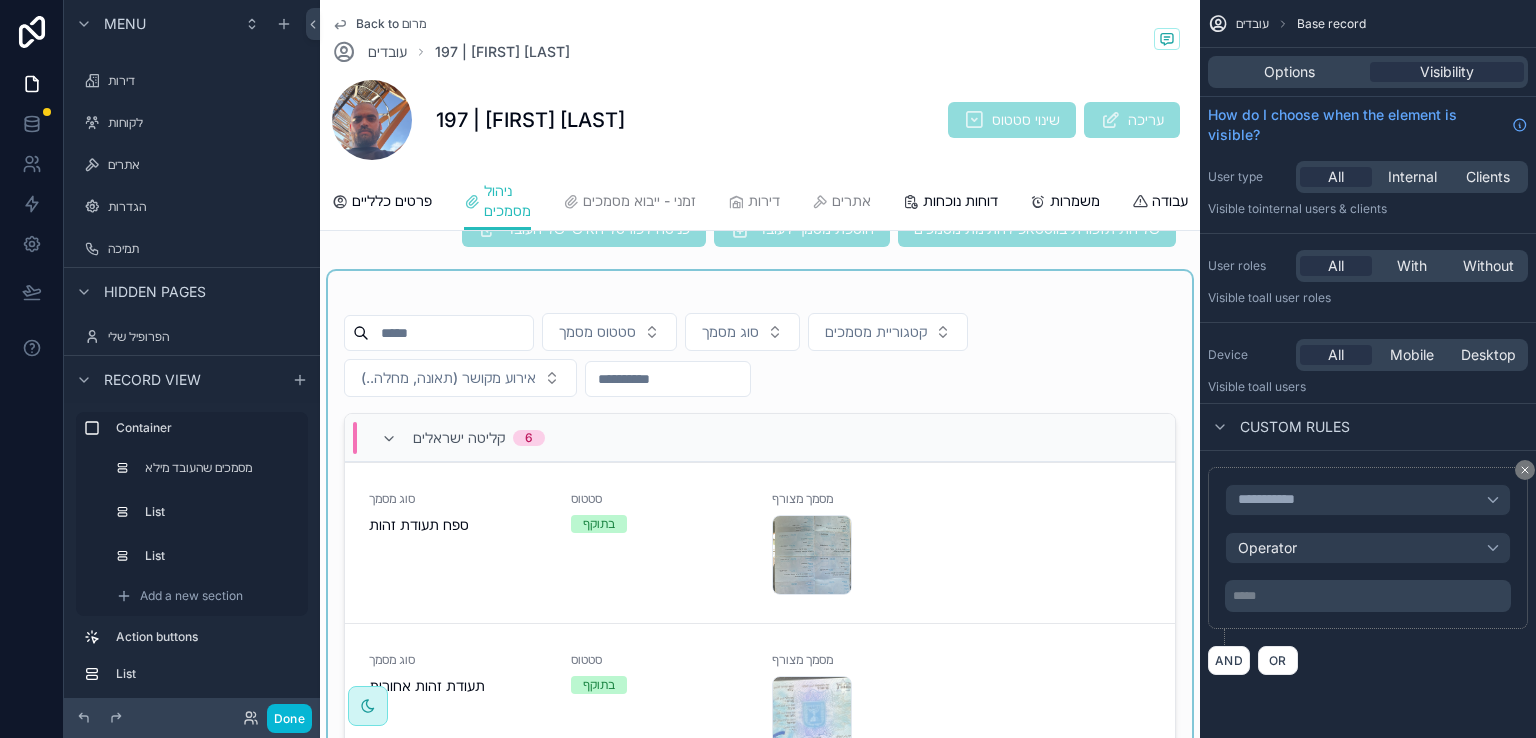 drag, startPoint x: 1136, startPoint y: 299, endPoint x: 1175, endPoint y: 318, distance: 43.382023 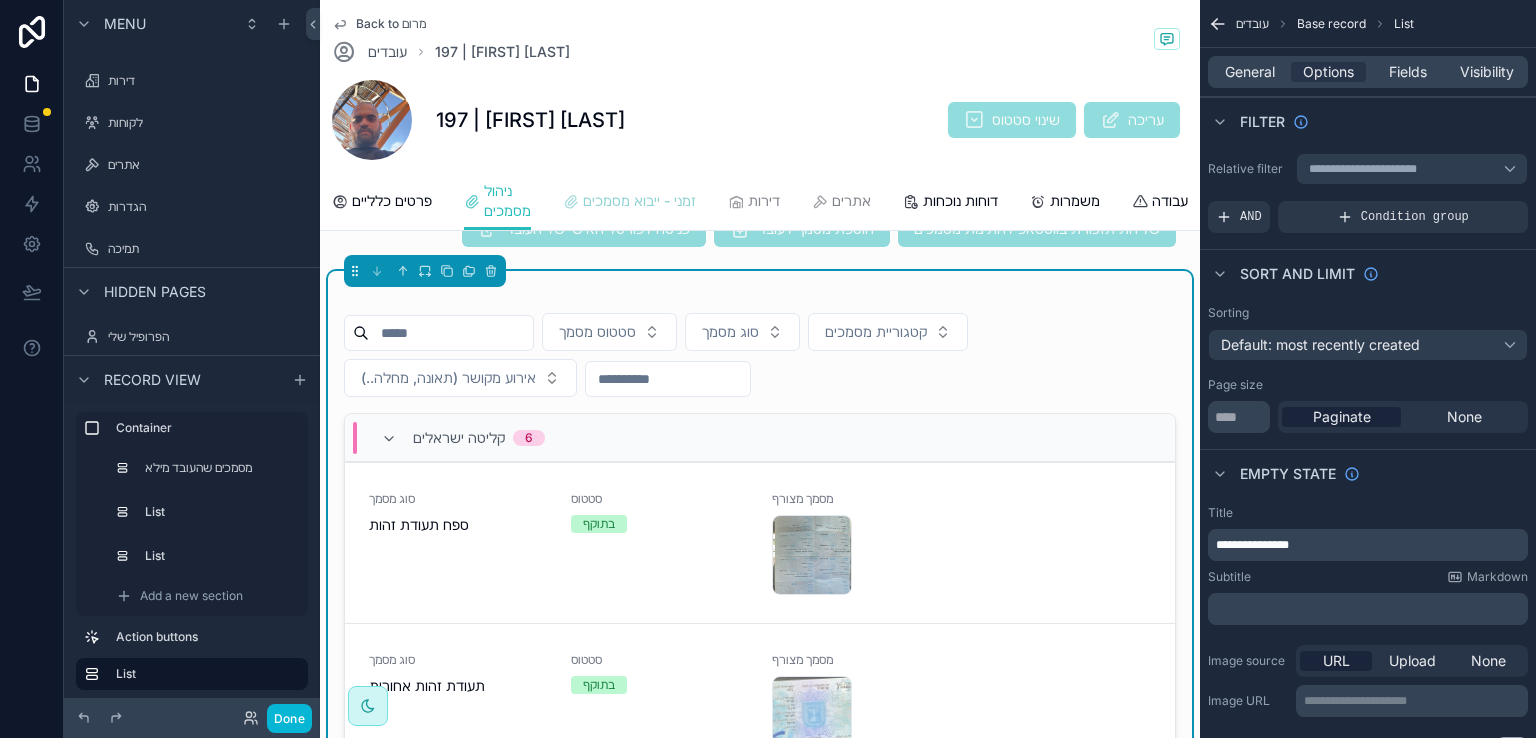 click on "זמני - ייבוא מסמכים" at bounding box center (639, 201) 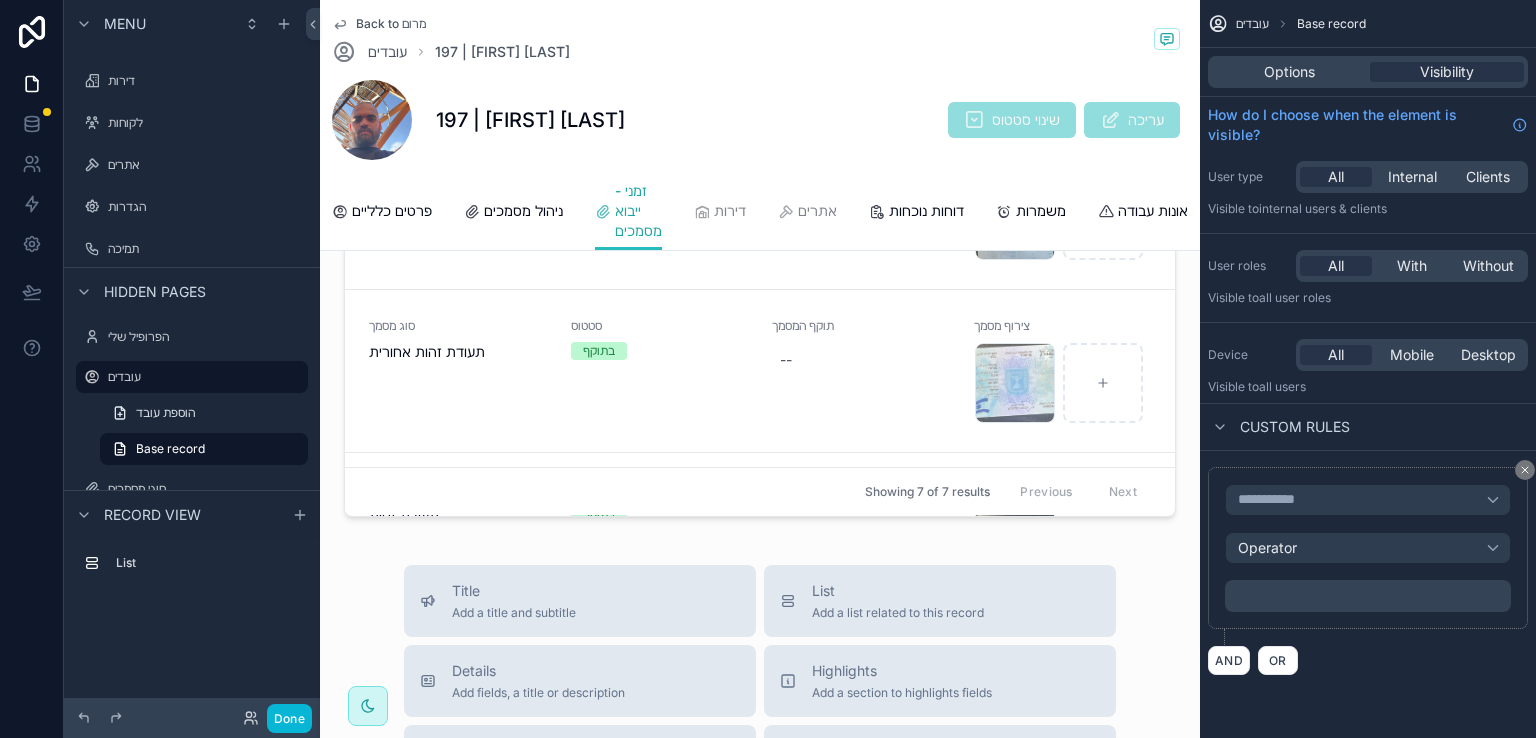 scroll, scrollTop: 0, scrollLeft: 0, axis: both 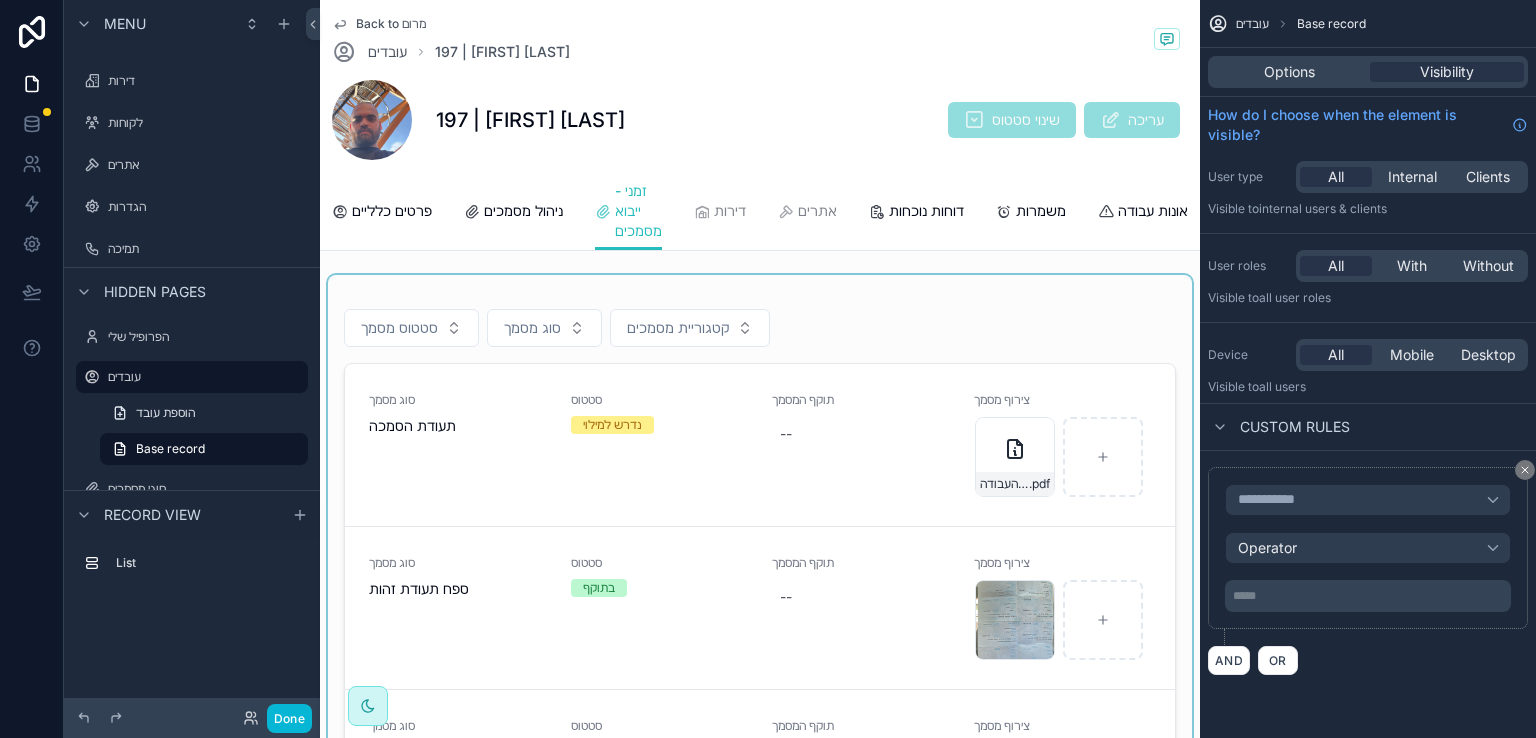 click at bounding box center [760, 604] 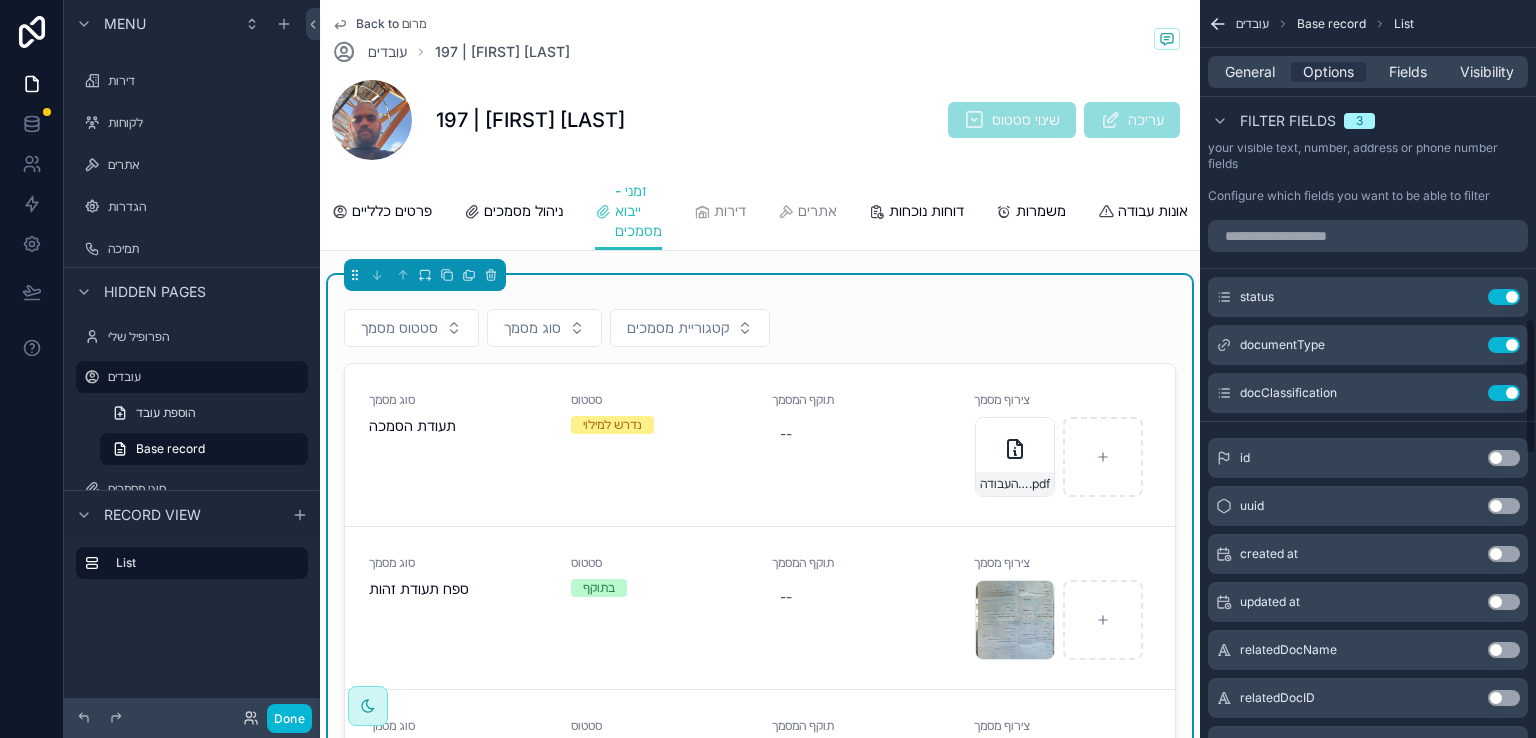 scroll, scrollTop: 1758, scrollLeft: 0, axis: vertical 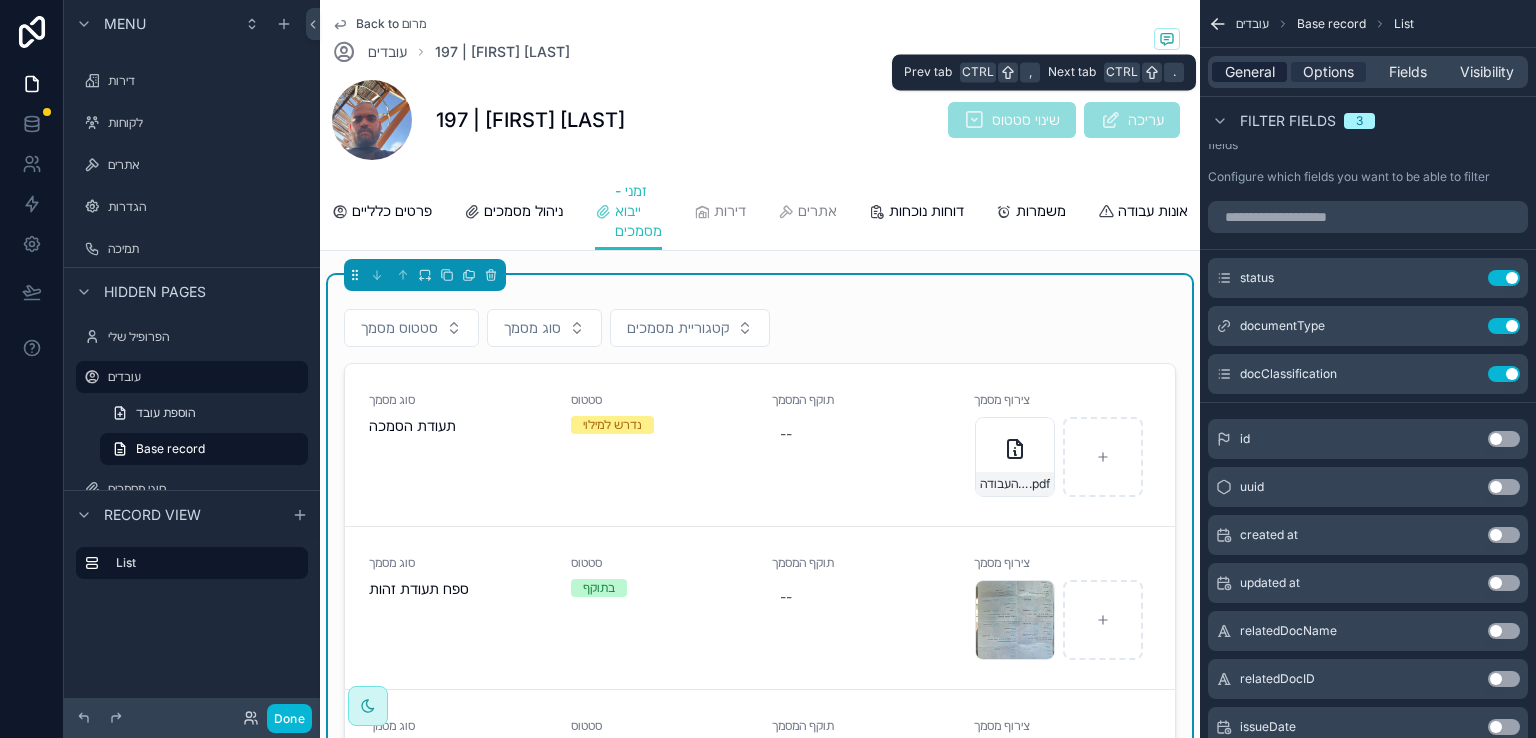click on "General" at bounding box center (1250, 72) 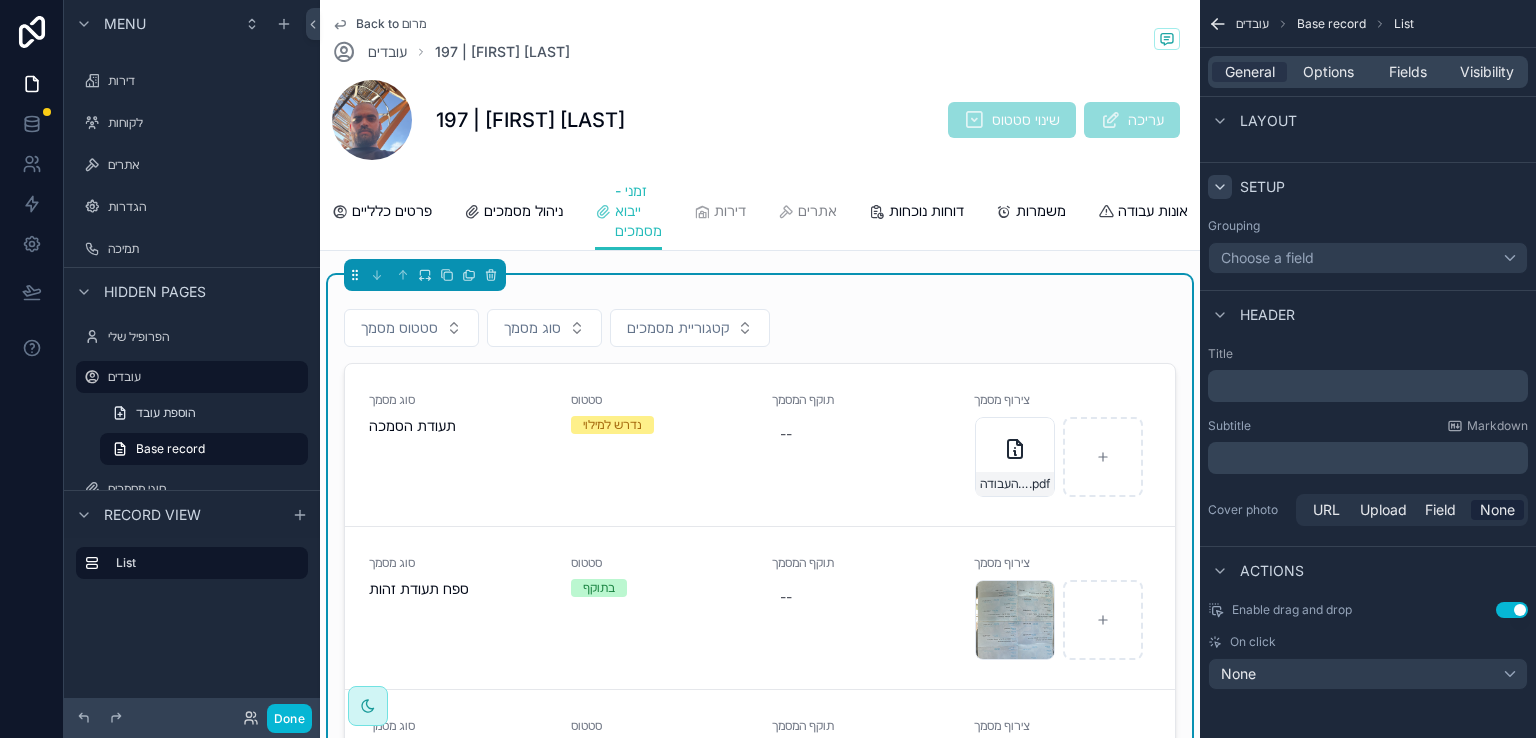 click 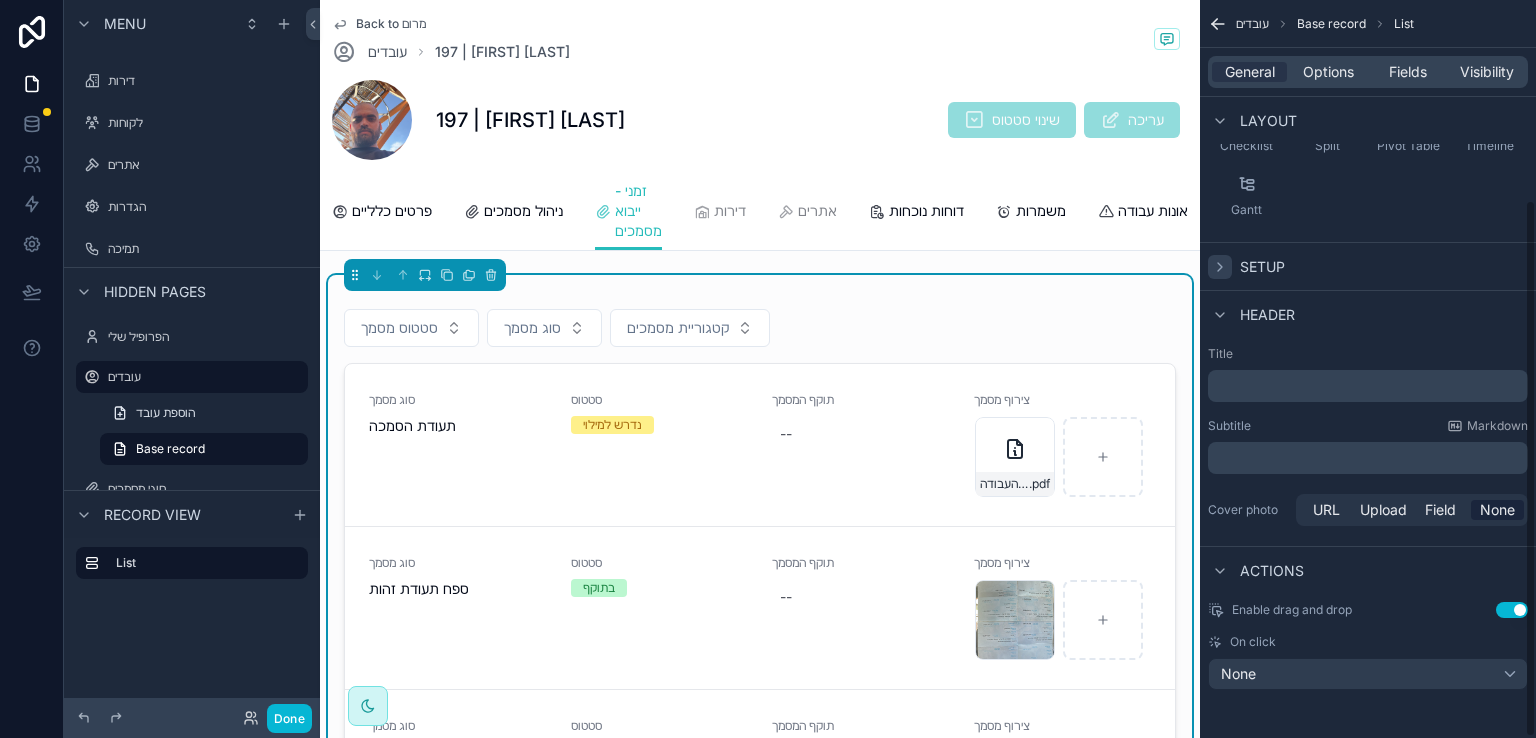 scroll, scrollTop: 275, scrollLeft: 0, axis: vertical 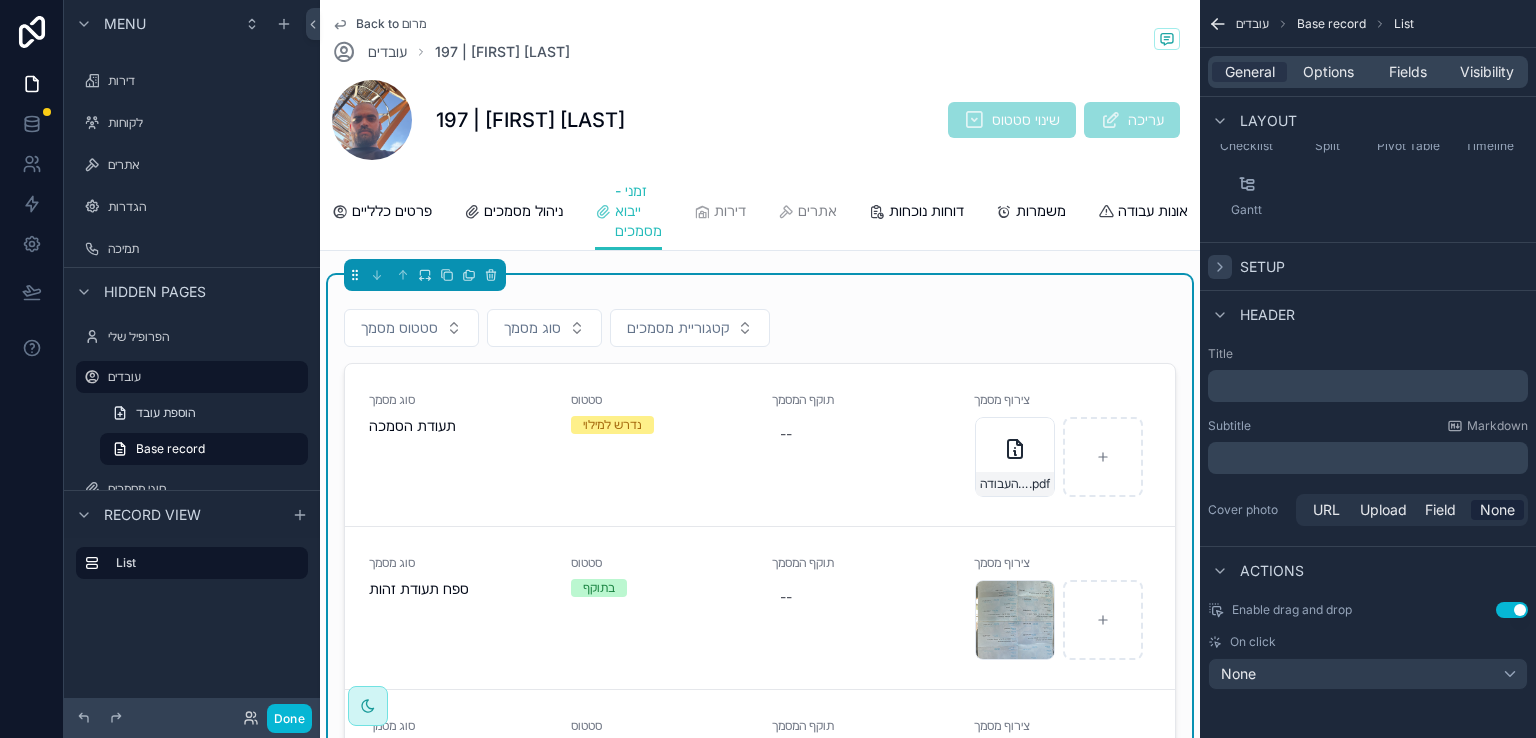 click 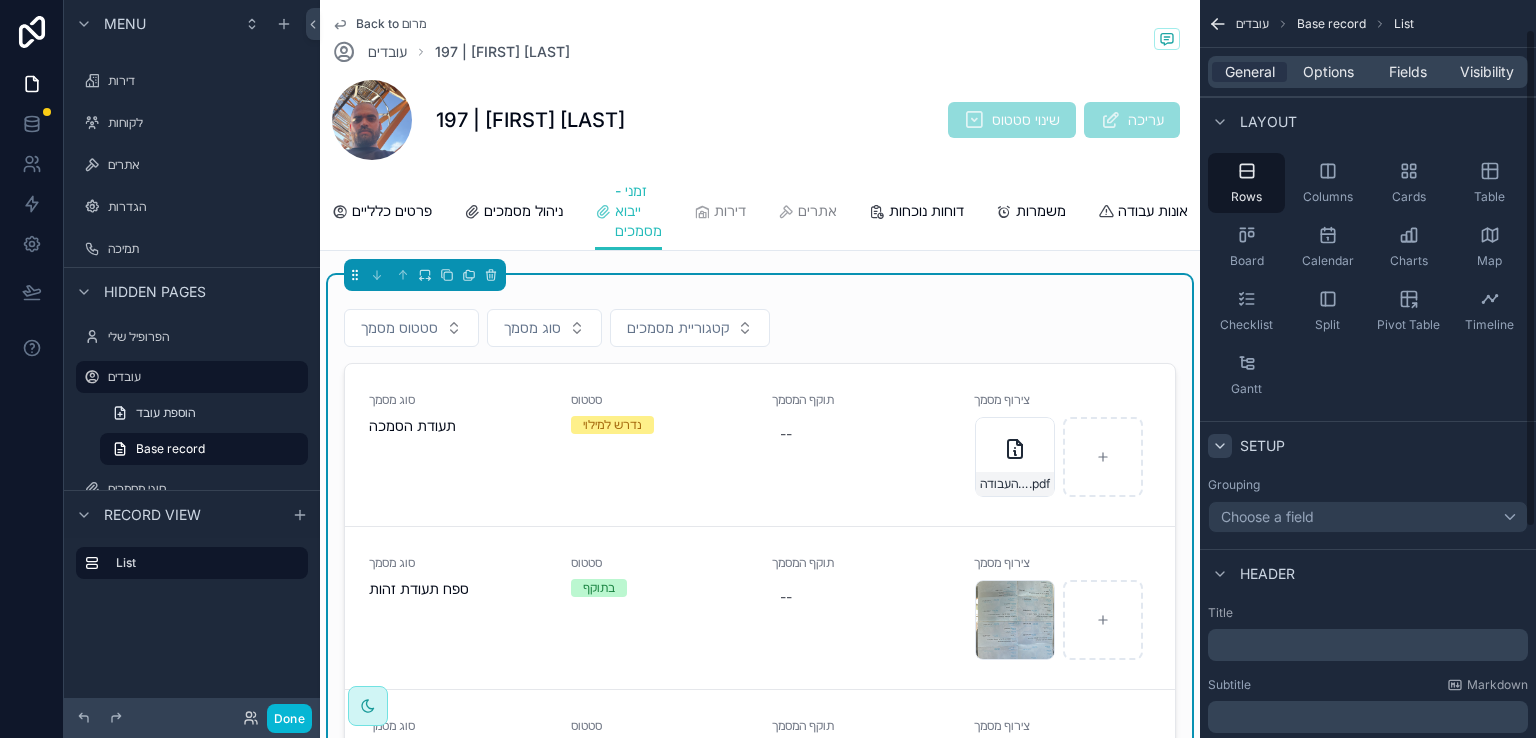 scroll, scrollTop: 0, scrollLeft: 0, axis: both 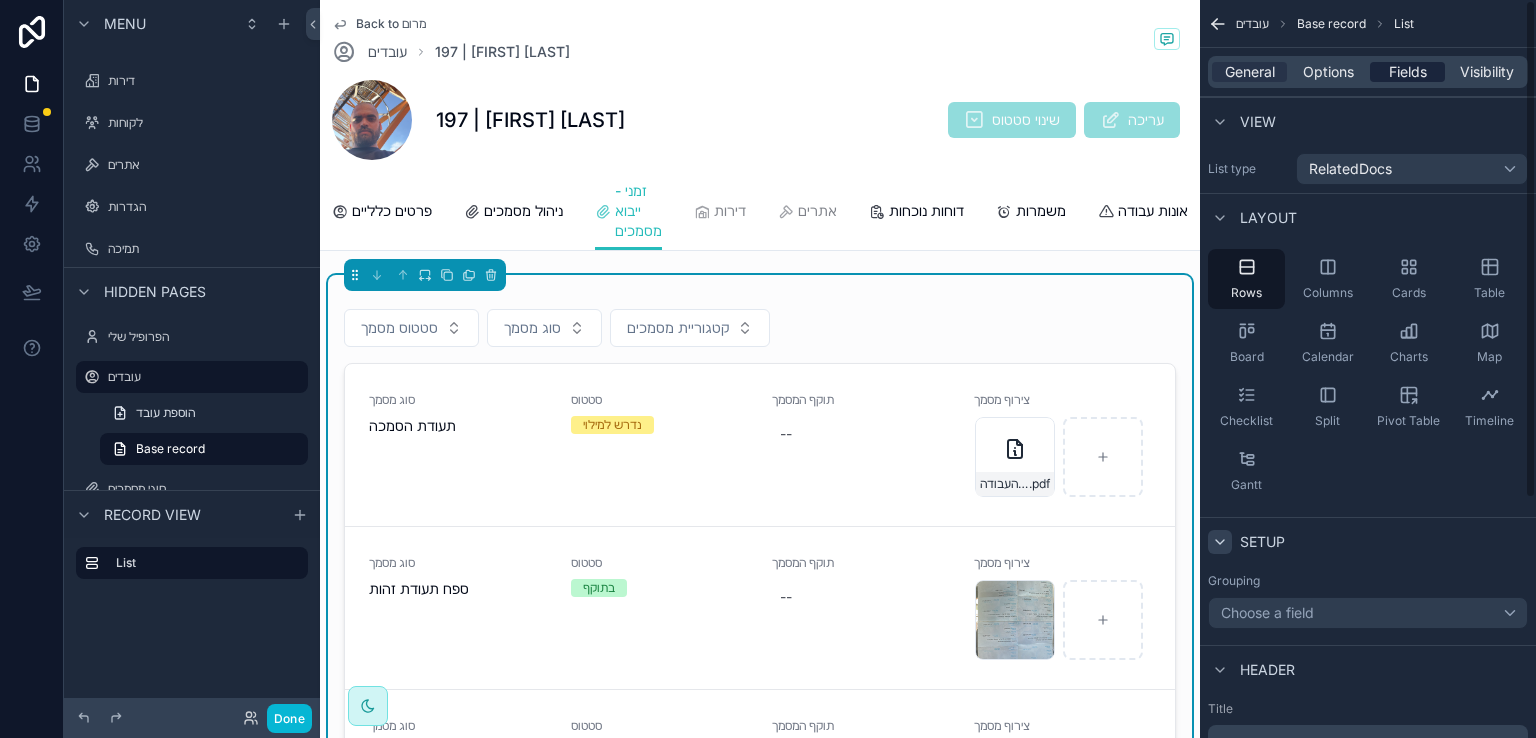 click on "Fields" at bounding box center [1408, 72] 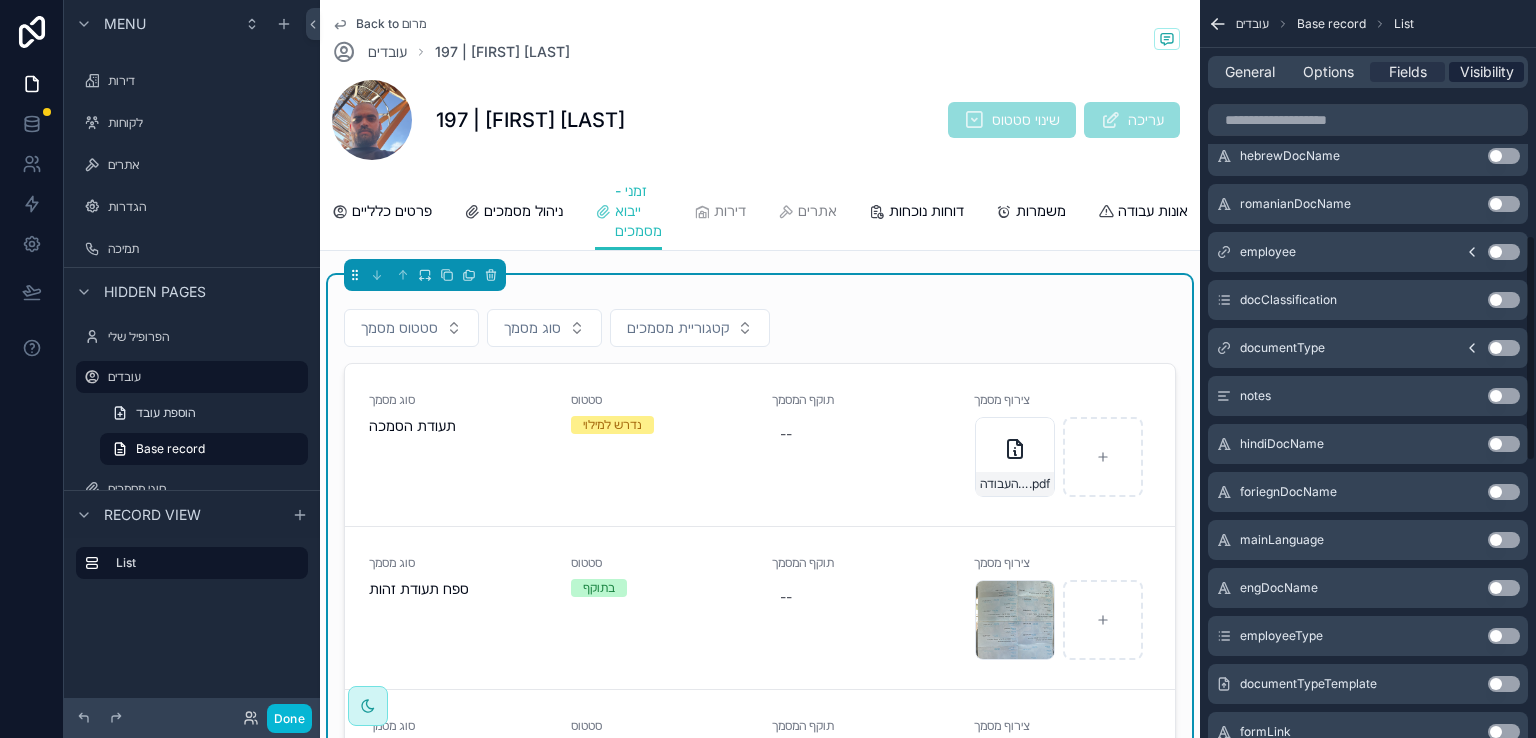 scroll, scrollTop: 765, scrollLeft: 0, axis: vertical 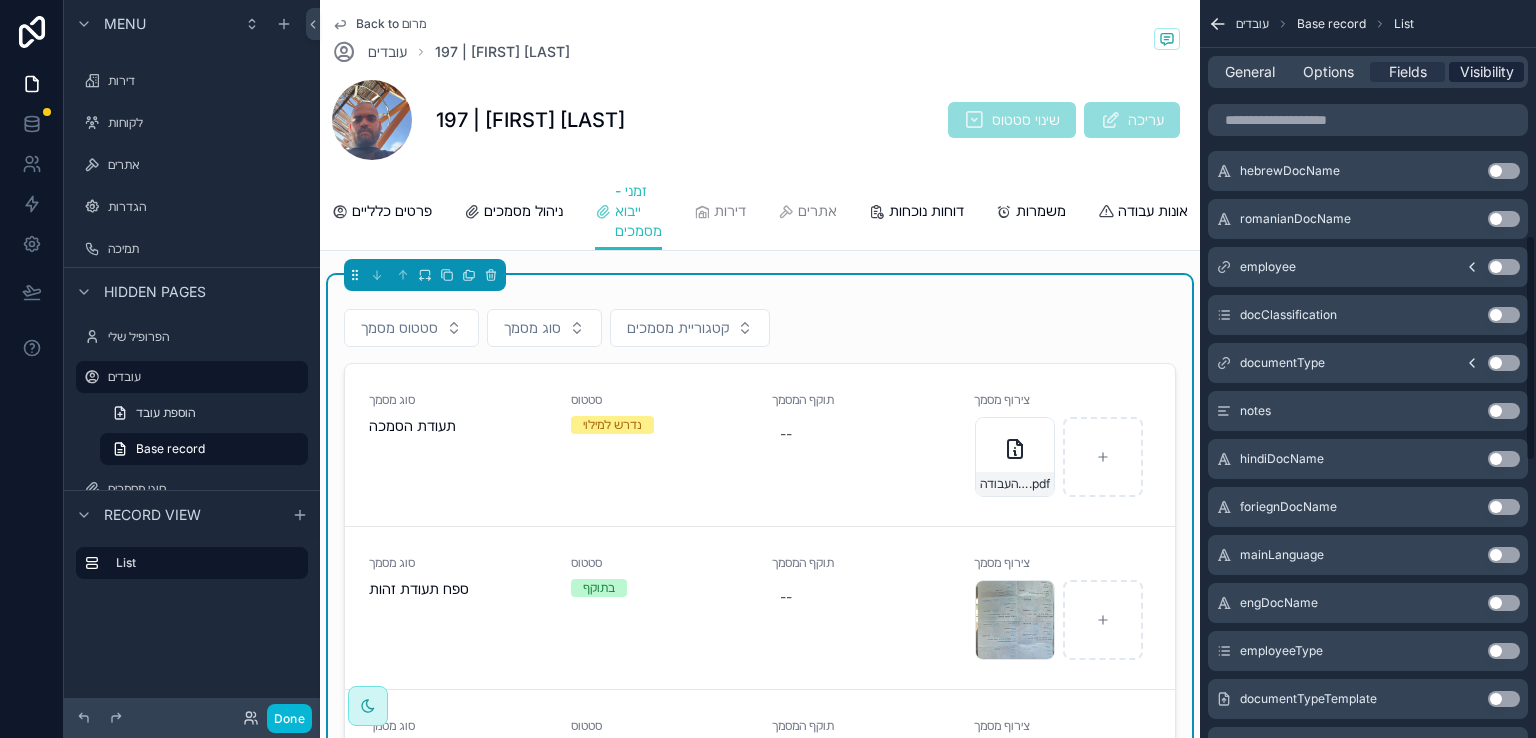 click on "Visibility" at bounding box center [1487, 72] 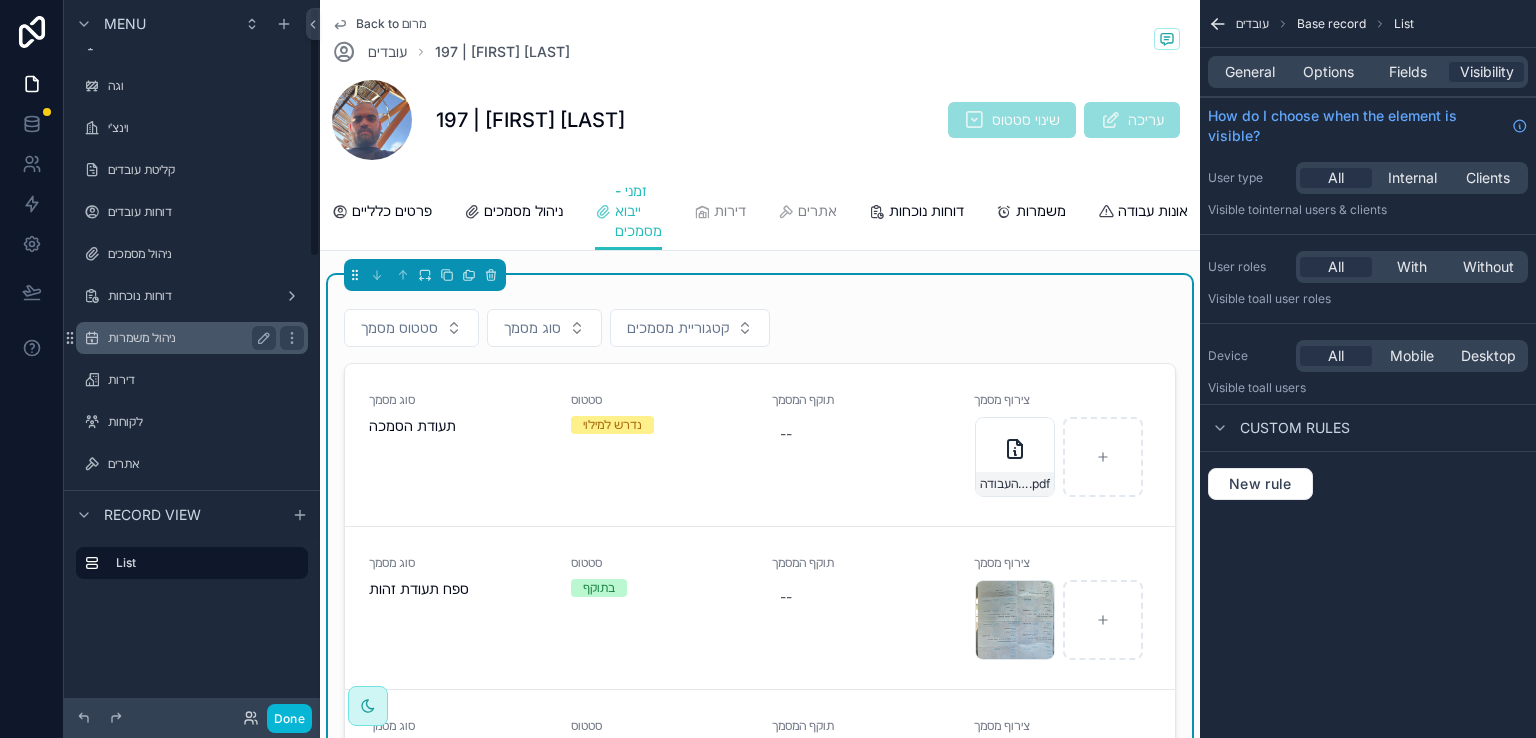 scroll, scrollTop: 0, scrollLeft: 0, axis: both 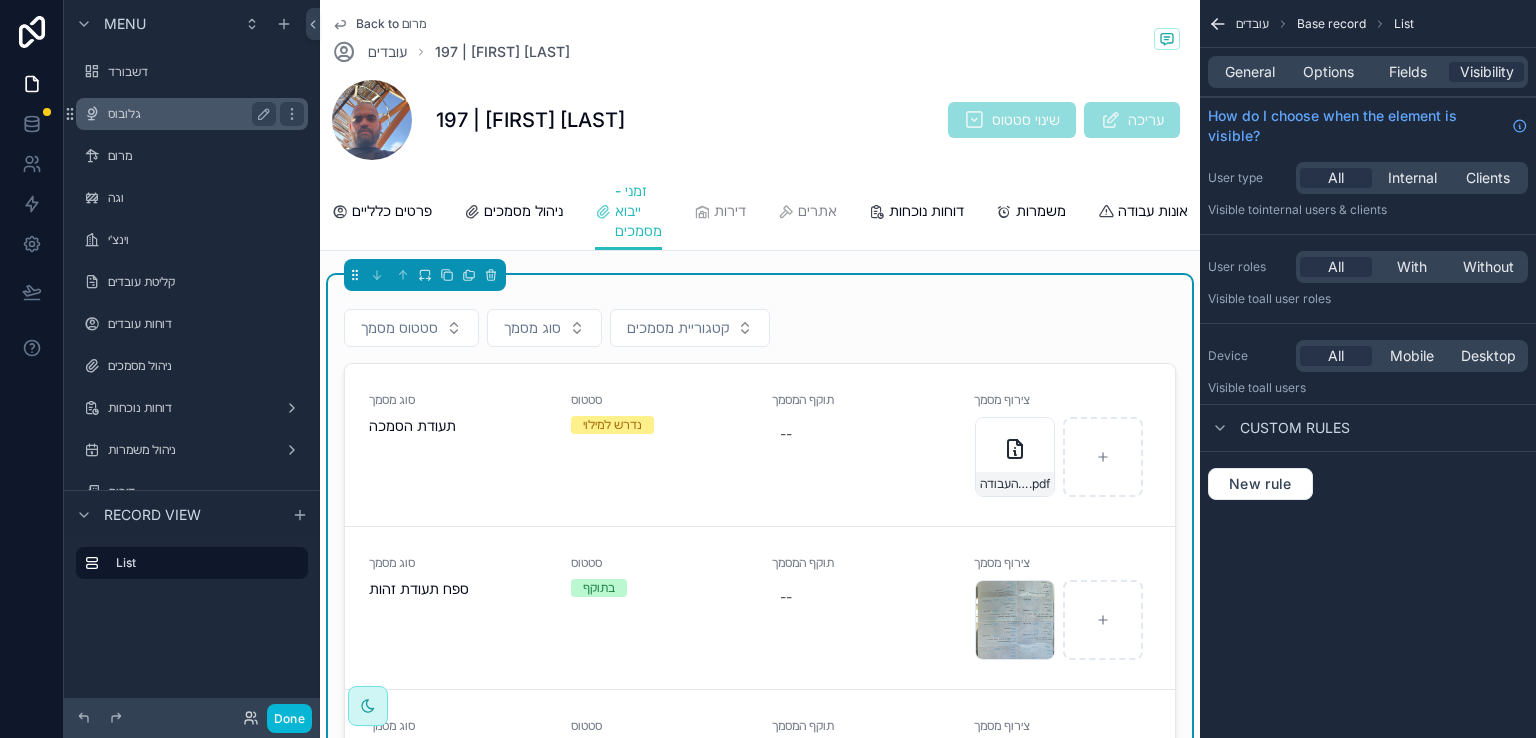 click on "גלובוס" at bounding box center [188, 114] 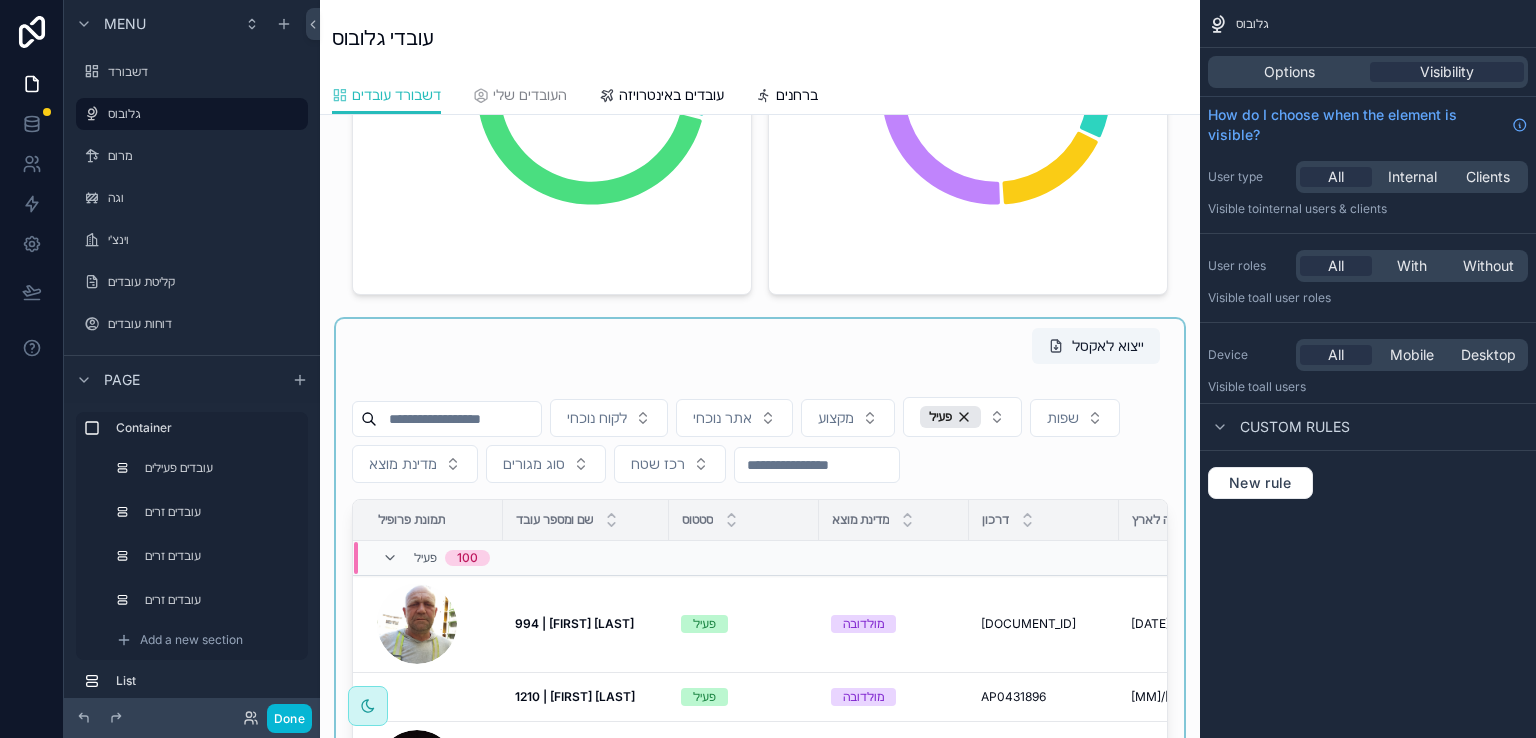 scroll, scrollTop: 500, scrollLeft: 0, axis: vertical 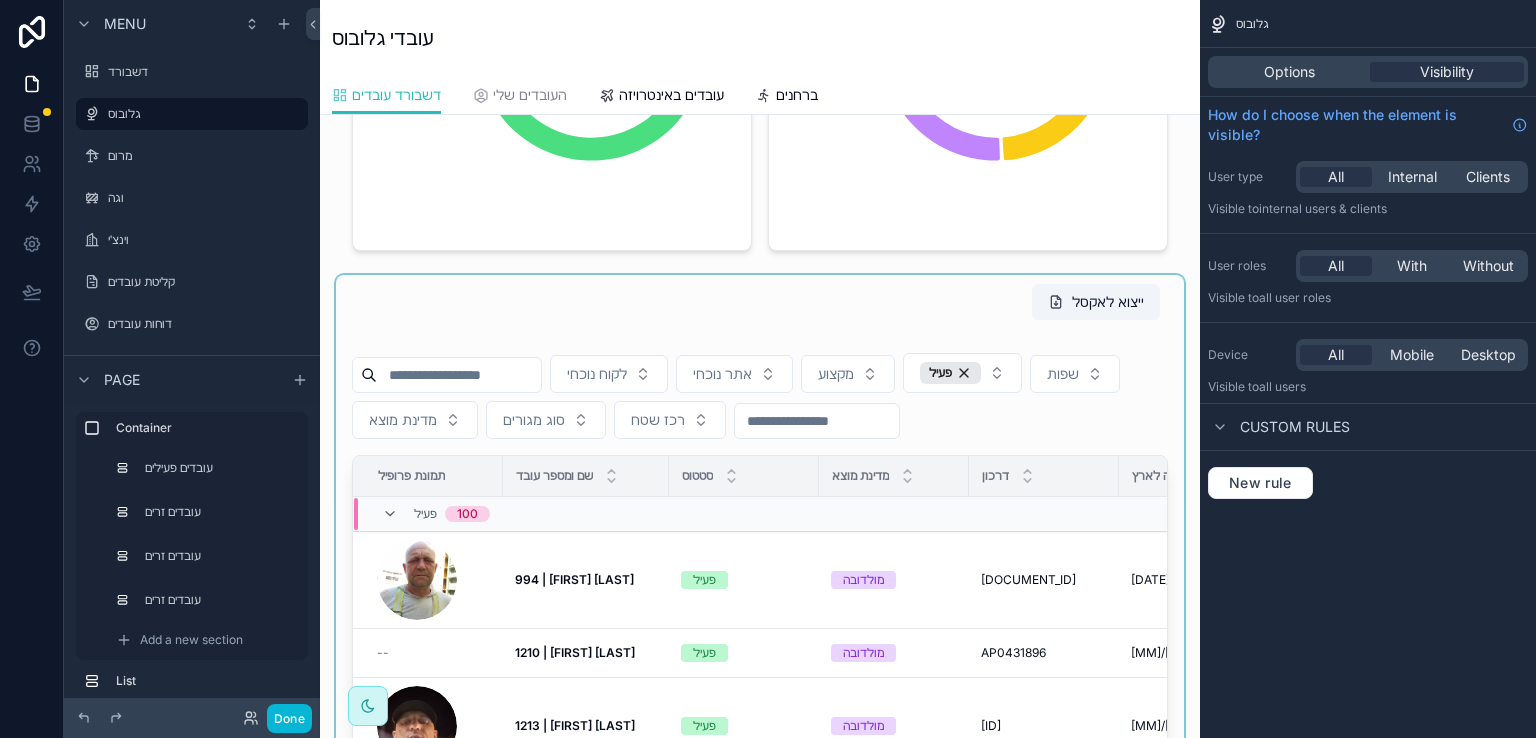 click at bounding box center (760, 651) 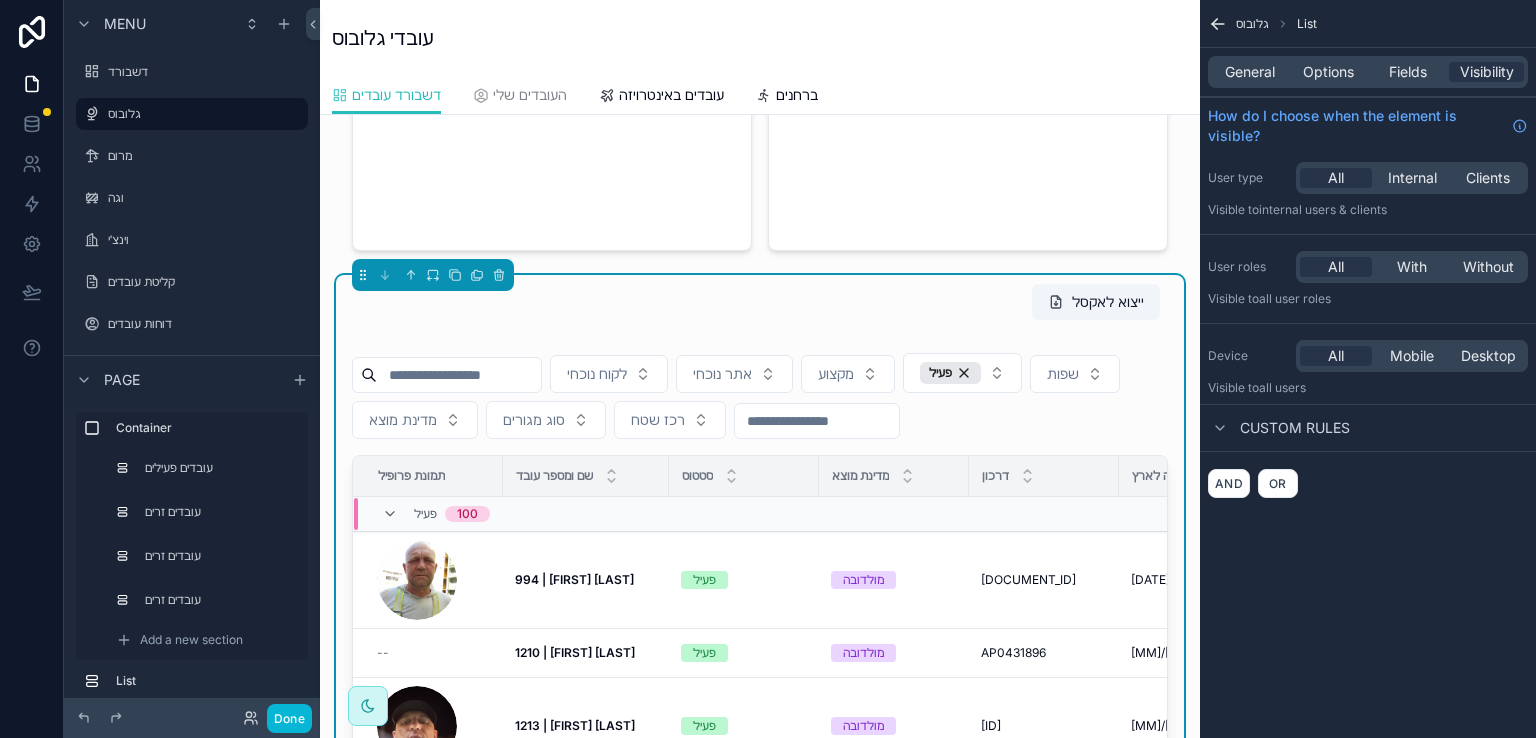 click on "994 | [FIRST] [LAST]" at bounding box center [574, 579] 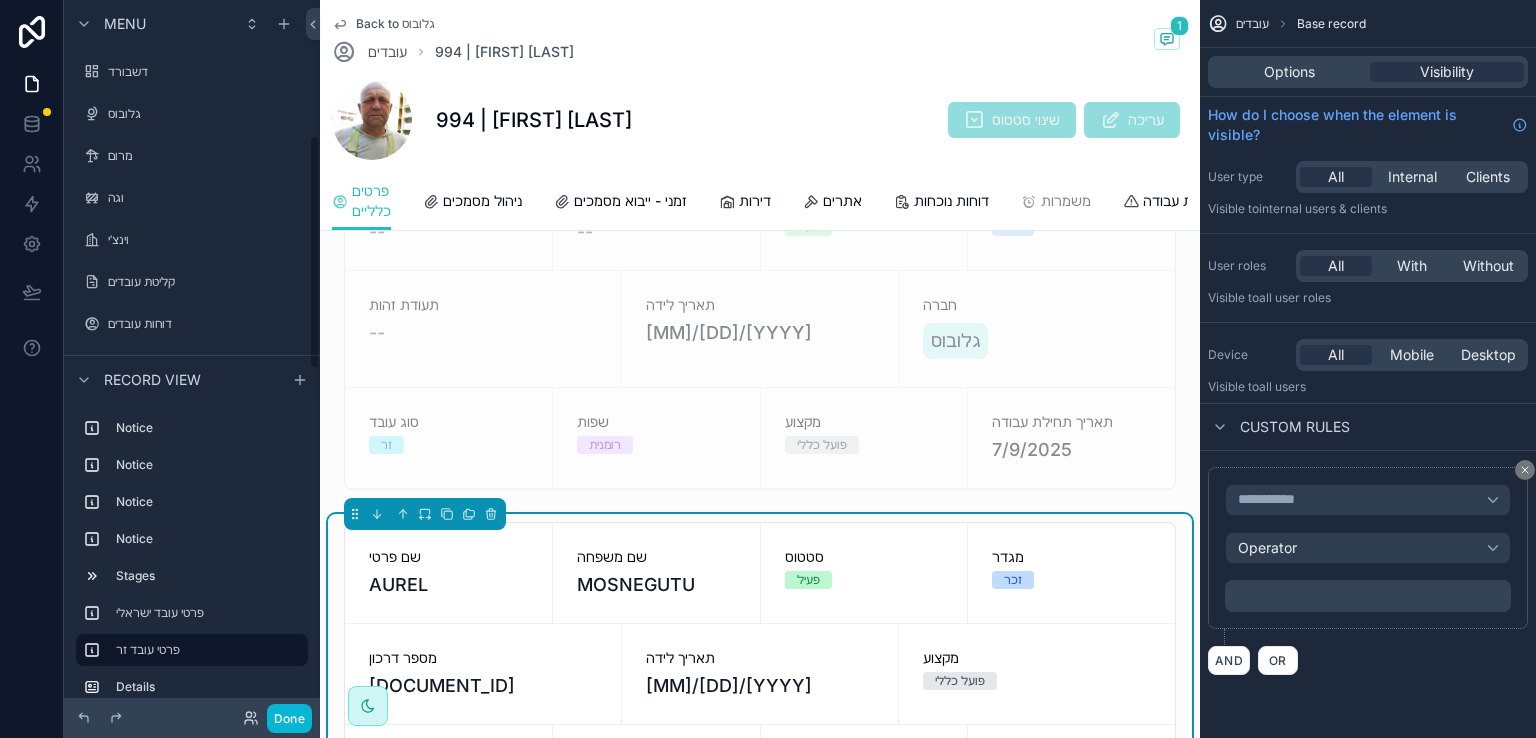 scroll, scrollTop: 411, scrollLeft: 0, axis: vertical 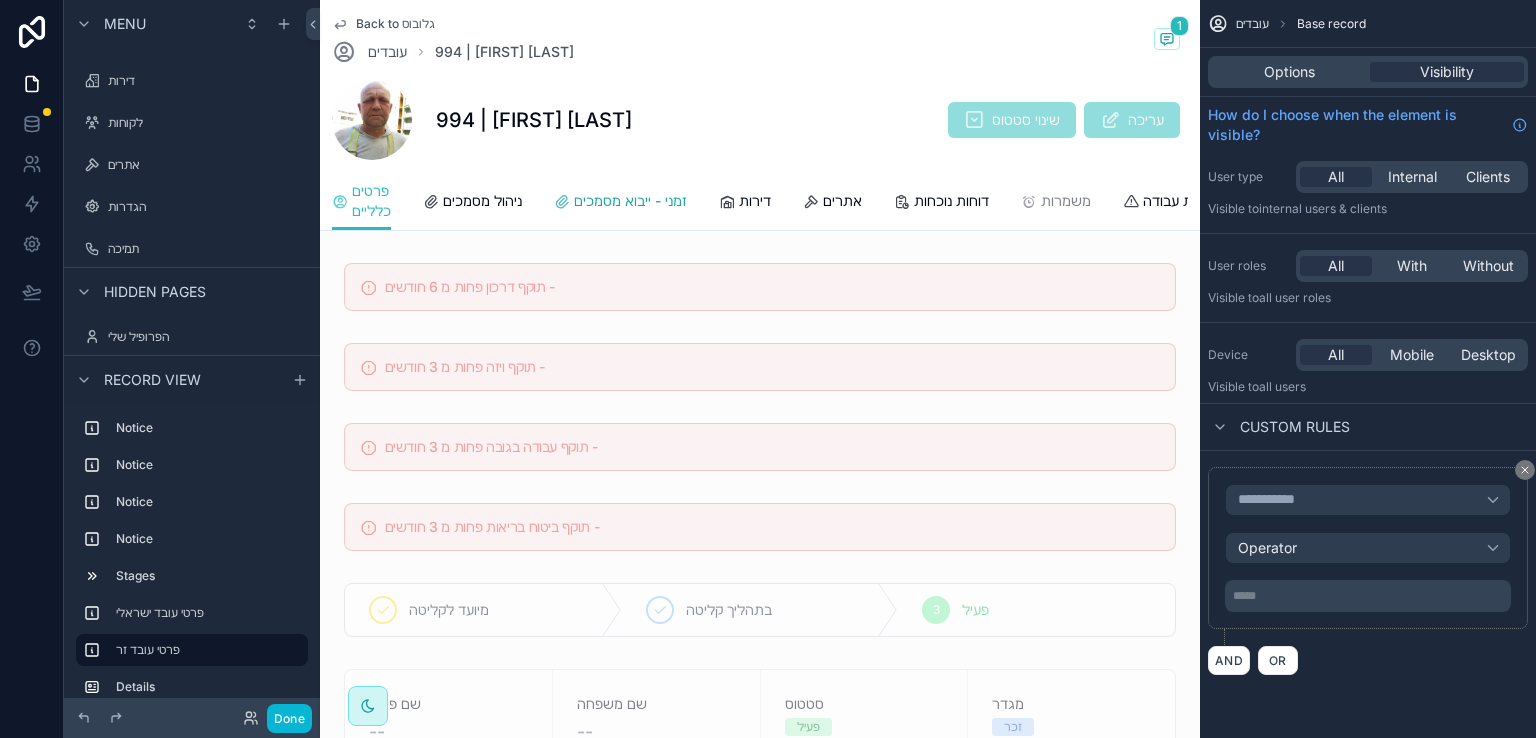 click on "זמני - ייבוא מסמכים" at bounding box center (630, 201) 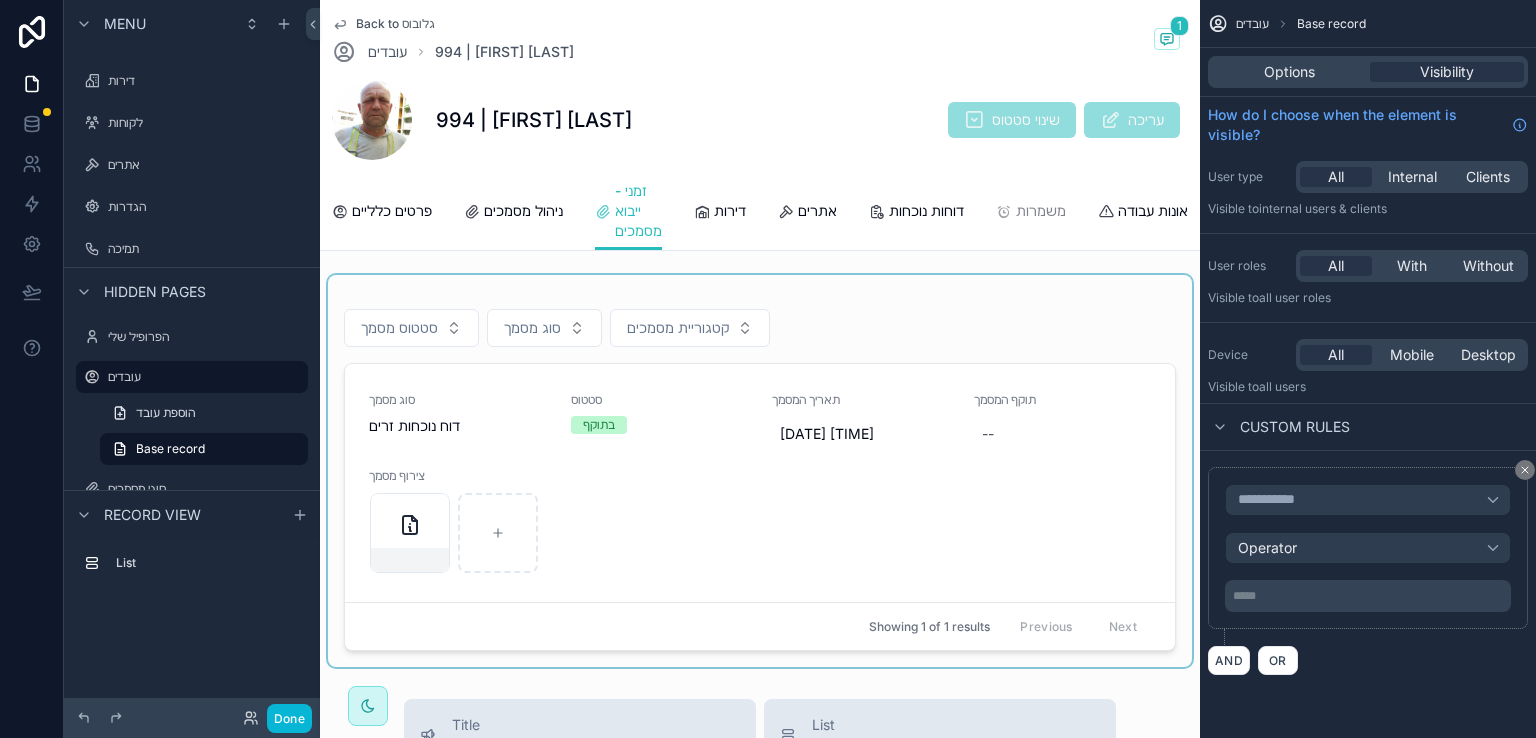 click at bounding box center [760, 471] 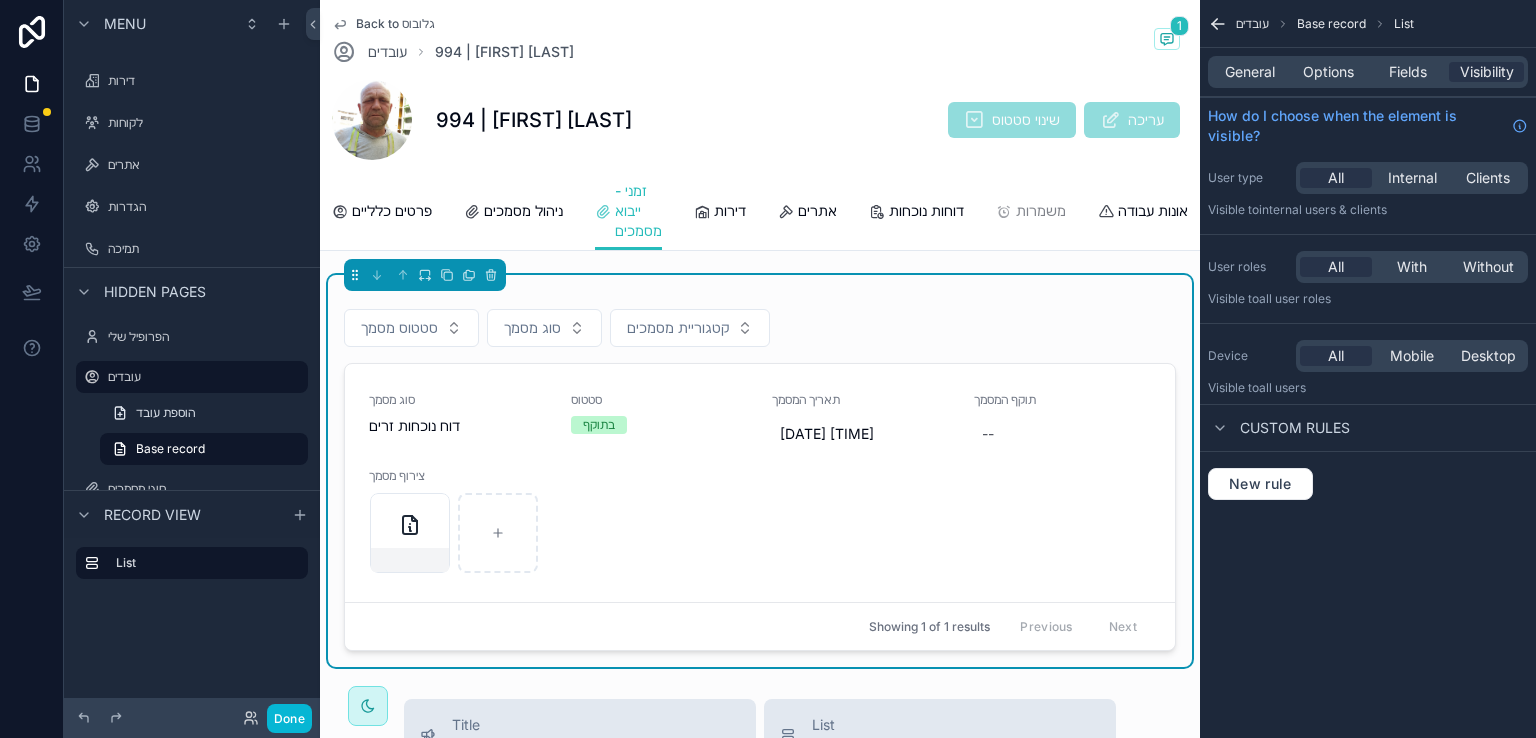 click on "סטטוס מסמך סוג מסמך קטגוריית מסמכים סוג מסמך דוח נוכחות זרים סטטוס בתוקף תאריך המסמך 8/4/2025 3:42 PM תוקף המסמך -- צירוף מסמך Showing 1 of 1 results Previous Next" at bounding box center [760, 467] 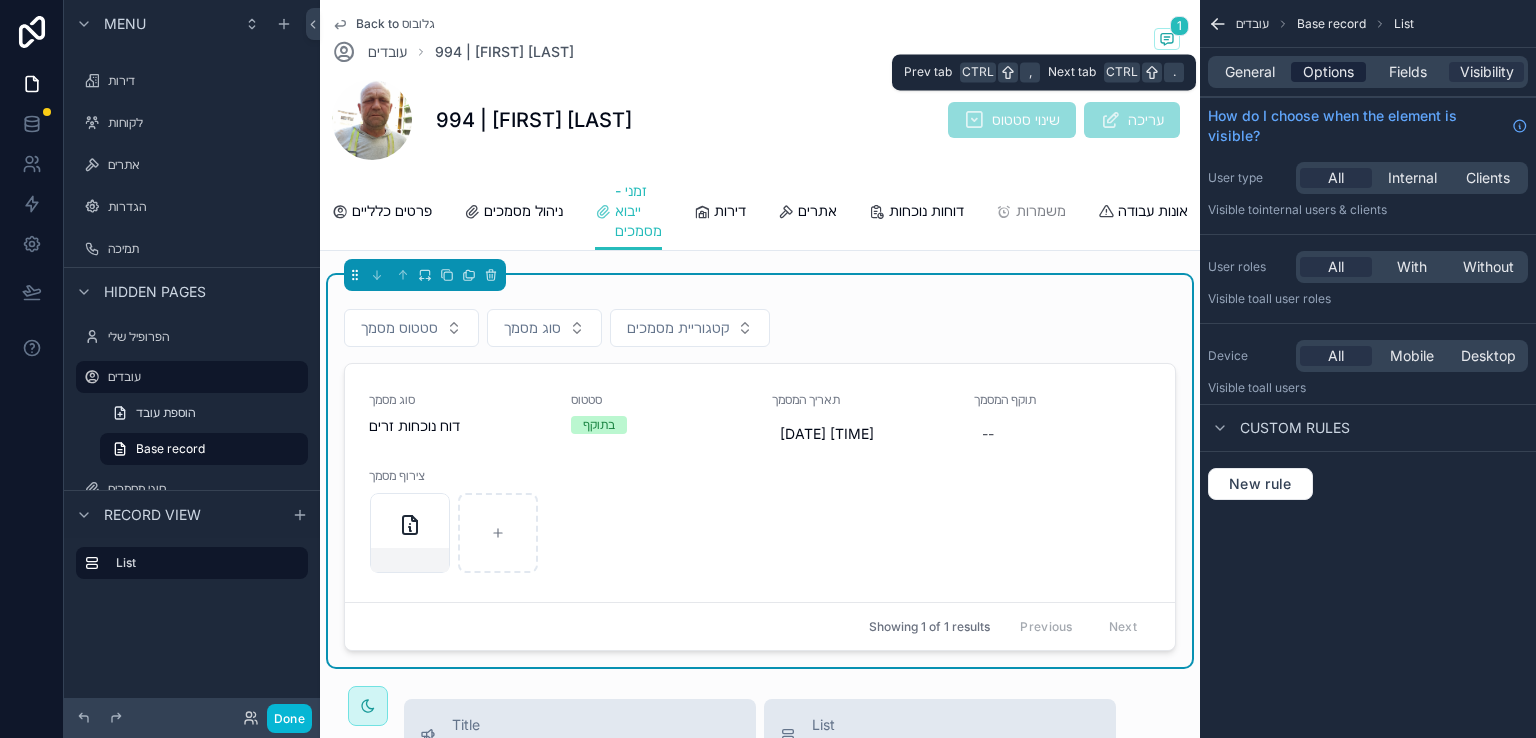 click on "Options" at bounding box center (1328, 72) 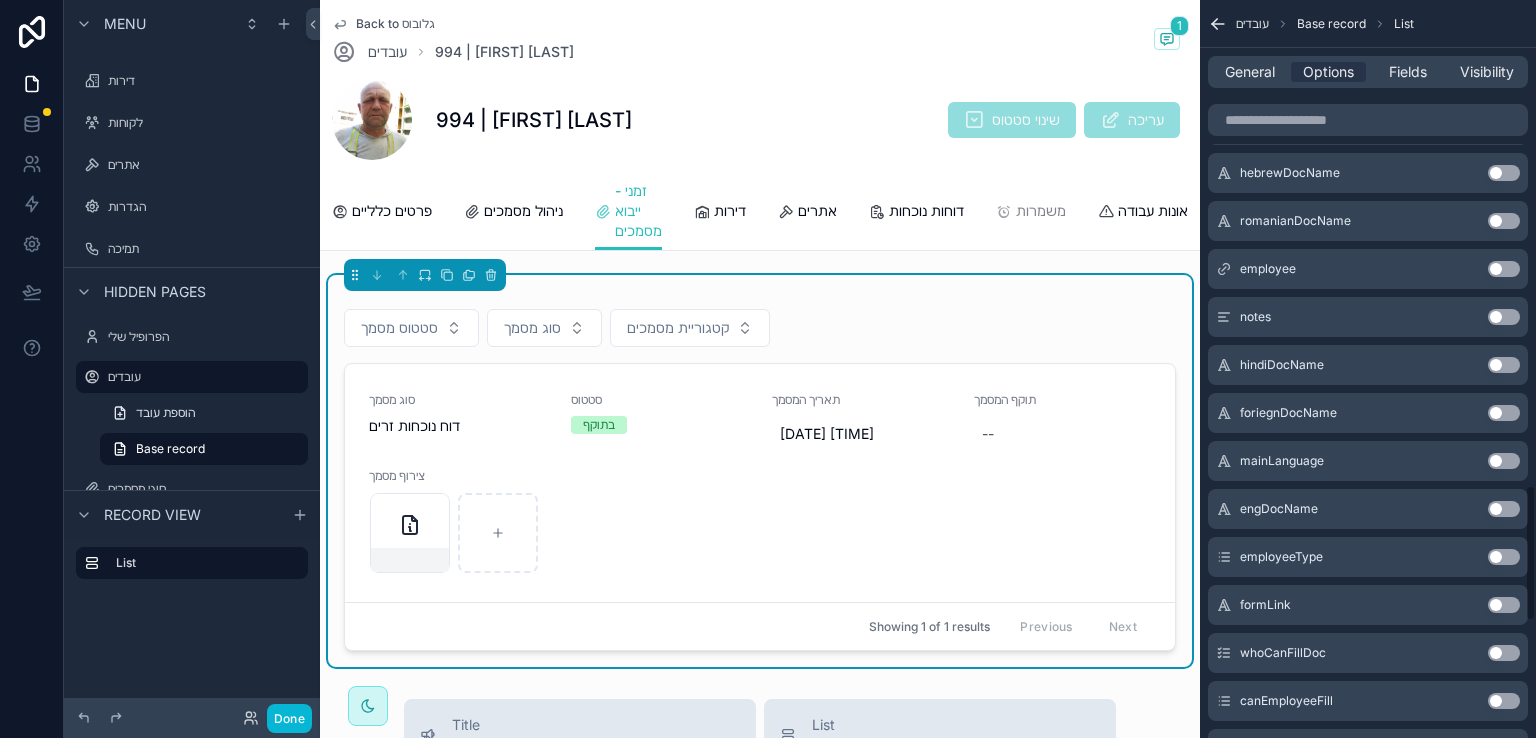 scroll, scrollTop: 3258, scrollLeft: 0, axis: vertical 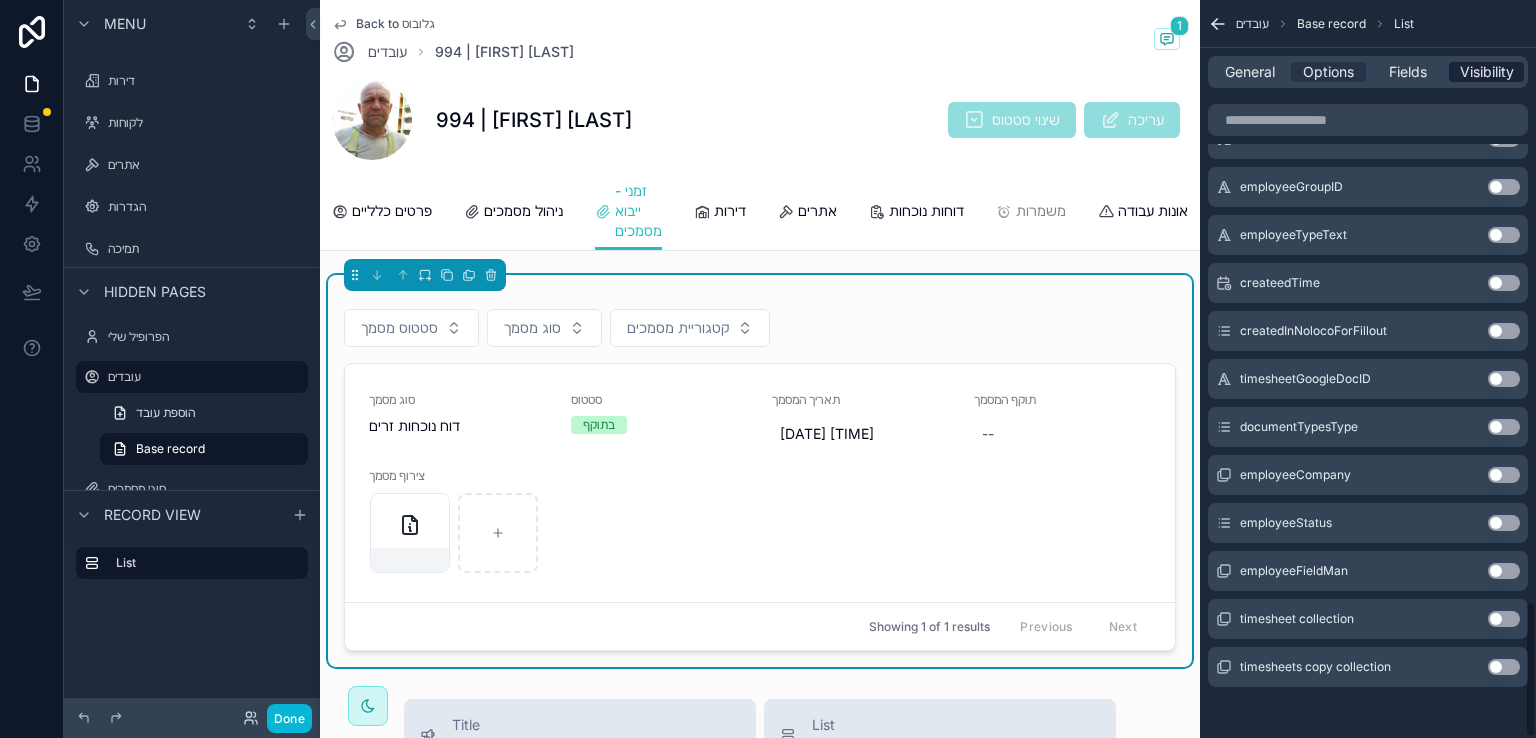 click on "Visibility" at bounding box center [1487, 72] 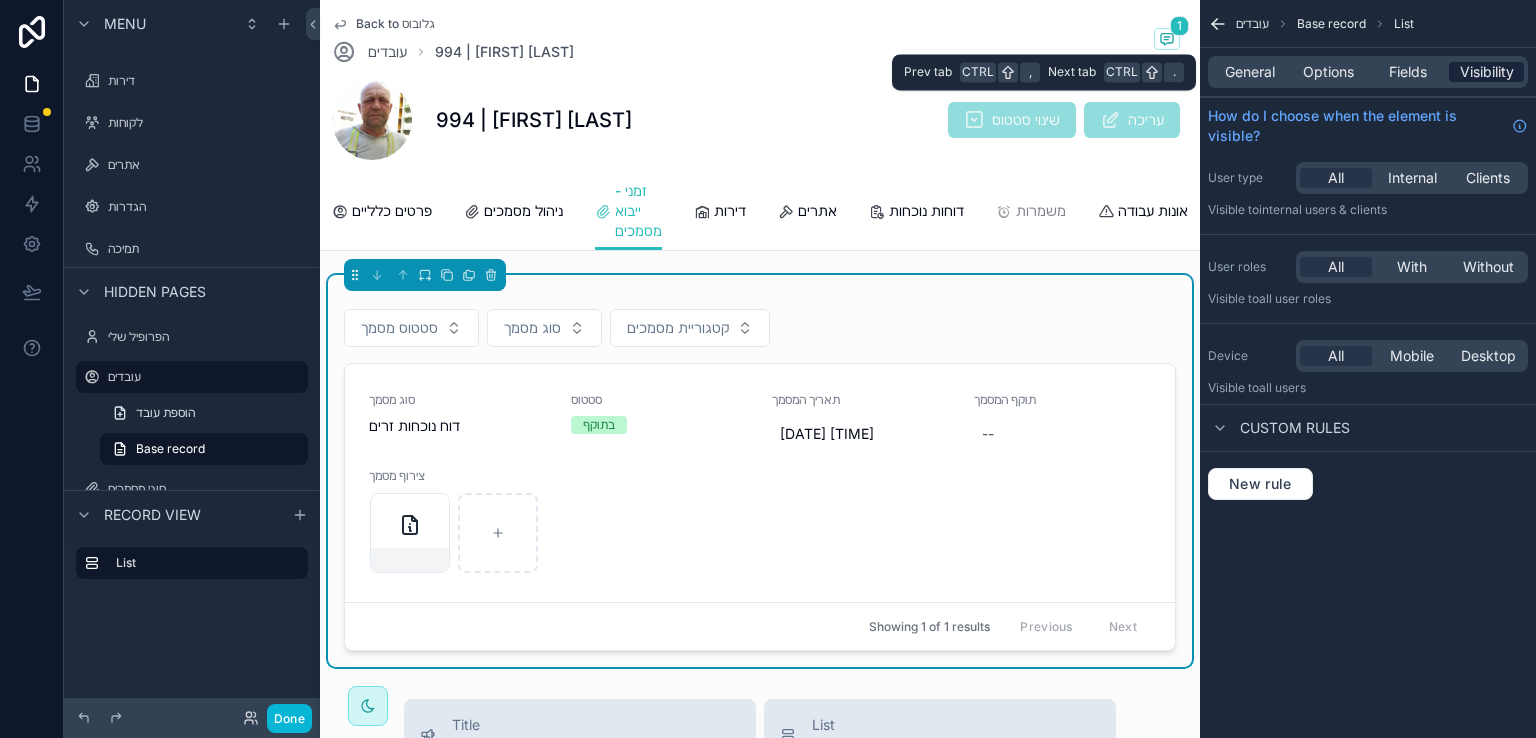 scroll, scrollTop: 0, scrollLeft: 0, axis: both 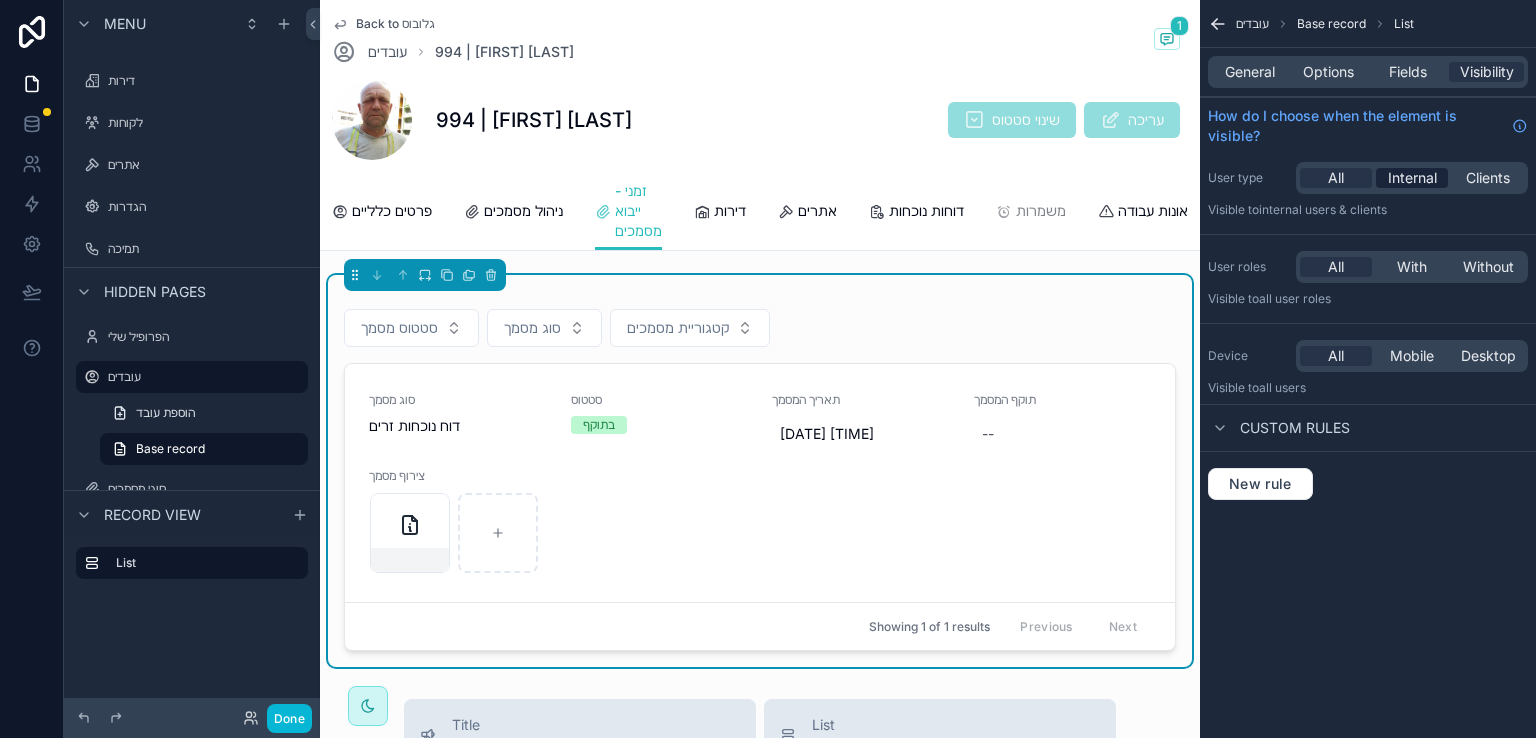 click on "Internal" at bounding box center [1412, 178] 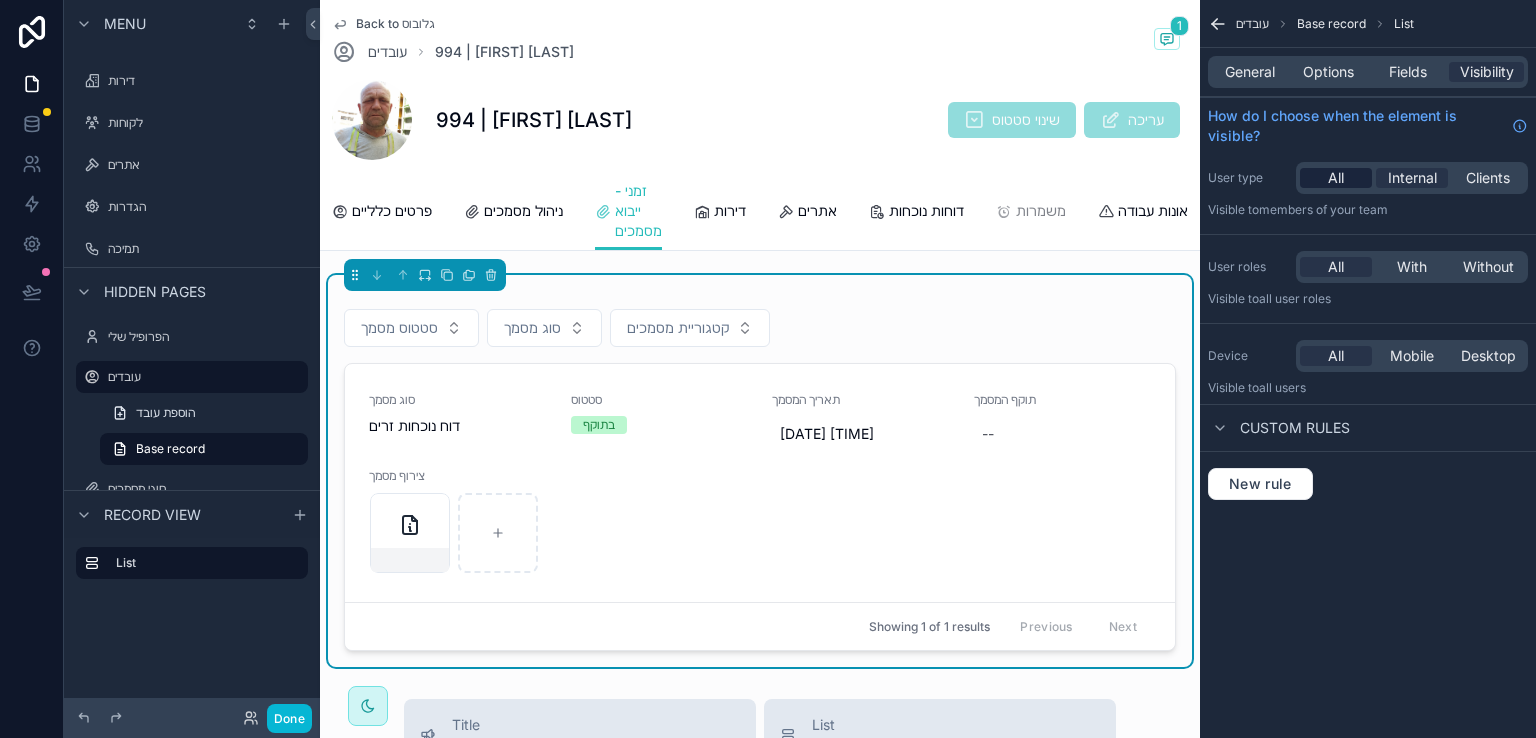 click on "All" at bounding box center (1336, 178) 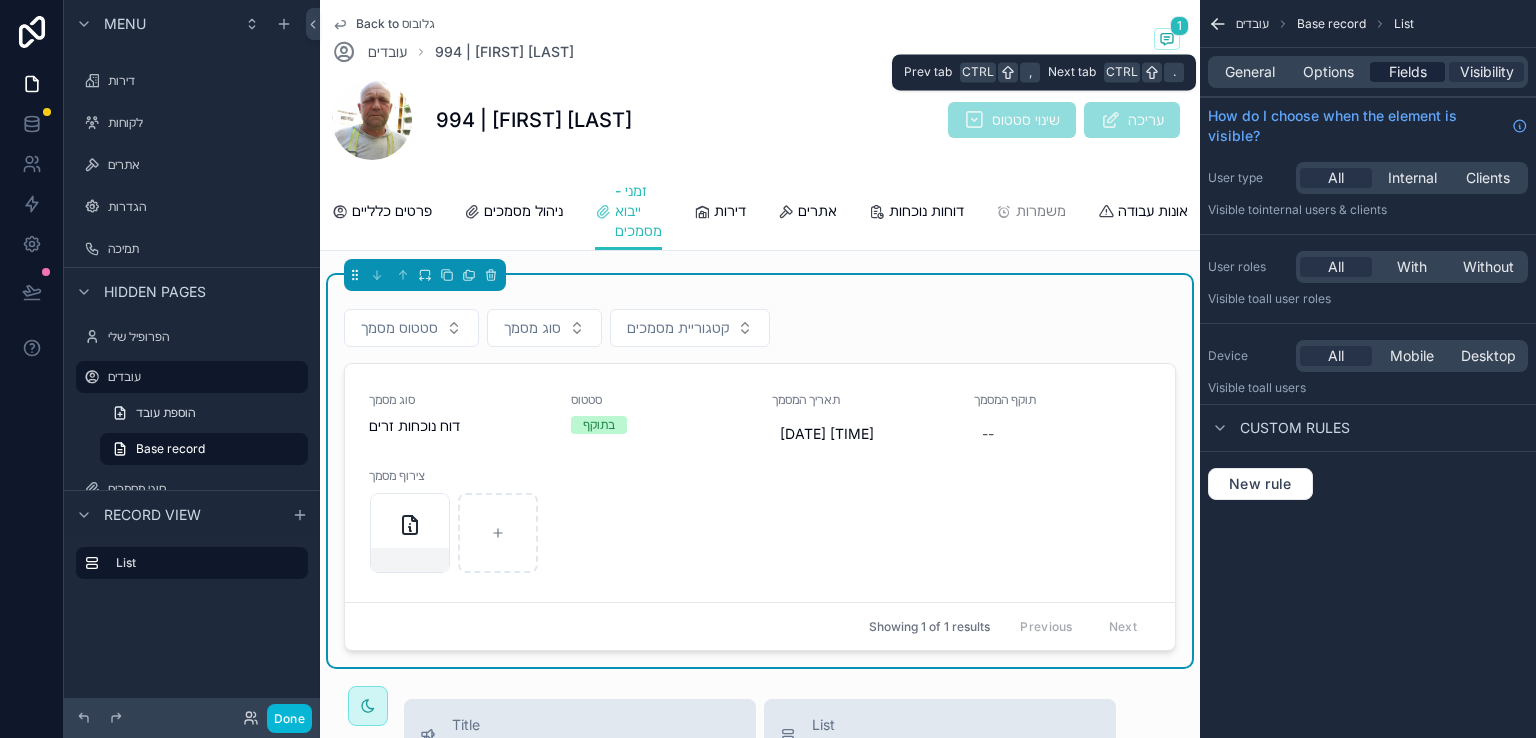 click on "Fields" at bounding box center [1408, 72] 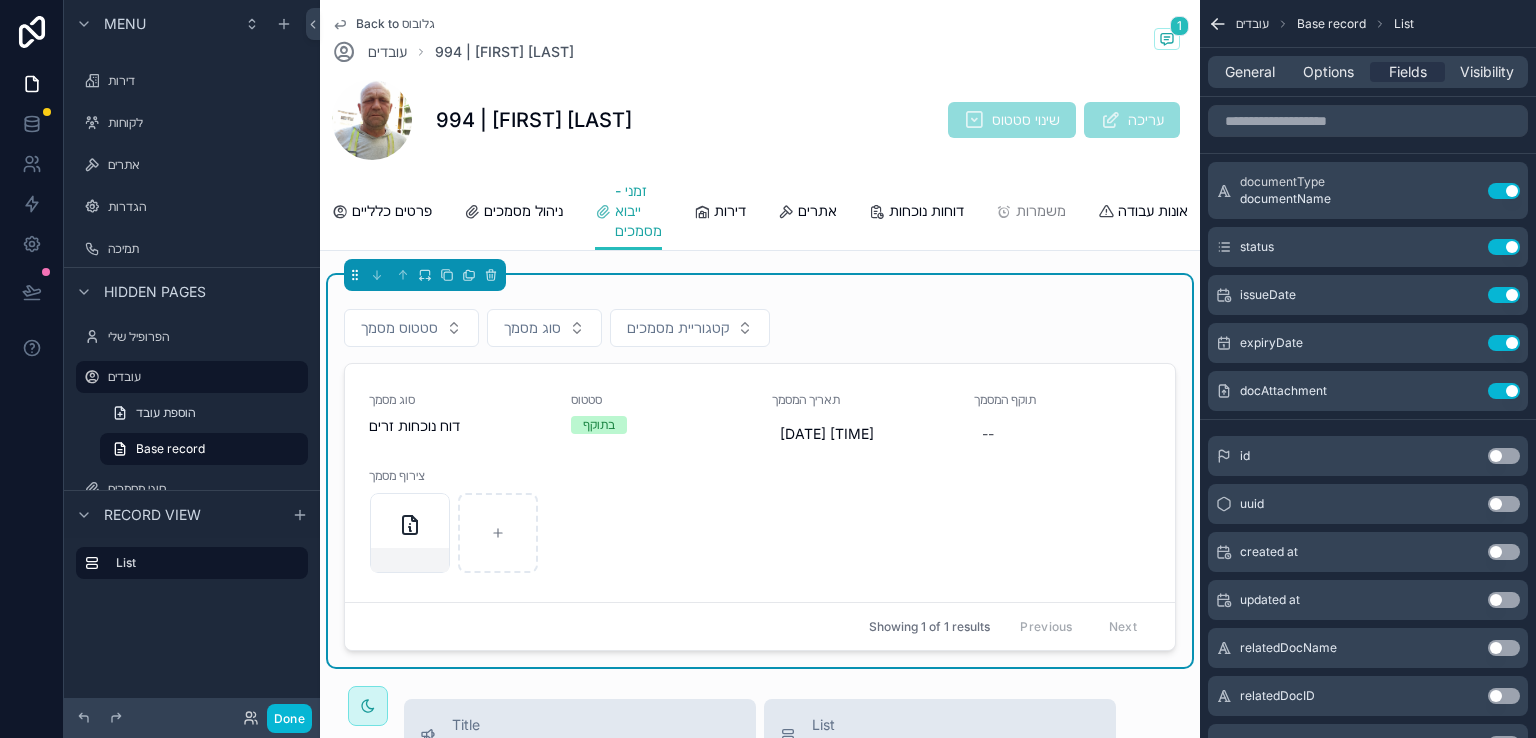 click on "זמני - ייבוא מסמכים" at bounding box center [638, 211] 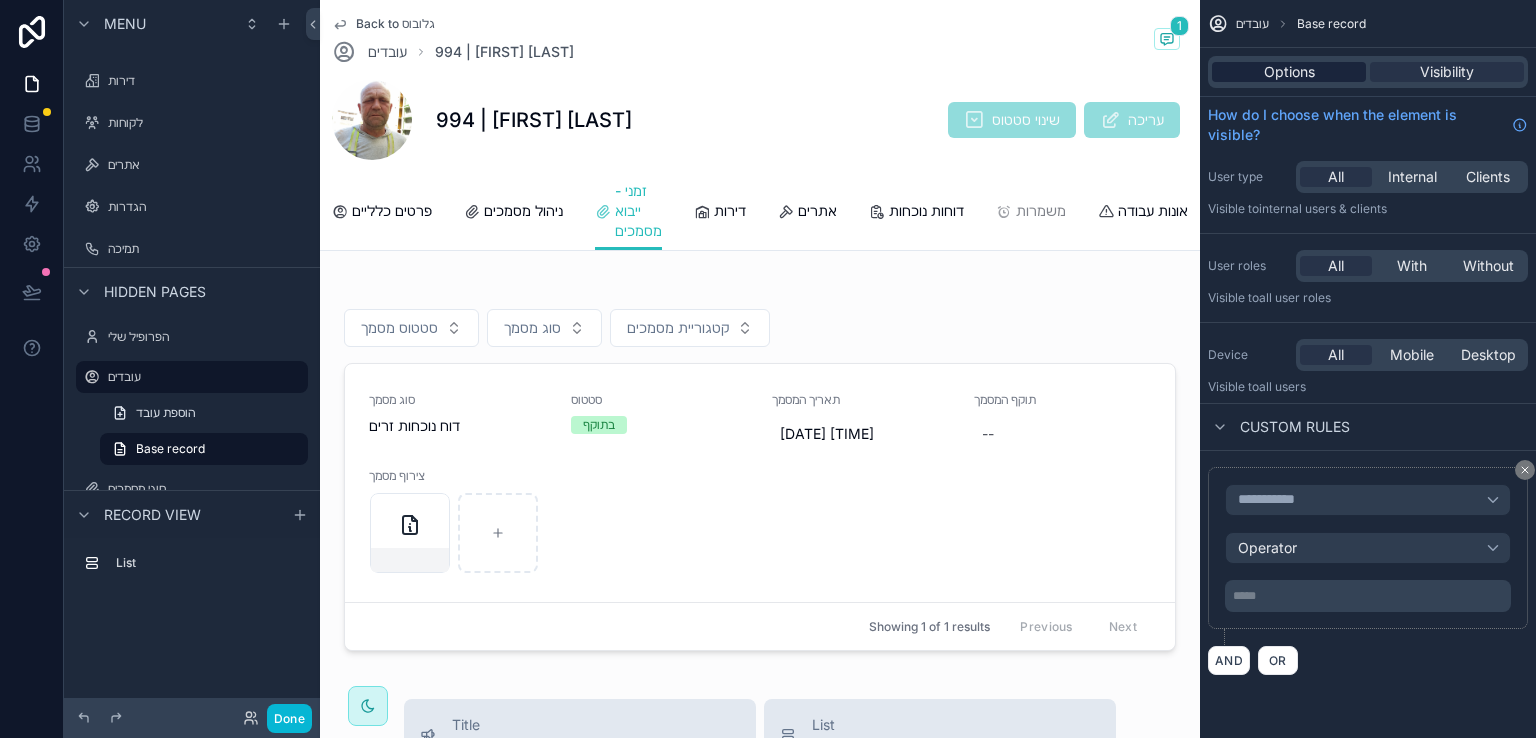 click on "Options" at bounding box center (1289, 72) 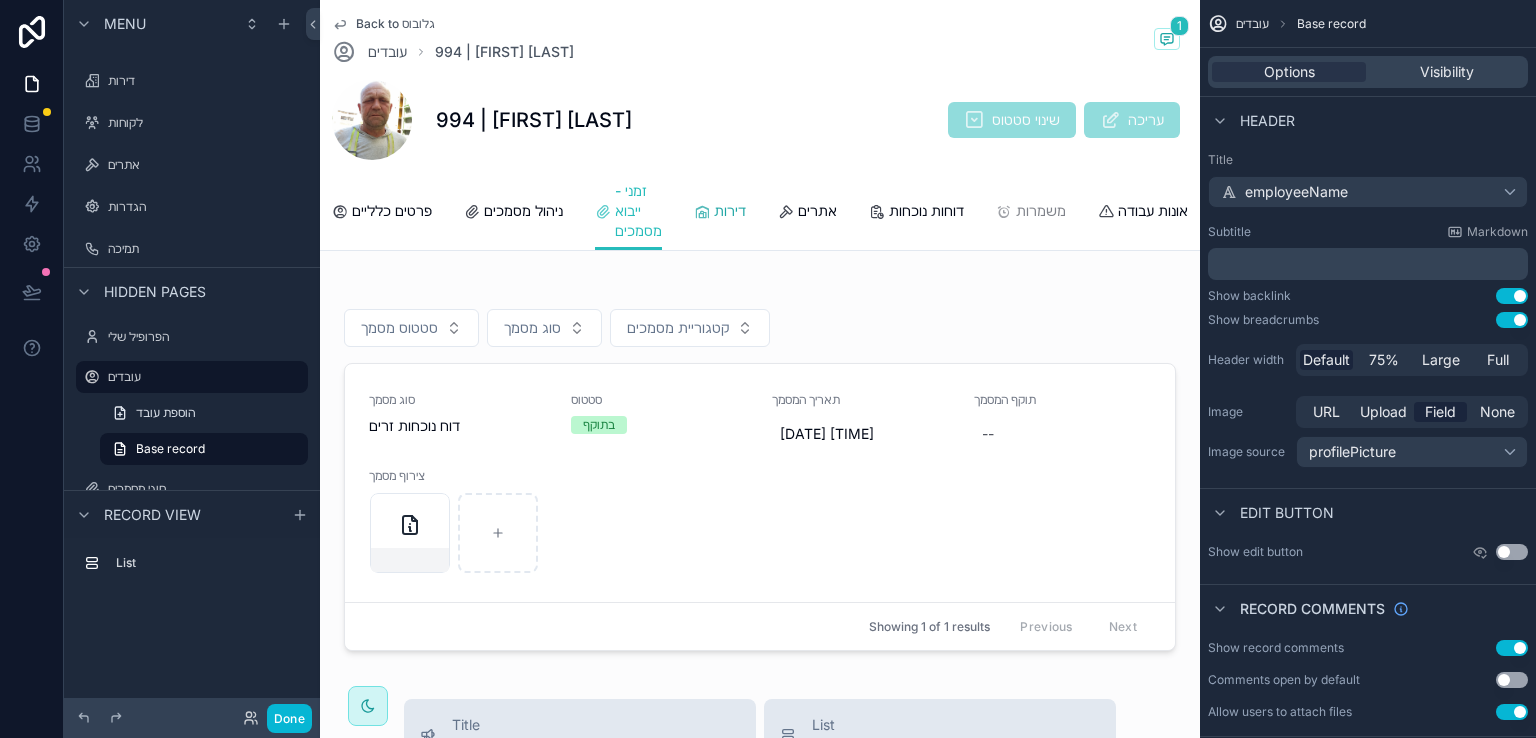 click on "דירות" at bounding box center (730, 211) 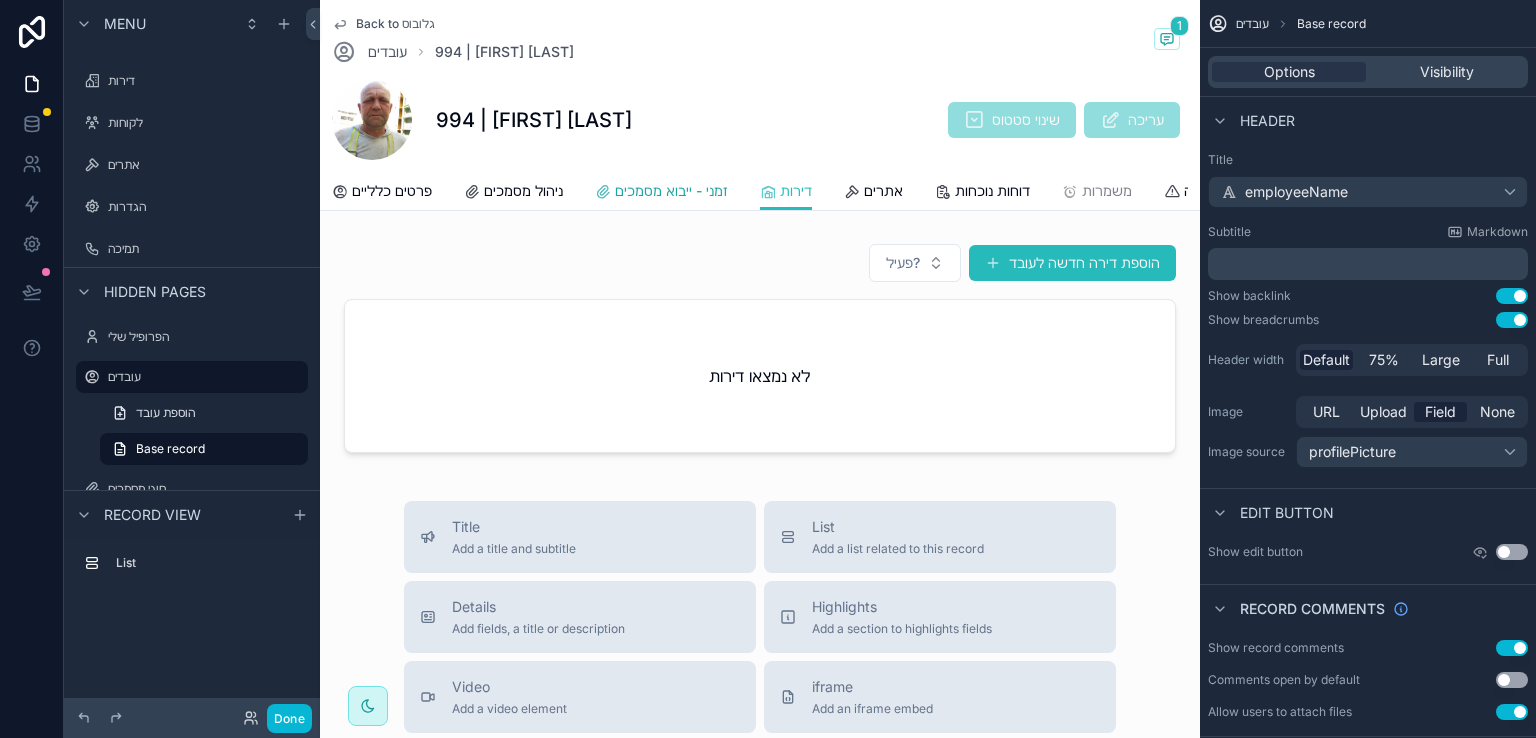 click on "זמני - ייבוא מסמכים" at bounding box center [671, 191] 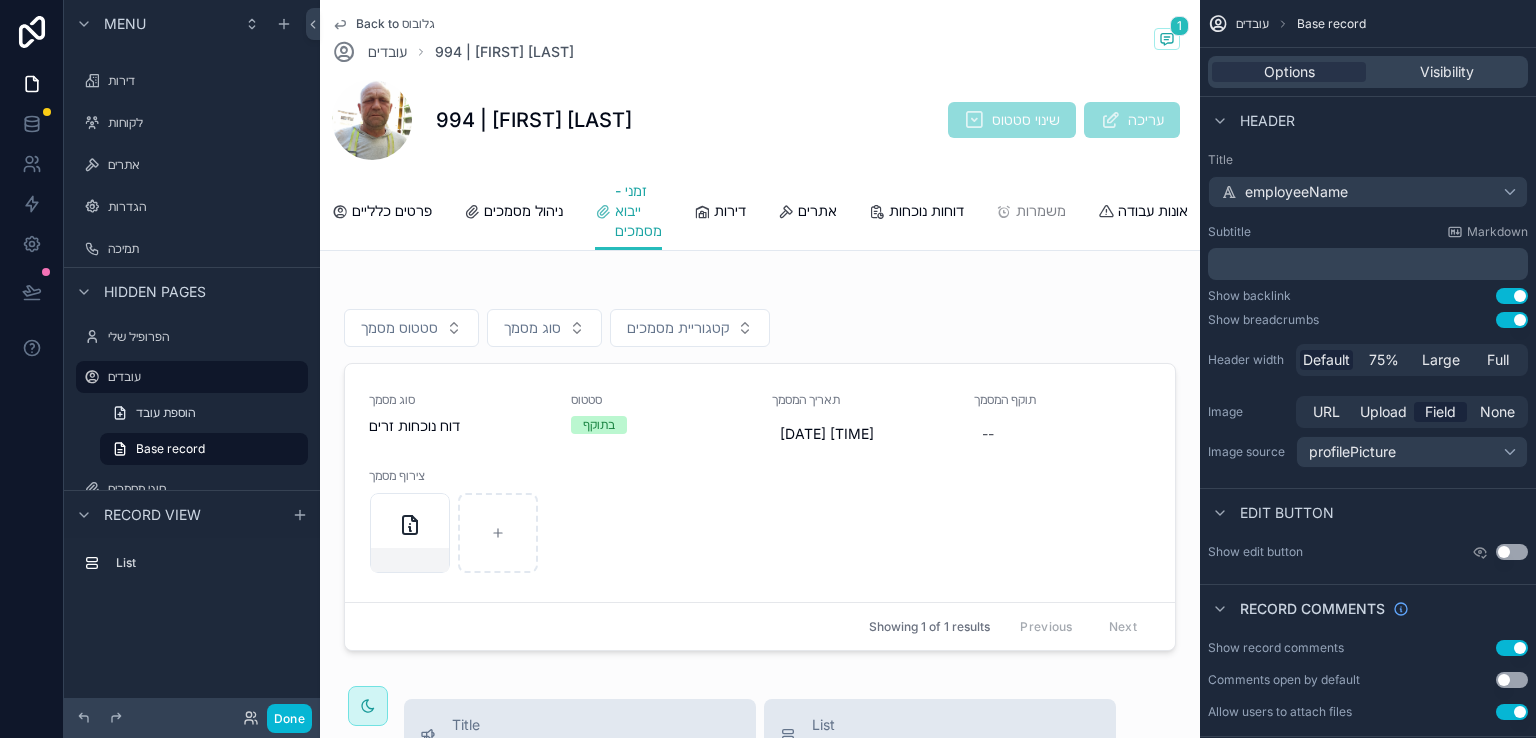 click on "זמני - ייבוא מסמכים" at bounding box center [638, 211] 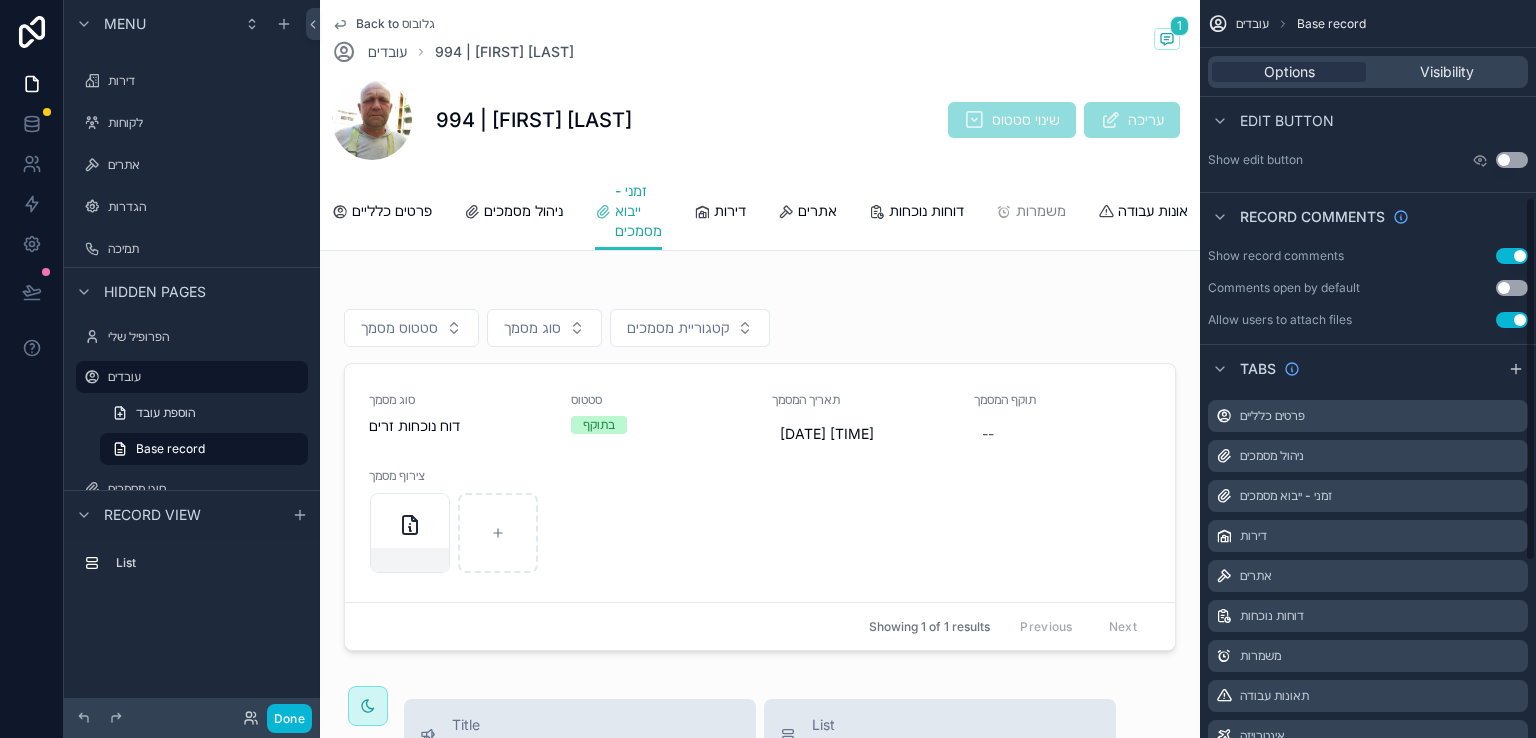 scroll, scrollTop: 400, scrollLeft: 0, axis: vertical 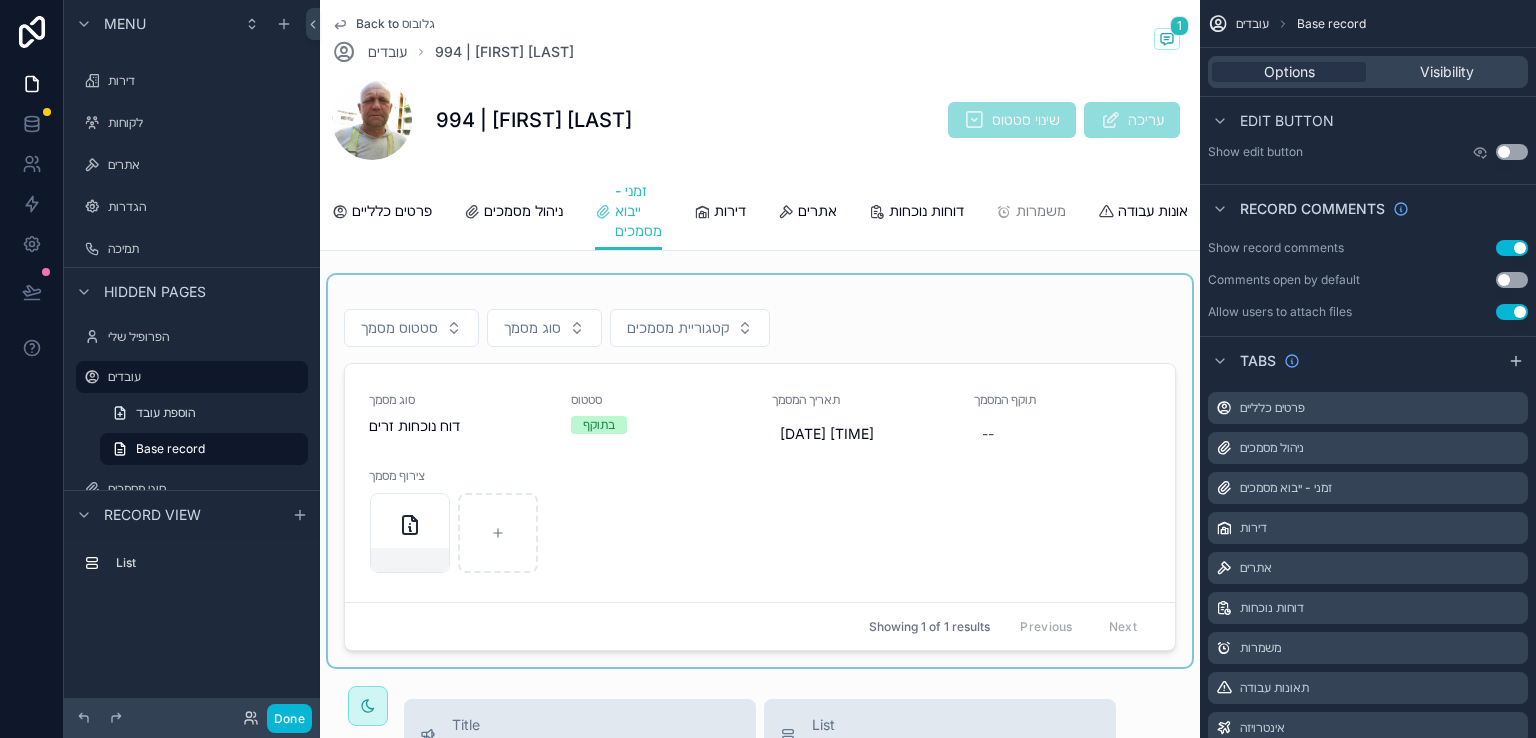 click at bounding box center [760, 471] 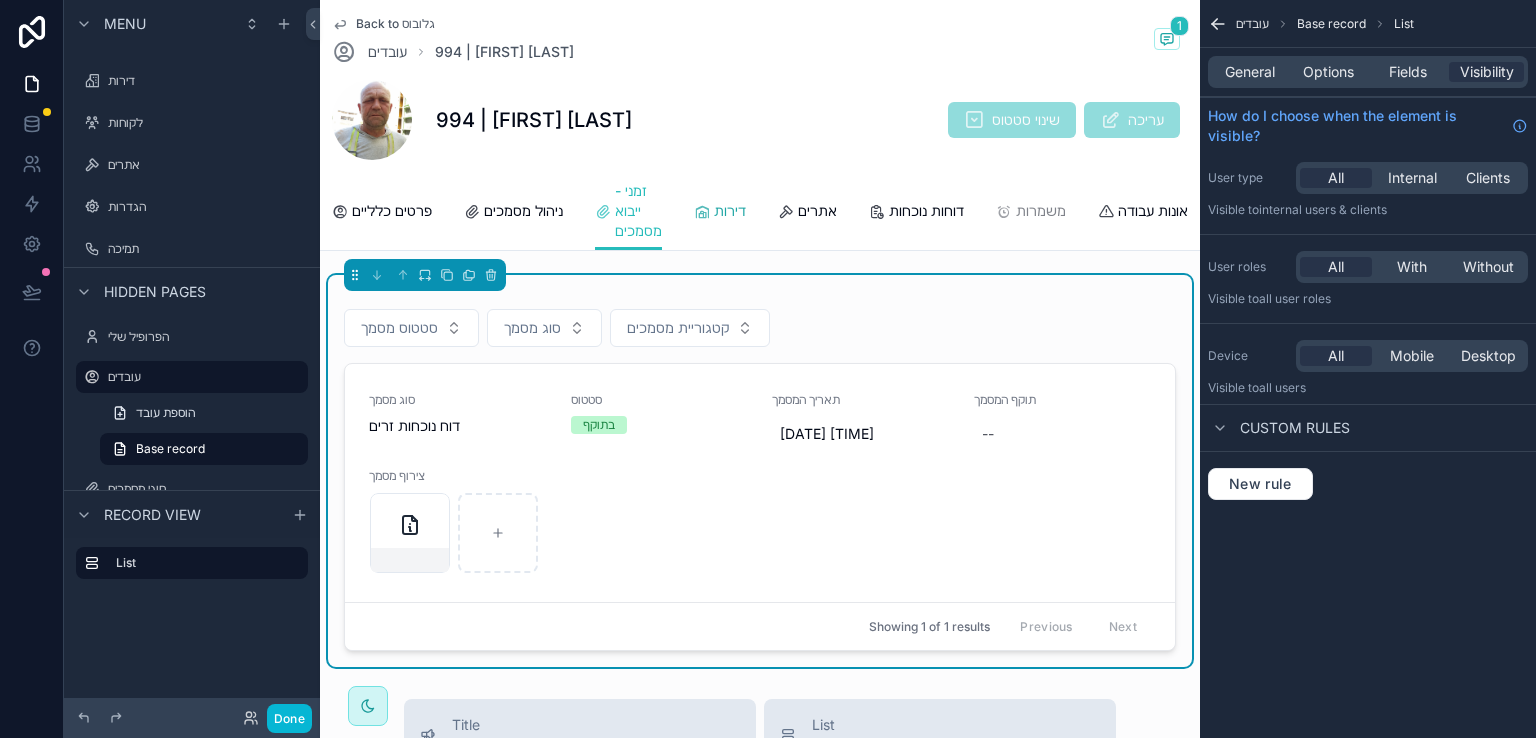click on "דירות" at bounding box center (730, 211) 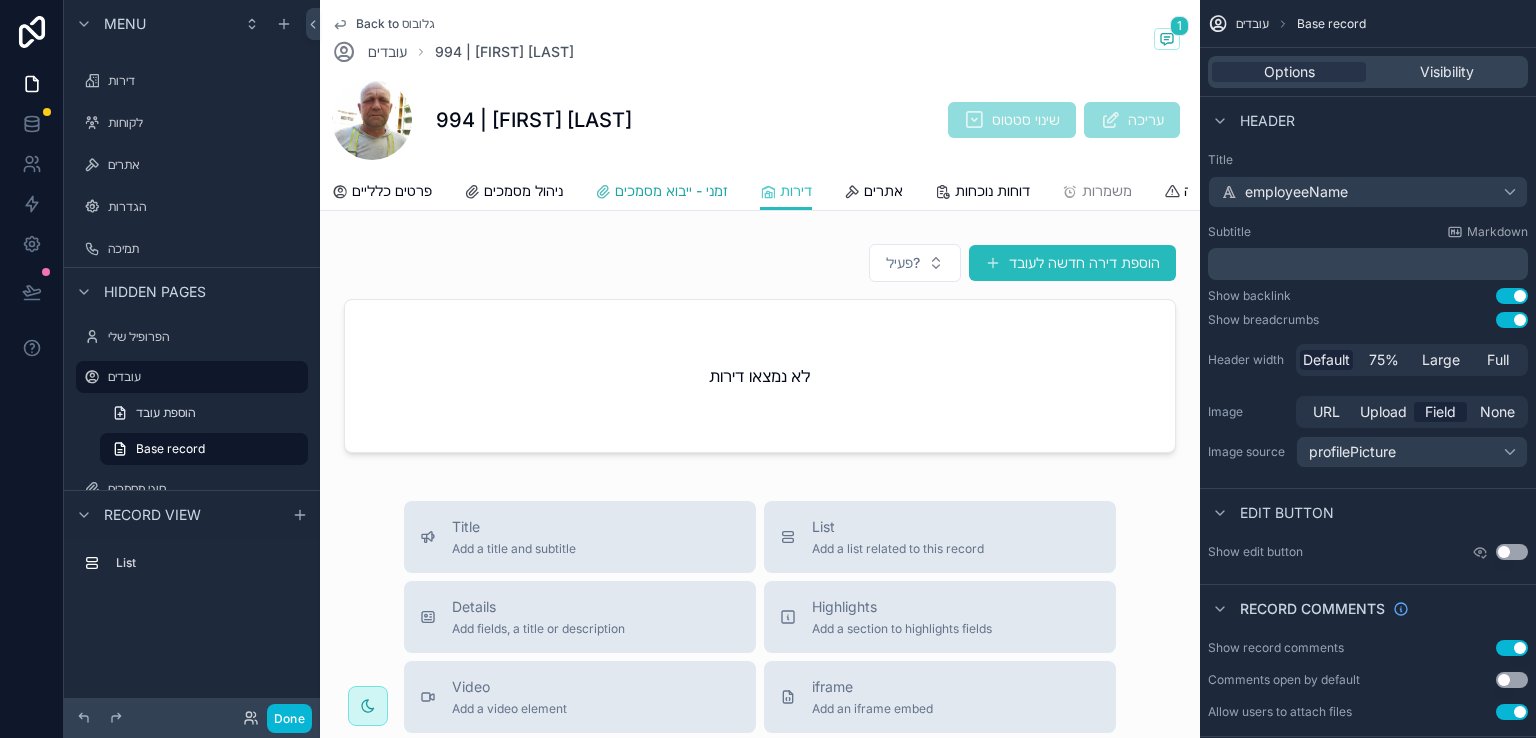 click on "זמני - ייבוא מסמכים" at bounding box center (671, 191) 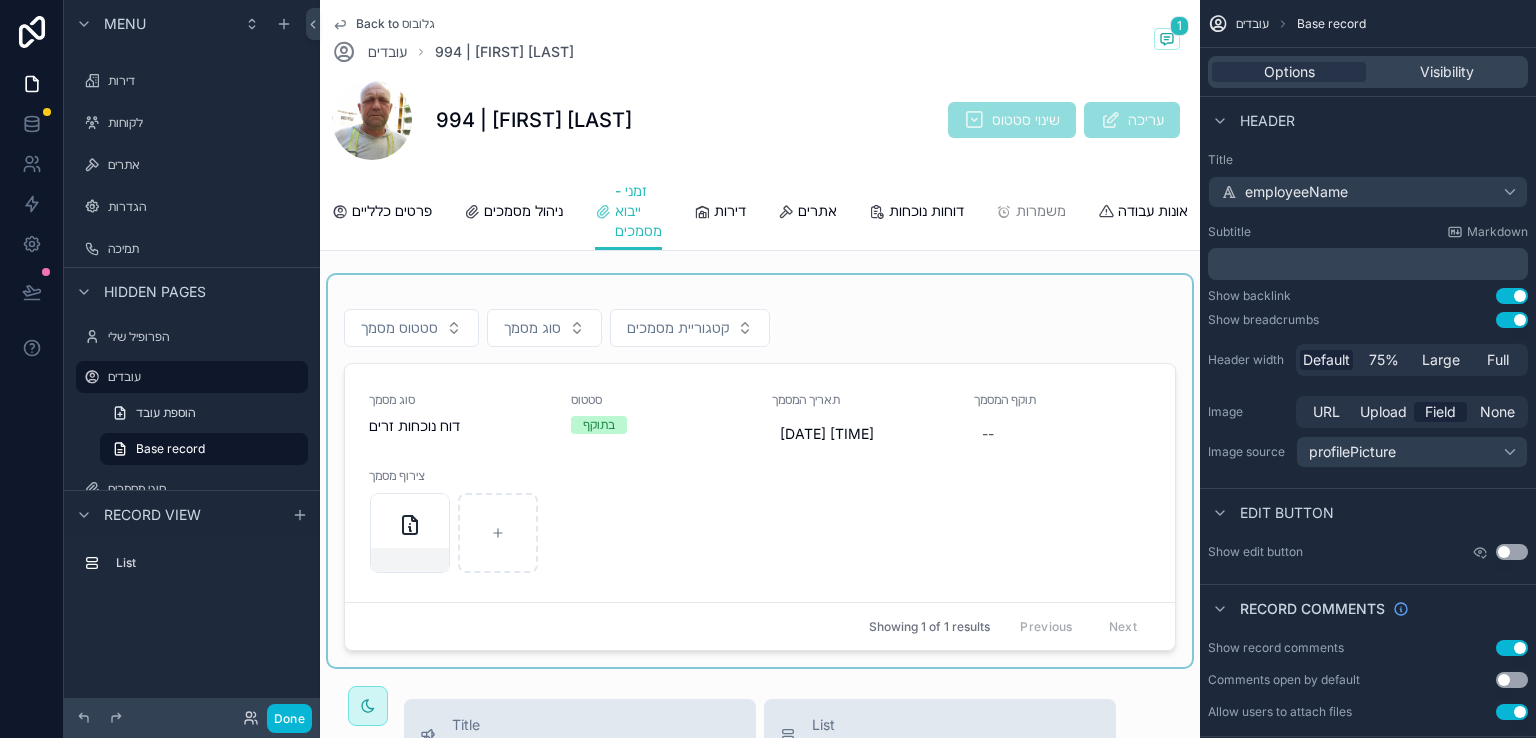 click at bounding box center [760, 471] 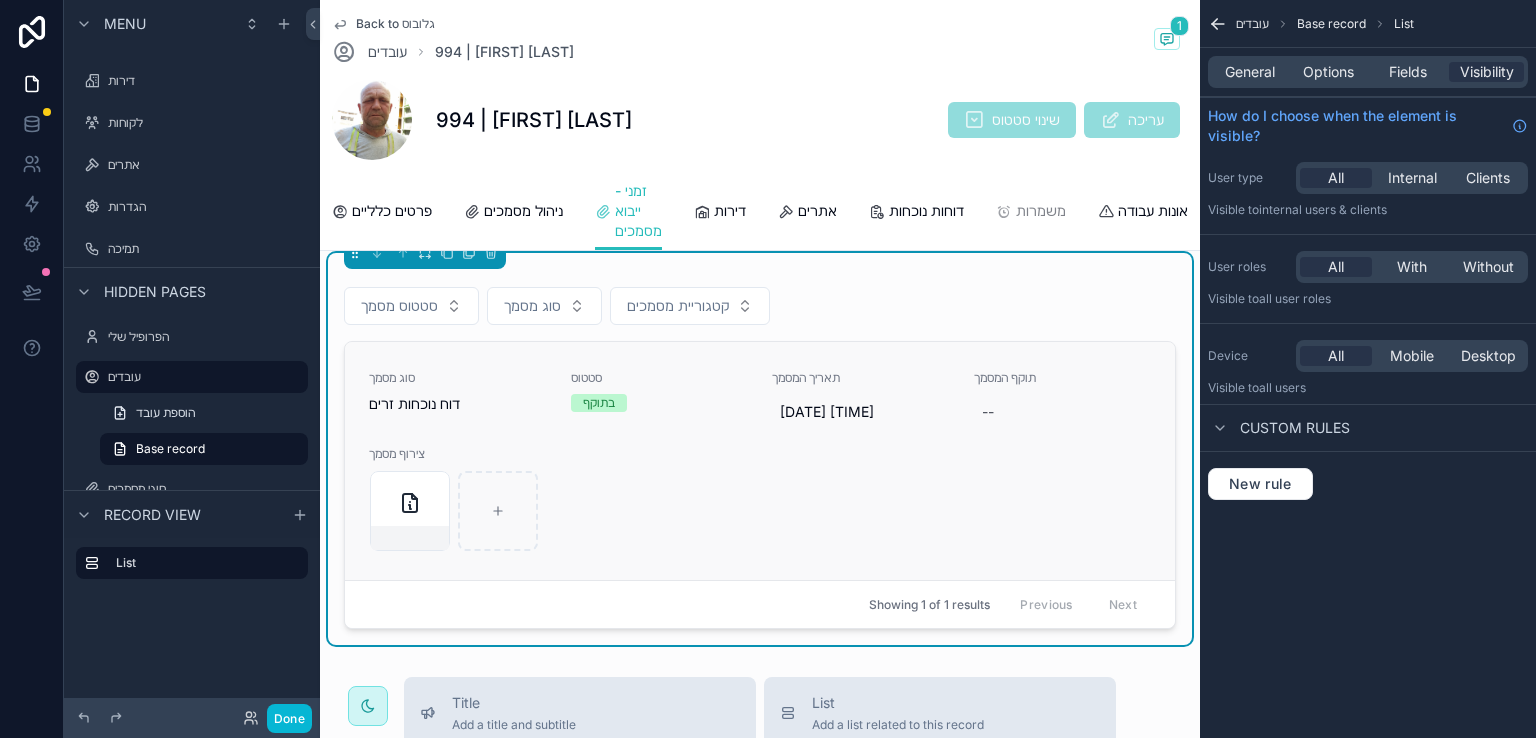 scroll, scrollTop: 0, scrollLeft: 0, axis: both 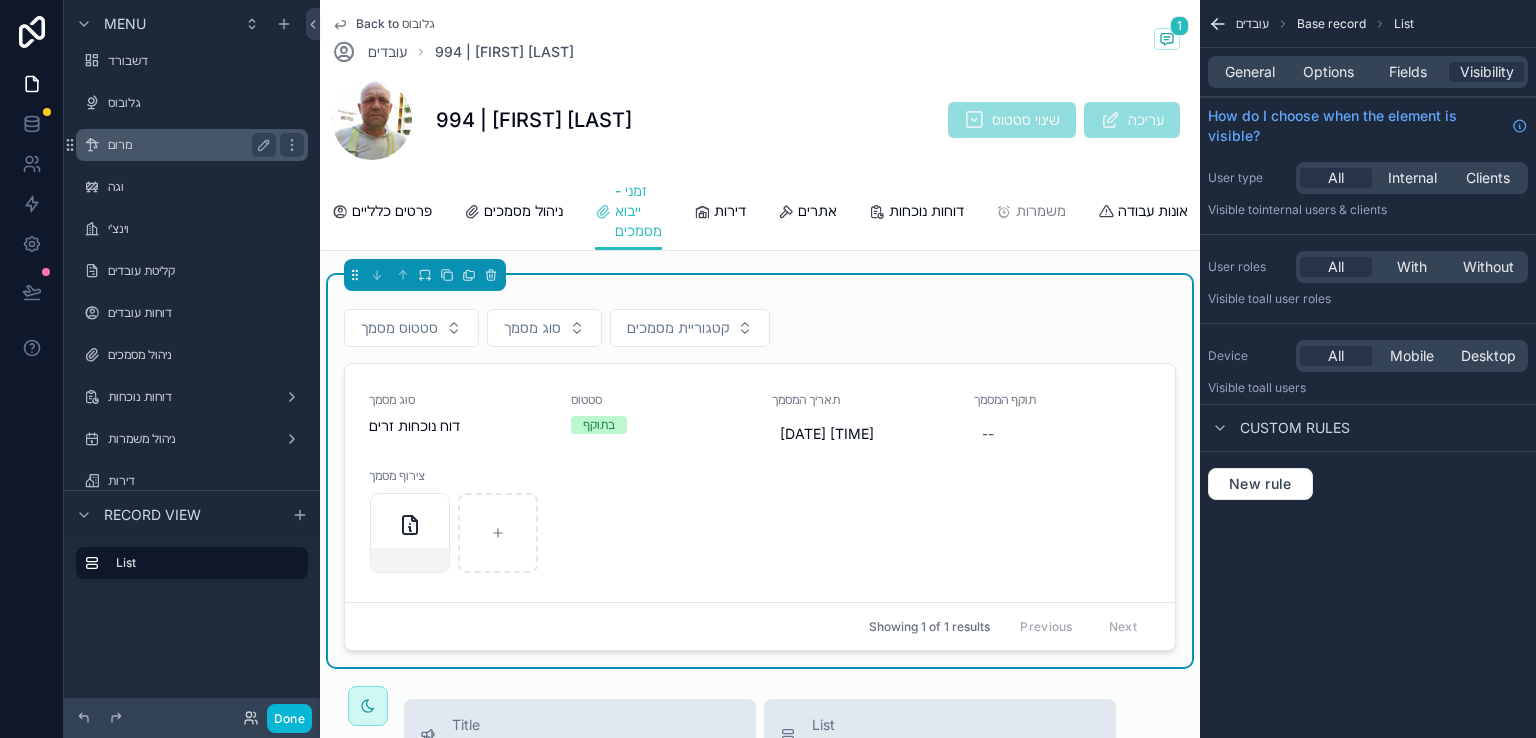 click on "מרום" at bounding box center (188, 145) 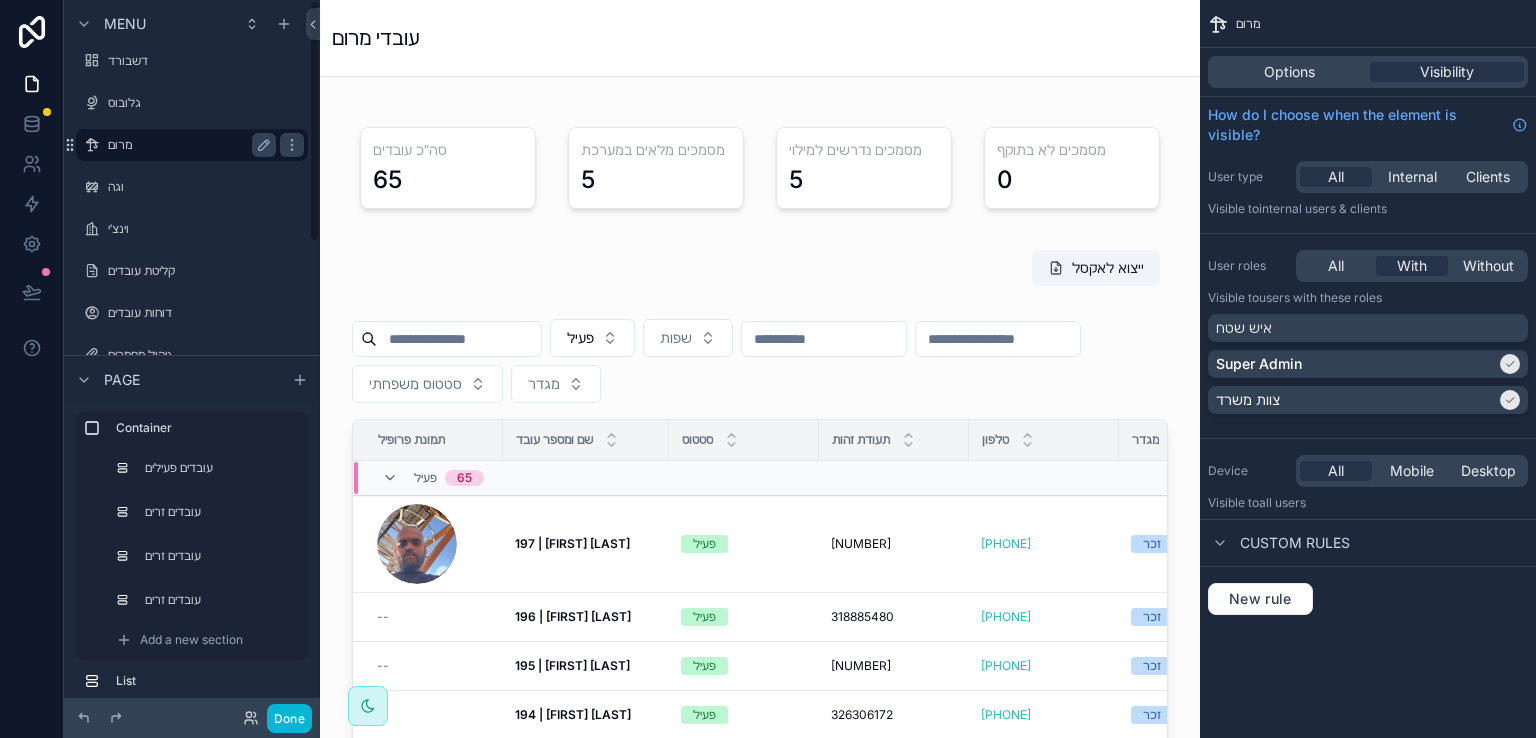 scroll, scrollTop: 0, scrollLeft: 0, axis: both 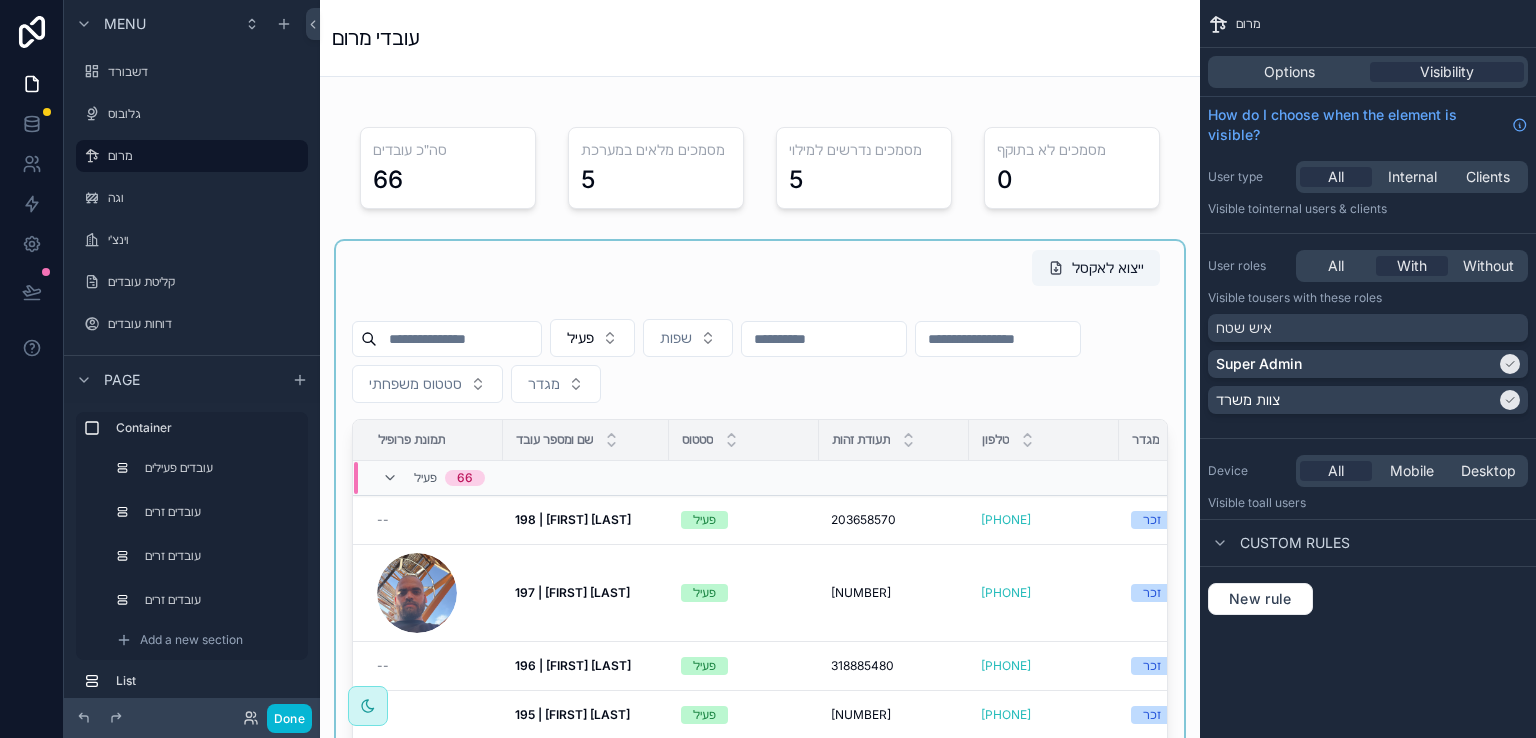 click at bounding box center (760, 616) 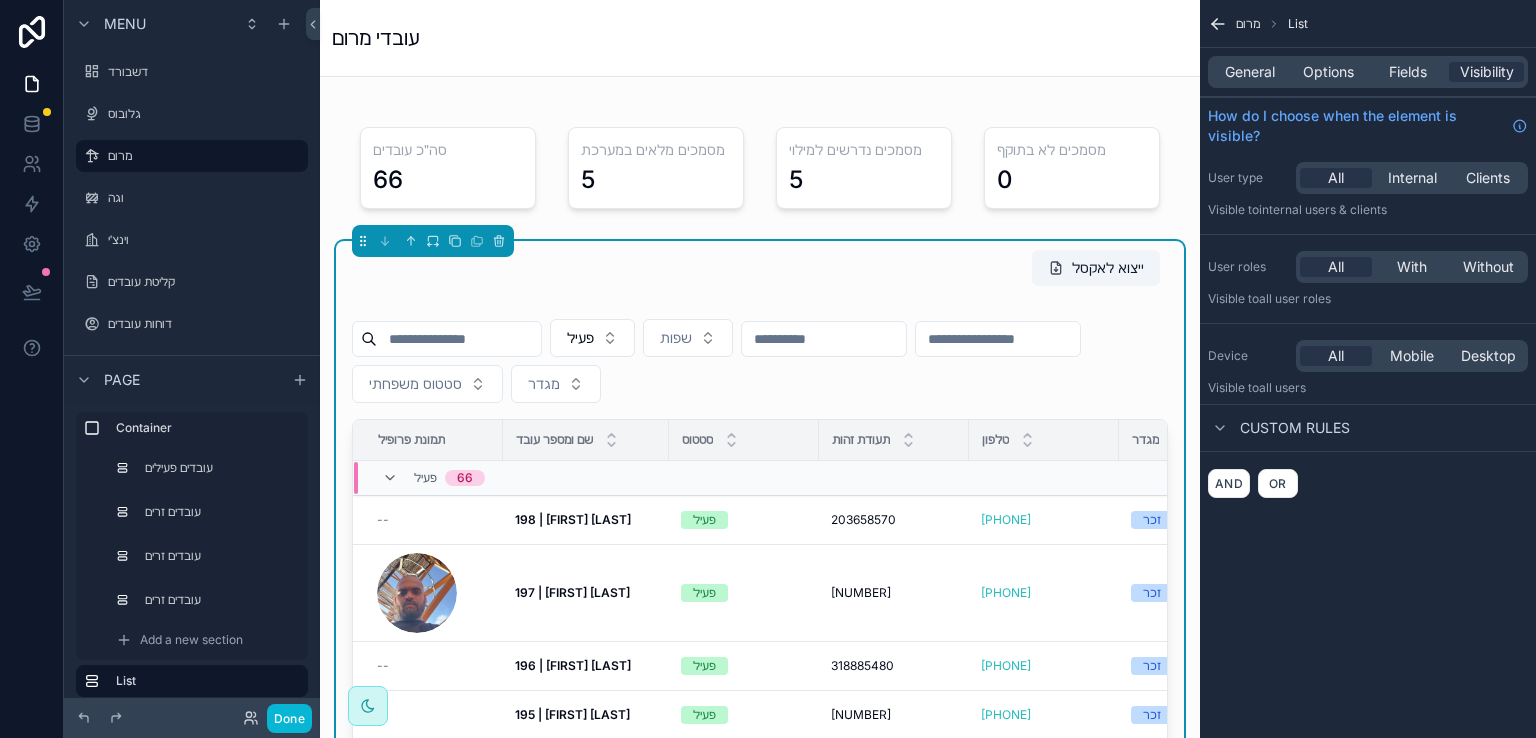 click on "196 | אמין הללי" at bounding box center (573, 665) 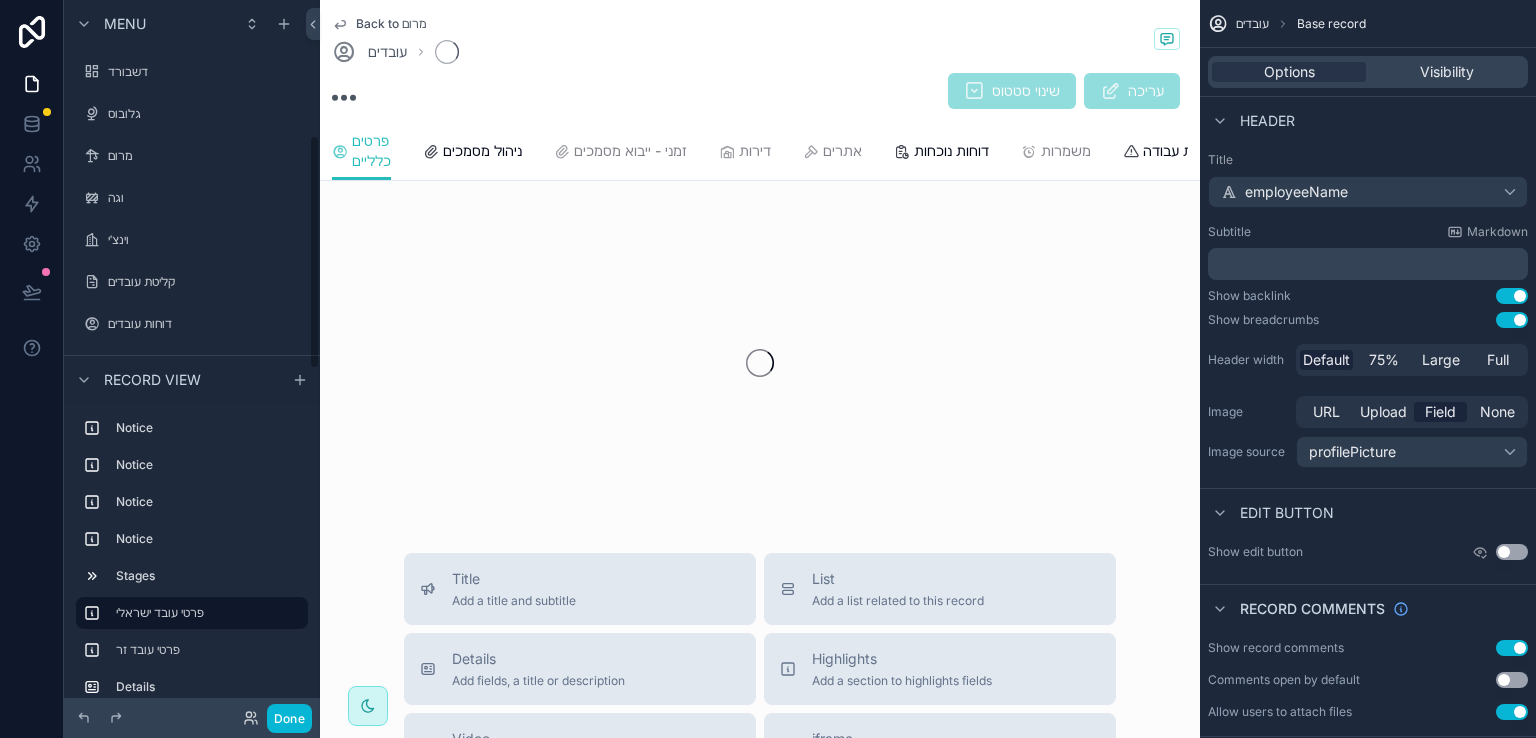scroll, scrollTop: 411, scrollLeft: 0, axis: vertical 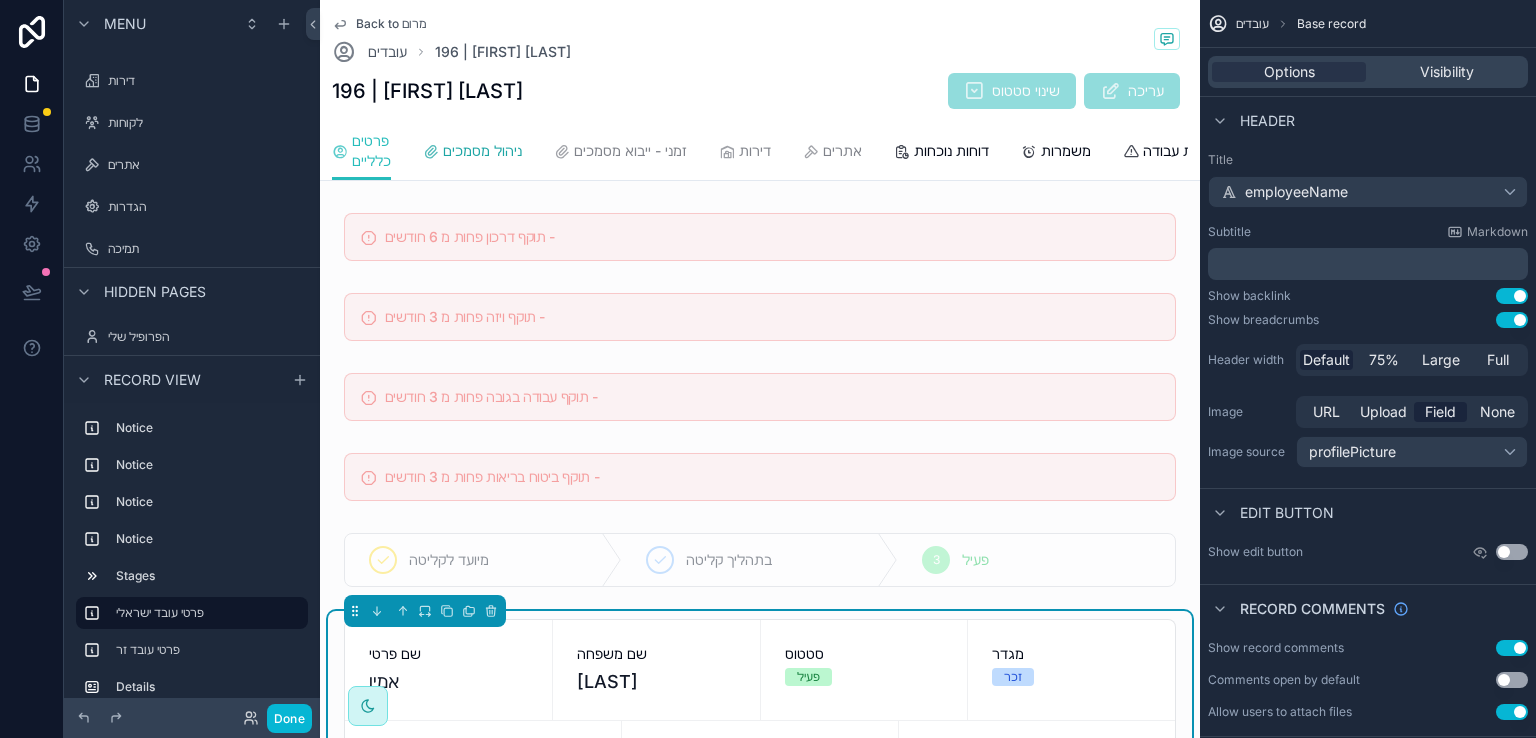 click on "ניהול מסמכים" at bounding box center (482, 151) 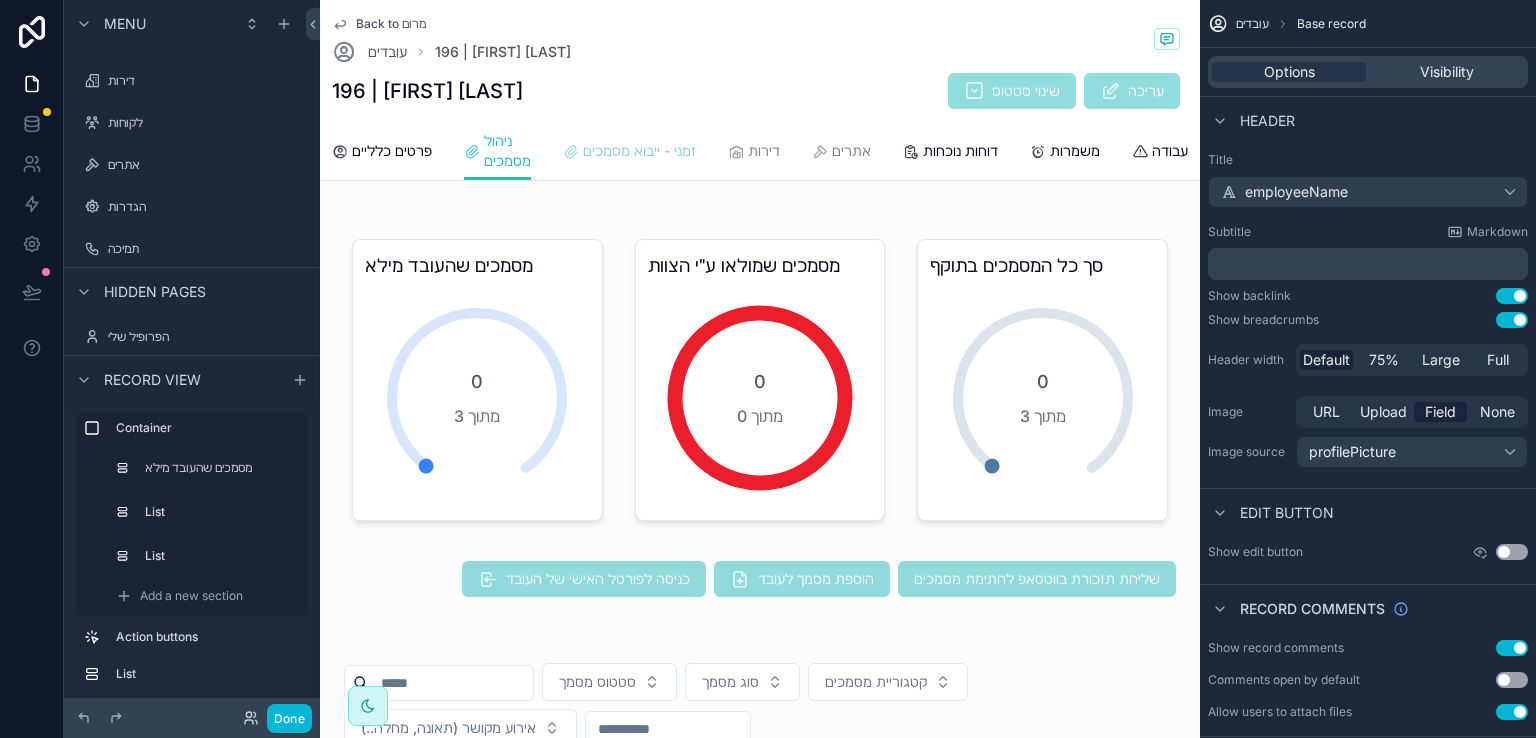click on "זמני - ייבוא מסמכים" at bounding box center (639, 151) 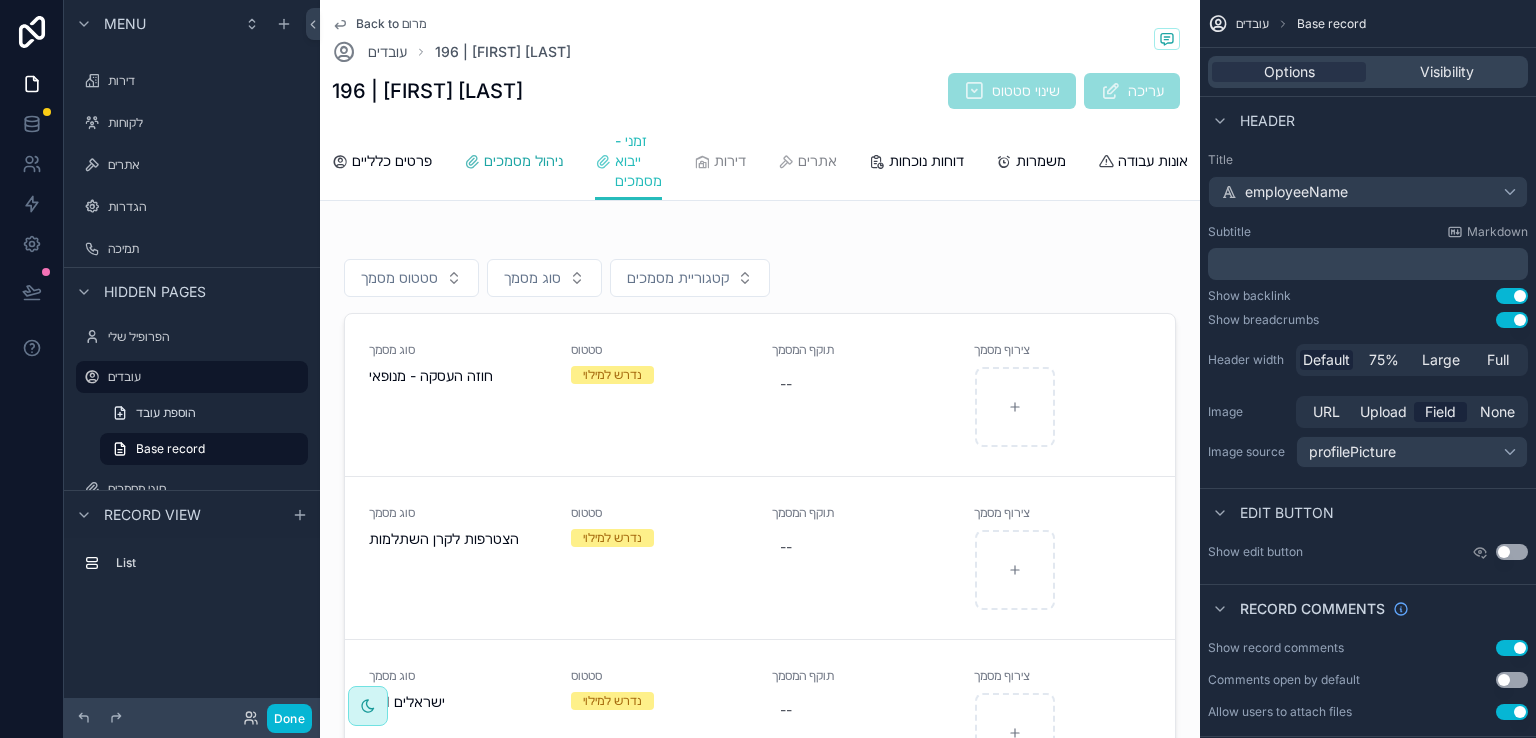 click on "ניהול מסמכים" at bounding box center [523, 161] 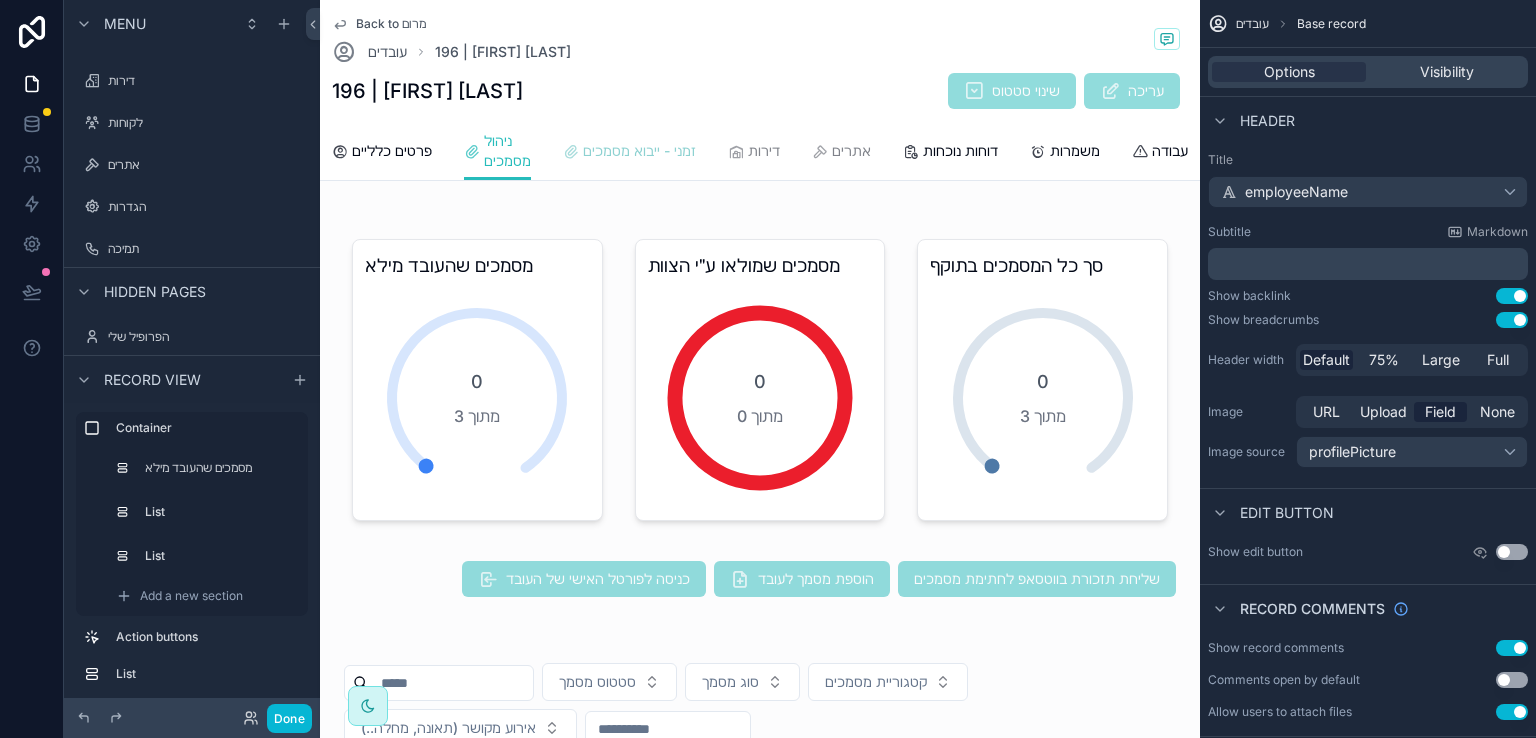 click on "זמני - ייבוא מסמכים" at bounding box center [639, 151] 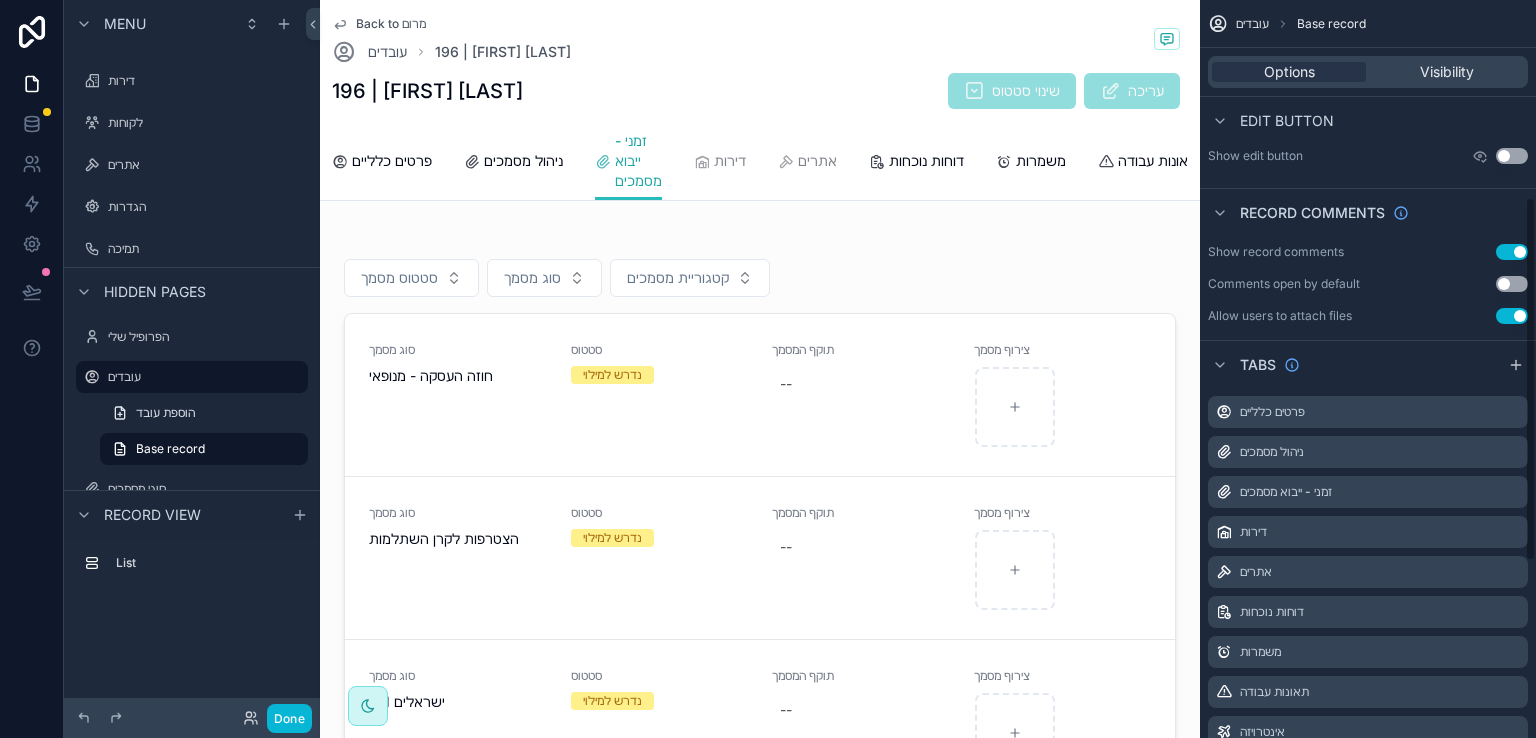 scroll, scrollTop: 400, scrollLeft: 0, axis: vertical 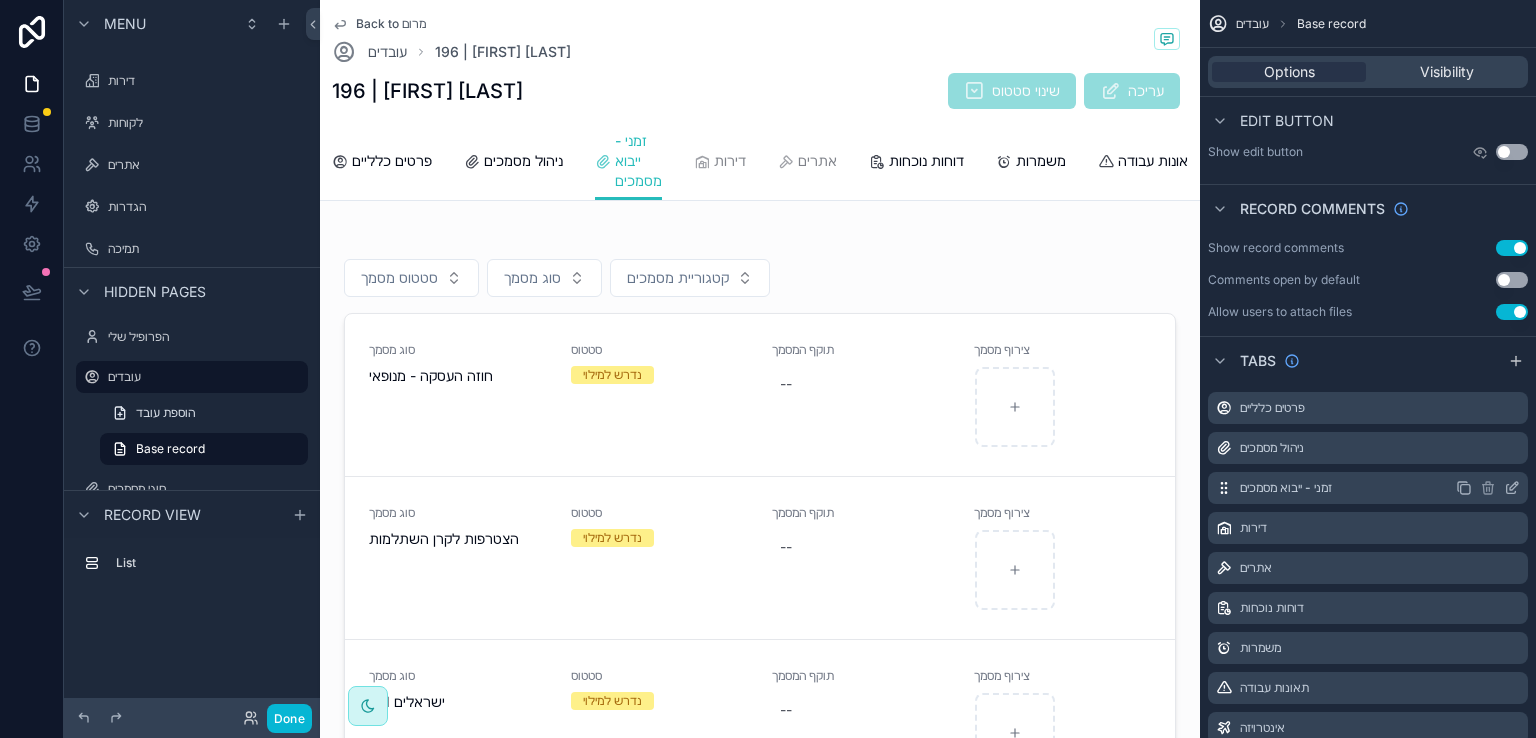 click 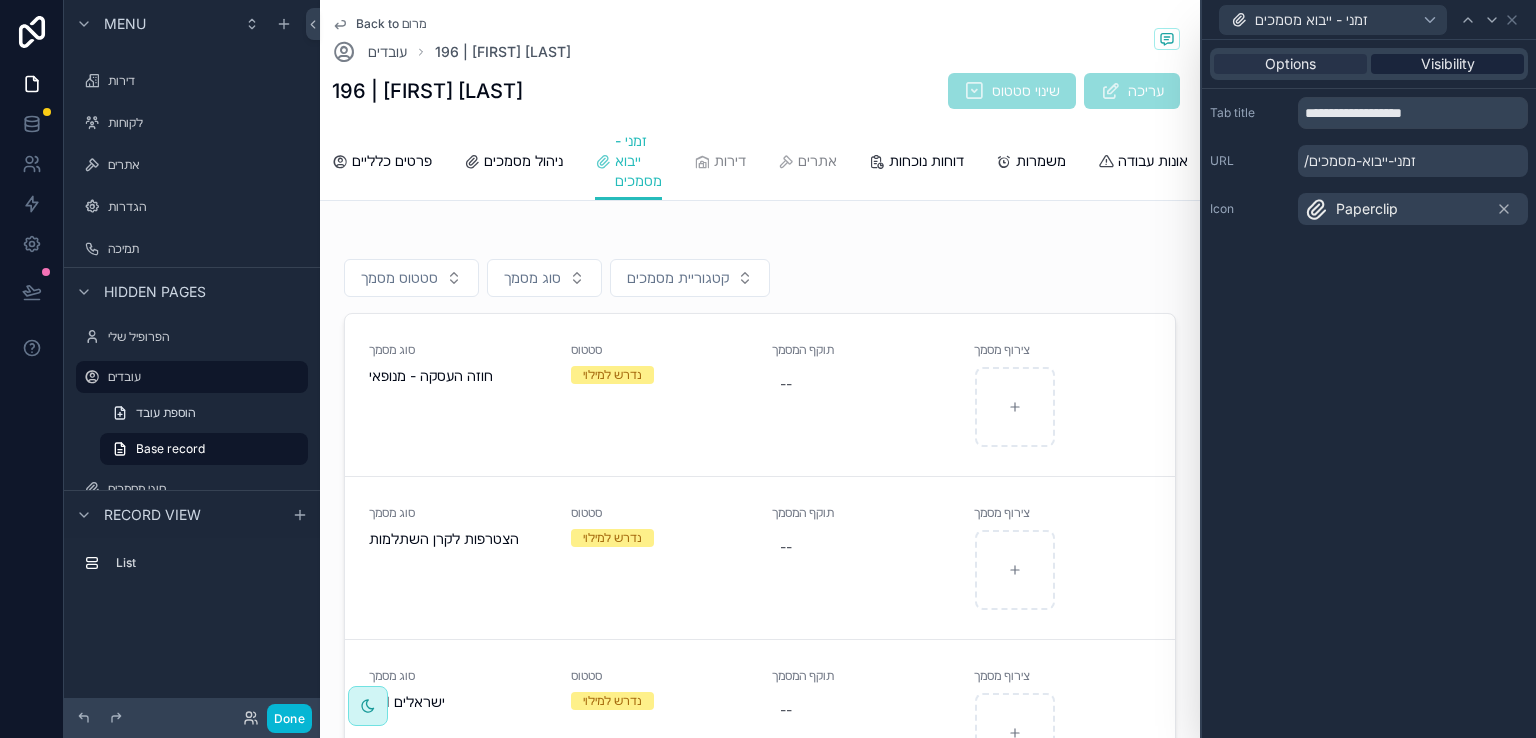 click on "Visibility" at bounding box center (1448, 64) 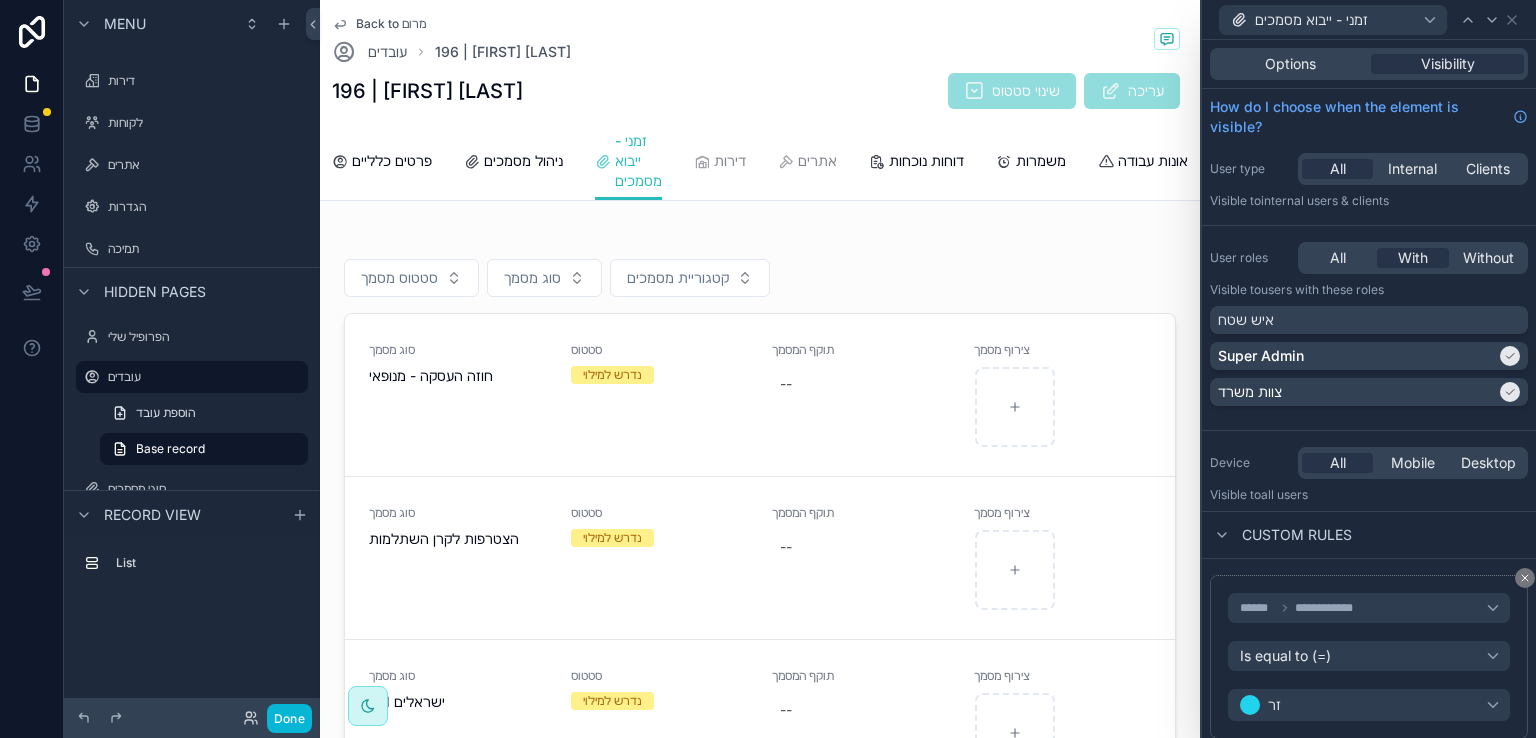 scroll, scrollTop: 61, scrollLeft: 0, axis: vertical 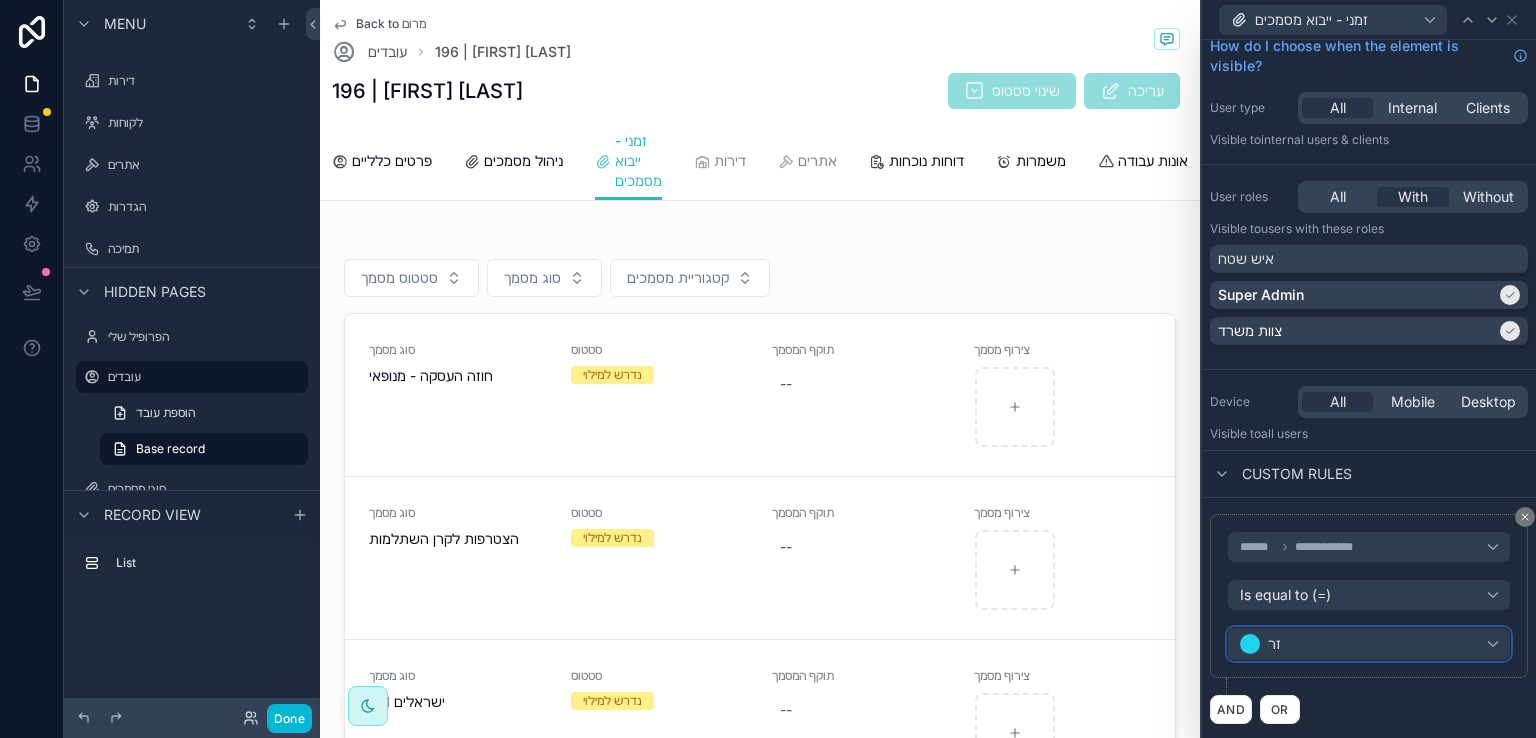 click on "זר" at bounding box center (1369, 644) 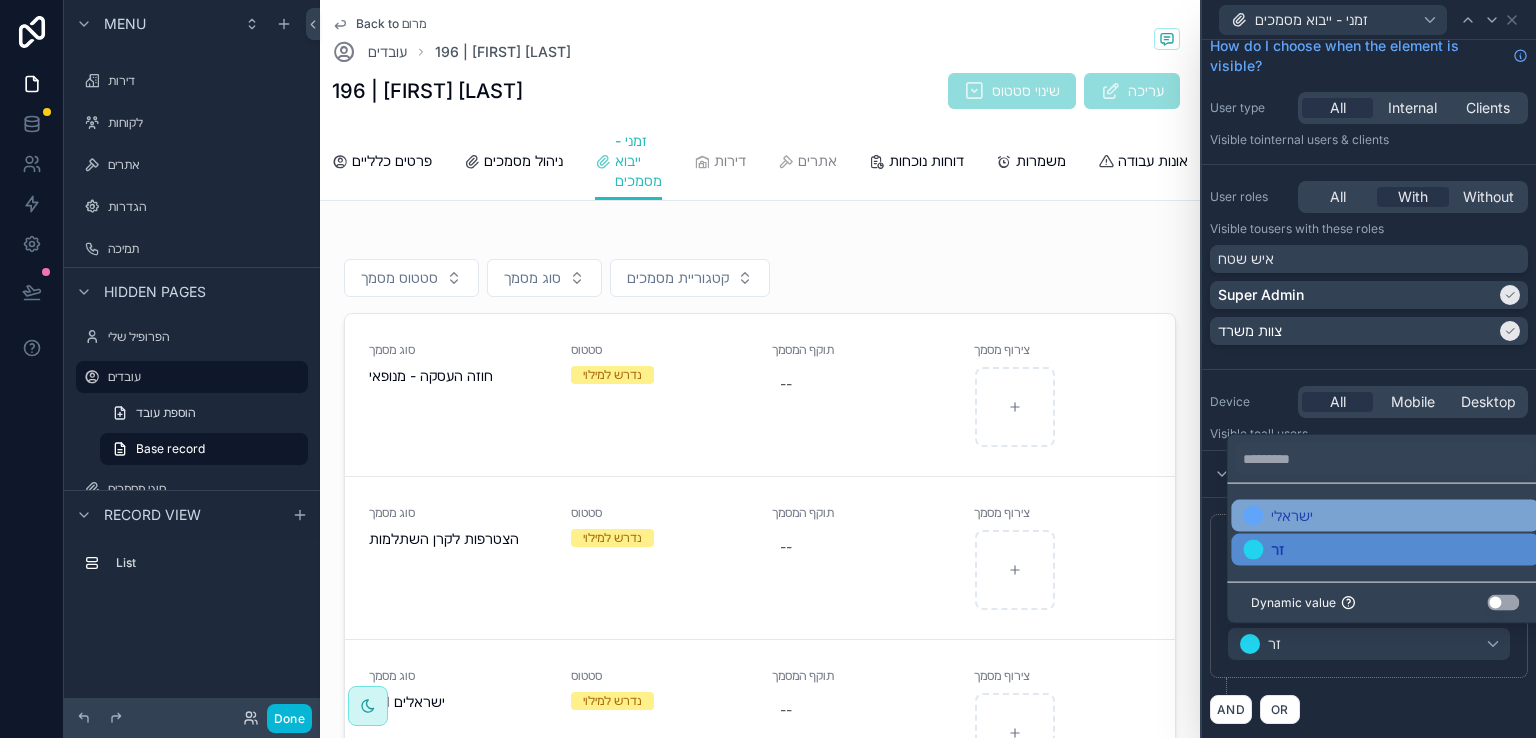 click on "ישראלי" at bounding box center (1292, 515) 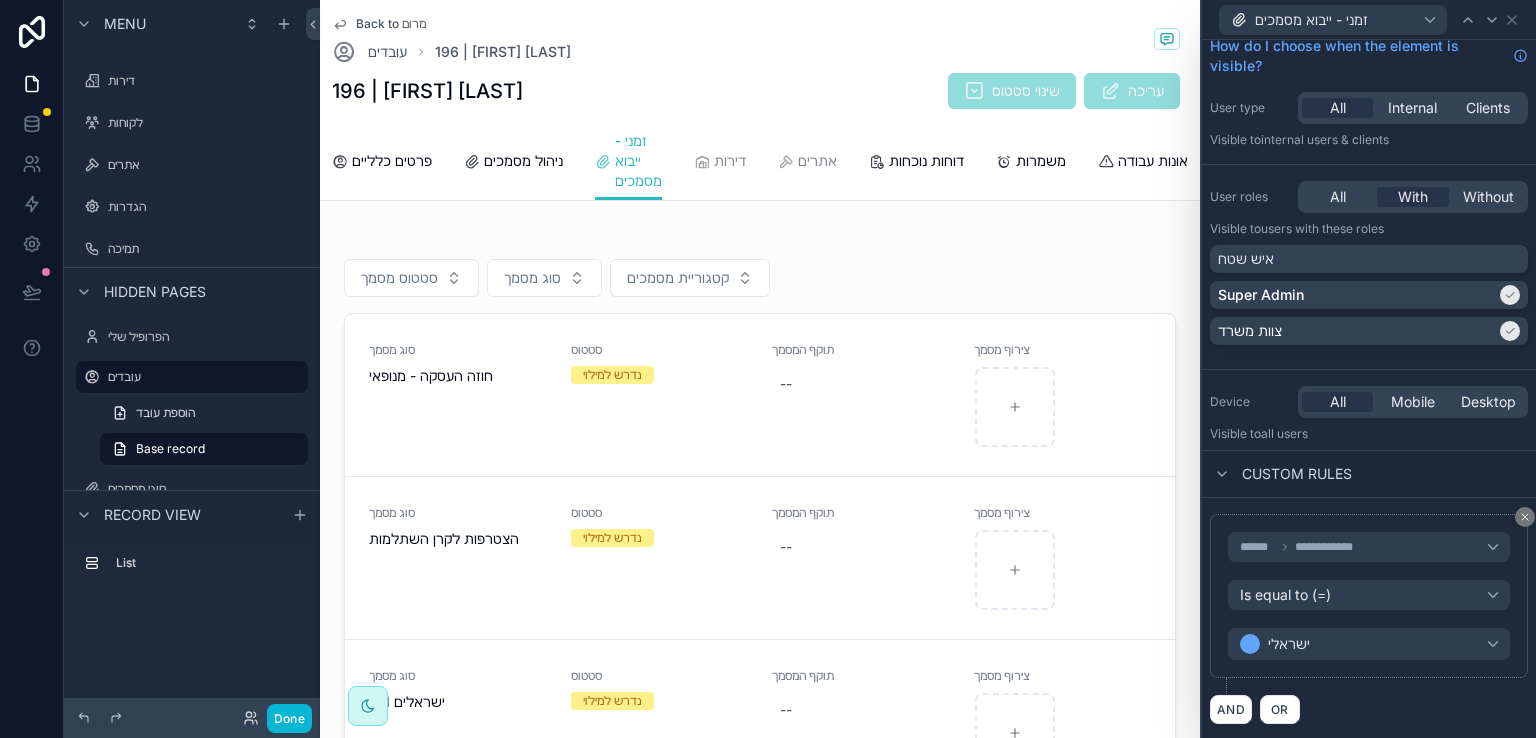 click on "196 | אמין הללי שינוי סטטוס עריכה" at bounding box center (760, 91) 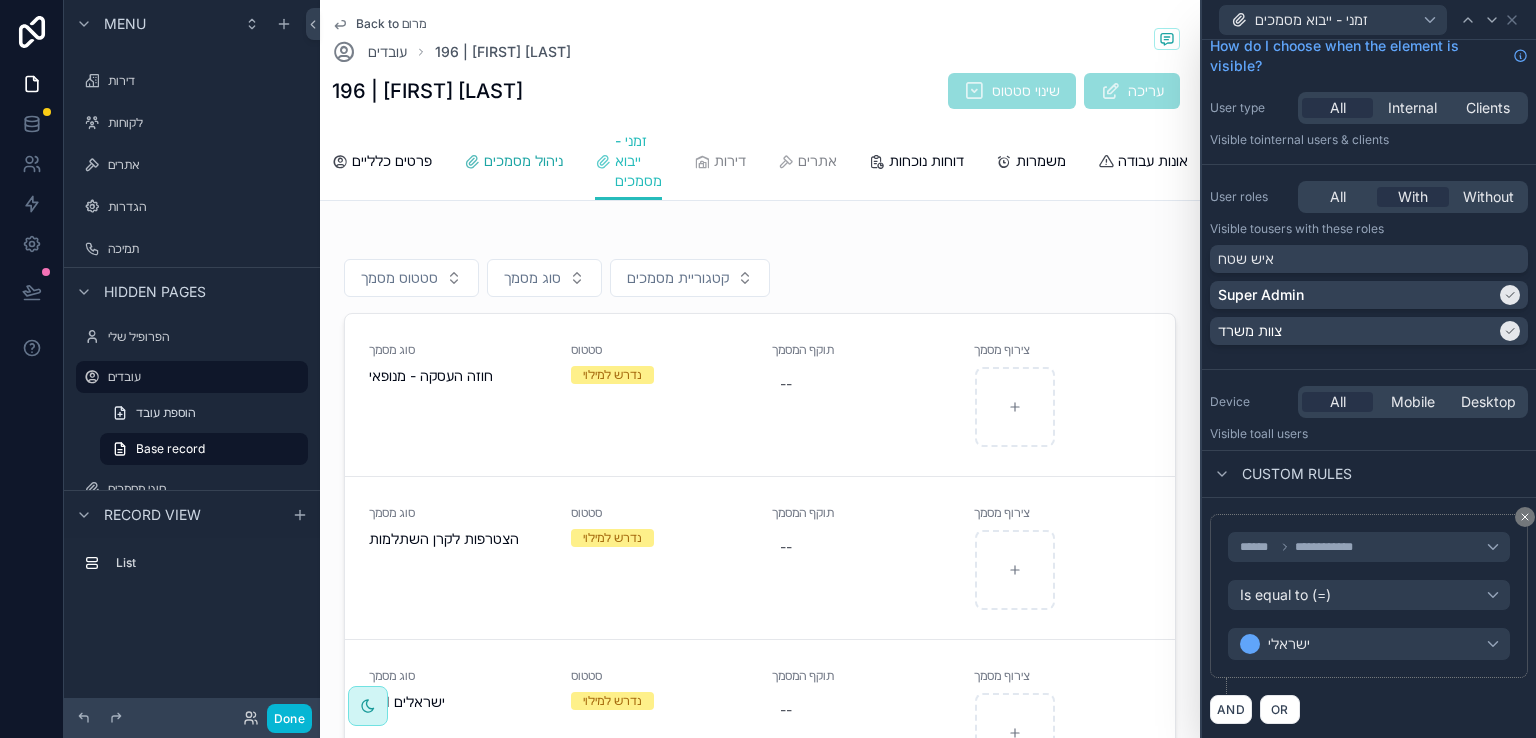 click on "ניהול מסמכים" at bounding box center (523, 161) 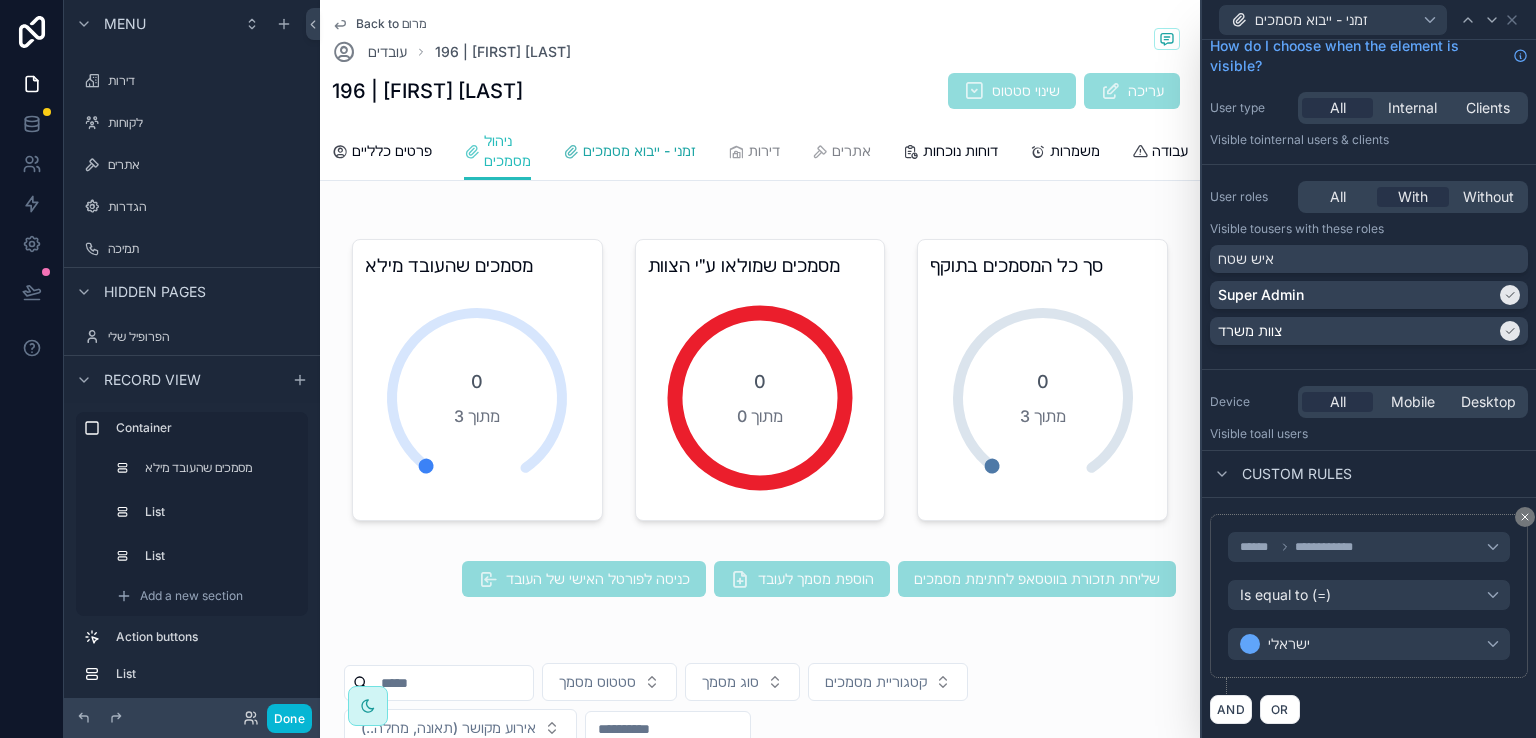 click on "זמני - ייבוא מסמכים" at bounding box center (639, 151) 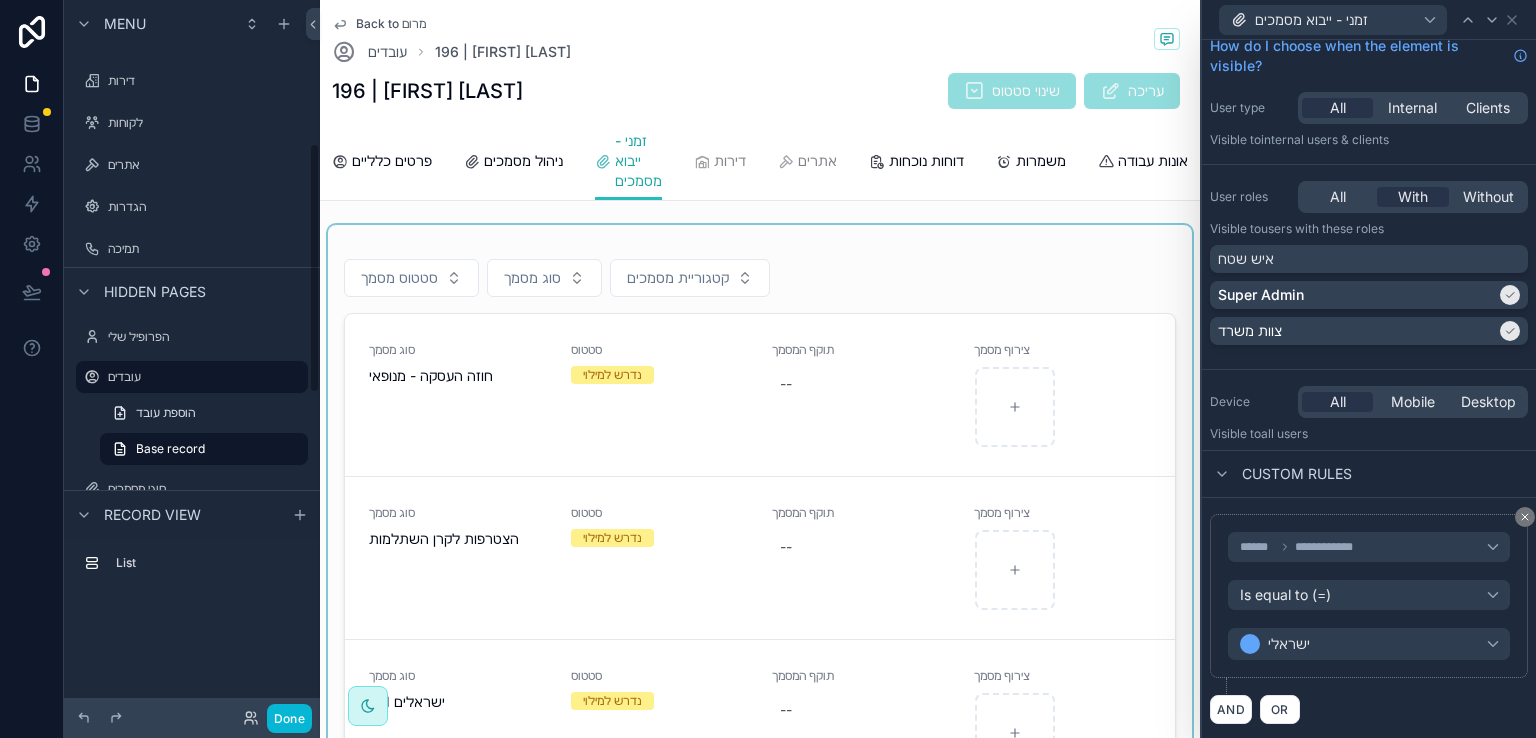 scroll, scrollTop: 100, scrollLeft: 0, axis: vertical 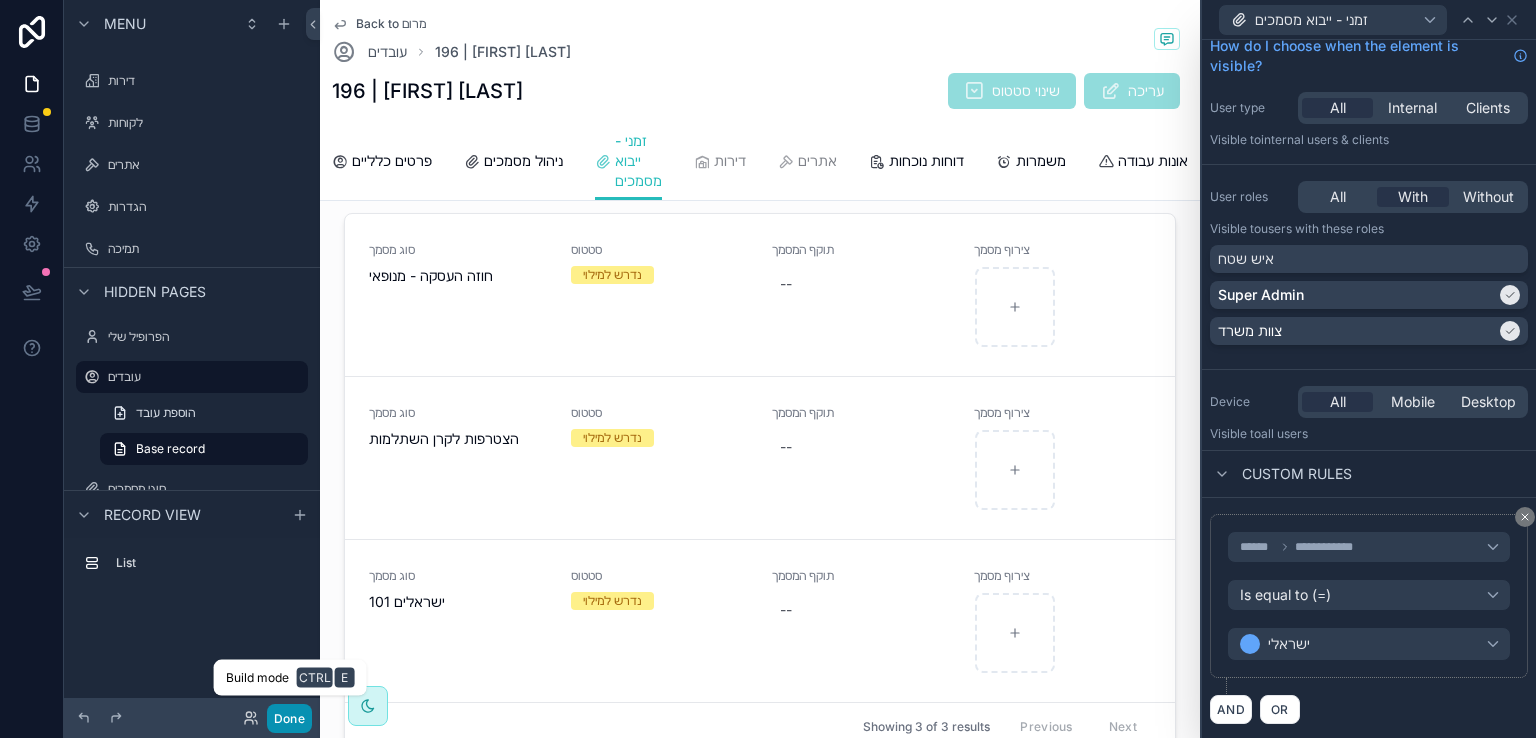 click on "Done" at bounding box center [289, 718] 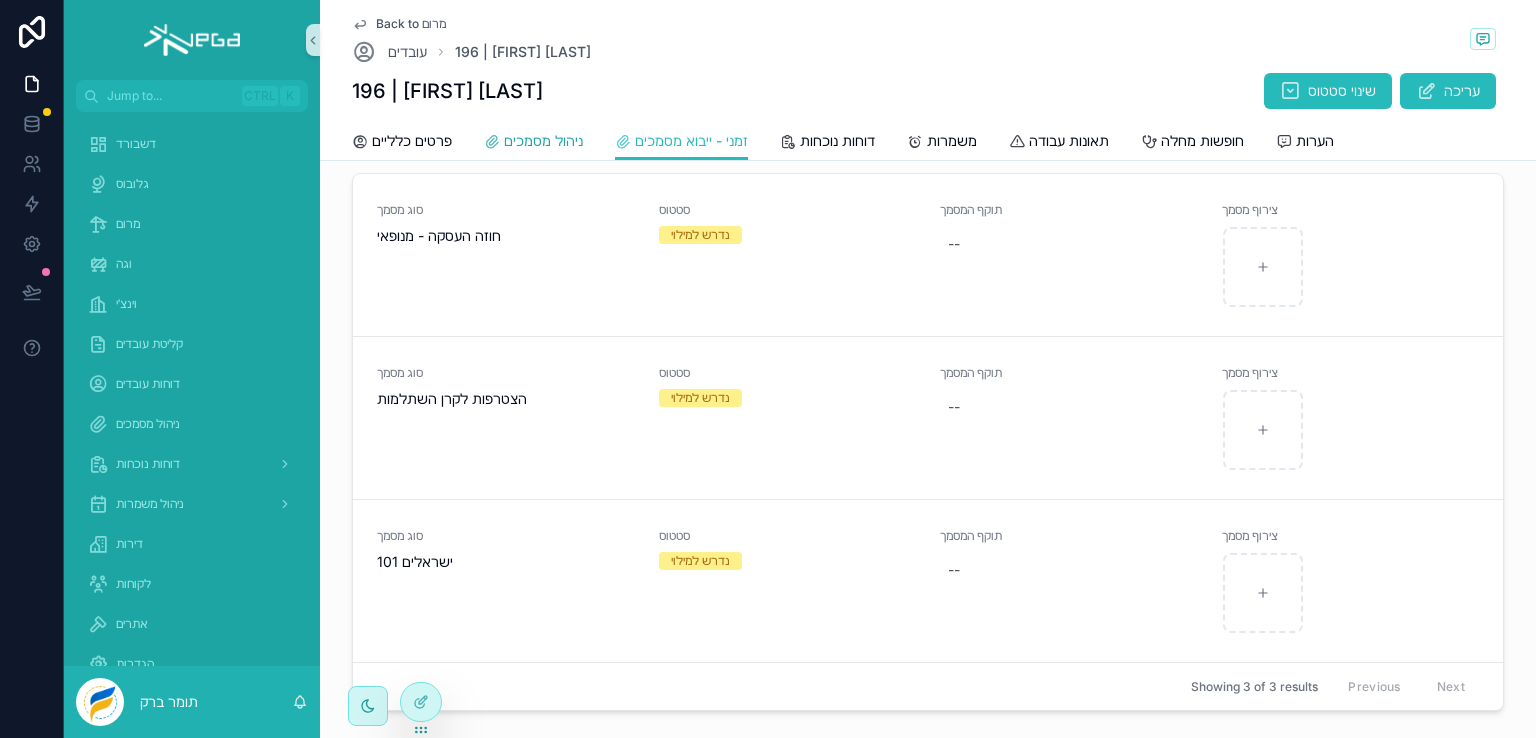 click on "ניהול מסמכים" at bounding box center [543, 141] 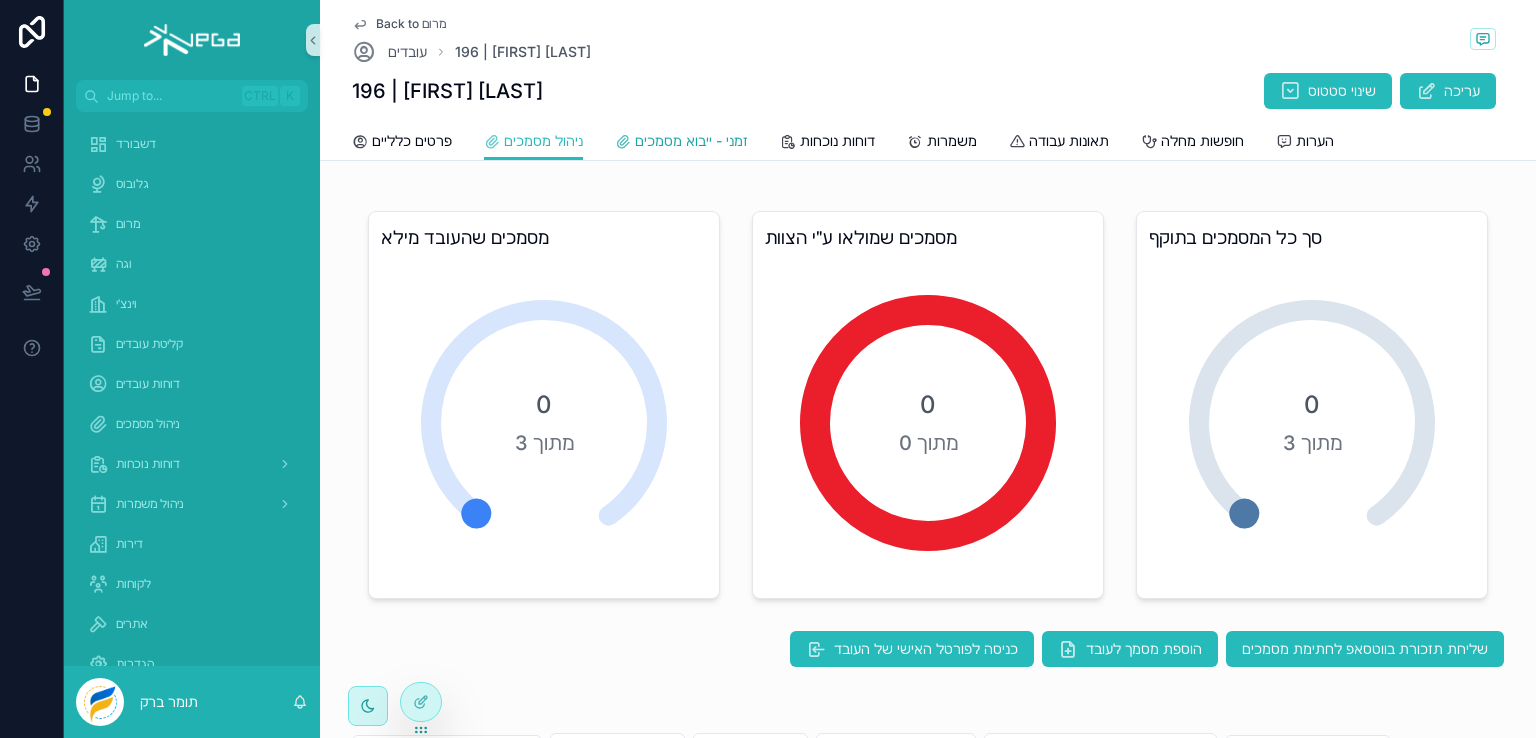 click on "זמני - ייבוא מסמכים" at bounding box center [691, 141] 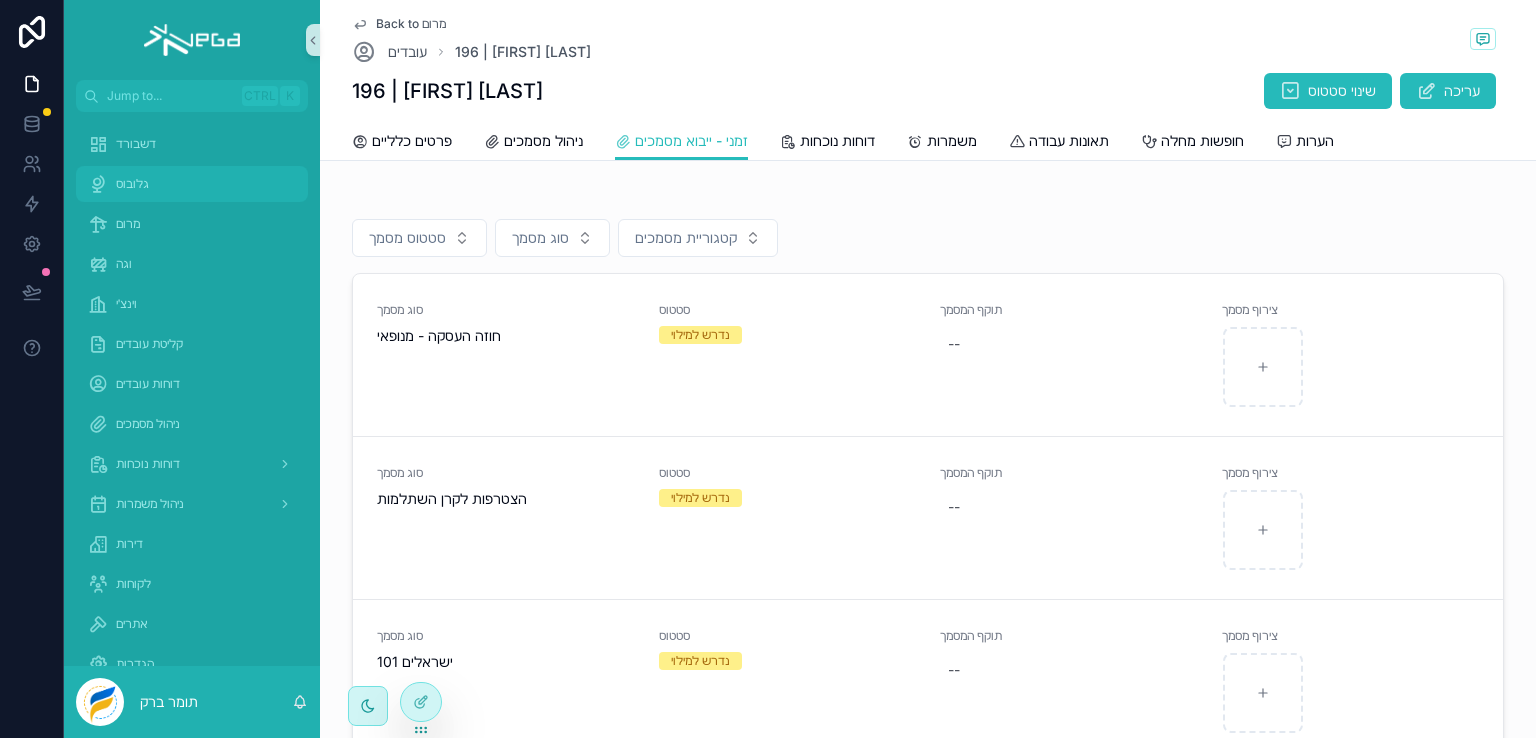 click on "גלובוס" at bounding box center [132, 184] 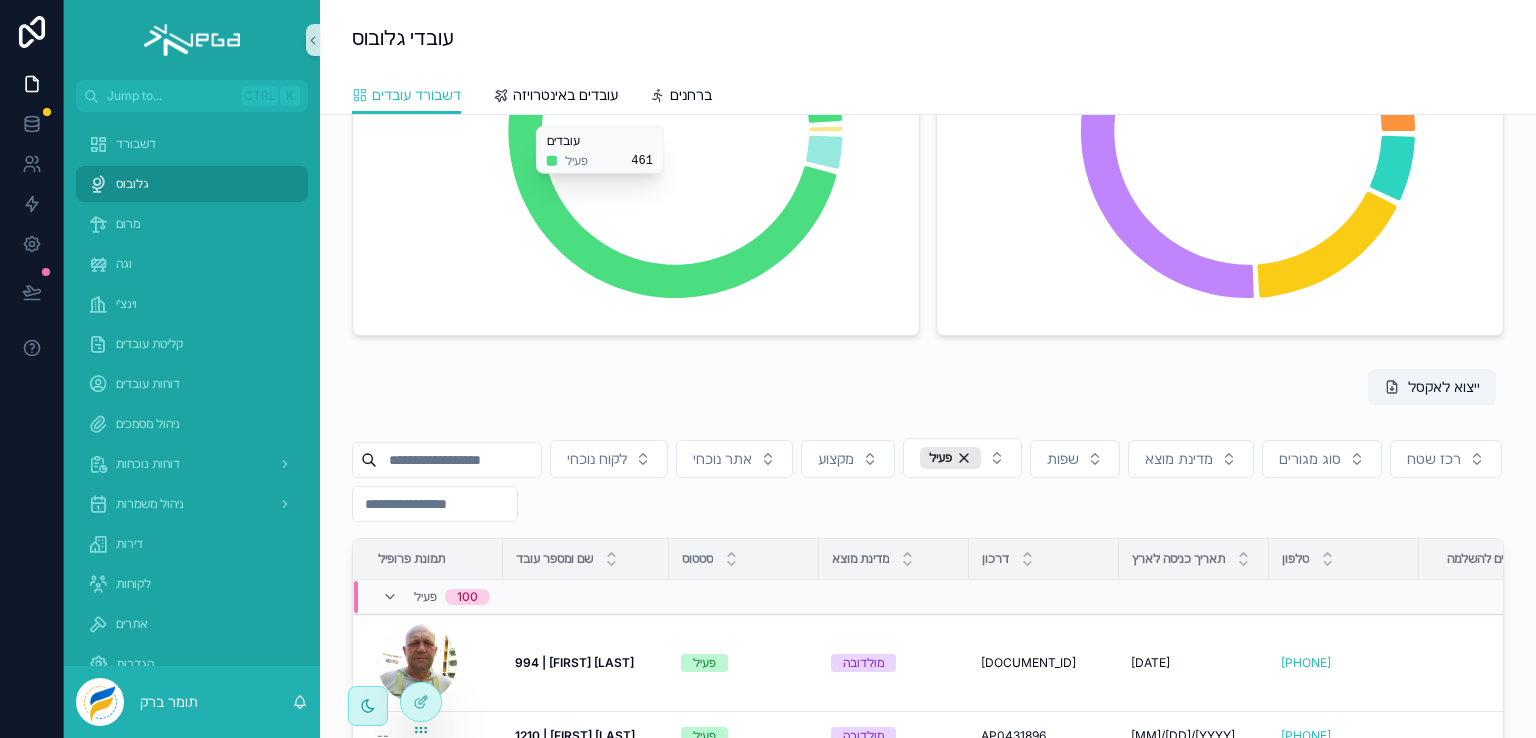 scroll, scrollTop: 400, scrollLeft: 0, axis: vertical 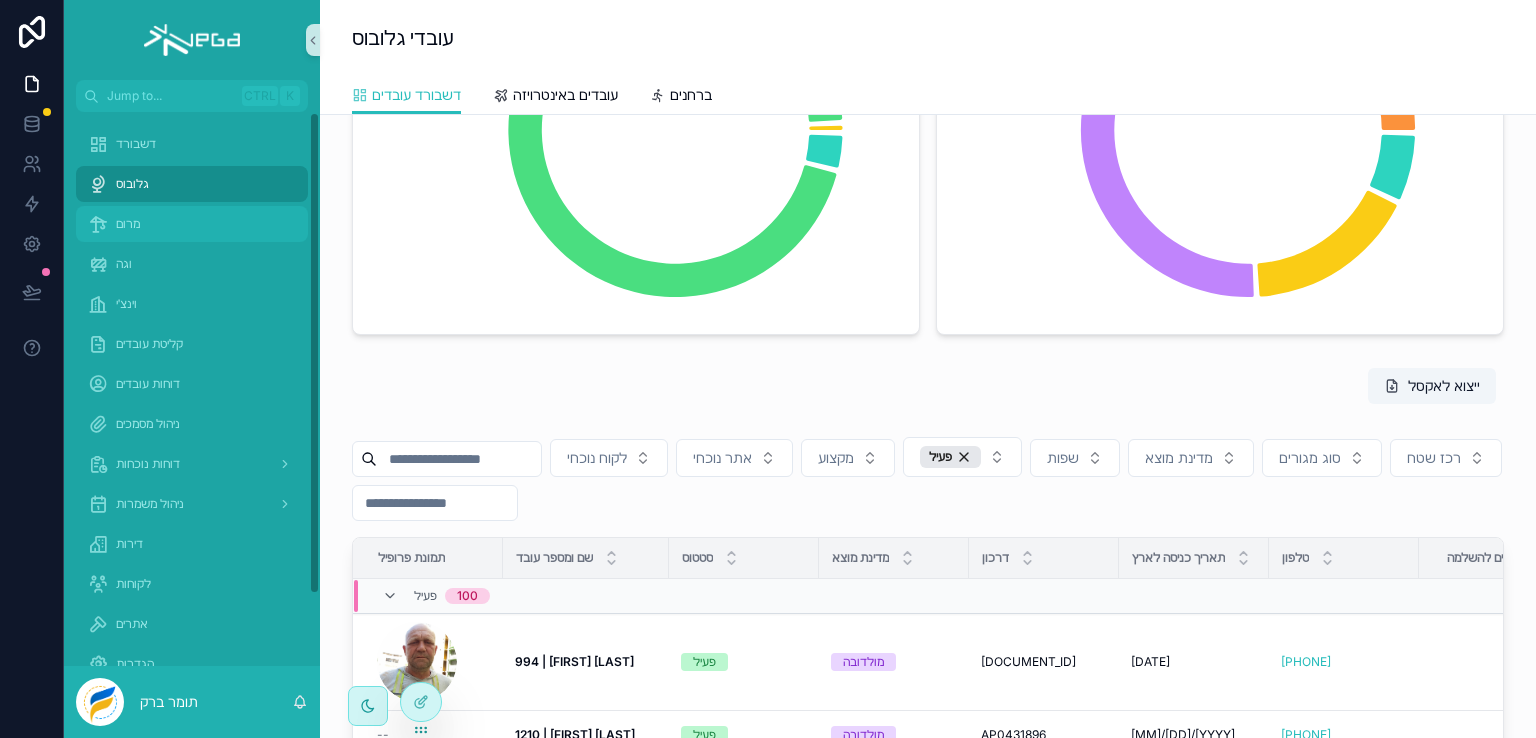 click on "מרום" at bounding box center [128, 224] 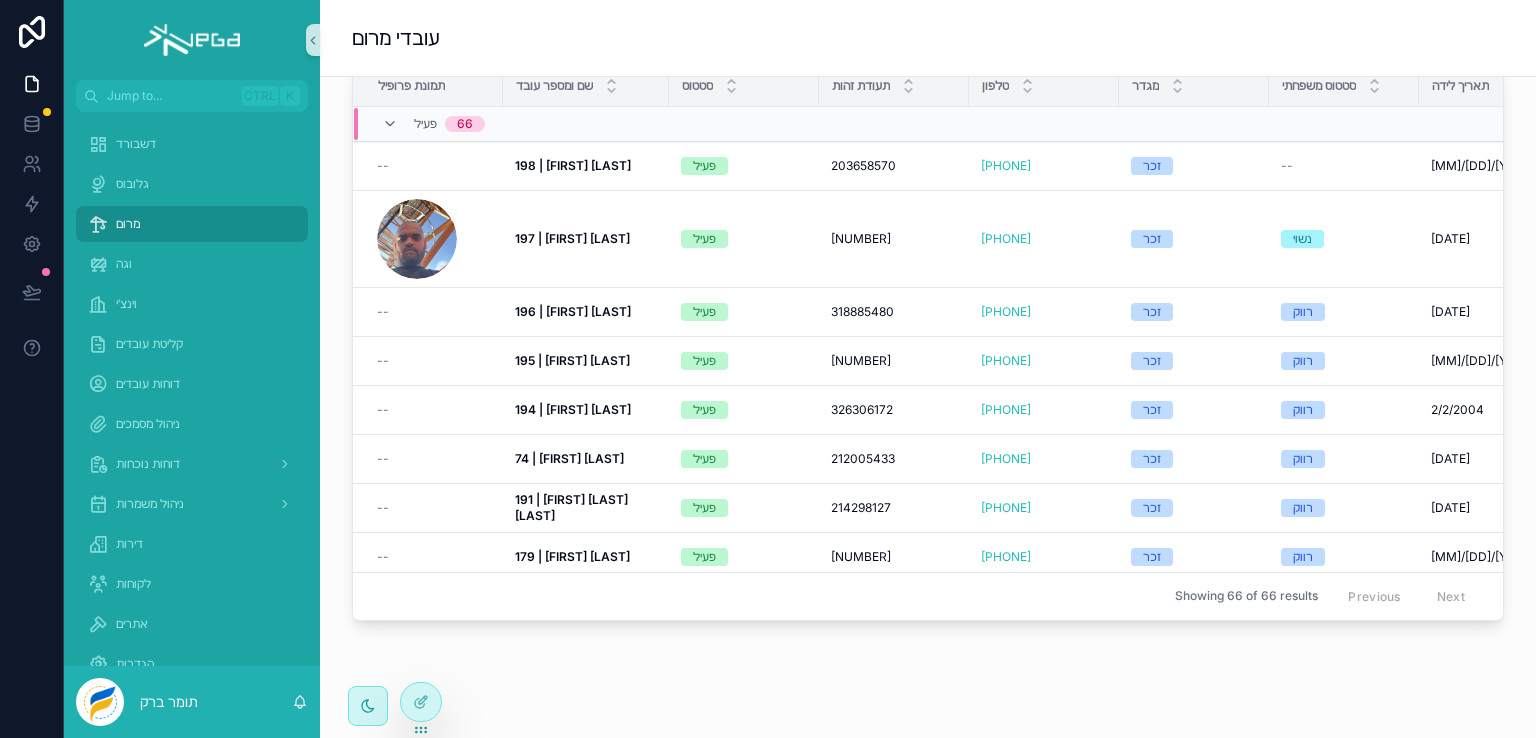 scroll, scrollTop: 195, scrollLeft: 0, axis: vertical 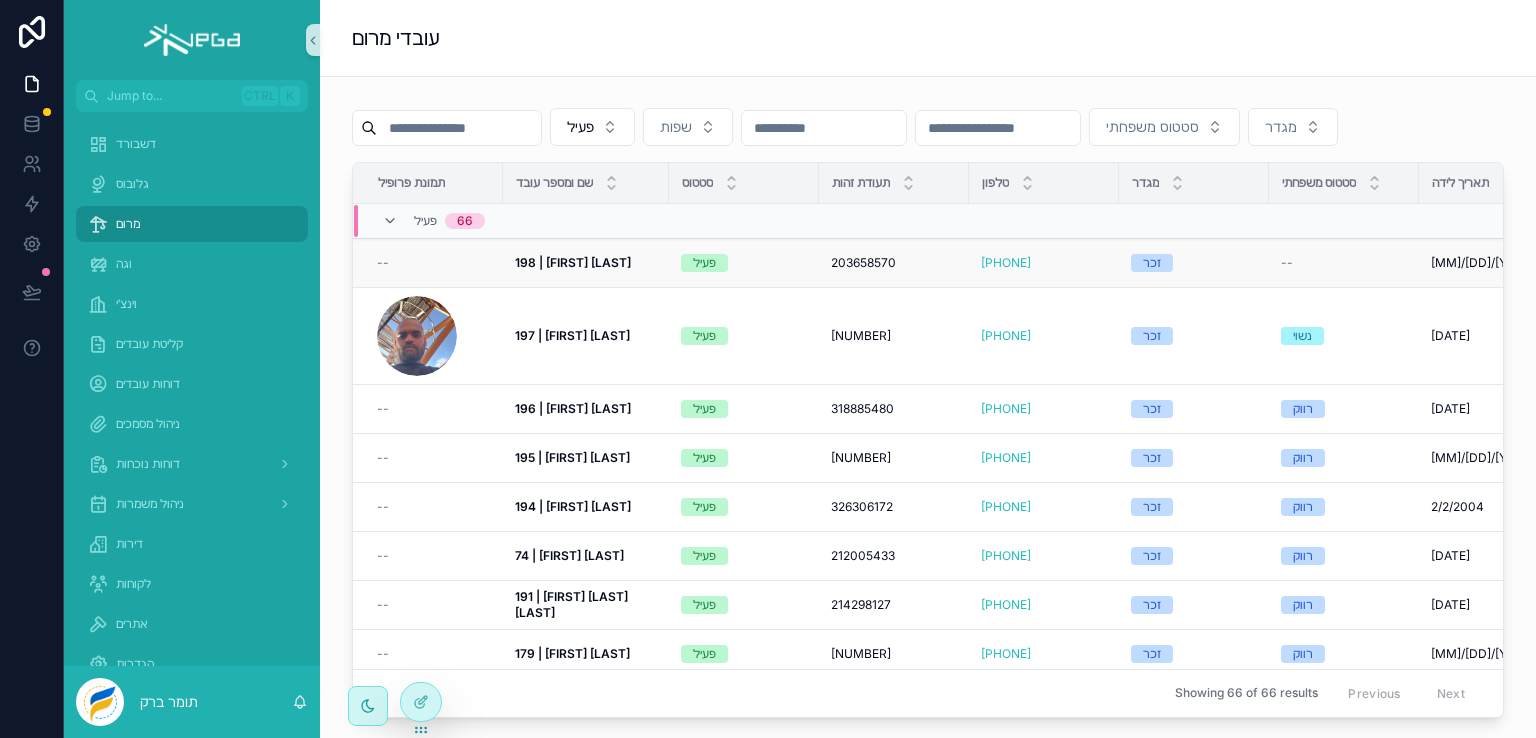click on "198 | מוחמד קאק" at bounding box center [573, 262] 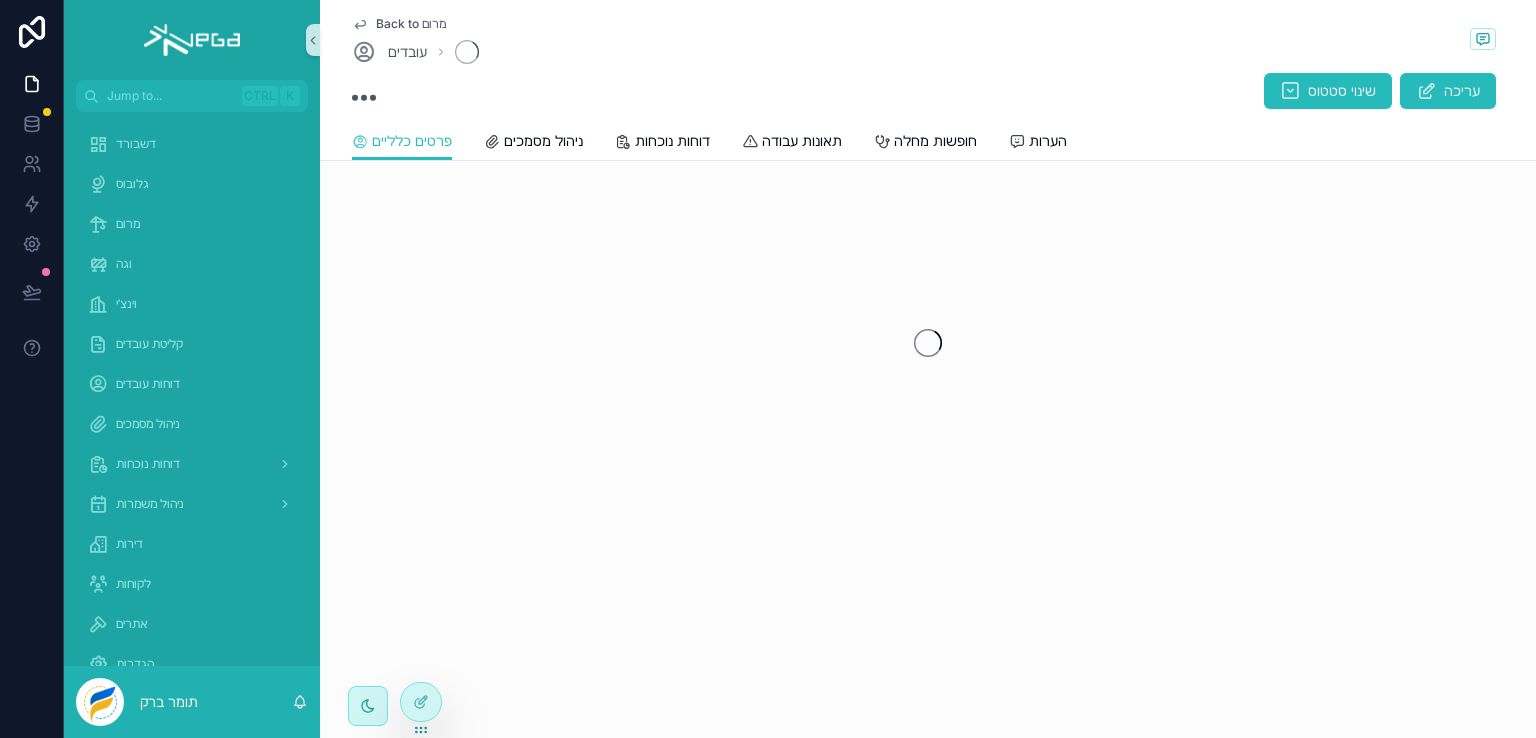 scroll, scrollTop: 0, scrollLeft: 0, axis: both 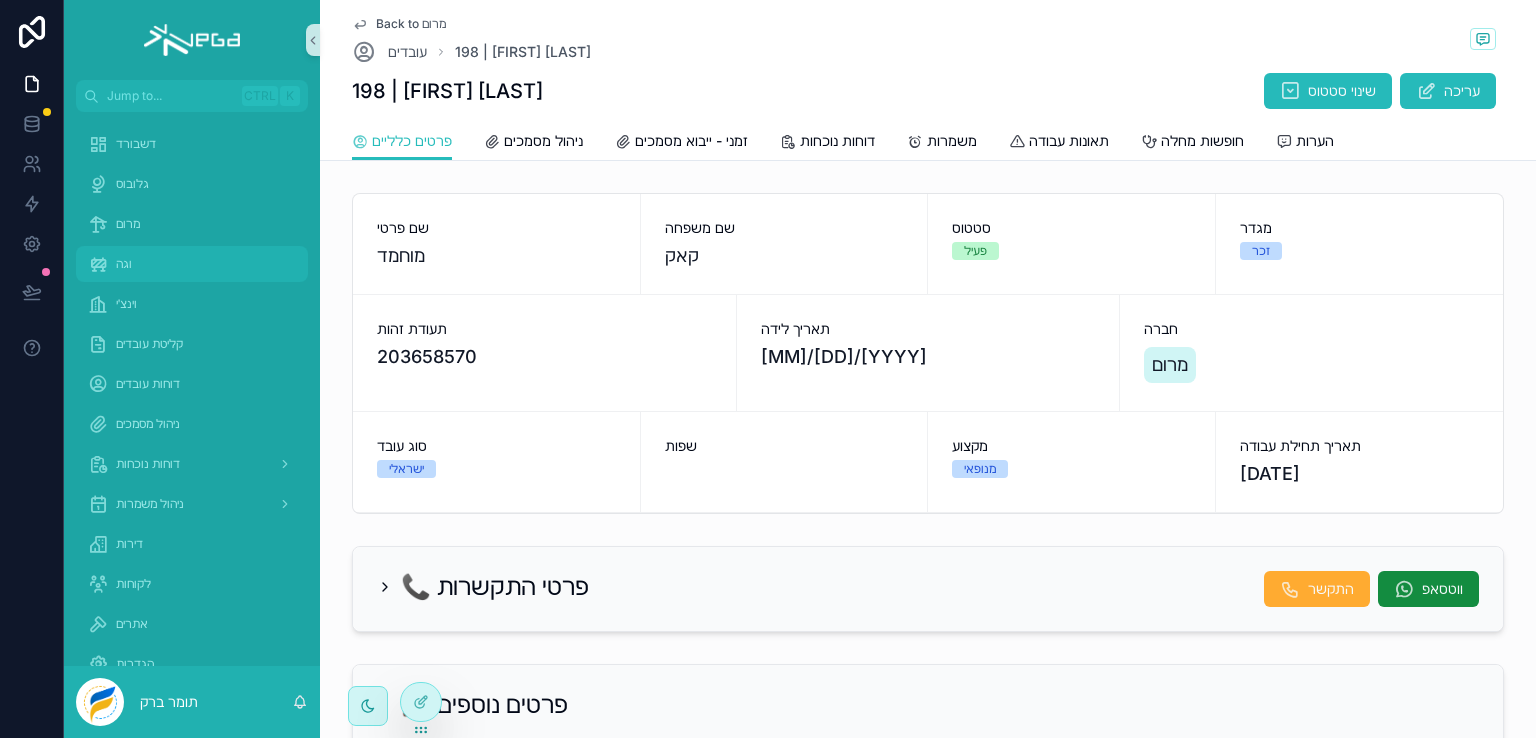 click on "וגה" at bounding box center [124, 264] 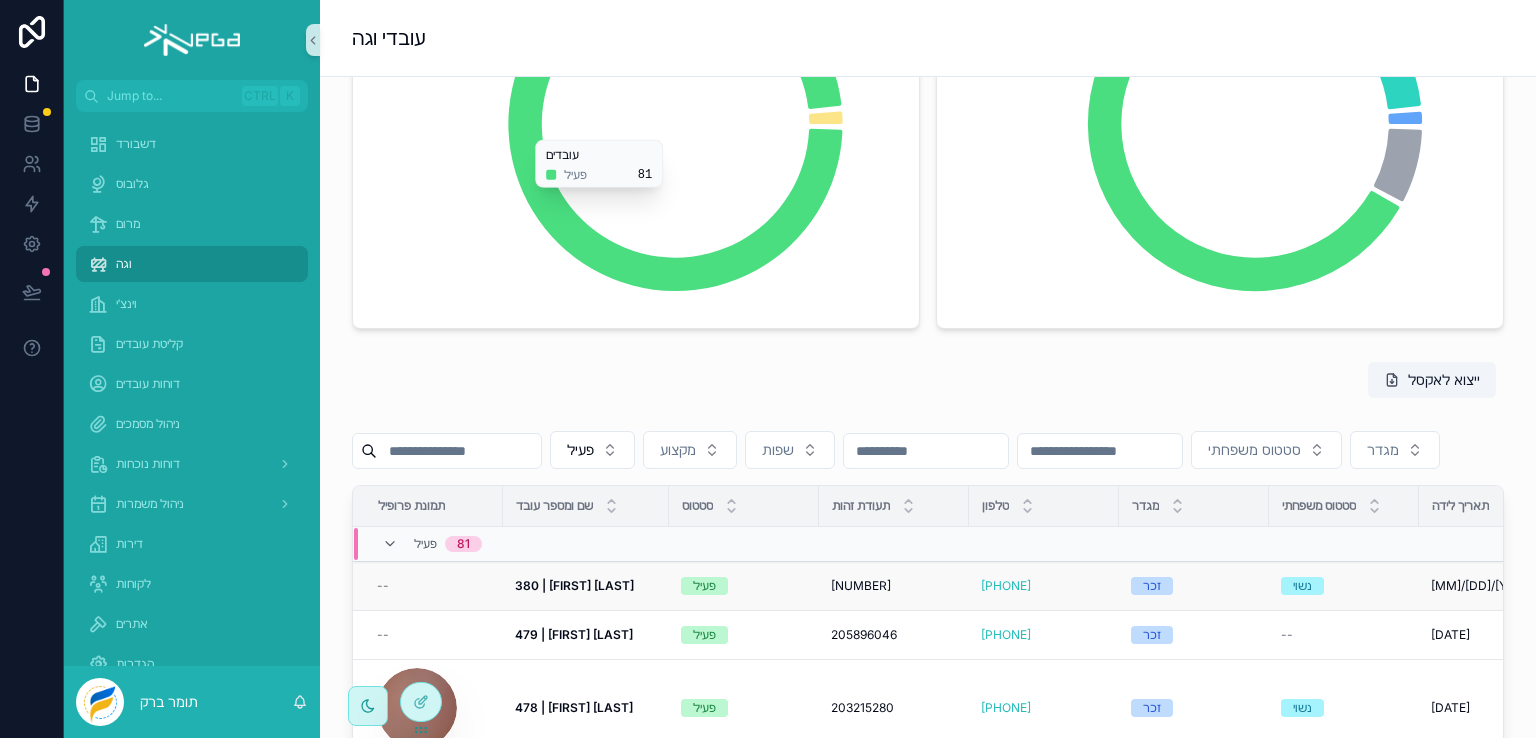 scroll, scrollTop: 400, scrollLeft: 0, axis: vertical 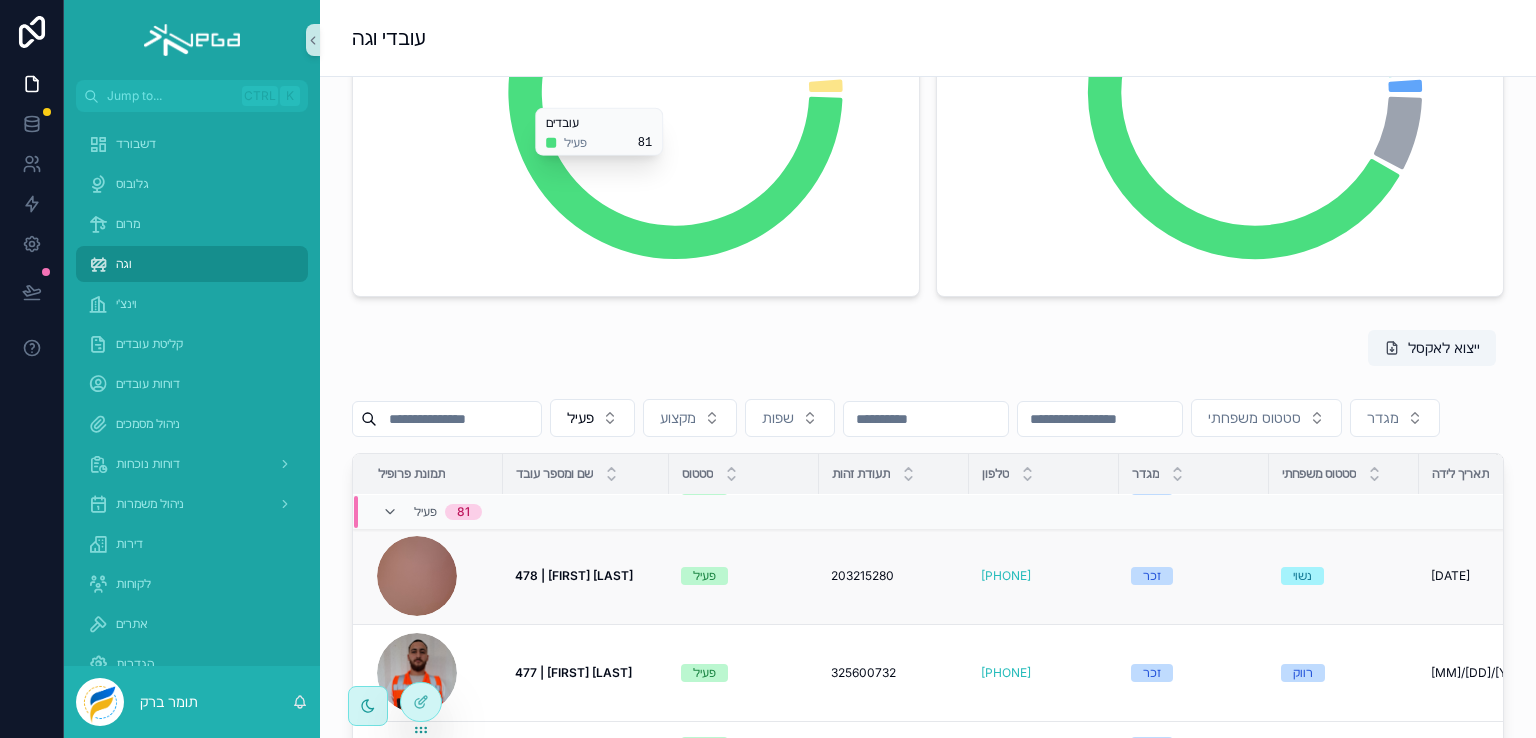 click on "478 | [NAME]" at bounding box center (574, 575) 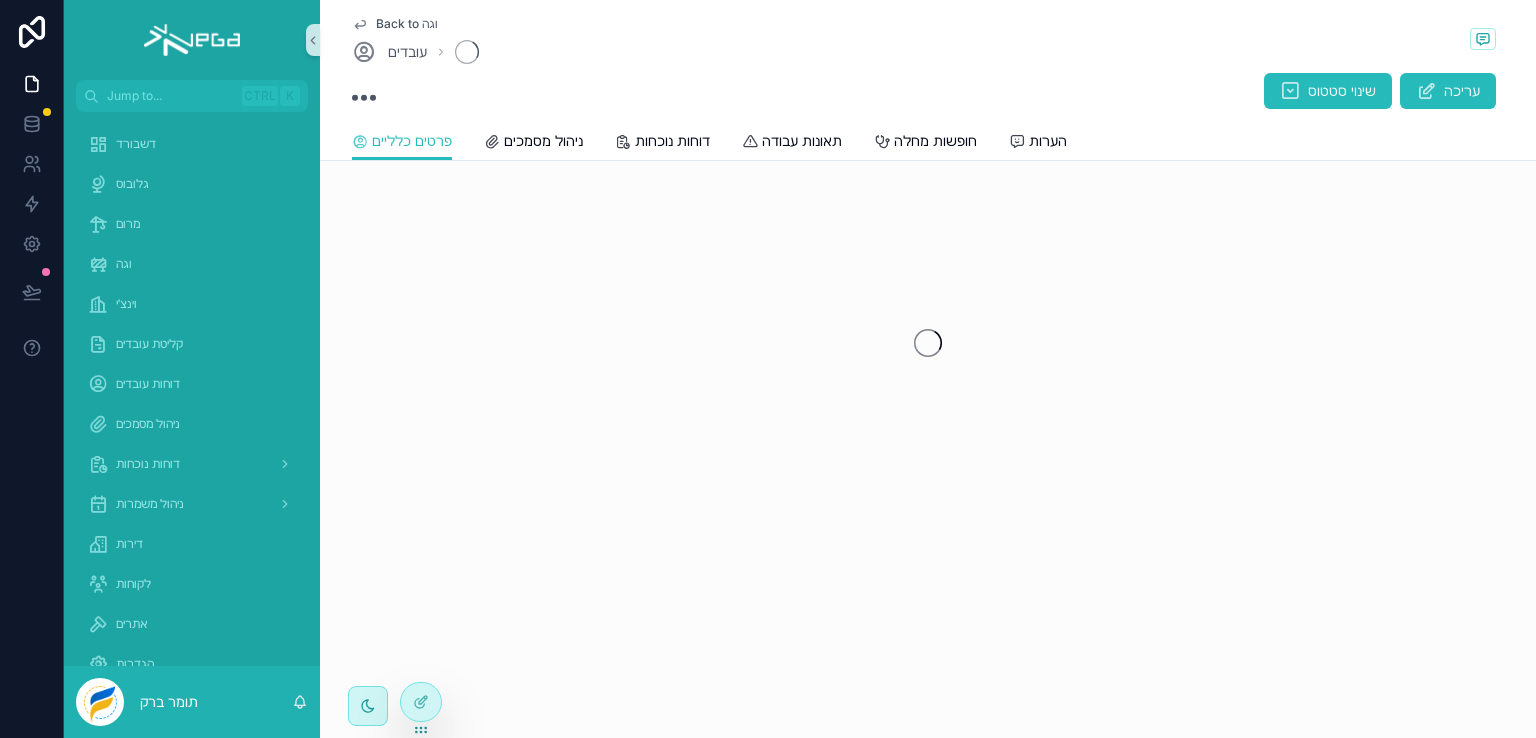 scroll, scrollTop: 0, scrollLeft: 0, axis: both 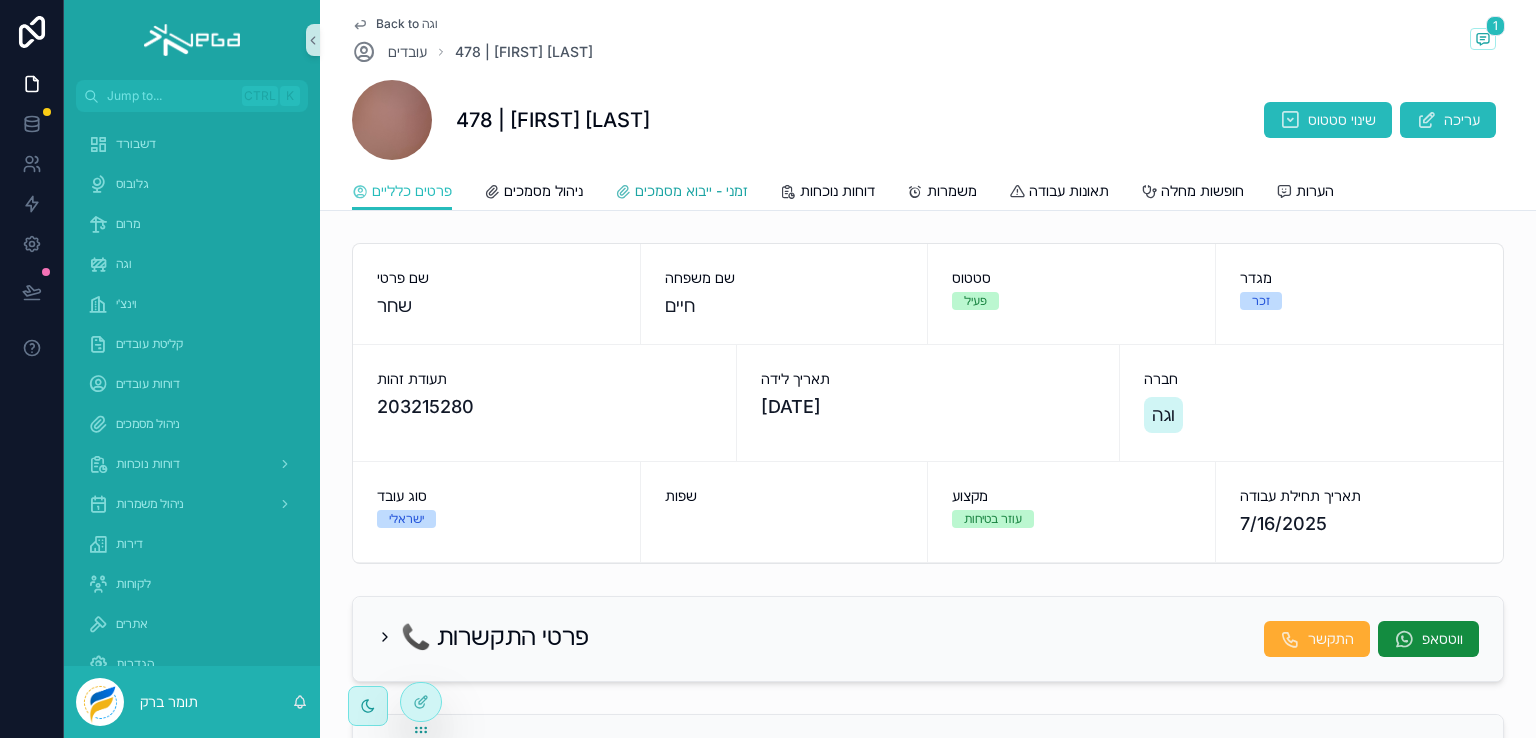 click on "זמני - ייבוא מסמכים" at bounding box center (691, 191) 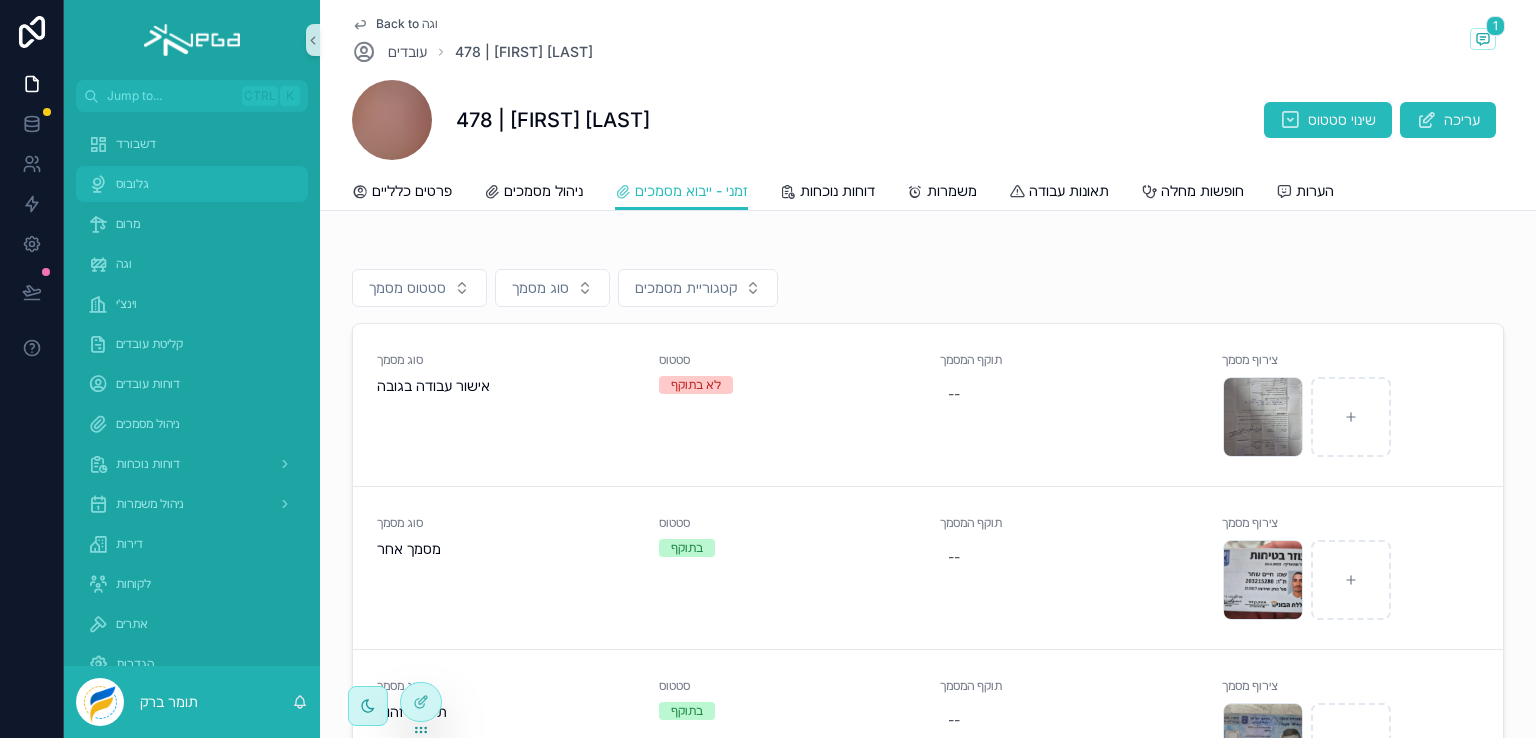 click on "גלובוס" at bounding box center [132, 184] 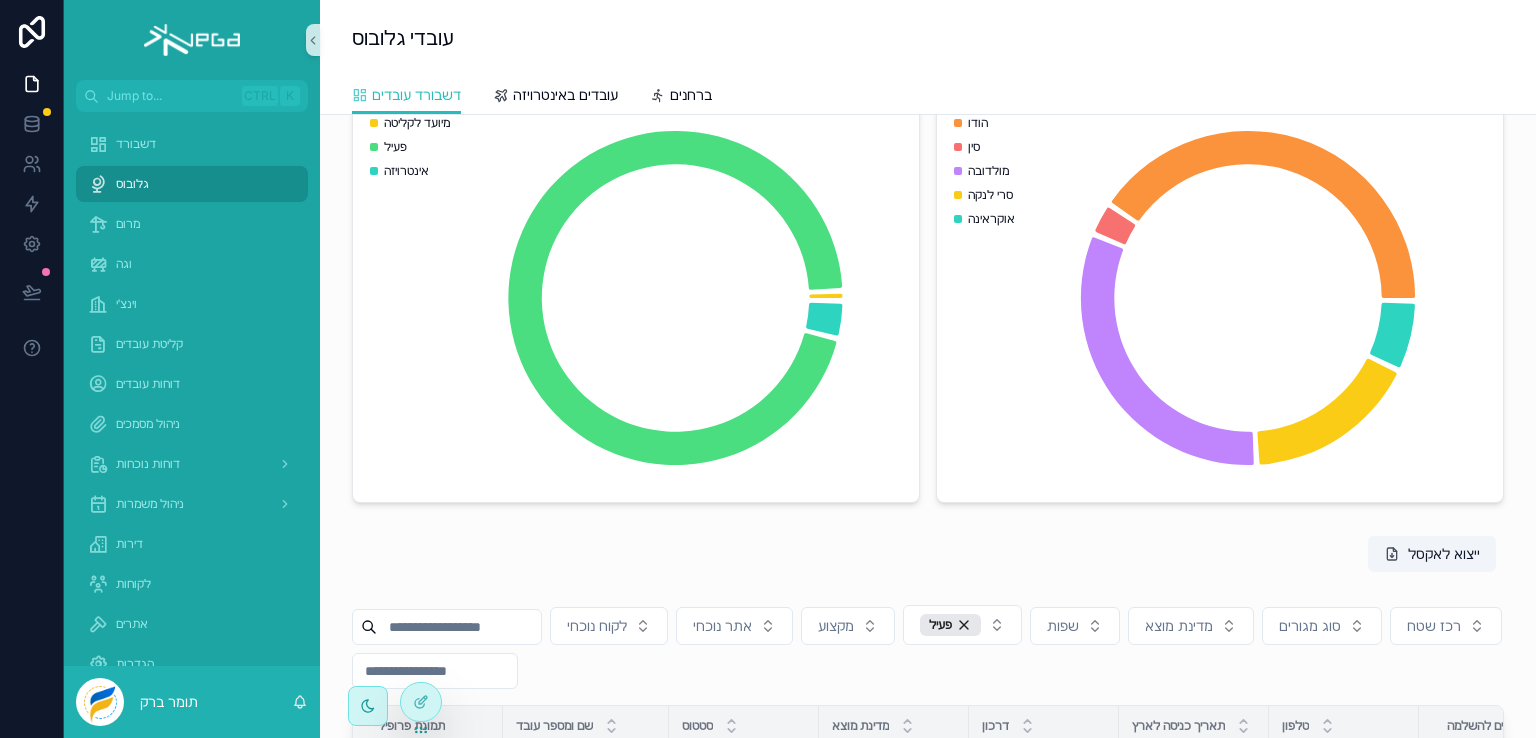 scroll, scrollTop: 400, scrollLeft: 0, axis: vertical 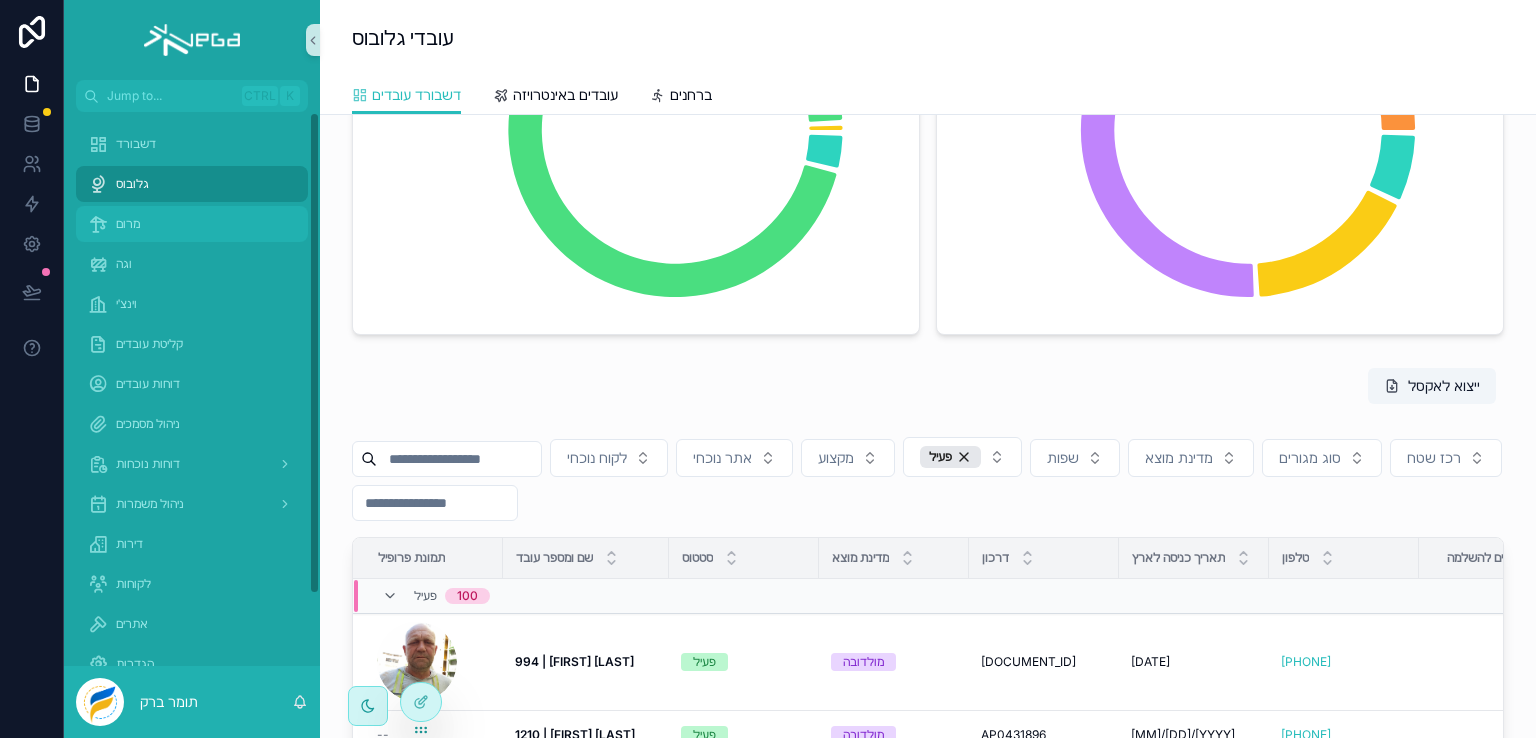 click on "מרום" at bounding box center (128, 224) 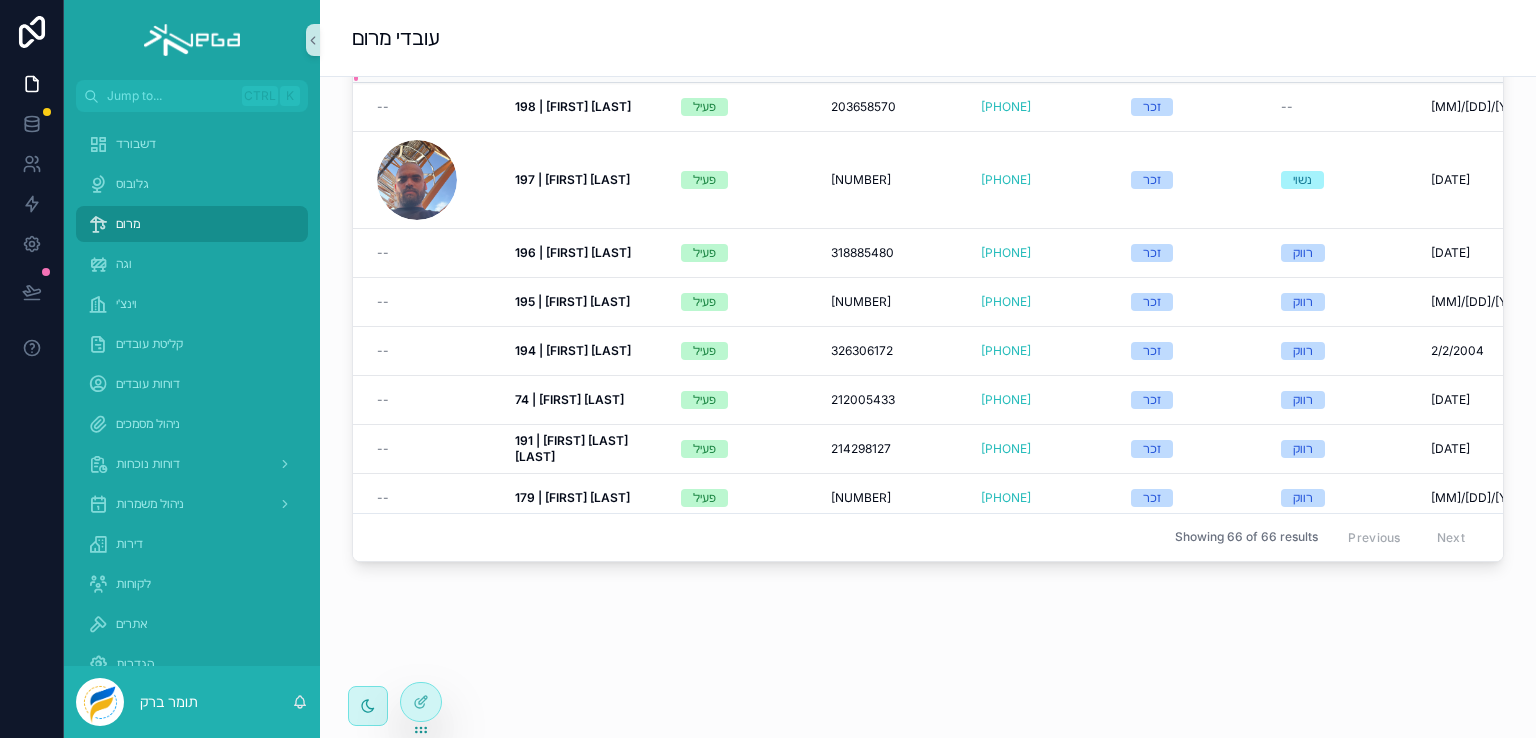 scroll, scrollTop: 395, scrollLeft: 0, axis: vertical 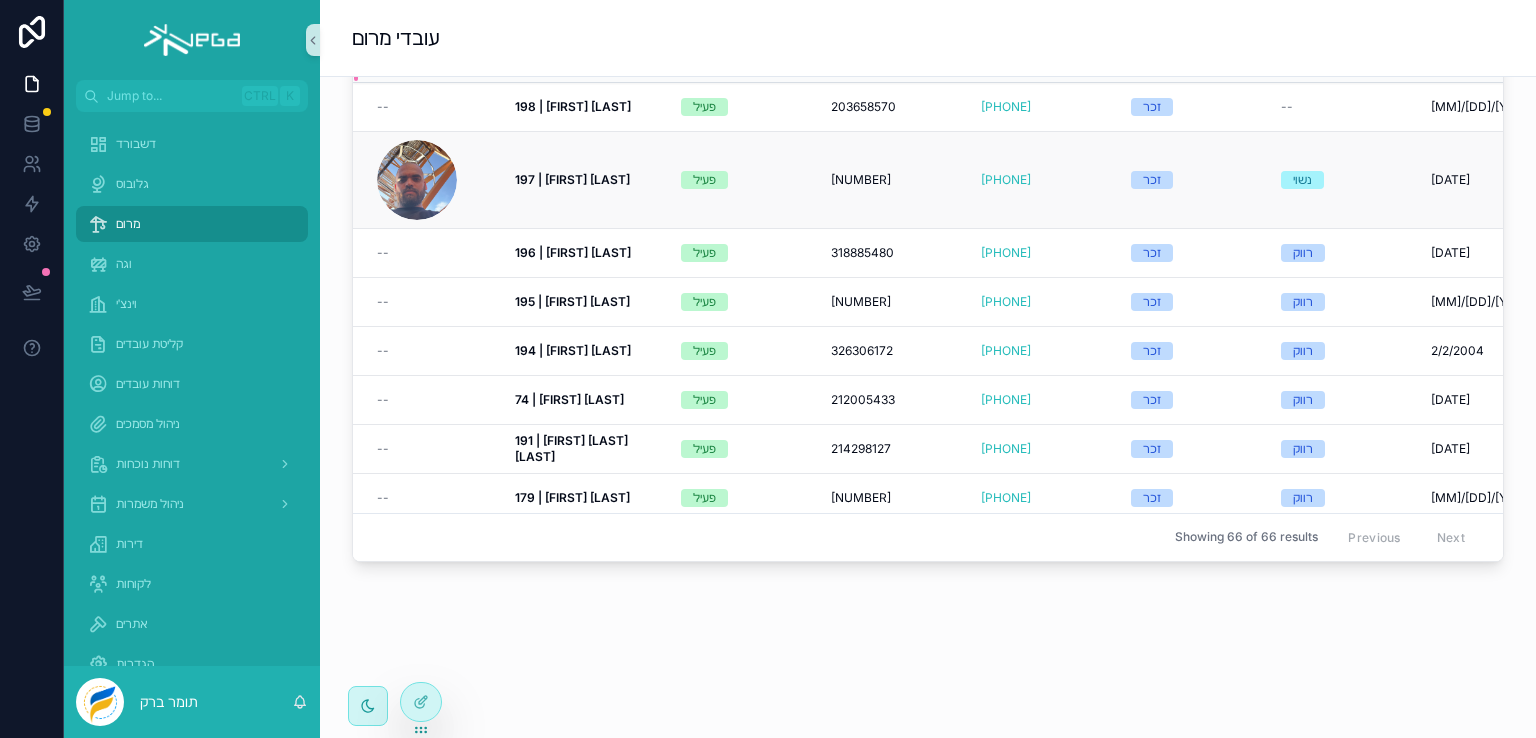 click on "197 | עלא מחאמיד" at bounding box center [572, 179] 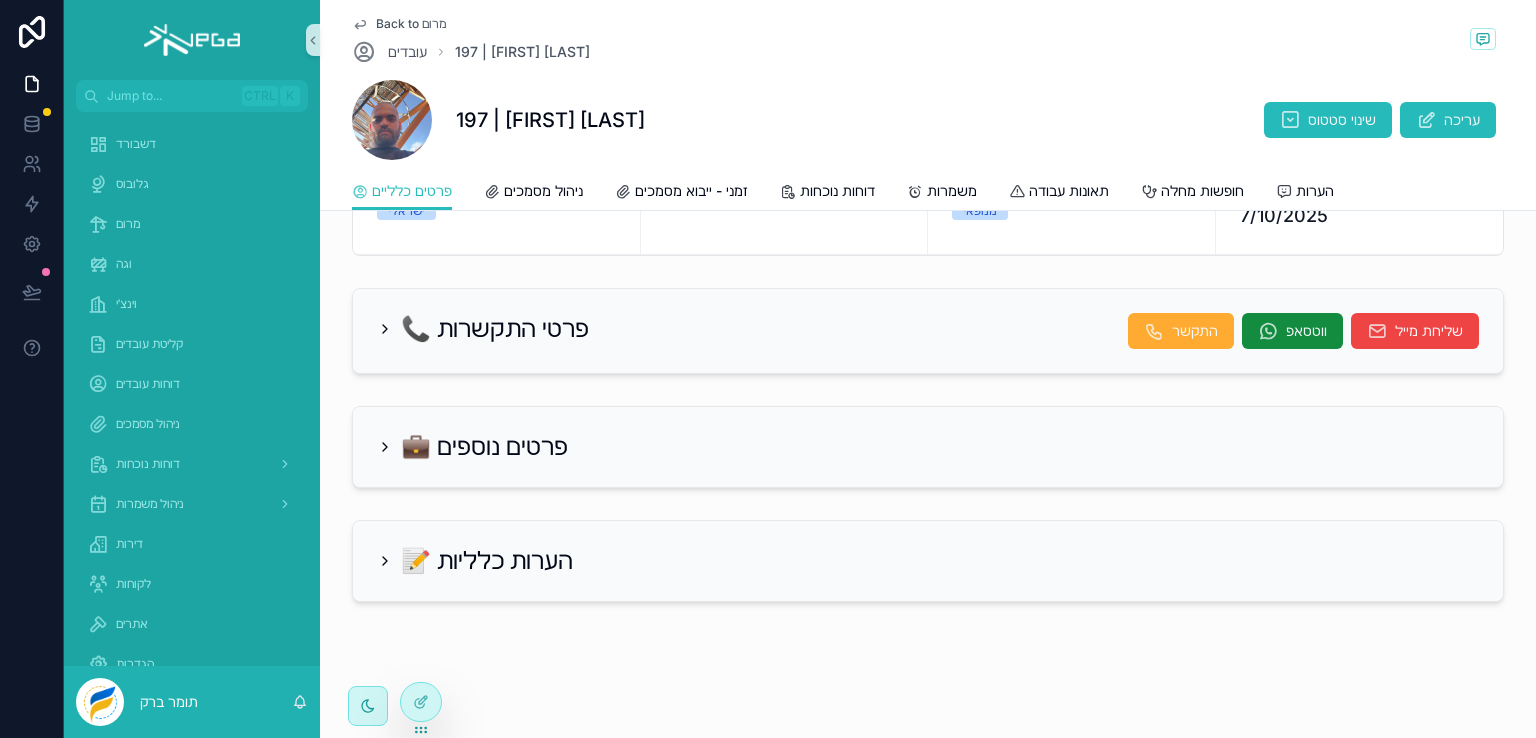 scroll, scrollTop: 0, scrollLeft: 0, axis: both 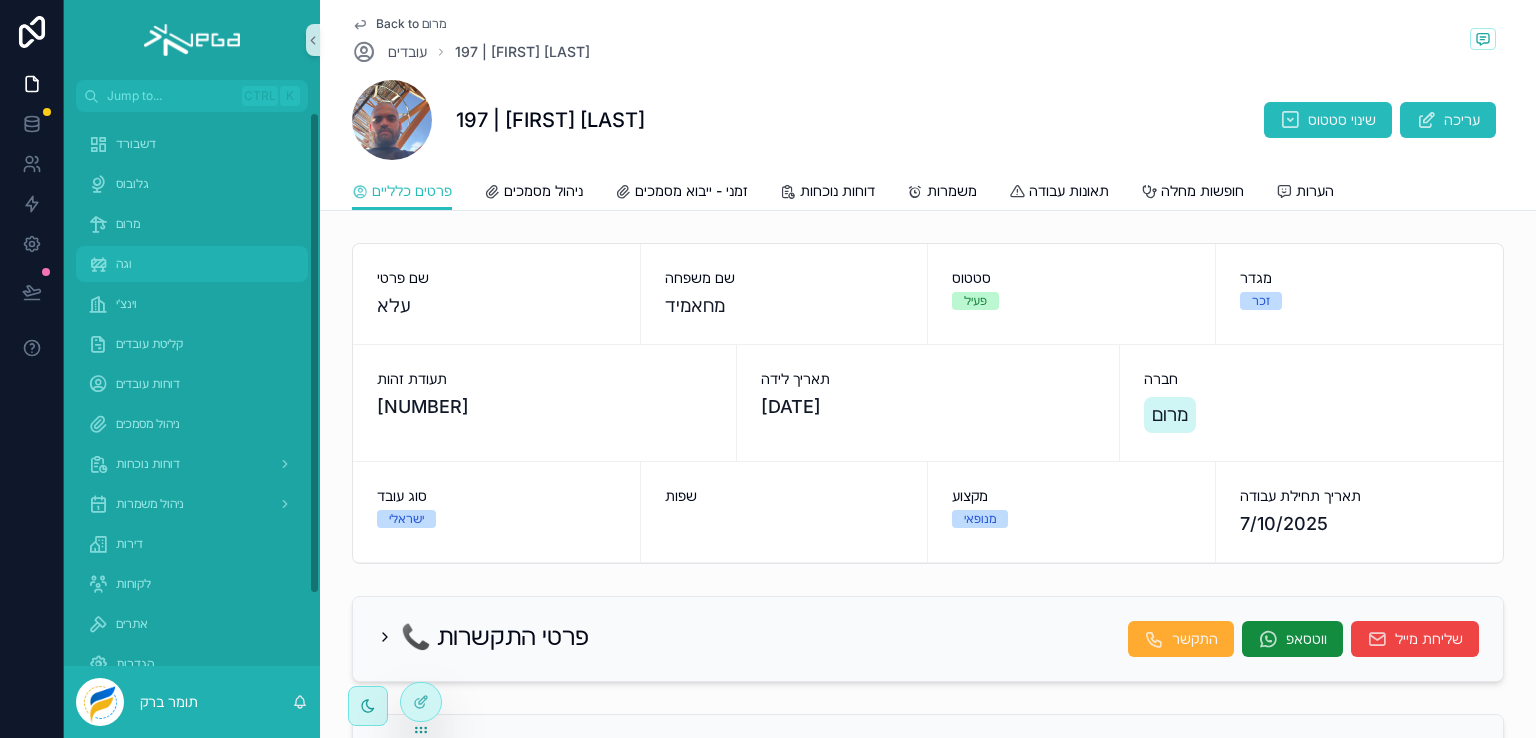 click on "וגה" at bounding box center (124, 264) 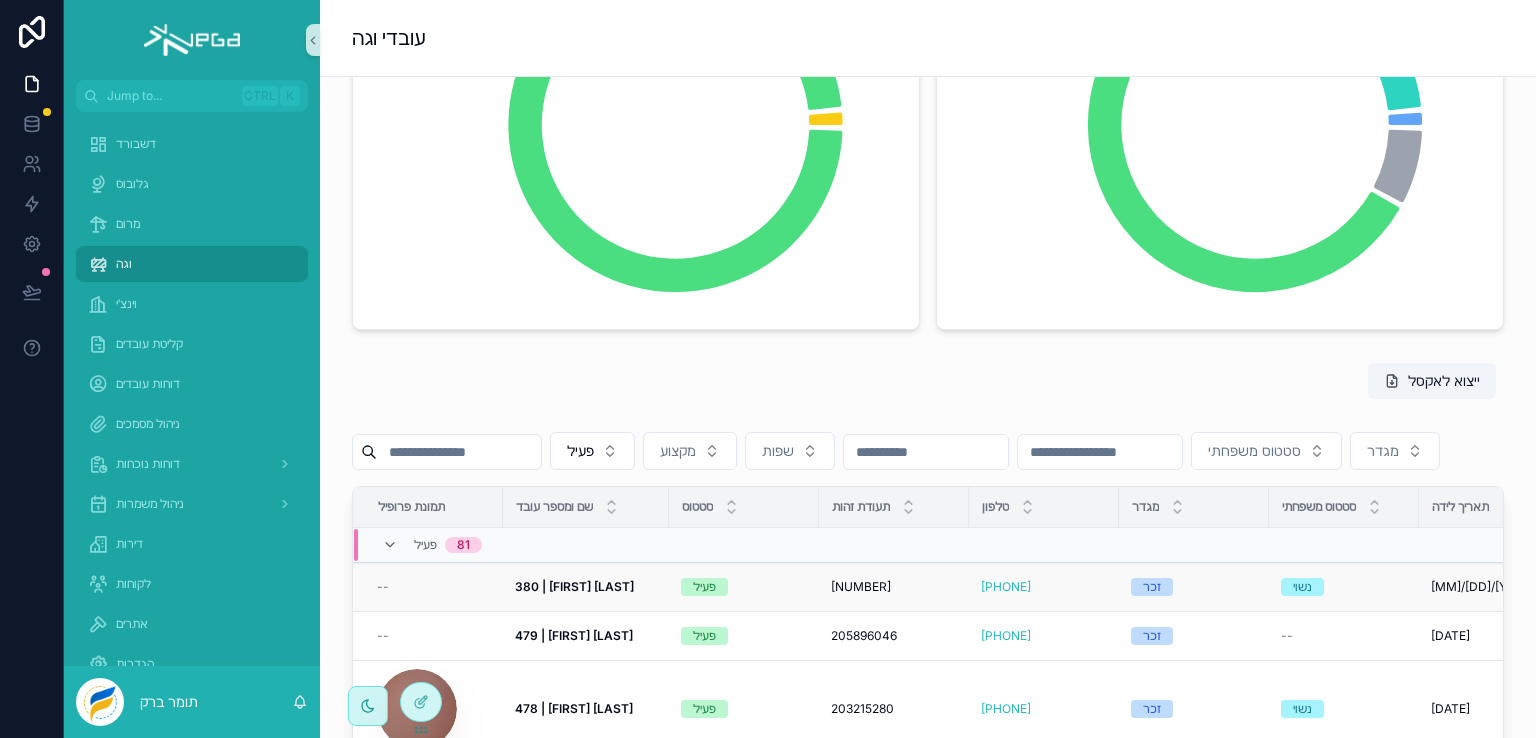 scroll, scrollTop: 400, scrollLeft: 0, axis: vertical 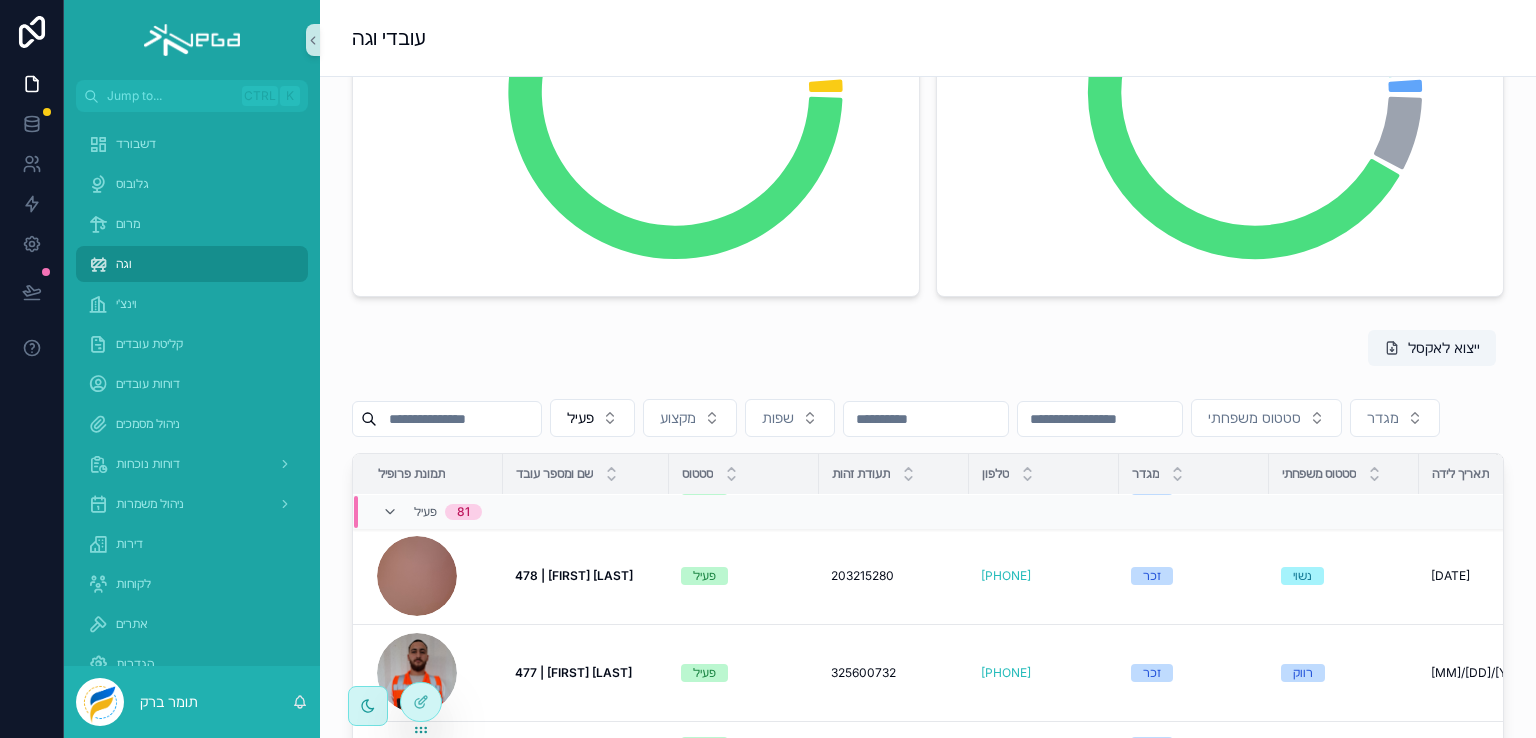 click on "478 | [NAME]" at bounding box center (574, 575) 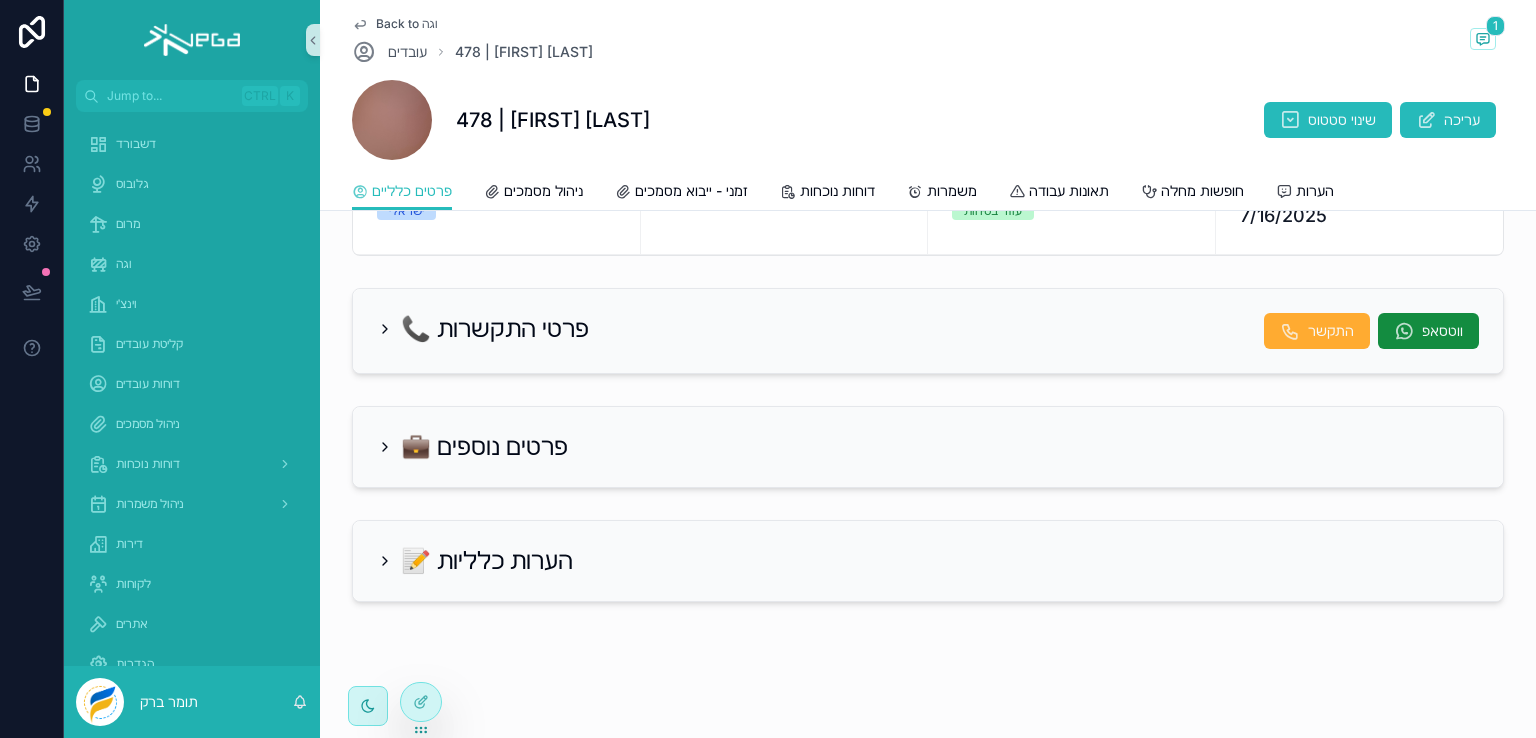 scroll, scrollTop: 0, scrollLeft: 0, axis: both 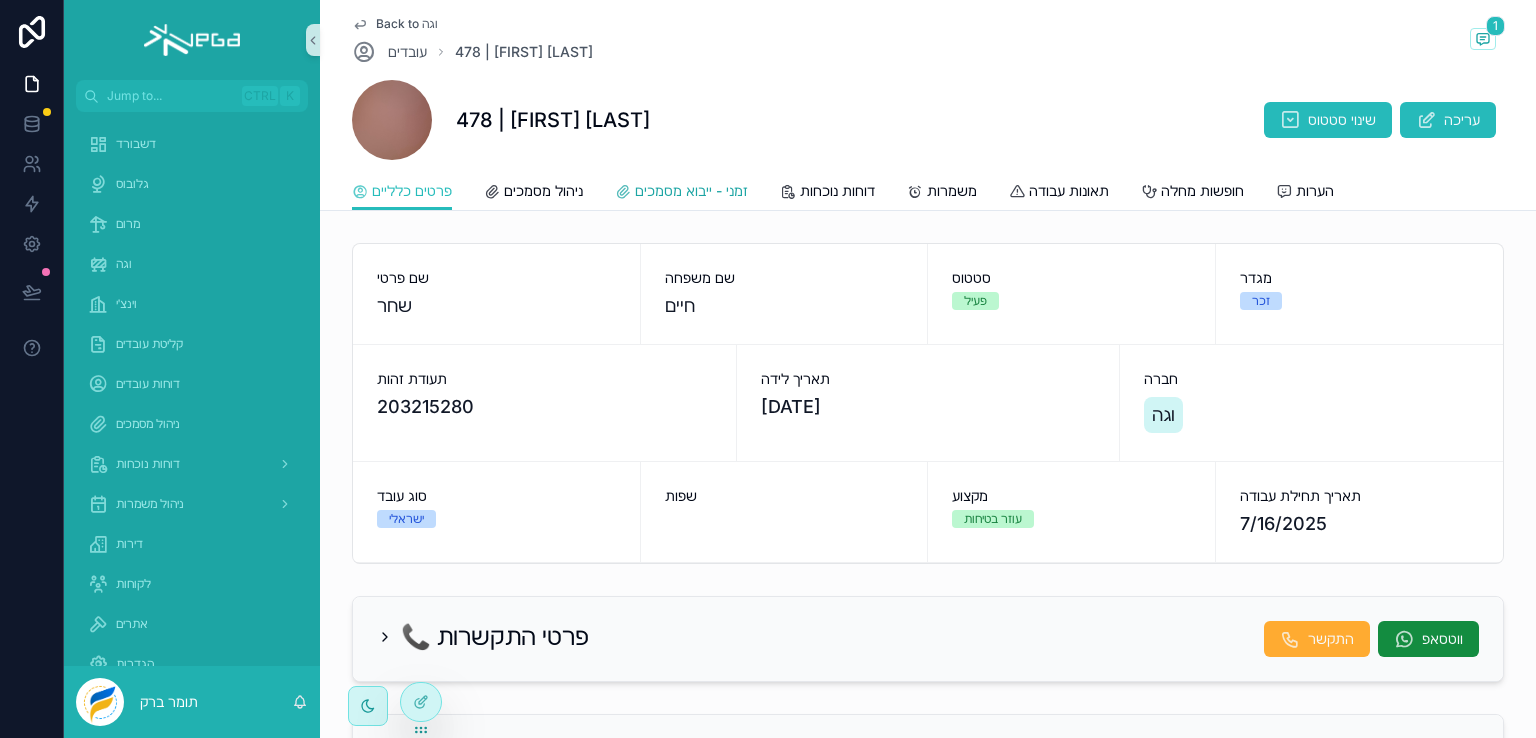 click on "זמני - ייבוא מסמכים" at bounding box center (691, 191) 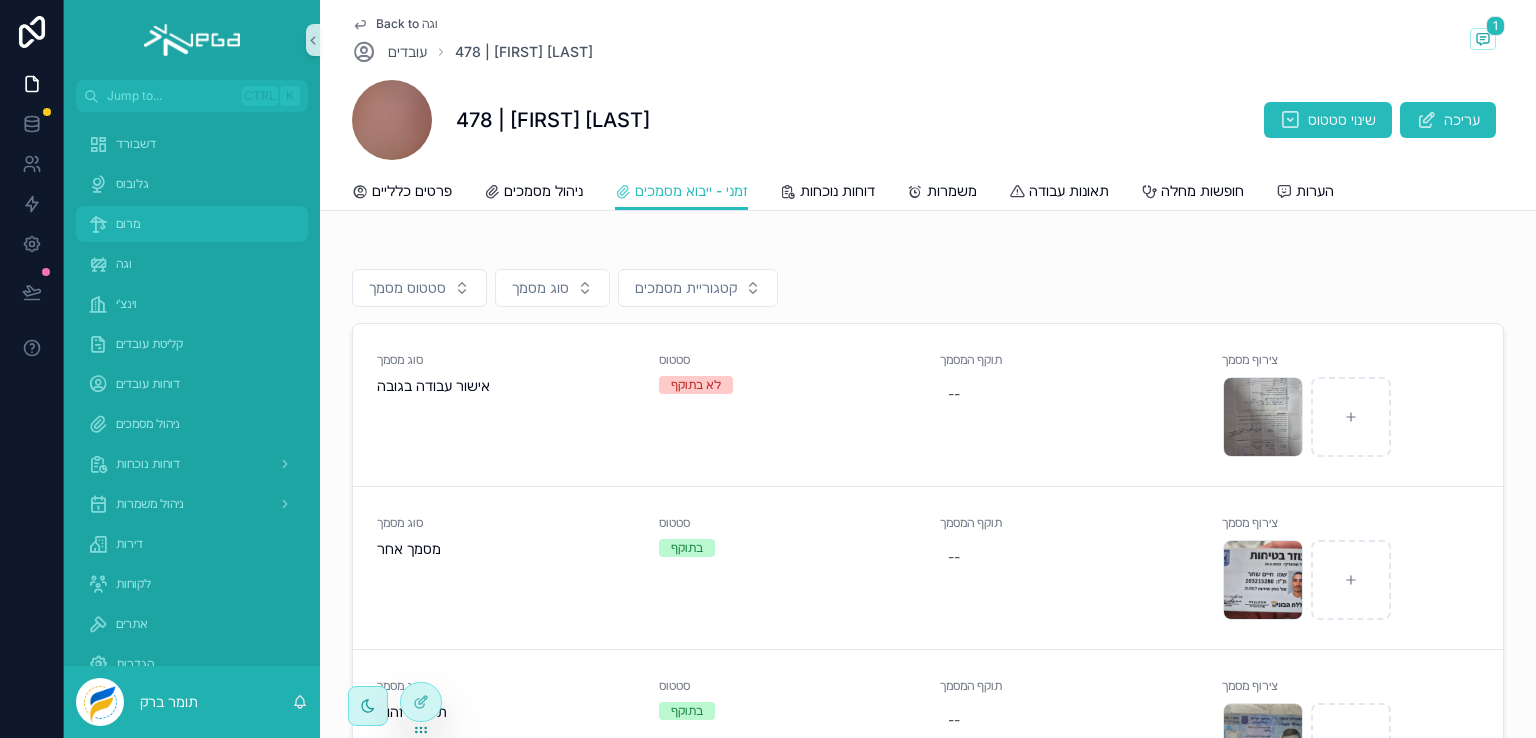 click on "מרום" at bounding box center (128, 224) 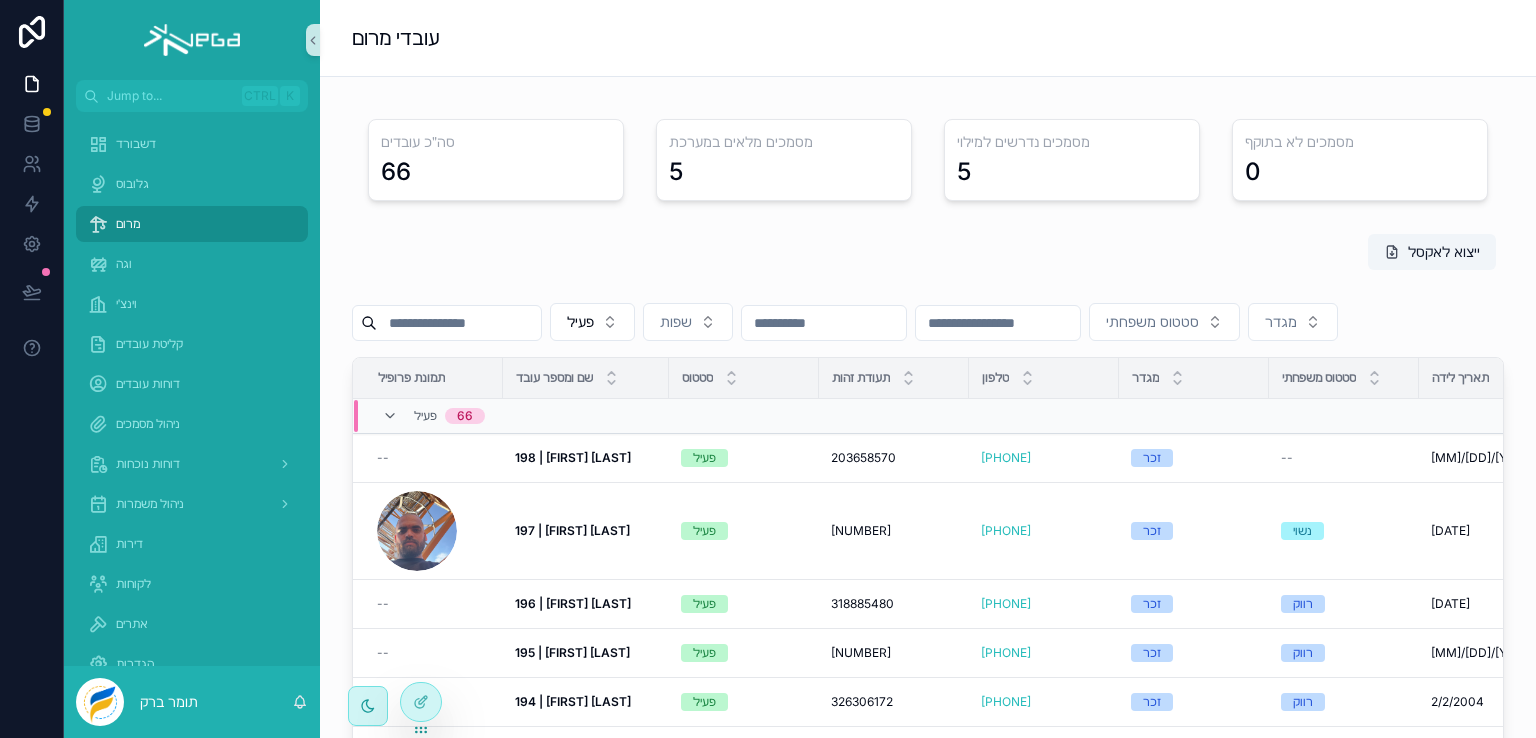 click at bounding box center (459, 323) 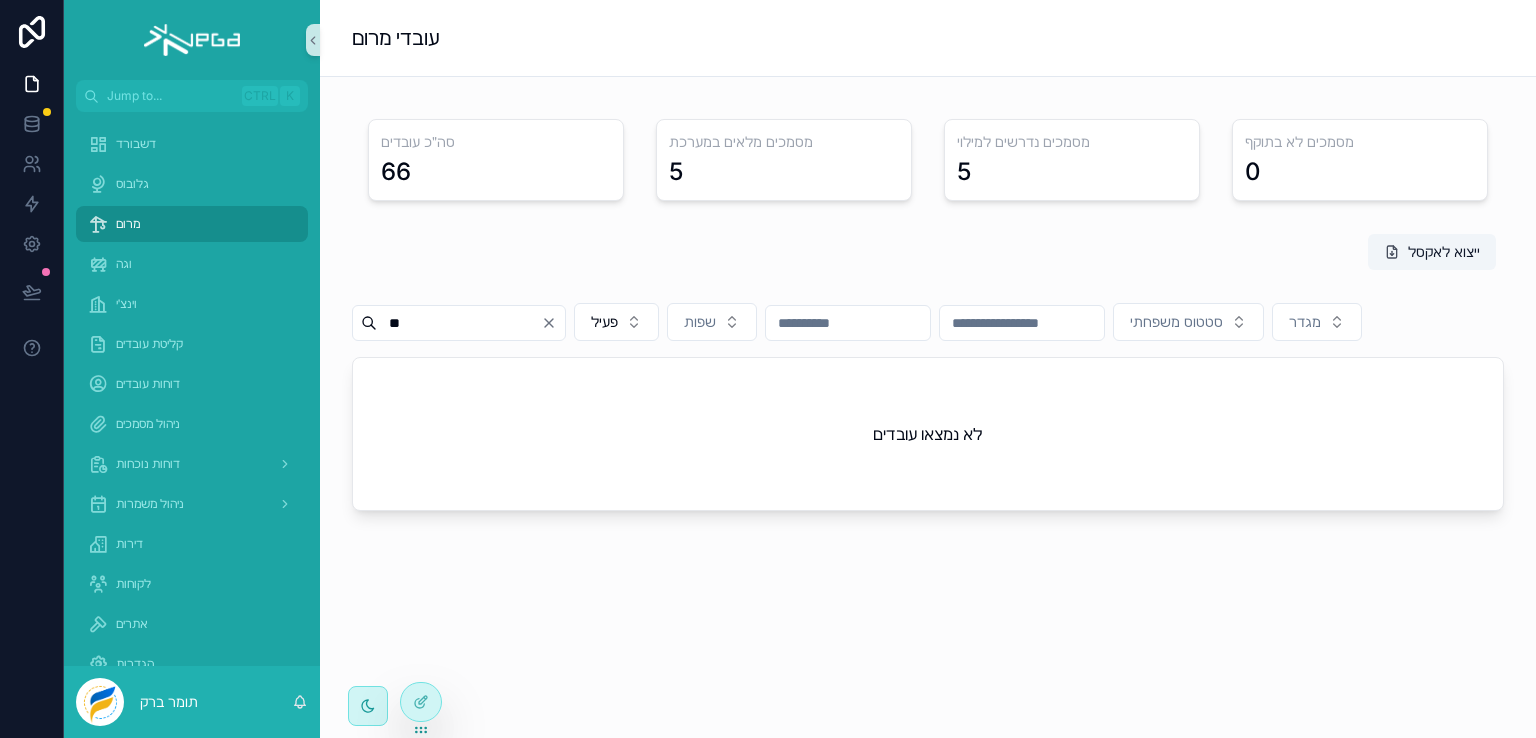 type on "*" 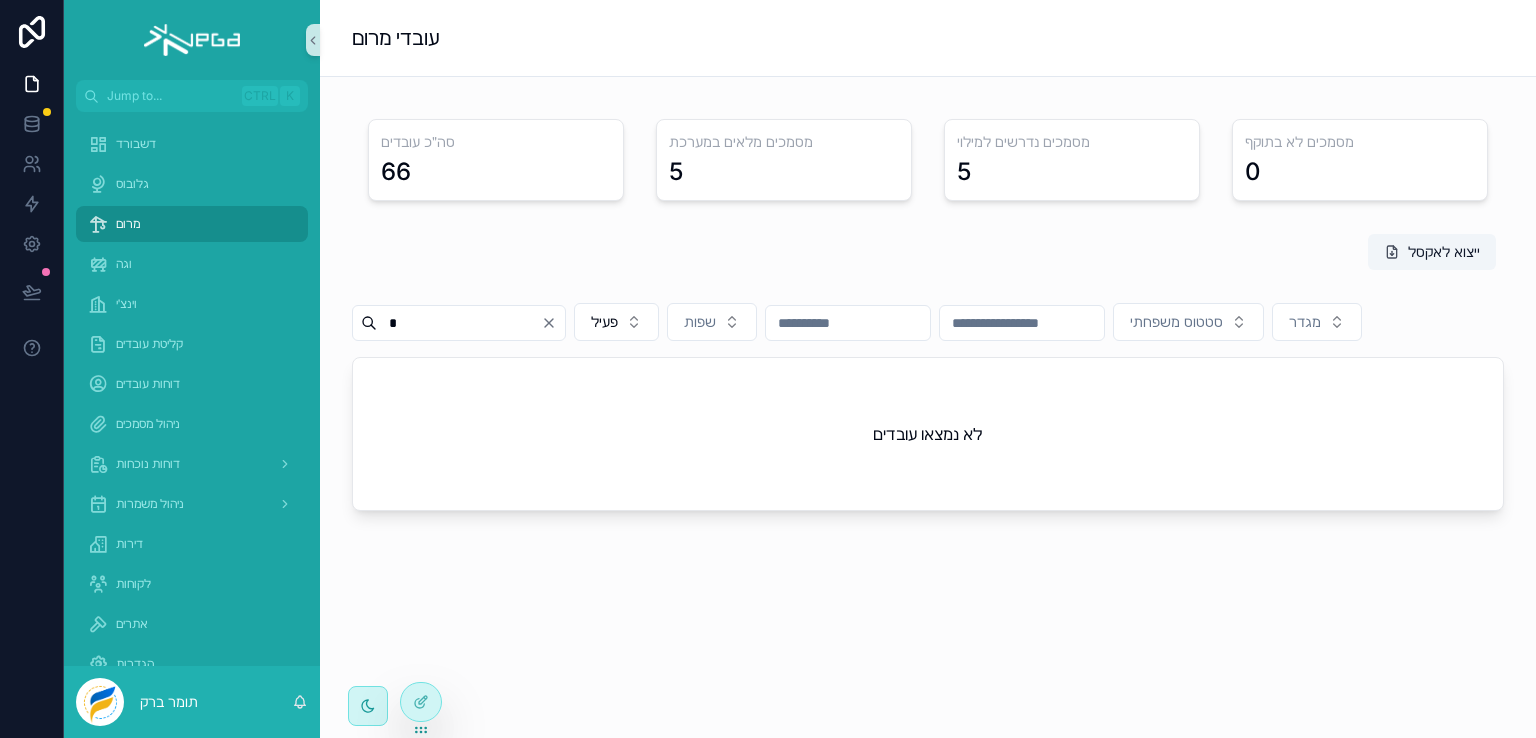 type 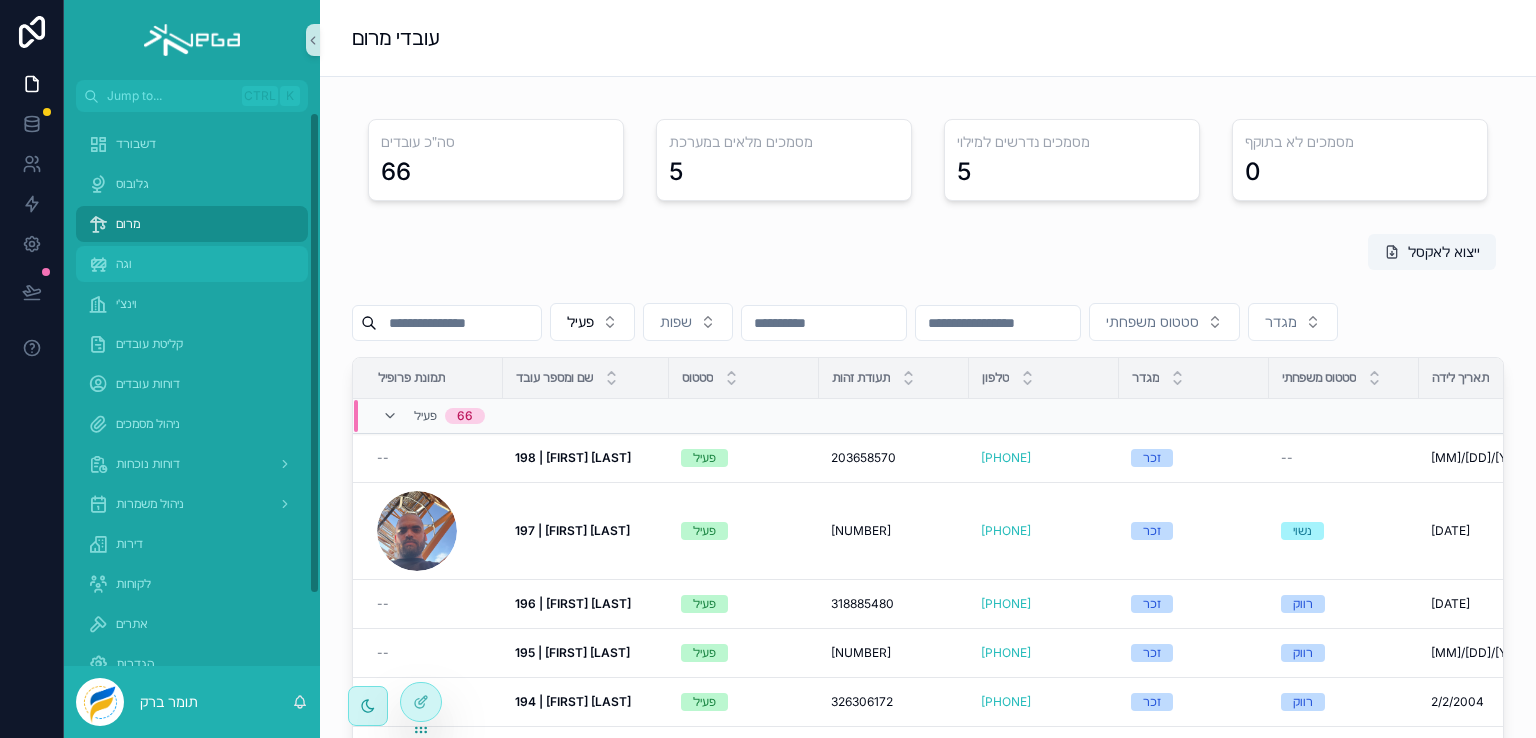 click on "וגה" at bounding box center (124, 264) 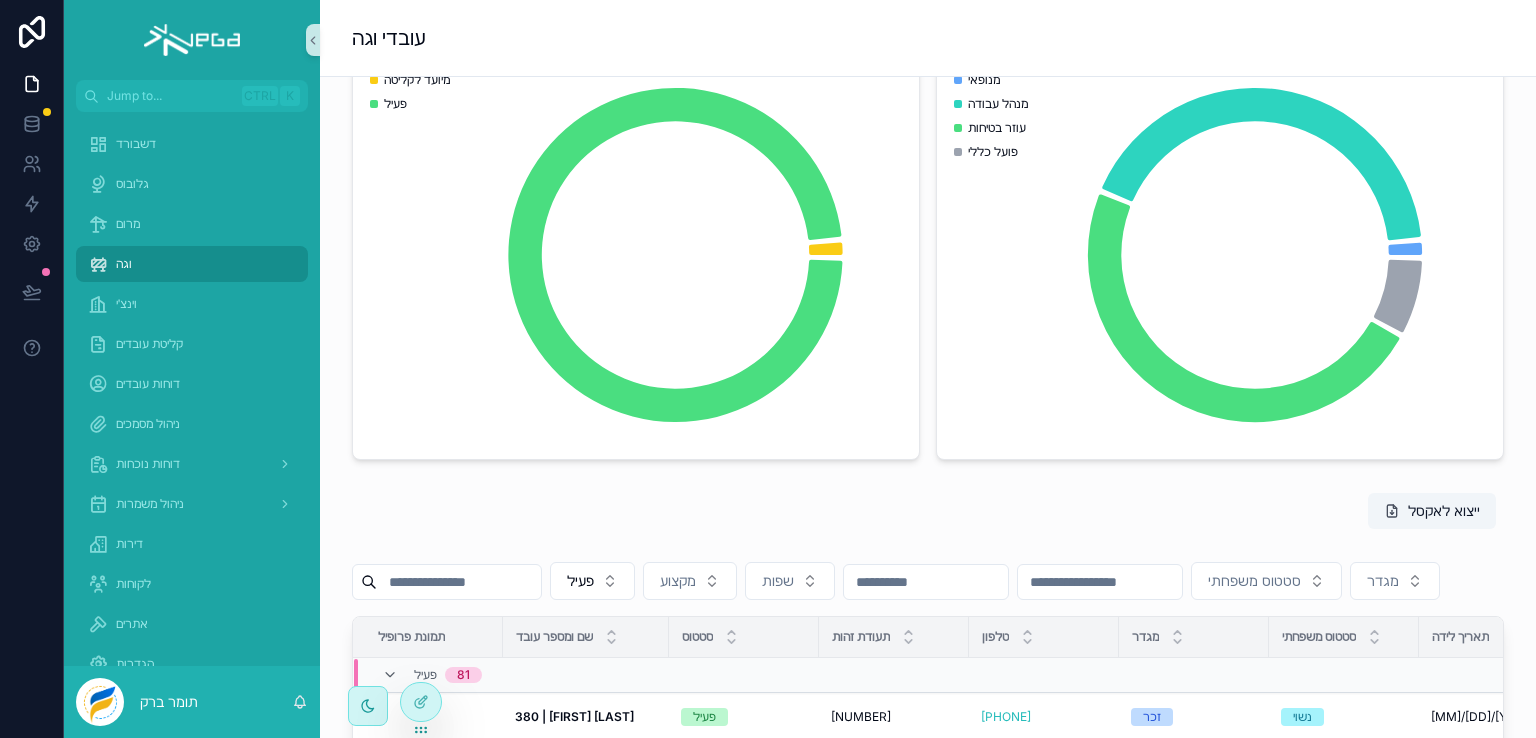 scroll, scrollTop: 300, scrollLeft: 0, axis: vertical 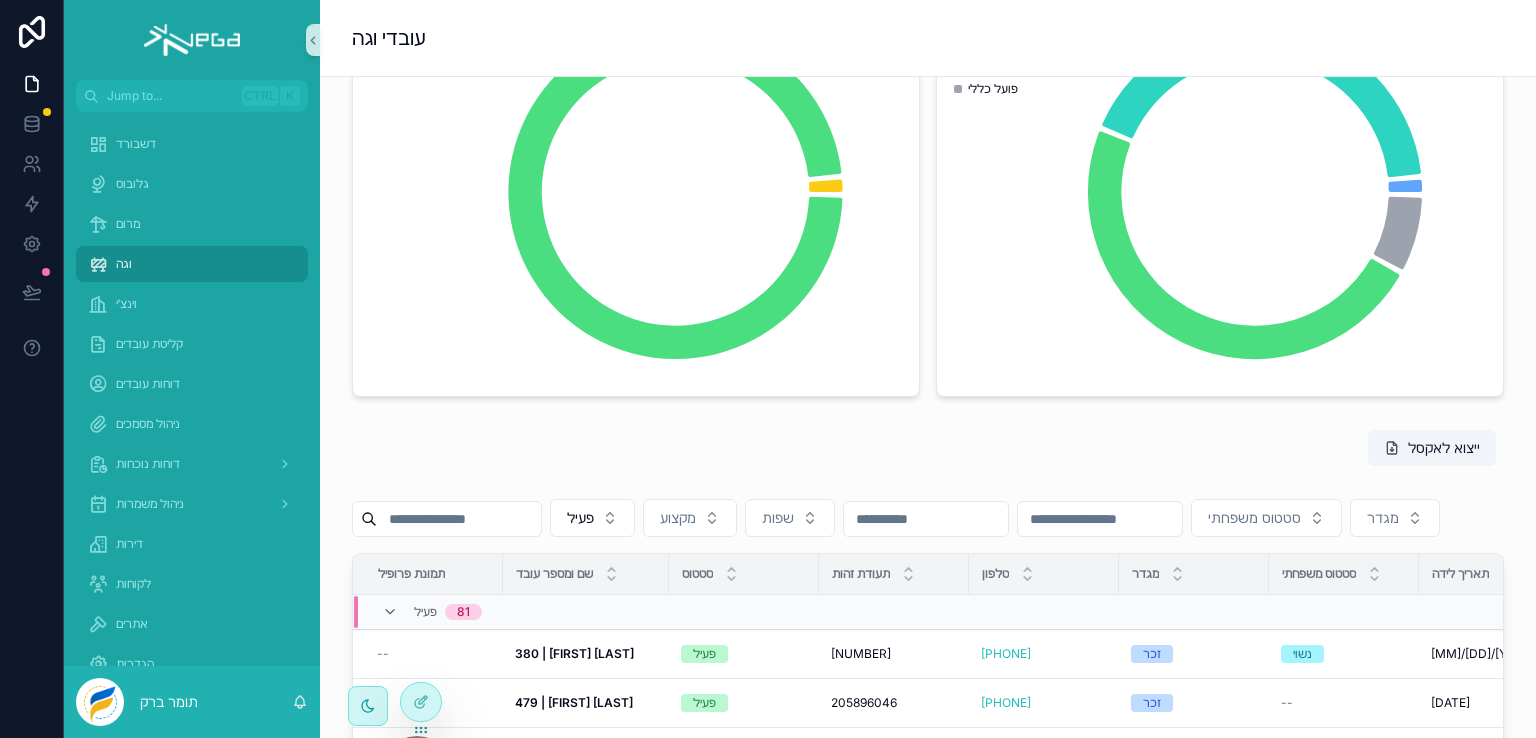 click at bounding box center (459, 519) 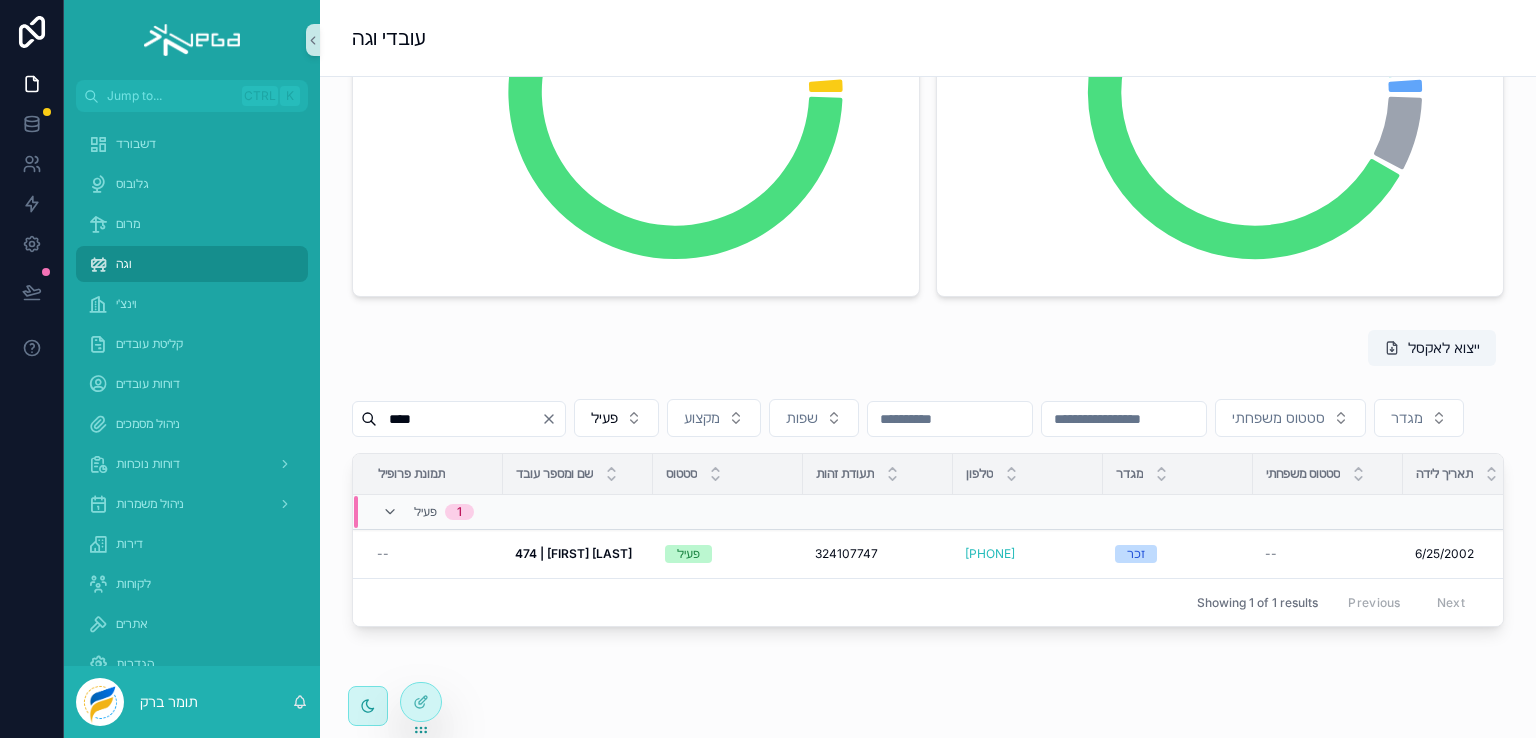 scroll, scrollTop: 500, scrollLeft: 0, axis: vertical 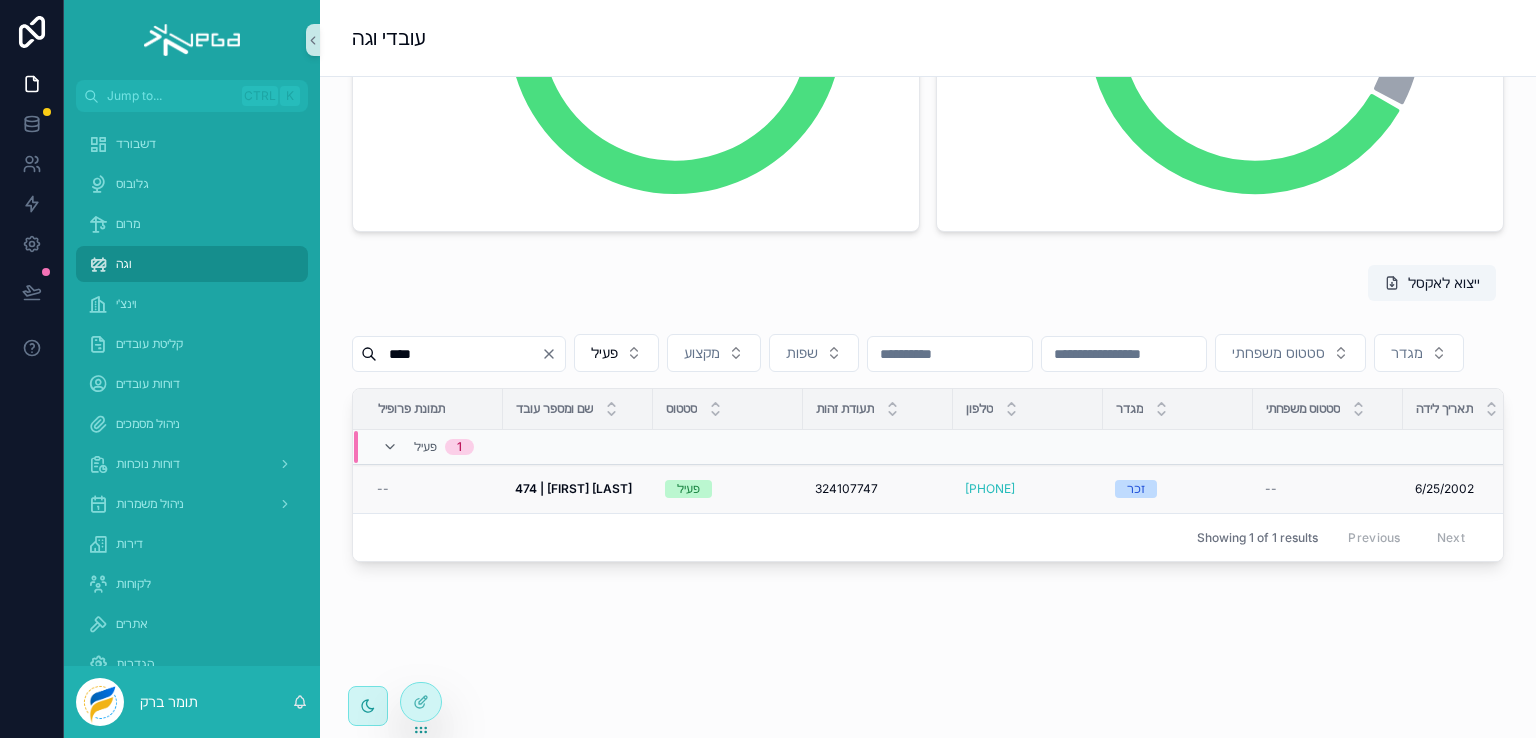 type on "****" 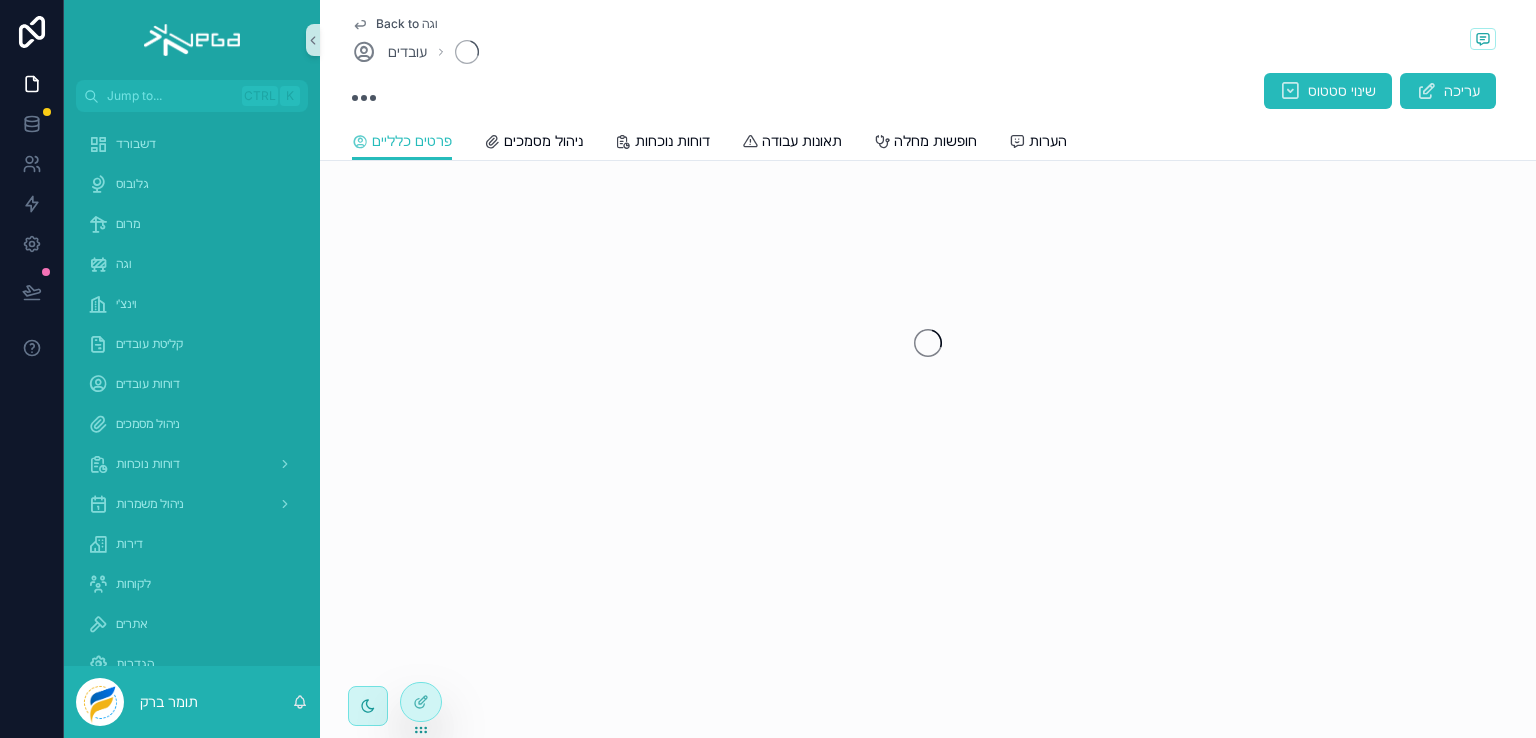 scroll, scrollTop: 0, scrollLeft: 0, axis: both 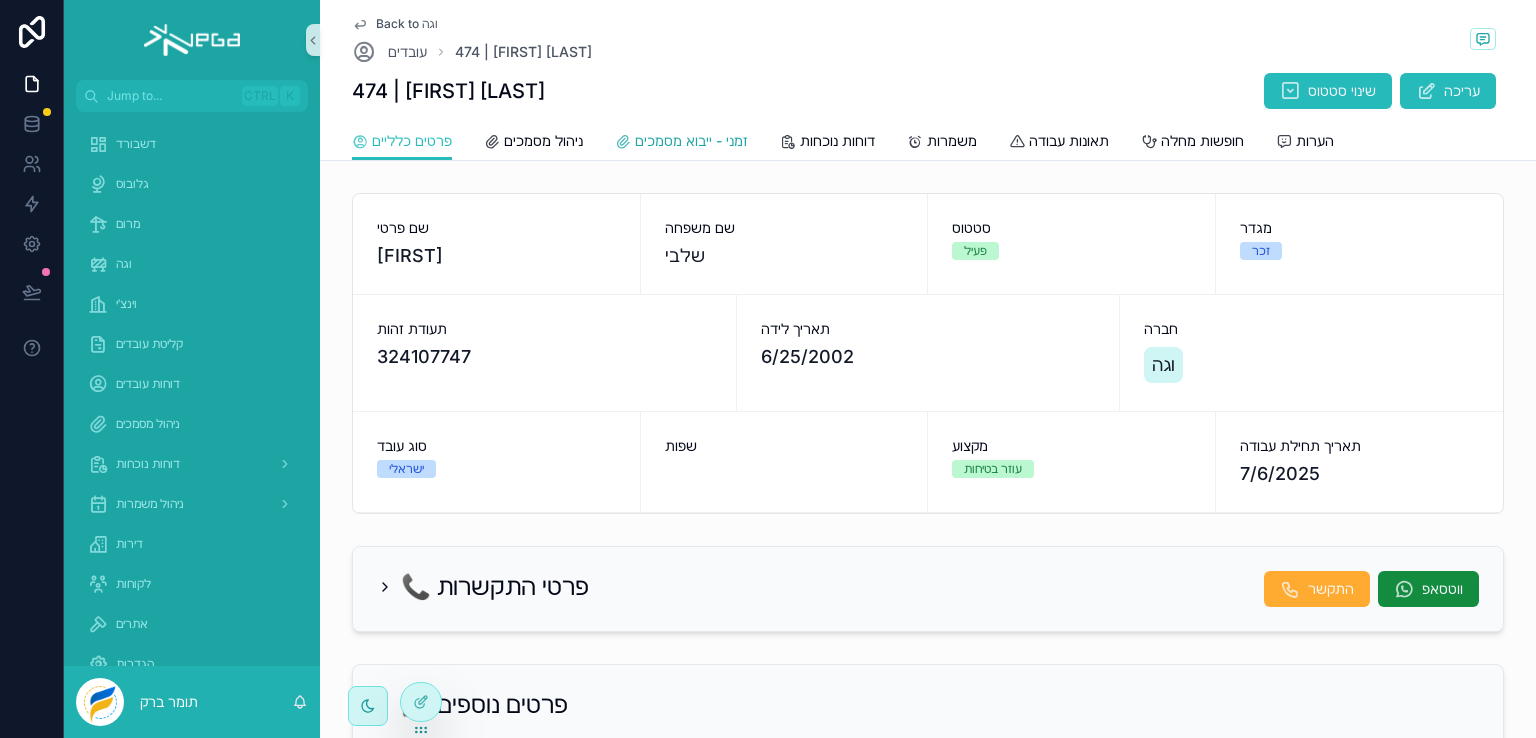 click on "זמני - ייבוא מסמכים" at bounding box center [691, 141] 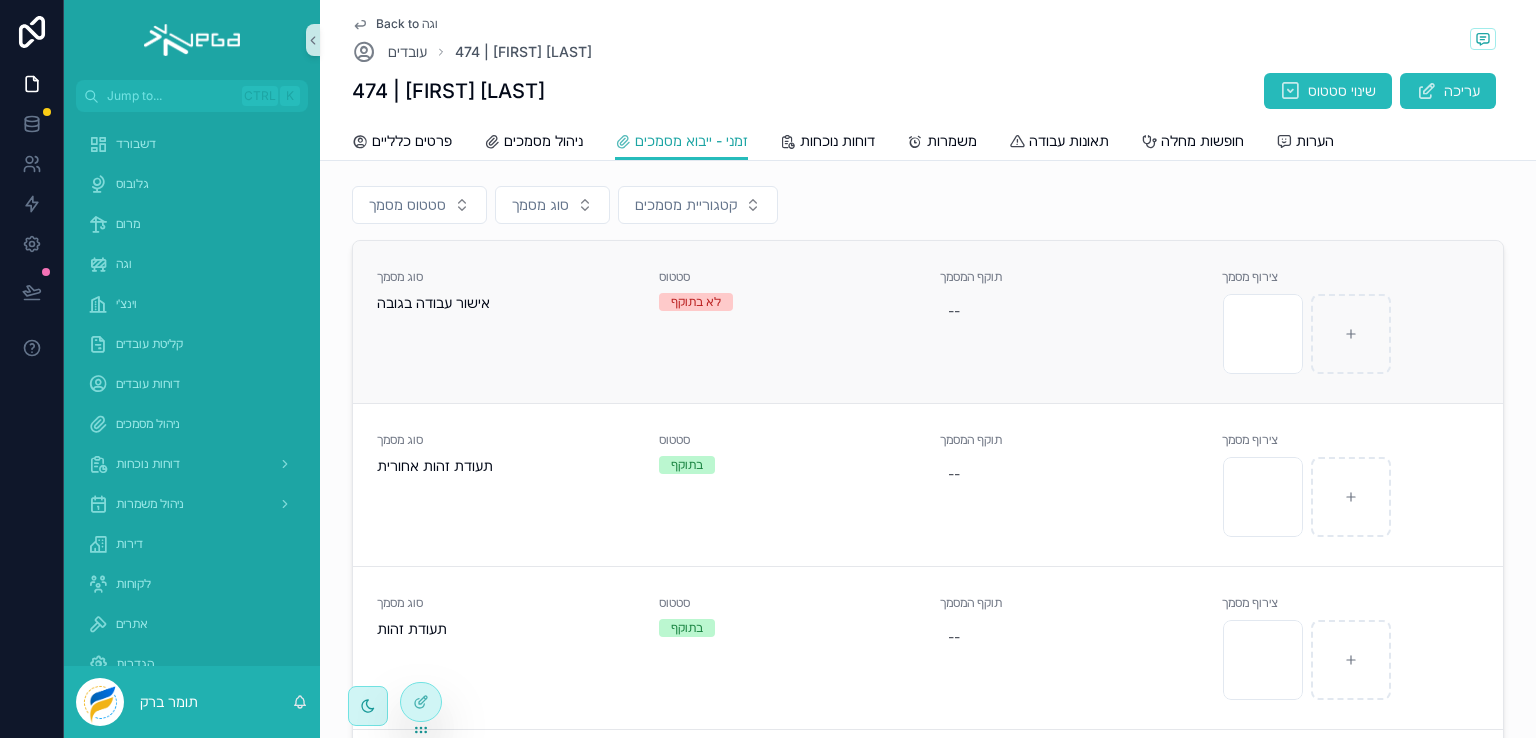scroll, scrollTop: 0, scrollLeft: 0, axis: both 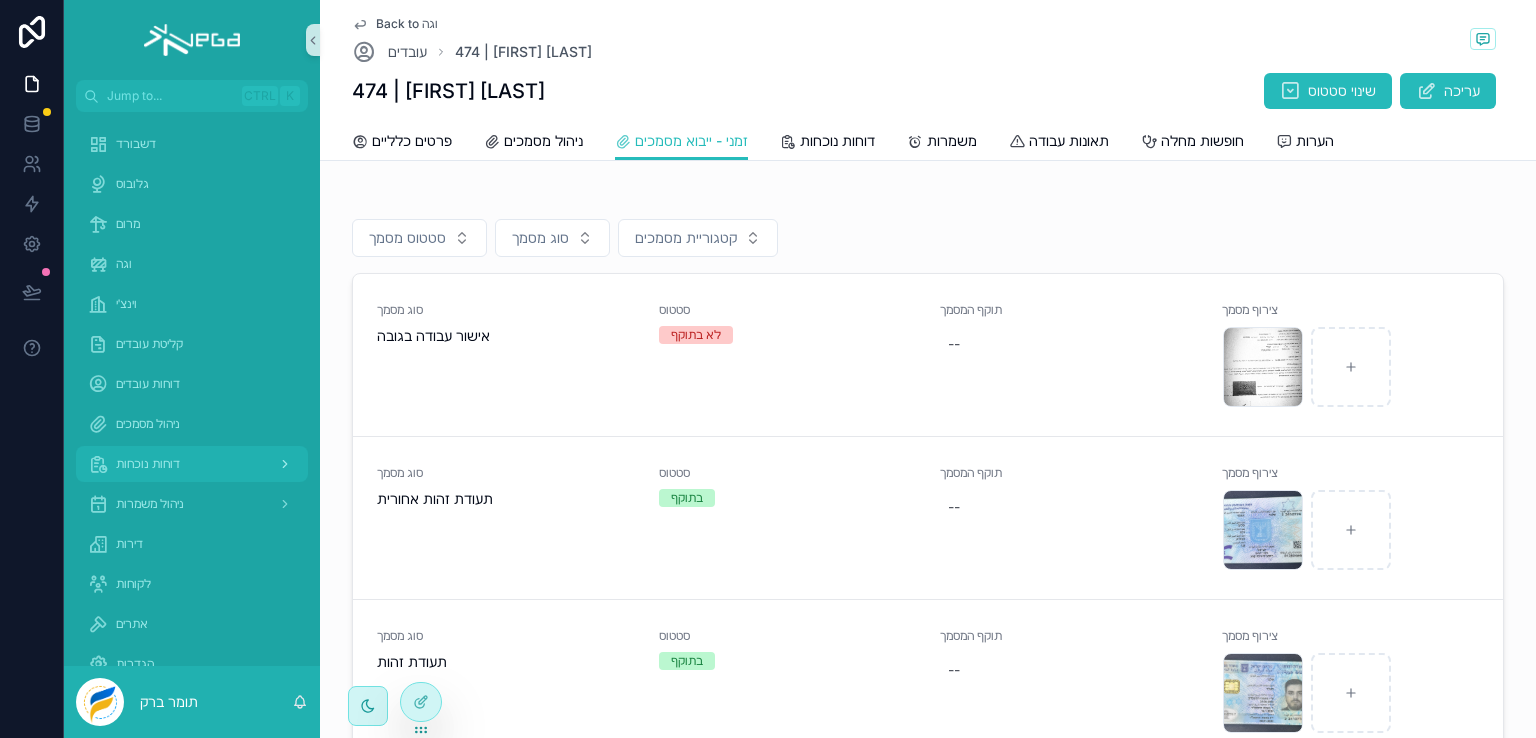 click on "דוחות נוכחות" at bounding box center [148, 464] 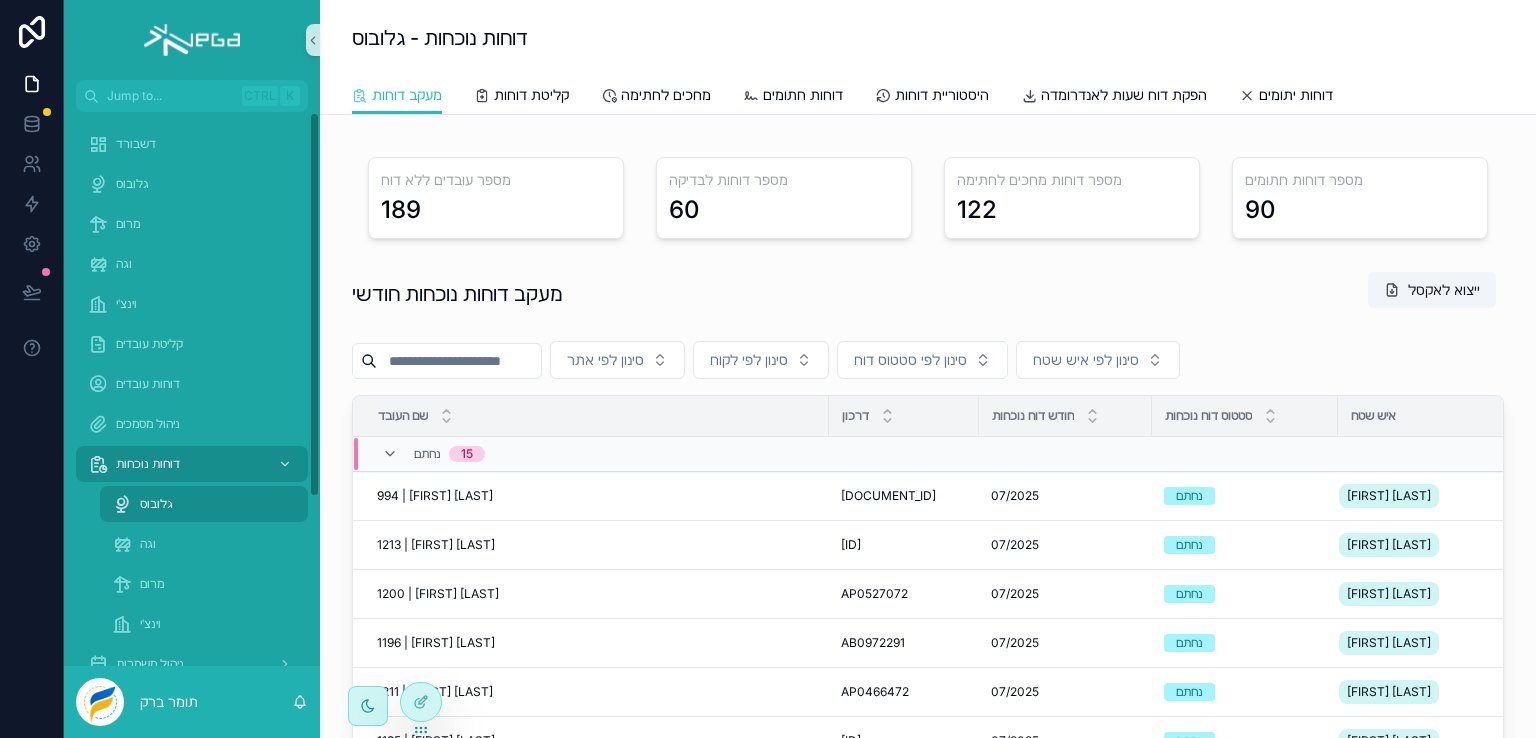 click at bounding box center (459, 361) 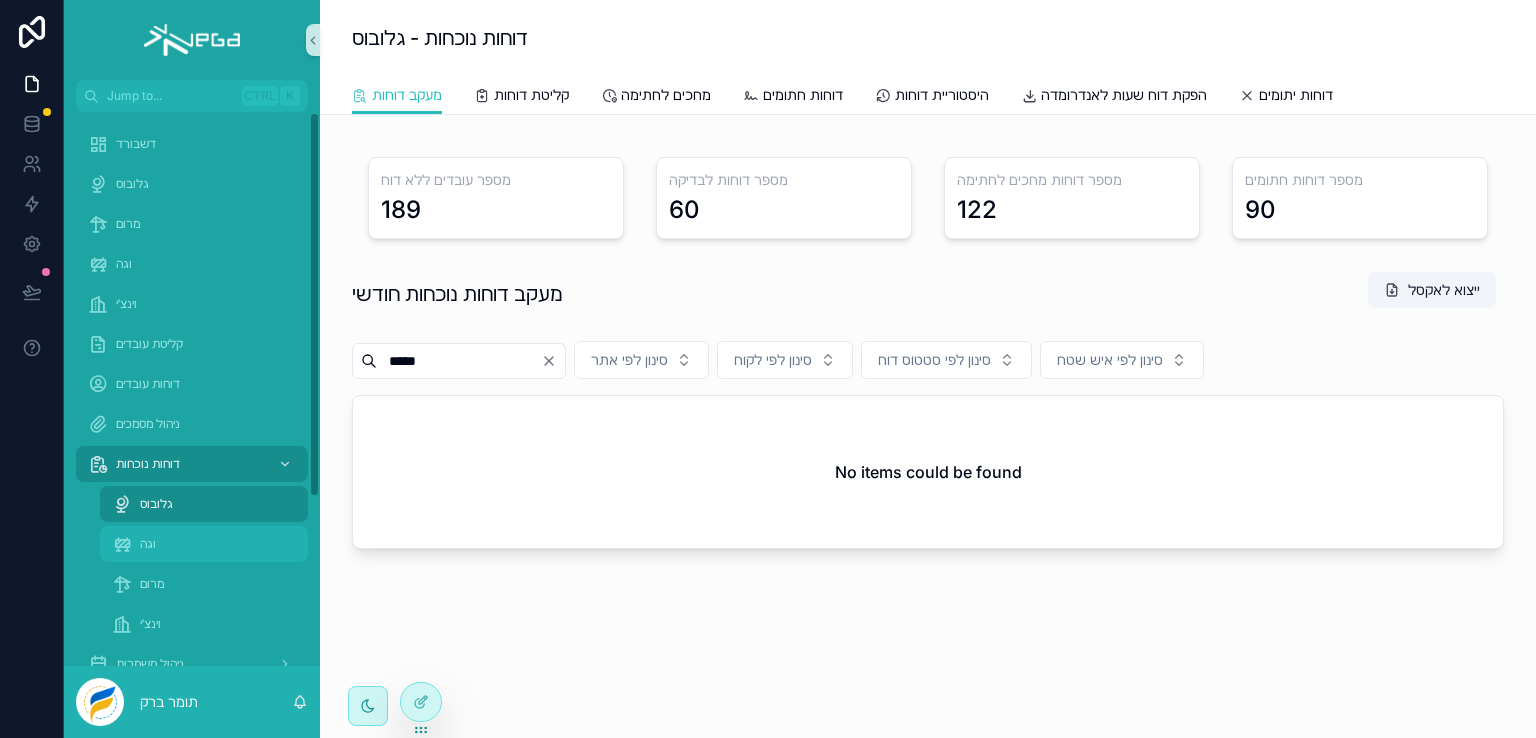 type on "*****" 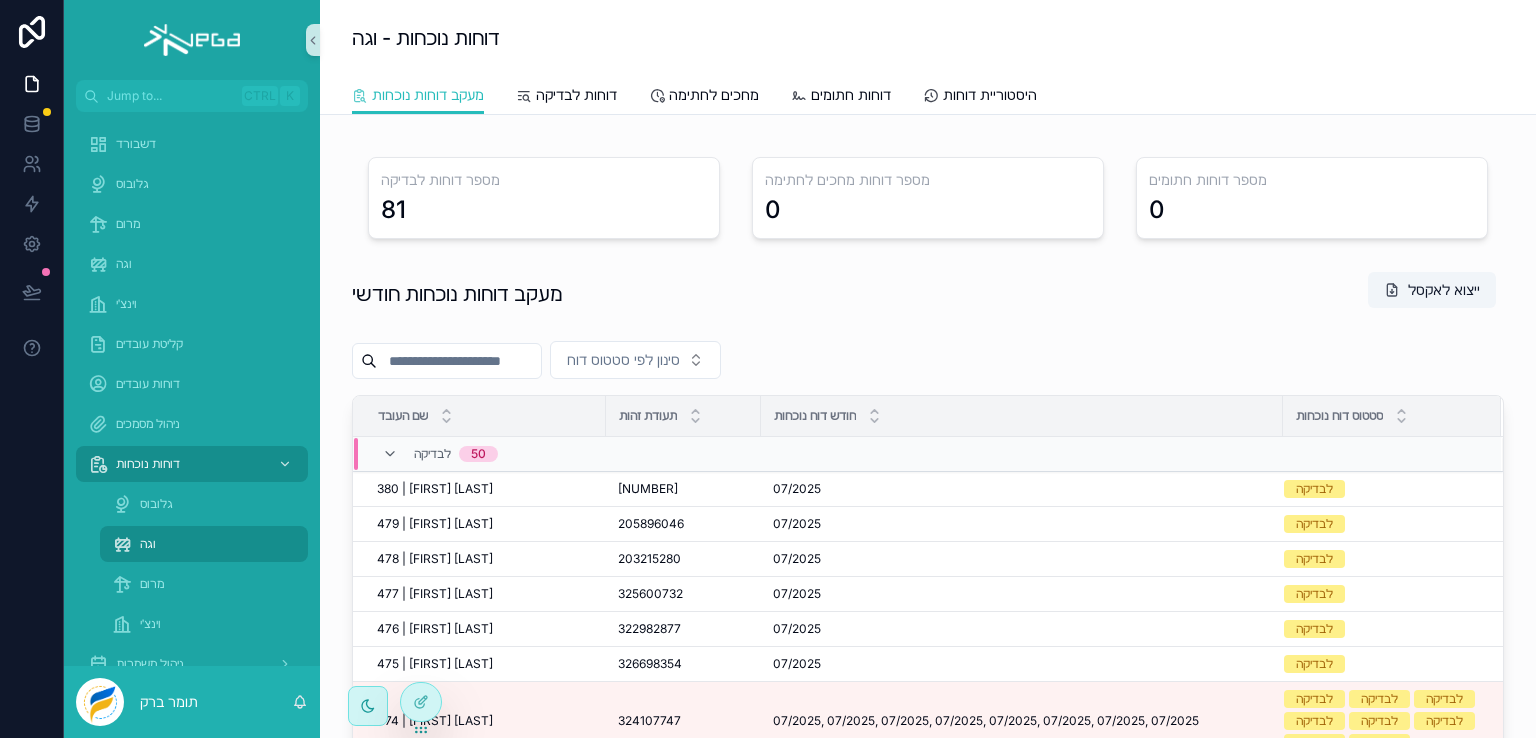 click at bounding box center (459, 361) 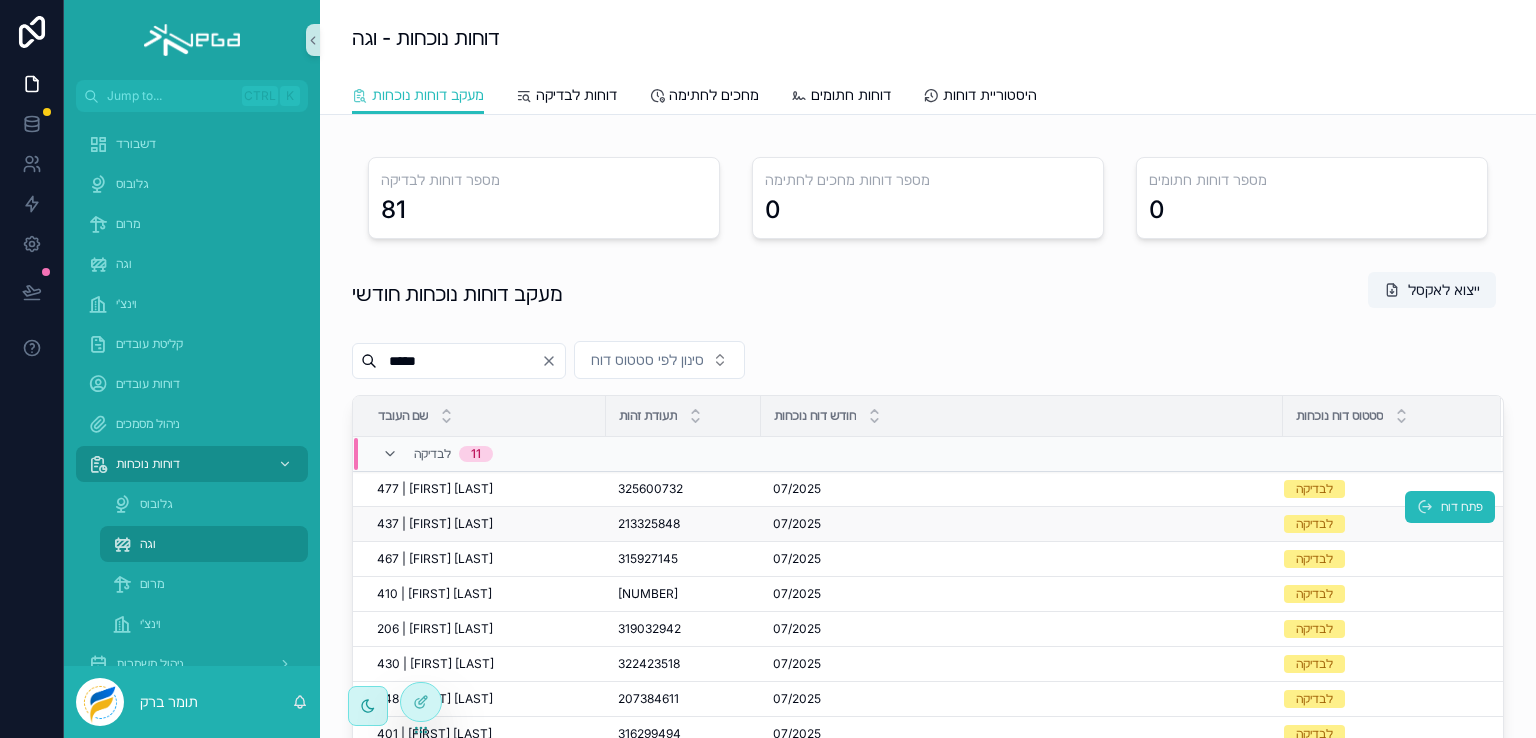 type on "*****" 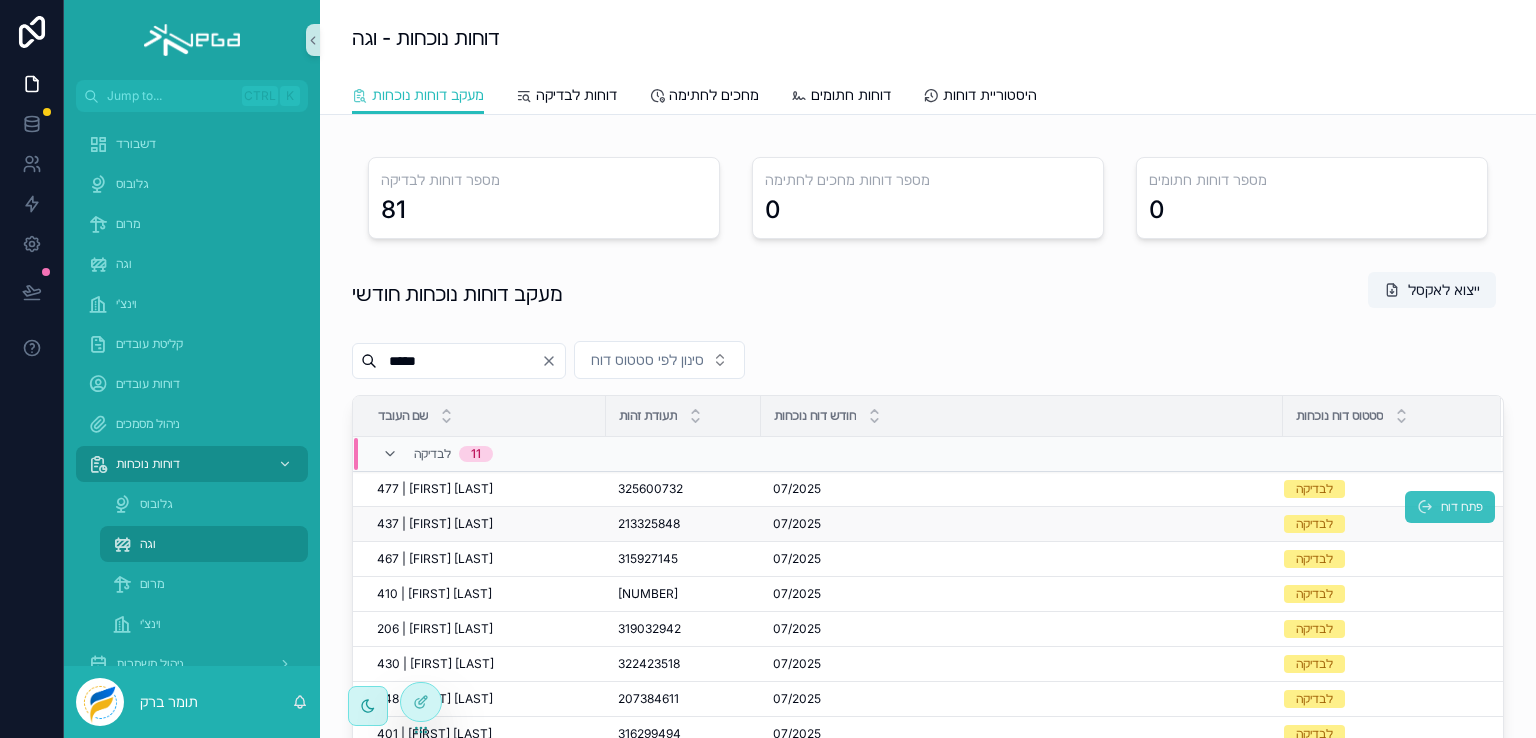 click on "פתח דוח" at bounding box center (1450, 507) 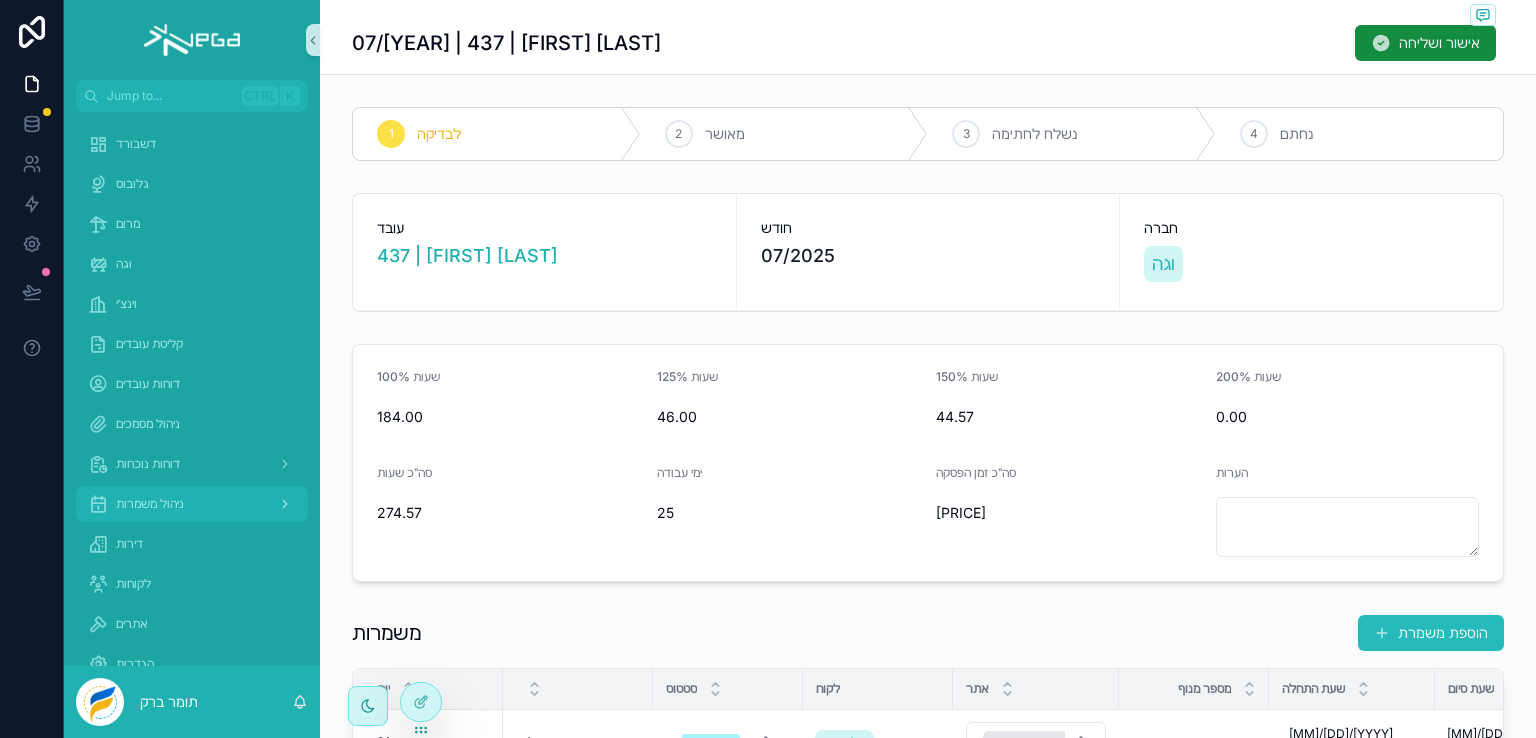 click on "ניהול משמרות" at bounding box center [150, 504] 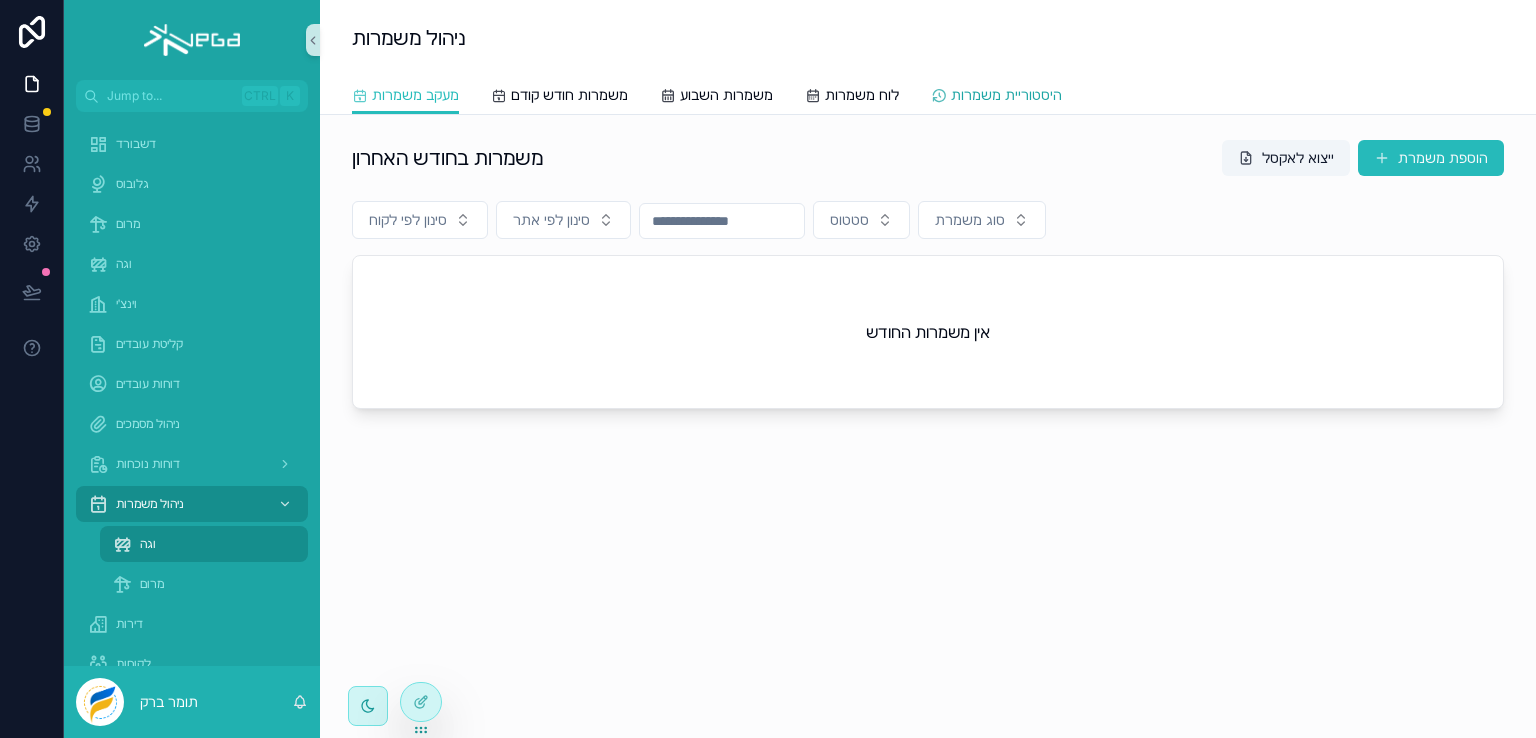 click on "היסטוריית משמרות" at bounding box center [1006, 95] 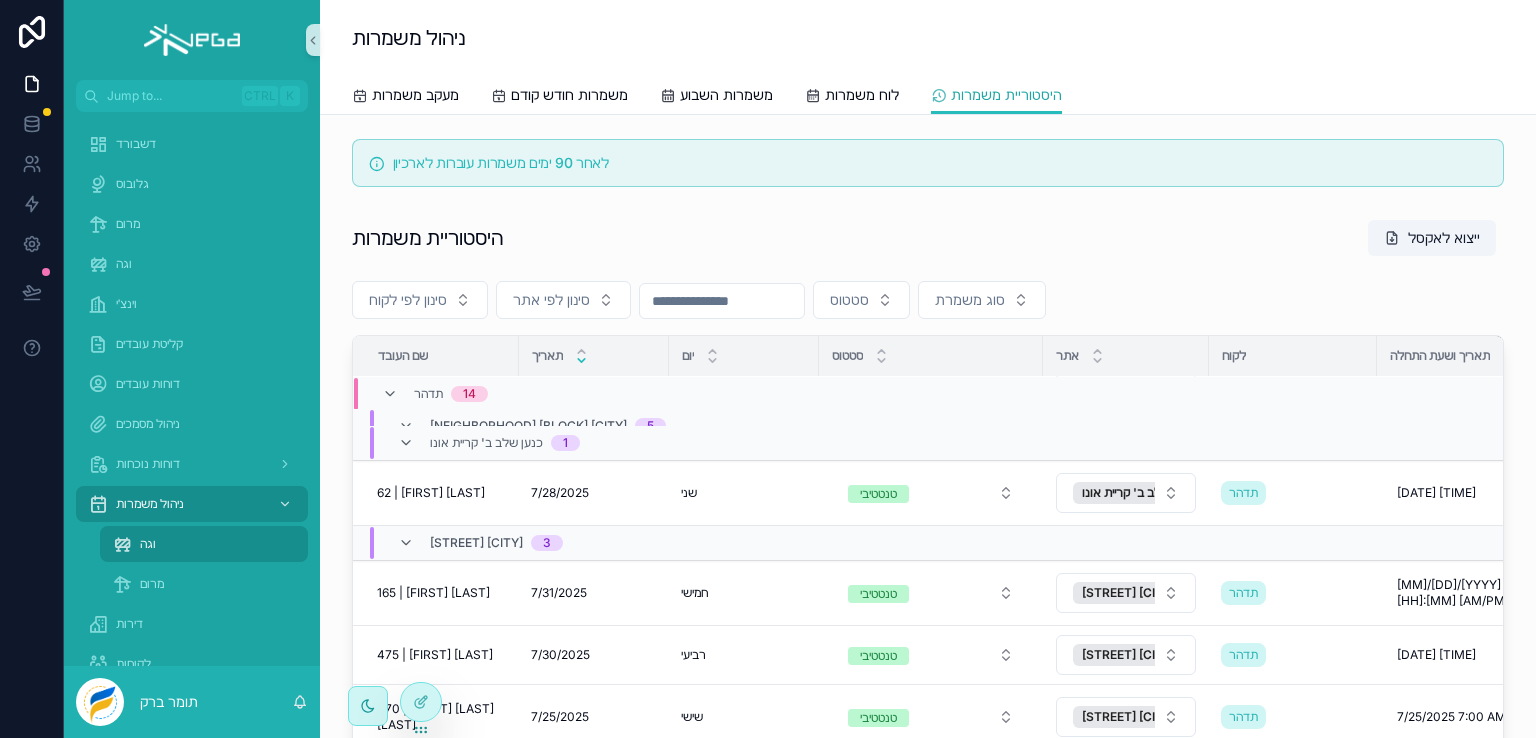 scroll, scrollTop: 6414, scrollLeft: 0, axis: vertical 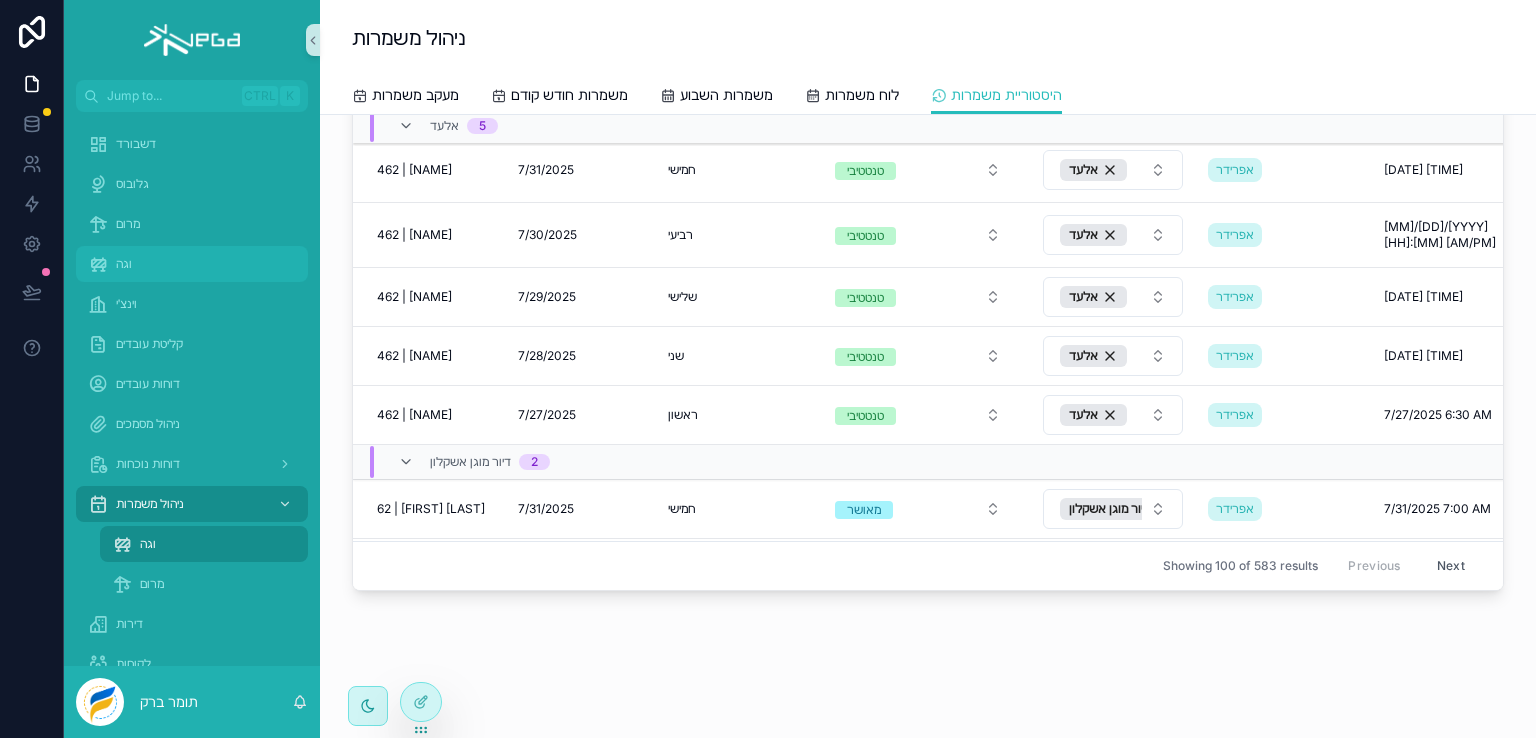 click on "וגה" at bounding box center (124, 264) 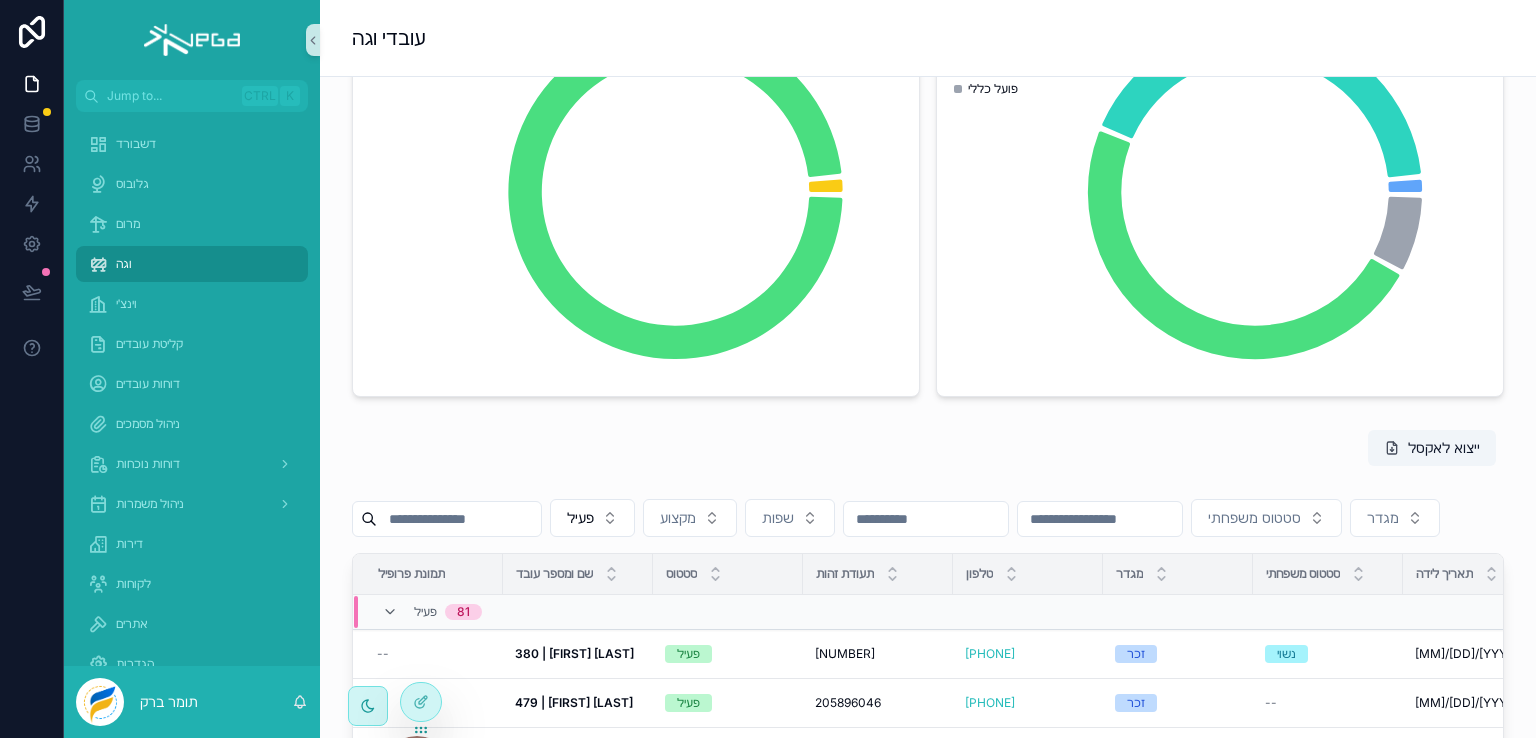 click at bounding box center [459, 519] 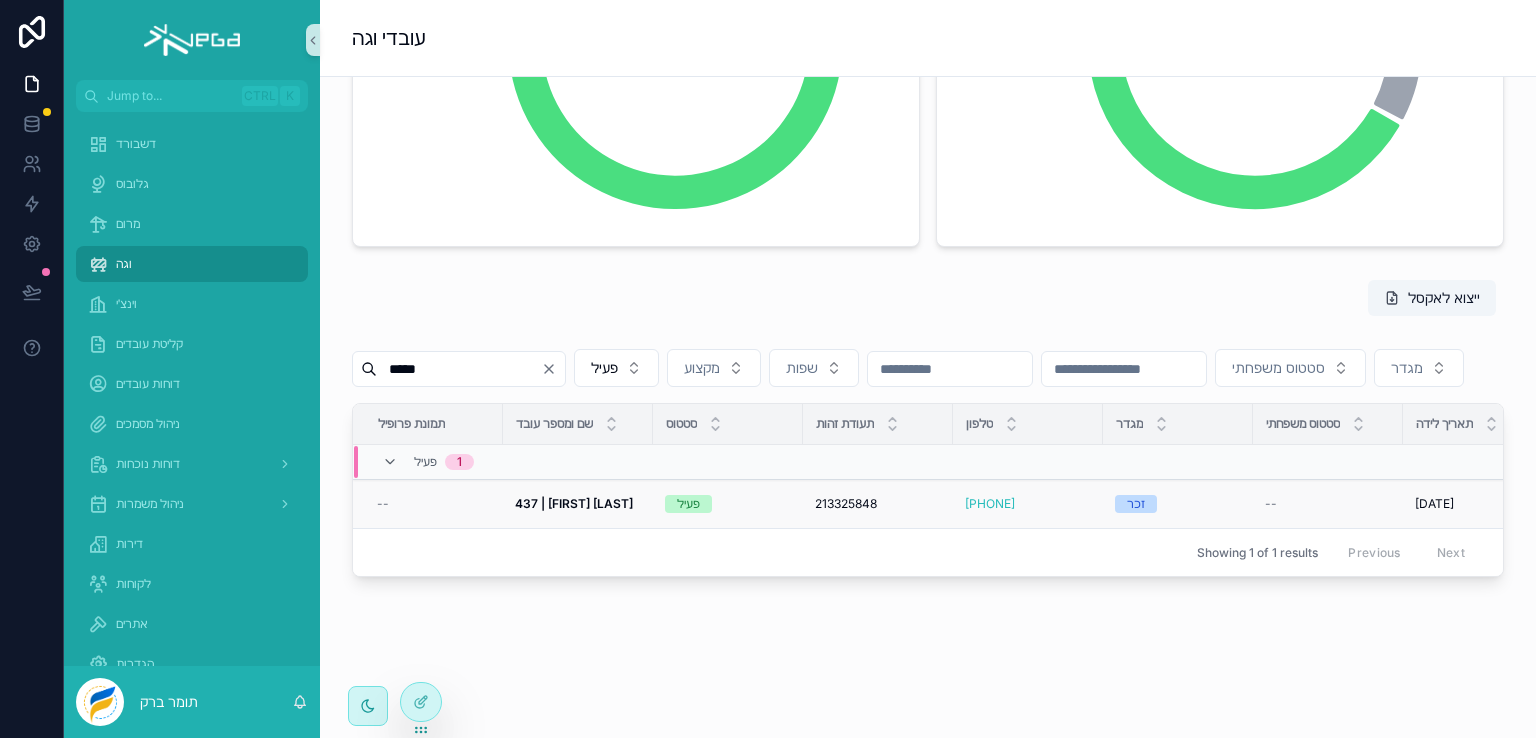 scroll, scrollTop: 500, scrollLeft: 0, axis: vertical 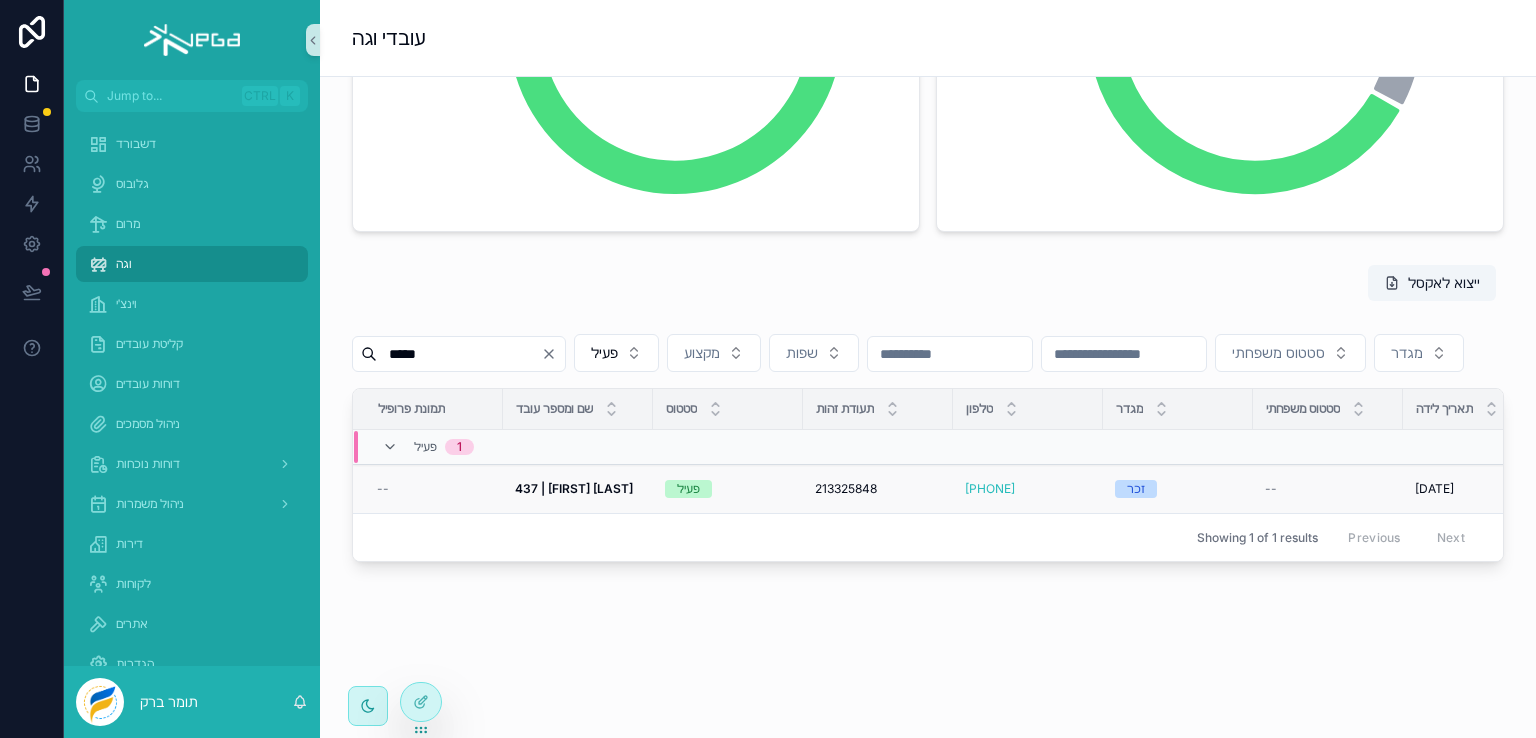 type on "*****" 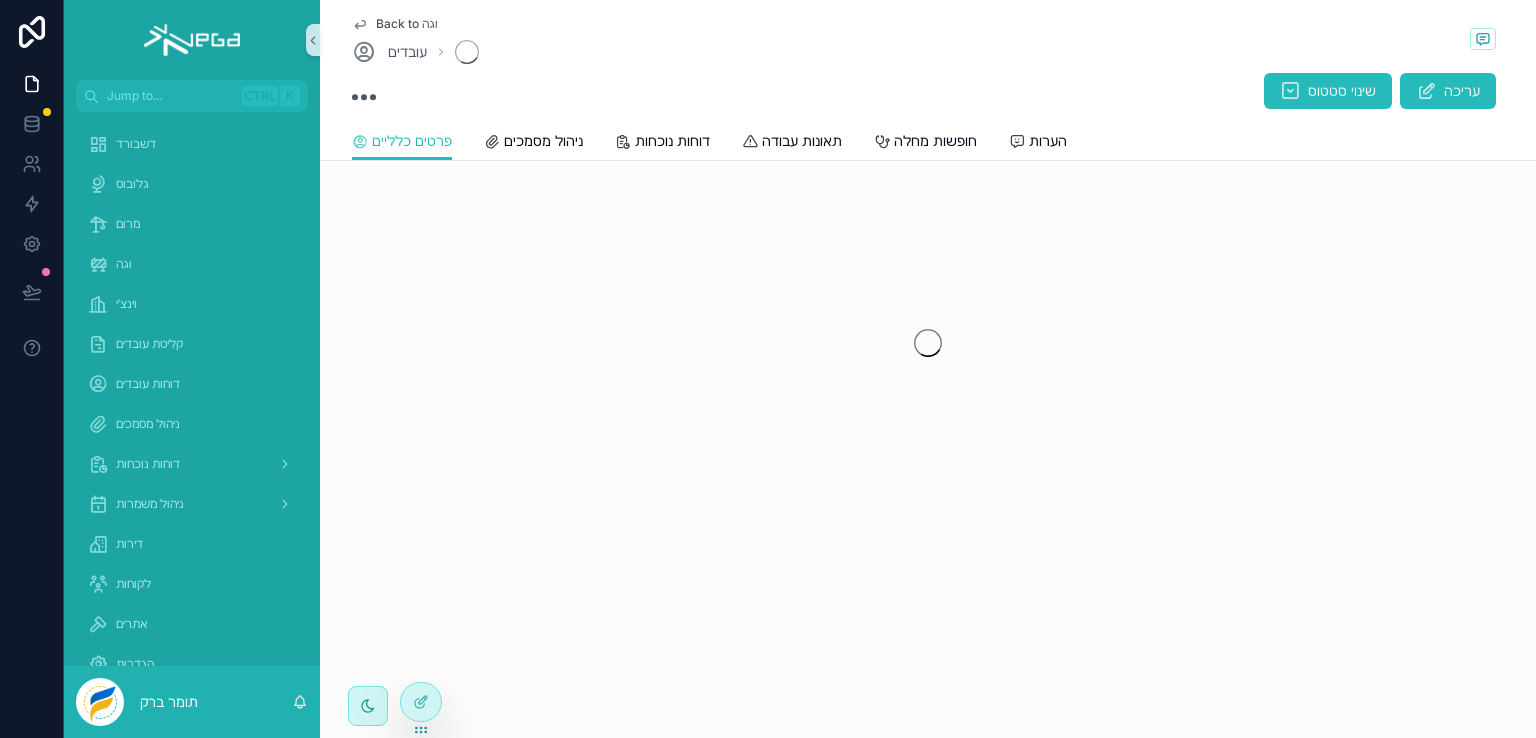 scroll, scrollTop: 0, scrollLeft: 0, axis: both 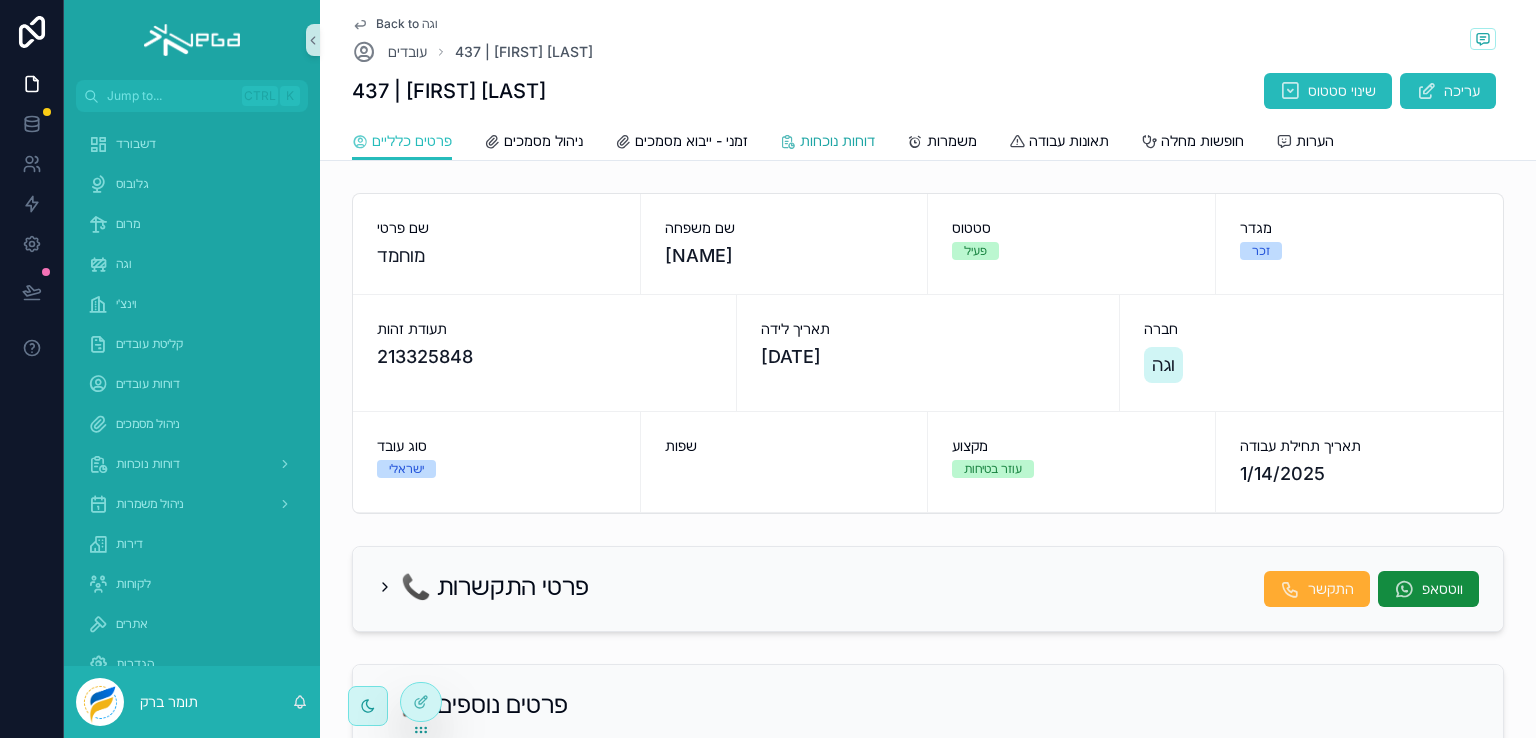 click on "דוחות נוכחות" at bounding box center [837, 141] 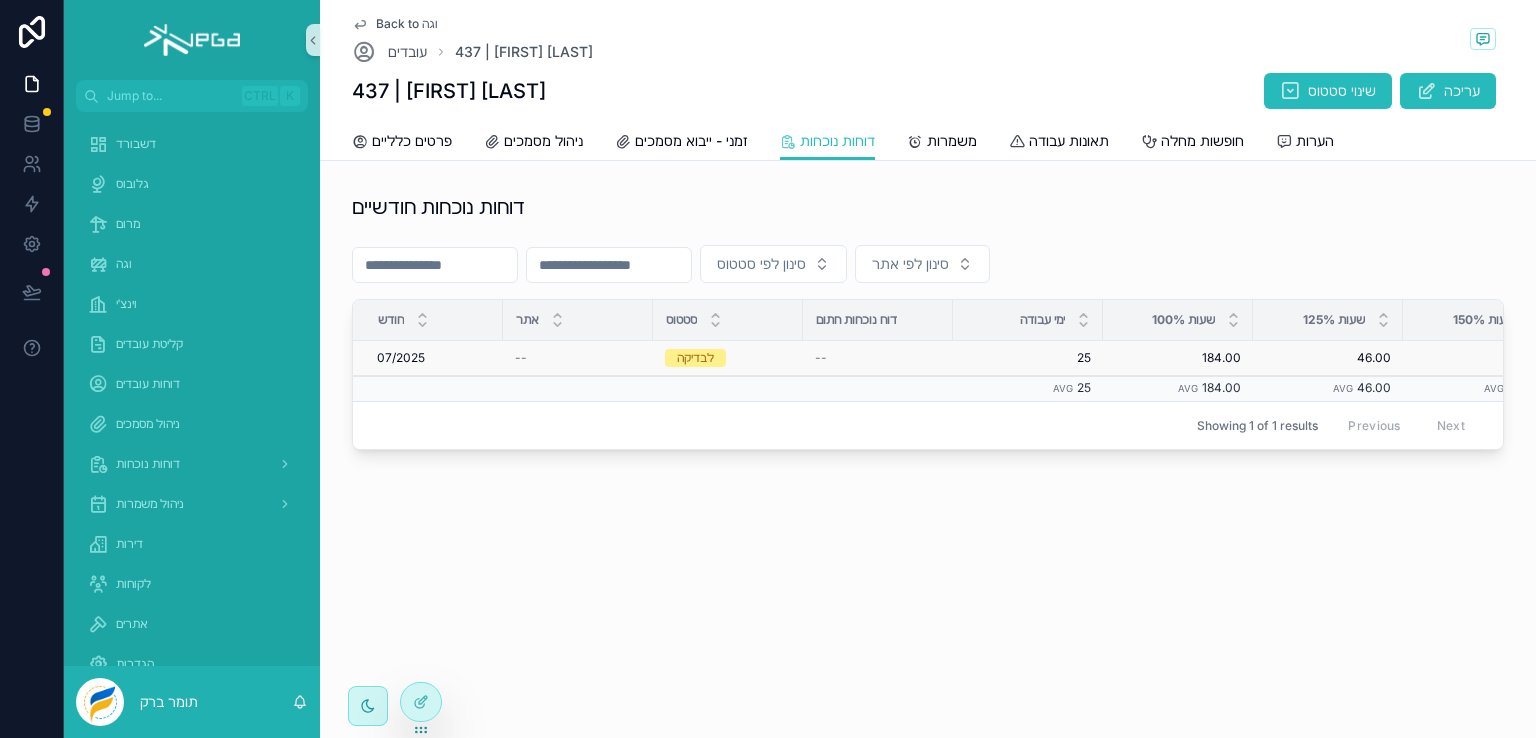 click on "לבדיקה" at bounding box center (695, 358) 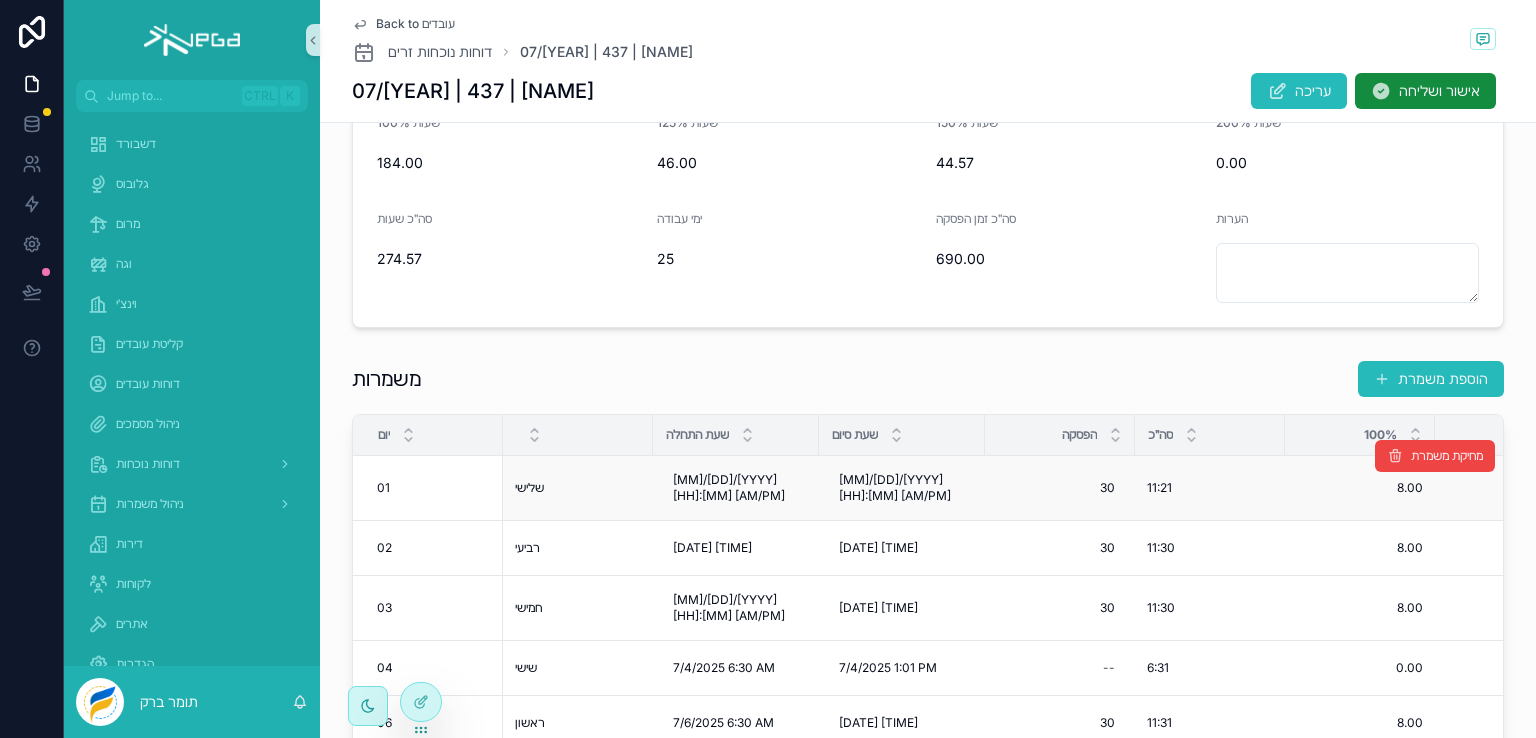 scroll, scrollTop: 300, scrollLeft: 0, axis: vertical 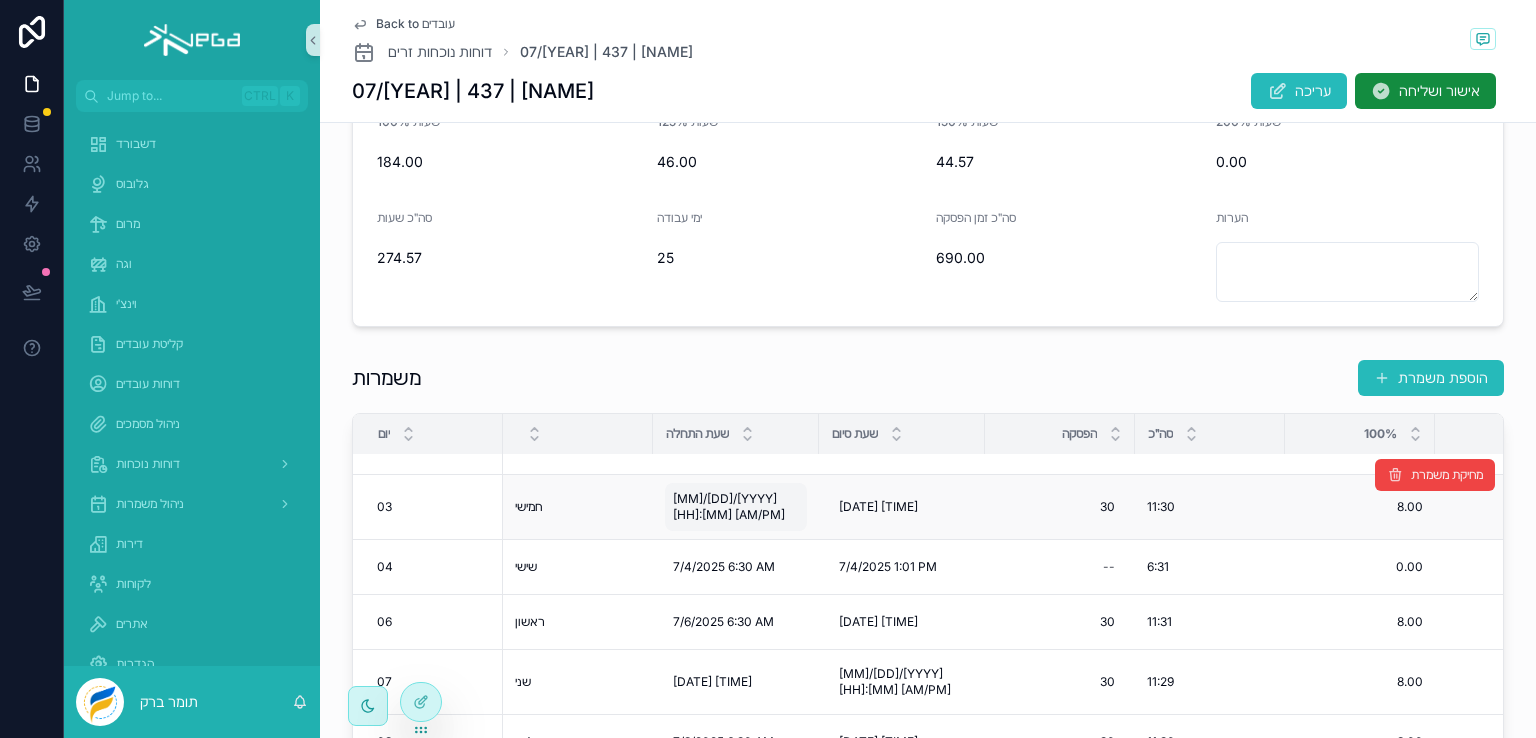 click on "[MM]/[DD]/[YYYY] [HH]:[MM] [AM/PM]" at bounding box center (736, 507) 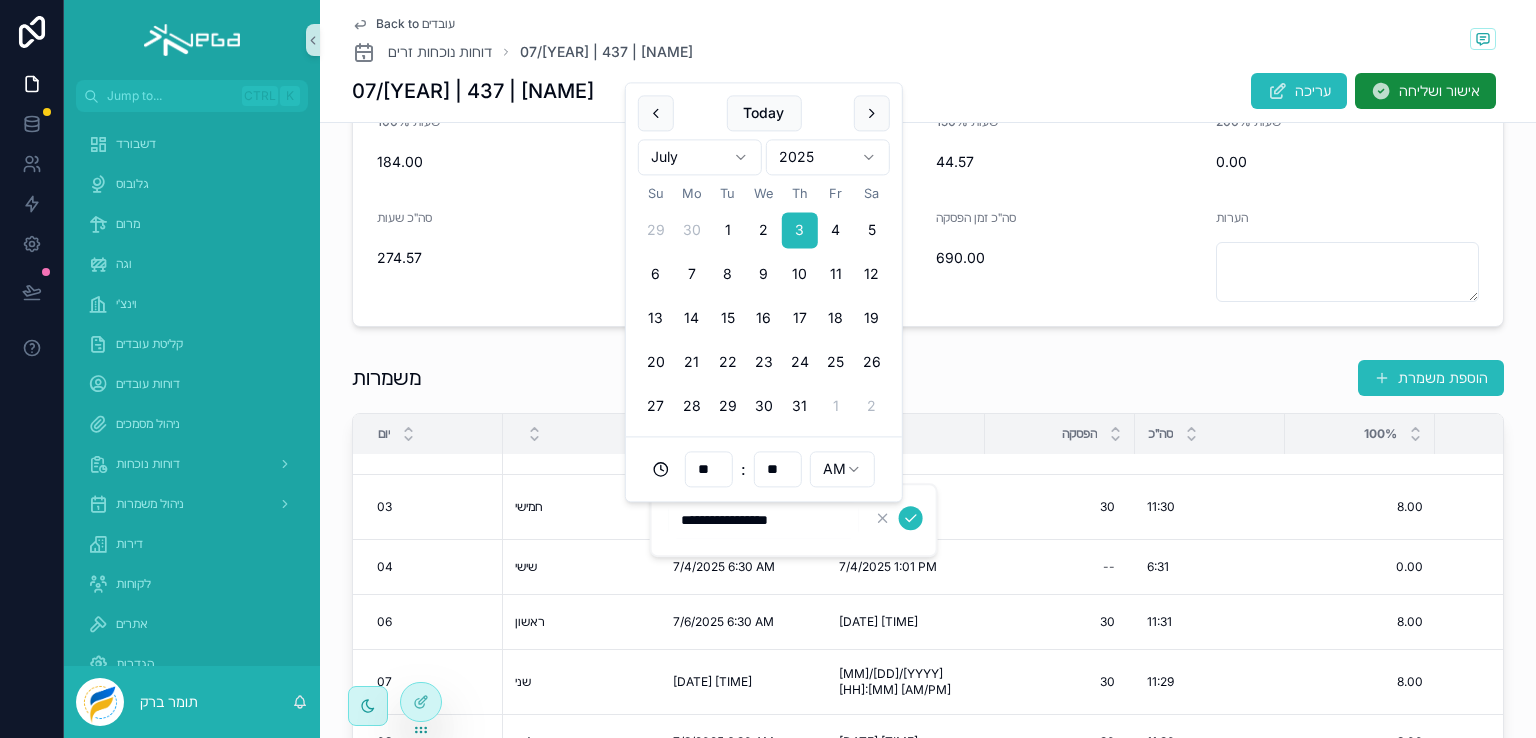 click on "משמרות הוספת משמרת" at bounding box center (928, 378) 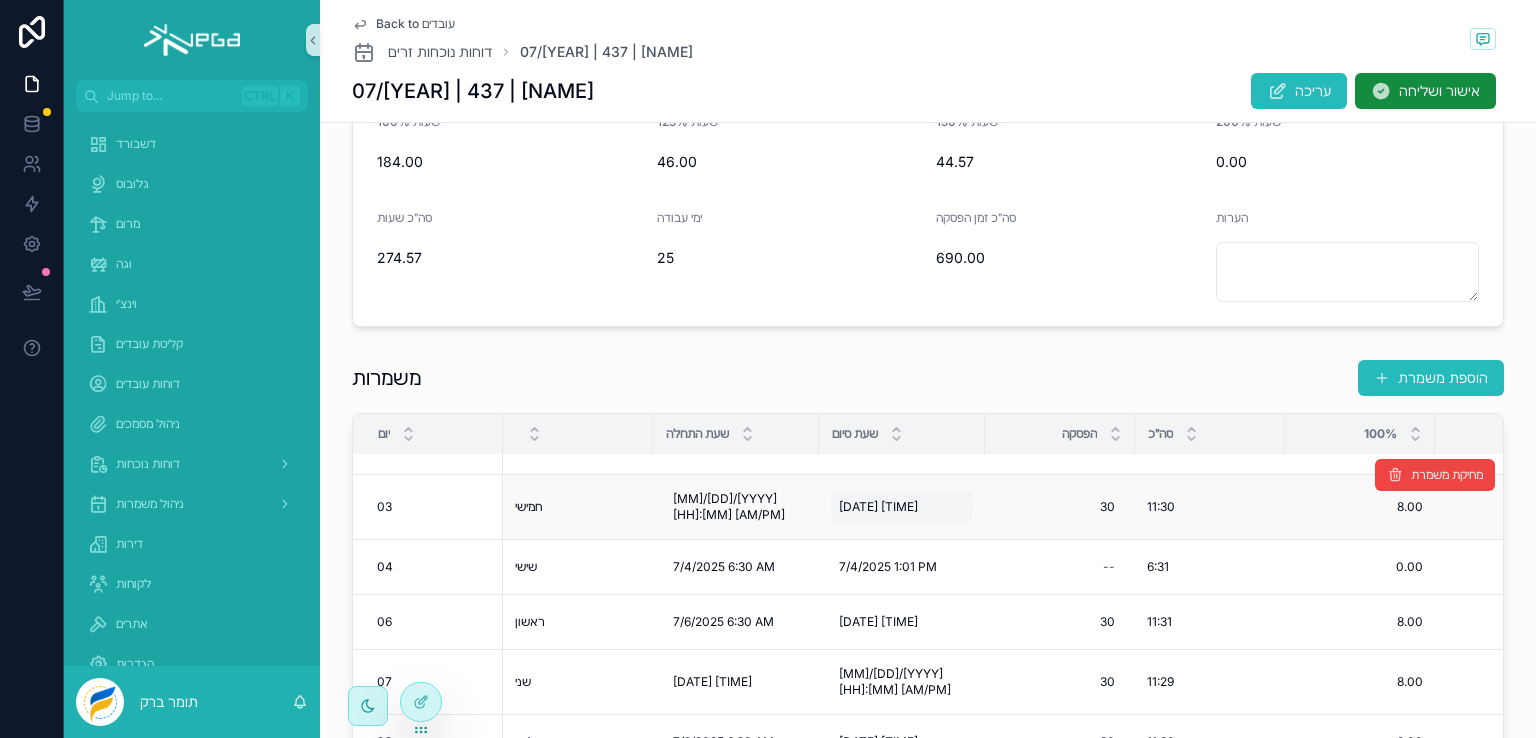 click on "[DATE] [TIME]" at bounding box center (878, 507) 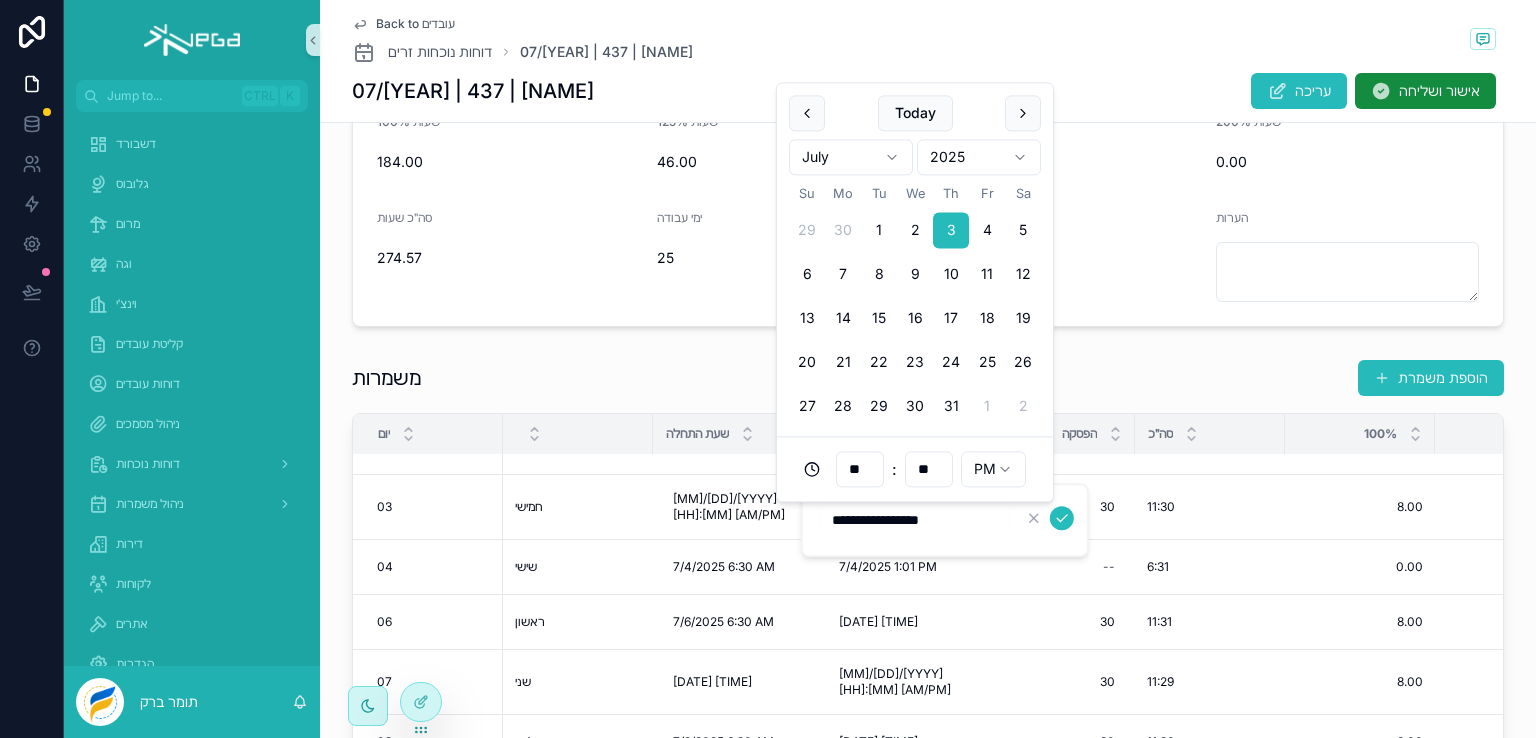 click on "משמרות הוספת משמרת יום שעת התחלה שעת סיום הפסקה סה״כ 100% 125% 150% 200% היעדרות חג סוג משמרת הערות 01 01 שלישי שלישי [MM]/[DD]/[YYYY] [HH]:[MM] [AM/PM] [MM]/[DD]/[YYYY] [HH]:[MM] [AM/PM] [MM]/[DD]/[YYYY] [HH]:[MM] [AM/PM] [MM]/[DD]/[YYYY] [HH]:[MM] [AM/PM] 30 30 11:21 11:21 8.00 8.00 2.00 2.00 1.35 1.35 0.00 0.00 בוקר -- מחיקת משמרת 02 02 רביעי רביעי [MM]/[DD]/[YYYY] [HH]:[MM] [AM/PM] [MM]/[DD]/[YYYY] [HH]:[MM] [AM/PM] [MM]/[DD]/[YYYY] [HH]:[MM] [AM/PM] [MM]/[DD]/[YYYY] [HH]:[MM] [AM/PM] 30 30 11:30 11:30 8.00 8.00 2.00 2.00 1.50 1.50 0.00 0.00 בוקר -- מחיקת משמרת 03 03 חמישי חמישי [MM]/[DD]/[YYYY] [HH]:[MM] [AM/PM] [MM]/[DD]/[YYYY] [HH]:[MM] [AM/PM] [MM]/[DD]/[YYYY] [HH]:[MM] [AM/PM] [MM]/[DD]/[YYYY] [HH]:[MM] [AM/PM] 30 30 11:30 11:30 8.00 8.00 2.00 2.00 1.50 1.50 0.00 0.00 בוקר -- מחיקת משמרת 04 04 שישי שישי [MM]/[DD]/[YYYY] [HH]:[MM] [AM/PM] [MM]/[DD]/[YYYY] [HH]:[MM] [AM/PM] [MM]/[DD]/[YYYY] [HH]:[MM] [AM/PM] [MM]/[DD]/[YYYY] [HH]:[MM] [AM/PM] -- 6:31 6:31 0.00 0.00 0.00 0.00 6.52 6.52 0.00 0.00 בוקר -- מחיקת משמרת 06 06 ראשון ראשון [MM]/[DD]/[YYYY] [HH]:[MM] [AM/PM] [MM]/[DD]/[YYYY] [HH]:[MM] [AM/PM] [MM]/[DD]/[YYYY] [HH]:[MM] [AM/PM] [MM]/[DD]/[YYYY] [HH]:[MM] [AM/PM] 30 30 11:31 11:31 --" at bounding box center (928, 668) 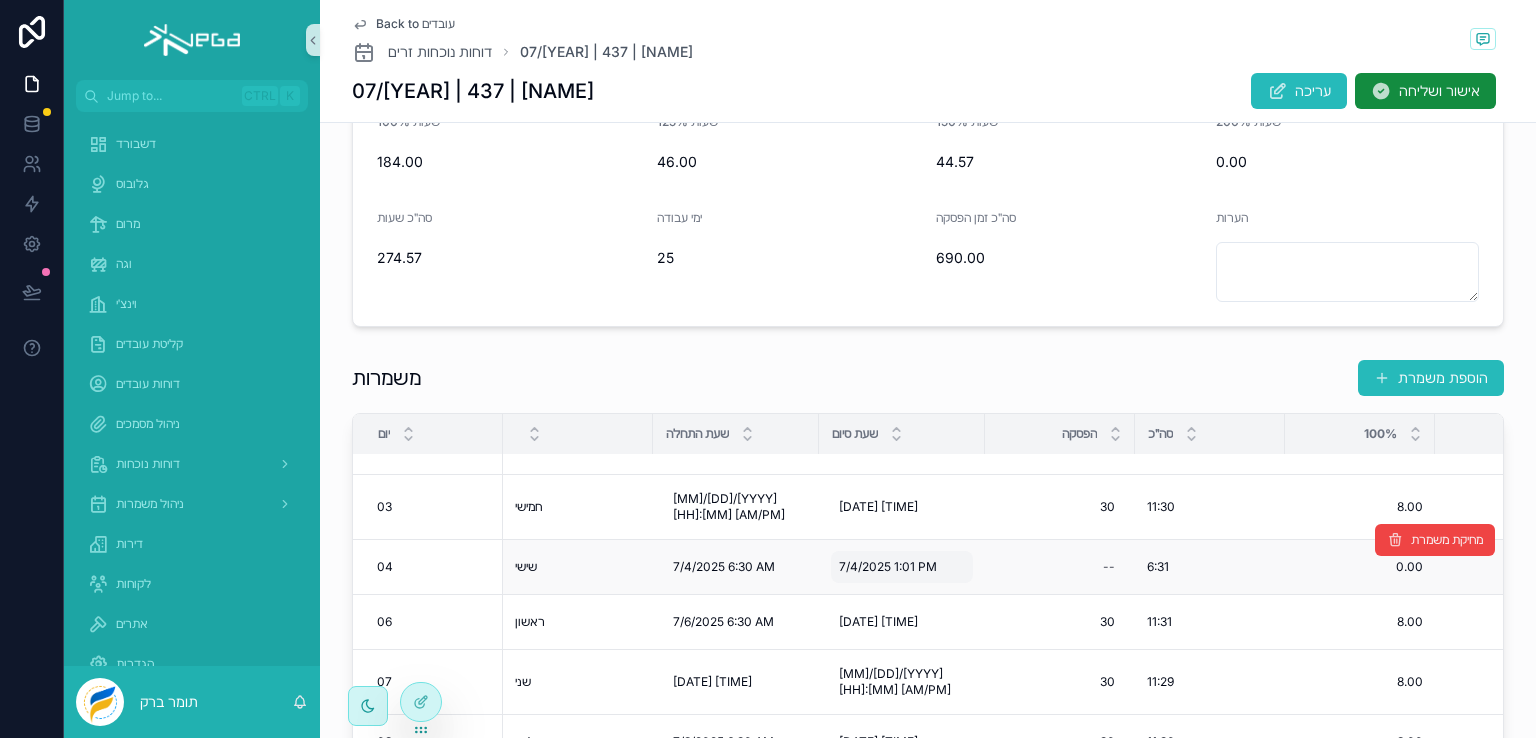 click on "7/4/2025 1:01 PM" at bounding box center [888, 567] 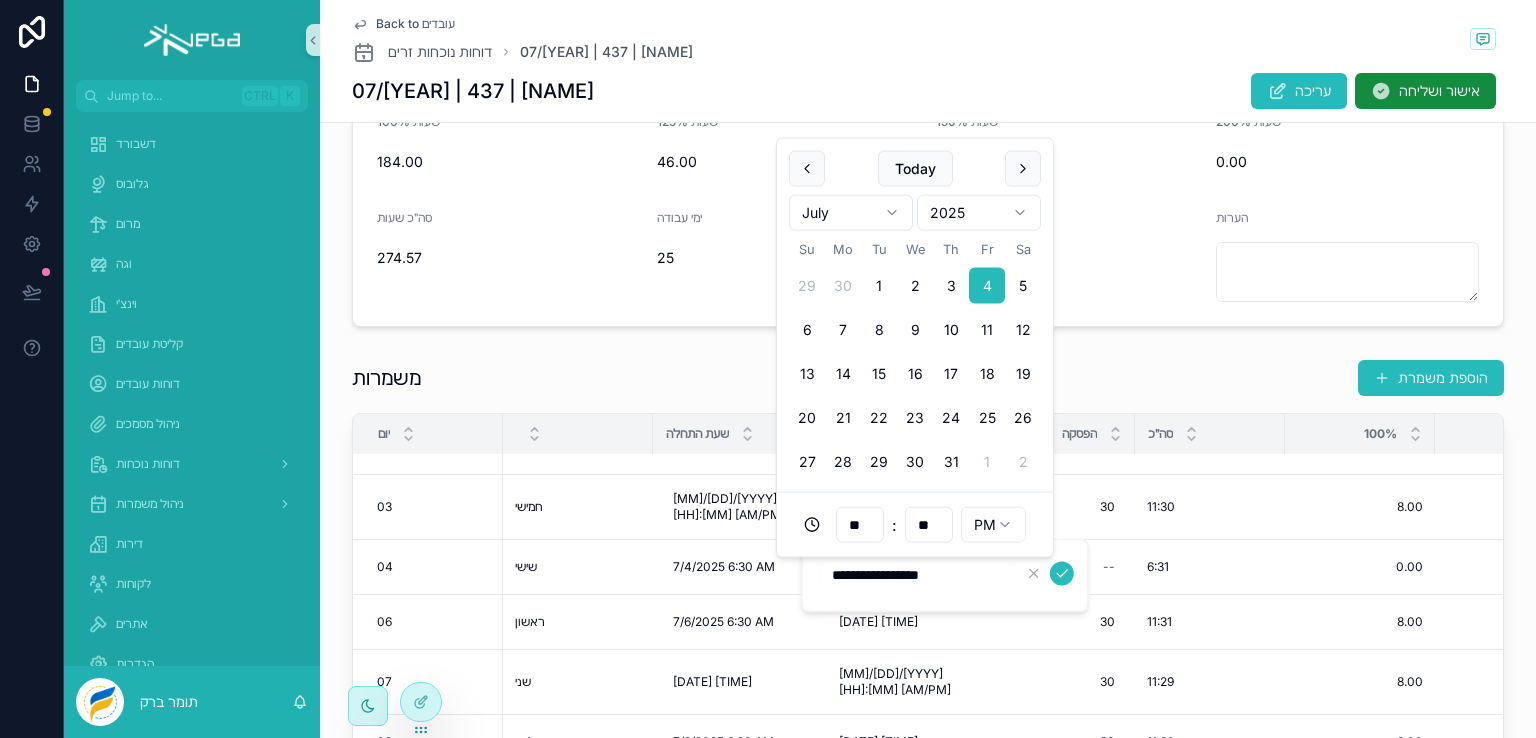 click on "משמרות הוספת משמרת יום שעת התחלה שעת סיום הפסקה סה״כ 100% 125% 150% 200% היעדרות חג סוג משמרת הערות 01 01 שלישי שלישי [MM]/[DD]/[YYYY] [HH]:[MM] [AM/PM] [MM]/[DD]/[YYYY] [HH]:[MM] [AM/PM] [MM]/[DD]/[YYYY] [HH]:[MM] [AM/PM] [MM]/[DD]/[YYYY] [HH]:[MM] [AM/PM] 30 30 11:21 11:21 8.00 8.00 2.00 2.00 1.35 1.35 0.00 0.00 בוקר -- מחיקת משמרת 02 02 רביעי רביעי [MM]/[DD]/[YYYY] [HH]:[MM] [AM/PM] [MM]/[DD]/[YYYY] [HH]:[MM] [AM/PM] [MM]/[DD]/[YYYY] [HH]:[MM] [AM/PM] [MM]/[DD]/[YYYY] [HH]:[MM] [AM/PM] 30 30 11:30 11:30 8.00 8.00 2.00 2.00 1.50 1.50 0.00 0.00 בוקר -- מחיקת משמרת 03 03 חמישי חמישי [MM]/[DD]/[YYYY] [HH]:[MM] [AM/PM] [MM]/[DD]/[YYYY] [HH]:[MM] [AM/PM] [MM]/[DD]/[YYYY] [HH]:[MM] [AM/PM] [MM]/[DD]/[YYYY] [HH]:[MM] [AM/PM] 30 30 11:30 11:30 8.00 8.00 2.00 2.00 1.50 1.50 0.00 0.00 בוקר -- מחיקת משמרת 04 04 שישי שישי [MM]/[DD]/[YYYY] [HH]:[MM] [AM/PM] [MM]/[DD]/[YYYY] [HH]:[MM] [AM/PM] [MM]/[DD]/[YYYY] [HH]:[MM] [AM/PM] [MM]/[DD]/[YYYY] [HH]:[MM] [AM/PM] -- 6:31 6:31 0.00 0.00 0.00 0.00 6.52 6.52 0.00 0.00 בוקר -- מחיקת משמרת 06 06 ראשון ראשון [MM]/[DD]/[YYYY] [HH]:[MM] [AM/PM] [MM]/[DD]/[YYYY] [HH]:[MM] [AM/PM] [MM]/[DD]/[YYYY] [HH]:[MM] [AM/PM] [MM]/[DD]/[YYYY] [HH]:[MM] [AM/PM] 30 30 11:31 11:31 --" at bounding box center (928, 668) 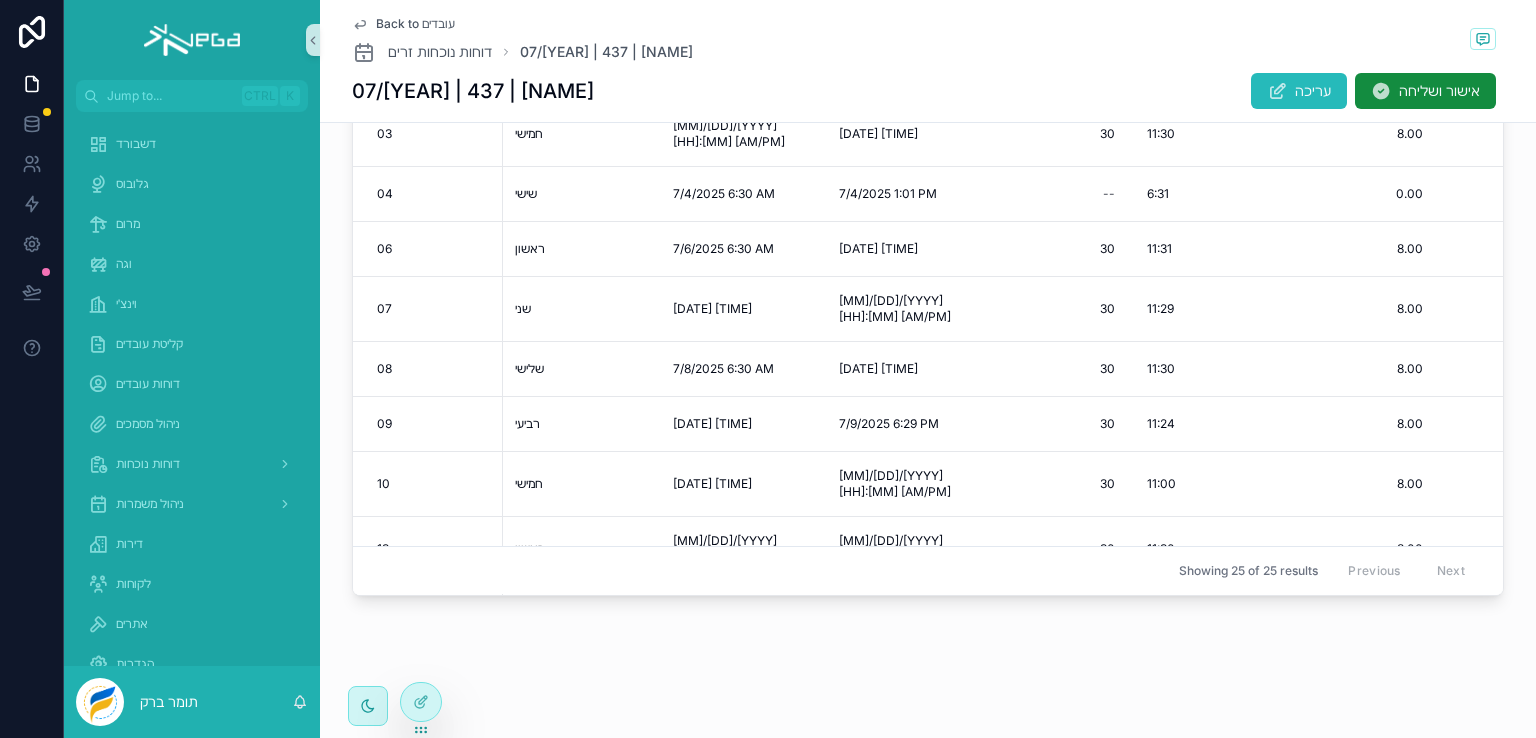 scroll, scrollTop: 373, scrollLeft: 0, axis: vertical 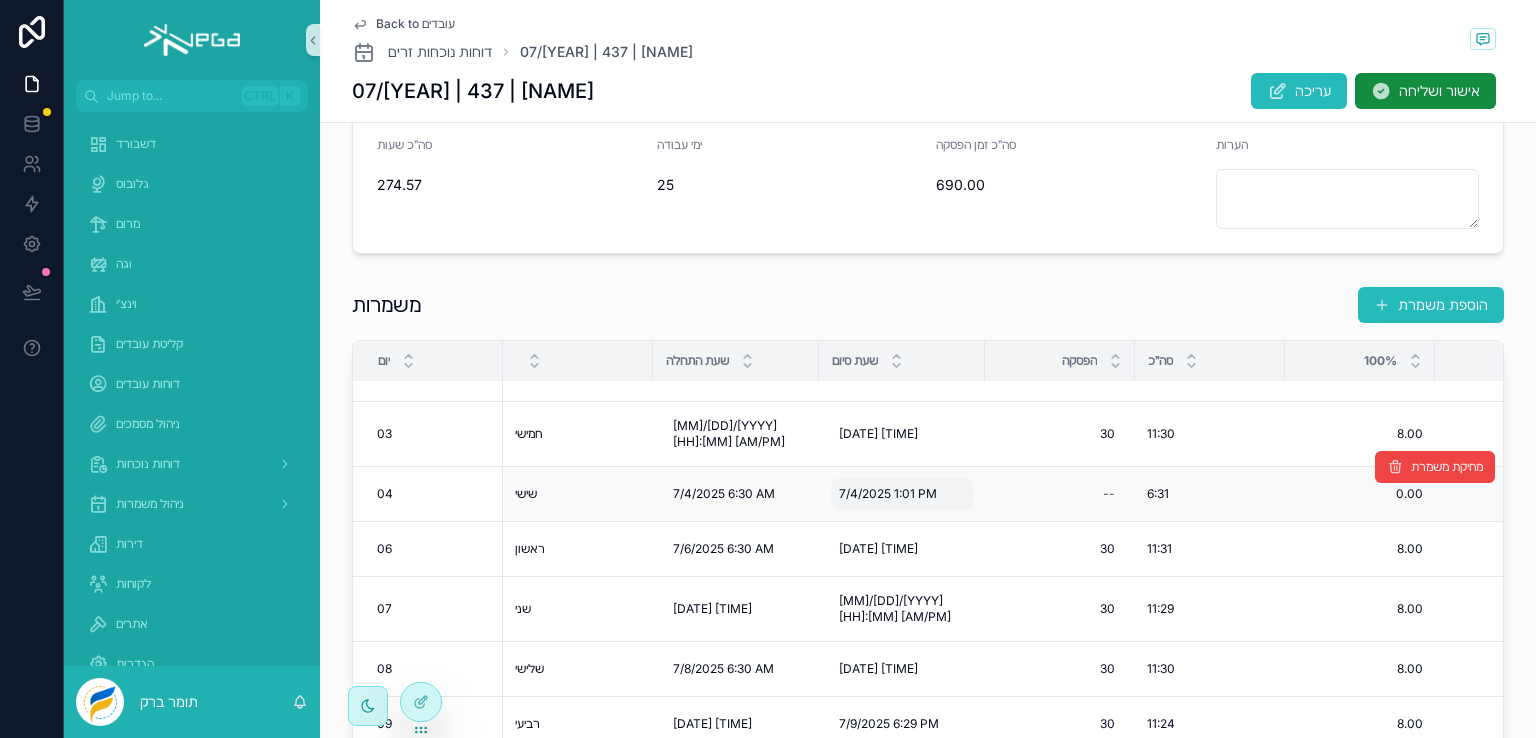click on "7/4/2025 1:01 PM" at bounding box center (888, 494) 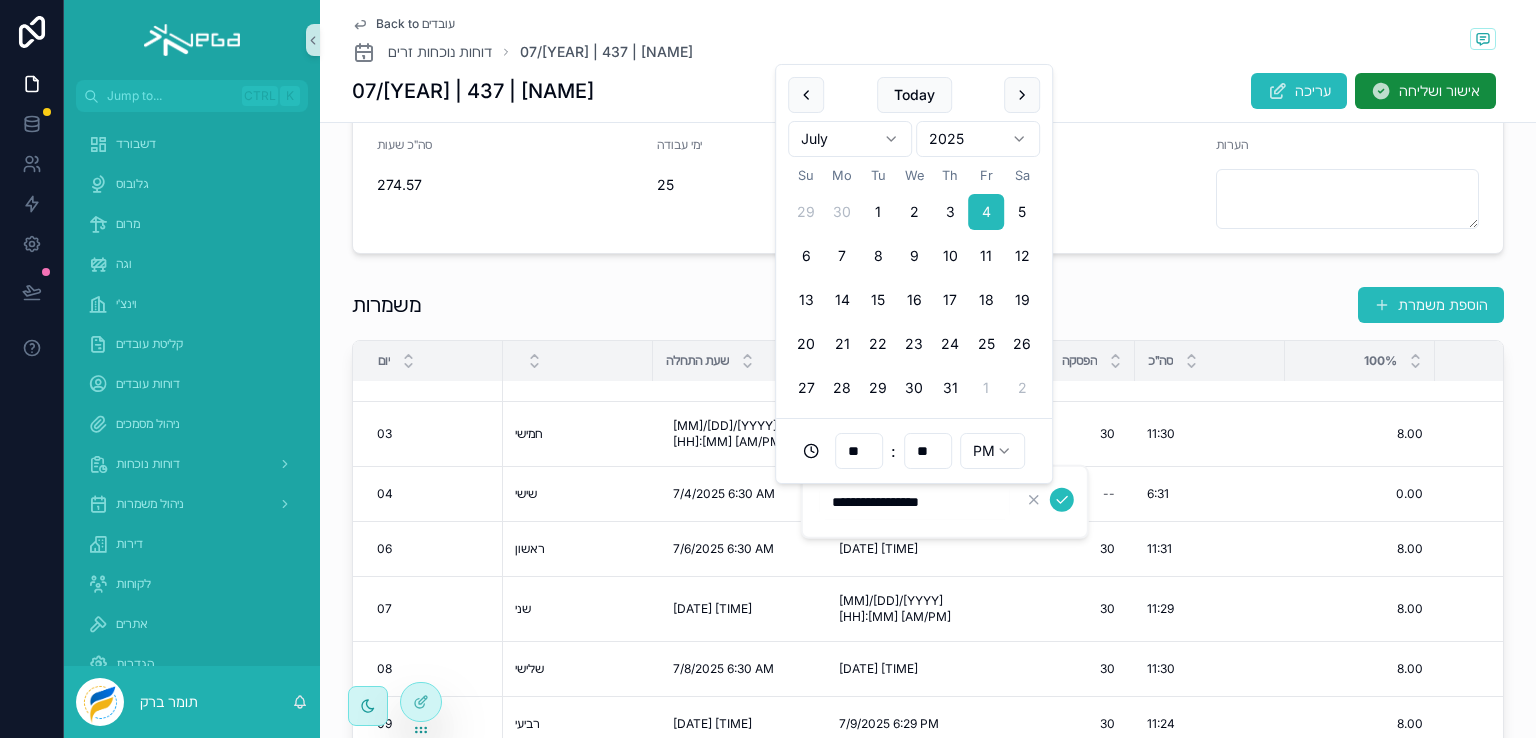 click on "משמרות הוספת משמרת" at bounding box center (928, 305) 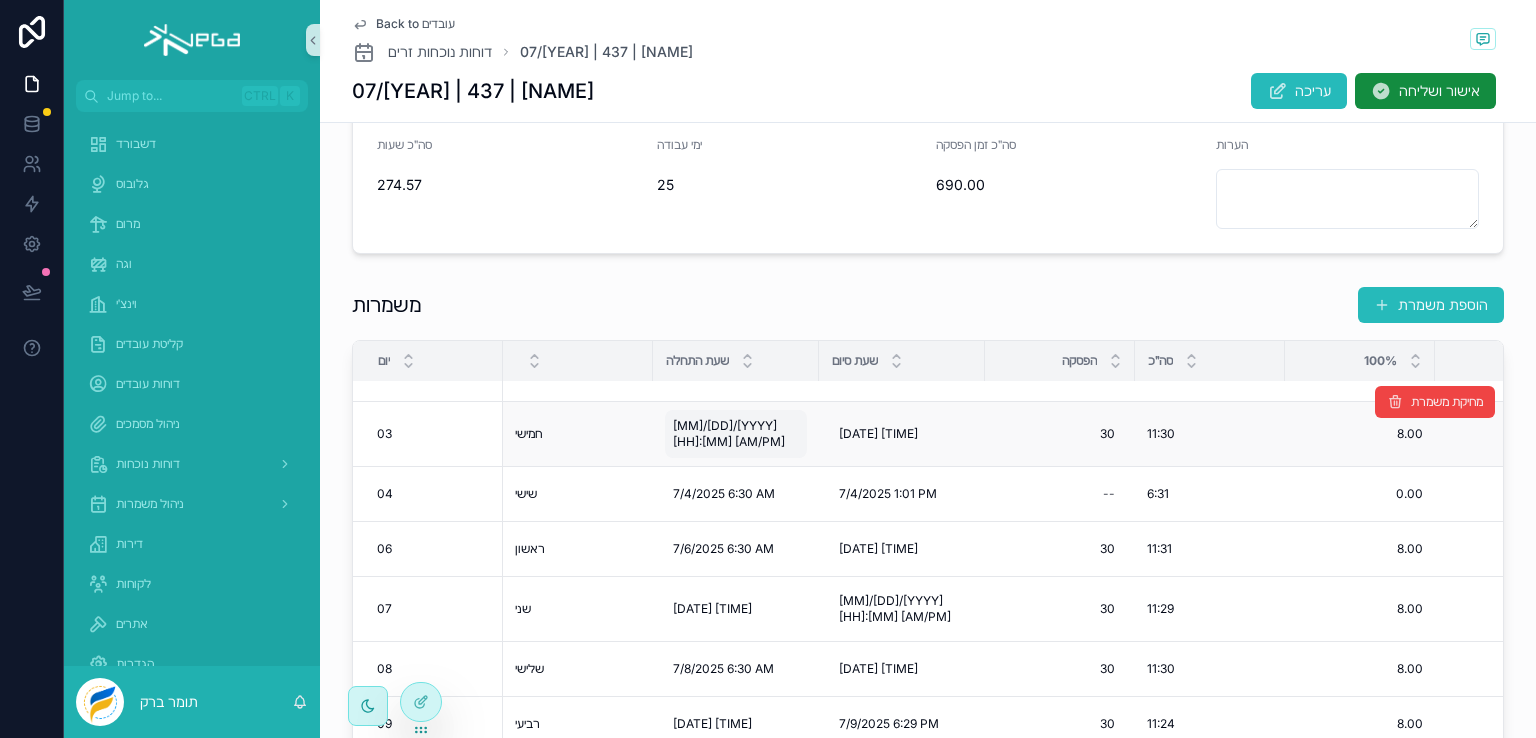 scroll, scrollTop: 0, scrollLeft: 0, axis: both 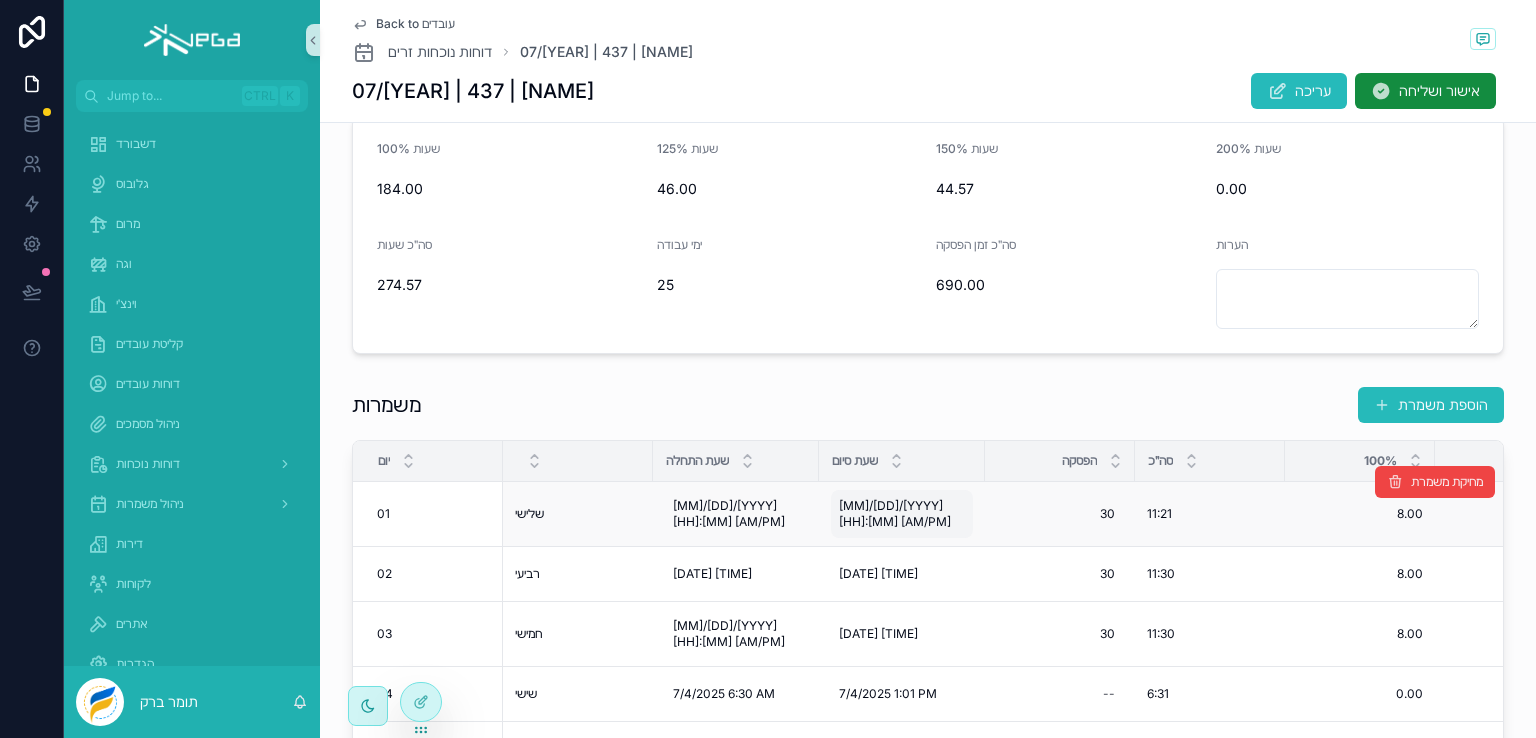 click on "[MM]/[DD]/[YYYY] [HH]:[MM] [AM/PM]" at bounding box center (902, 514) 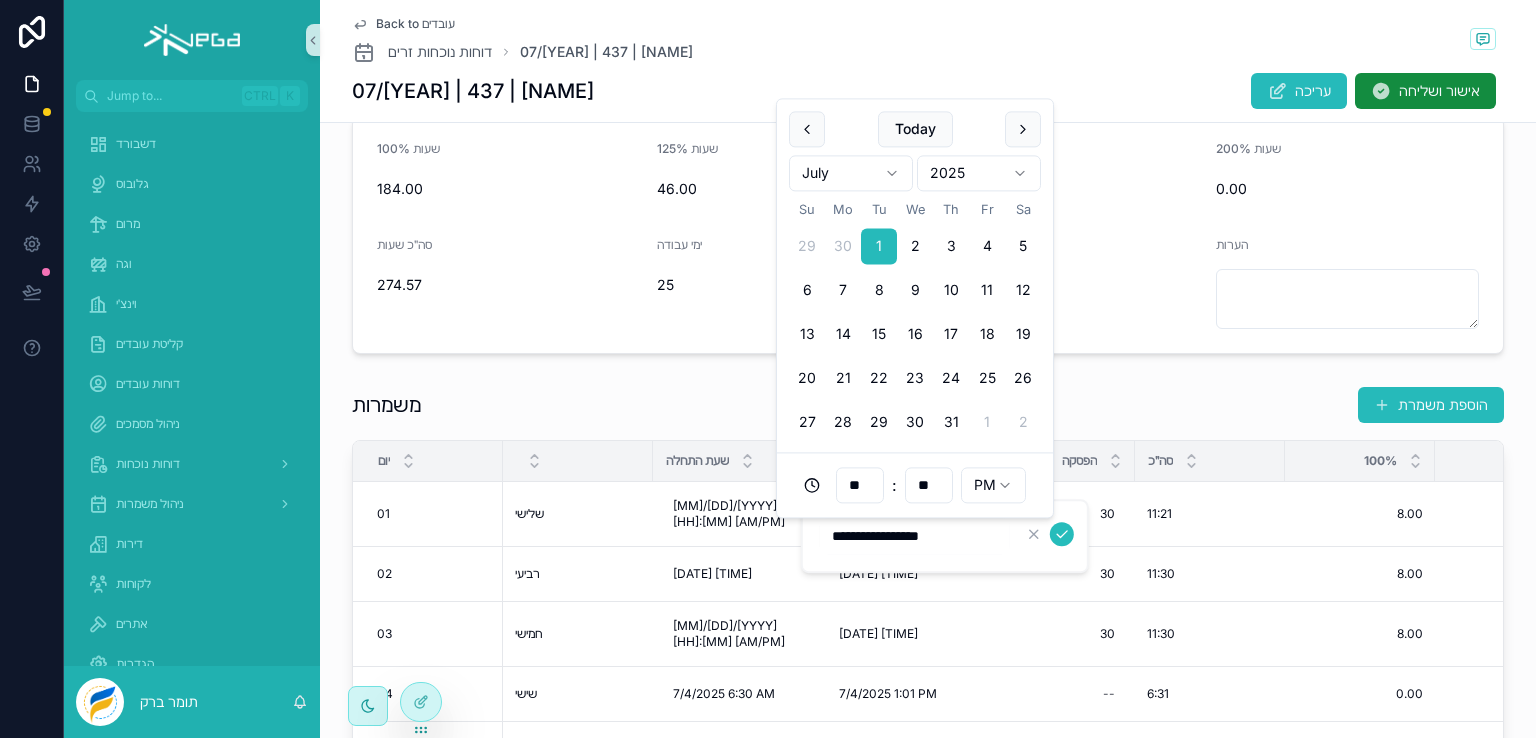 click on "משמרות הוספת משמרת" at bounding box center (928, 405) 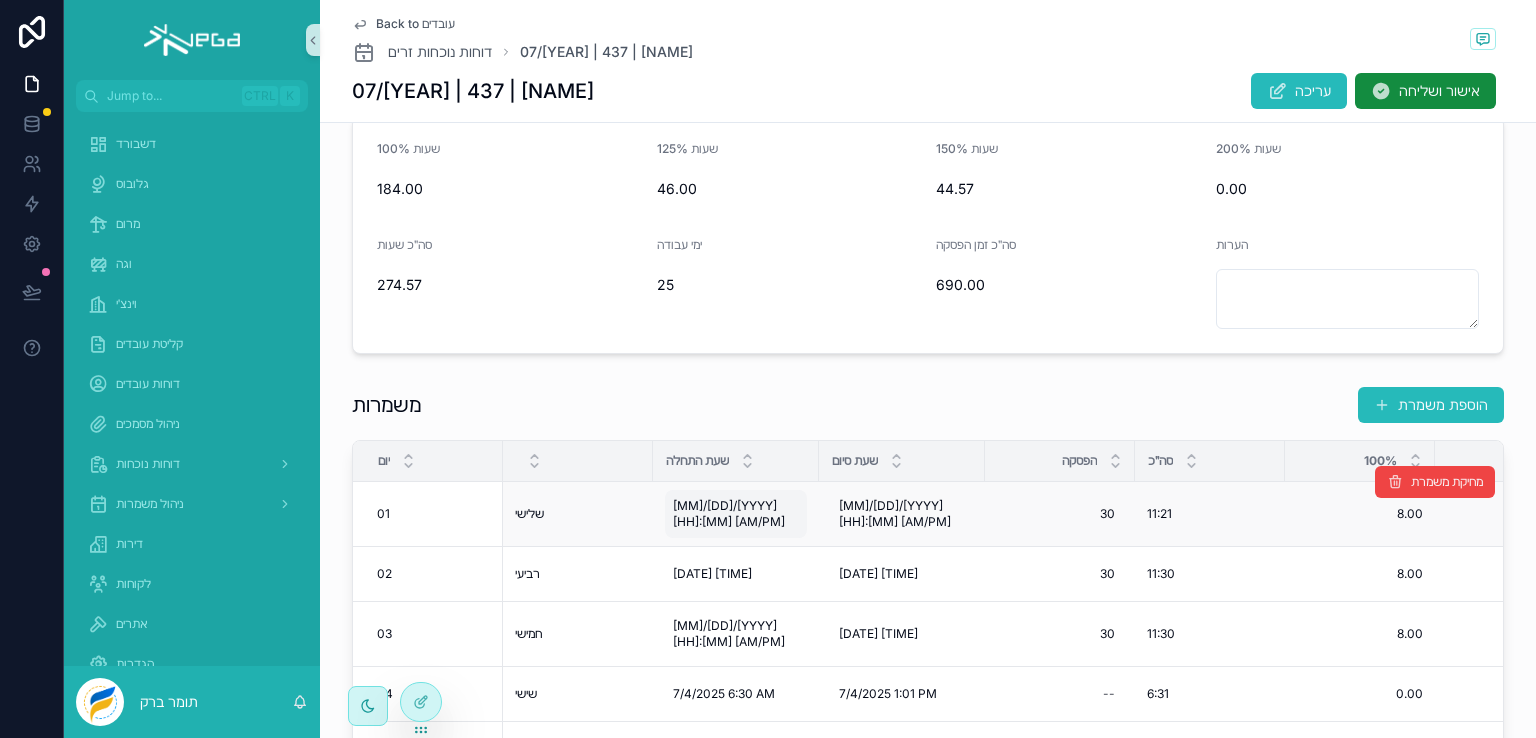 click on "[MM]/[DD]/[YYYY] [HH]:[MM] [AM/PM]" at bounding box center (736, 514) 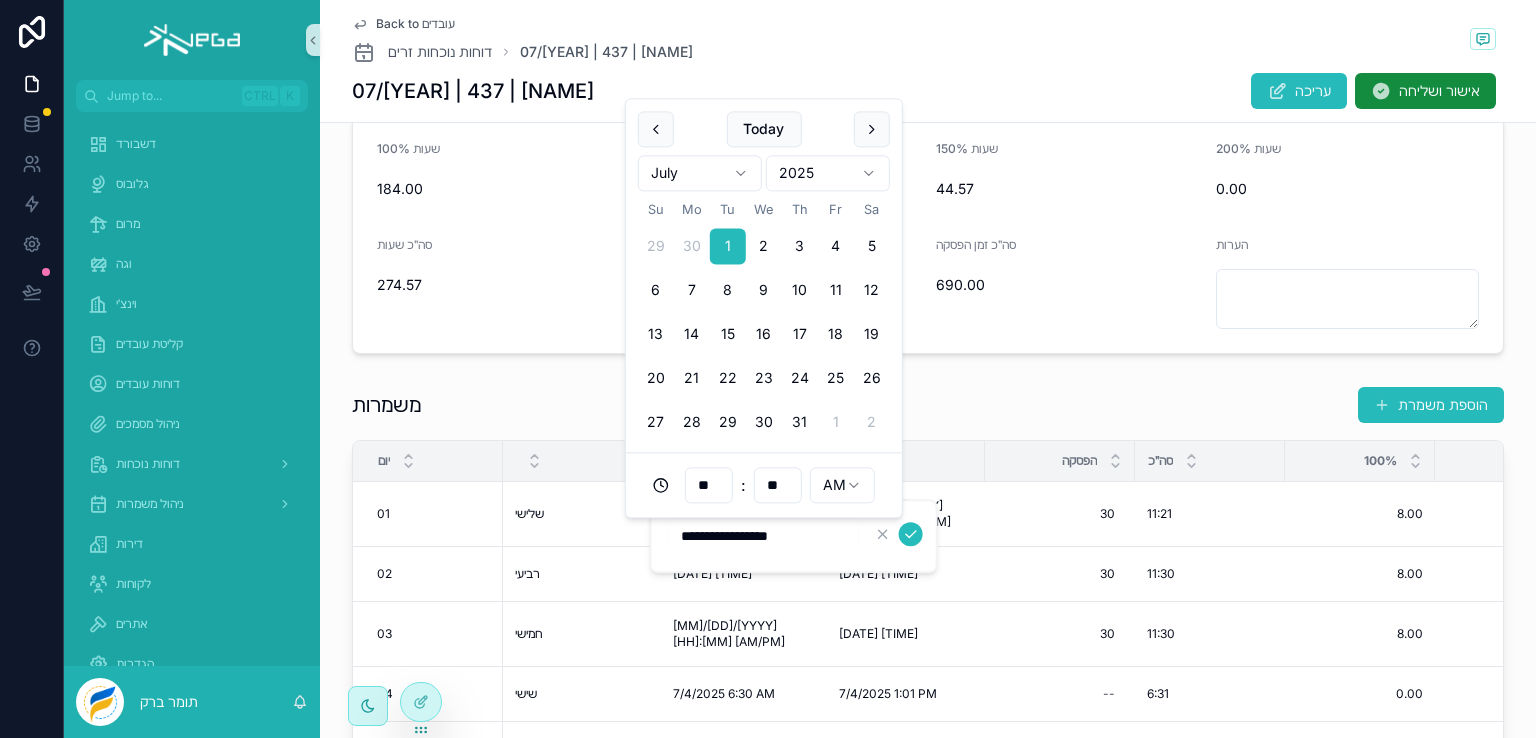 click on "משמרות הוספת משמרת" at bounding box center (928, 405) 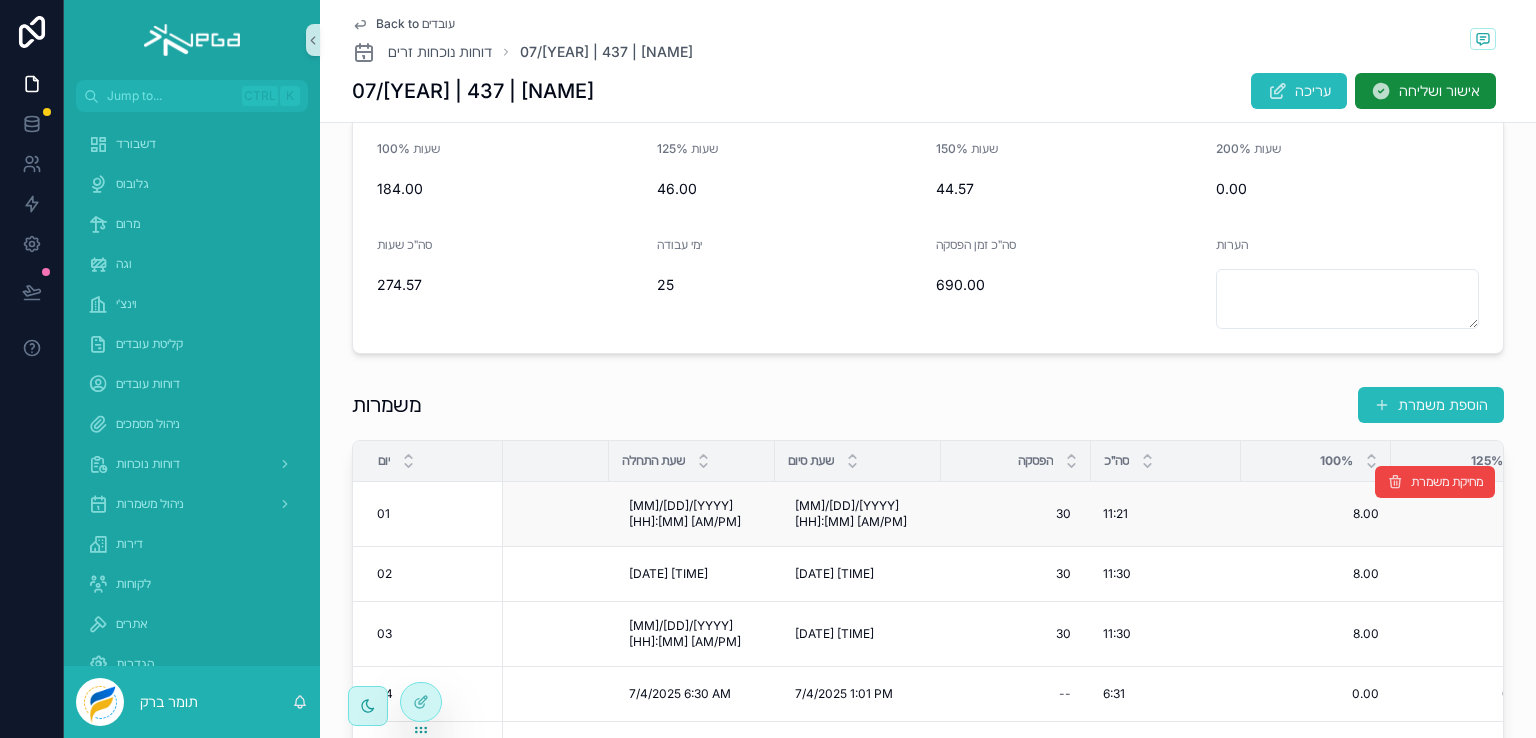 scroll, scrollTop: 0, scrollLeft: 0, axis: both 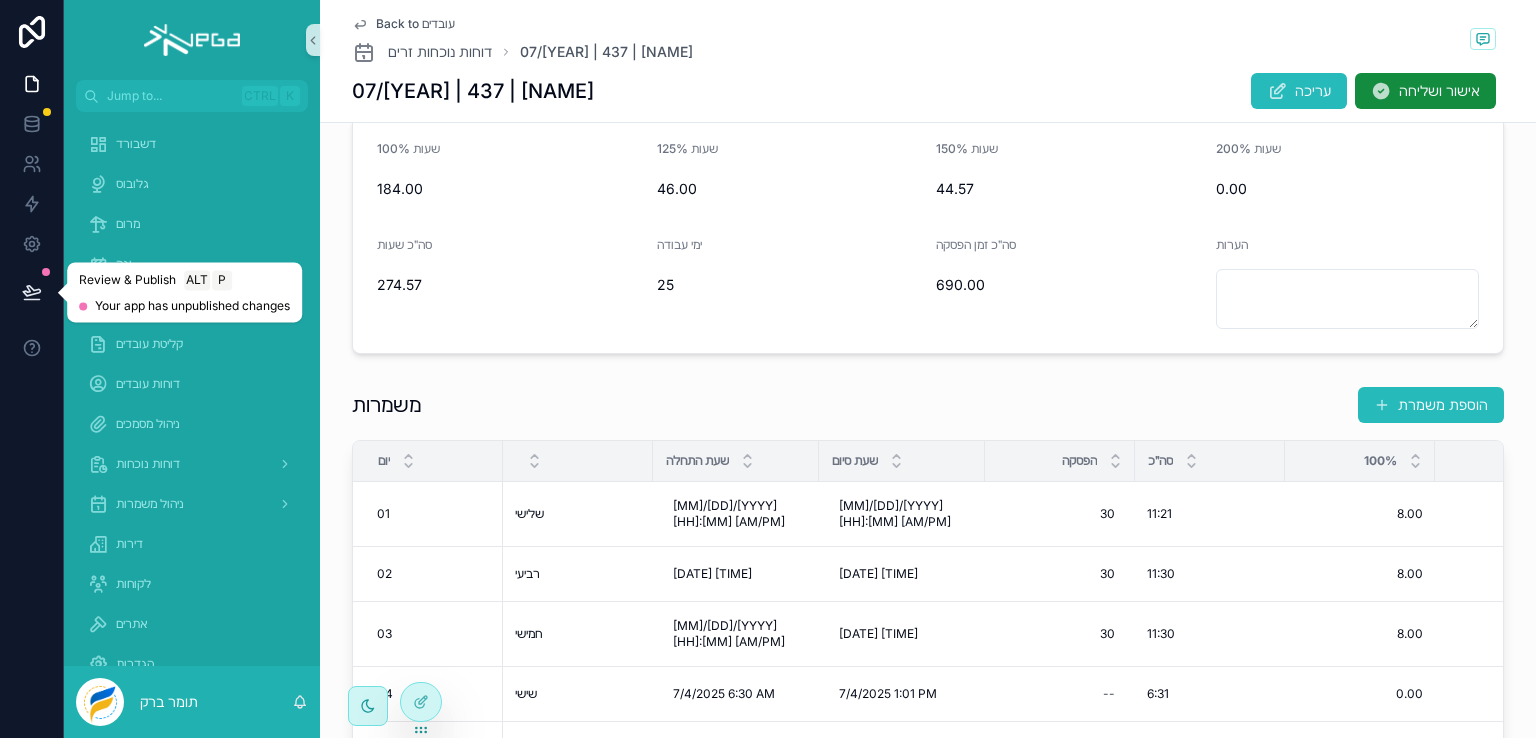 click 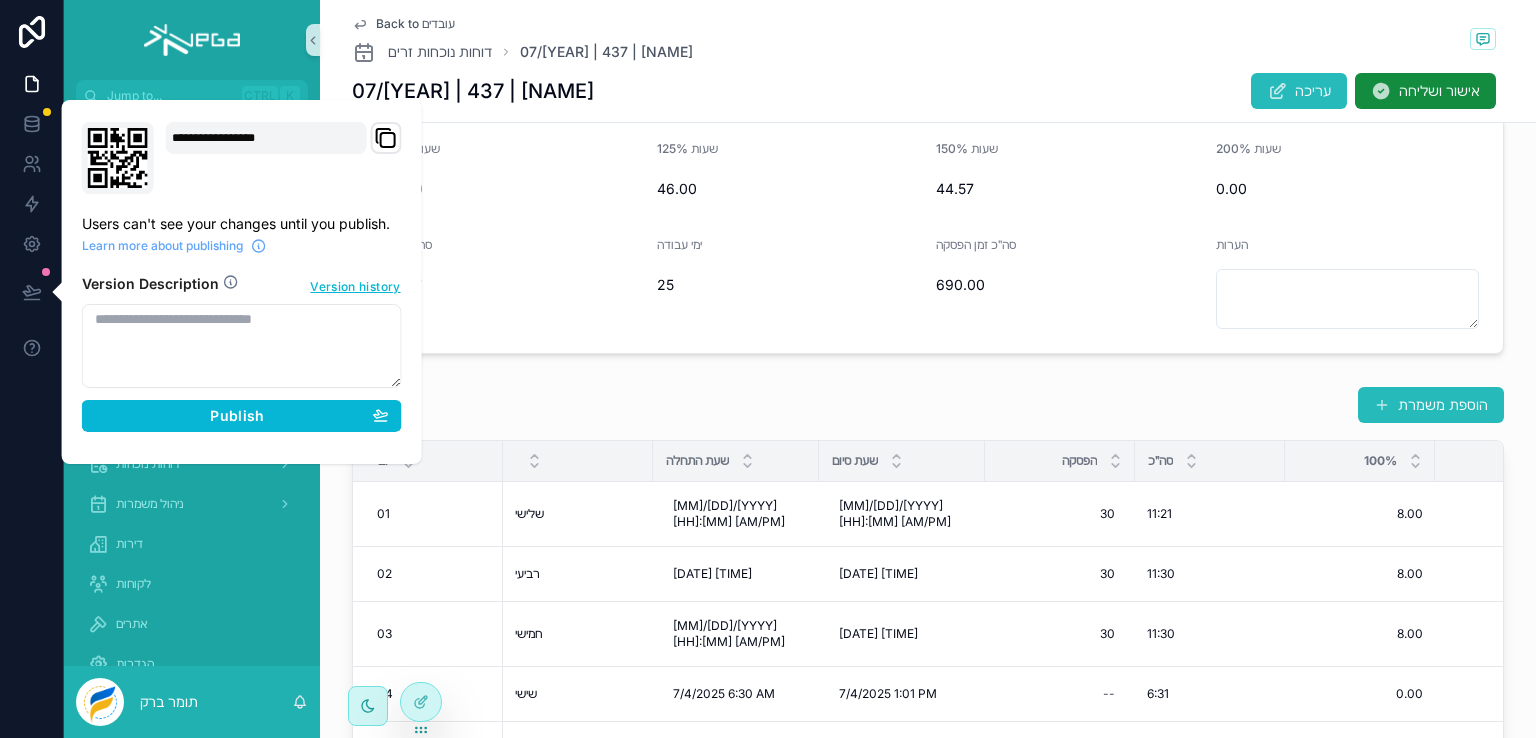 click at bounding box center (242, 346) 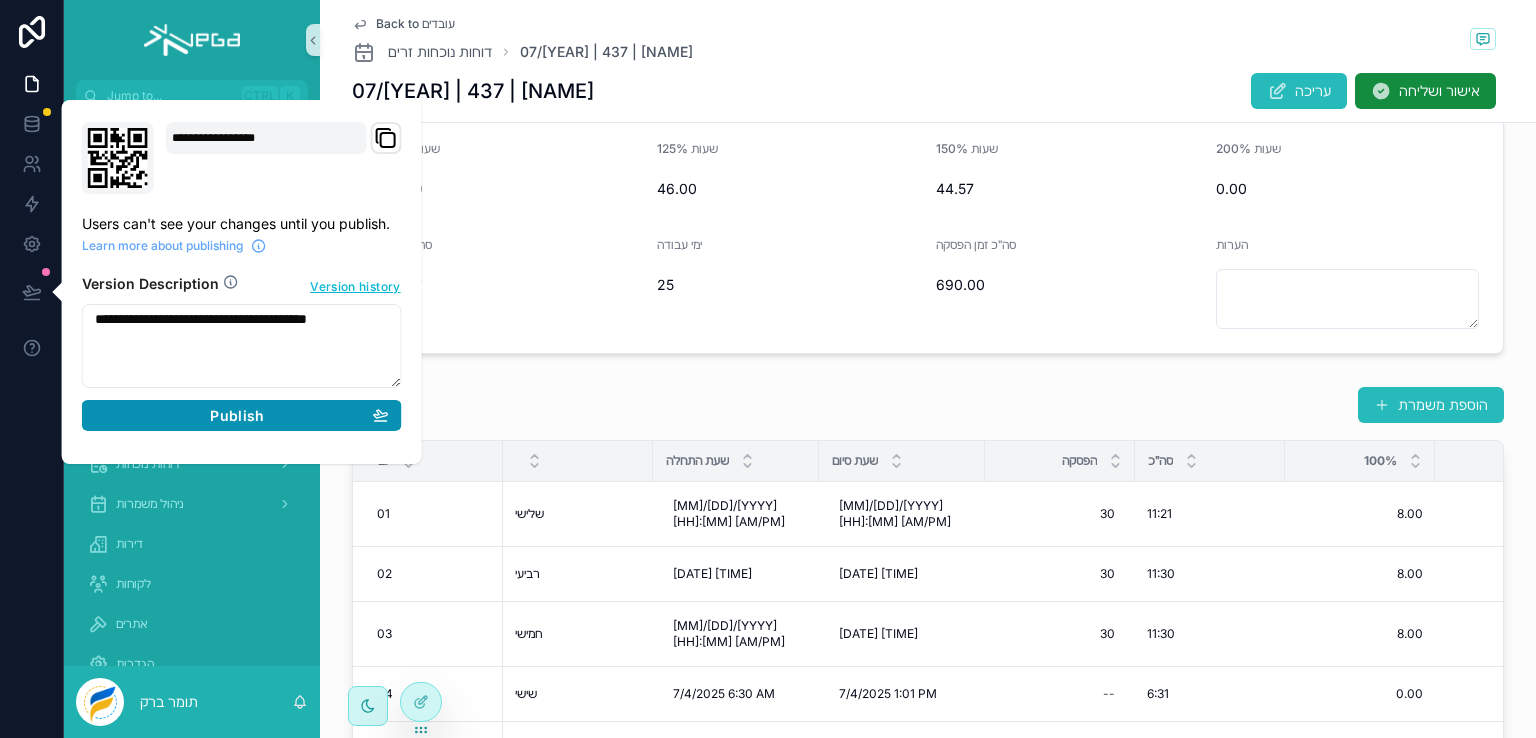 type on "**********" 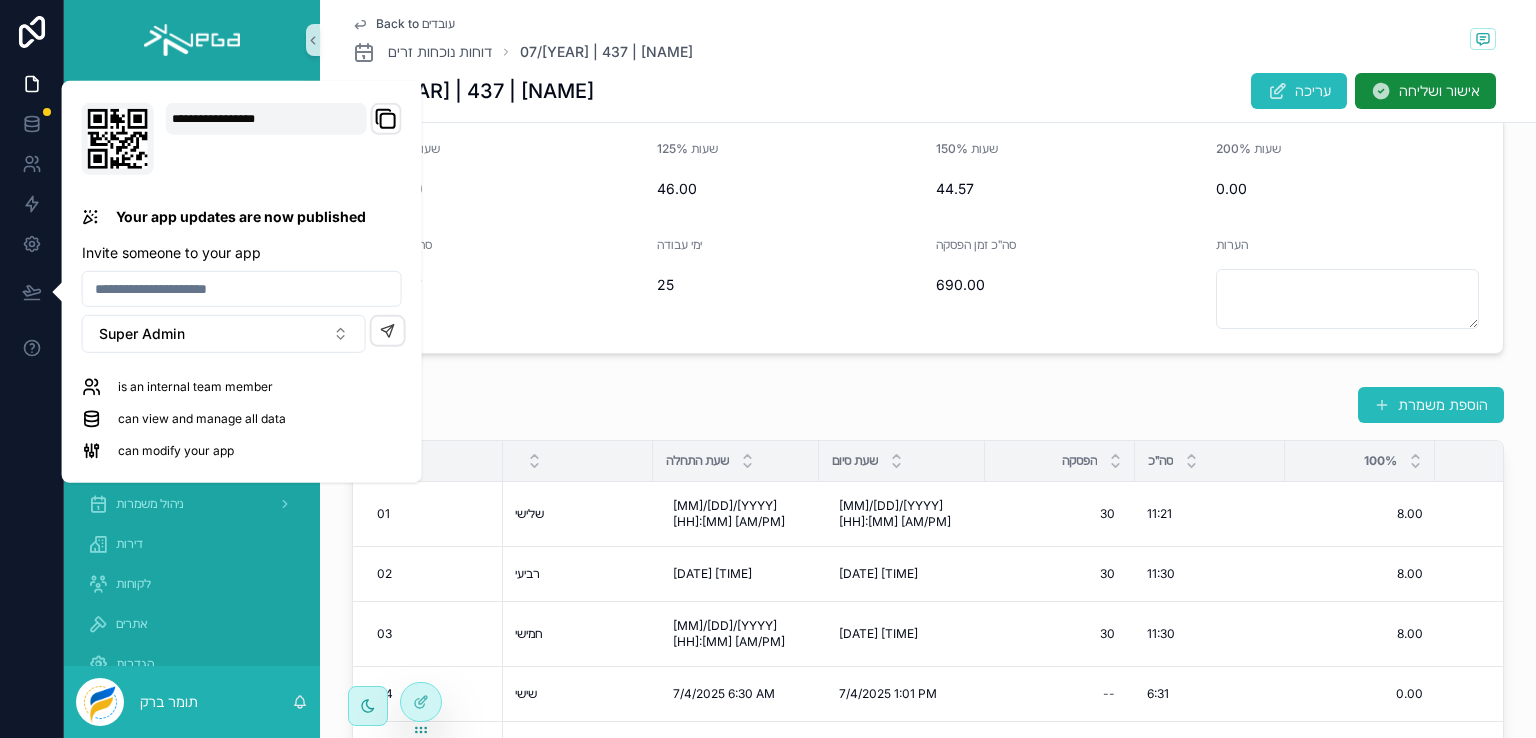 click at bounding box center (192, 40) 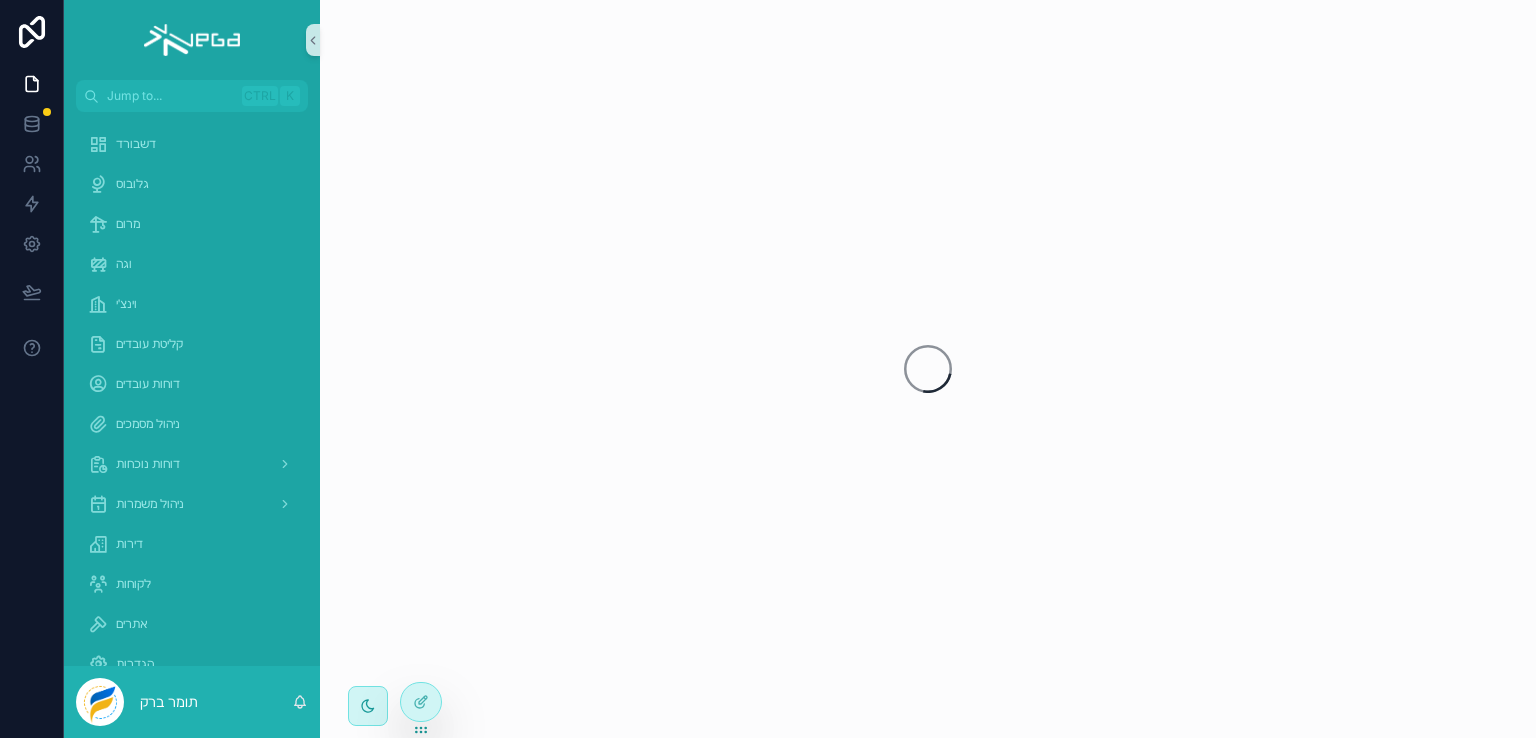 scroll, scrollTop: 0, scrollLeft: 0, axis: both 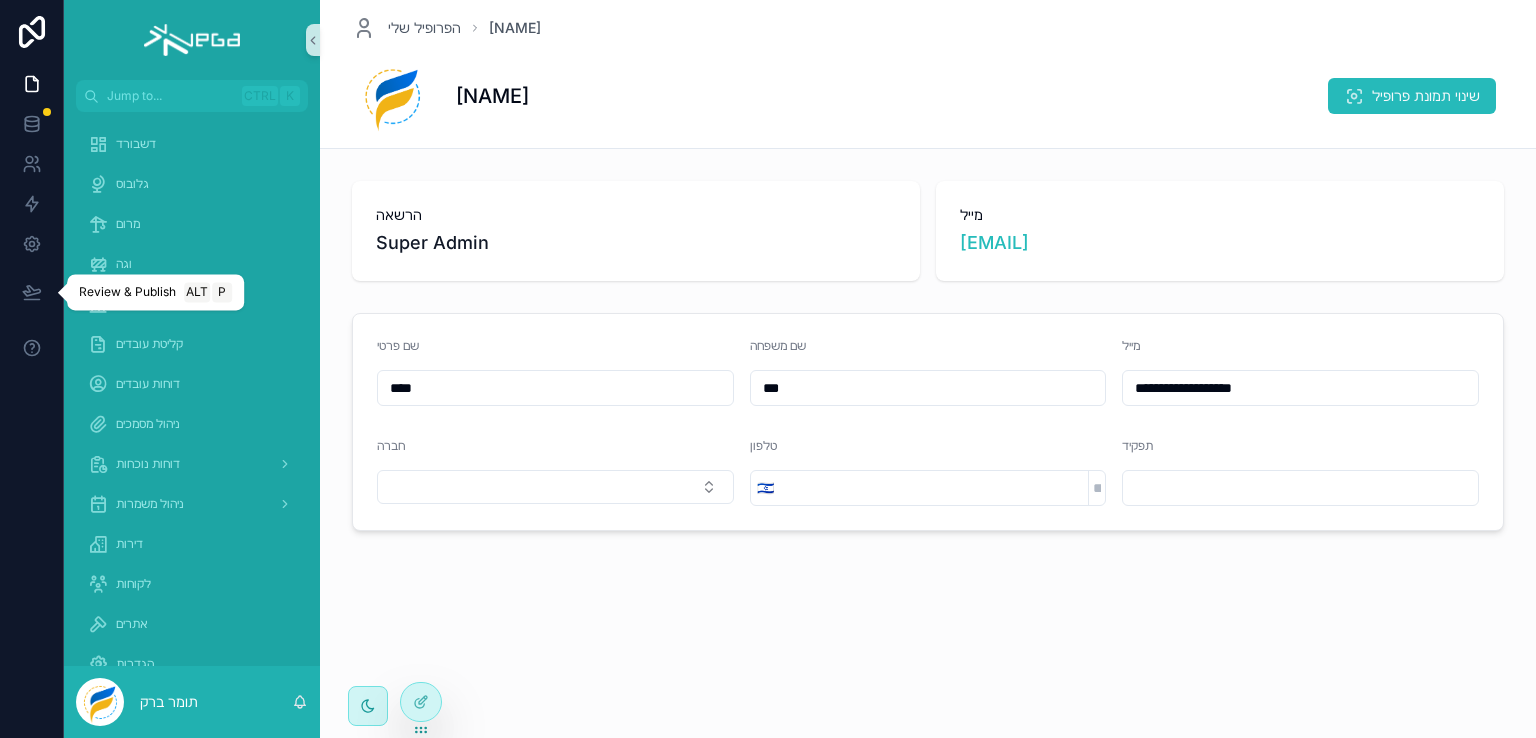 click on "Review & Publish" at bounding box center (127, 292) 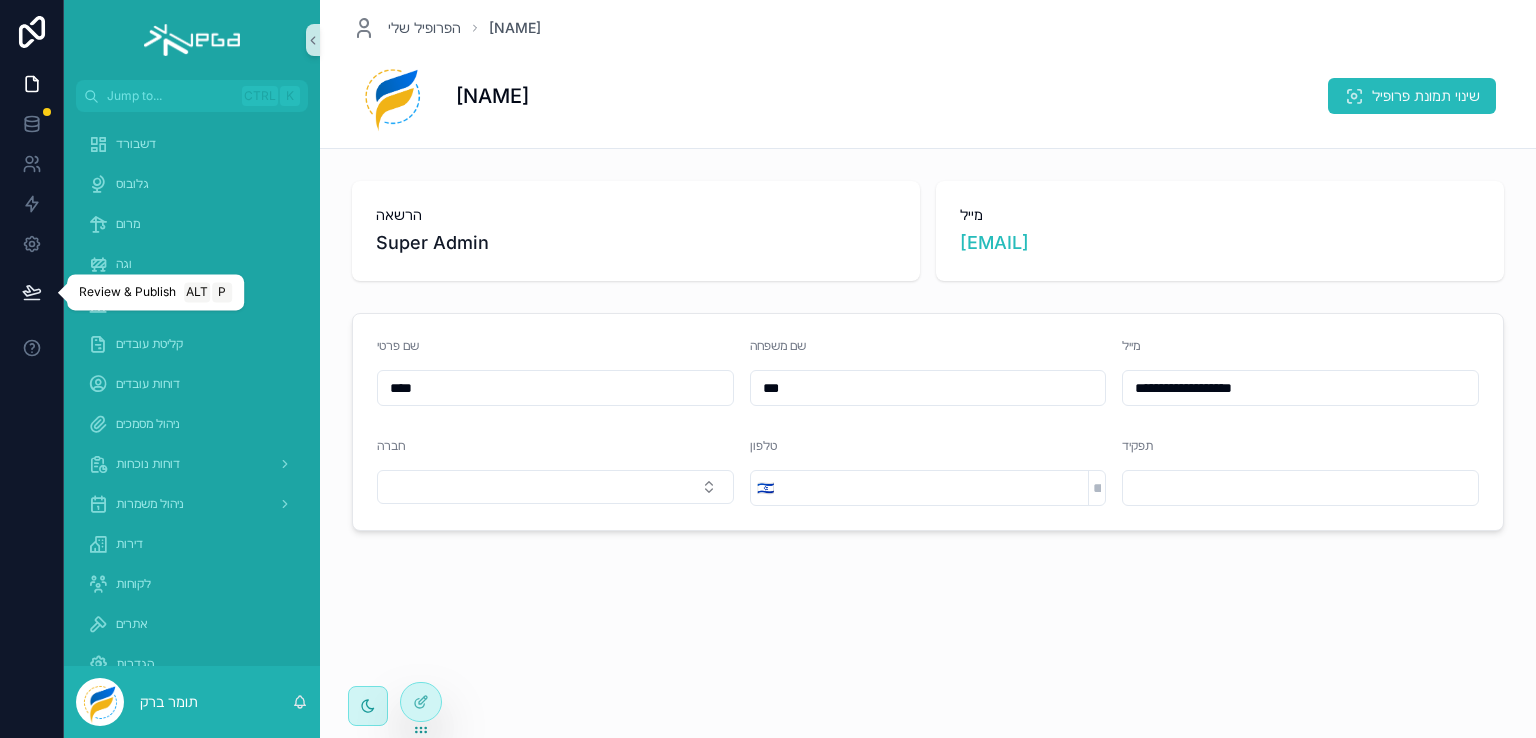 click 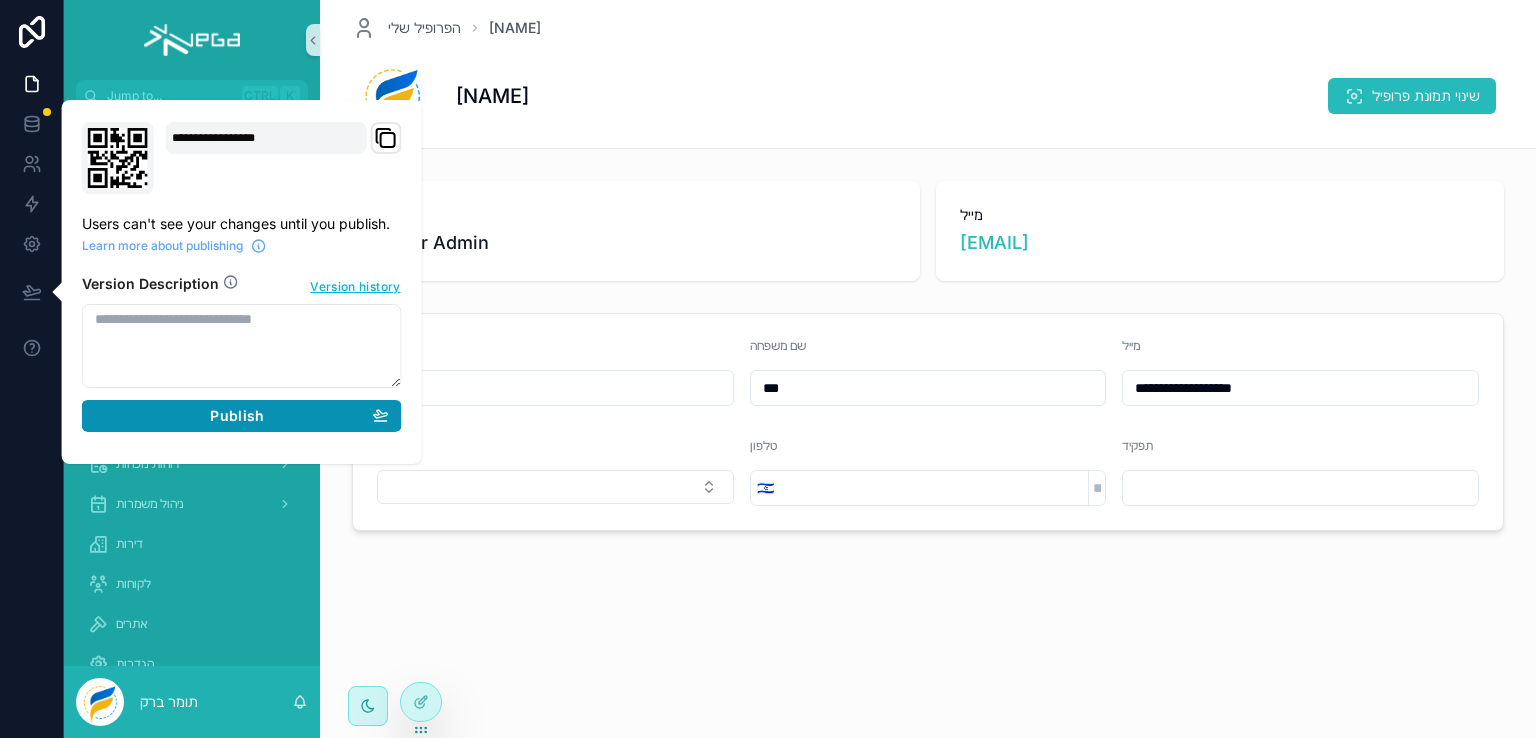 click on "Publish" at bounding box center [237, 416] 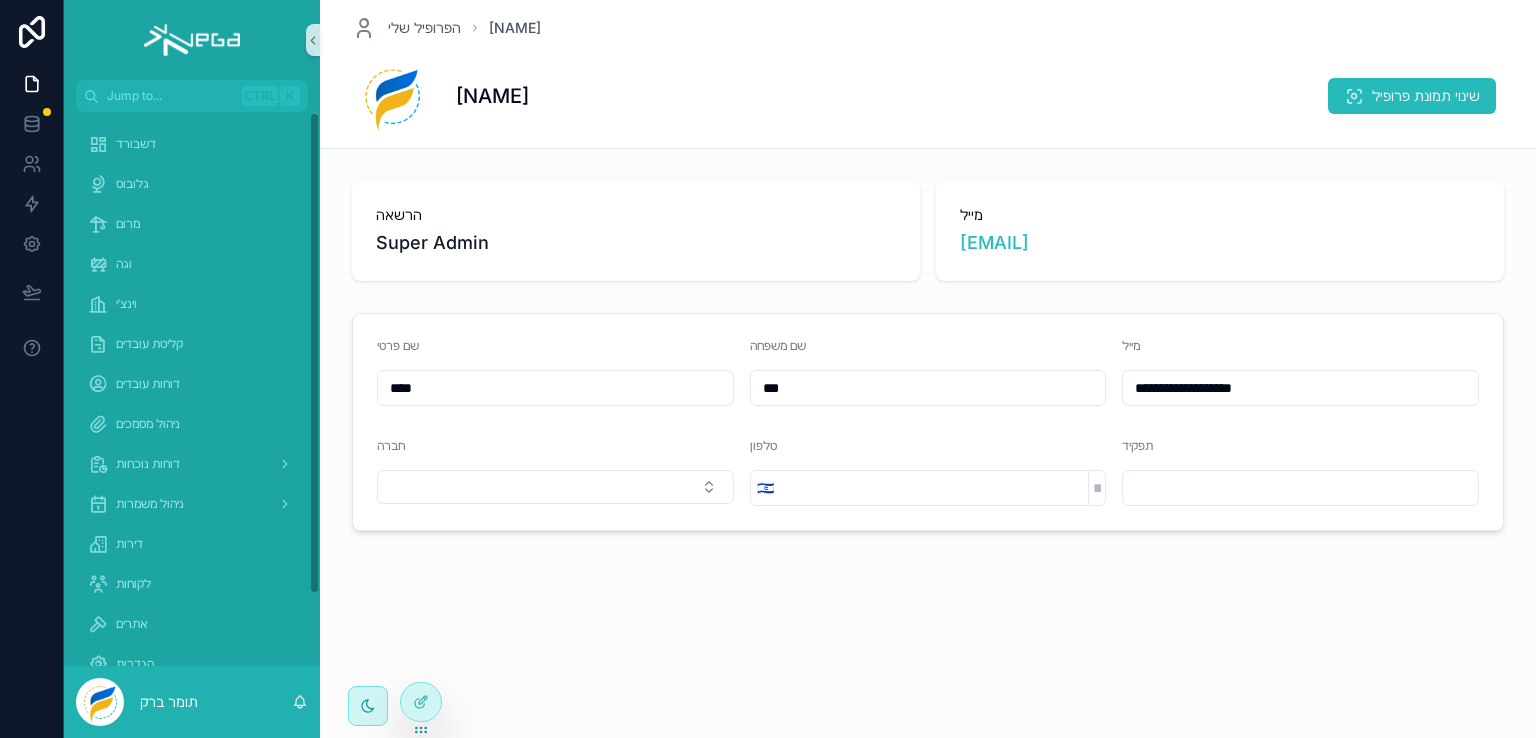 click on "**********" at bounding box center (928, 333) 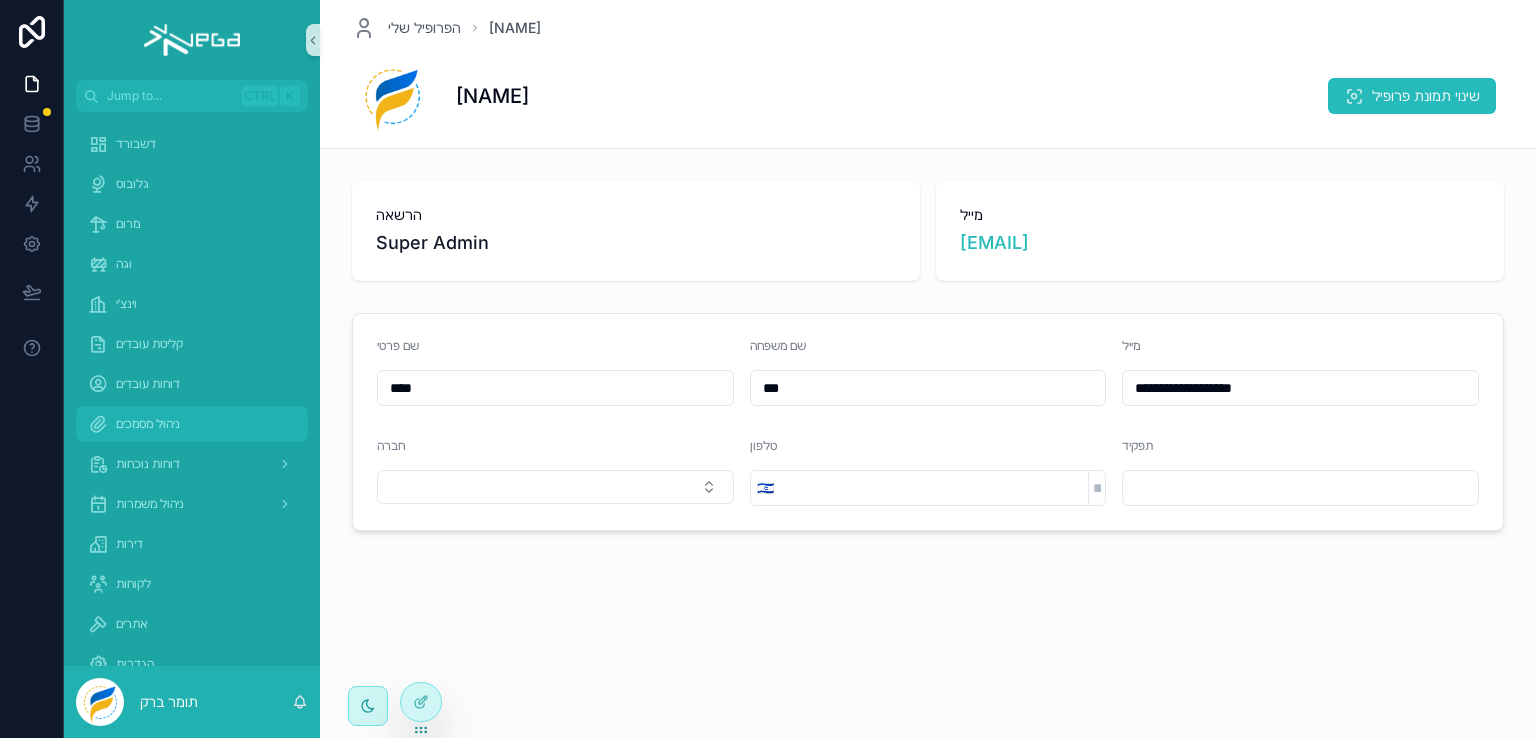click on "ניהול מסמכים" at bounding box center (148, 424) 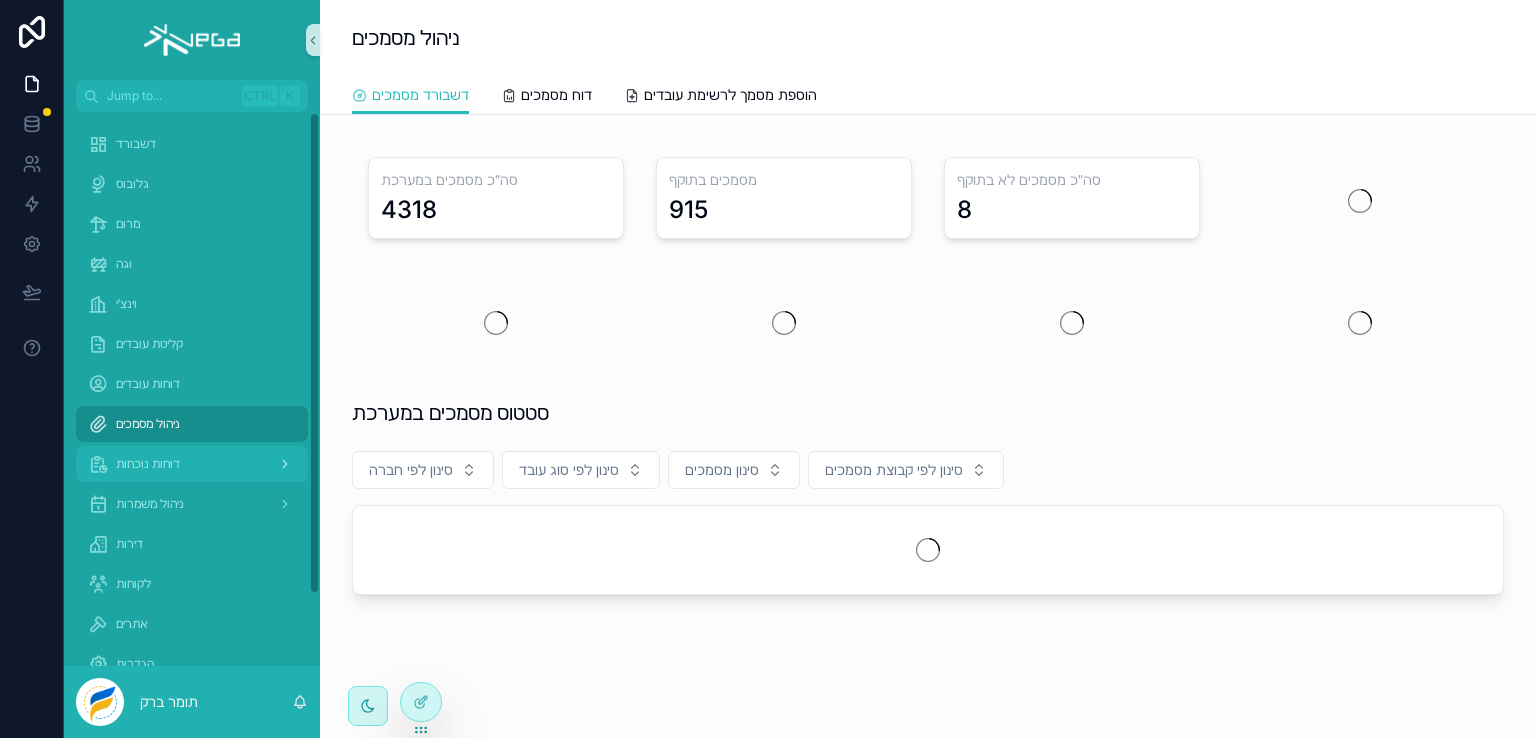 click on "דוחות נוכחות" at bounding box center (148, 464) 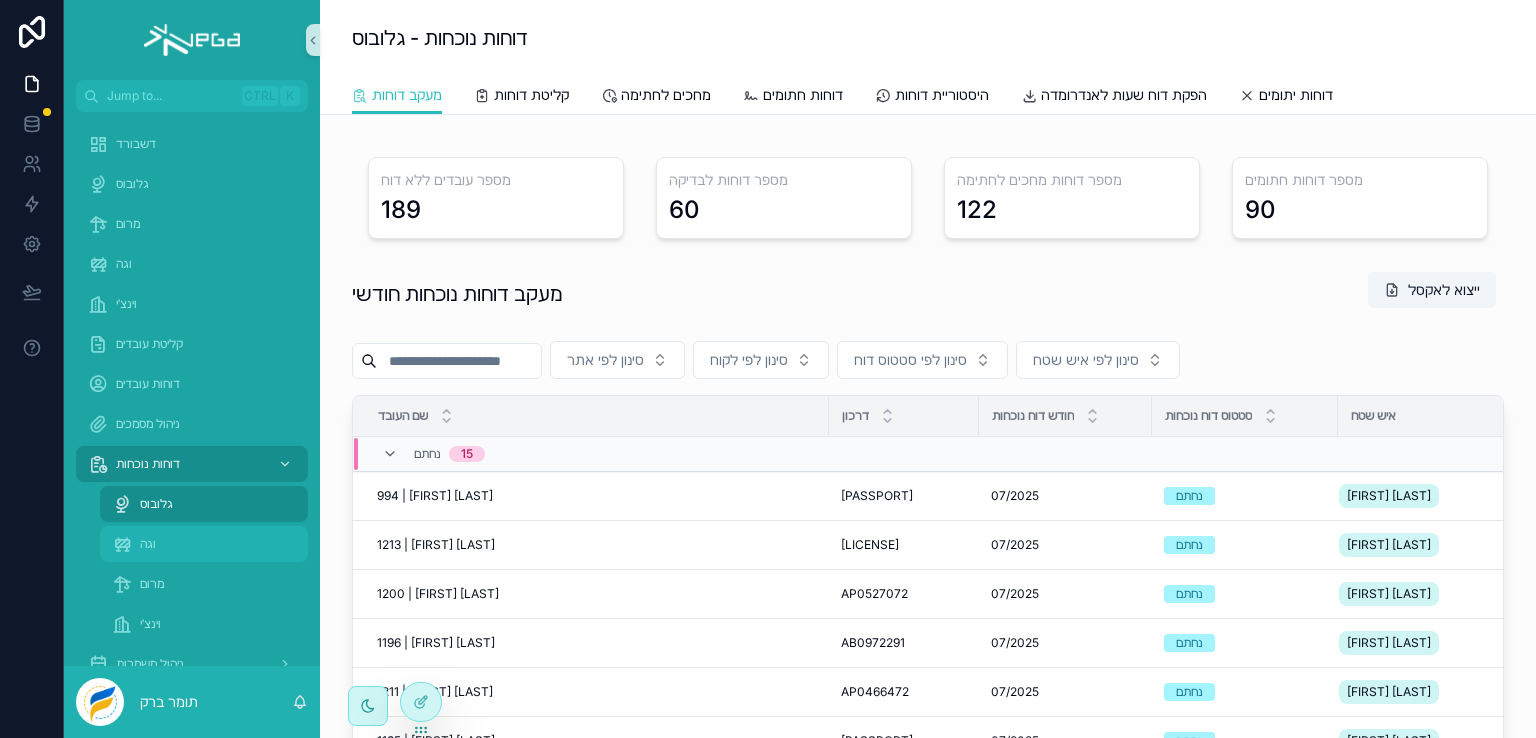 click on "וגה" at bounding box center [148, 544] 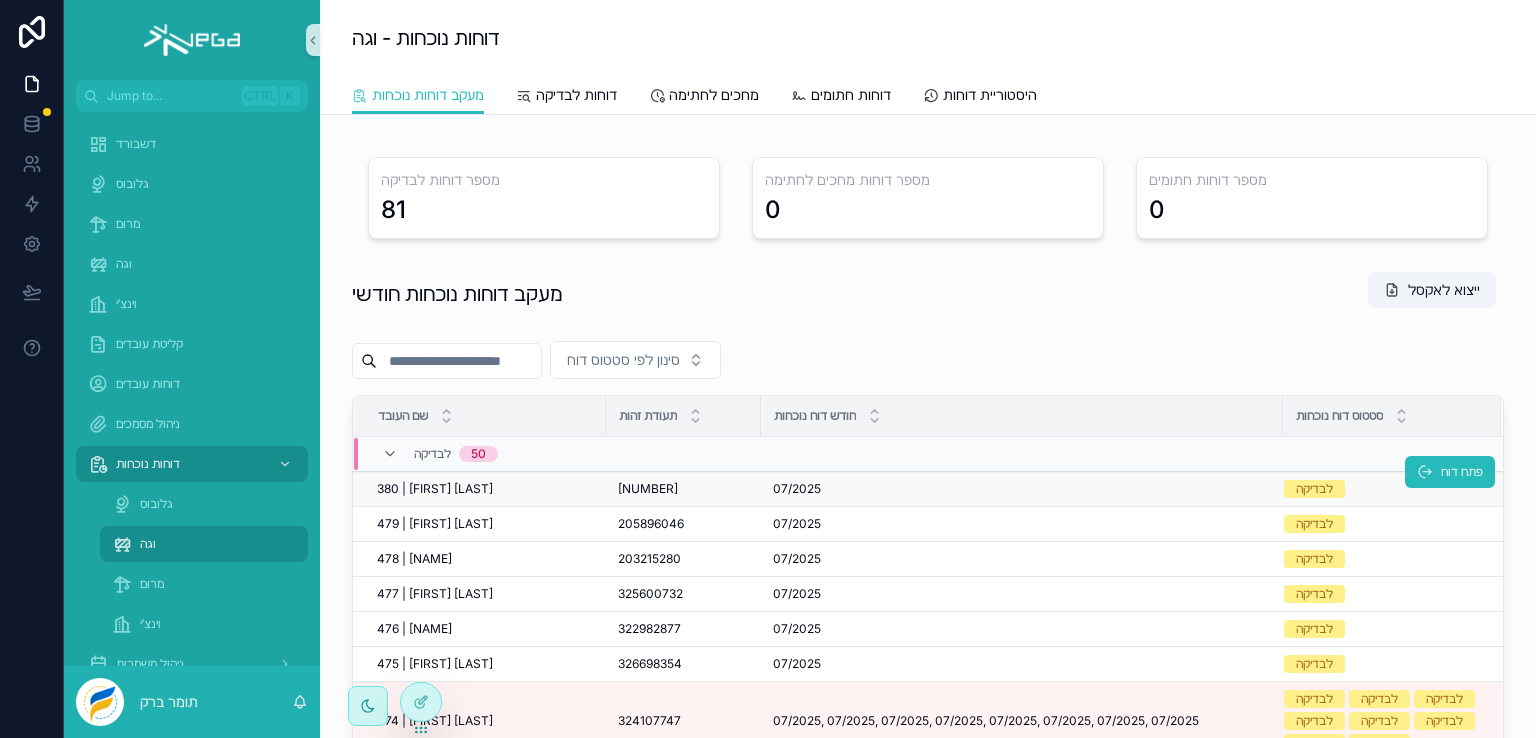 click on "380 | [FIRST] [LAST]" at bounding box center (435, 489) 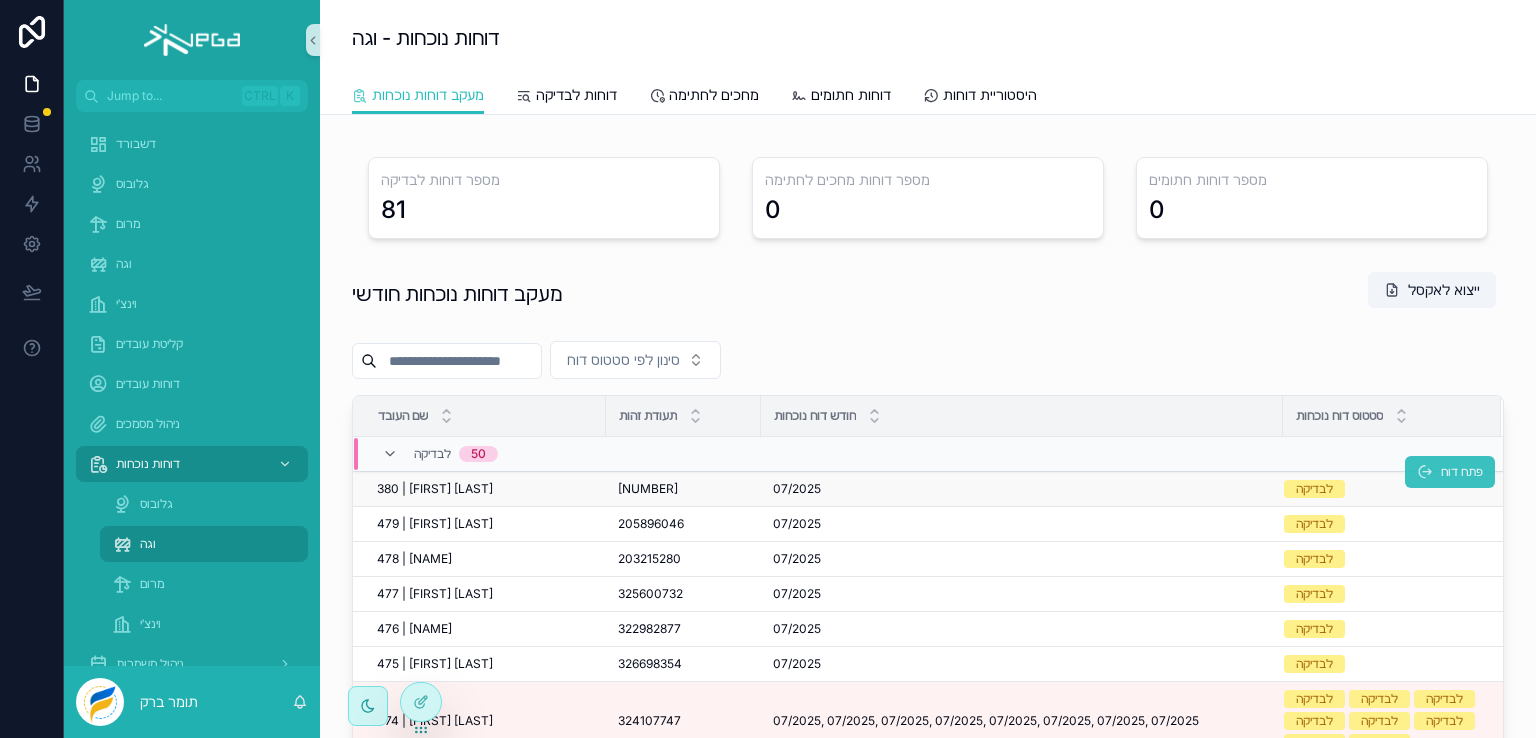 click on "פתח דוח" at bounding box center [1462, 472] 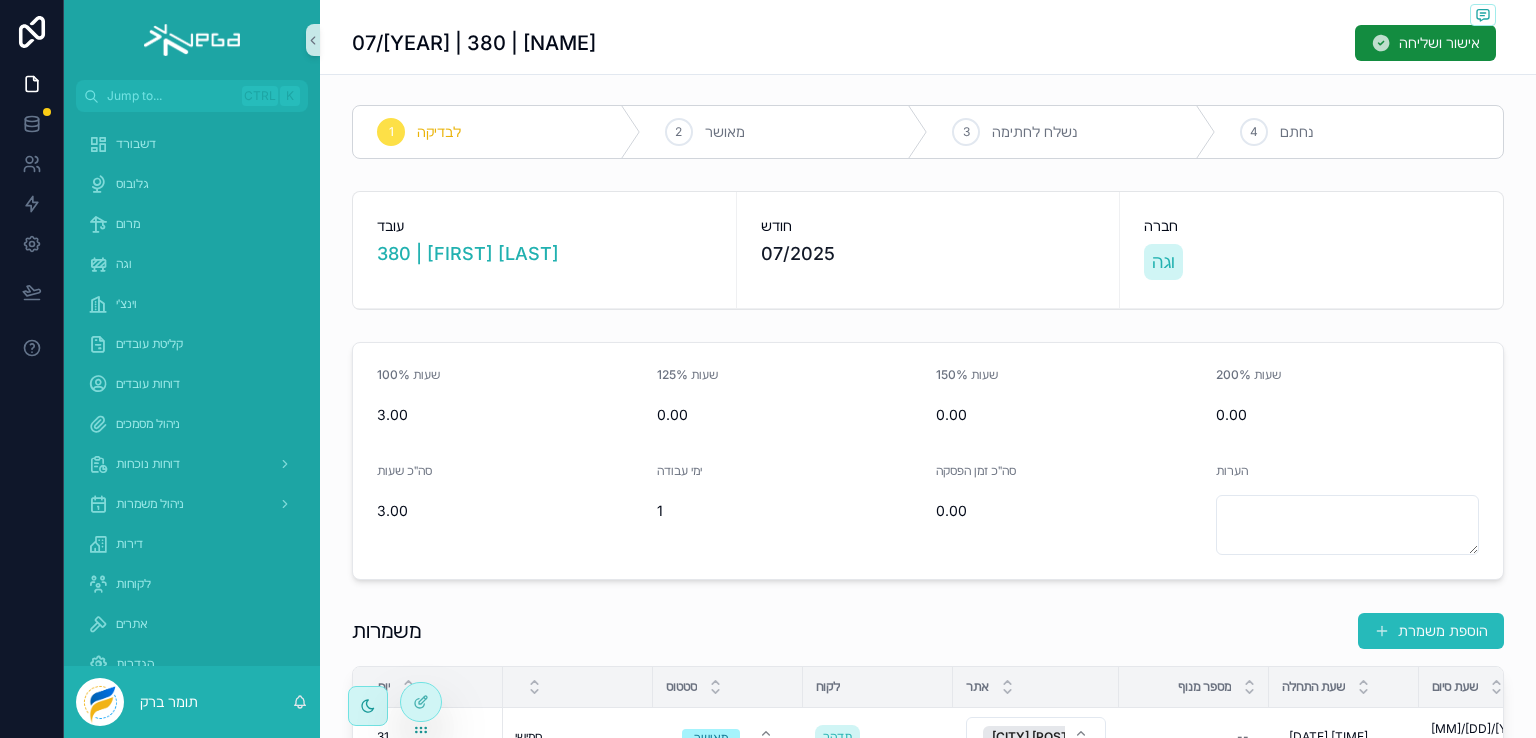 scroll, scrollTop: 0, scrollLeft: 0, axis: both 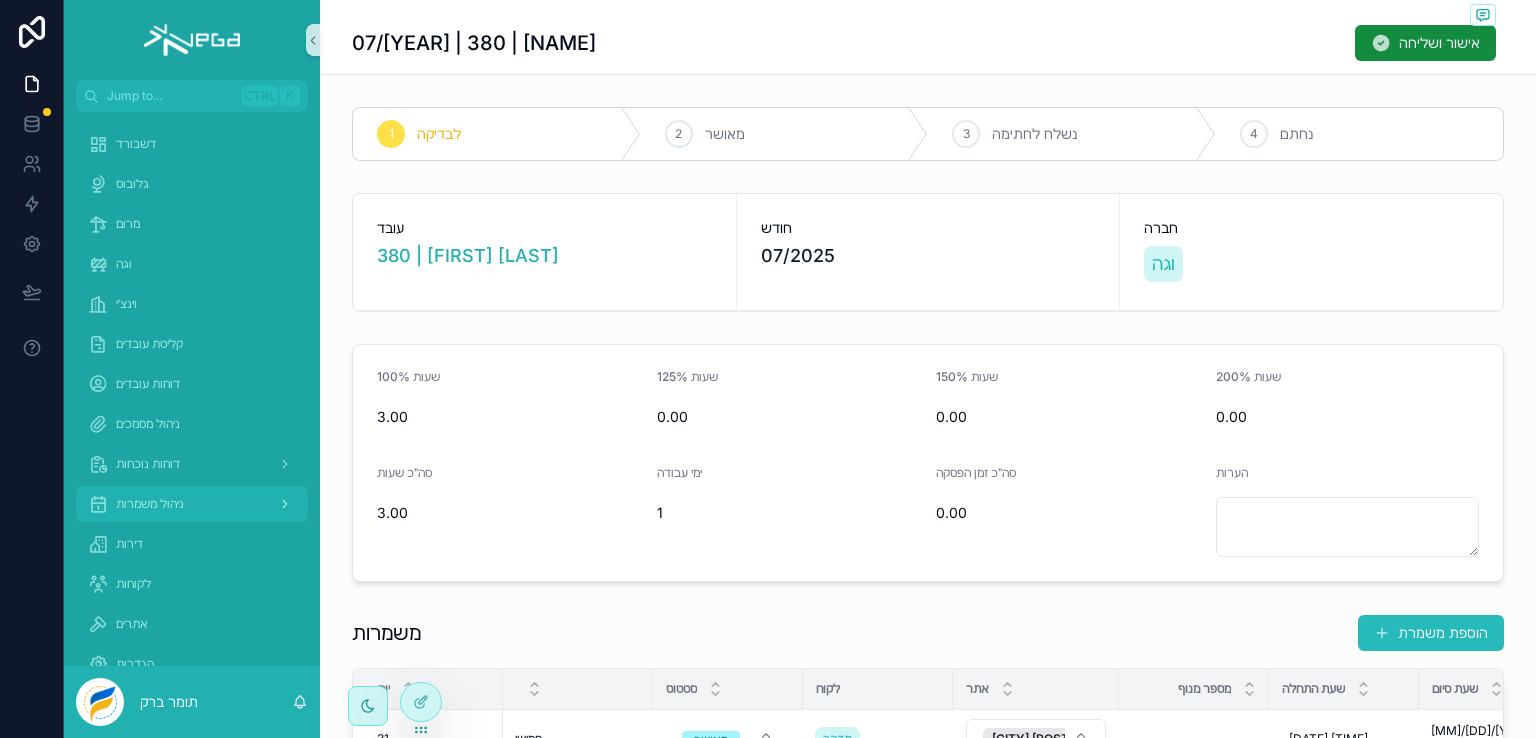 click on "ניהול משמרות" at bounding box center (150, 504) 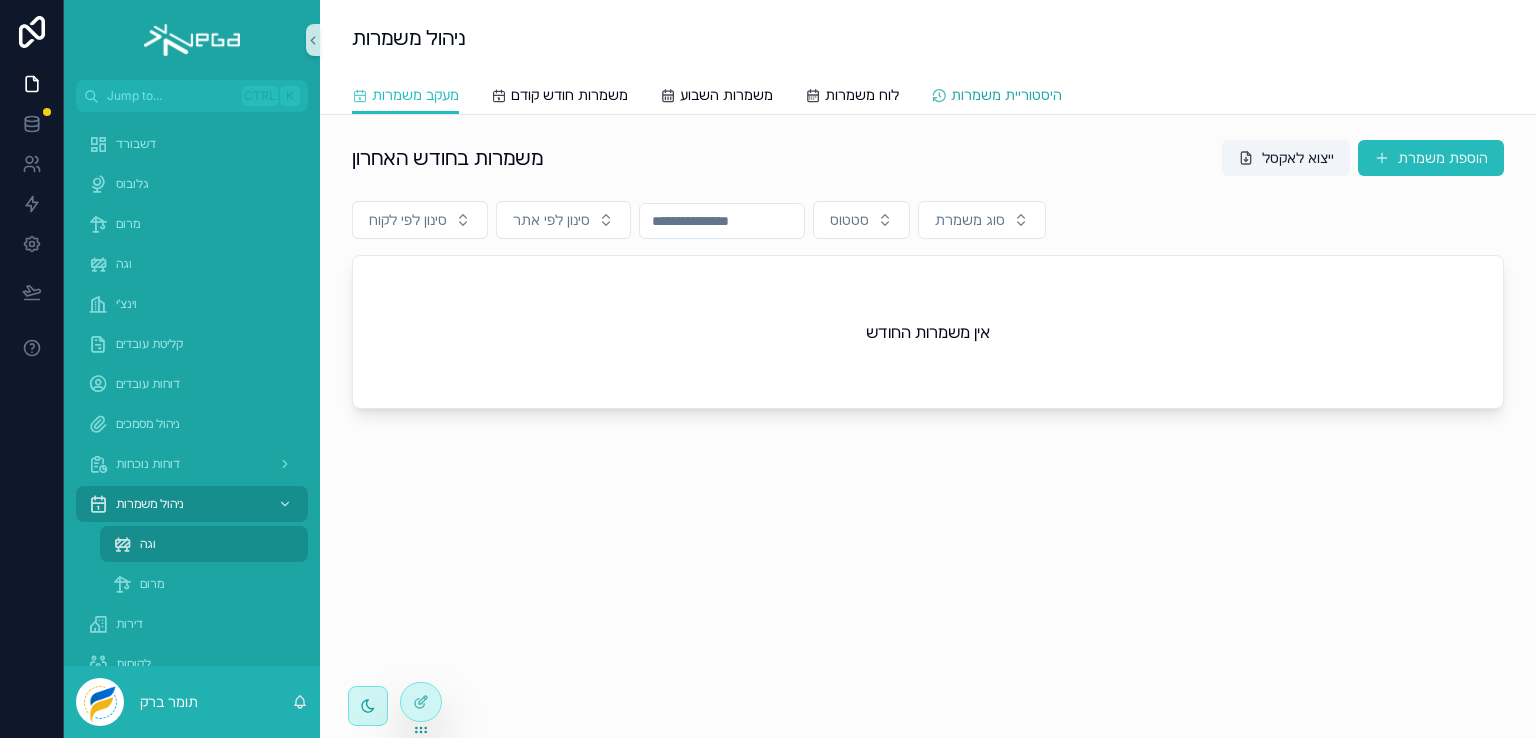 click on "היסטוריית משמרות" at bounding box center (1006, 95) 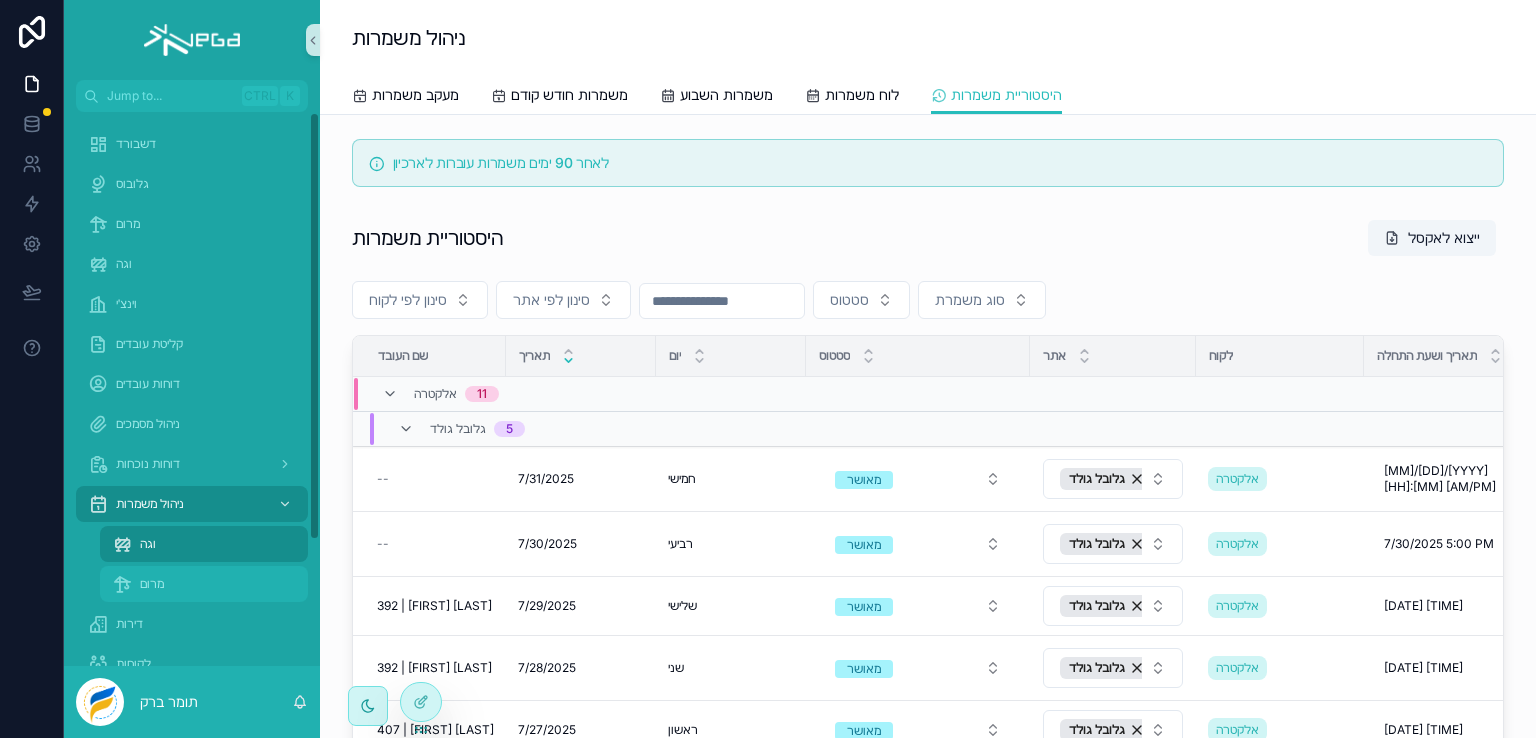 click on "מרום" at bounding box center (152, 584) 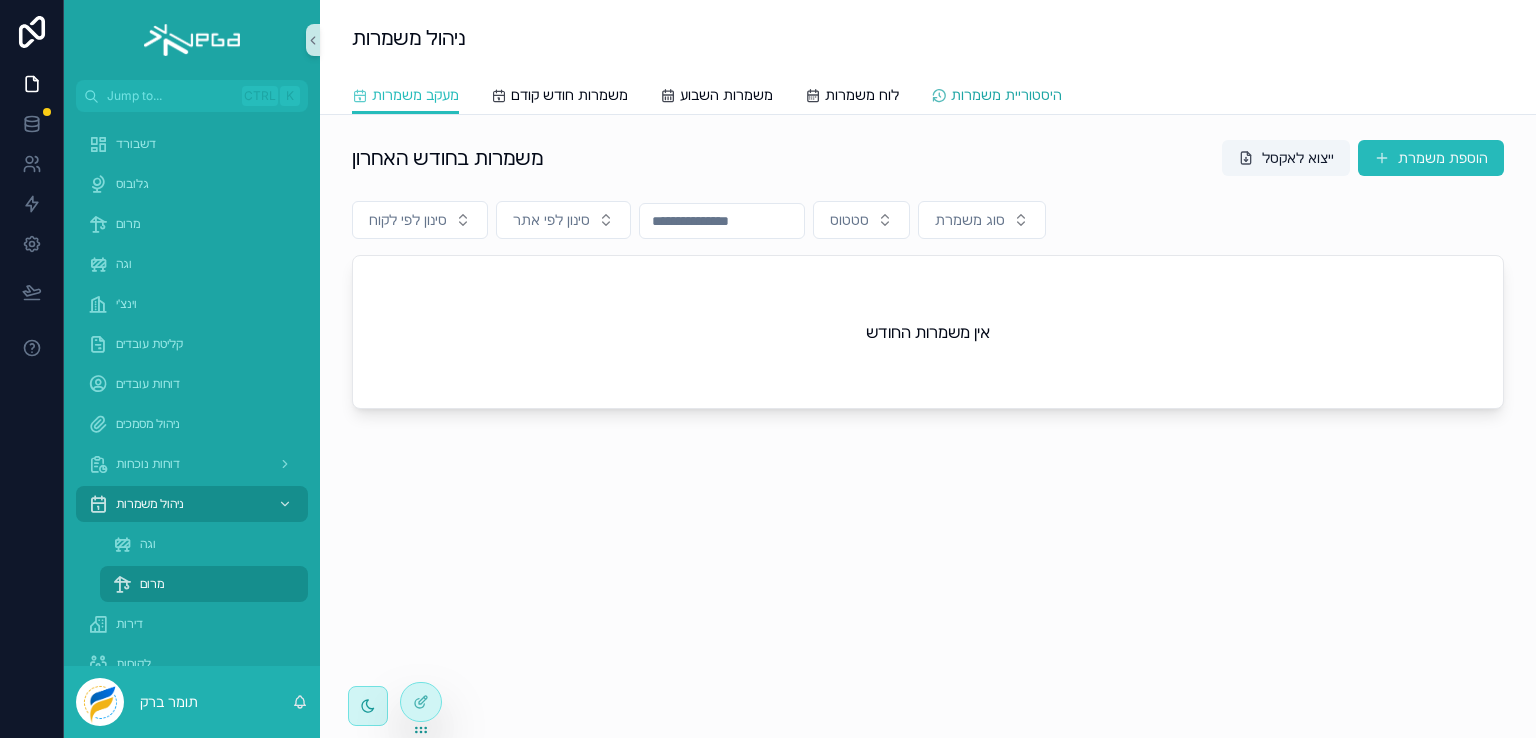 click on "היסטוריית משמרות" at bounding box center (1006, 95) 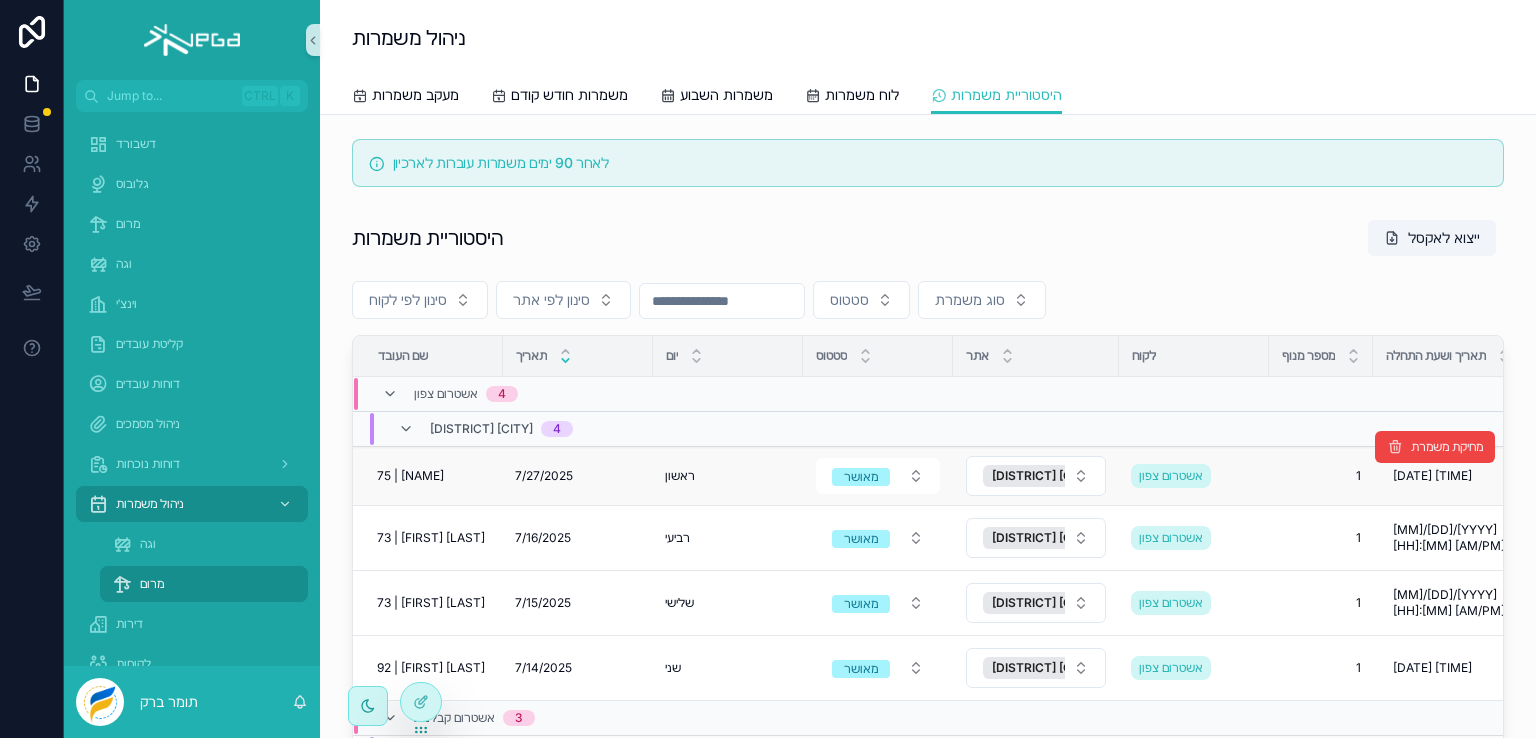 click on "1 1" at bounding box center (1321, 476) 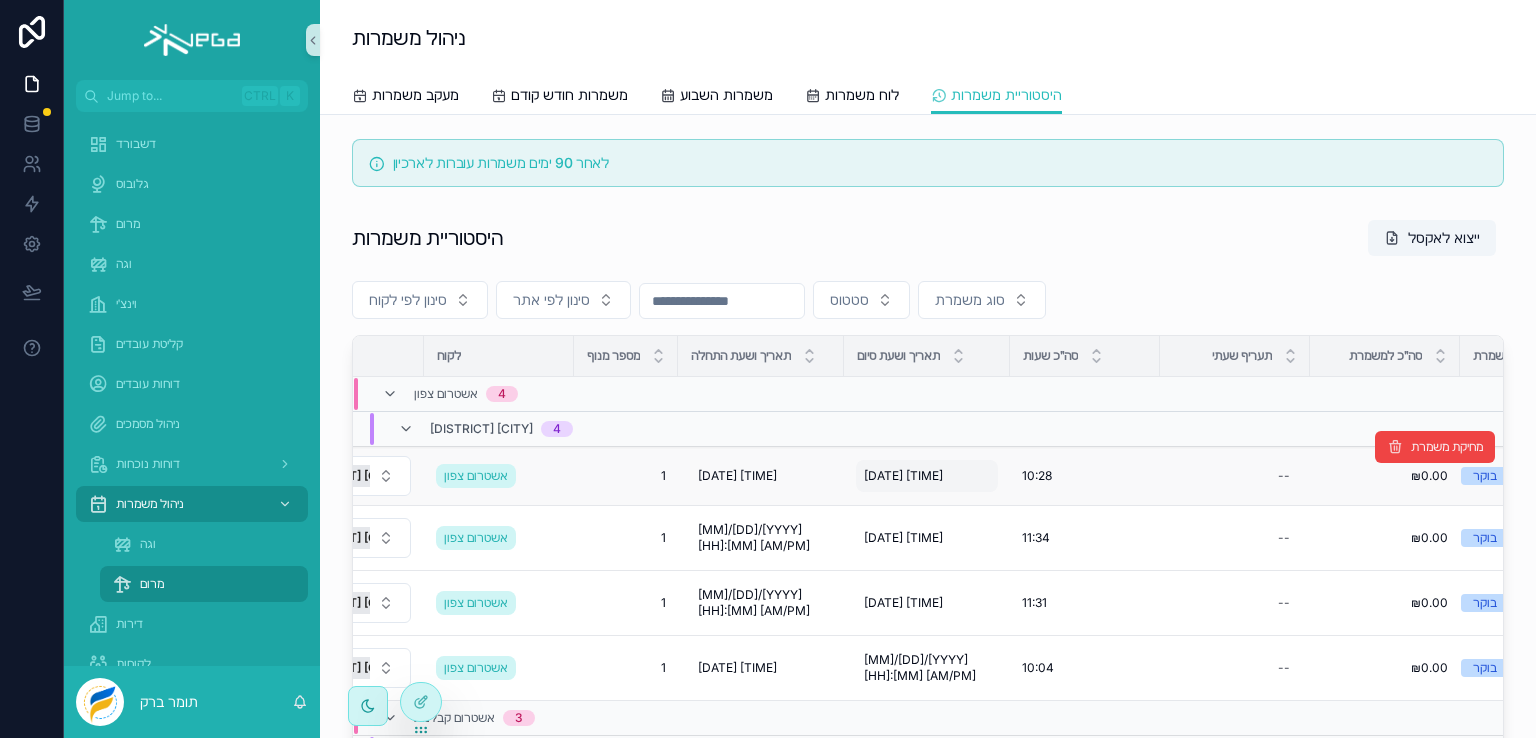 scroll, scrollTop: 0, scrollLeft: 700, axis: horizontal 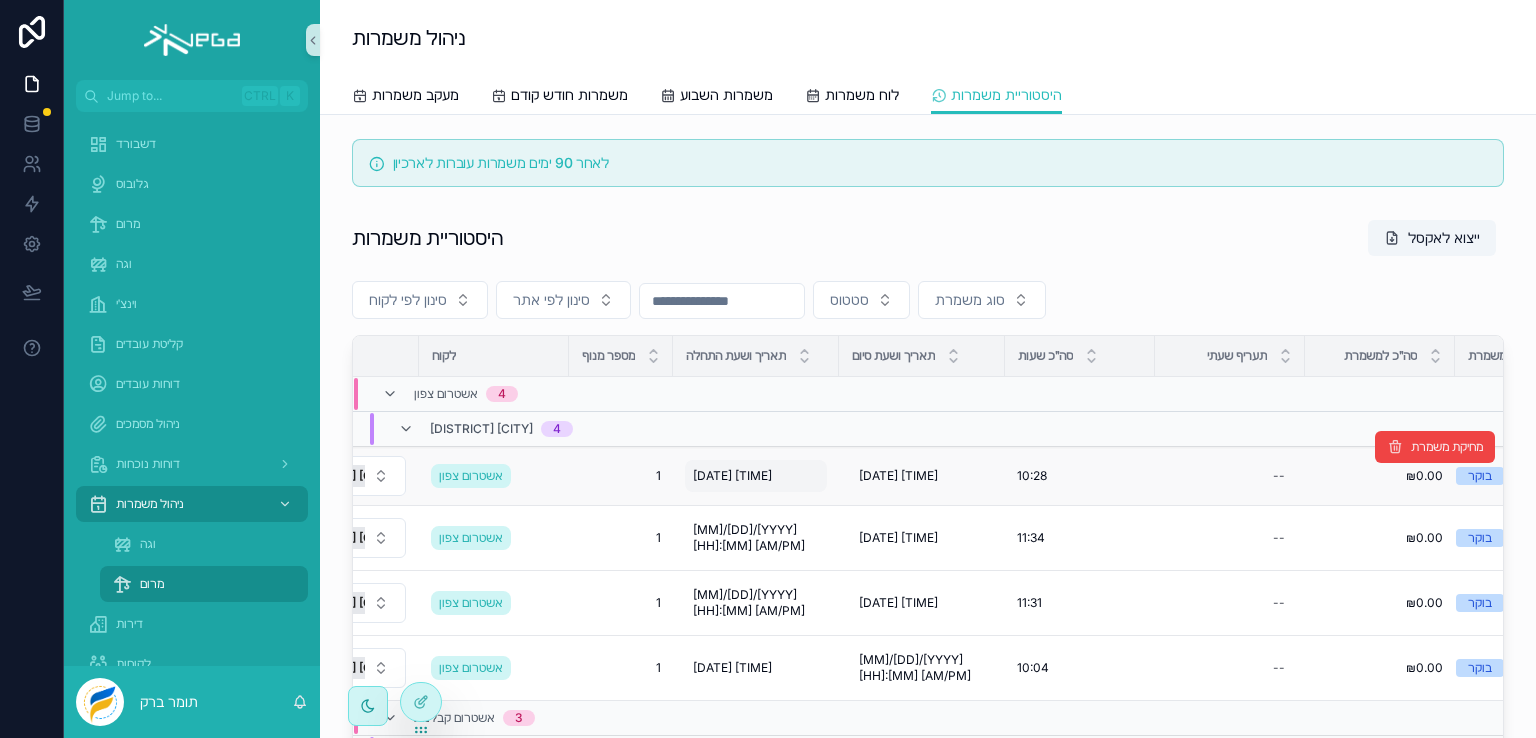 click on "[DATE] [TIME]" at bounding box center [732, 476] 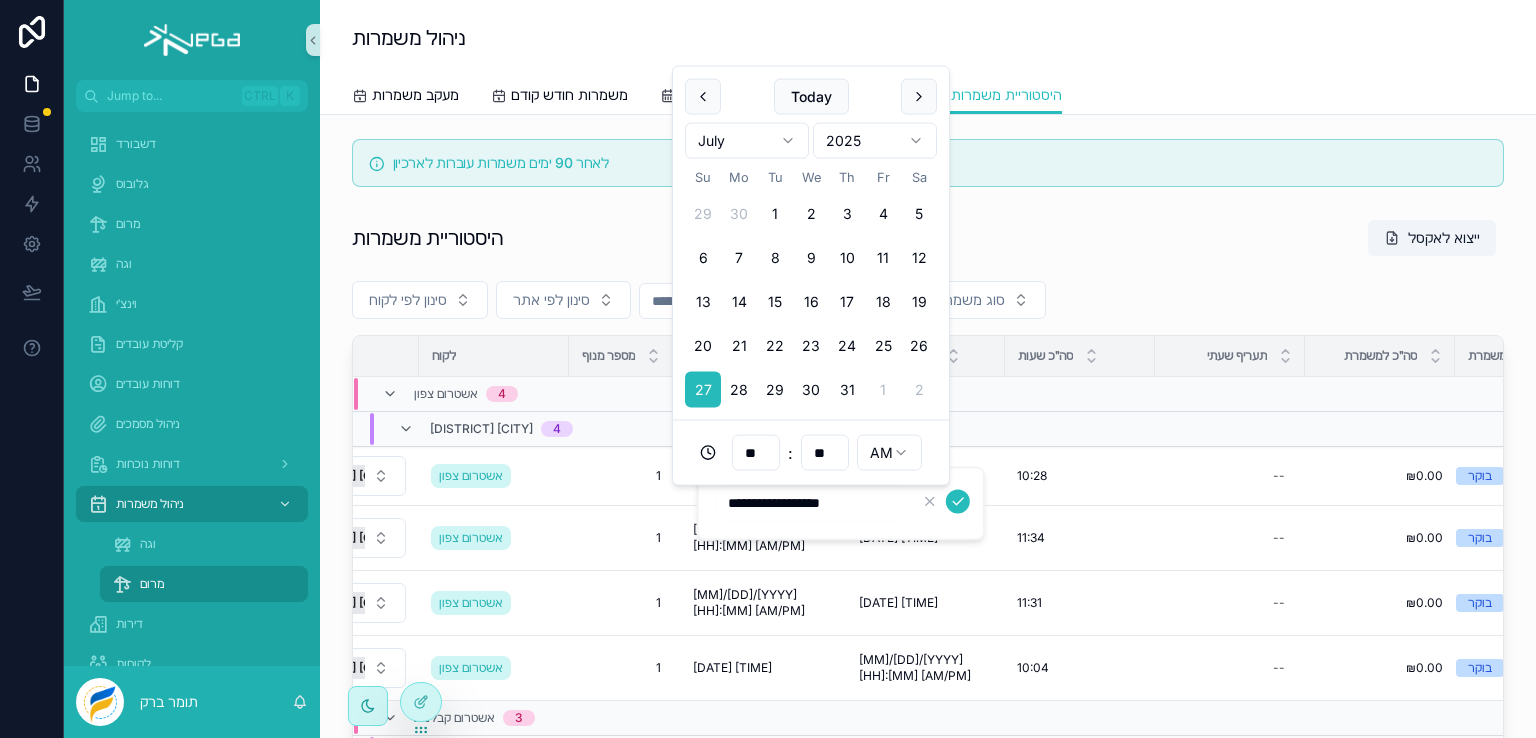 click at bounding box center [1080, 394] 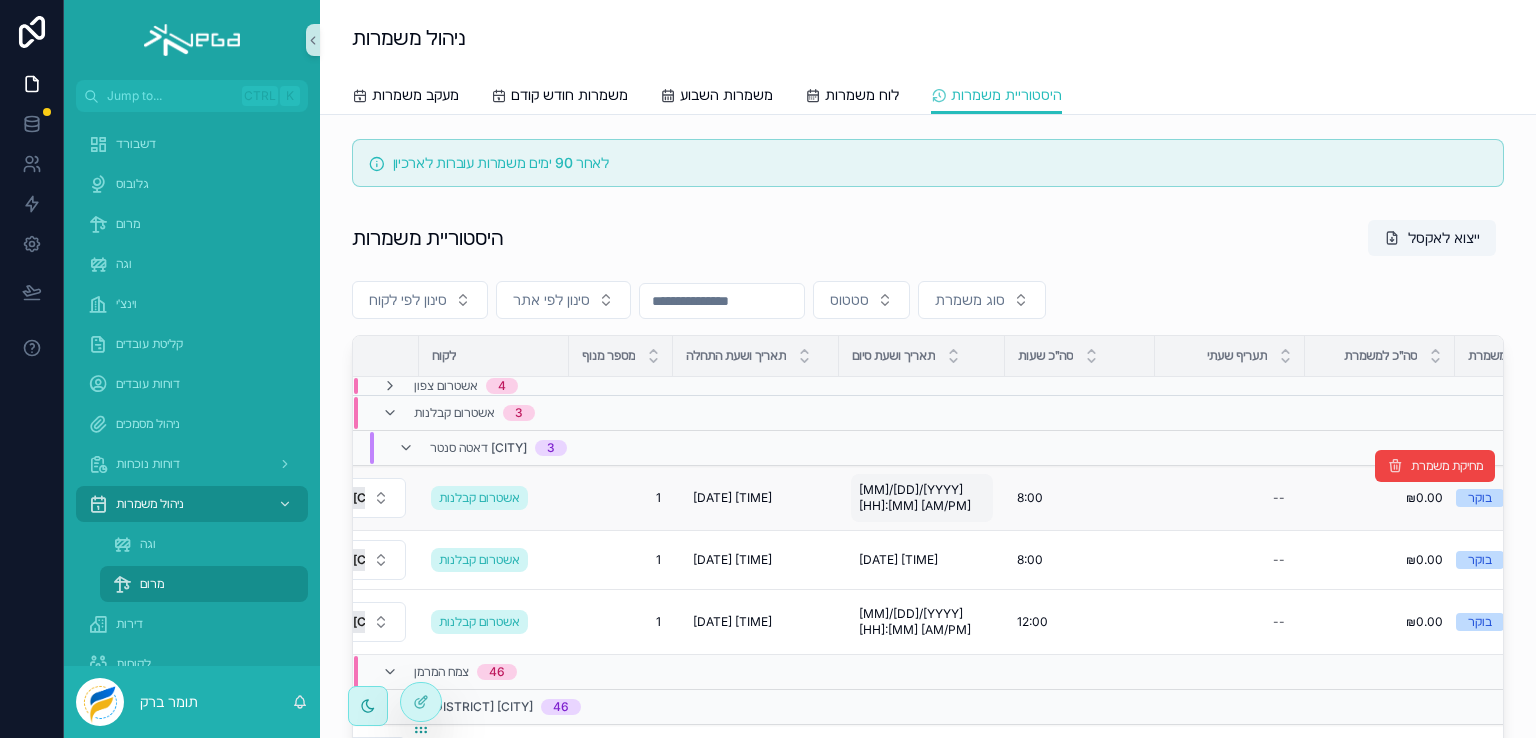 click on "[MM]/[DD]/[YYYY] [HH]:[MM] [AM/PM]" at bounding box center [922, 498] 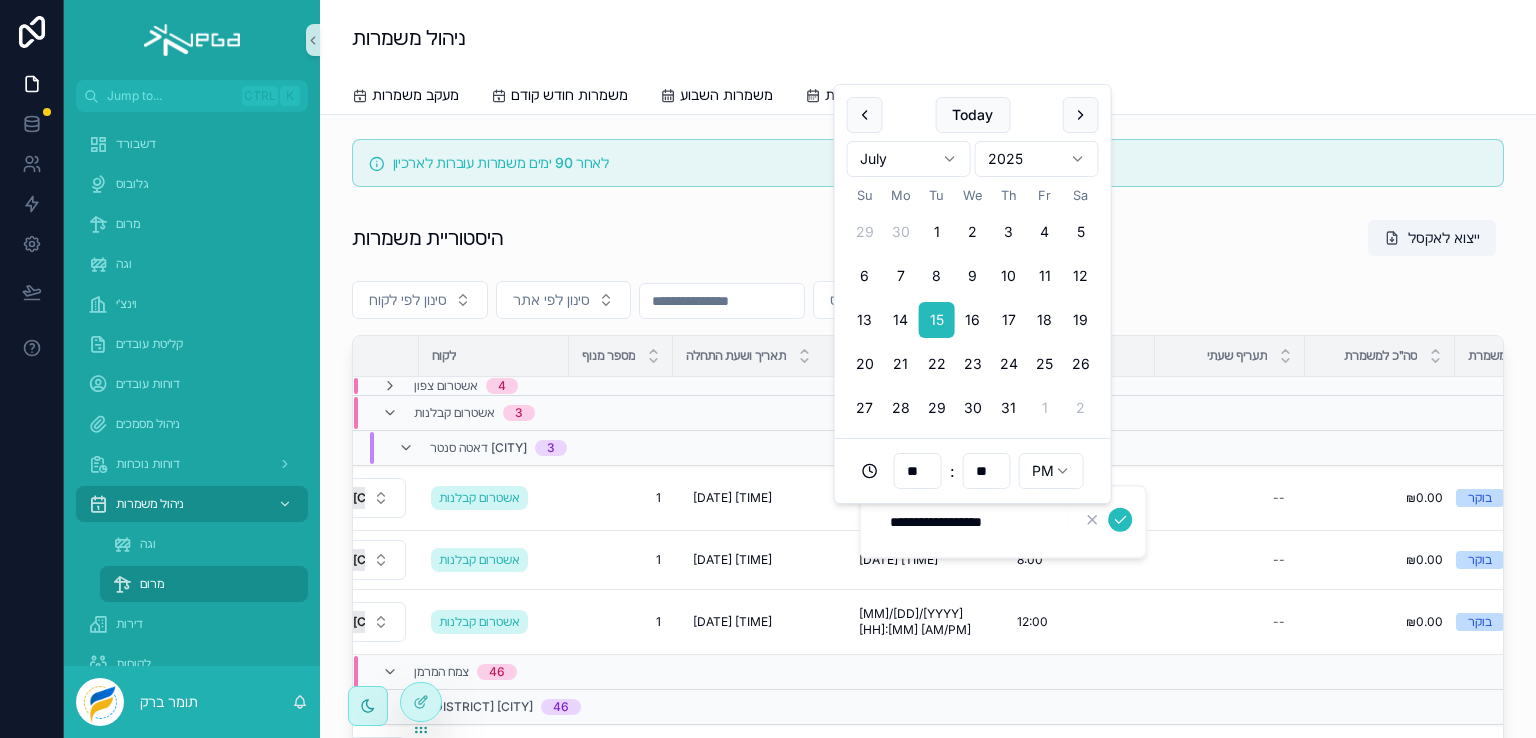 click at bounding box center [1080, 448] 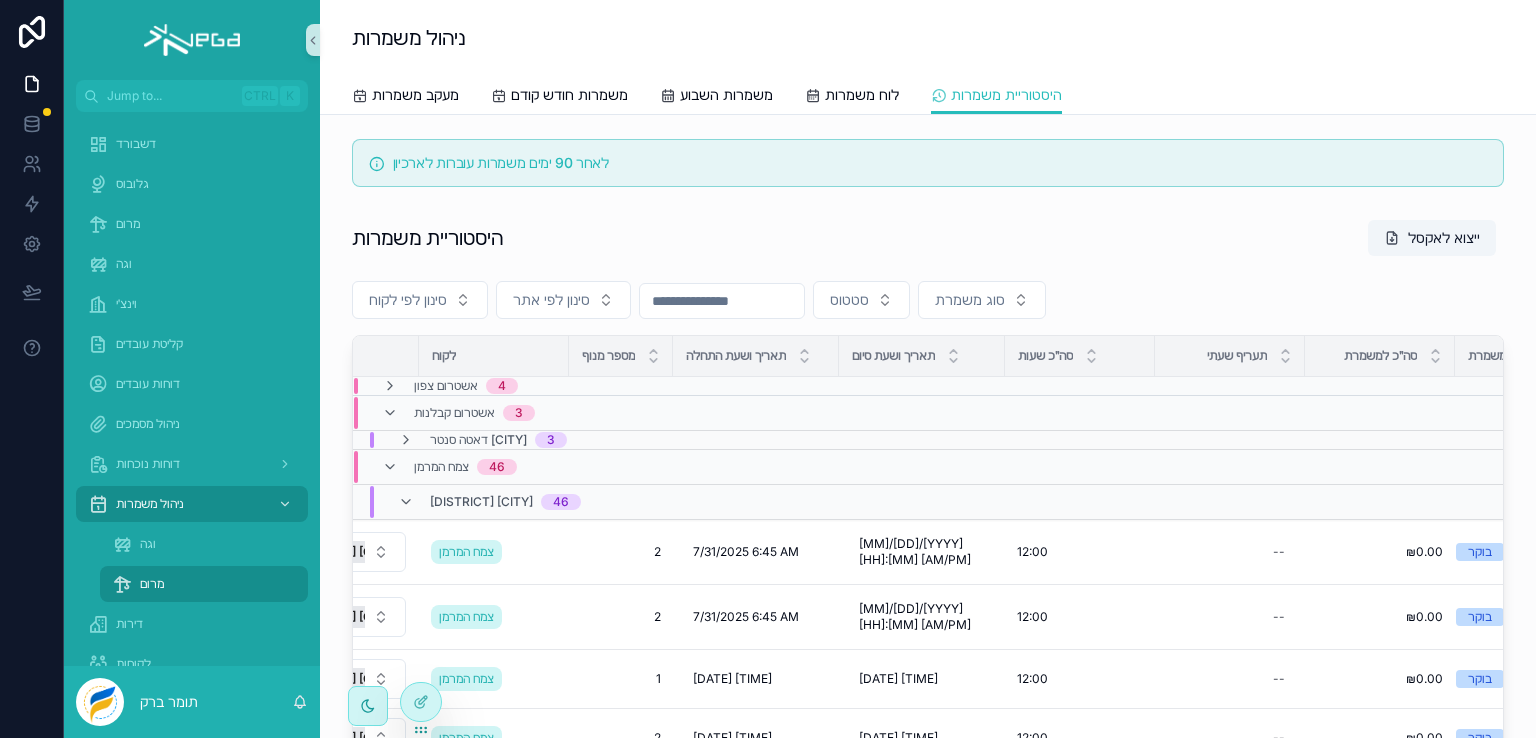 click at bounding box center (1080, 440) 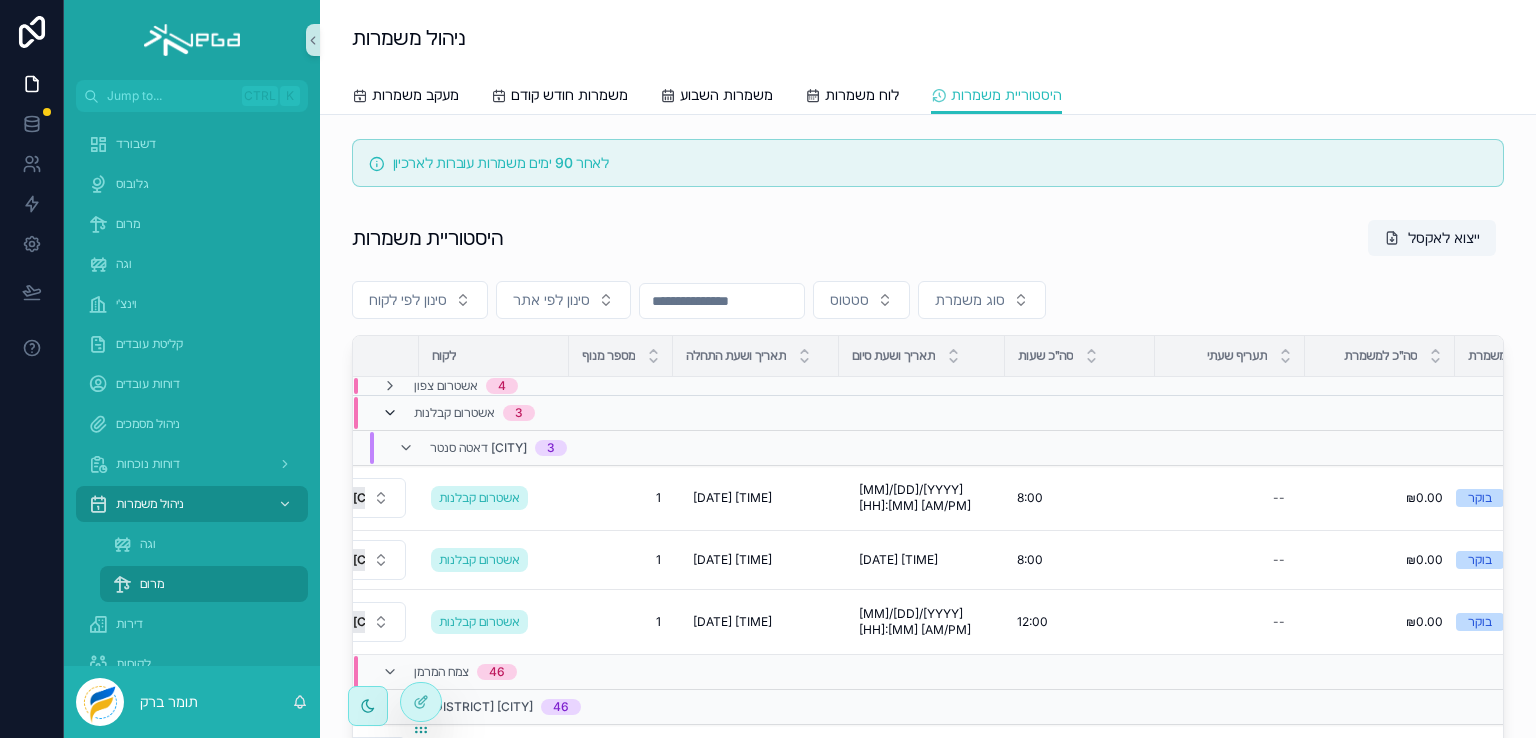 click at bounding box center (390, 413) 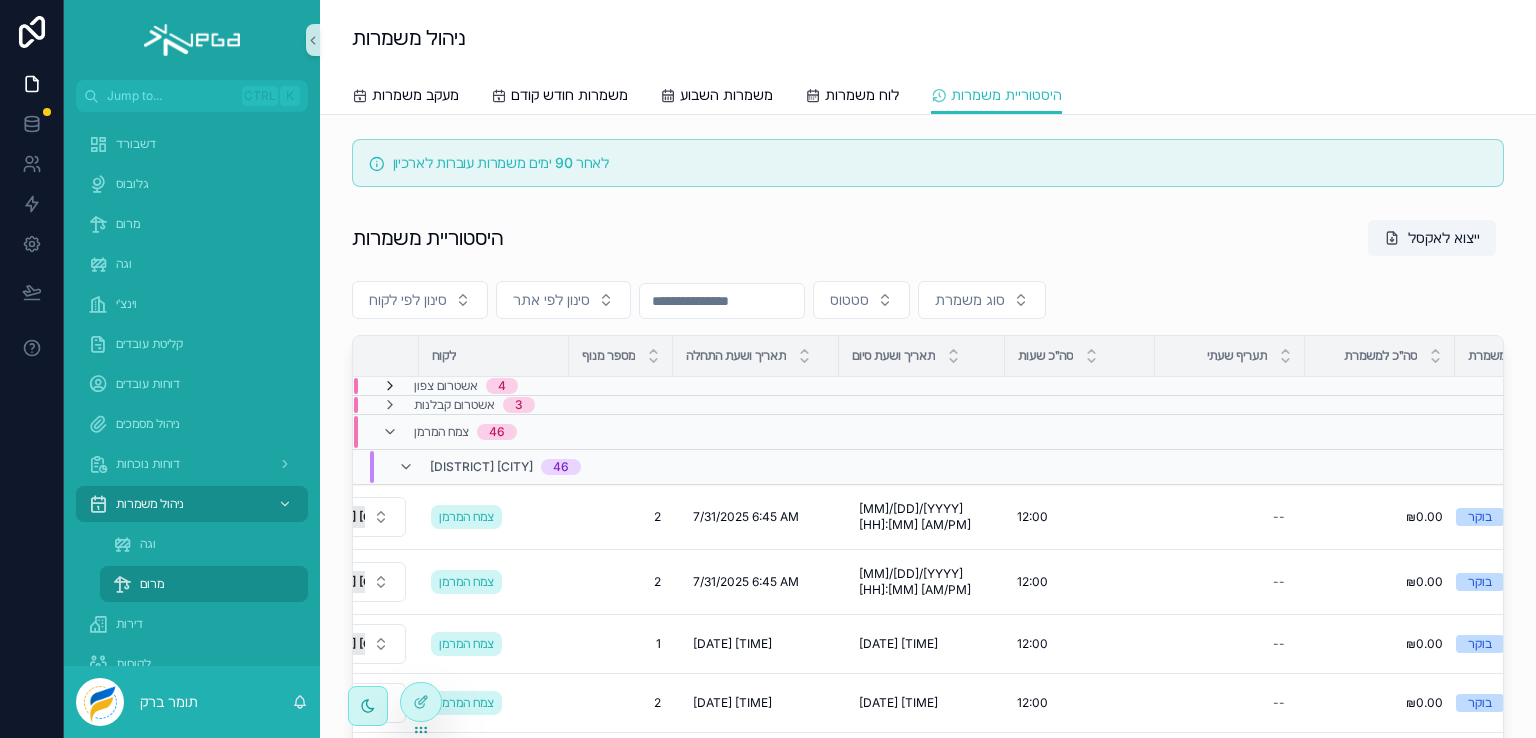 click at bounding box center (390, 386) 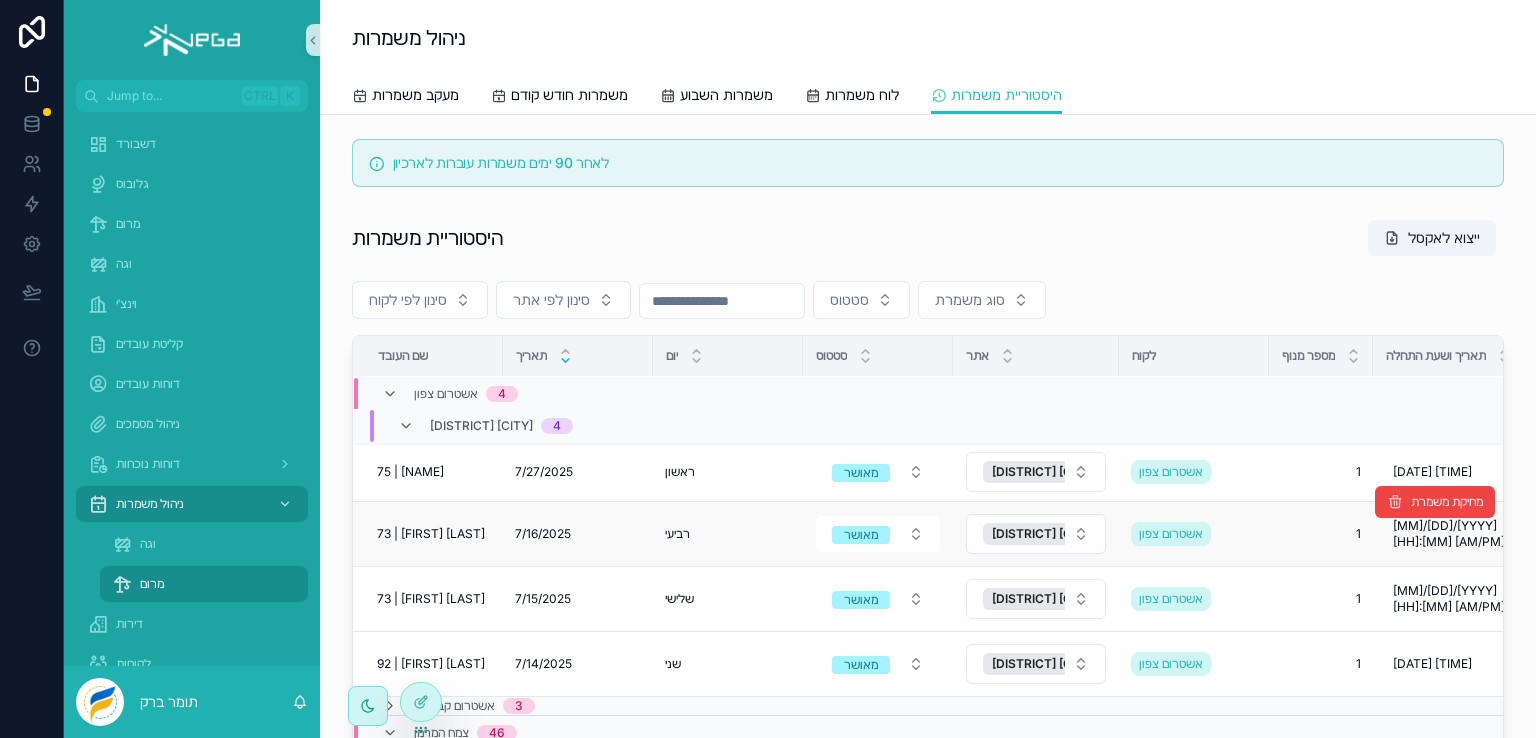scroll, scrollTop: 0, scrollLeft: 0, axis: both 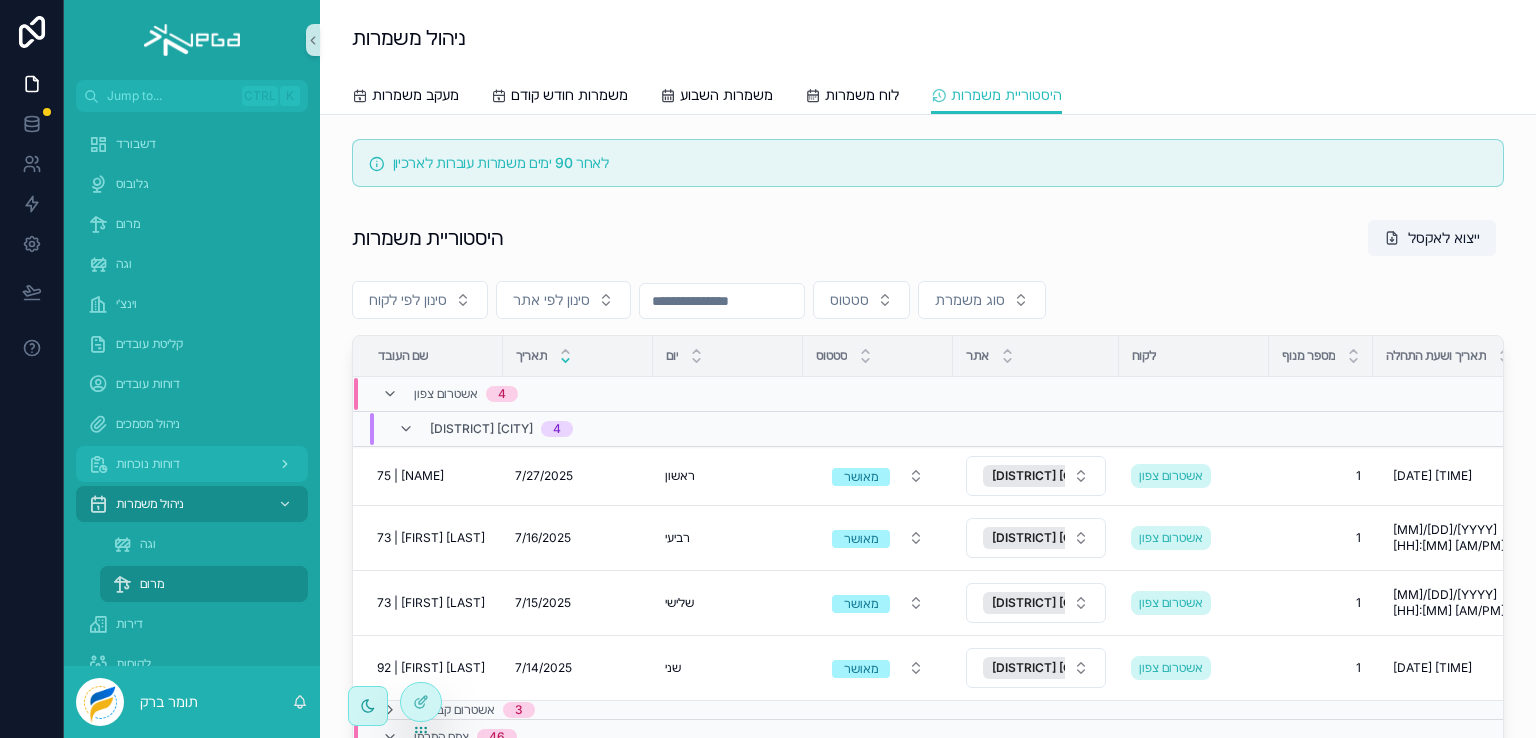 click on "דוחות נוכחות" at bounding box center [148, 464] 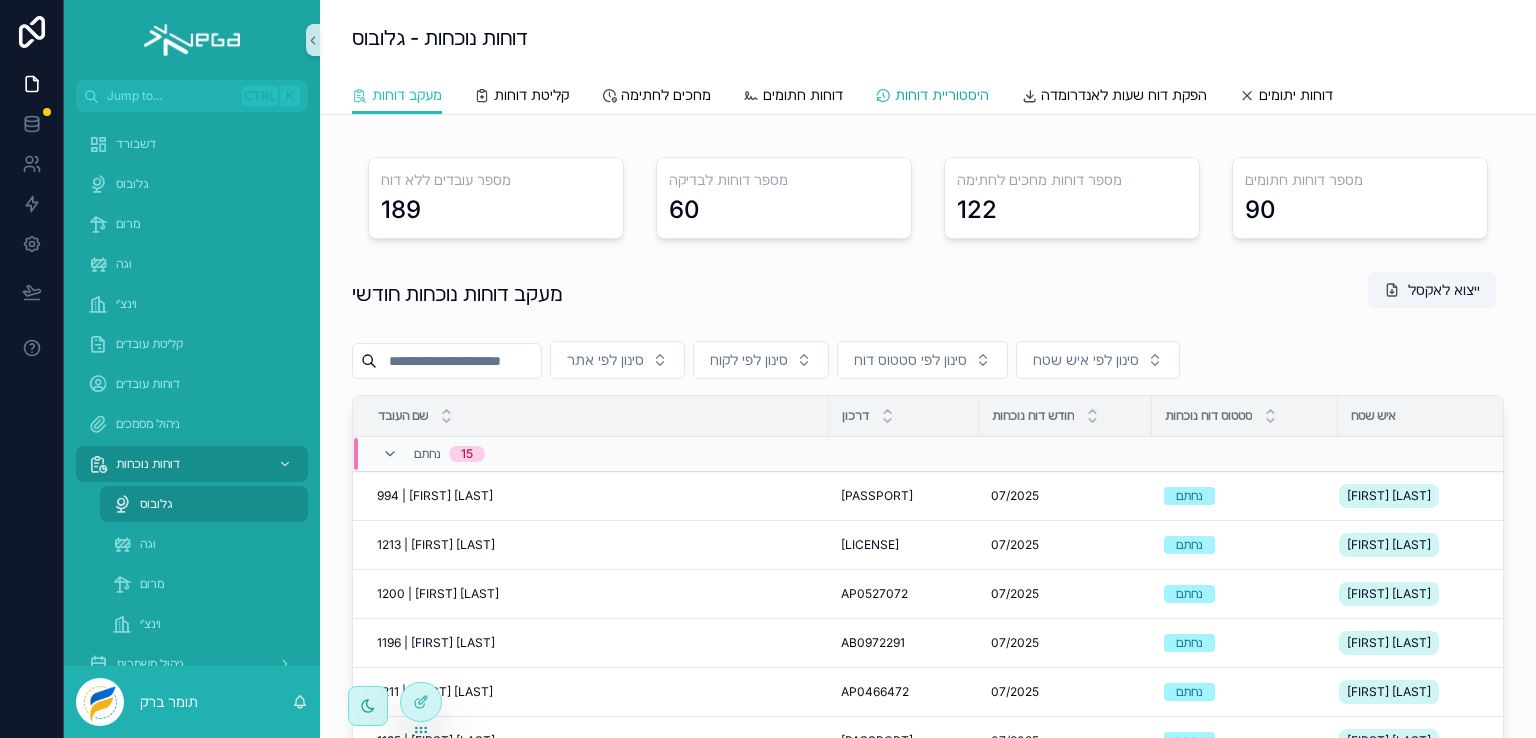 click on "היסטוריית דוחות" at bounding box center [942, 95] 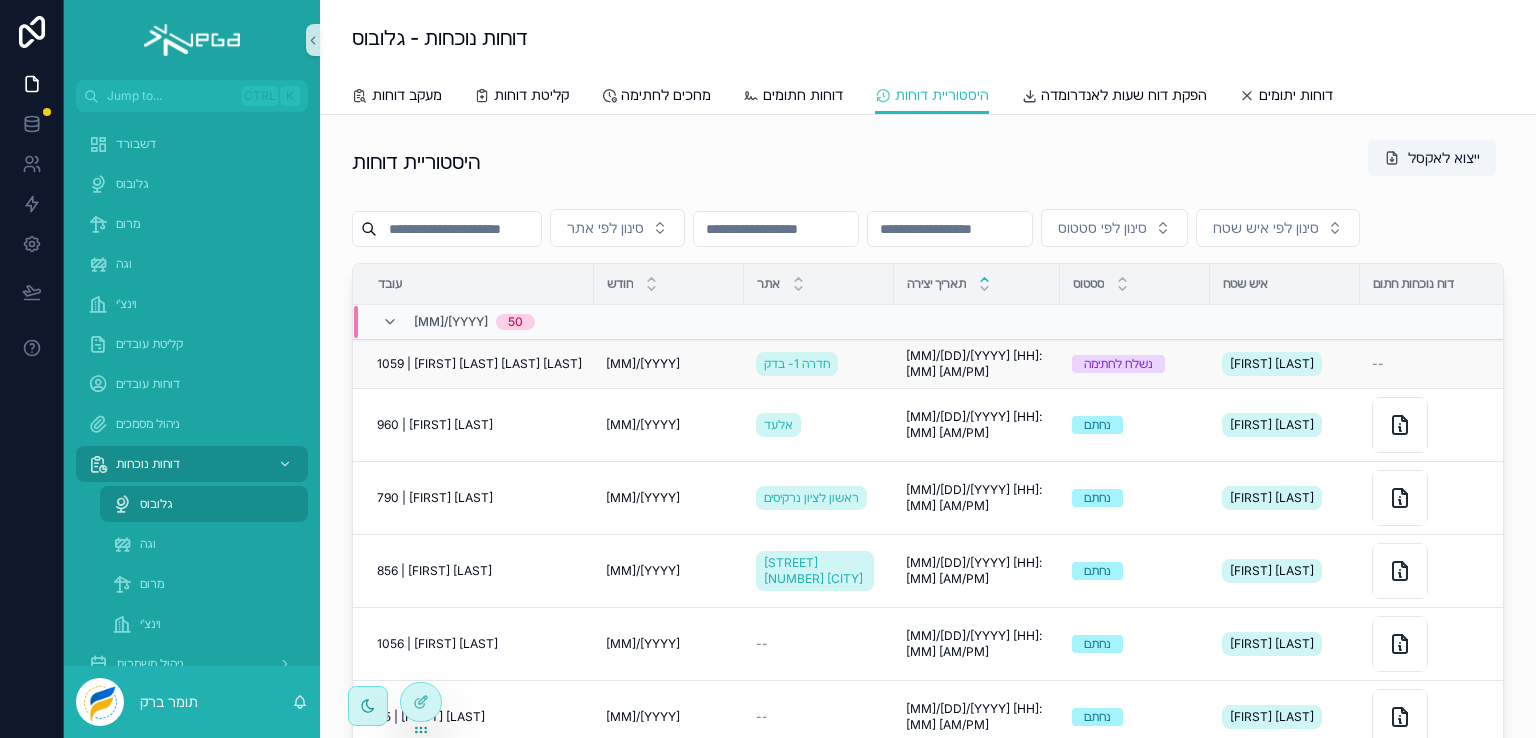 click on "1059 | [FIRST] [LAST] [LAST] [LAST]" at bounding box center (479, 364) 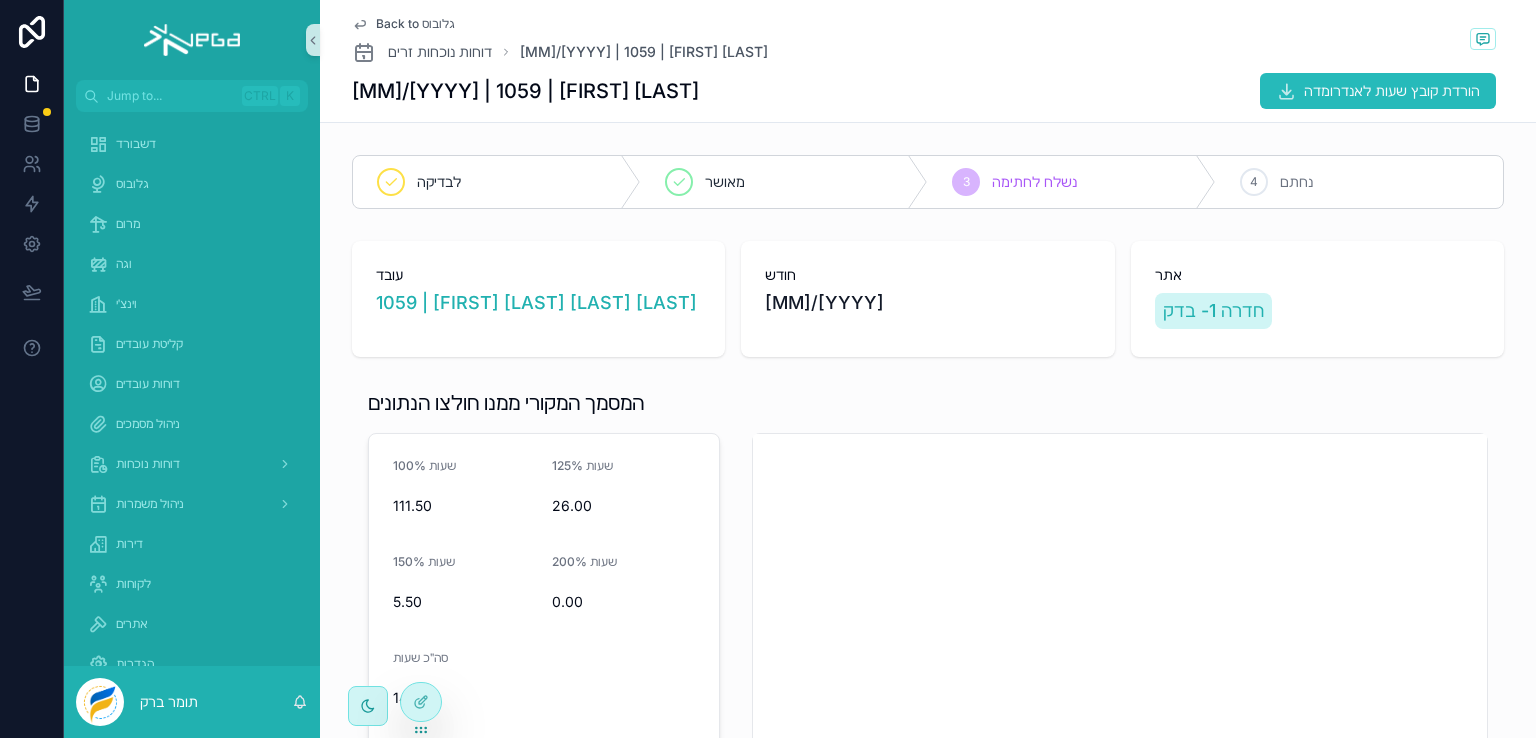click 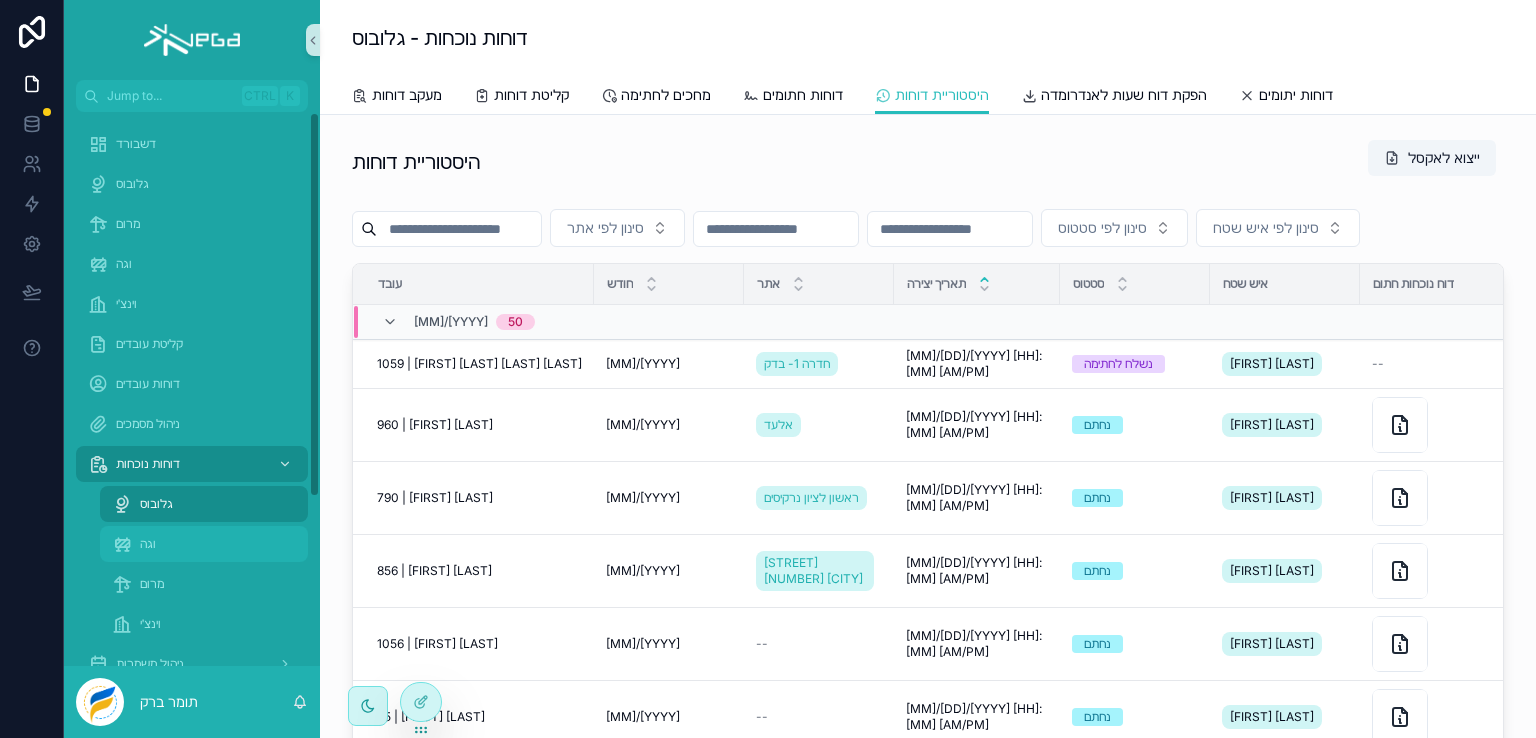 click on "וגה" at bounding box center [148, 544] 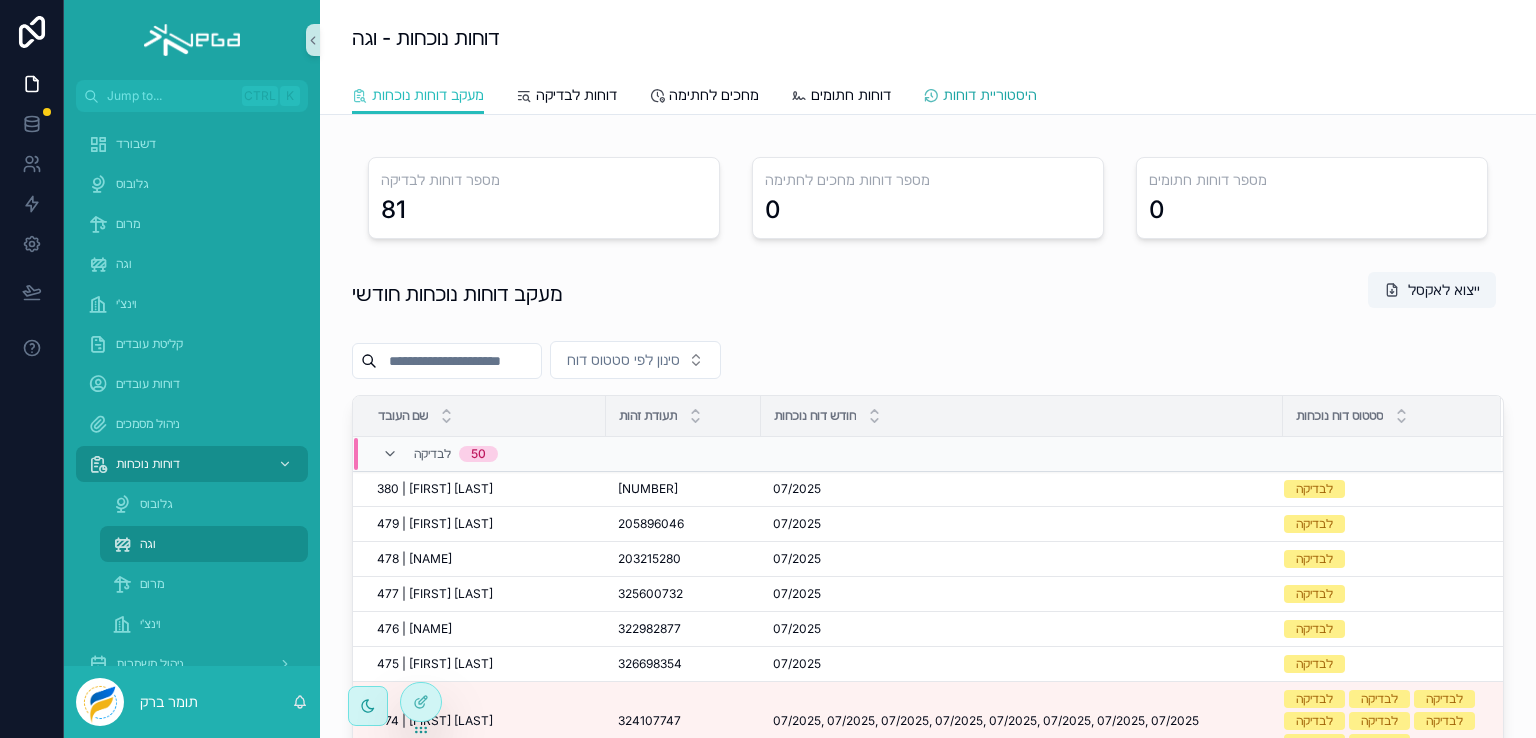 click on "היסטוריית דוחות" at bounding box center (990, 95) 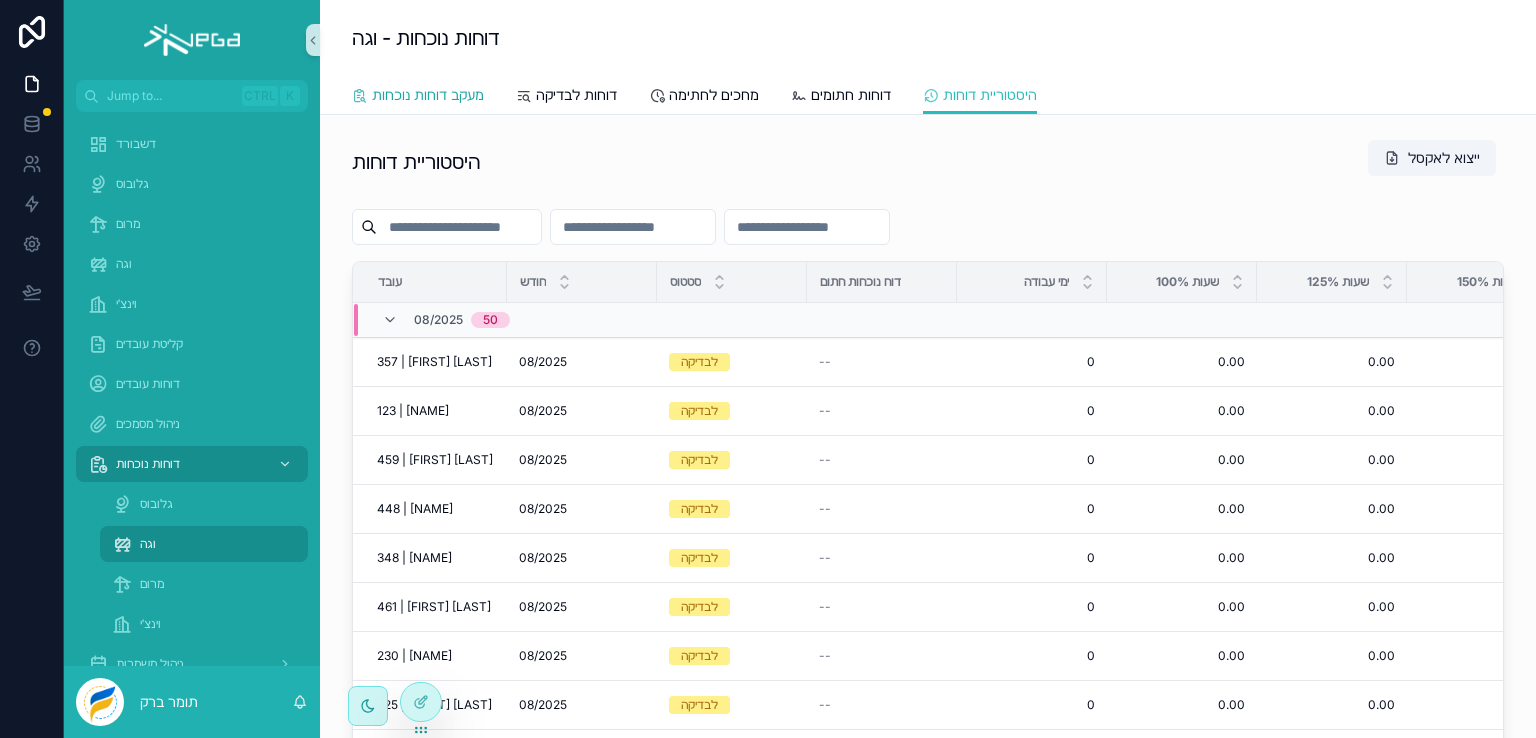 click on "מעקב דוחות נוכחות" at bounding box center [428, 95] 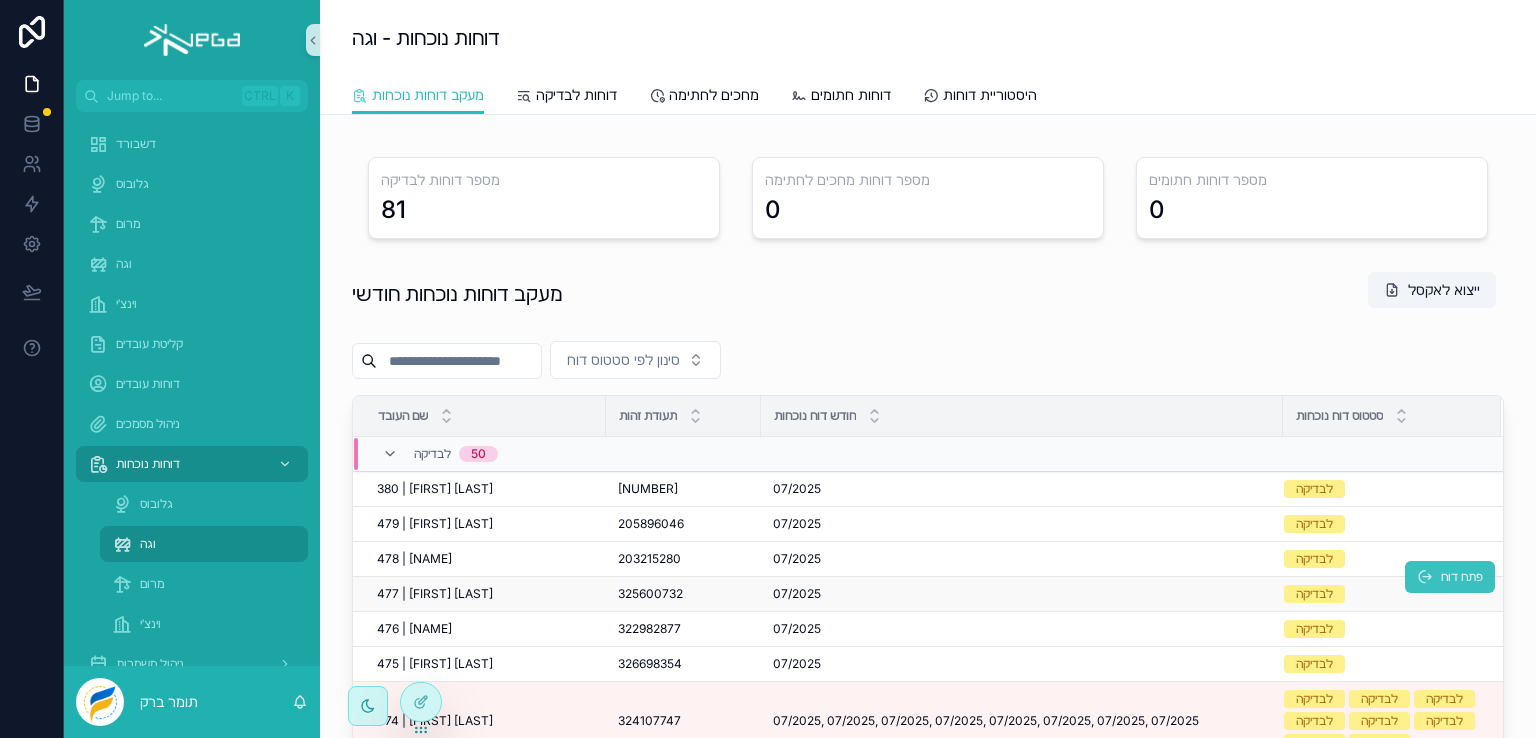 click on "פתח דוח" at bounding box center [1462, 577] 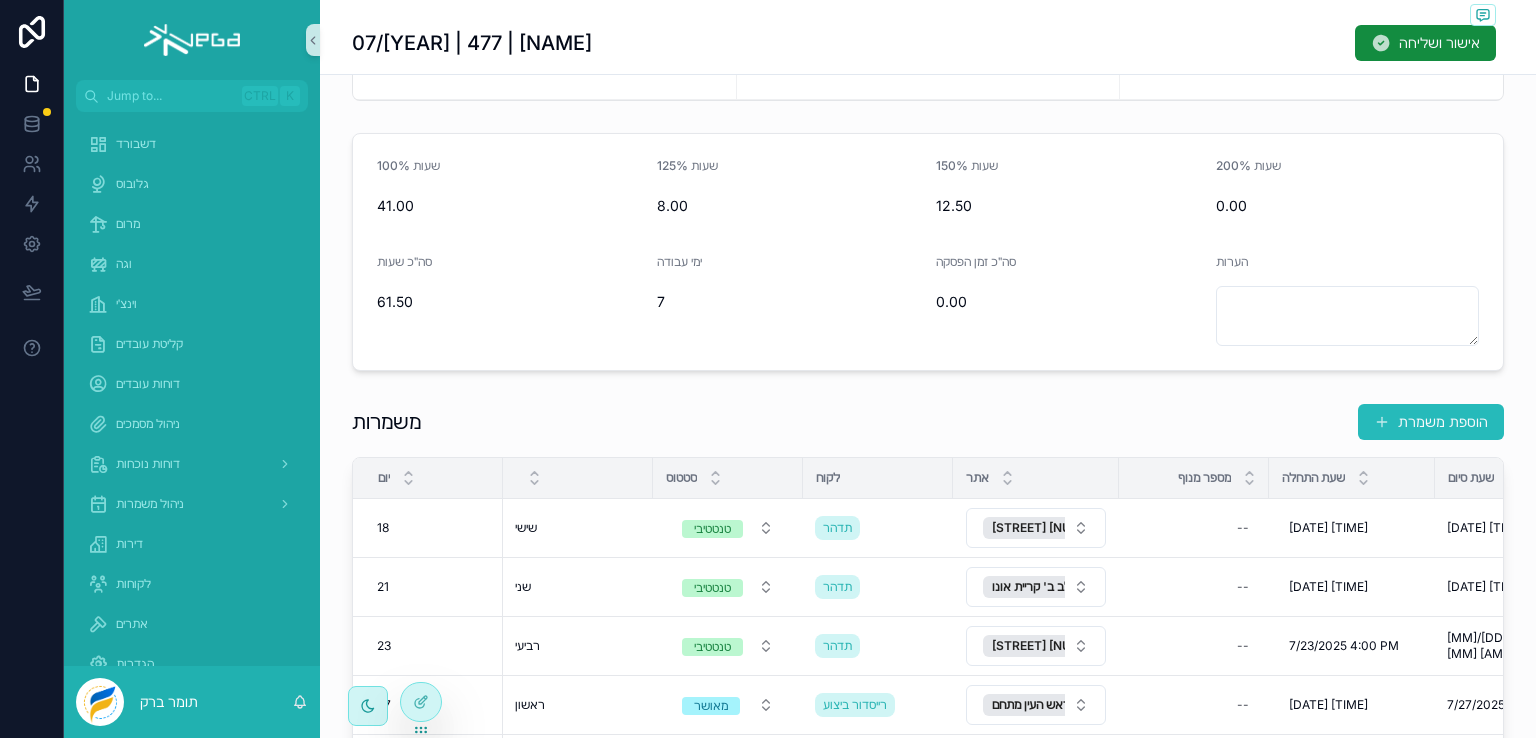 scroll, scrollTop: 300, scrollLeft: 0, axis: vertical 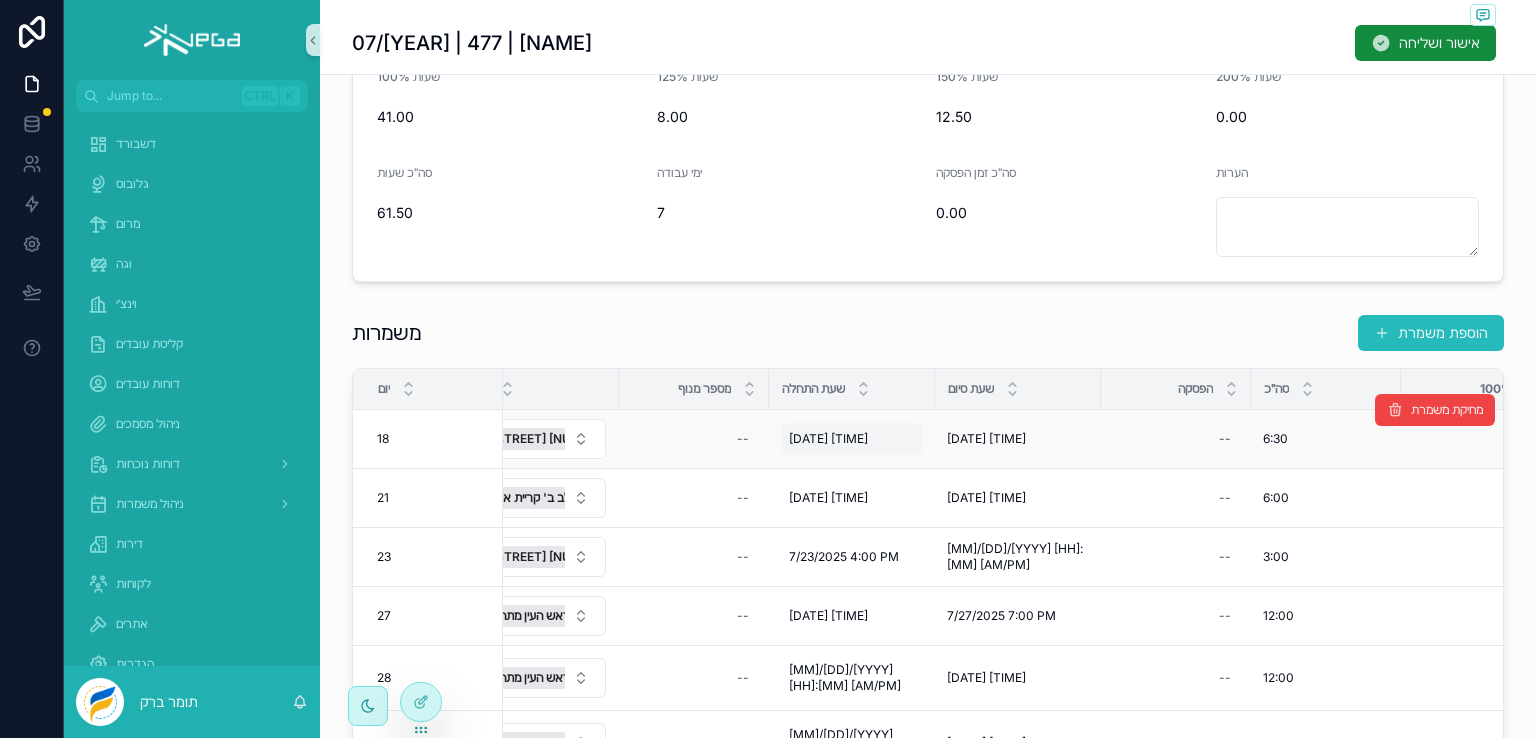 click on "[DATE] [TIME]" at bounding box center (828, 439) 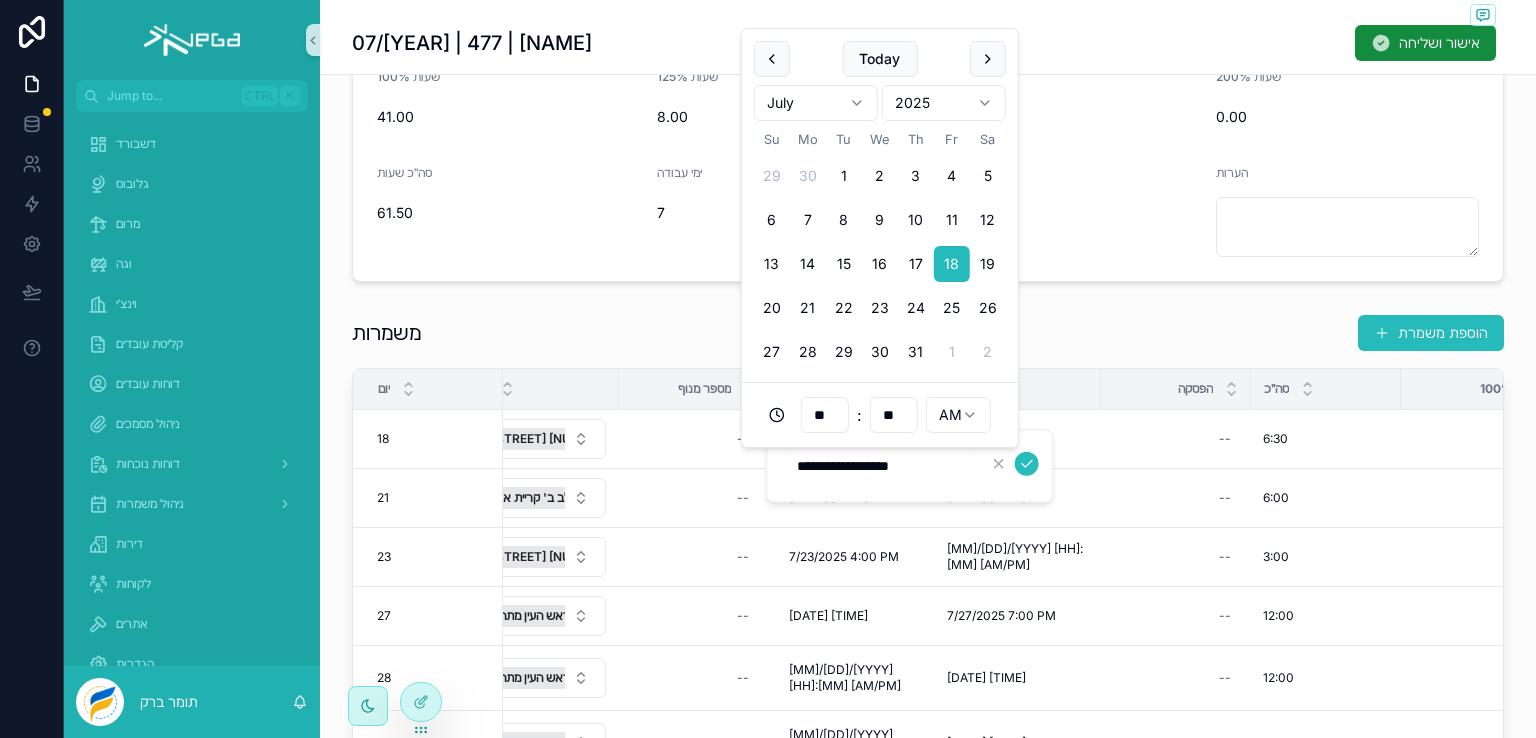 click on "משמרות הוספת משמרת יום סטטוס לקוח אתר מספר מנוף שעת התחלה שעת סיום הפסקה סה״כ 100% 125% 150% 200% היעדרות חג? סוג משמרת הערות 18 18 שישי שישי טנטטיבי תדהר סיני 27 בת ים -- [MM]/[DD]/[YYYY] [HH]:[MM] [AM/PM] [MM]/[DD]/[YYYY] [HH]:[MM] [AM/PM] [MM]/[DD]/[YYYY] [HH]:[MM] [AM/PM] [MM]/[DD]/[YYYY] [HH]:[MM] [AM/PM] -- 6:30 6:30 0.00 0.00 0.00 0.00 6.50 6.50 0.00 0.00 בוקר -- מחיקת משמרת 21 21 שני שני טנטטיבי תדהר שלב ב' קריית אונו  -- [MM]/[DD]/[YYYY] [HH]:[MM] [AM/PM] [MM]/[DD]/[YYYY] [HH]:[MM] [AM/PM] [MM]/[DD]/[YYYY] [HH]:[MM] [AM/PM] [MM]/[DD]/[YYYY] [HH]:[MM] [AM/PM] -- 6:00 6:00 6.00 6.00 0.00 0.00 0.00 0.00 0.00 0.00 צהריים -- מחיקת משמרת 23 23 רביעי רביעי טנטטיבי תדהר סיני 27 בת ים -- [MM]/[DD]/[YYYY] [HH]:[MM] [AM/PM] [MM]/[DD]/[YYYY] [HH]:[MM] [AM/PM] [MM]/[DD]/[YYYY] [HH]:[MM] [AM/PM] [MM]/[DD]/[YYYY] [HH]:[MM] [AM/PM] -- 3:00 3:00 3.00 3.00 0.00 0.00 0.00 0.00 0.00 0.00 צהריים -- מחיקת משמרת 27 27 ראשון ראשון מאושר ביצוע -- --" at bounding box center [928, 615] 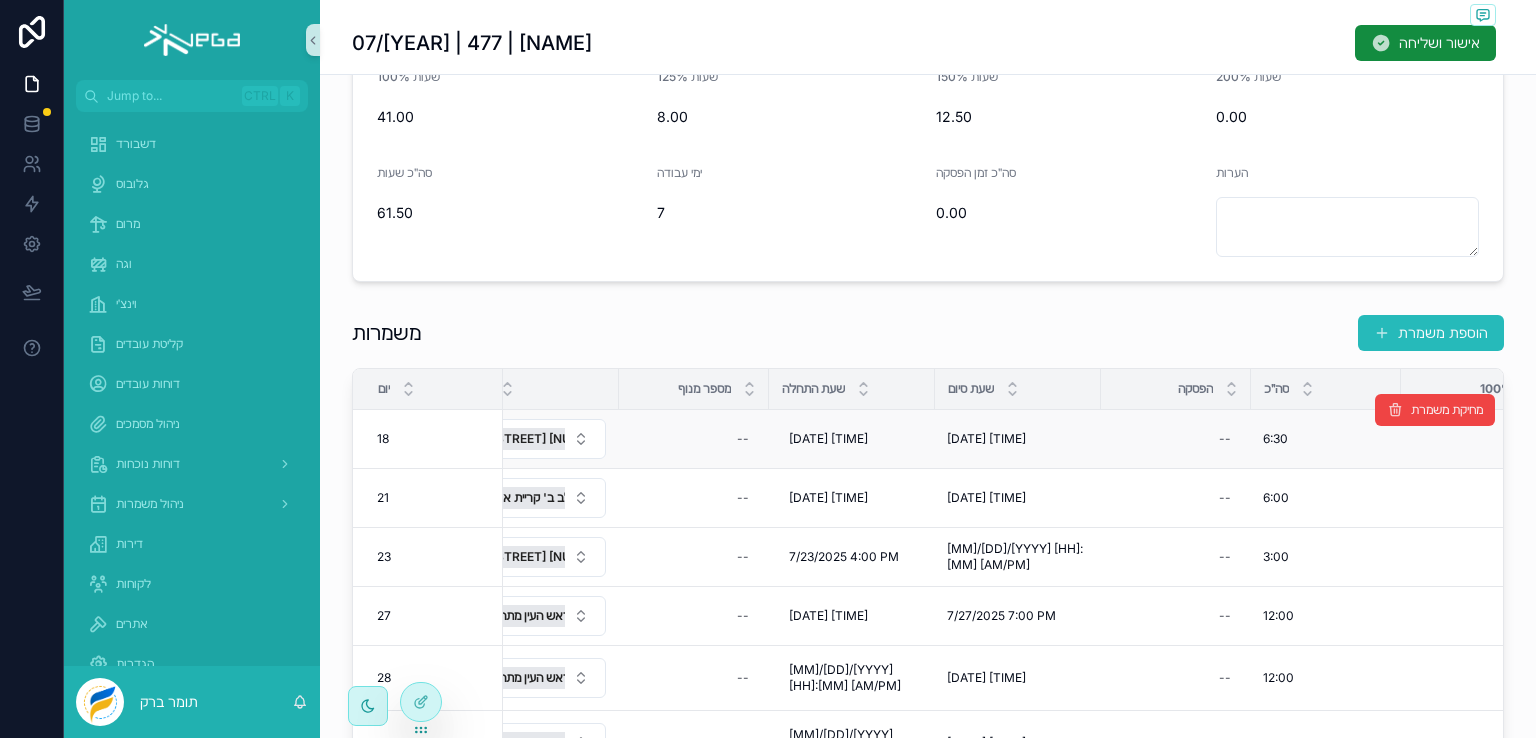 click on "[DATE] [TIME]" at bounding box center [986, 439] 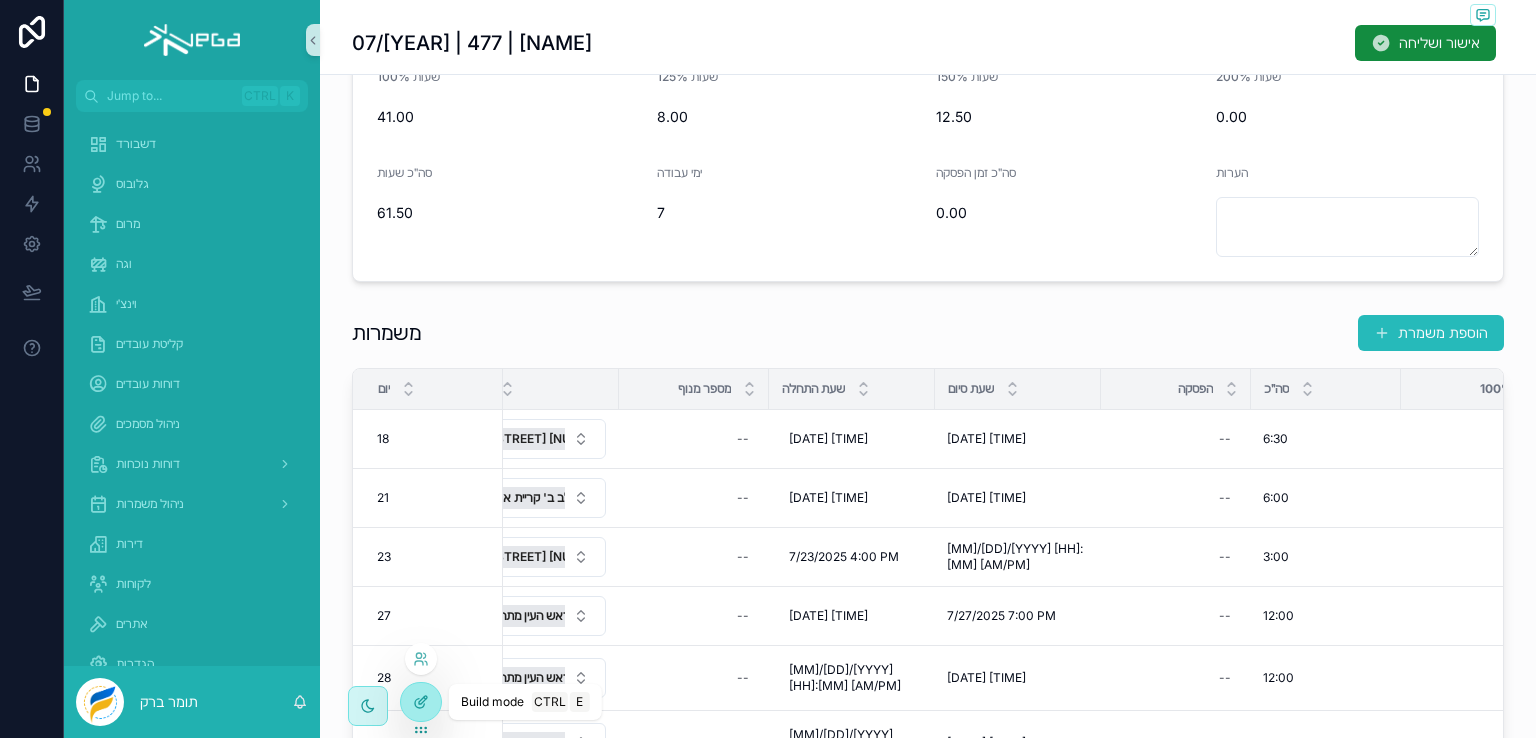 click 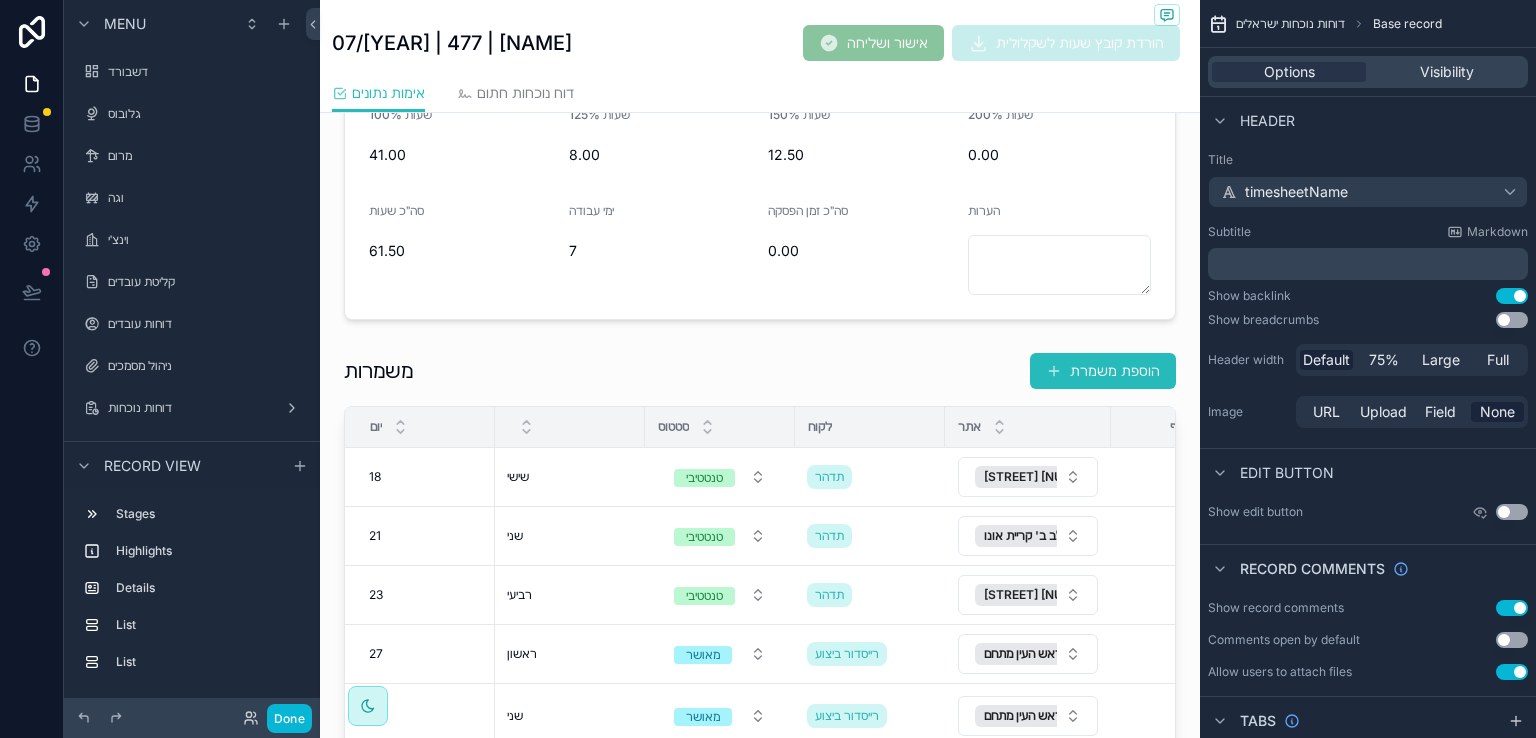 scroll, scrollTop: 1251, scrollLeft: 0, axis: vertical 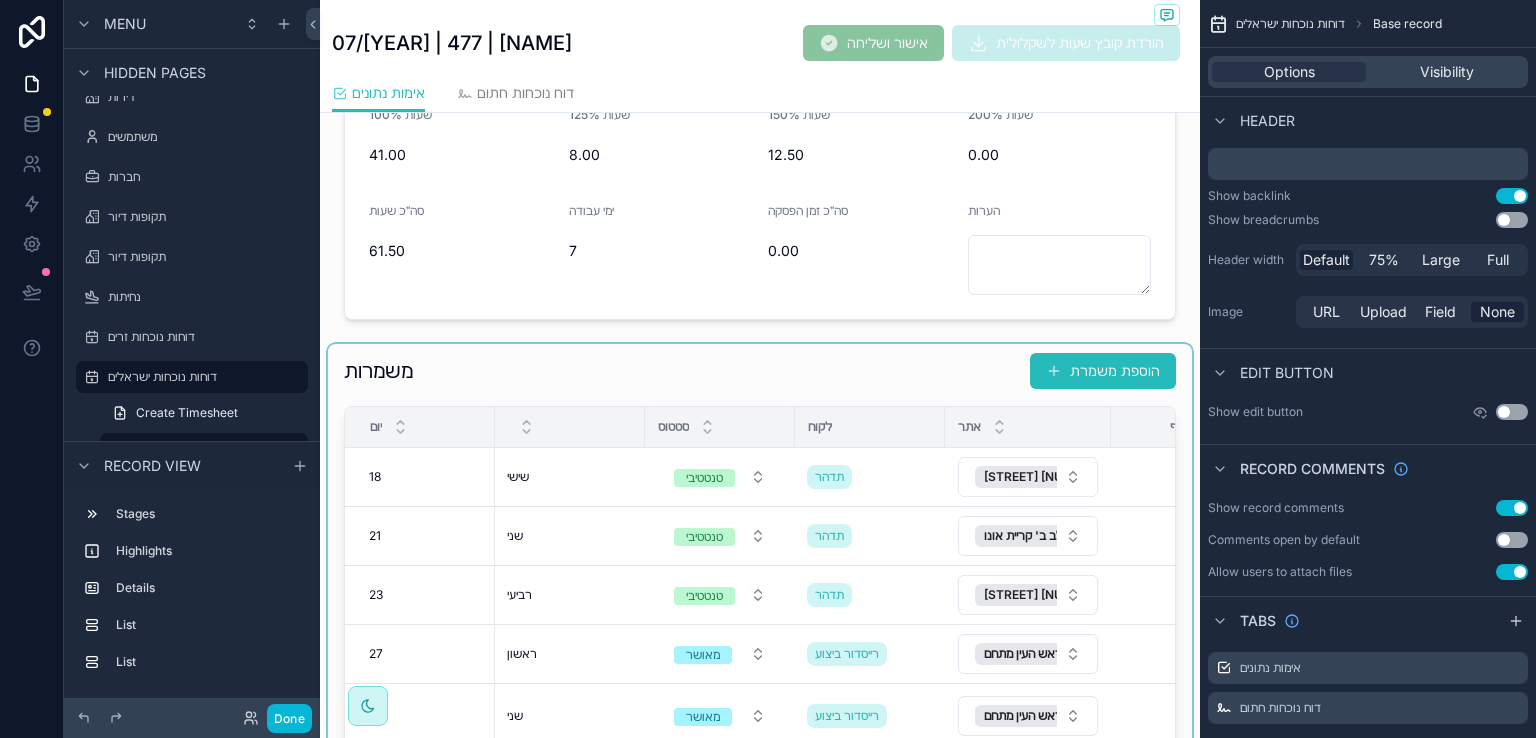 click at bounding box center [760, 653] 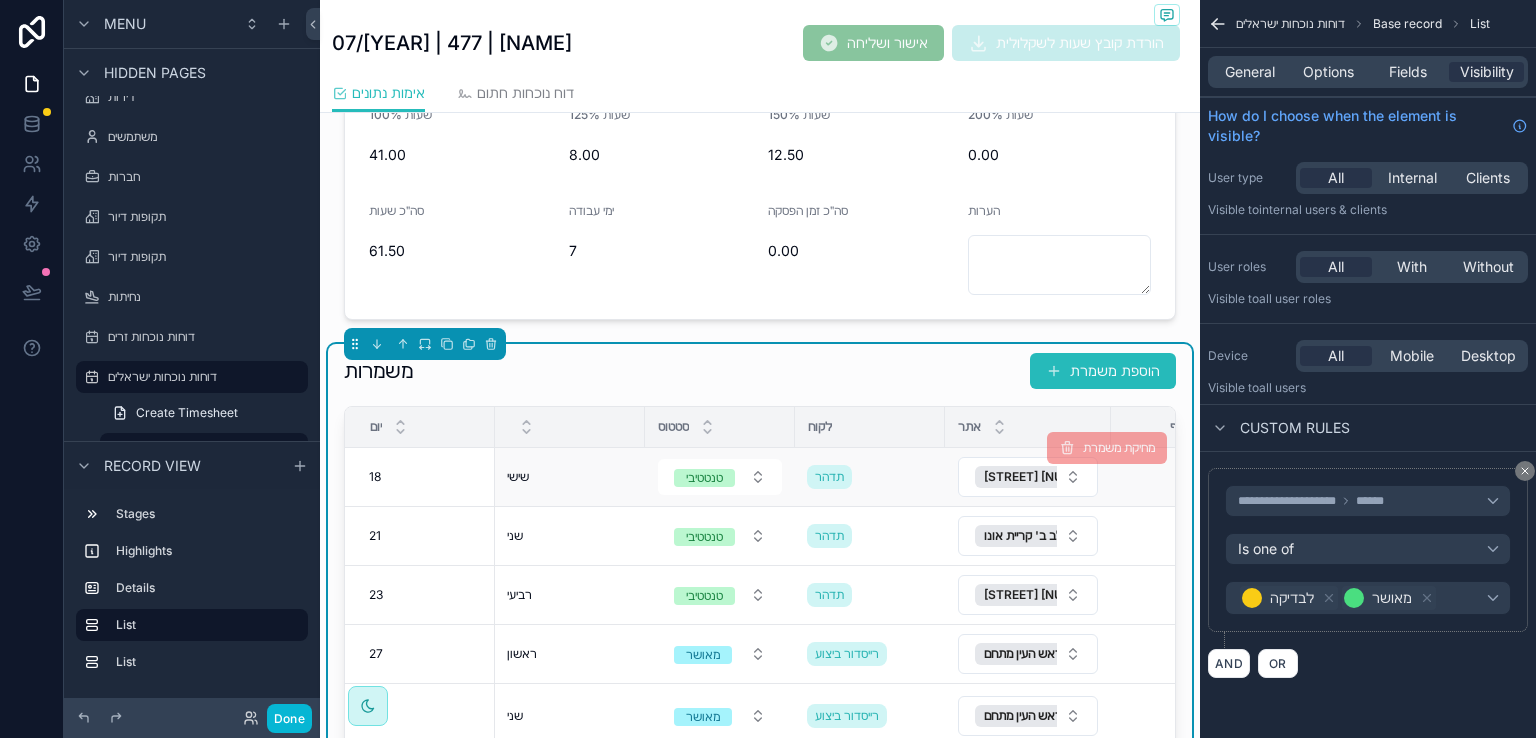 scroll, scrollTop: 0, scrollLeft: 0, axis: both 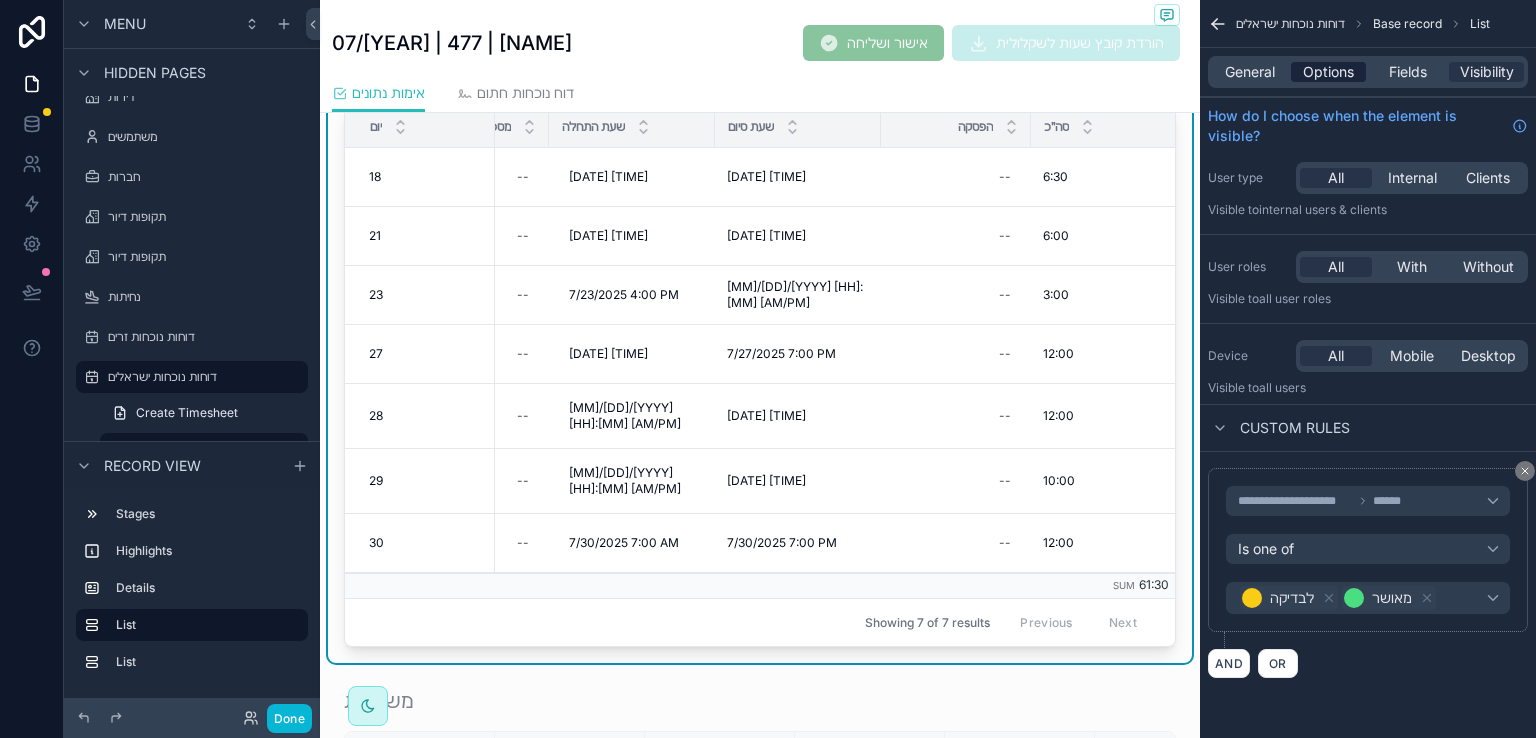 click on "Options" at bounding box center [1328, 72] 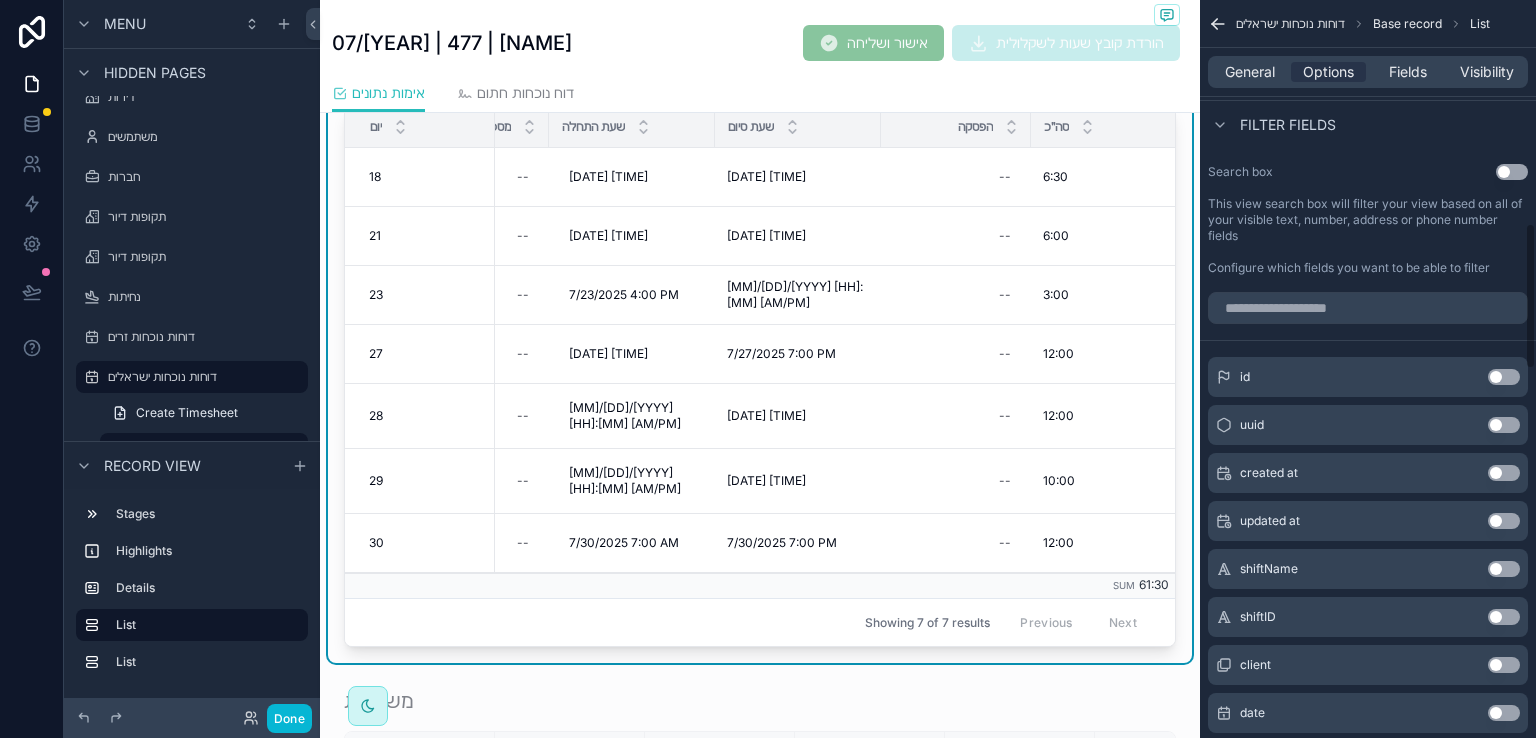 scroll, scrollTop: 1200, scrollLeft: 0, axis: vertical 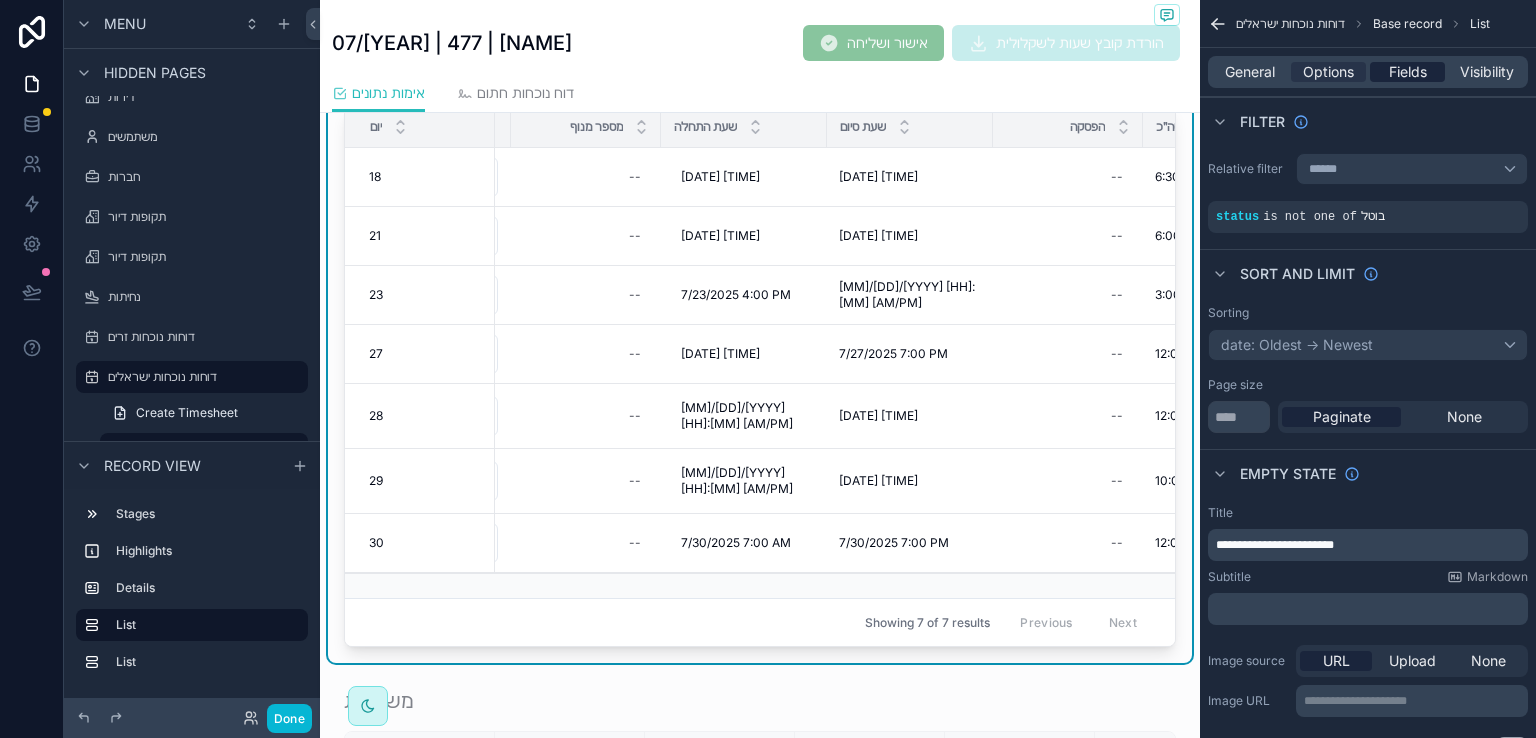 click on "Fields" at bounding box center [1408, 72] 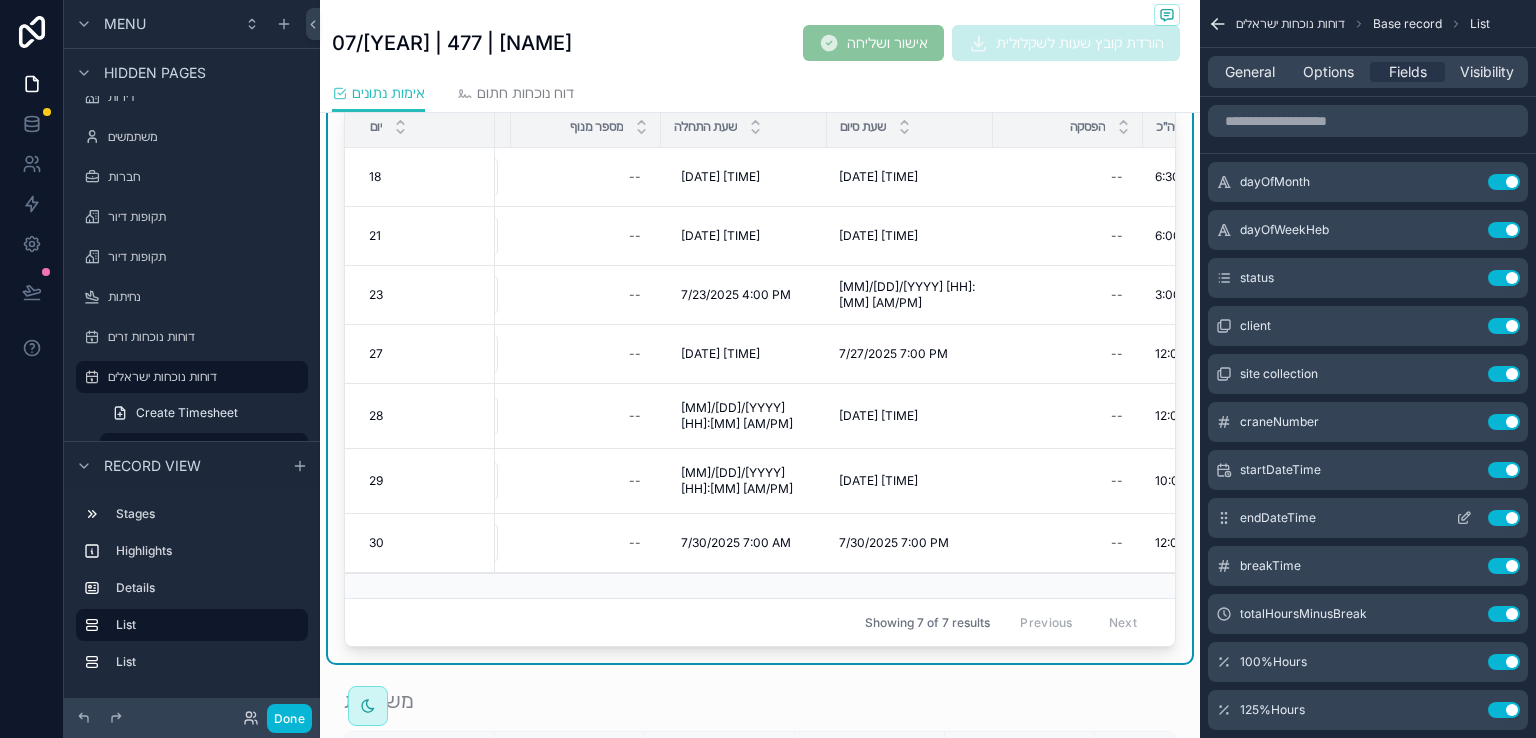 click 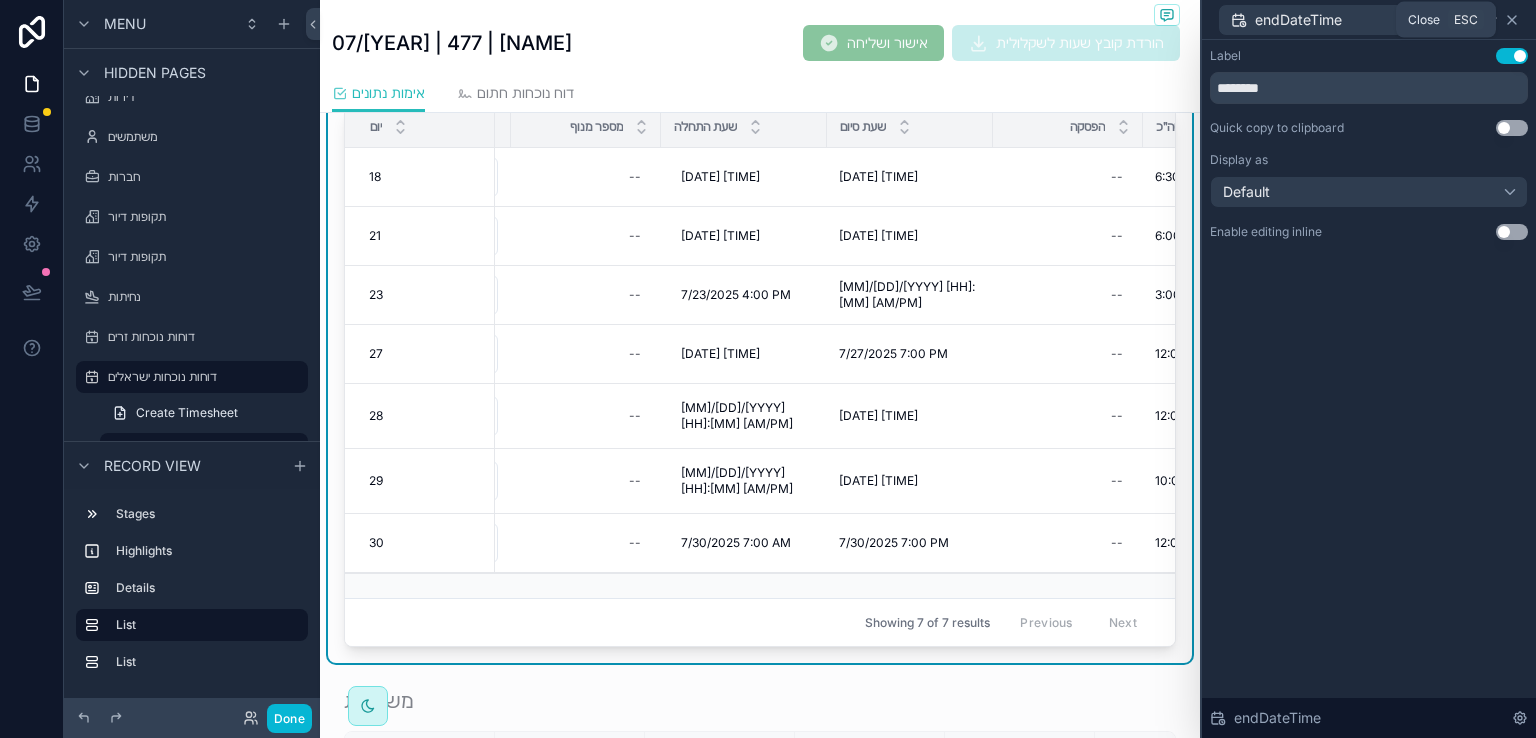click 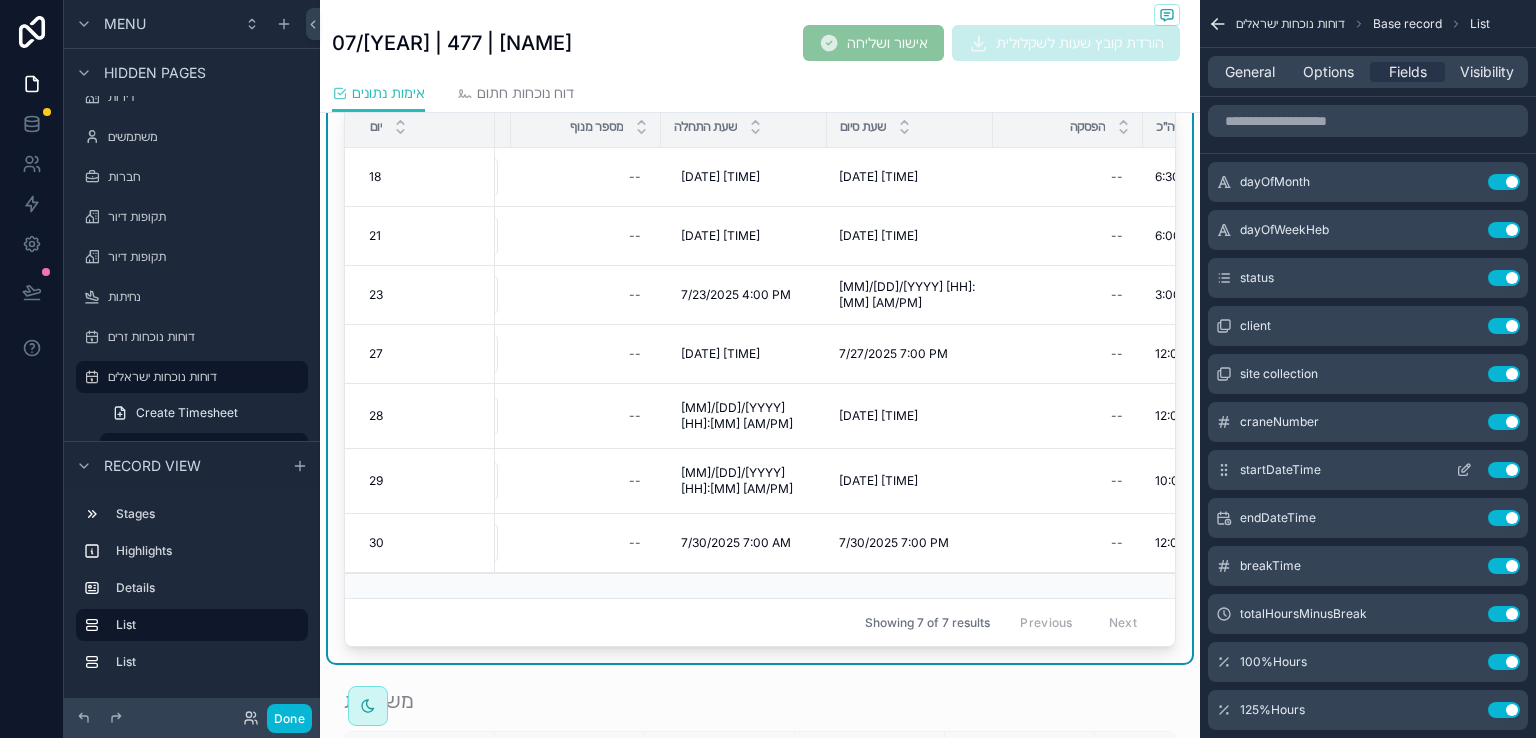click 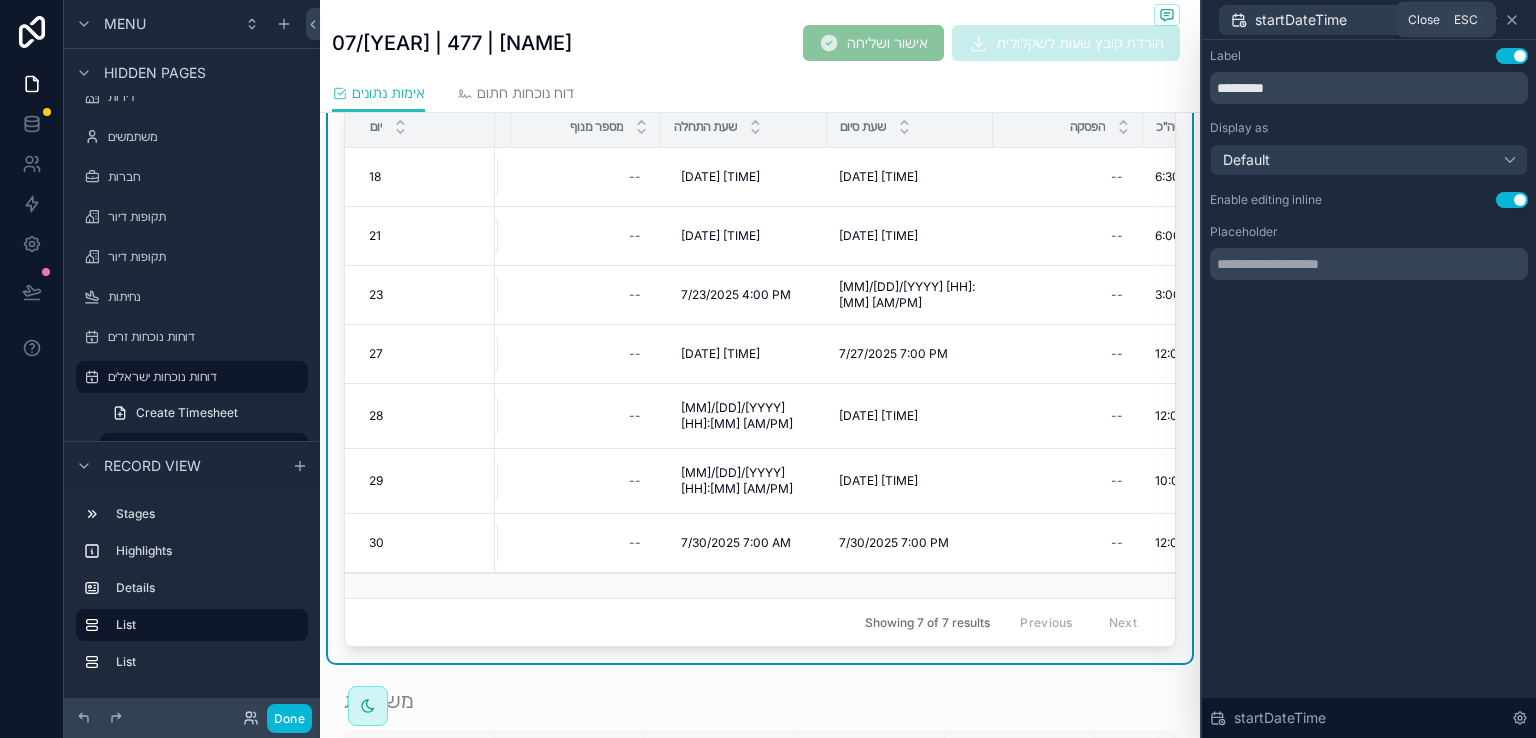 click 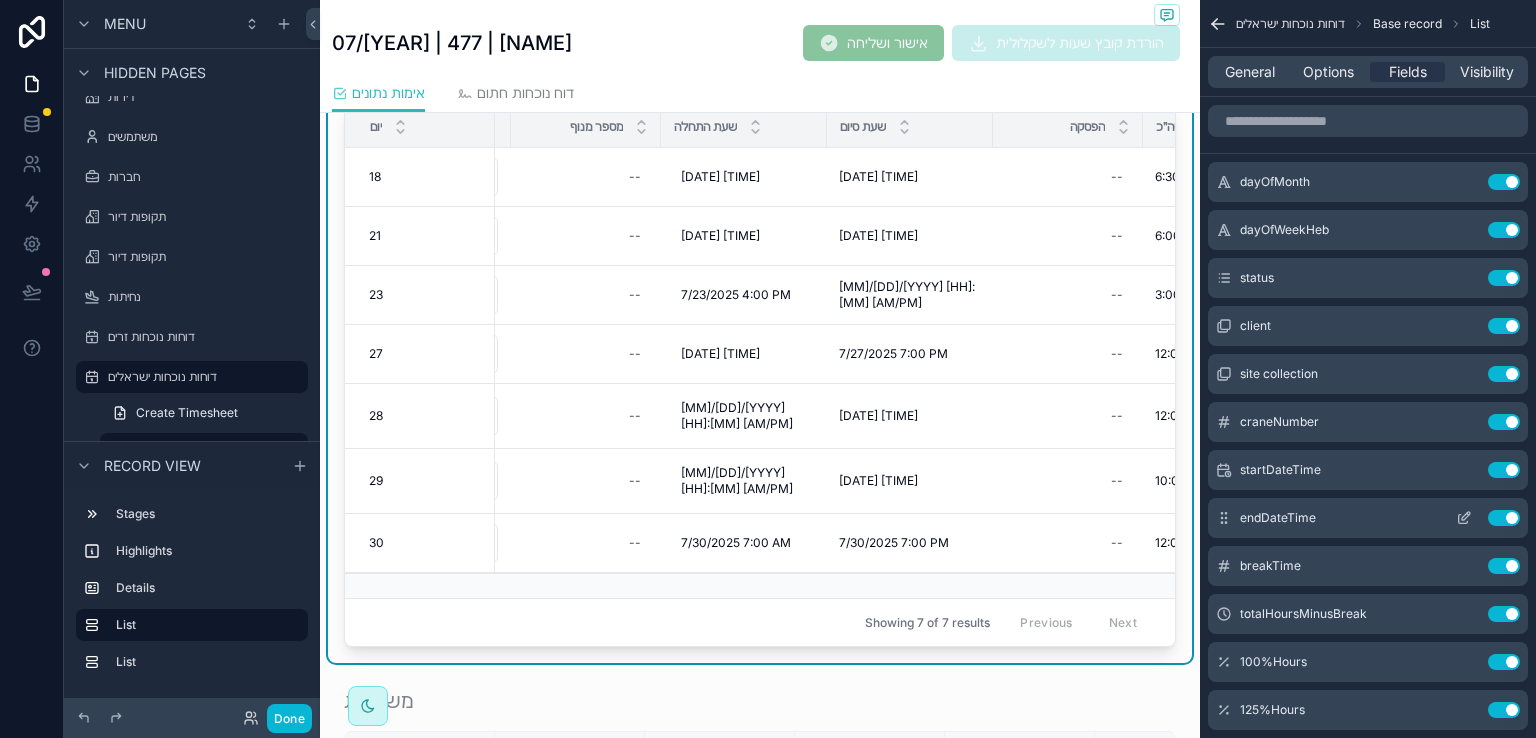 click 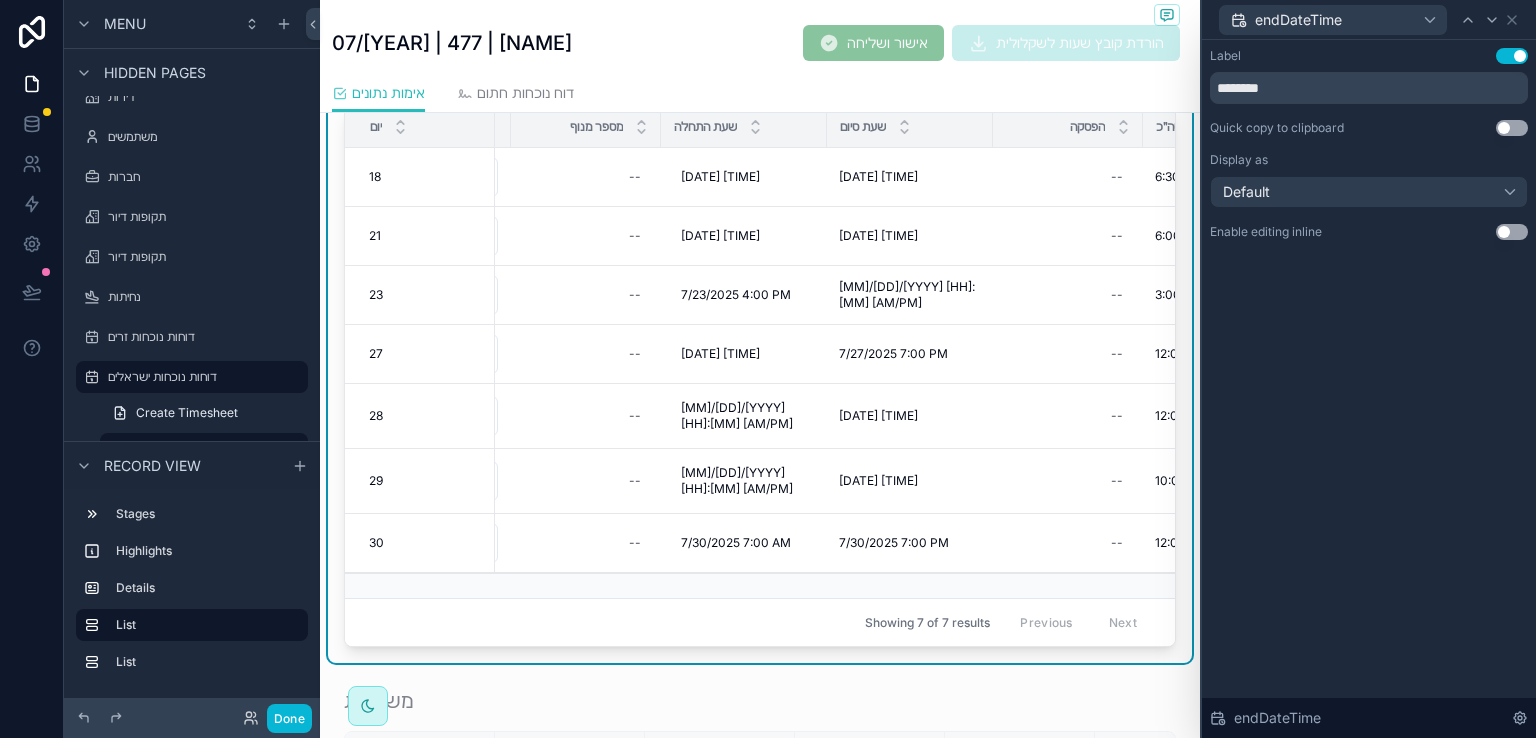 click on "Use setting" at bounding box center (1512, 232) 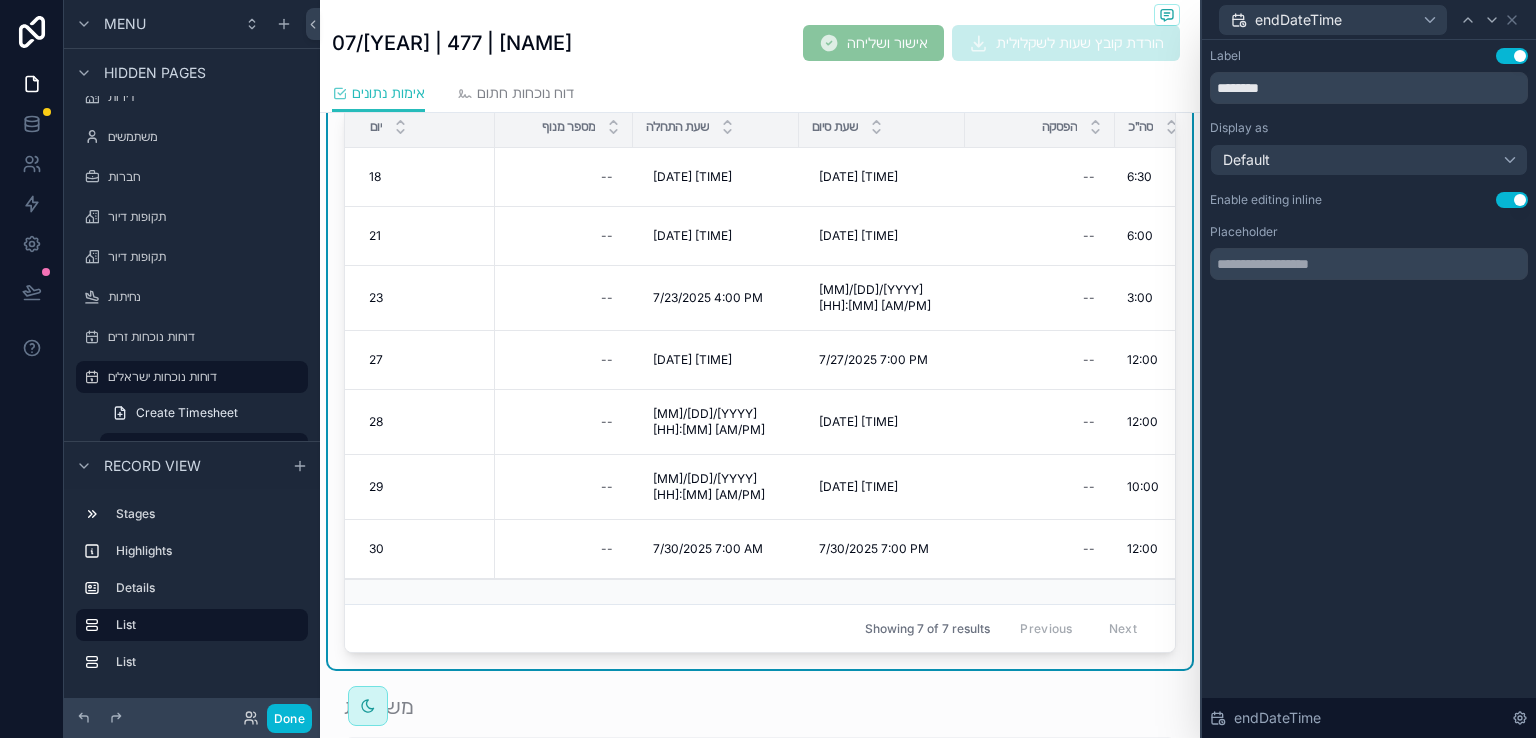 scroll, scrollTop: 0, scrollLeft: 643, axis: horizontal 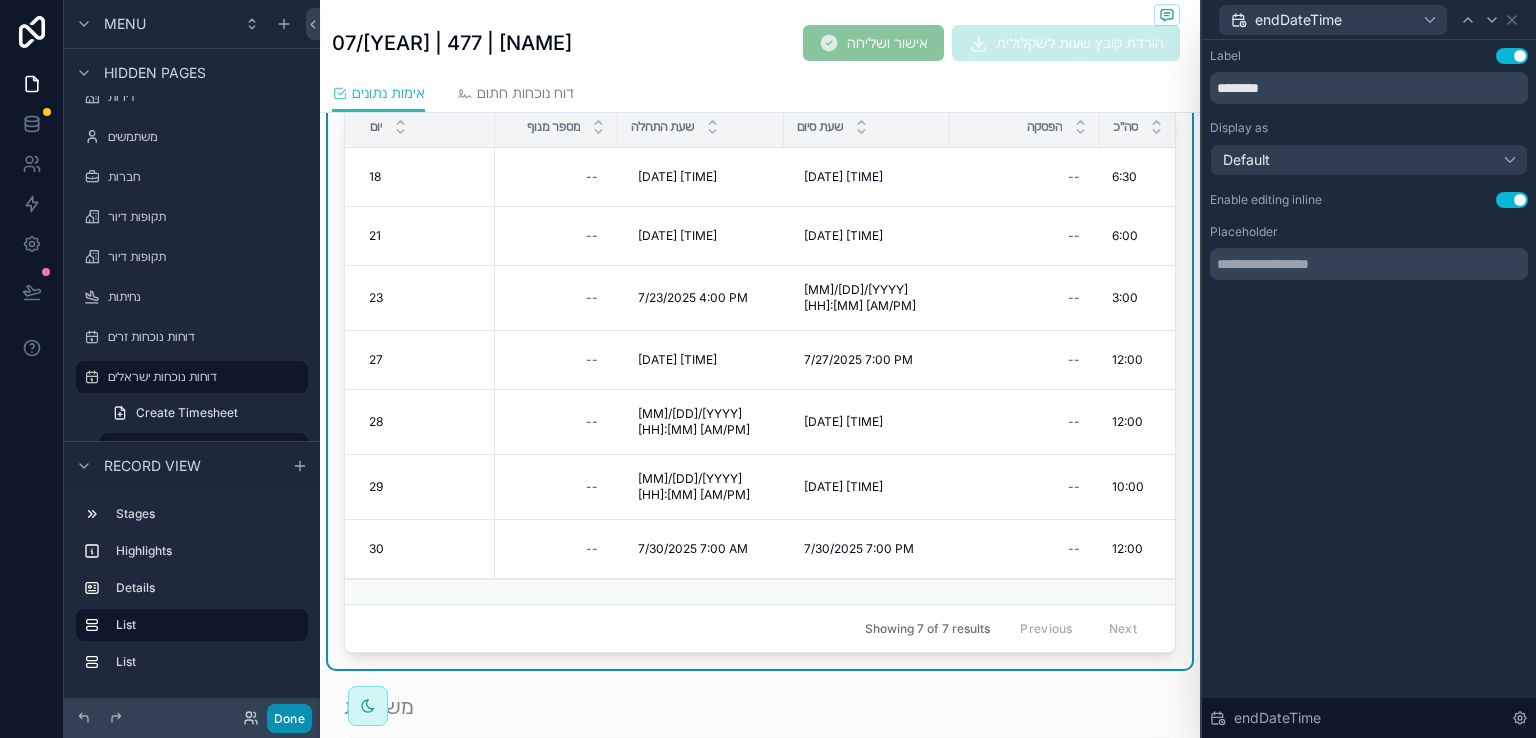 click on "Done" at bounding box center [289, 718] 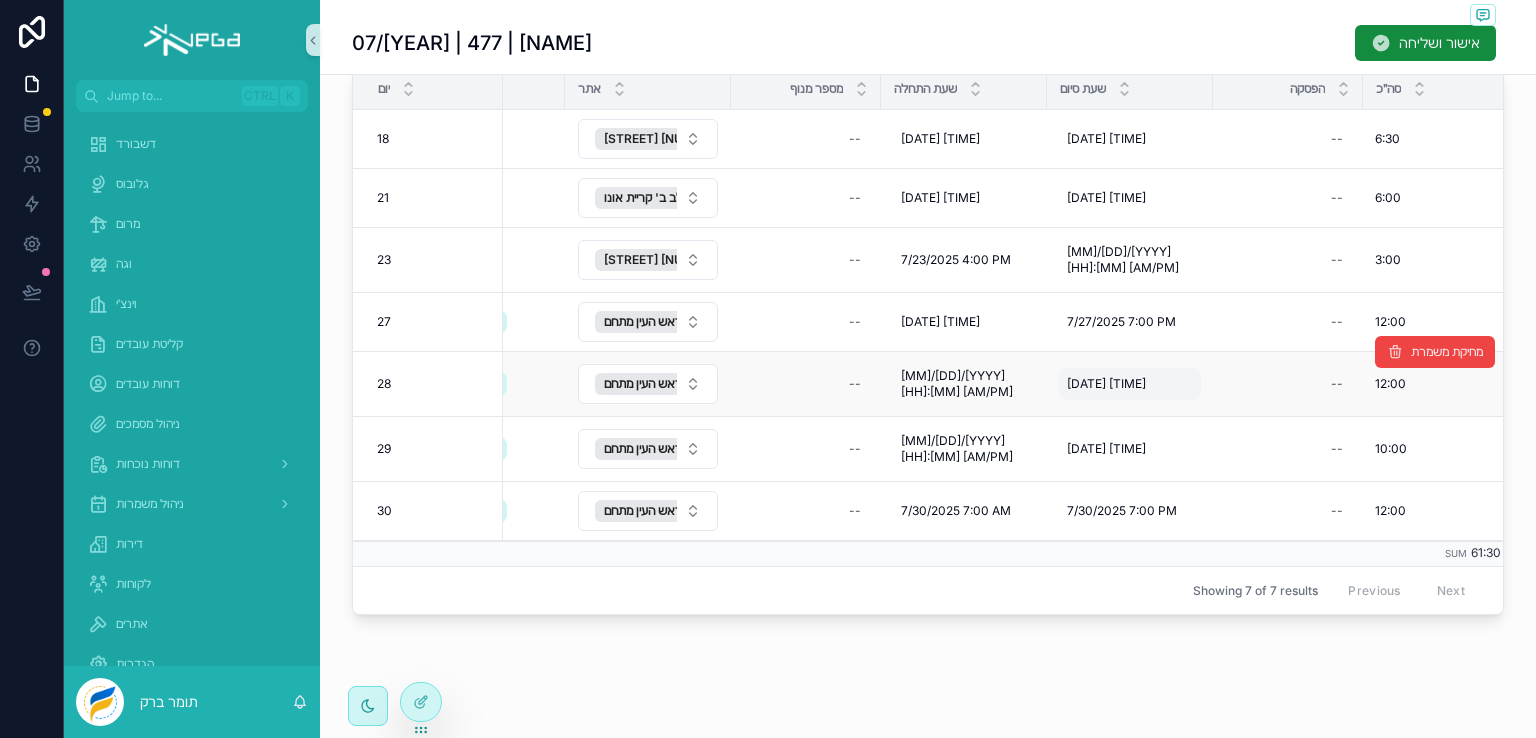 scroll, scrollTop: 0, scrollLeft: 400, axis: horizontal 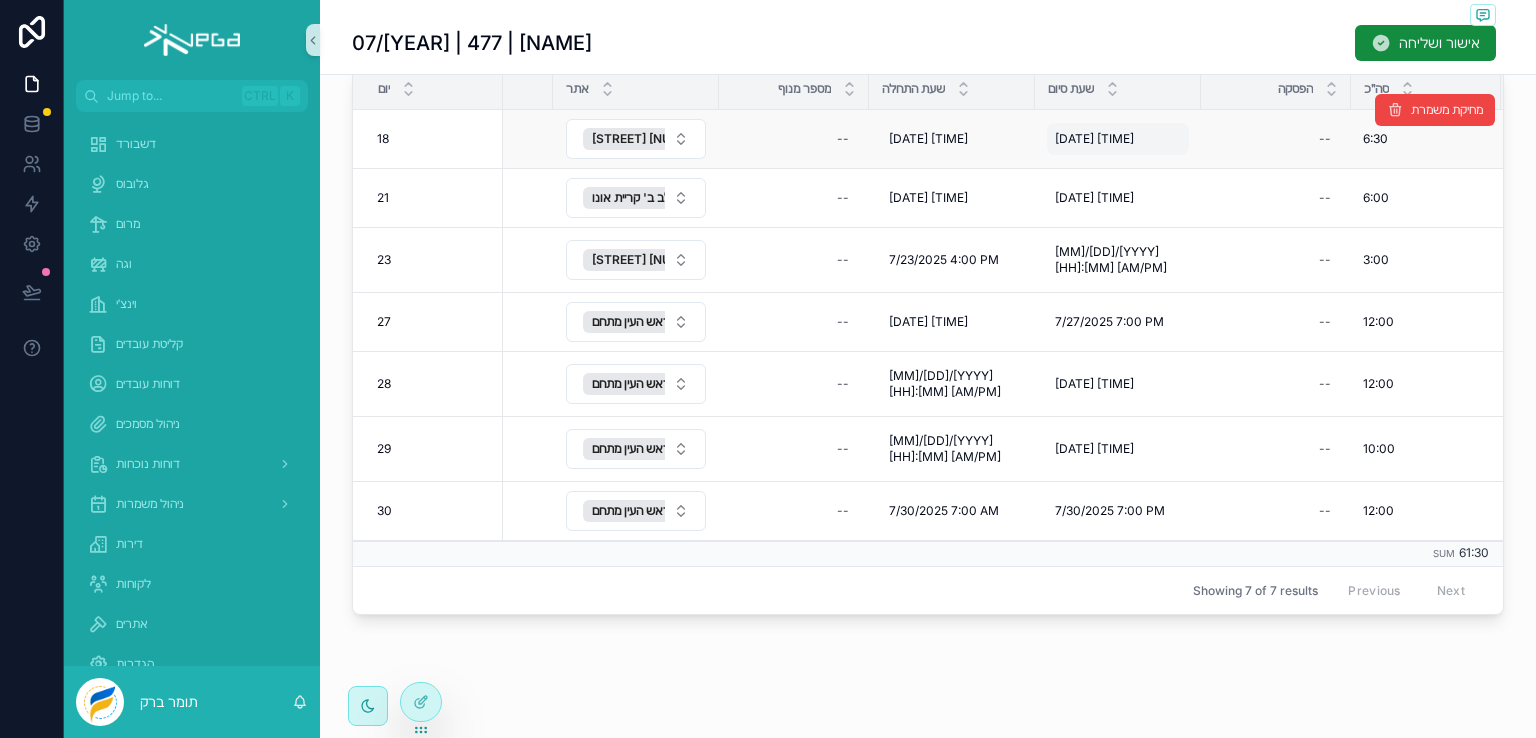 click on "[DATE] [TIME]" at bounding box center (1094, 139) 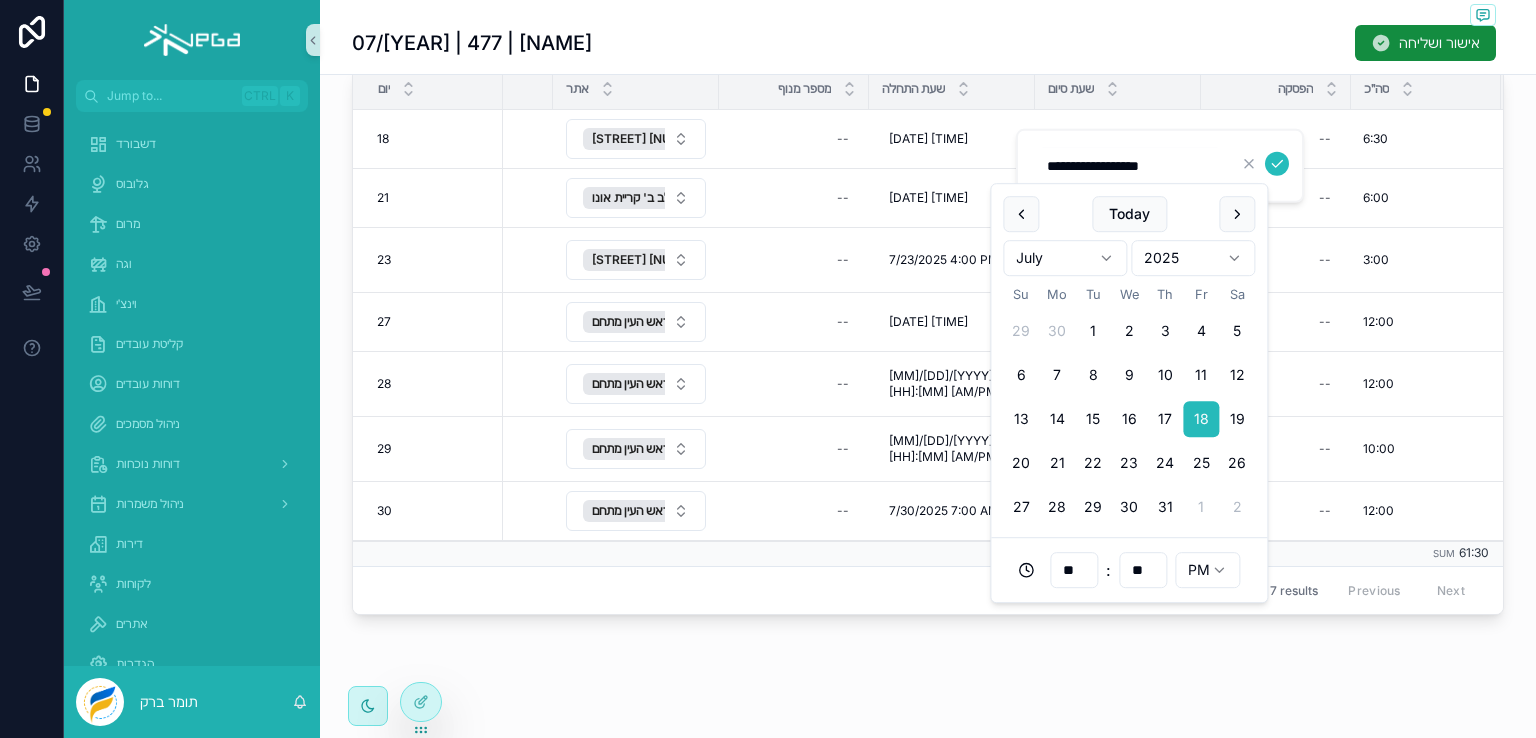 click on "07/[YEAR] | 477 | [NAME] אישור ושליחה" at bounding box center [928, 43] 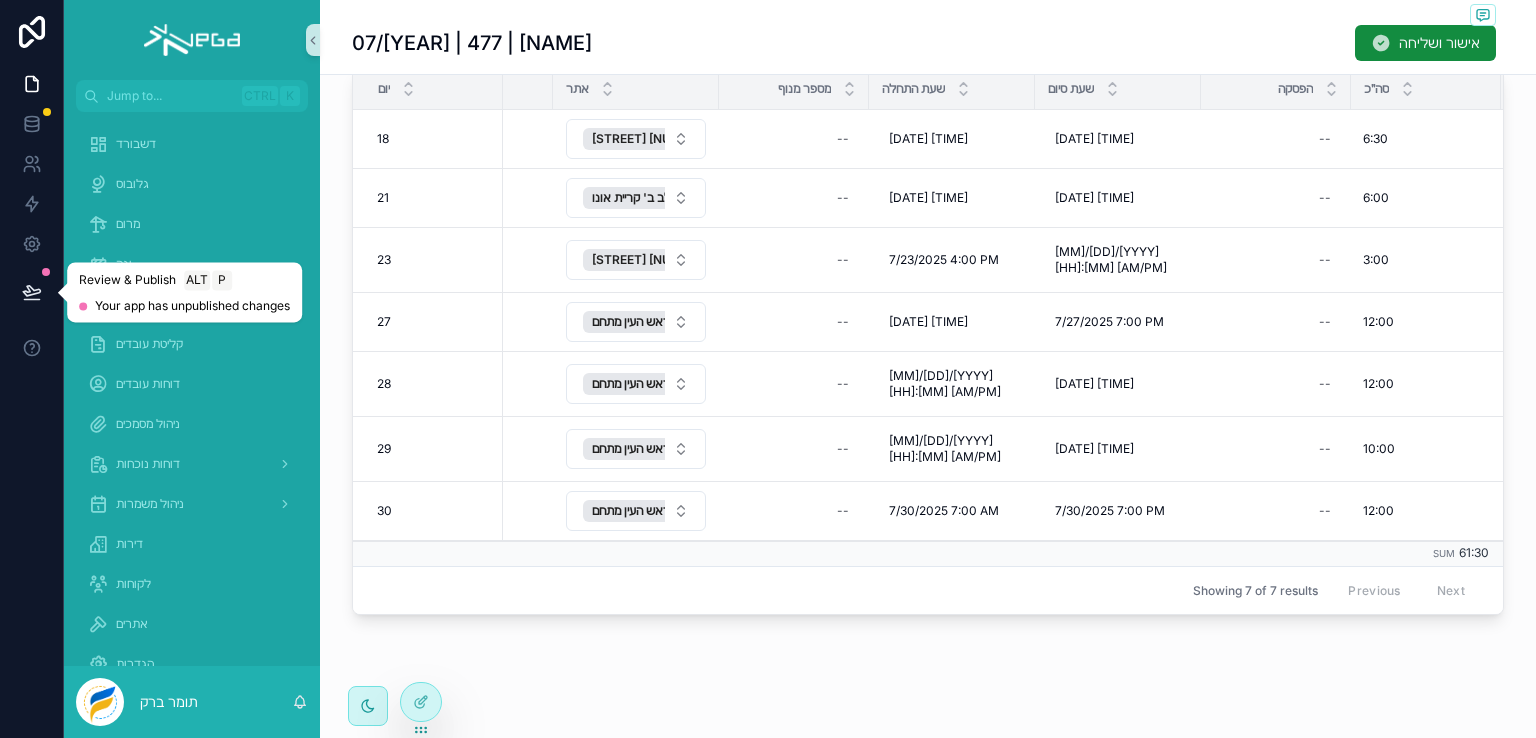 click 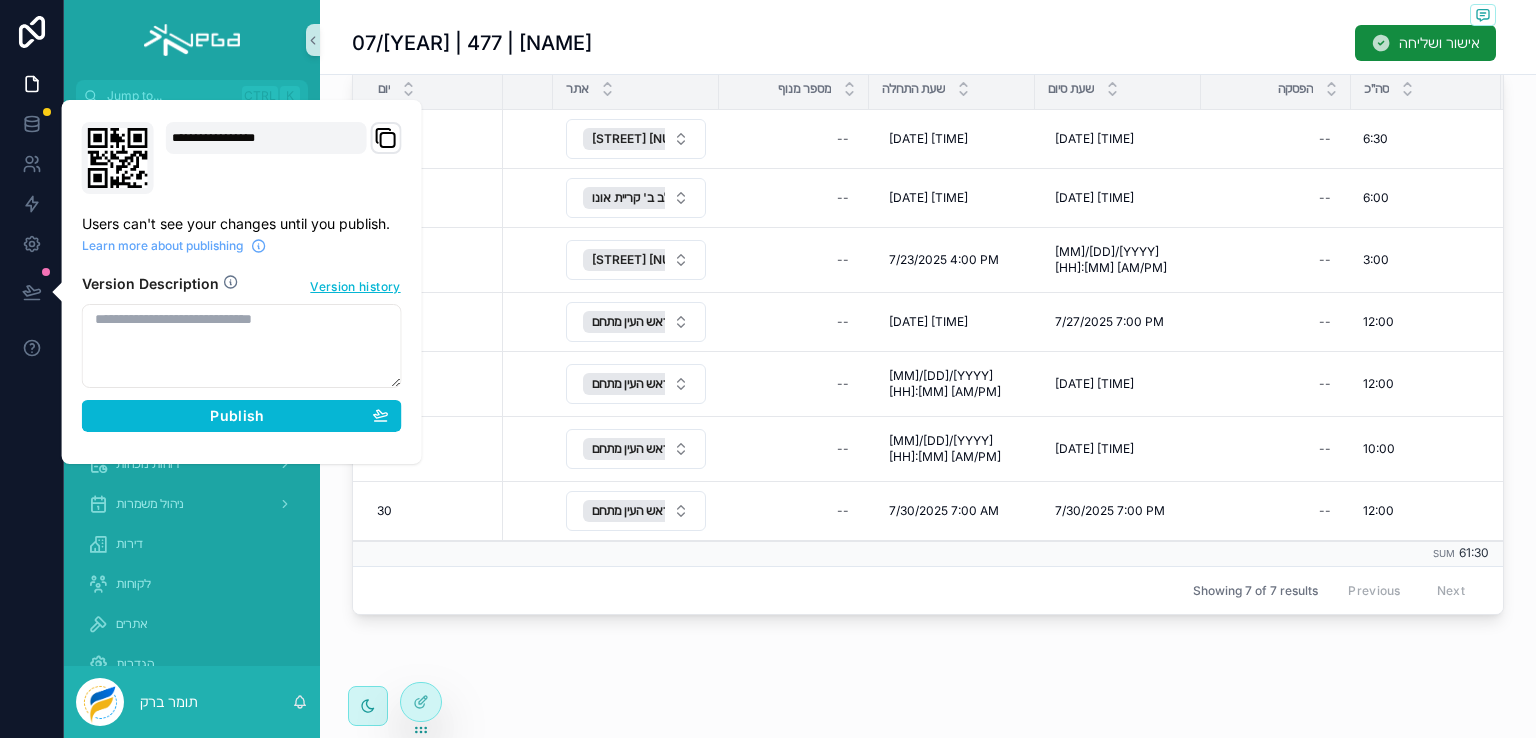 click at bounding box center [242, 346] 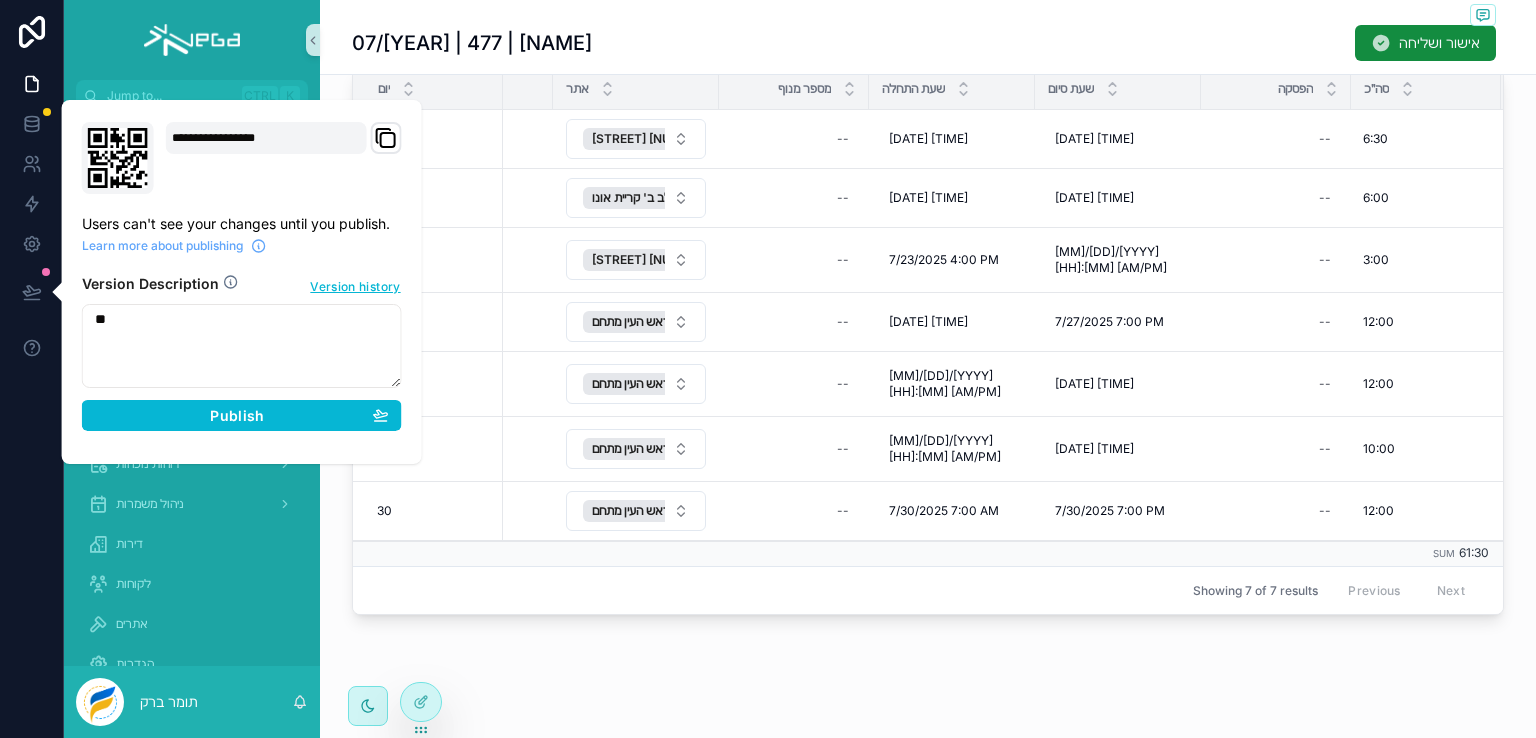 type on "*" 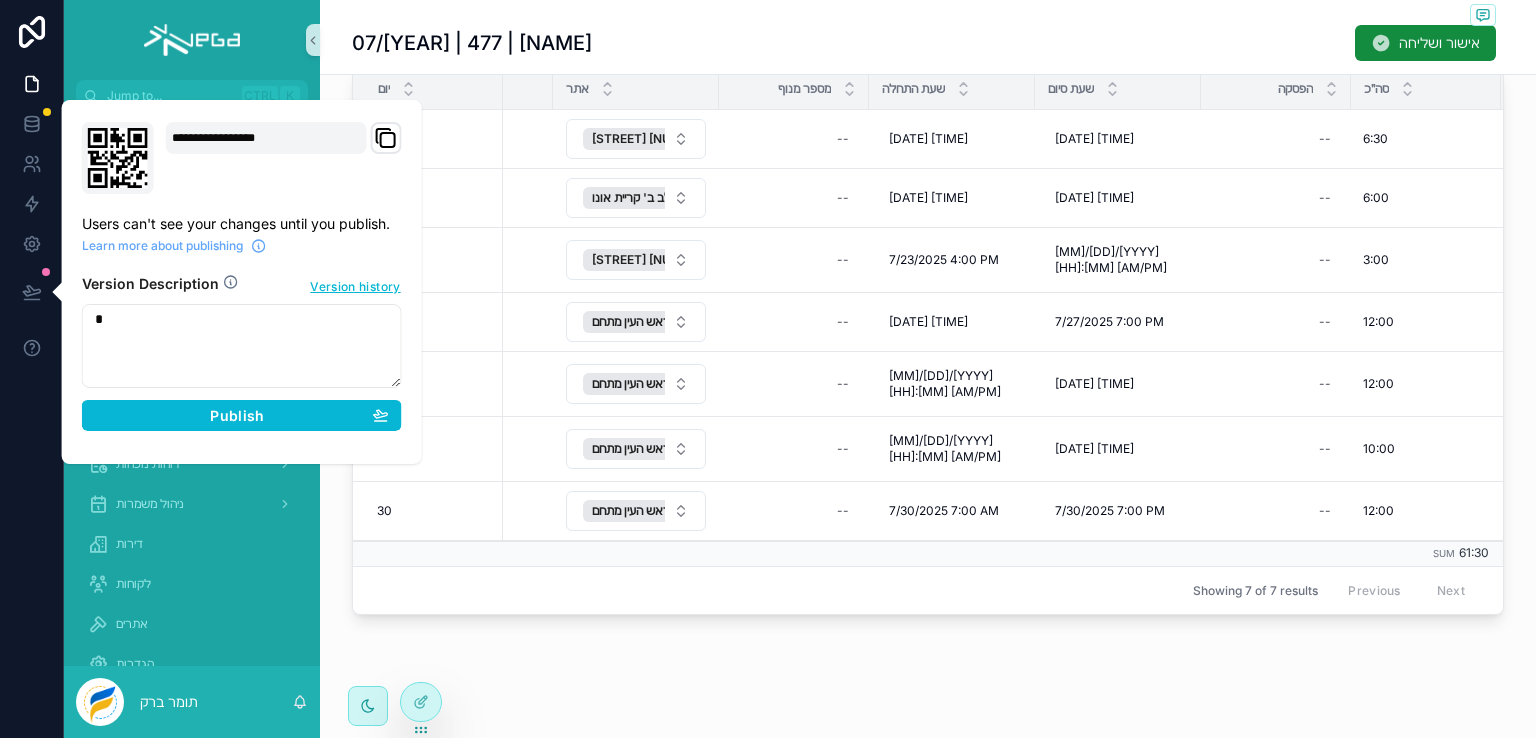 type 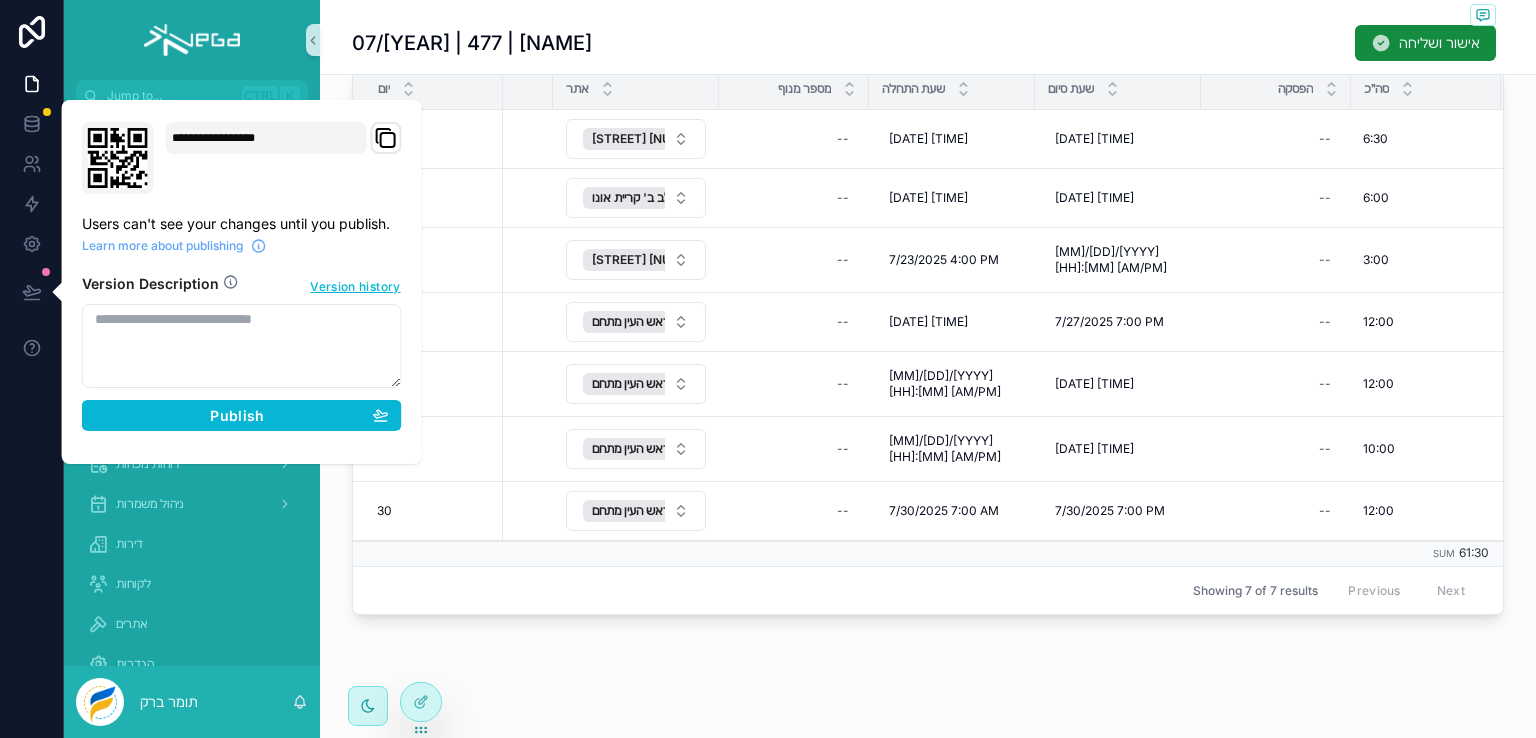 click on "07/[YEAR] | 477 | [NAME] אישור ושליחה" at bounding box center (928, 43) 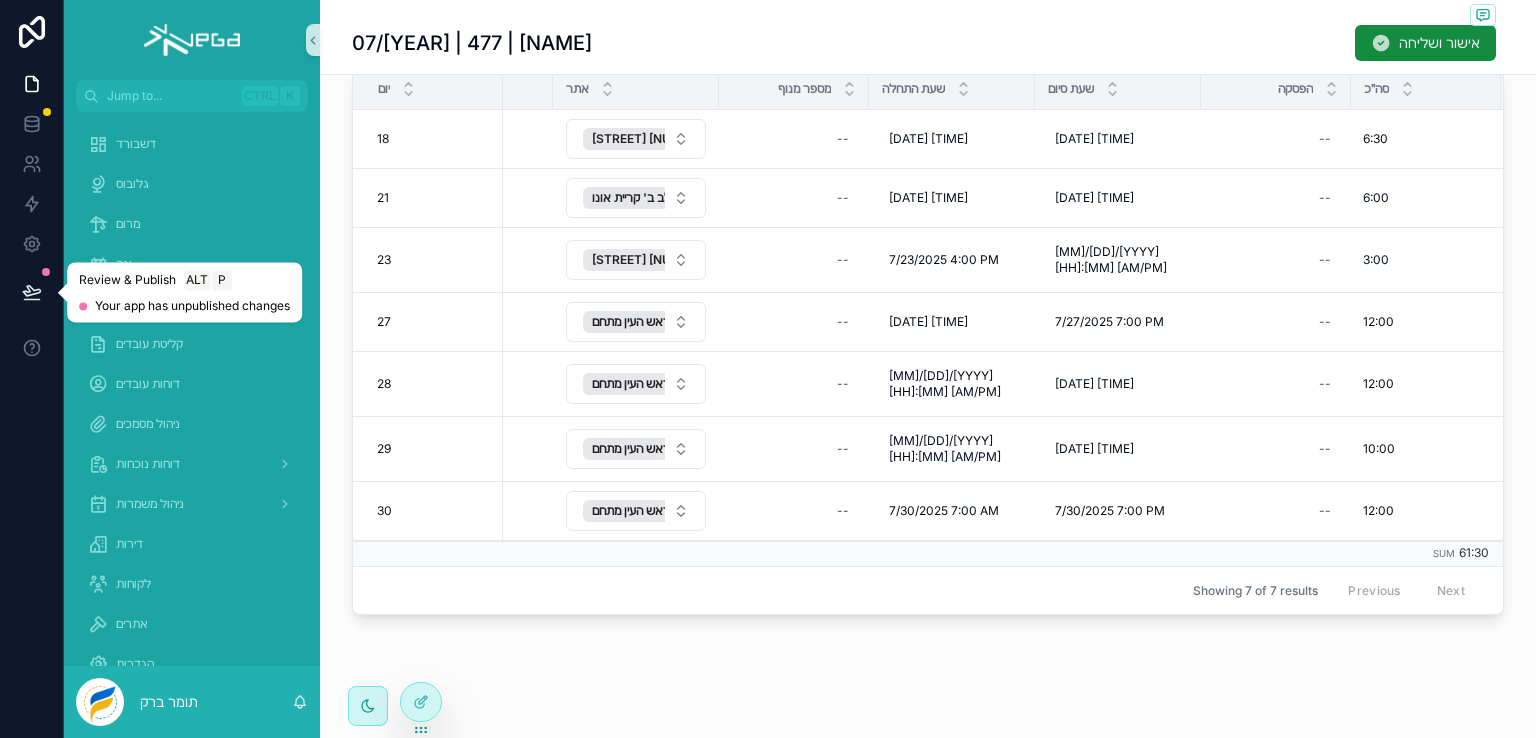 click 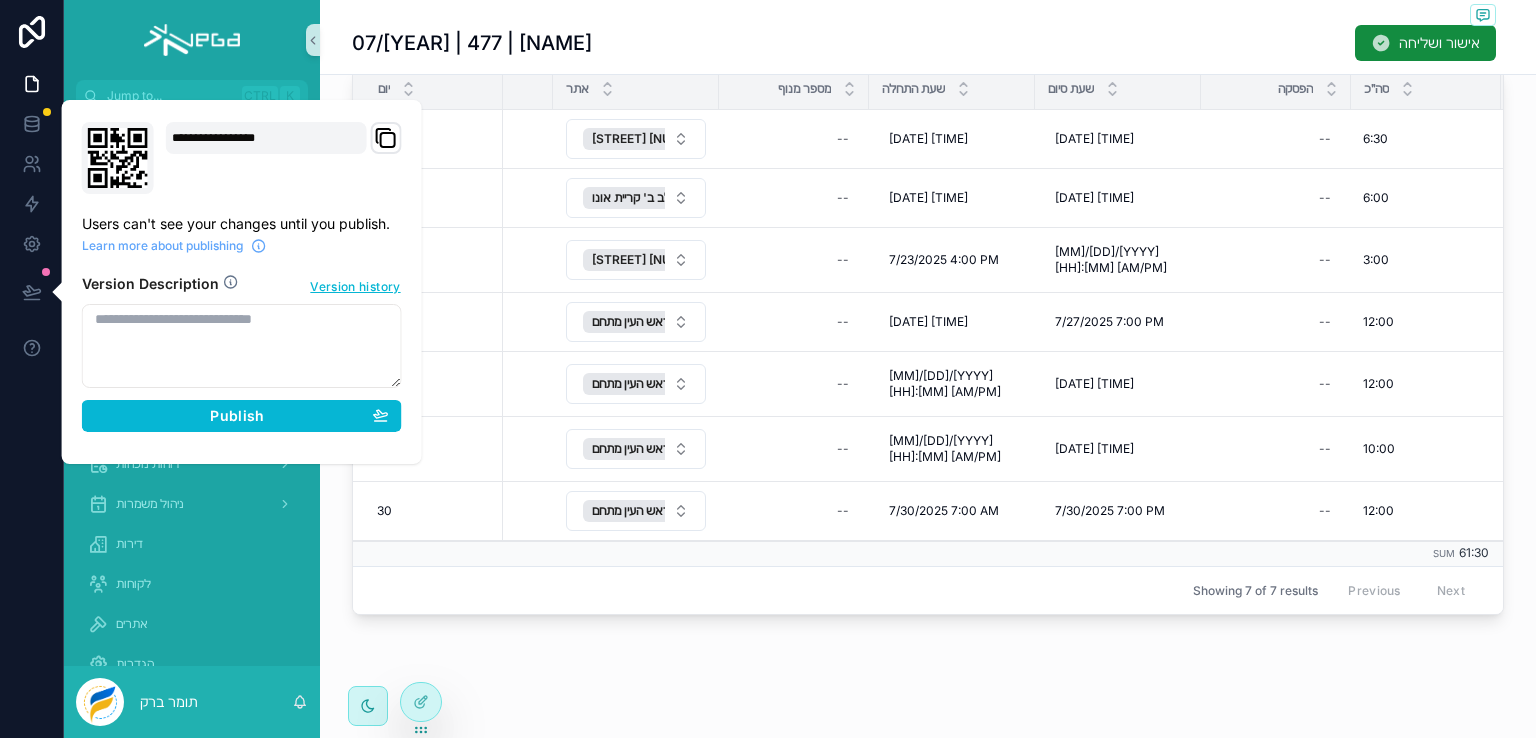 click at bounding box center (242, 346) 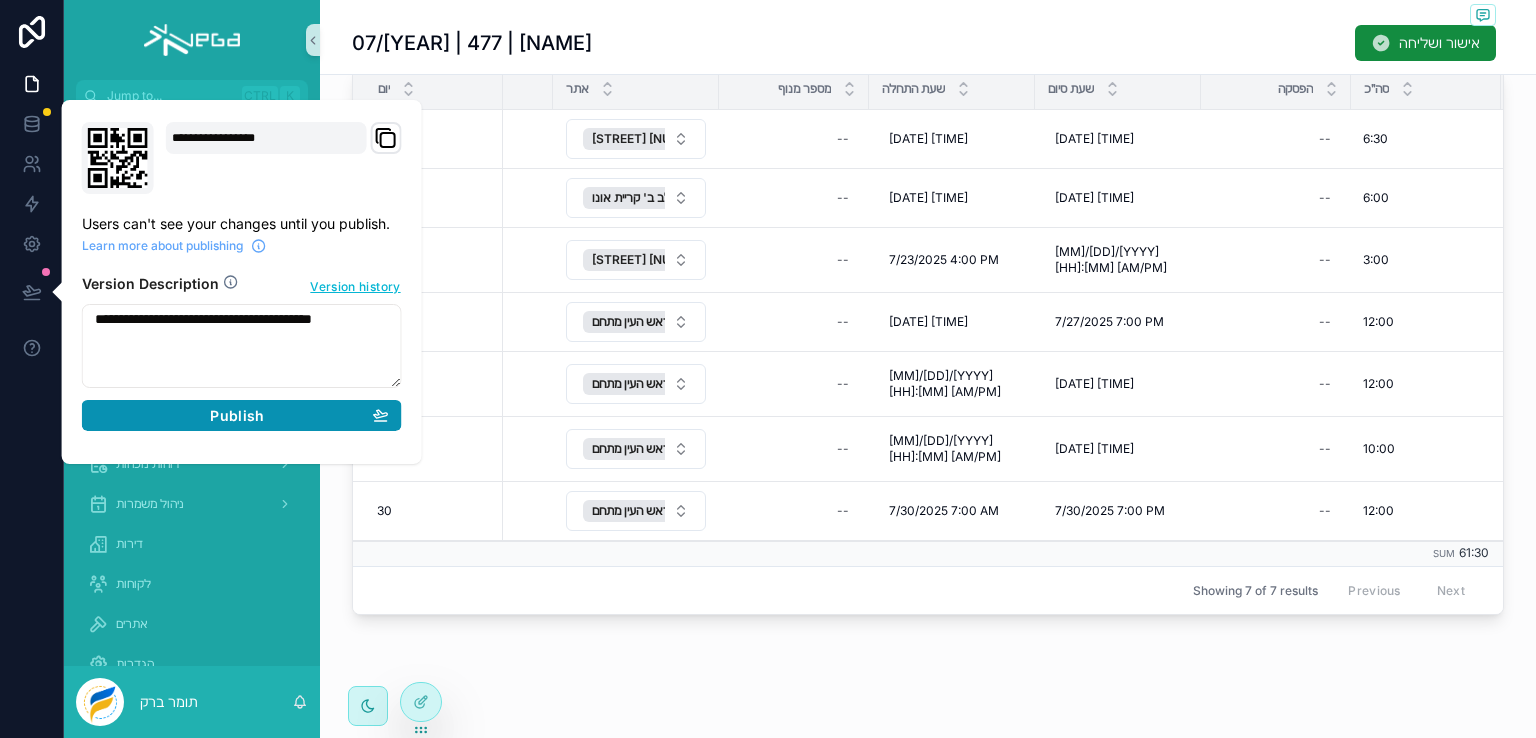 type on "**********" 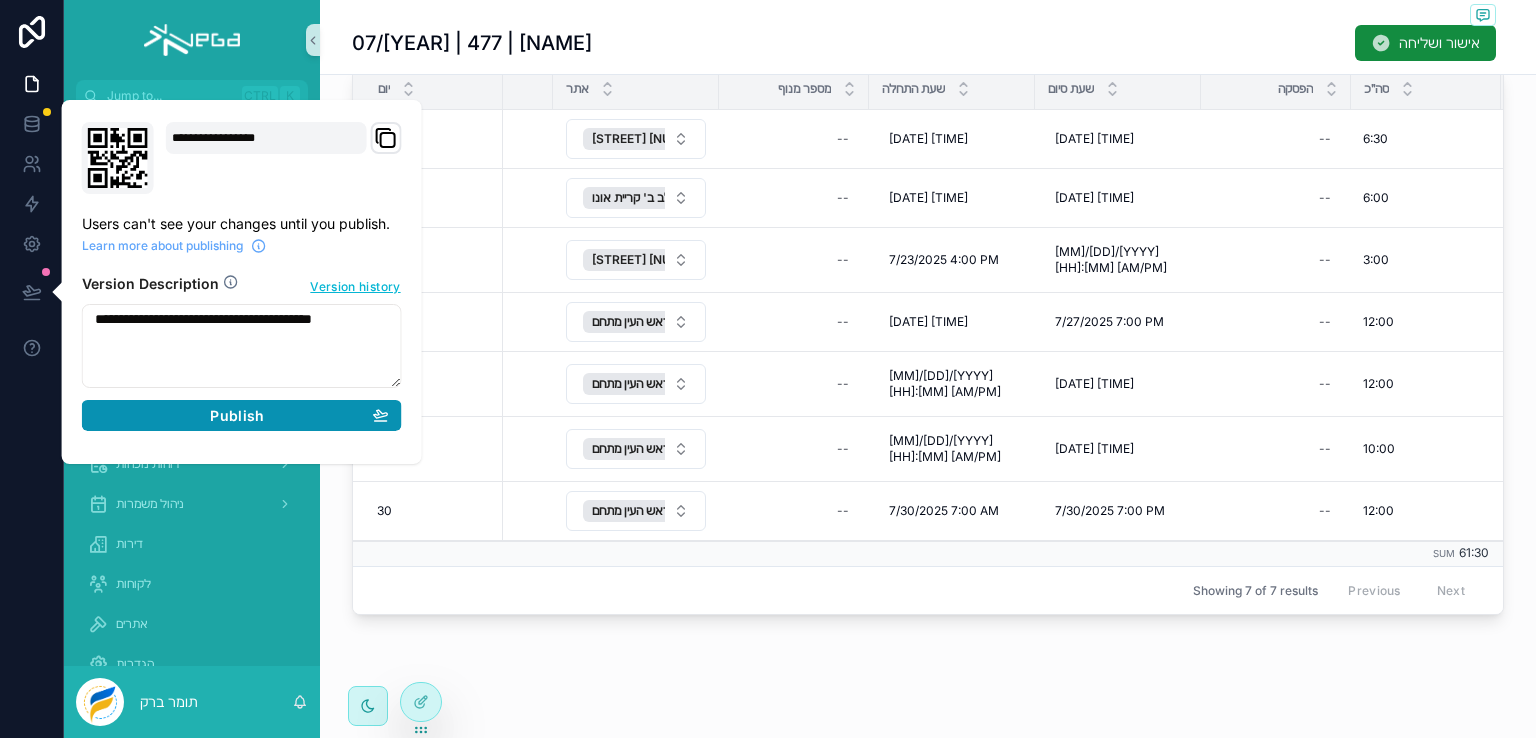 click on "Publish" at bounding box center (237, 416) 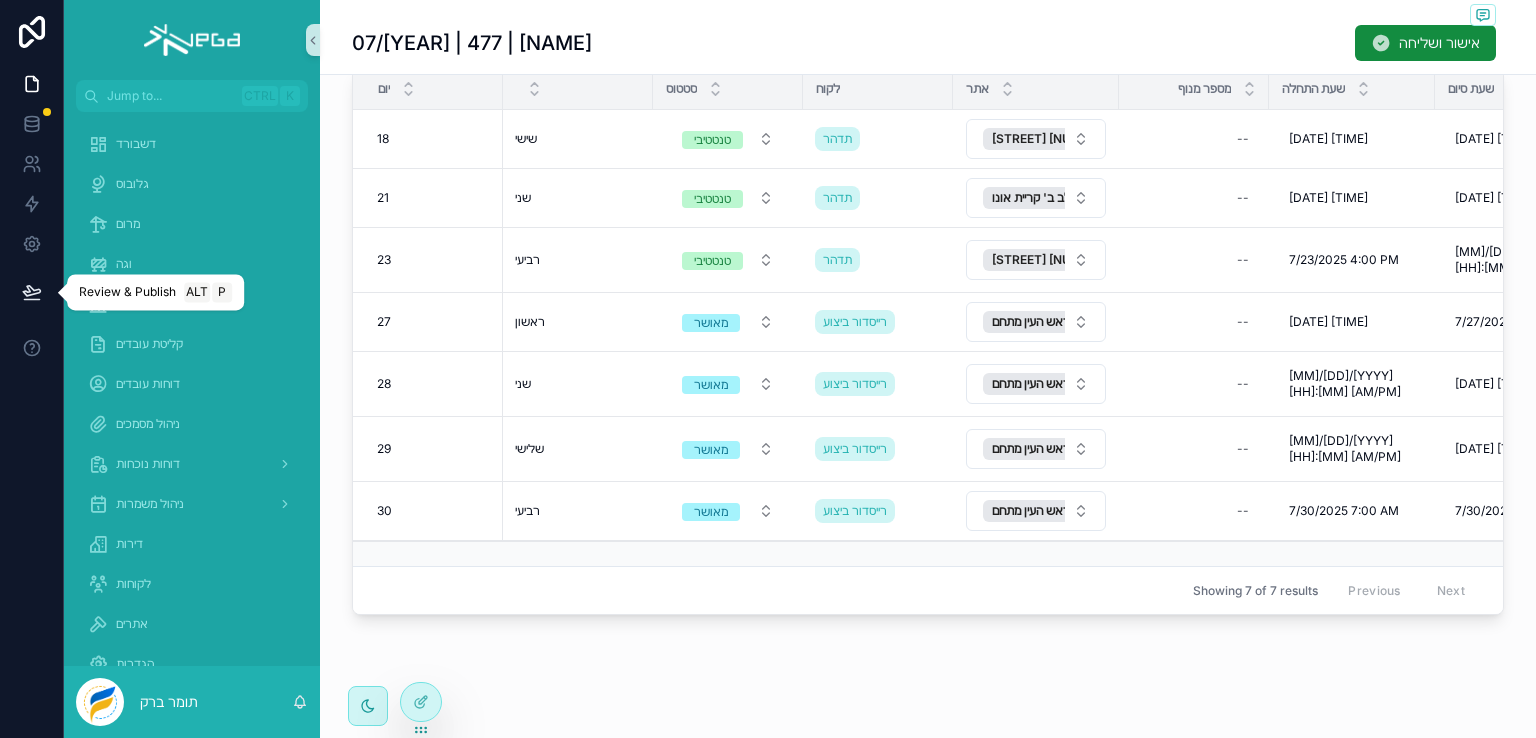 click 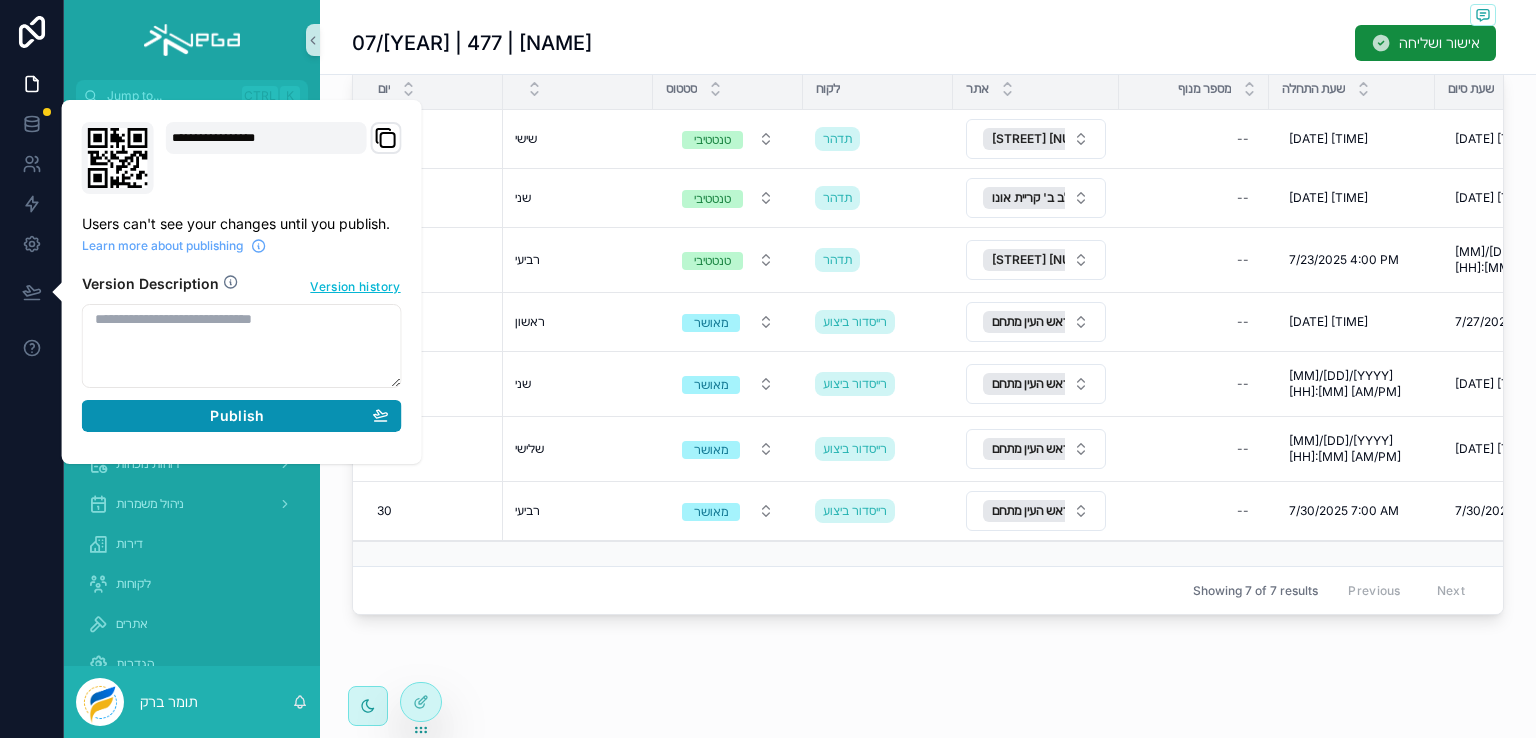click on "Publish" at bounding box center [237, 416] 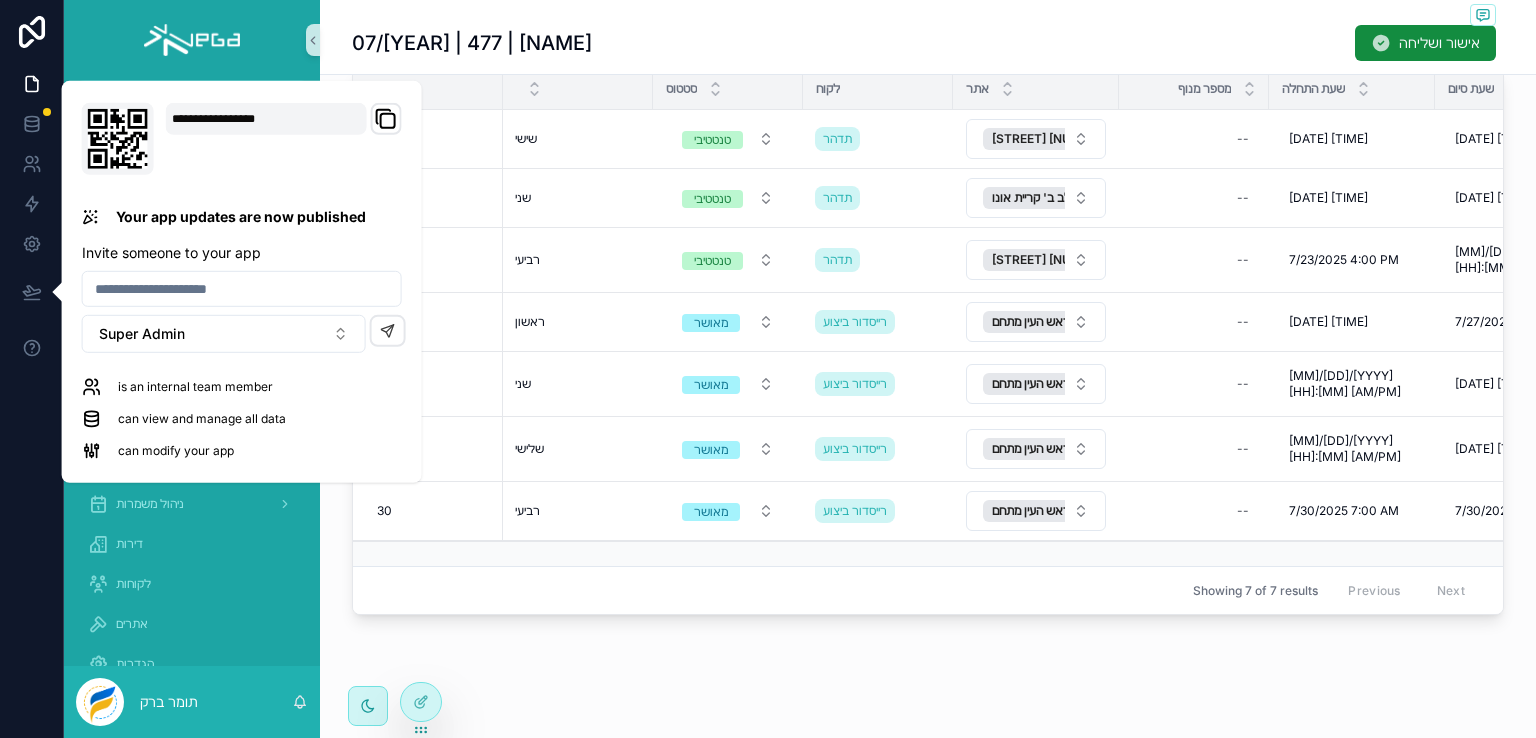 click on "07/[YEAR] | 477 | [NAME] אישור ושליחה" at bounding box center [928, 43] 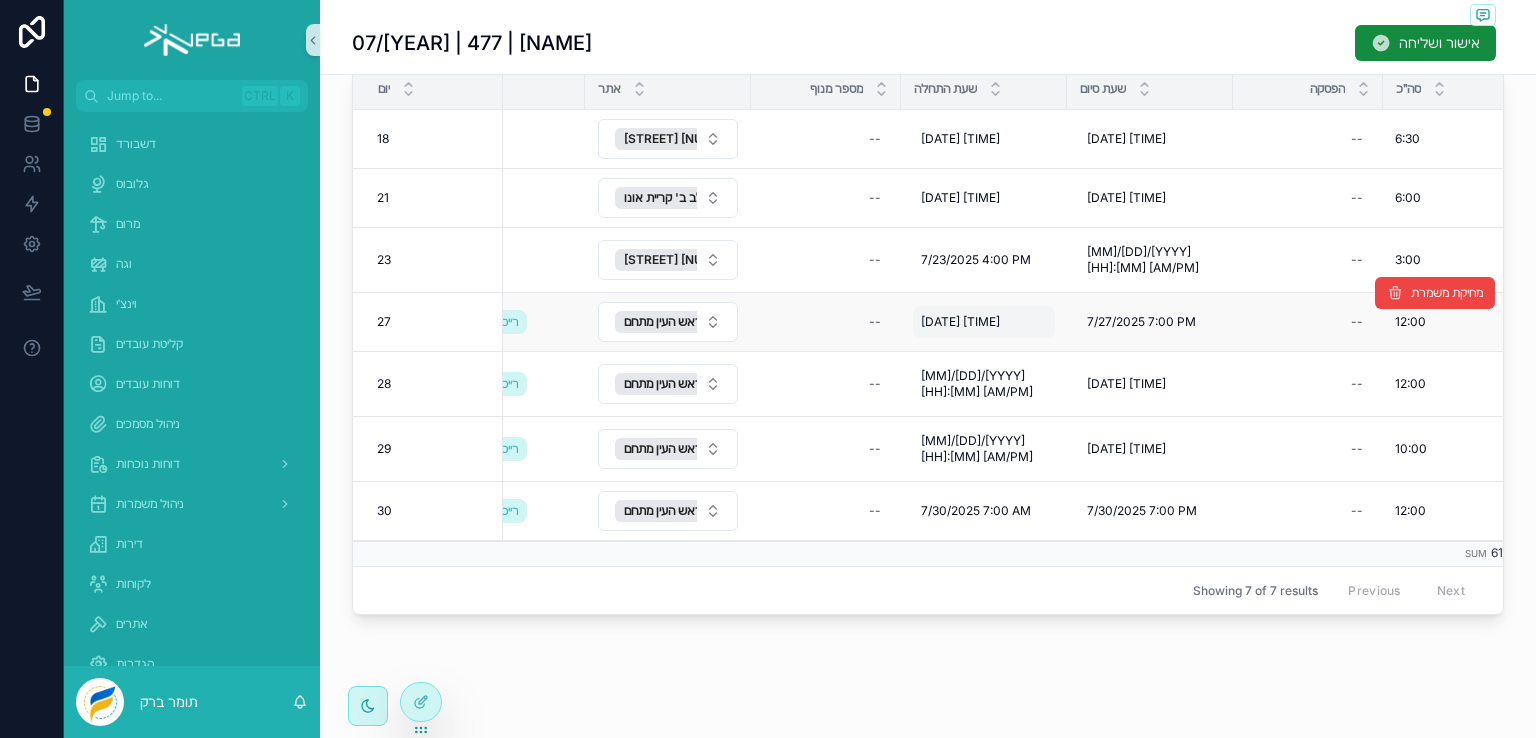 scroll, scrollTop: 0, scrollLeft: 400, axis: horizontal 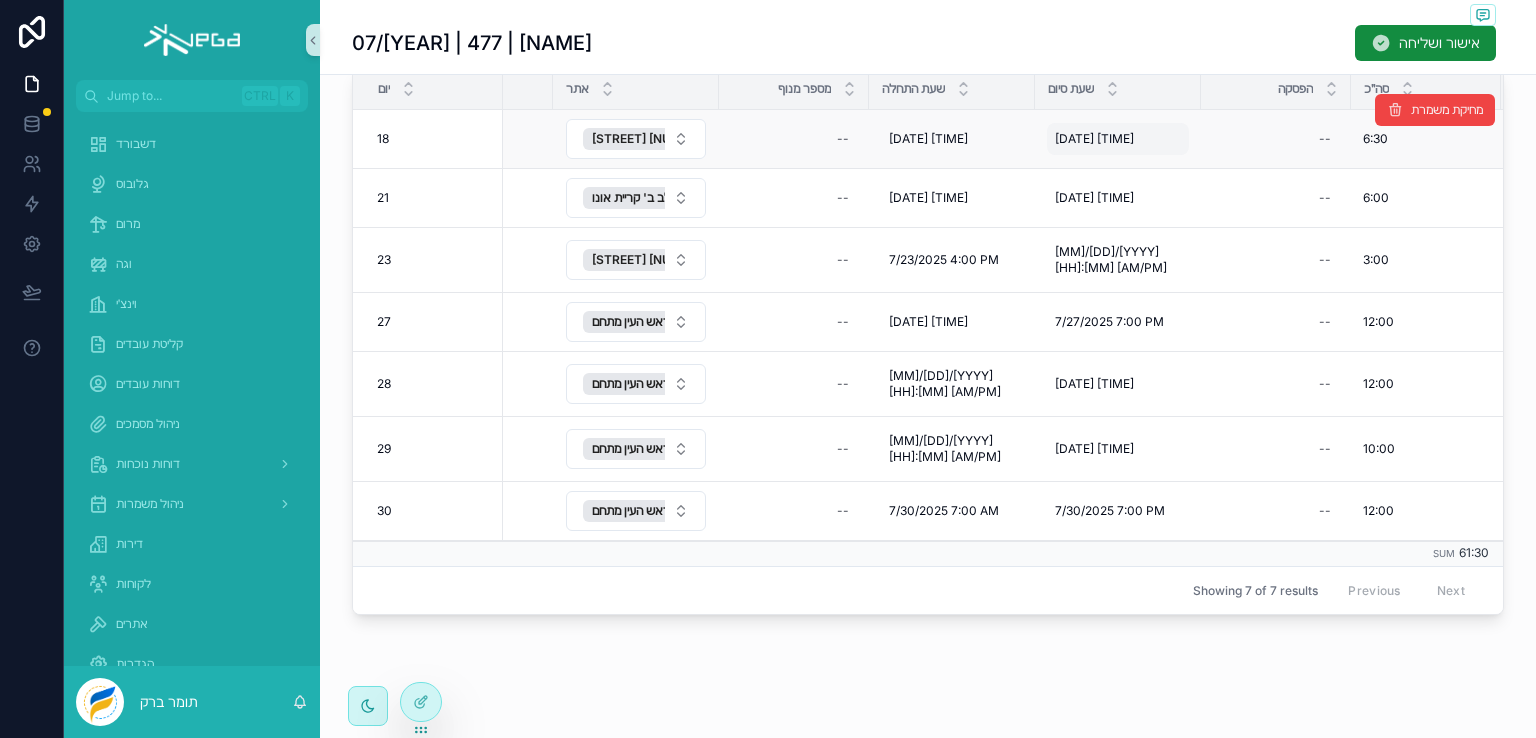 click on "[DATE] [TIME]" at bounding box center [1094, 139] 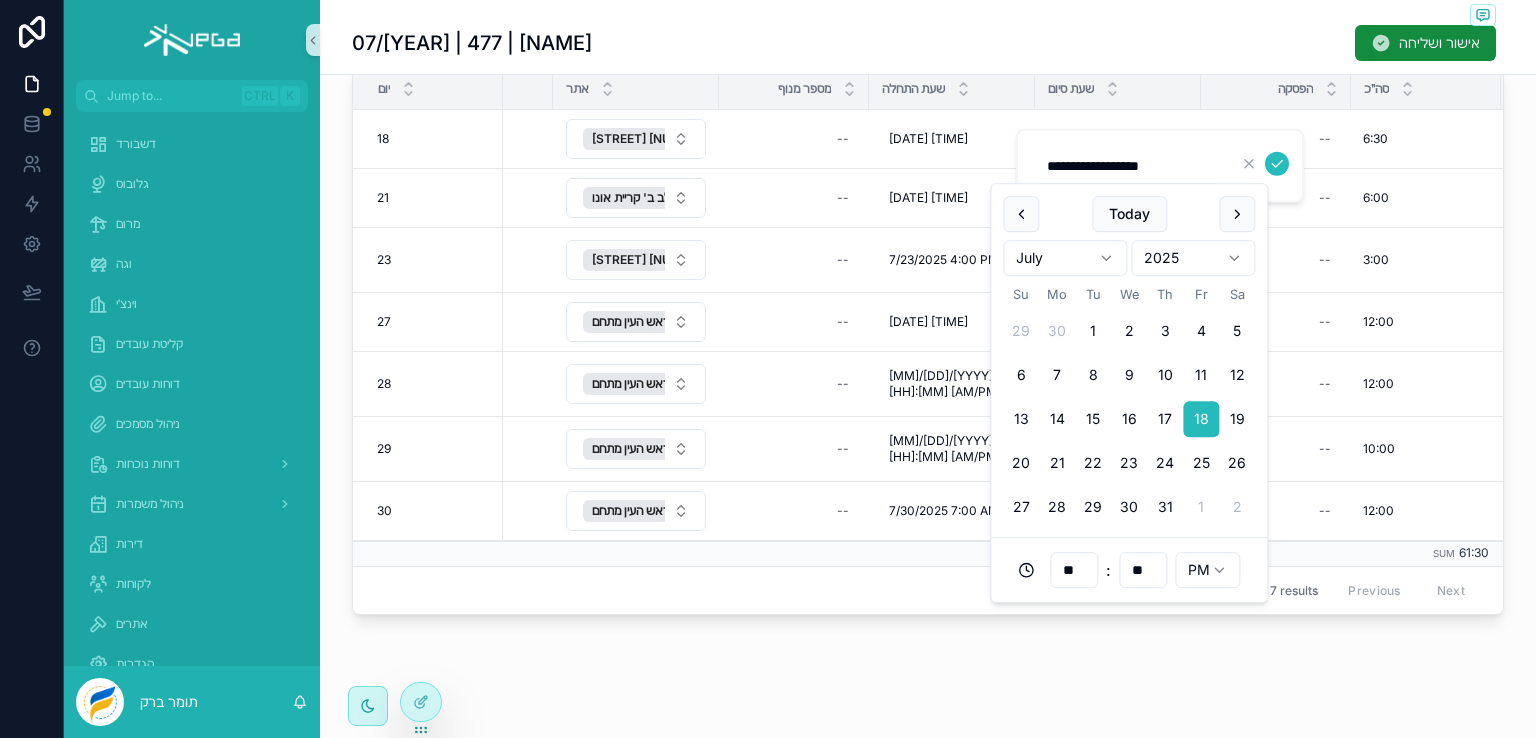 click on "07/[YEAR] | 477 | [NAME] אישור ושליחה" at bounding box center [928, 43] 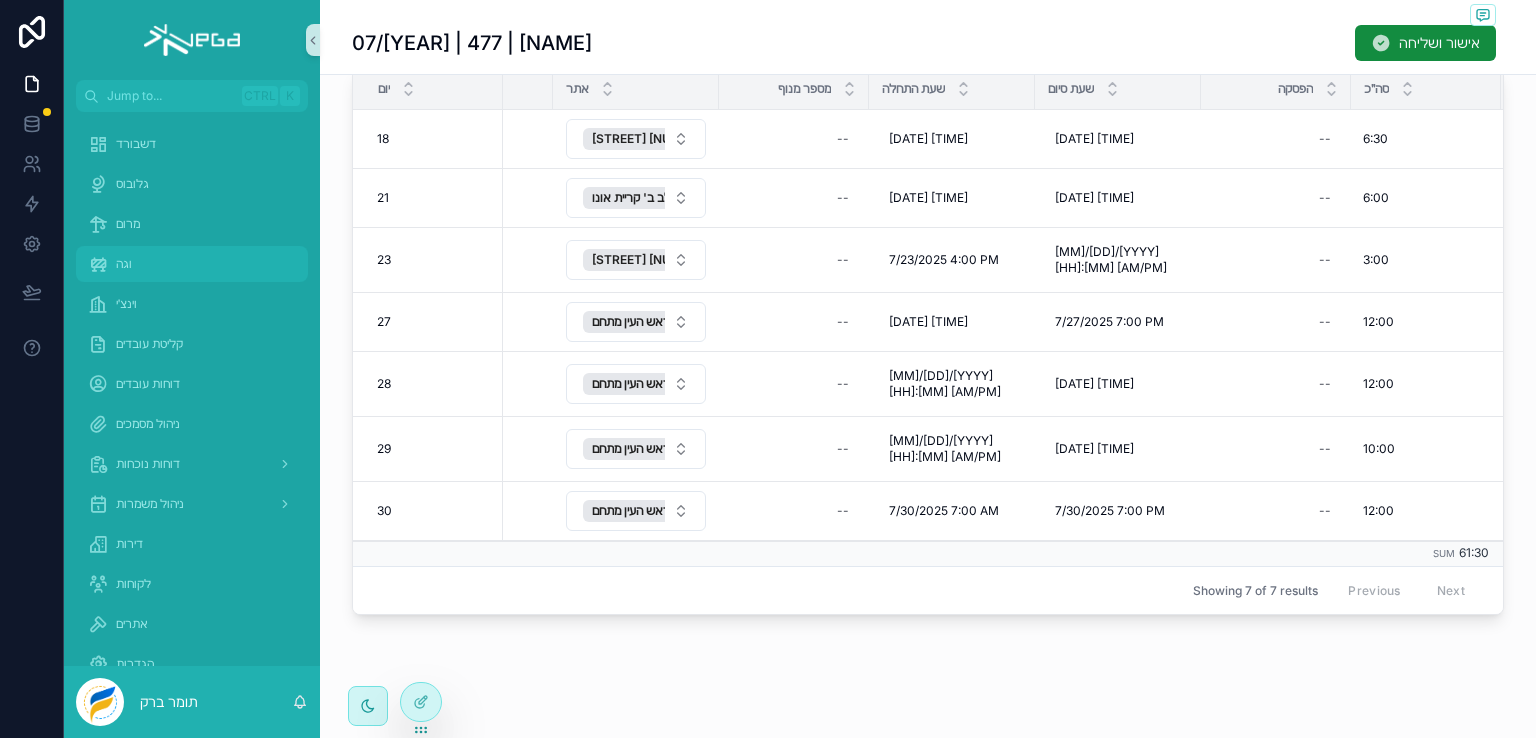 click on "וגה" at bounding box center (124, 264) 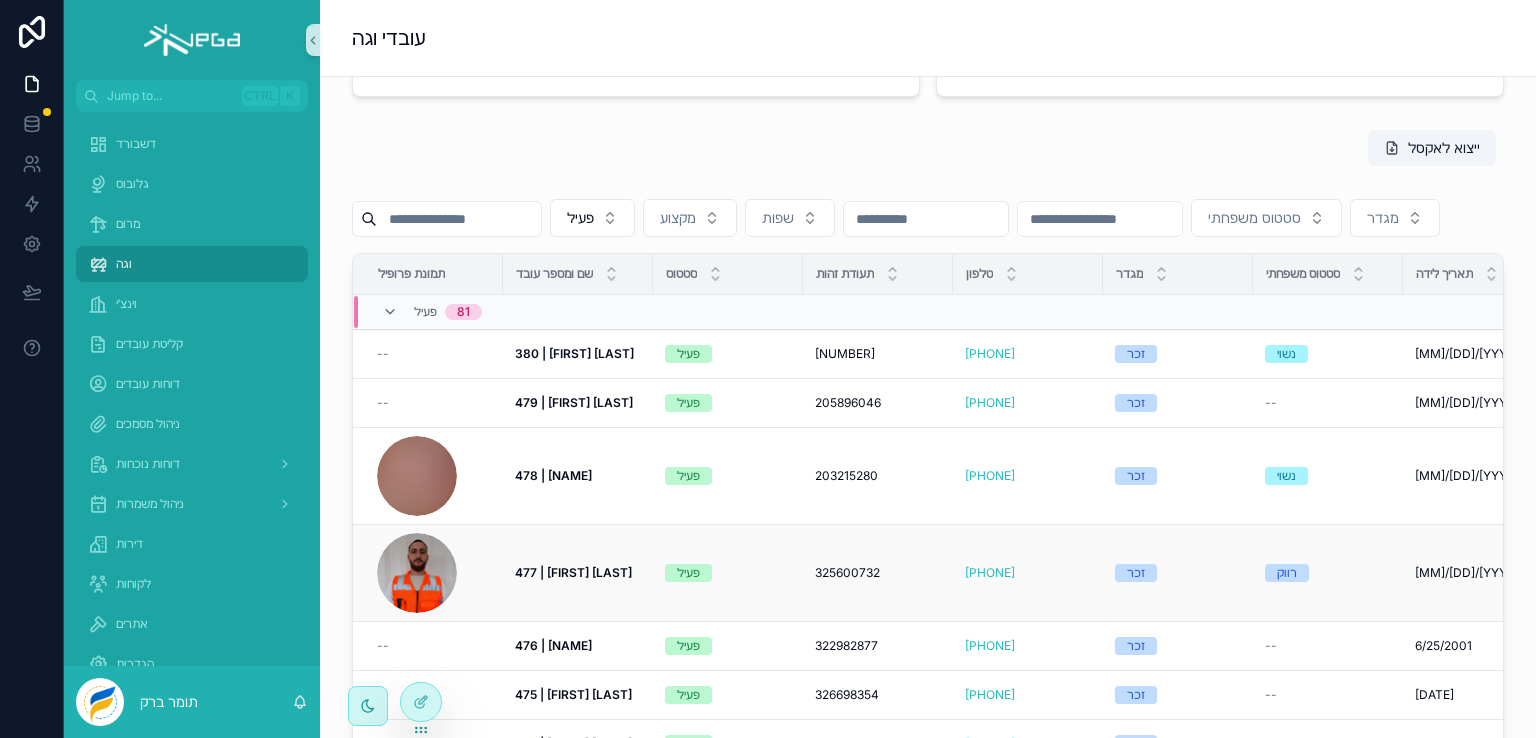 click on "477 | [FIRST] [LAST]" at bounding box center (573, 572) 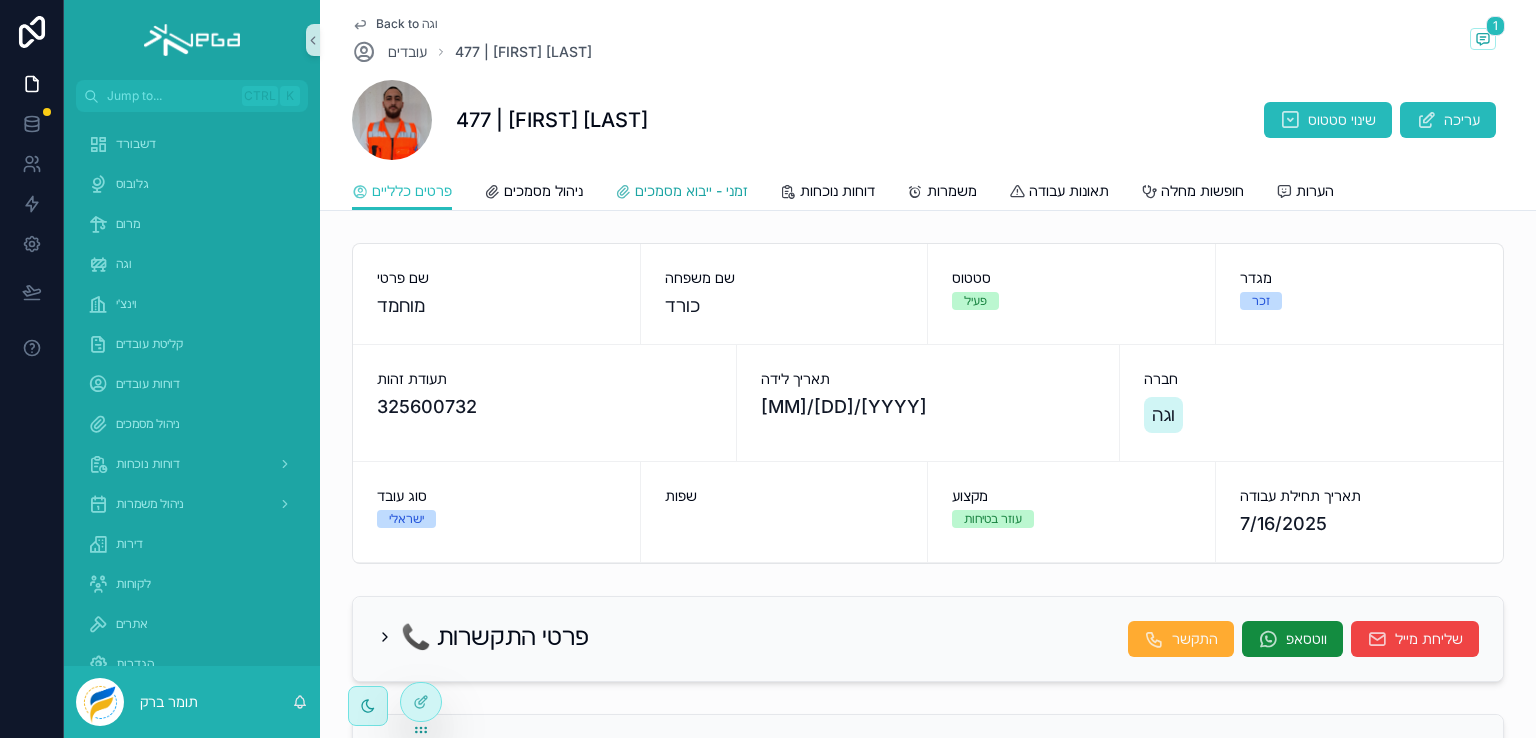 click on "זמני - ייבוא מסמכים" at bounding box center [691, 191] 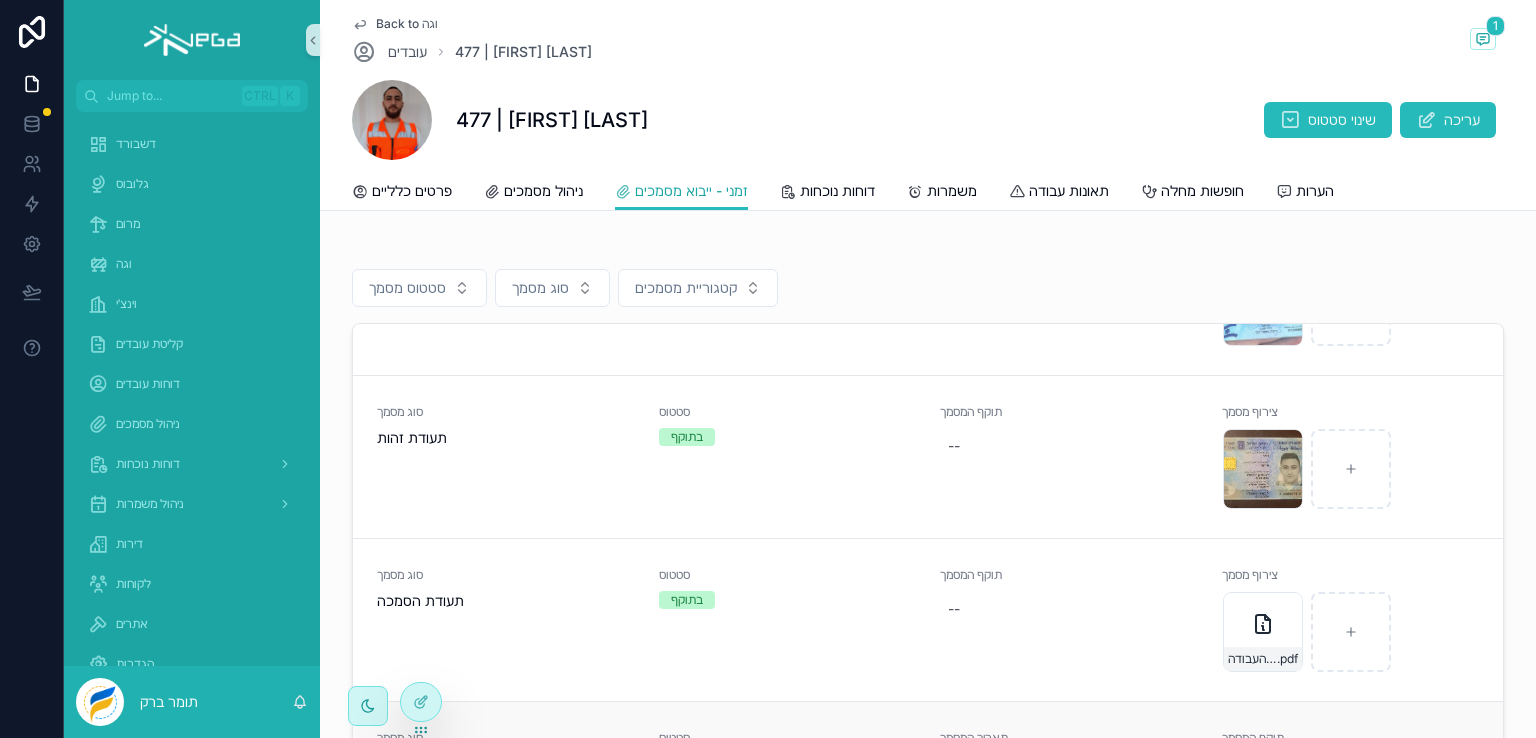 scroll, scrollTop: 1187, scrollLeft: 0, axis: vertical 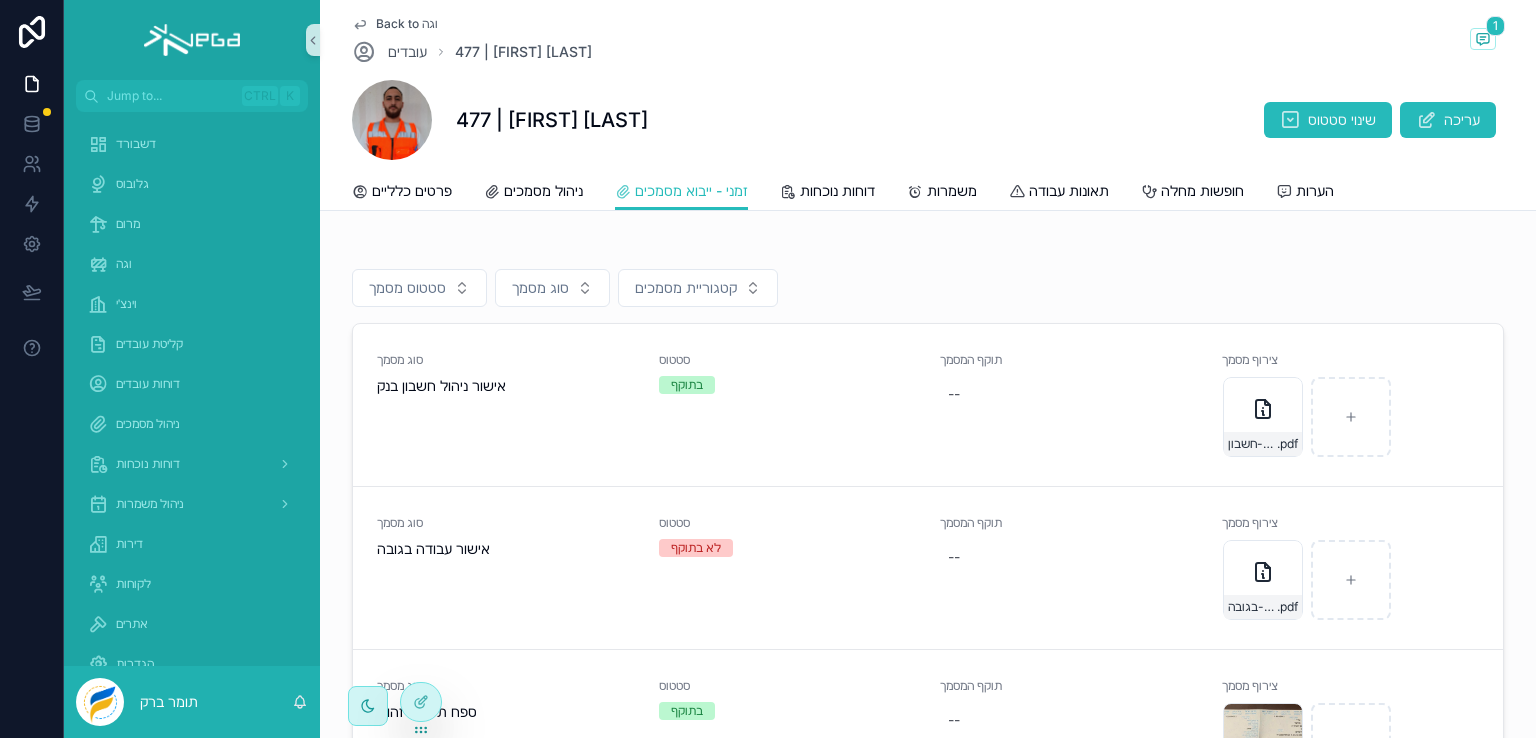 click on "Back to וגה עובדים 477 | [FIRST] [LAST] 1" at bounding box center [928, 40] 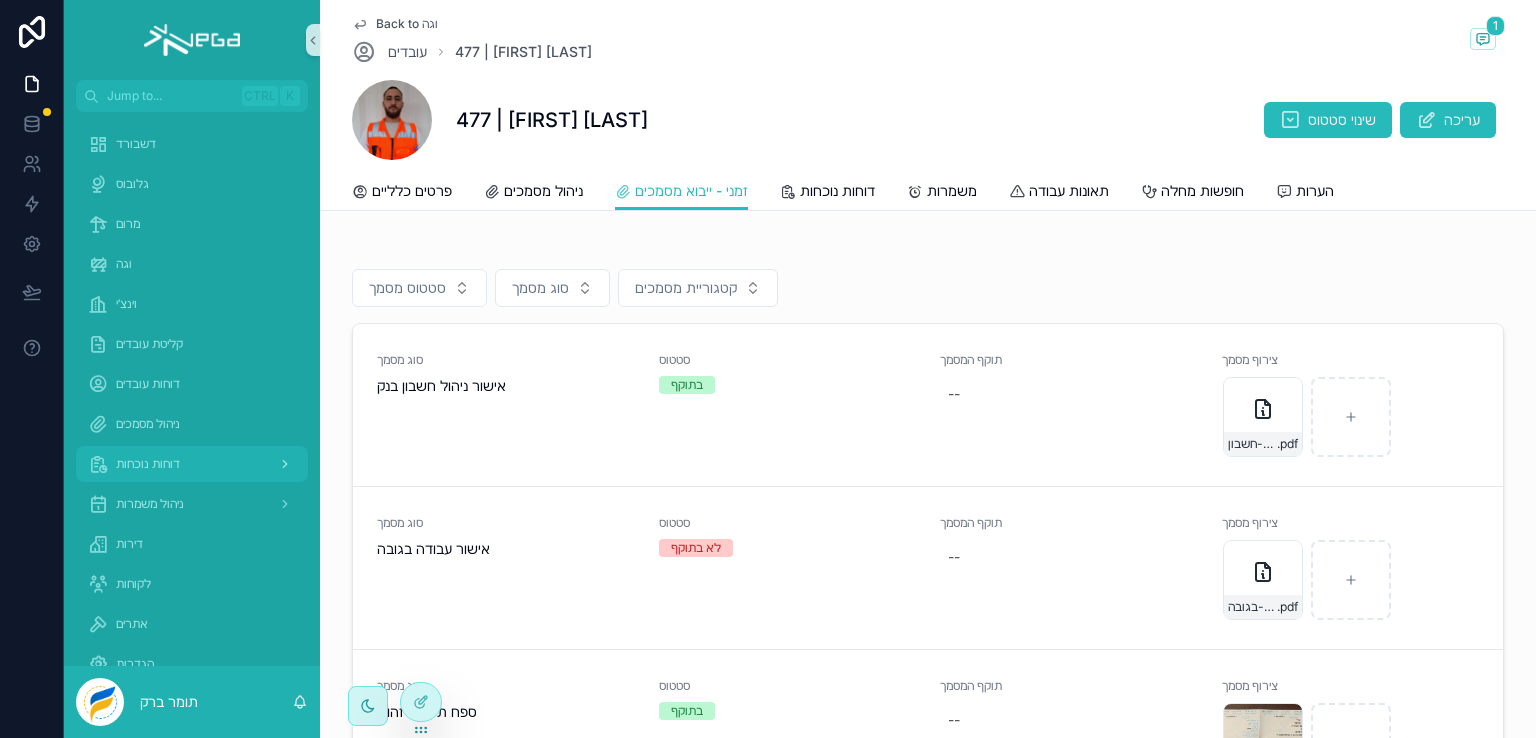 click on "דוחות נוכחות" at bounding box center [148, 464] 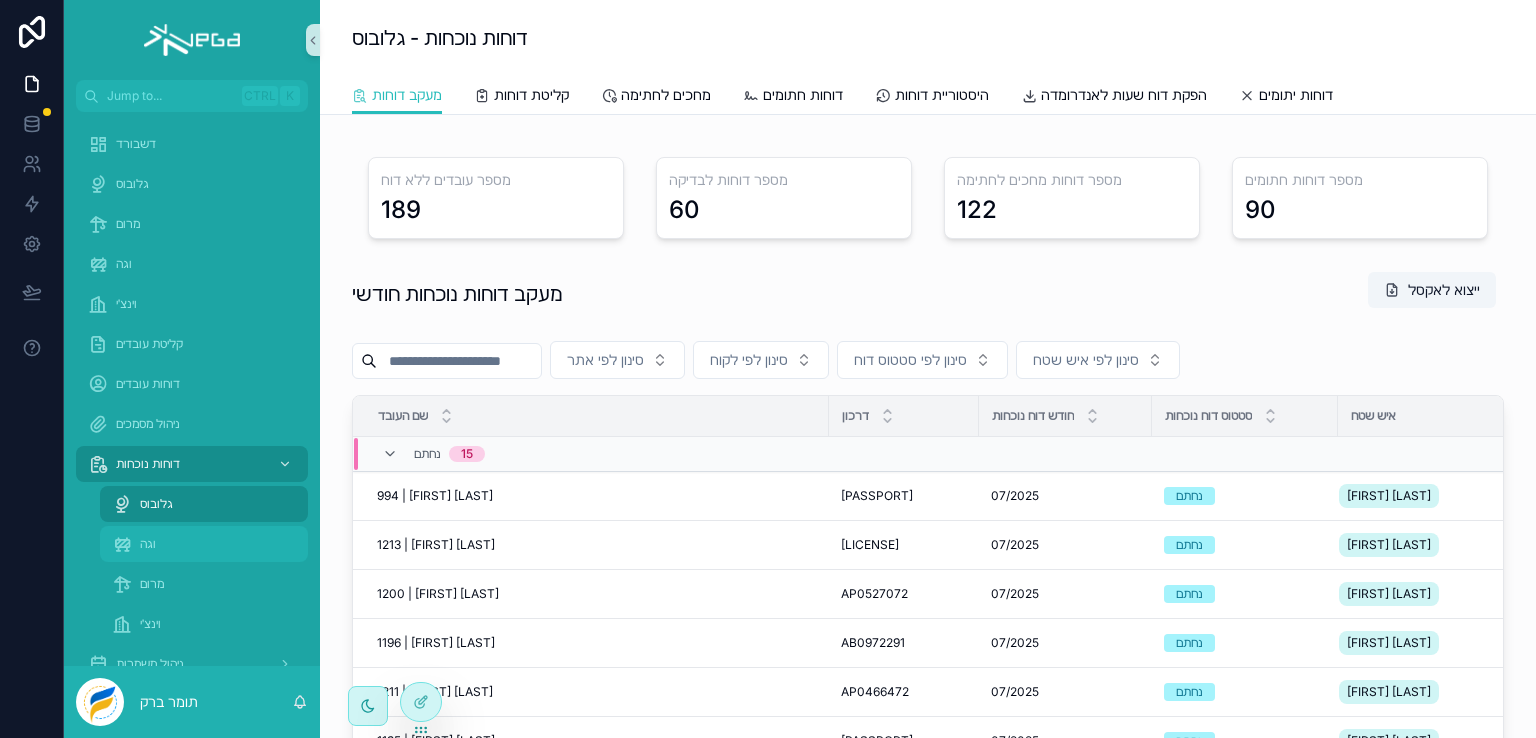 click on "וגה" at bounding box center (148, 544) 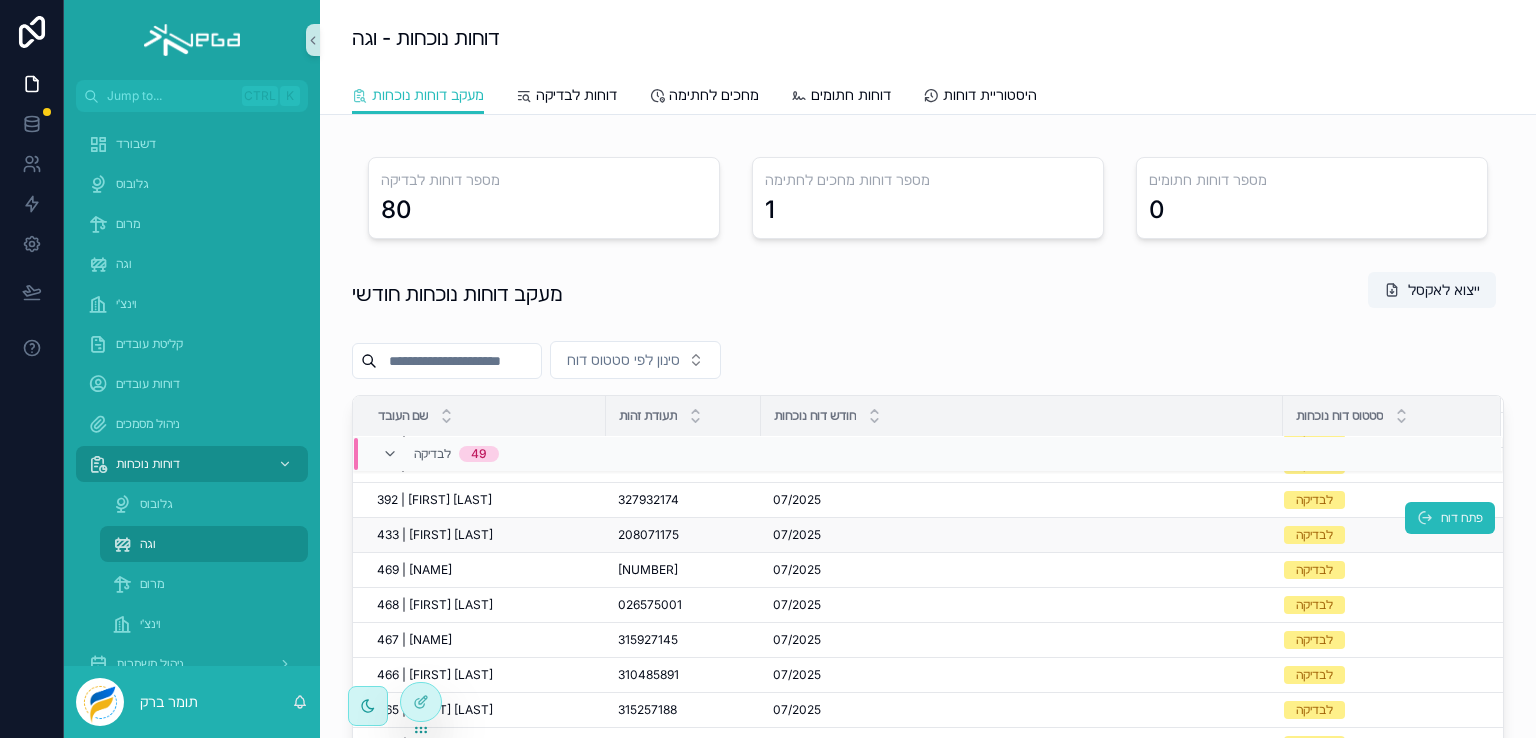 scroll, scrollTop: 122, scrollLeft: 0, axis: vertical 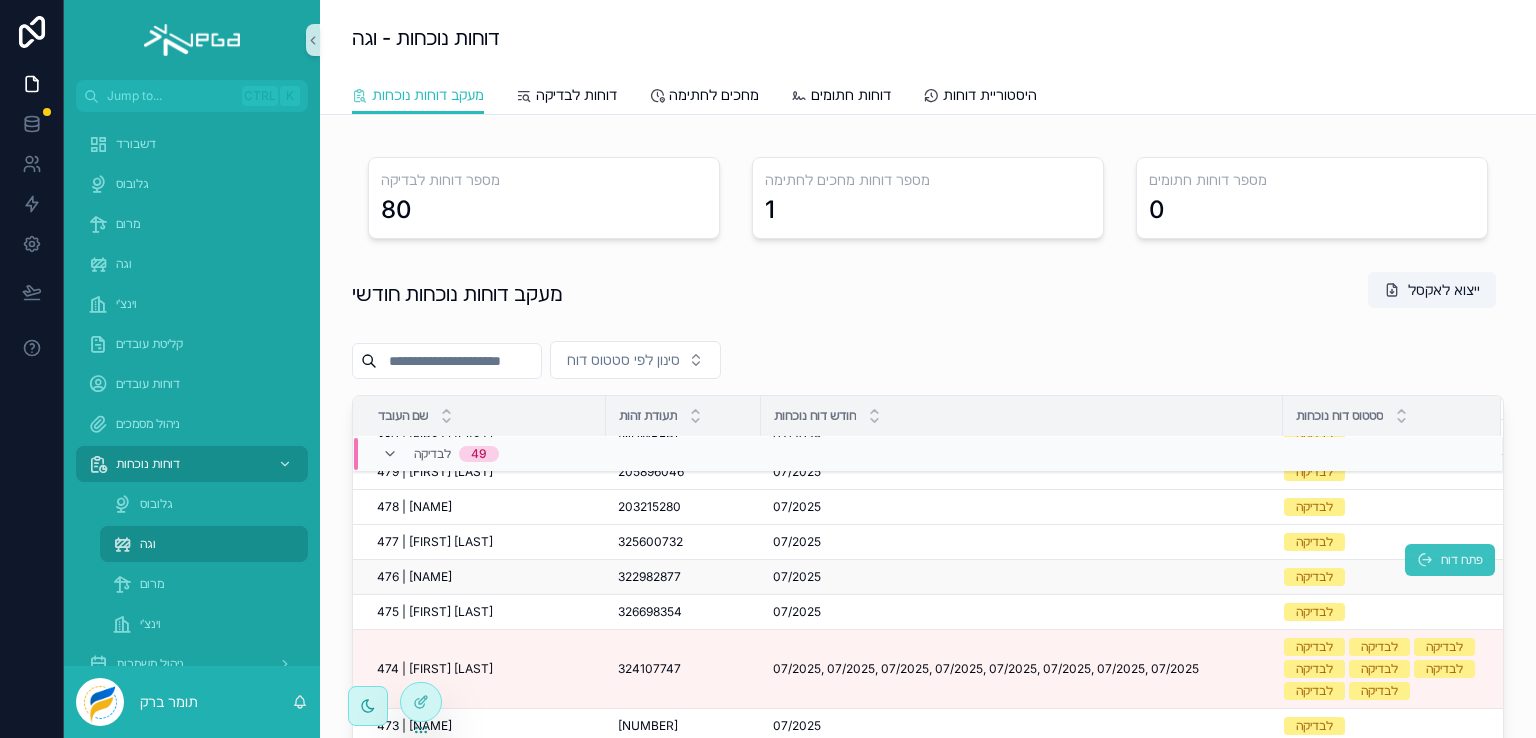 click on "פתח דוח" at bounding box center [1450, 560] 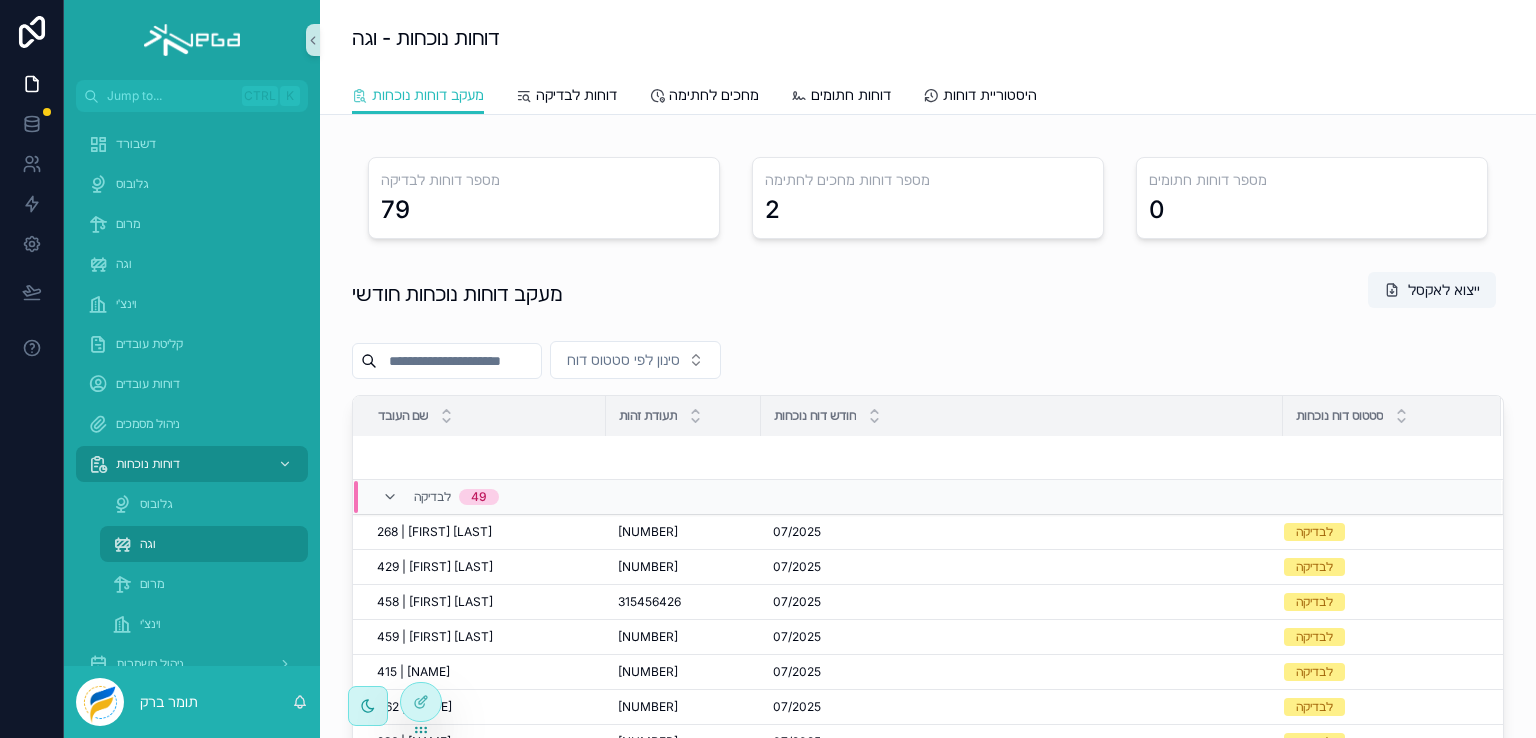 scroll, scrollTop: 1451, scrollLeft: 0, axis: vertical 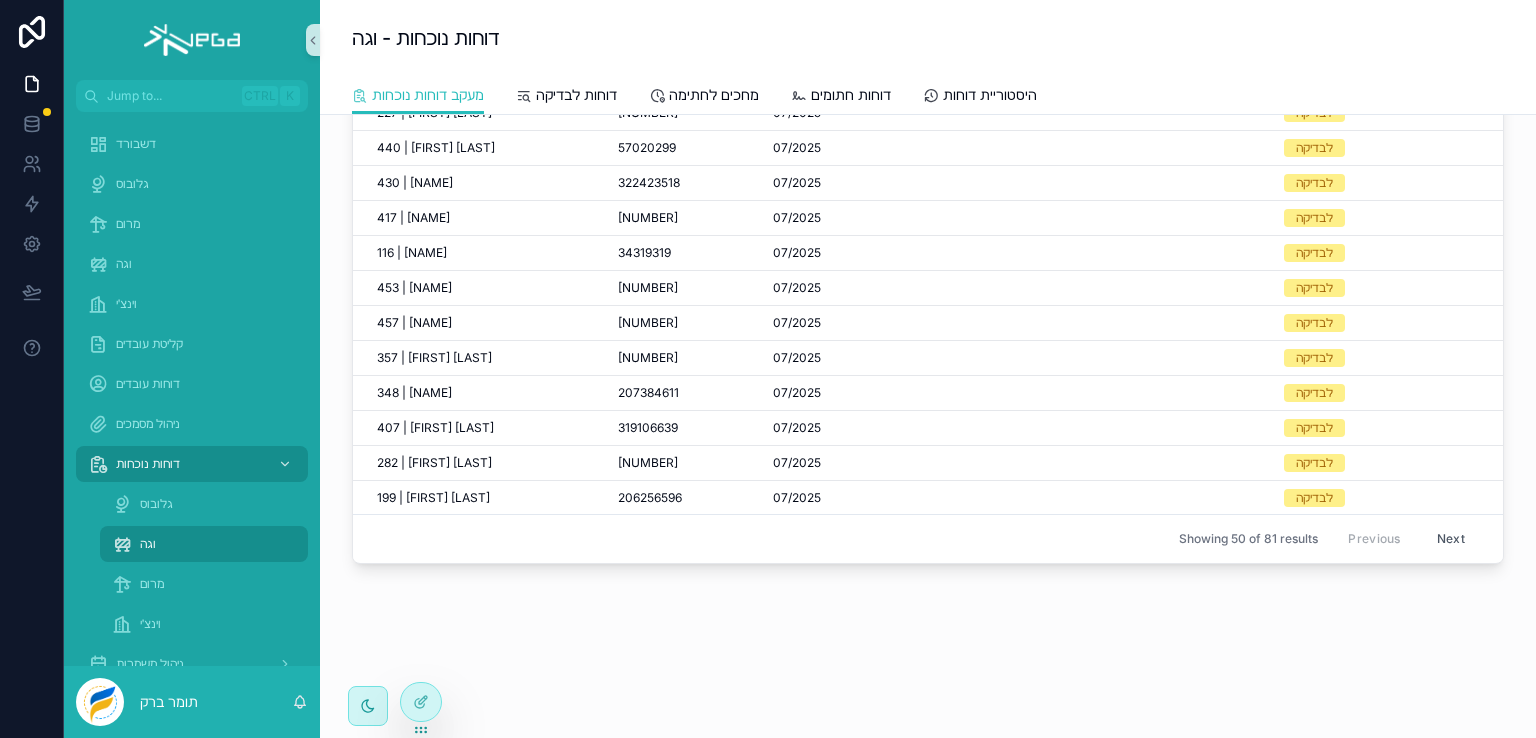 click on "Next" at bounding box center [1451, 539] 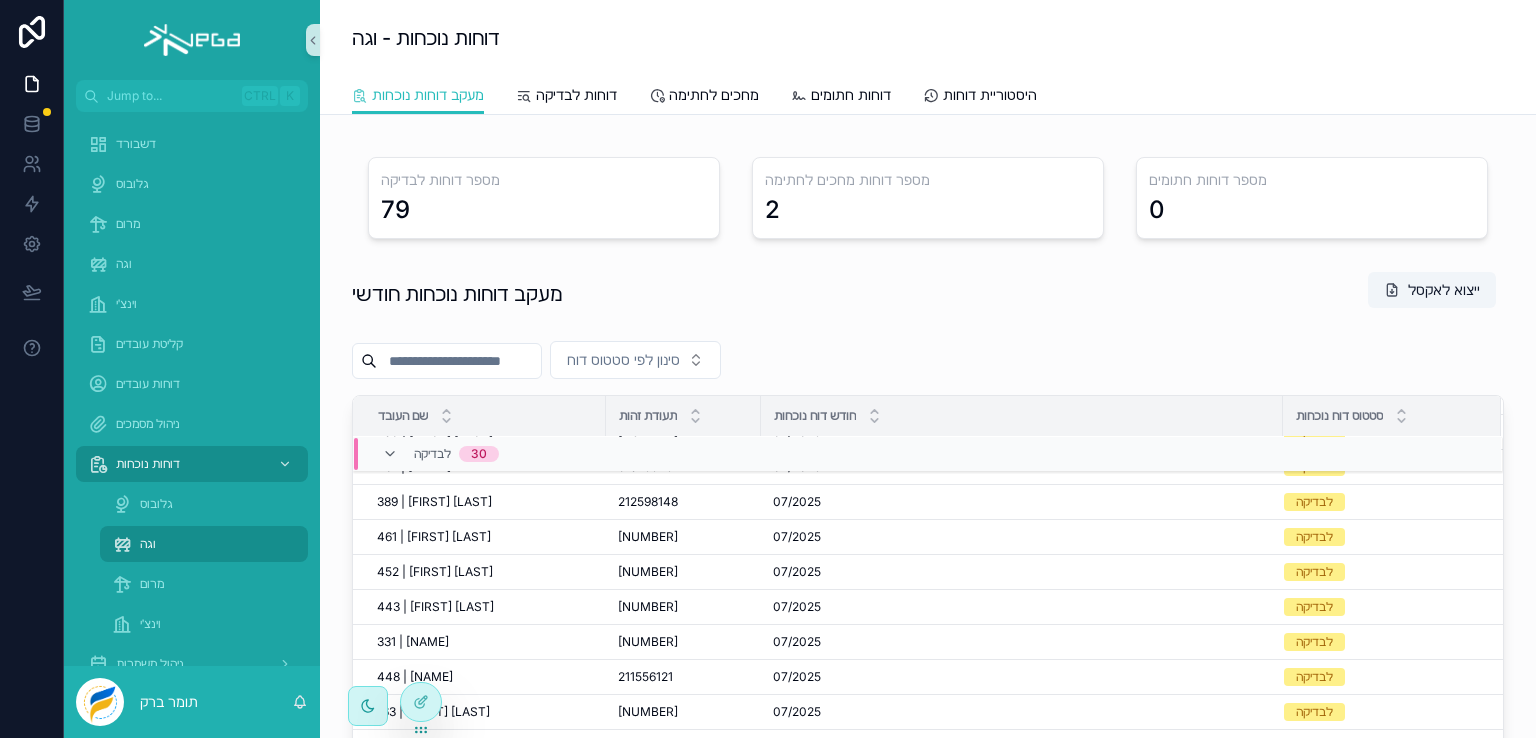 scroll, scrollTop: 0, scrollLeft: 0, axis: both 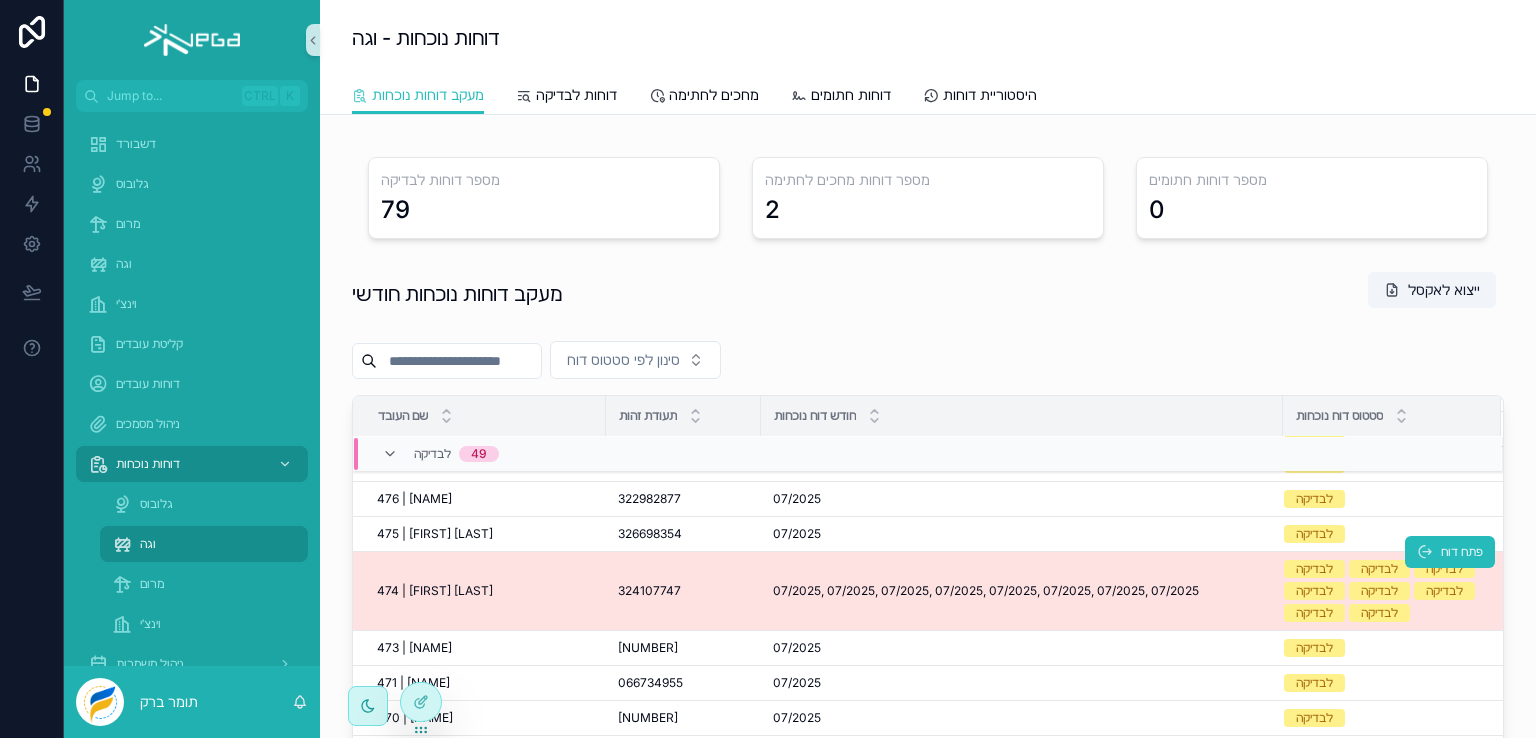 click on "[NUMBER] [NUMBER]" at bounding box center (683, 591) 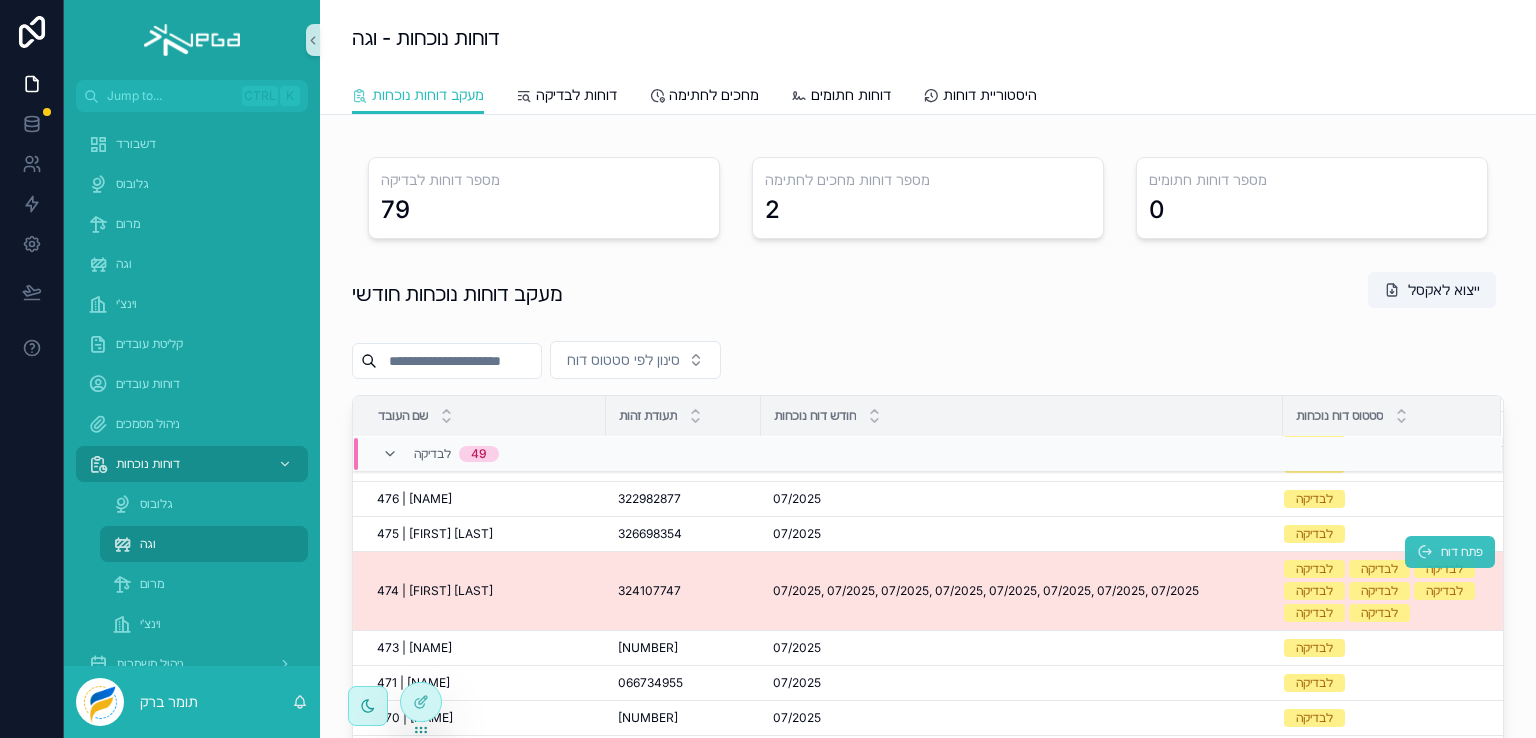 click on "פתח דוח" at bounding box center [1462, 552] 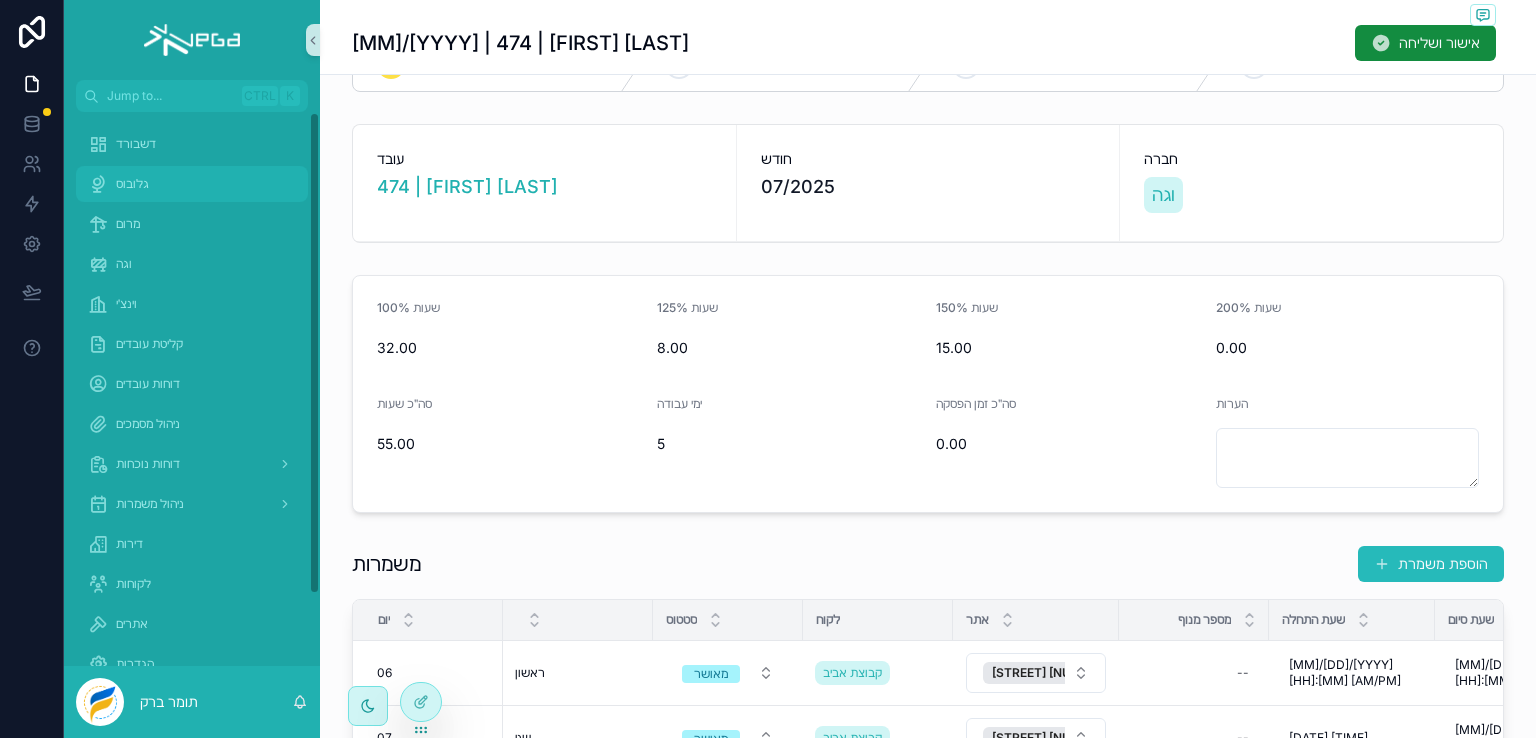 scroll, scrollTop: 0, scrollLeft: 0, axis: both 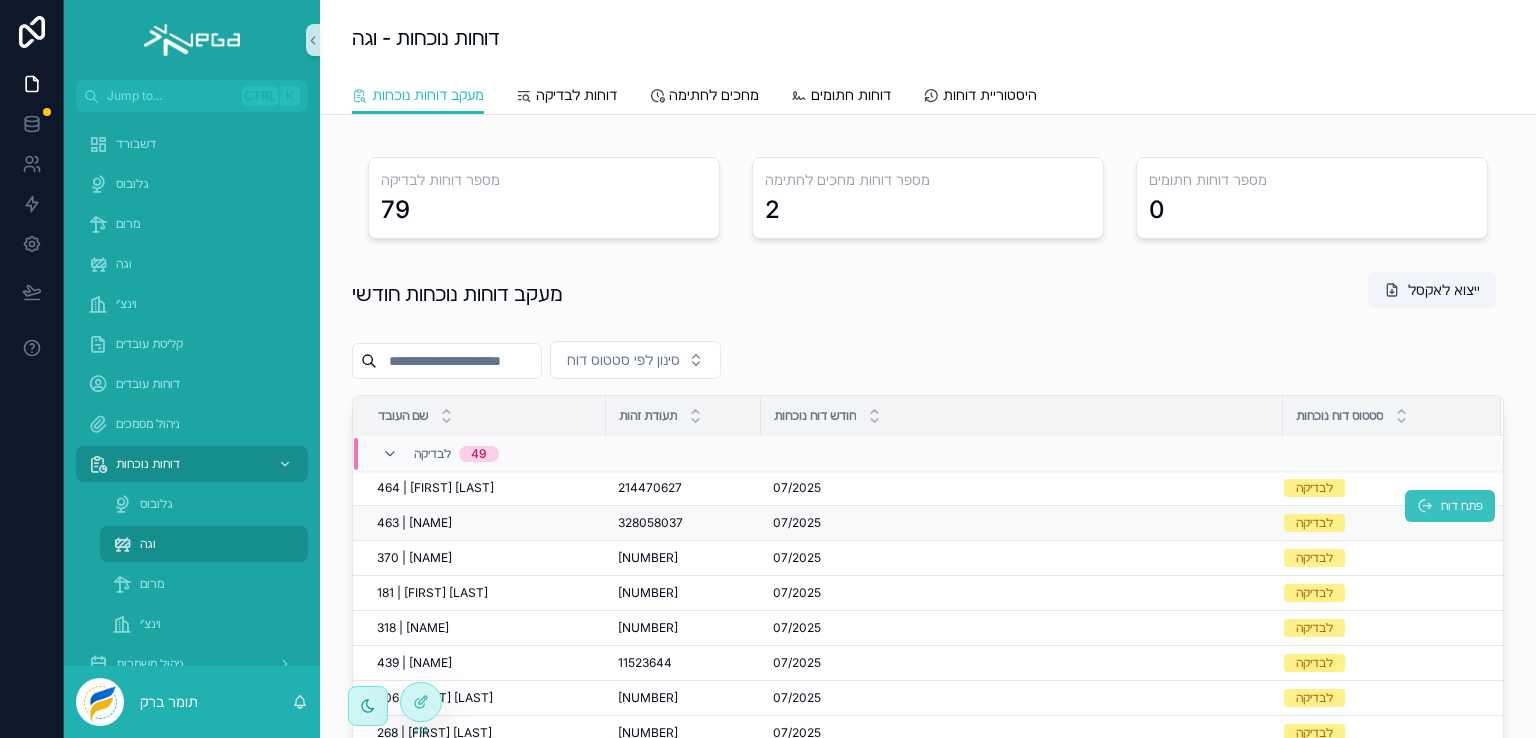 click on "פתח דוח" at bounding box center (1450, 506) 